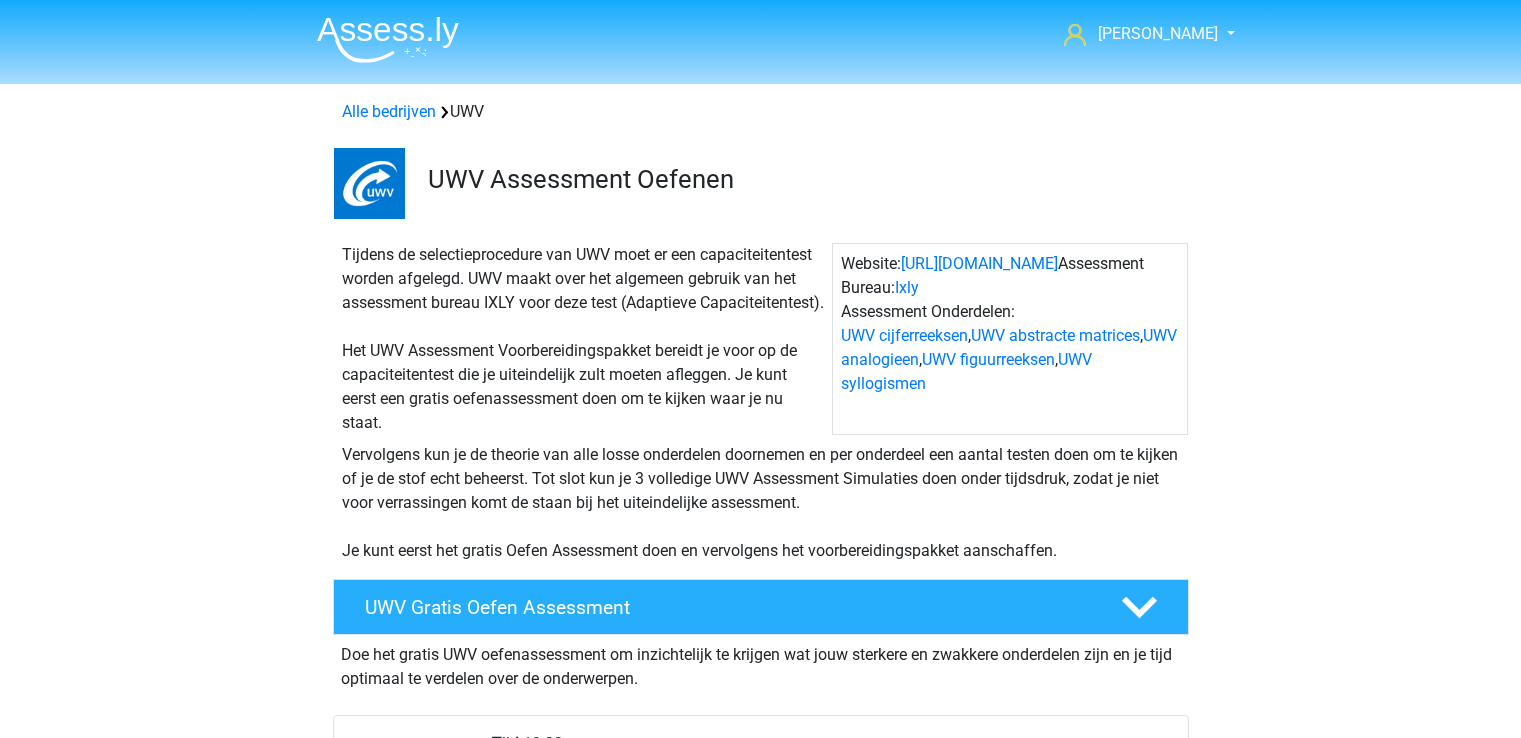 scroll, scrollTop: 0, scrollLeft: 0, axis: both 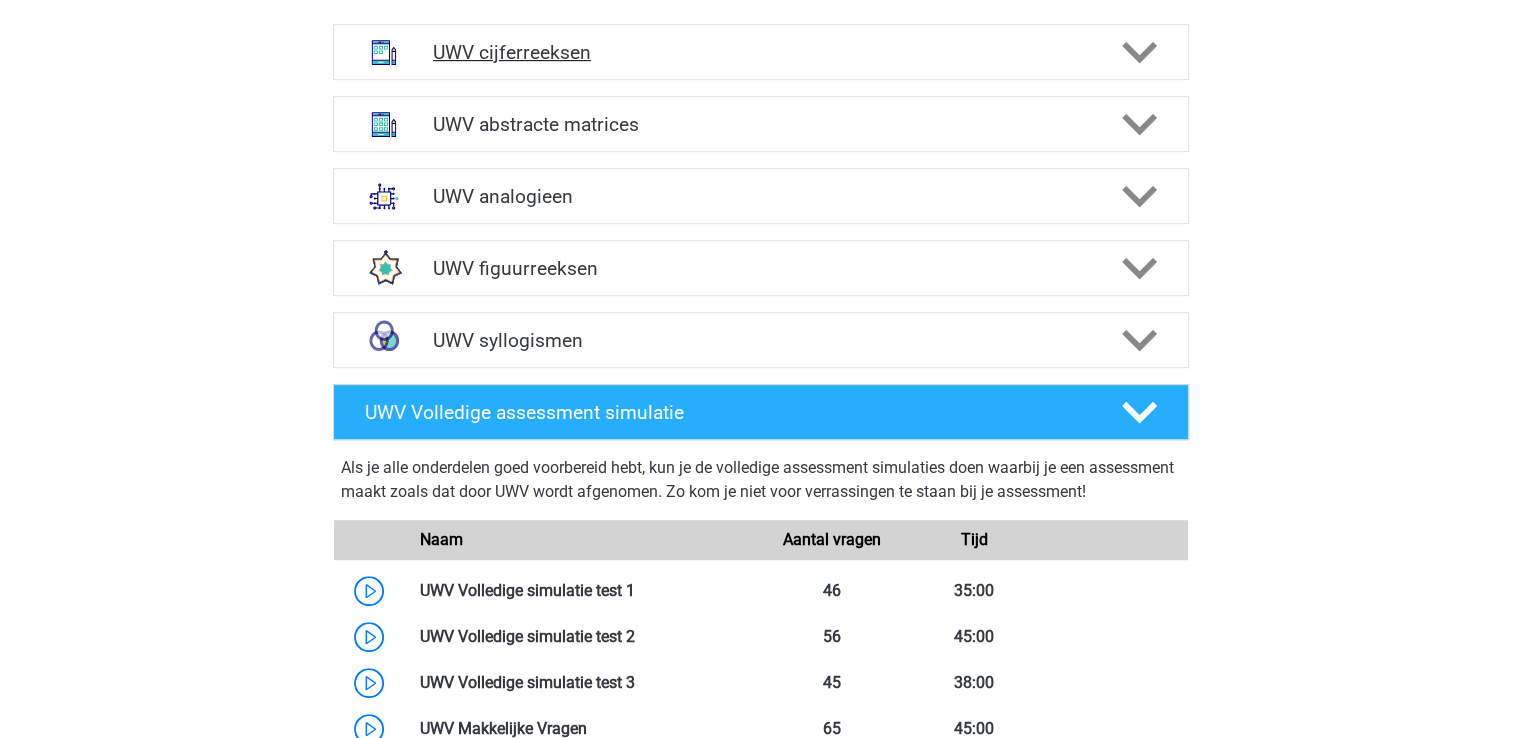 click 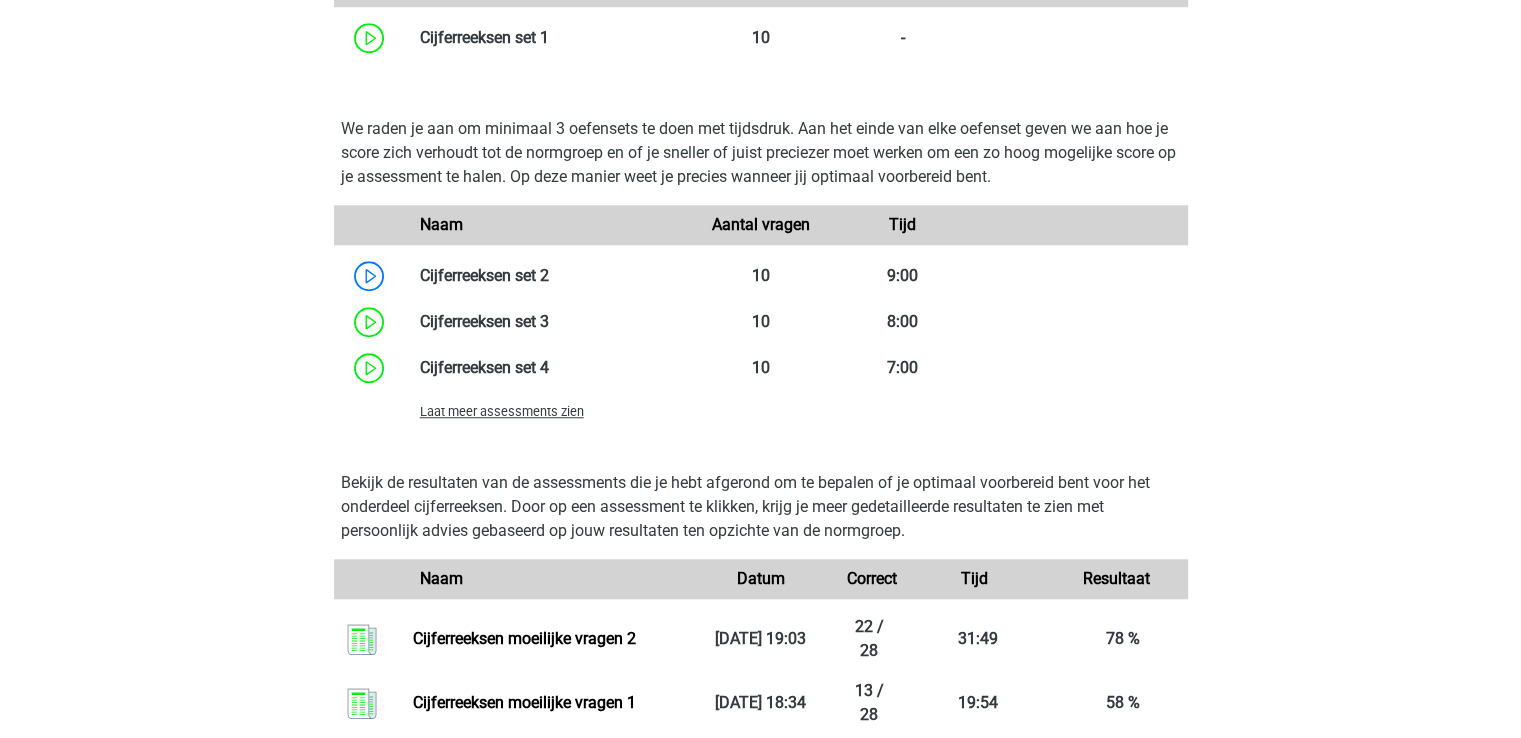 scroll, scrollTop: 1668, scrollLeft: 0, axis: vertical 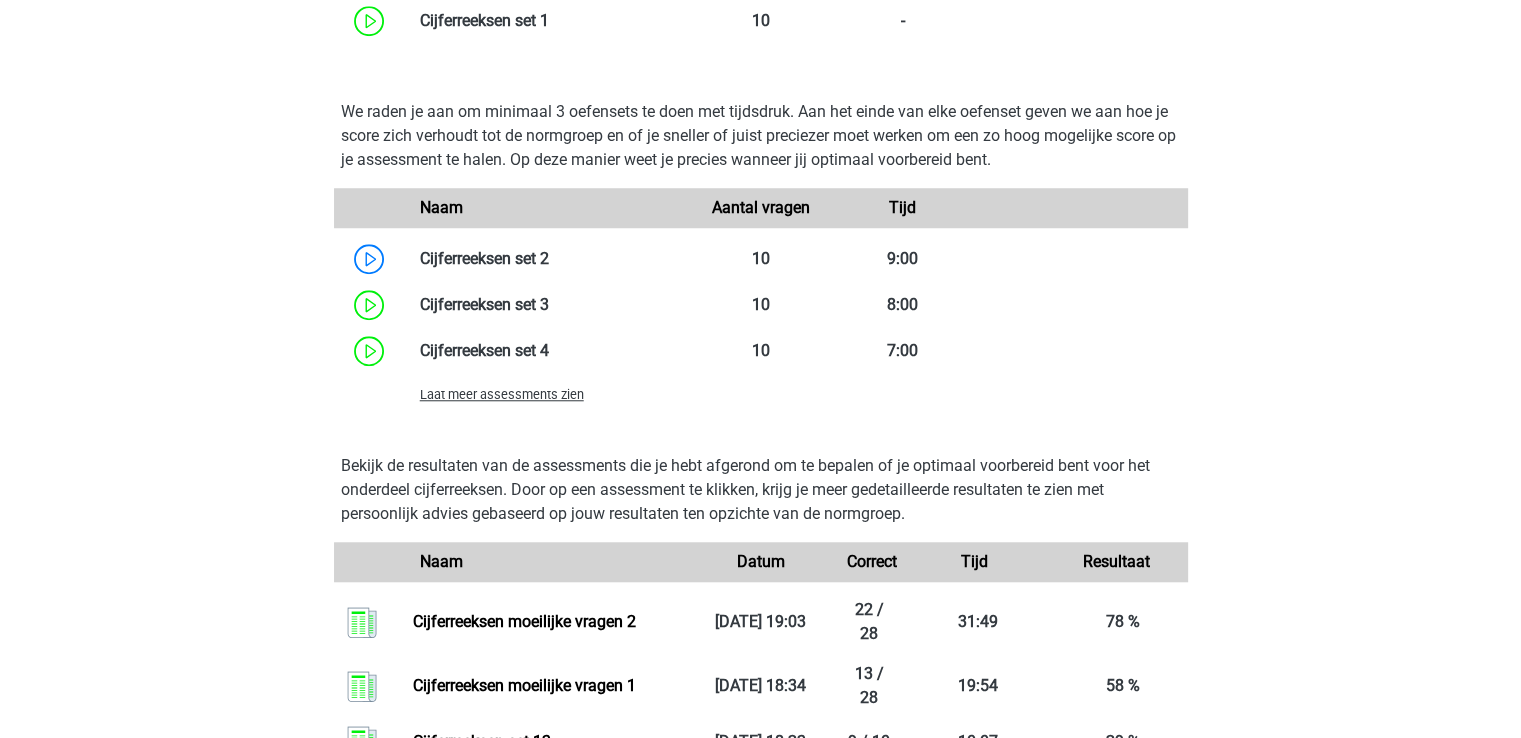 click on "Laat meer assessments zien" at bounding box center [502, 394] 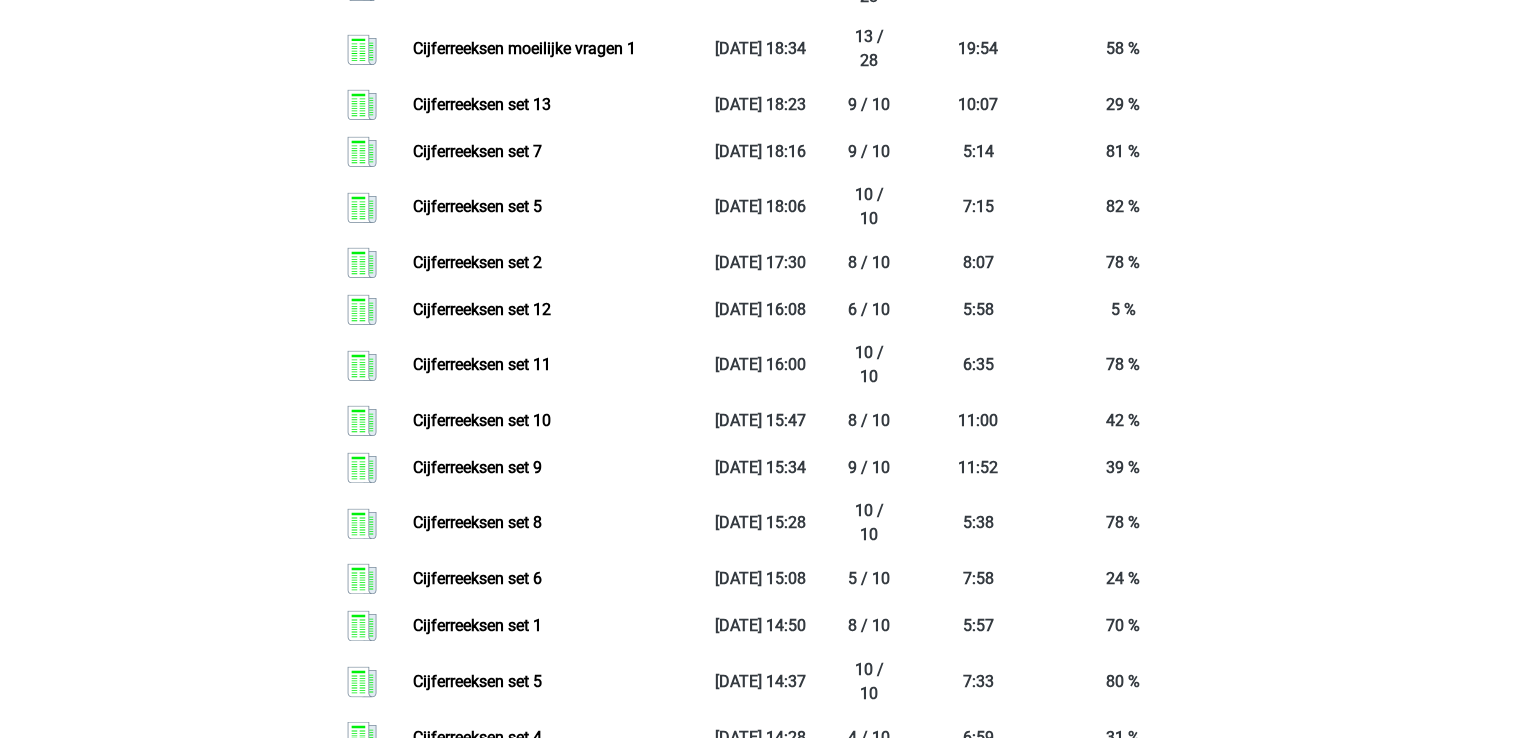 scroll, scrollTop: 3179, scrollLeft: 0, axis: vertical 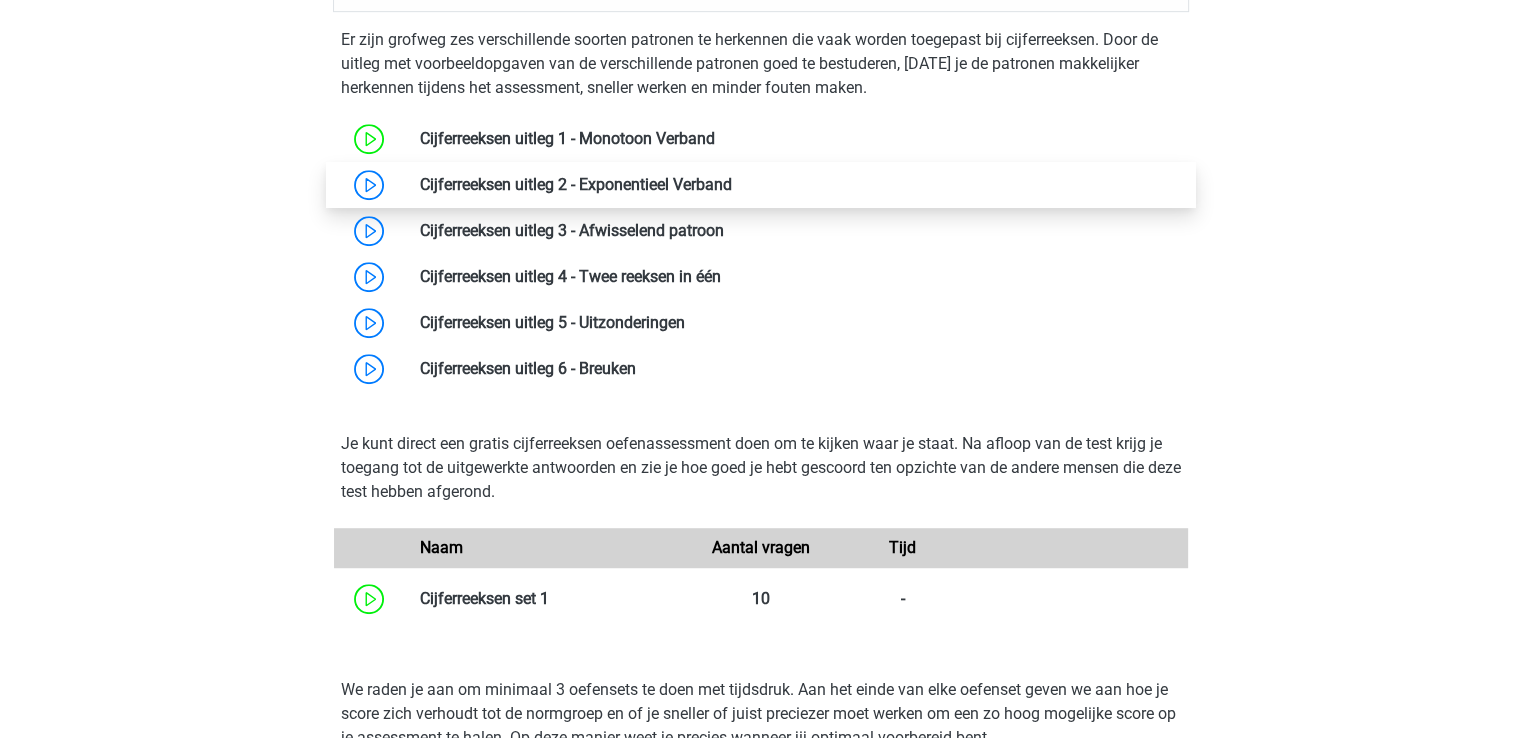 click at bounding box center [732, 184] 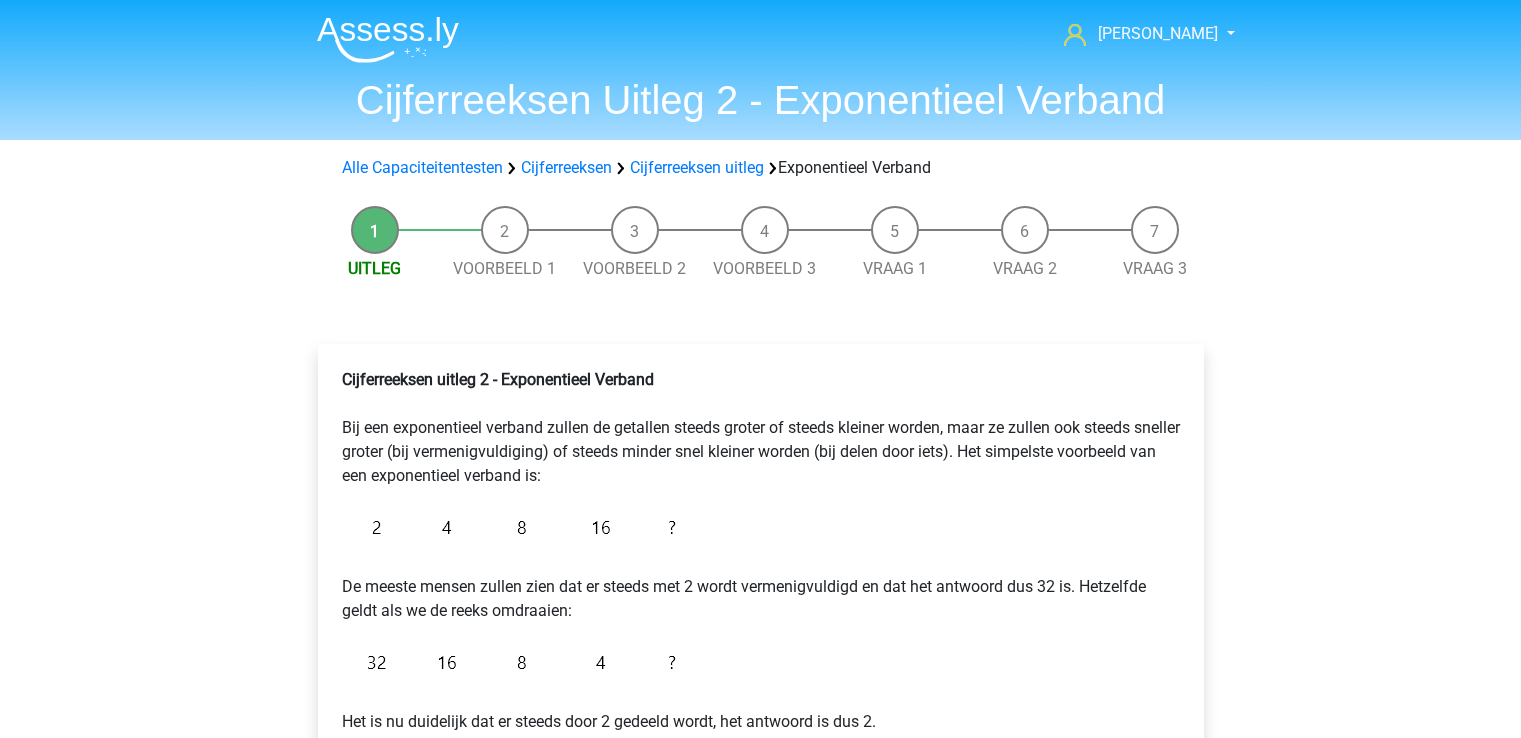 scroll, scrollTop: 0, scrollLeft: 0, axis: both 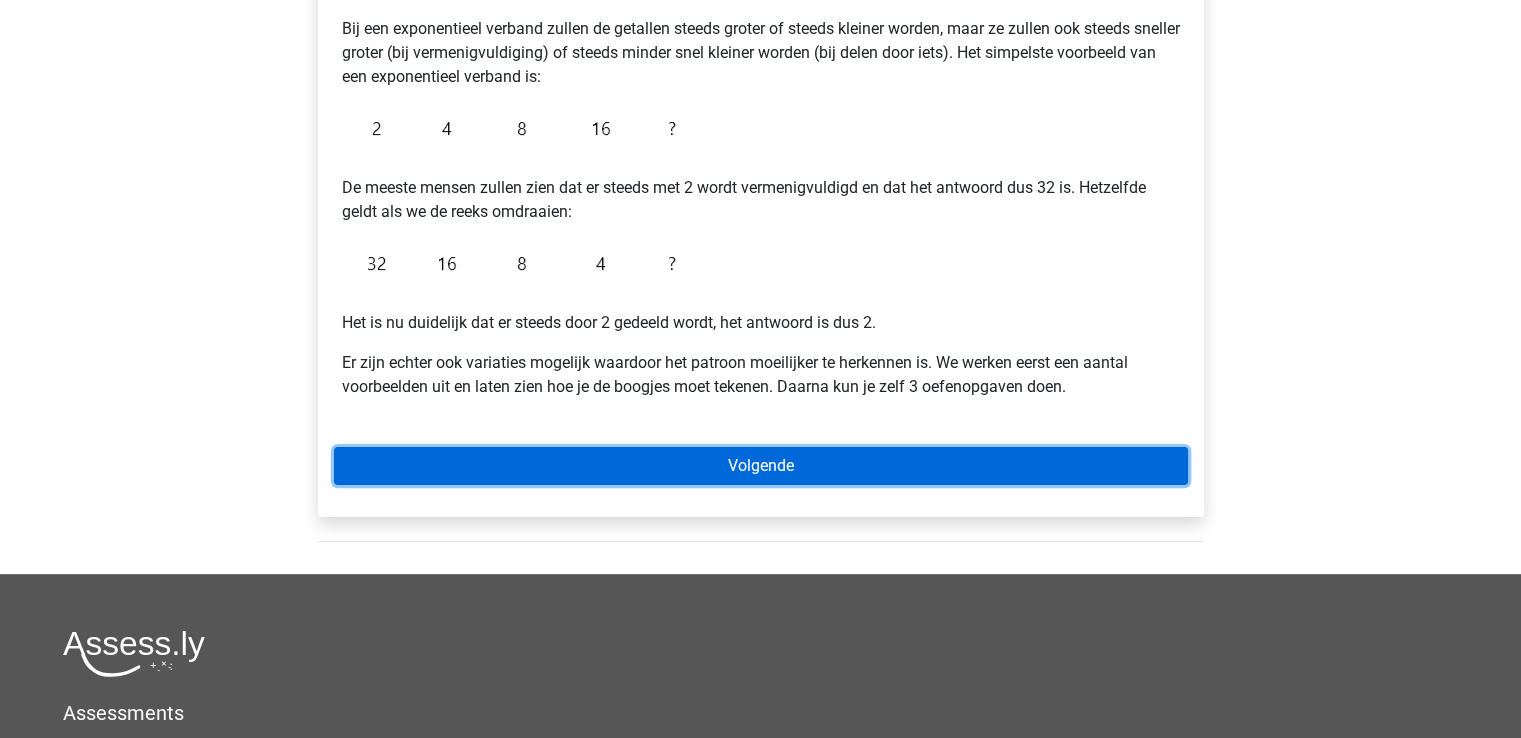 click on "Volgende" at bounding box center [761, 466] 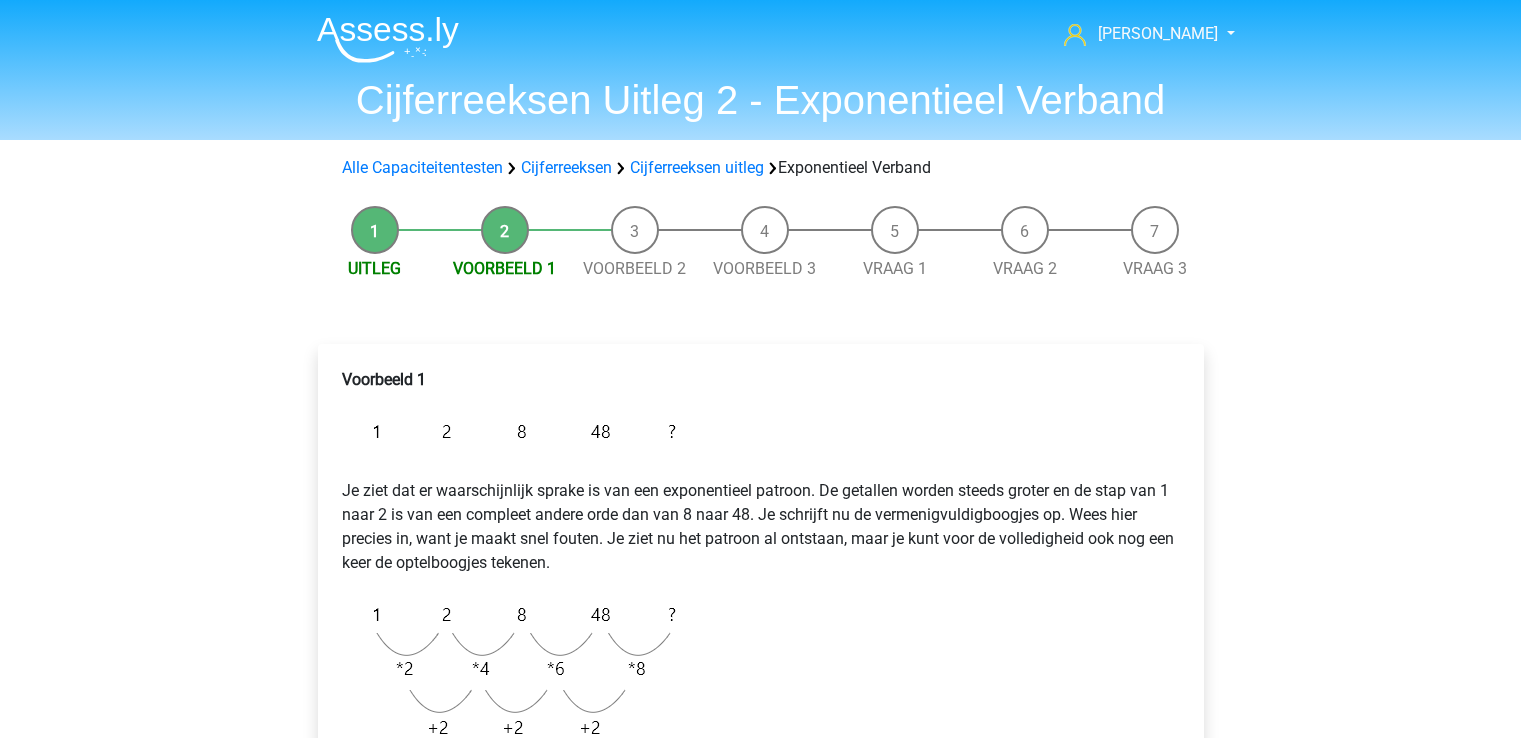 scroll, scrollTop: 0, scrollLeft: 0, axis: both 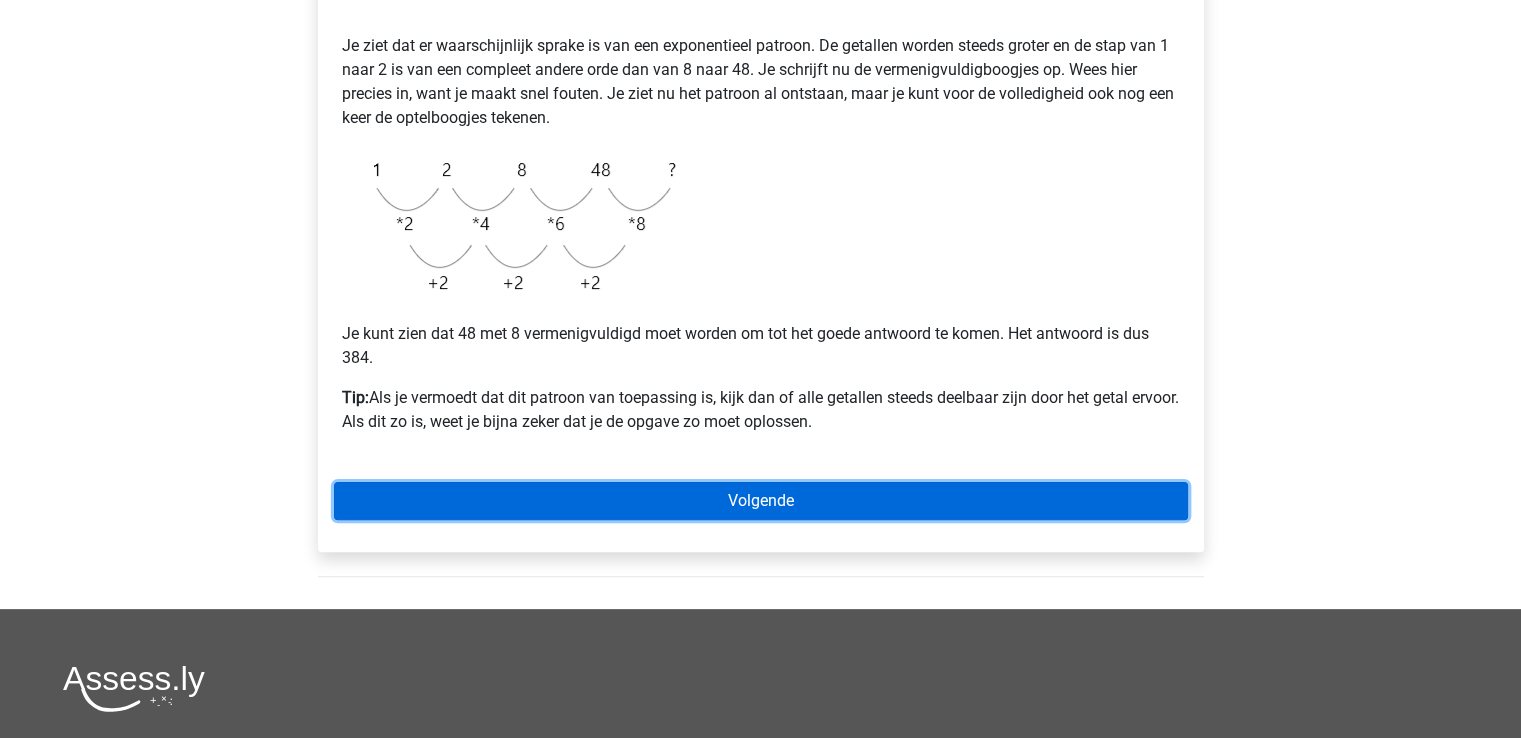 click on "Volgende" at bounding box center [761, 501] 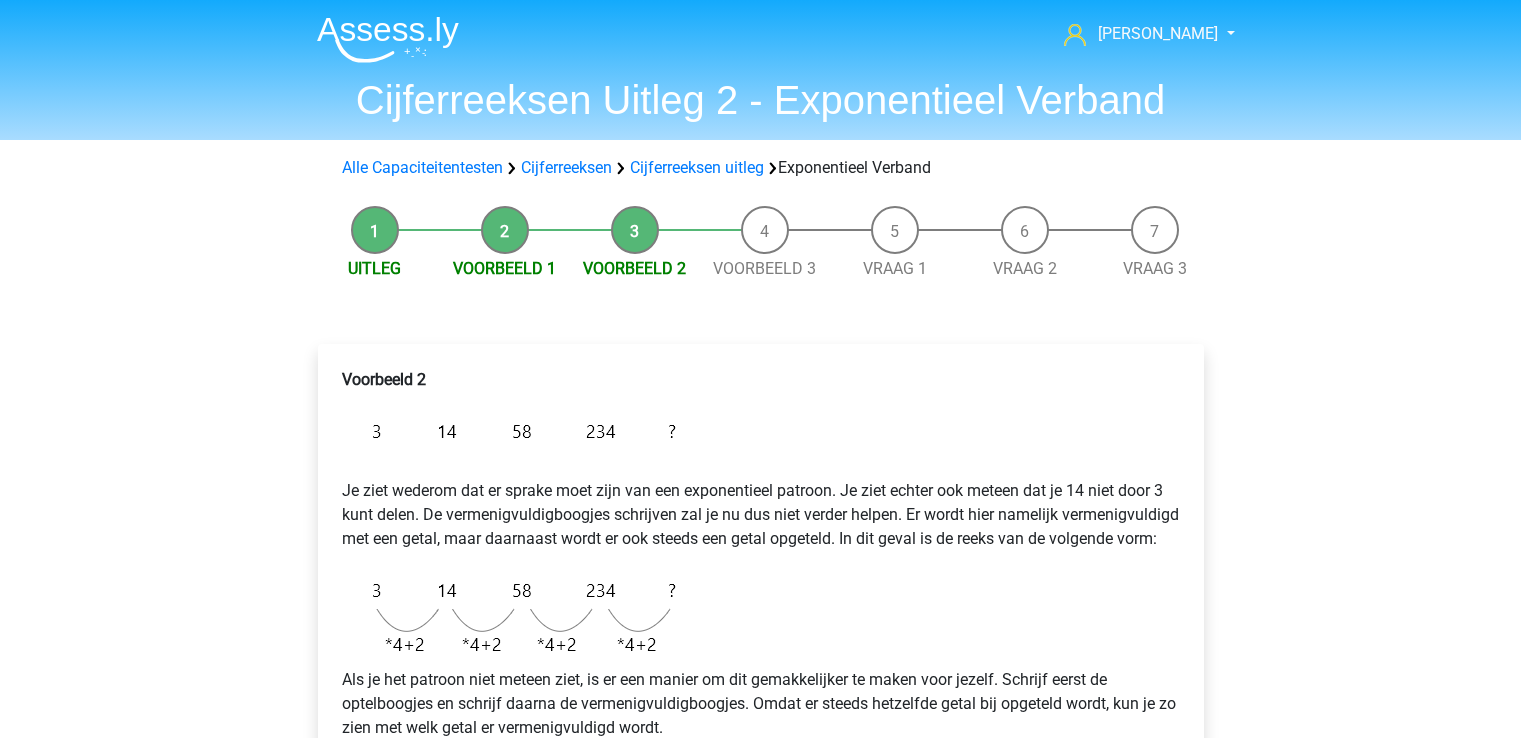 scroll, scrollTop: 0, scrollLeft: 0, axis: both 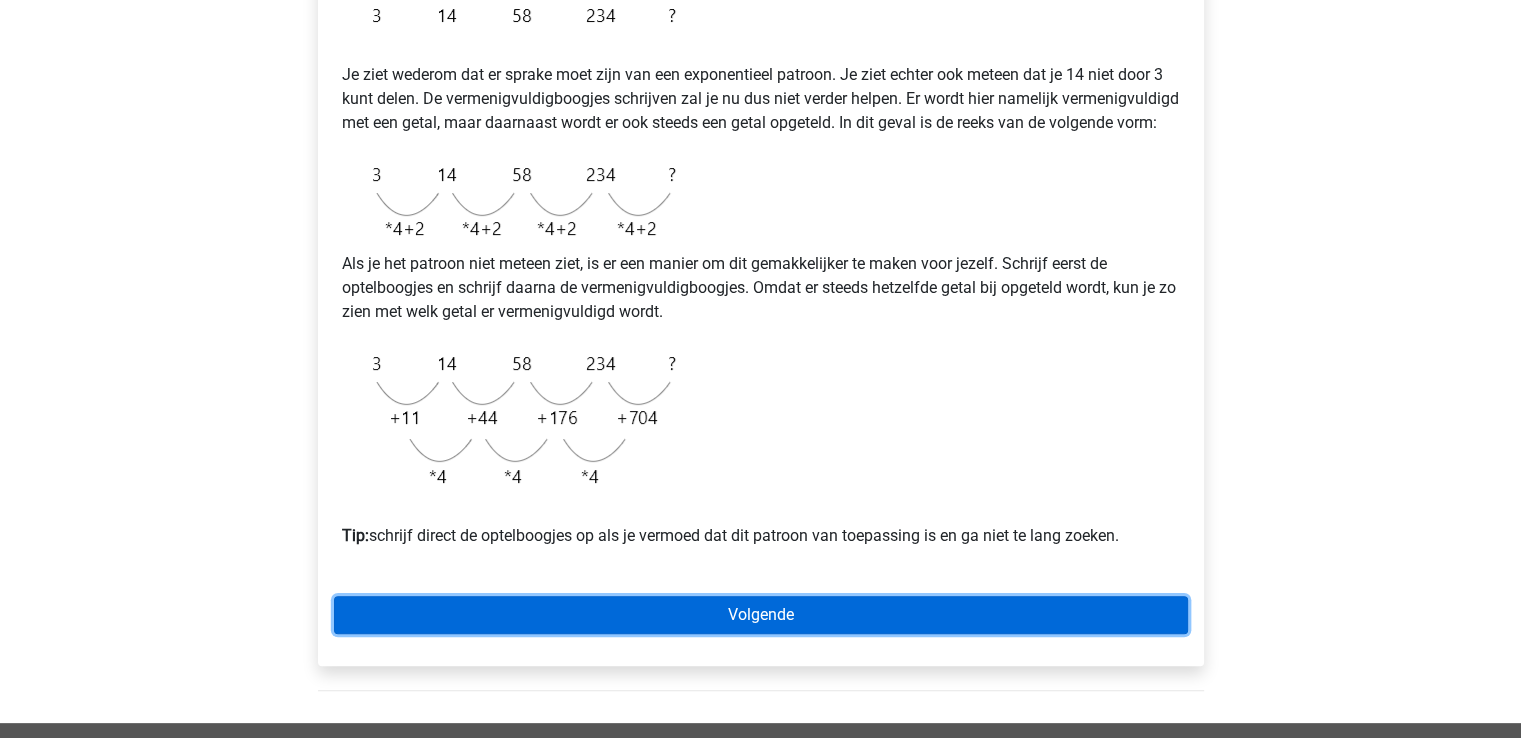 click on "Volgende" at bounding box center (761, 615) 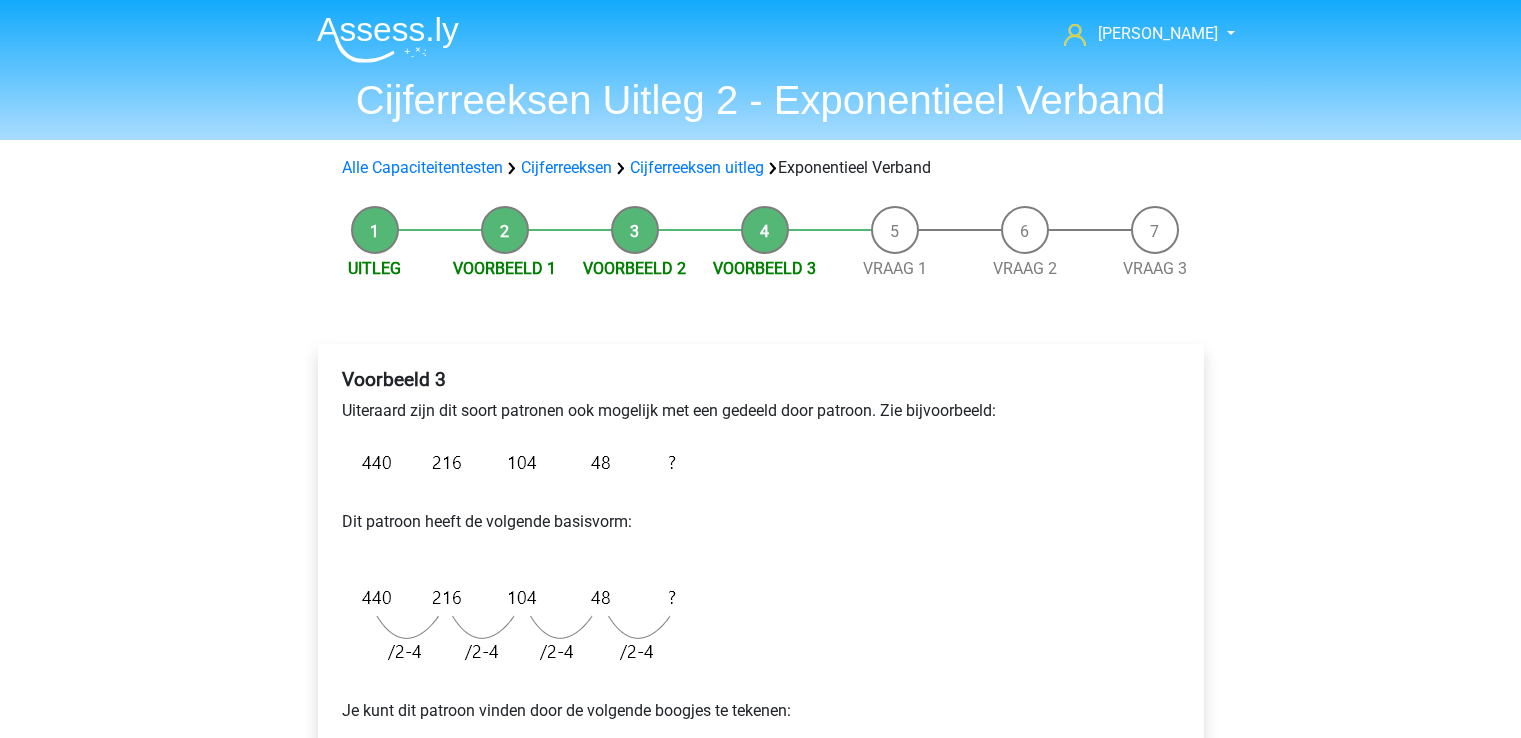 scroll, scrollTop: 0, scrollLeft: 0, axis: both 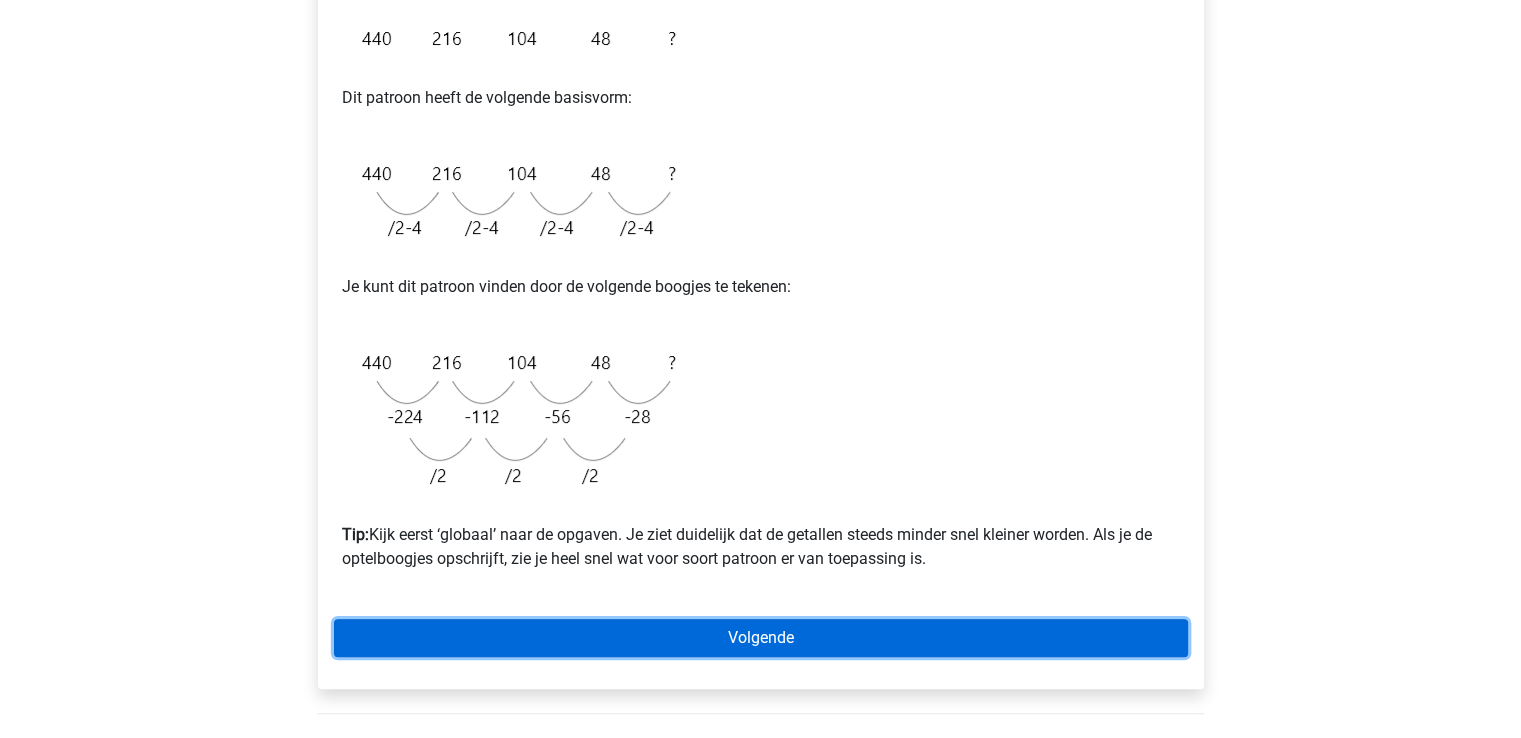 click on "Volgende" at bounding box center [761, 638] 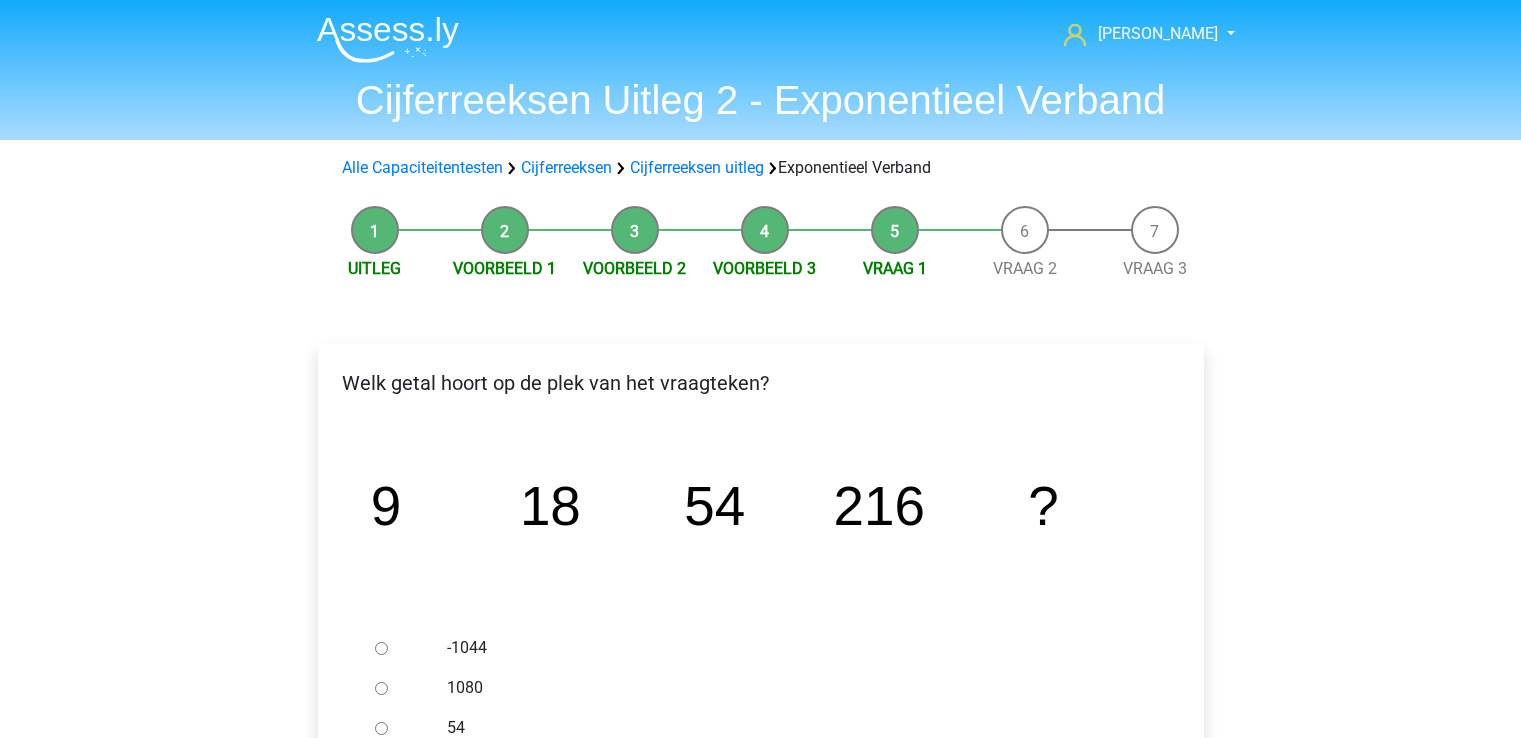 scroll, scrollTop: 0, scrollLeft: 0, axis: both 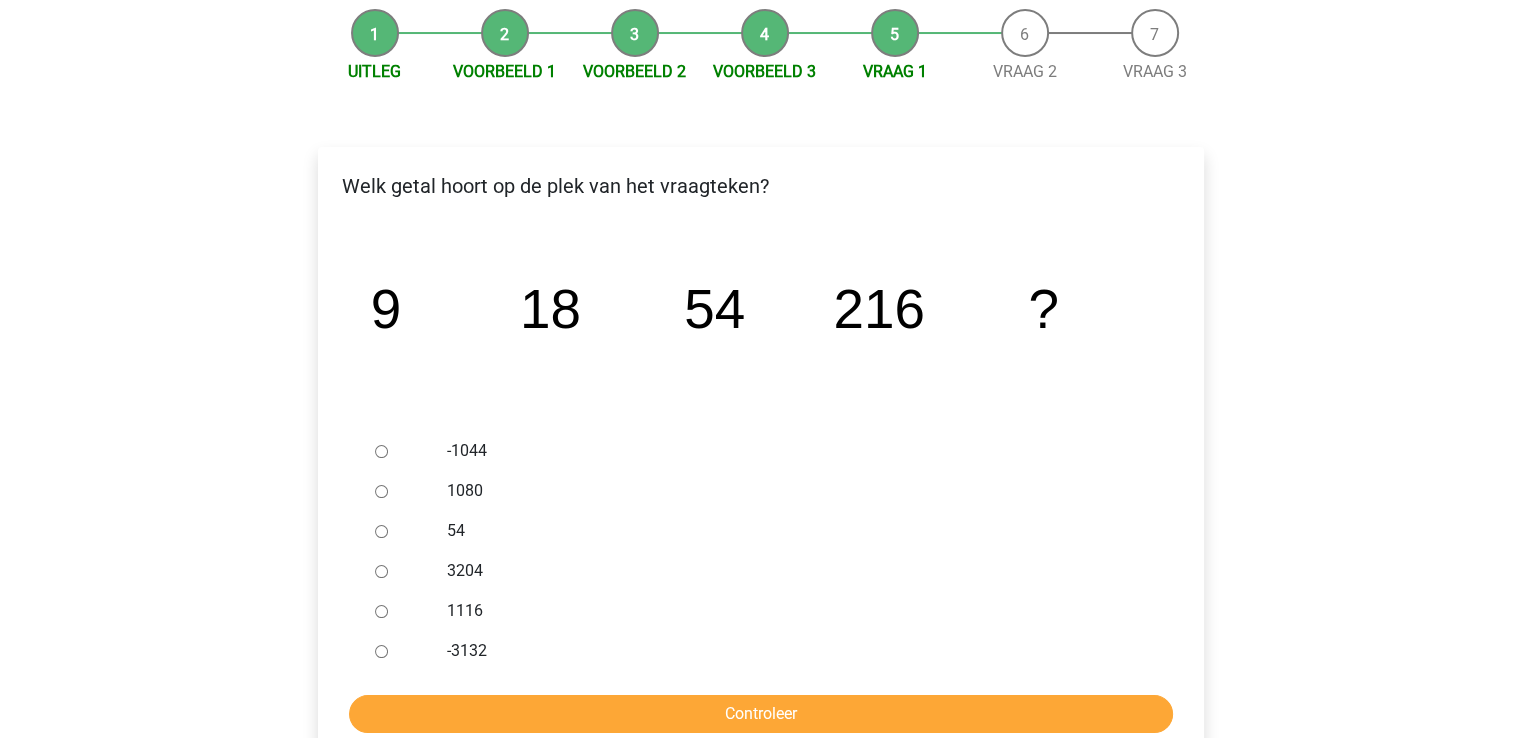 click on "1080" at bounding box center [381, 491] 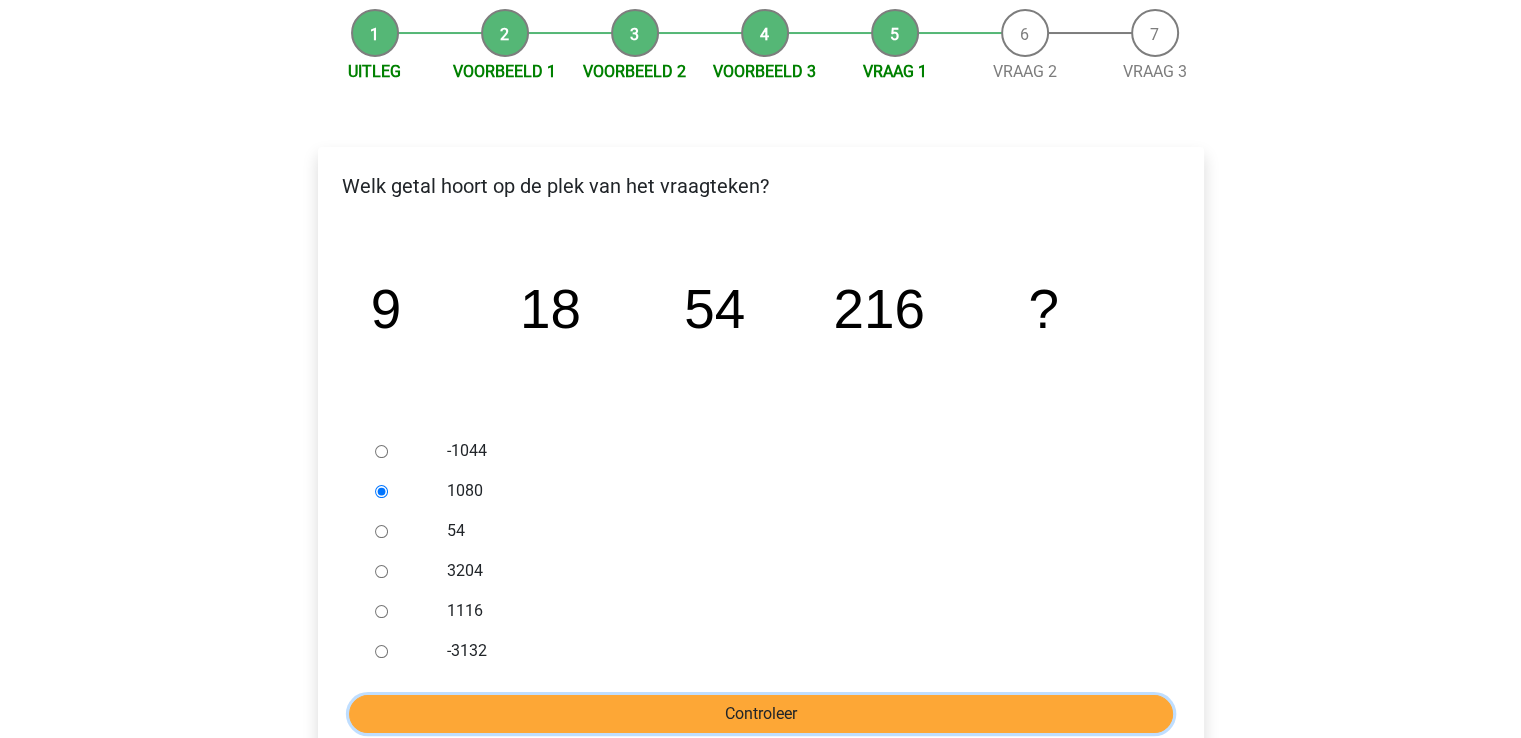 click on "Controleer" at bounding box center [761, 714] 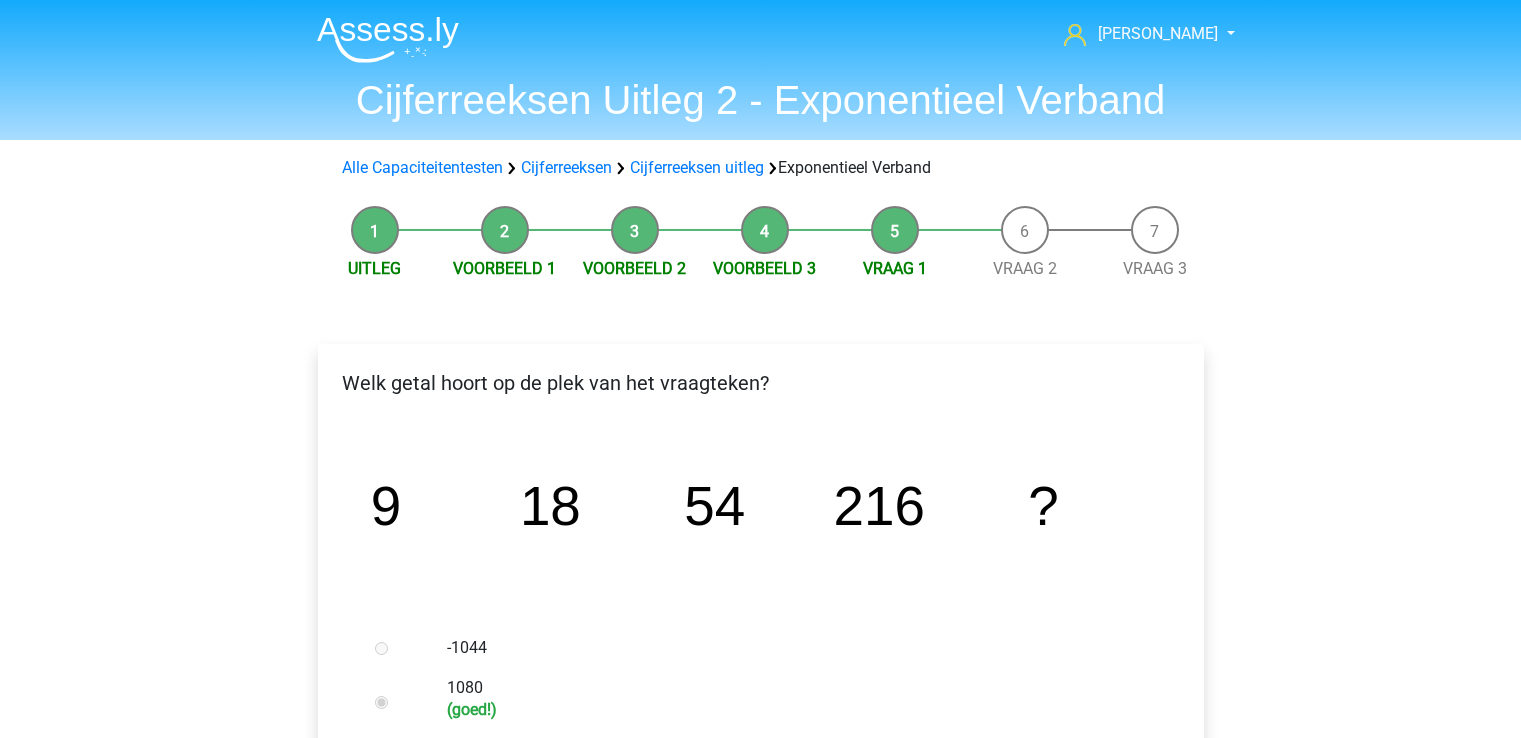 scroll, scrollTop: 0, scrollLeft: 0, axis: both 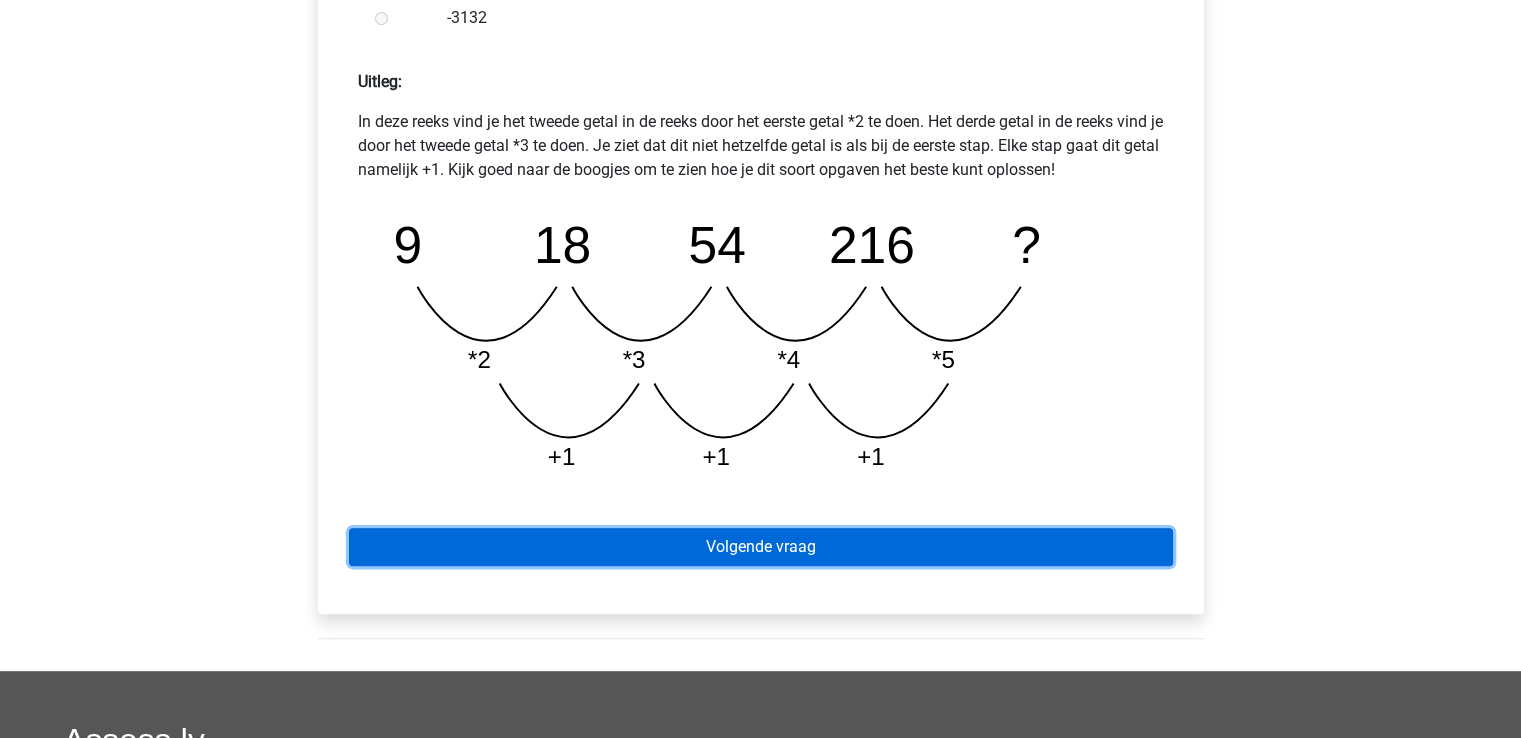 click on "Volgende vraag" at bounding box center [761, 547] 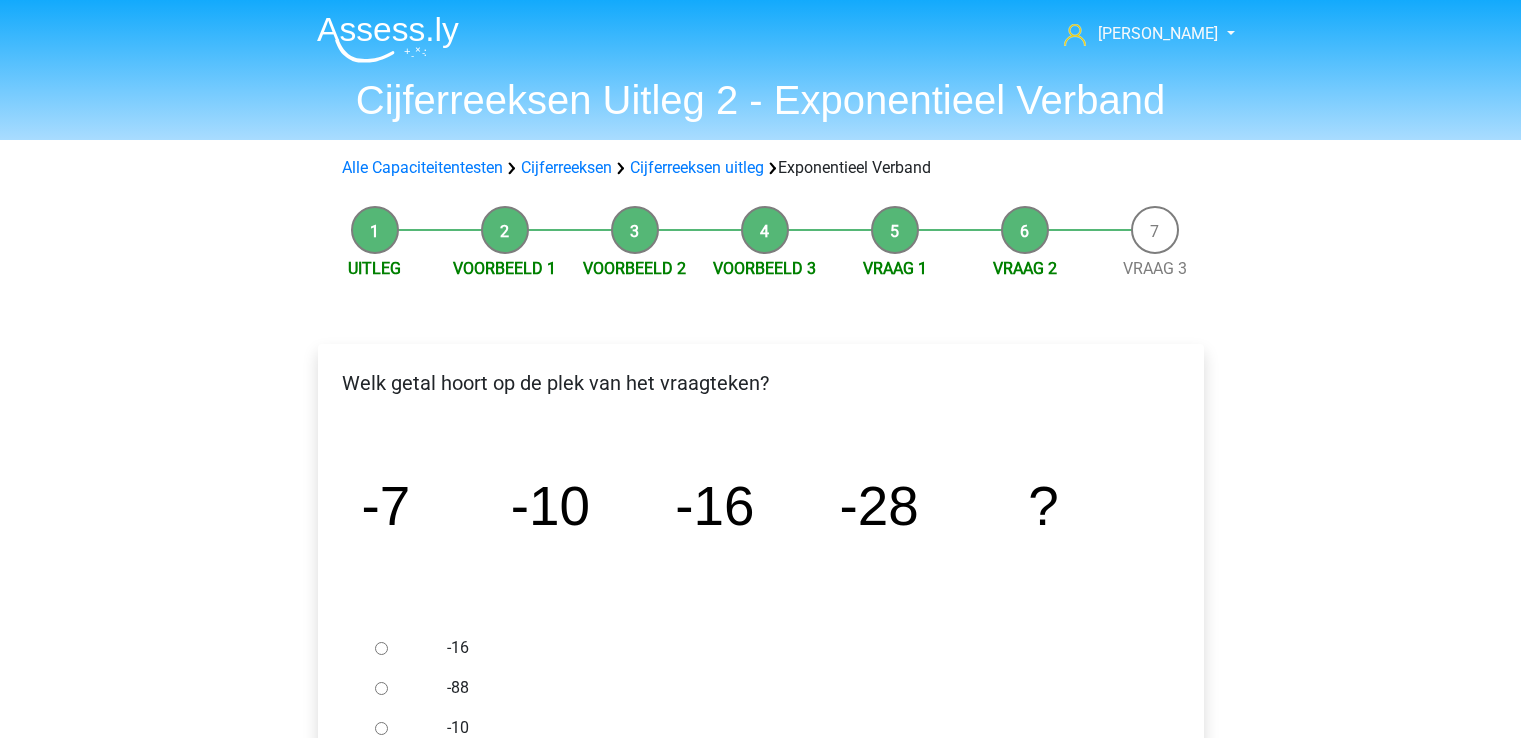 scroll, scrollTop: 0, scrollLeft: 0, axis: both 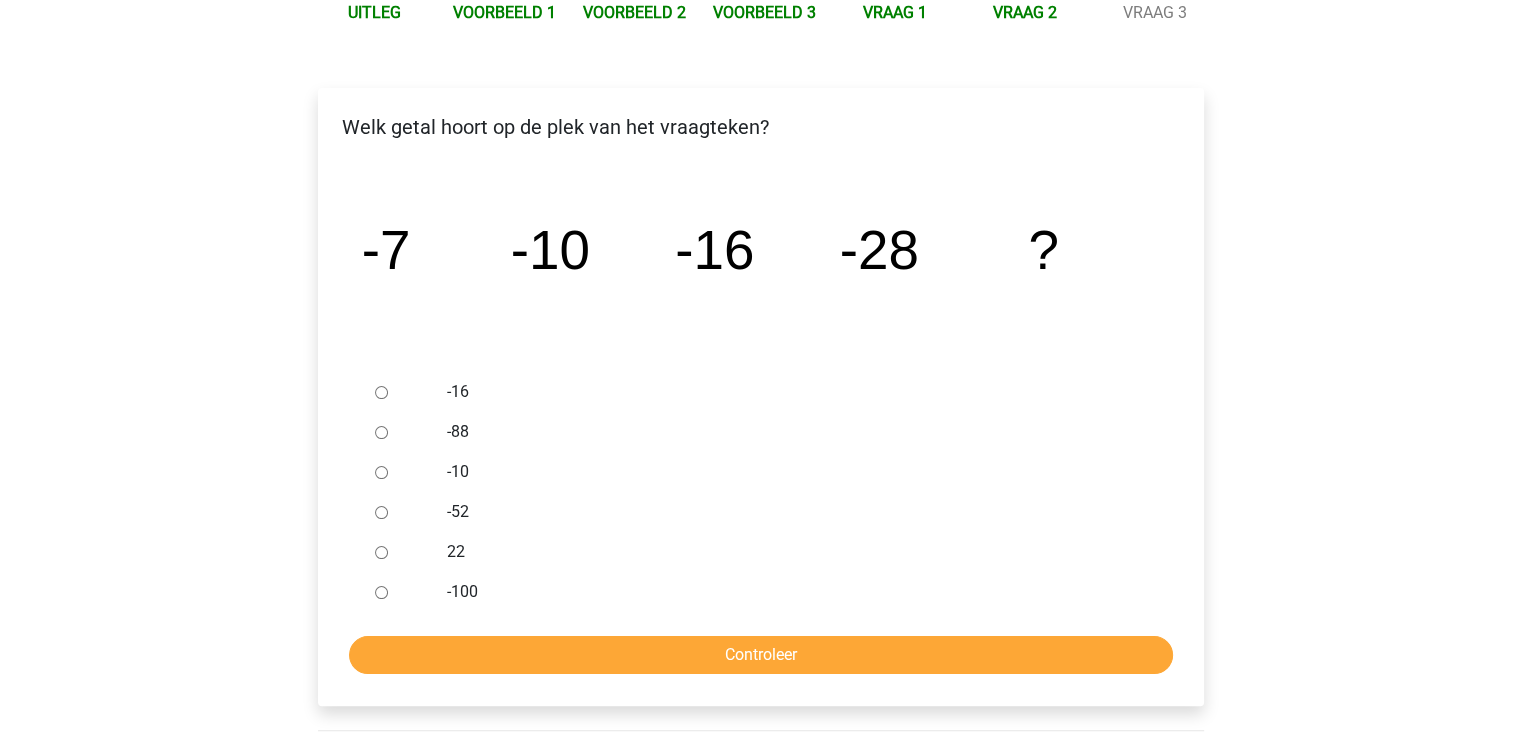click on "-52" at bounding box center [381, 512] 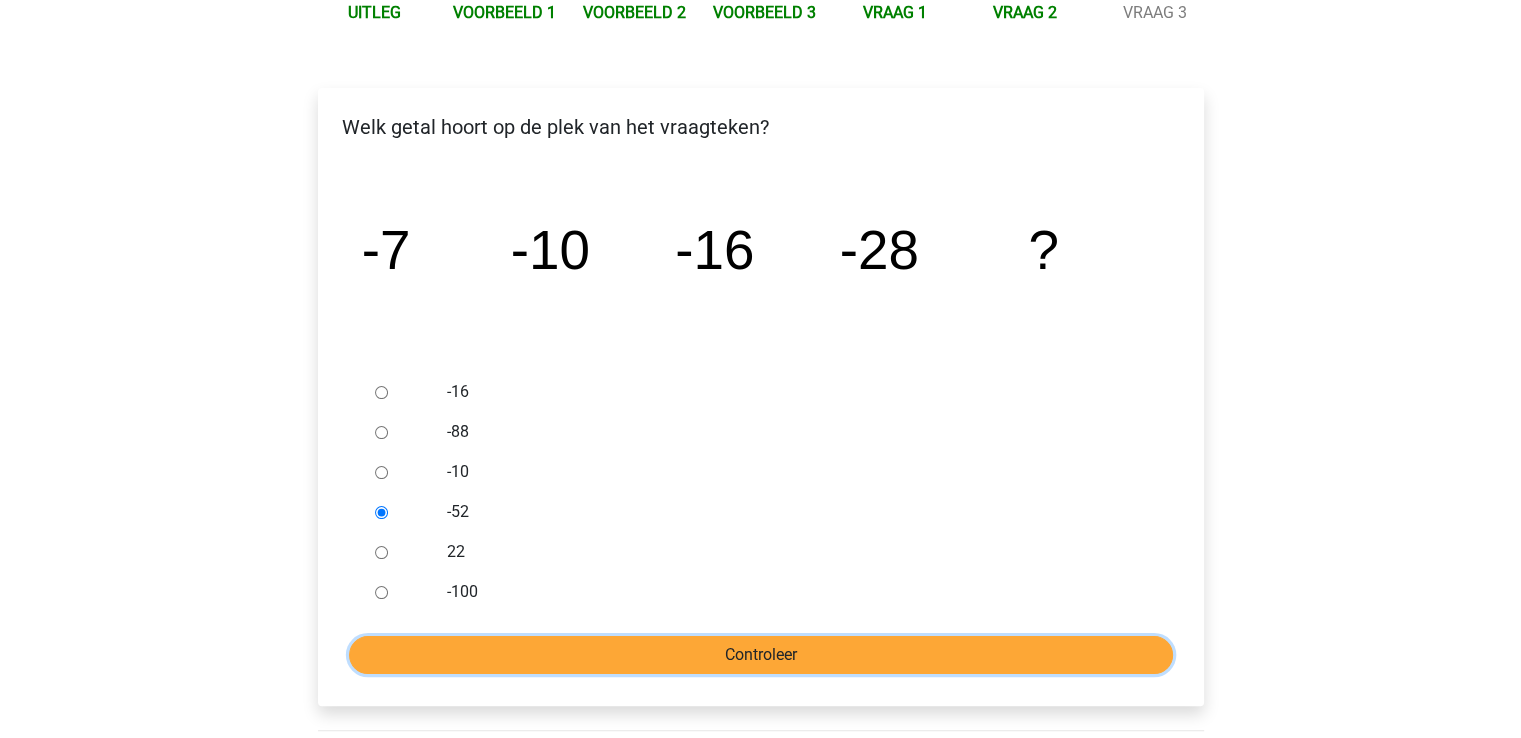 click on "Controleer" at bounding box center (761, 655) 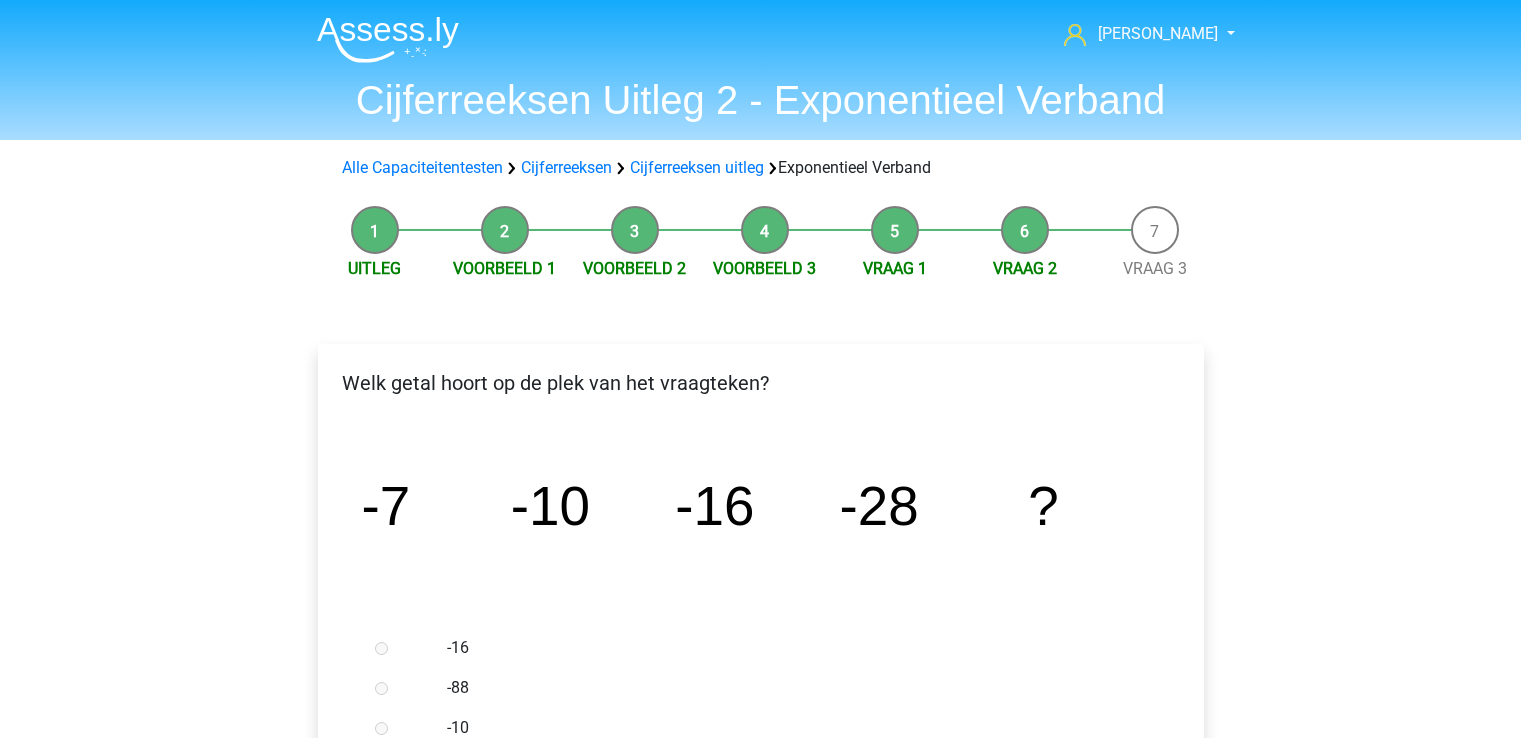 scroll, scrollTop: 0, scrollLeft: 0, axis: both 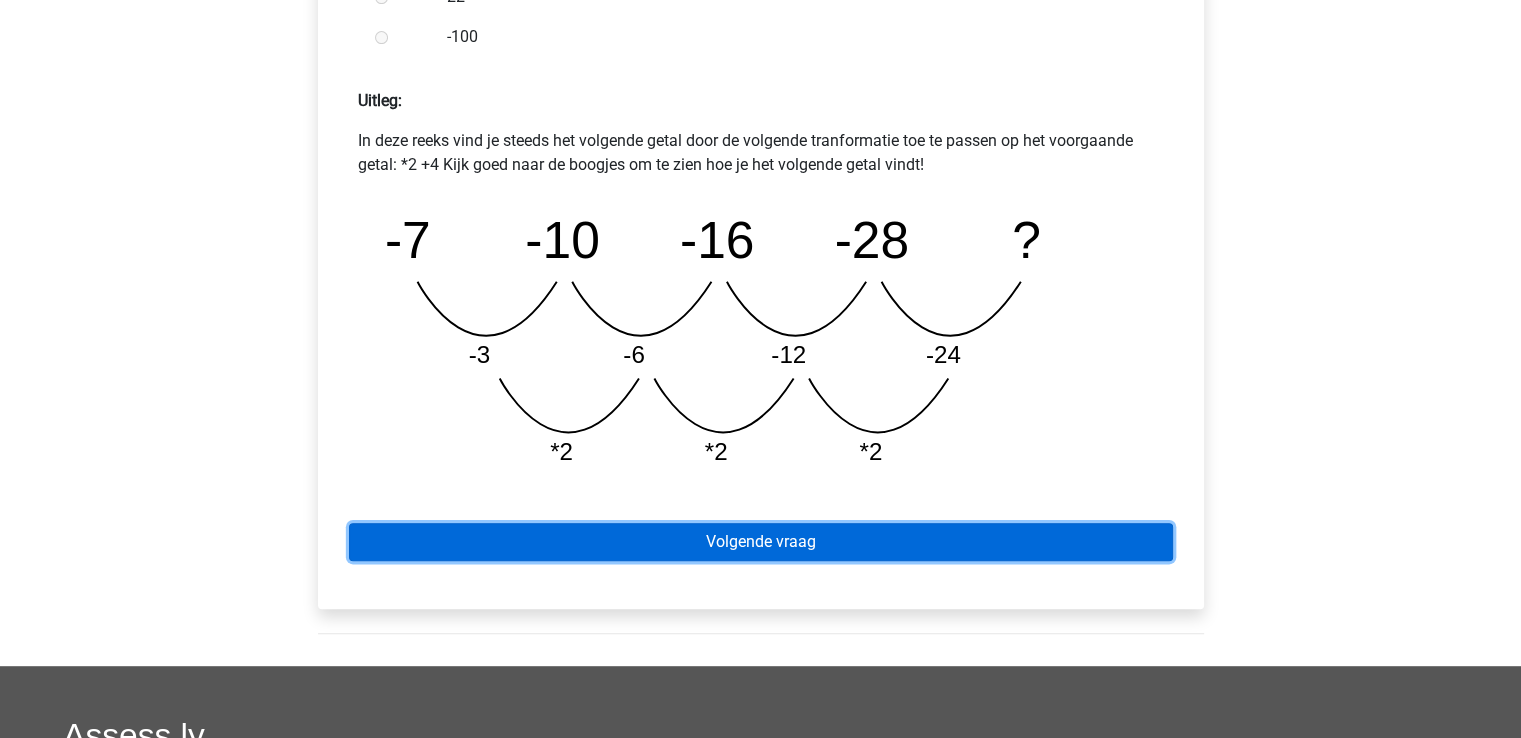 click on "Volgende vraag" at bounding box center (761, 542) 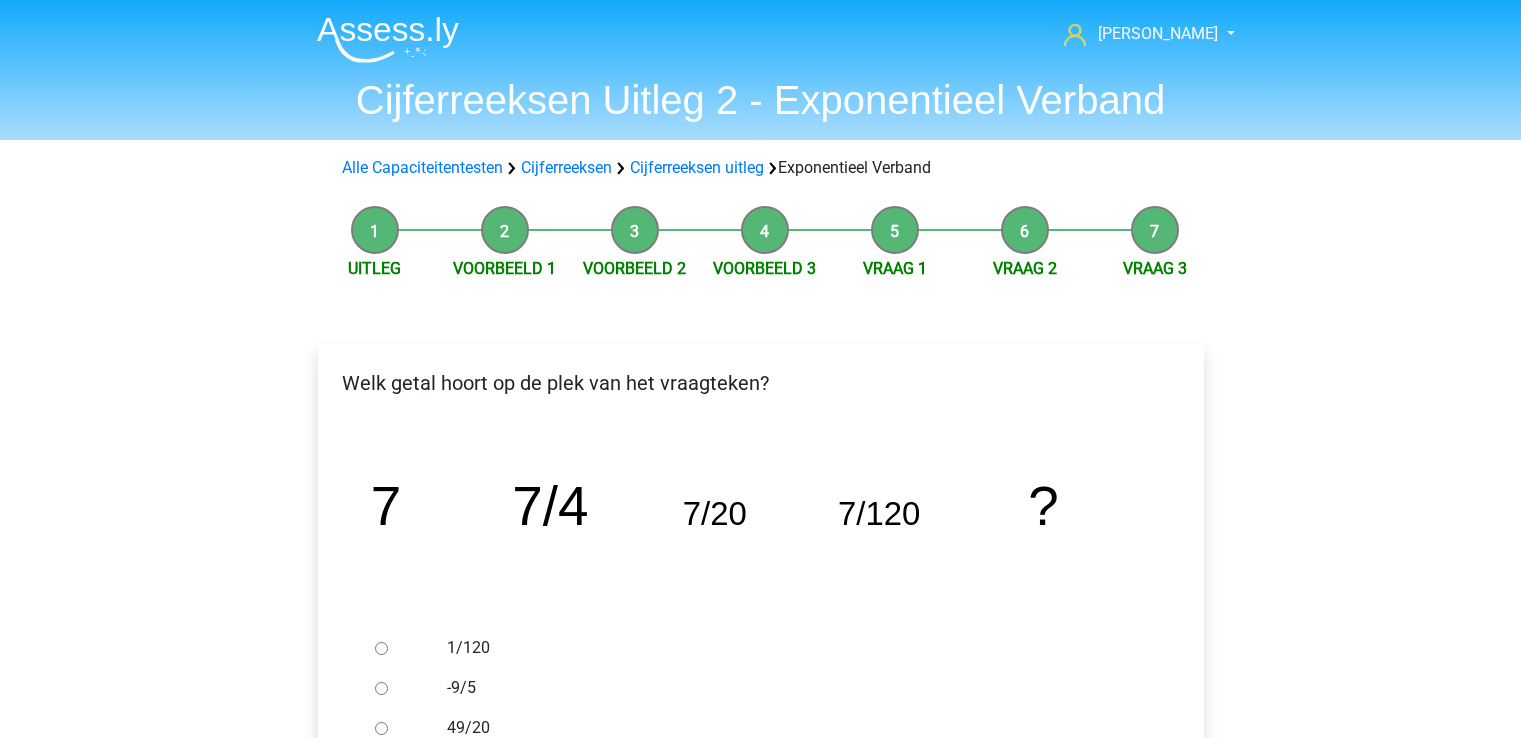 scroll, scrollTop: 0, scrollLeft: 0, axis: both 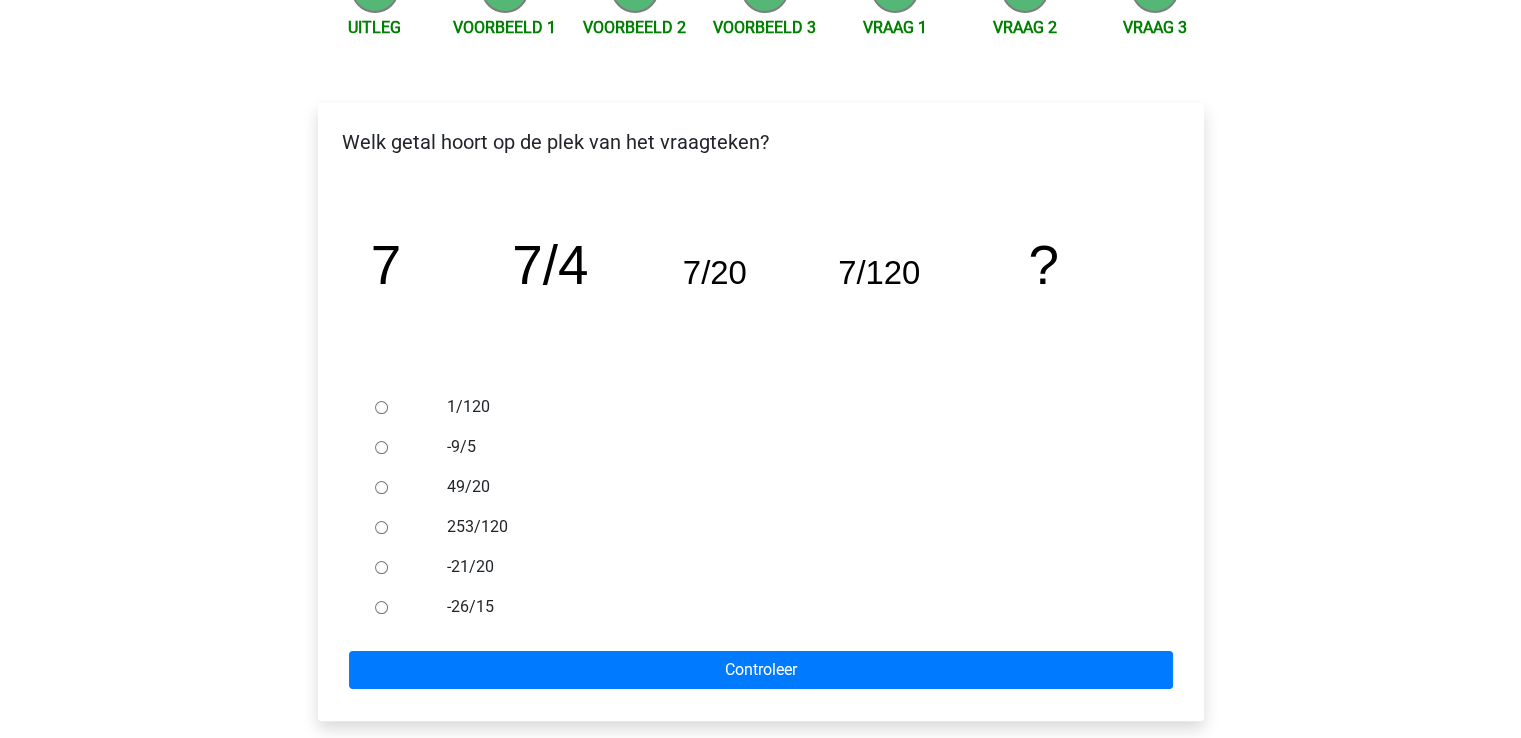 click on "1/120" at bounding box center (381, 407) 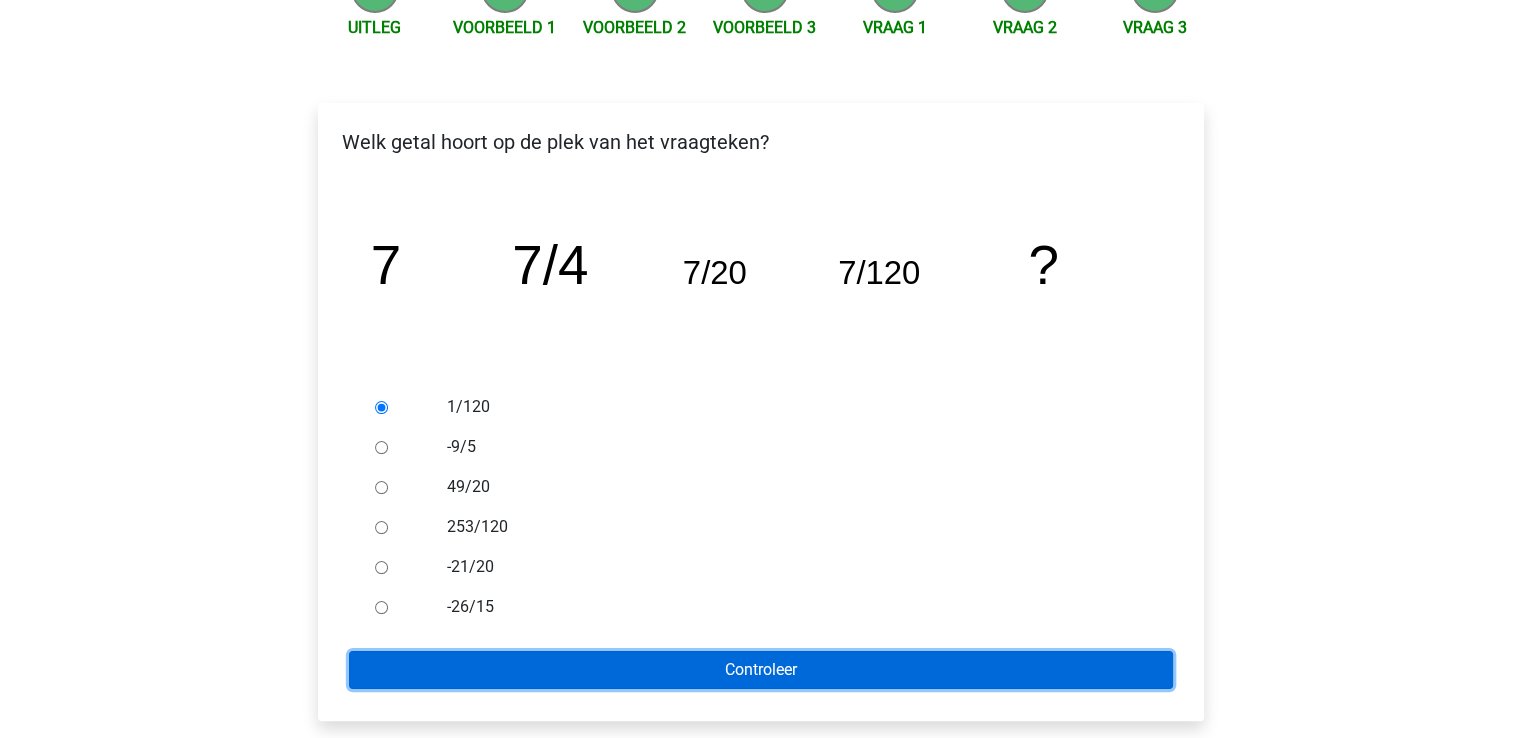 click on "Controleer" at bounding box center (761, 670) 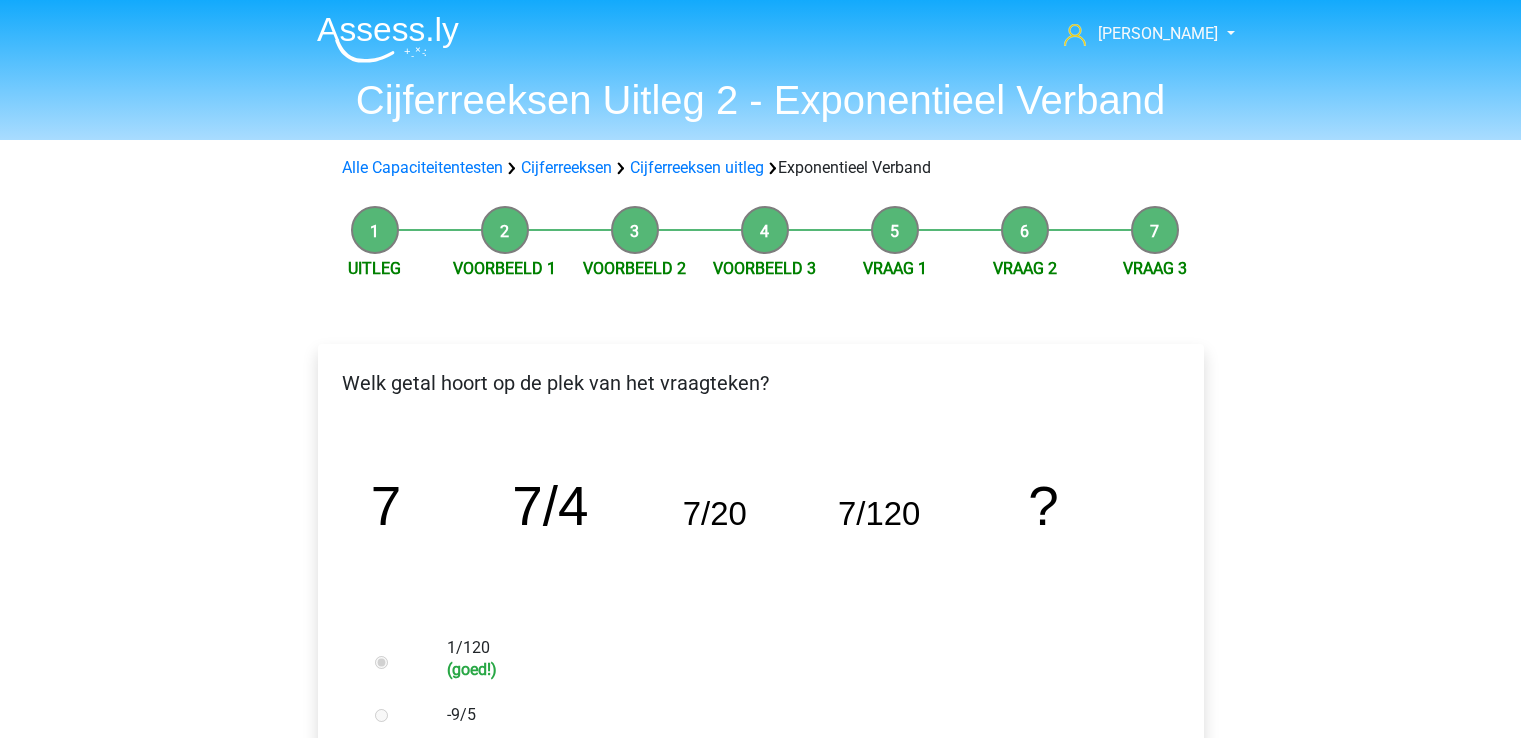 scroll, scrollTop: 0, scrollLeft: 0, axis: both 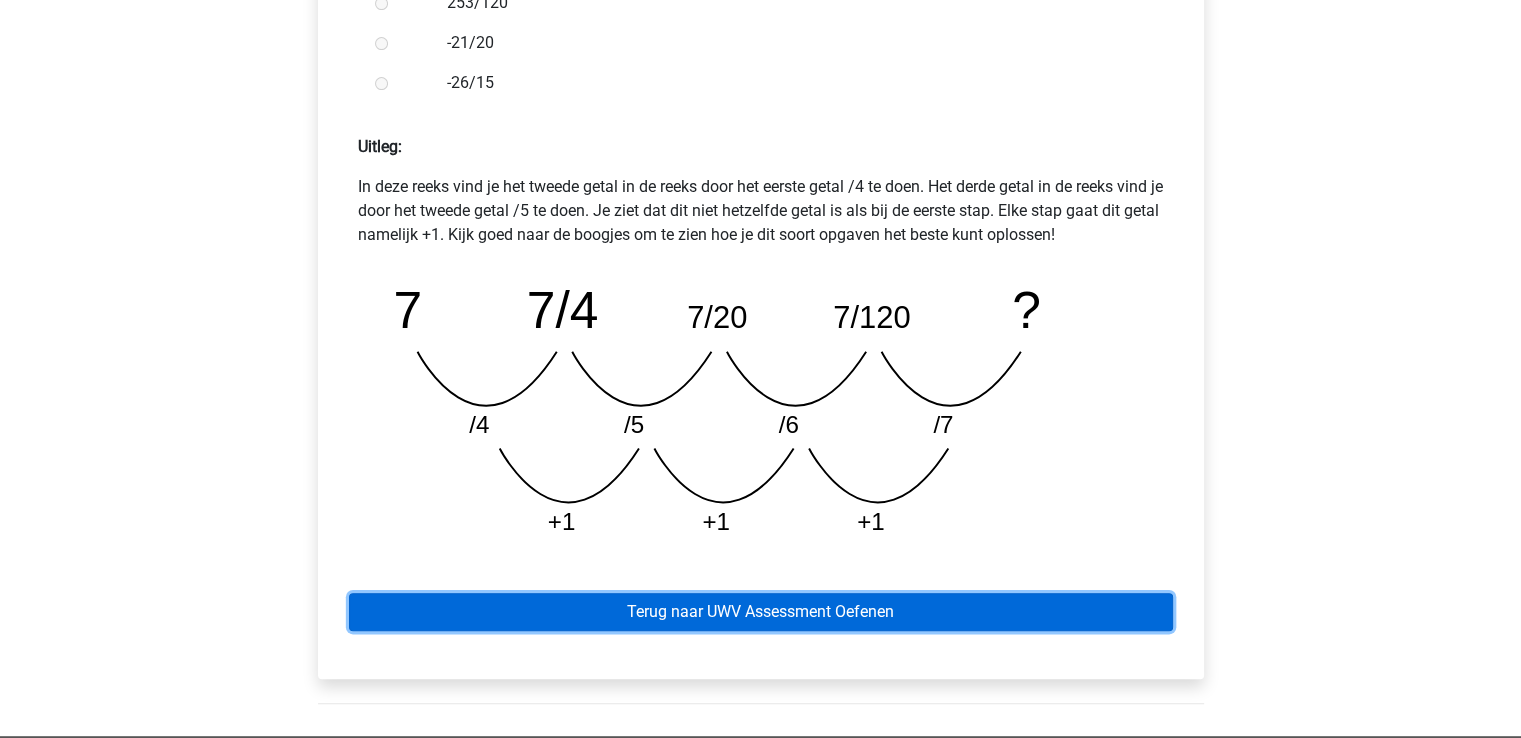 click on "Terug naar UWV Assessment Oefenen" at bounding box center (761, 612) 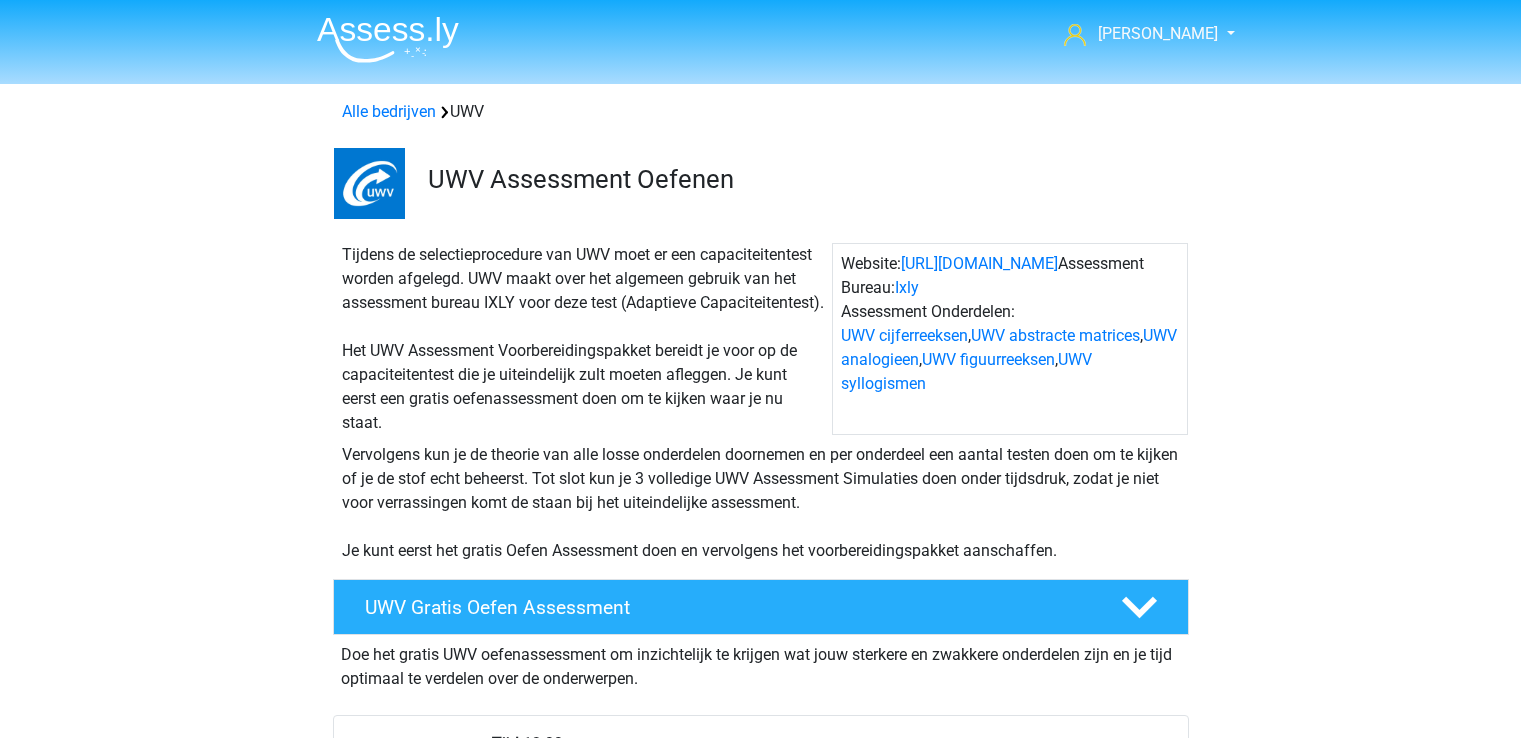 scroll, scrollTop: 0, scrollLeft: 0, axis: both 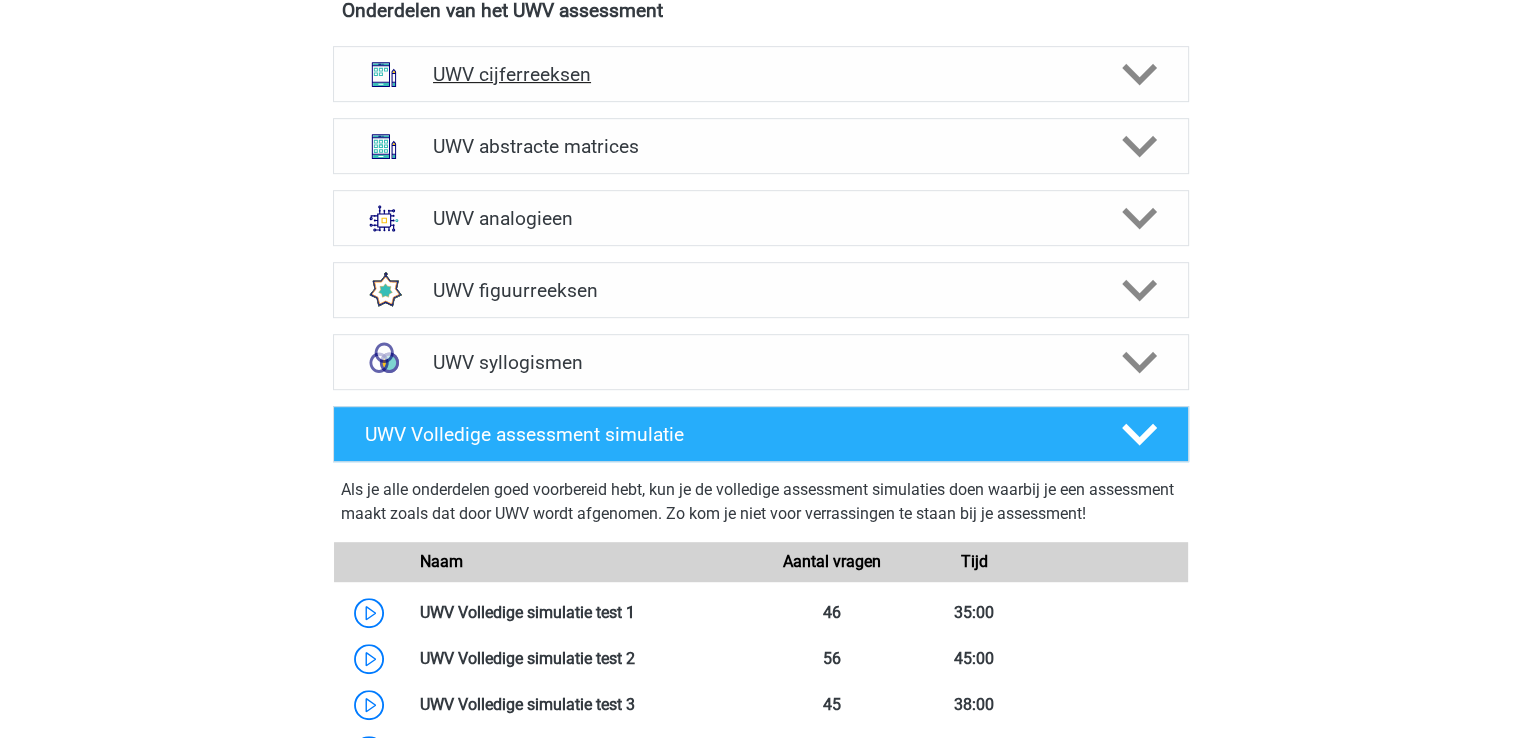 click on "UWV cijferreeksen" at bounding box center [761, 74] 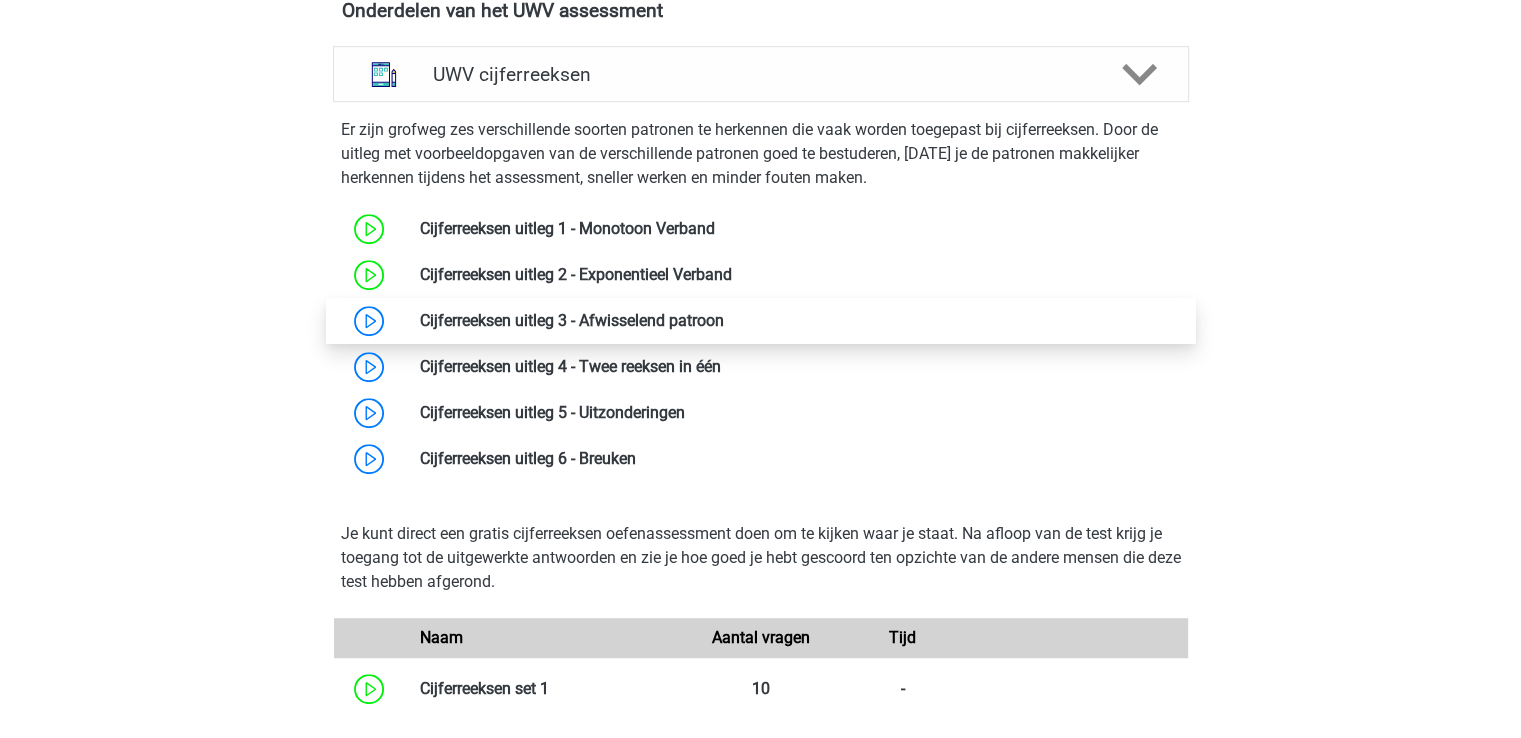 click at bounding box center [724, 320] 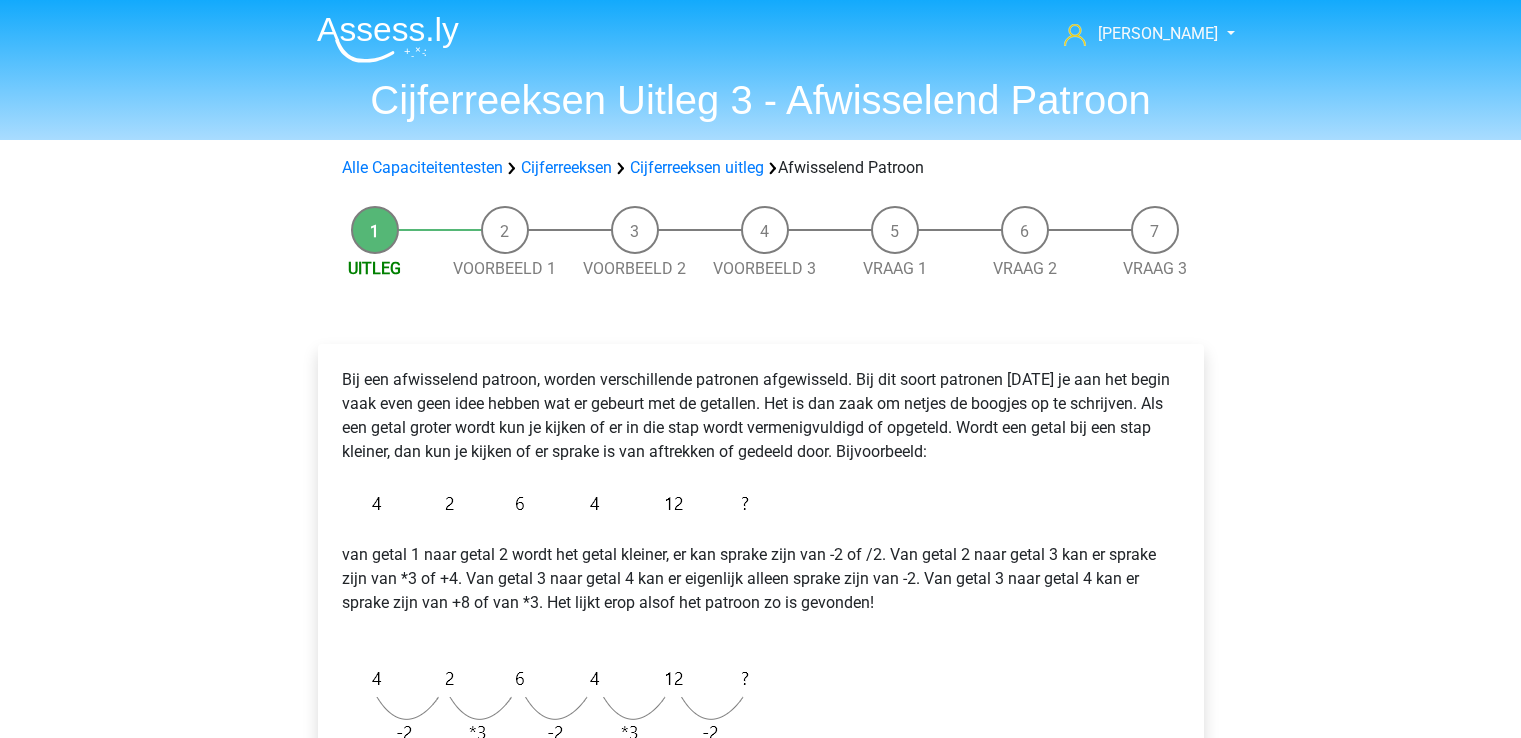 scroll, scrollTop: 0, scrollLeft: 0, axis: both 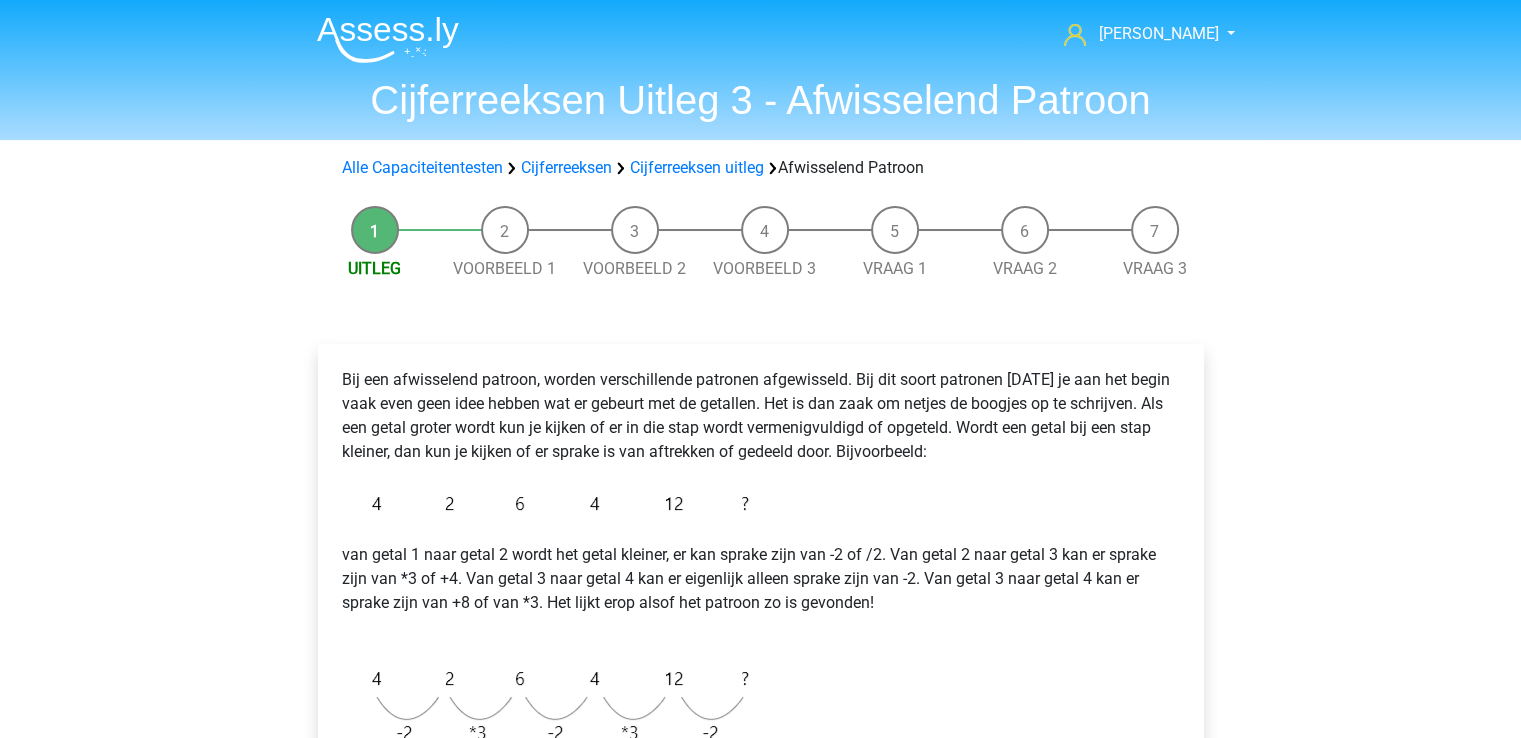 drag, startPoint x: 1535, startPoint y: 2, endPoint x: 880, endPoint y: 9, distance: 655.0374 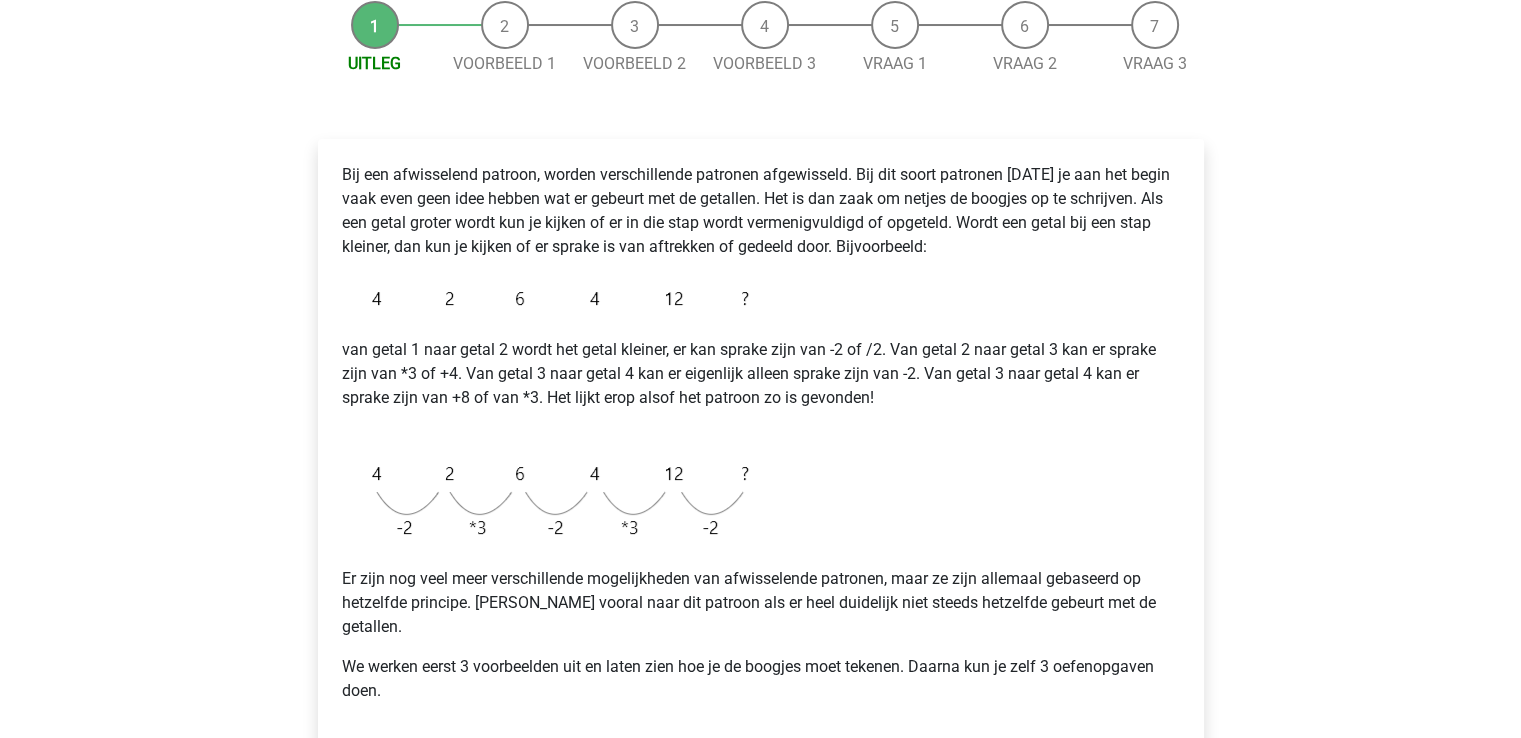 scroll, scrollTop: 222, scrollLeft: 0, axis: vertical 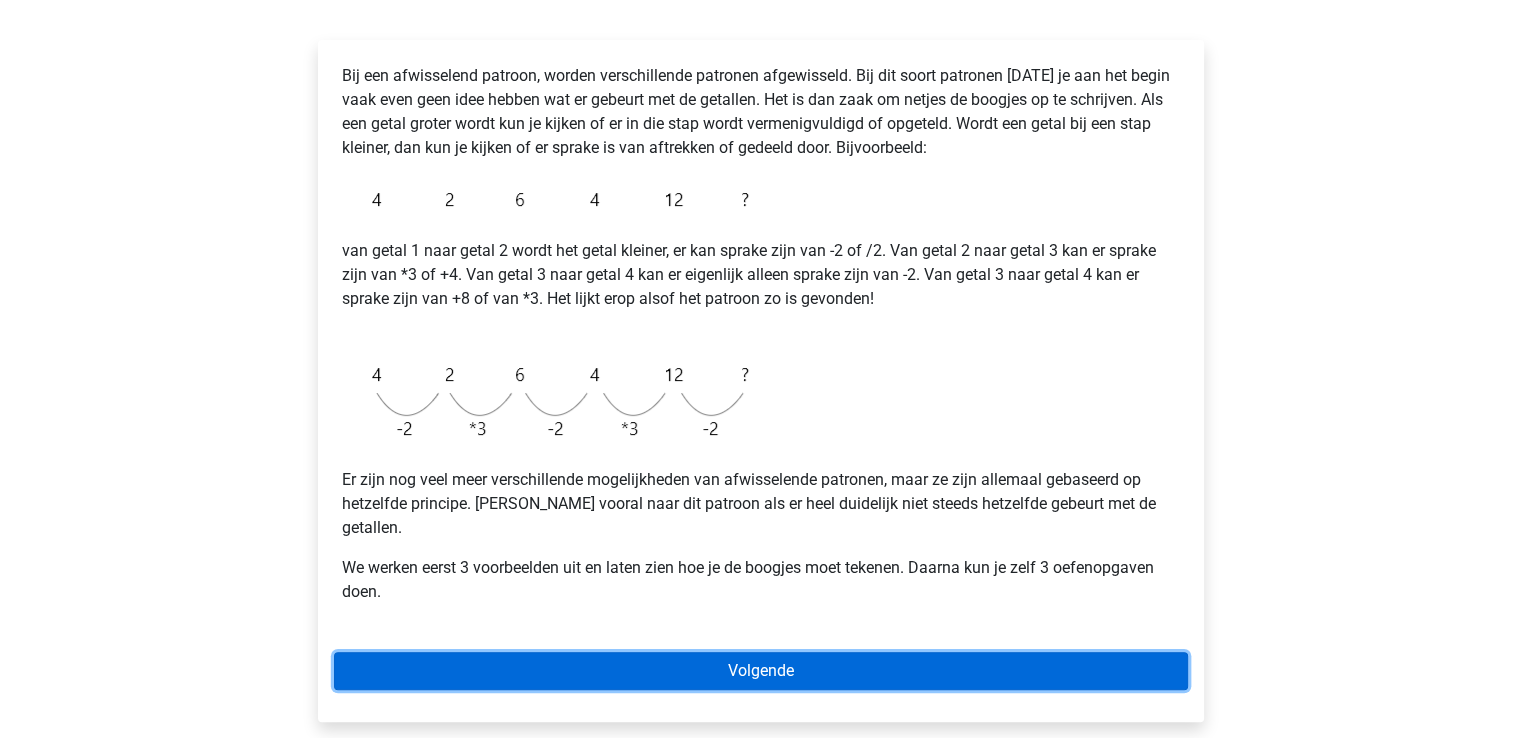 click on "Volgende" at bounding box center [761, 671] 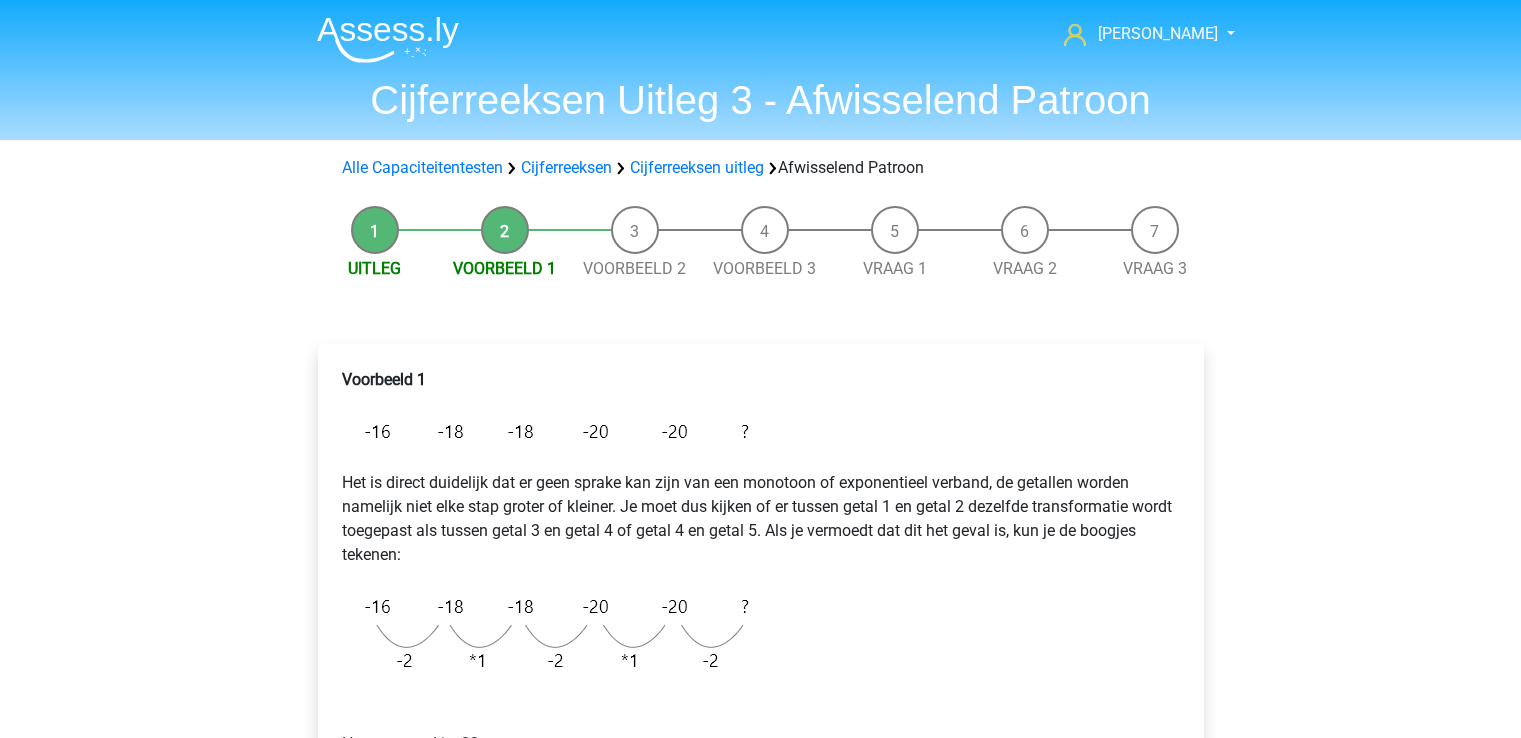 scroll, scrollTop: 0, scrollLeft: 0, axis: both 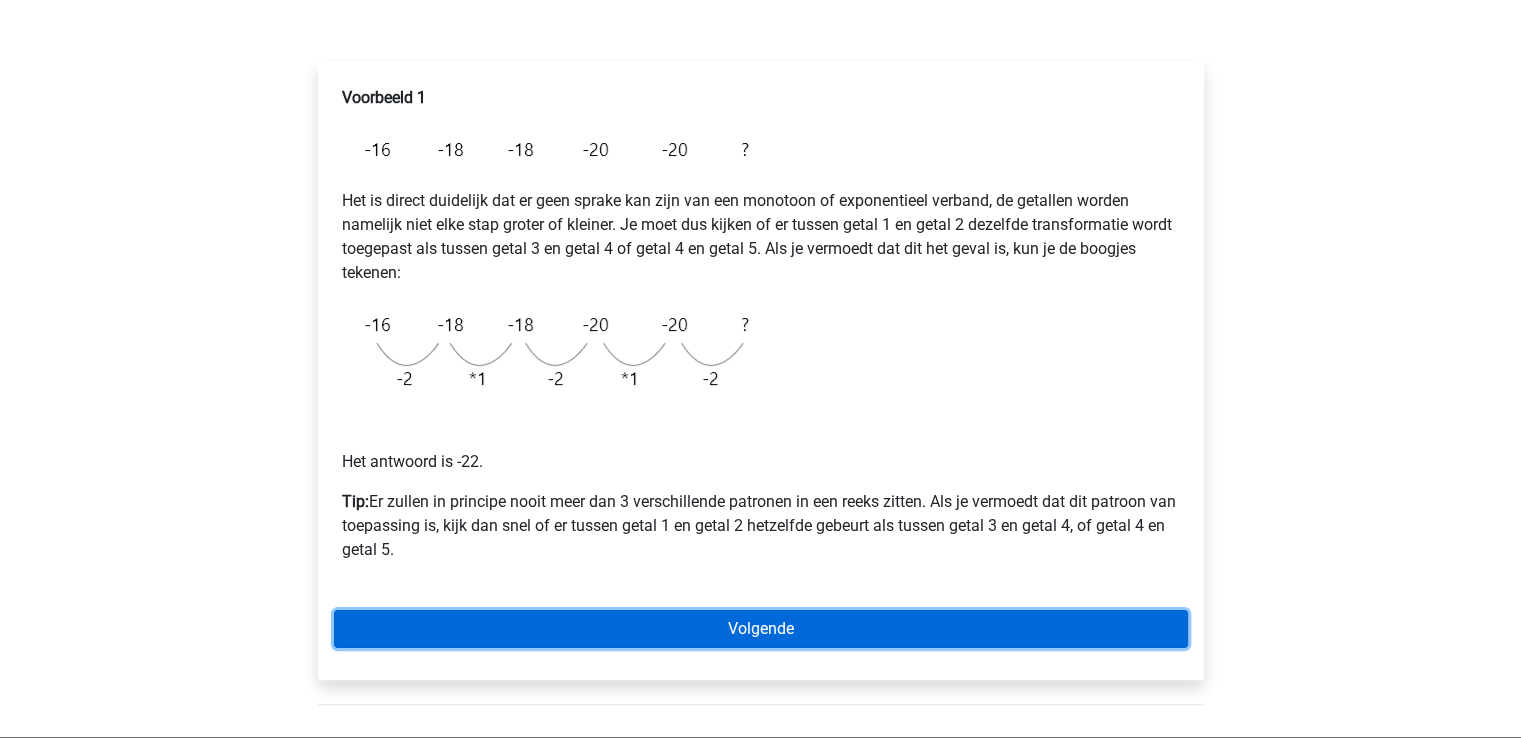 click on "Volgende" at bounding box center (761, 629) 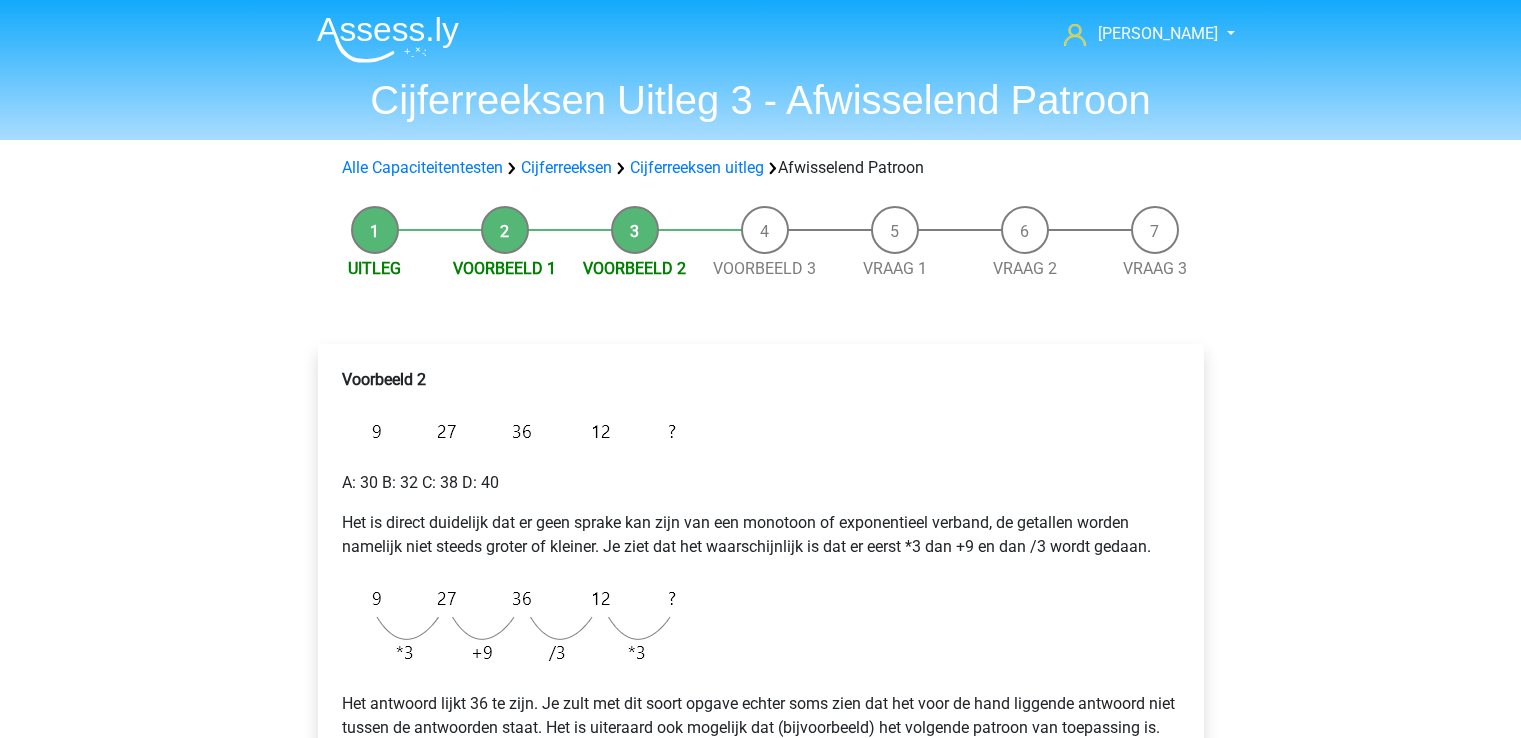 scroll, scrollTop: 0, scrollLeft: 0, axis: both 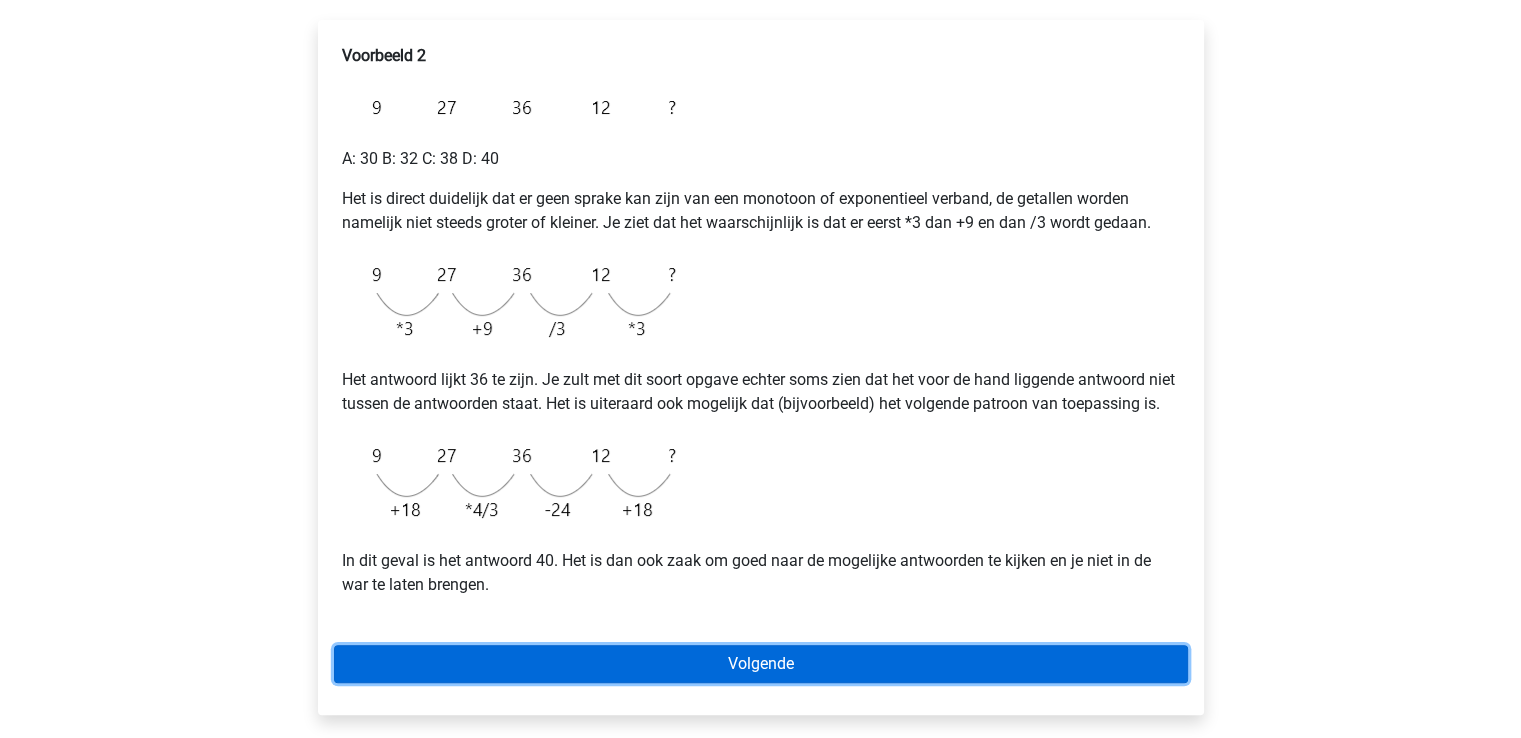 click on "Volgende" at bounding box center [761, 664] 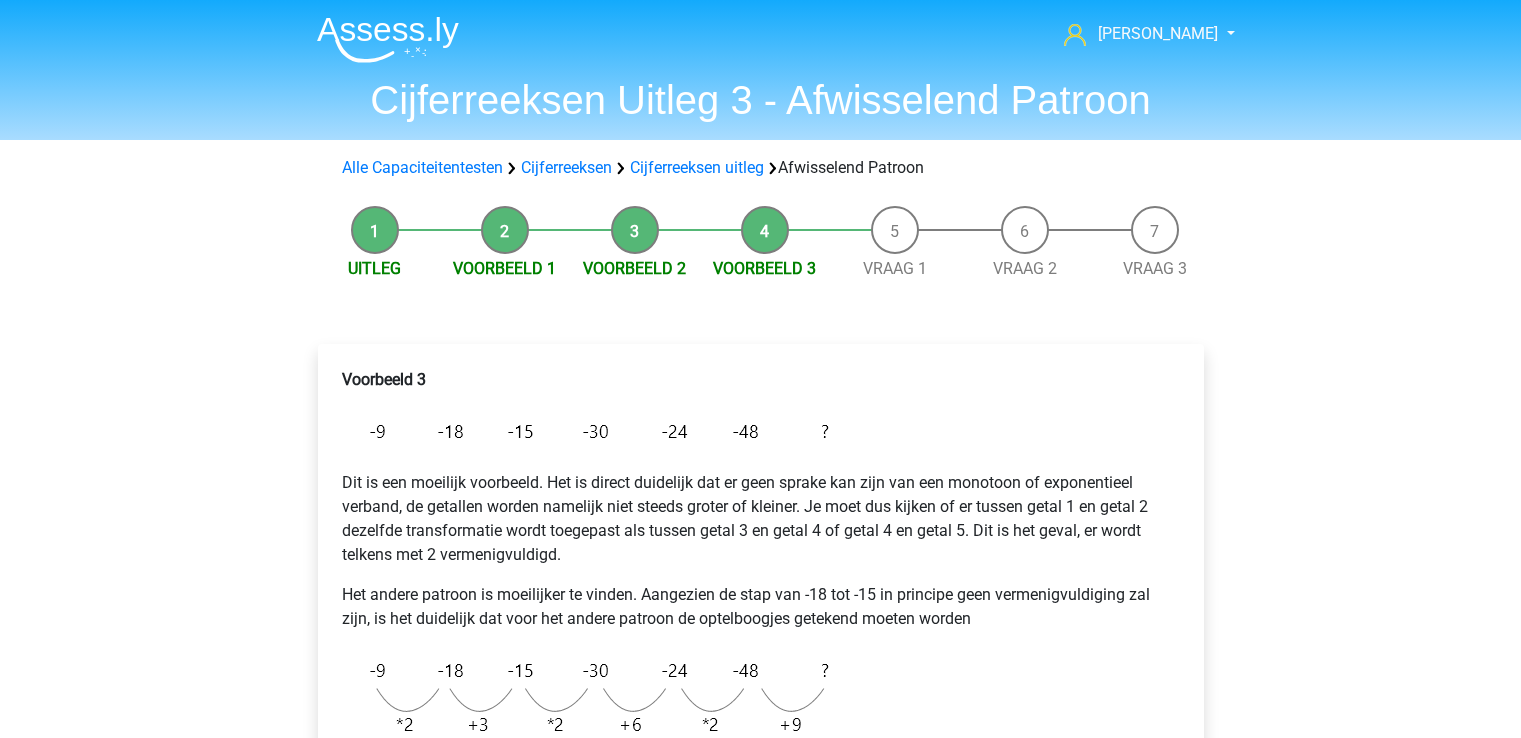 scroll, scrollTop: 0, scrollLeft: 0, axis: both 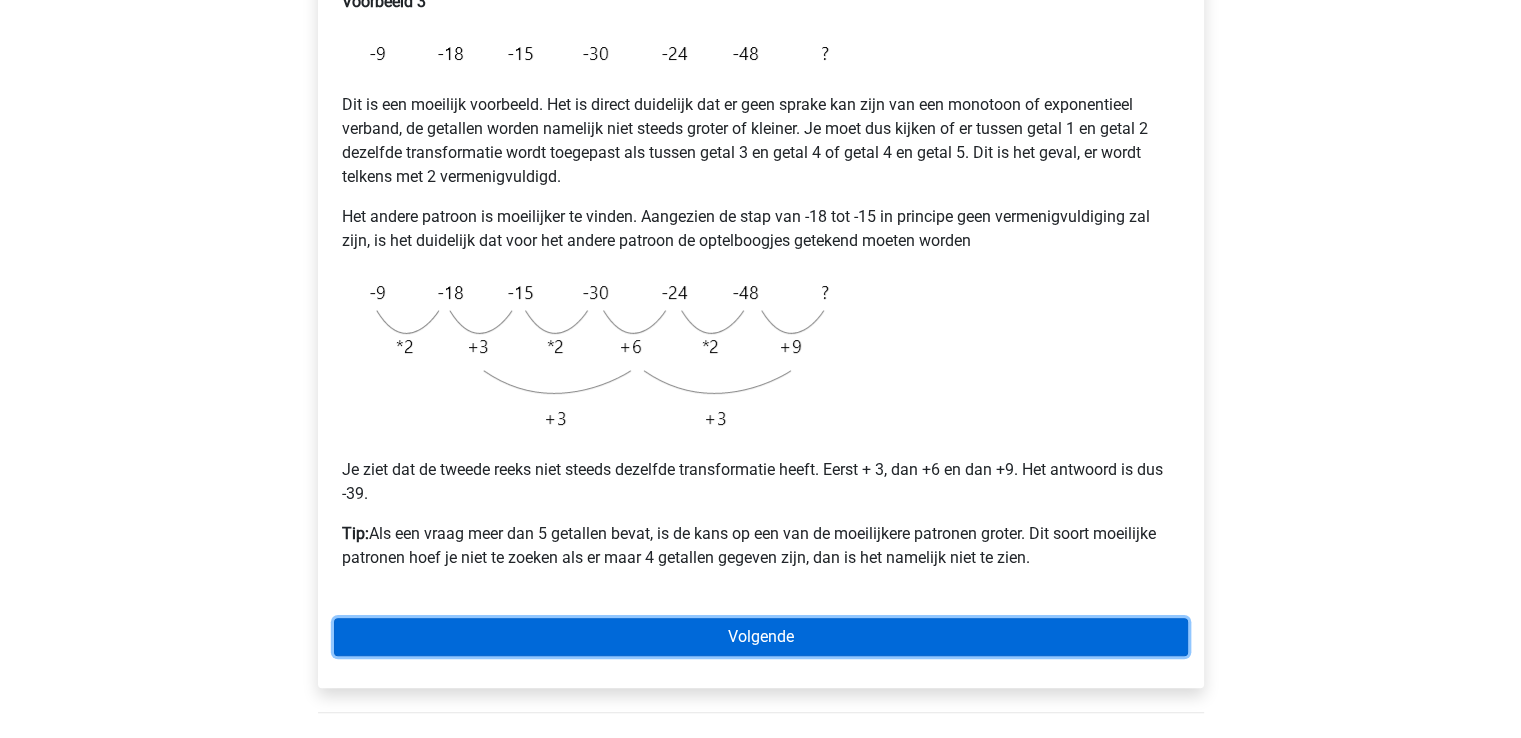 click on "Volgende" at bounding box center [761, 637] 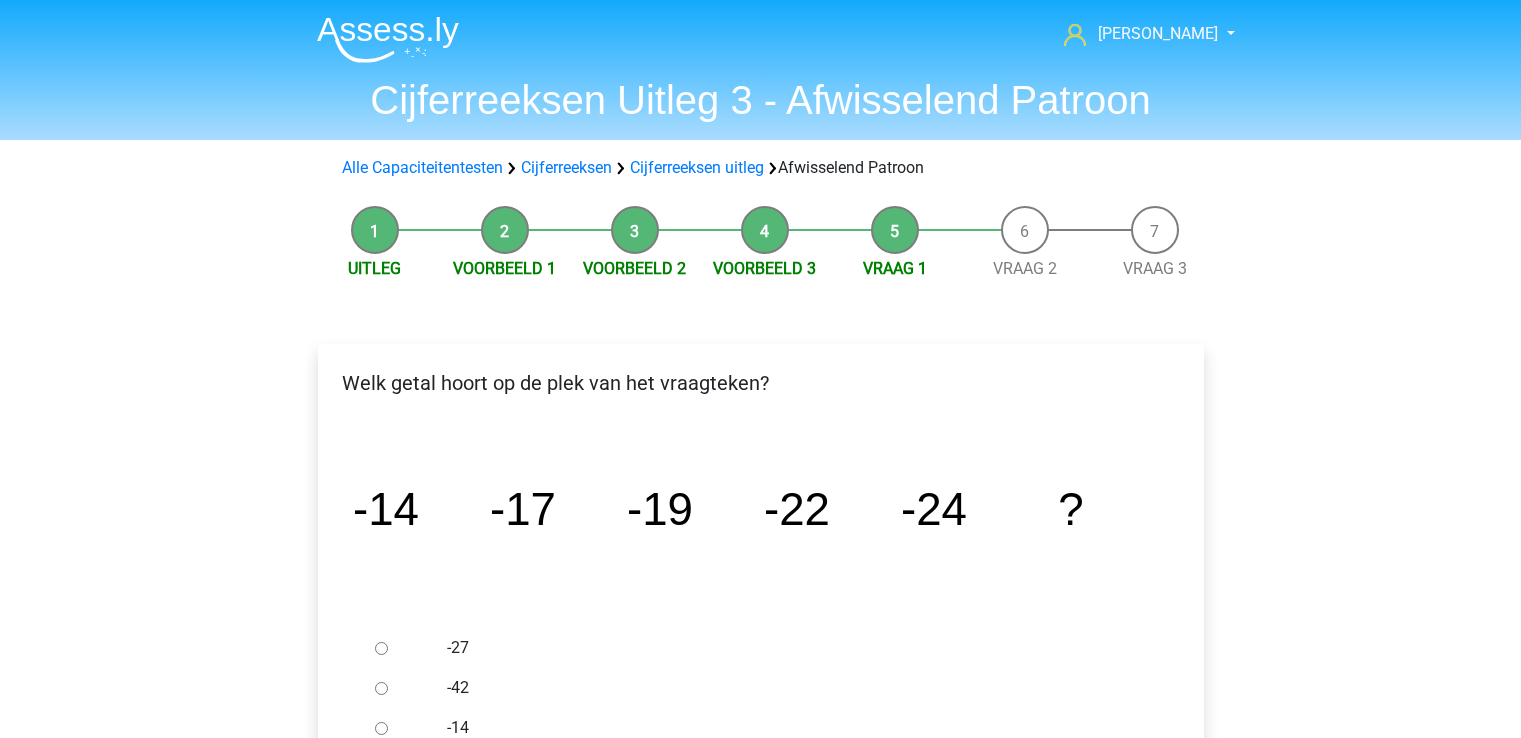 scroll, scrollTop: 0, scrollLeft: 0, axis: both 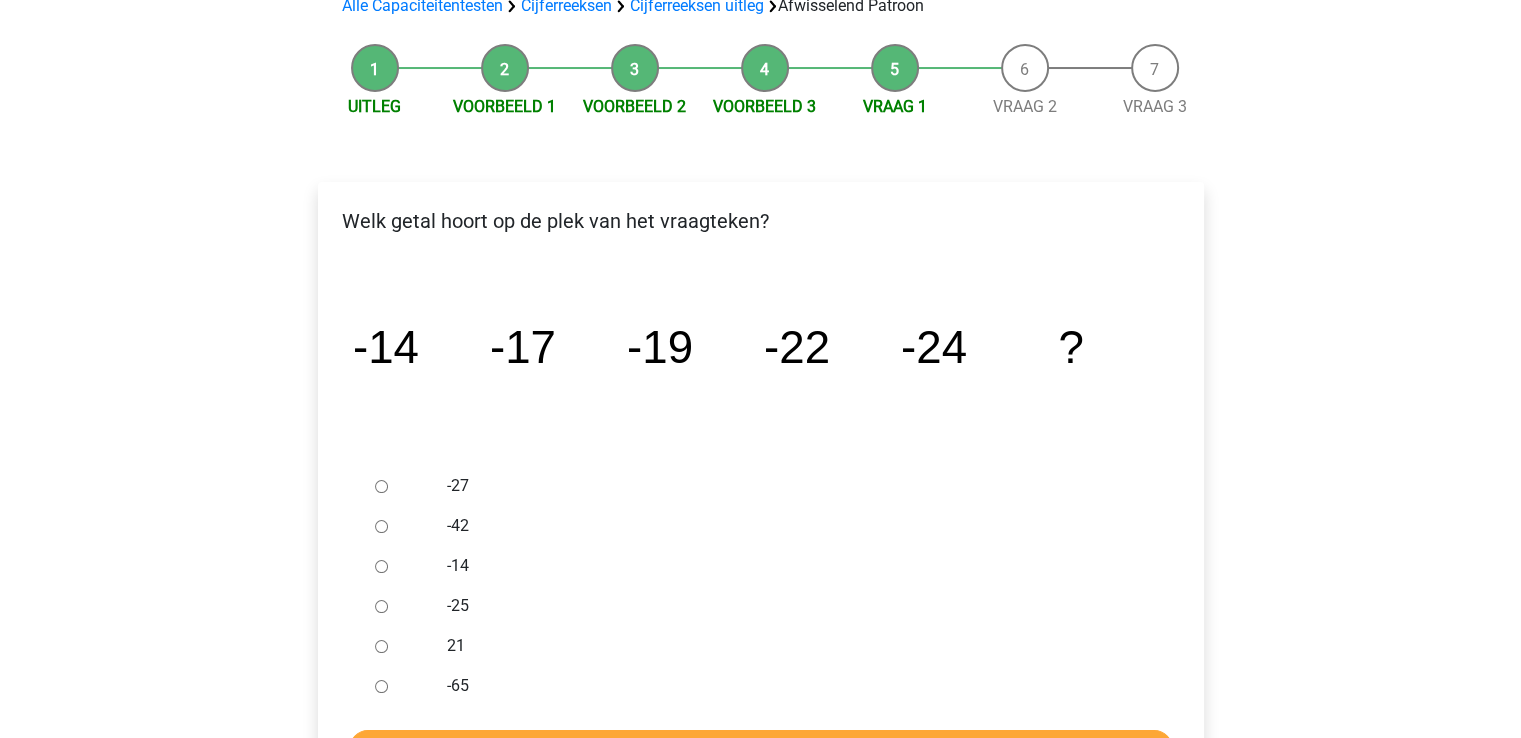 click on "-27" at bounding box center (381, 486) 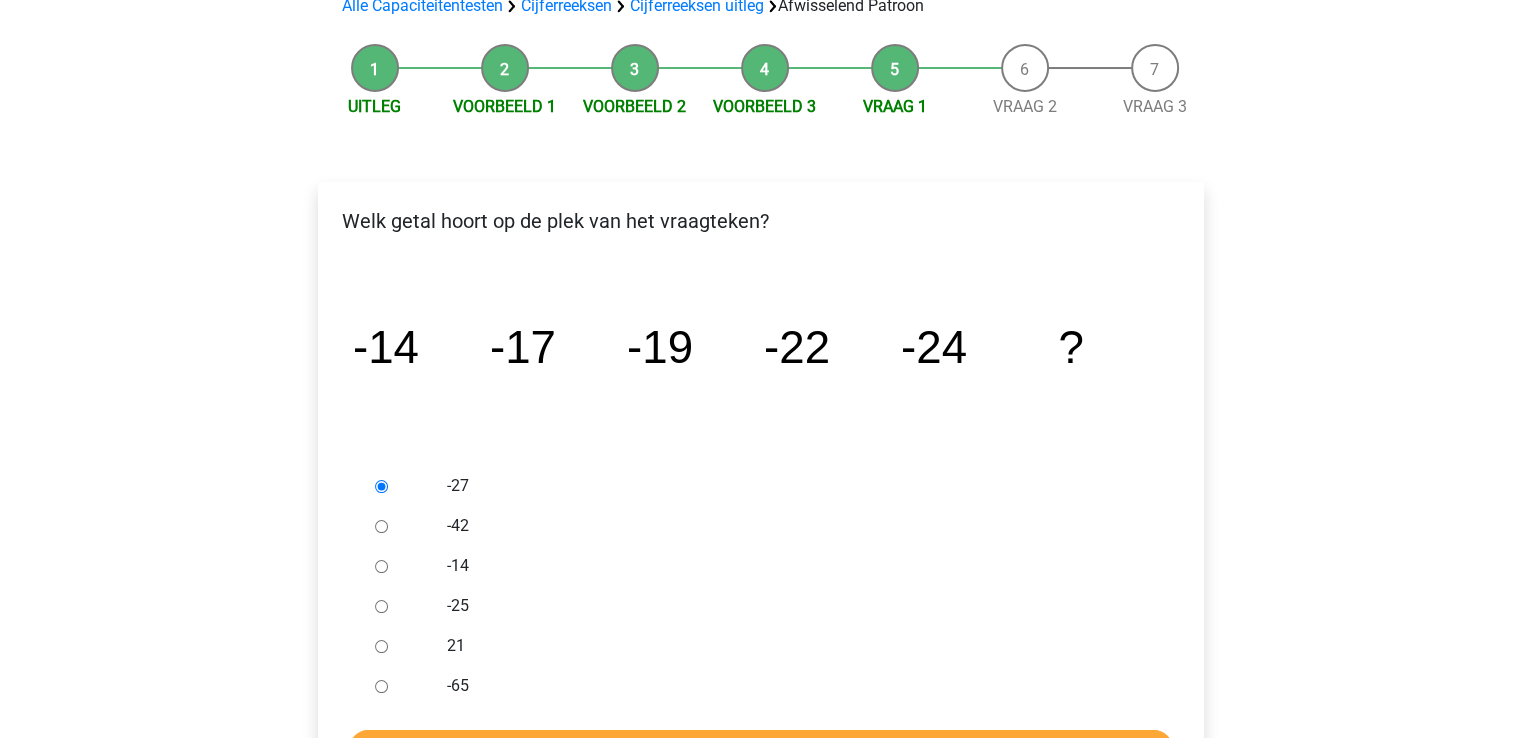 scroll, scrollTop: 509, scrollLeft: 0, axis: vertical 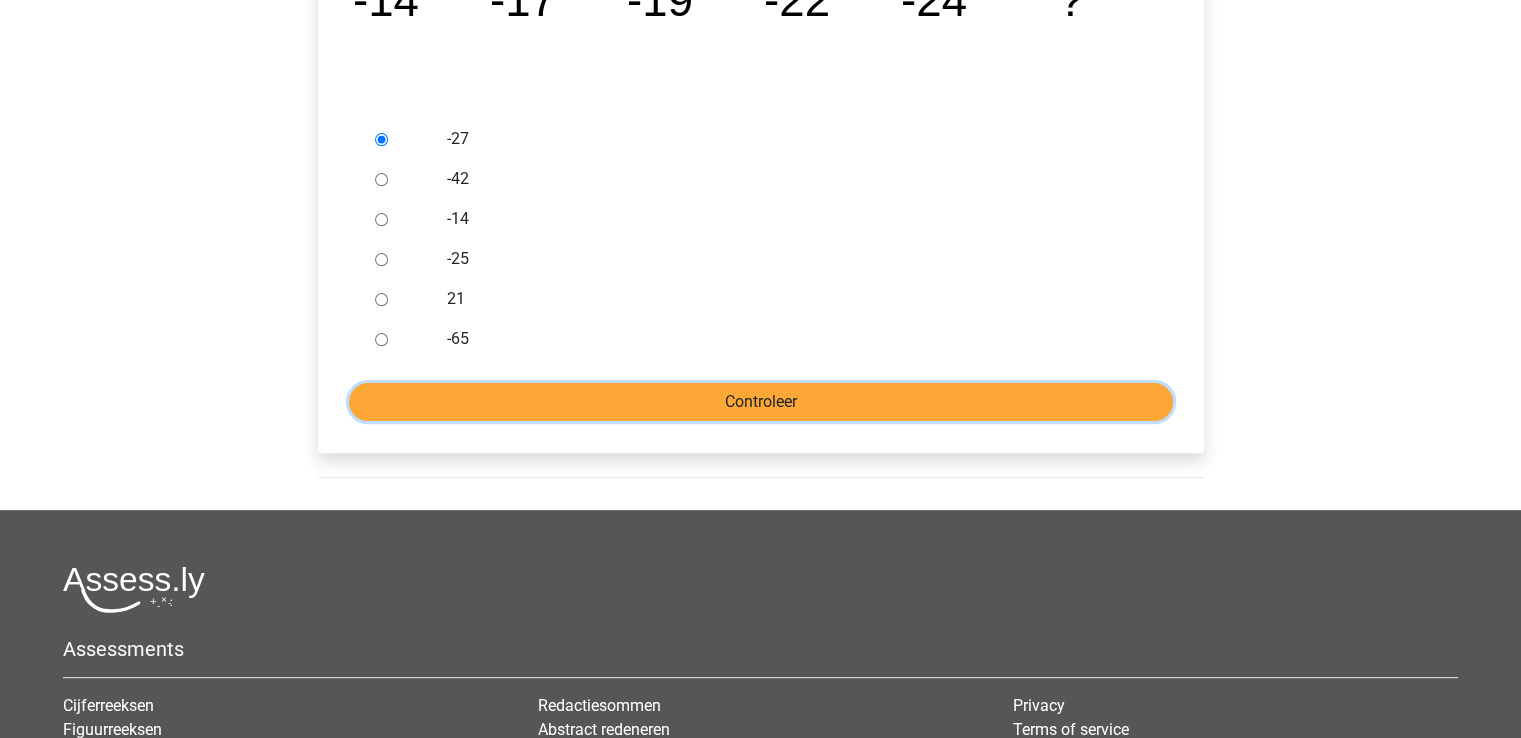 click on "Controleer" at bounding box center [761, 402] 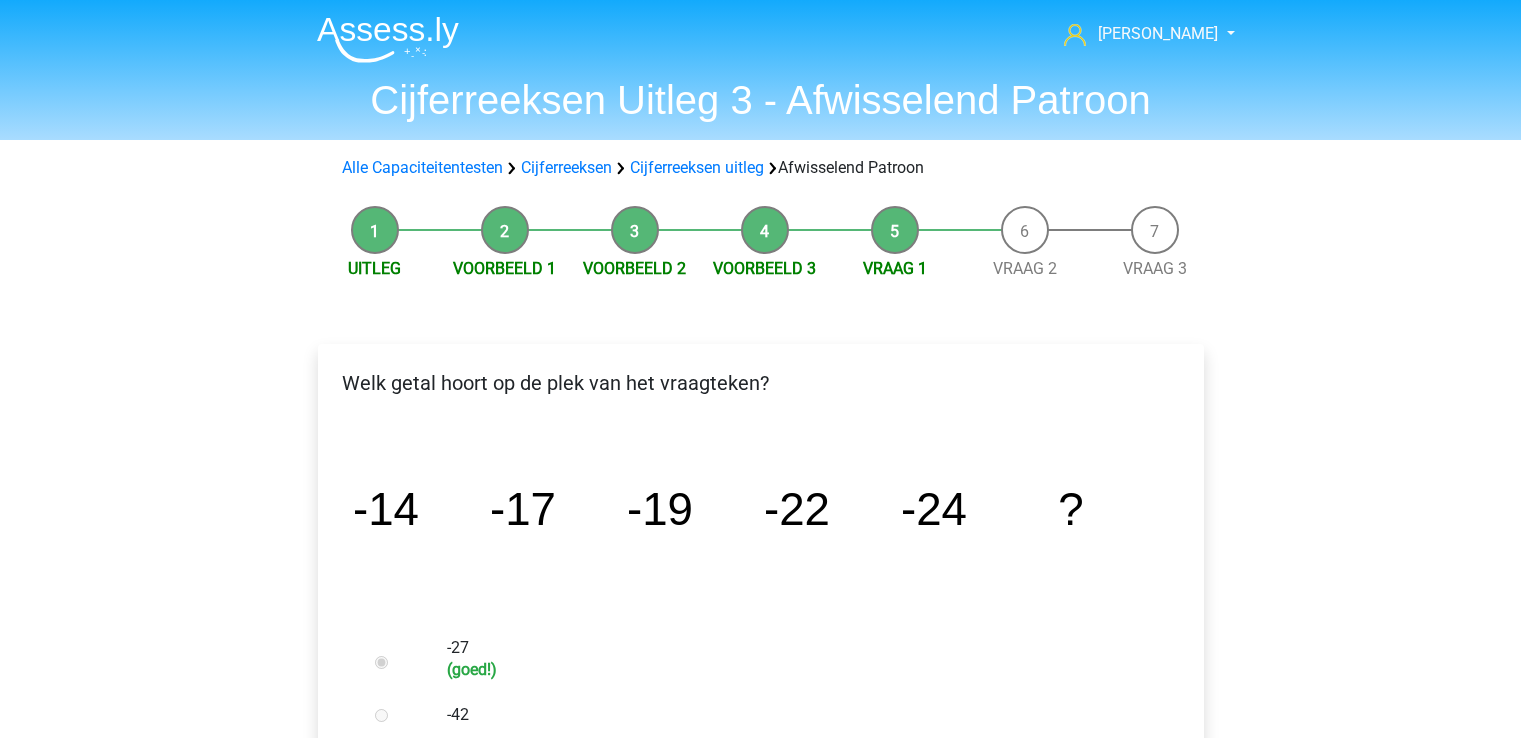 scroll, scrollTop: 0, scrollLeft: 0, axis: both 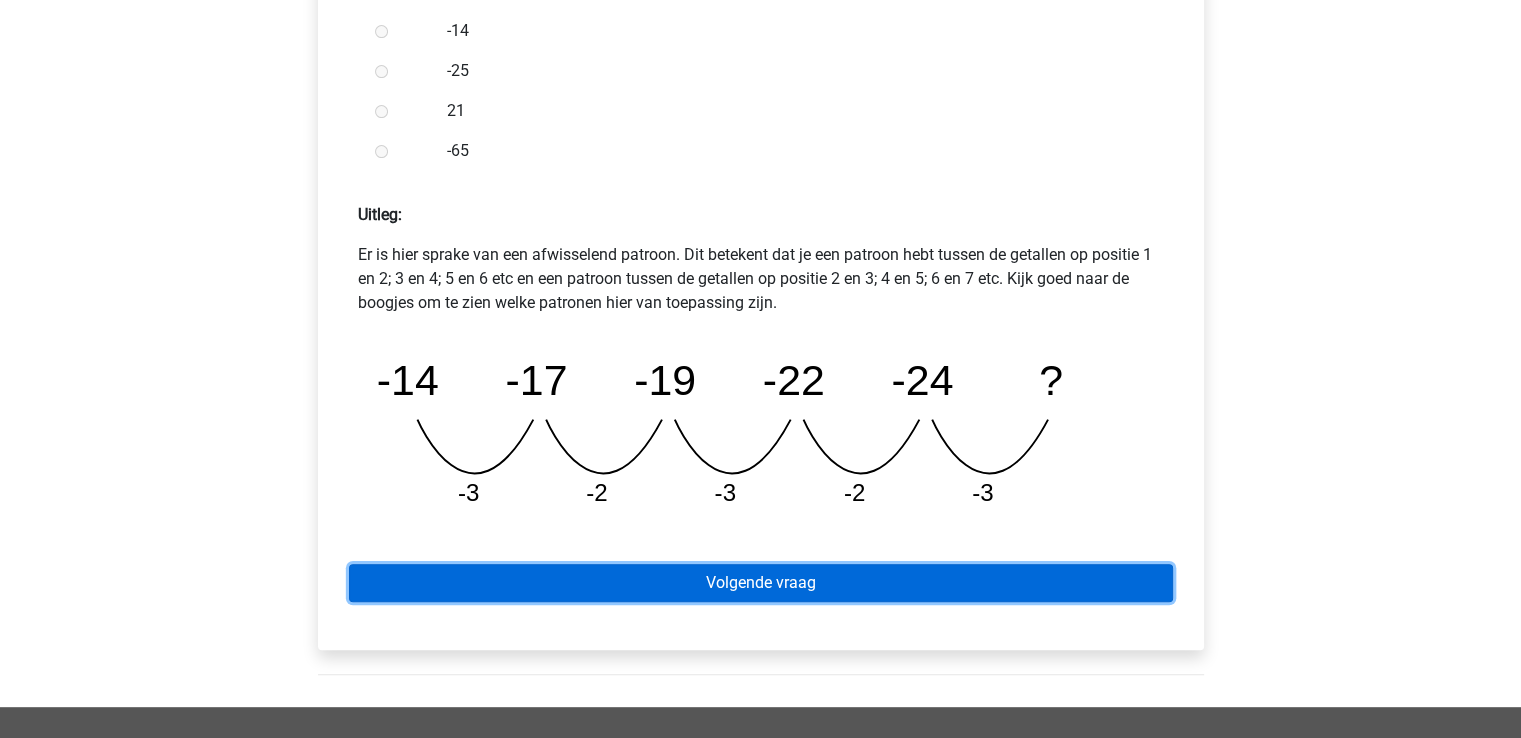 click on "Volgende vraag" at bounding box center (761, 583) 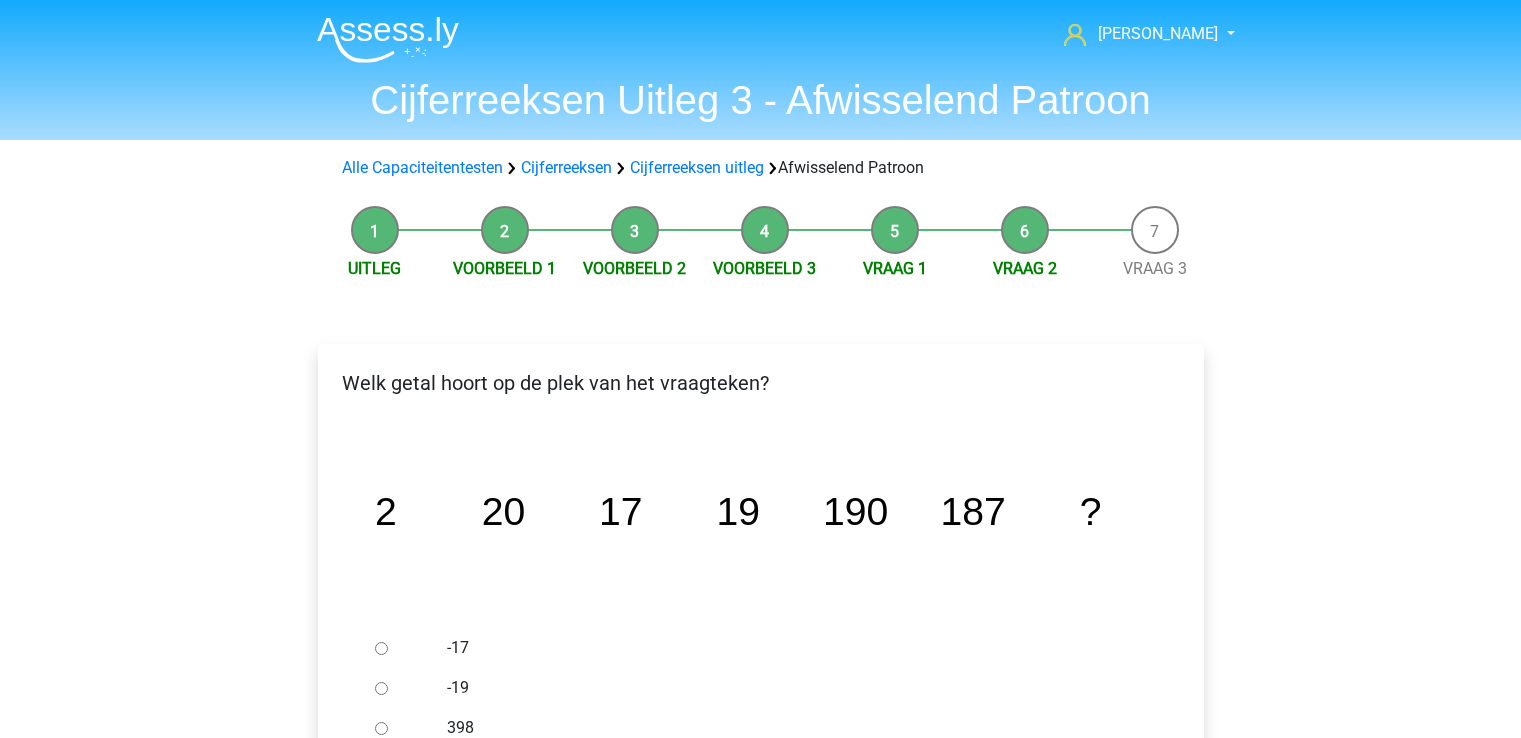 scroll, scrollTop: 0, scrollLeft: 0, axis: both 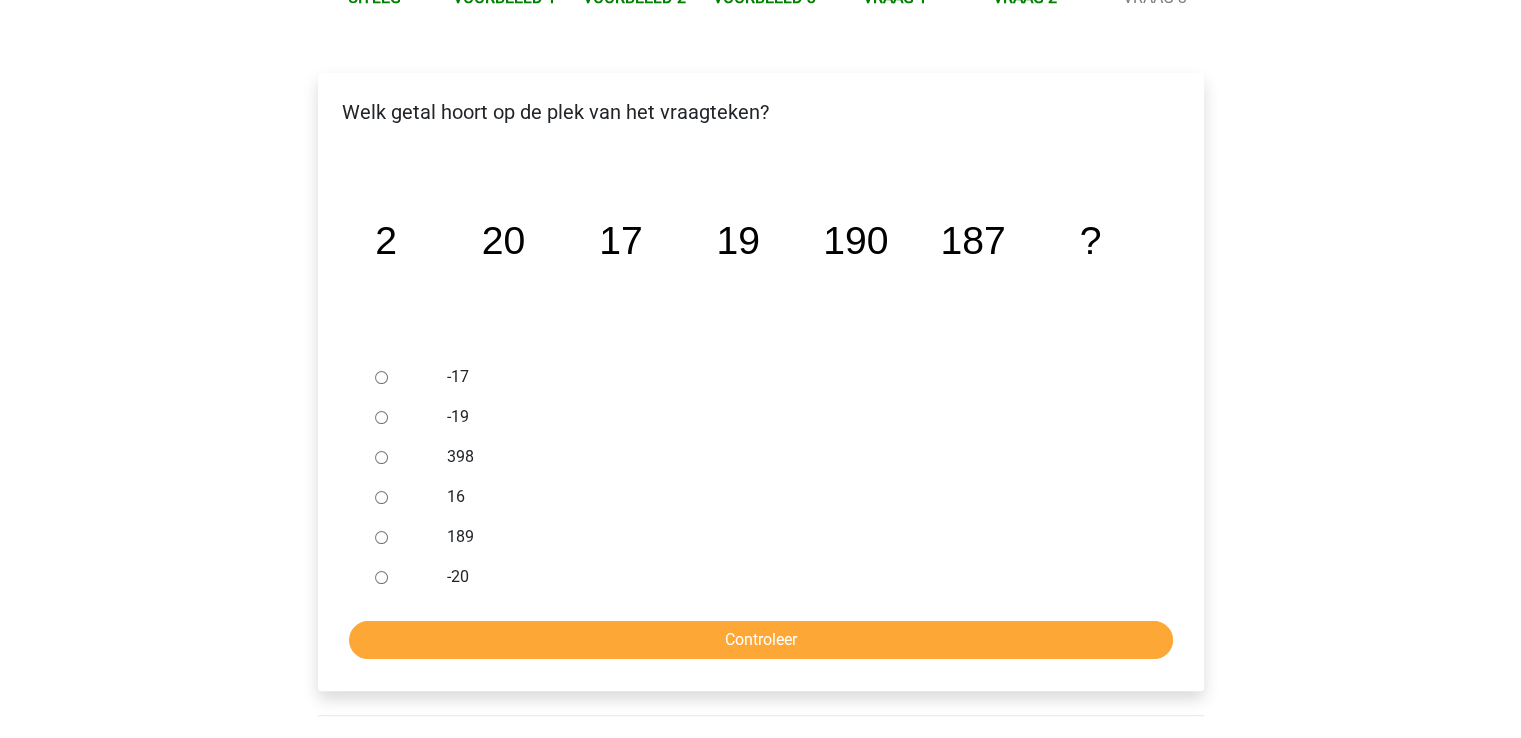 click on "189" at bounding box center [381, 537] 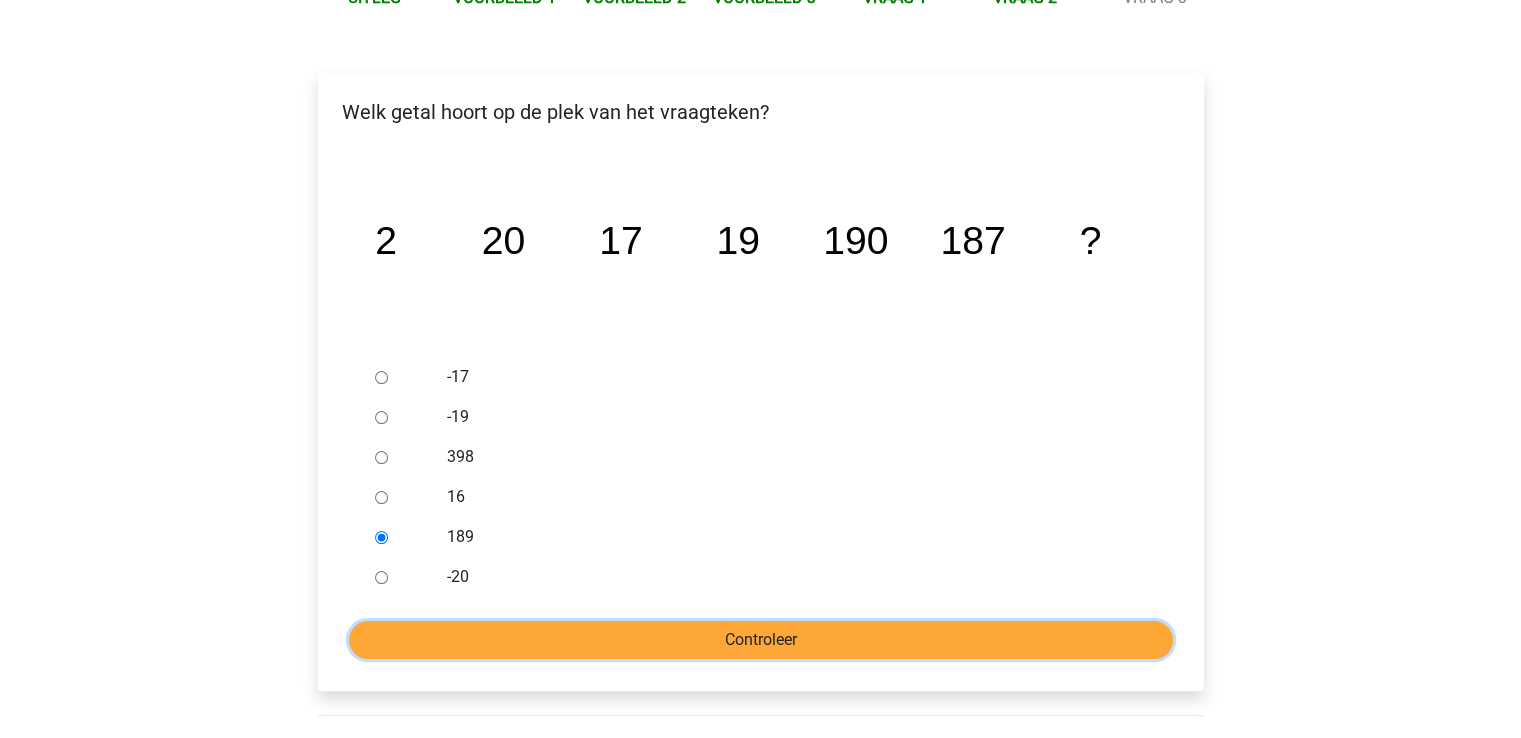 click on "Controleer" at bounding box center [761, 640] 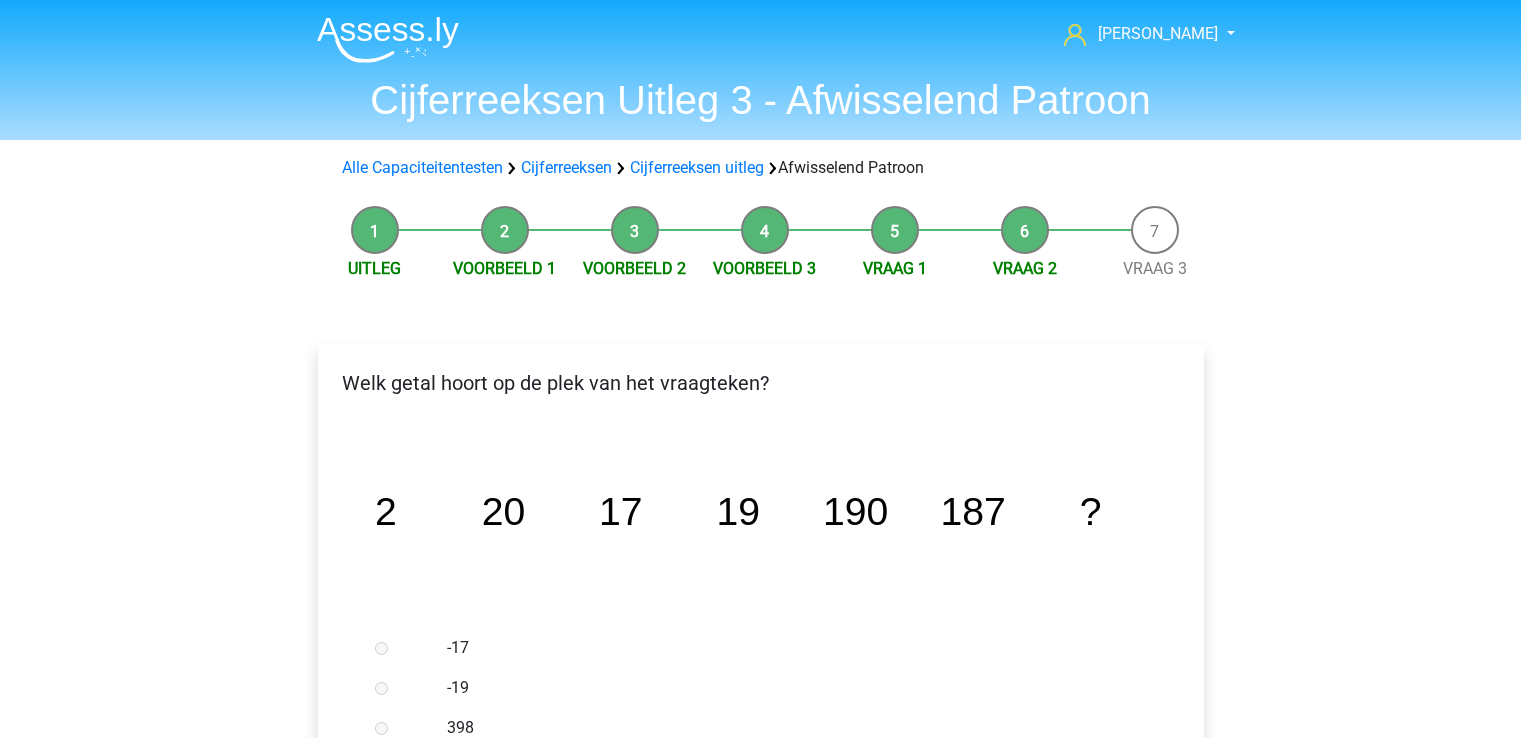 scroll, scrollTop: 0, scrollLeft: 0, axis: both 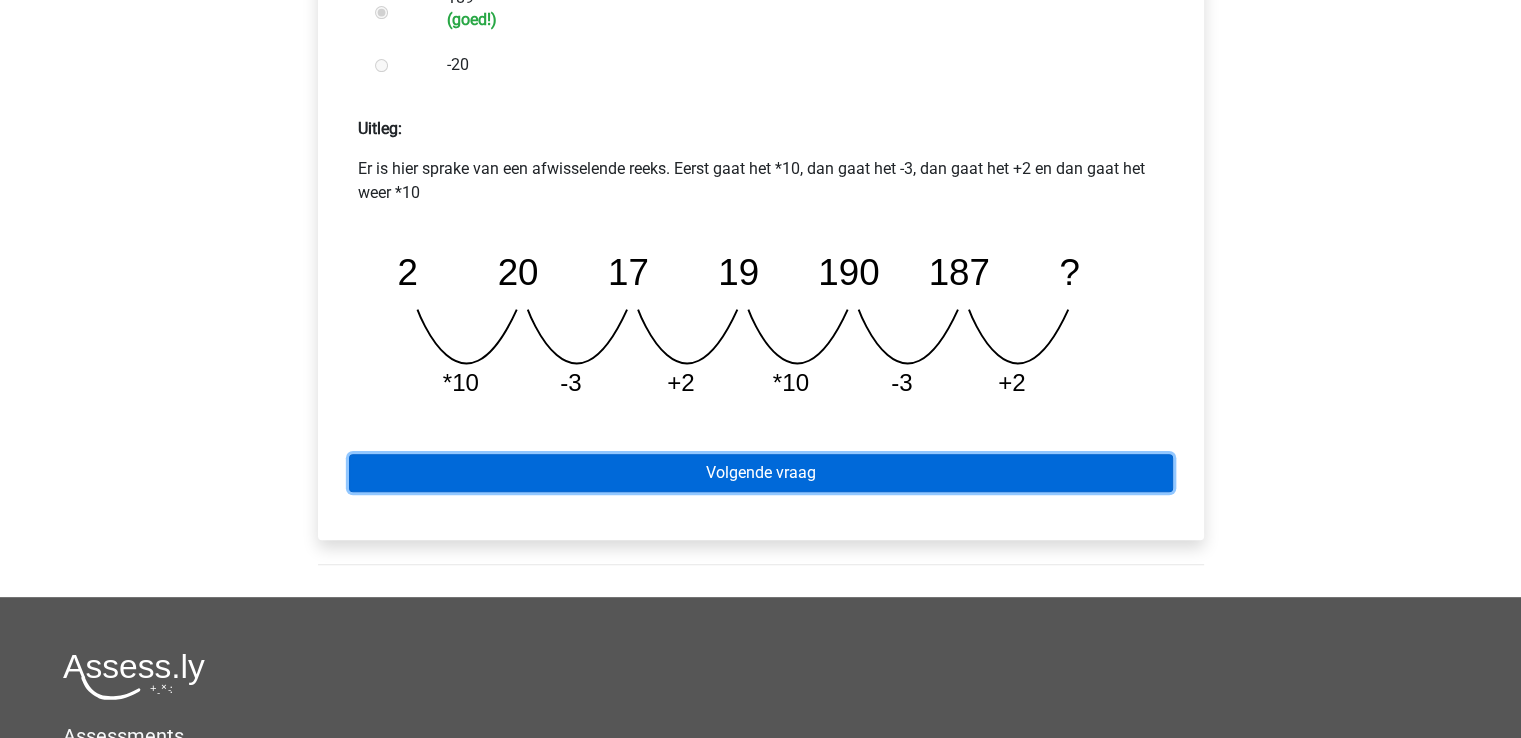 click on "Volgende vraag" at bounding box center (761, 473) 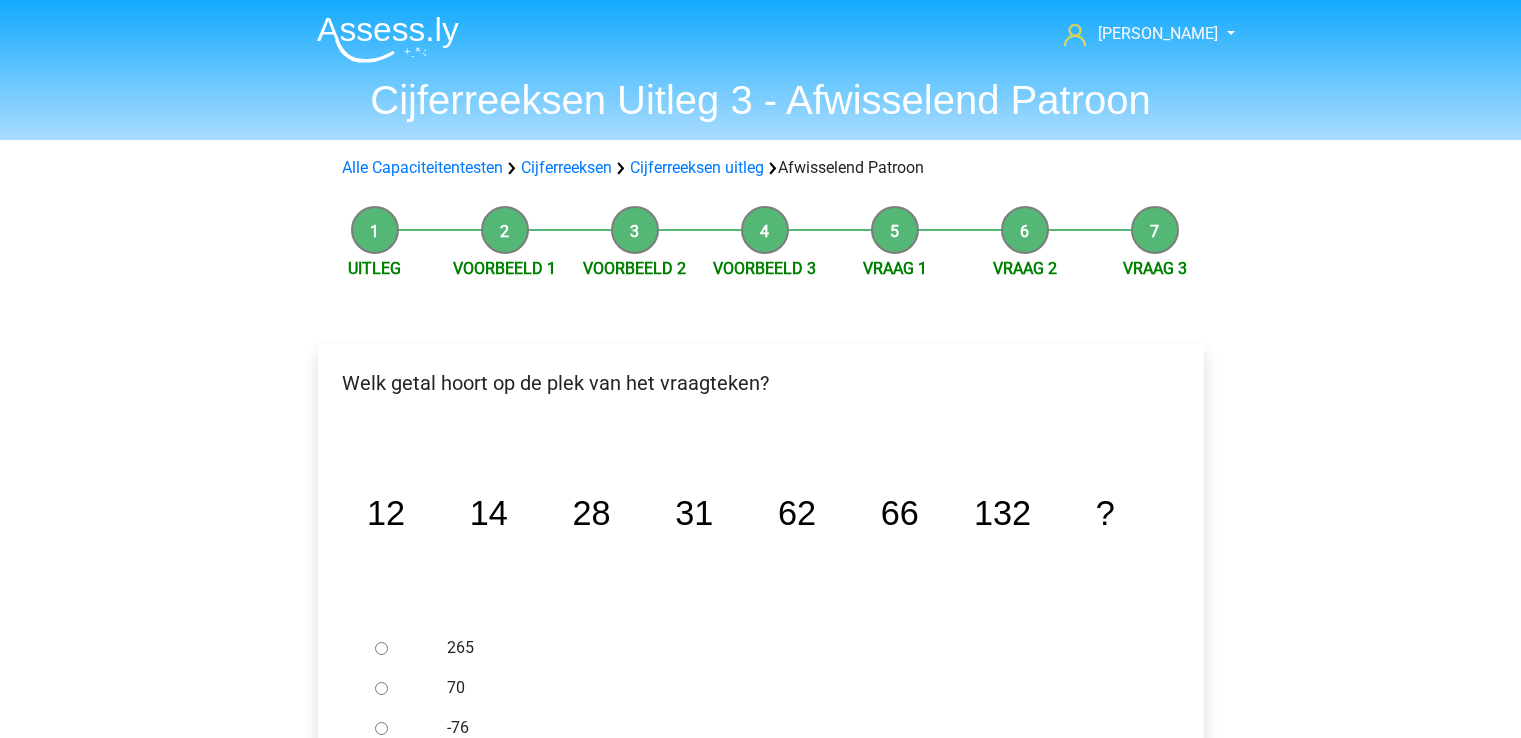 scroll, scrollTop: 0, scrollLeft: 0, axis: both 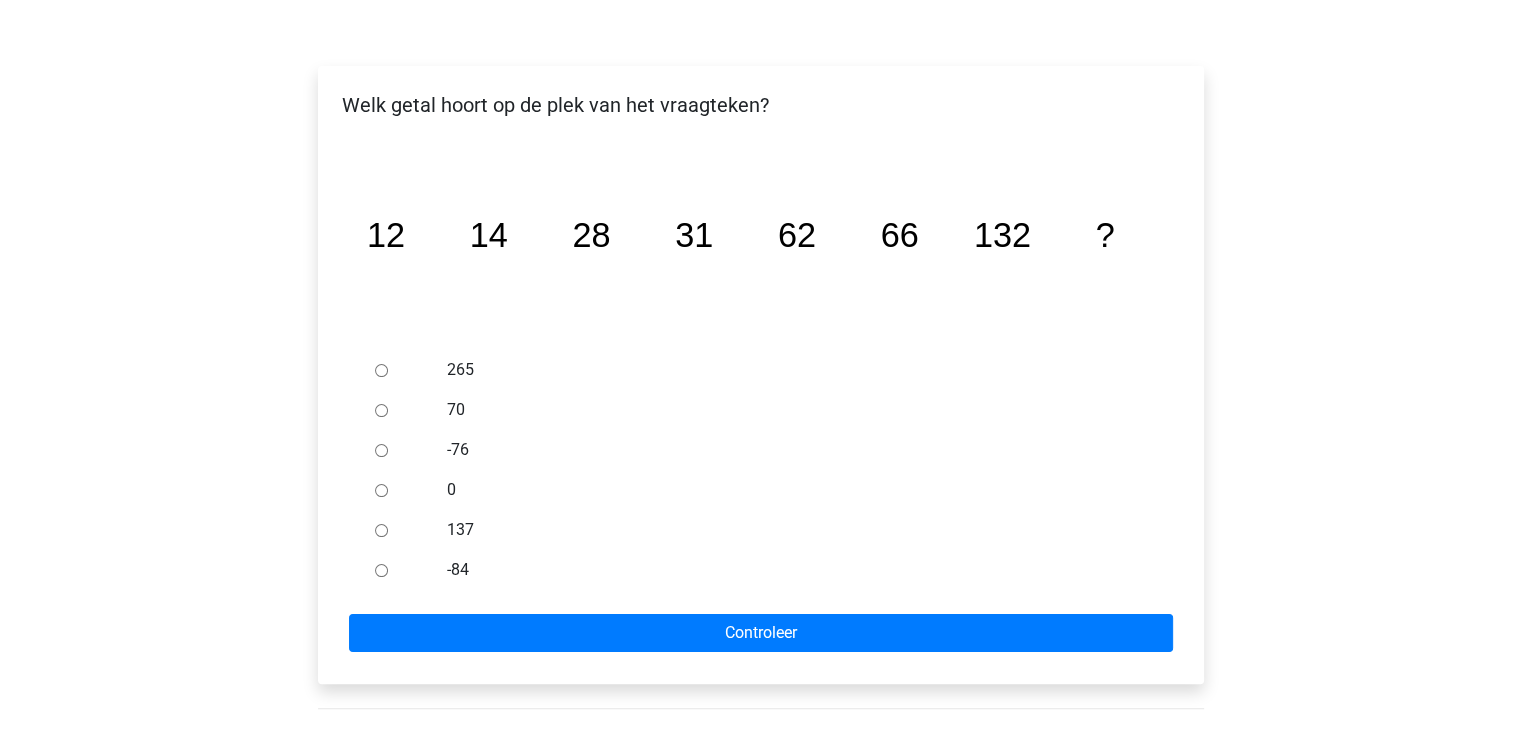 click on "137" at bounding box center [381, 530] 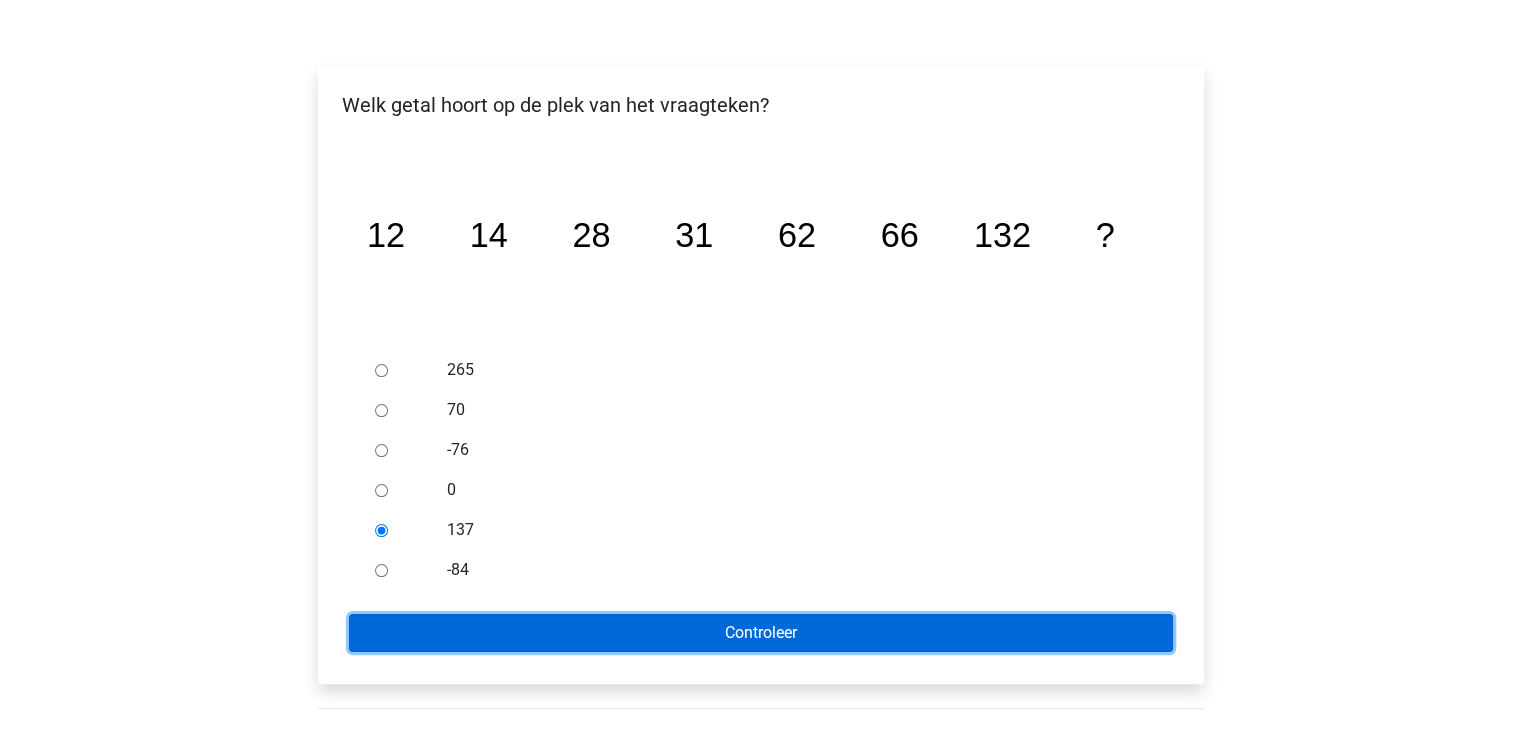 click on "Controleer" at bounding box center (761, 633) 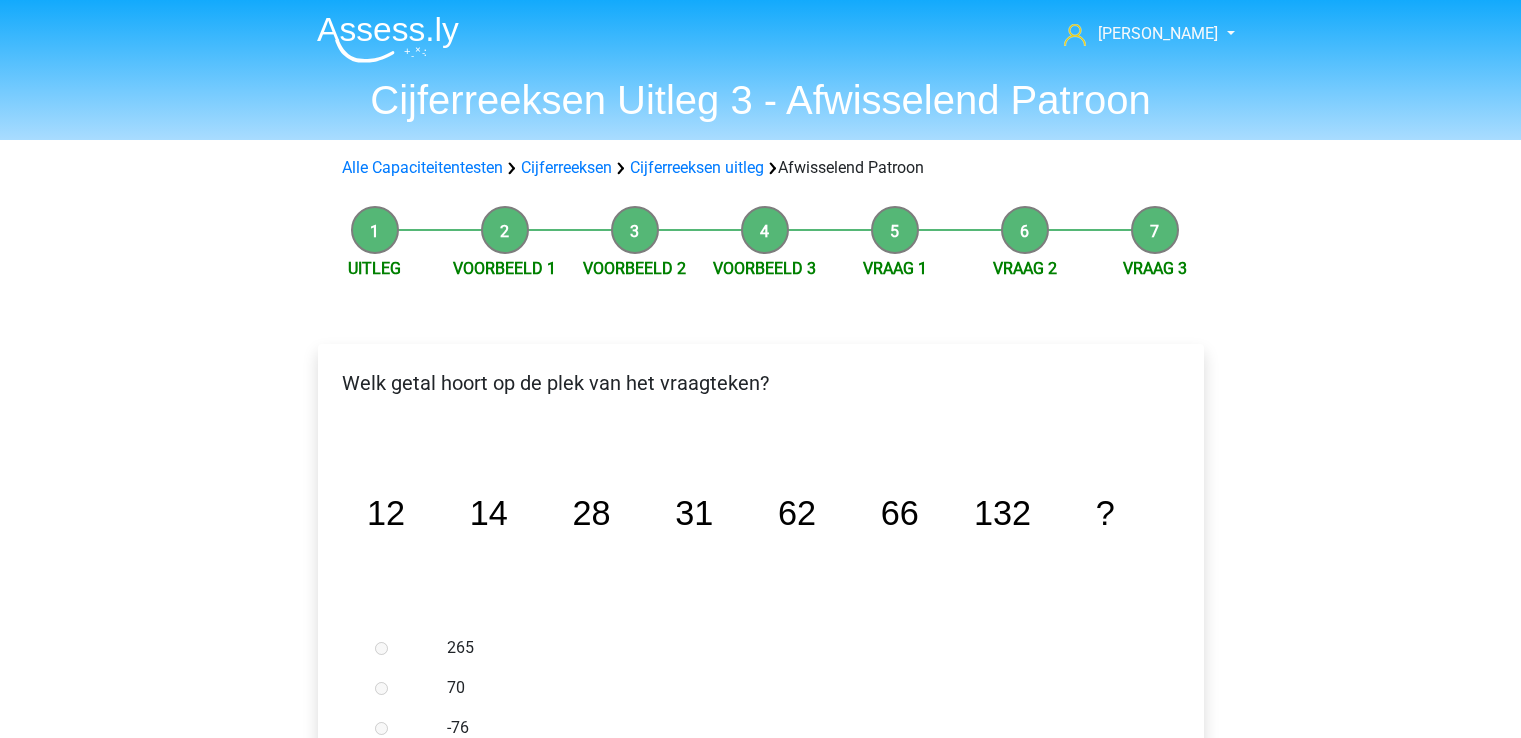 scroll, scrollTop: 0, scrollLeft: 0, axis: both 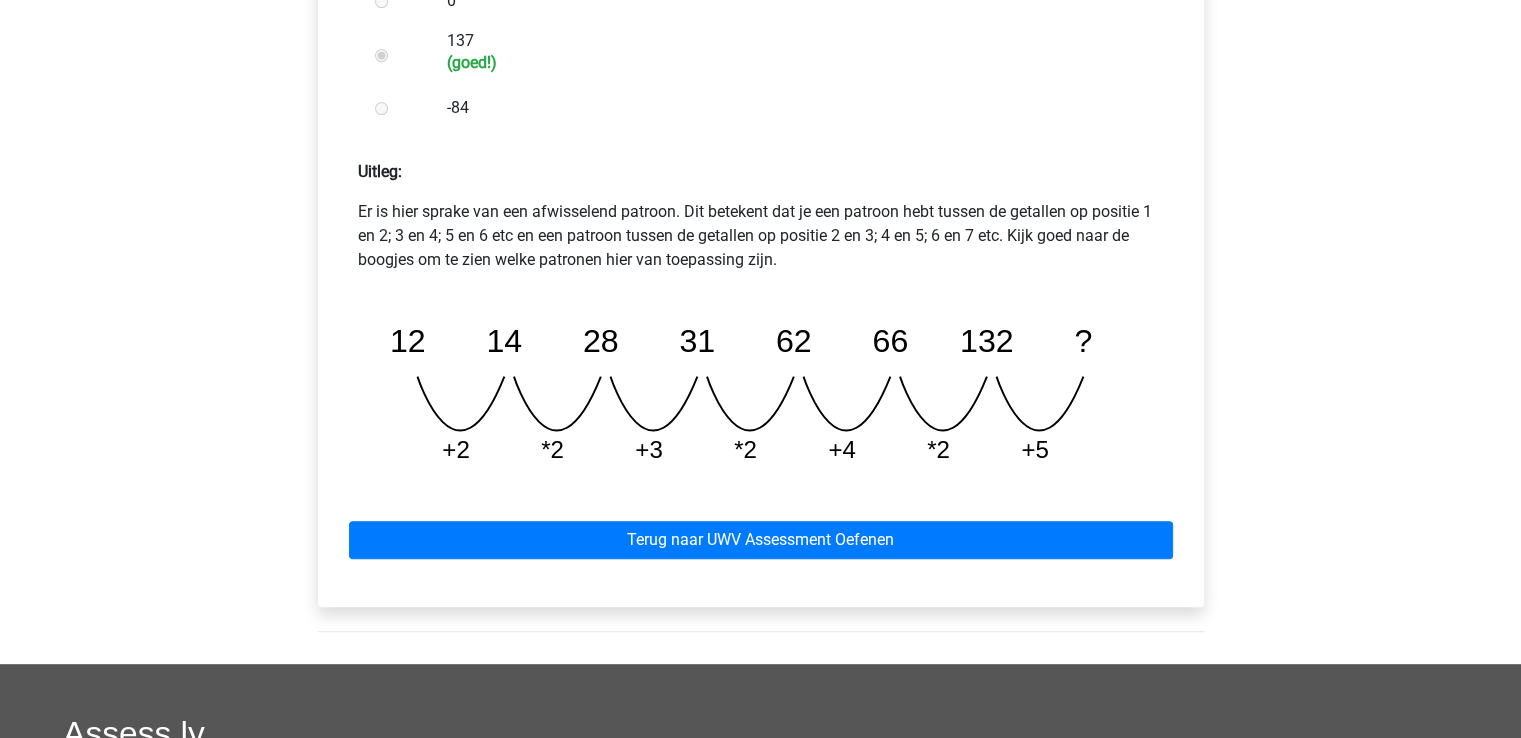 click on "Terug naar UWV Assessment Oefenen" at bounding box center [761, 536] 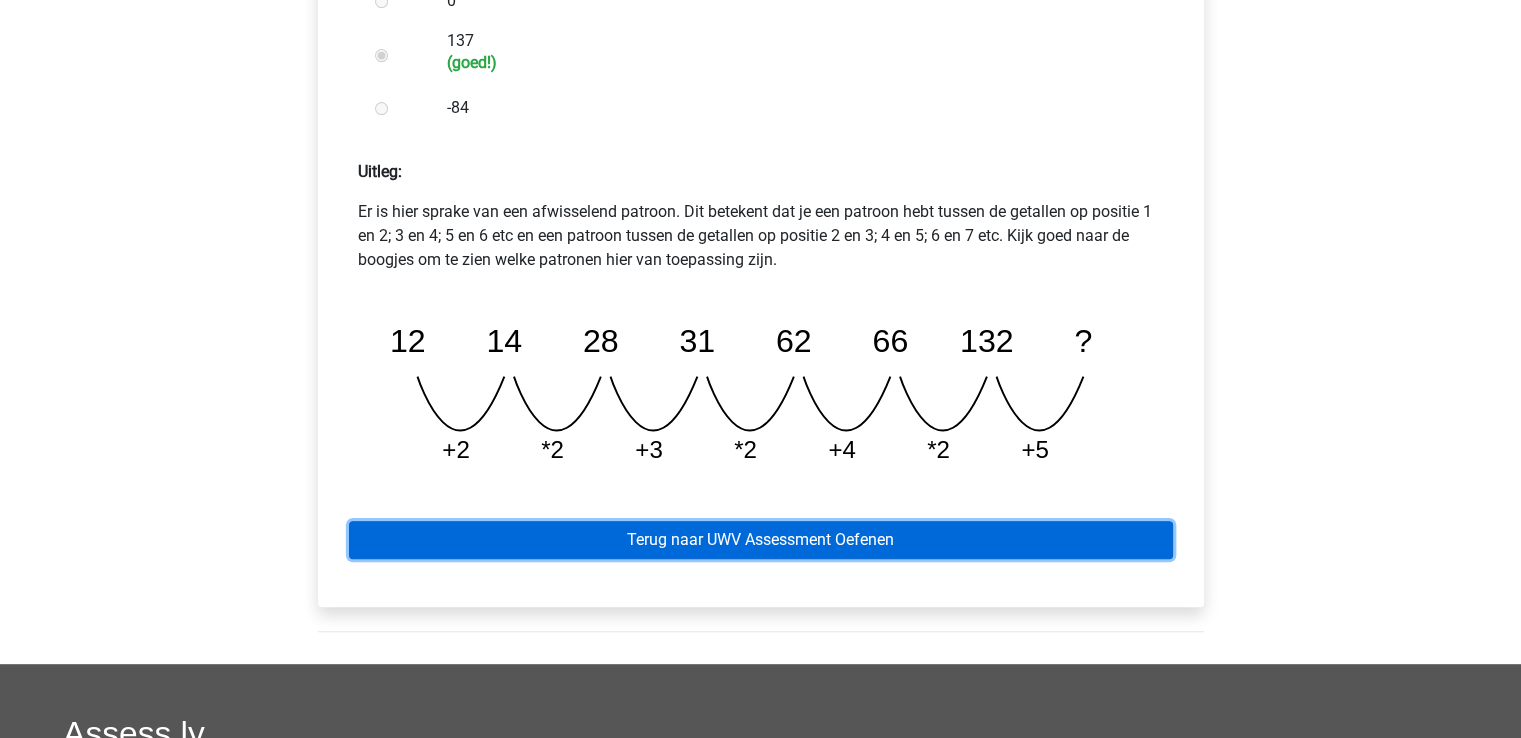 click on "Terug naar UWV Assessment Oefenen" at bounding box center [761, 540] 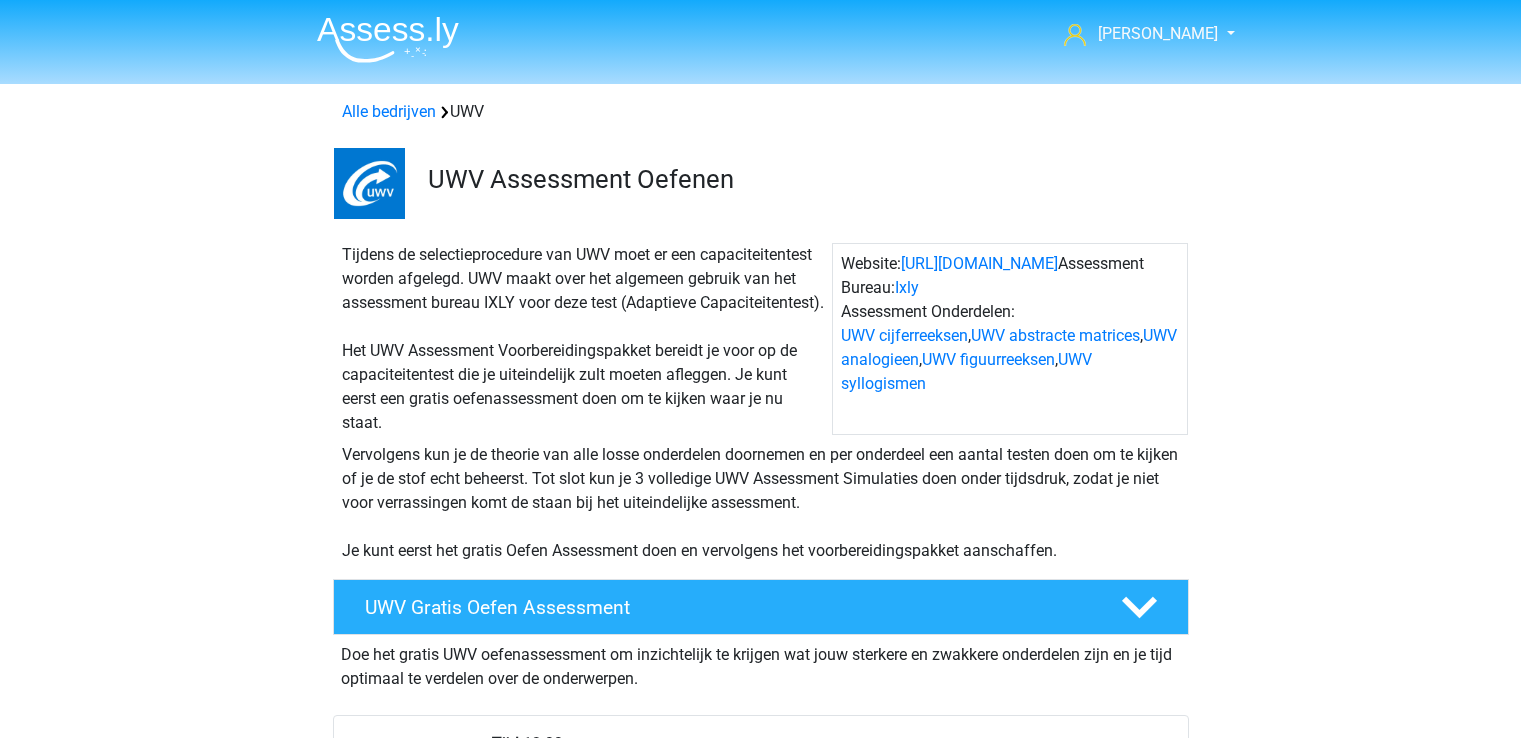 scroll, scrollTop: 0, scrollLeft: 0, axis: both 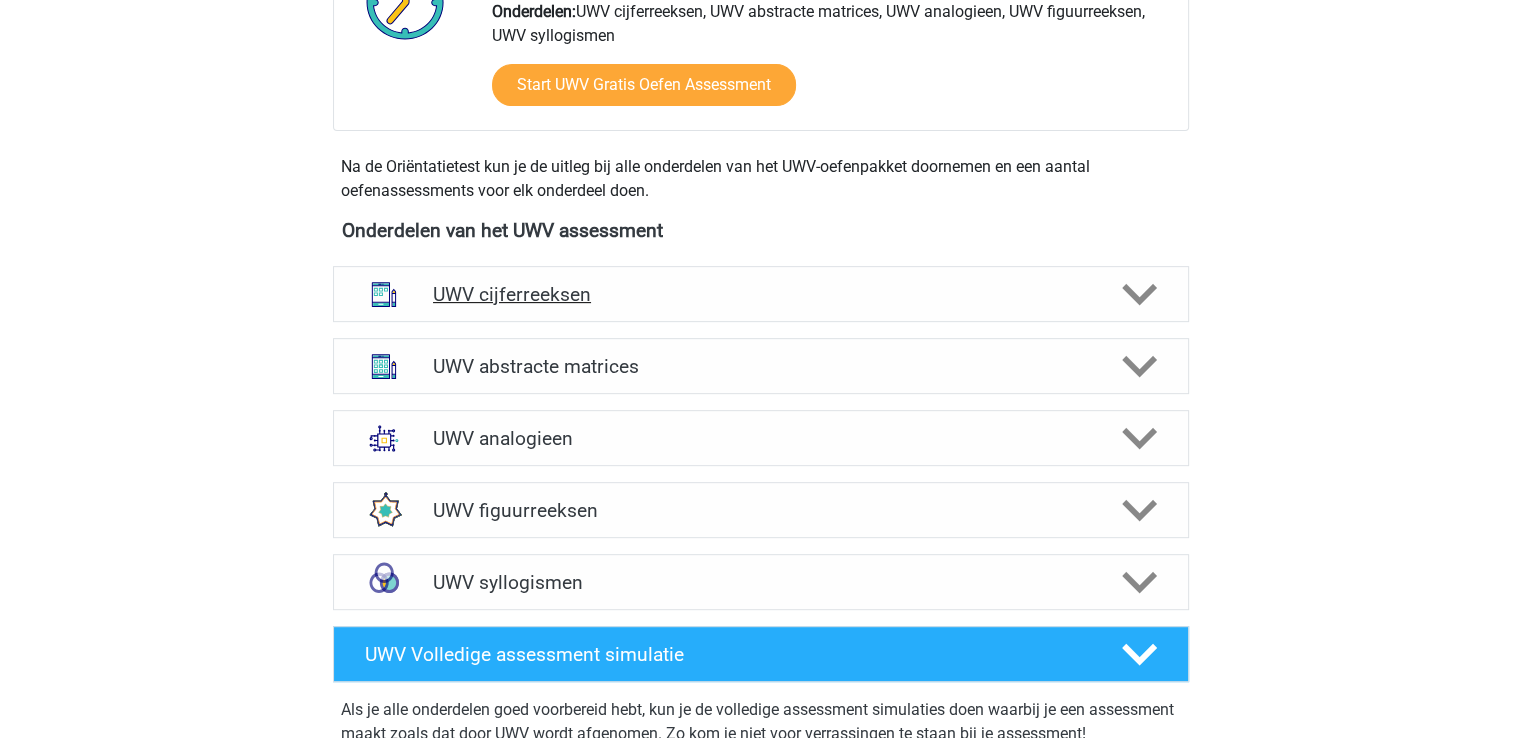 click on "UWV cijferreeksen" at bounding box center [760, 294] 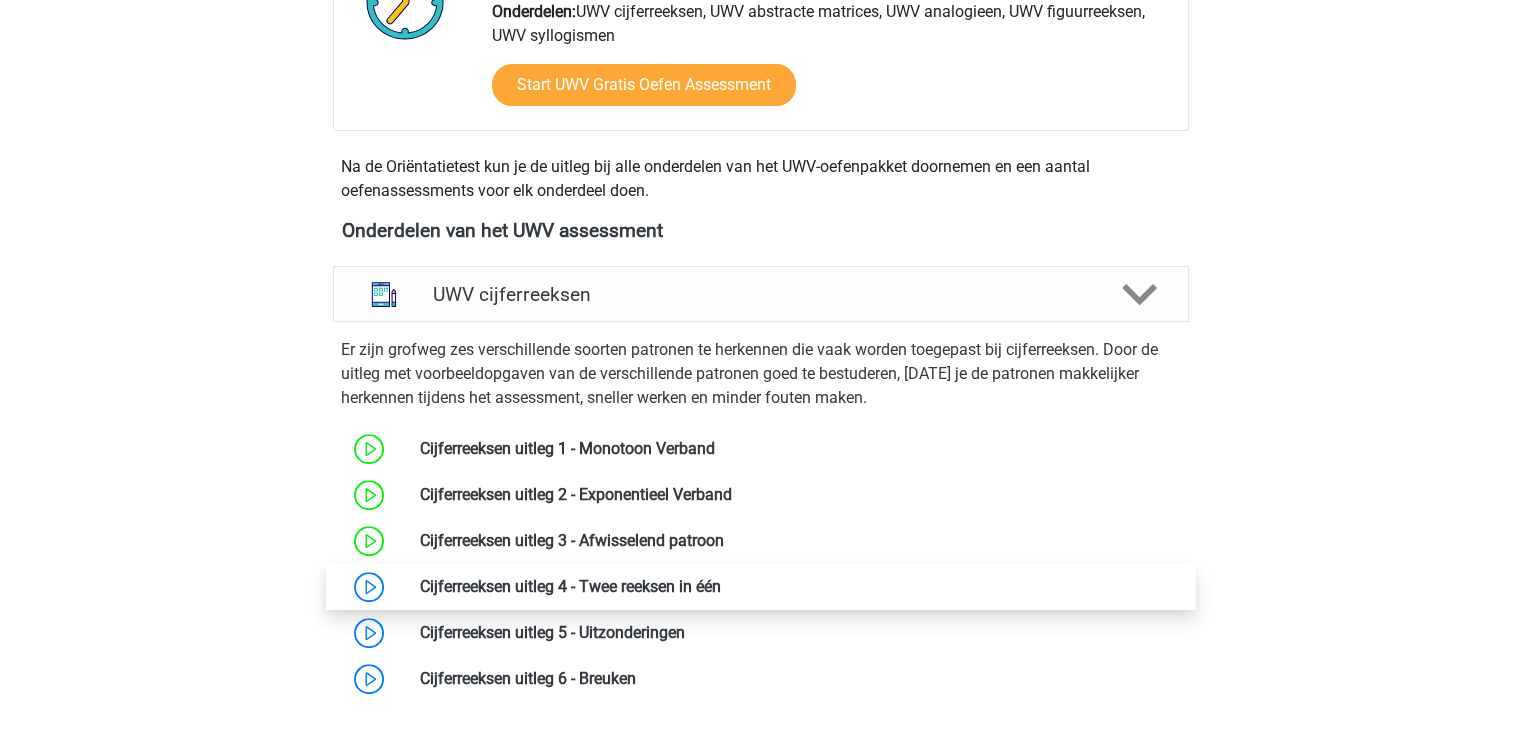 click at bounding box center (721, 586) 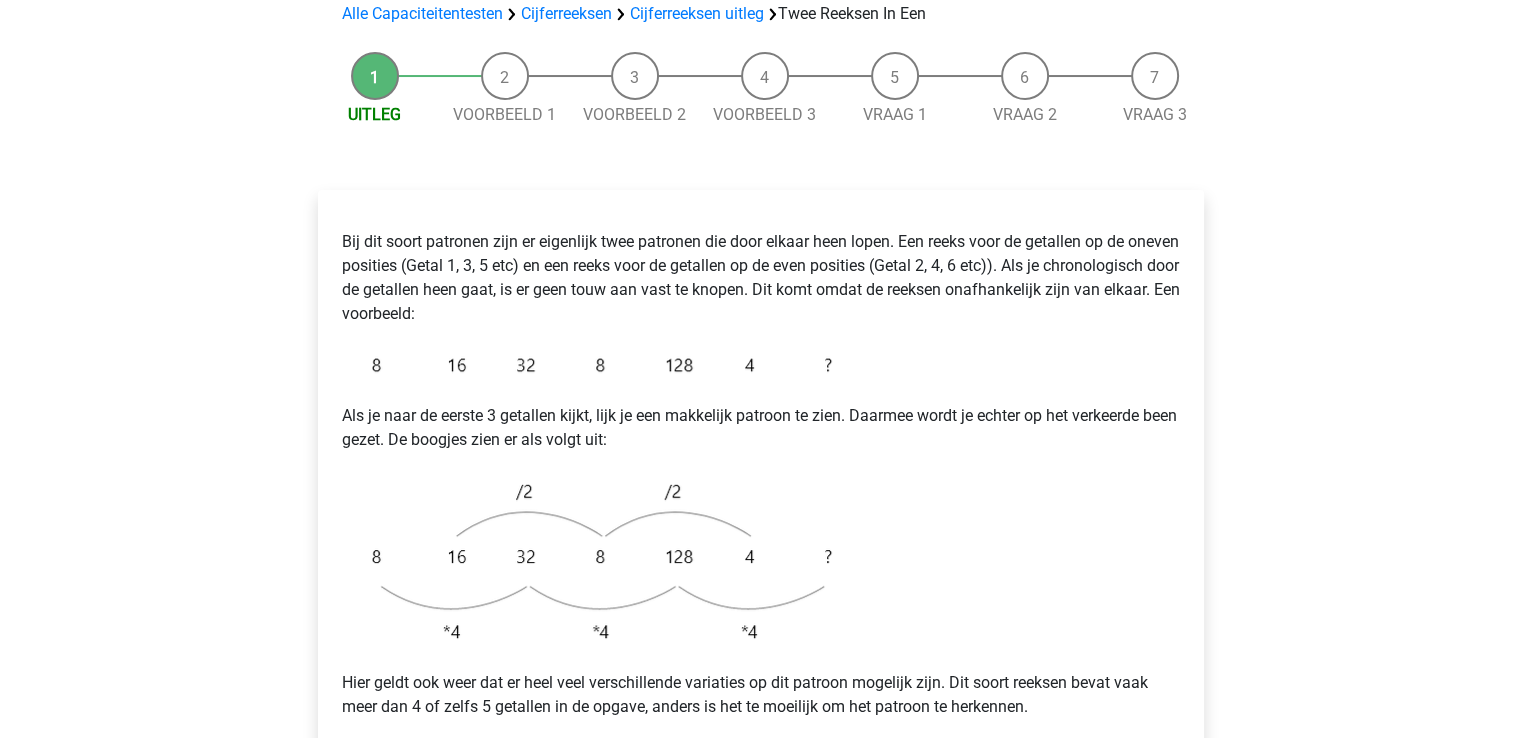 scroll, scrollTop: 200, scrollLeft: 0, axis: vertical 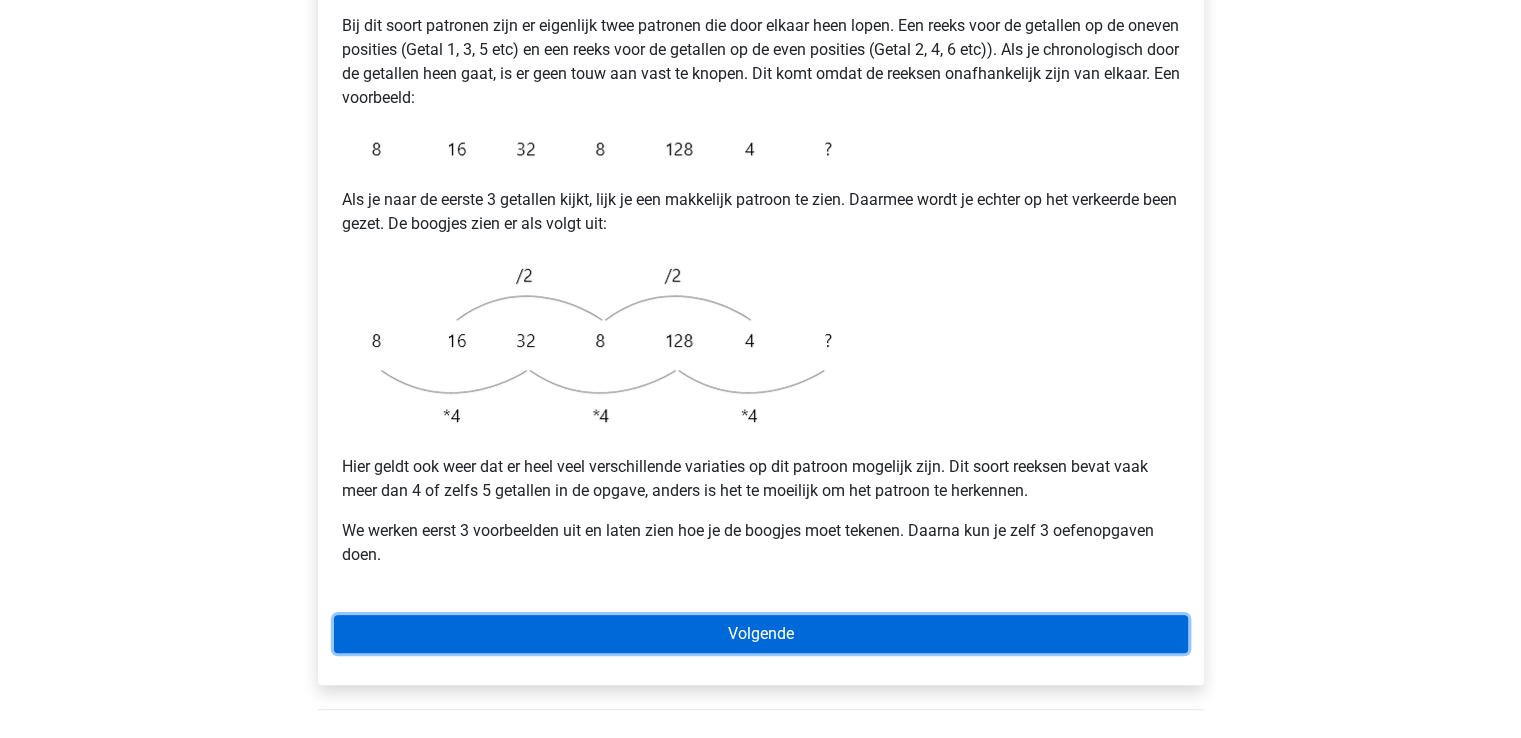click on "Volgende" at bounding box center [761, 634] 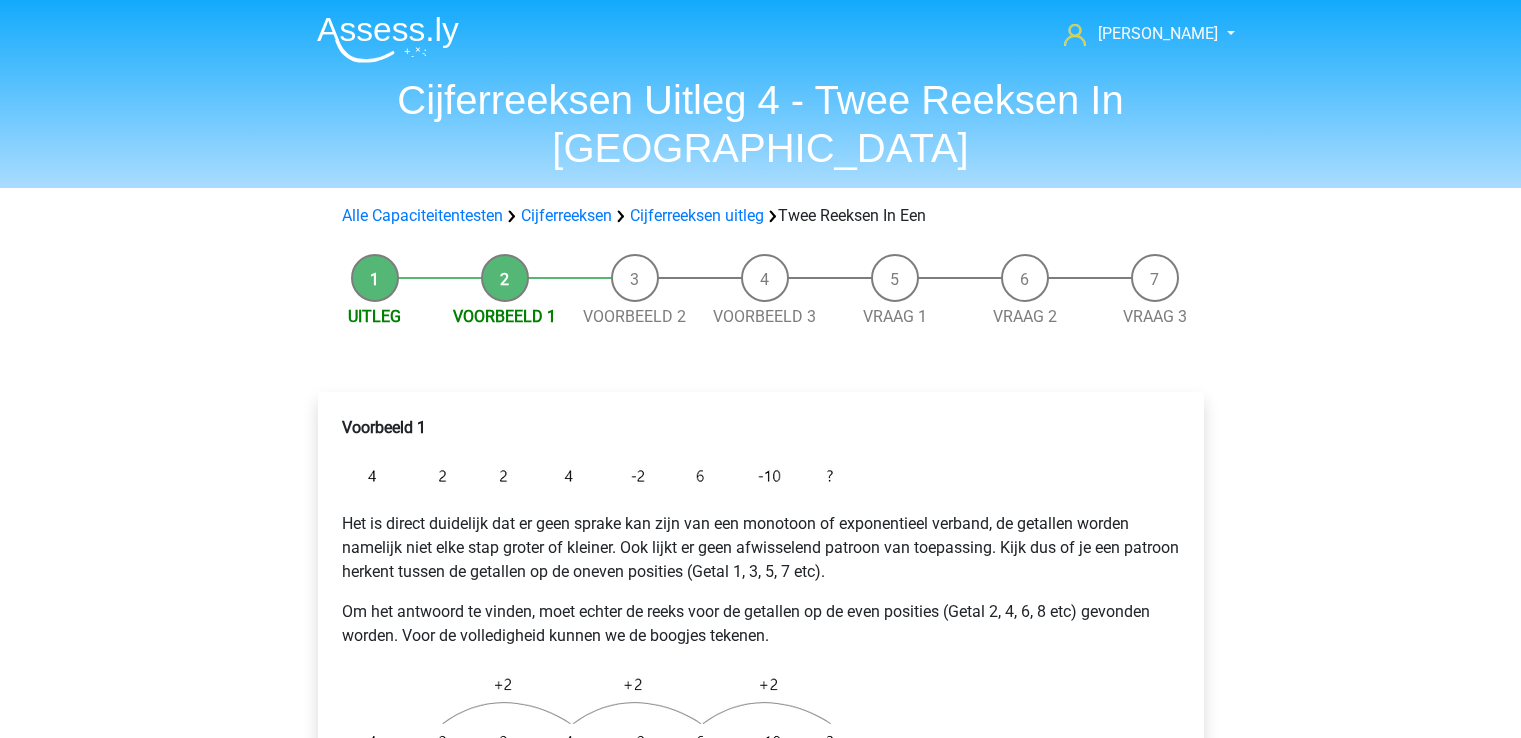 scroll, scrollTop: 0, scrollLeft: 0, axis: both 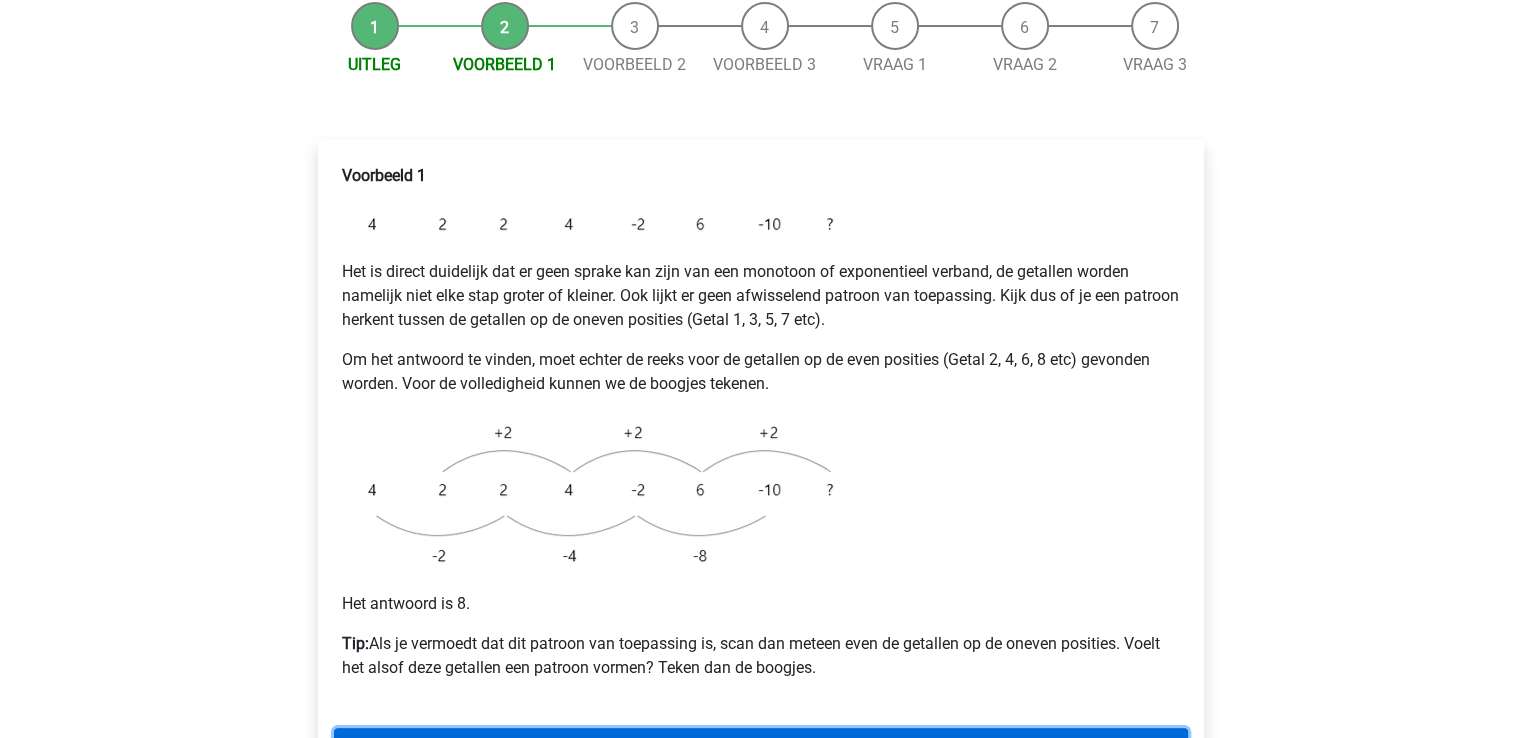 click on "Volgende" at bounding box center [761, 747] 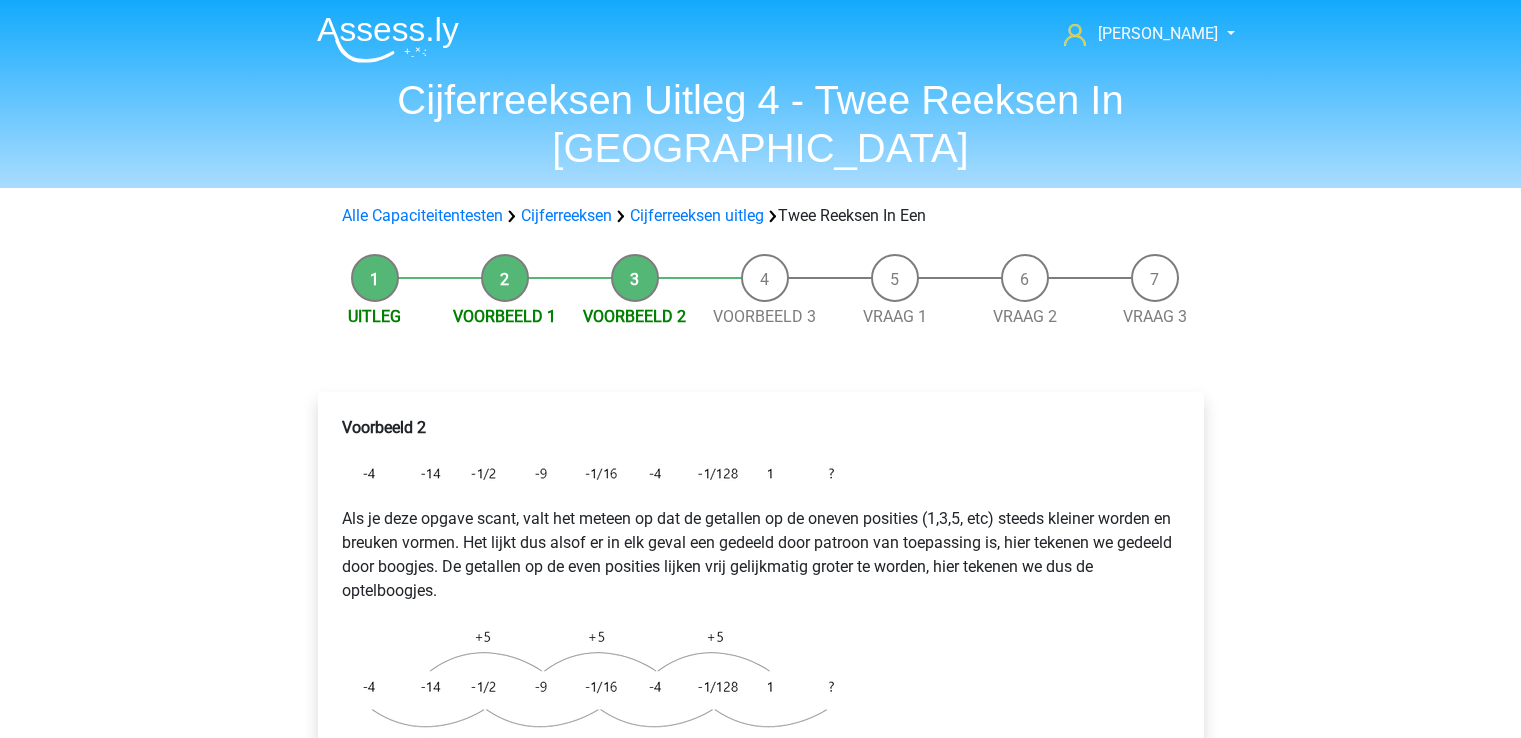 scroll, scrollTop: 0, scrollLeft: 0, axis: both 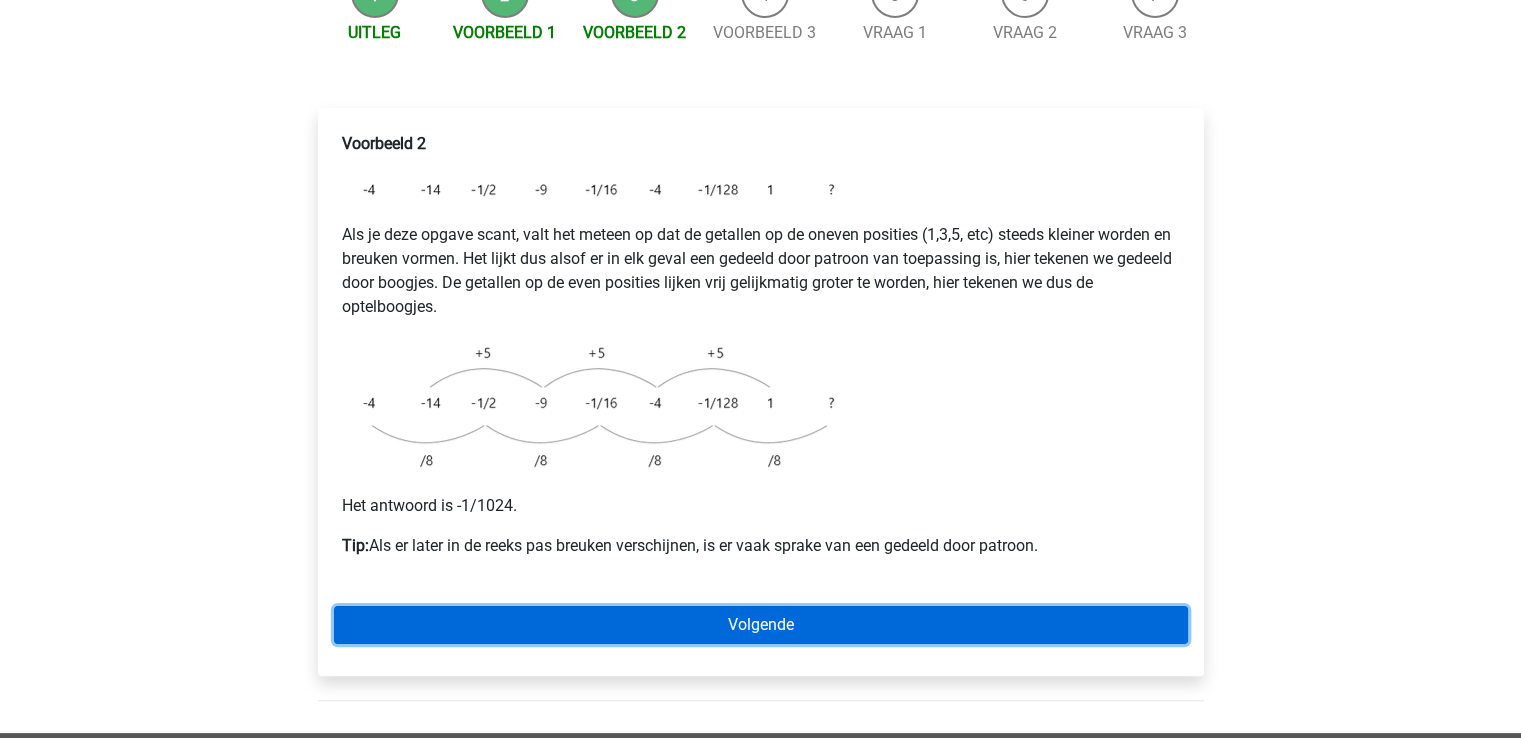 click on "Volgende" at bounding box center [761, 625] 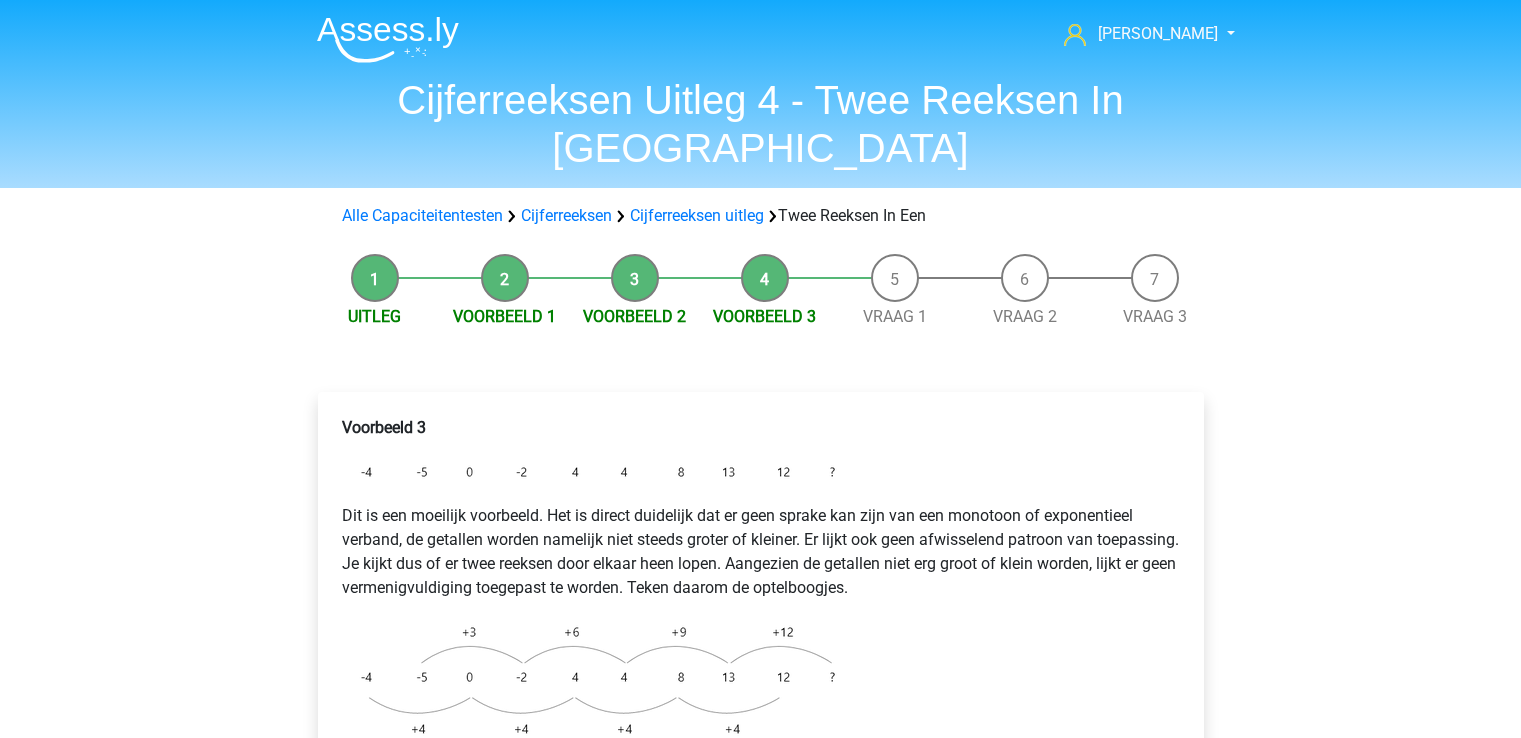 scroll, scrollTop: 0, scrollLeft: 0, axis: both 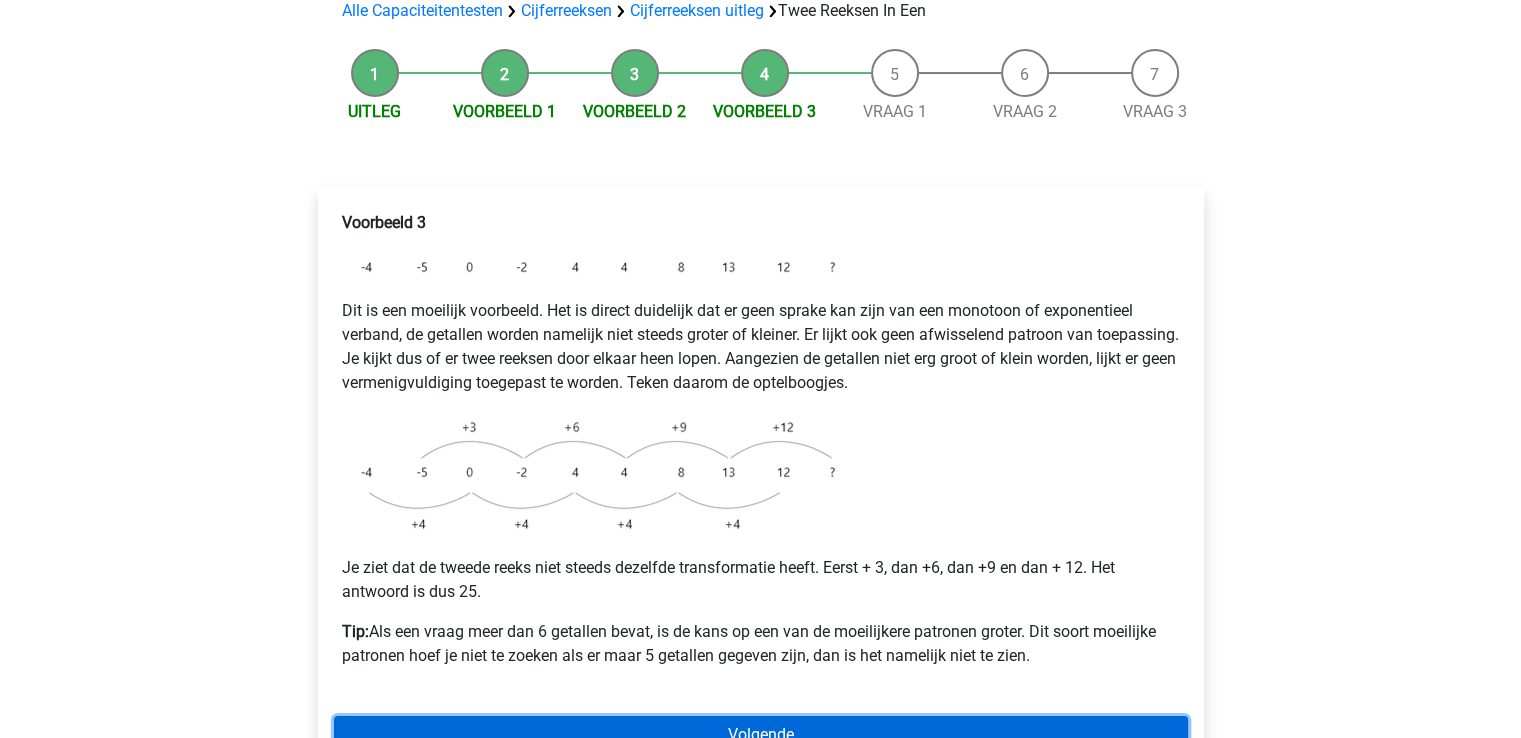 click on "Volgende" at bounding box center (761, 735) 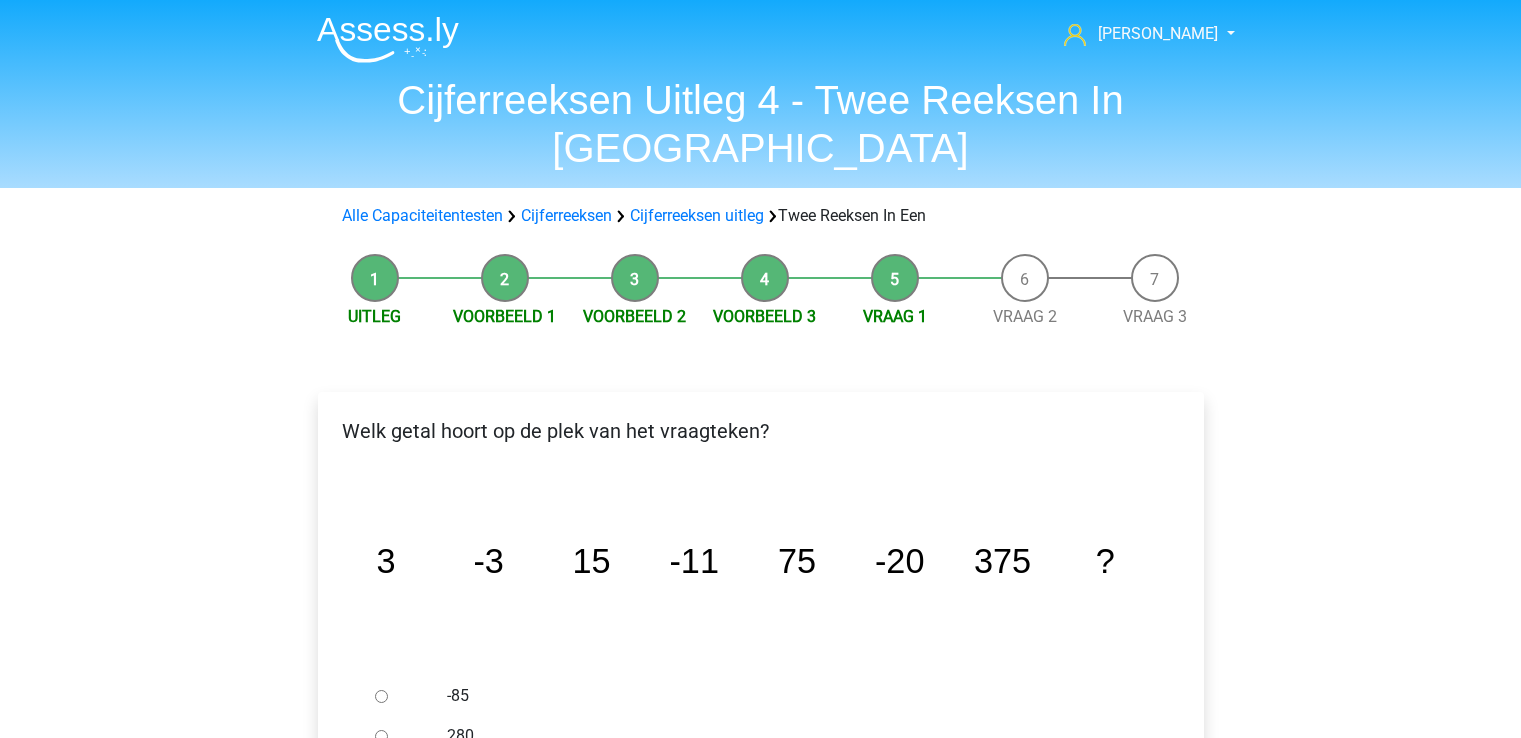 scroll, scrollTop: 0, scrollLeft: 0, axis: both 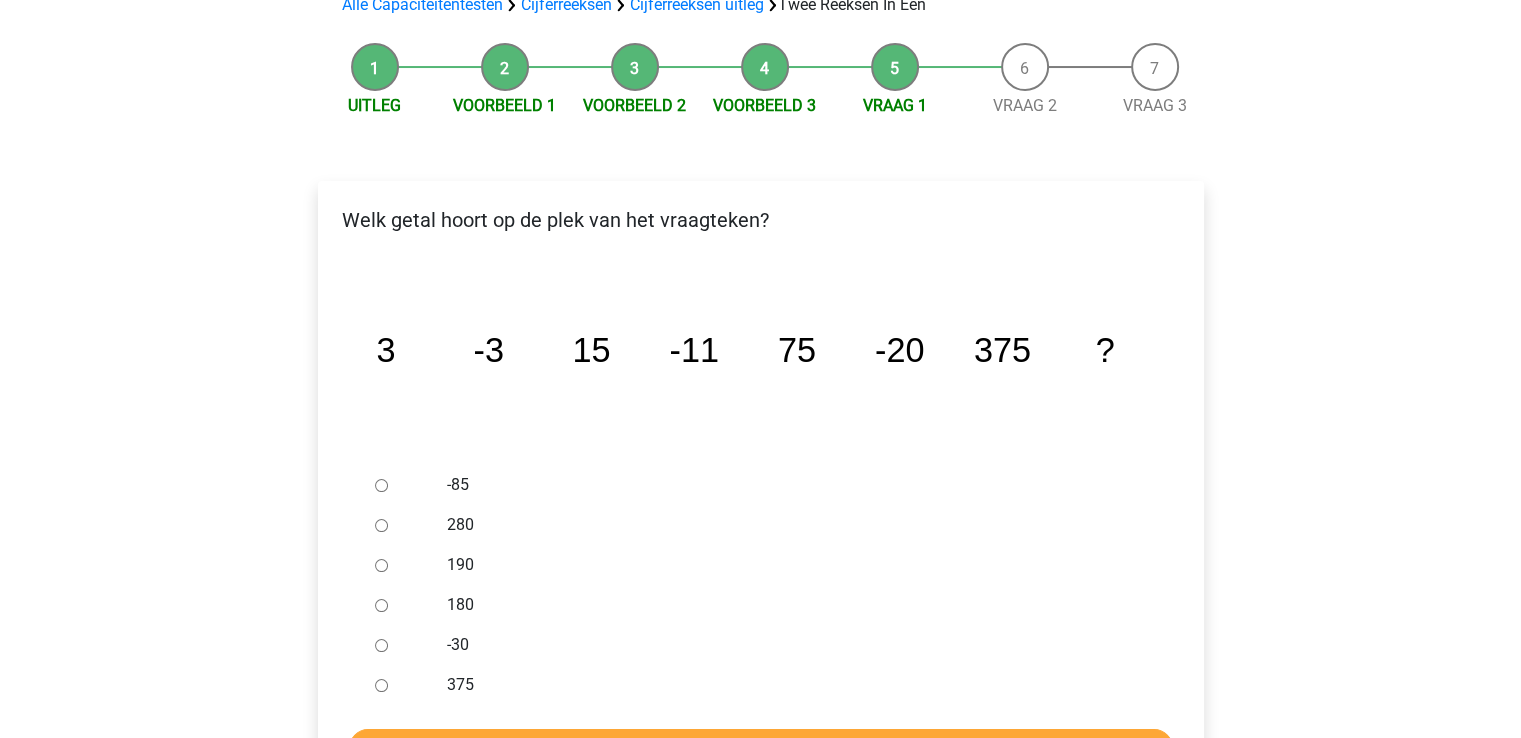 click at bounding box center (400, 645) 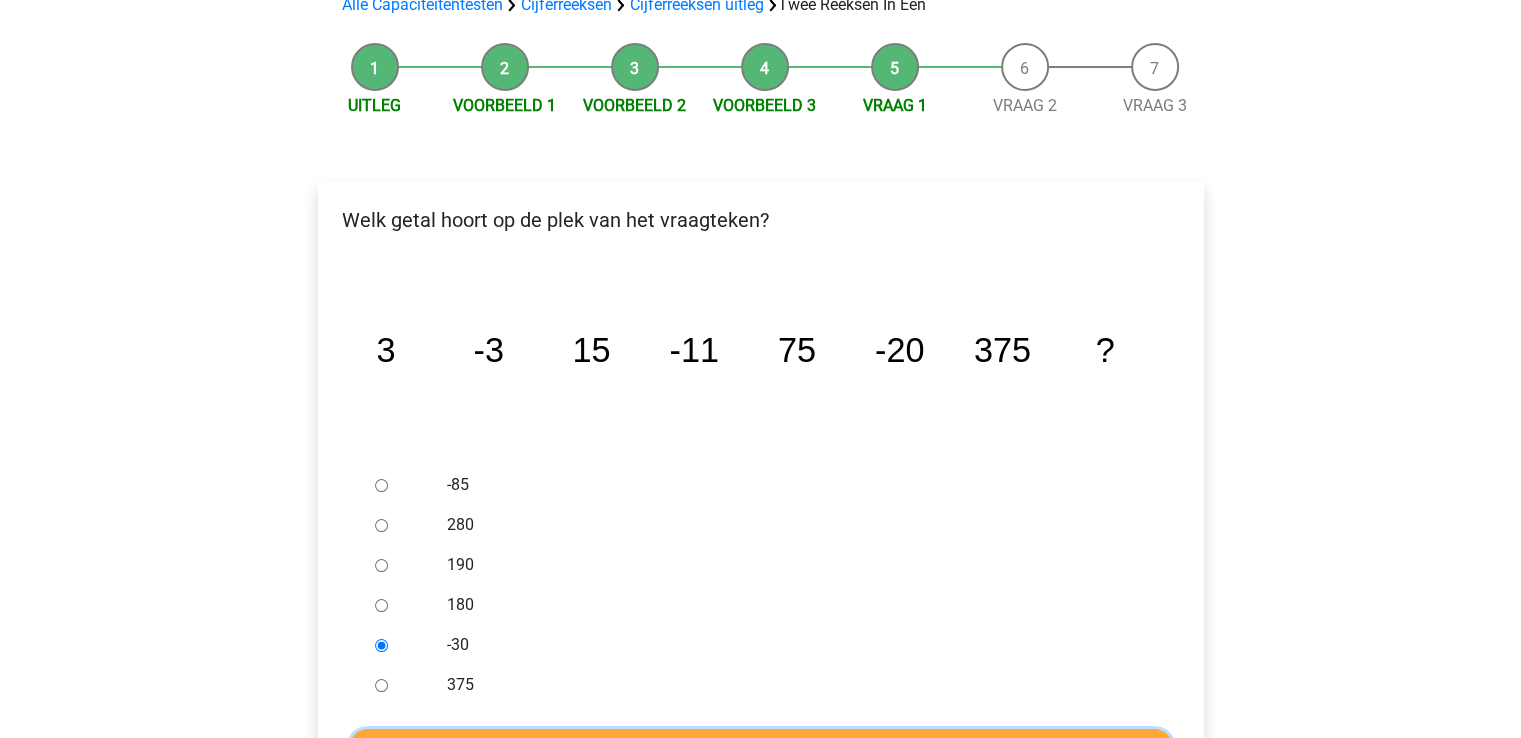 click on "Controleer" at bounding box center (761, 748) 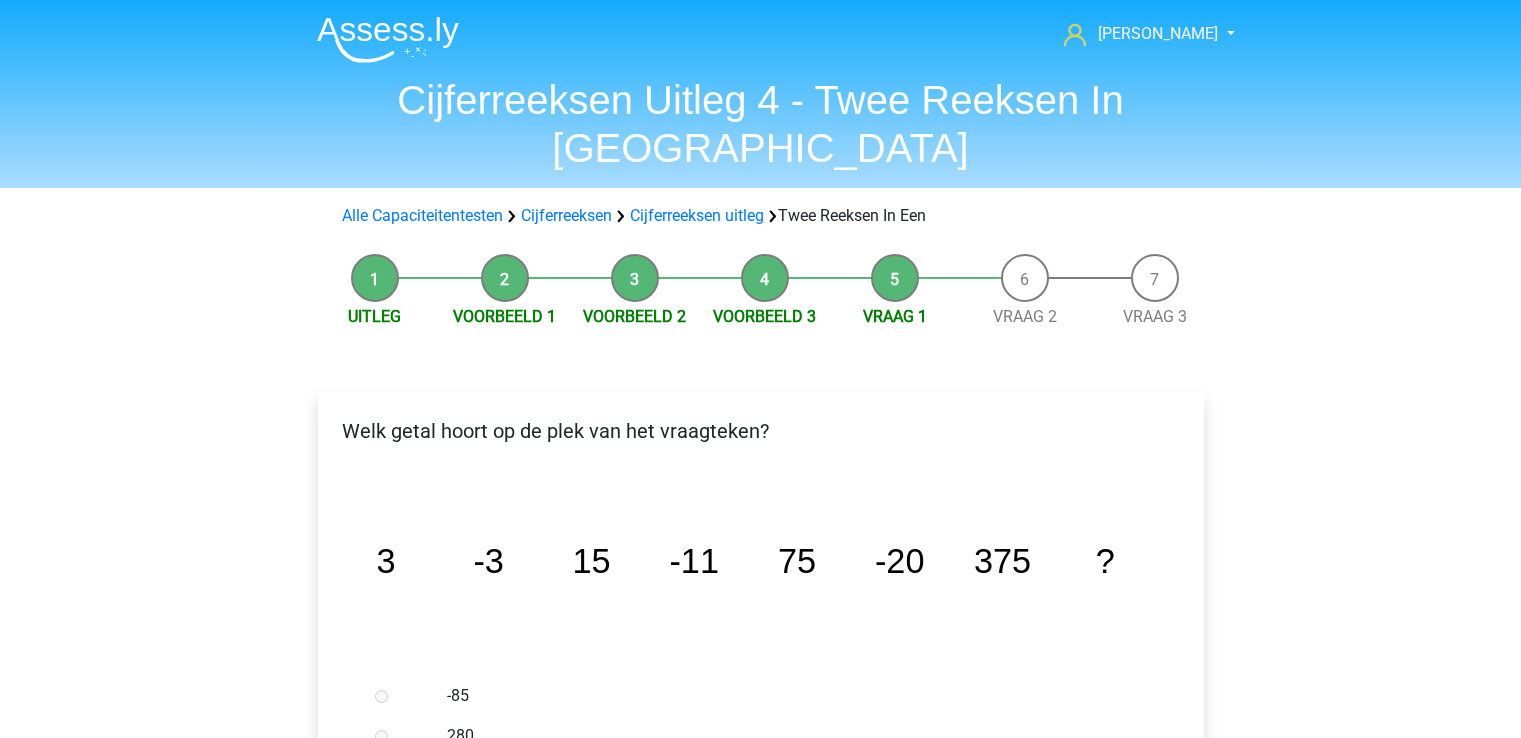 scroll, scrollTop: 0, scrollLeft: 0, axis: both 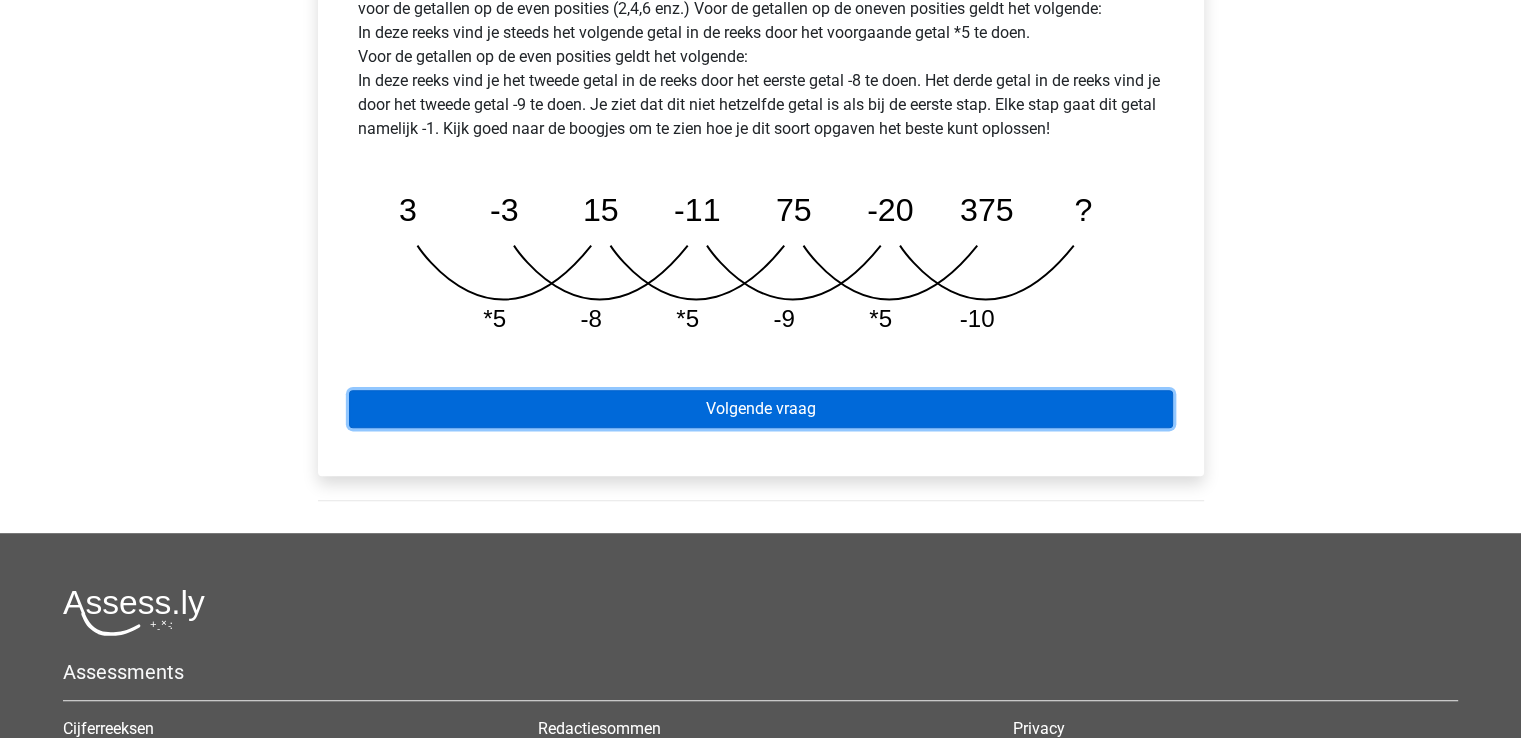 click on "Volgende vraag" at bounding box center [761, 409] 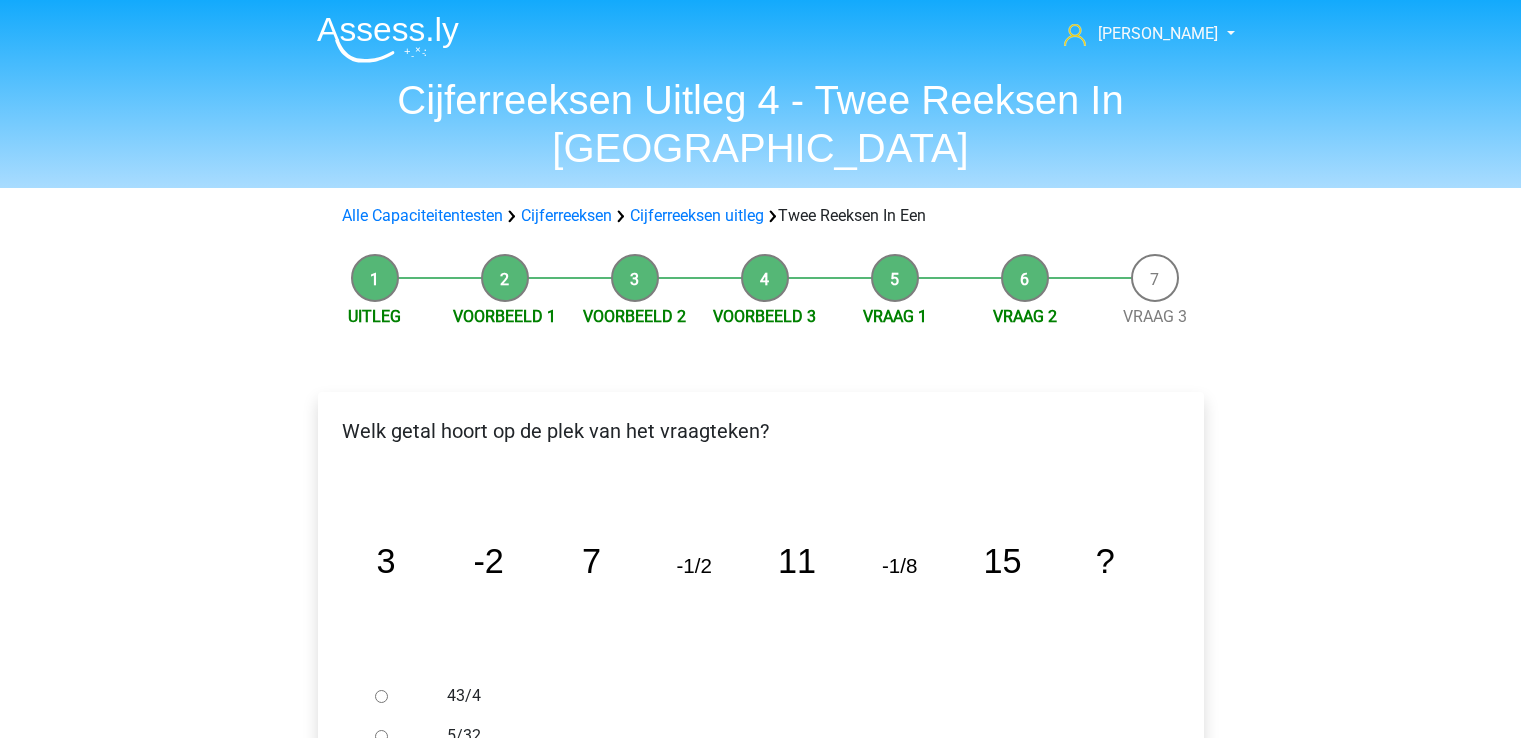 scroll, scrollTop: 0, scrollLeft: 0, axis: both 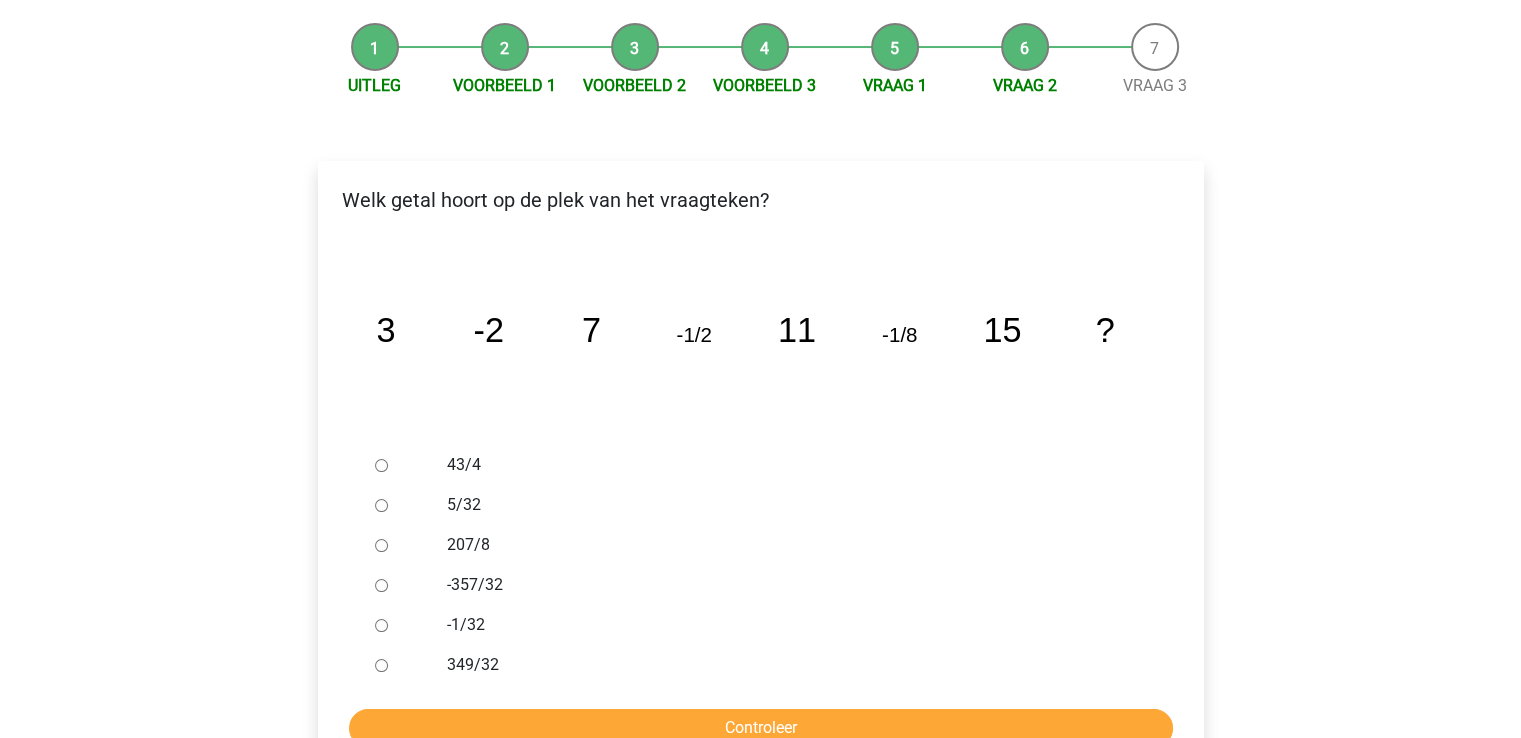 click at bounding box center (400, 625) 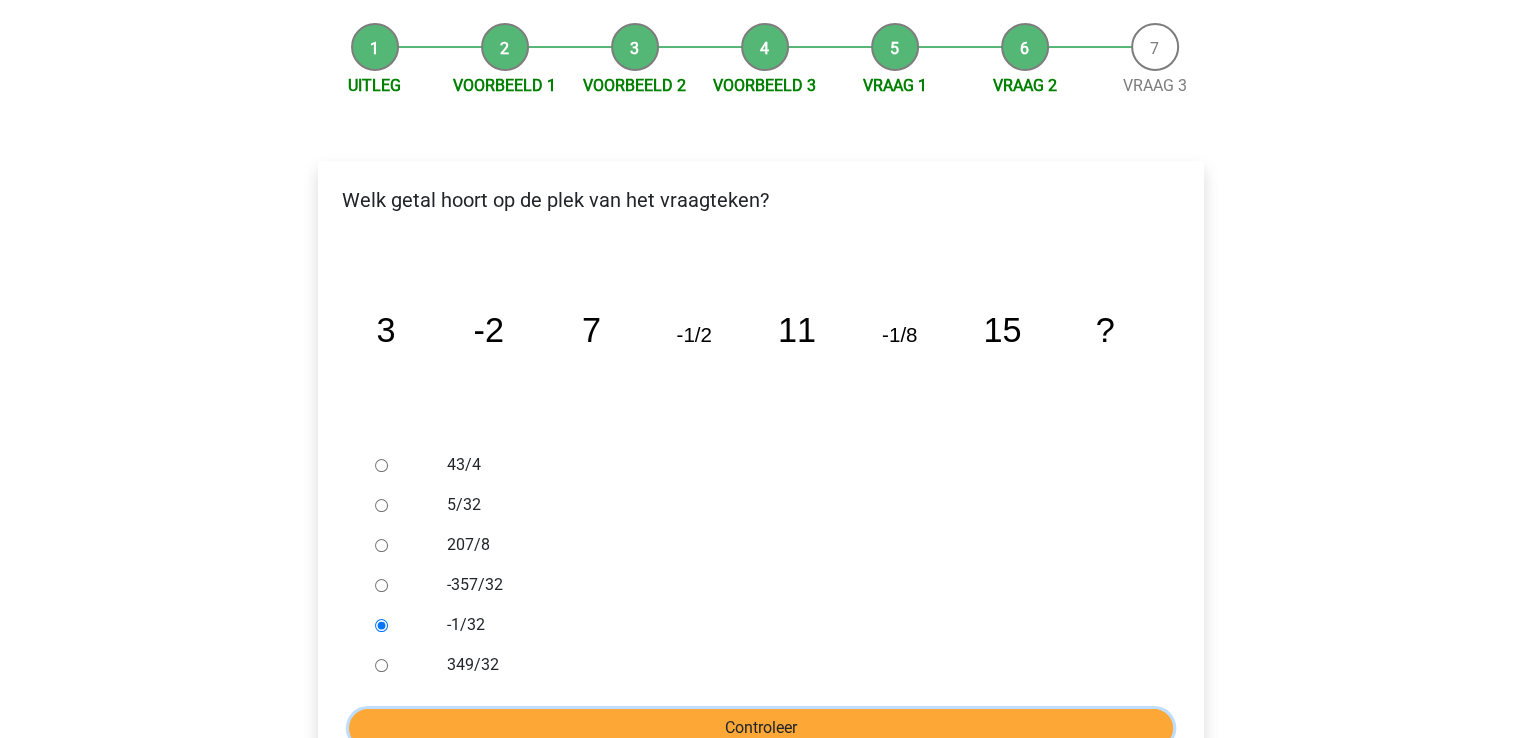 click on "Controleer" at bounding box center (761, 728) 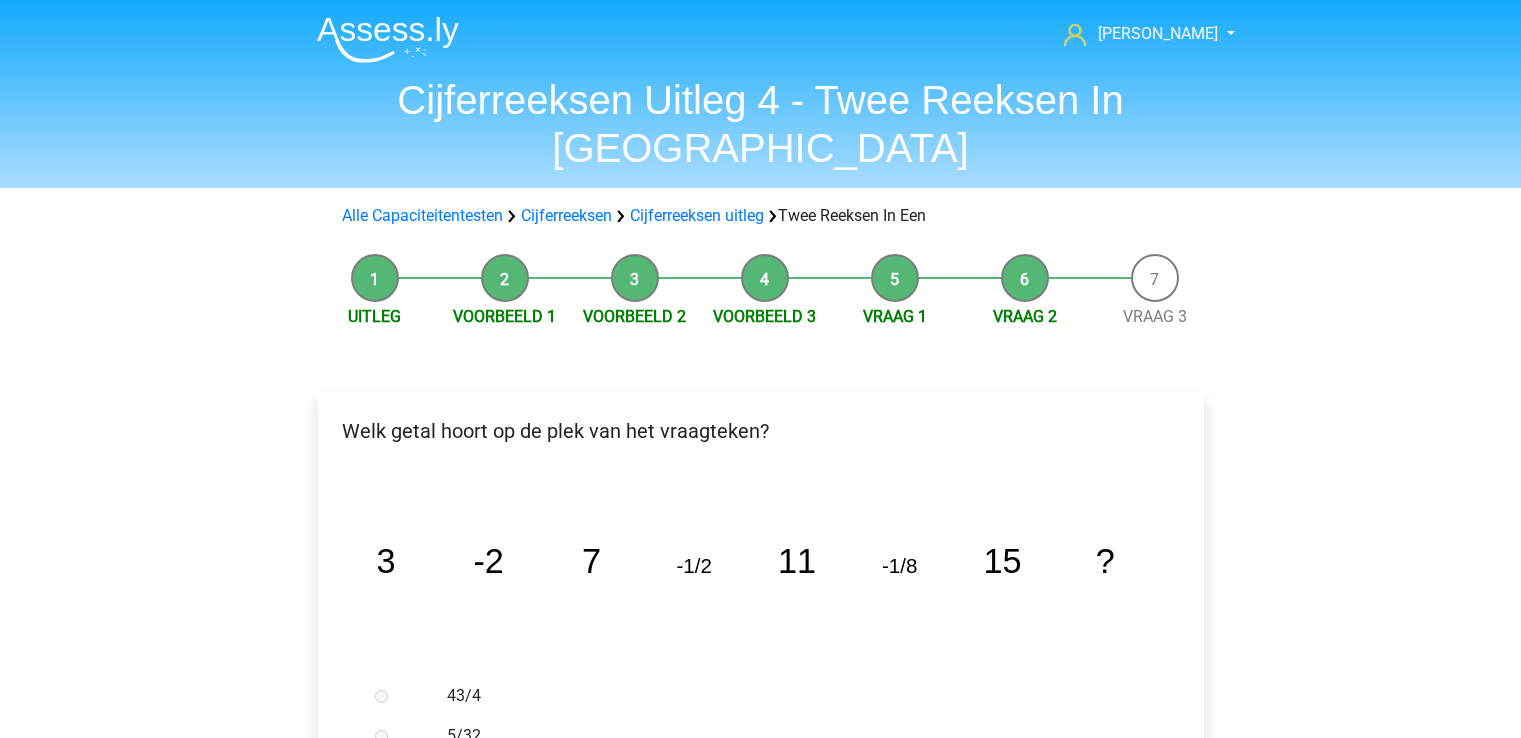 scroll, scrollTop: 0, scrollLeft: 0, axis: both 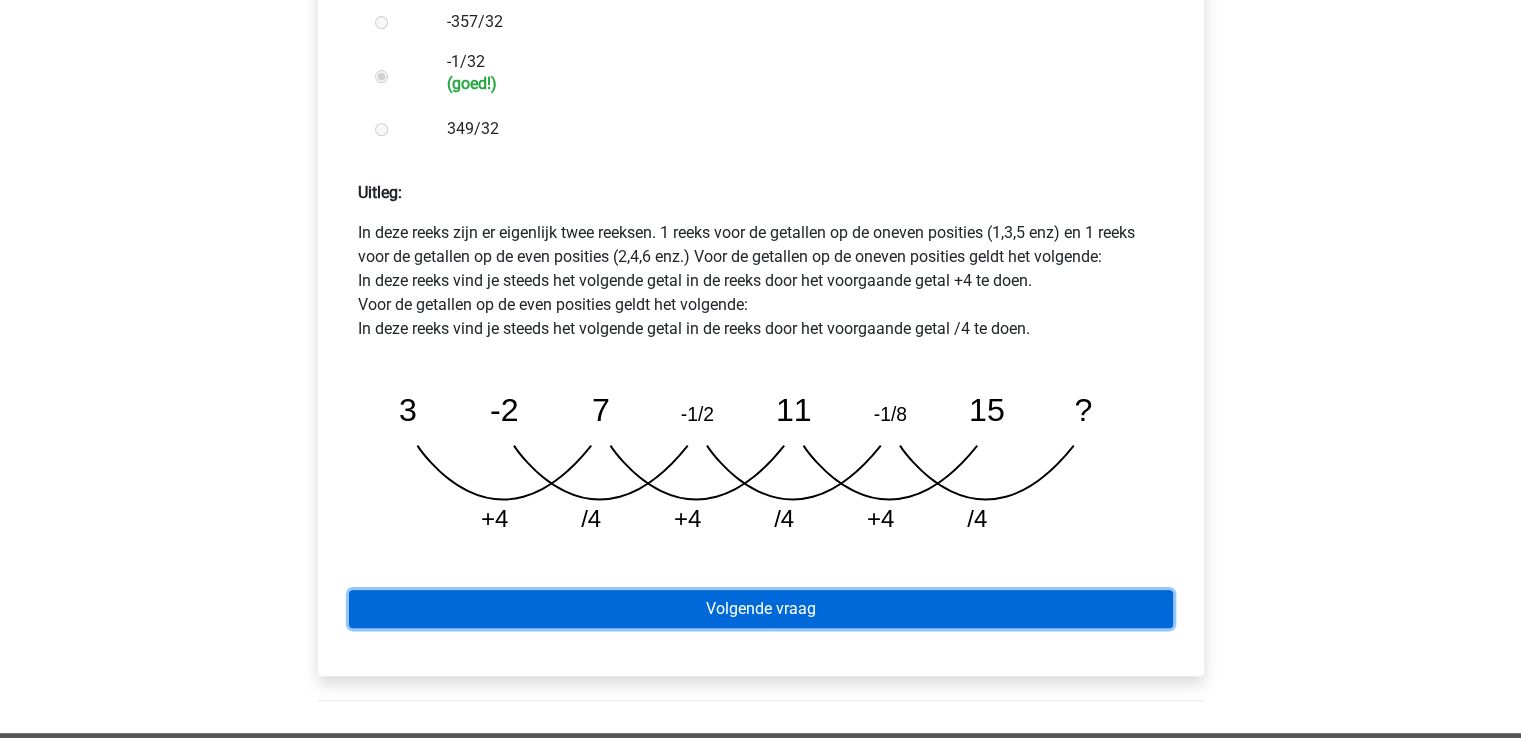 click on "Volgende vraag" at bounding box center (761, 609) 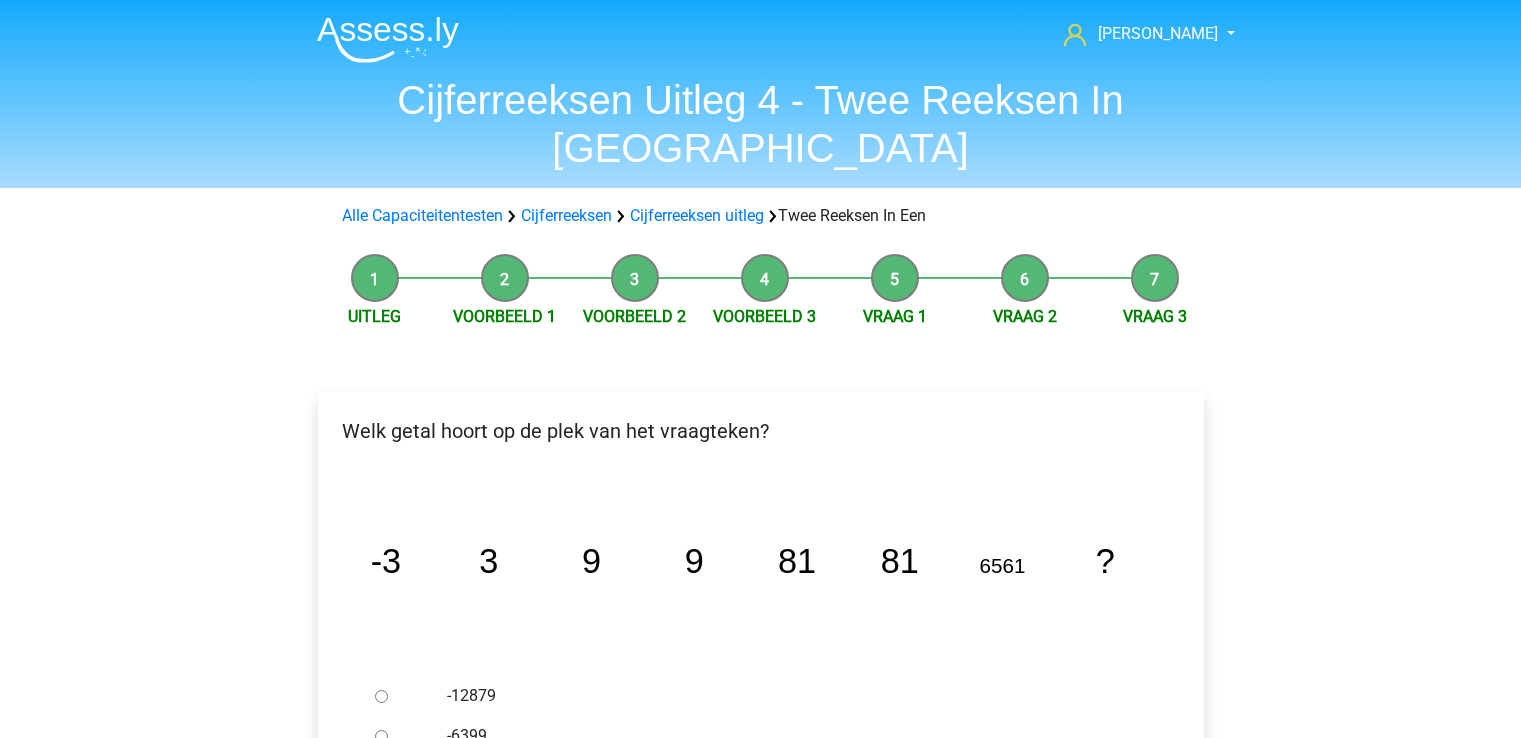 scroll, scrollTop: 0, scrollLeft: 0, axis: both 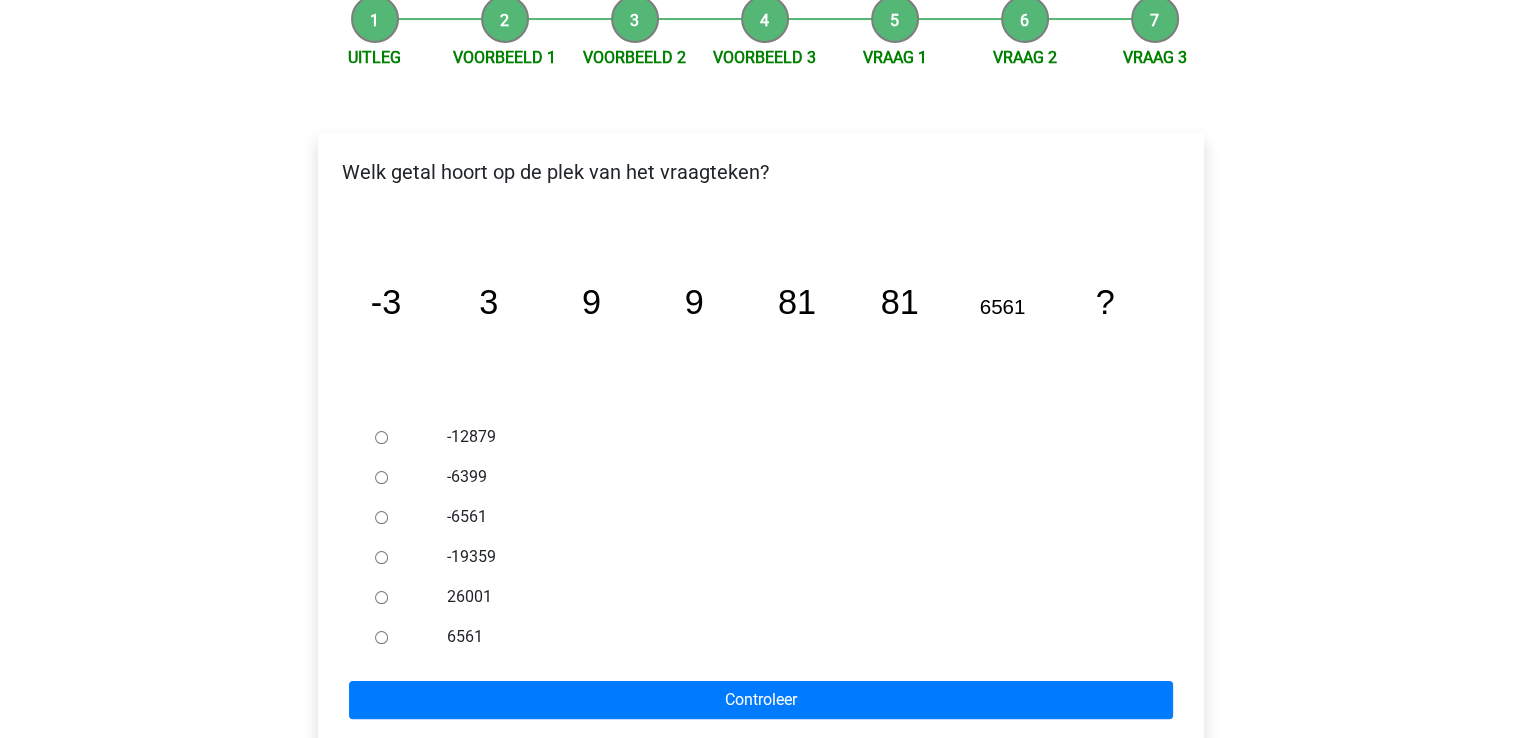 click on "6561" at bounding box center [381, 637] 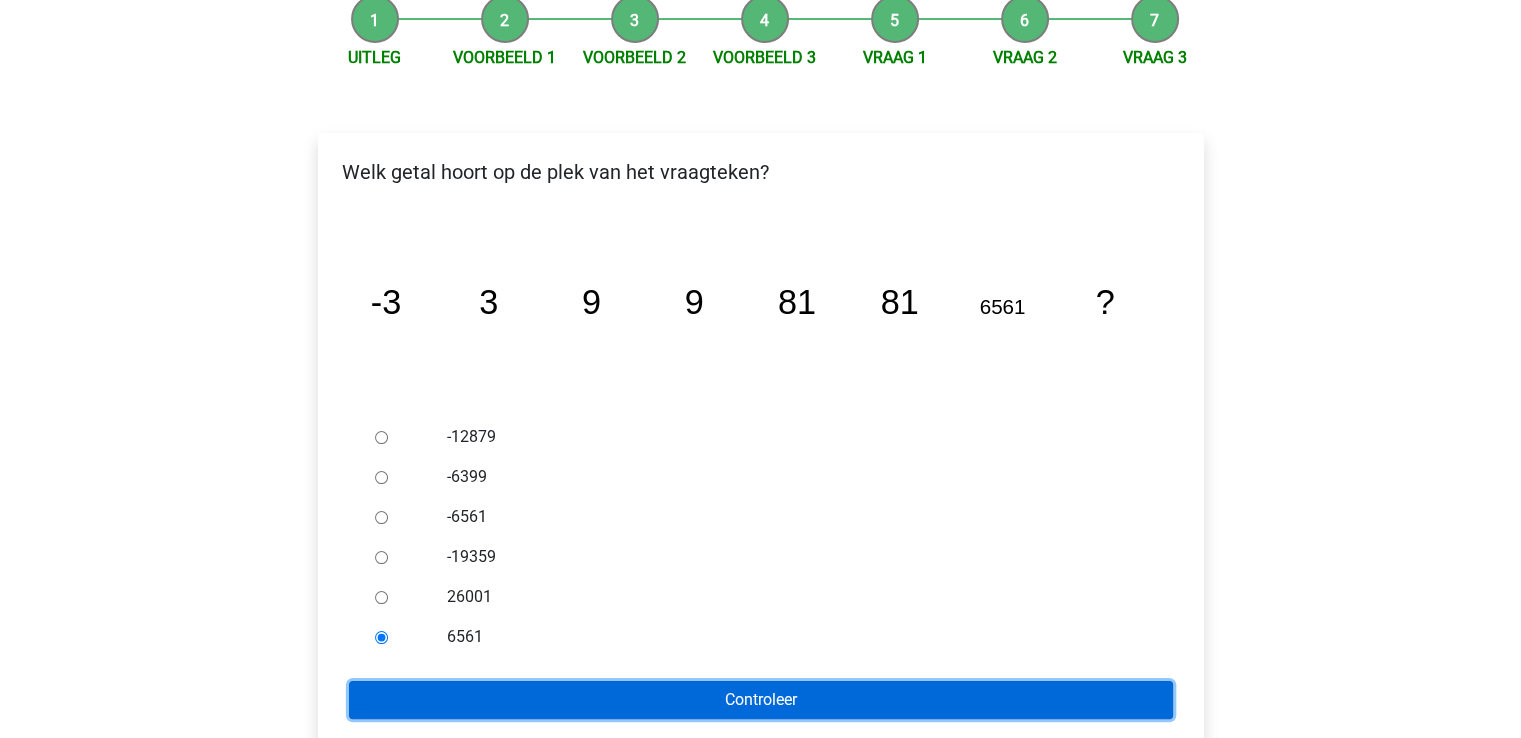 click on "Controleer" at bounding box center [761, 700] 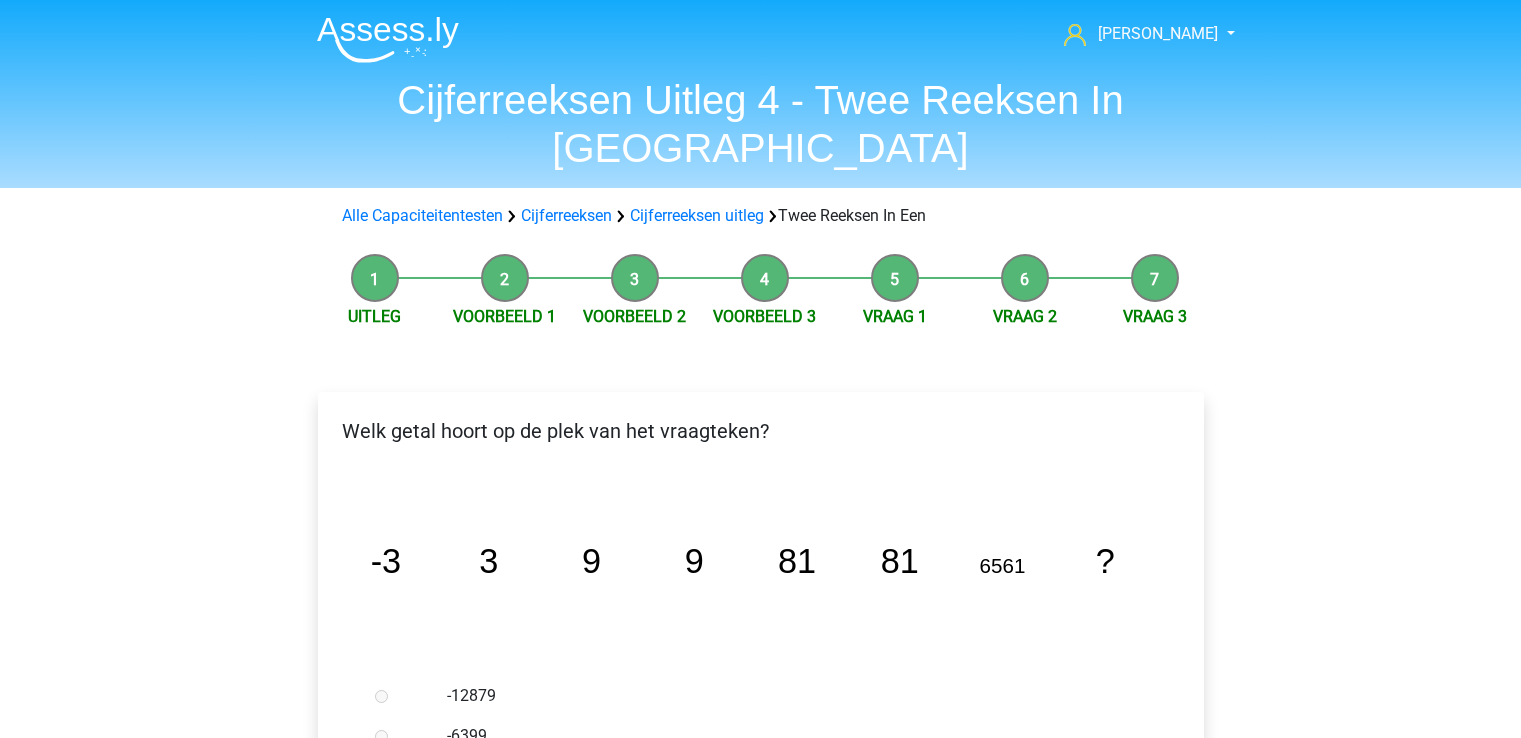 scroll, scrollTop: 0, scrollLeft: 0, axis: both 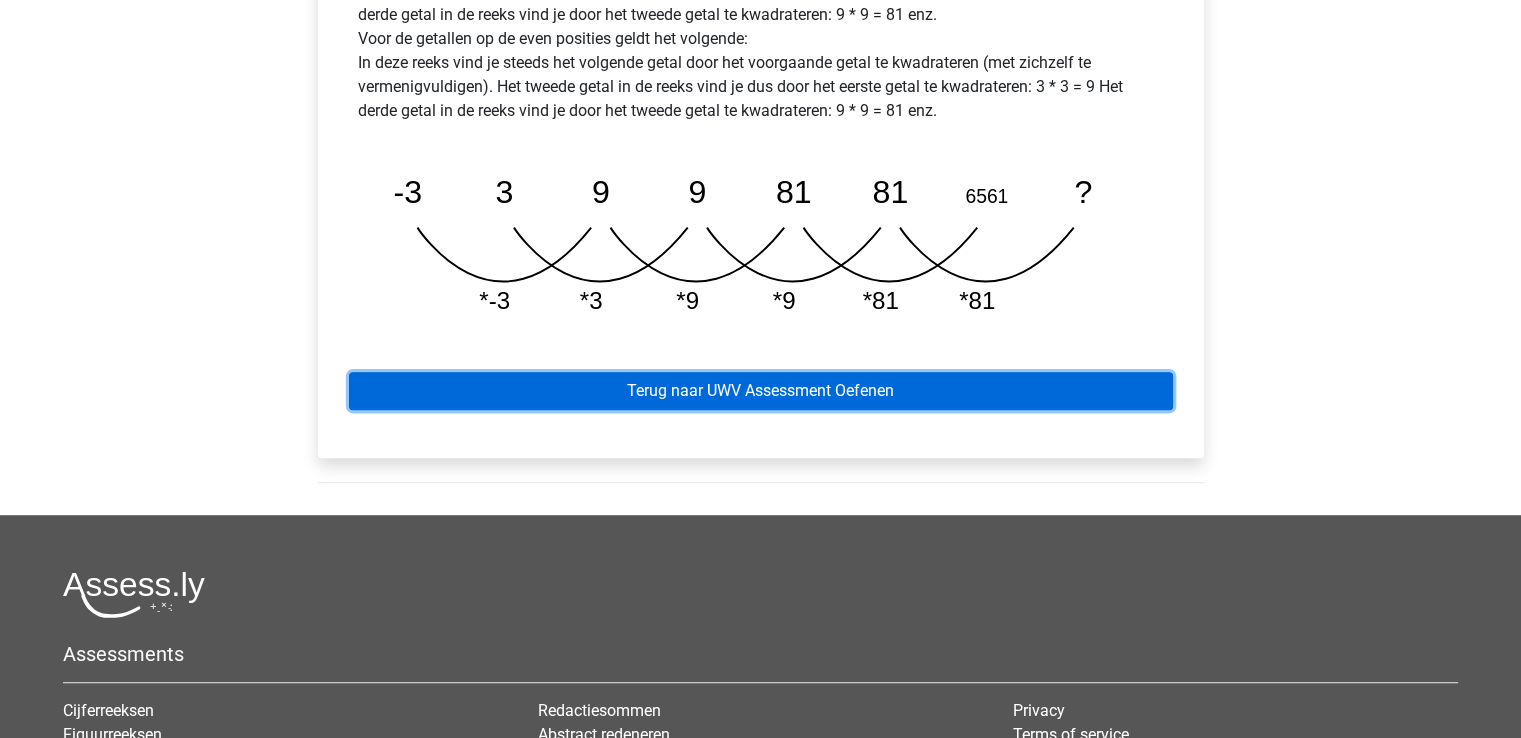 click on "Terug naar UWV Assessment Oefenen" at bounding box center [761, 391] 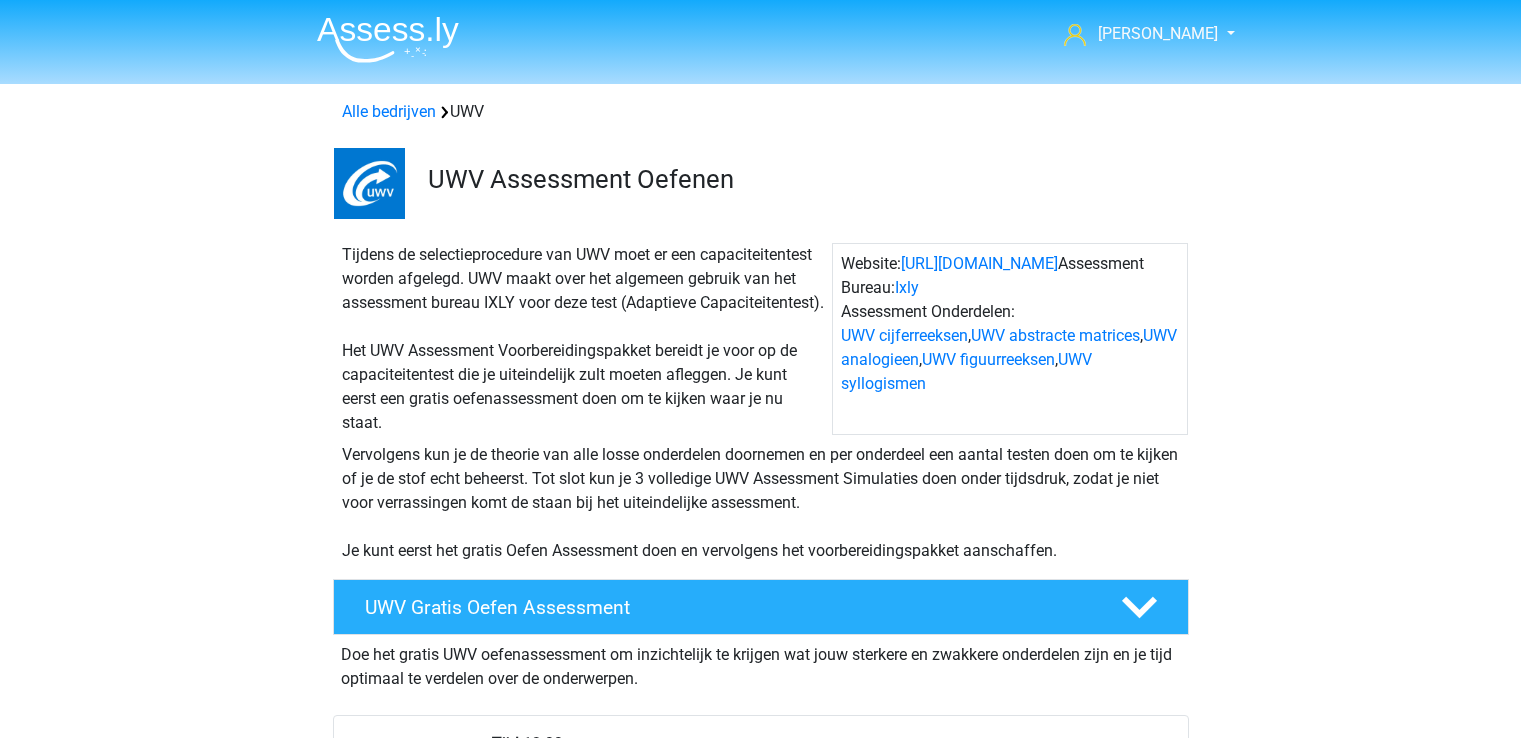 scroll, scrollTop: 0, scrollLeft: 0, axis: both 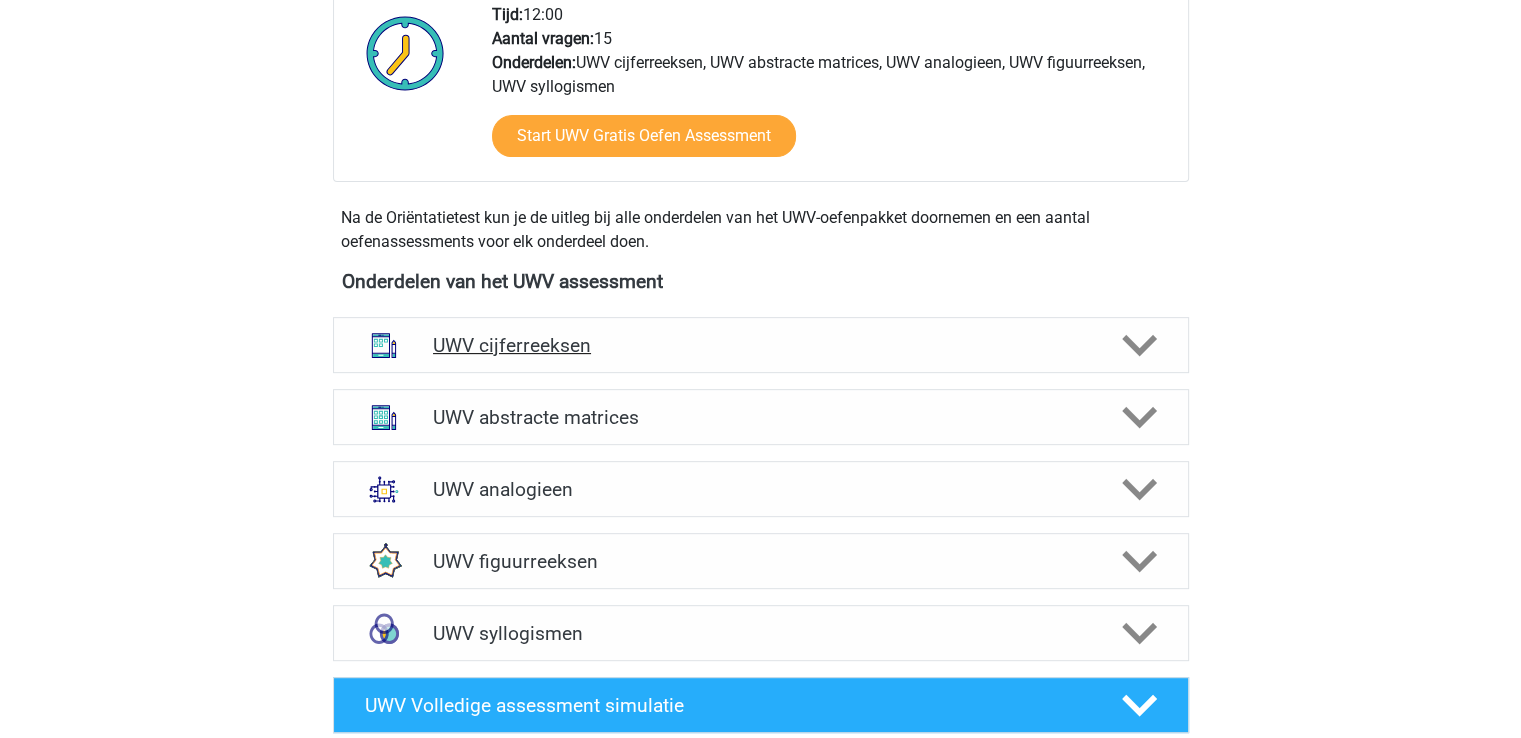 click on "UWV cijferreeksen" at bounding box center (760, 345) 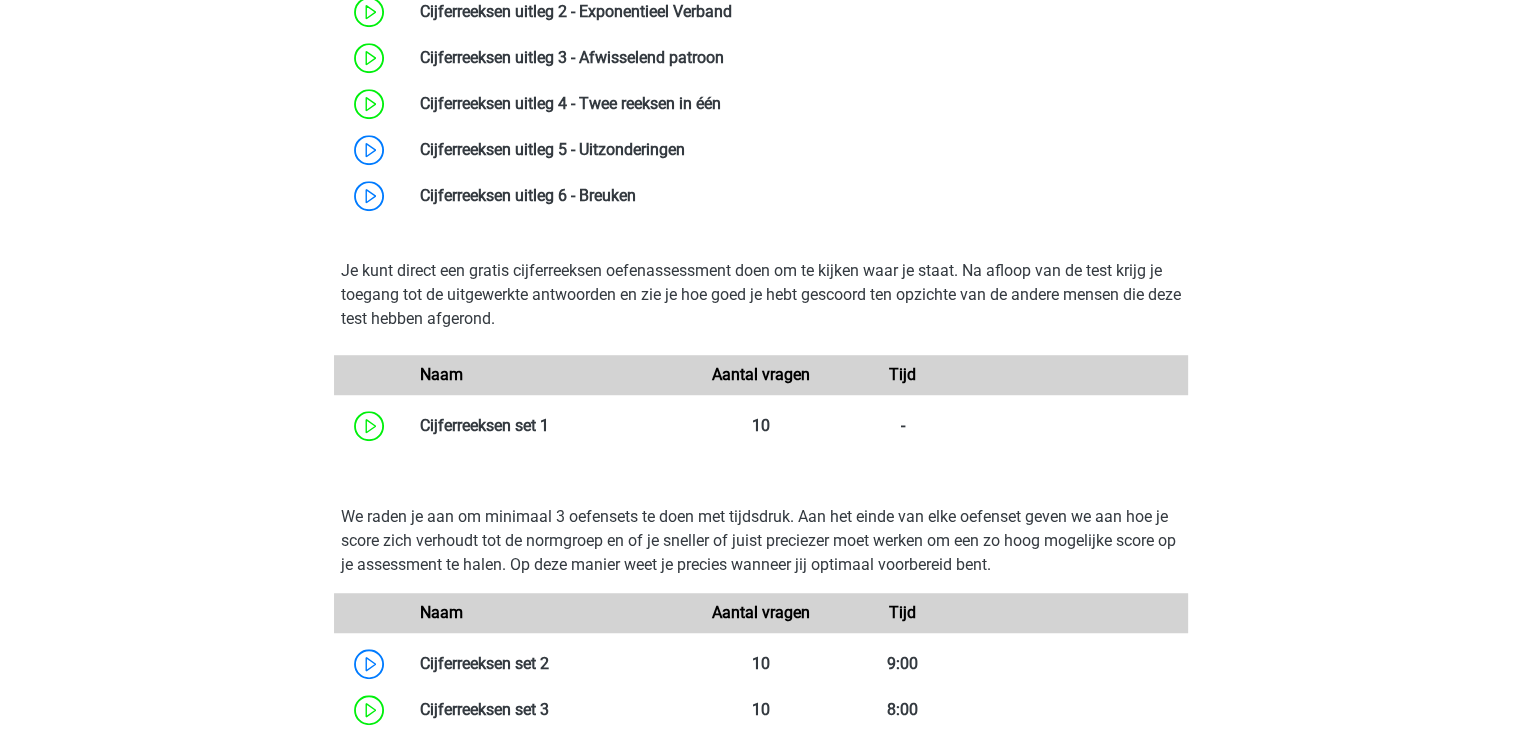 scroll, scrollTop: 1240, scrollLeft: 0, axis: vertical 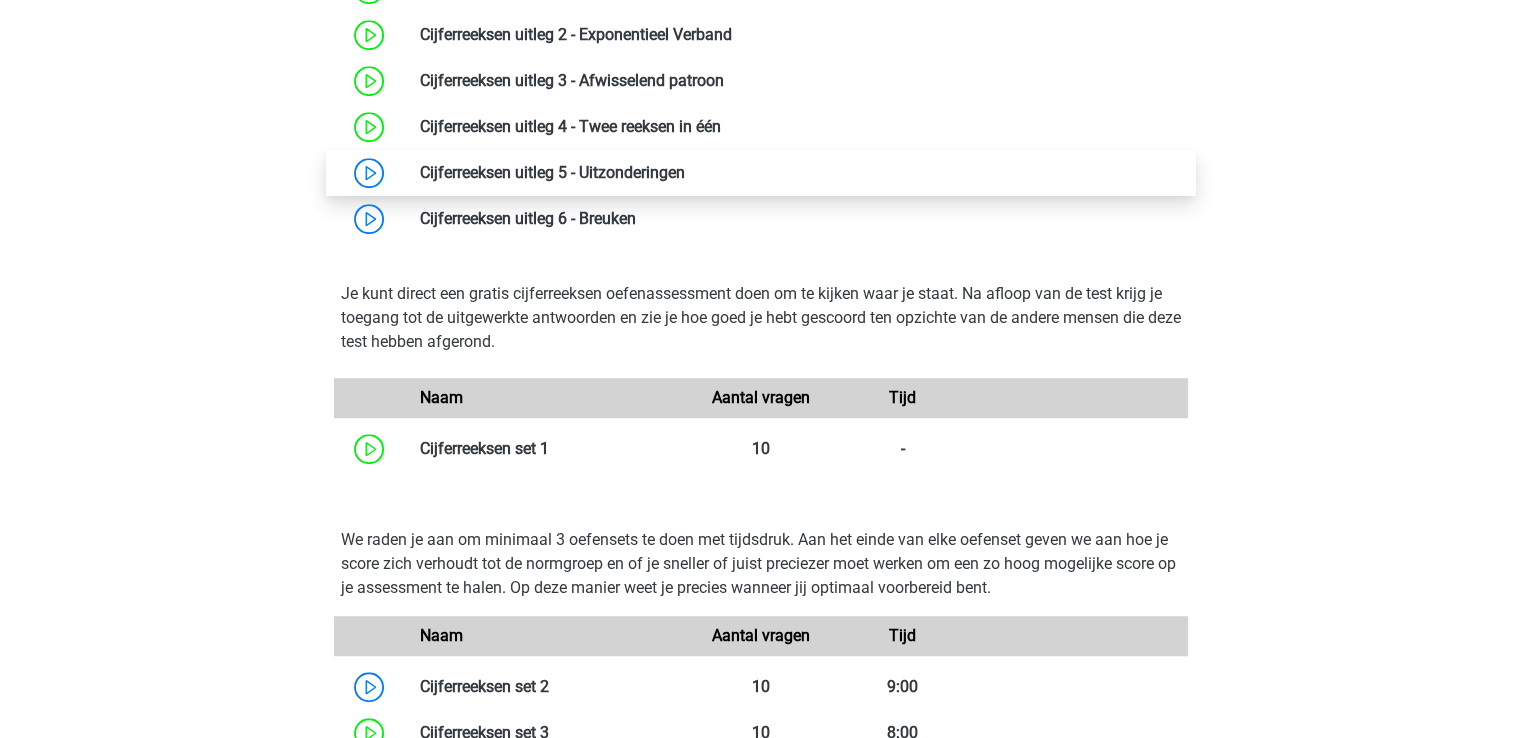 click at bounding box center [685, 172] 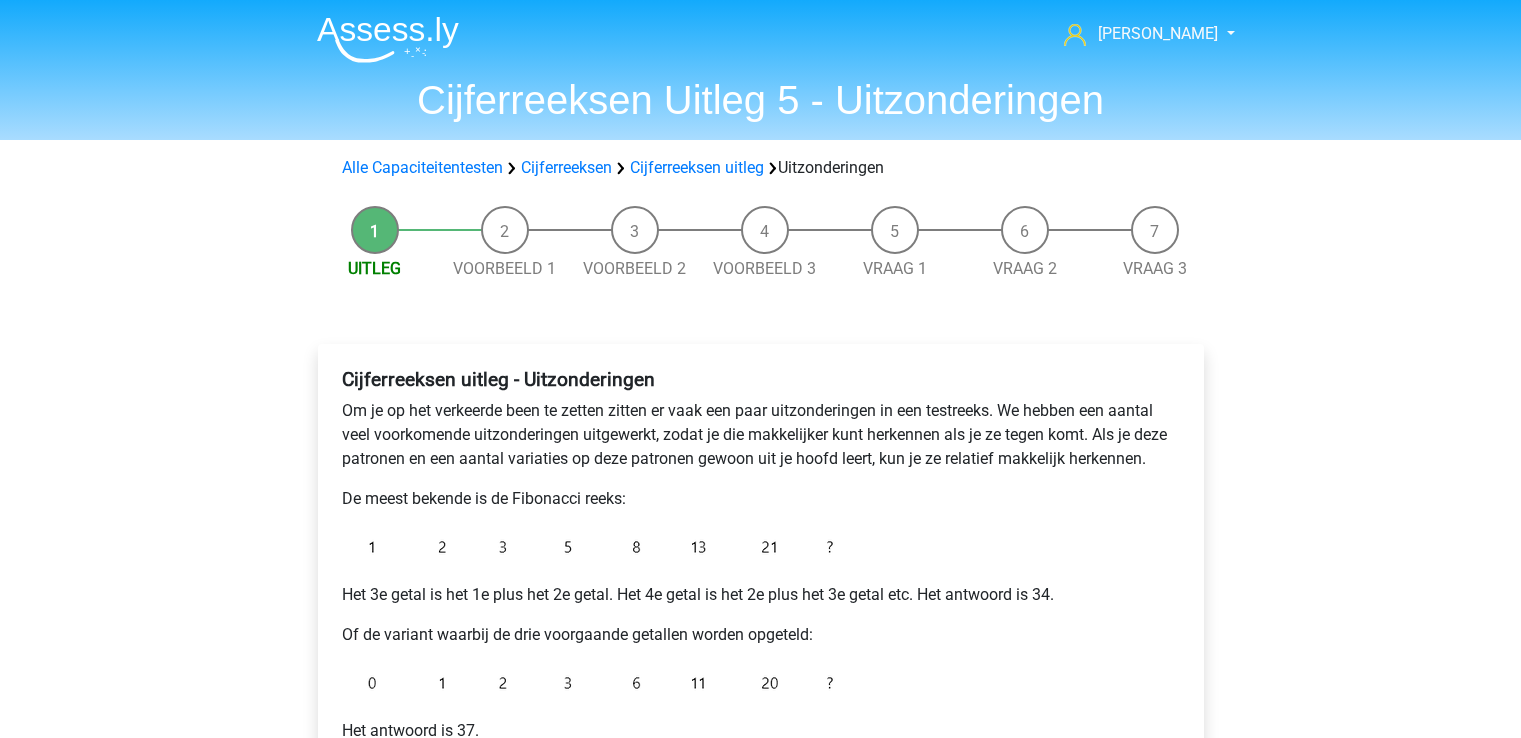 scroll, scrollTop: 0, scrollLeft: 0, axis: both 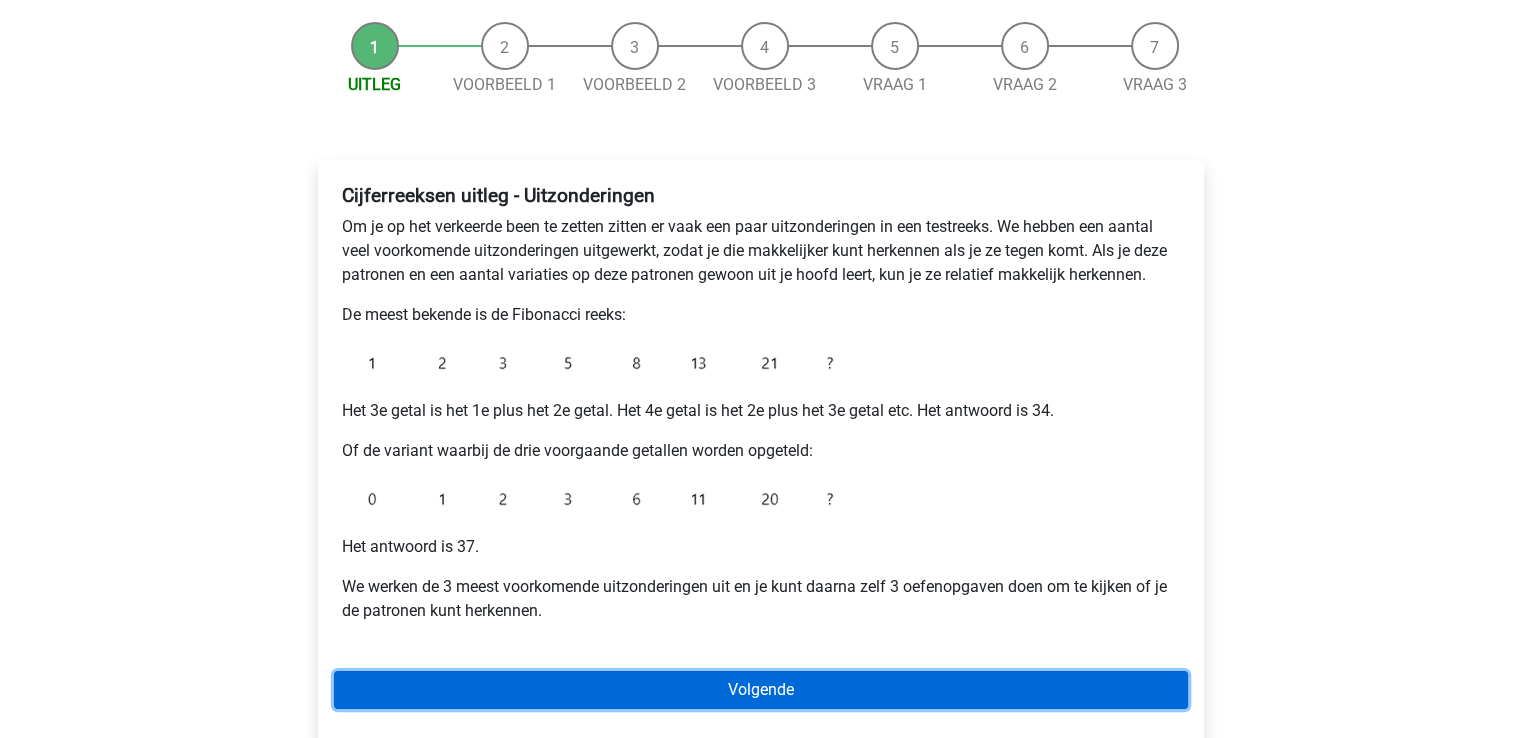 click on "Volgende" at bounding box center [761, 690] 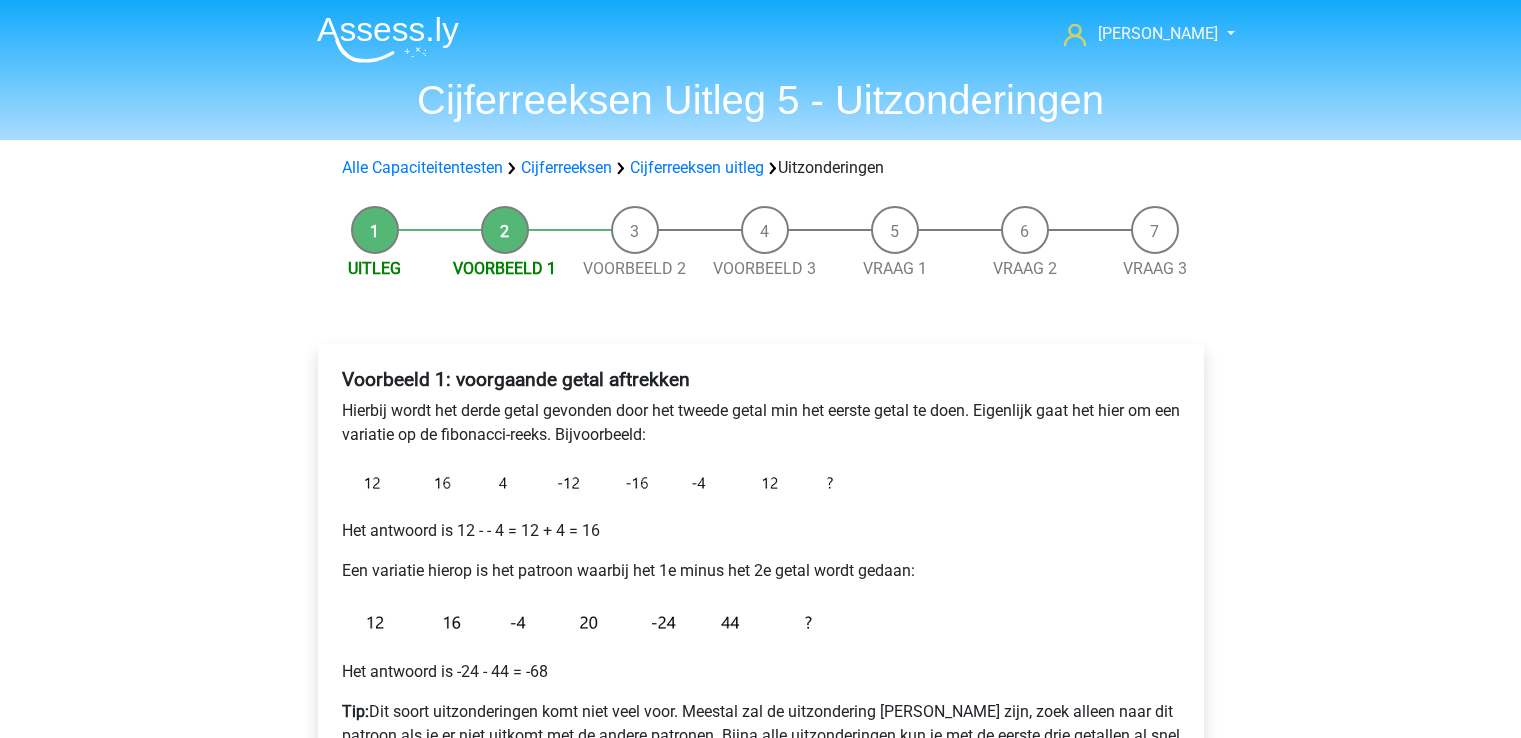 scroll, scrollTop: 0, scrollLeft: 0, axis: both 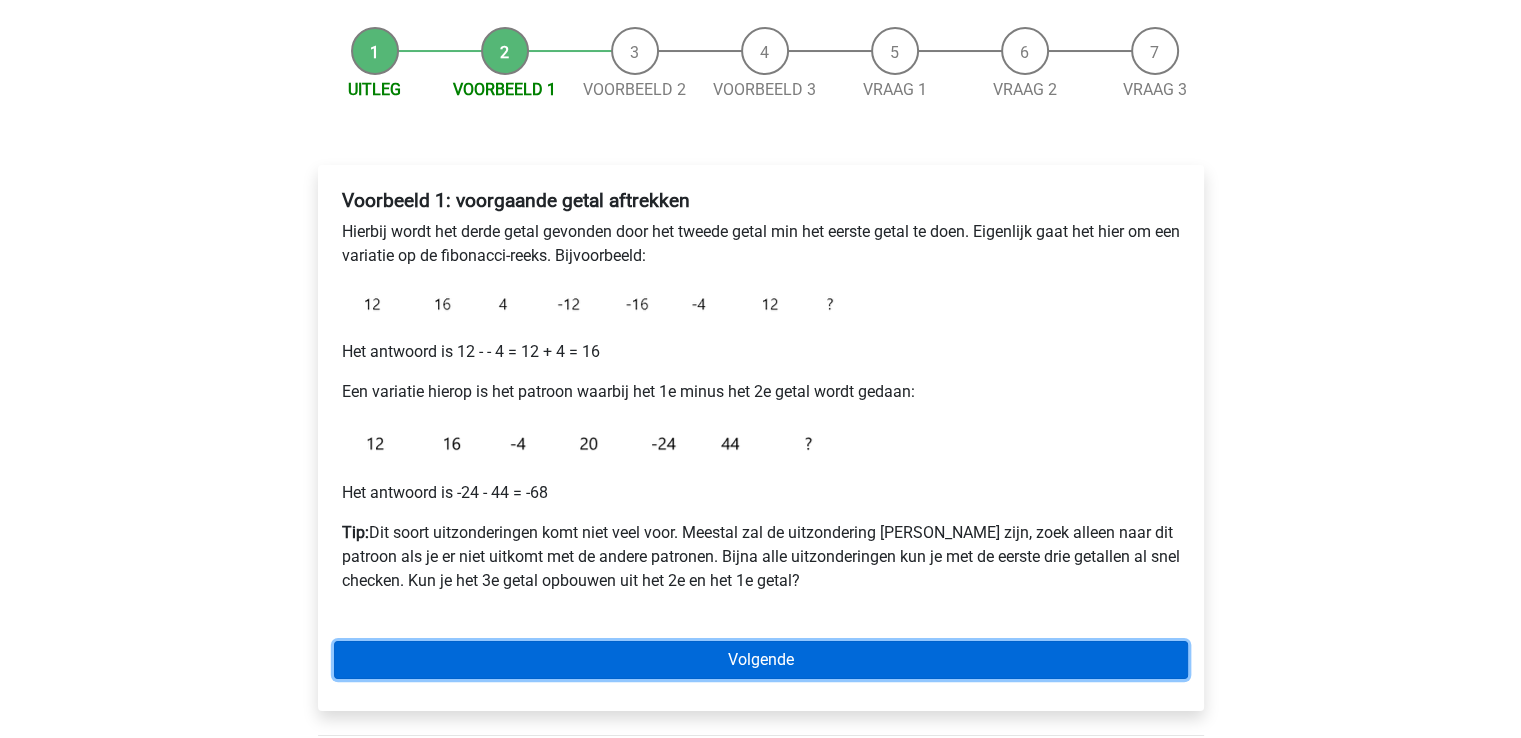 click on "Volgende" at bounding box center (761, 660) 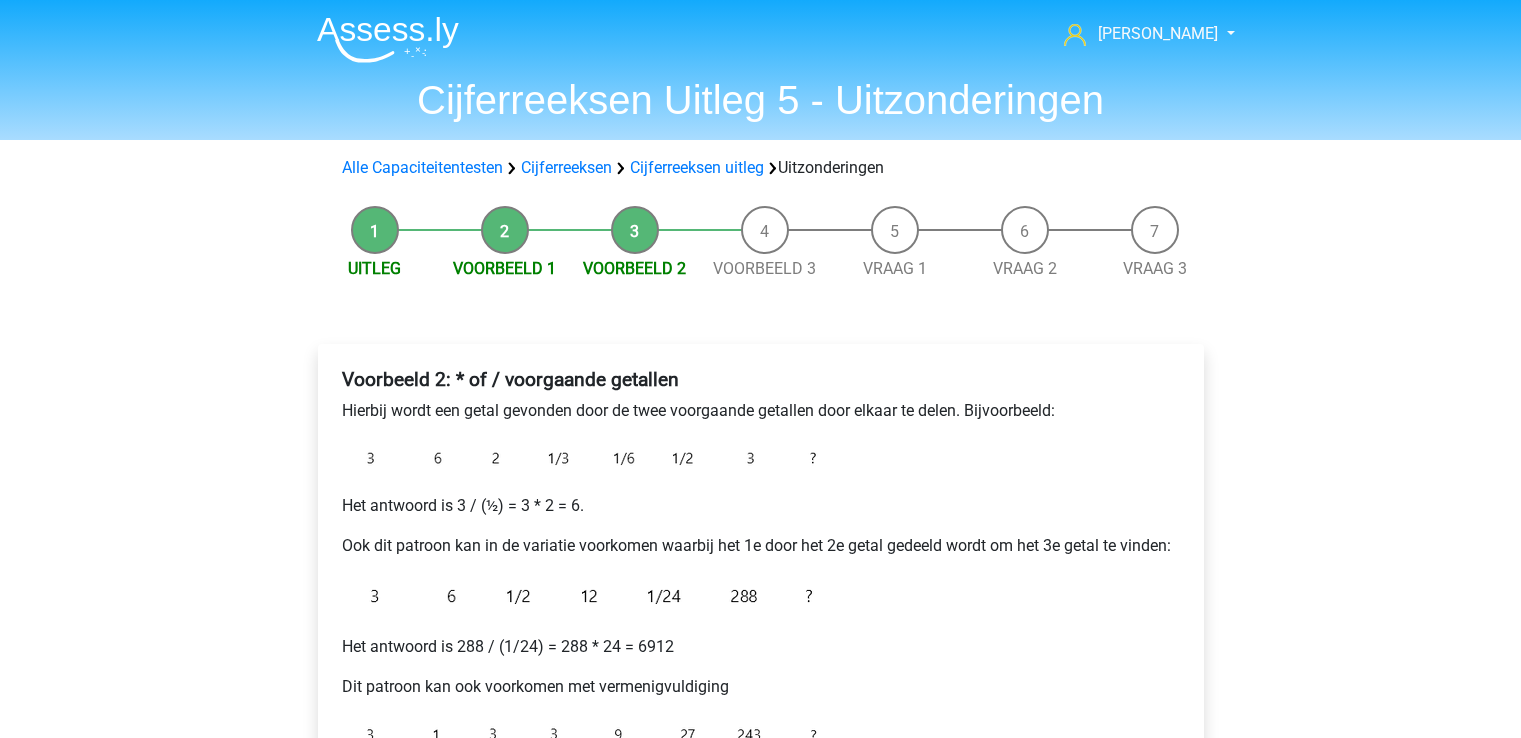 scroll, scrollTop: 0, scrollLeft: 0, axis: both 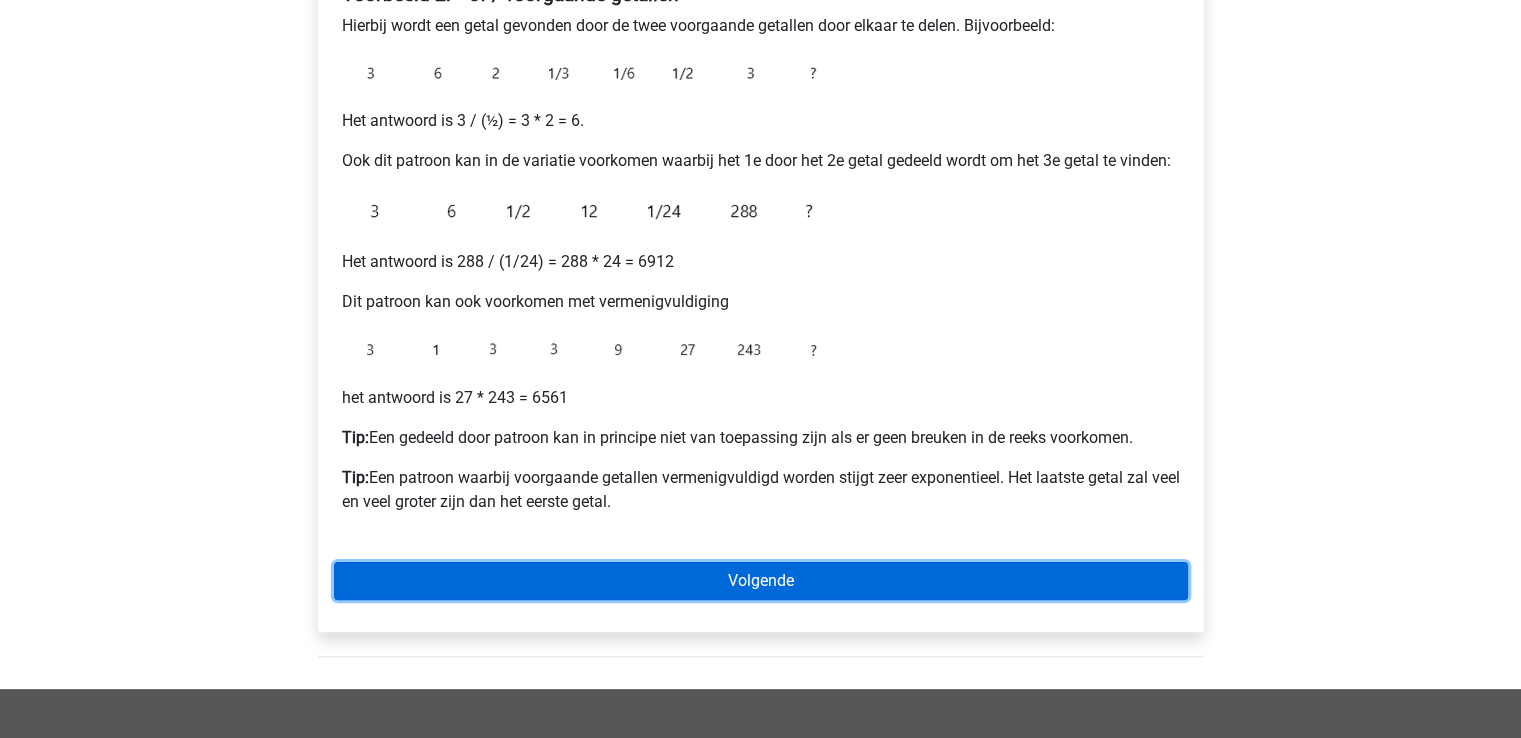 click on "Volgende" at bounding box center [761, 581] 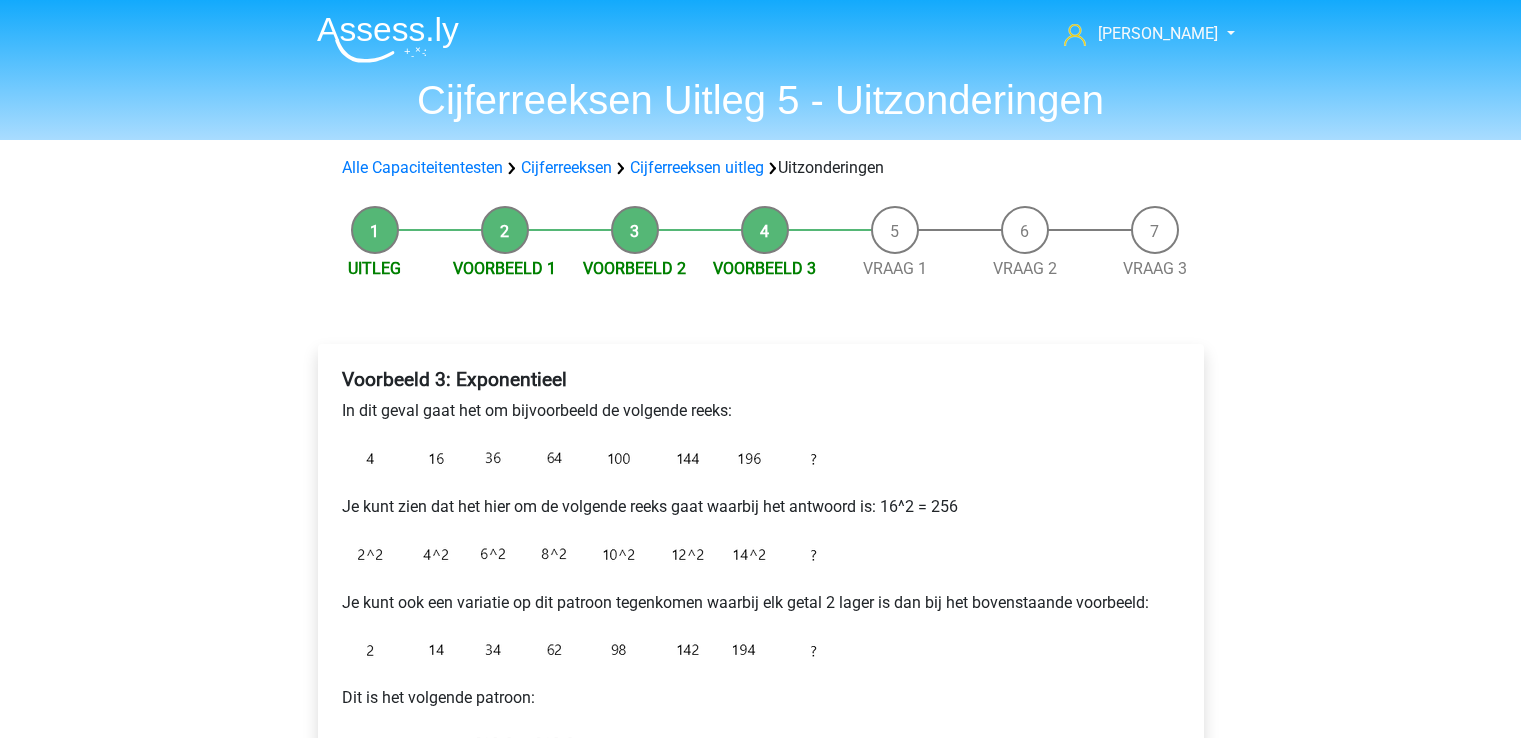 scroll, scrollTop: 0, scrollLeft: 0, axis: both 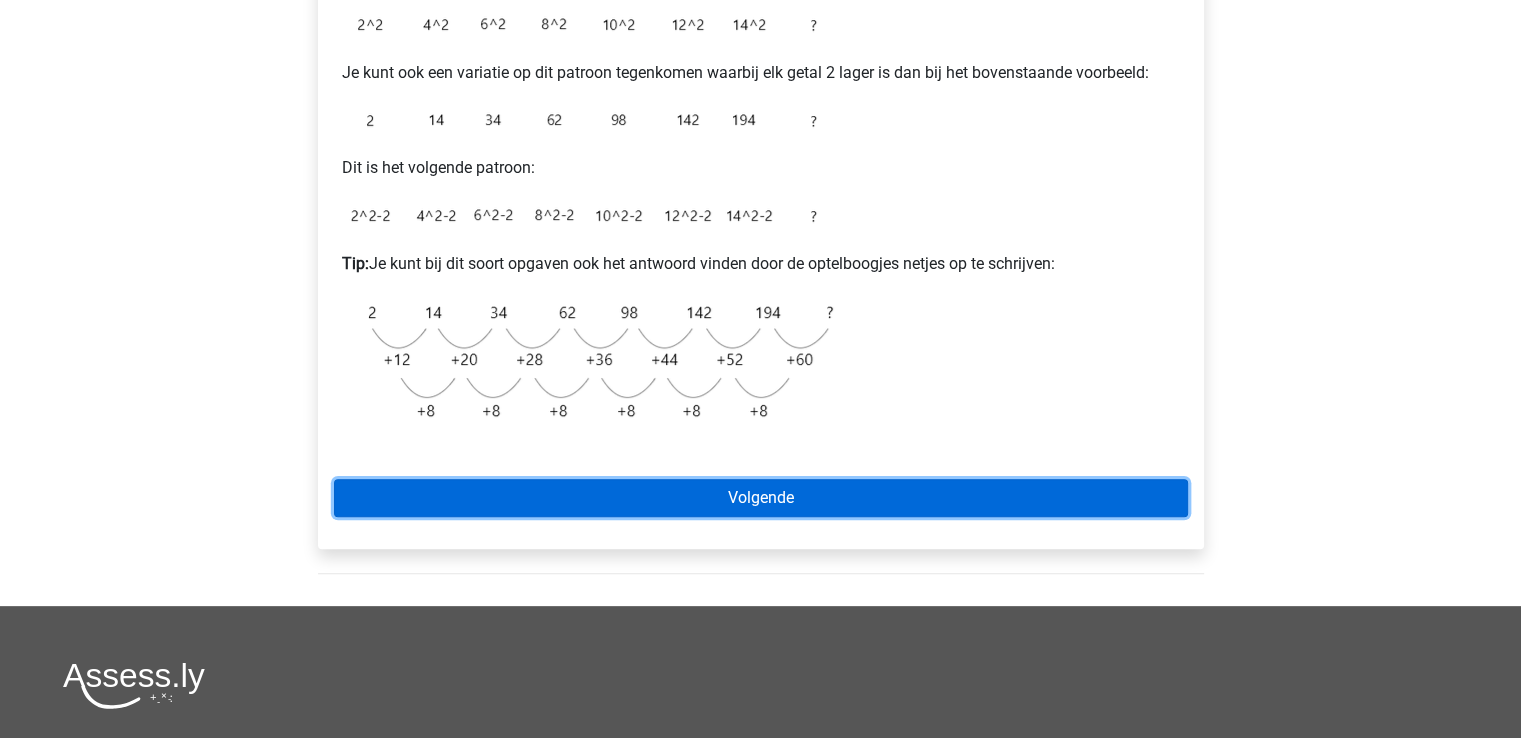 click on "Volgende" at bounding box center [761, 498] 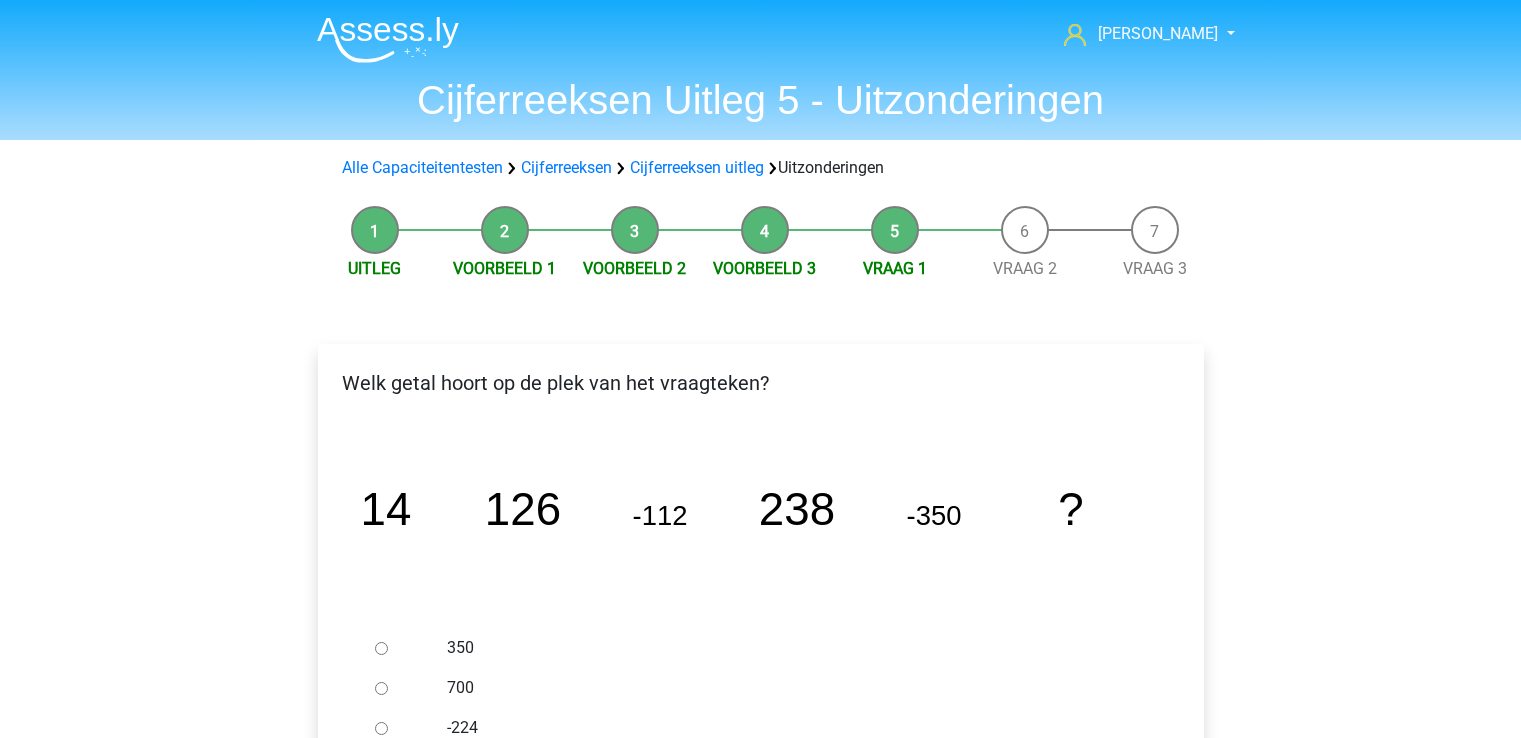 scroll, scrollTop: 0, scrollLeft: 0, axis: both 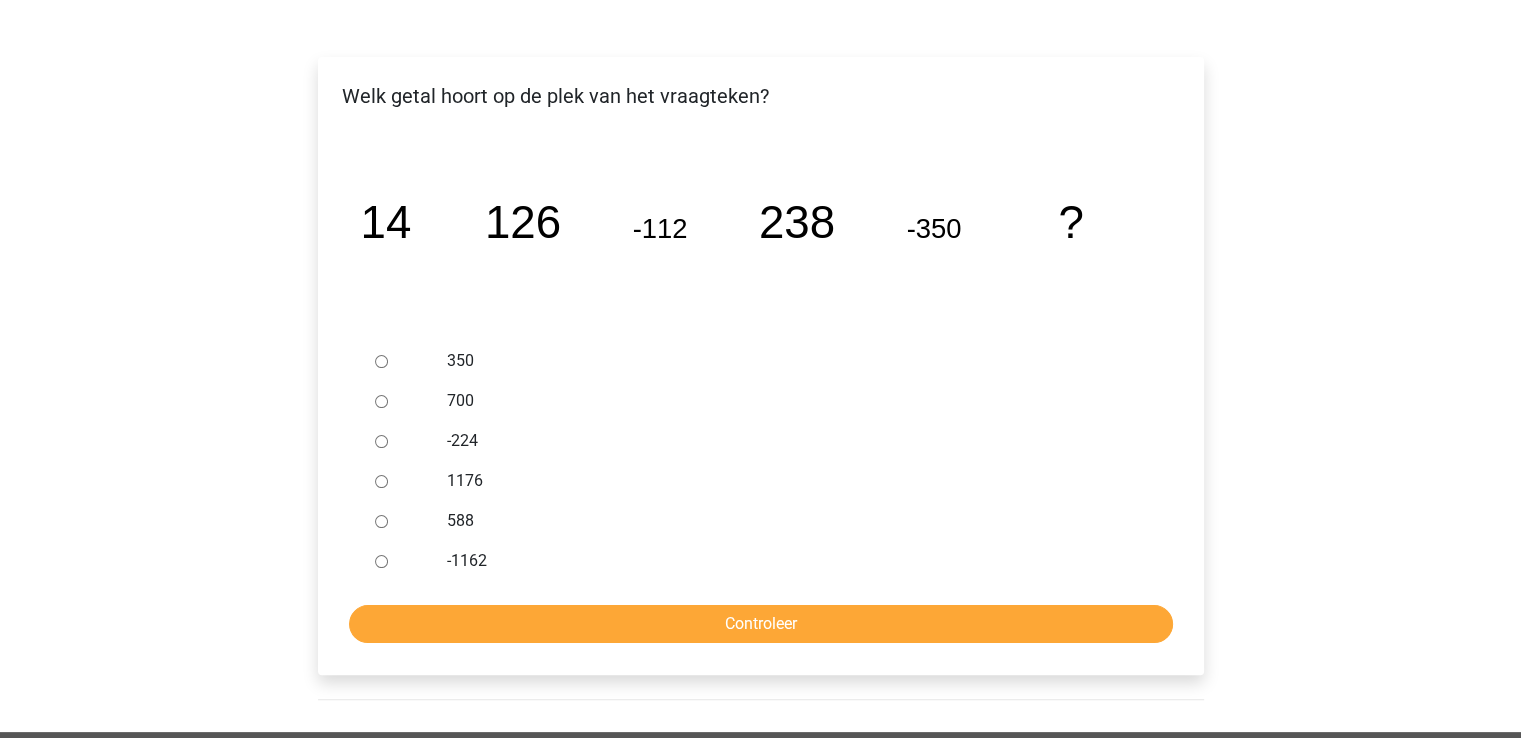 click on "588" at bounding box center (381, 521) 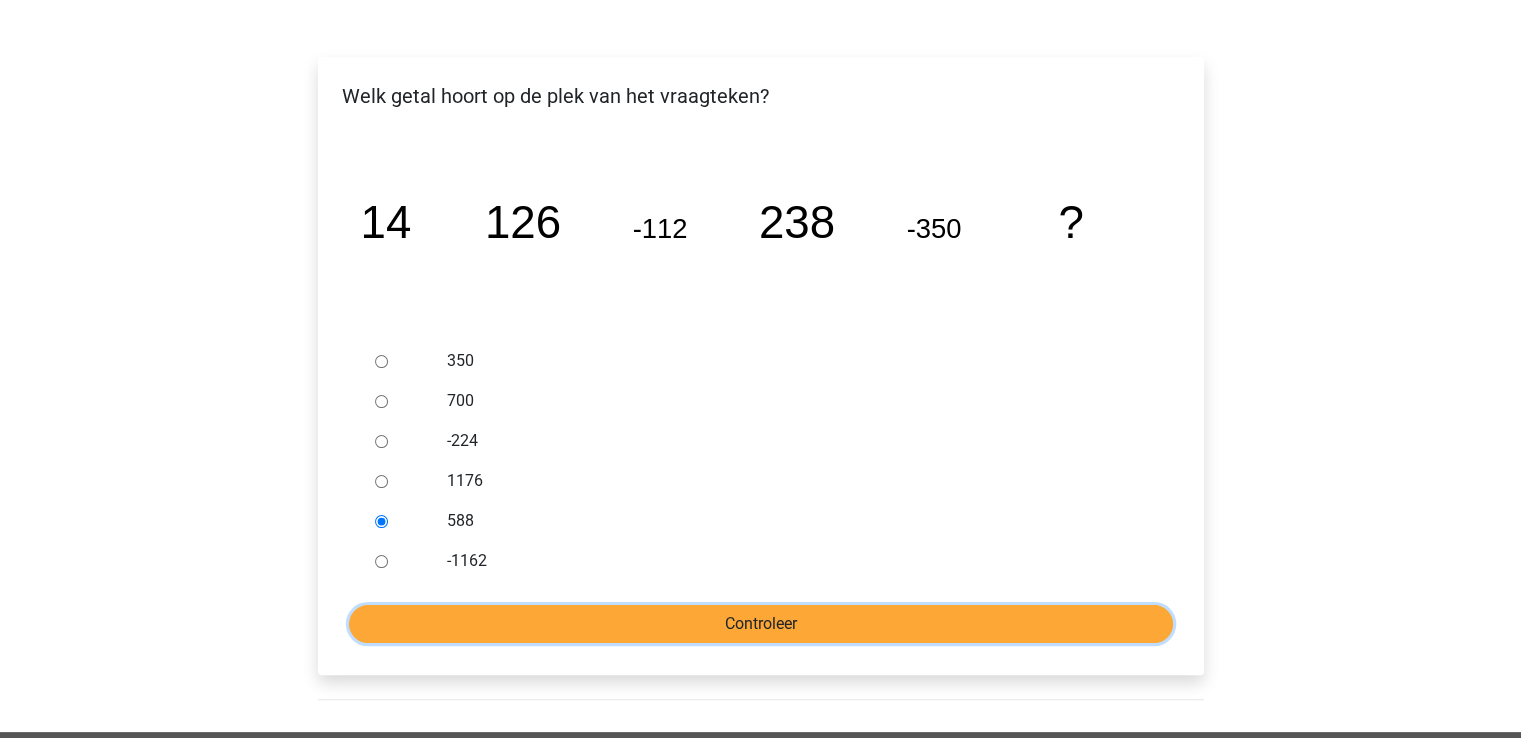 click on "Controleer" at bounding box center (761, 624) 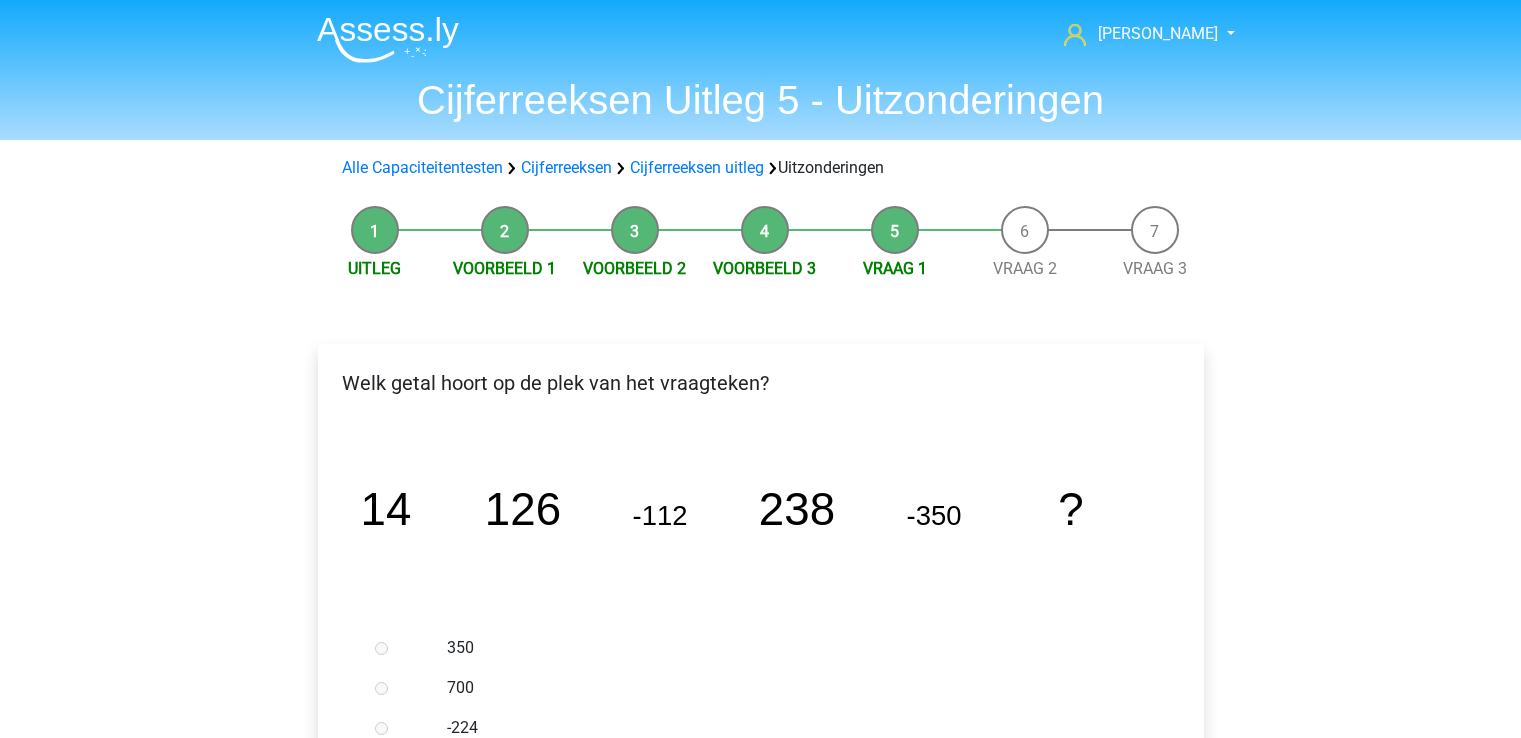 scroll, scrollTop: 0, scrollLeft: 0, axis: both 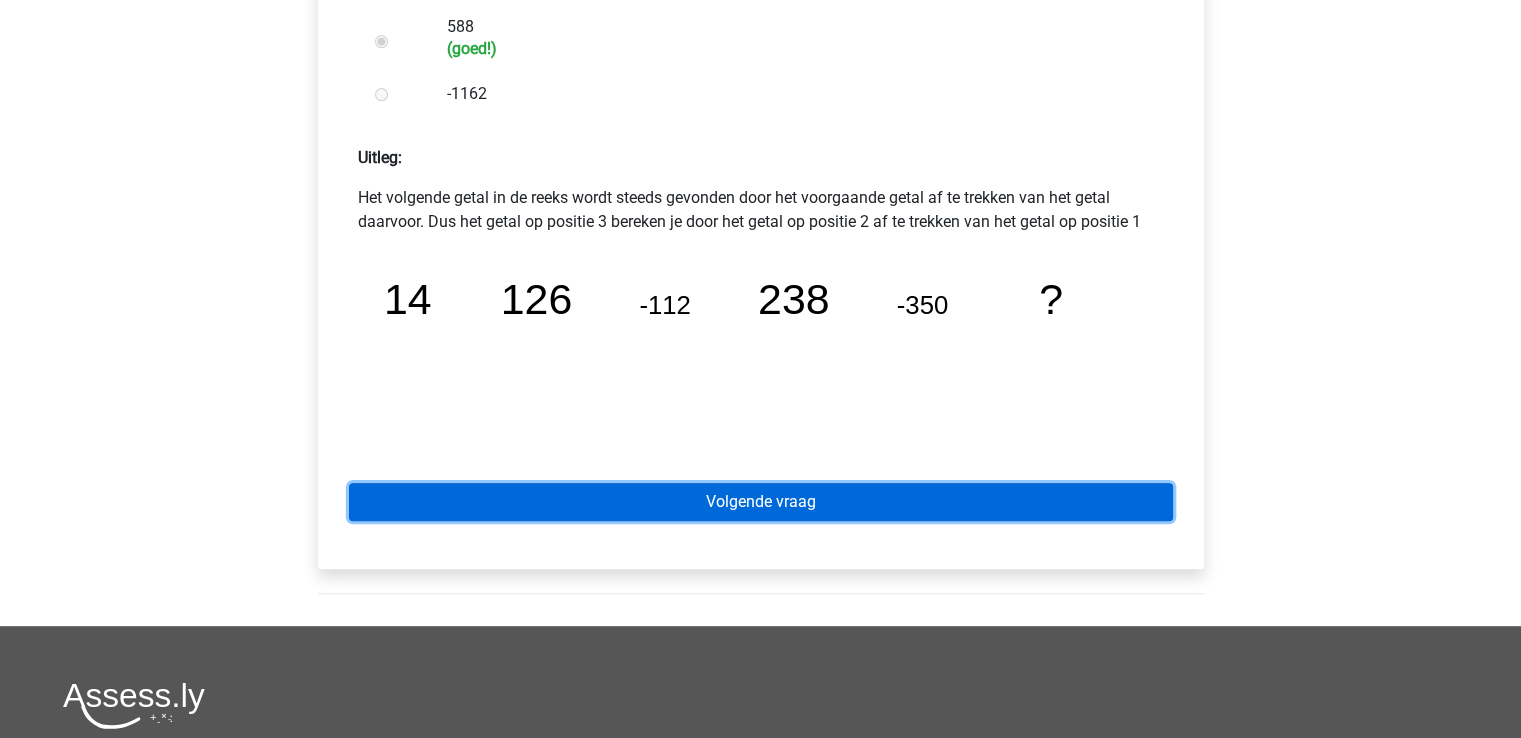 click on "Volgende vraag" at bounding box center (761, 502) 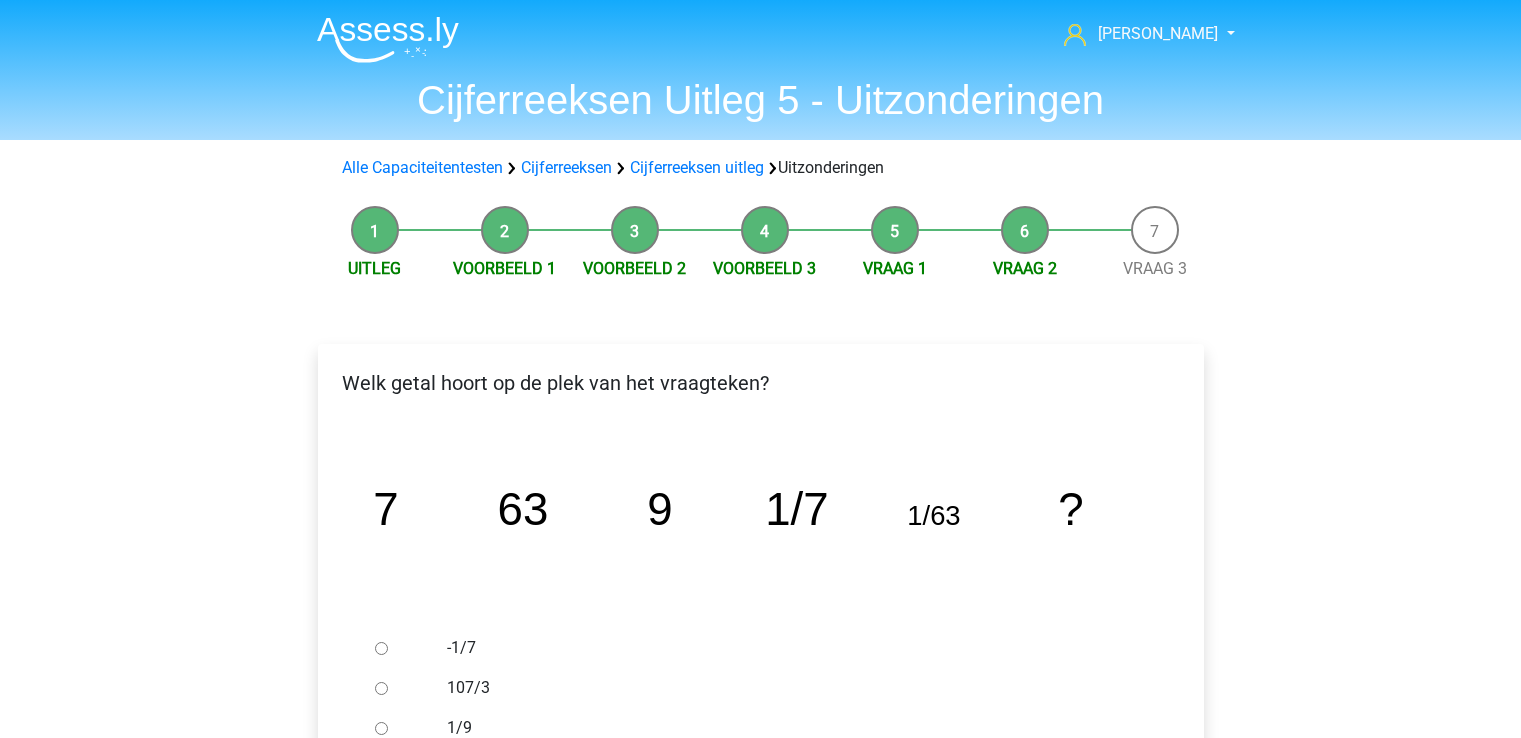 scroll, scrollTop: 0, scrollLeft: 0, axis: both 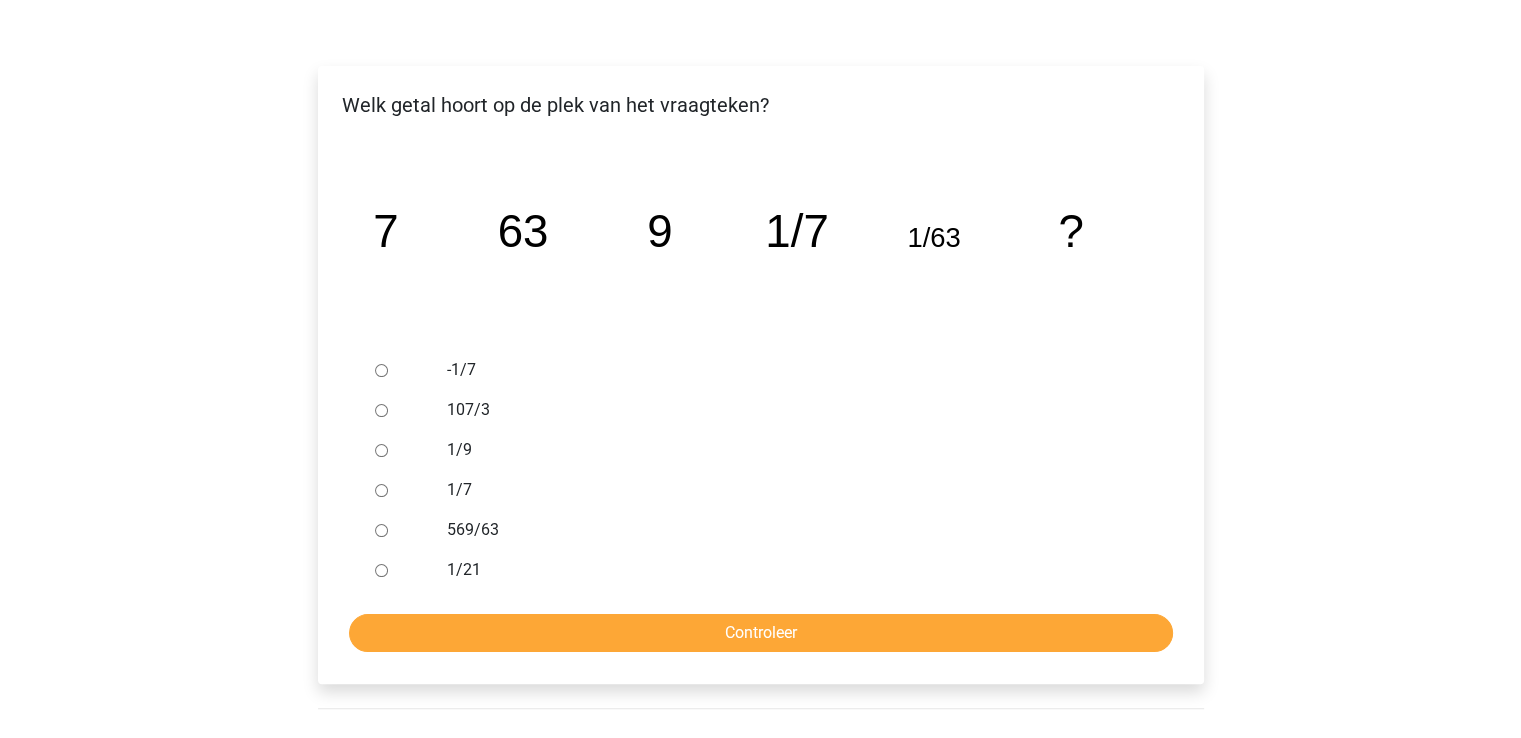 click on "1/9" at bounding box center (381, 450) 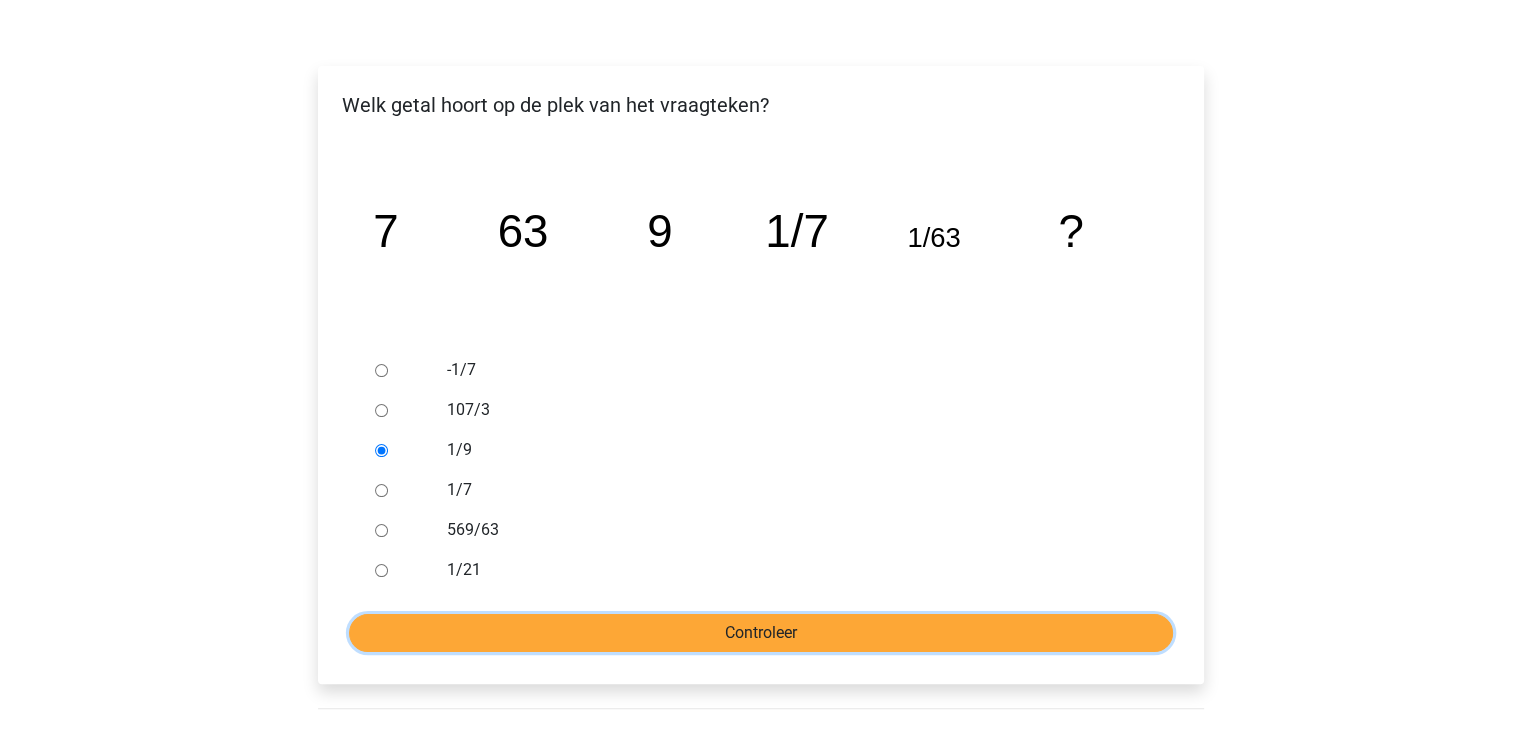 click on "Controleer" at bounding box center [761, 633] 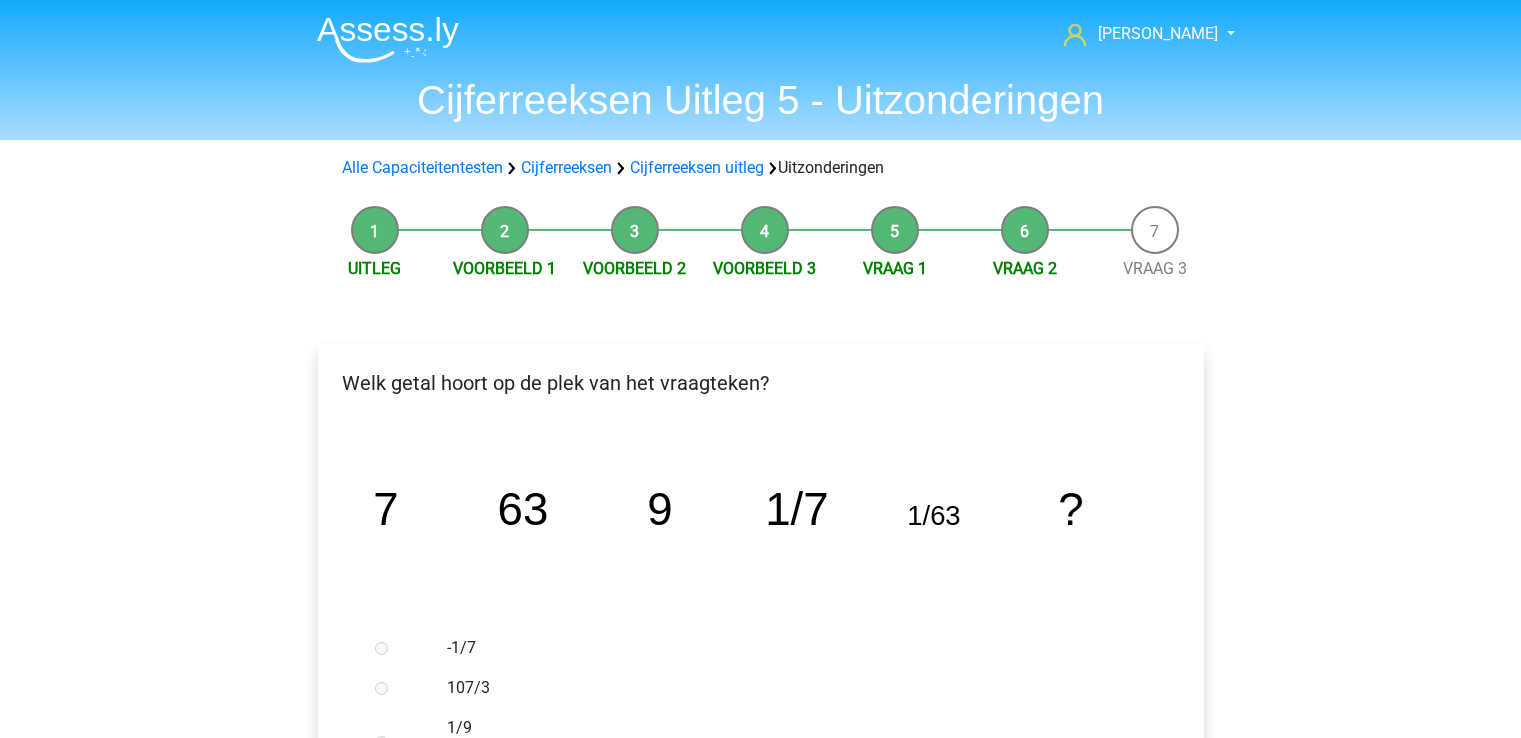 scroll, scrollTop: 0, scrollLeft: 0, axis: both 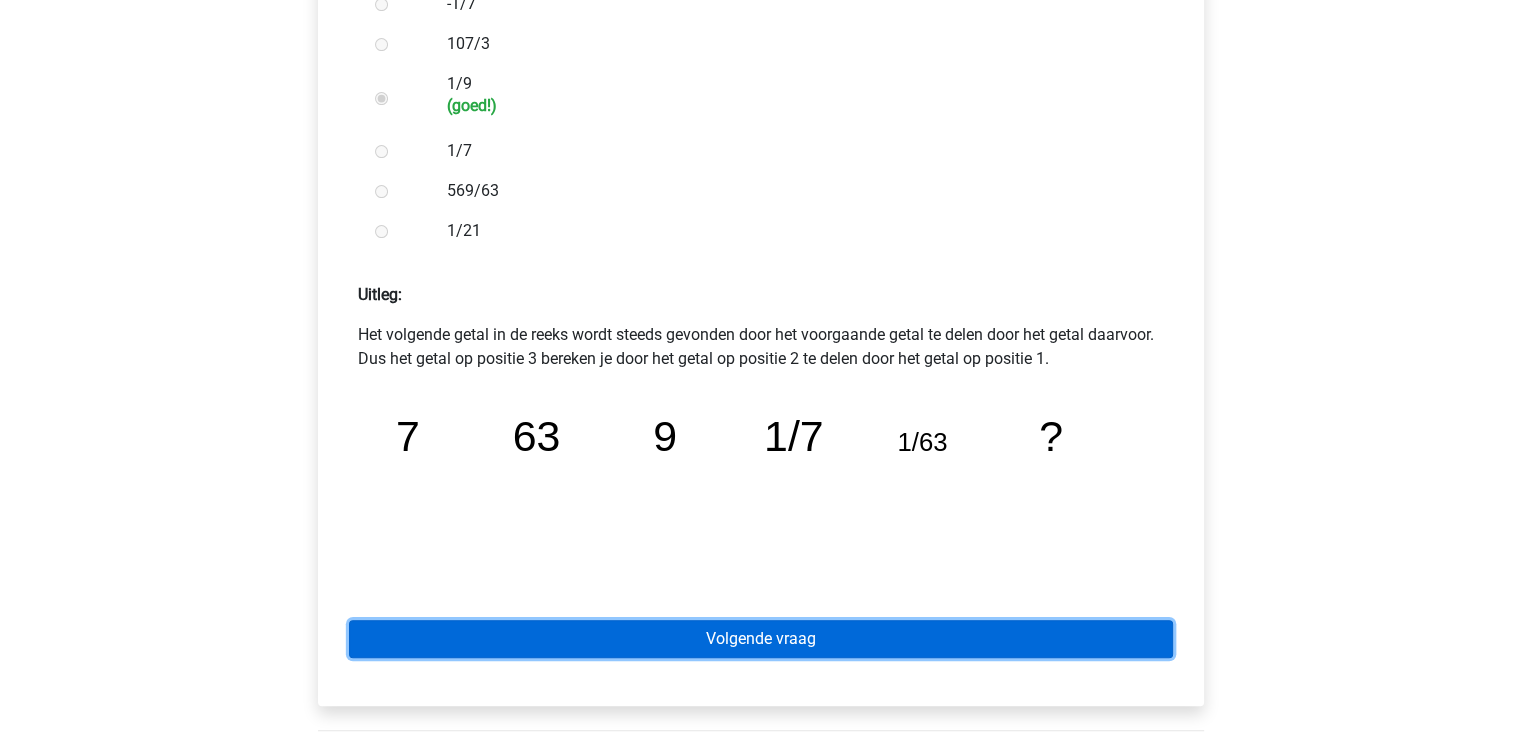 click on "Volgende vraag" at bounding box center [761, 639] 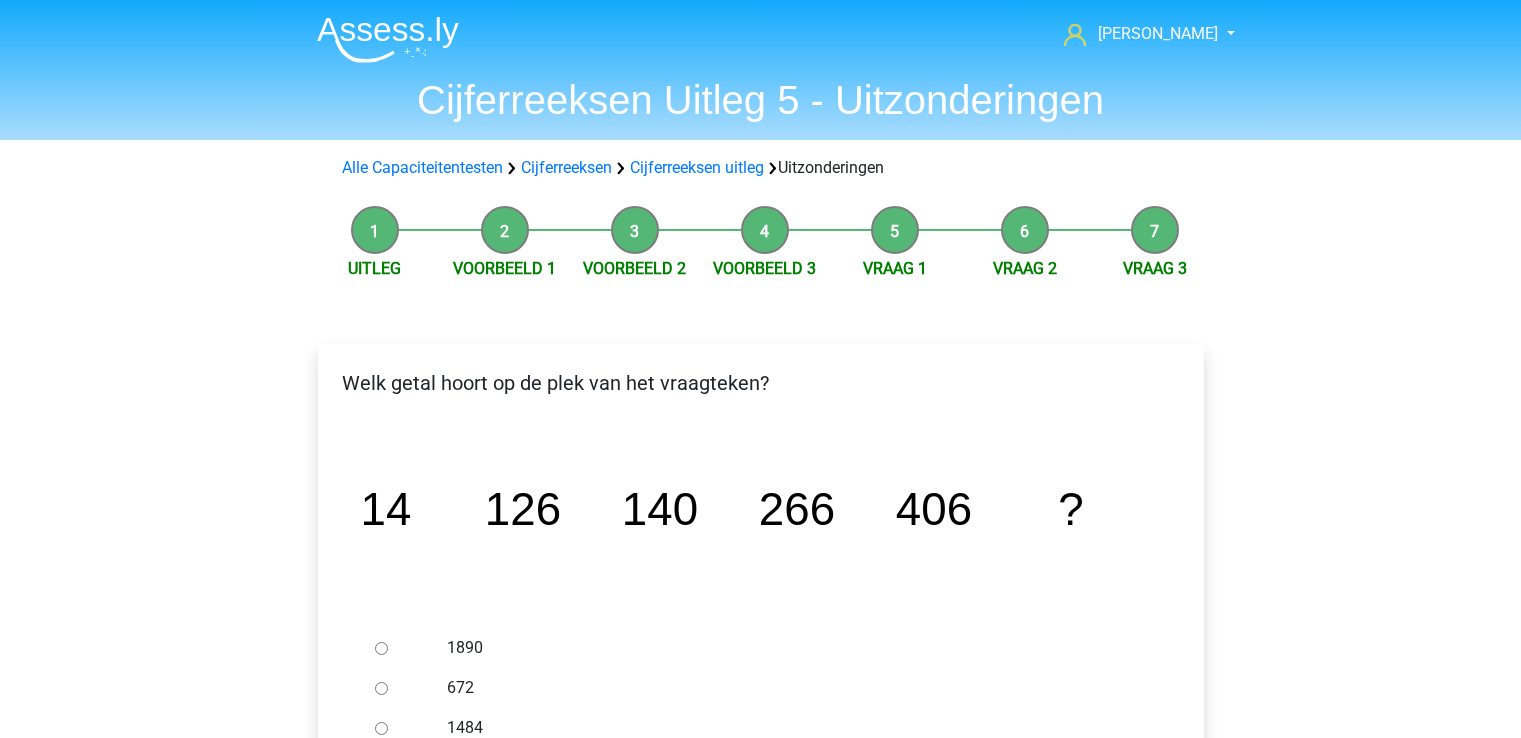 scroll, scrollTop: 0, scrollLeft: 0, axis: both 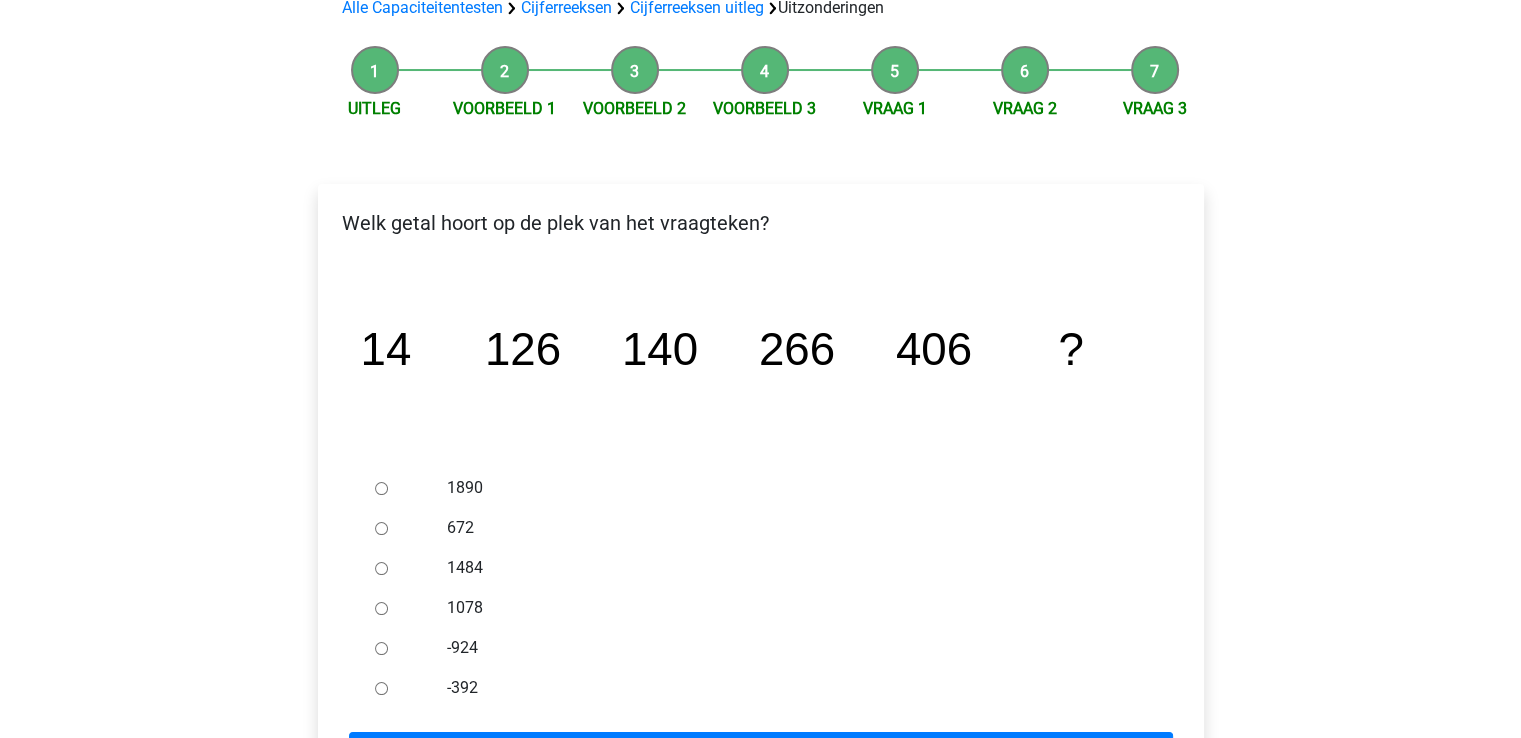 click on "672" at bounding box center (381, 528) 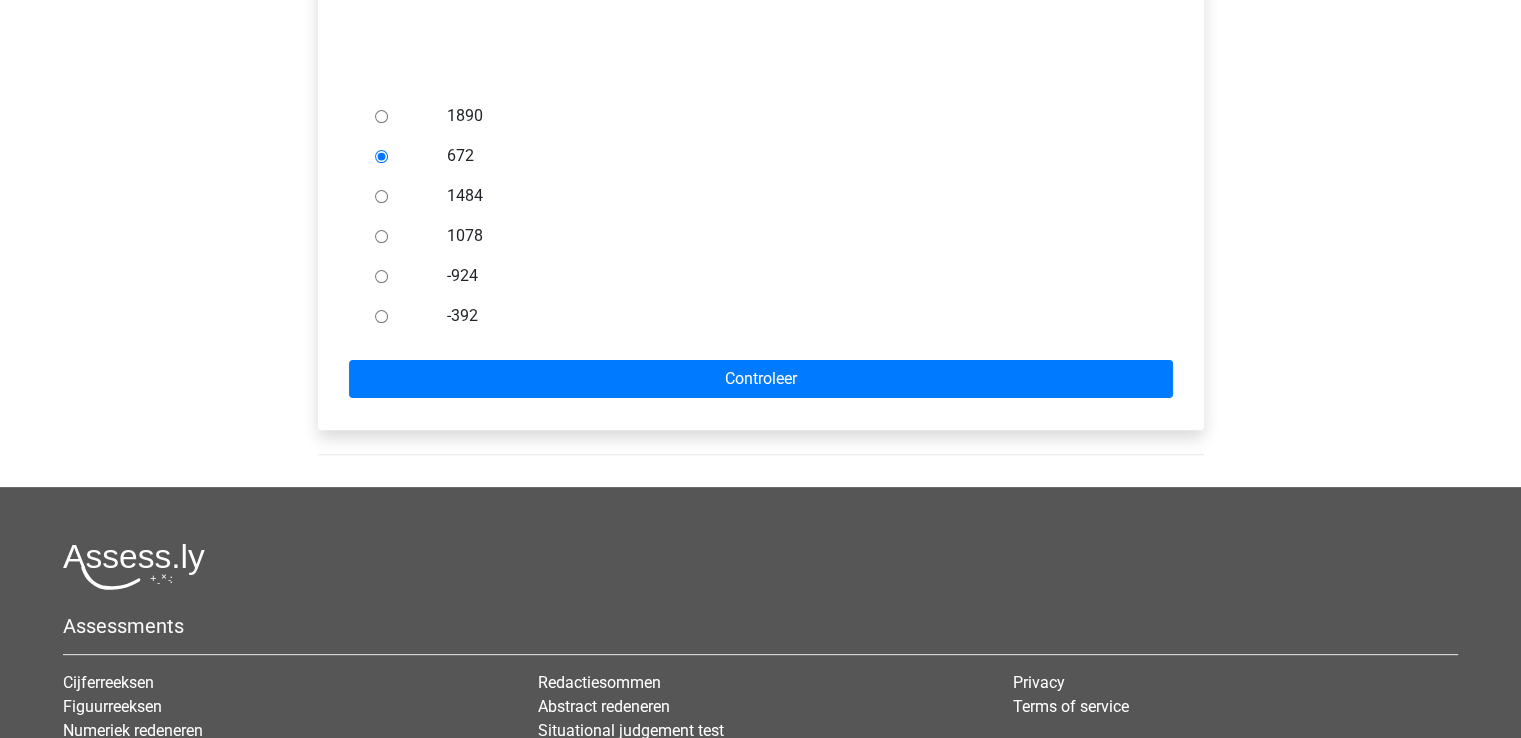 scroll, scrollTop: 541, scrollLeft: 0, axis: vertical 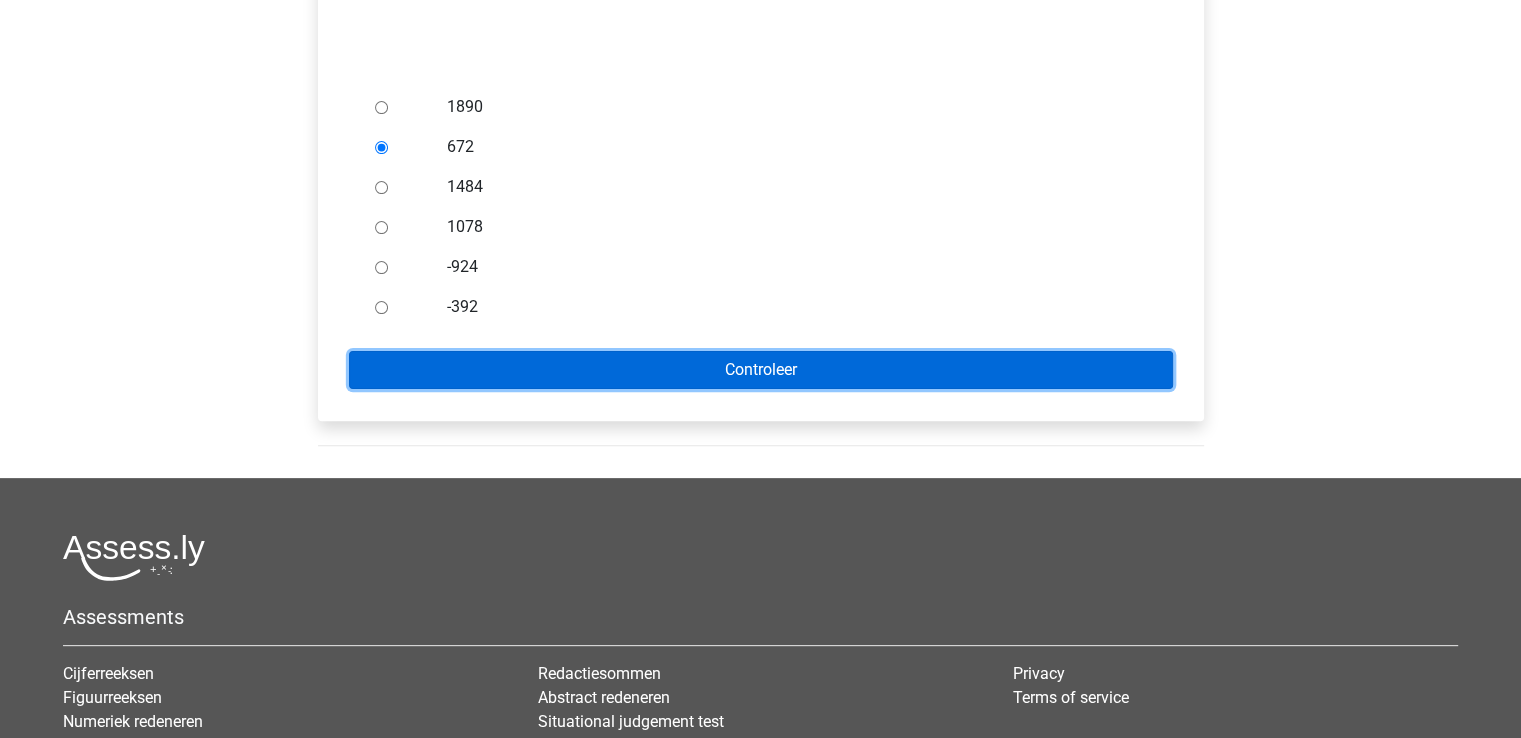 click on "Controleer" at bounding box center [761, 370] 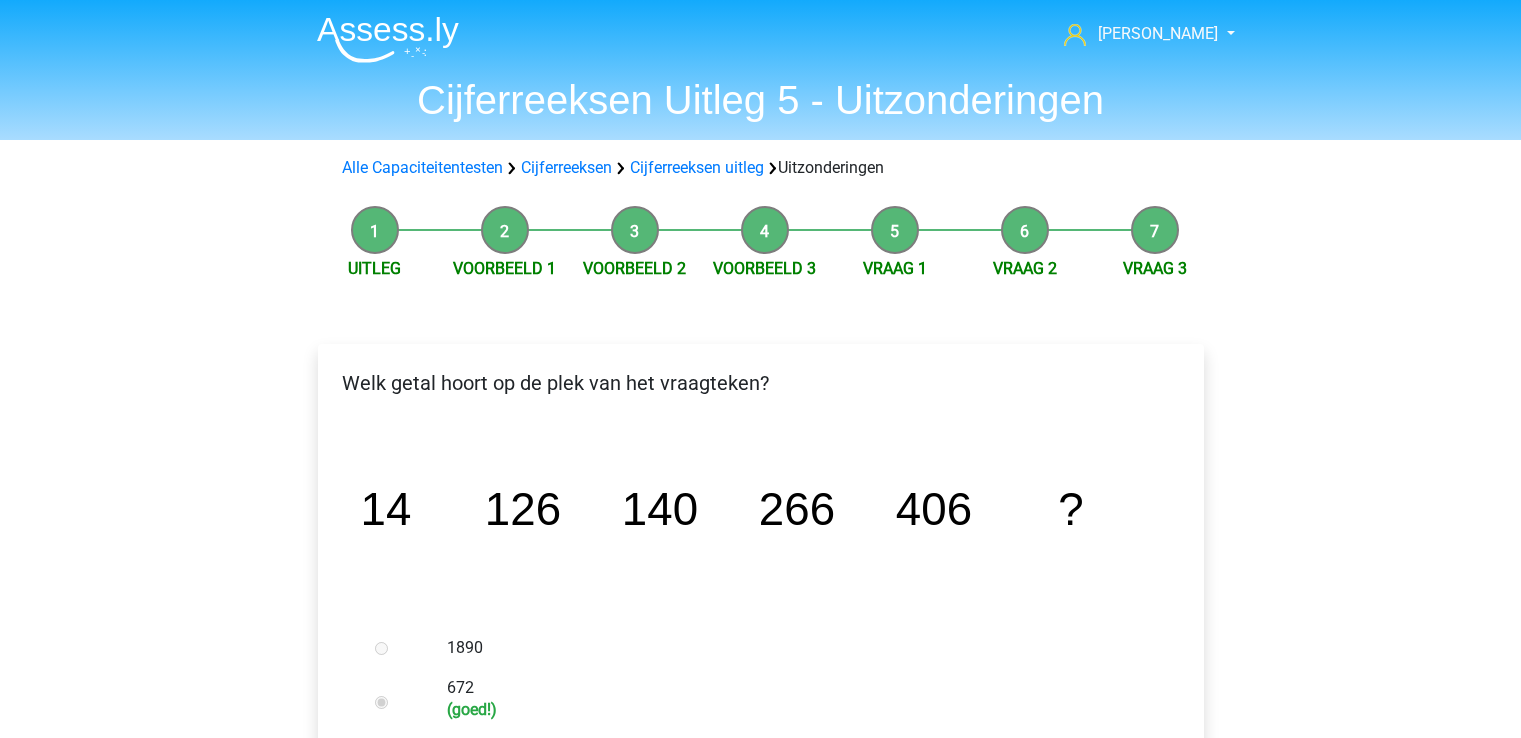 scroll, scrollTop: 0, scrollLeft: 0, axis: both 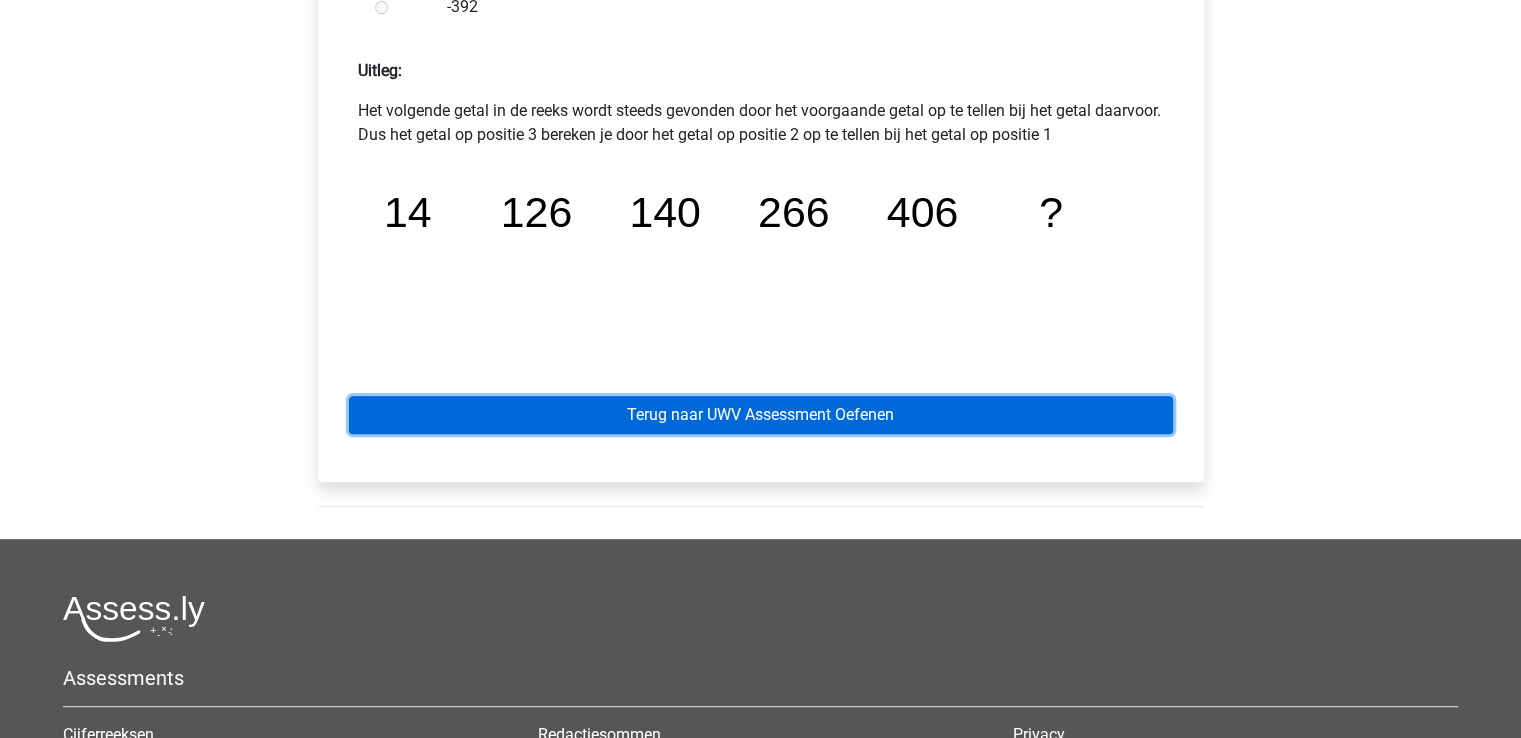 click on "Terug naar UWV Assessment Oefenen" at bounding box center (761, 415) 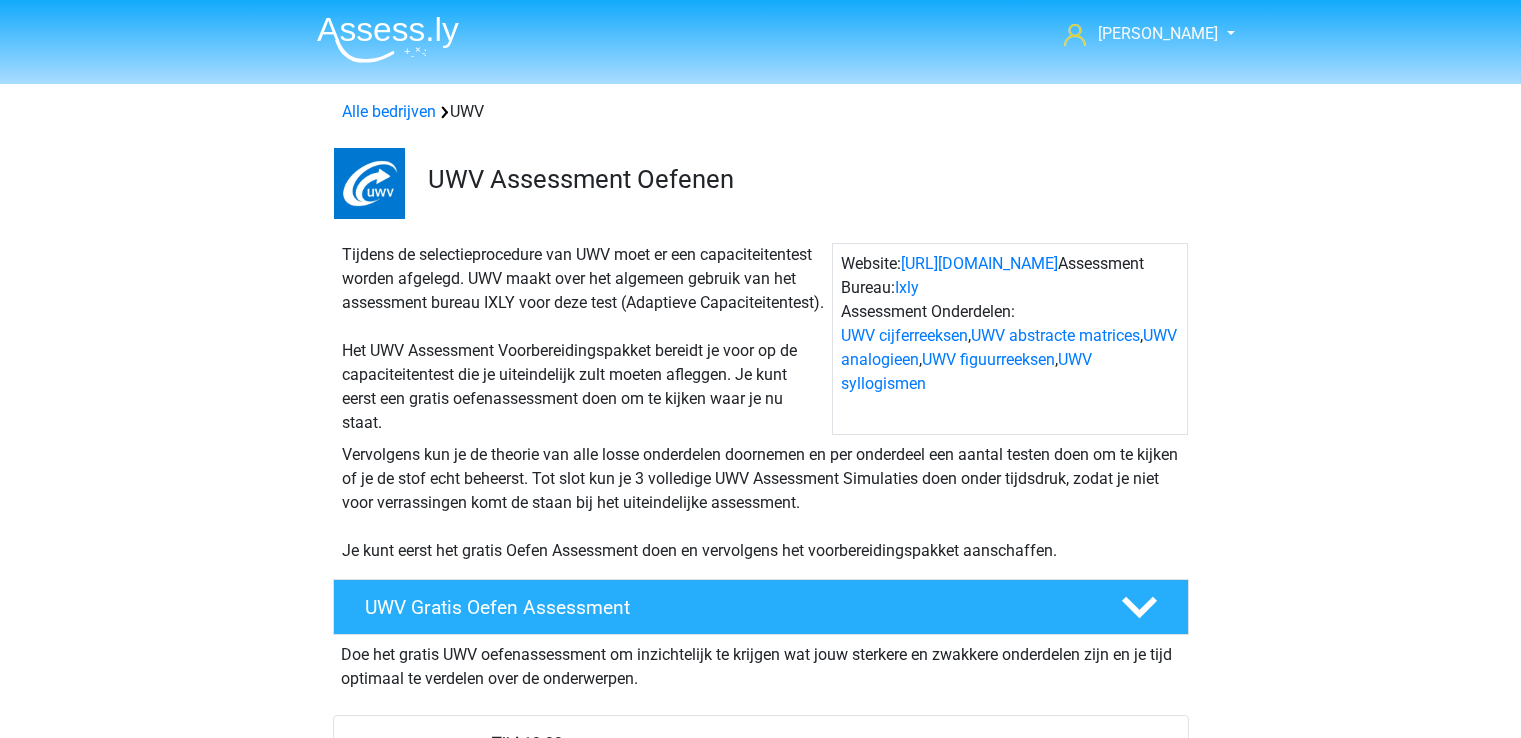 scroll, scrollTop: 0, scrollLeft: 0, axis: both 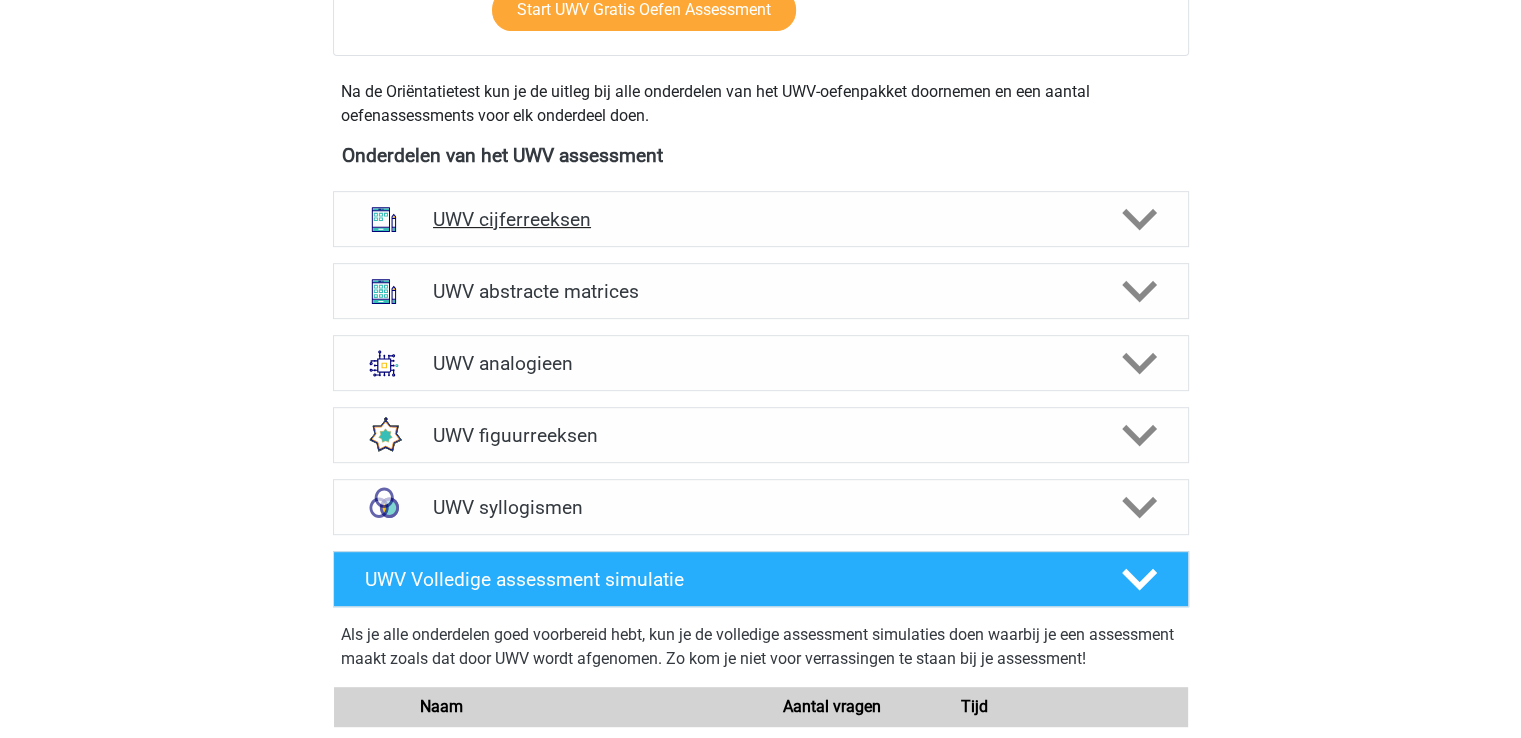click 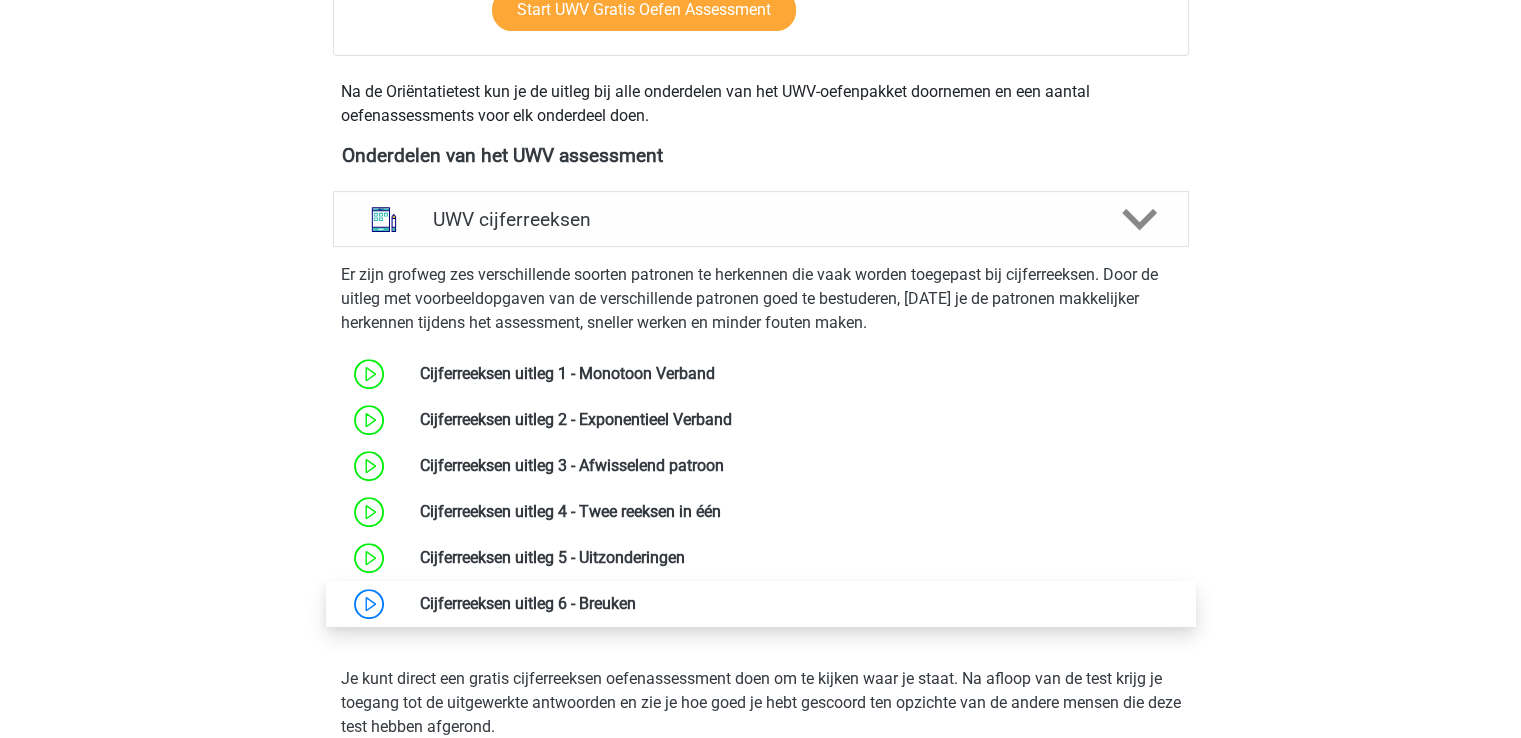 click at bounding box center [636, 603] 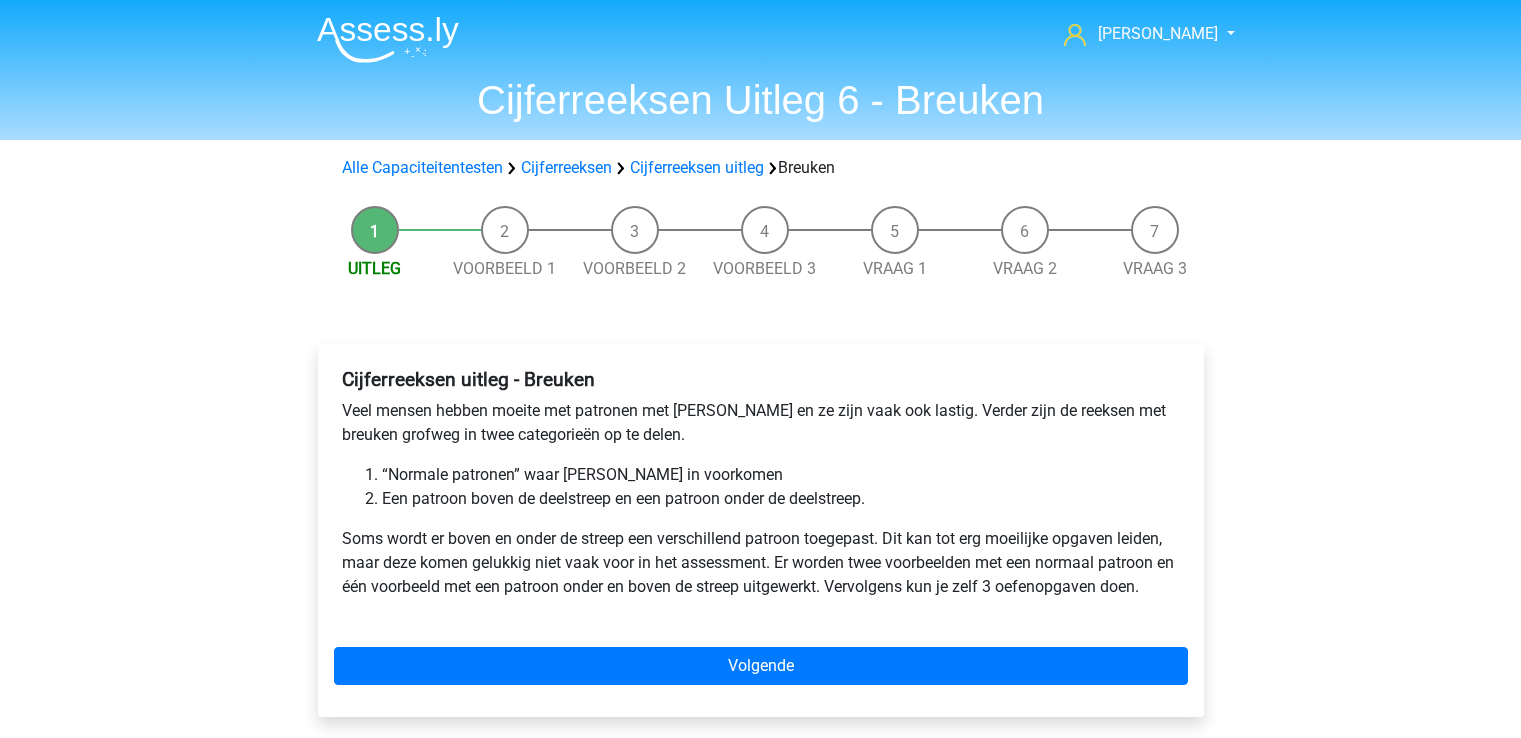 scroll, scrollTop: 0, scrollLeft: 0, axis: both 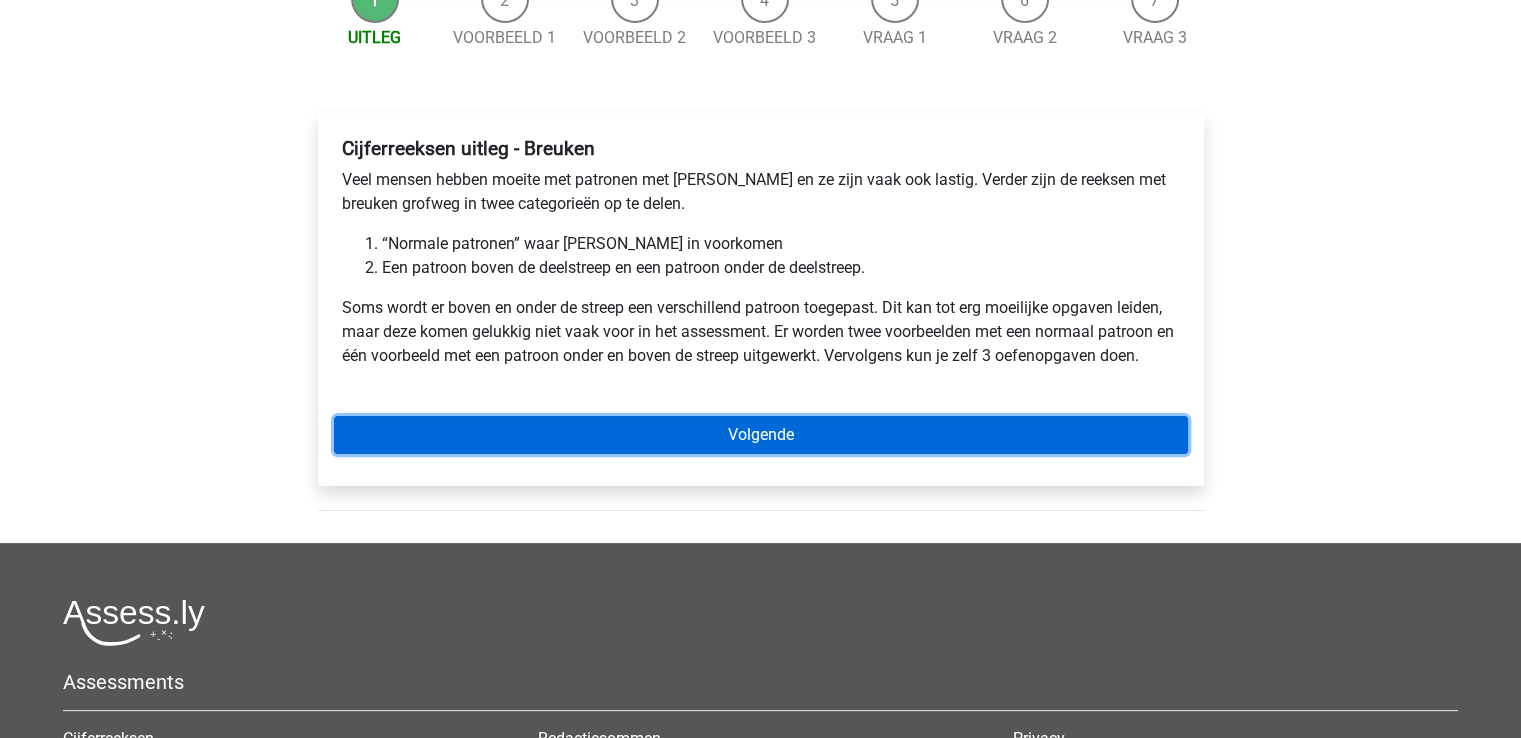click on "Volgende" at bounding box center (761, 435) 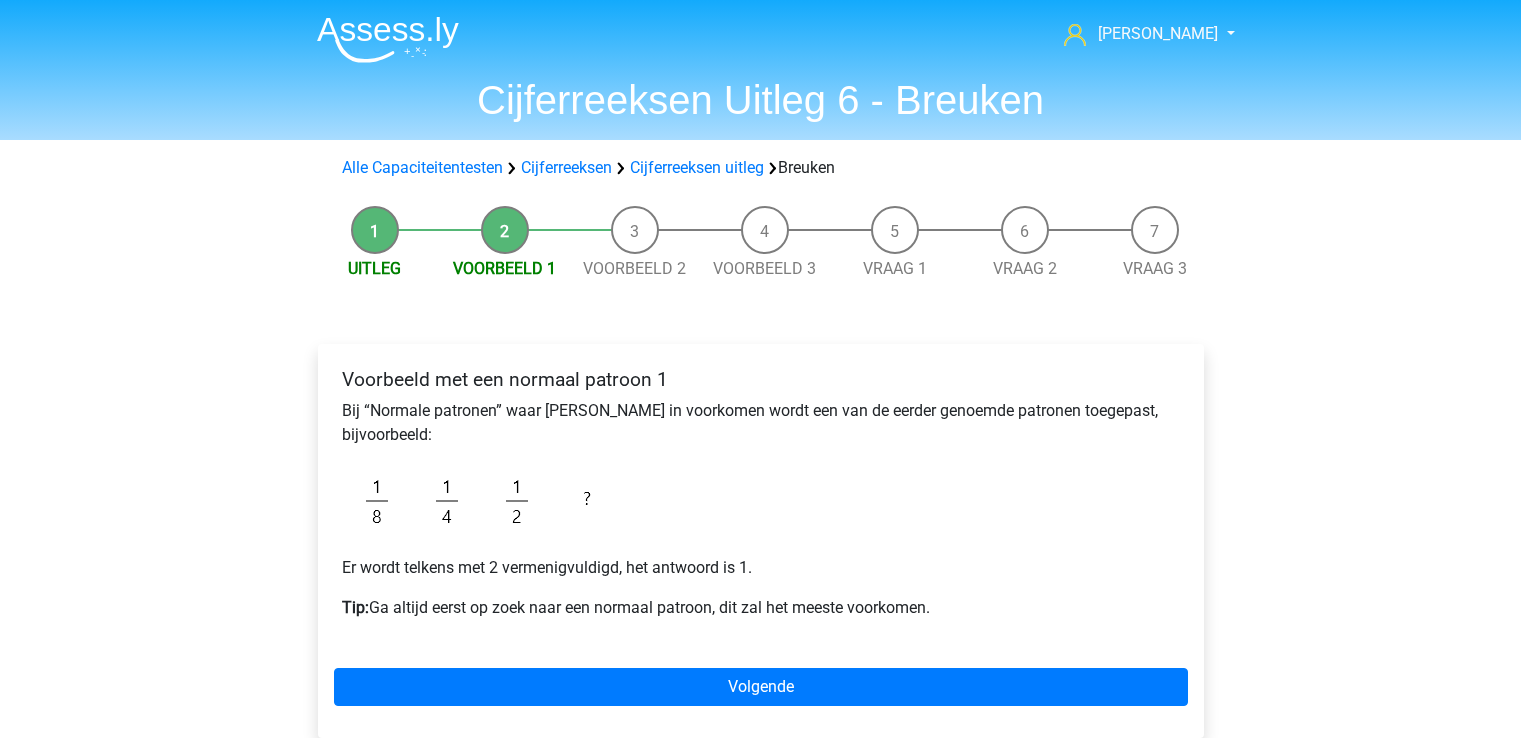 scroll, scrollTop: 0, scrollLeft: 0, axis: both 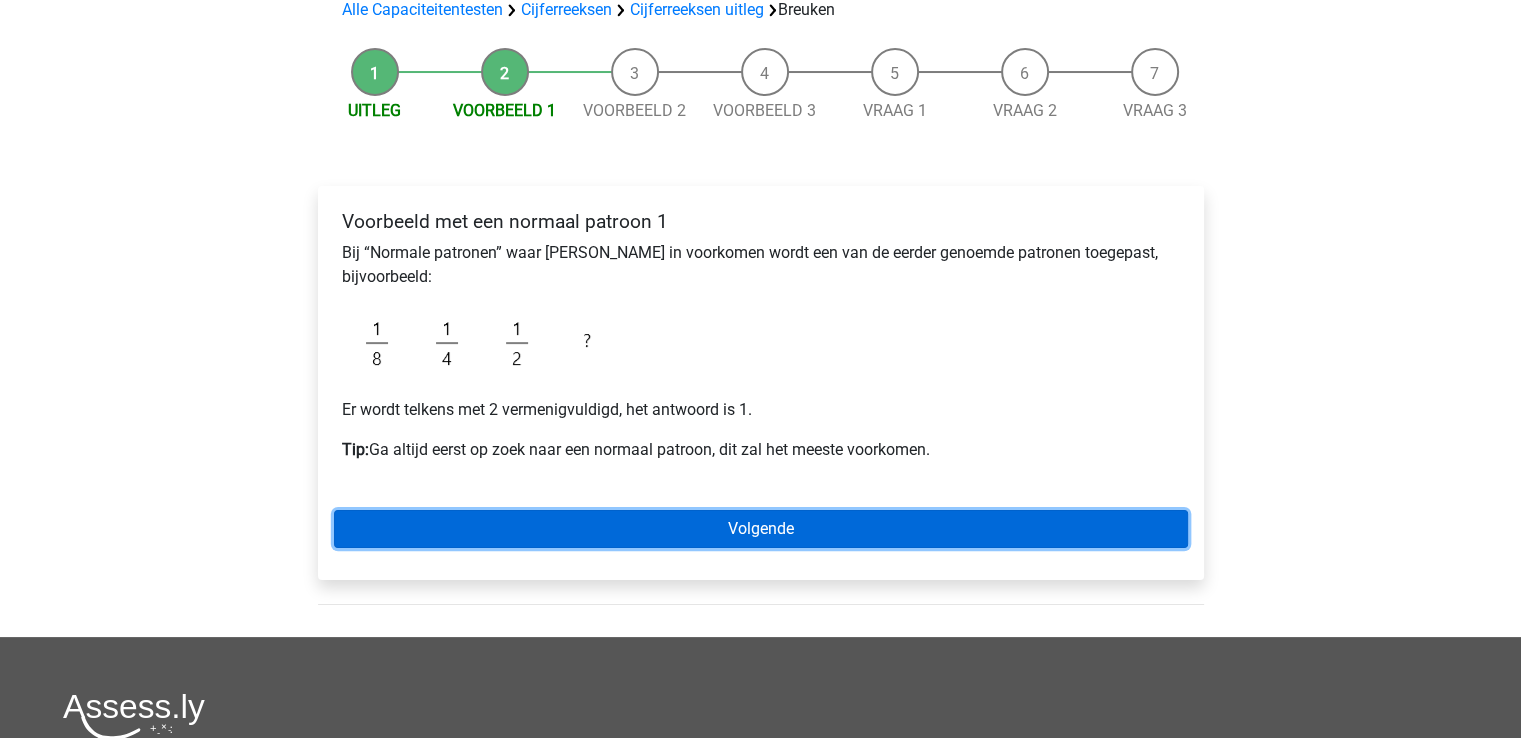 click on "Volgende" at bounding box center (761, 529) 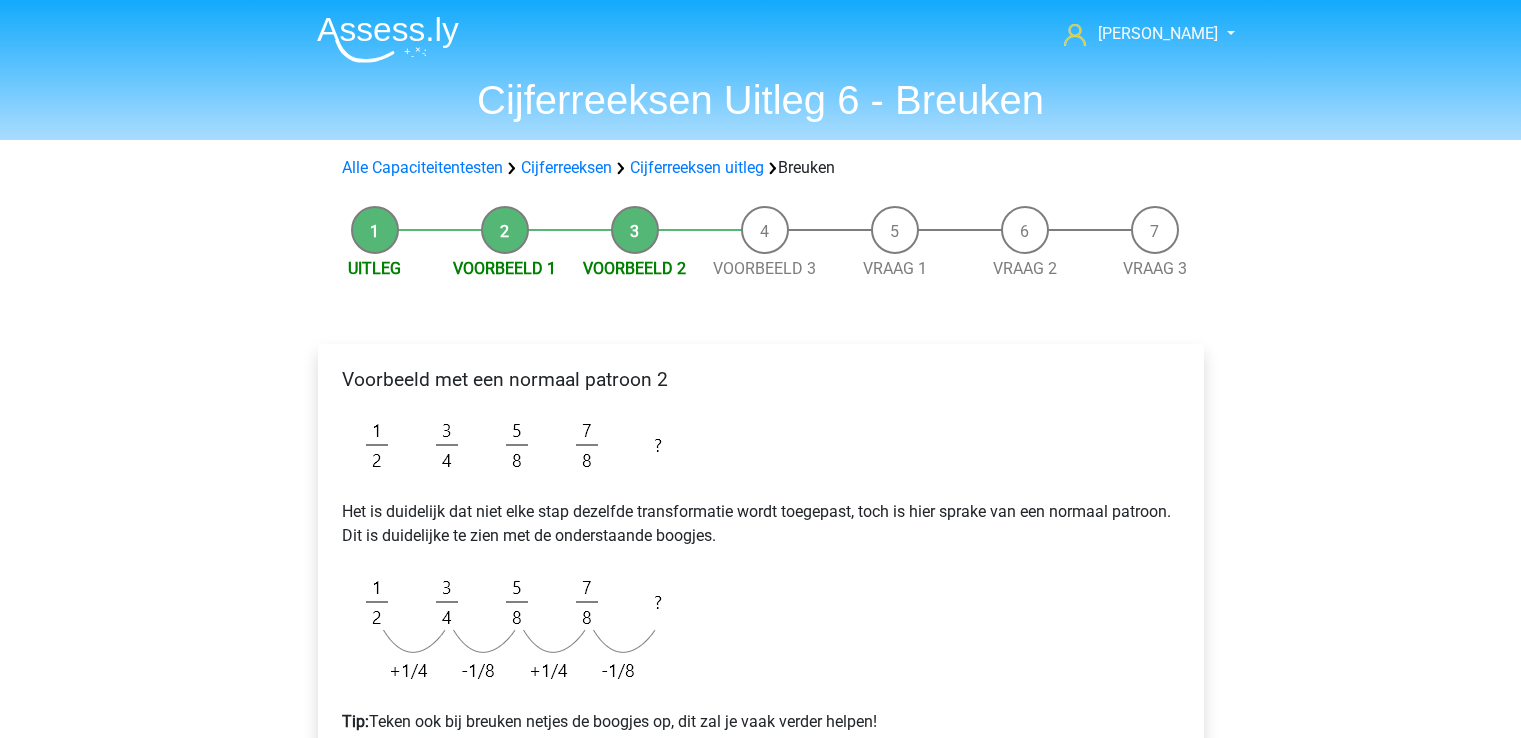 scroll, scrollTop: 0, scrollLeft: 0, axis: both 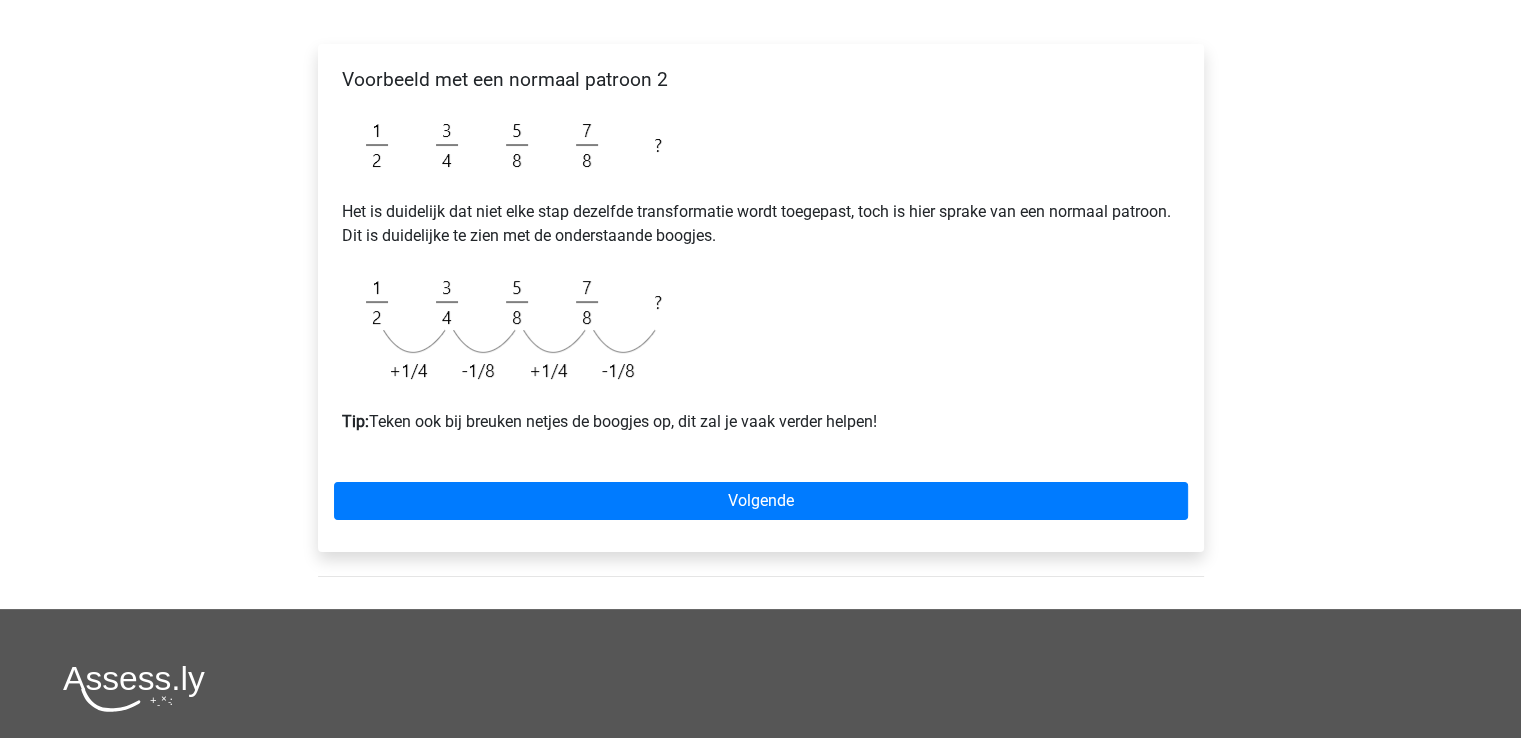 click on "Voorbeeld met een normaal patroon 2 Het is duidelijk dat niet elke stap dezelfde transformatie wordt toegepast, toch is hier sprake van een normaal patroon. Dit is duidelijke te zien met de onderstaande boogjes. Tip:  Teken ook bij breuken netjes de boogjes op, dit zal je vaak verder helpen!
Volgende" at bounding box center (761, 298) 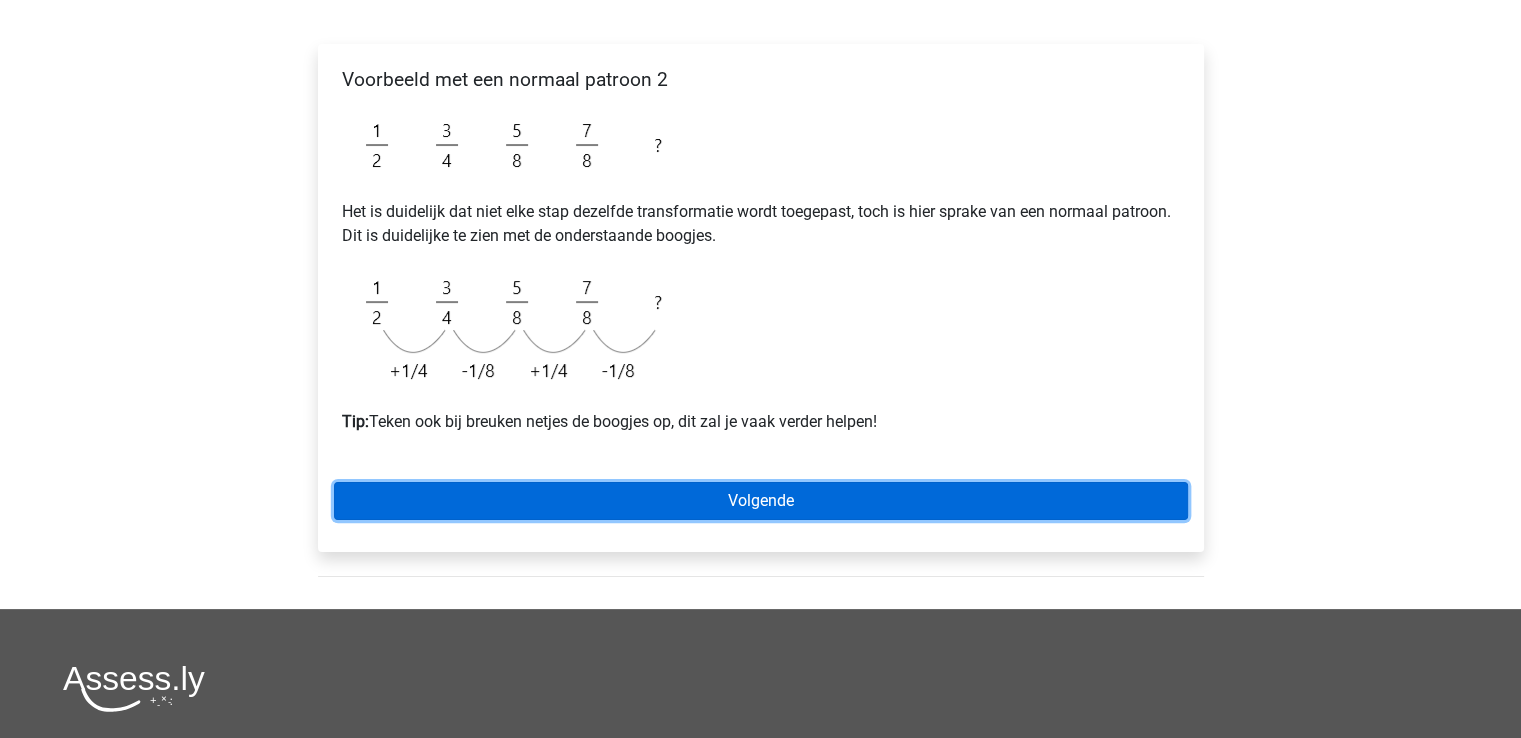 click on "Volgende" at bounding box center (761, 501) 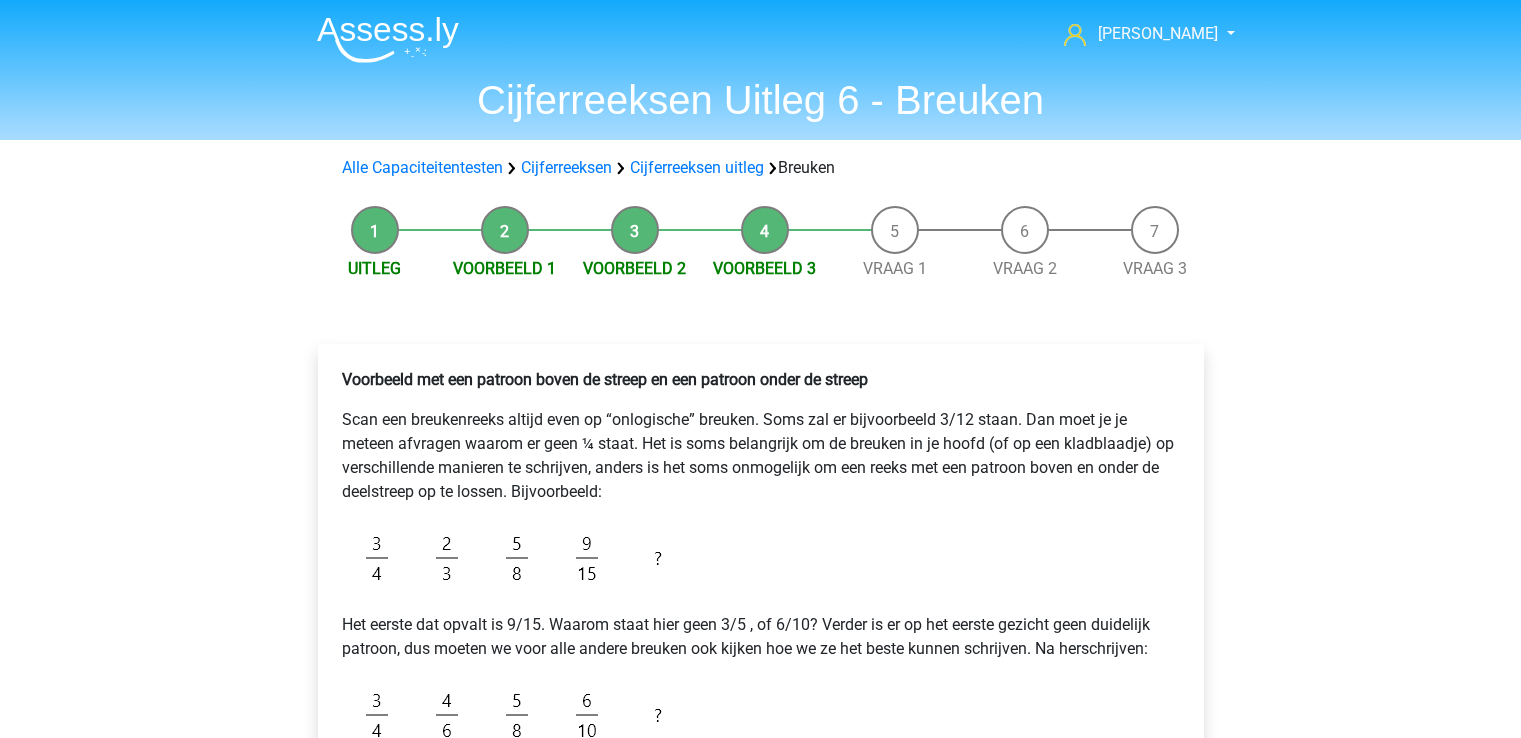 scroll, scrollTop: 0, scrollLeft: 0, axis: both 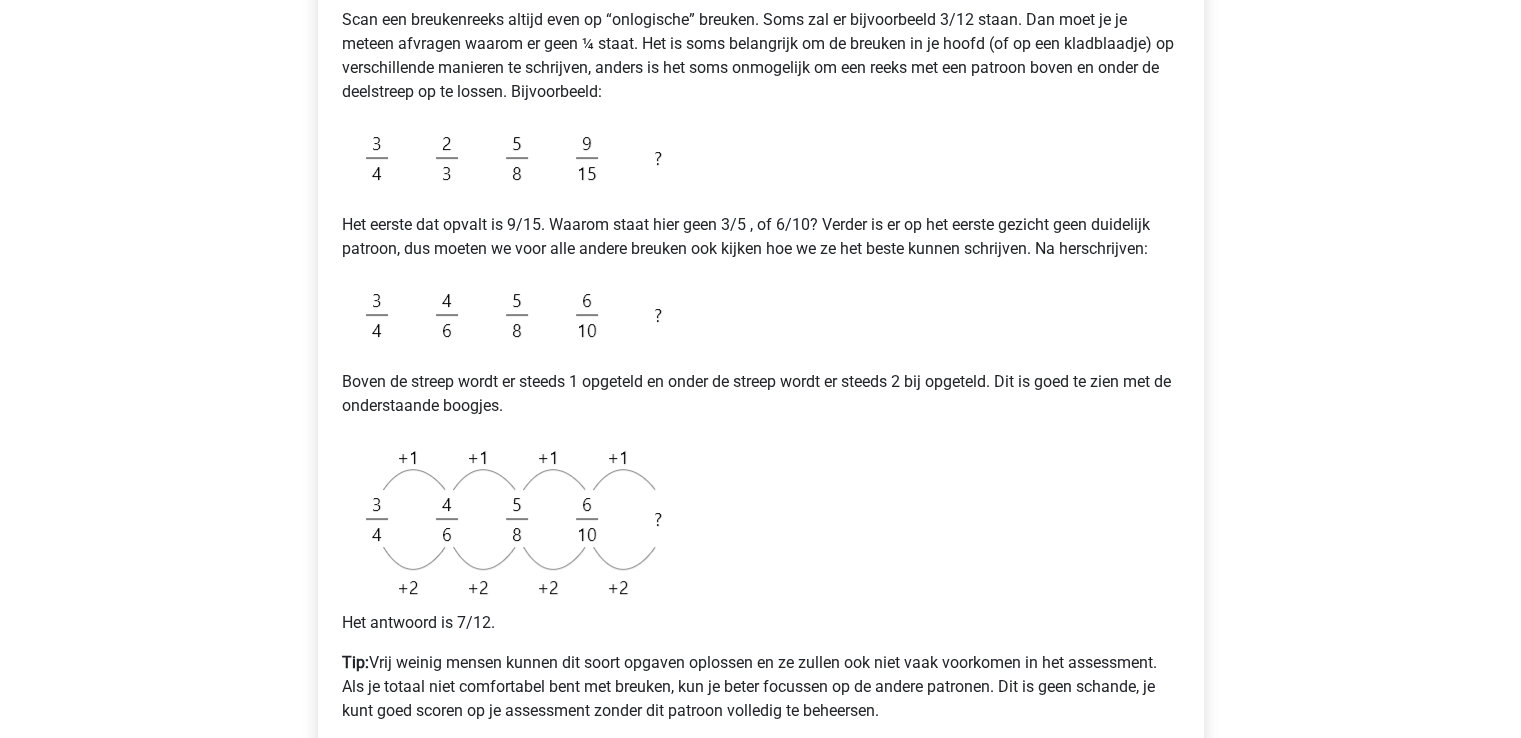 drag, startPoint x: 1501, startPoint y: 323, endPoint x: 1498, endPoint y: 353, distance: 30.149628 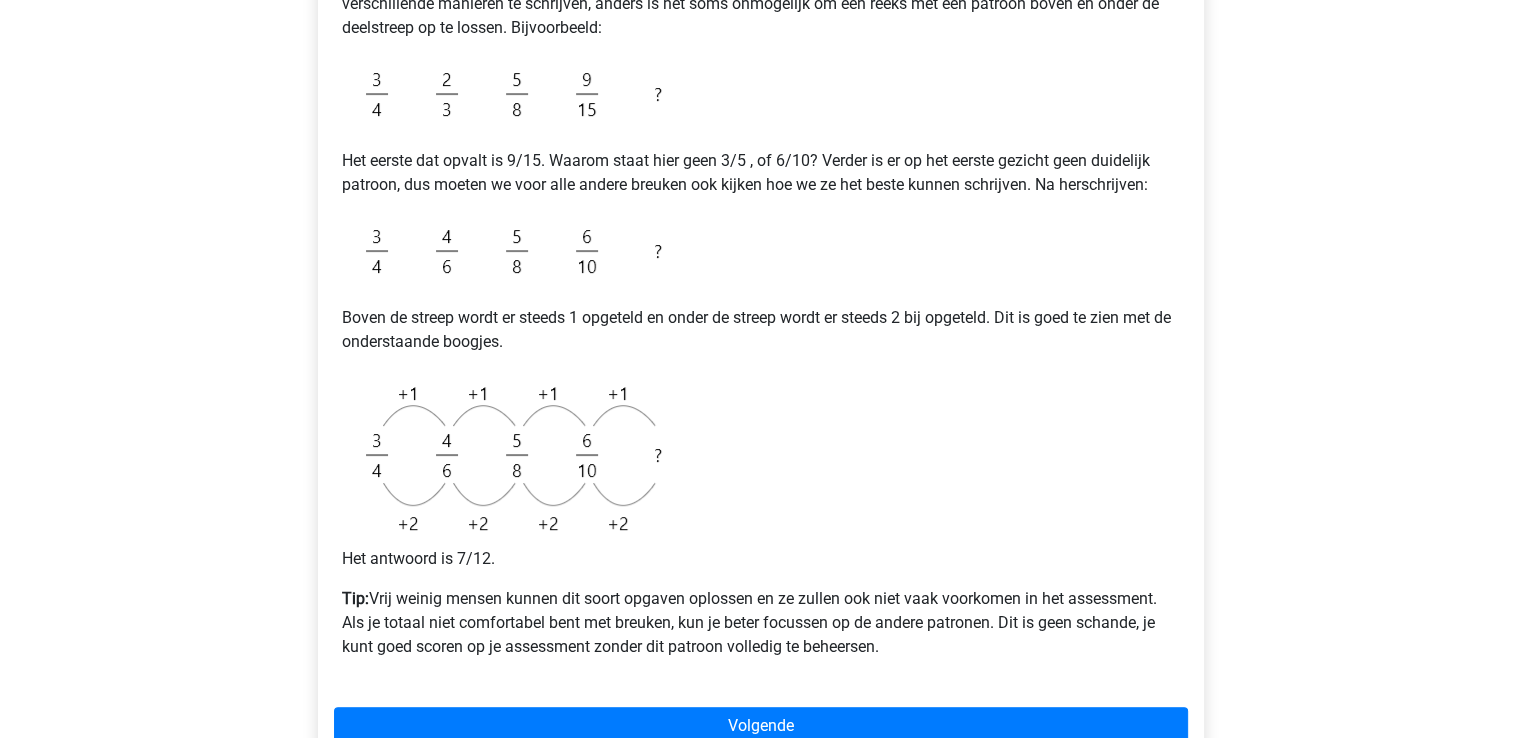 scroll, scrollTop: 482, scrollLeft: 0, axis: vertical 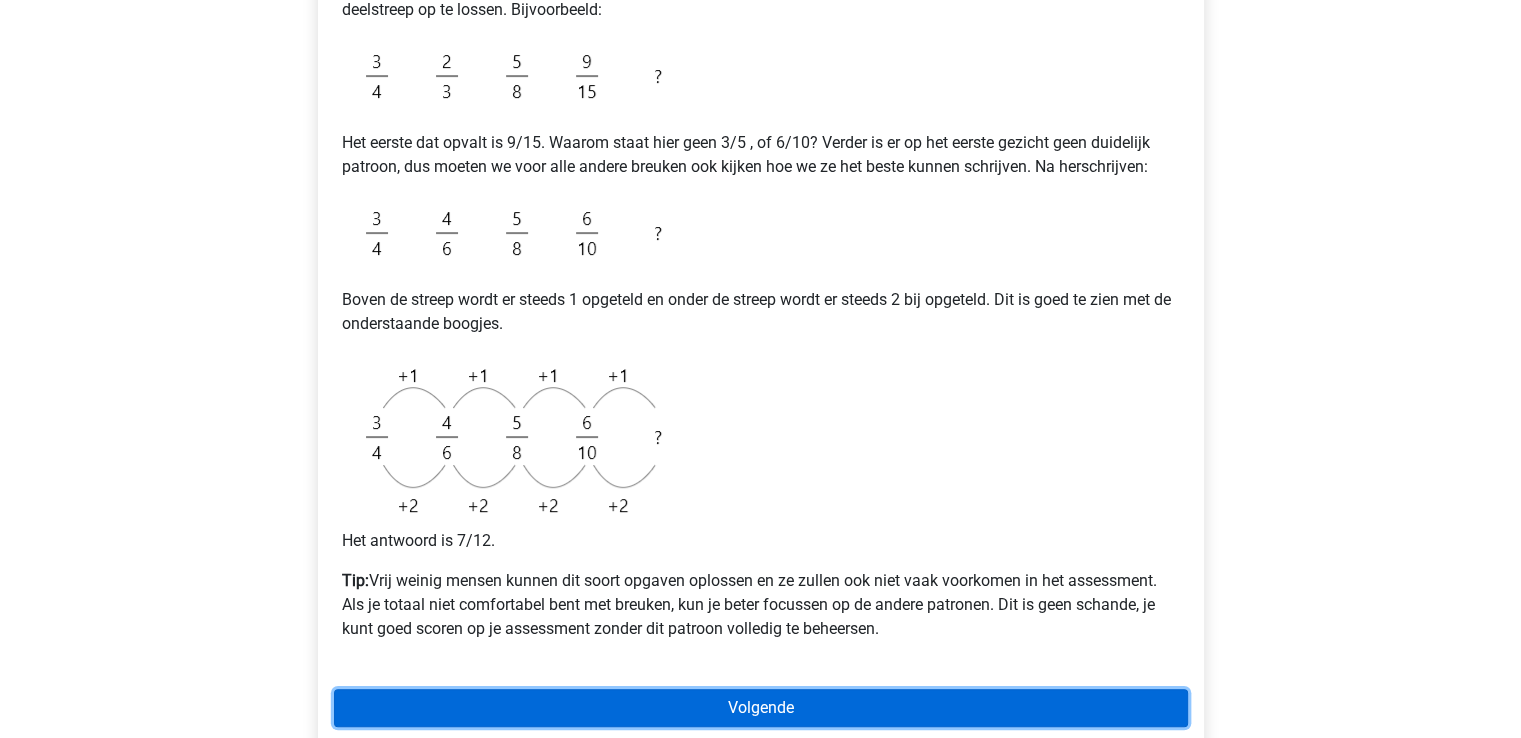 click on "Volgende" at bounding box center [761, 708] 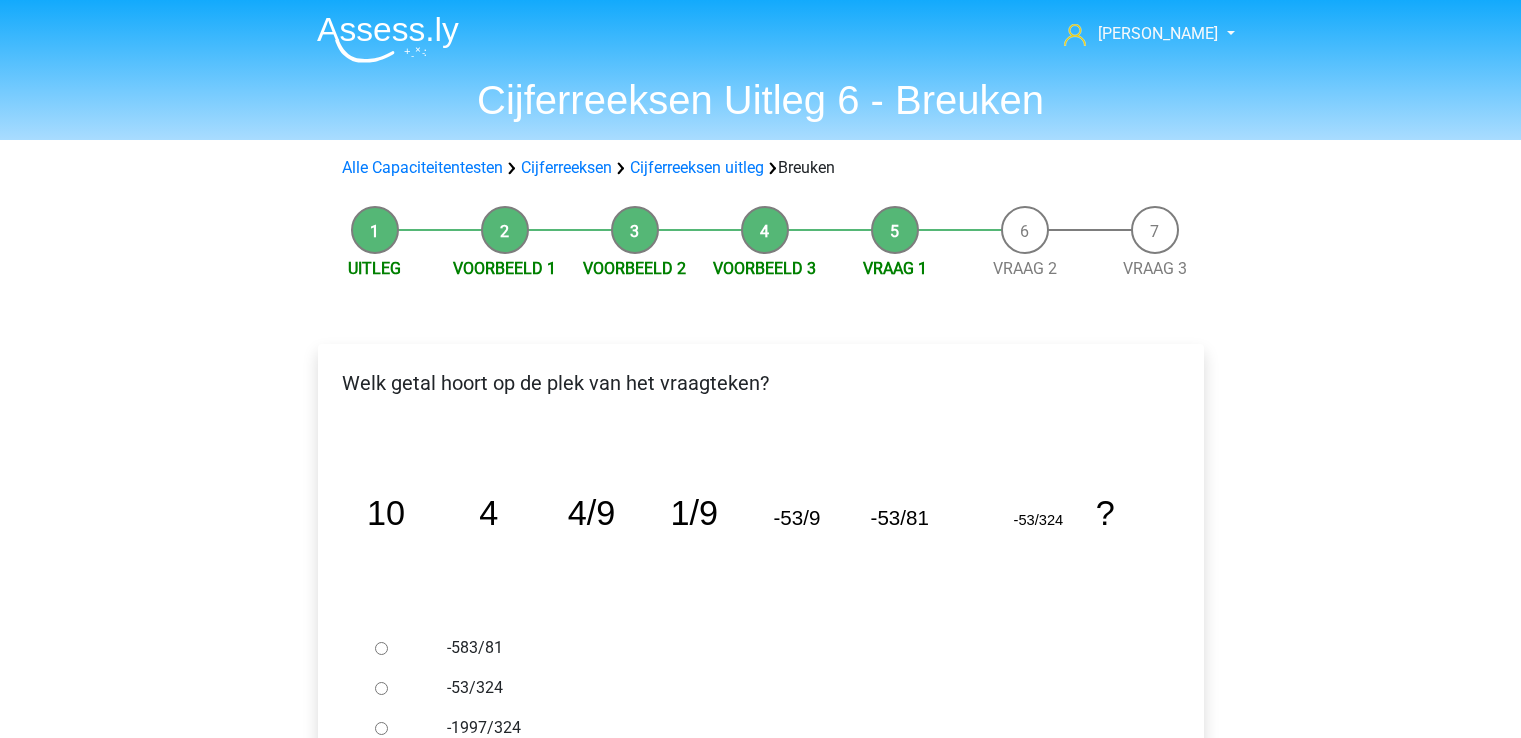 scroll, scrollTop: 0, scrollLeft: 0, axis: both 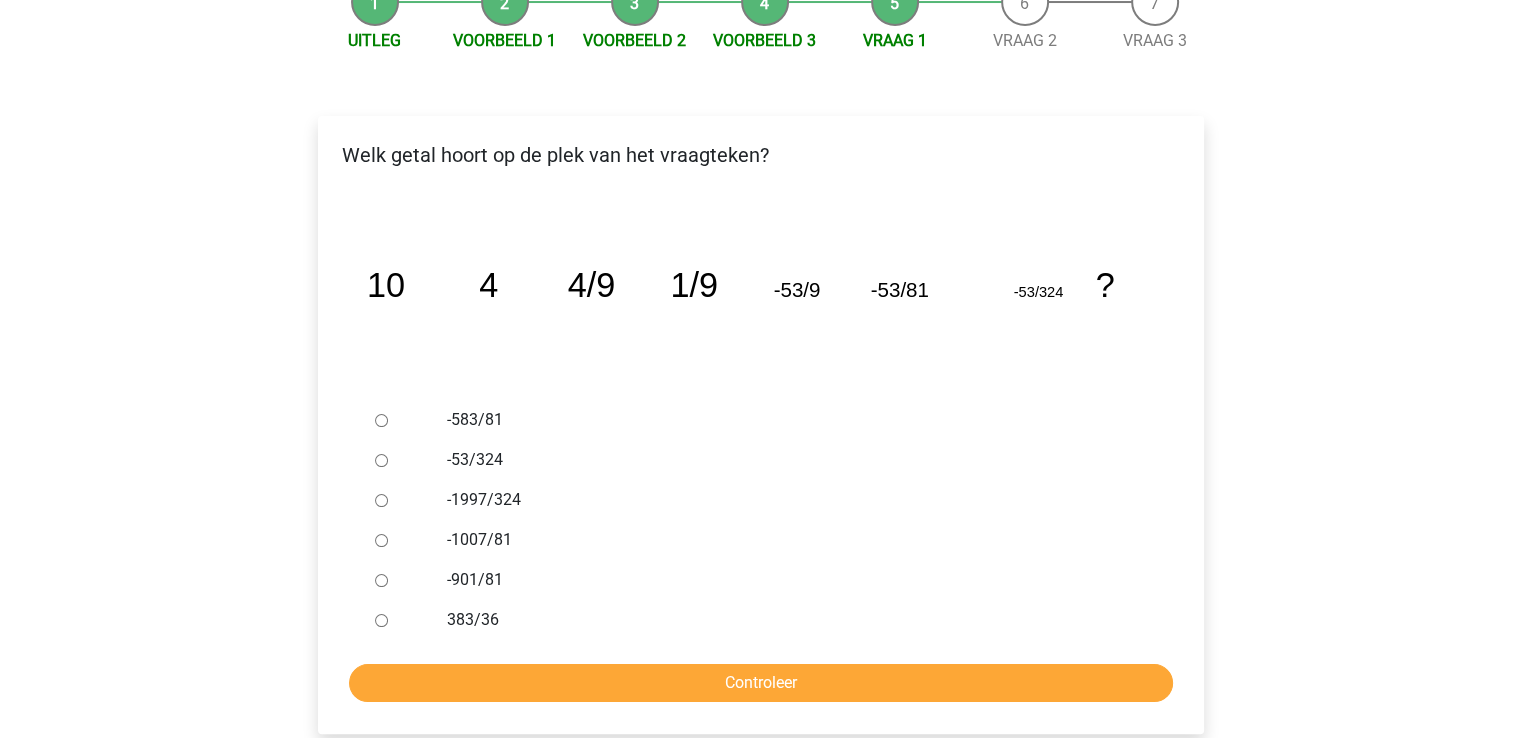 click on "-583/81" at bounding box center [381, 420] 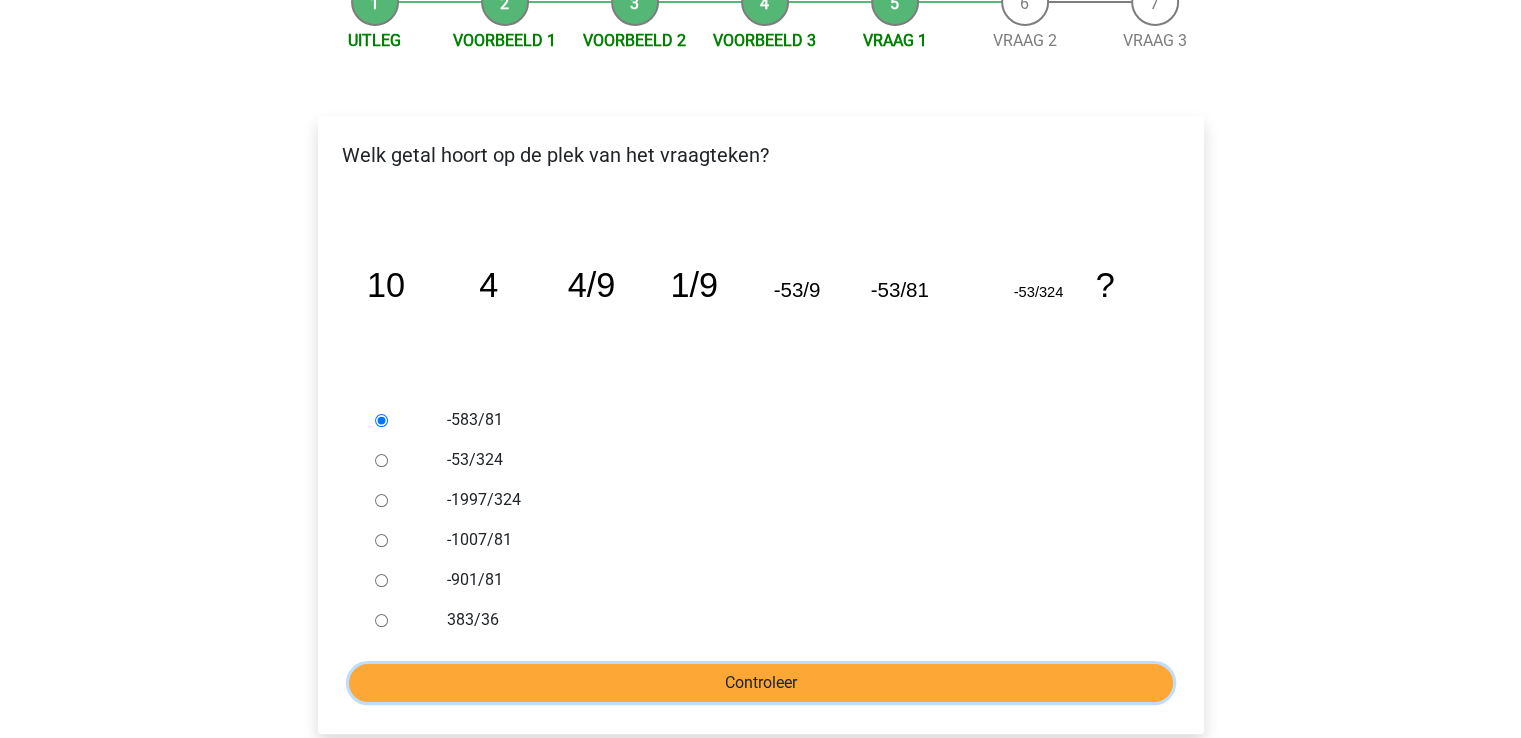 click on "Controleer" at bounding box center [761, 683] 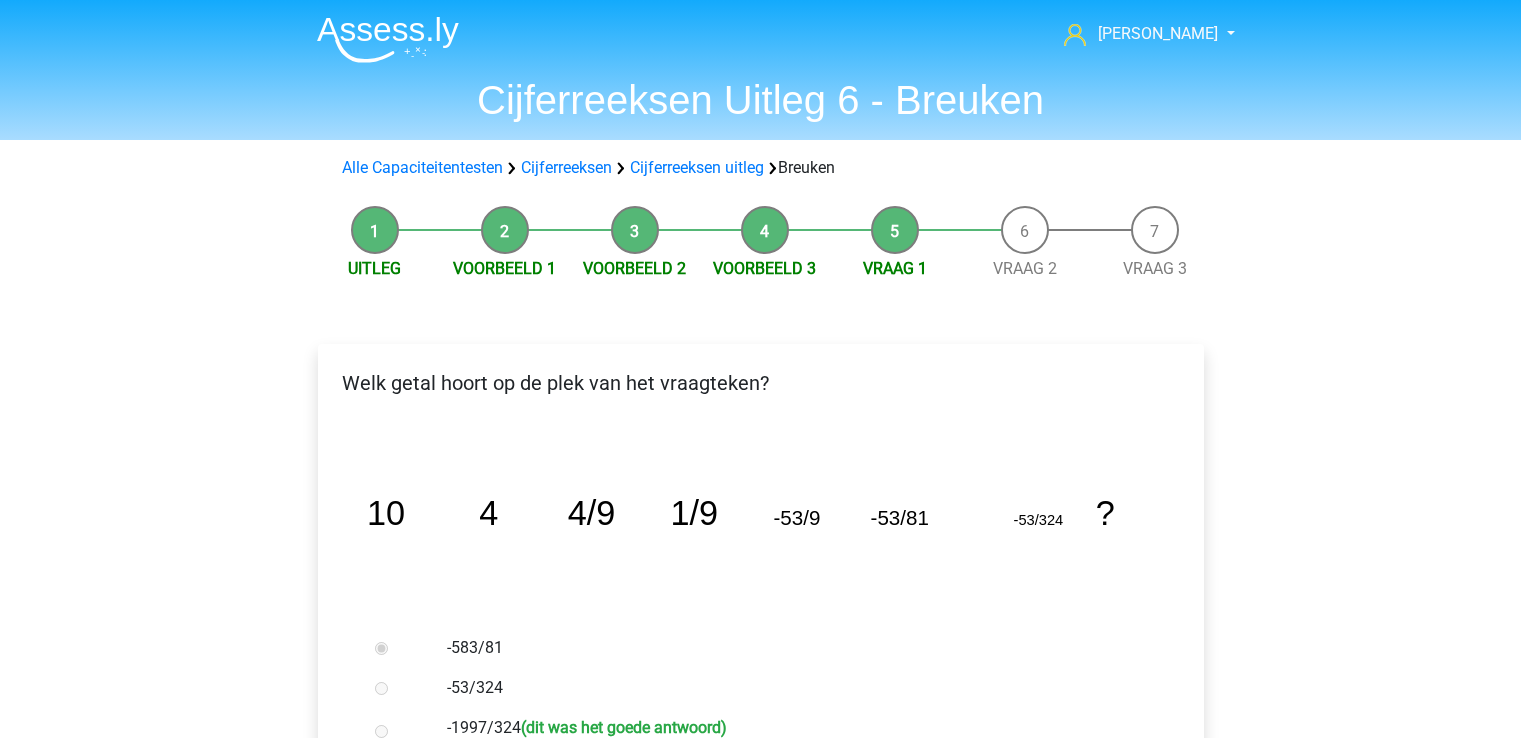 scroll, scrollTop: 0, scrollLeft: 0, axis: both 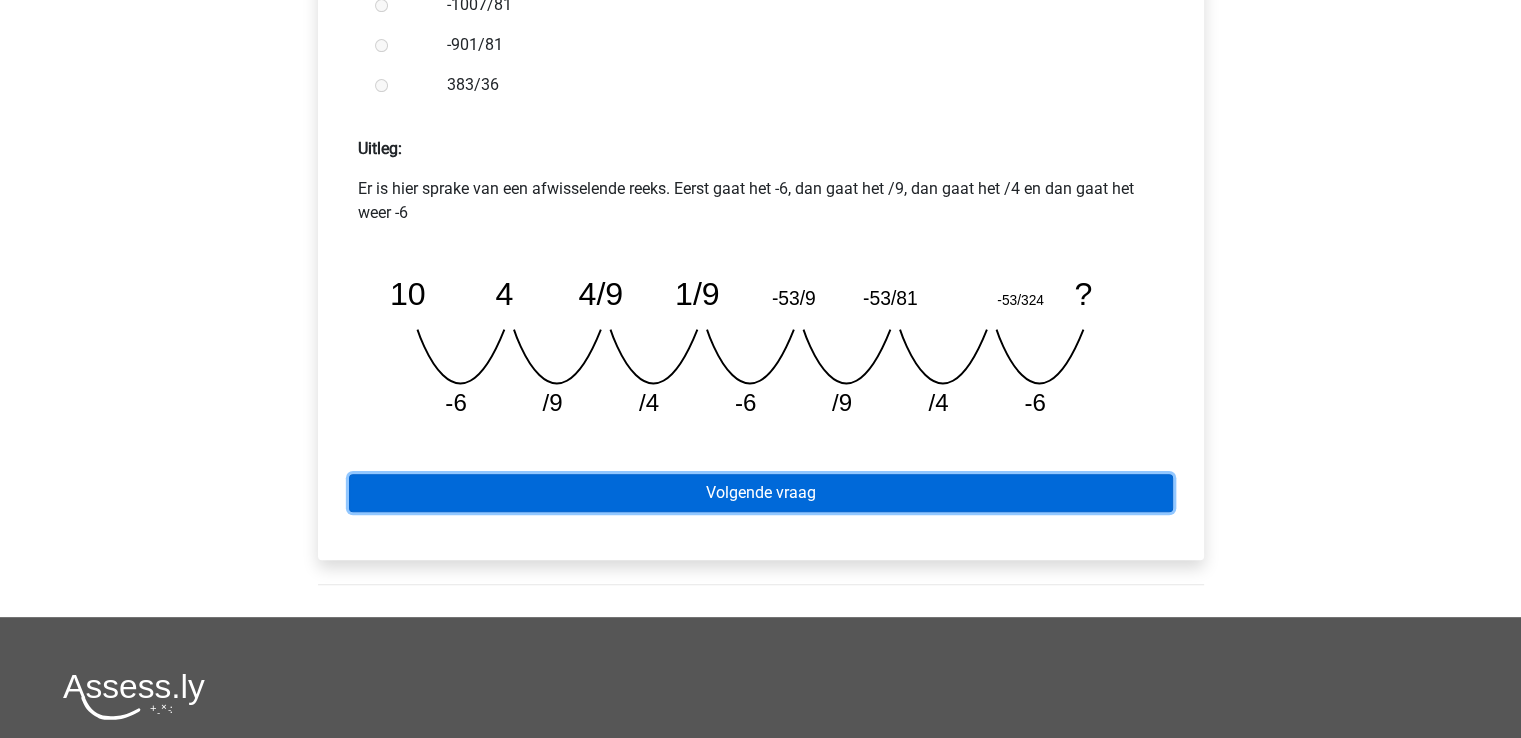 click on "Volgende vraag" at bounding box center (761, 493) 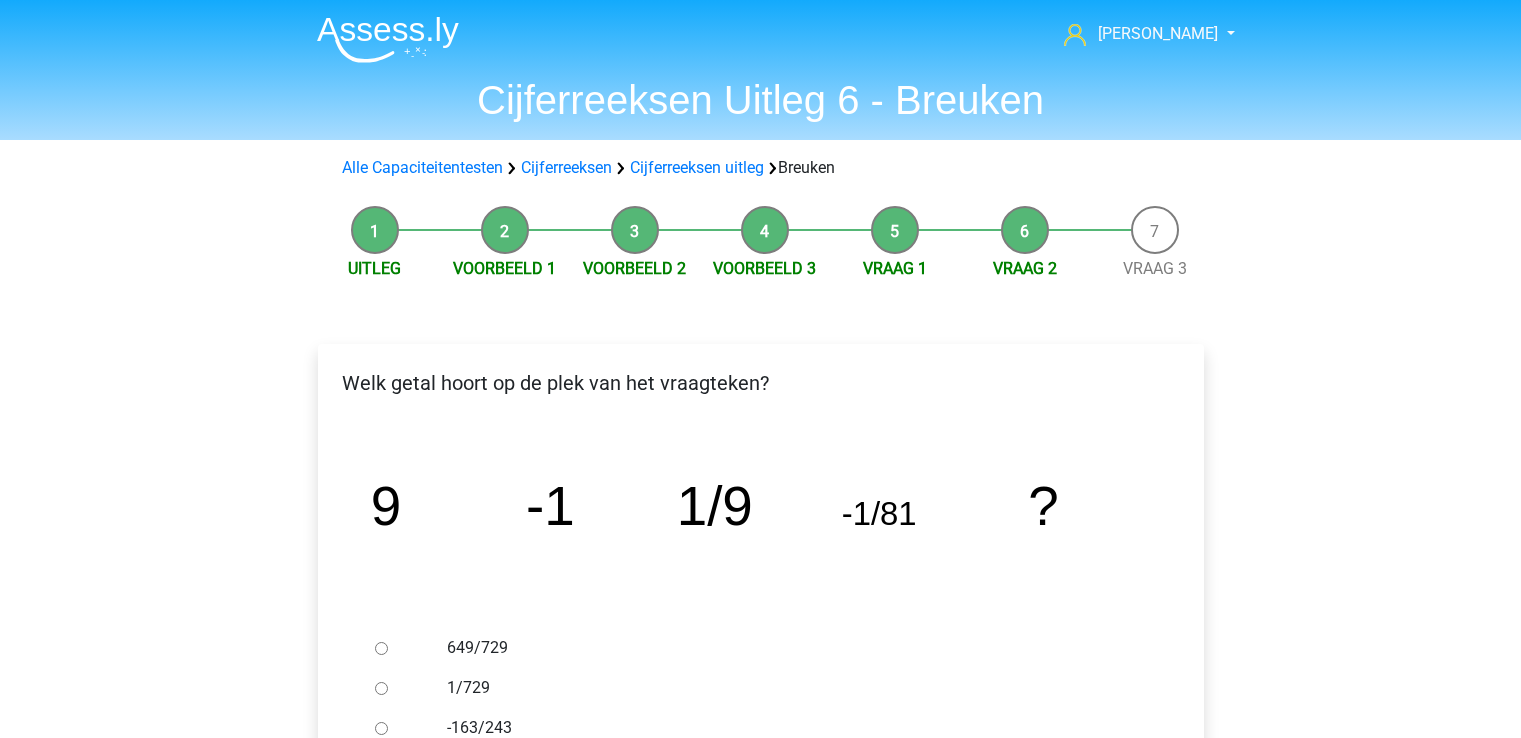 scroll, scrollTop: 0, scrollLeft: 0, axis: both 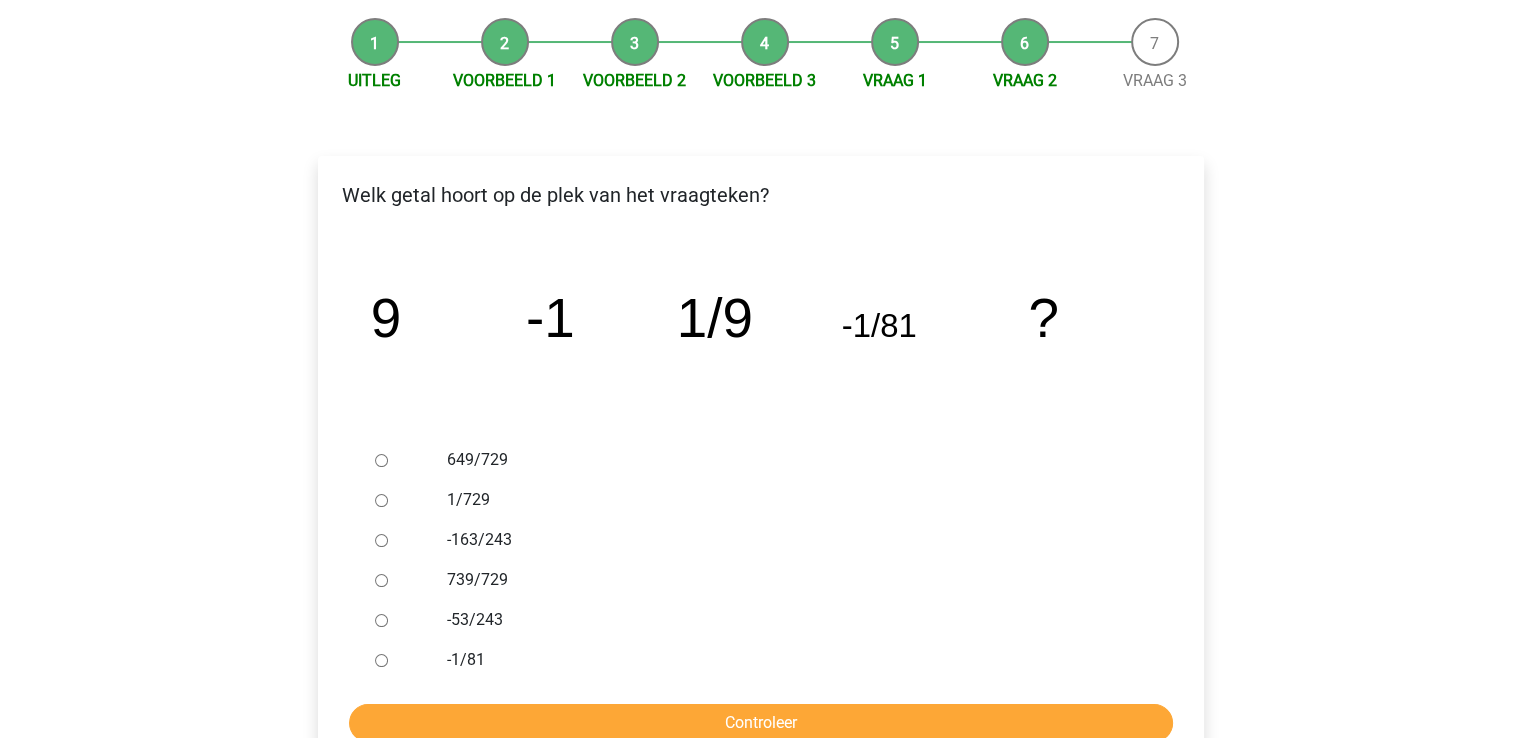click on "1/729" at bounding box center (381, 500) 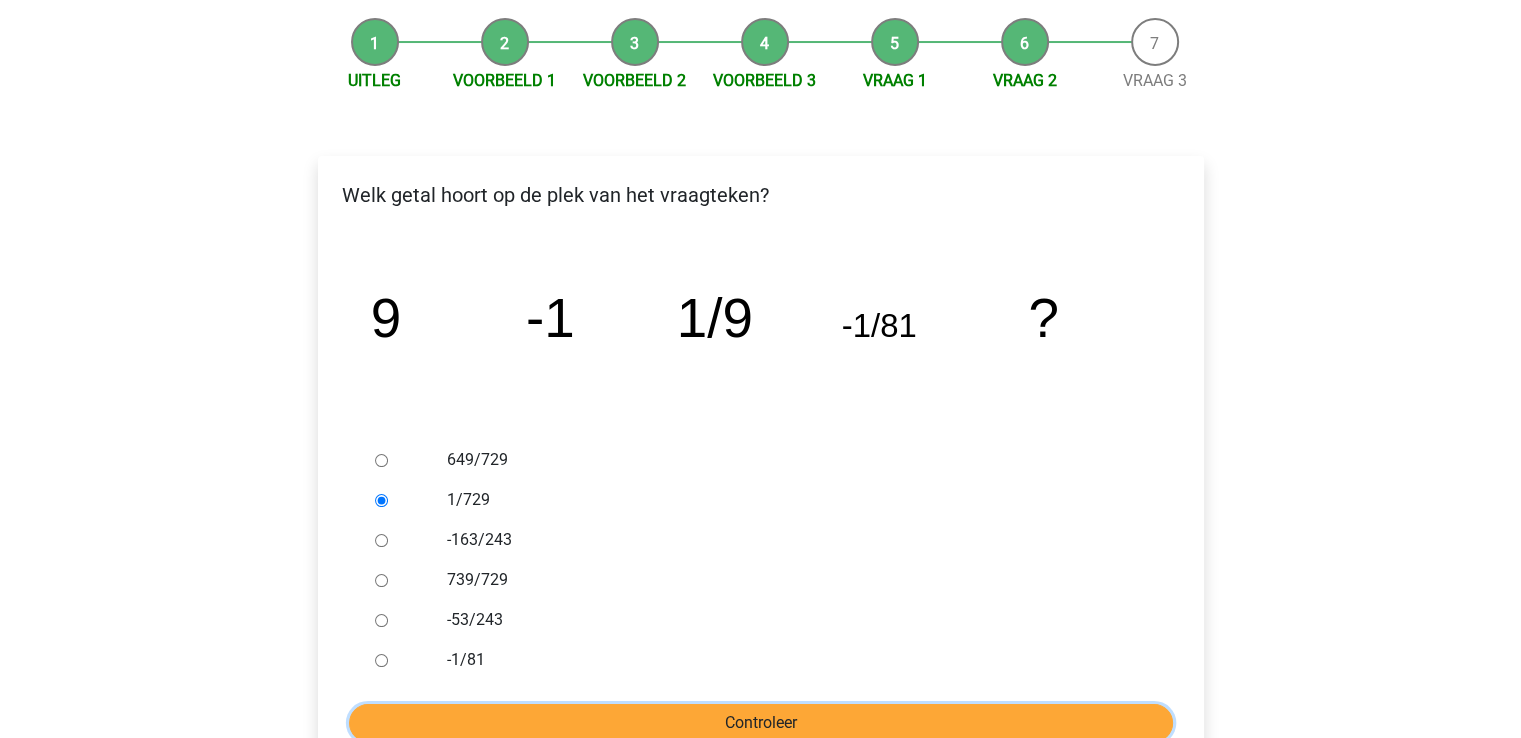 click on "Controleer" at bounding box center [761, 723] 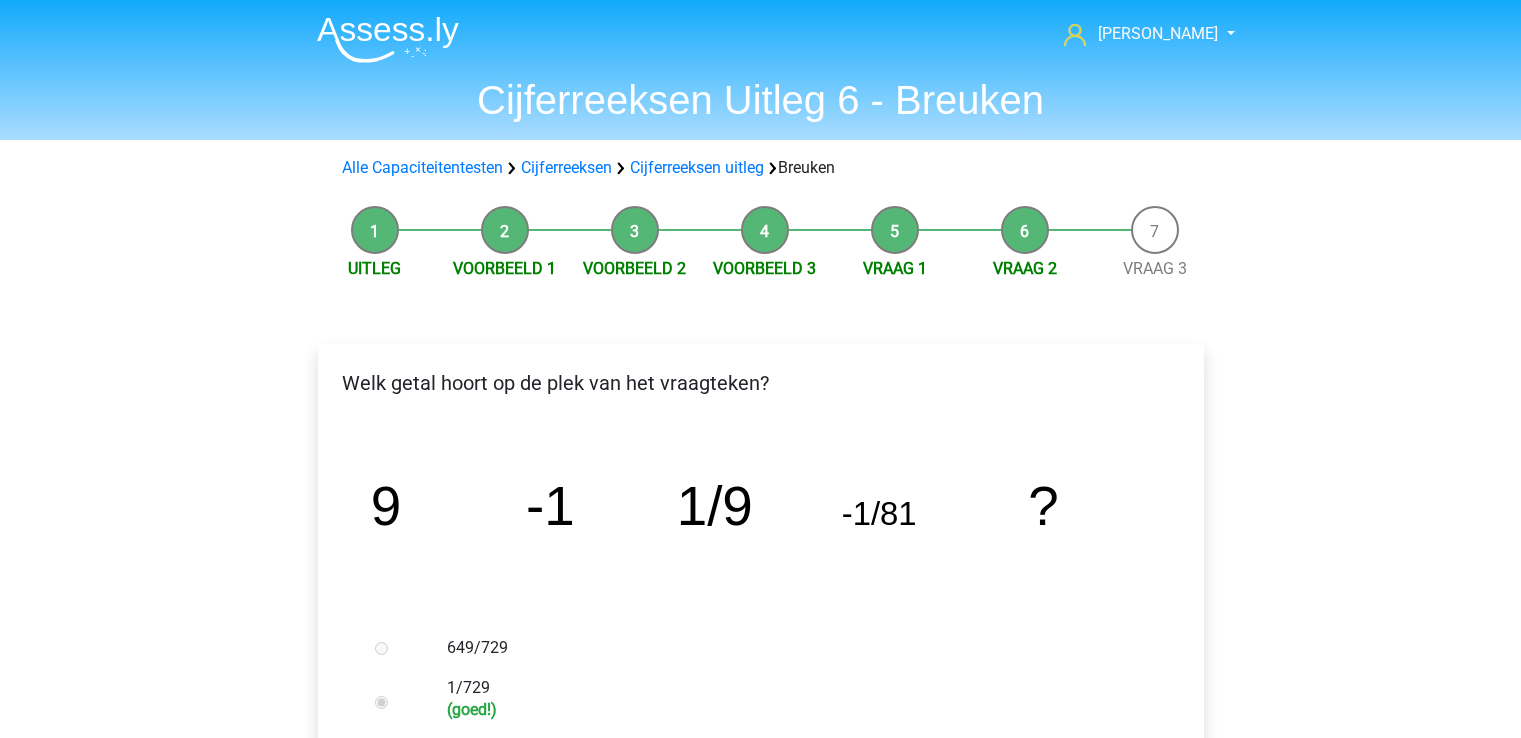 scroll, scrollTop: 0, scrollLeft: 0, axis: both 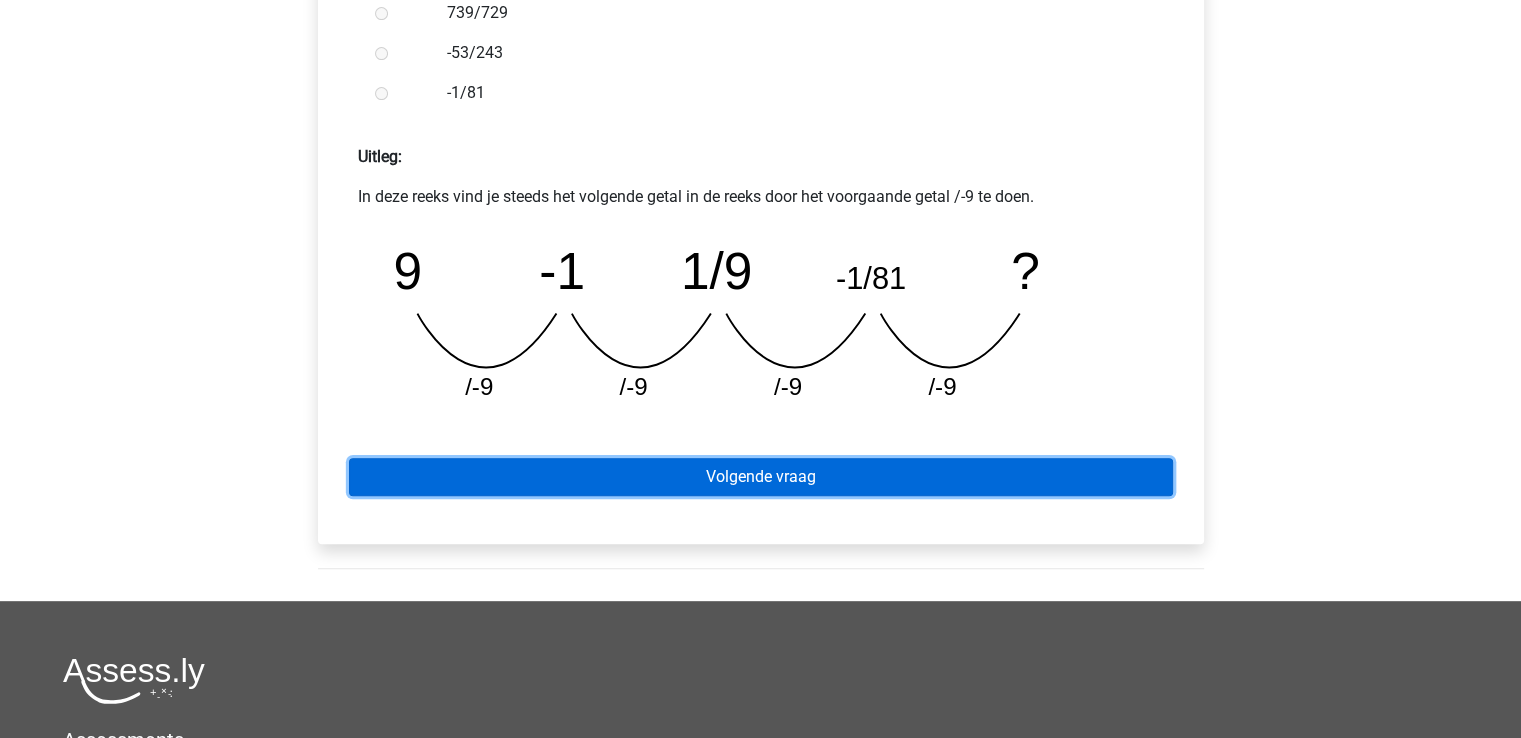 click on "Volgende vraag" at bounding box center [761, 477] 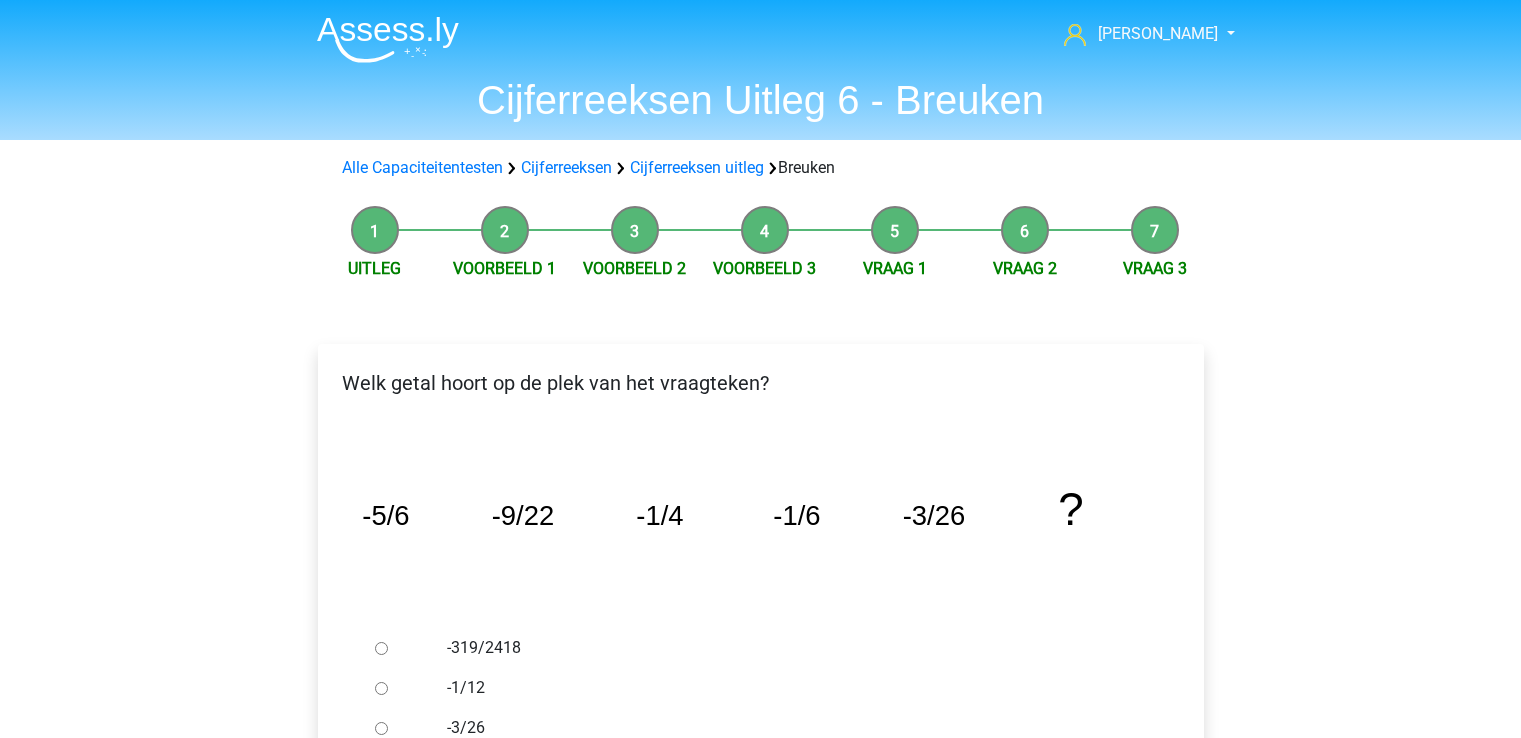 scroll, scrollTop: 0, scrollLeft: 0, axis: both 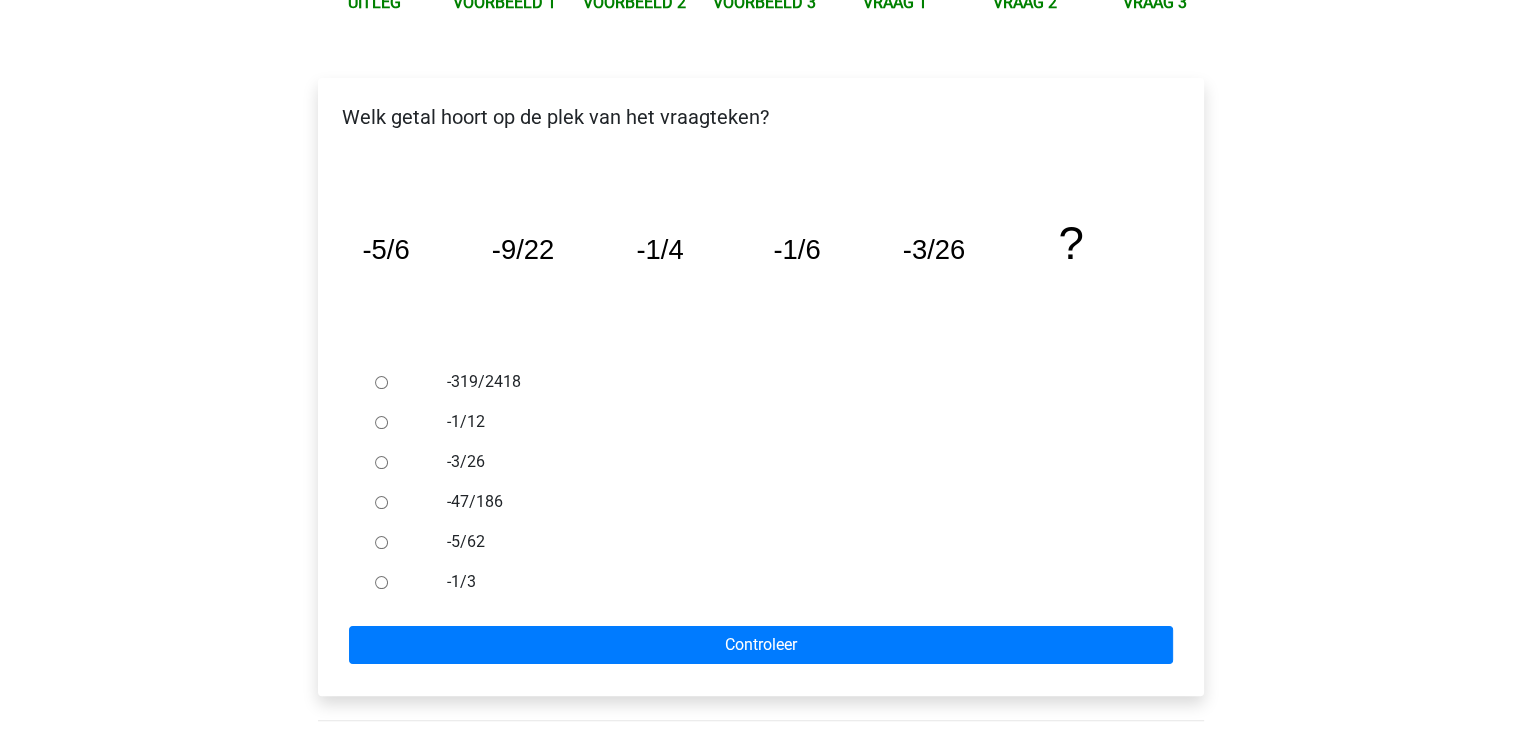 drag, startPoint x: 388, startPoint y: 417, endPoint x: 378, endPoint y: 425, distance: 12.806249 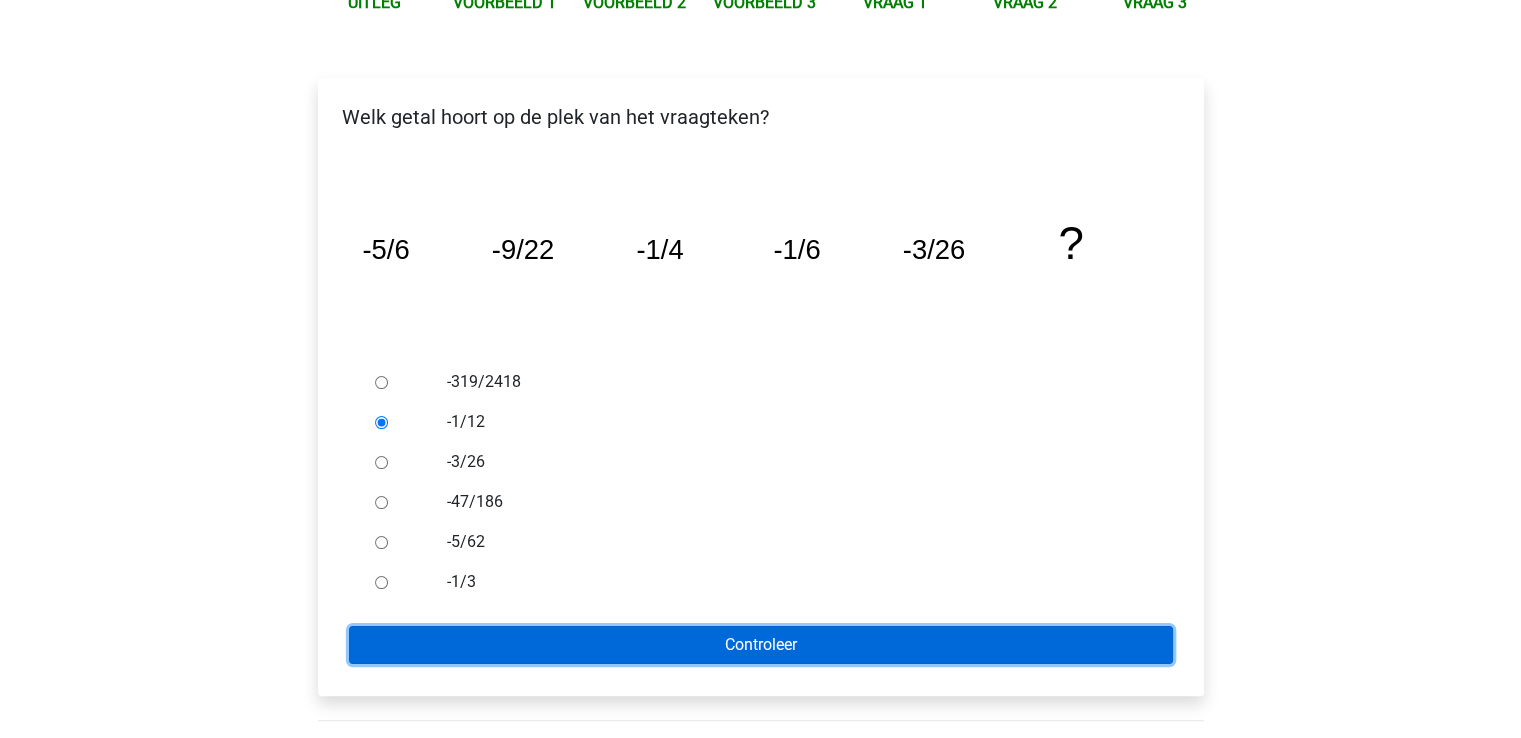 click on "Controleer" at bounding box center (761, 645) 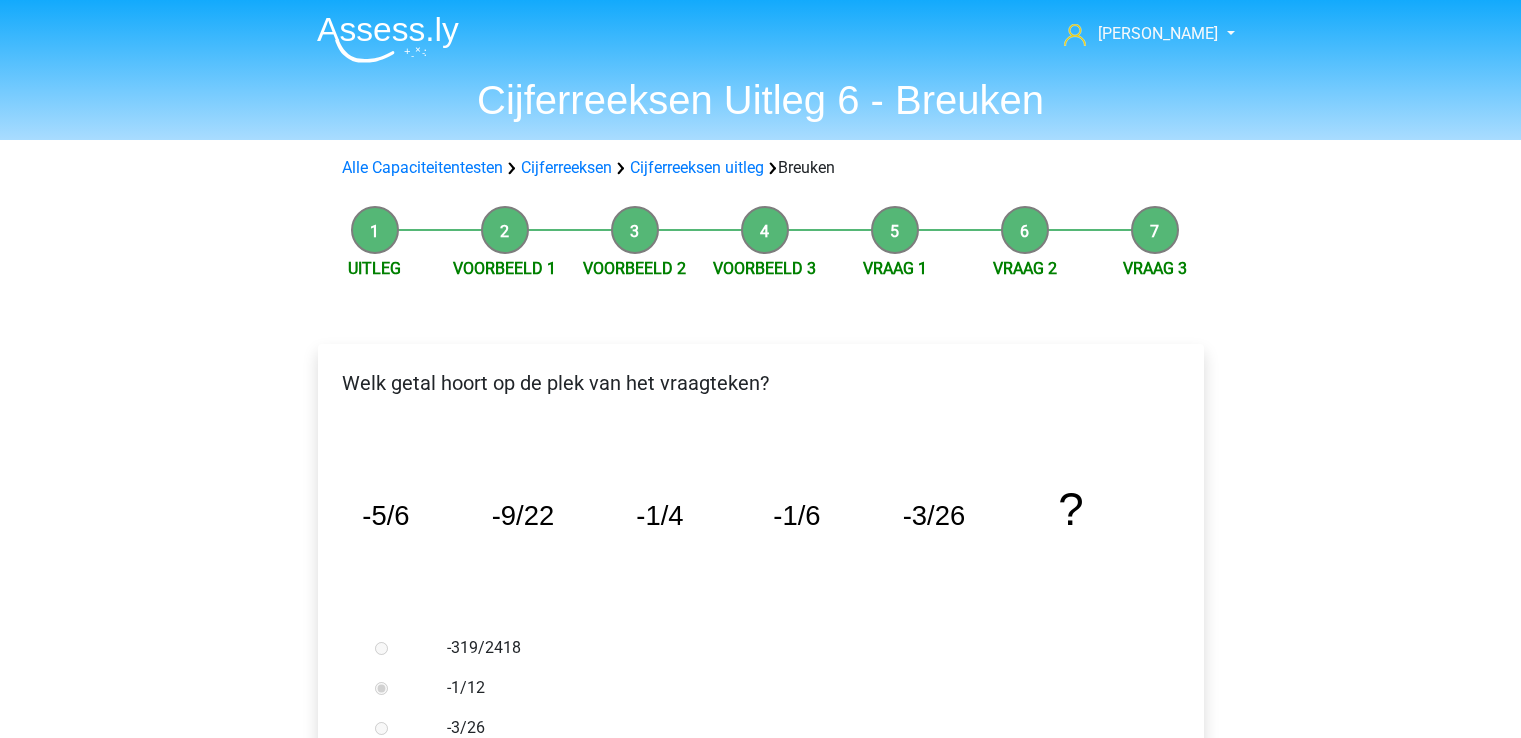 scroll, scrollTop: 0, scrollLeft: 0, axis: both 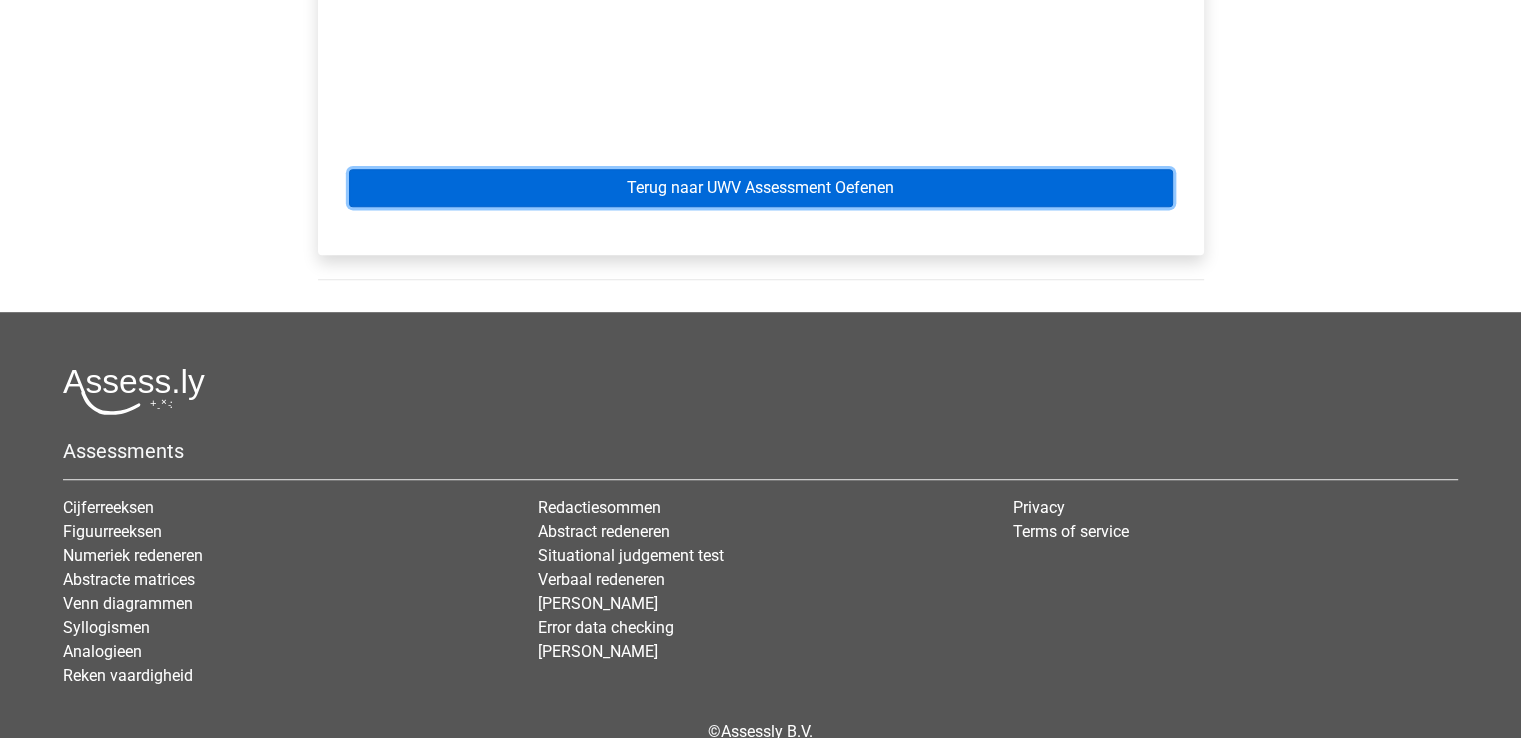 click on "Terug naar UWV Assessment Oefenen" at bounding box center (761, 188) 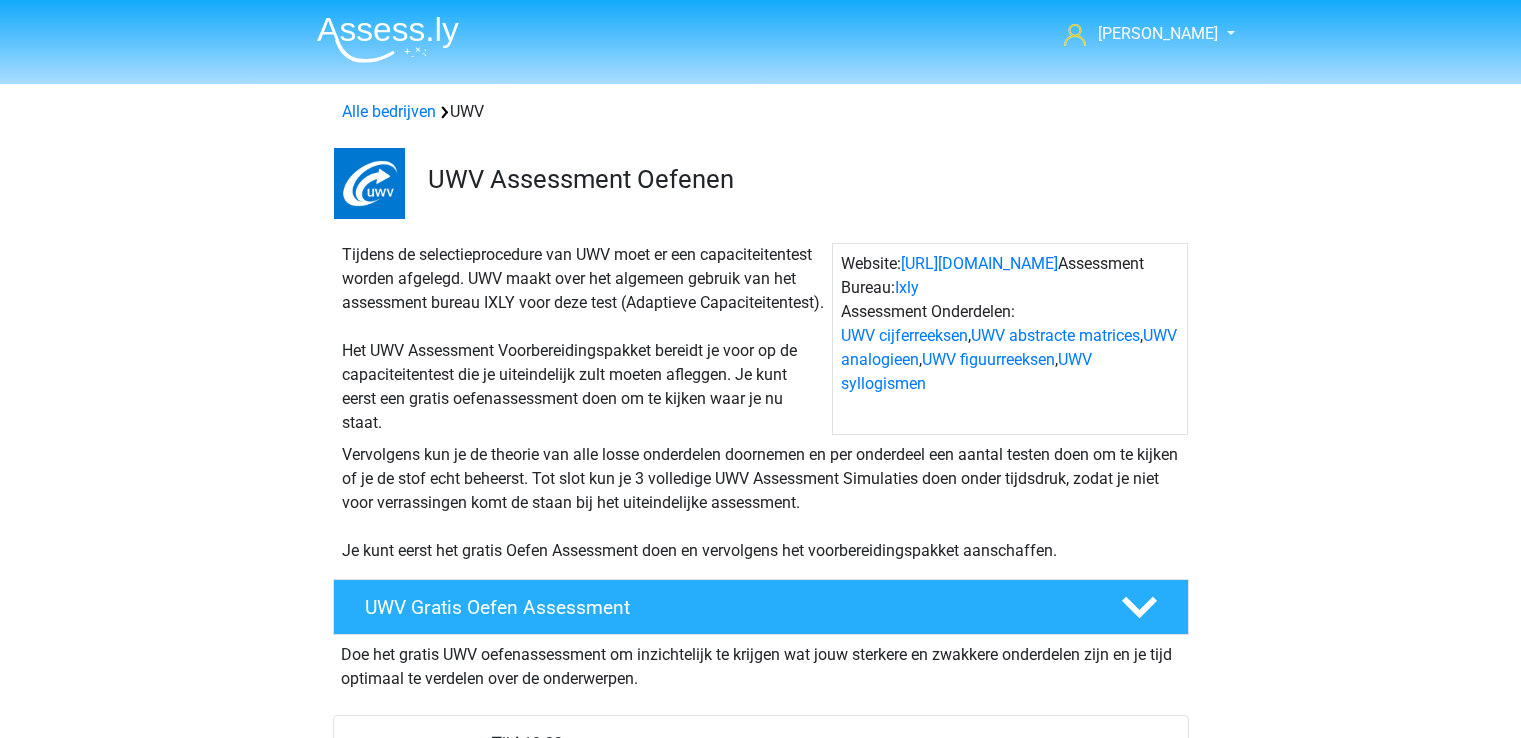 scroll, scrollTop: 0, scrollLeft: 0, axis: both 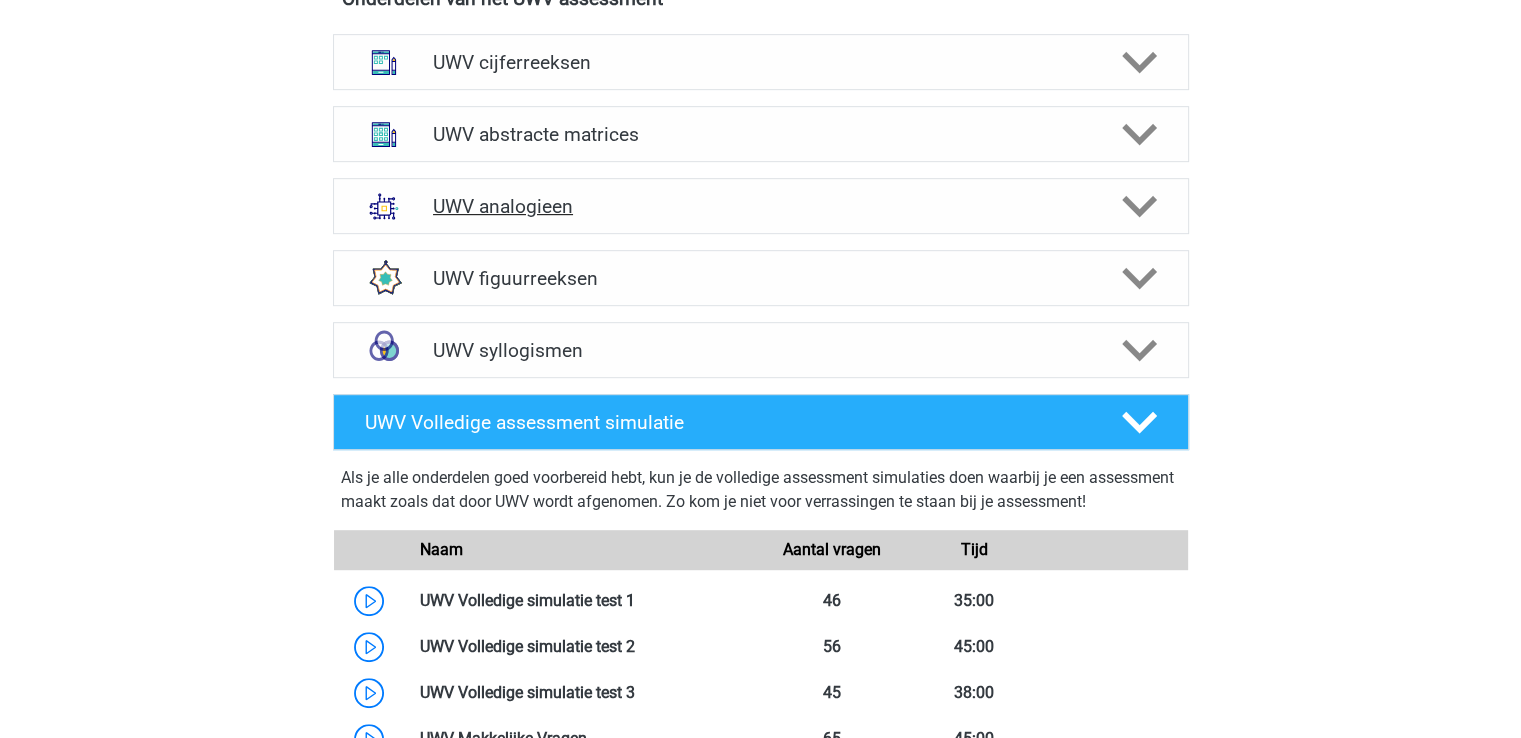 click on "UWV analogieen" at bounding box center [760, 206] 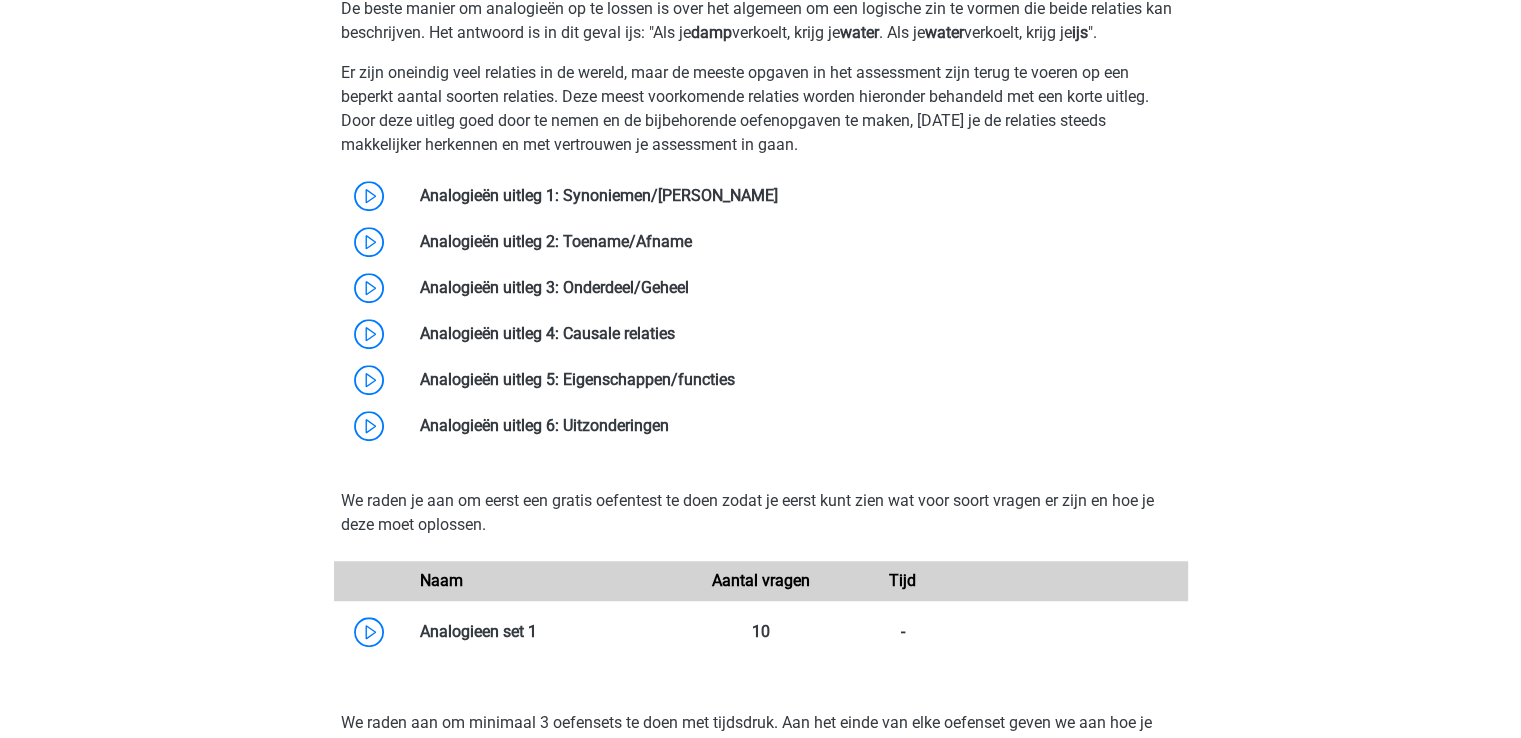 scroll, scrollTop: 1202, scrollLeft: 0, axis: vertical 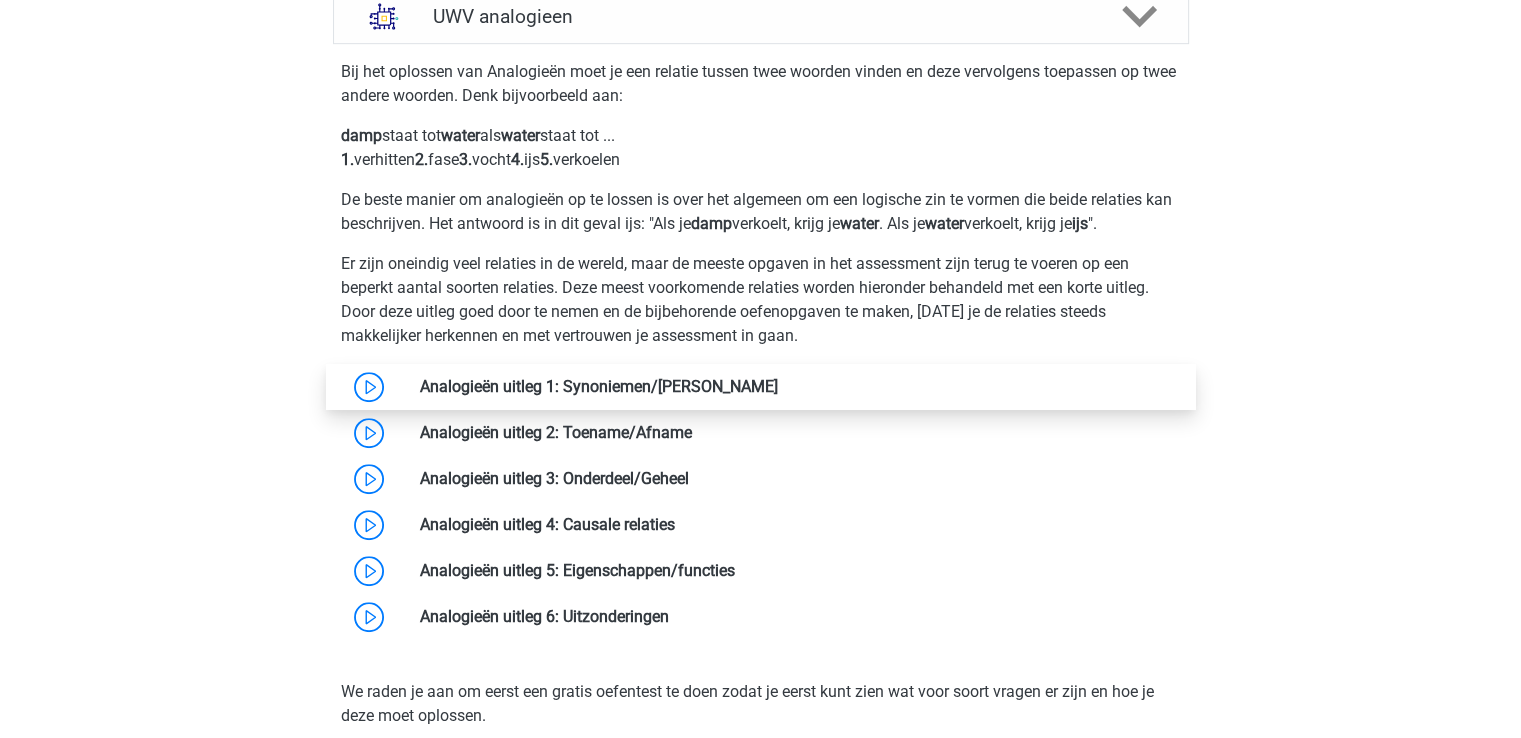 click at bounding box center (778, 386) 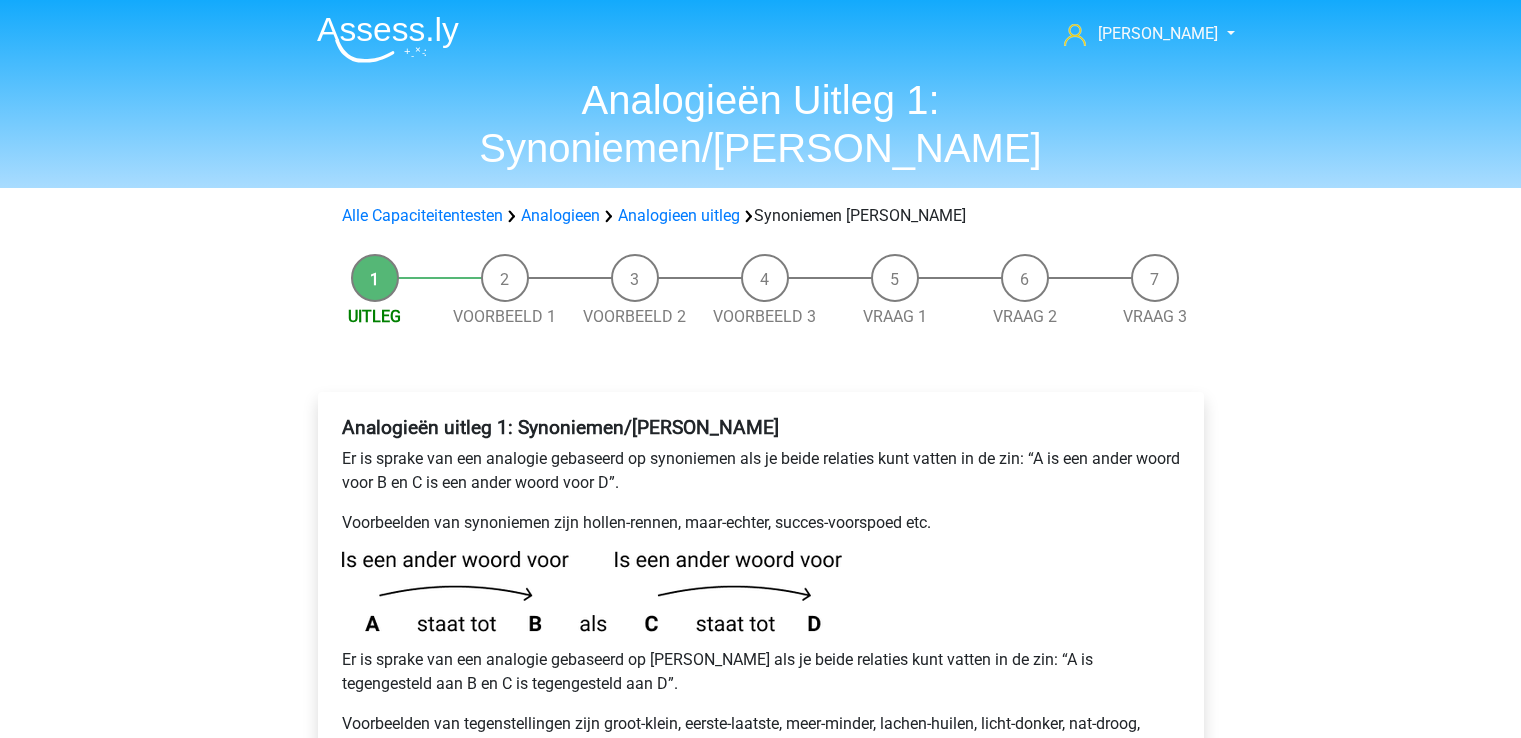 scroll, scrollTop: 0, scrollLeft: 0, axis: both 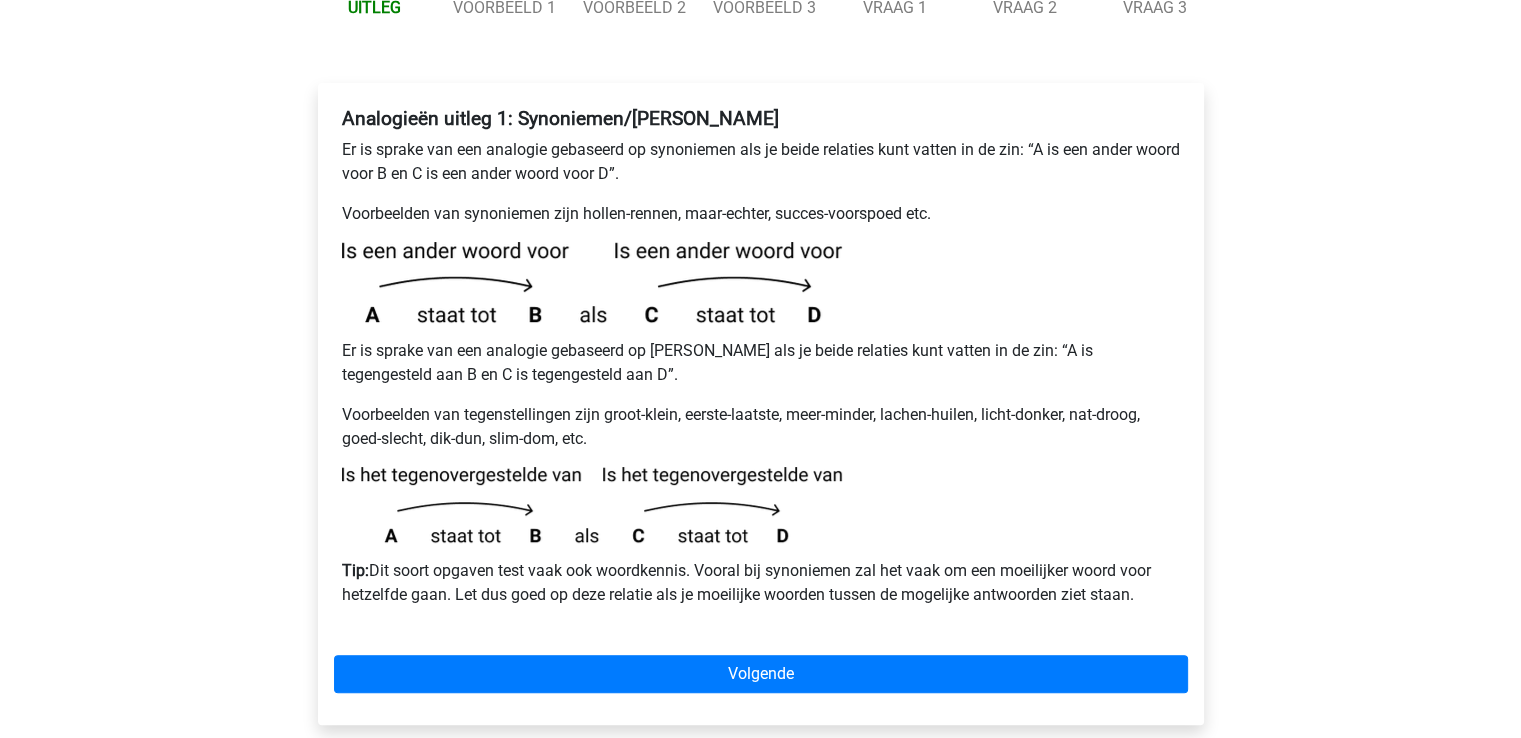 click on "Analogieën uitleg 1: Synoniemen/[PERSON_NAME] Er is sprake van een analogie gebaseerd op synoniemen als je beide relaties kunt vatten in de zin: “A is een ander woord voor B en C is een ander woord voor D”. Voorbeelden van synoniemen zijn hollen-rennen, maar-echter, succes-voorspoed etc. Er is sprake van een analogie gebaseerd op [PERSON_NAME] als je beide relaties kunt vatten in de zin: “A is tegengesteld aan B en C is tegengesteld aan D”. Voorbeelden van tegenstellingen zijn groot-klein, eerste-laatste, meer-minder, lachen-huilen, licht-donker, nat-droog, goed-slecht, dik-dun, slim-dom, etc. Tip:  Dit soort opgaven test vaak ook woordkennis. Vooral bij synoniemen zal het vaak om een moeilijker woord voor hetzelfde gaan. Let dus goed op deze relatie als je moeilijke woorden tussen de mogelijke antwoorden ziet staan.
Volgende" at bounding box center [761, 404] 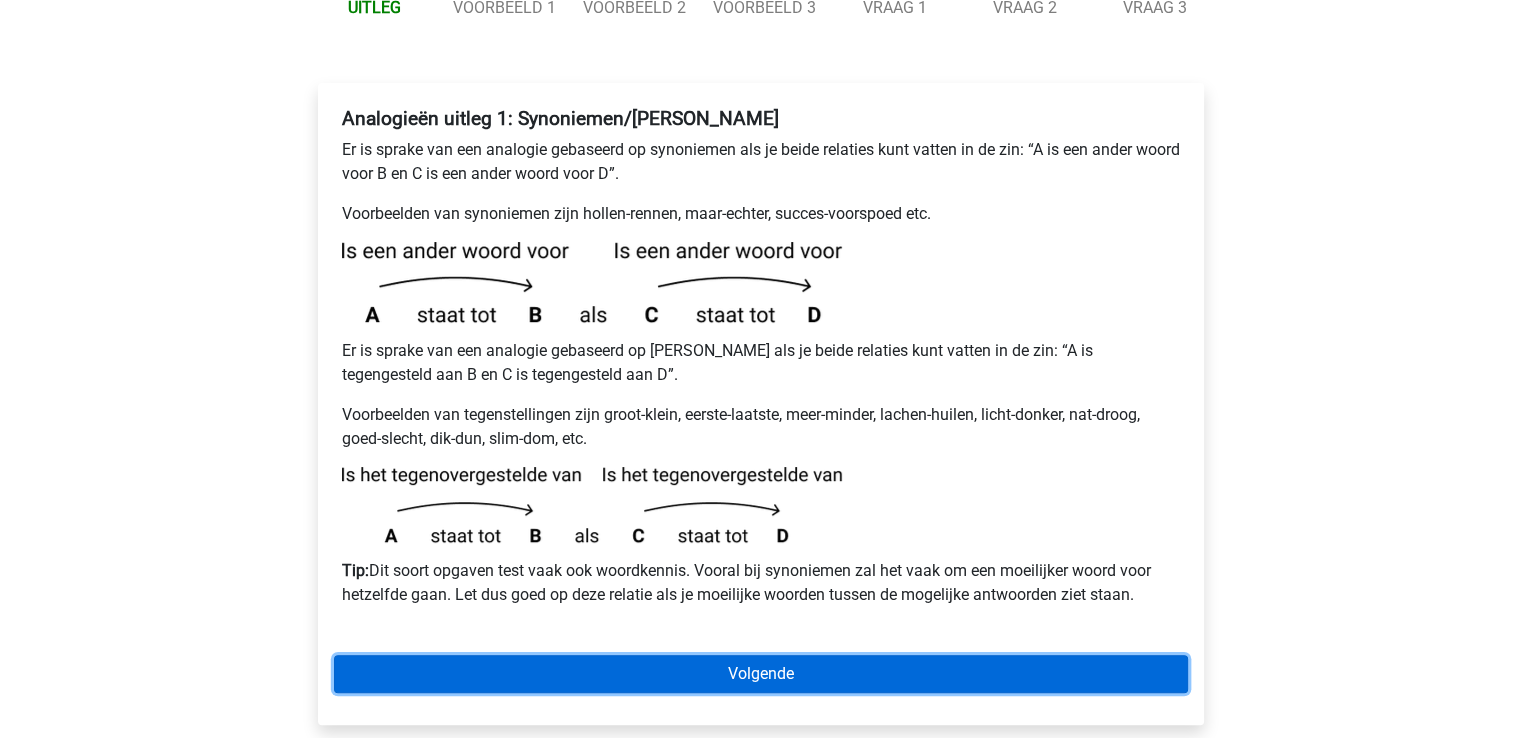 click on "Volgende" at bounding box center [761, 674] 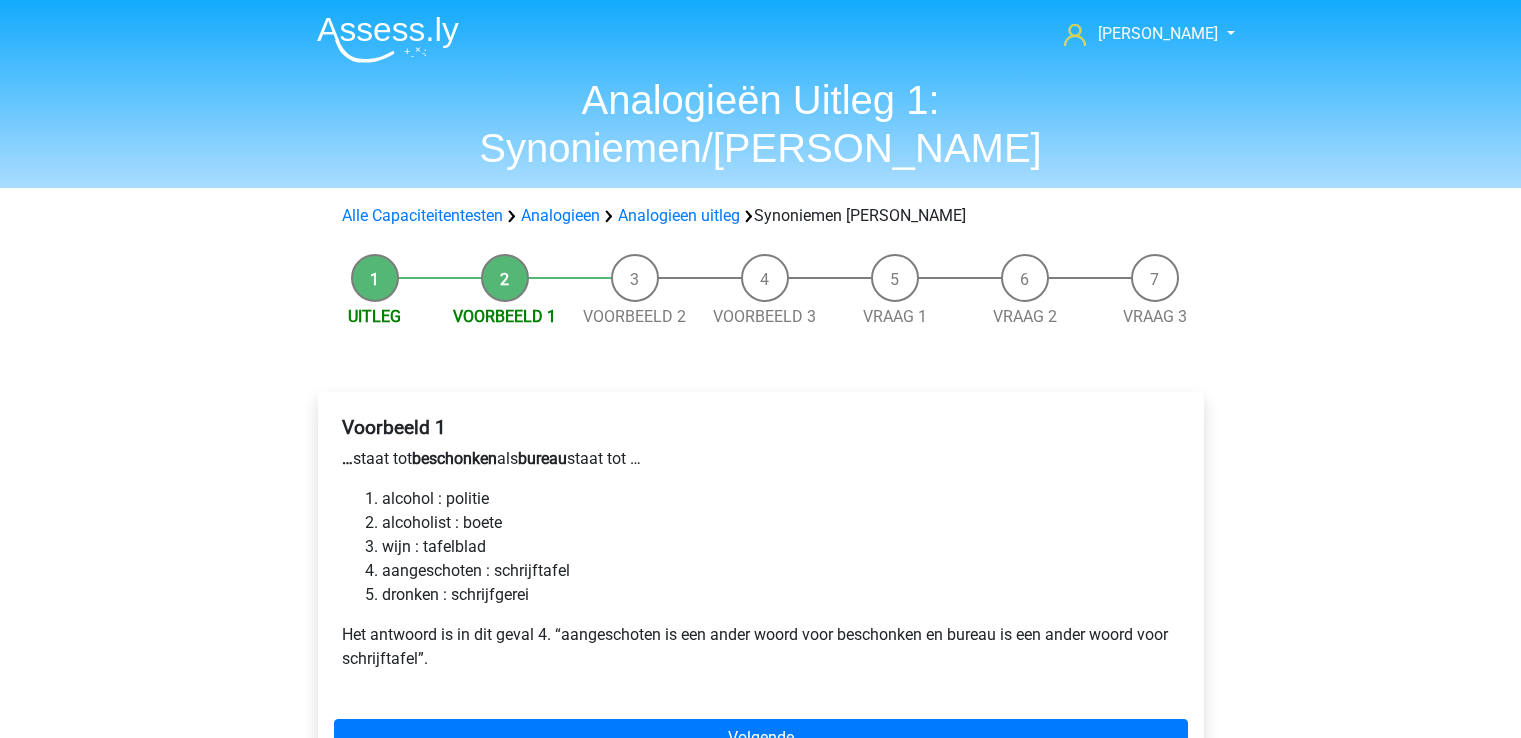 scroll, scrollTop: 0, scrollLeft: 0, axis: both 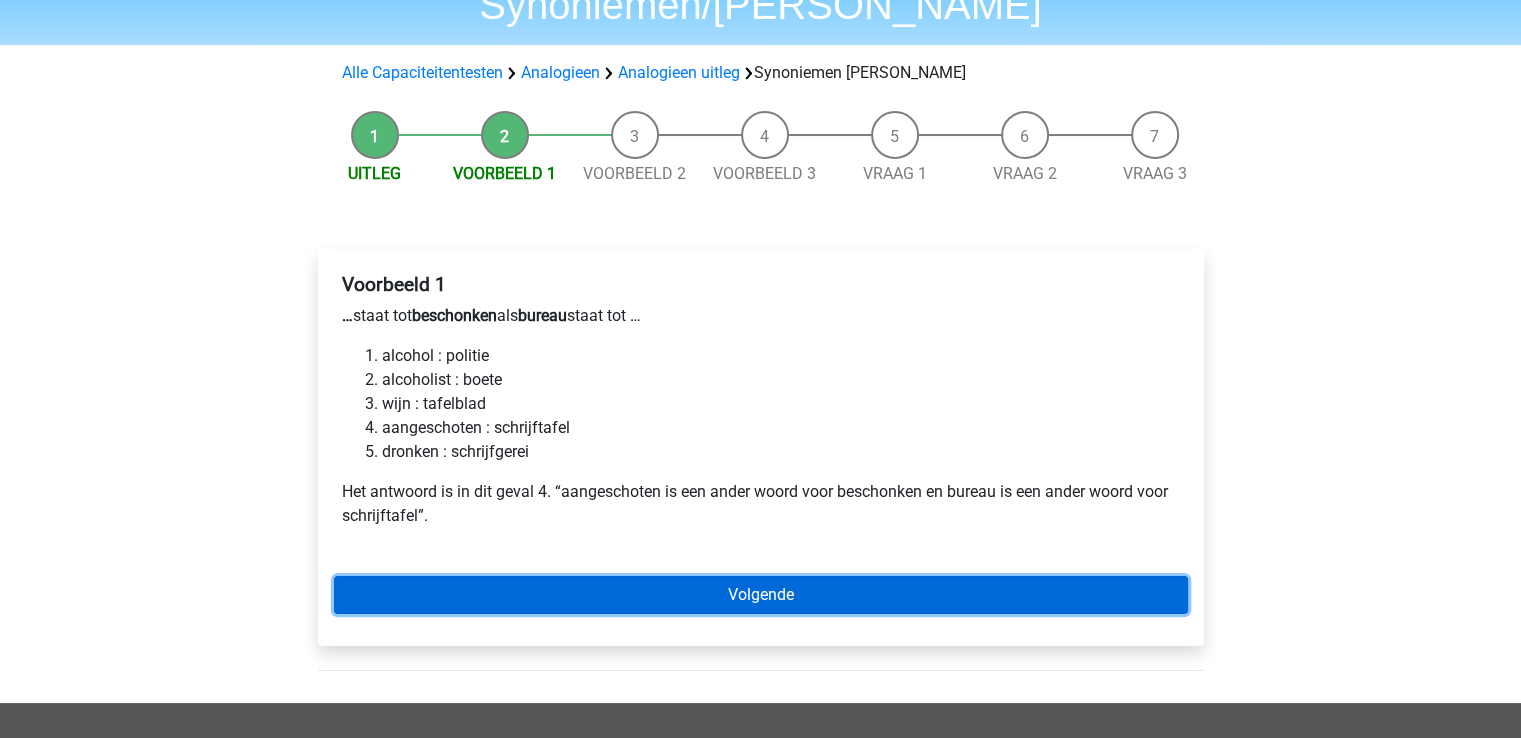 click on "Volgende" at bounding box center (761, 595) 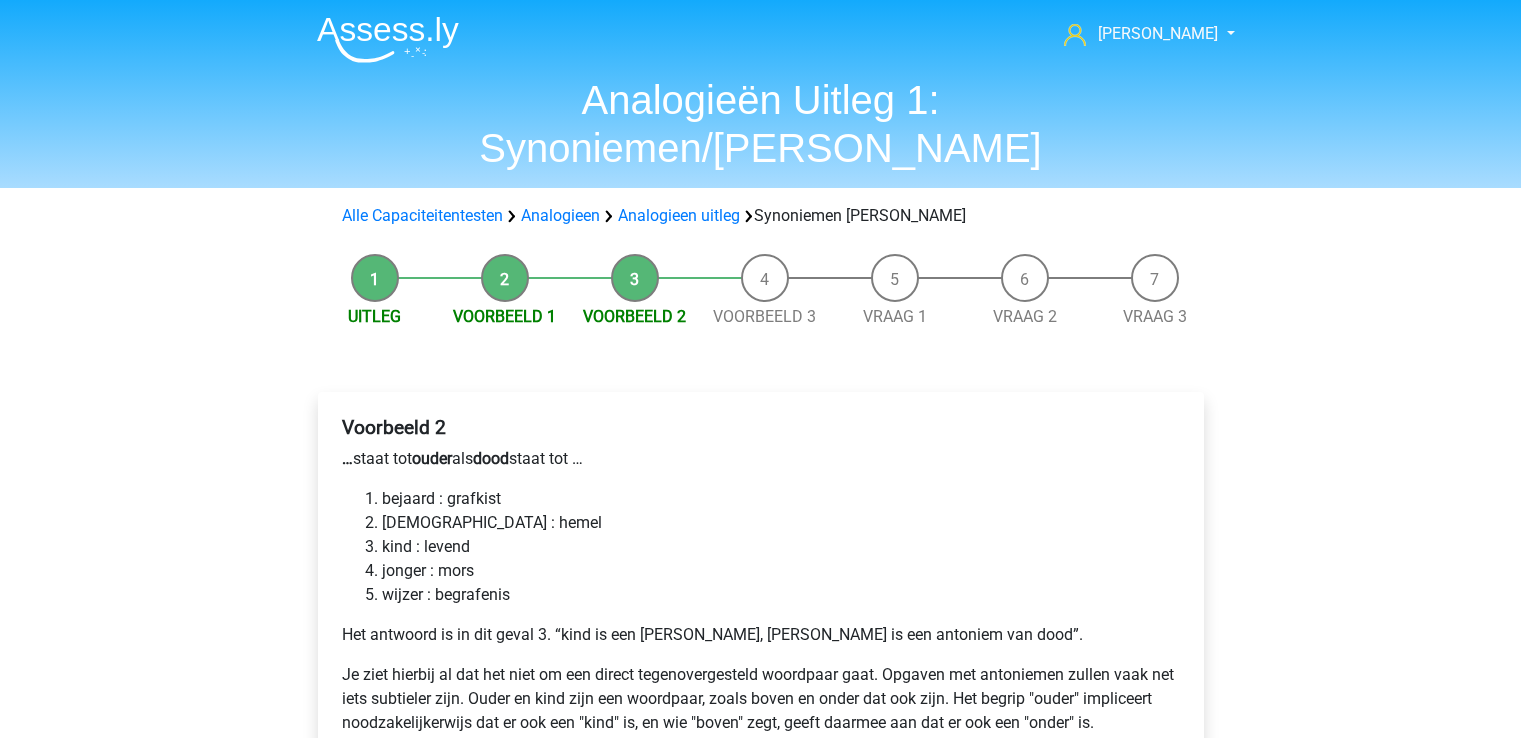 scroll, scrollTop: 0, scrollLeft: 0, axis: both 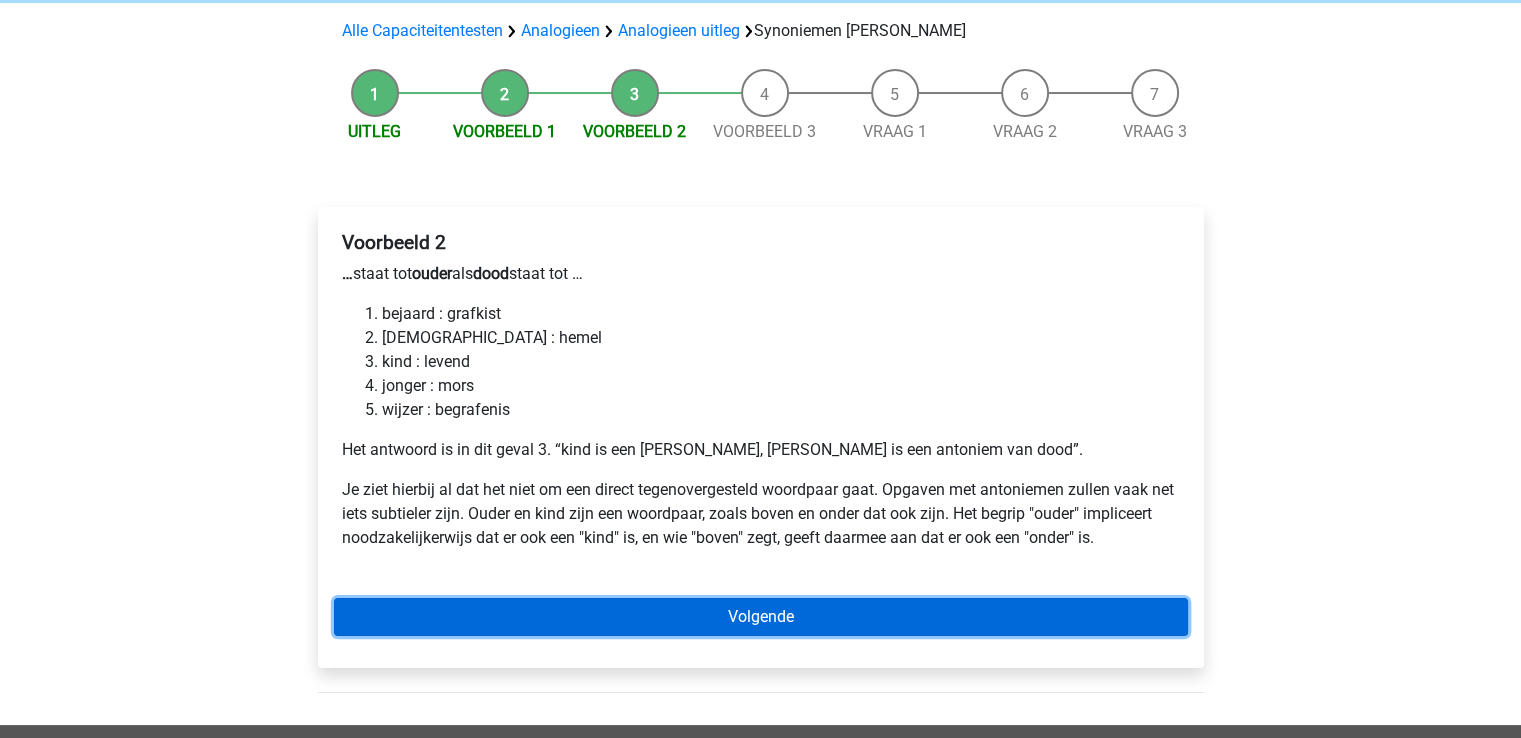 click on "Volgende" at bounding box center [761, 617] 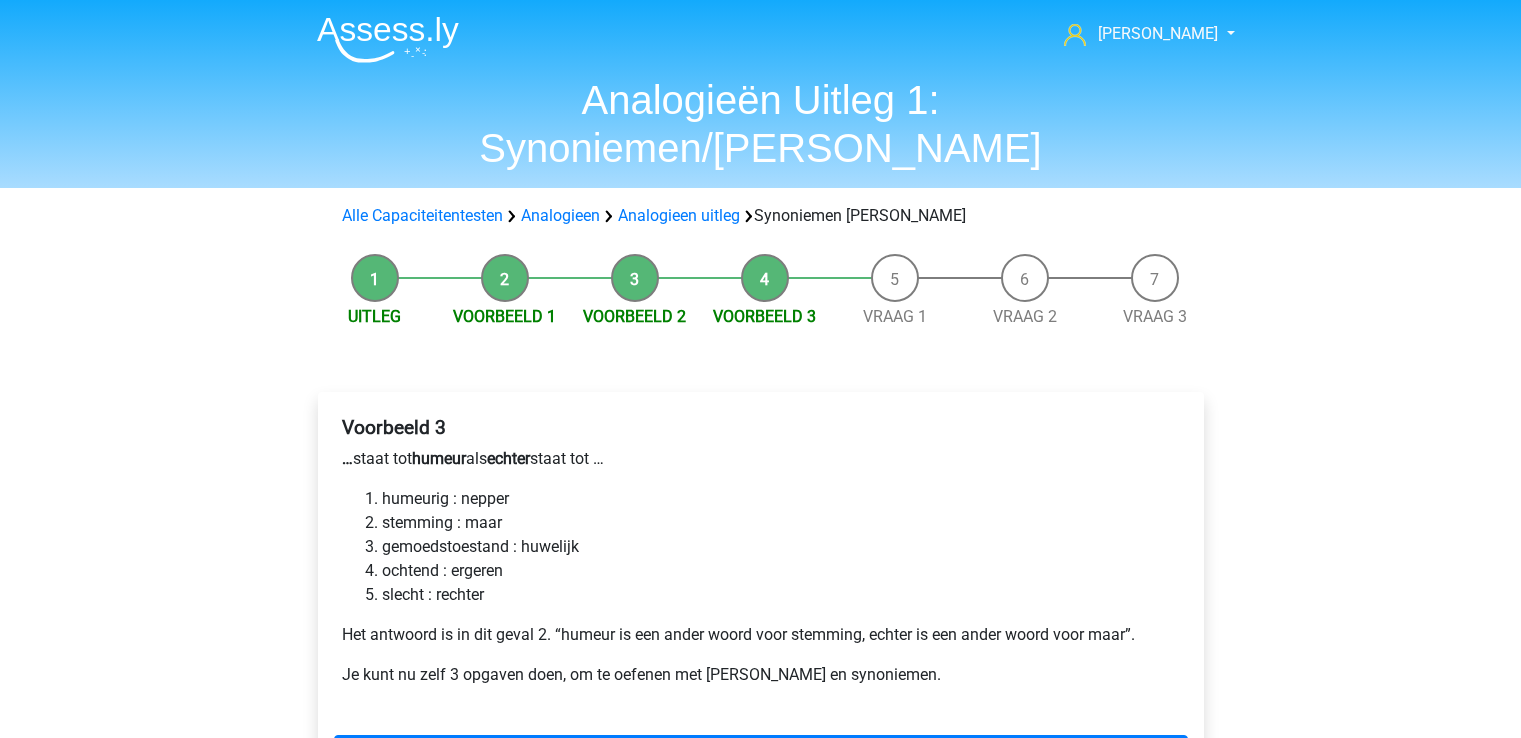 scroll, scrollTop: 0, scrollLeft: 0, axis: both 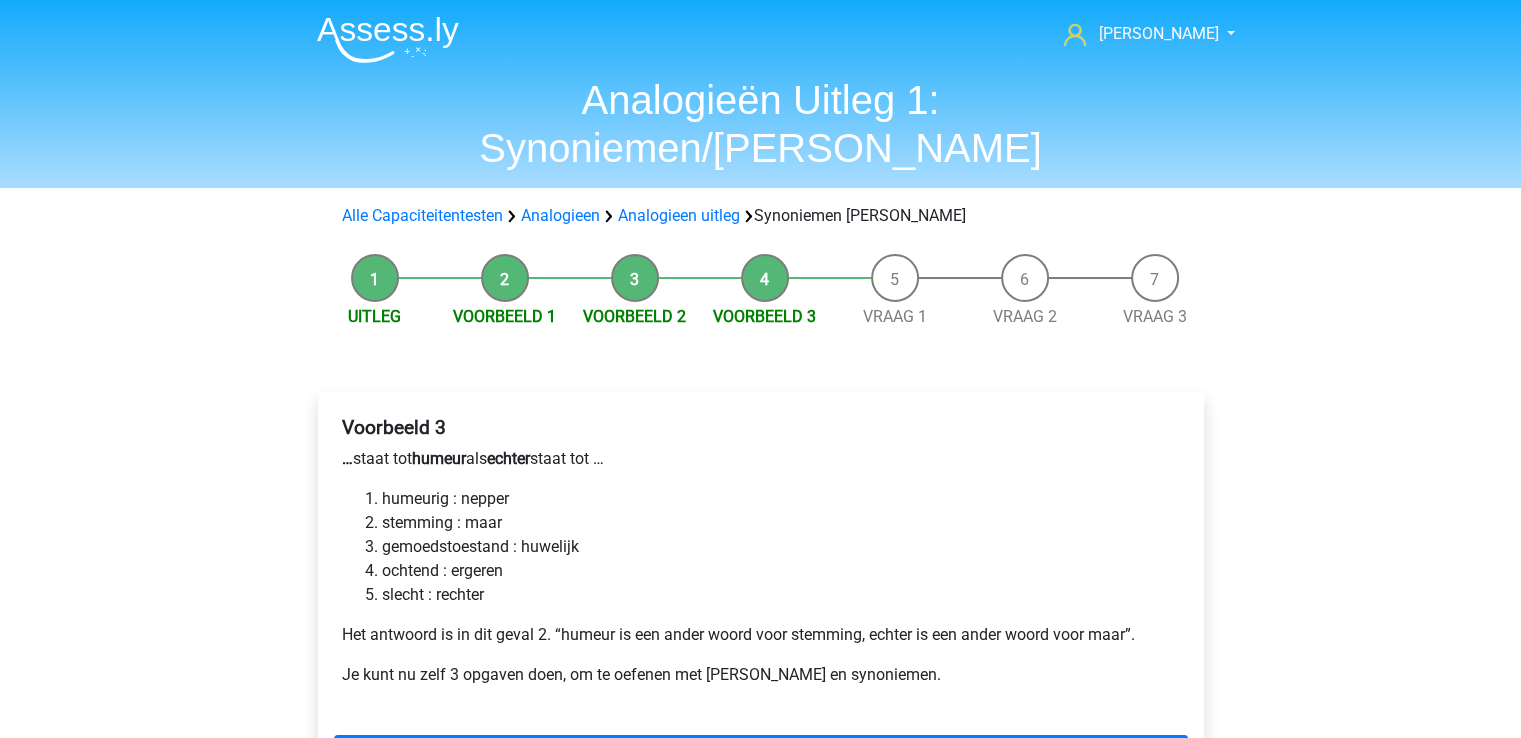 click on "ronald
ronaldbeuzekom@gmail.com
Nederlands
English" at bounding box center (760, 695) 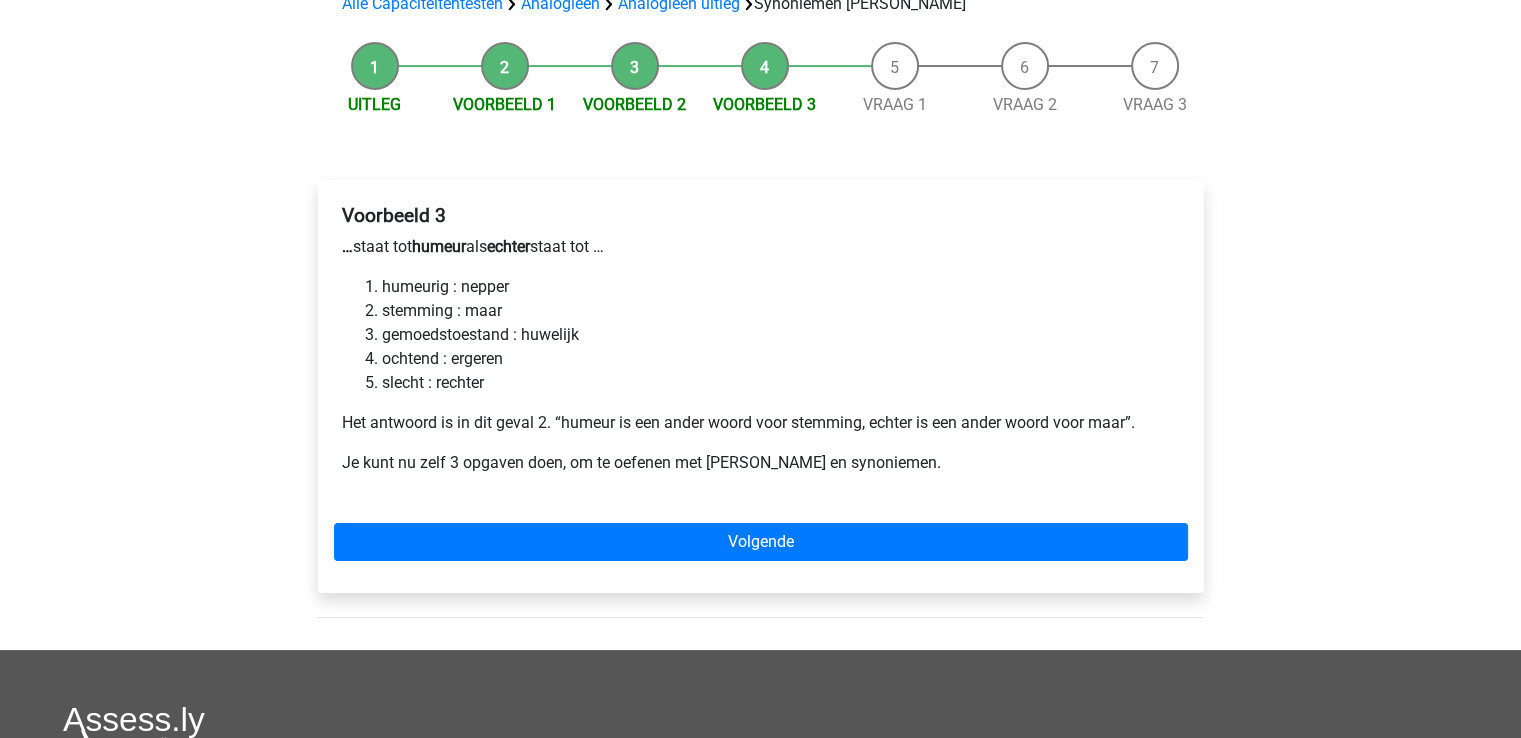 scroll, scrollTop: 214, scrollLeft: 0, axis: vertical 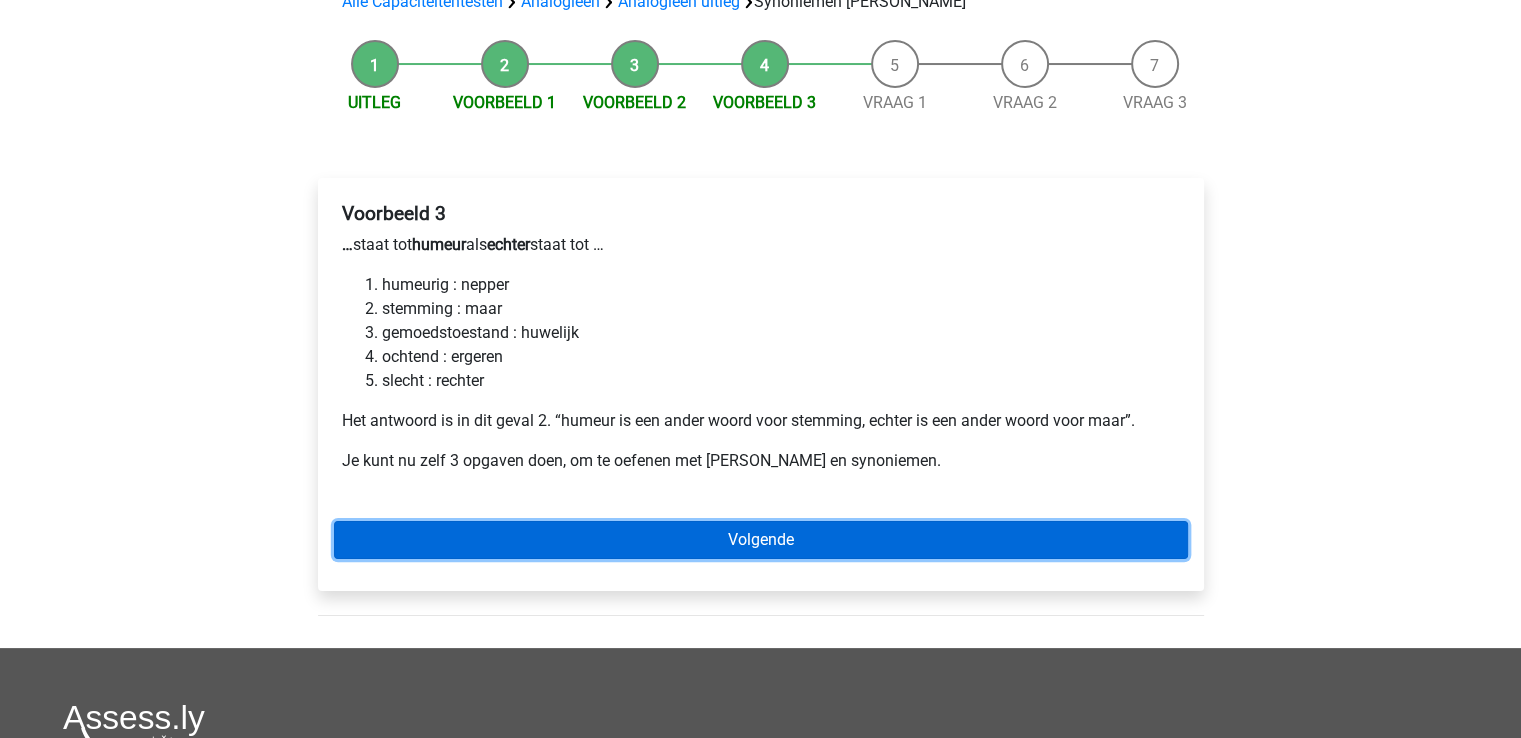click on "Volgende" at bounding box center [761, 540] 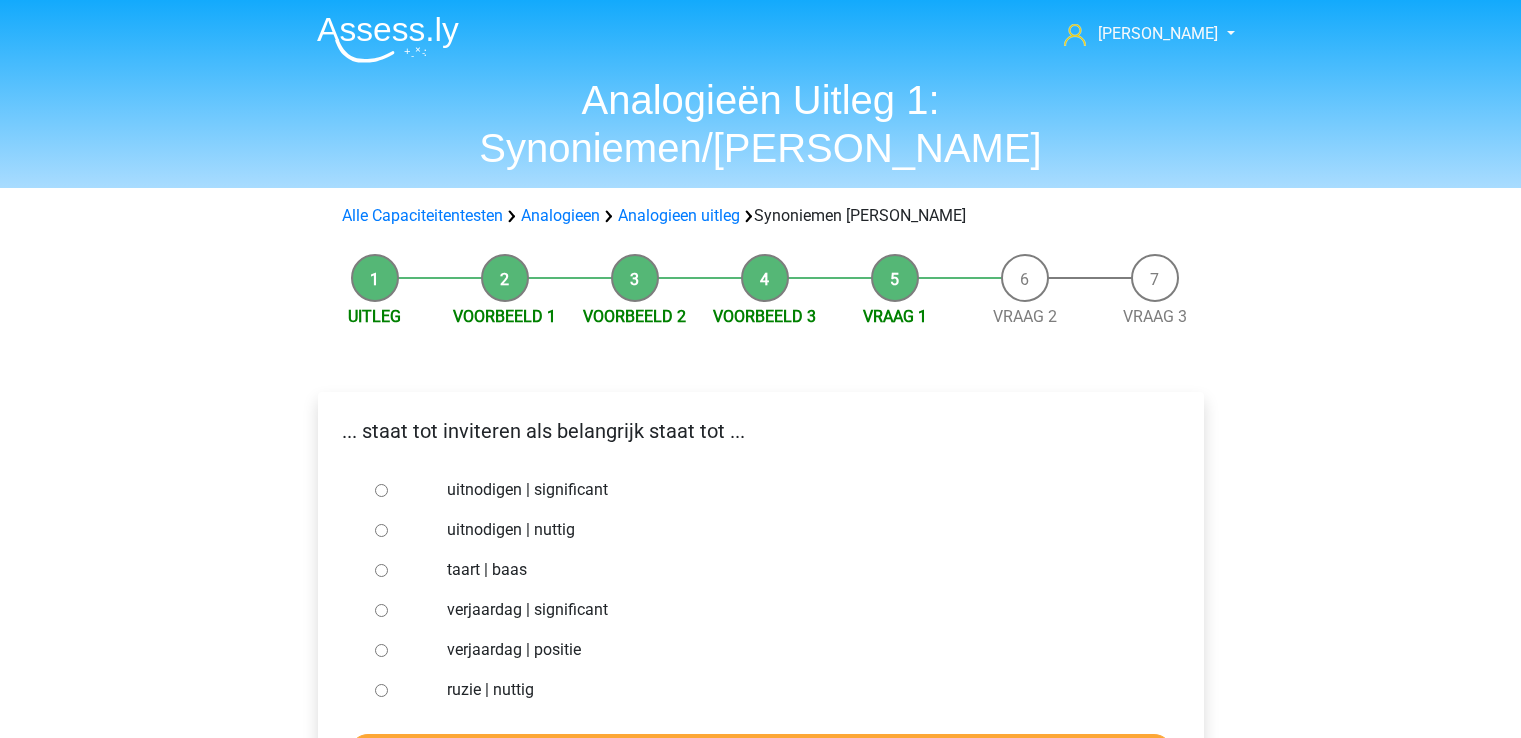 scroll, scrollTop: 0, scrollLeft: 0, axis: both 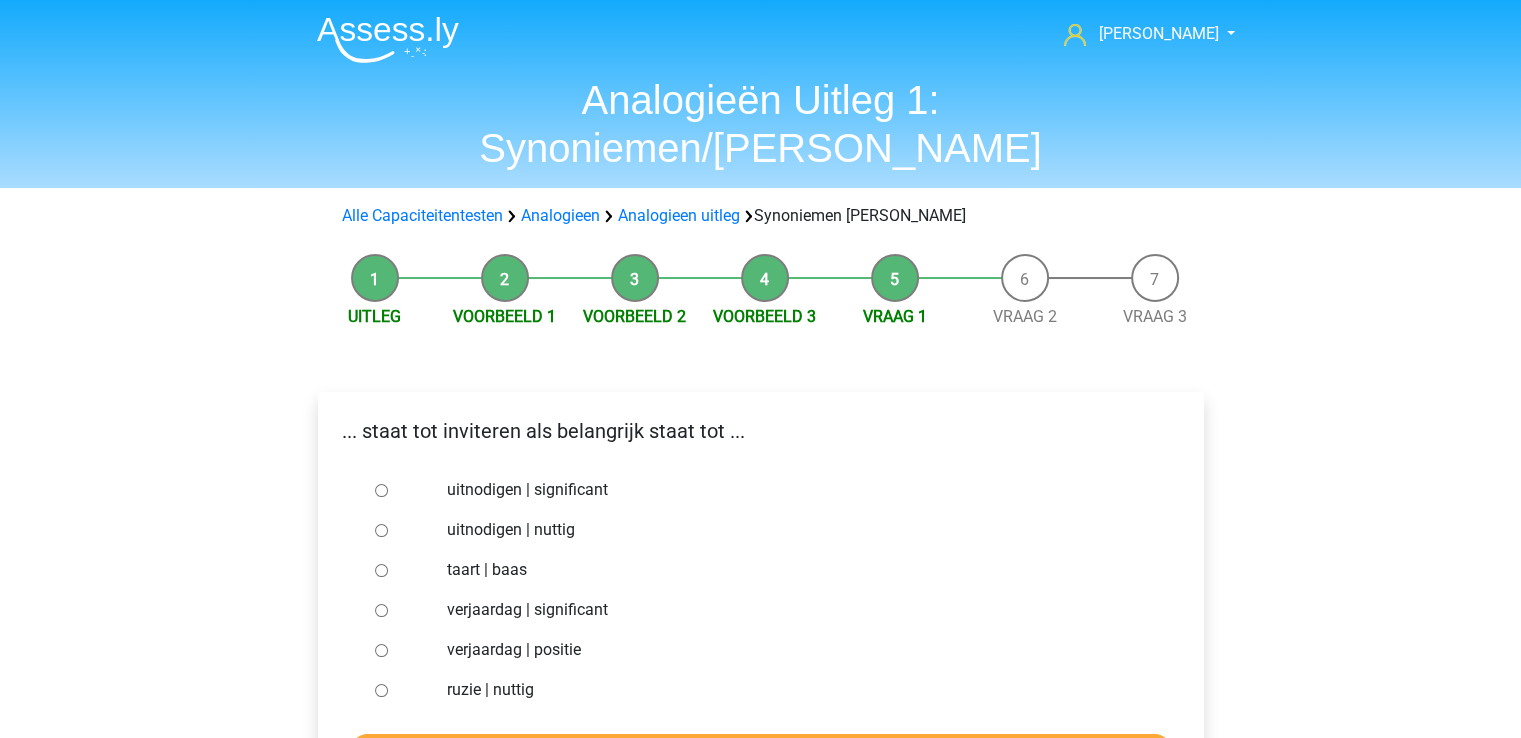click on "uitnodigen | significant" at bounding box center [381, 490] 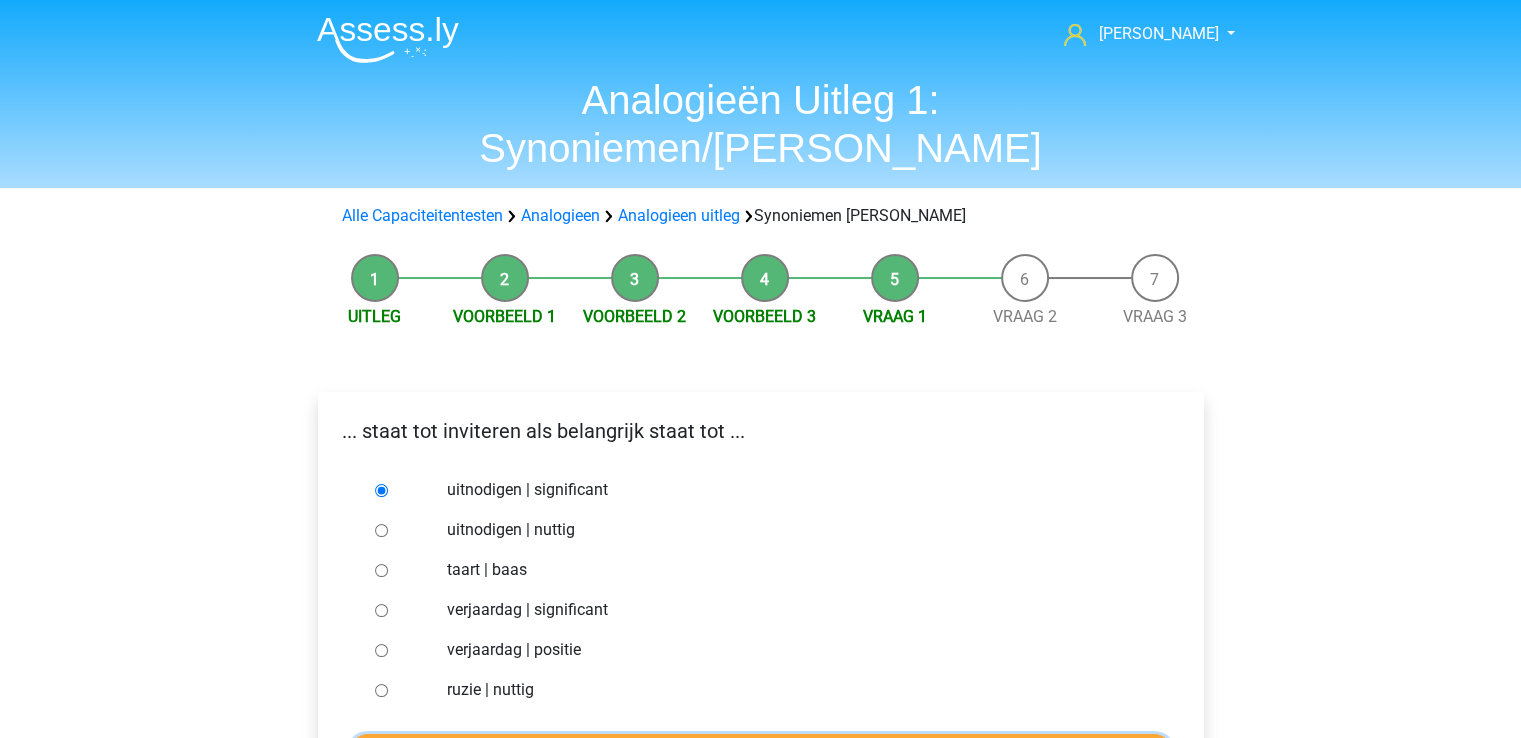 click on "Controleer" at bounding box center [761, 753] 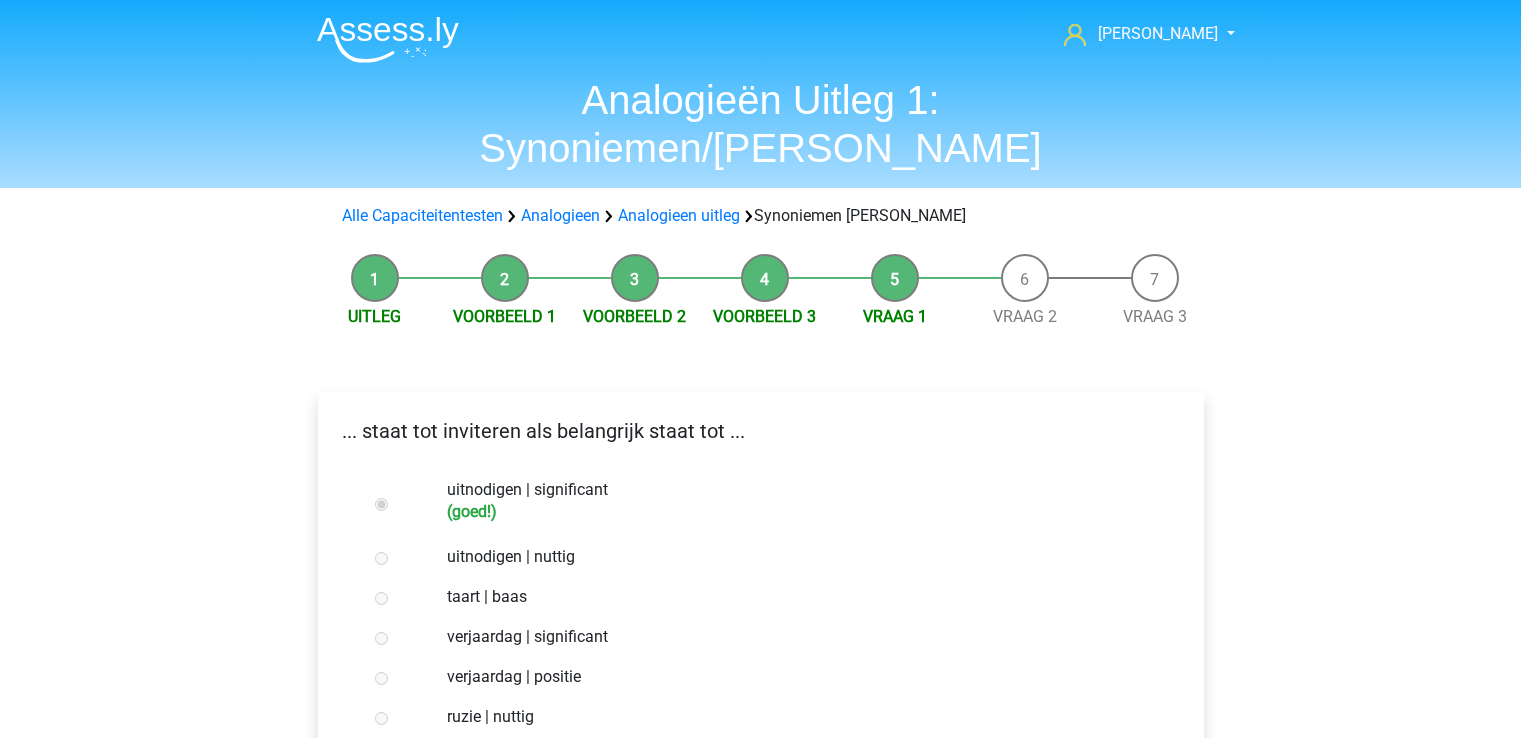 scroll, scrollTop: 0, scrollLeft: 0, axis: both 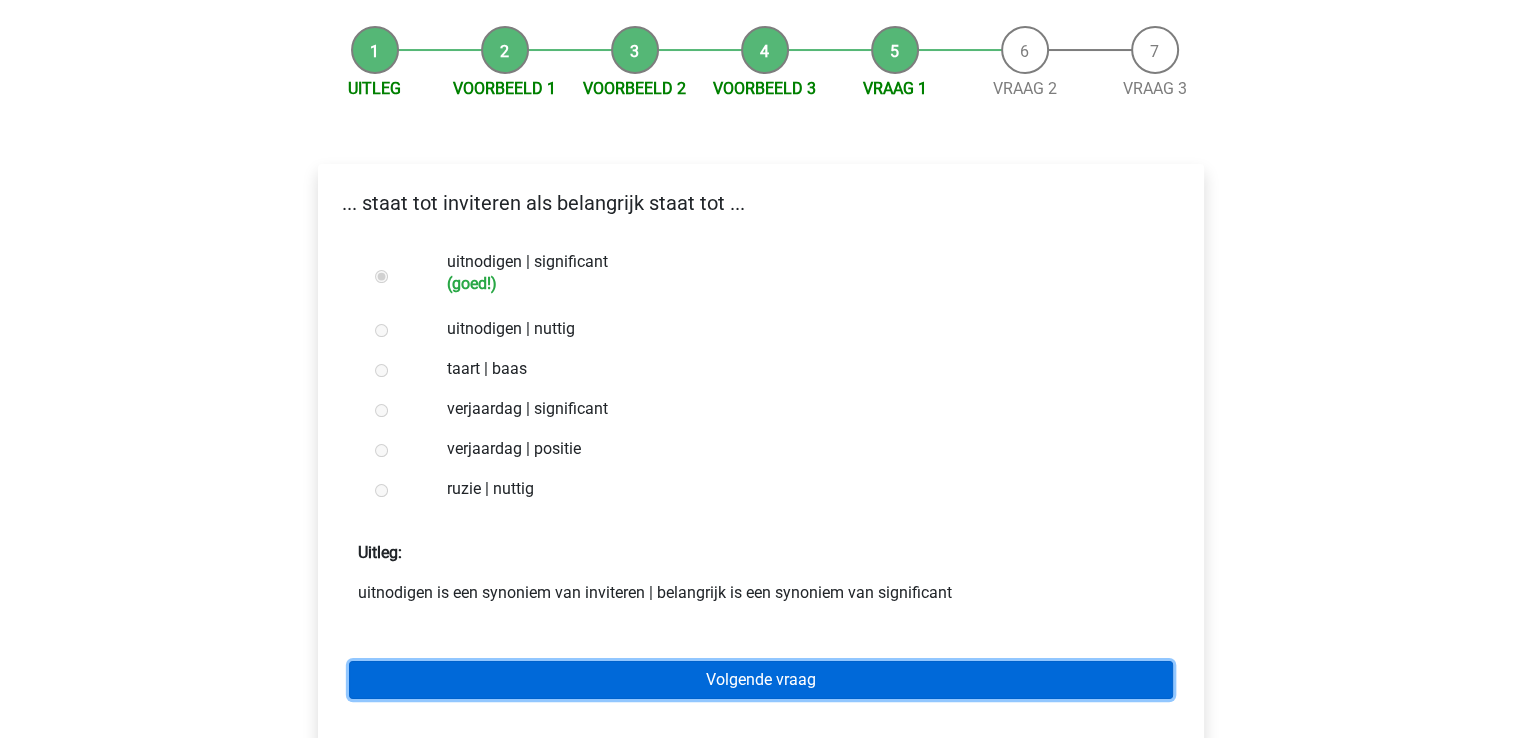 click on "Volgende vraag" at bounding box center (761, 680) 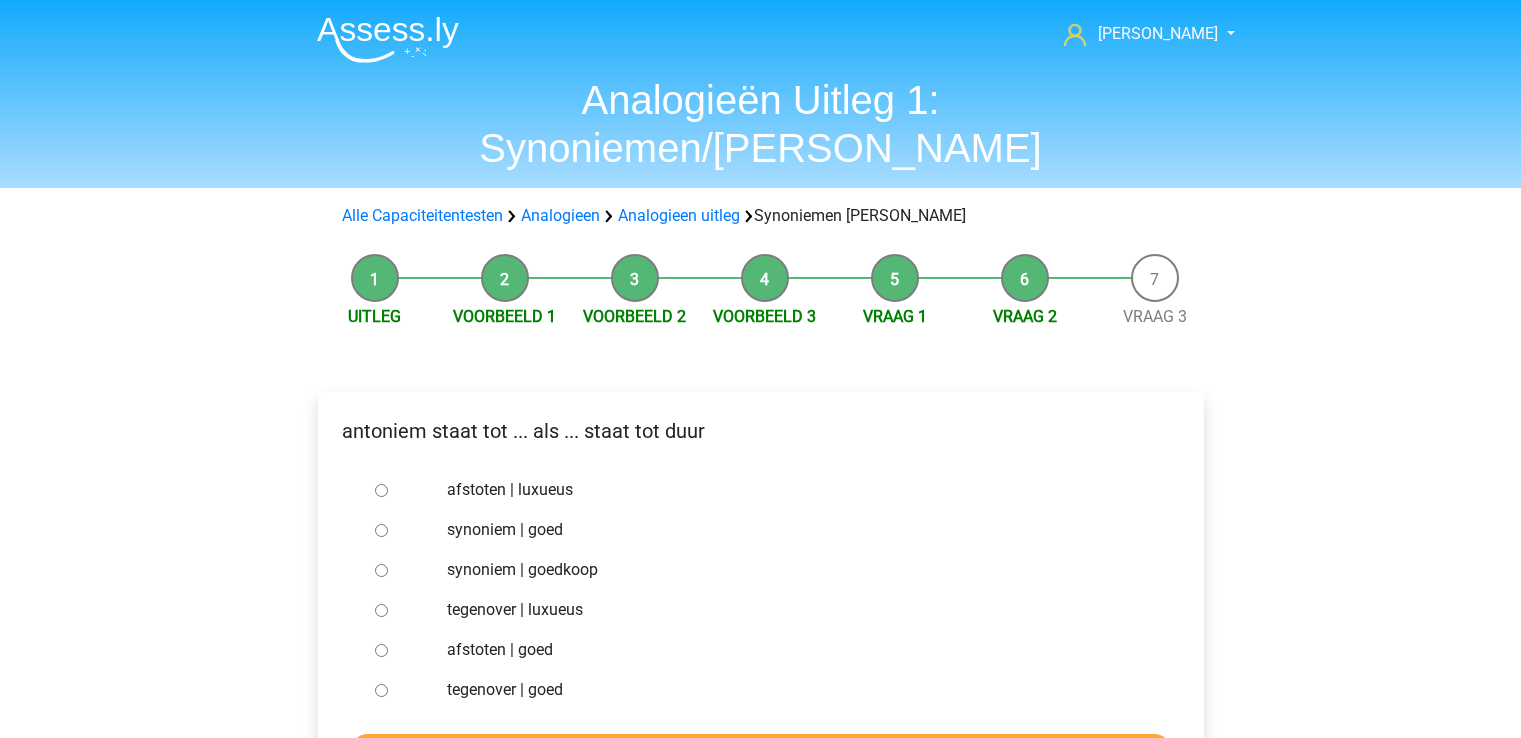 scroll, scrollTop: 0, scrollLeft: 0, axis: both 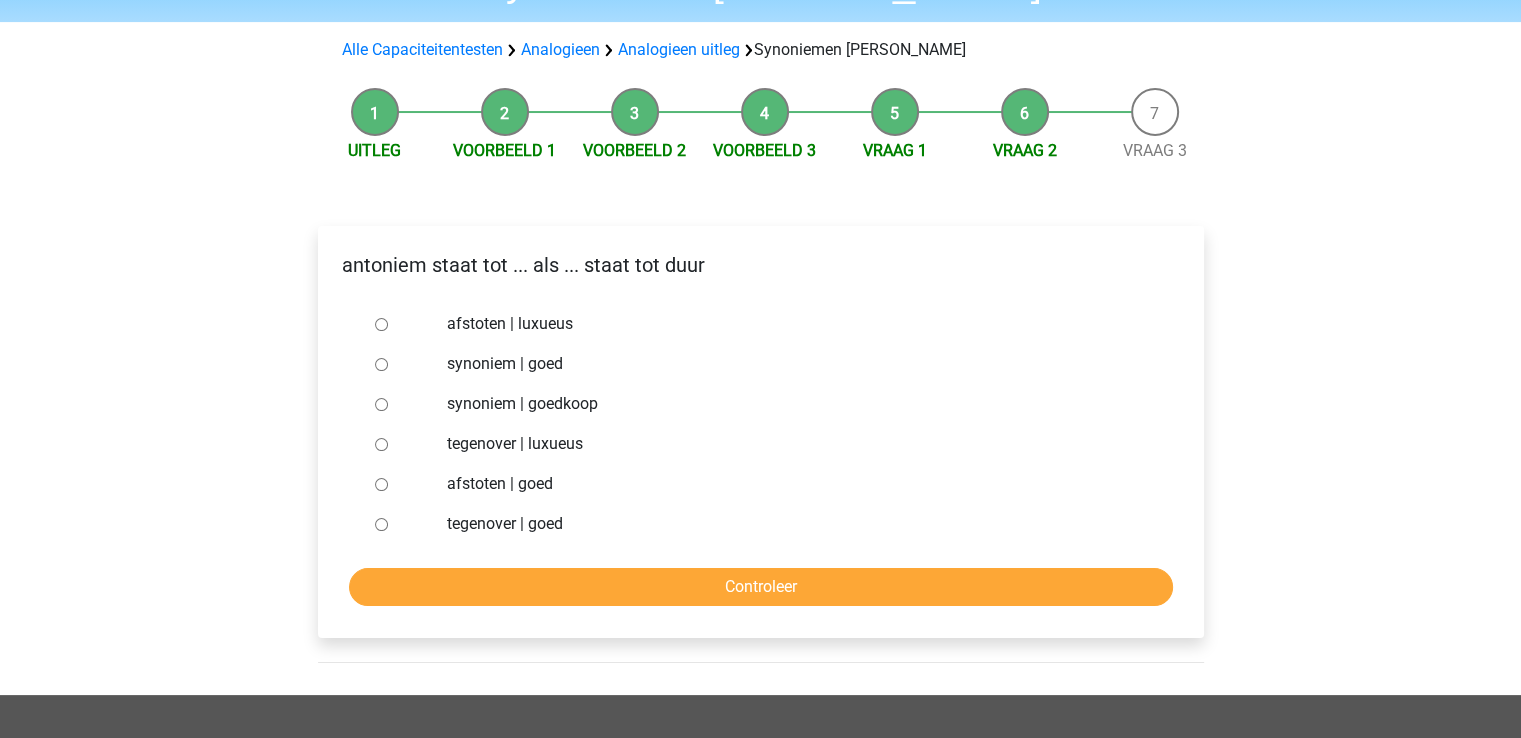 click on "synoniem | goedkoop" at bounding box center [381, 404] 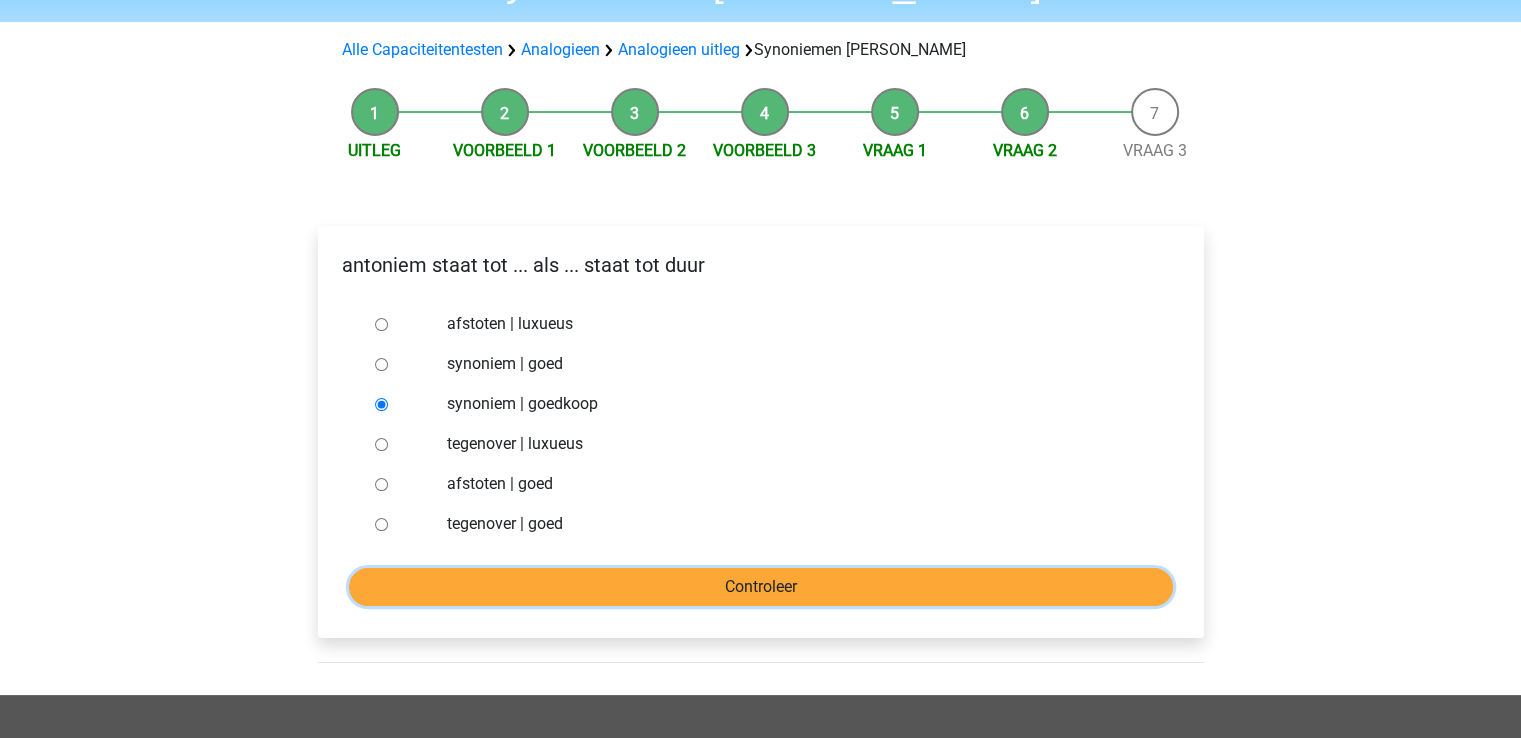 click on "Controleer" at bounding box center [761, 587] 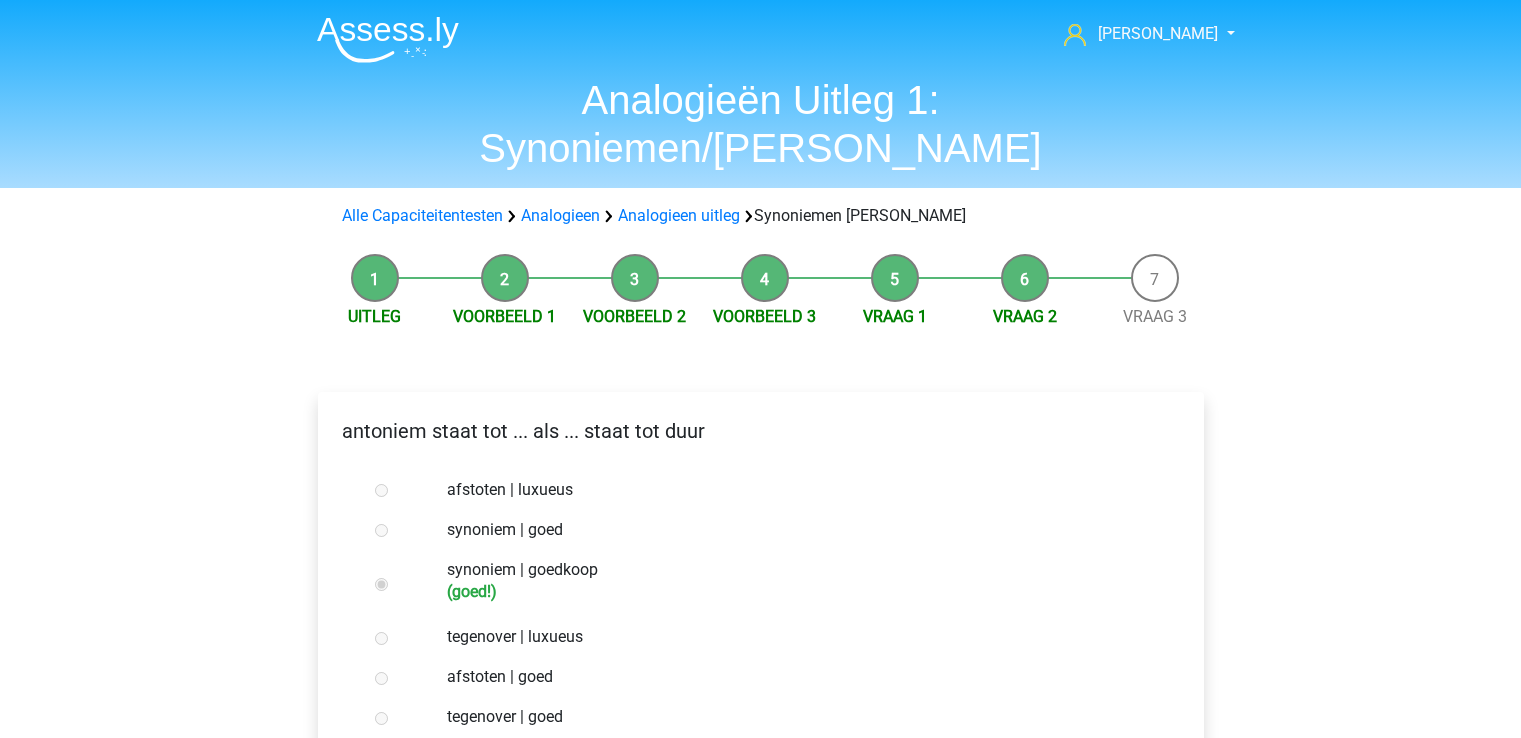scroll, scrollTop: 0, scrollLeft: 0, axis: both 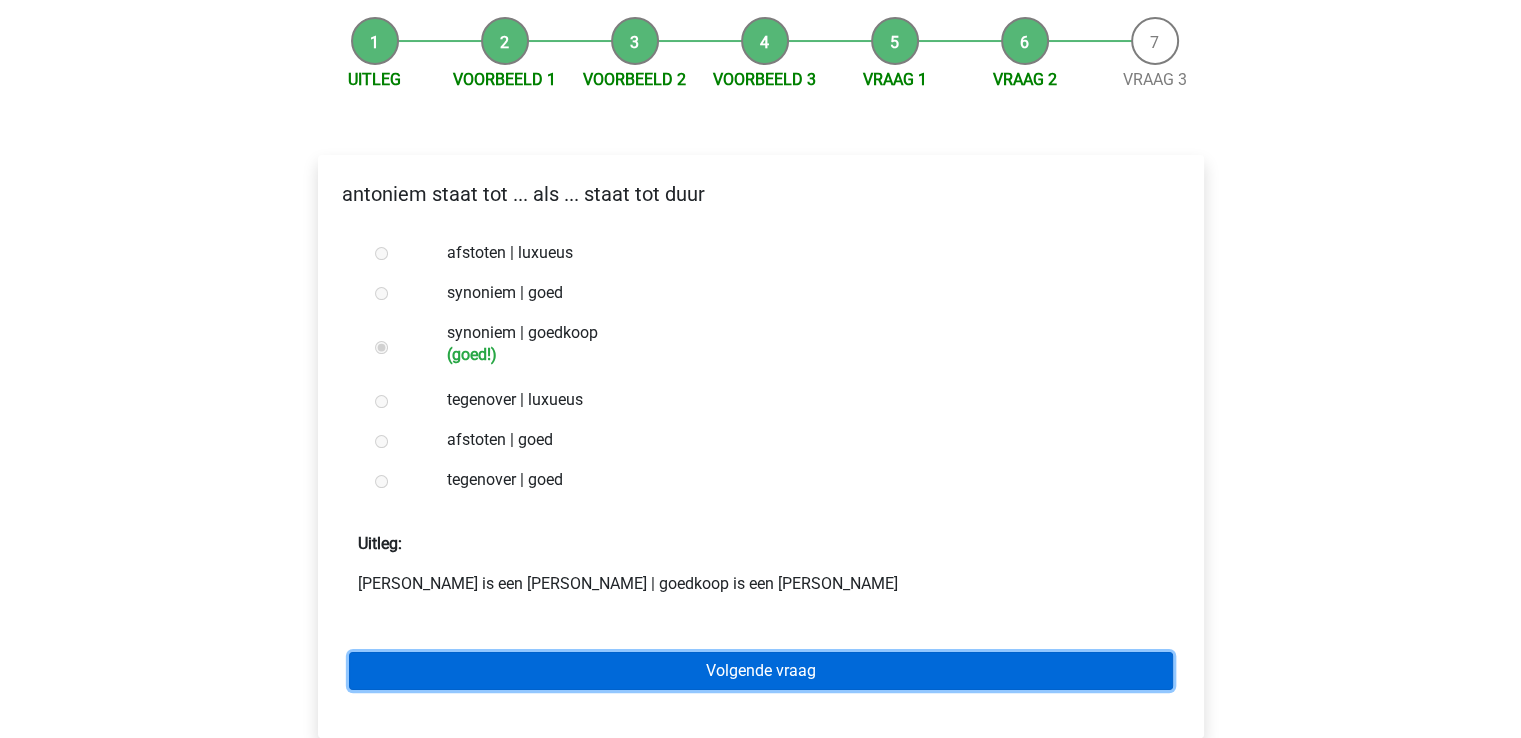 click on "Volgende vraag" at bounding box center (761, 671) 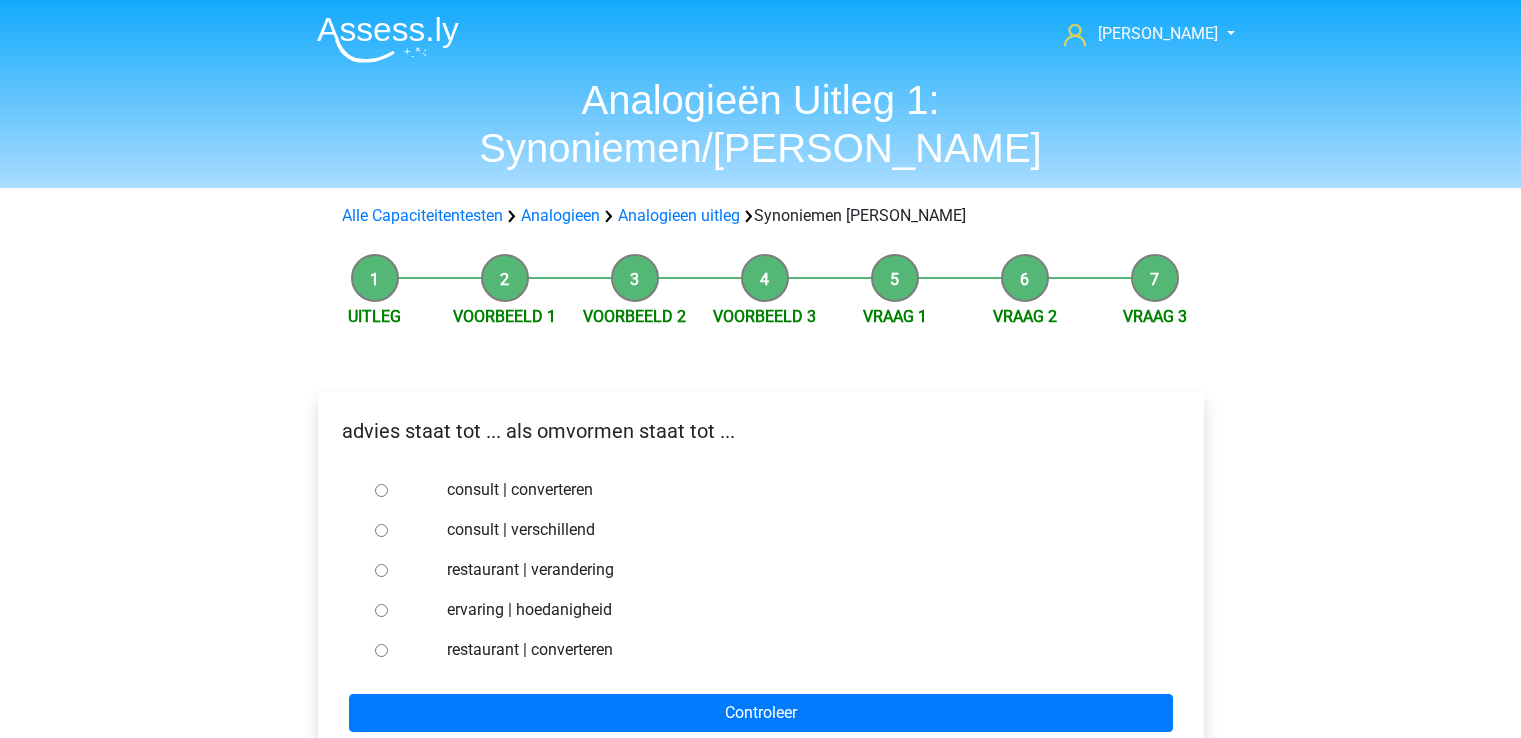 scroll, scrollTop: 0, scrollLeft: 0, axis: both 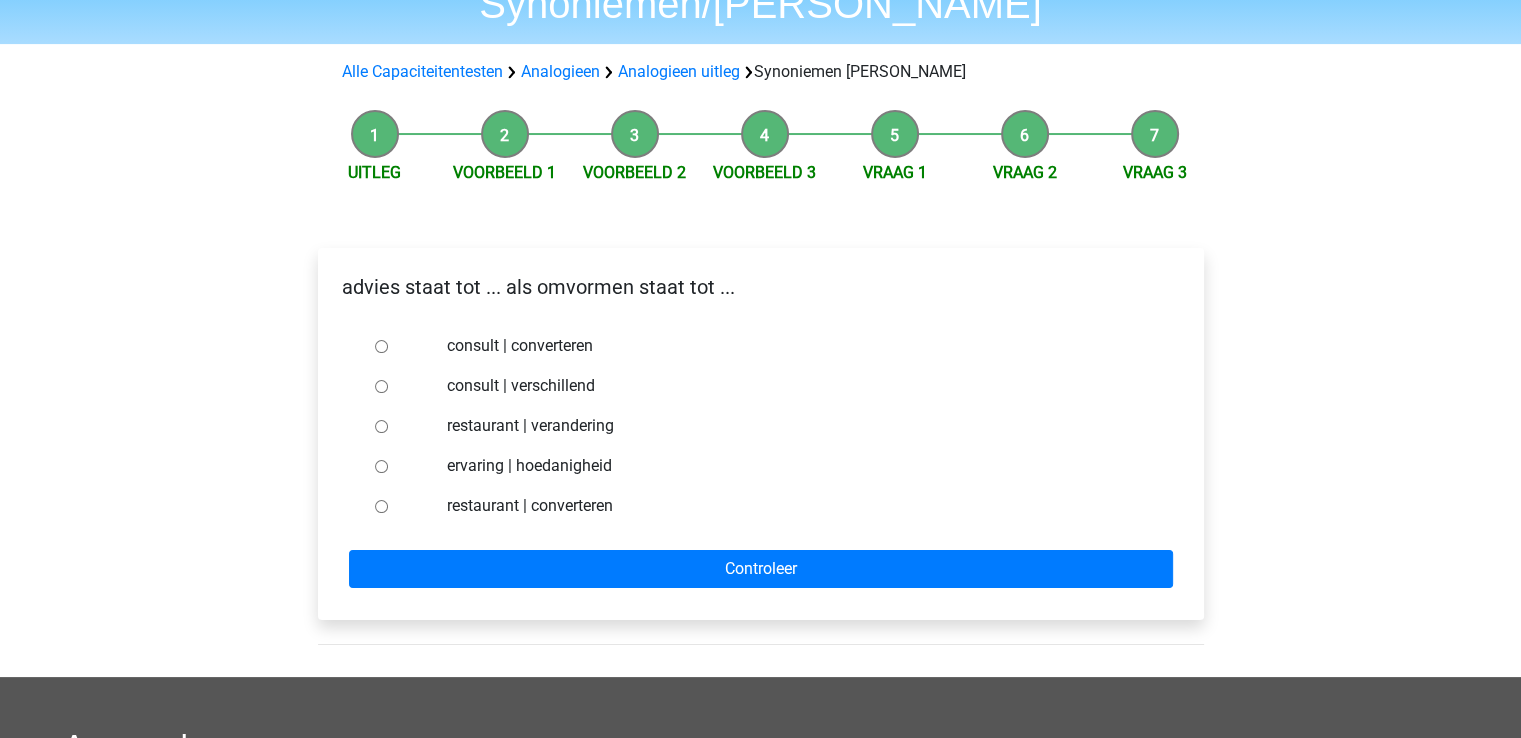 click on "consult | converteren" at bounding box center (381, 346) 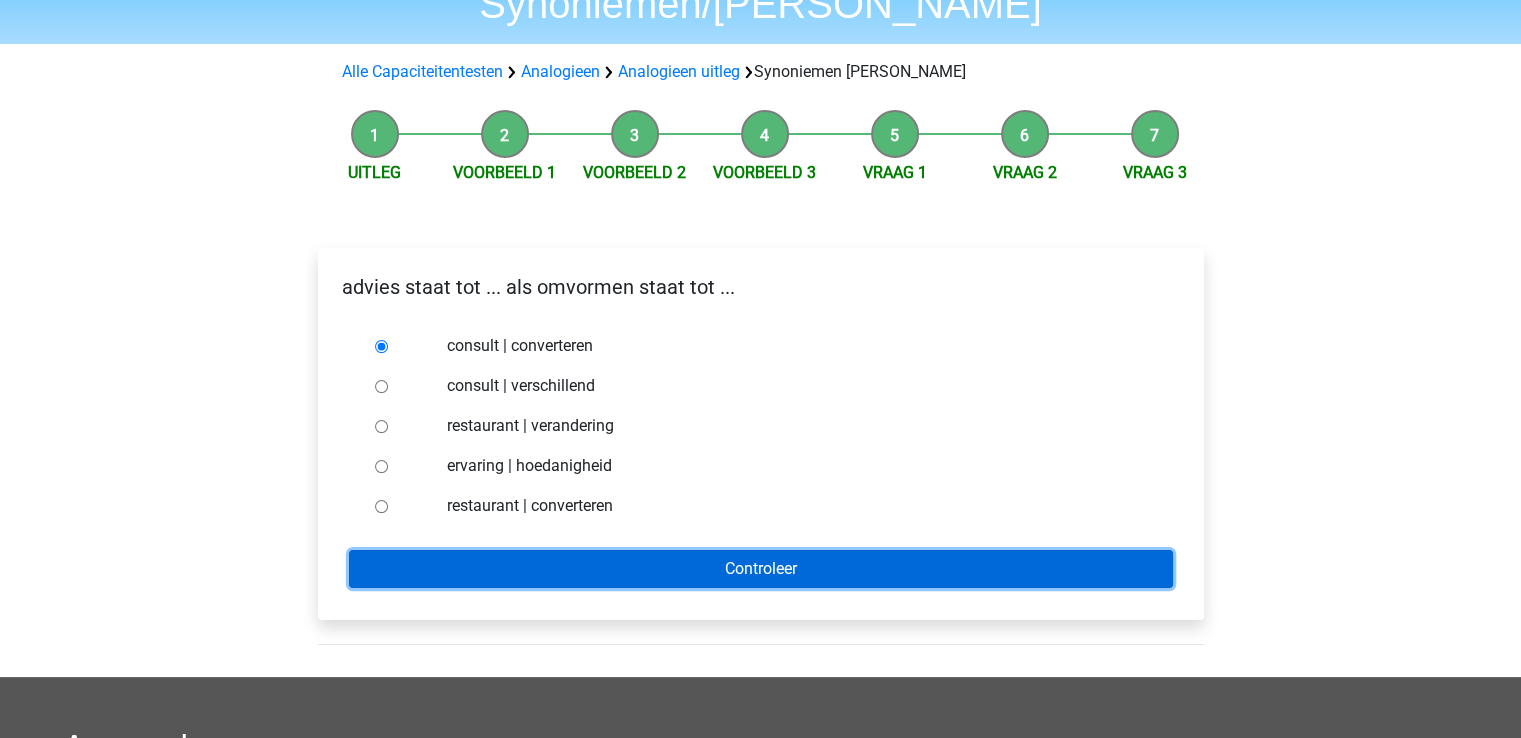 click on "Controleer" at bounding box center (761, 569) 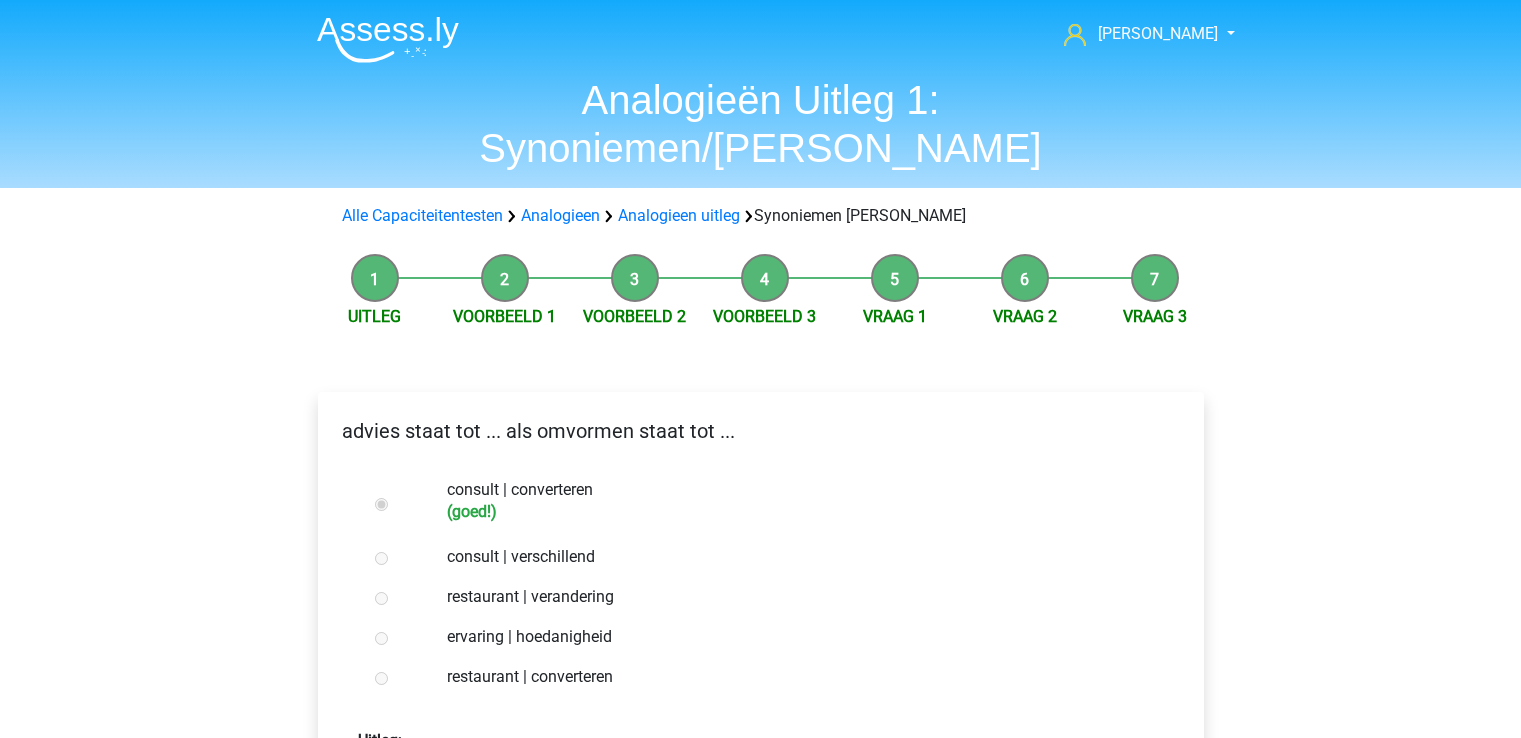 scroll, scrollTop: 0, scrollLeft: 0, axis: both 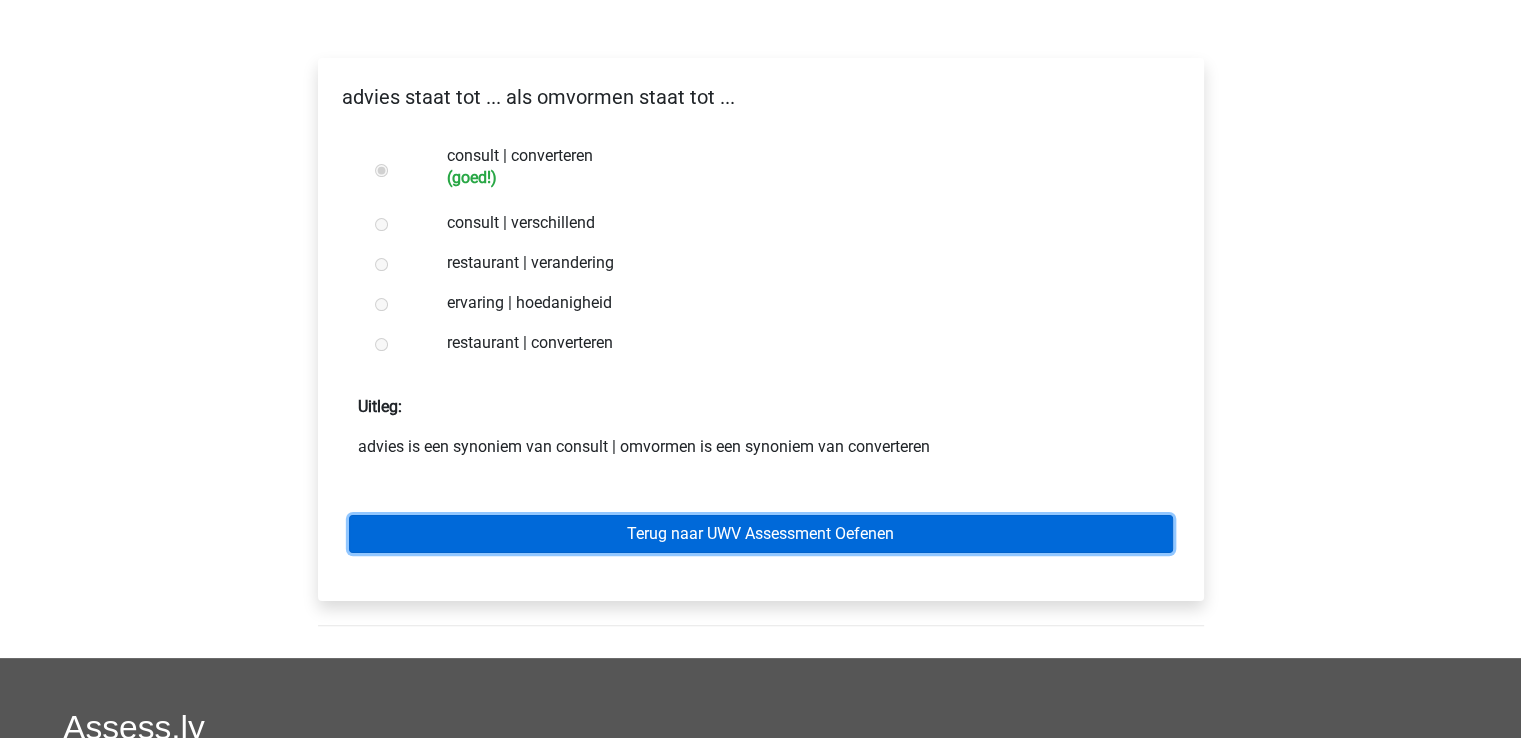 click on "Terug naar UWV Assessment Oefenen" at bounding box center (761, 534) 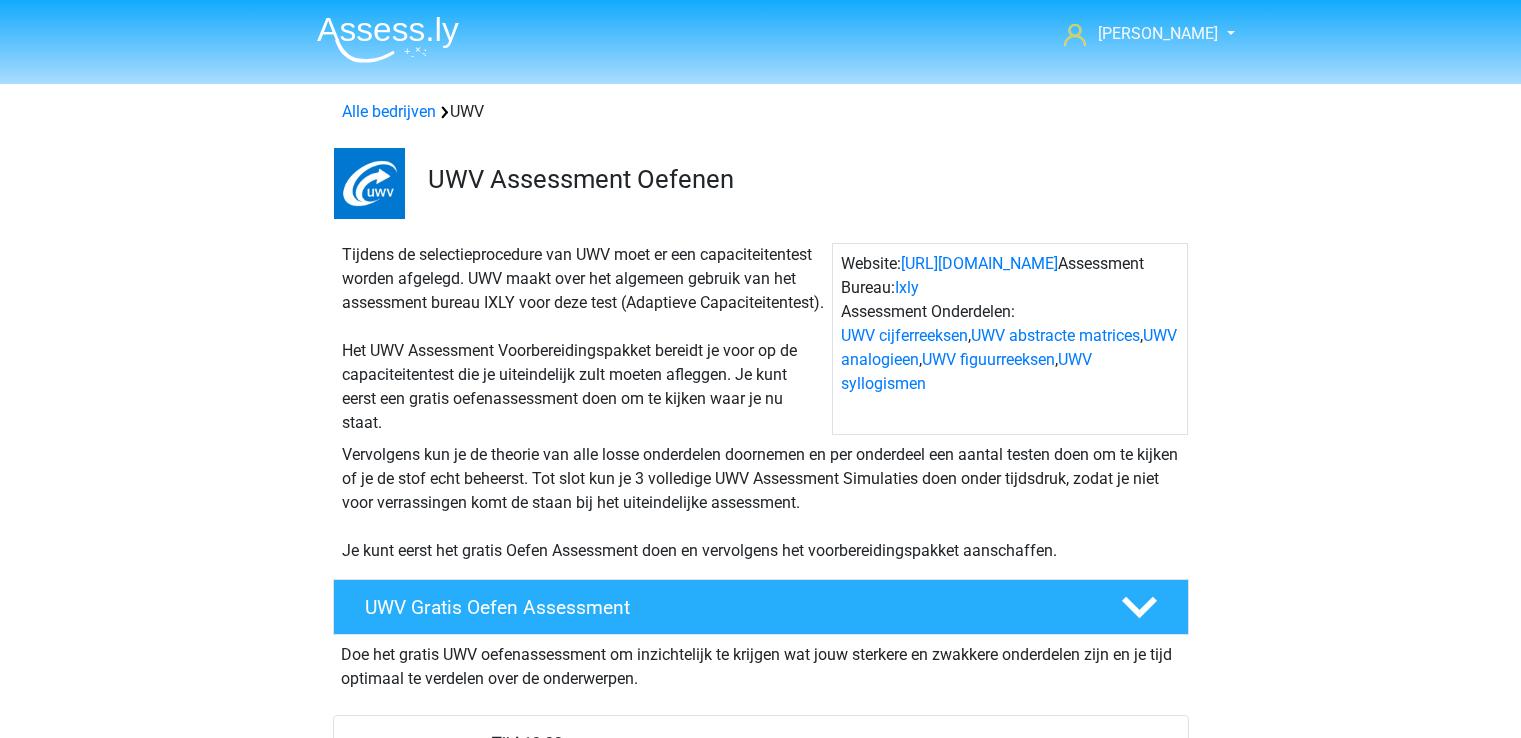 scroll, scrollTop: 0, scrollLeft: 0, axis: both 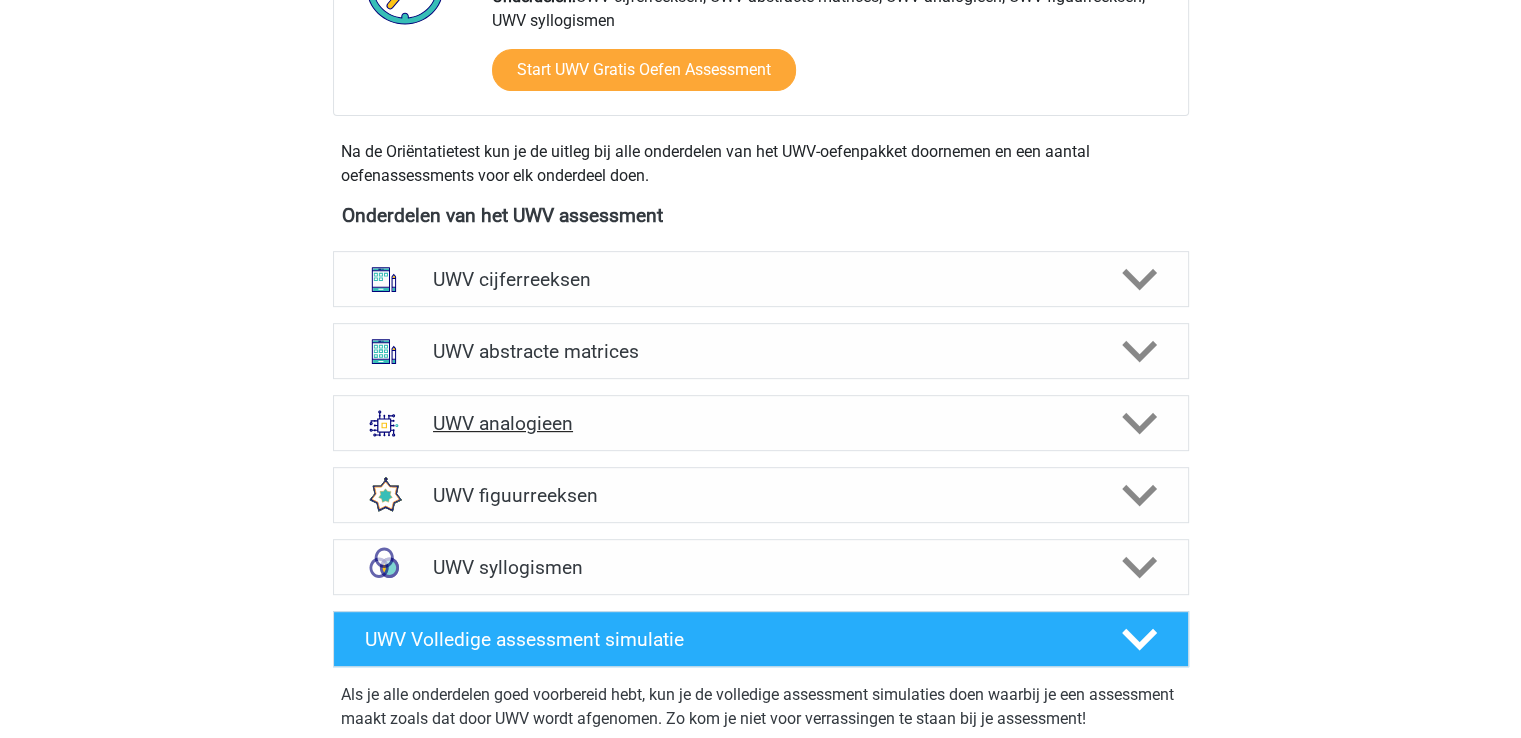 click on "UWV analogieen" at bounding box center [760, 423] 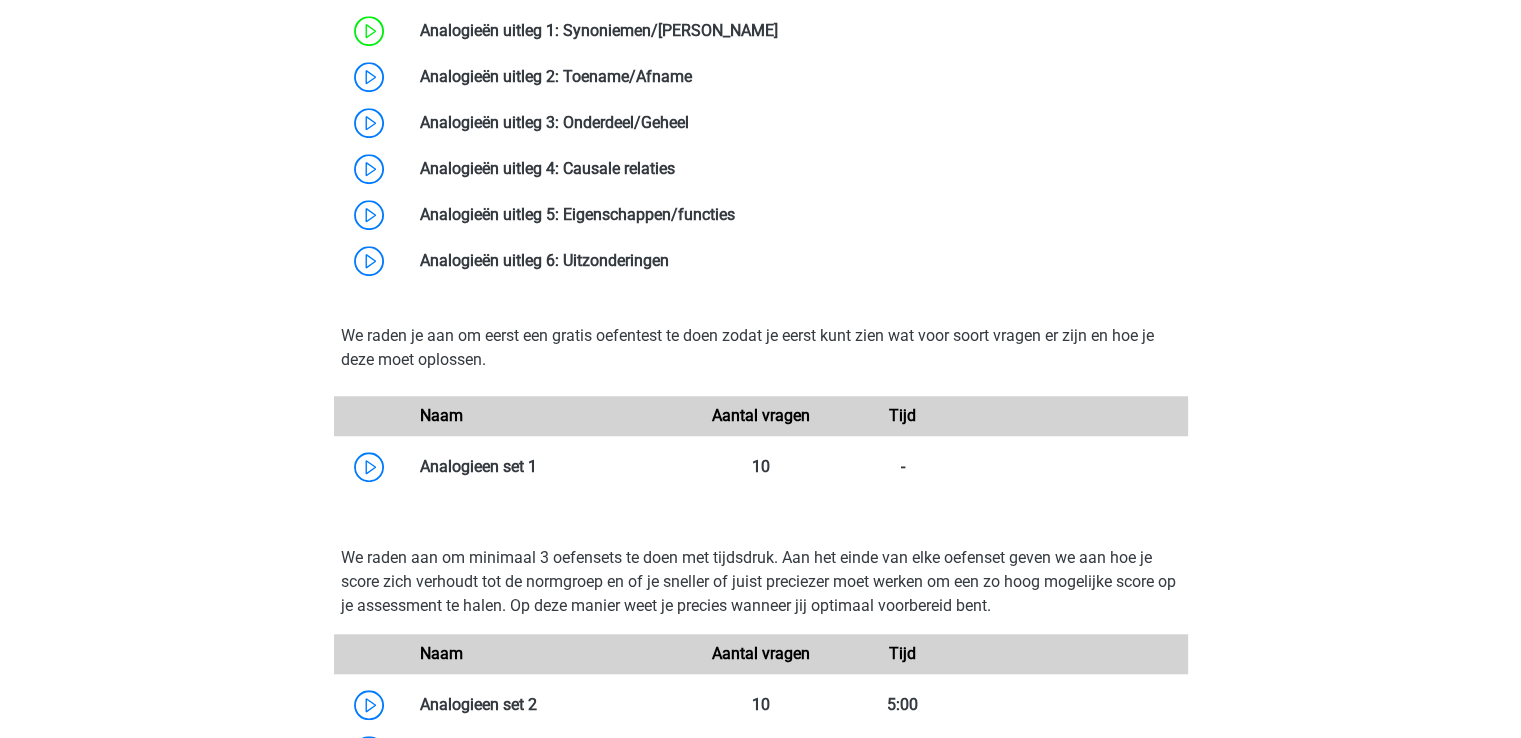 scroll, scrollTop: 1535, scrollLeft: 0, axis: vertical 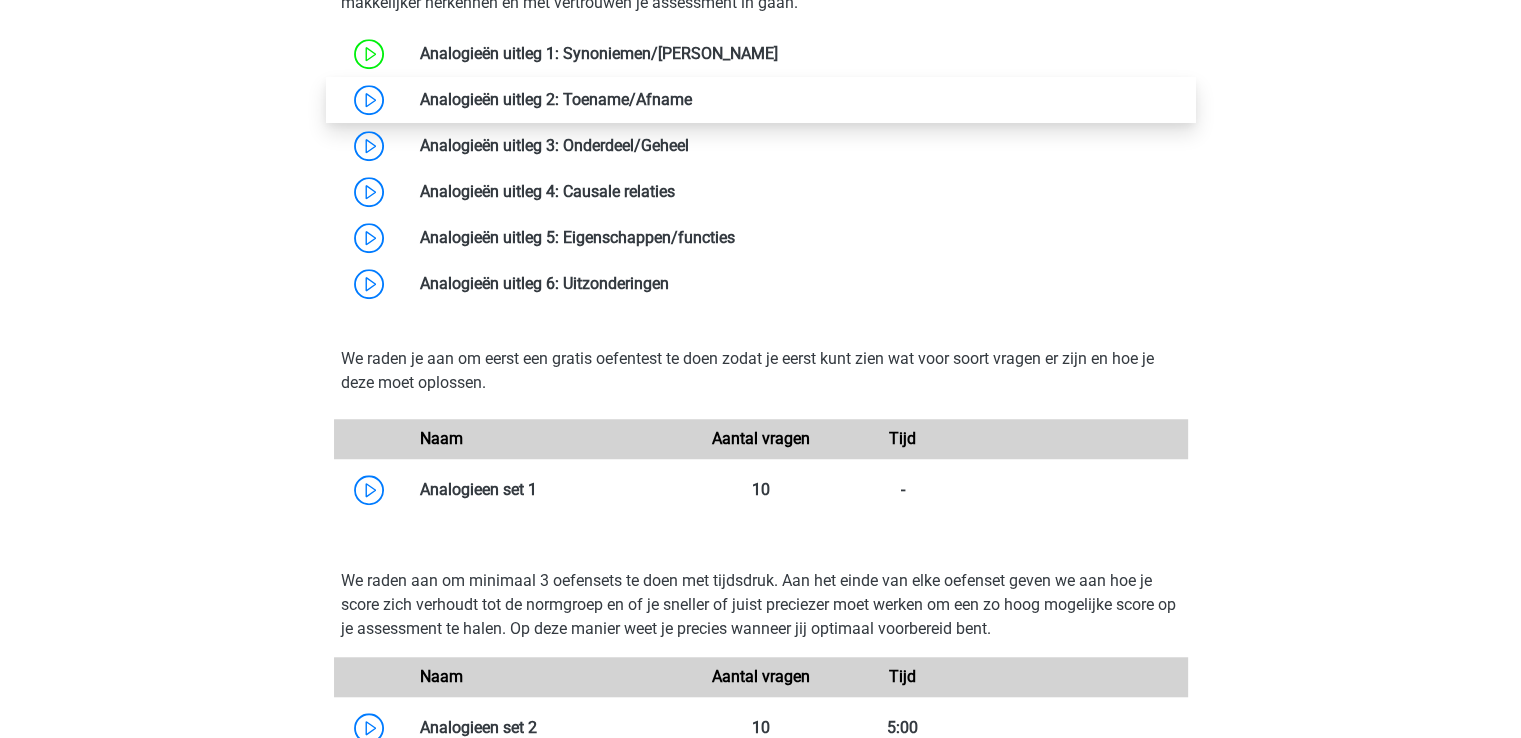 click at bounding box center (692, 99) 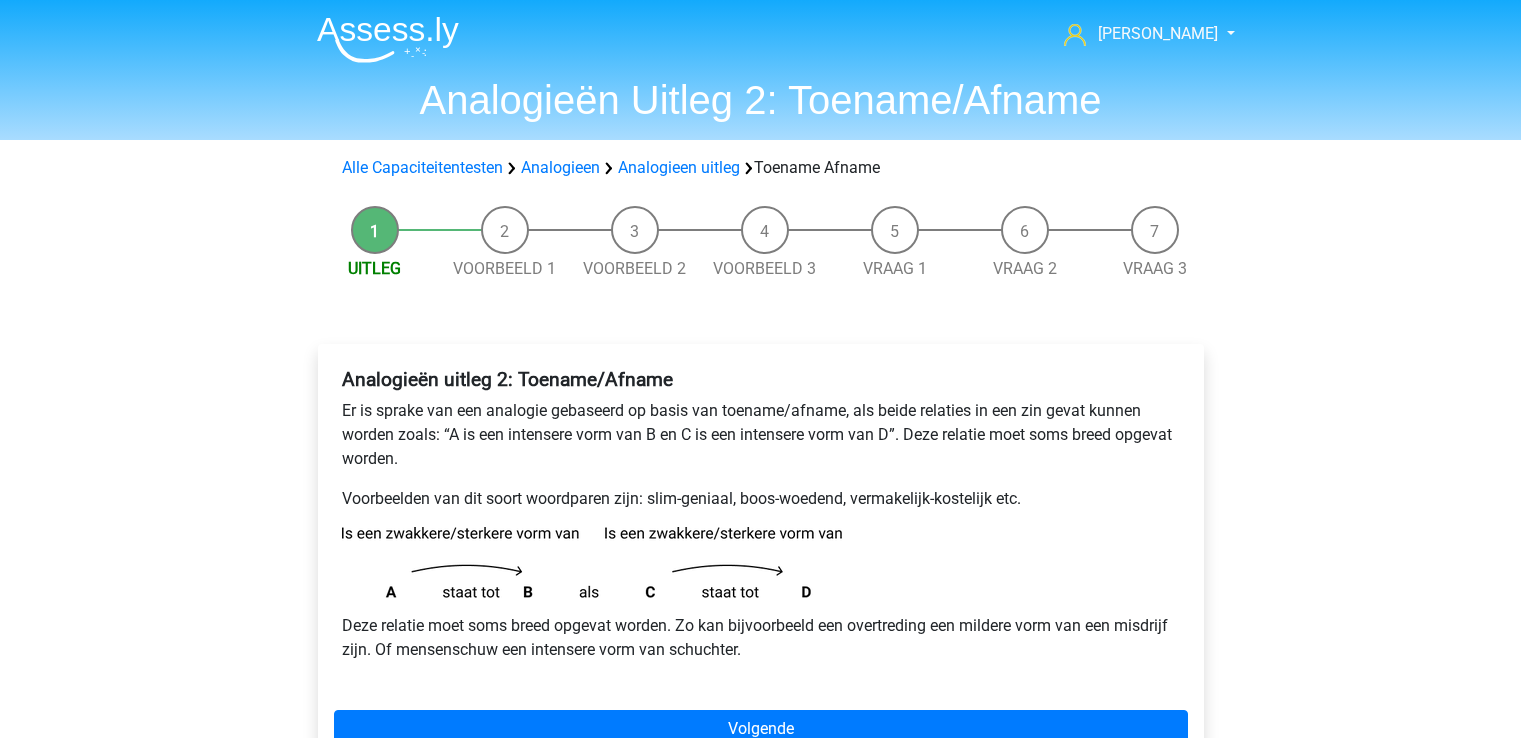 scroll, scrollTop: 0, scrollLeft: 0, axis: both 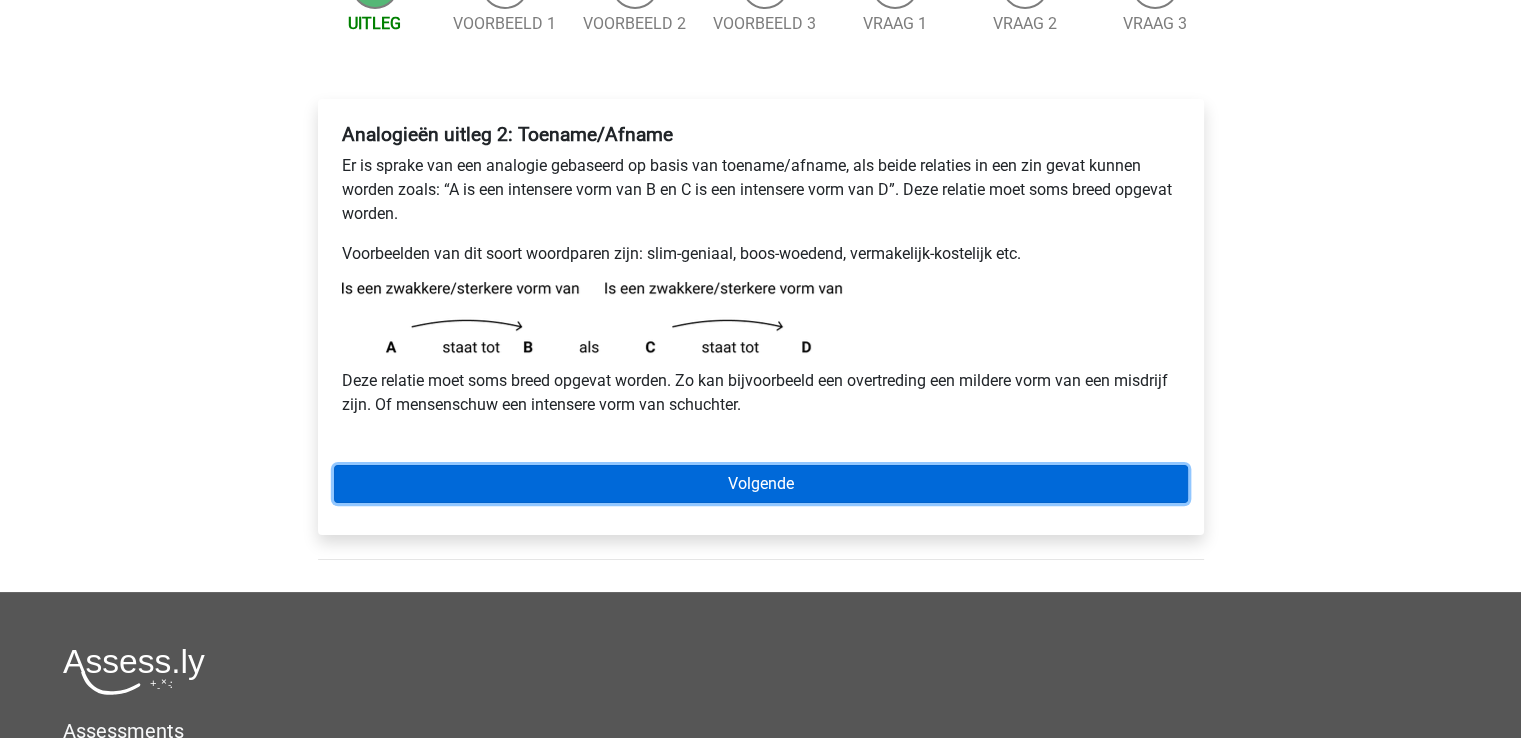 click on "Volgende" at bounding box center [761, 484] 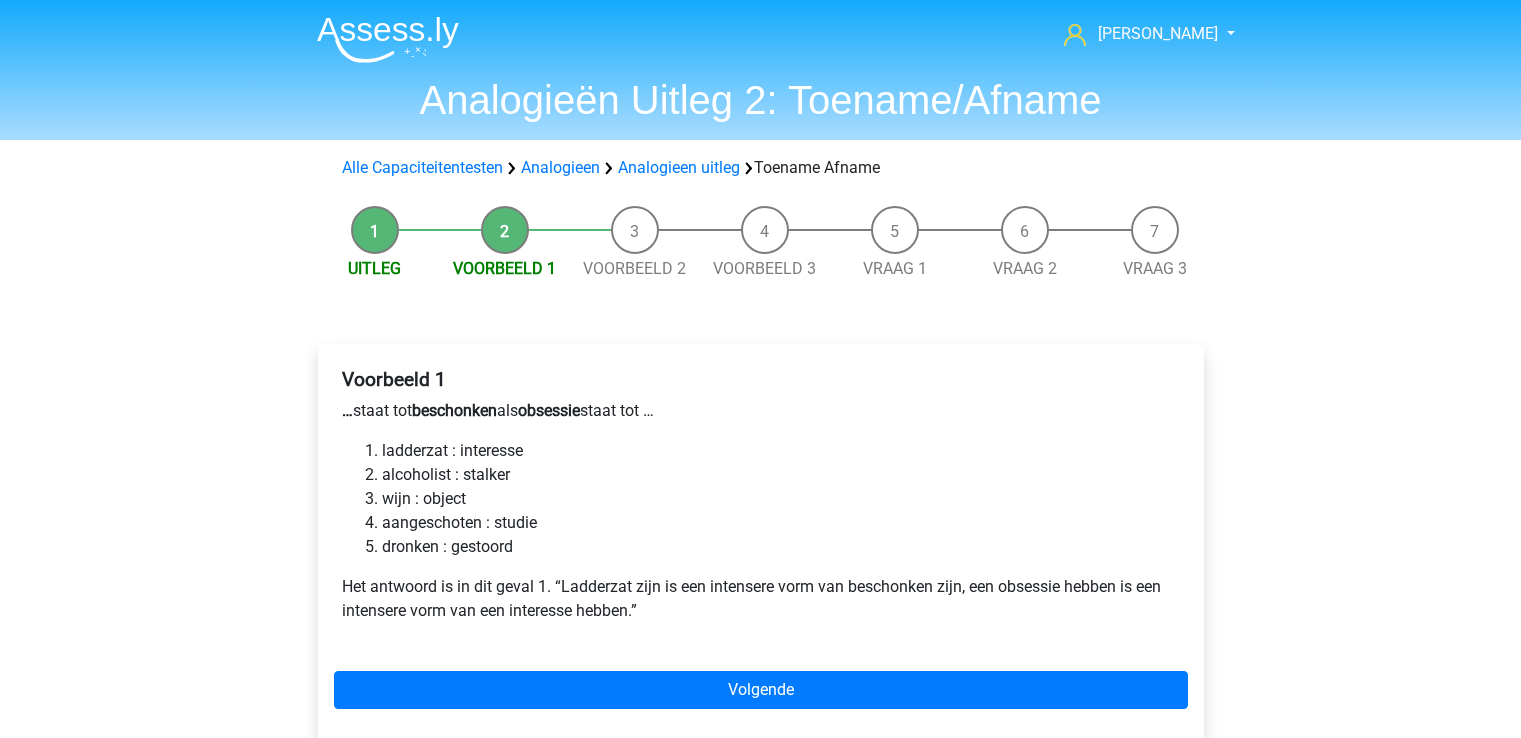 scroll, scrollTop: 0, scrollLeft: 0, axis: both 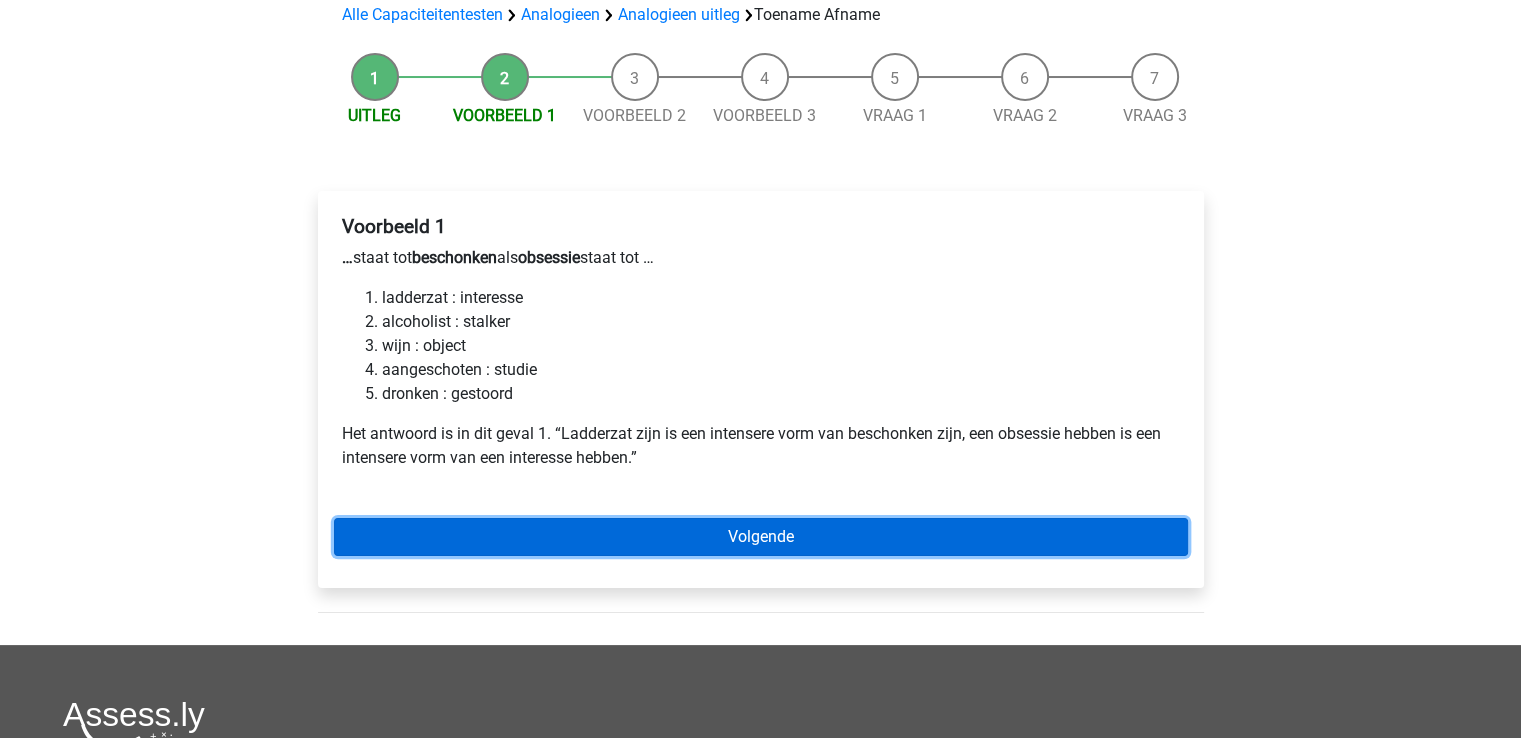 click on "Volgende" at bounding box center (761, 537) 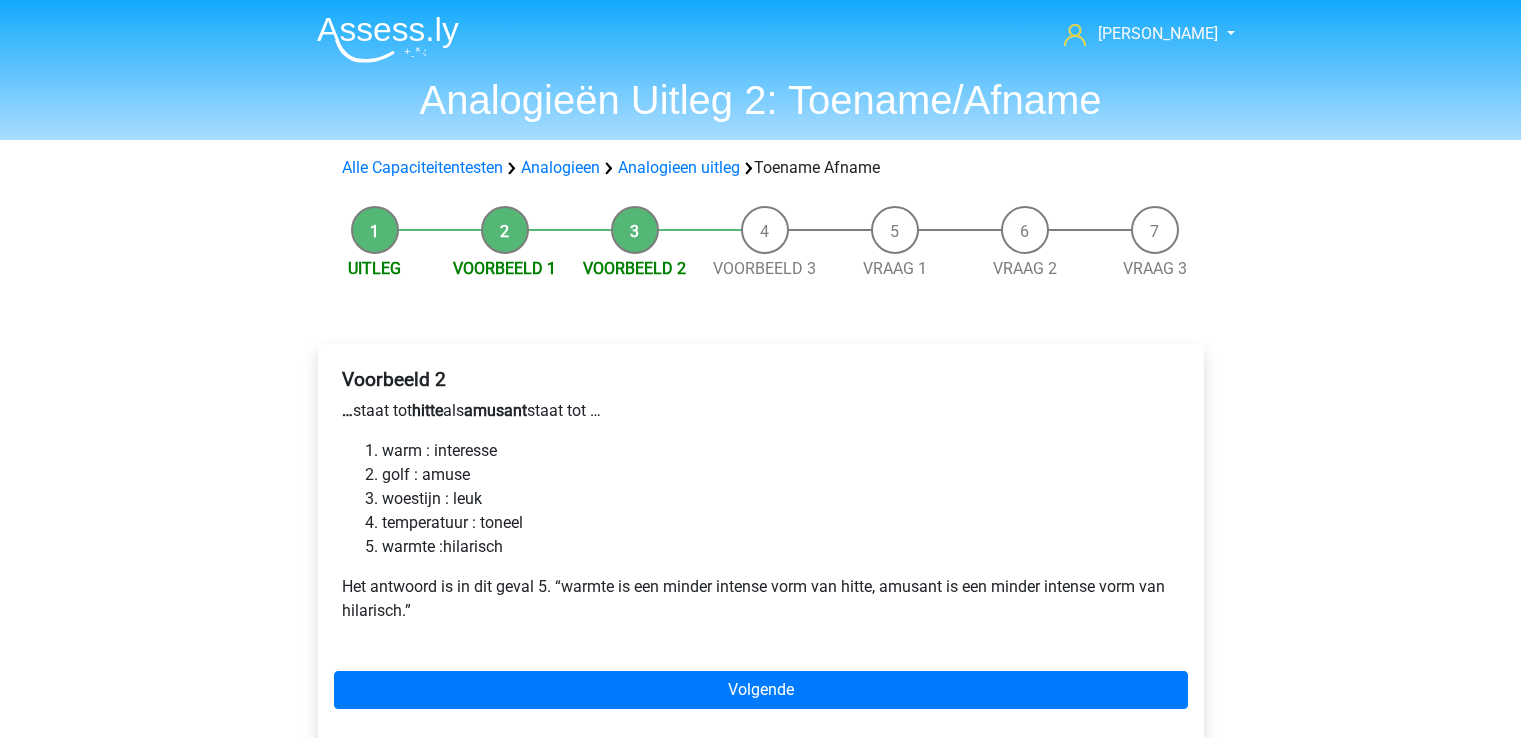 scroll, scrollTop: 0, scrollLeft: 0, axis: both 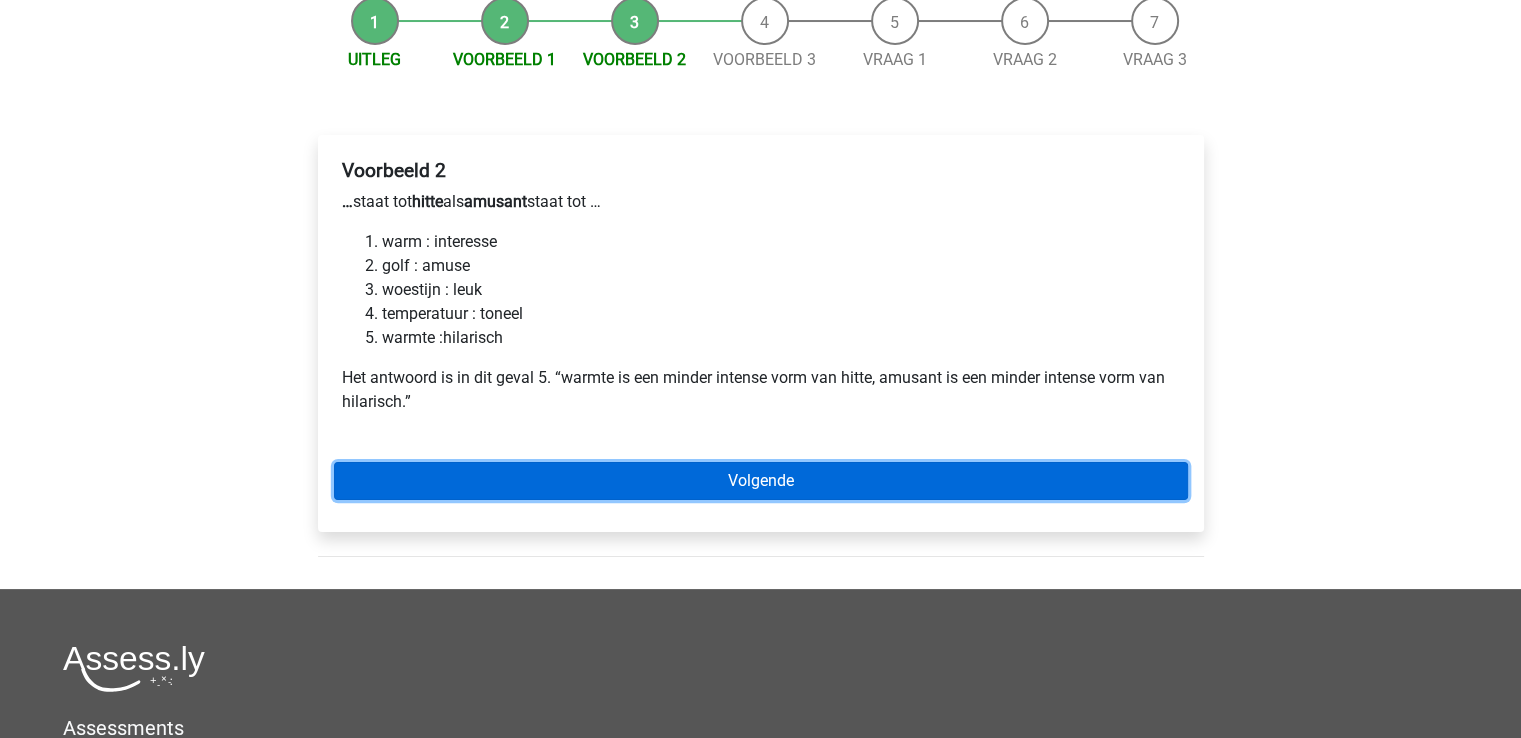 click on "Volgende" at bounding box center [761, 481] 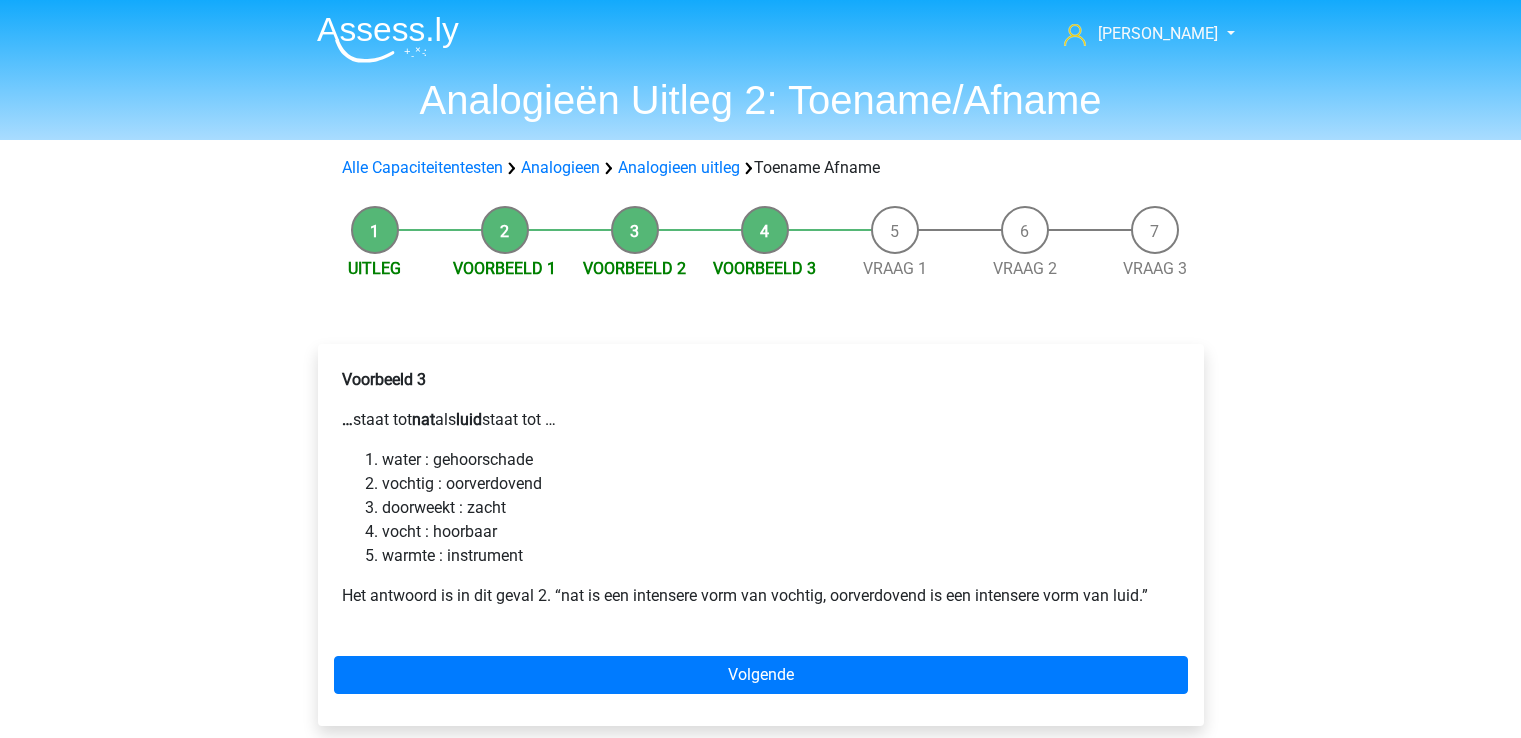 scroll, scrollTop: 0, scrollLeft: 0, axis: both 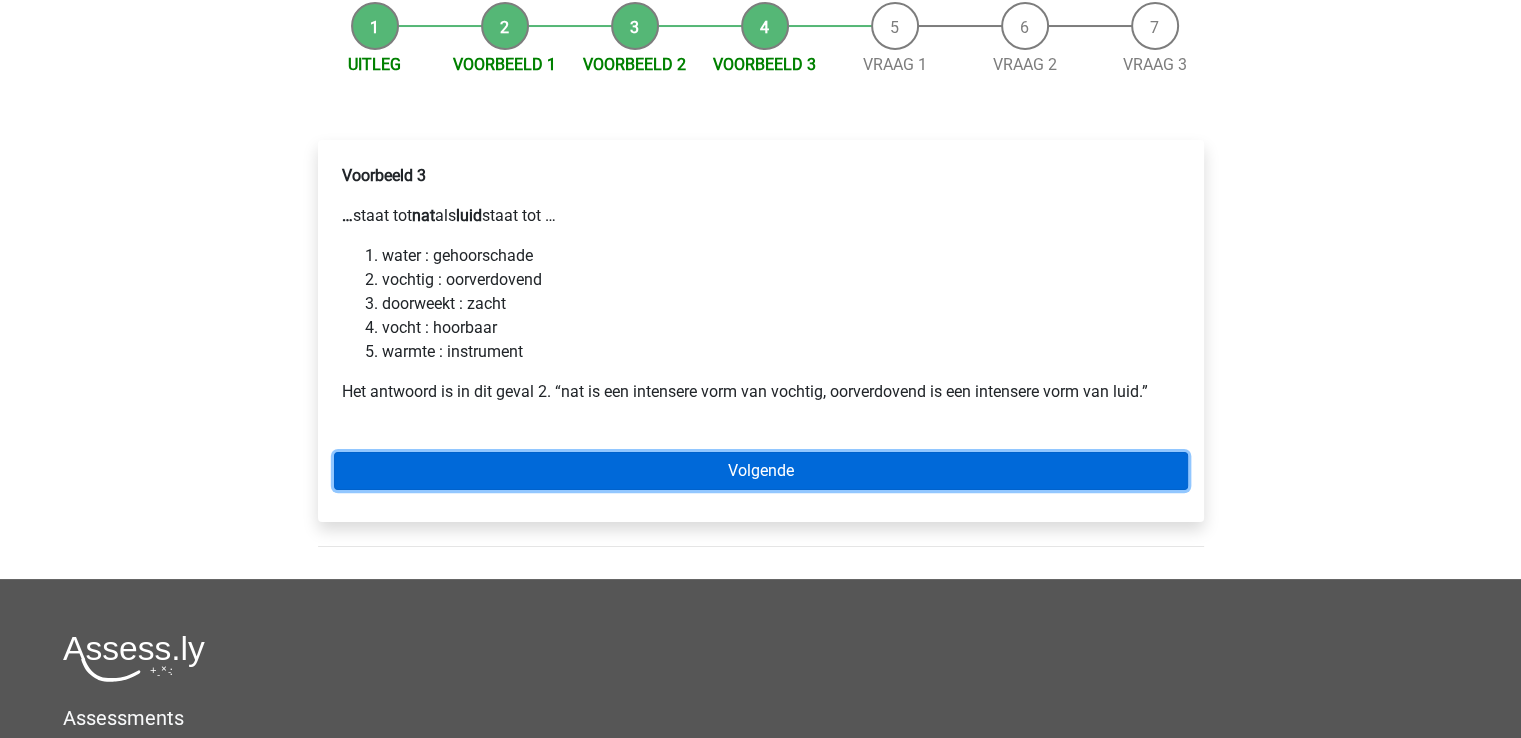 click on "Volgende" at bounding box center [761, 471] 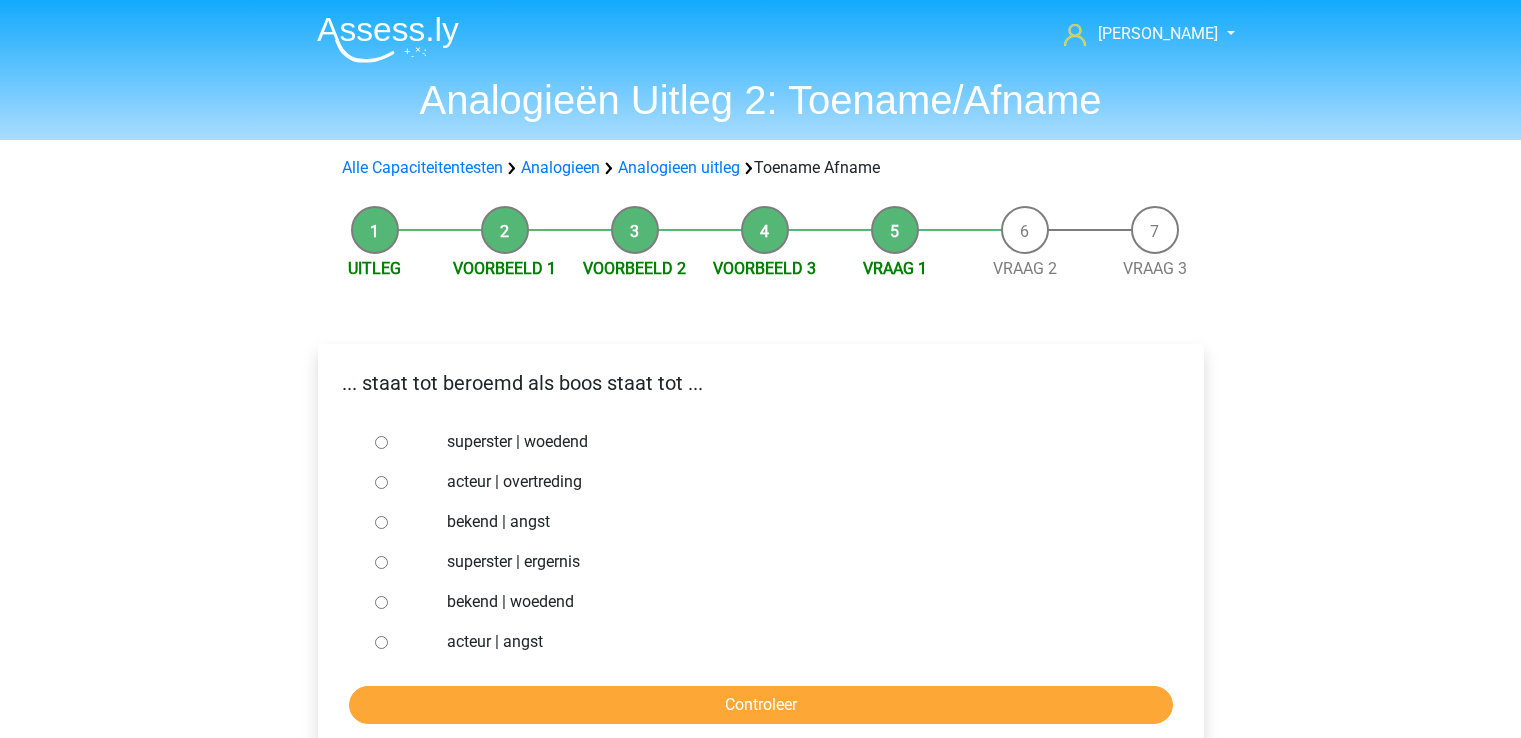 scroll, scrollTop: 0, scrollLeft: 0, axis: both 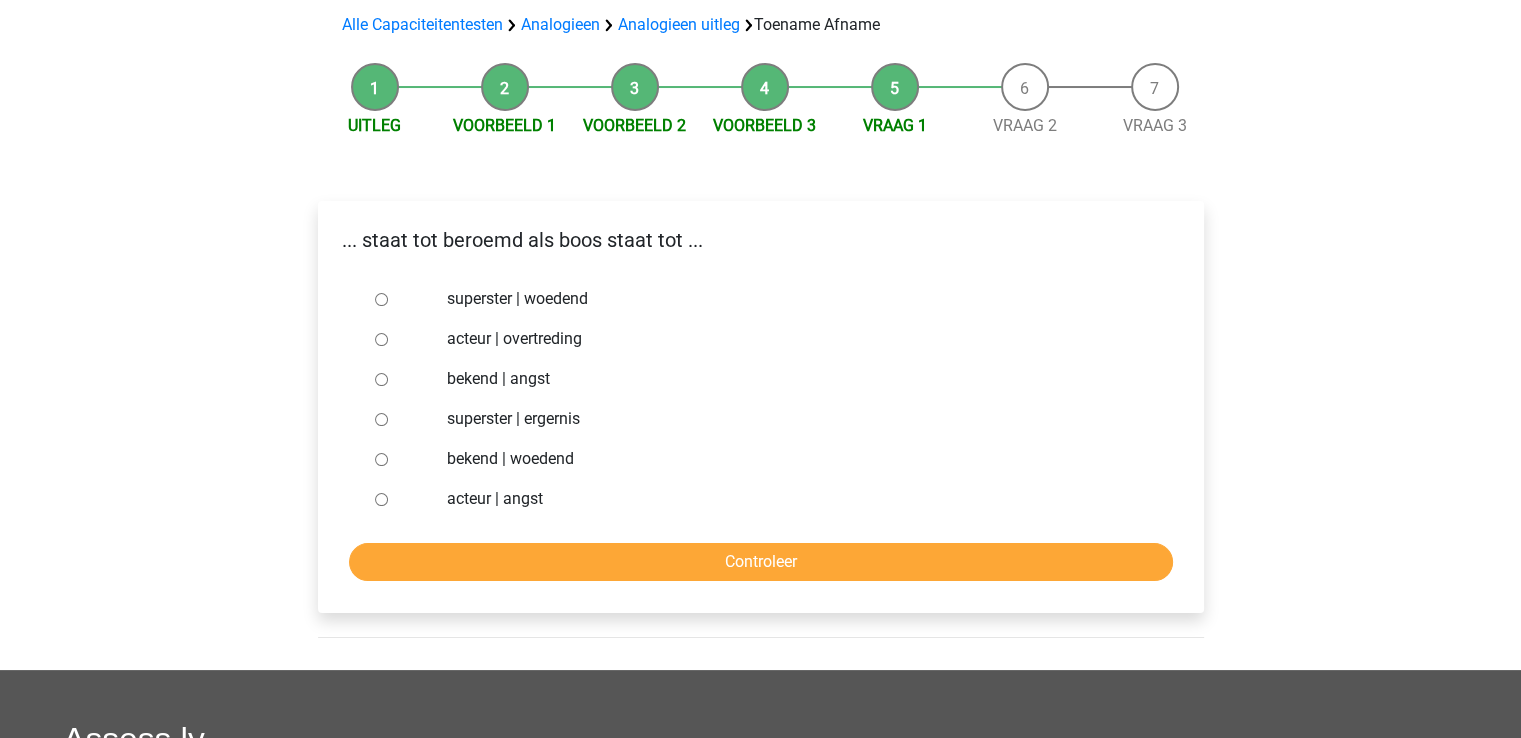 click on "bekend | woedend" at bounding box center [381, 459] 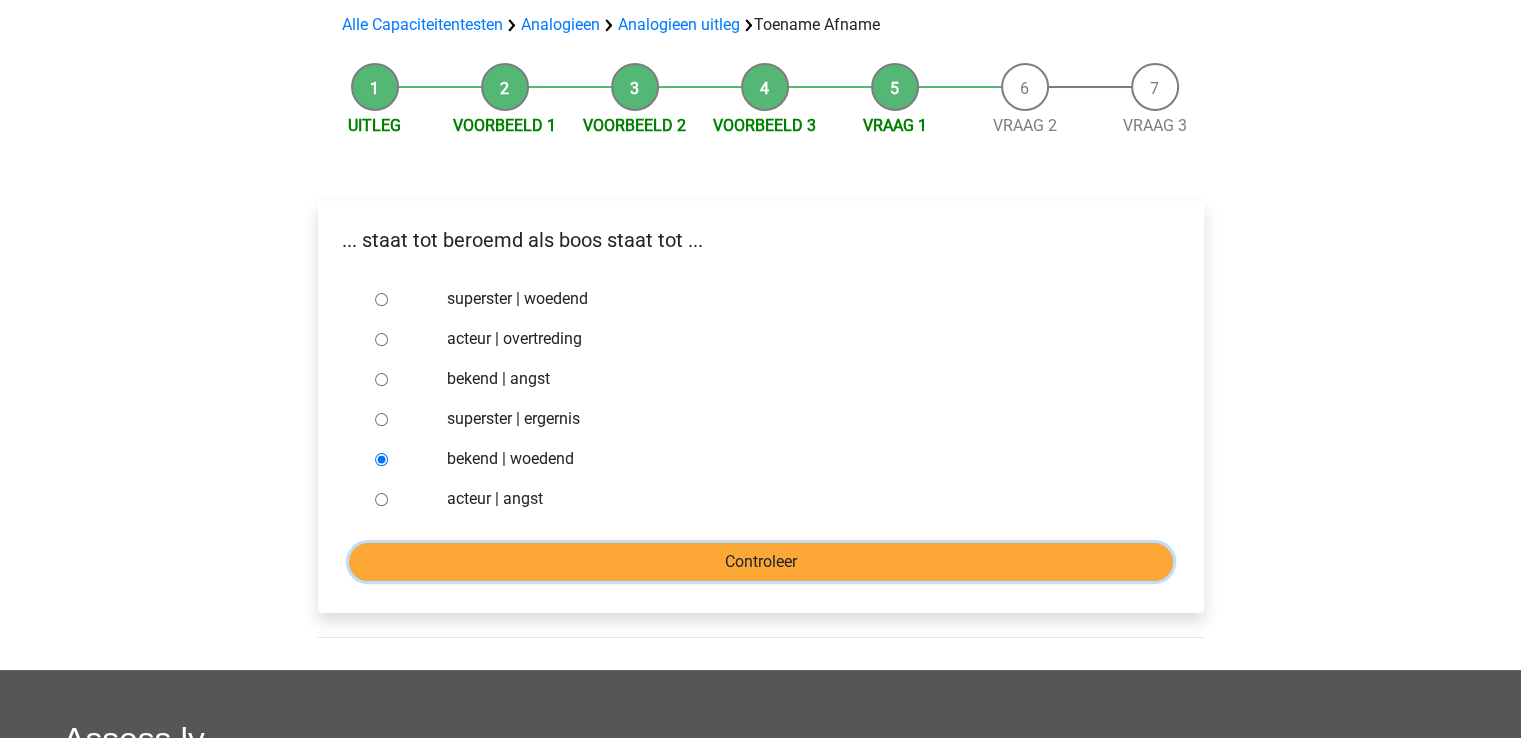 click on "Controleer" at bounding box center [761, 562] 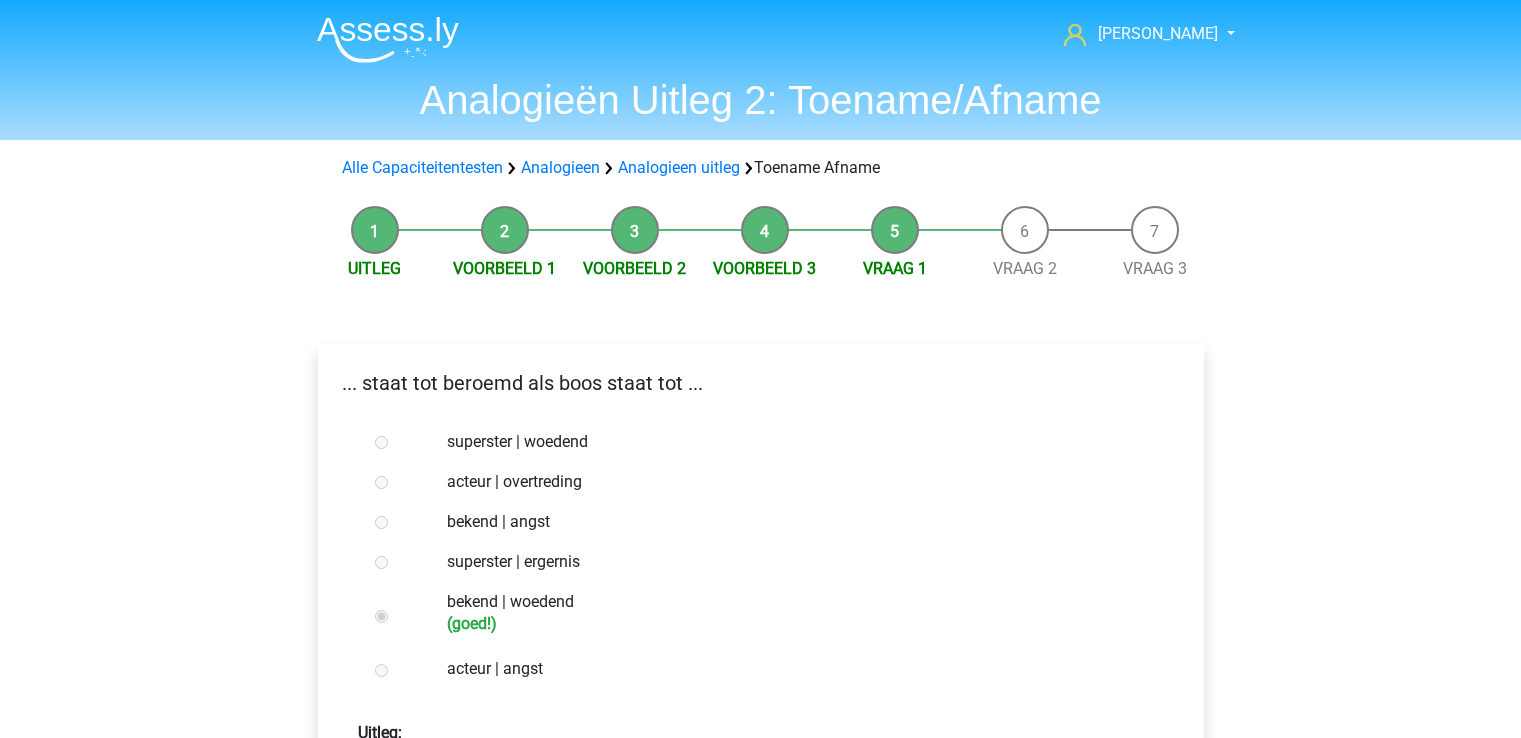 scroll, scrollTop: 0, scrollLeft: 0, axis: both 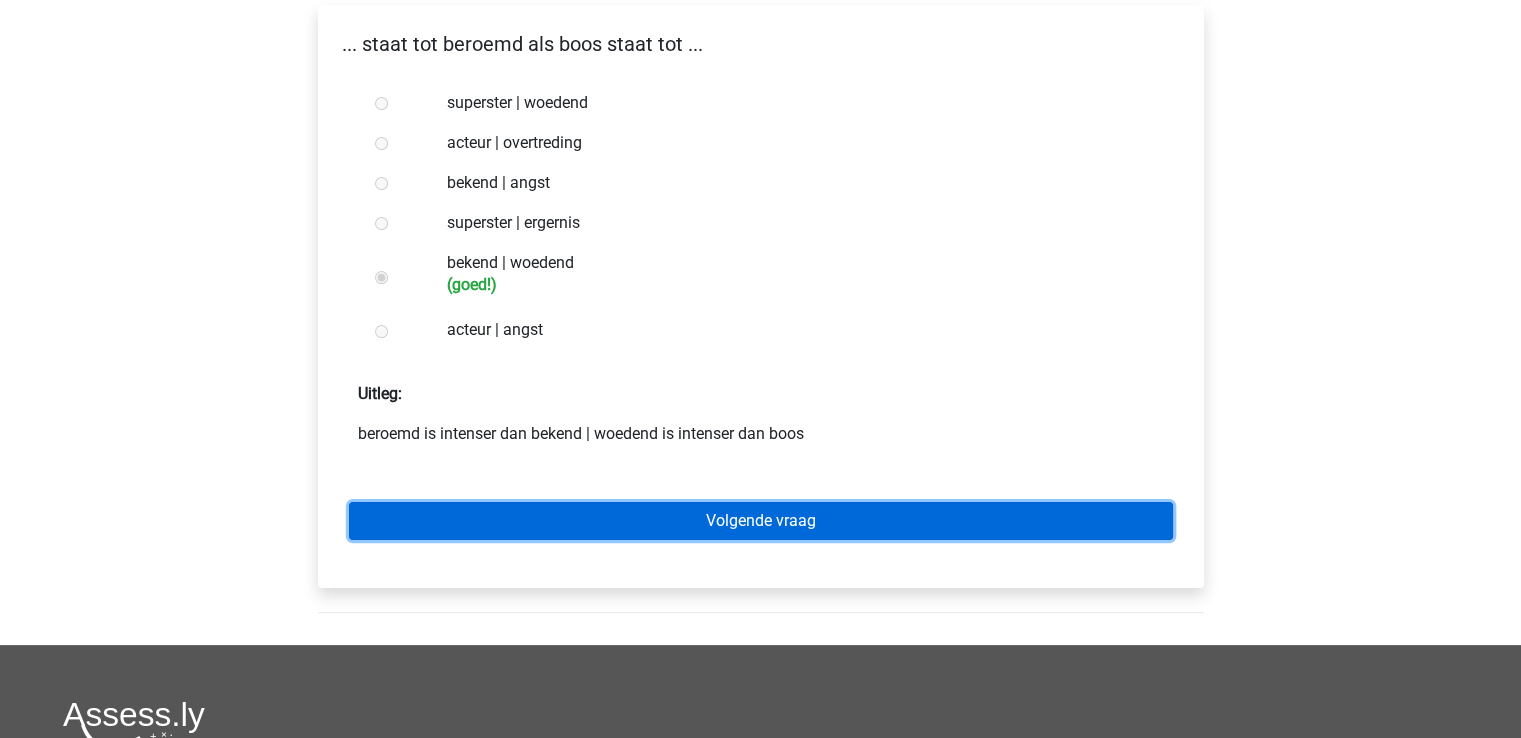 click on "Volgende vraag" at bounding box center [761, 521] 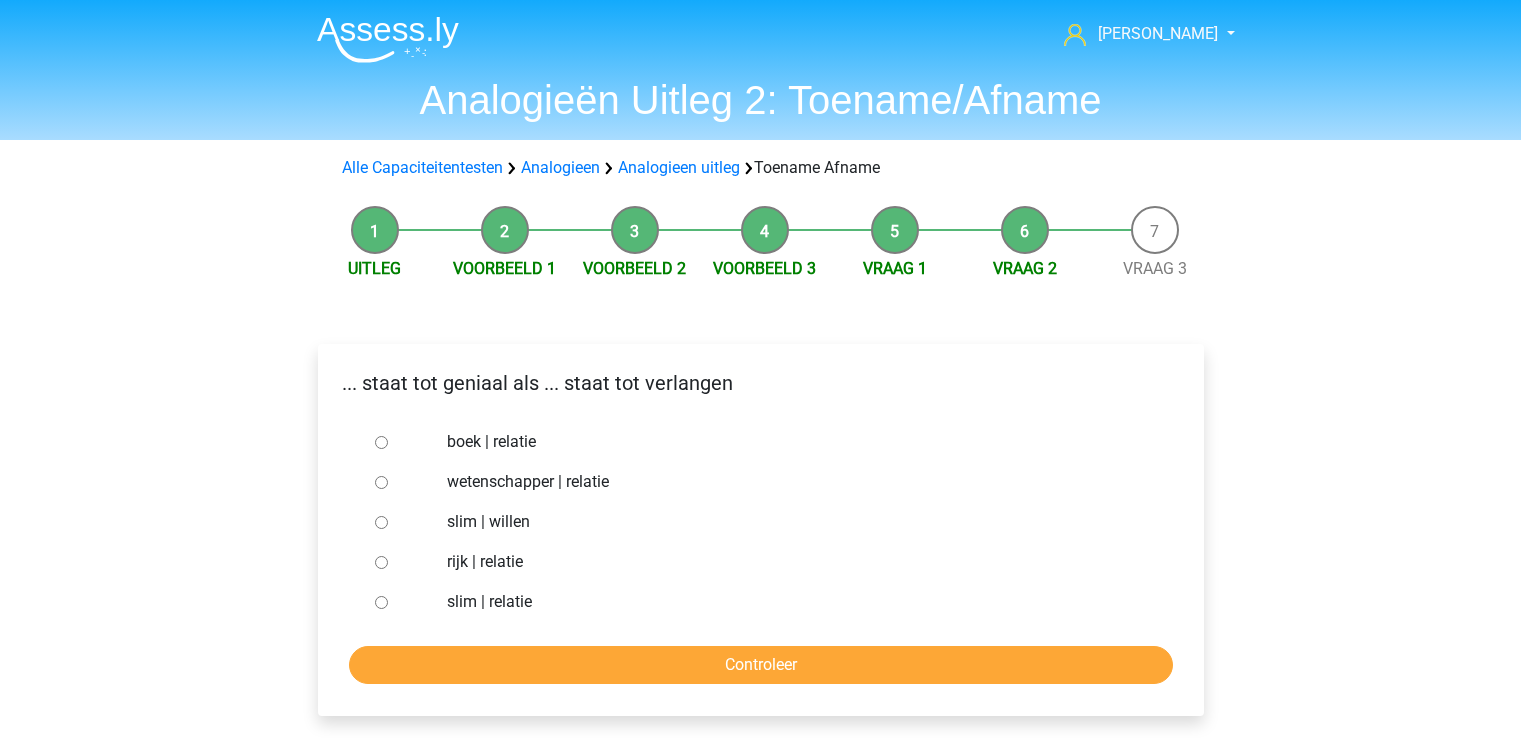 scroll, scrollTop: 0, scrollLeft: 0, axis: both 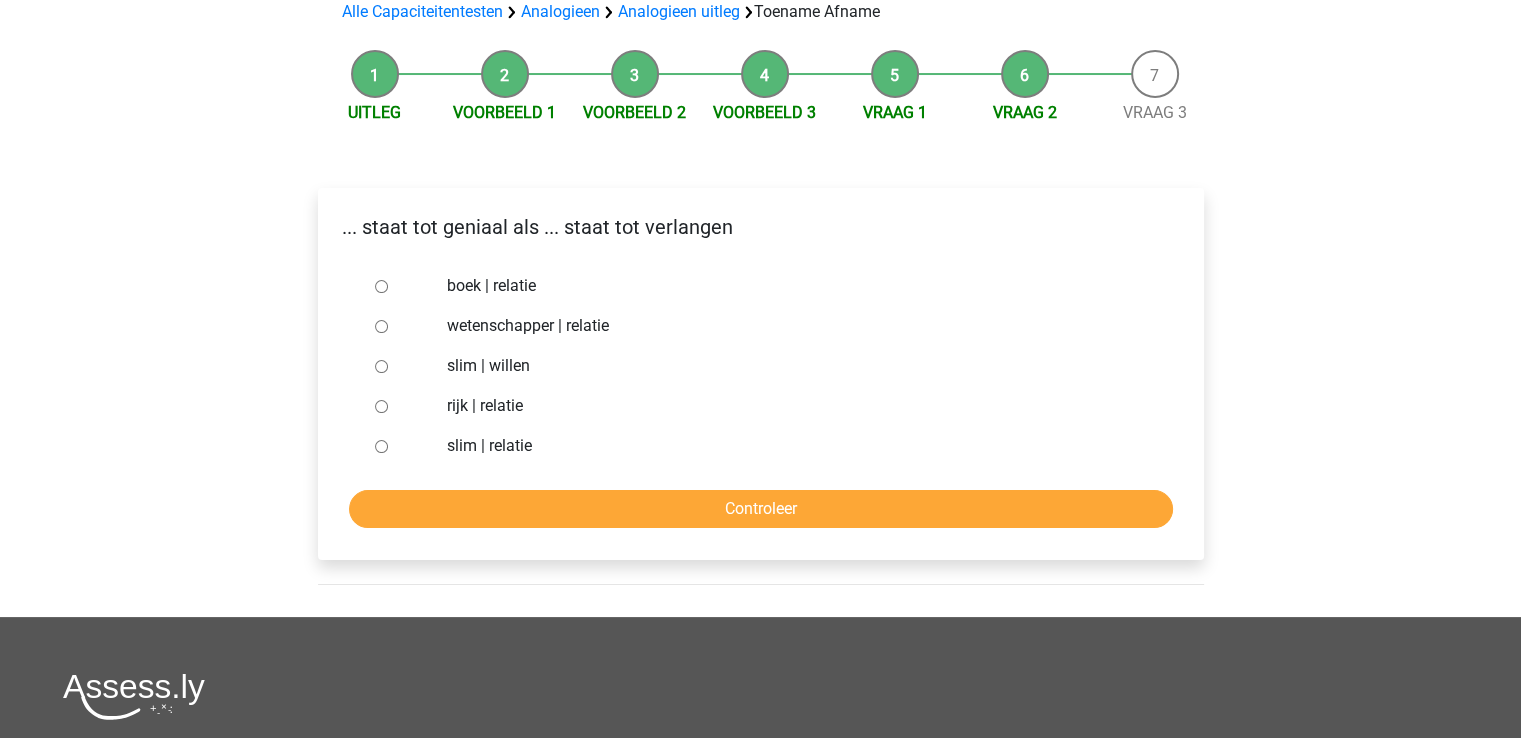 click on "slim | willen" at bounding box center [381, 366] 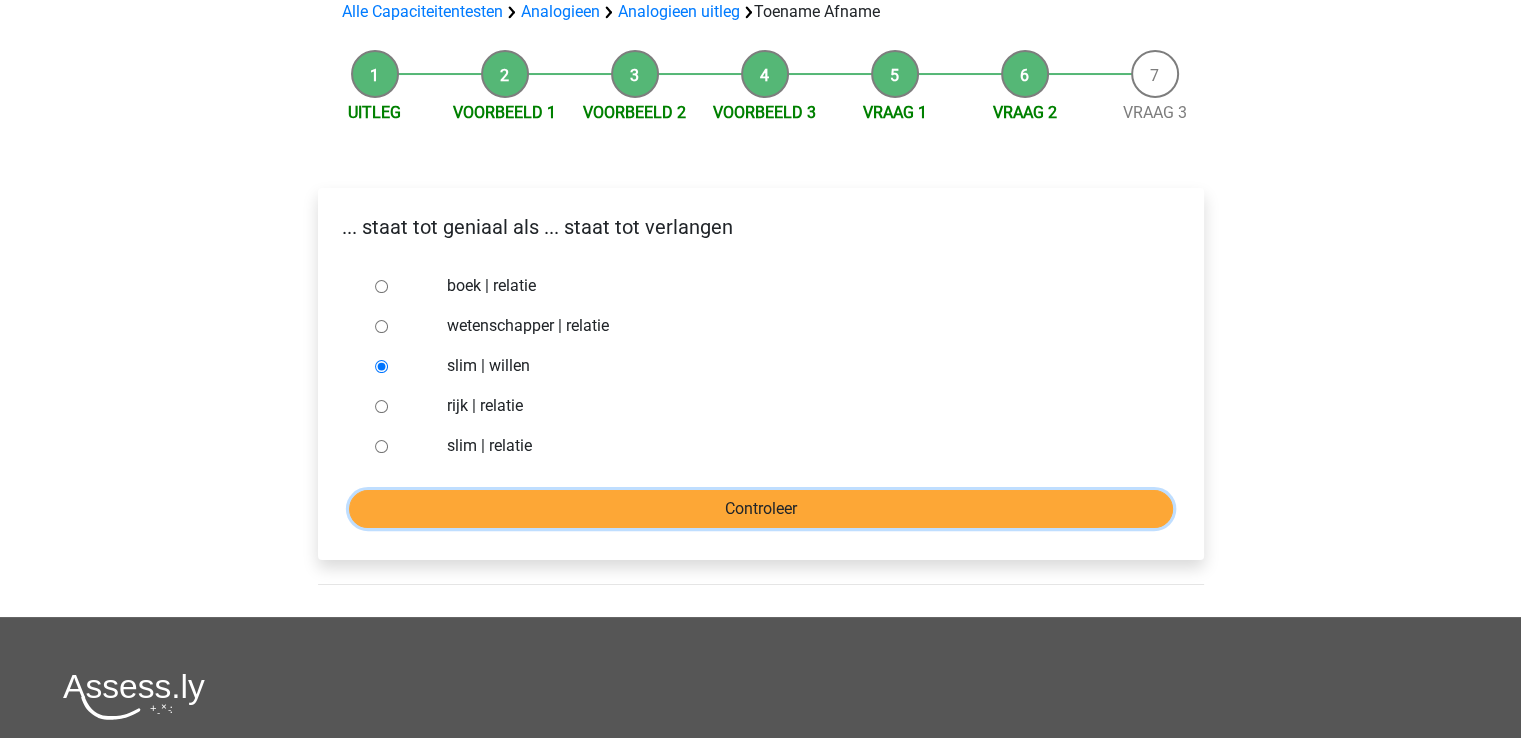 click on "Controleer" at bounding box center (761, 509) 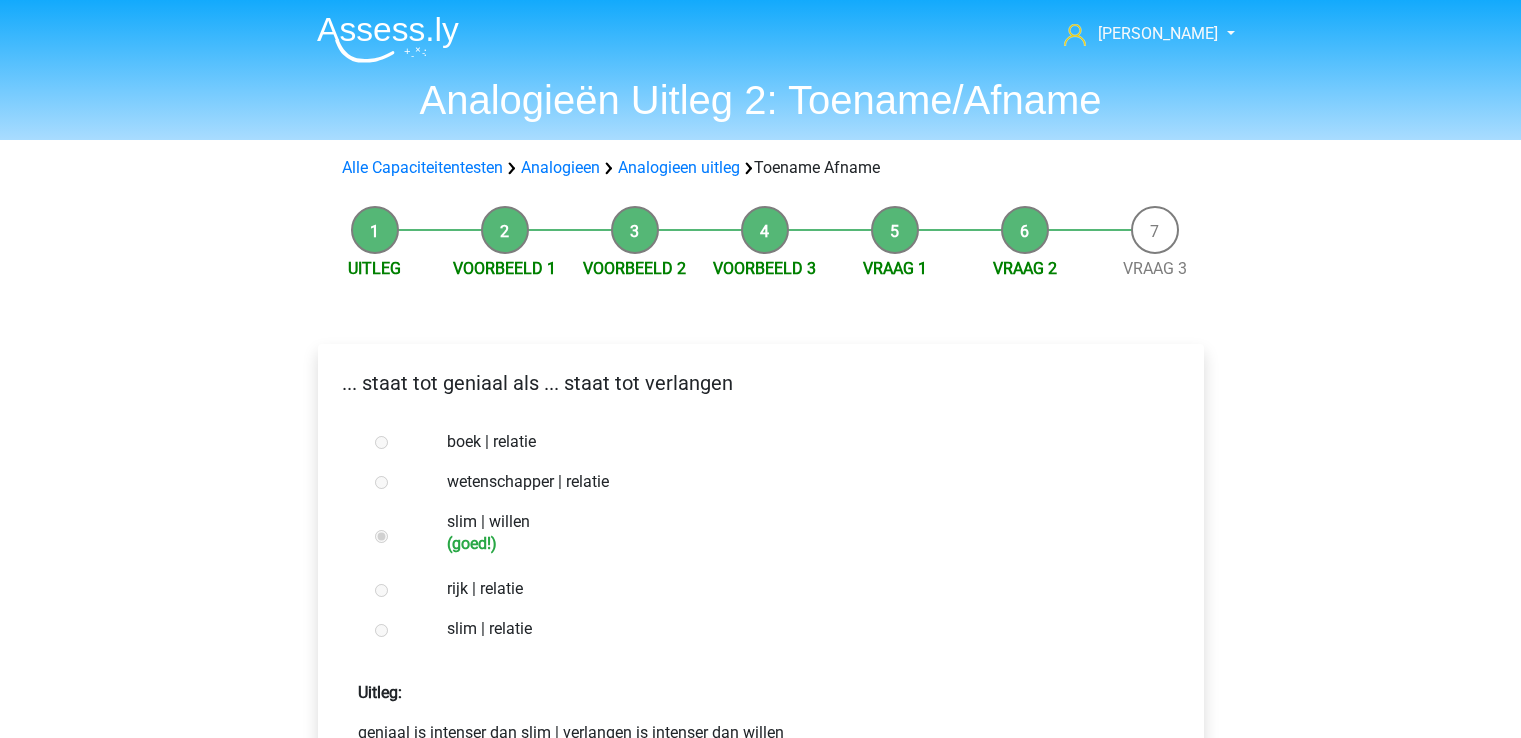 scroll, scrollTop: 0, scrollLeft: 0, axis: both 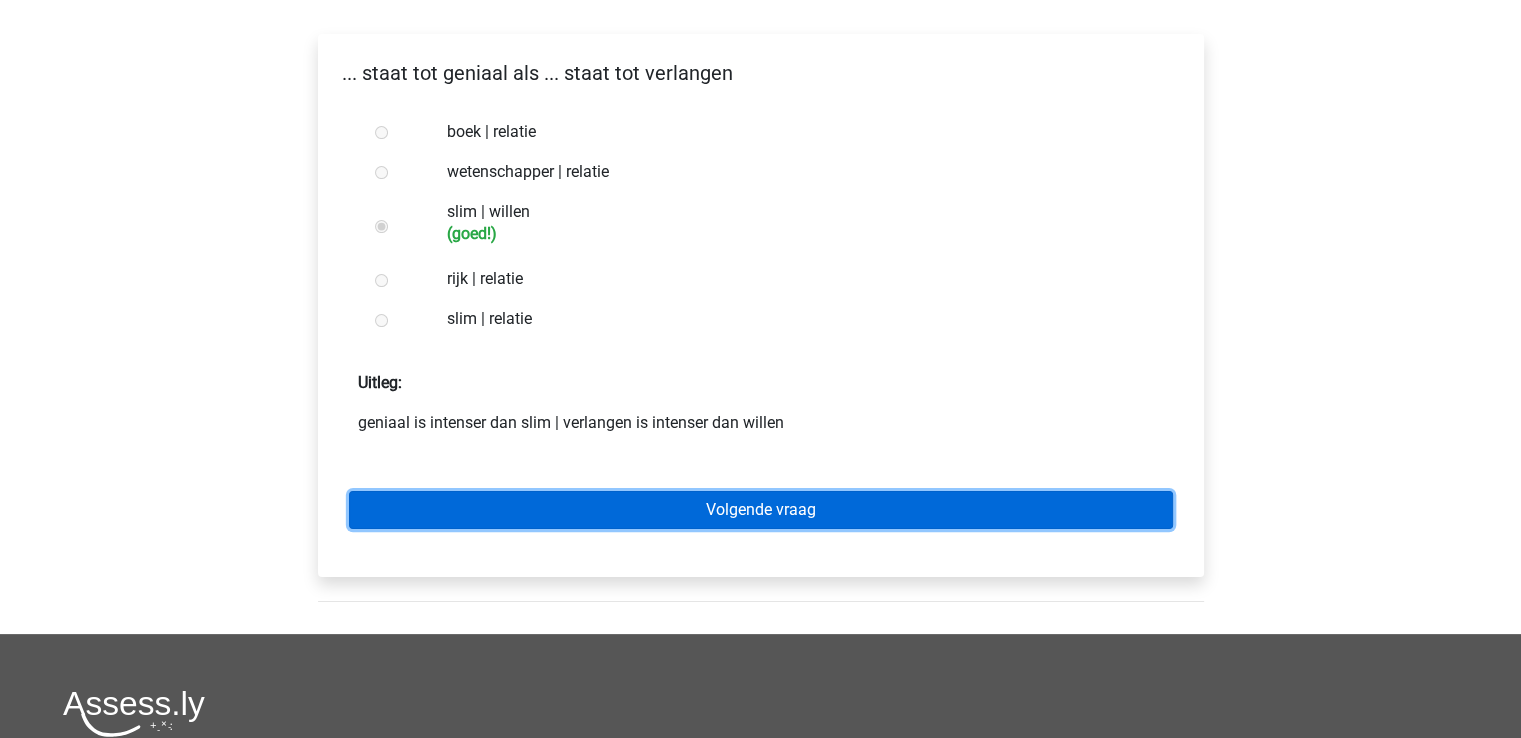 click on "Volgende vraag" at bounding box center (761, 510) 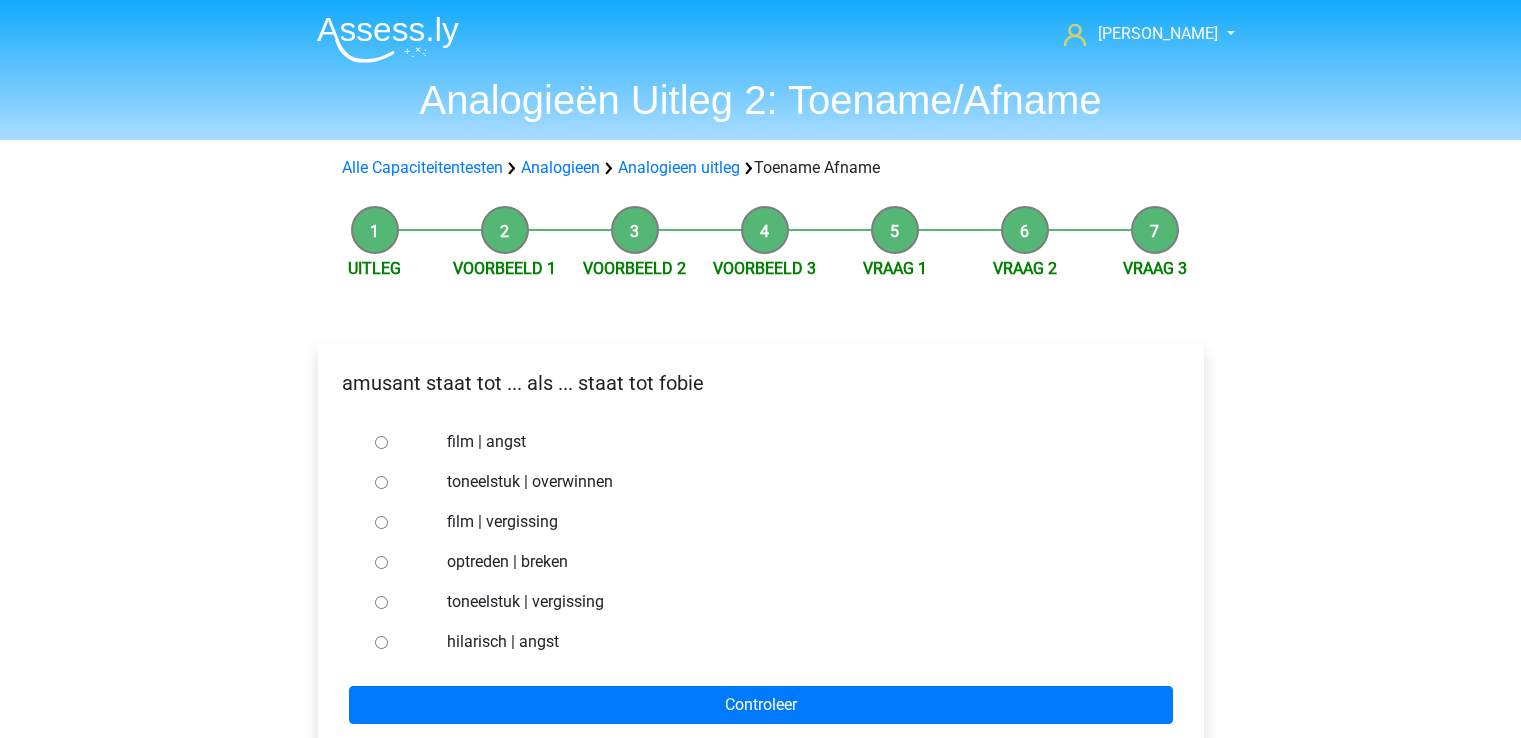 scroll, scrollTop: 0, scrollLeft: 0, axis: both 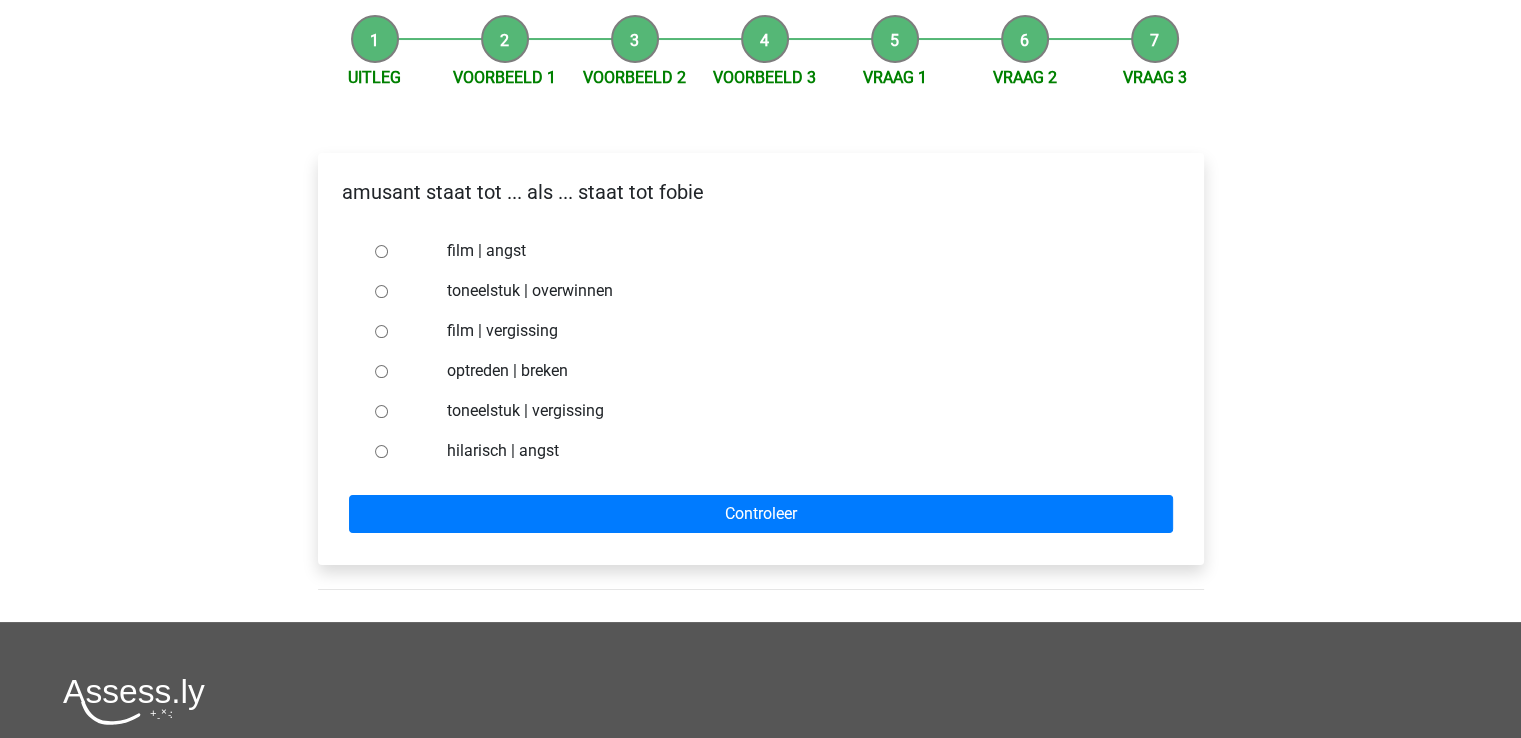 click on "hilarisch | angst" at bounding box center (381, 451) 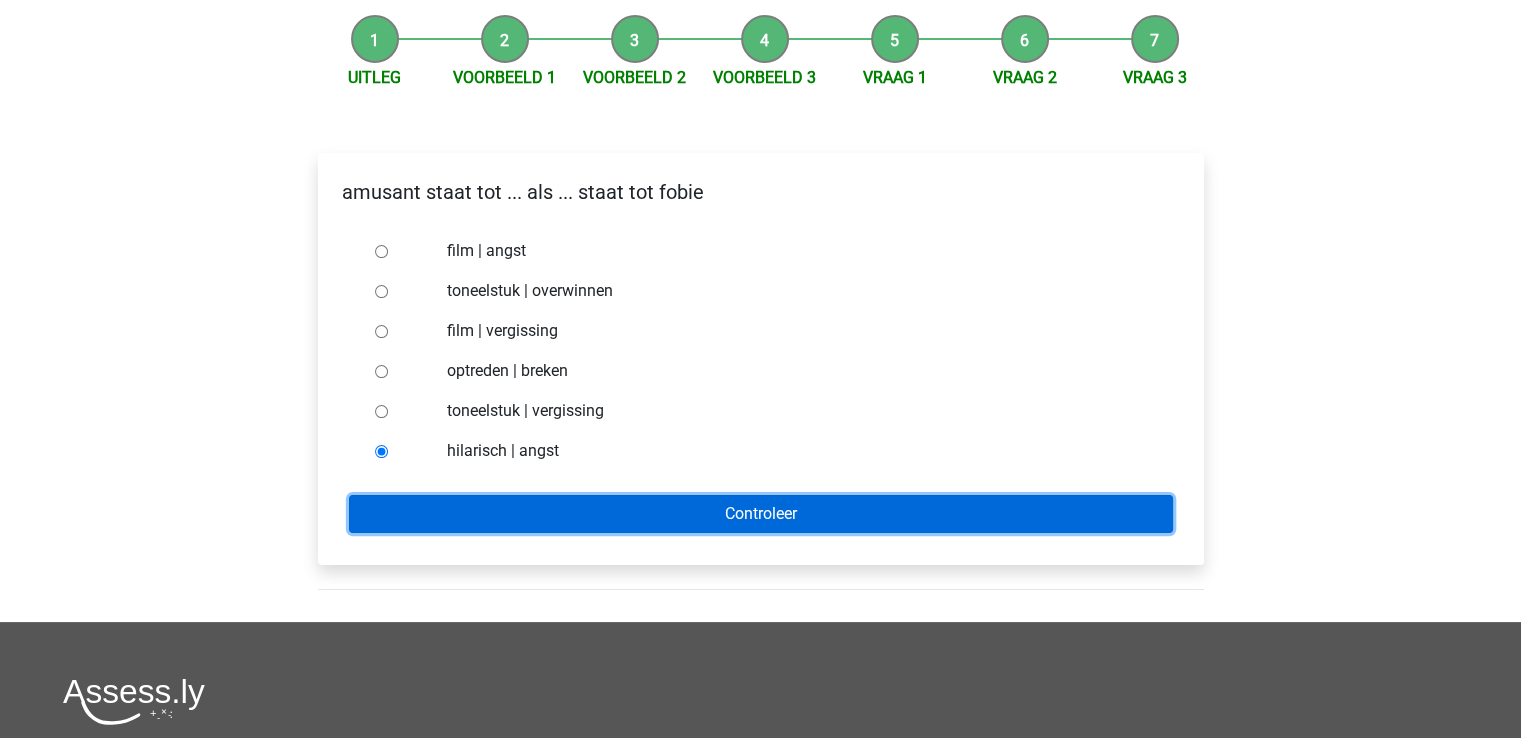click on "Controleer" at bounding box center (761, 514) 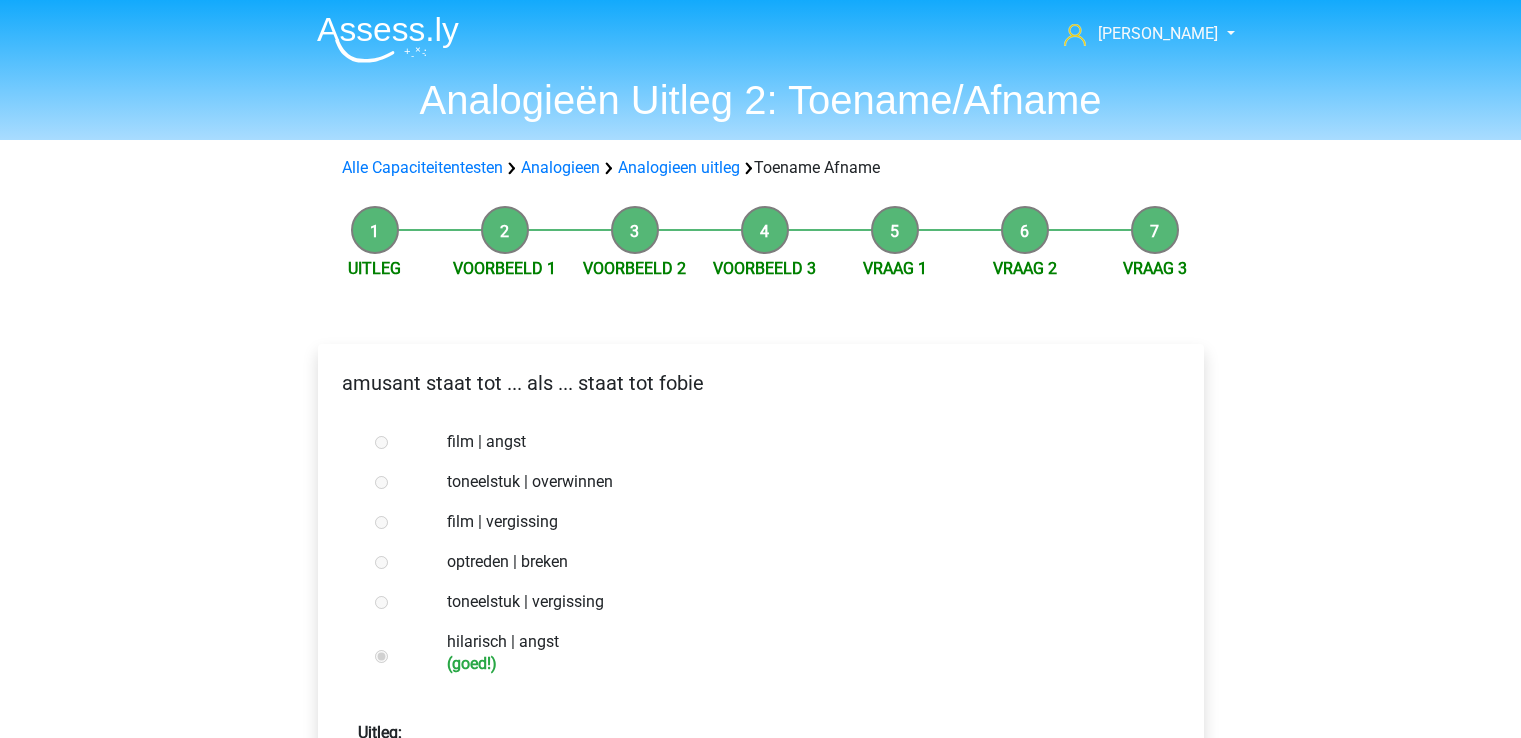 scroll, scrollTop: 0, scrollLeft: 0, axis: both 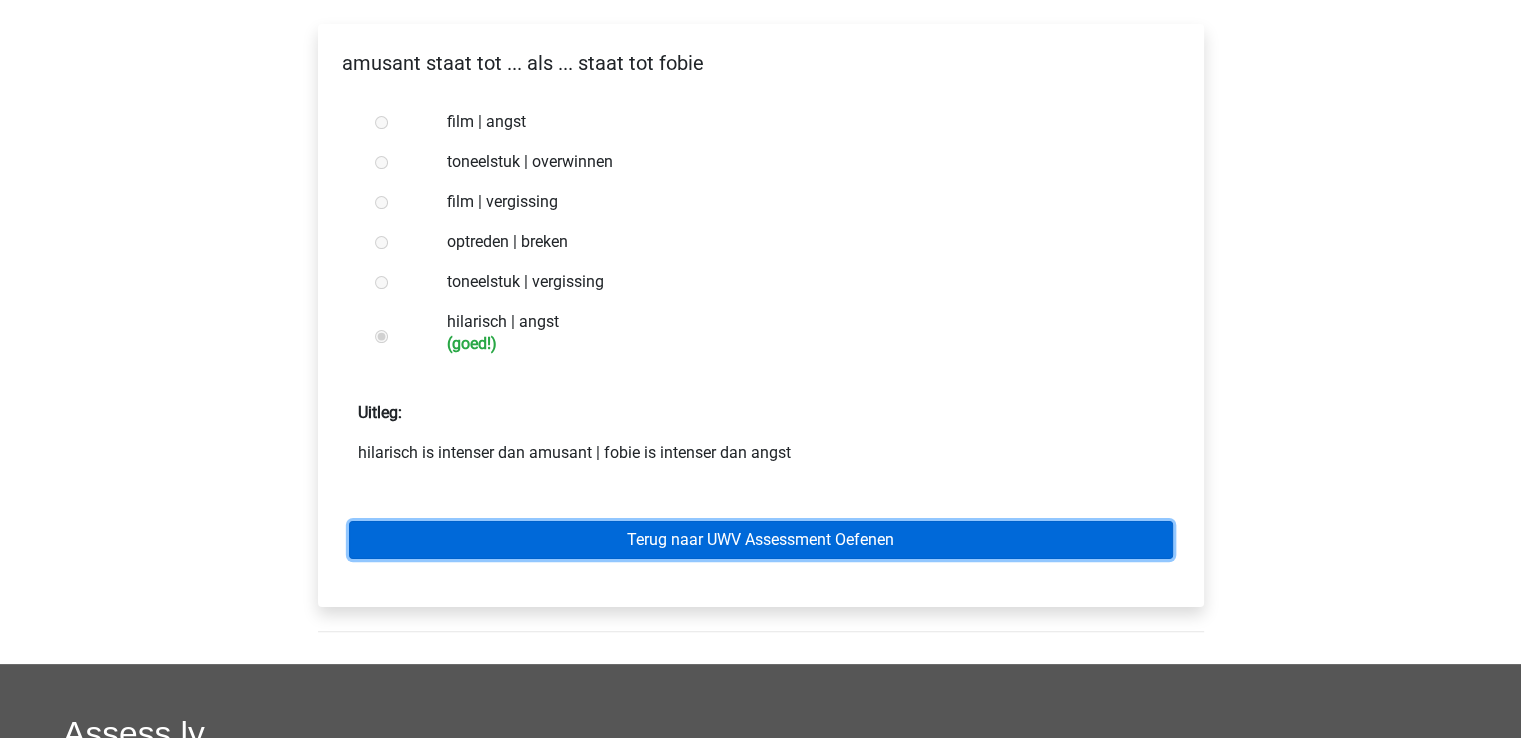 click on "Terug naar UWV Assessment Oefenen" at bounding box center [761, 540] 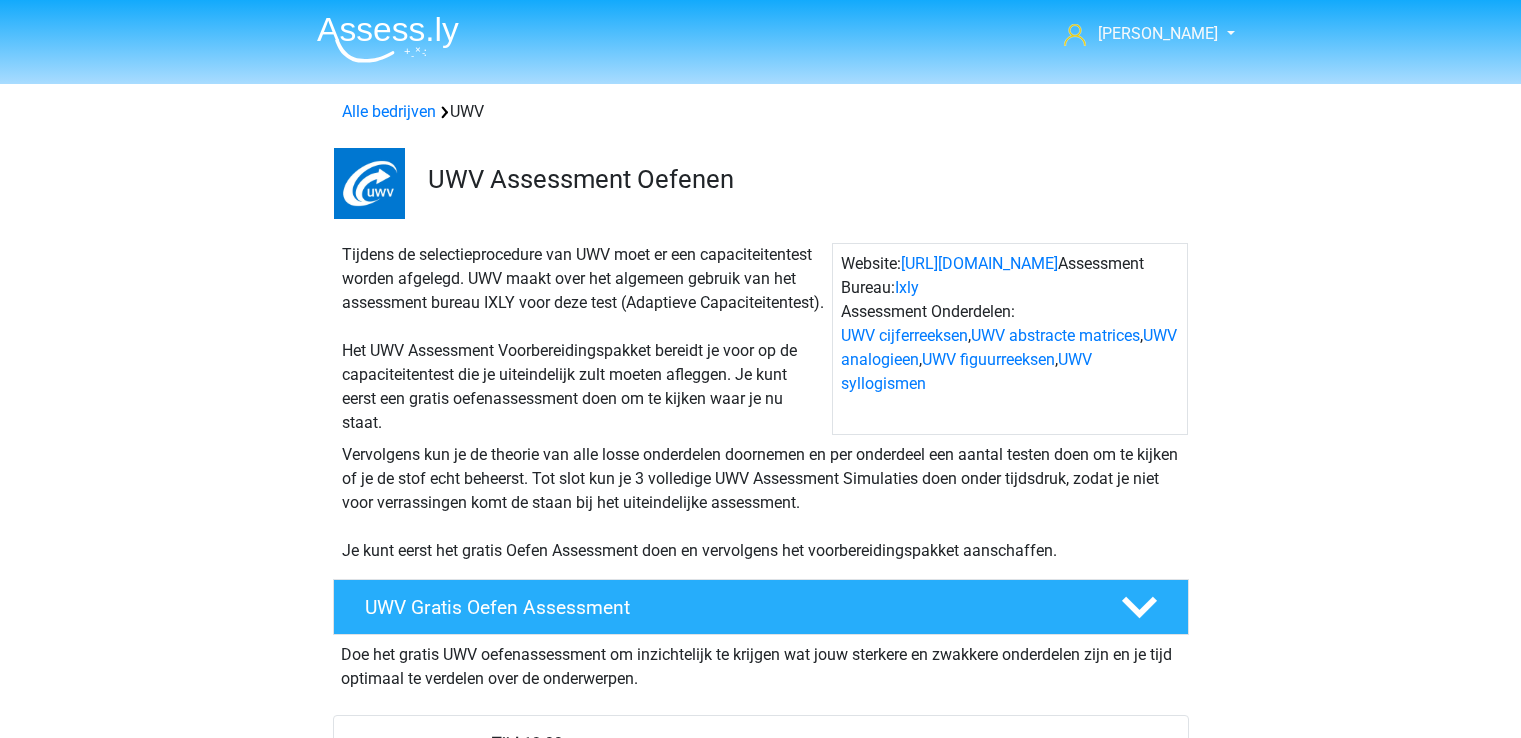 scroll, scrollTop: 0, scrollLeft: 0, axis: both 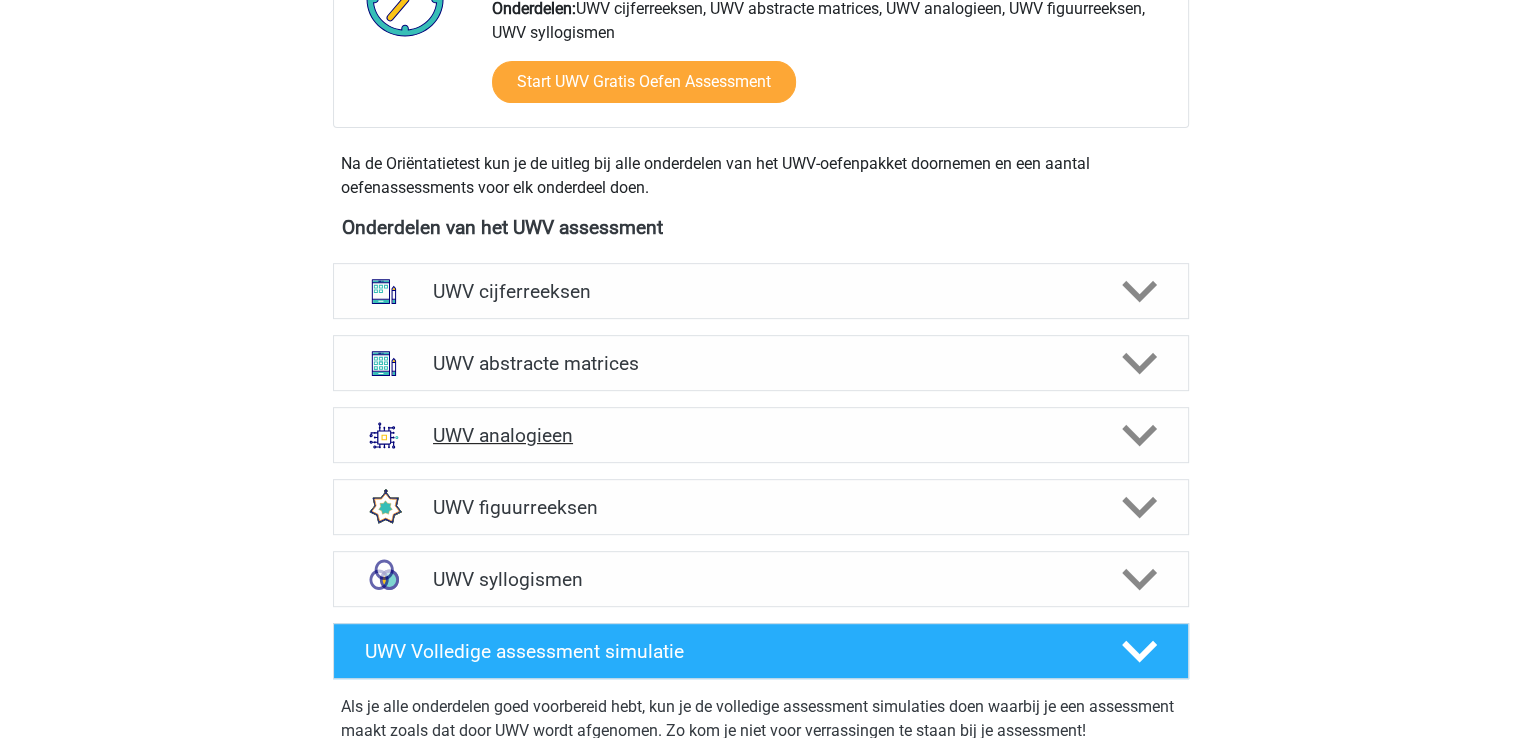click on "UWV analogieen" at bounding box center [761, 435] 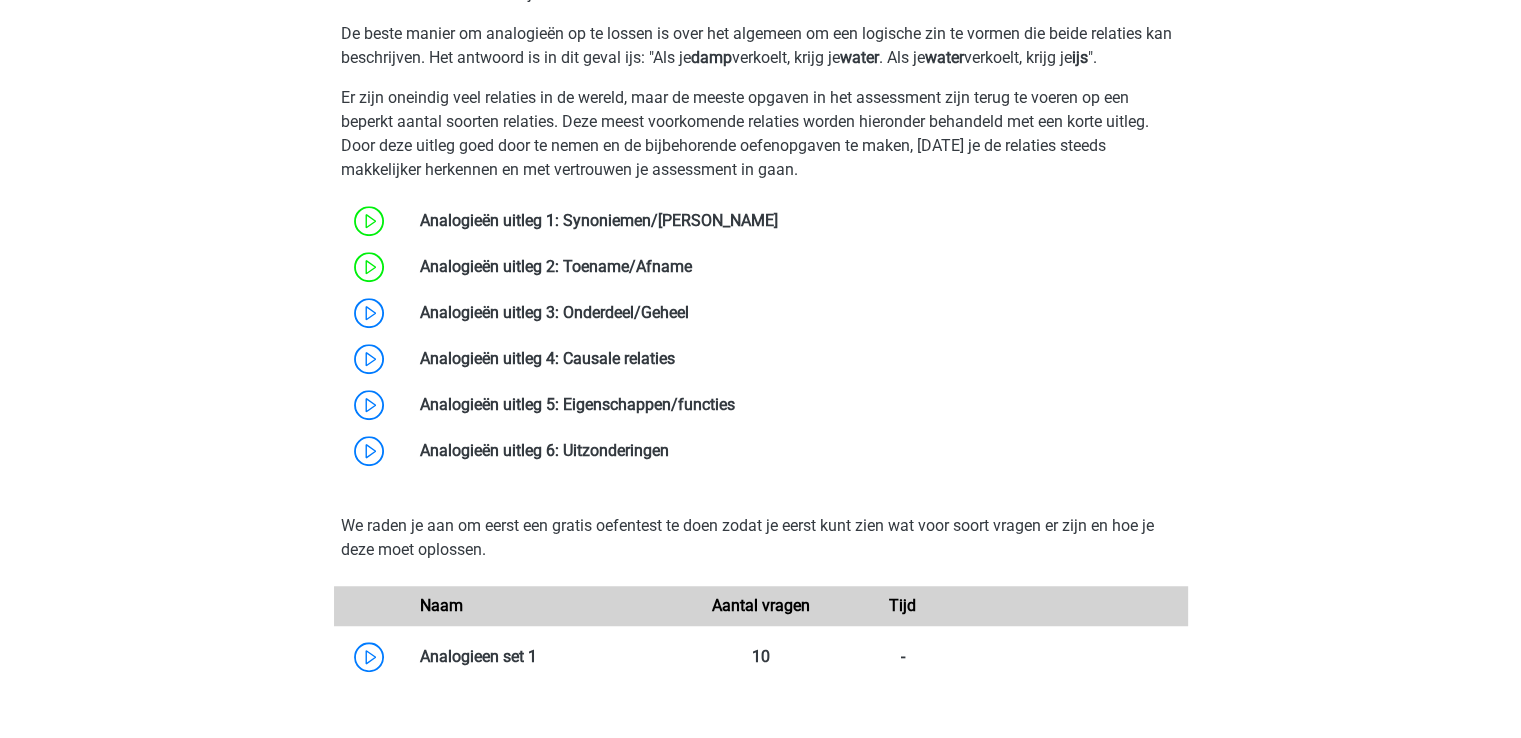 scroll, scrollTop: 1461, scrollLeft: 0, axis: vertical 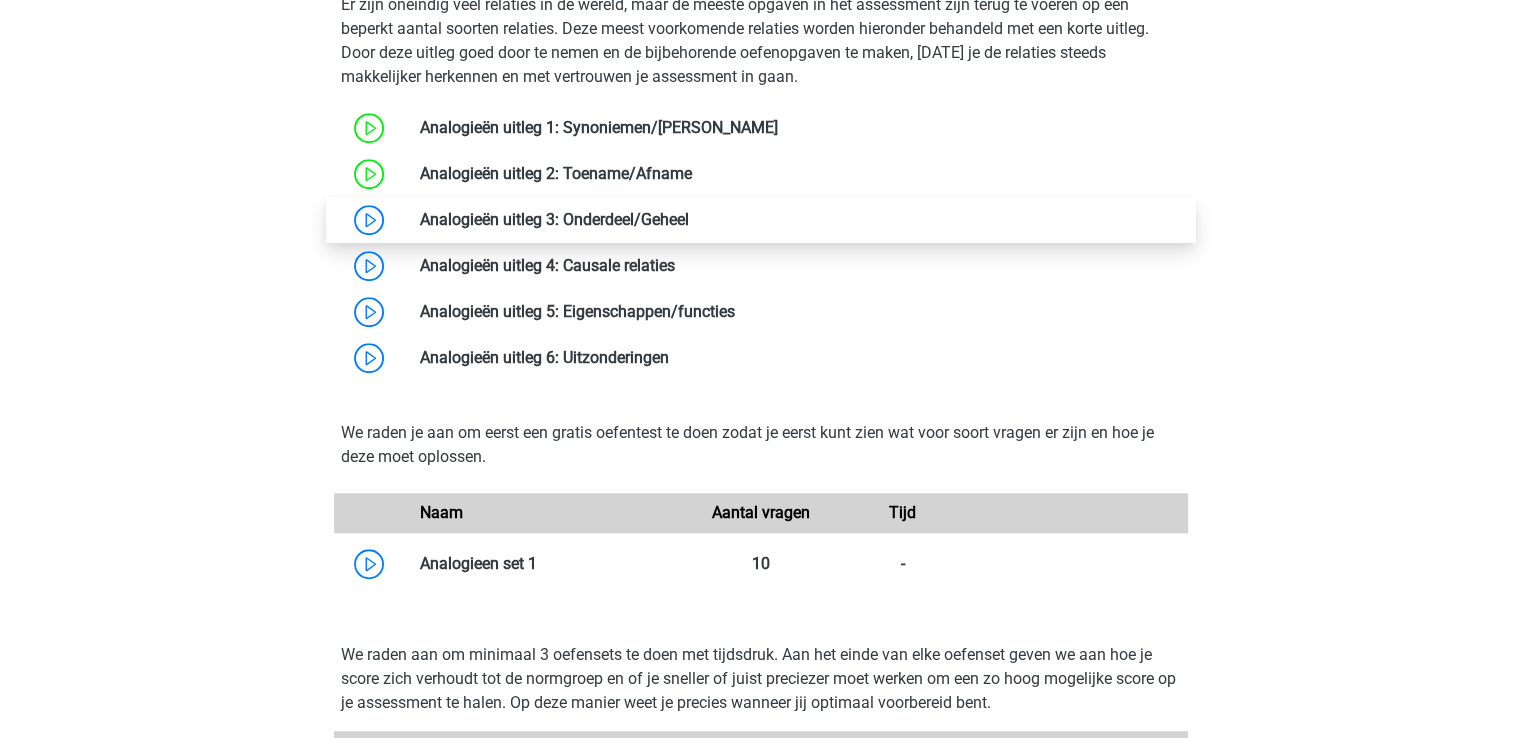 click at bounding box center (689, 219) 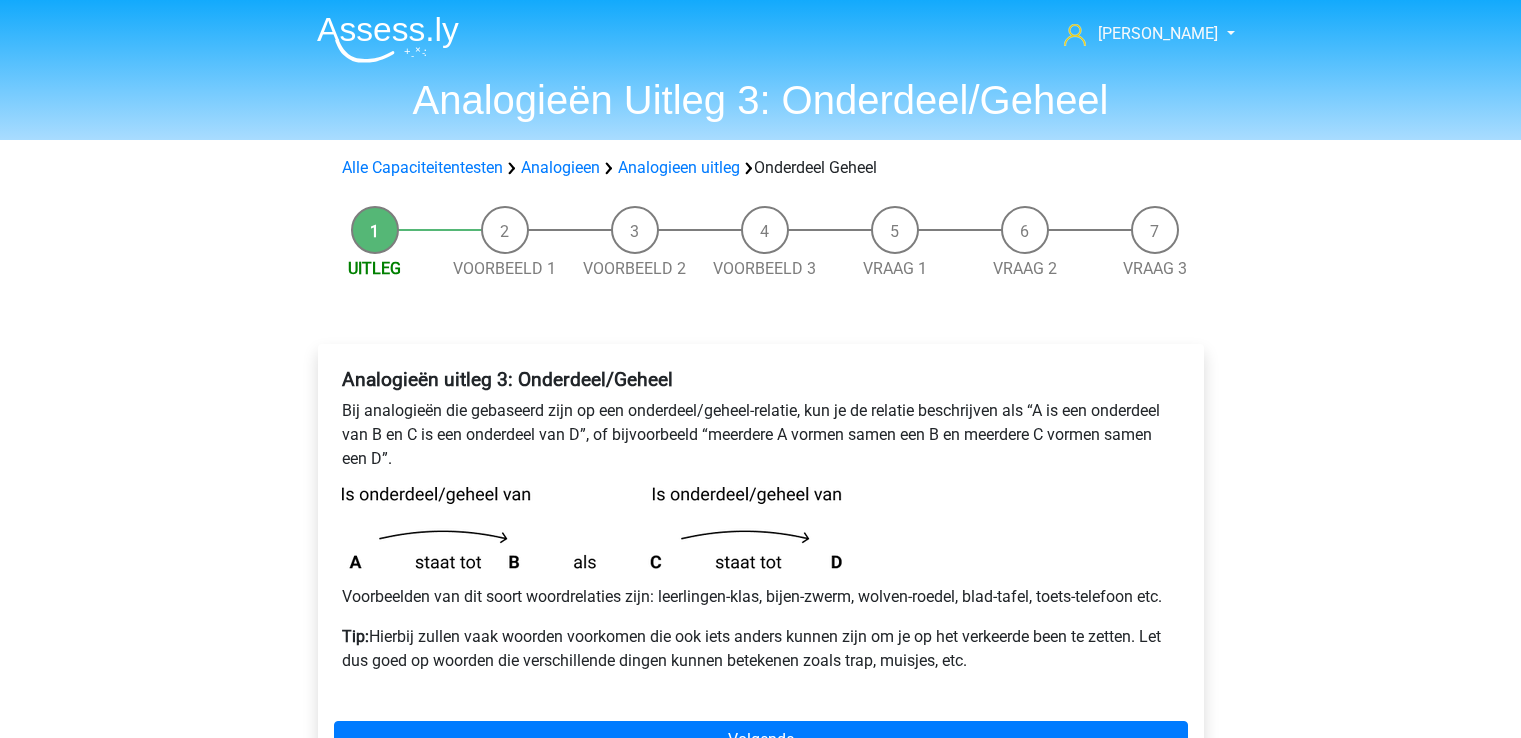 scroll, scrollTop: 0, scrollLeft: 0, axis: both 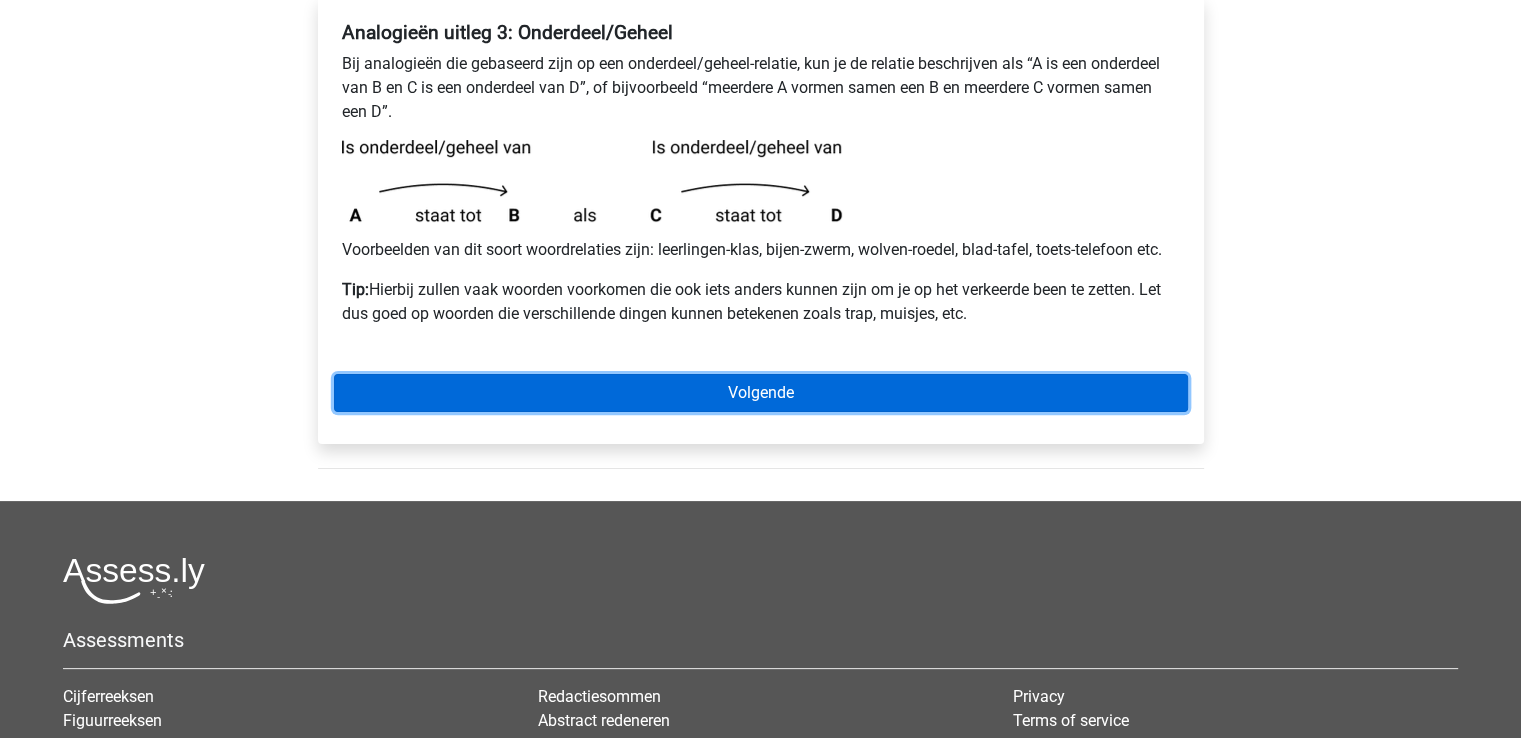 click on "Volgende" at bounding box center [761, 393] 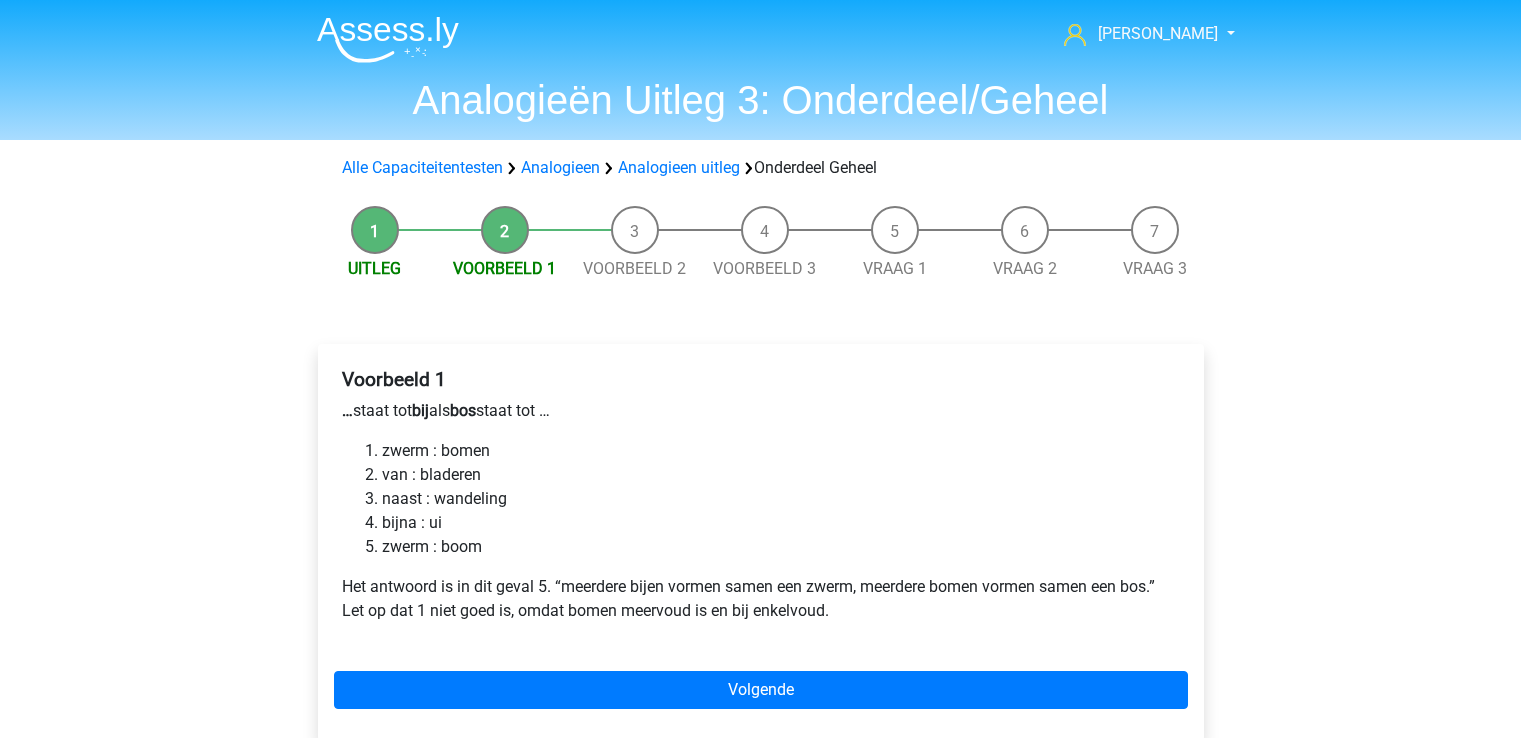 scroll, scrollTop: 0, scrollLeft: 0, axis: both 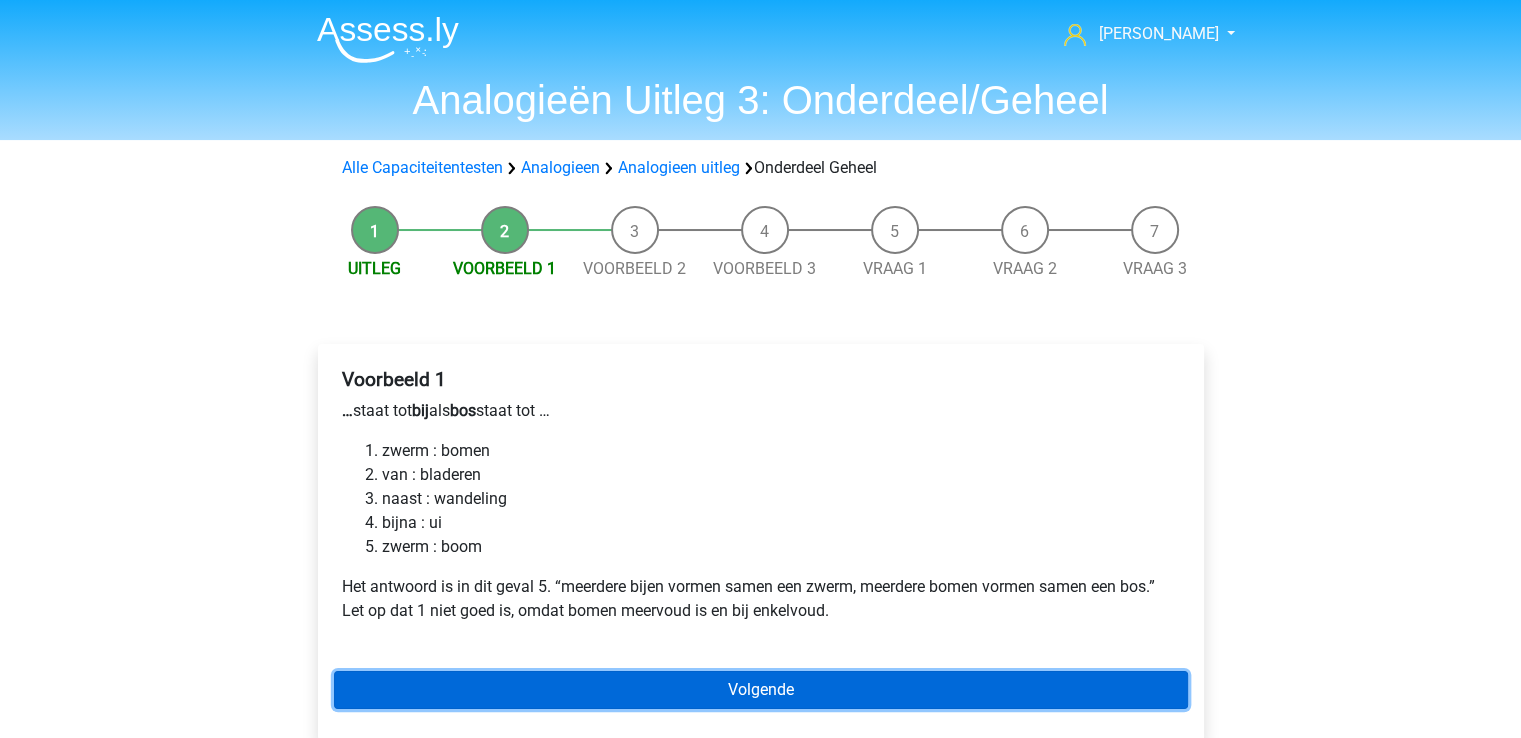 click on "Volgende" at bounding box center [761, 690] 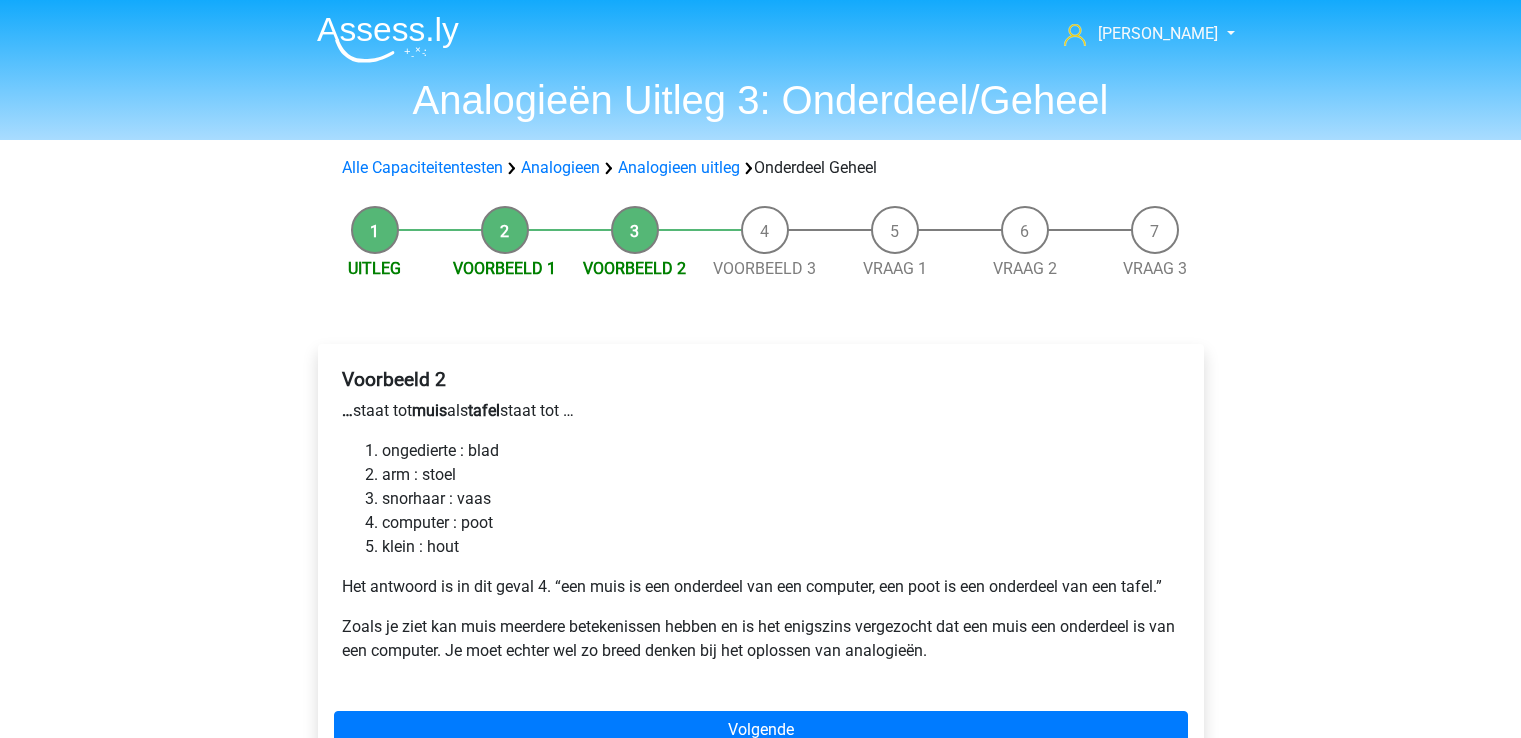 scroll, scrollTop: 0, scrollLeft: 0, axis: both 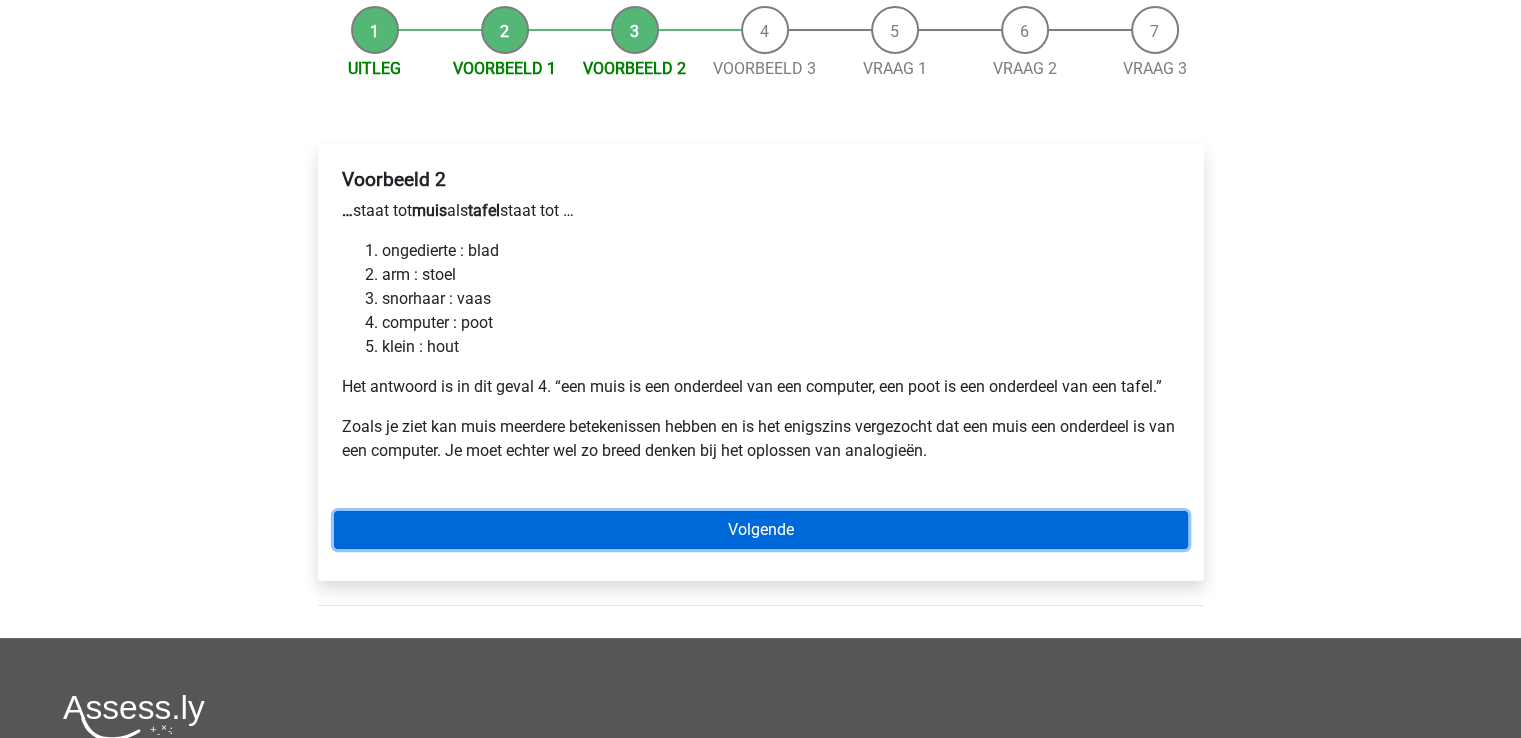 click on "Volgende" at bounding box center (761, 530) 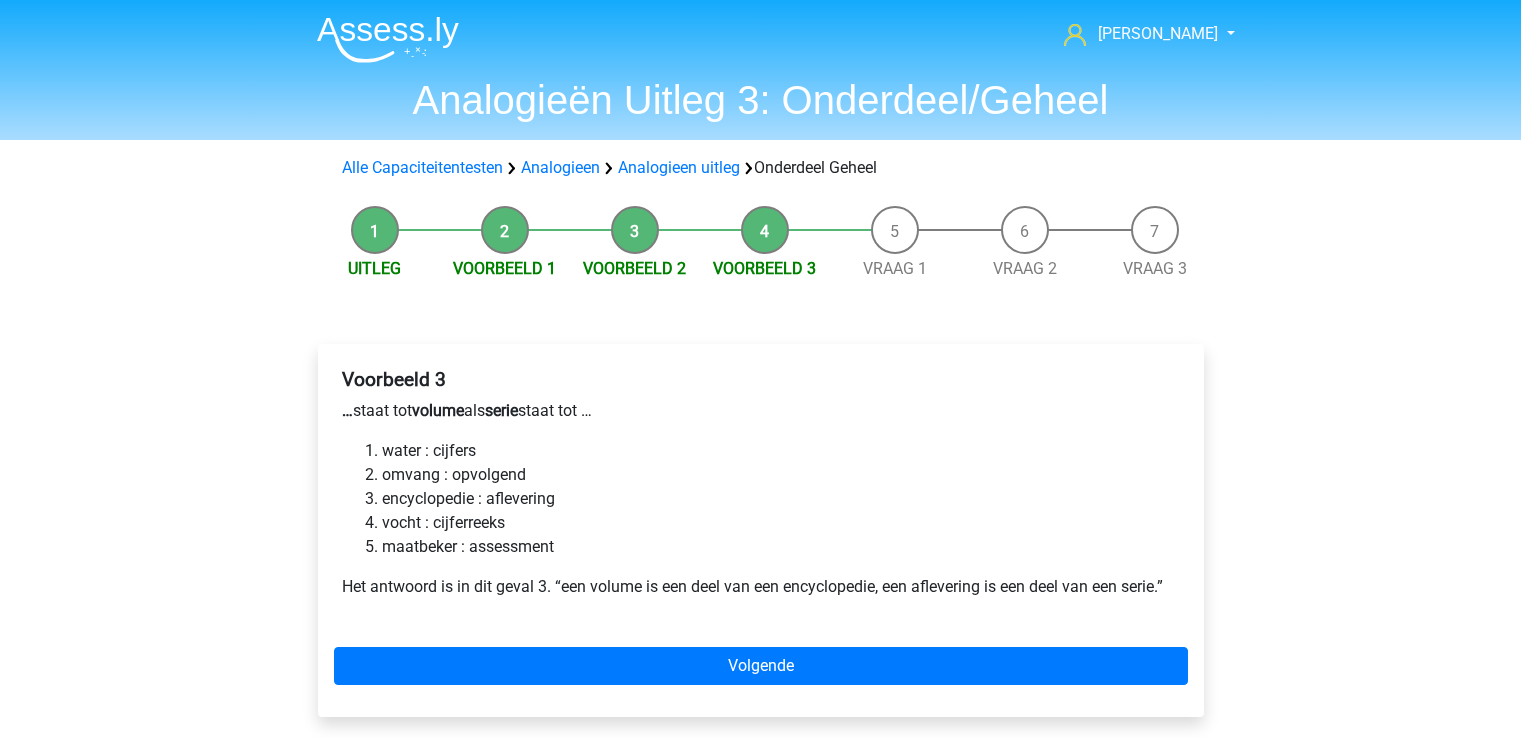 scroll, scrollTop: 0, scrollLeft: 0, axis: both 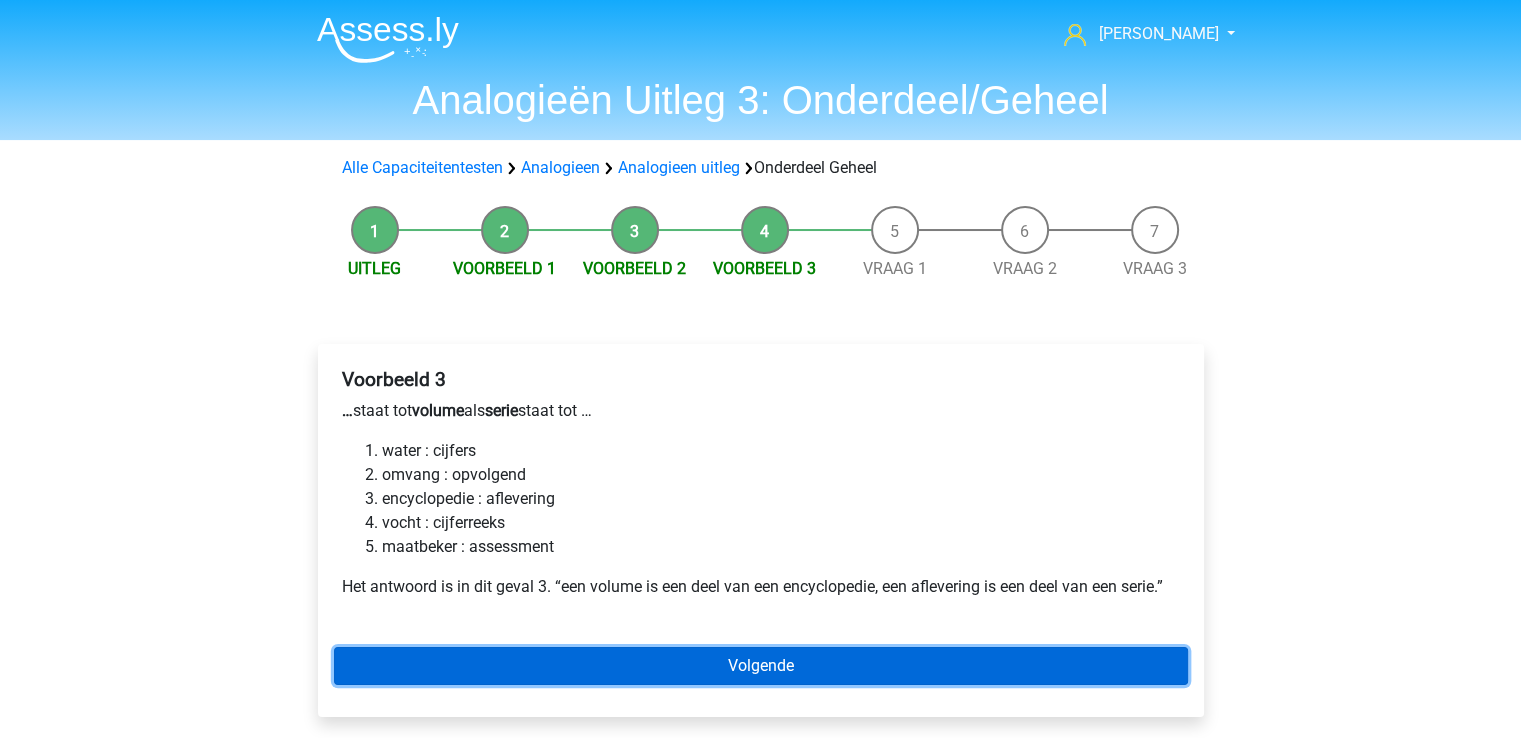 click on "Volgende" at bounding box center [761, 666] 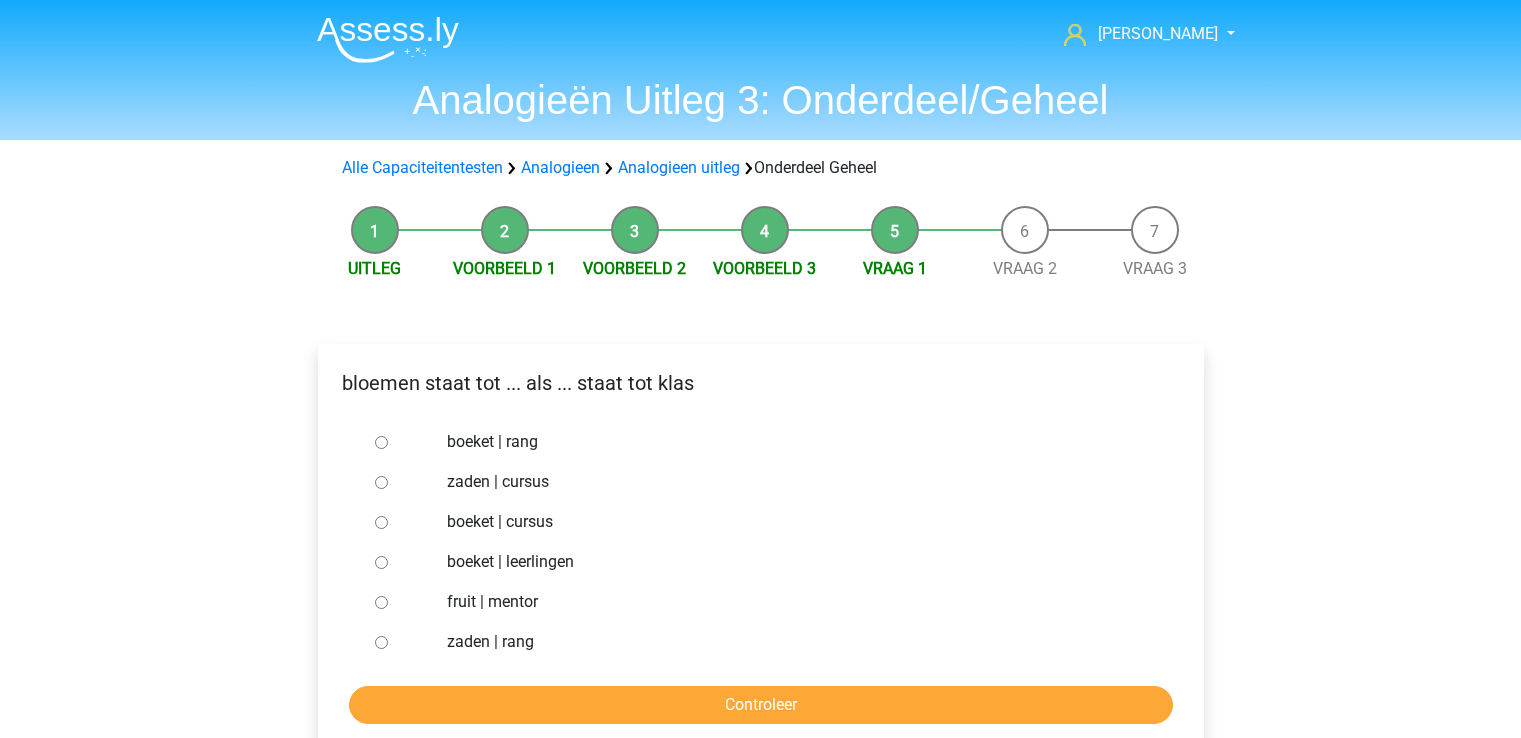 scroll, scrollTop: 0, scrollLeft: 0, axis: both 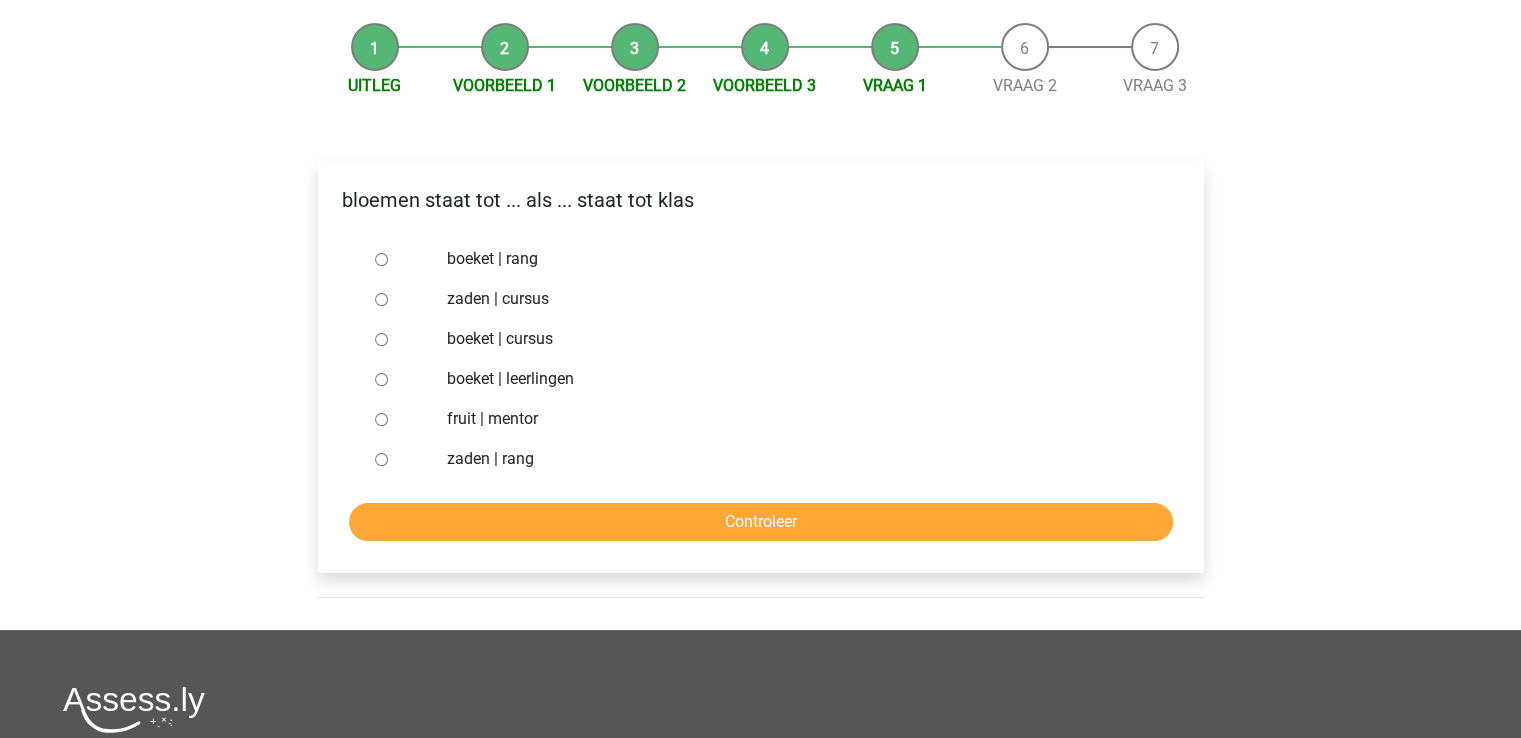 click on "boeket | leerlingen" at bounding box center [381, 379] 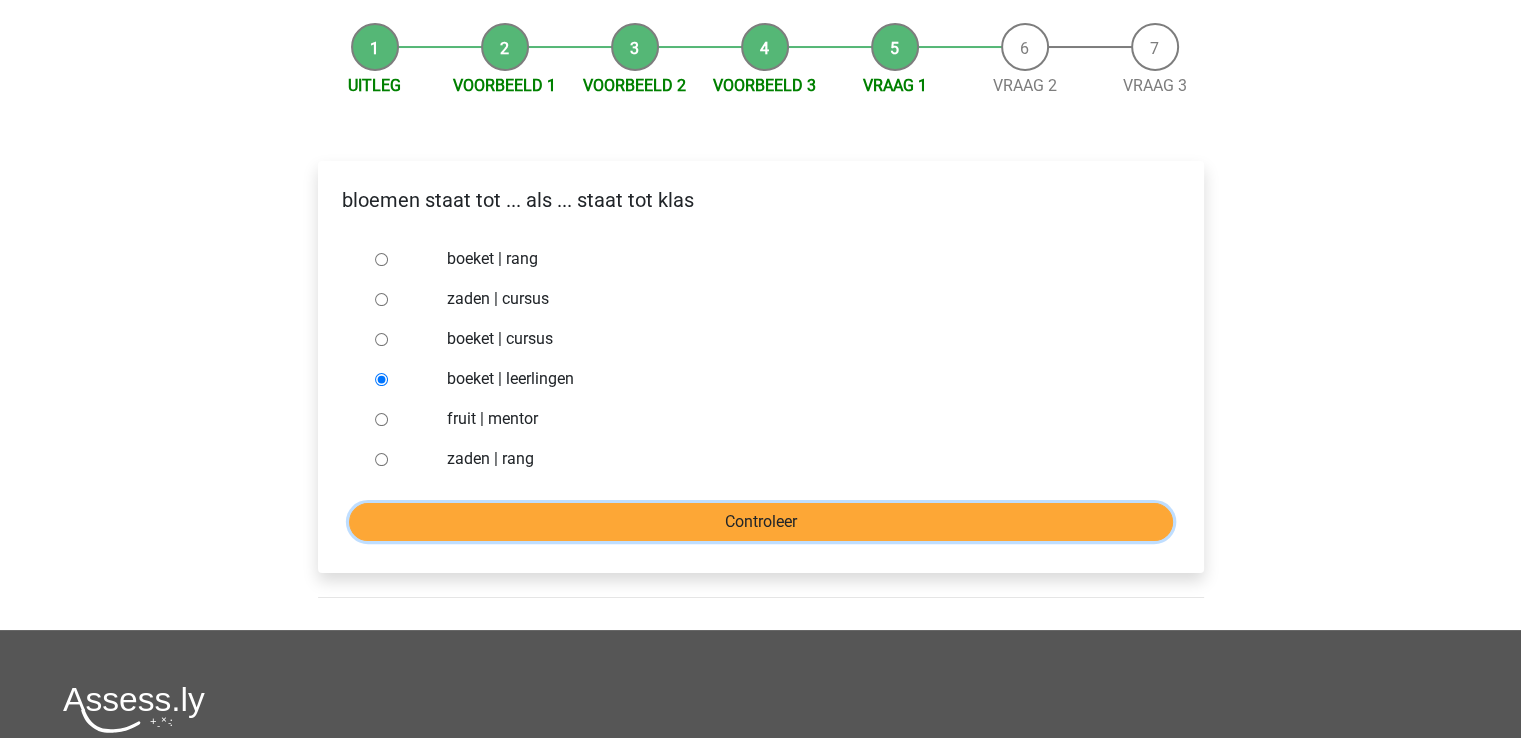 click on "Controleer" at bounding box center (761, 522) 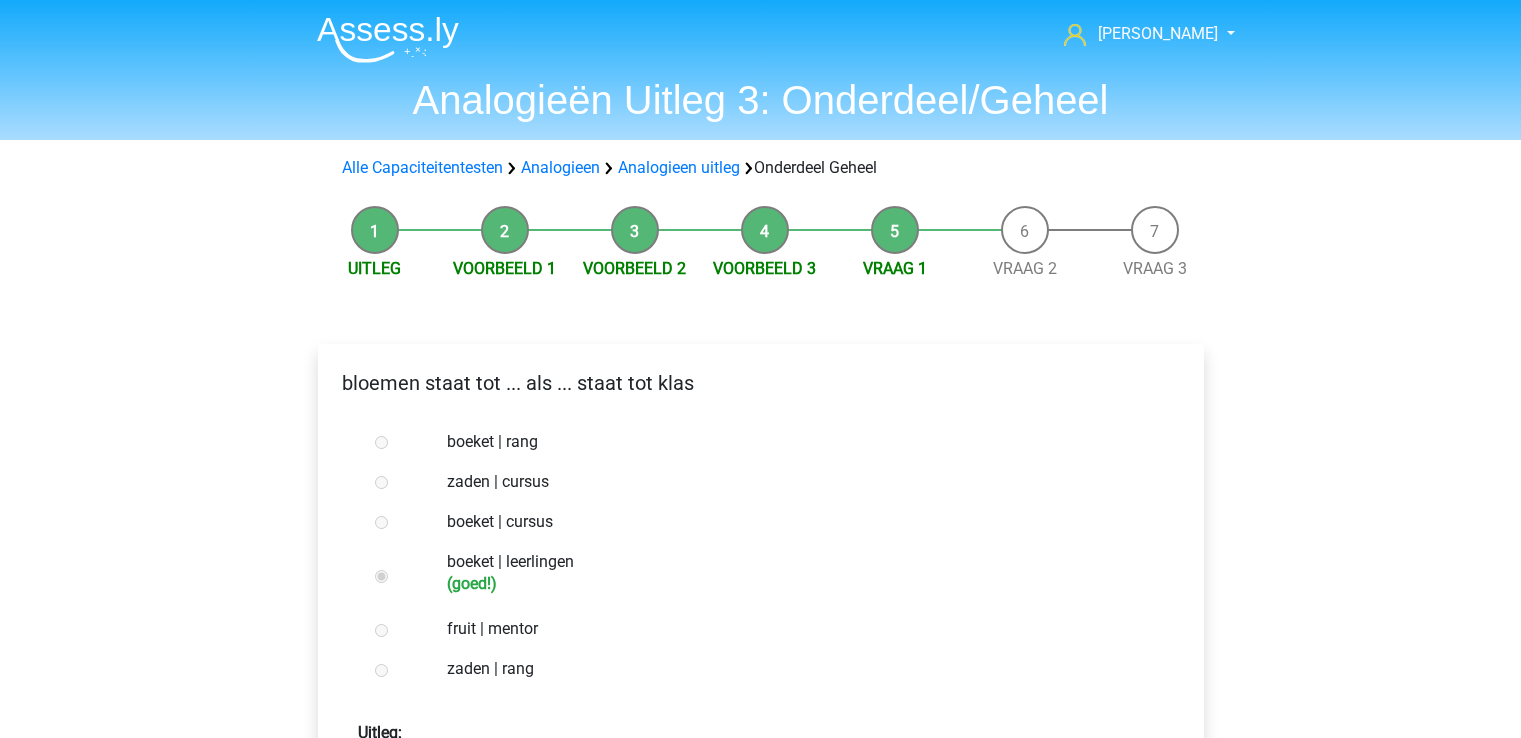 scroll, scrollTop: 0, scrollLeft: 0, axis: both 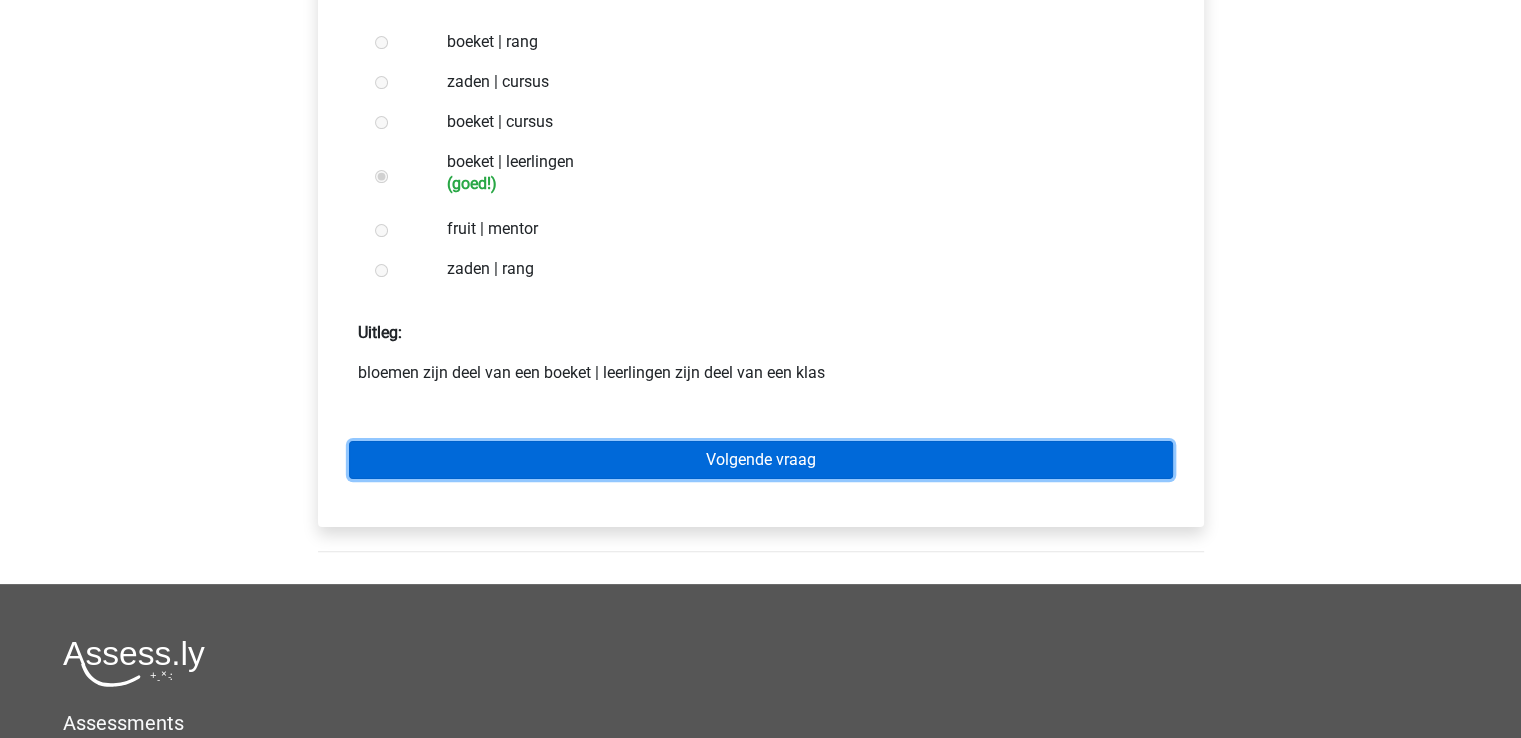 click on "Volgende vraag" at bounding box center [761, 460] 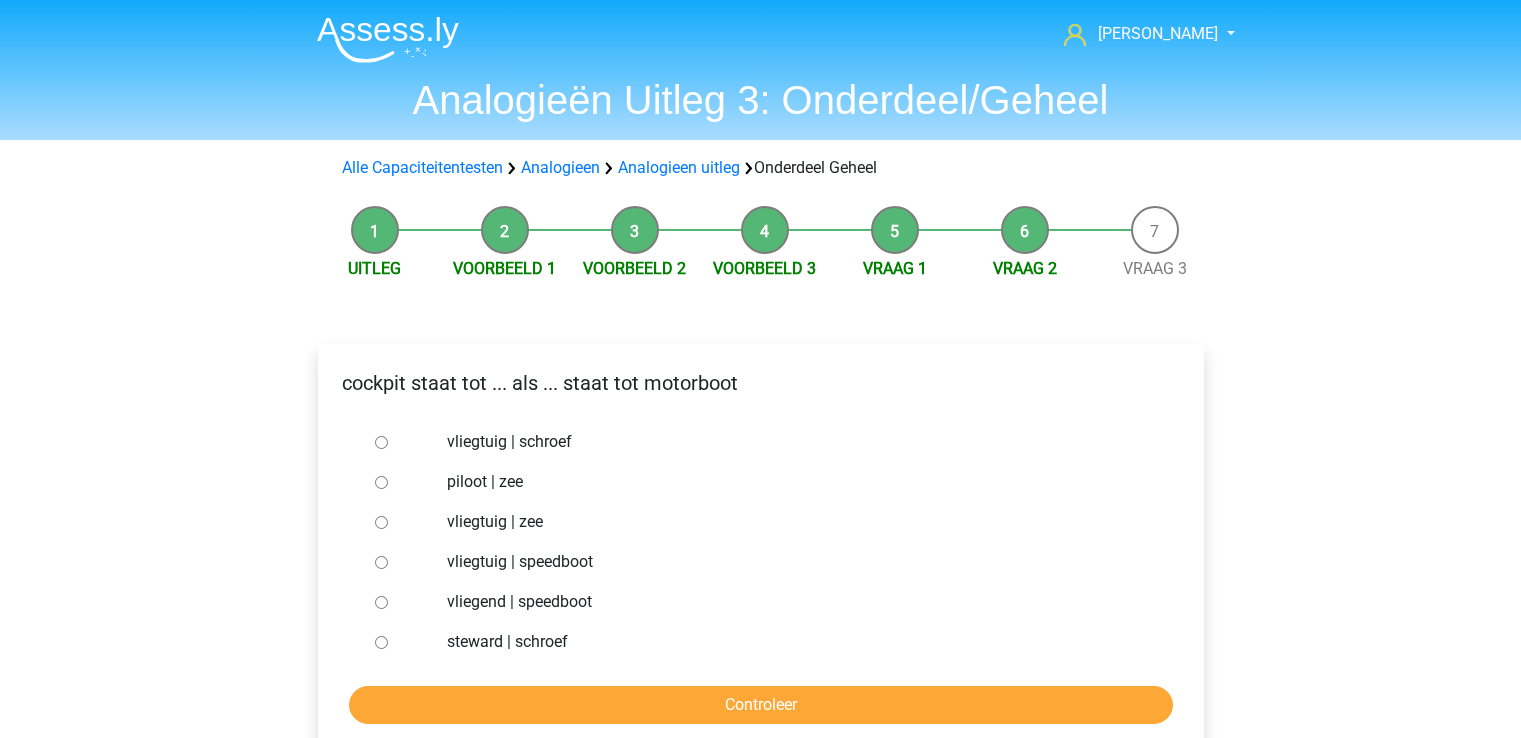 scroll, scrollTop: 0, scrollLeft: 0, axis: both 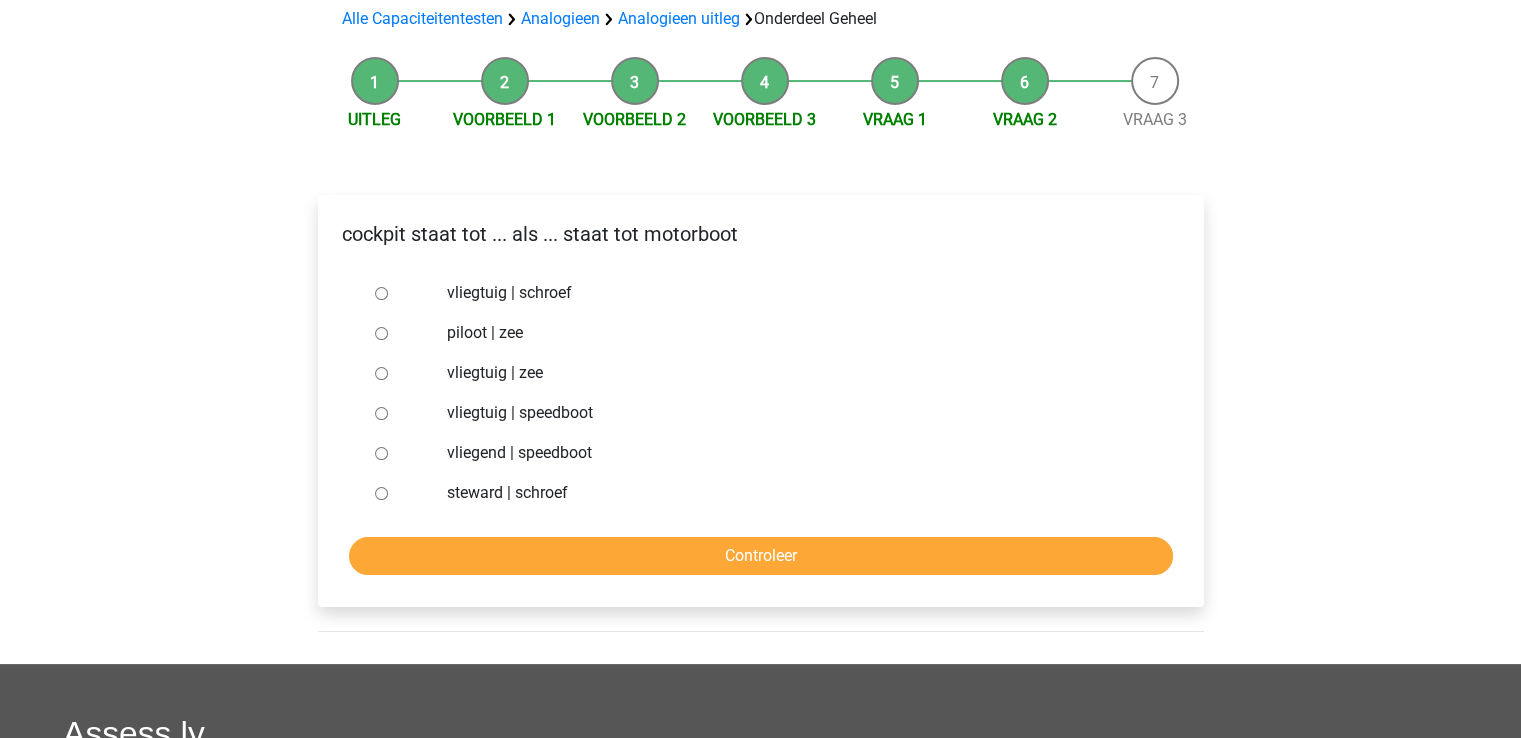 click on "vliegtuig | schroef" at bounding box center (381, 293) 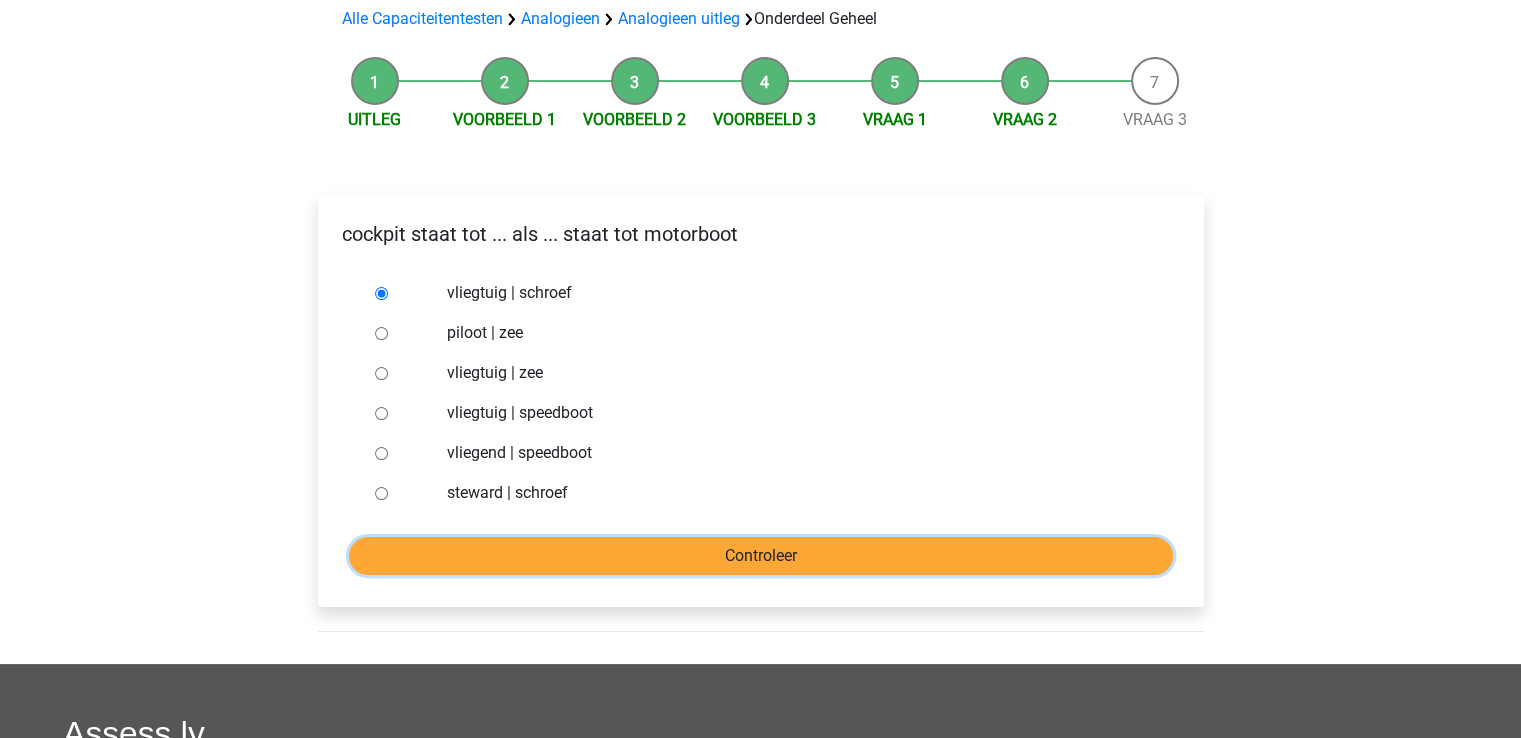 click on "Controleer" at bounding box center [761, 556] 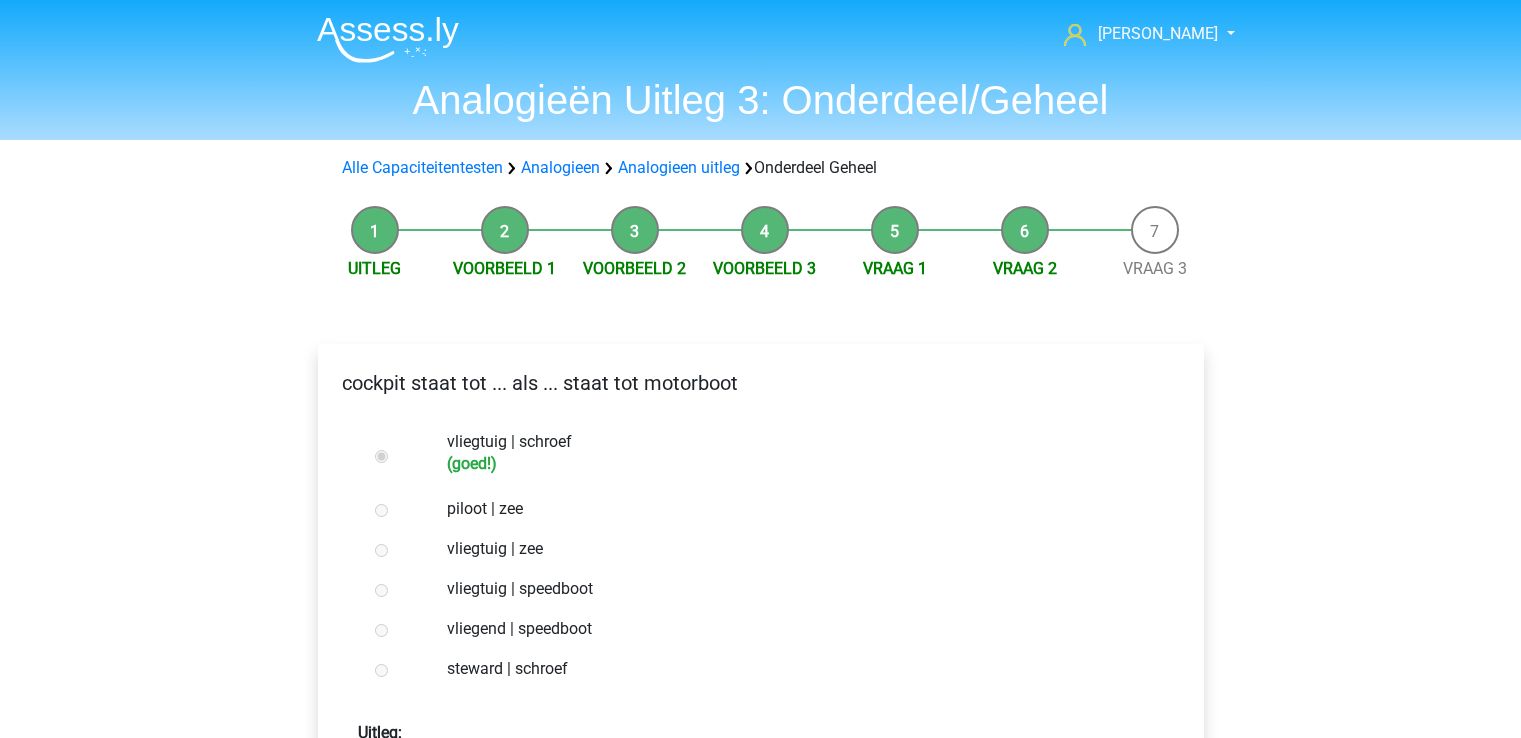 scroll, scrollTop: 0, scrollLeft: 0, axis: both 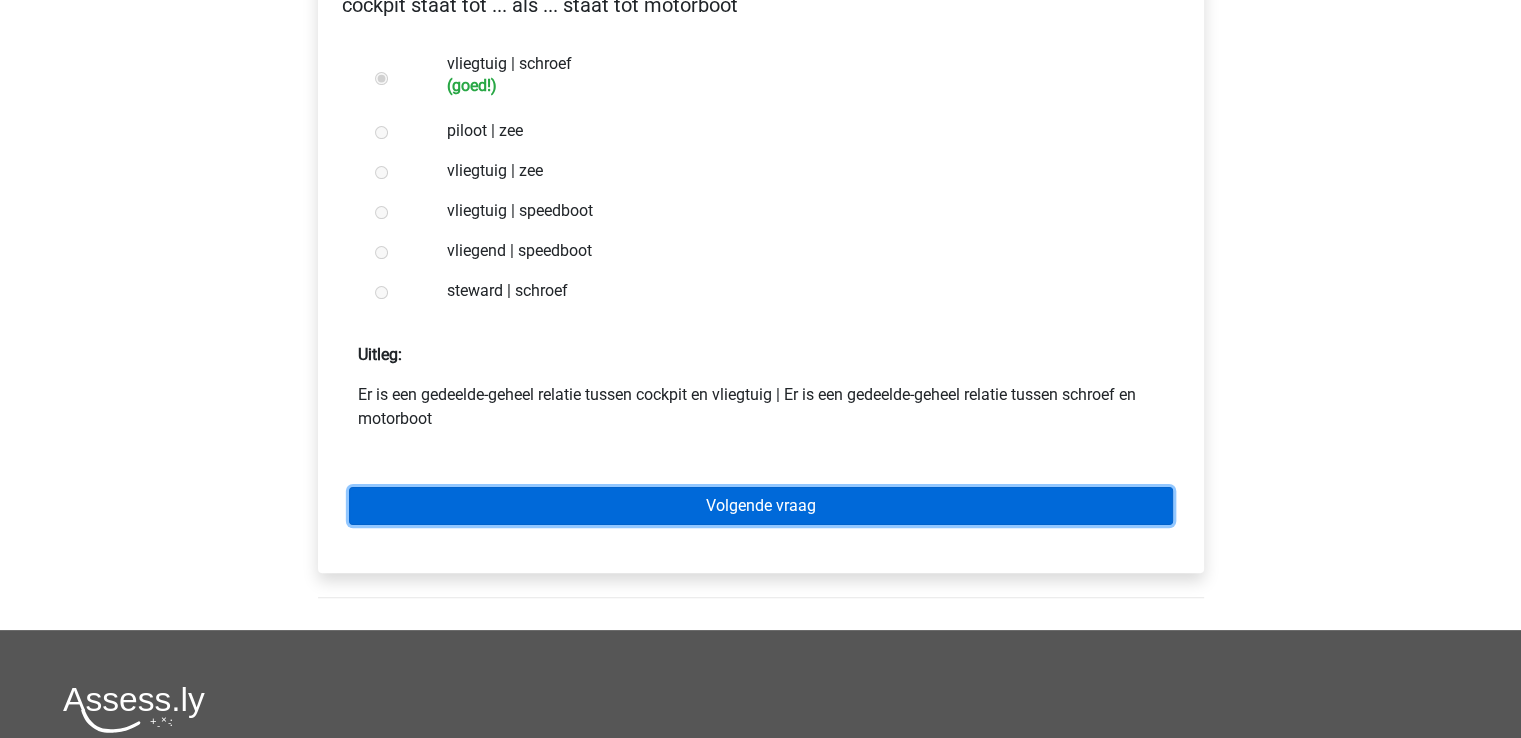 click on "Volgende vraag" at bounding box center [761, 506] 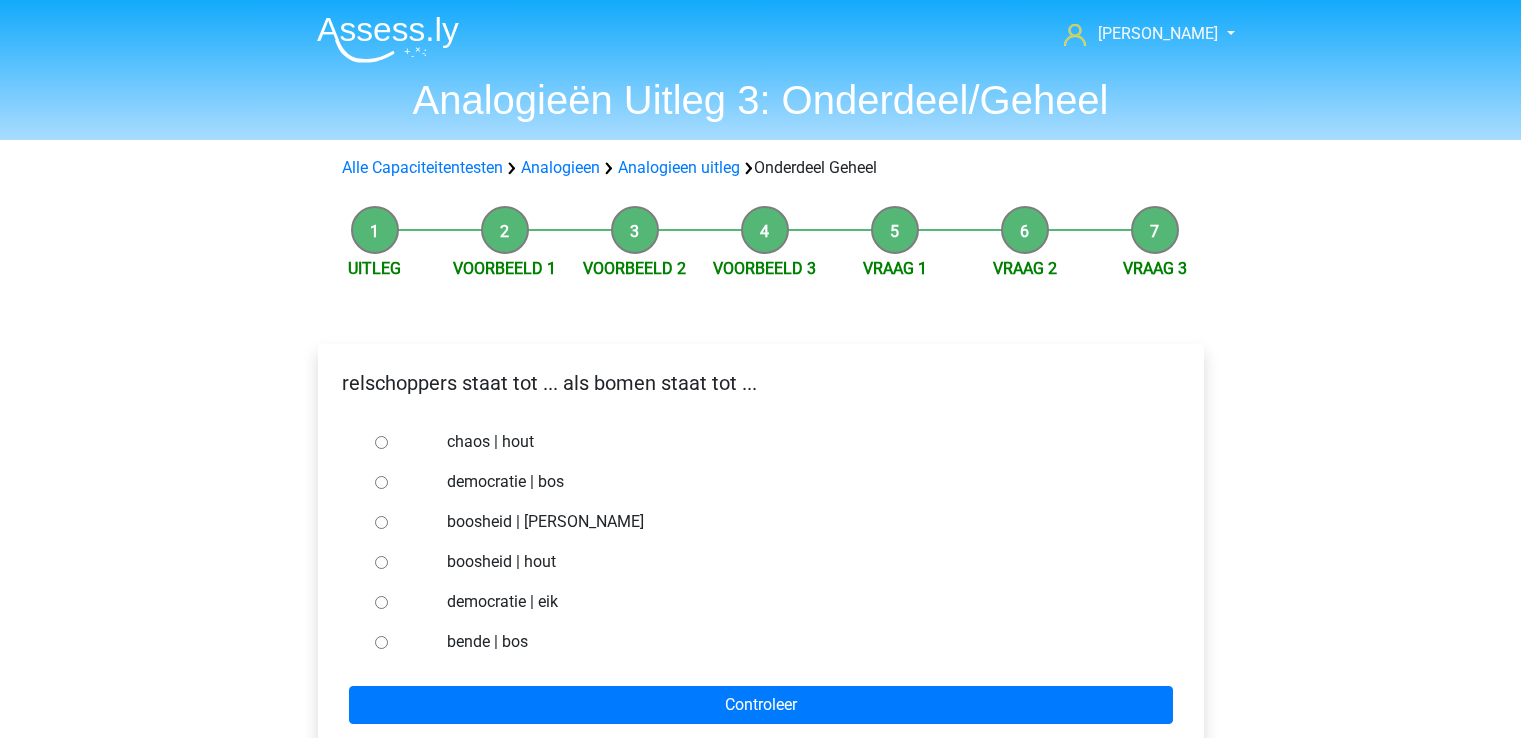 scroll, scrollTop: 0, scrollLeft: 0, axis: both 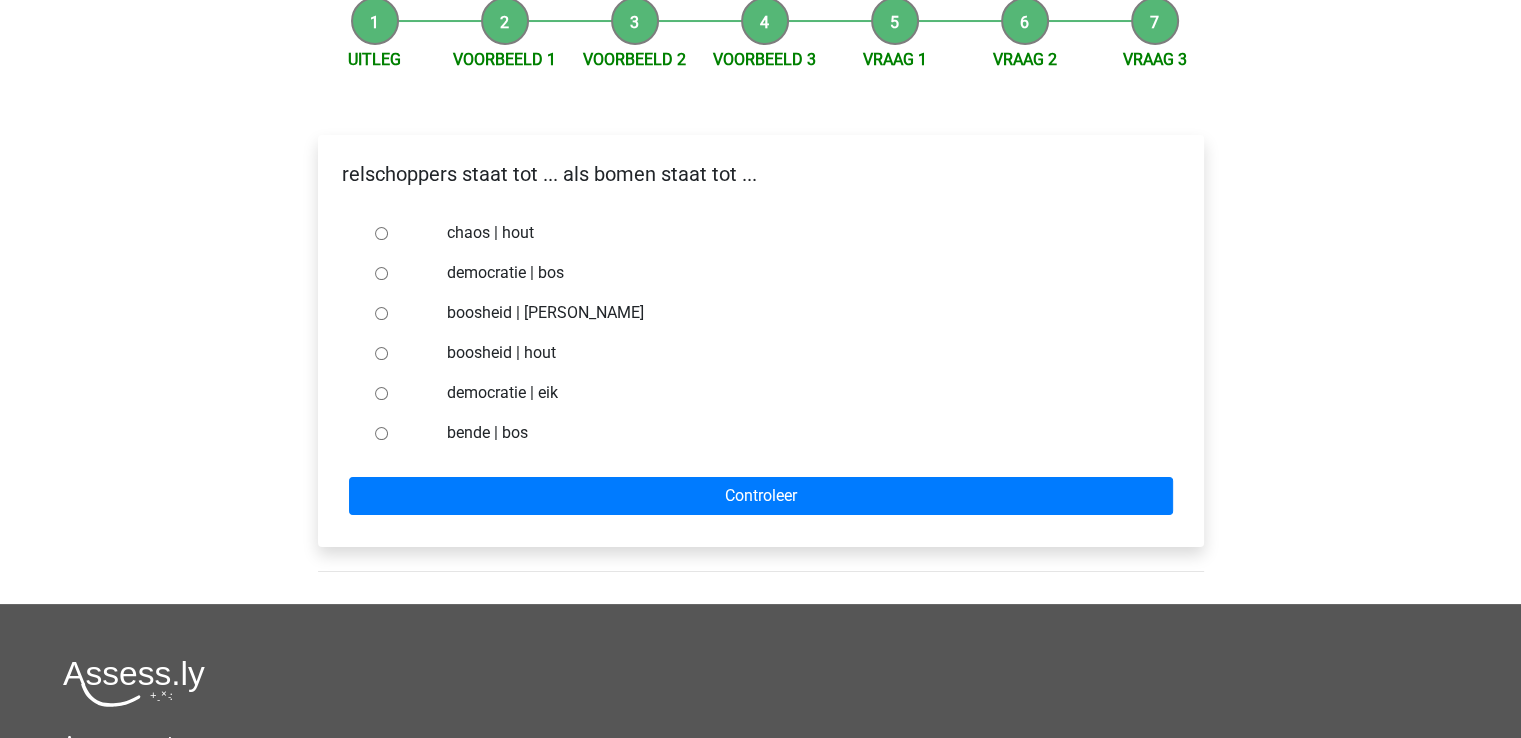 click on "bende | bos" at bounding box center (381, 433) 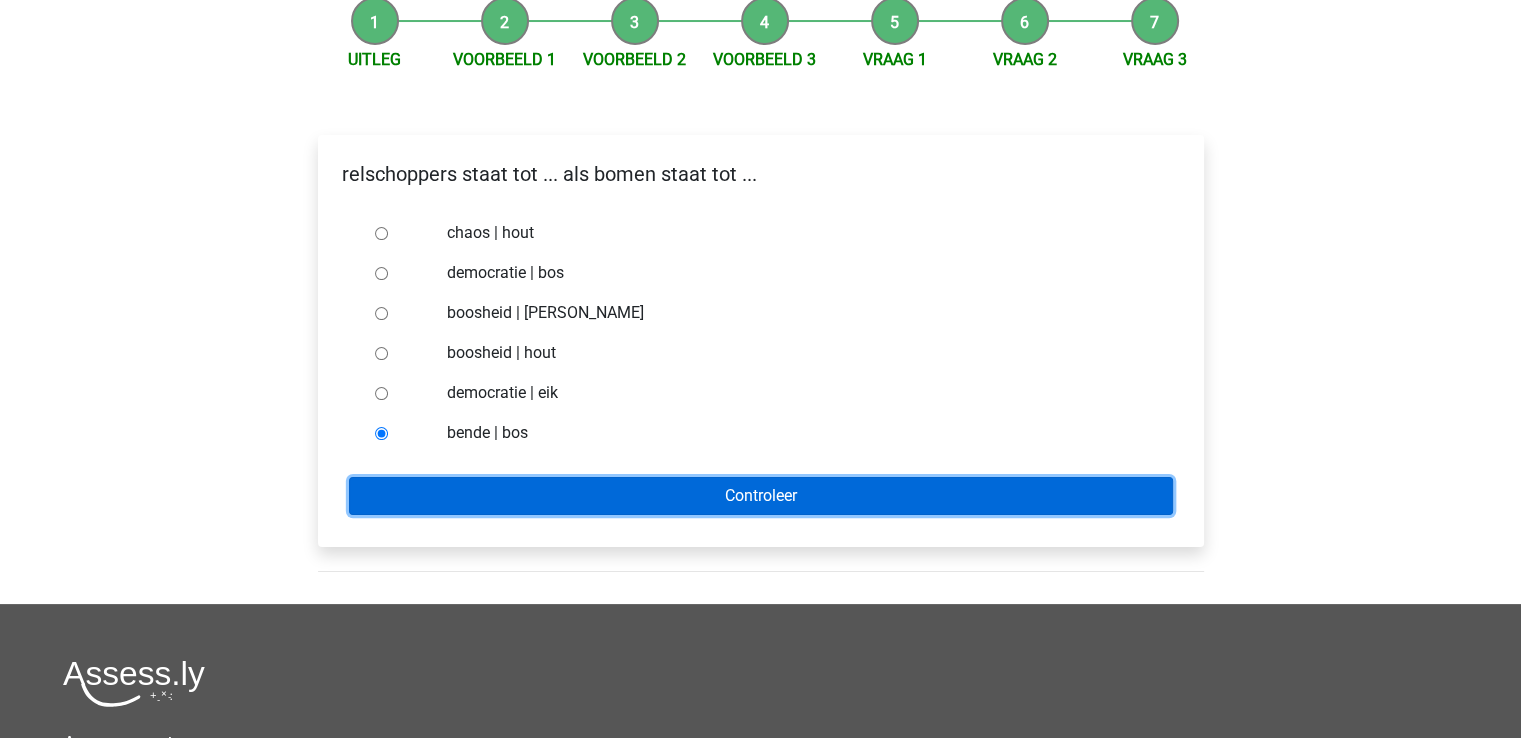 click on "Controleer" at bounding box center [761, 496] 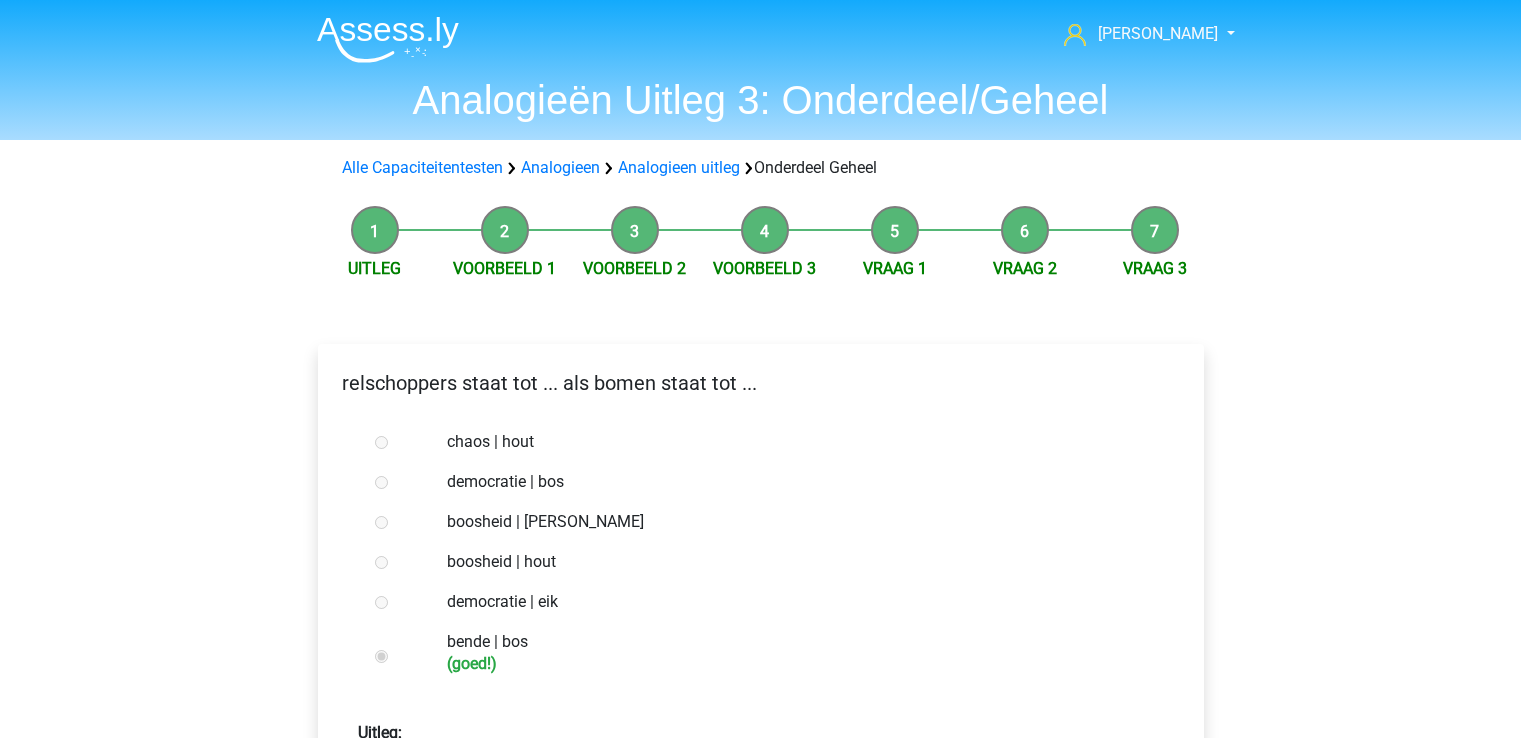 scroll, scrollTop: 0, scrollLeft: 0, axis: both 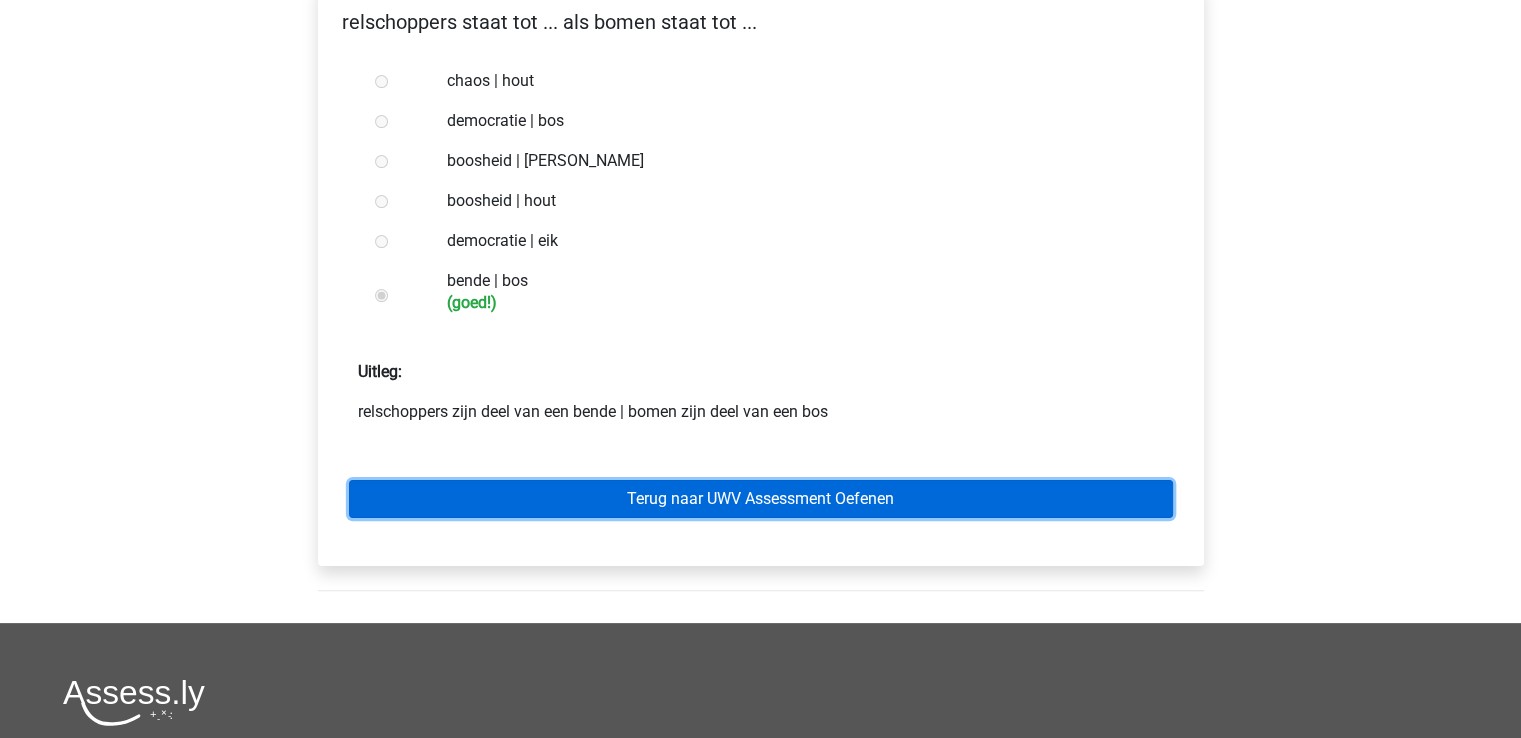 click on "Terug naar UWV Assessment Oefenen" at bounding box center [761, 499] 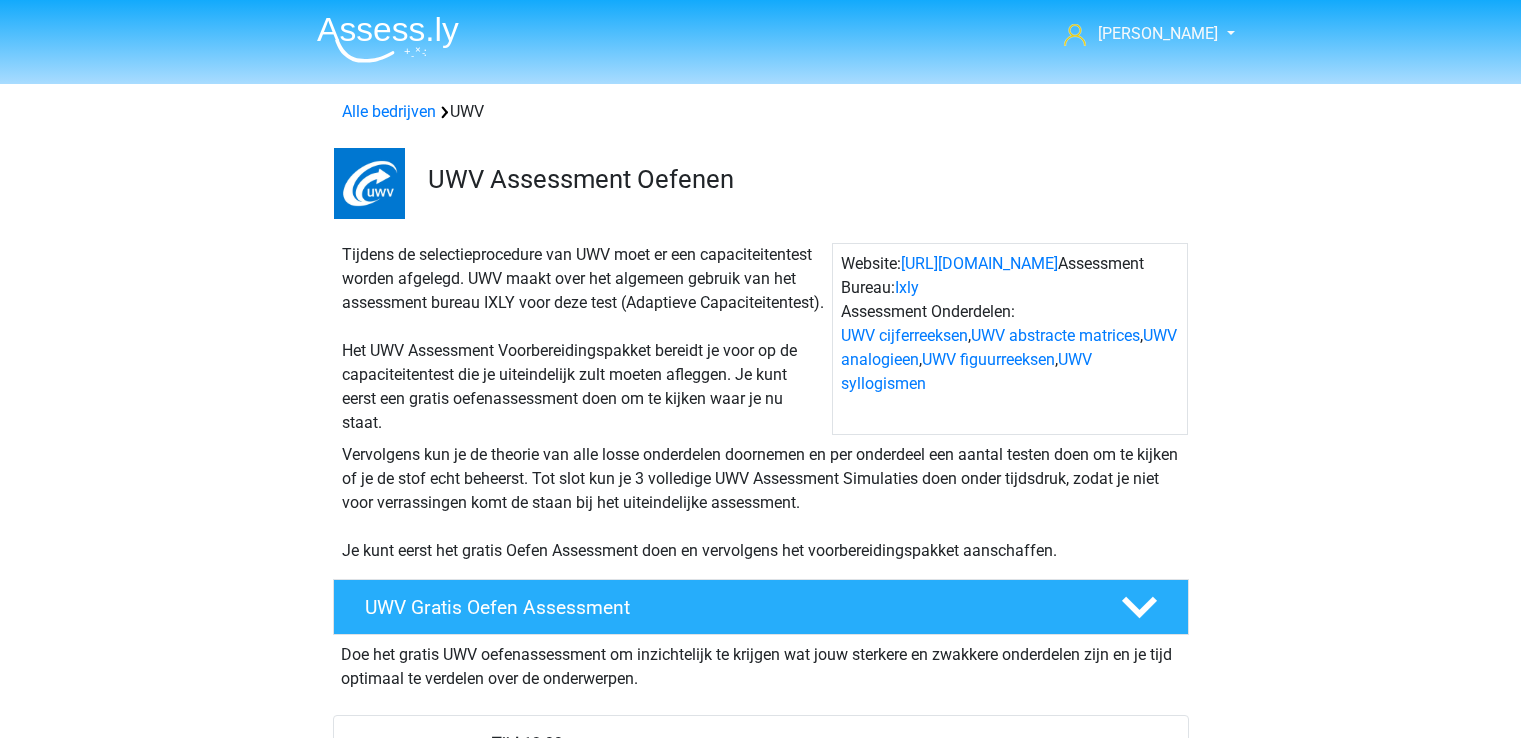 scroll, scrollTop: 0, scrollLeft: 0, axis: both 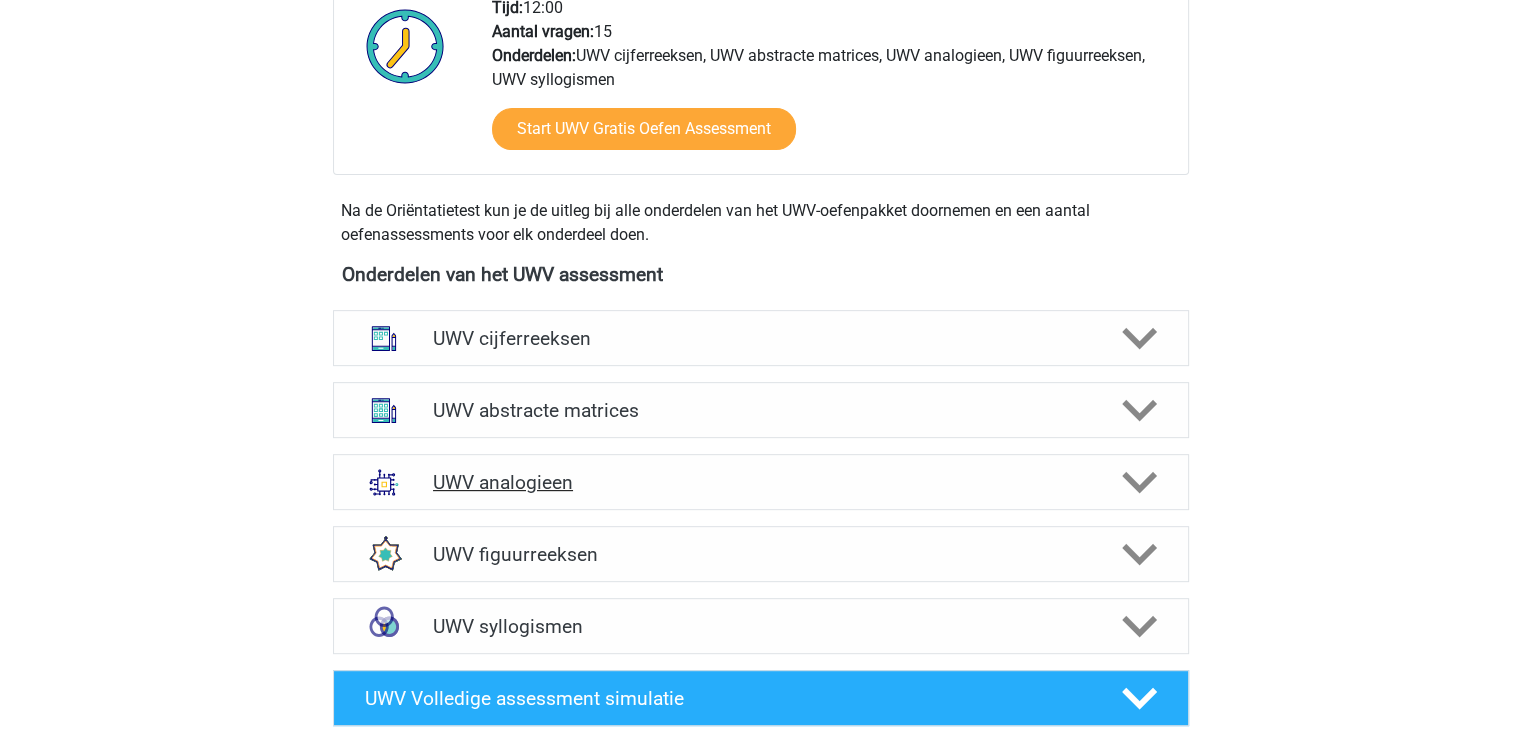 click on "UWV analogieen" at bounding box center (760, 482) 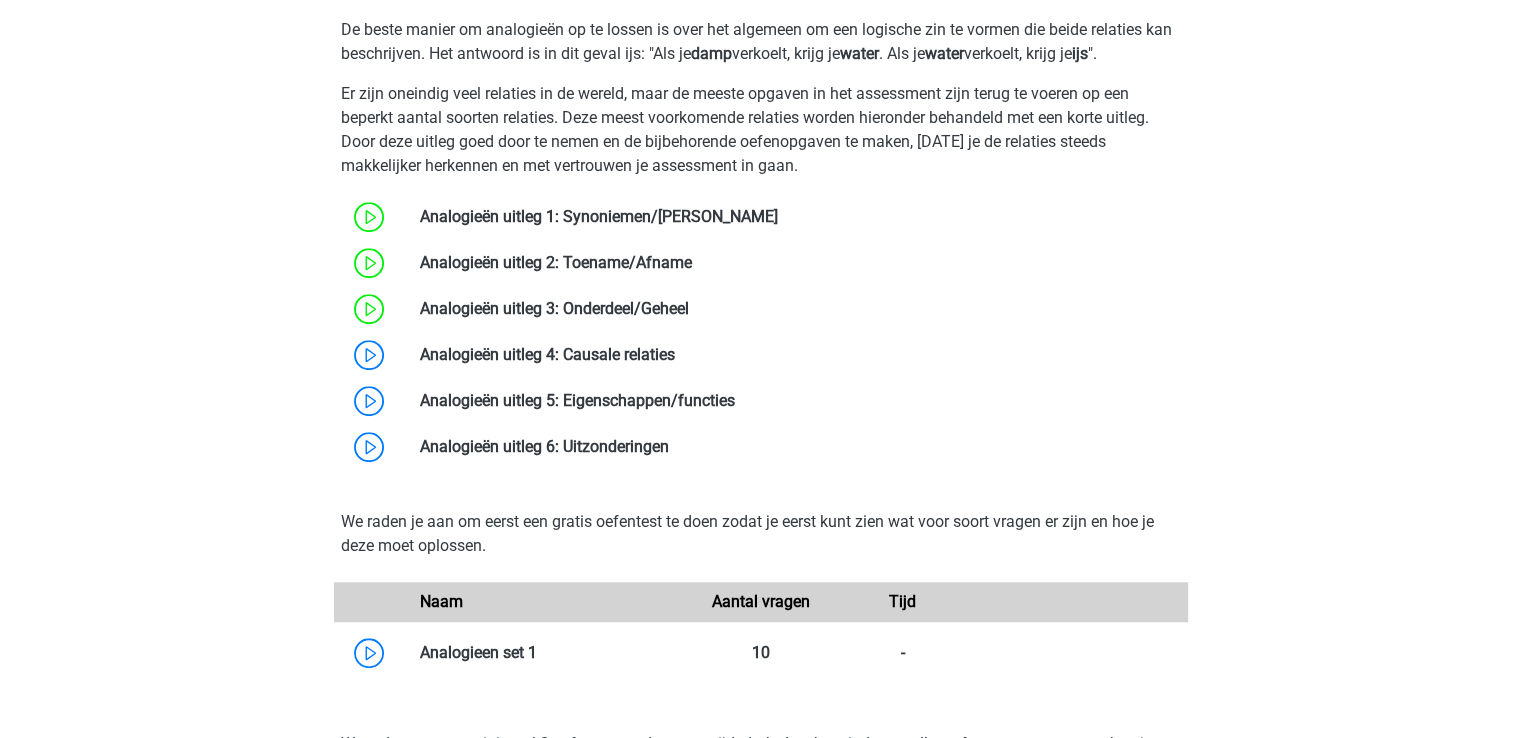 scroll, scrollTop: 1386, scrollLeft: 0, axis: vertical 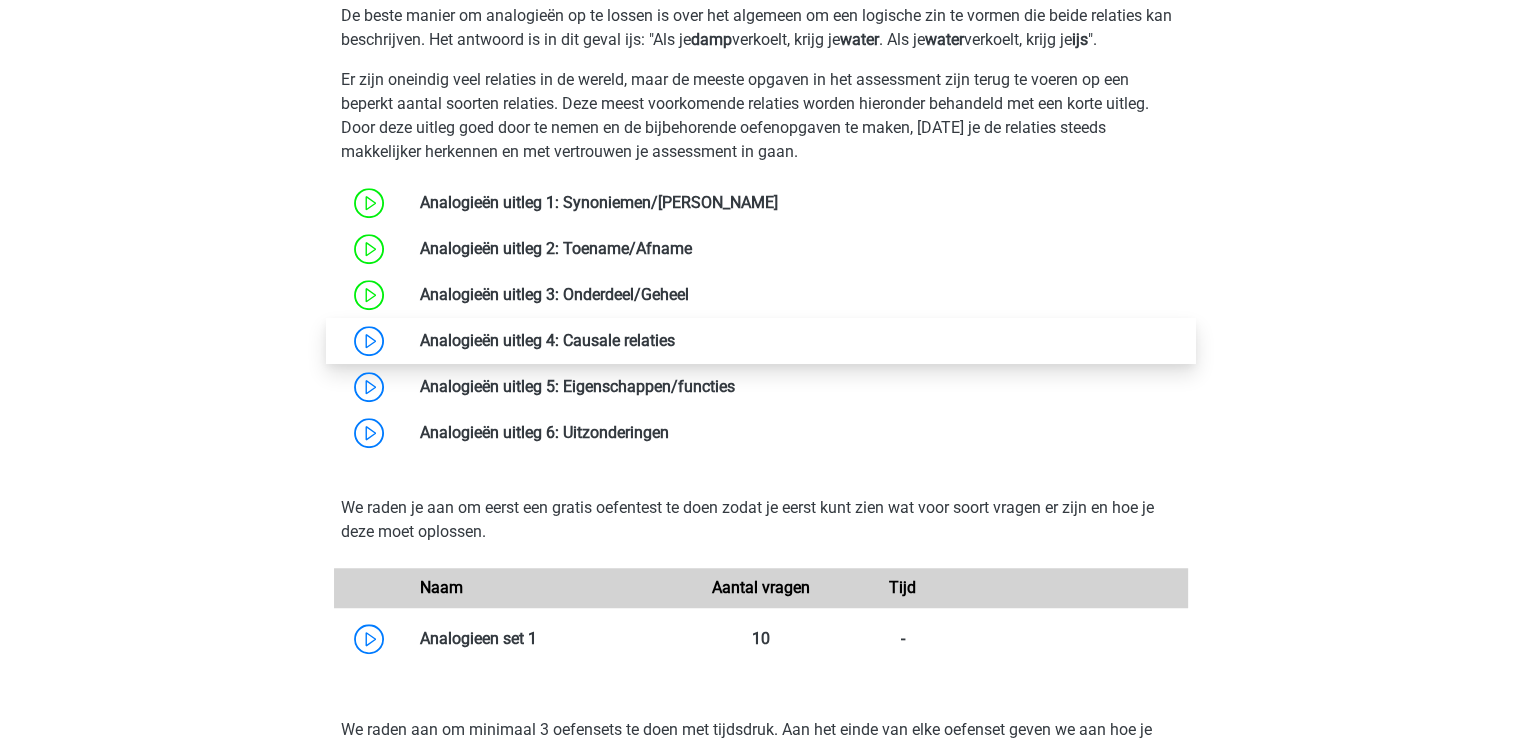 click at bounding box center (675, 340) 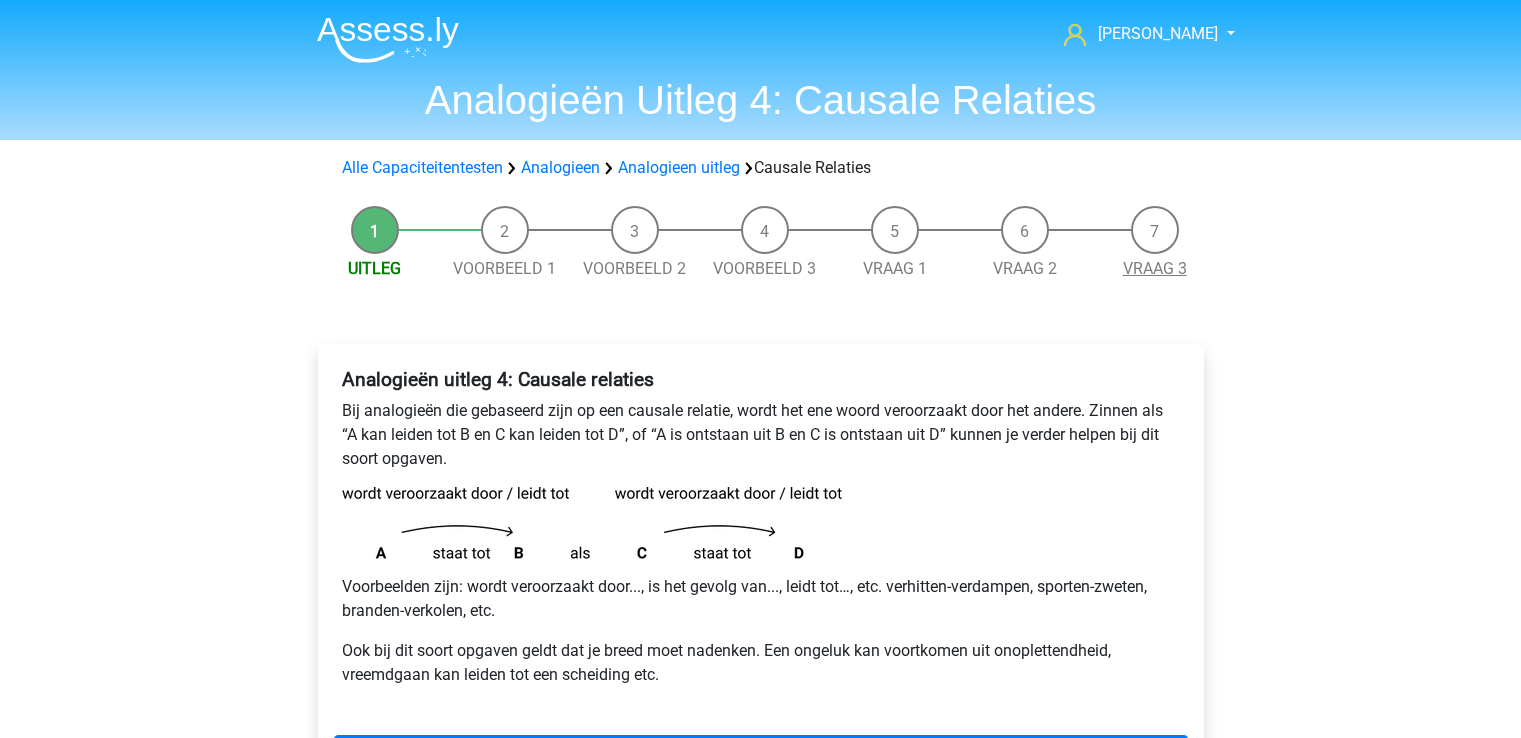 scroll, scrollTop: 0, scrollLeft: 0, axis: both 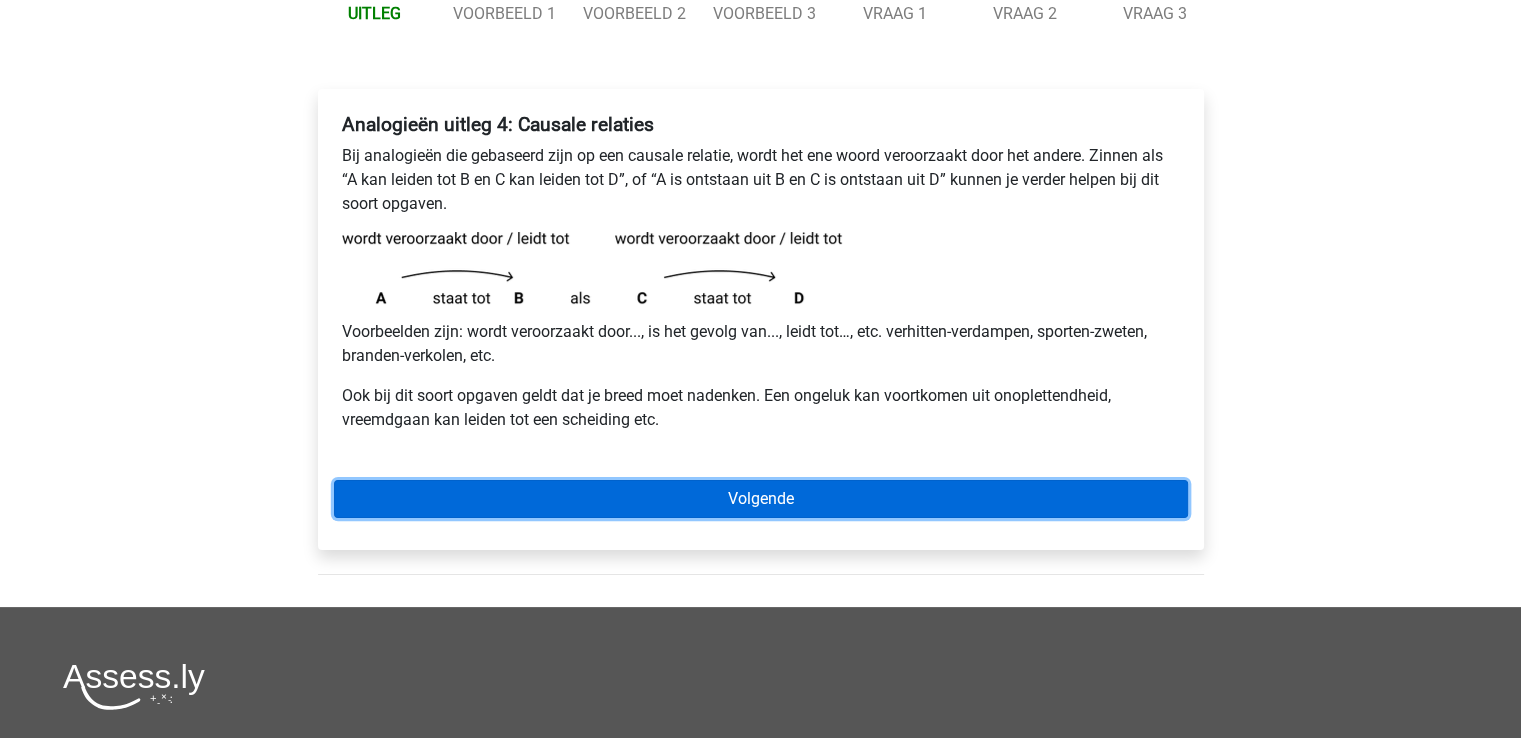 click on "Volgende" at bounding box center [761, 499] 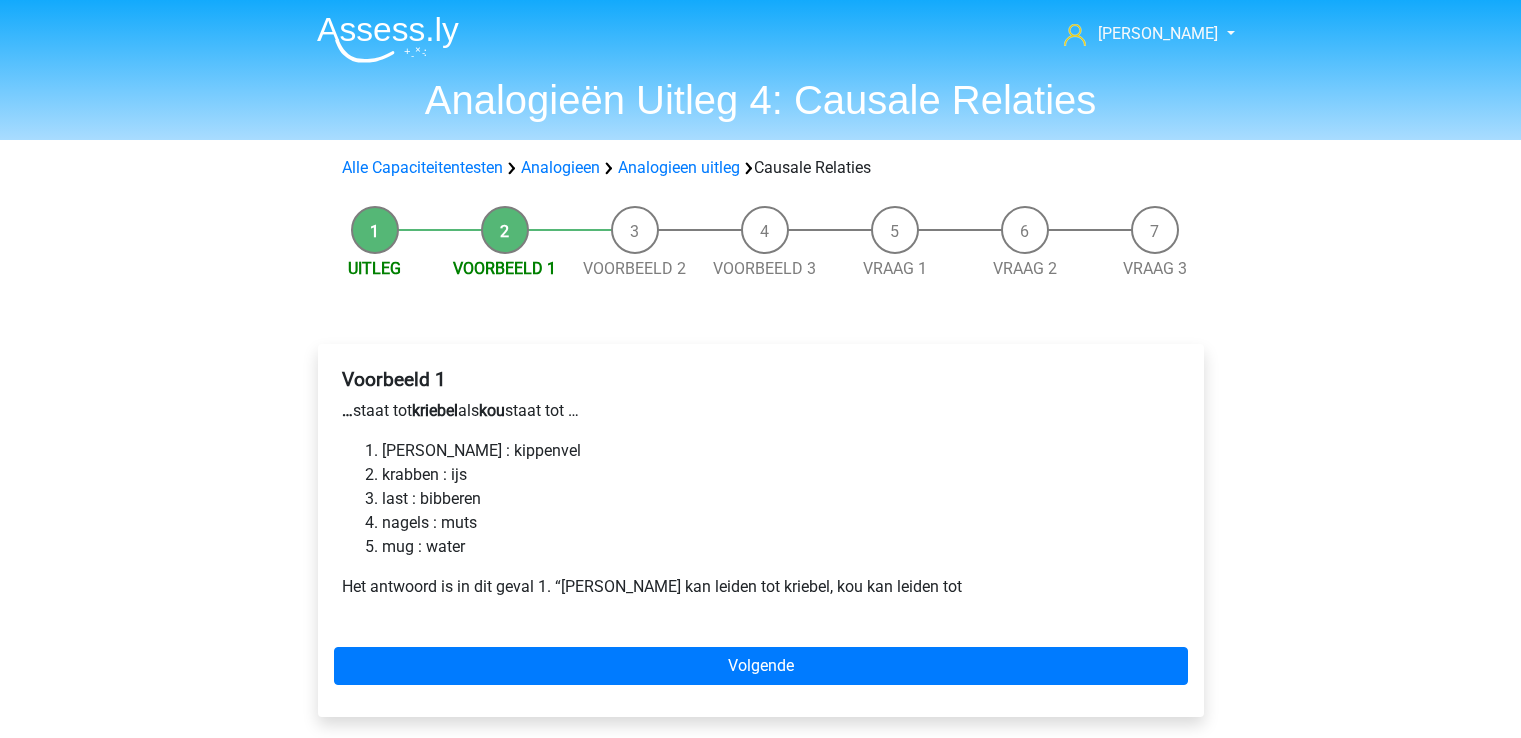 scroll, scrollTop: 0, scrollLeft: 0, axis: both 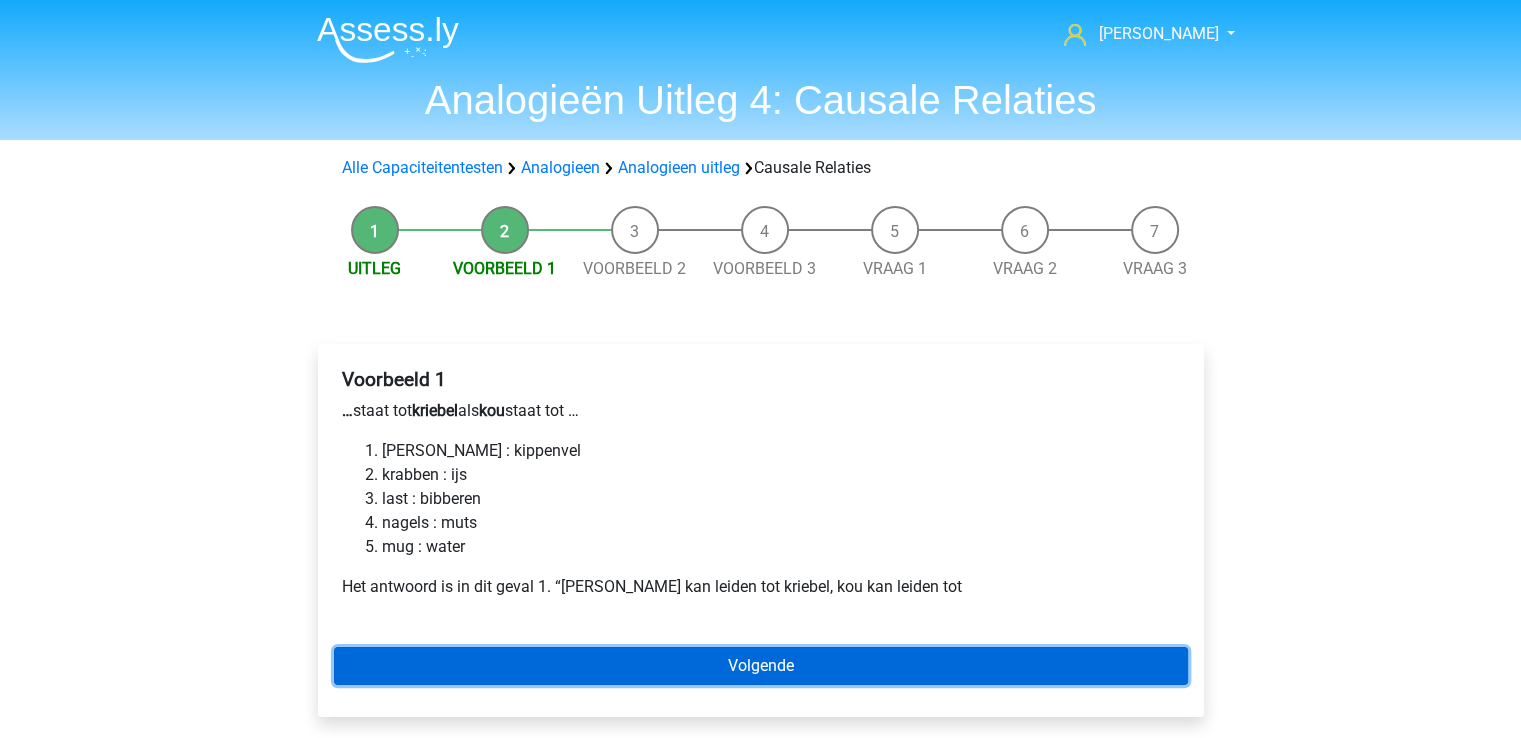click on "Volgende" at bounding box center (761, 666) 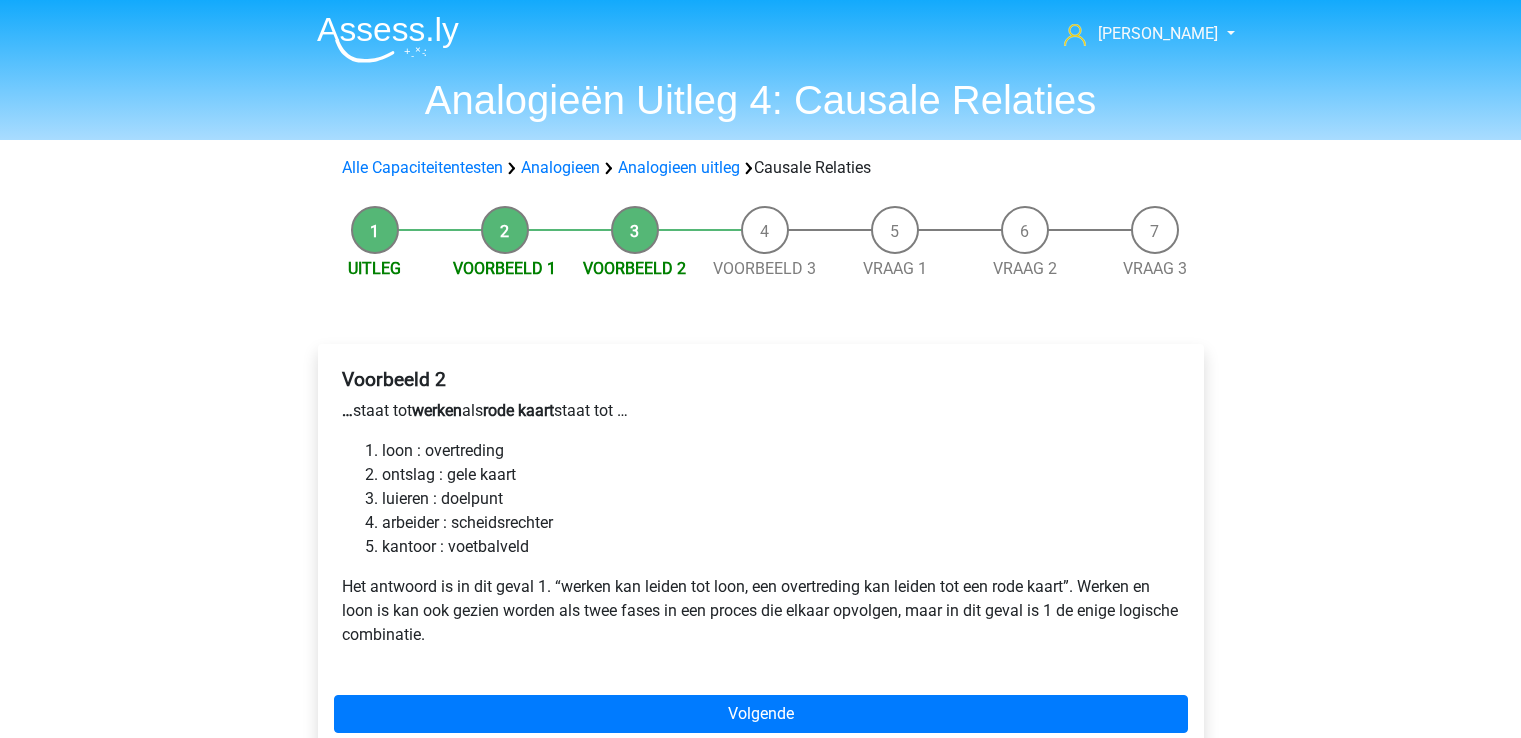 scroll, scrollTop: 0, scrollLeft: 0, axis: both 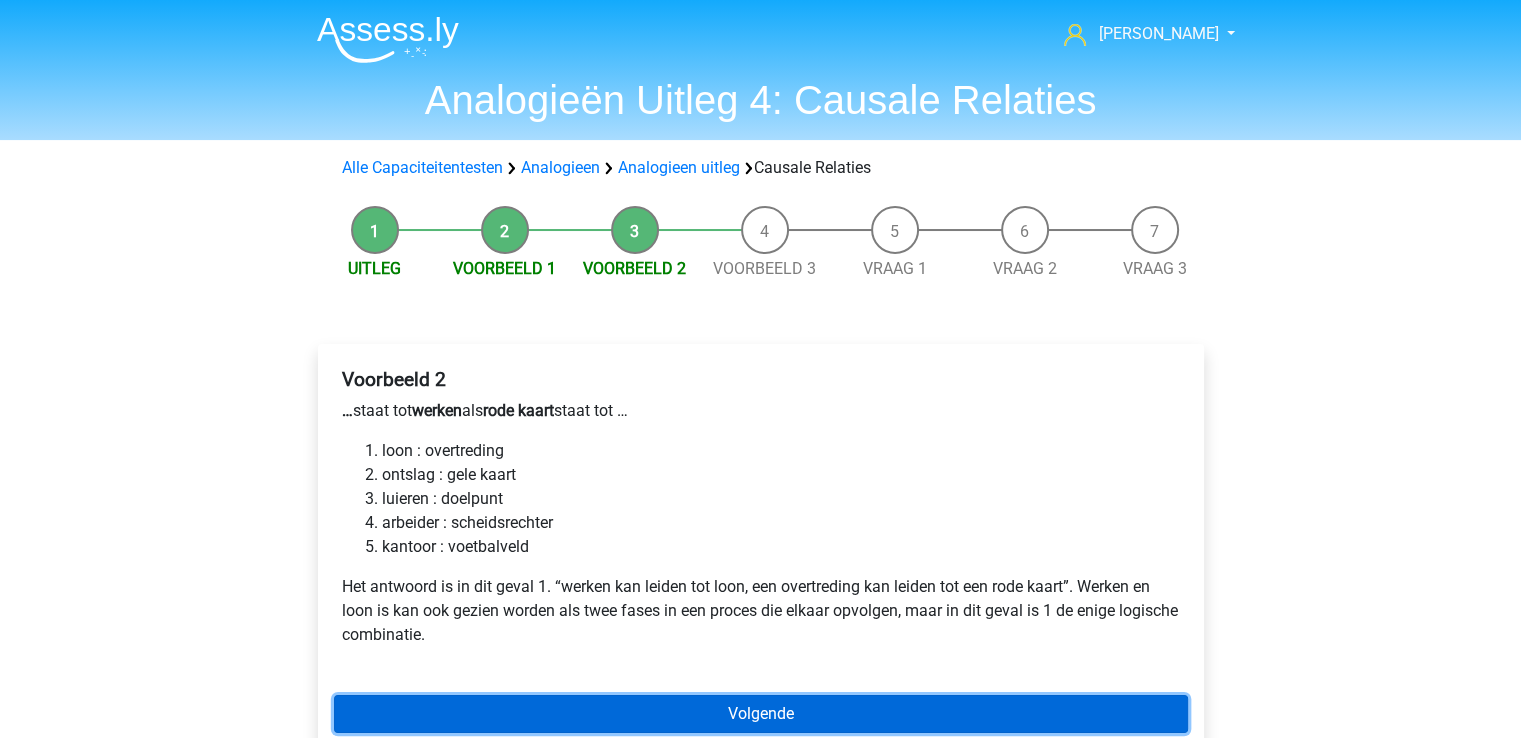 click on "Volgende" at bounding box center (761, 714) 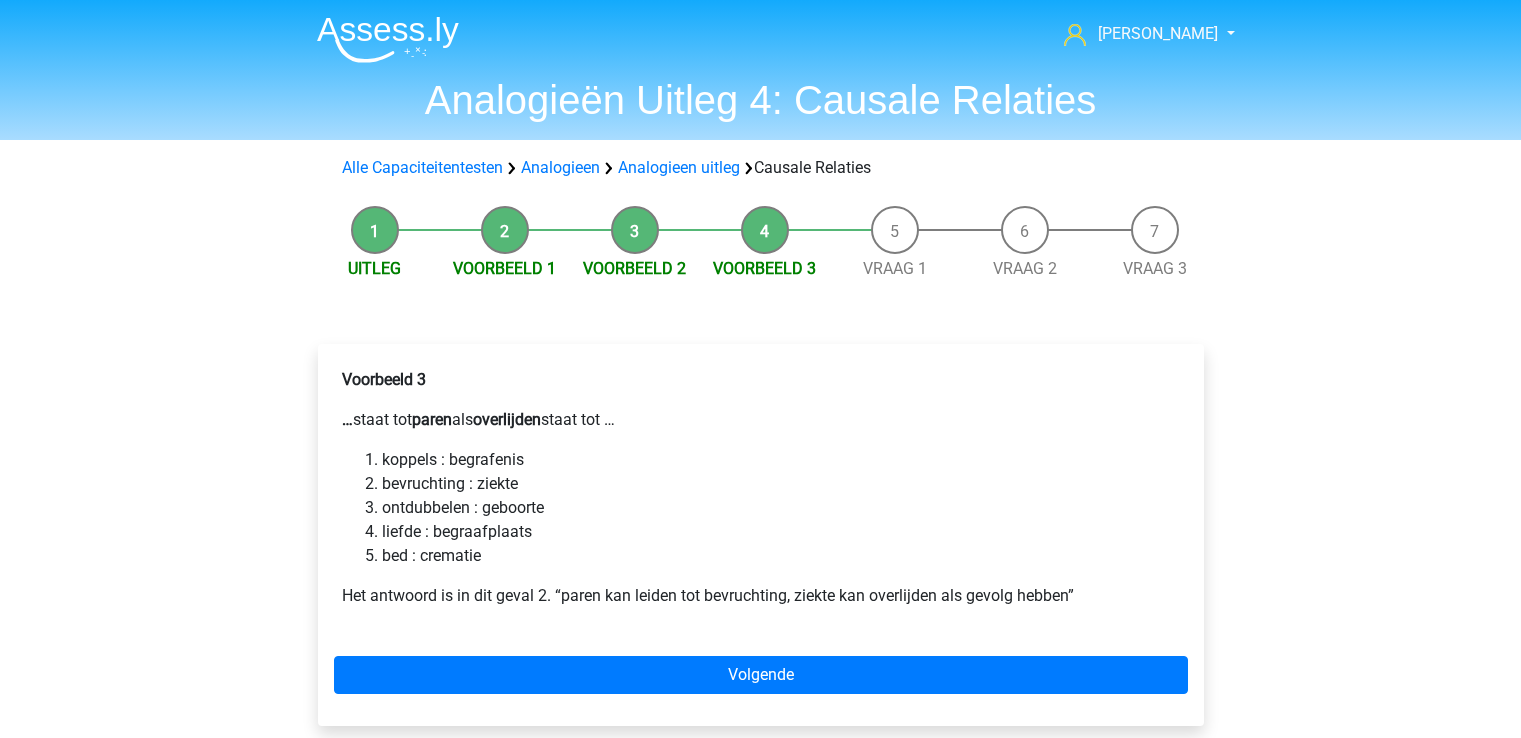 scroll, scrollTop: 0, scrollLeft: 0, axis: both 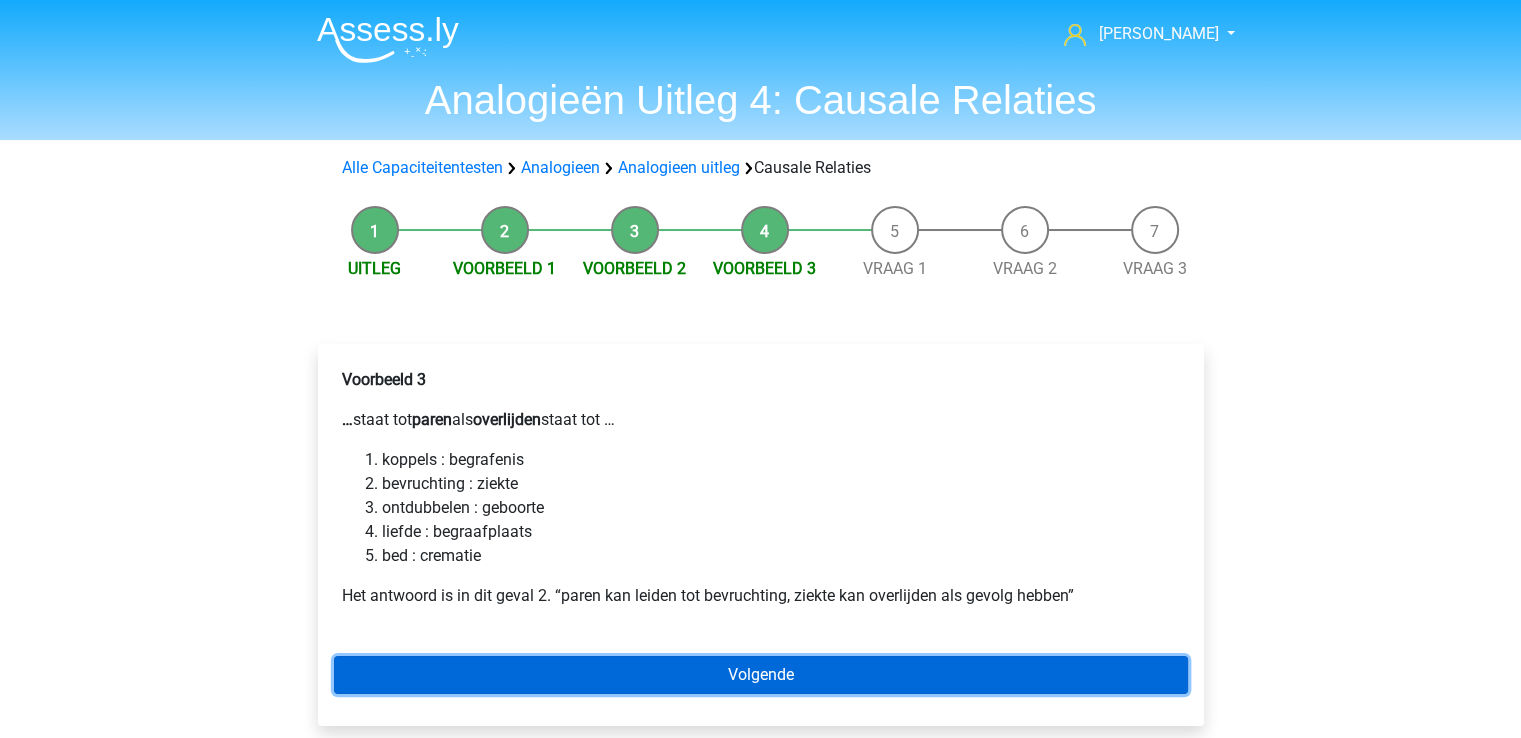 click on "Volgende" at bounding box center (761, 675) 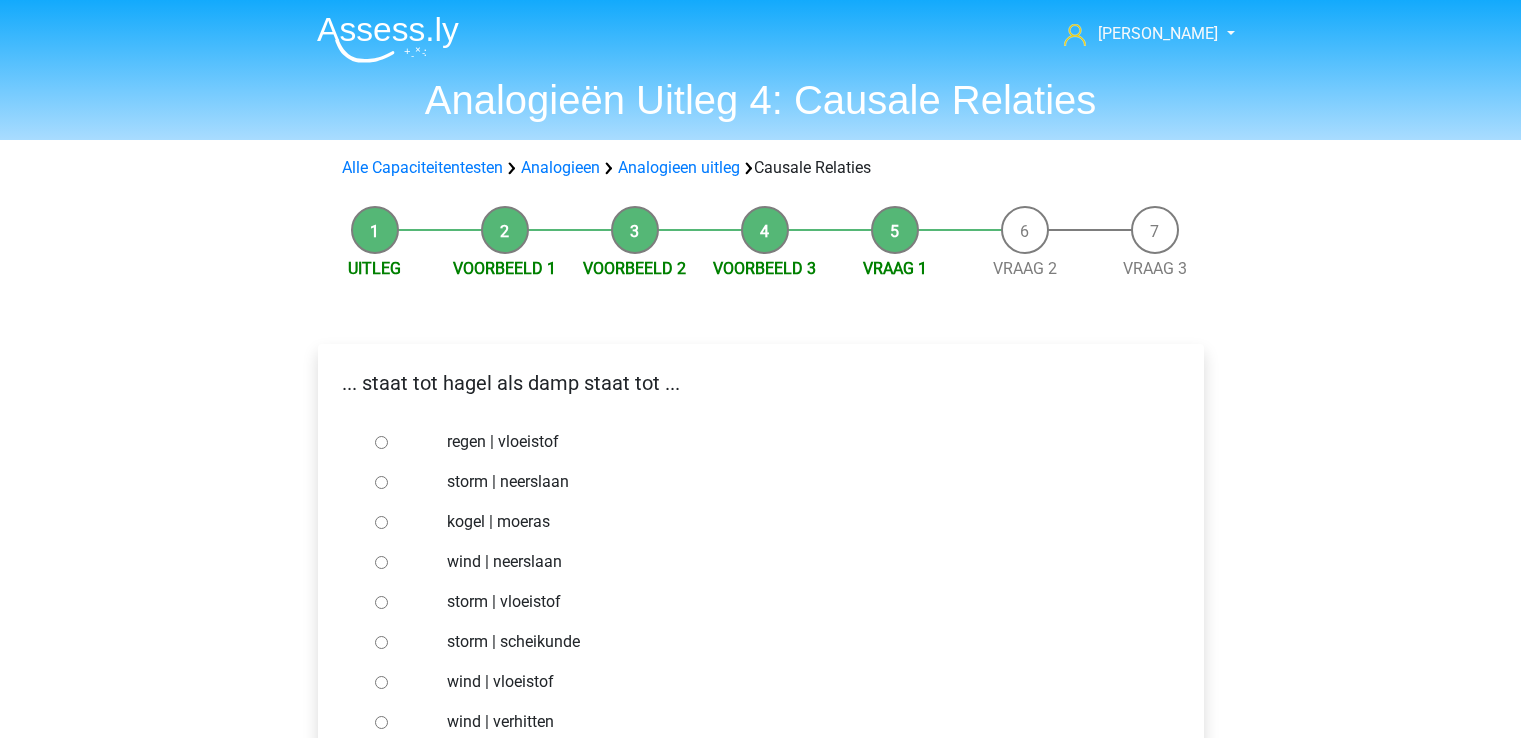 scroll, scrollTop: 0, scrollLeft: 0, axis: both 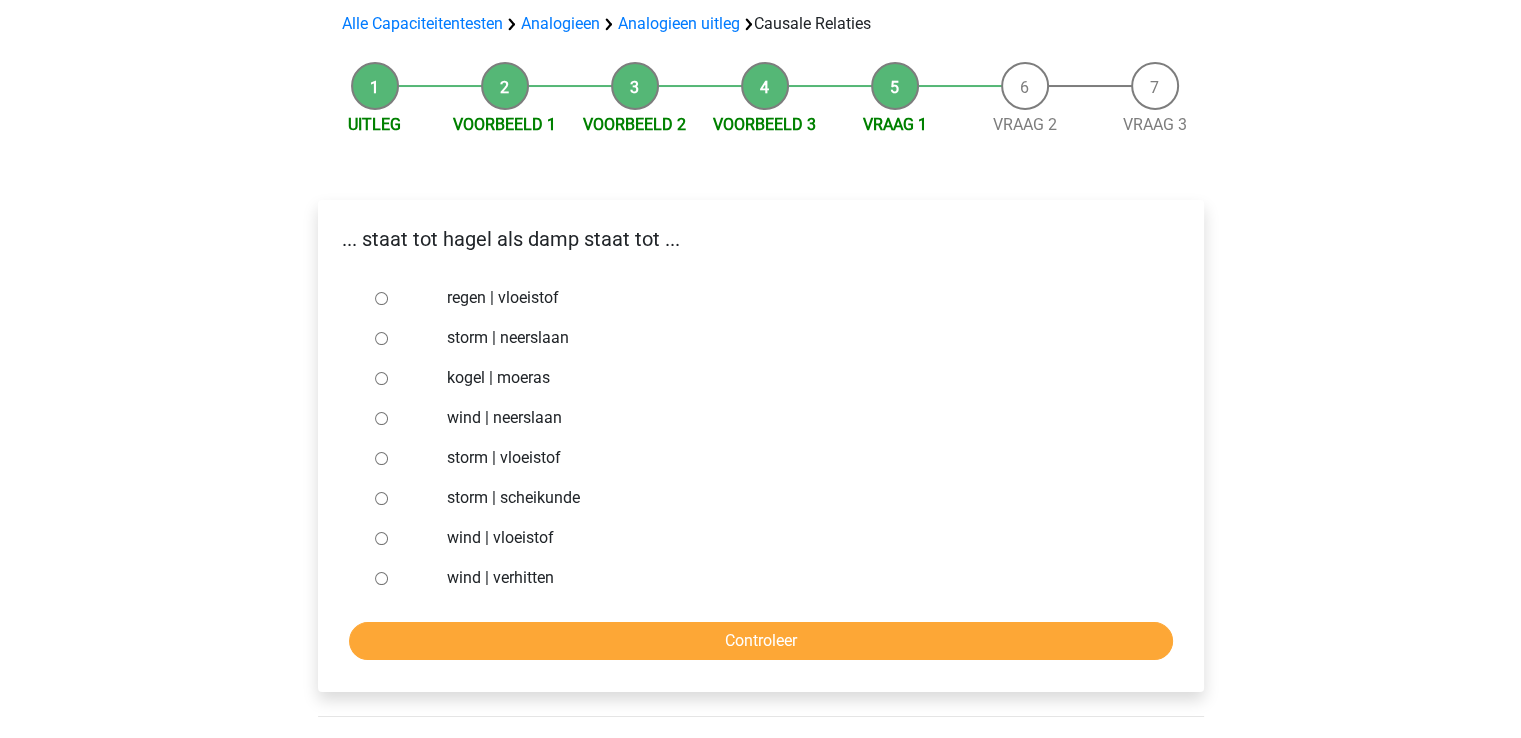 click on "regen | vloeistof" at bounding box center (381, 298) 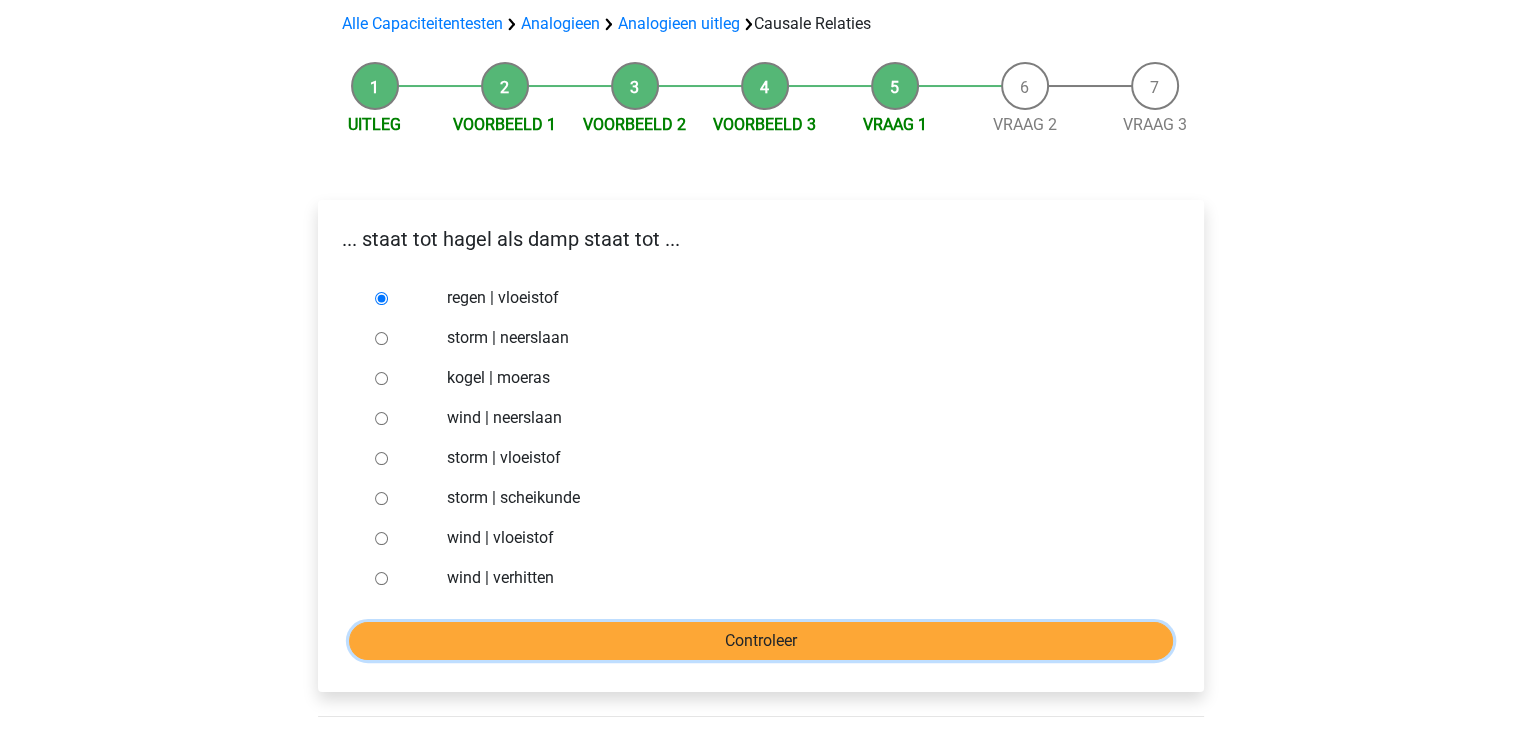 click on "Controleer" at bounding box center [761, 641] 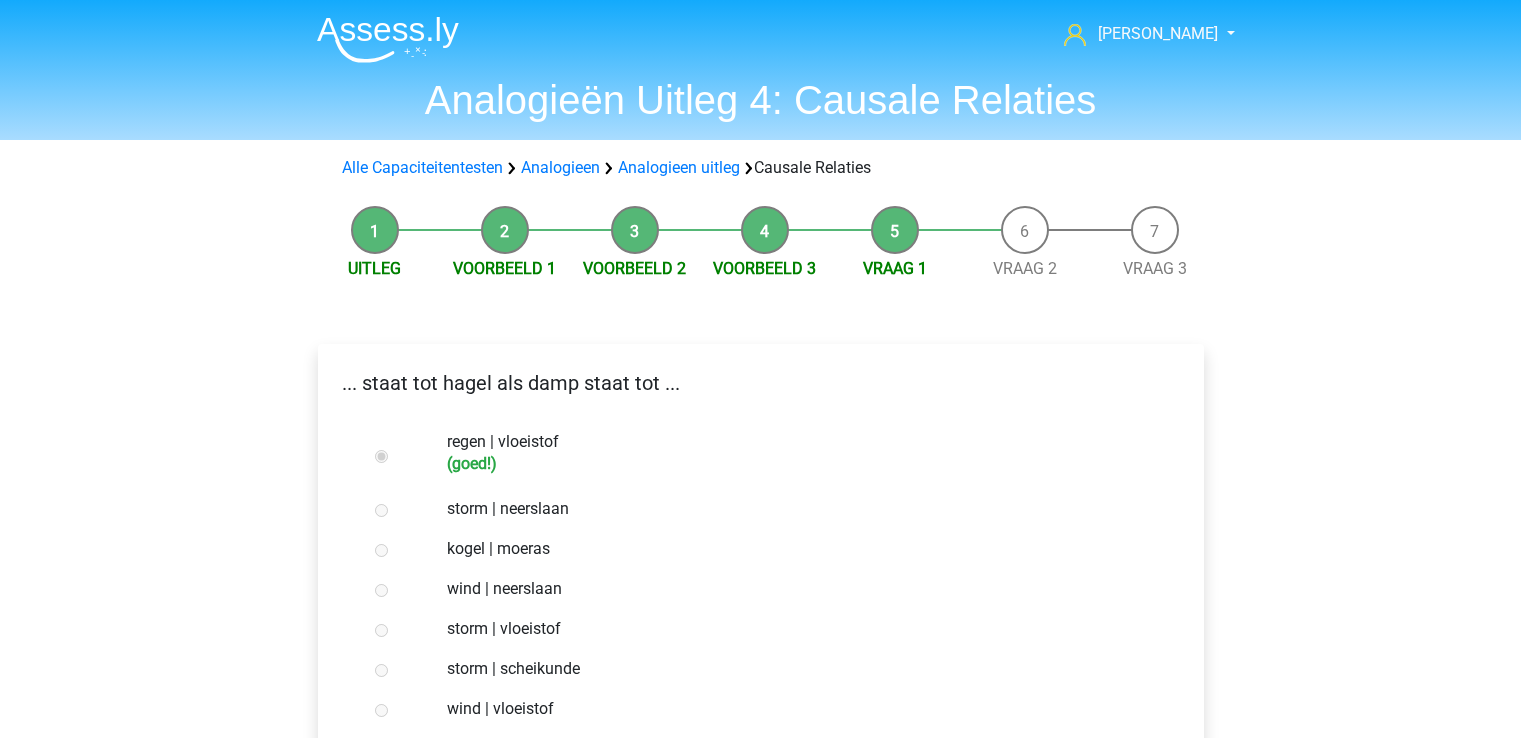 scroll, scrollTop: 0, scrollLeft: 0, axis: both 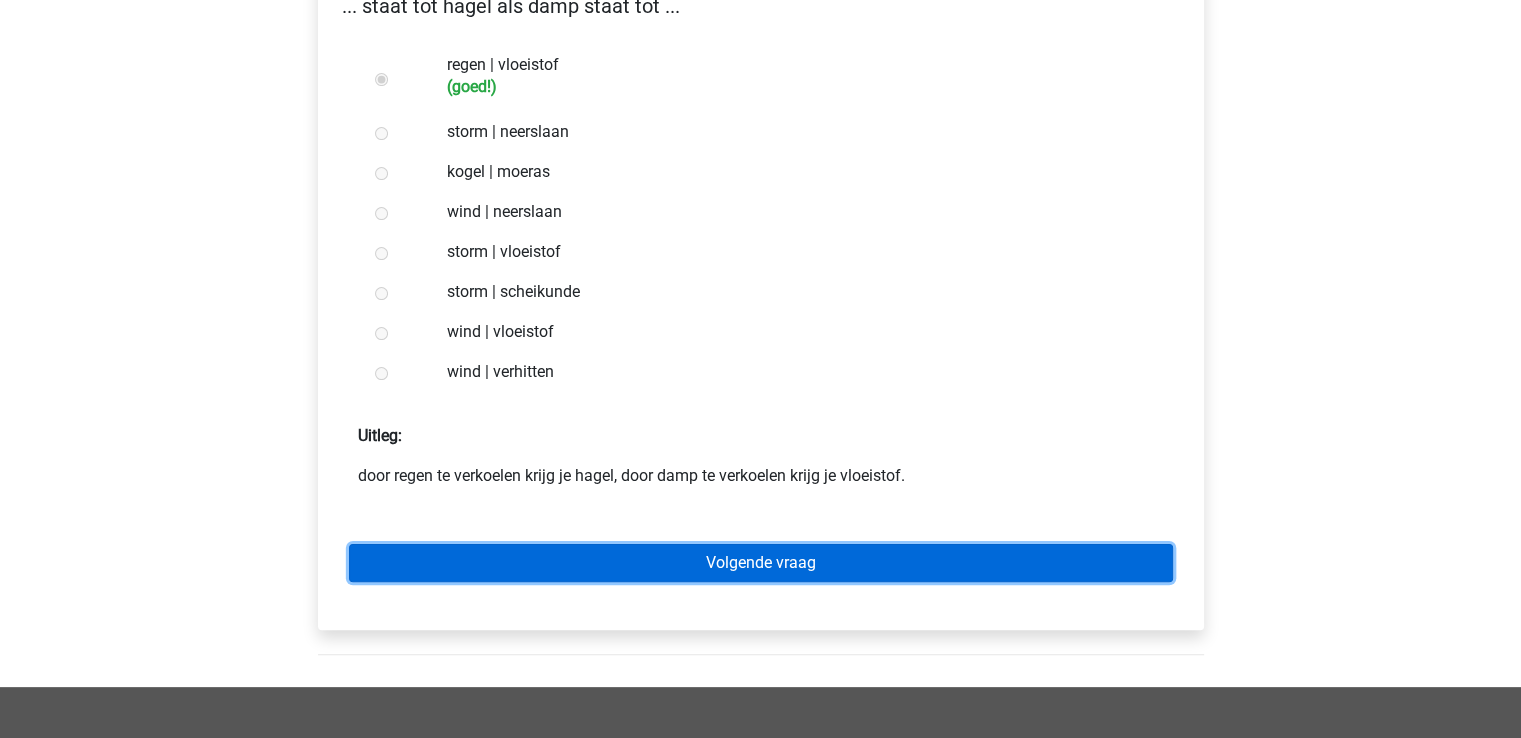 click on "Volgende vraag" at bounding box center [761, 563] 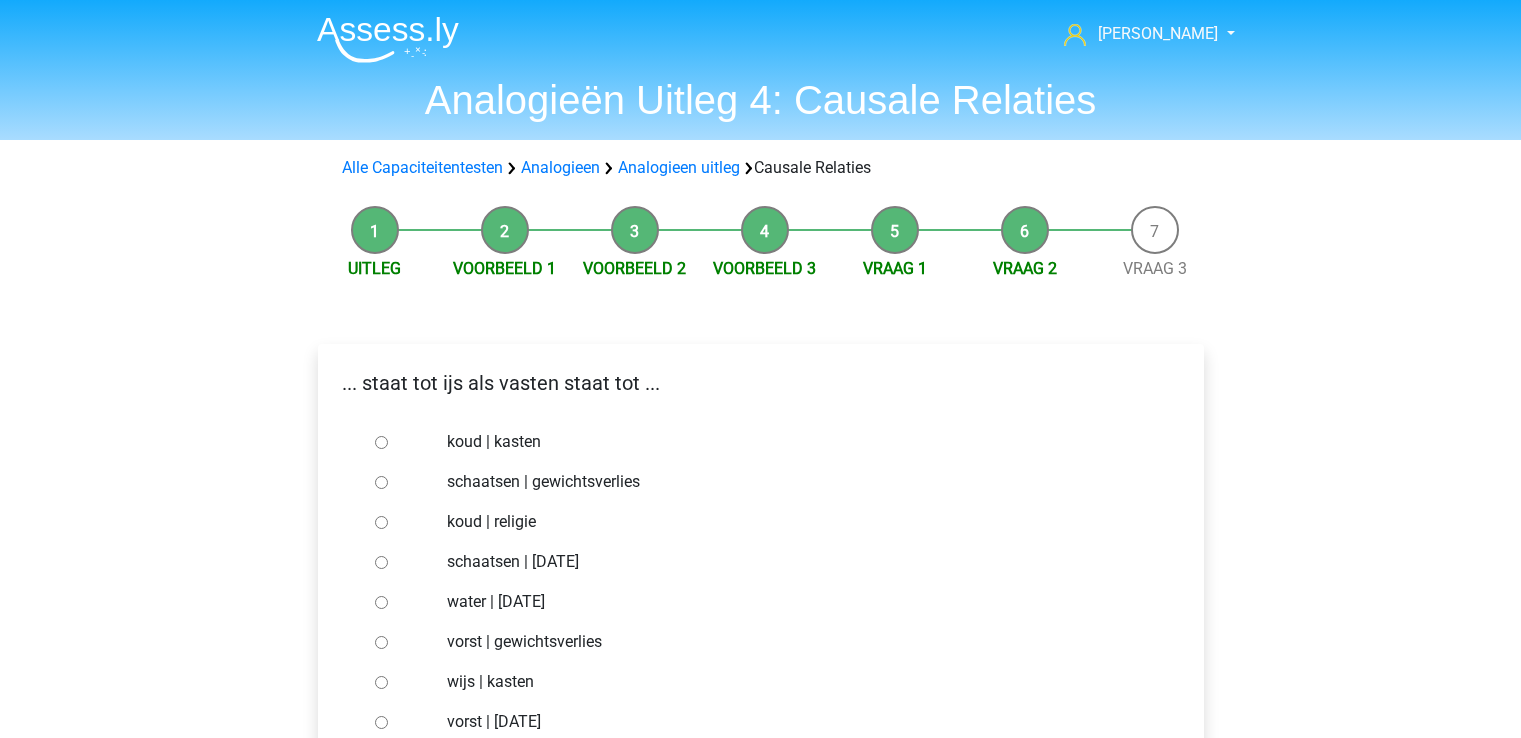 scroll, scrollTop: 0, scrollLeft: 0, axis: both 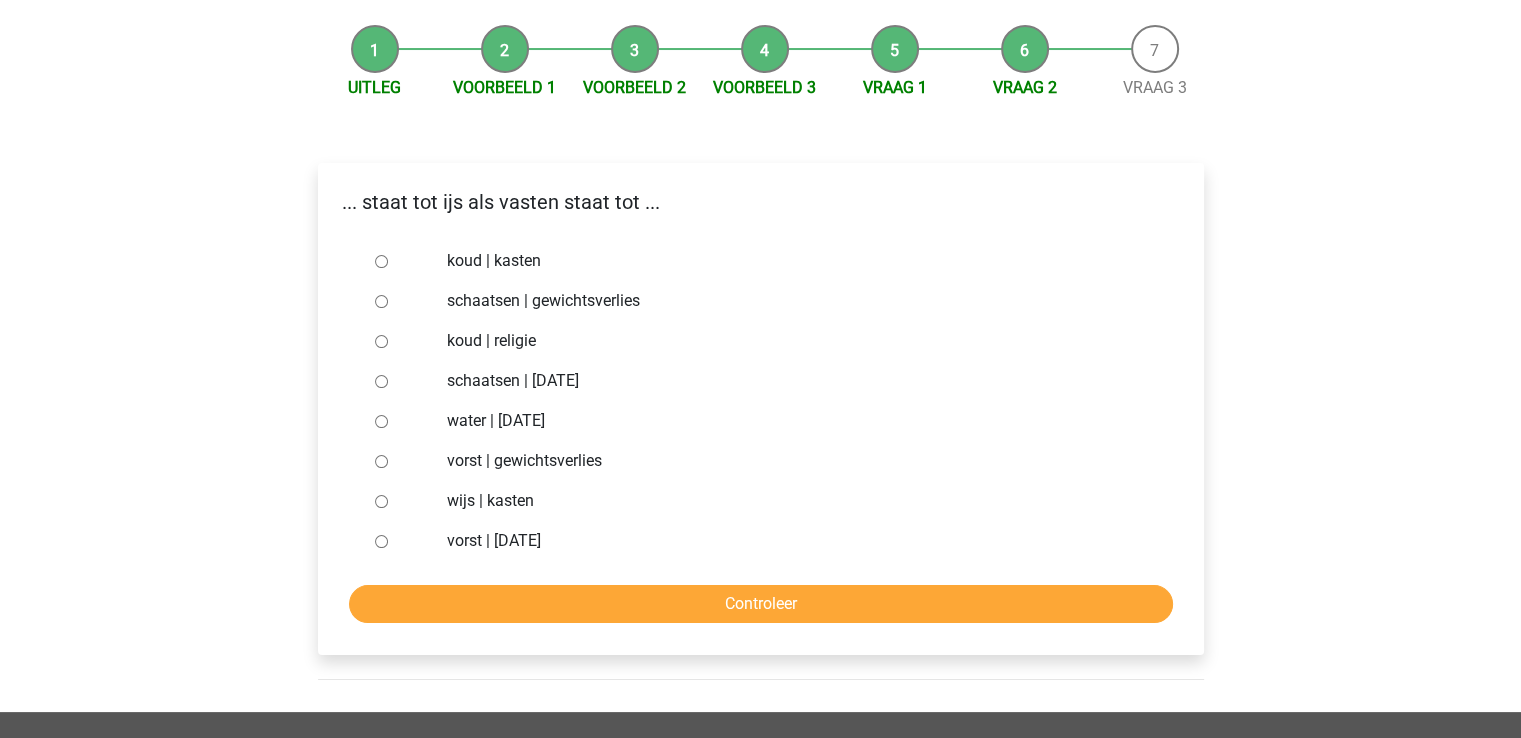 click on "vorst | gewichtsverlies" at bounding box center [381, 461] 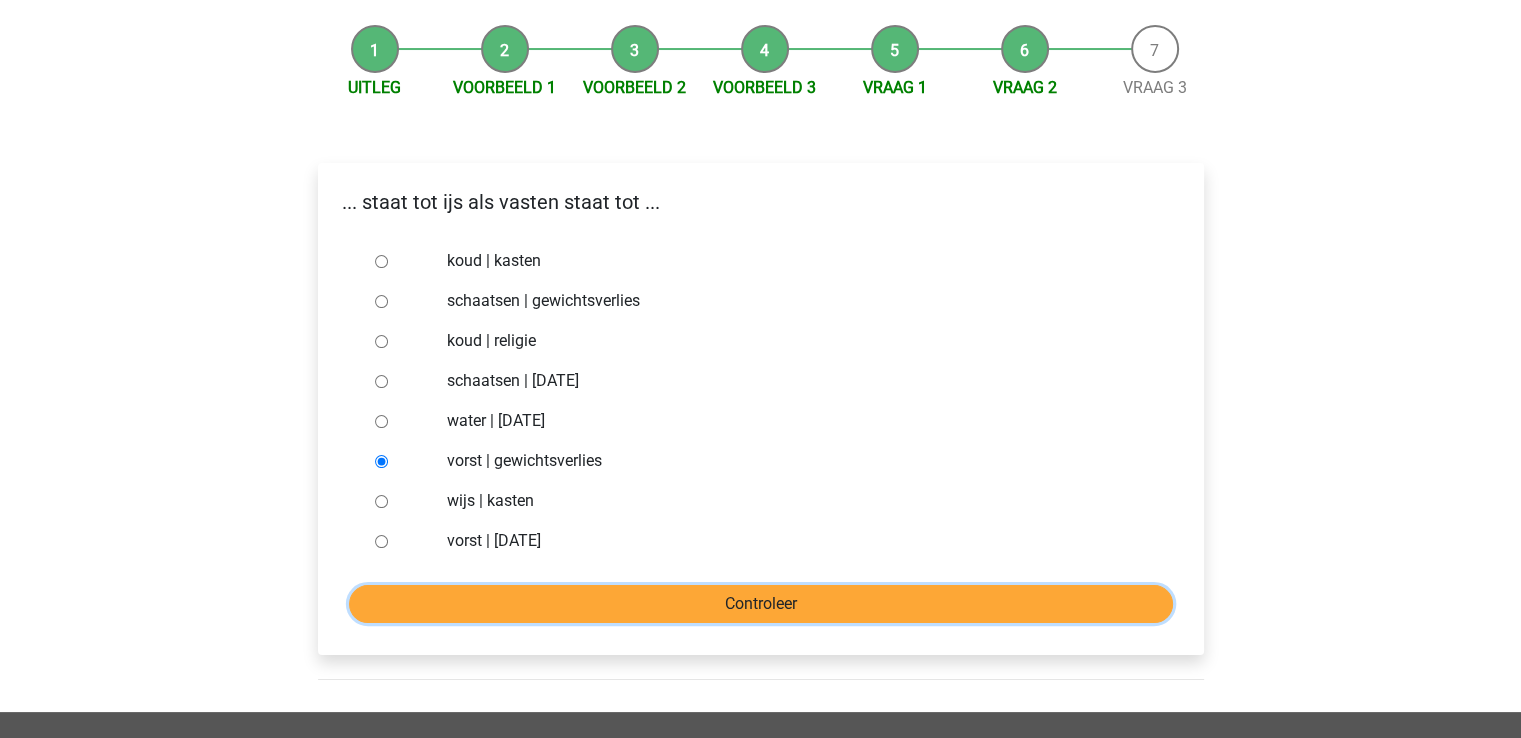 click on "Controleer" at bounding box center [761, 604] 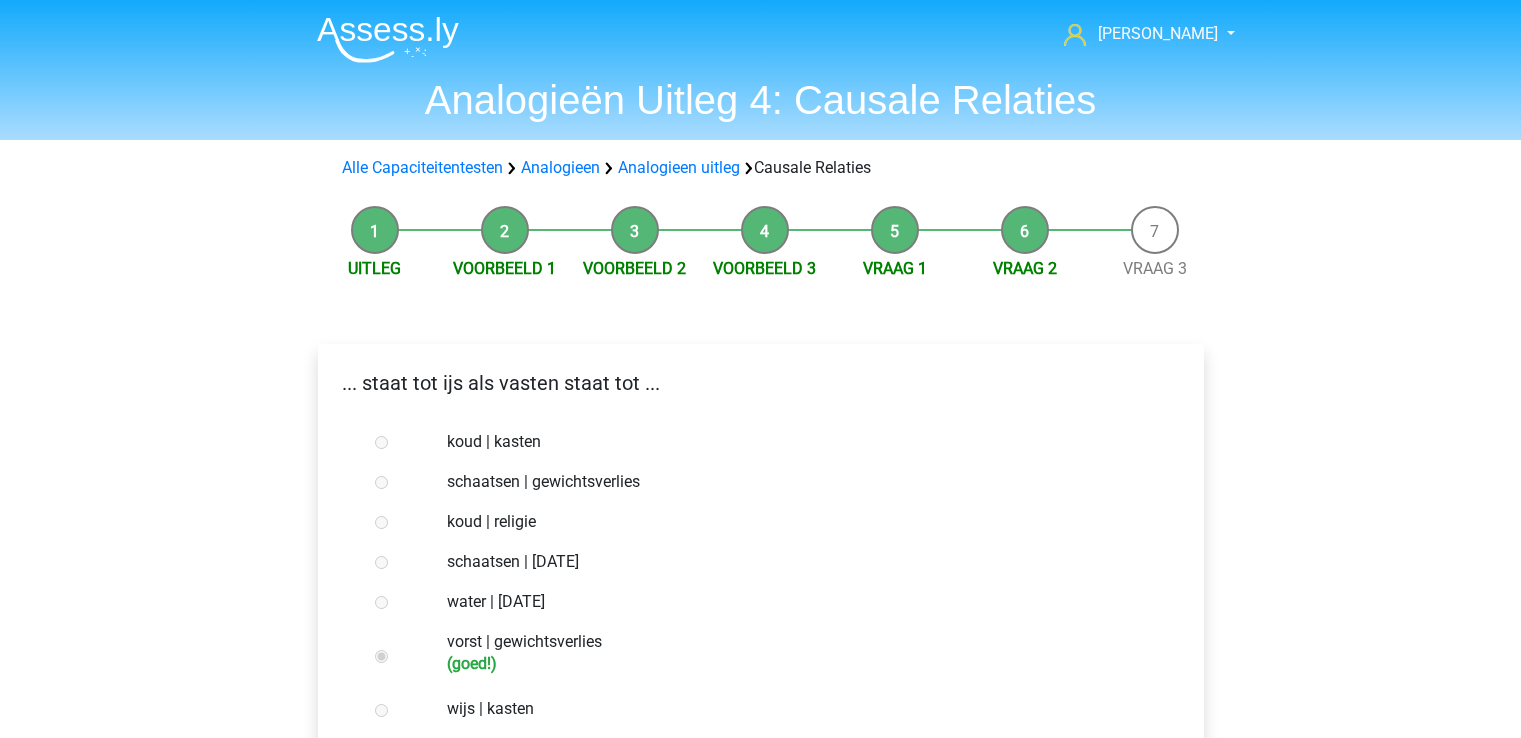 scroll, scrollTop: 0, scrollLeft: 0, axis: both 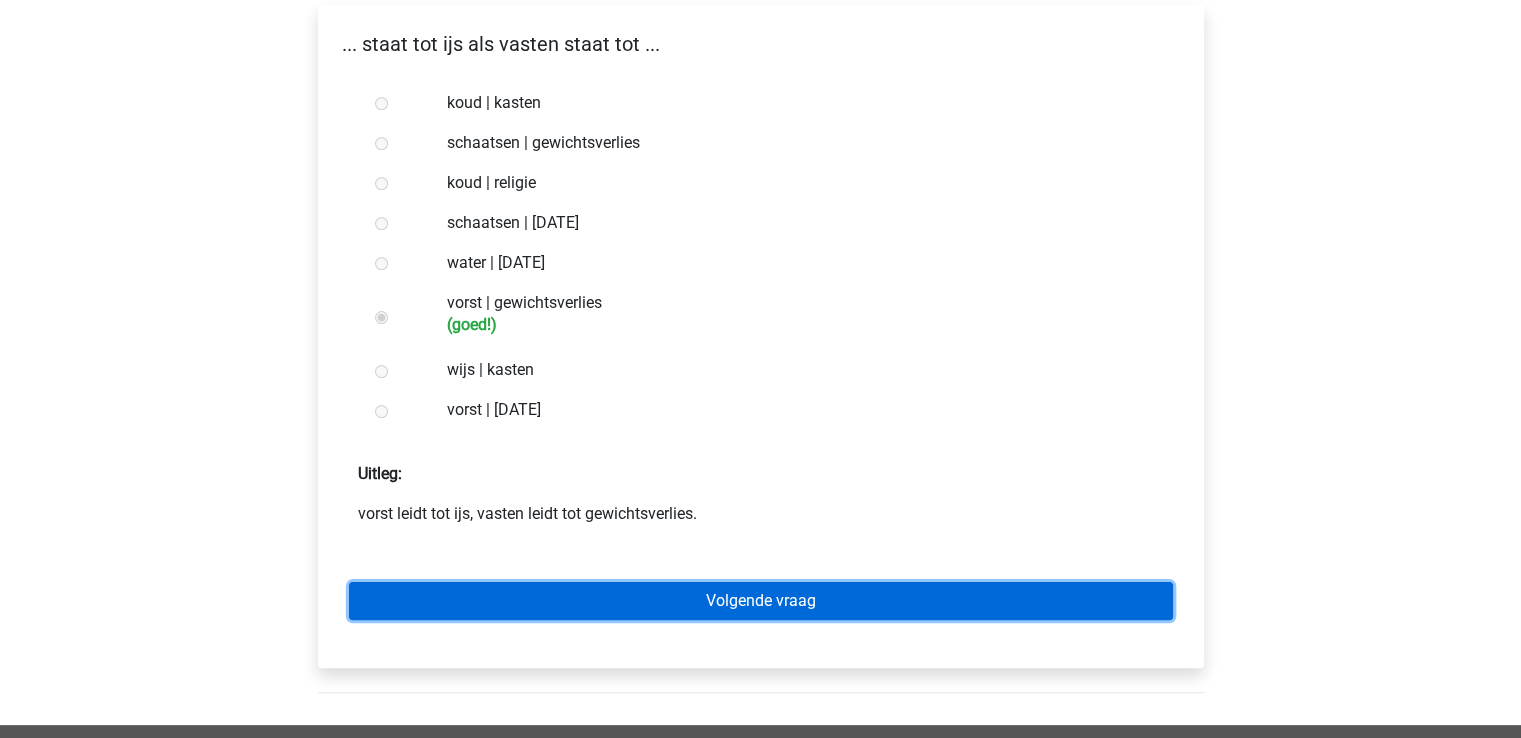 click on "Volgende vraag" at bounding box center (761, 601) 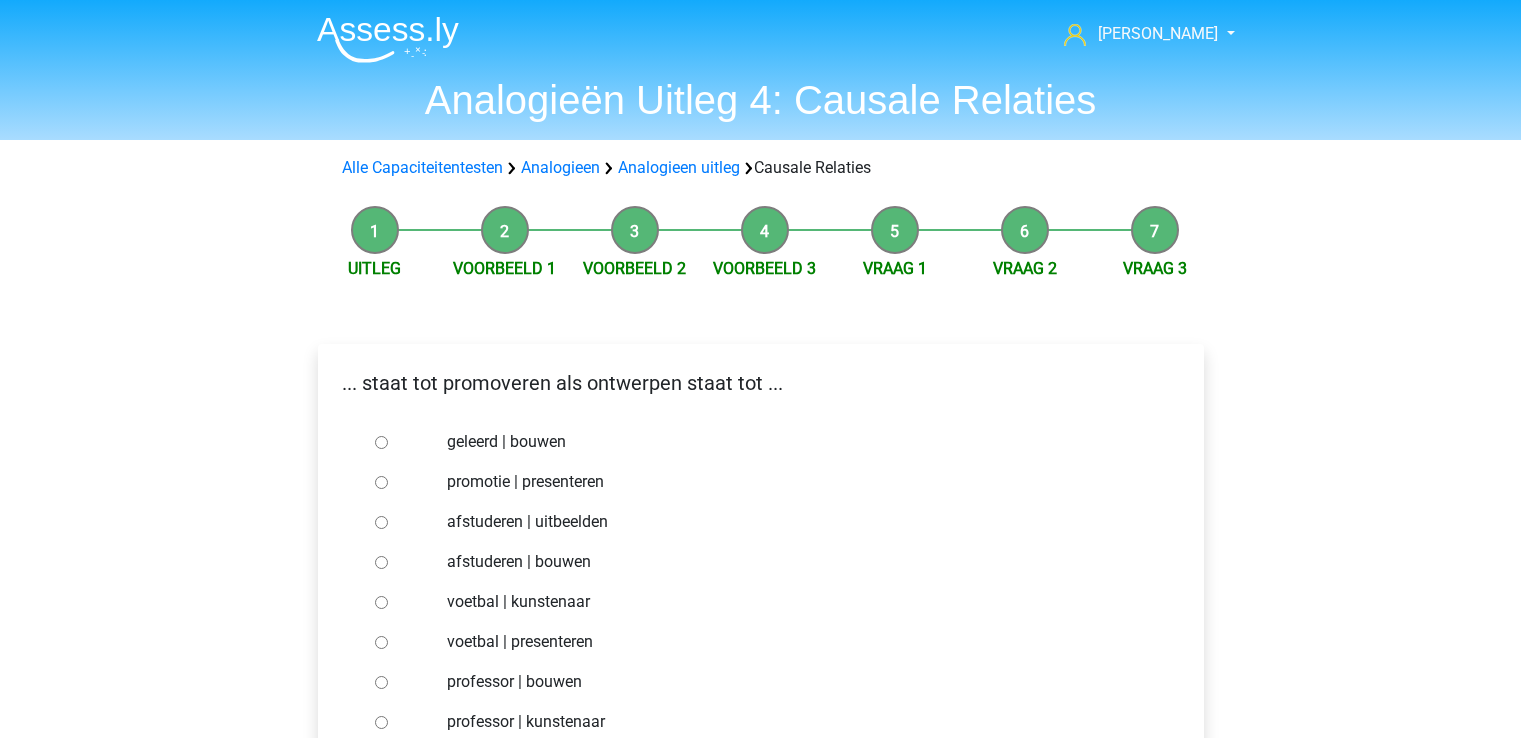 scroll, scrollTop: 0, scrollLeft: 0, axis: both 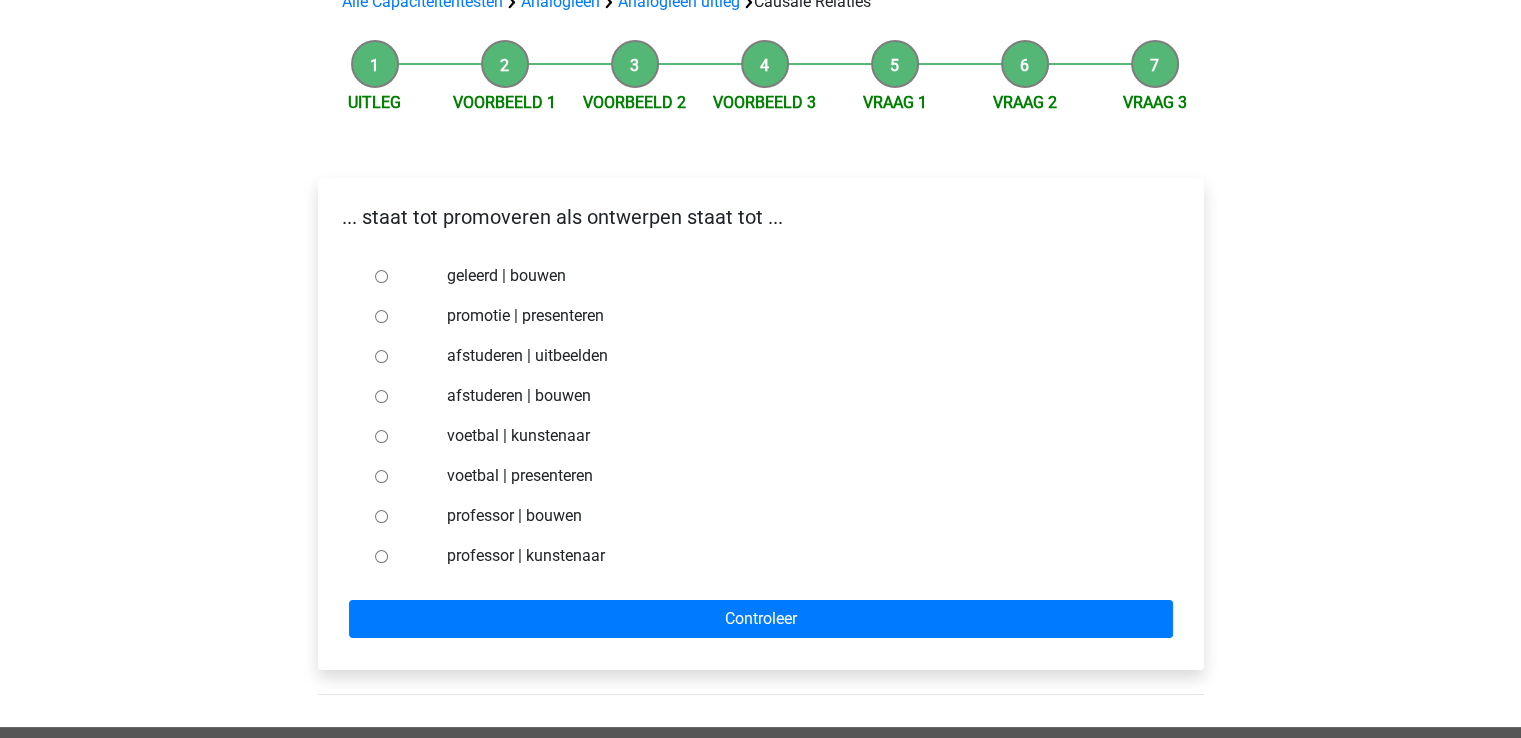 click on "afstuderen | bouwen" at bounding box center [381, 396] 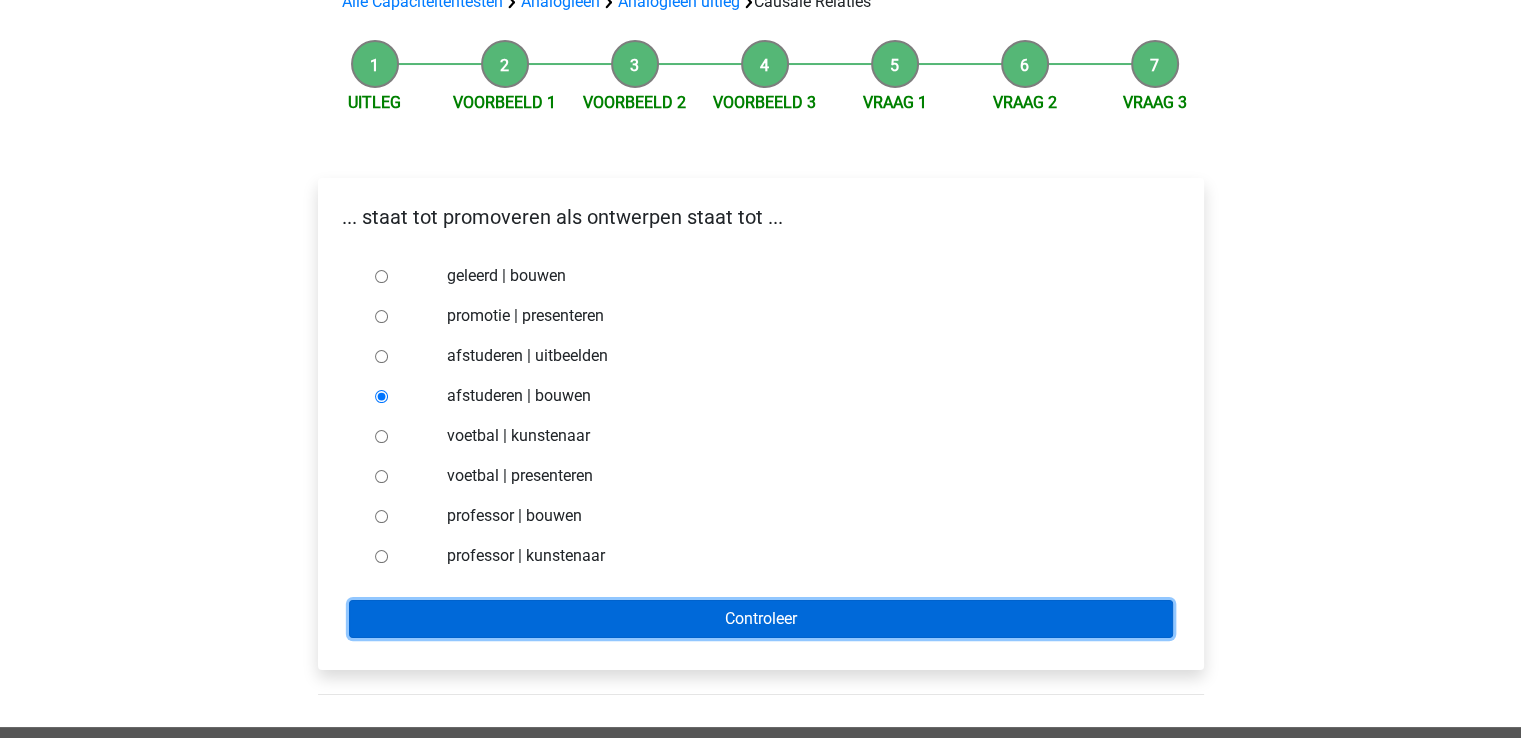 click on "Controleer" at bounding box center (761, 619) 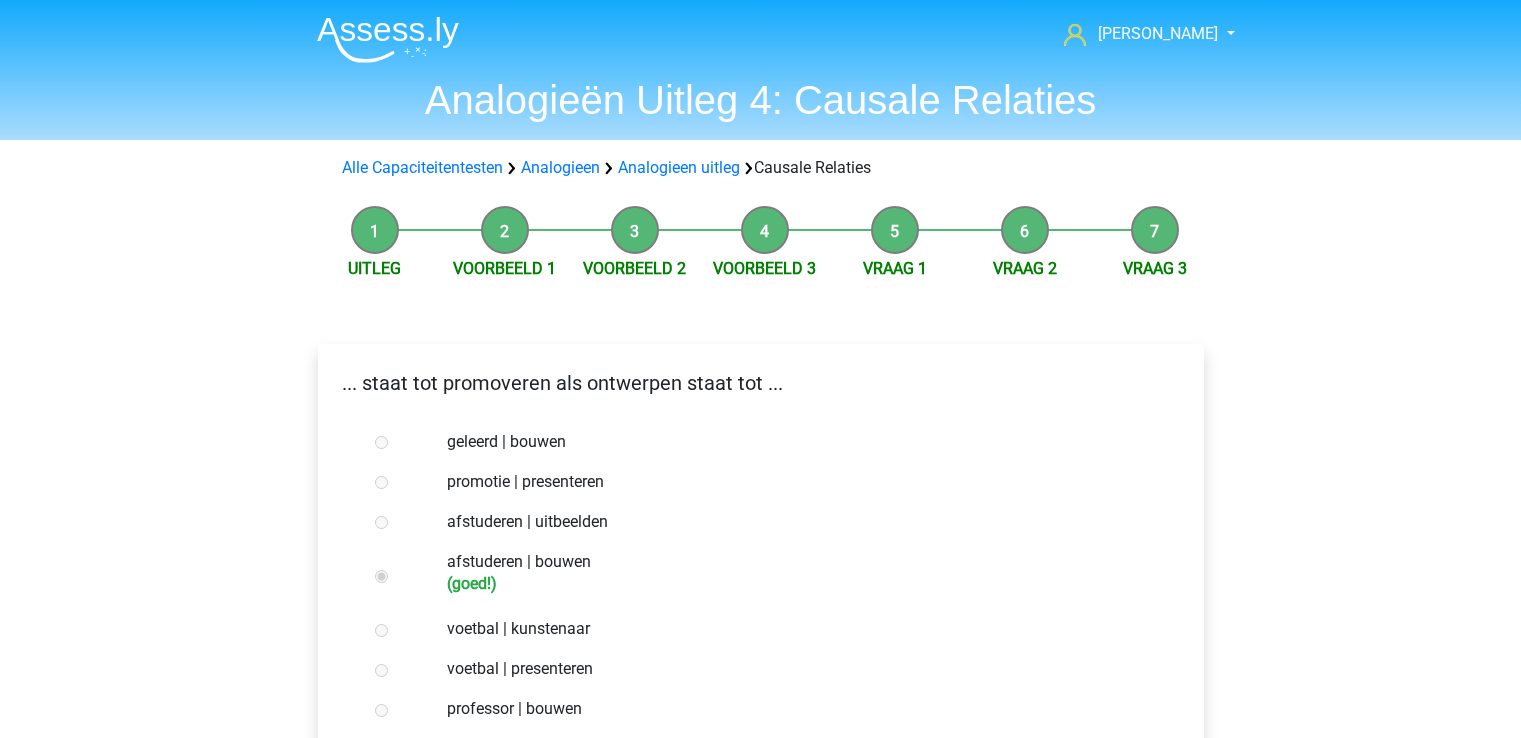 scroll, scrollTop: 0, scrollLeft: 0, axis: both 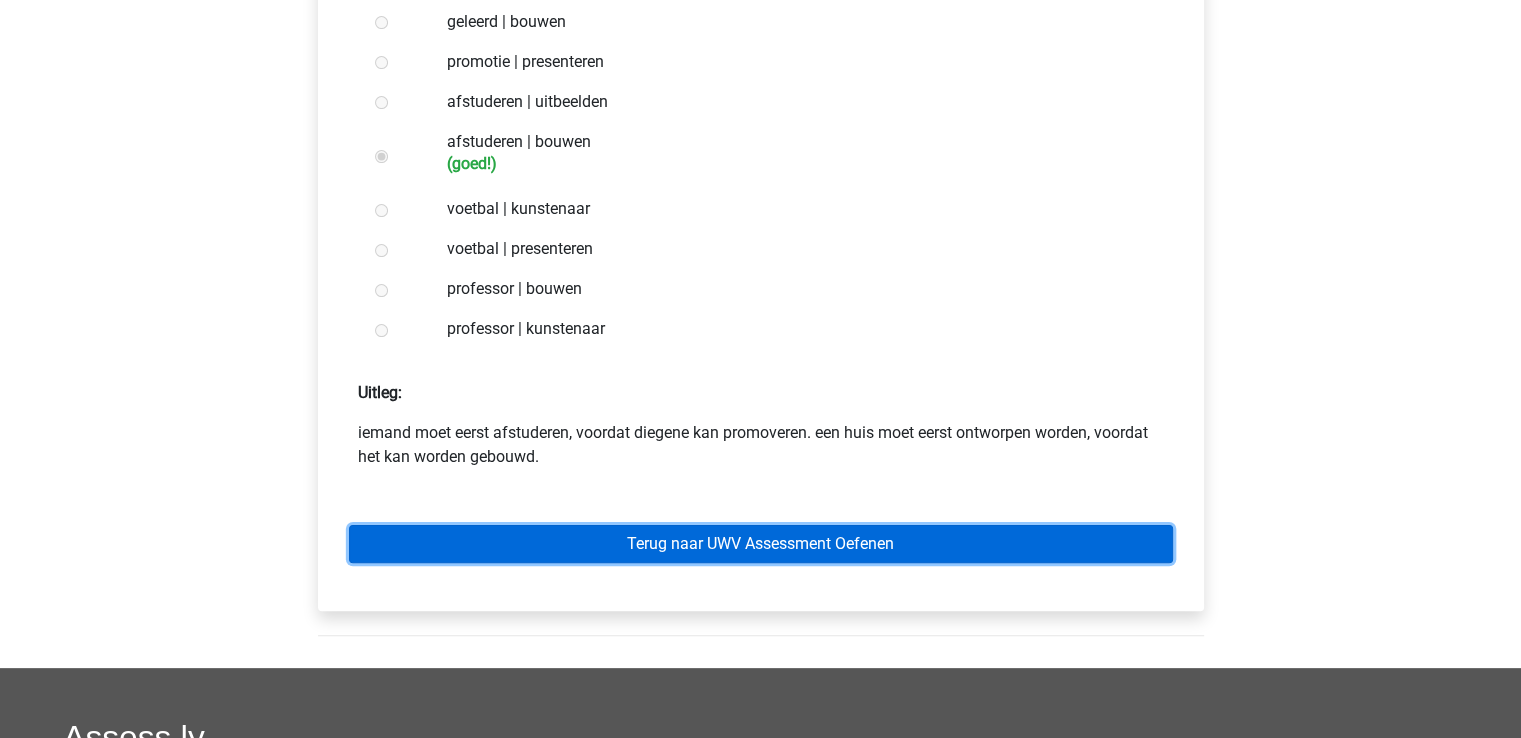 click on "Terug naar UWV Assessment Oefenen" at bounding box center (761, 544) 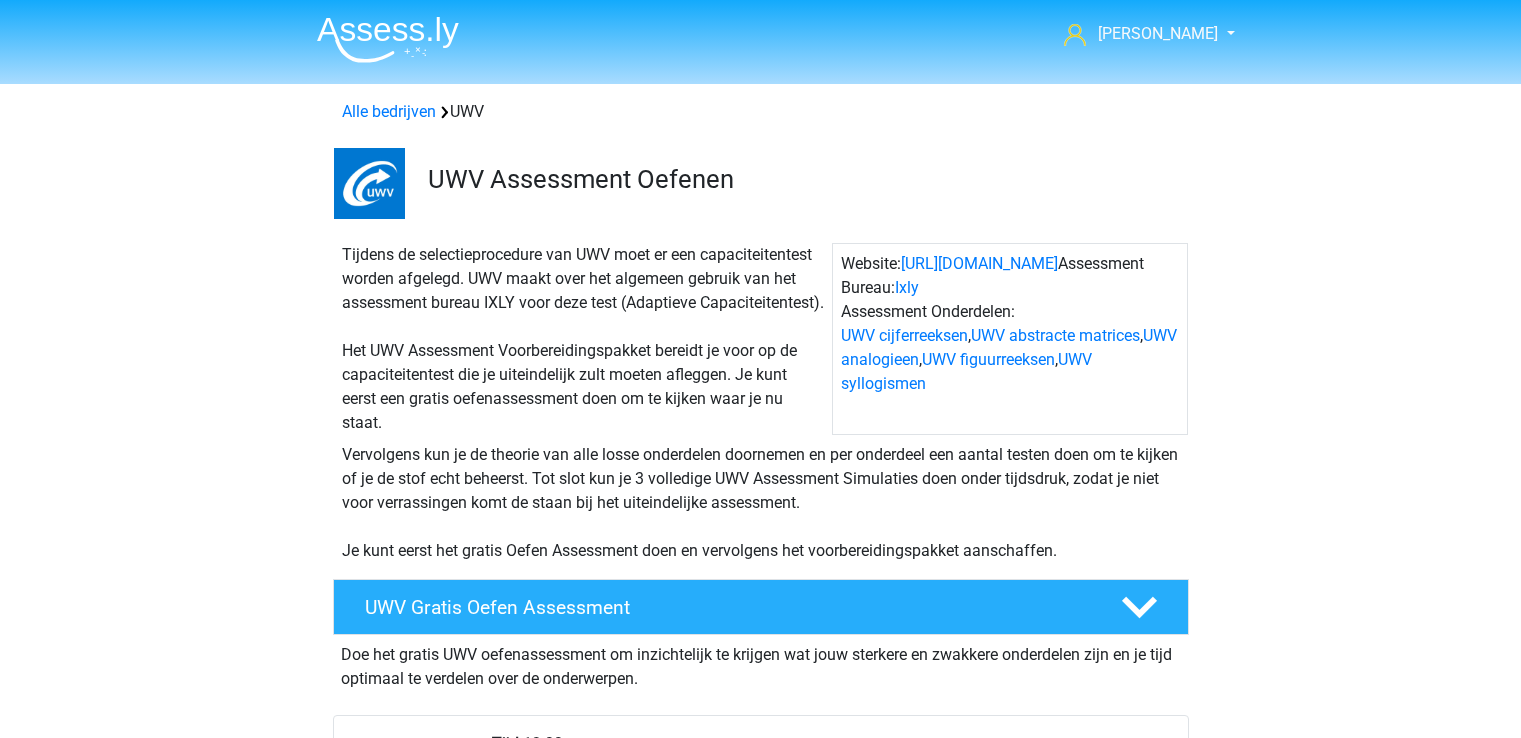 scroll, scrollTop: 0, scrollLeft: 0, axis: both 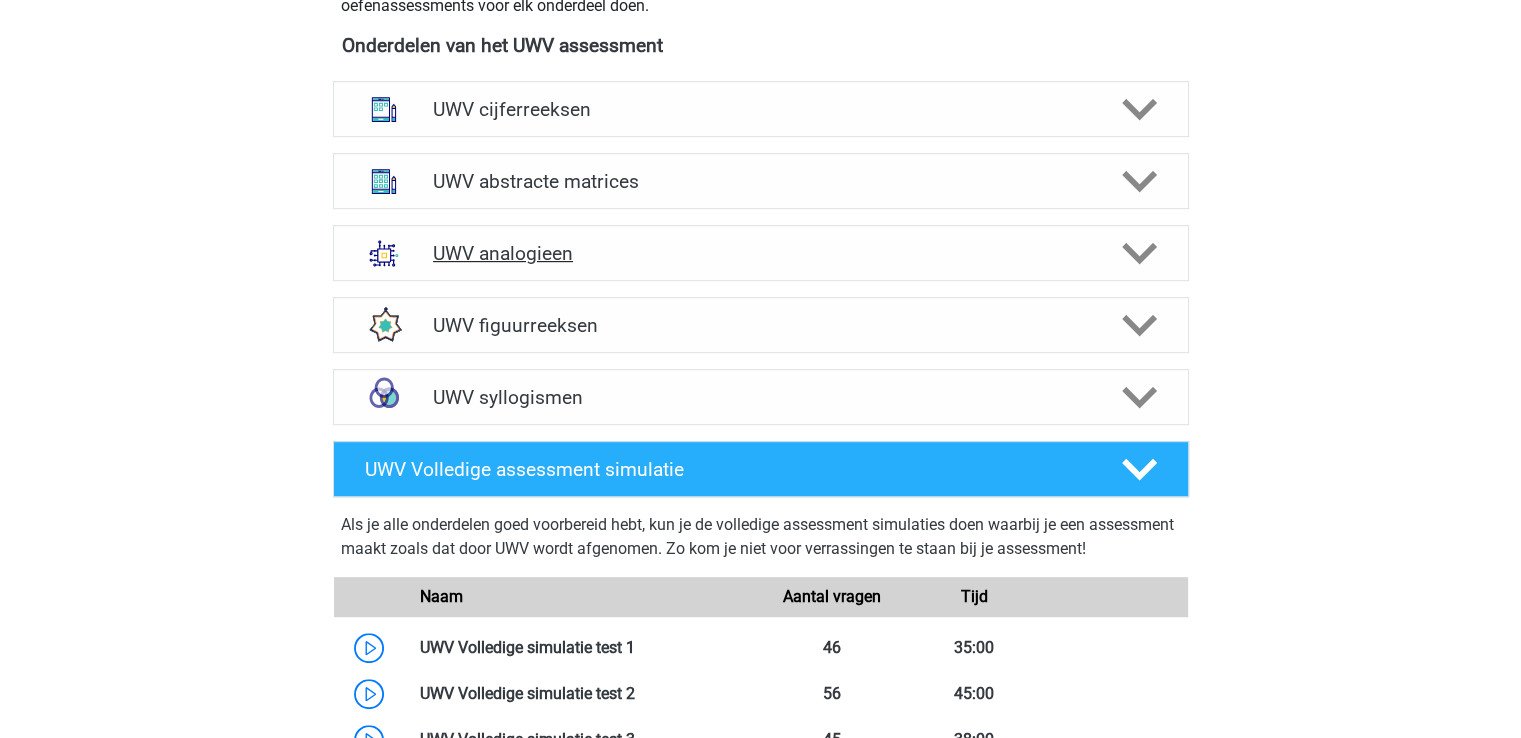 click on "UWV analogieen" at bounding box center (761, 253) 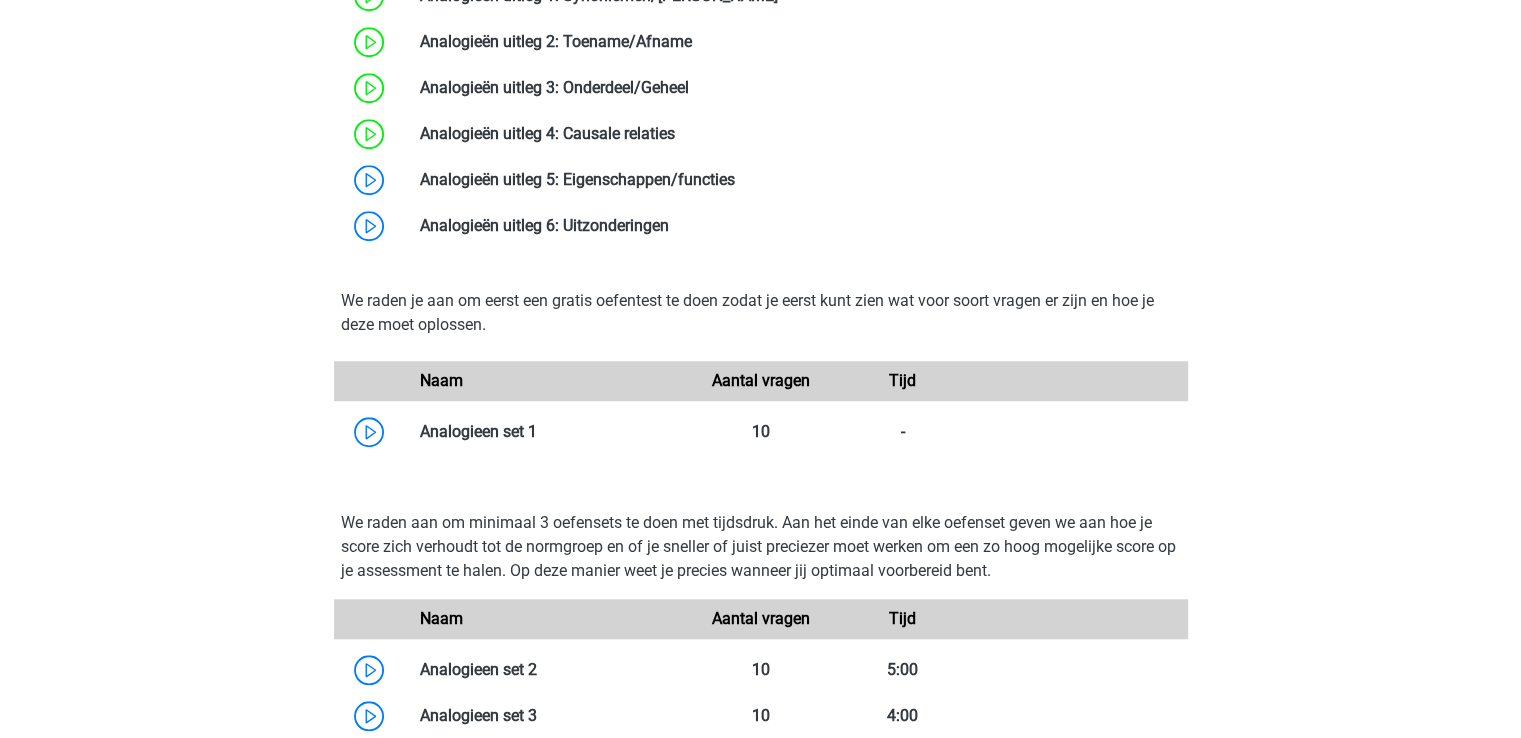 scroll, scrollTop: 1597, scrollLeft: 0, axis: vertical 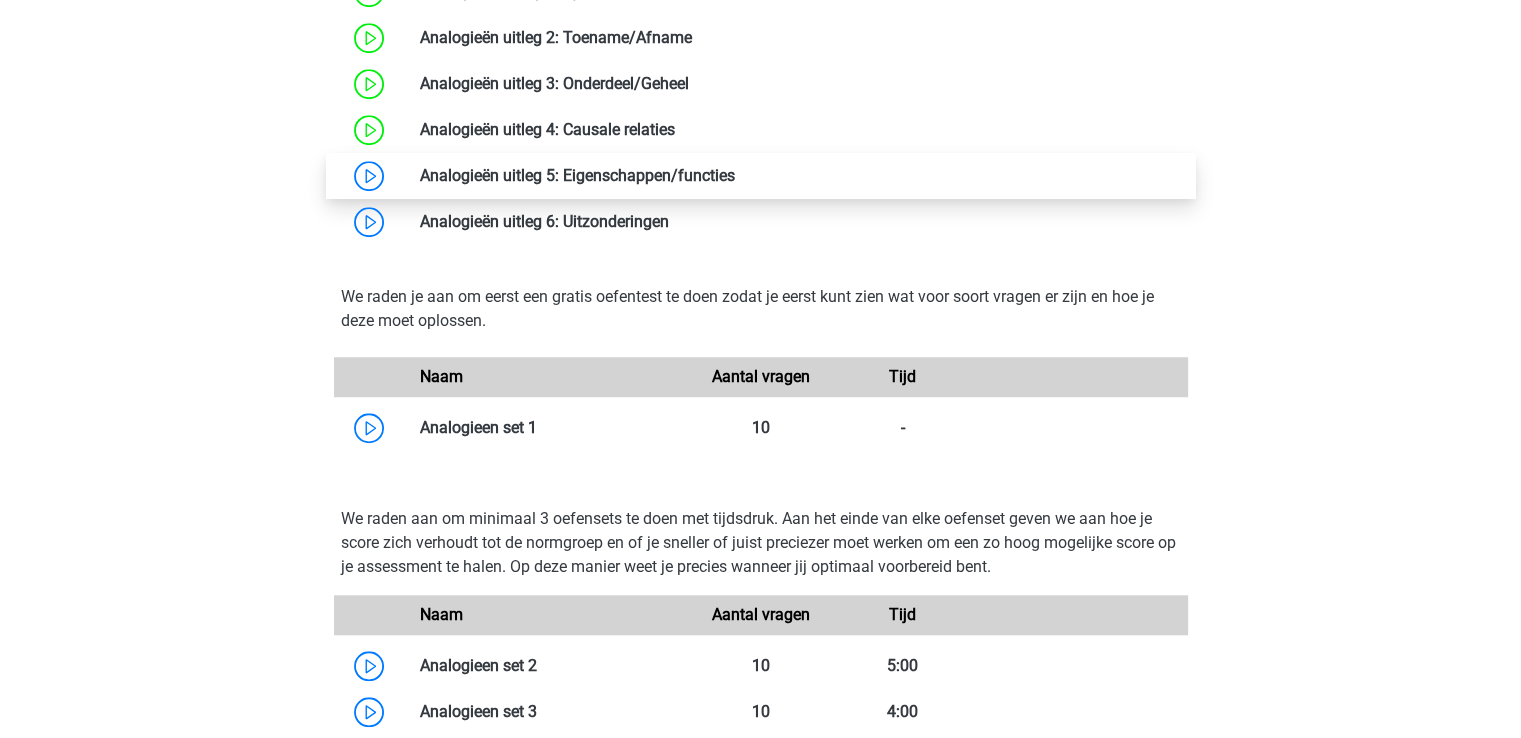 click at bounding box center (735, 175) 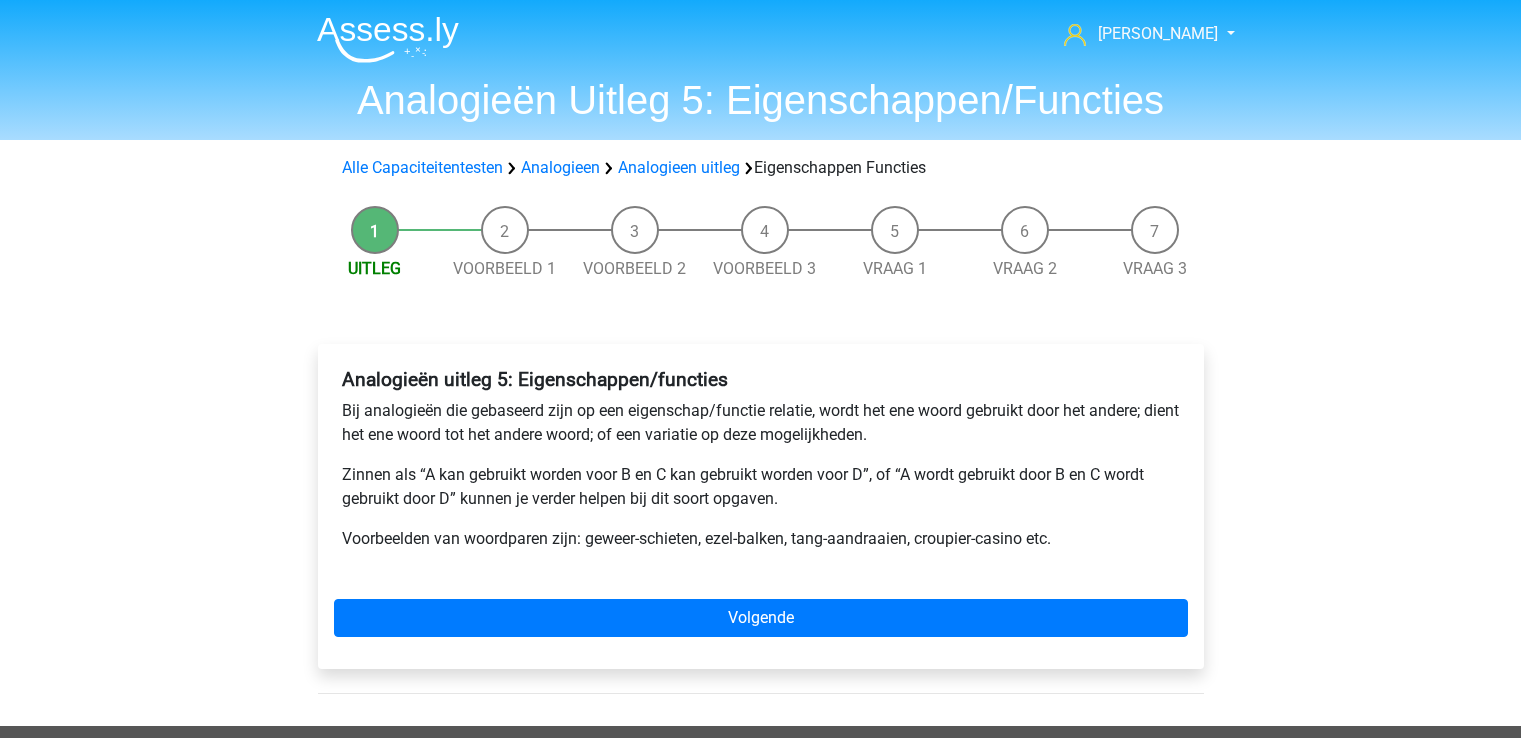 scroll, scrollTop: 0, scrollLeft: 0, axis: both 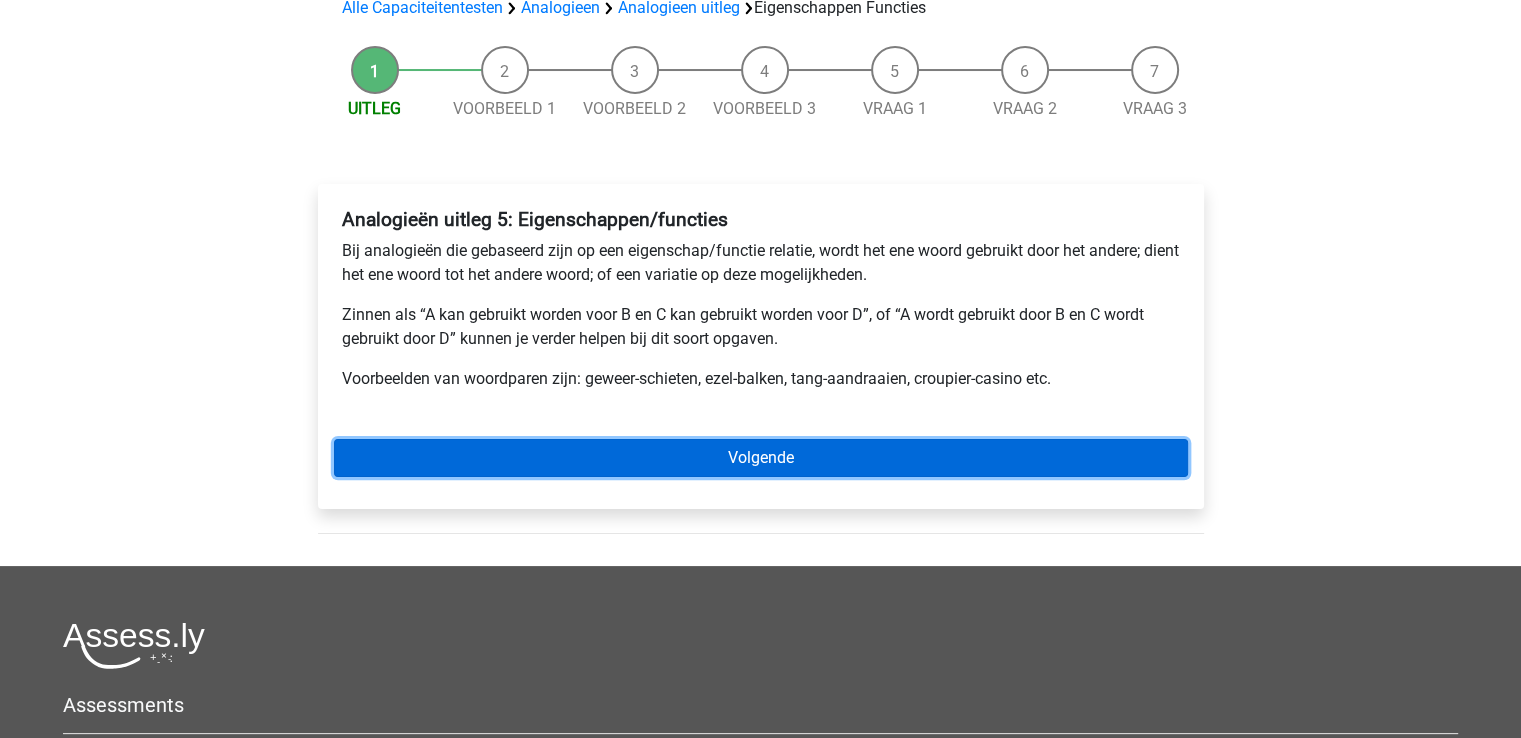 click on "Volgende" at bounding box center (761, 458) 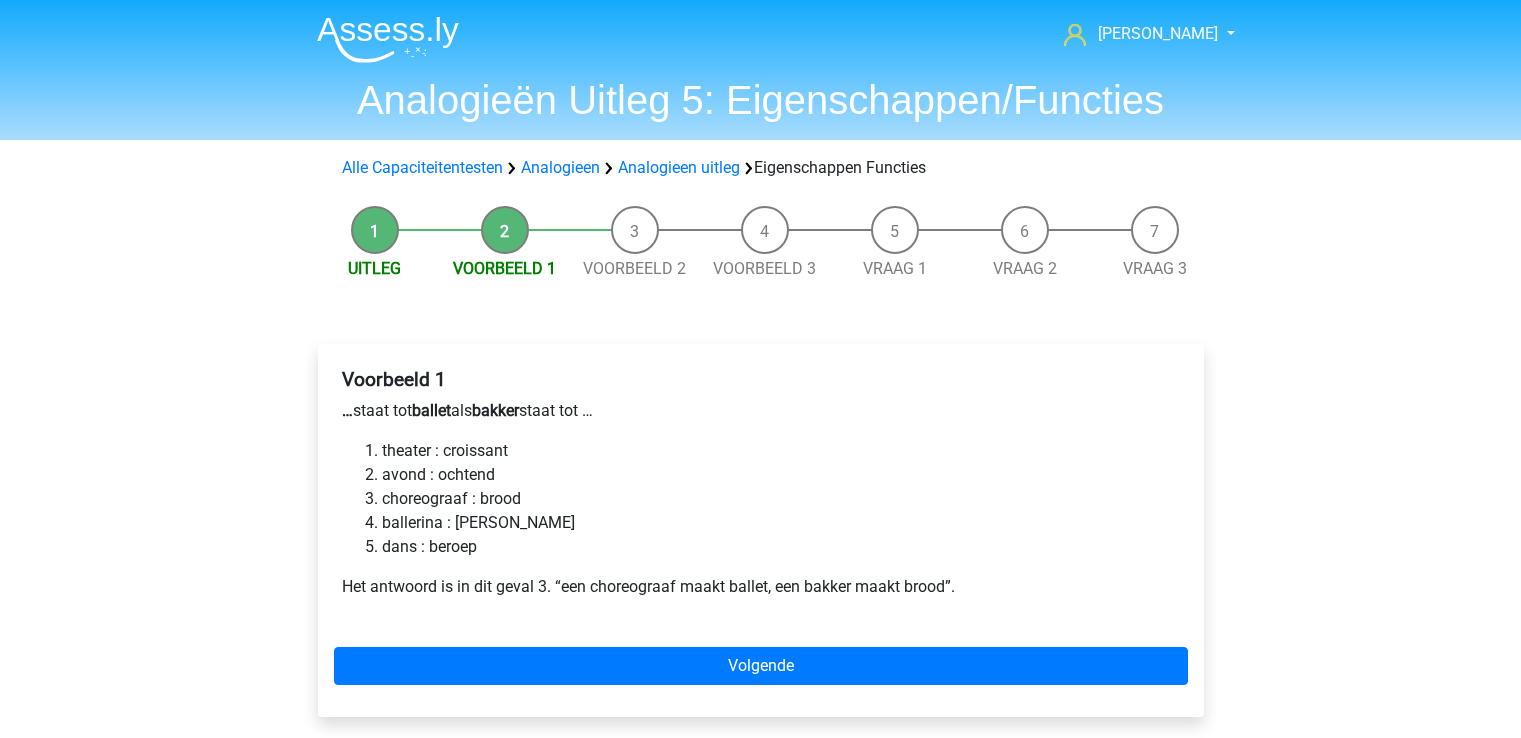 scroll, scrollTop: 0, scrollLeft: 0, axis: both 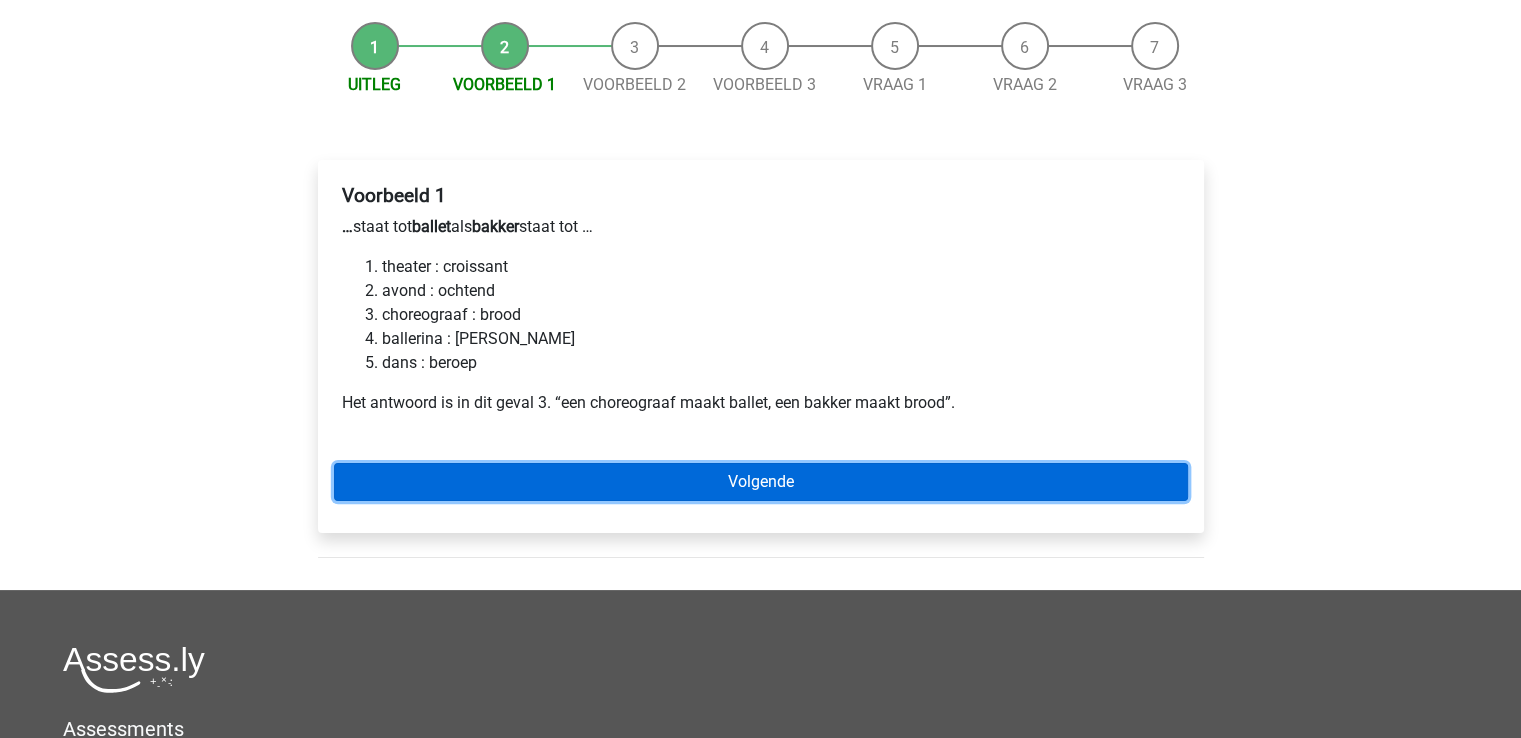 click on "Volgende" at bounding box center (761, 482) 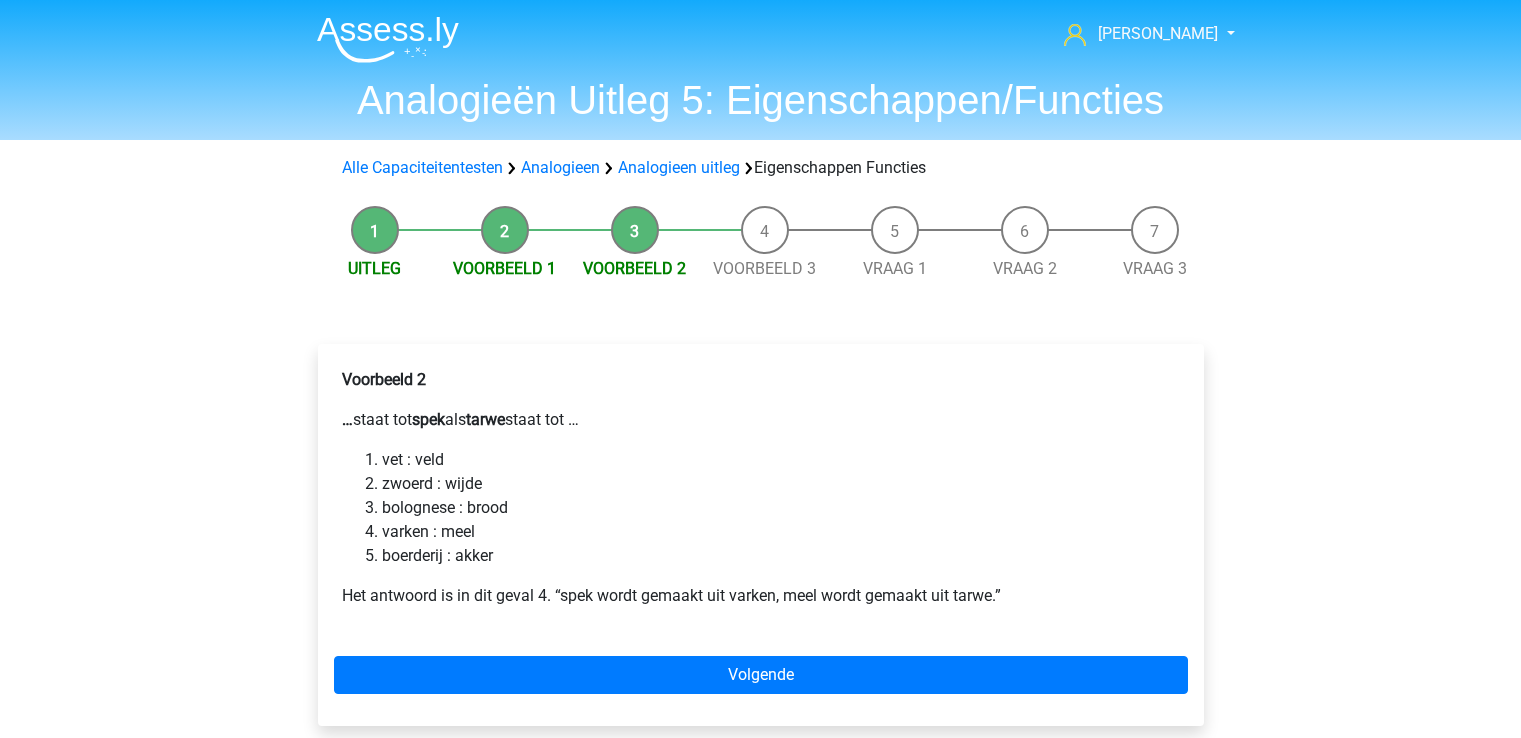 scroll, scrollTop: 0, scrollLeft: 0, axis: both 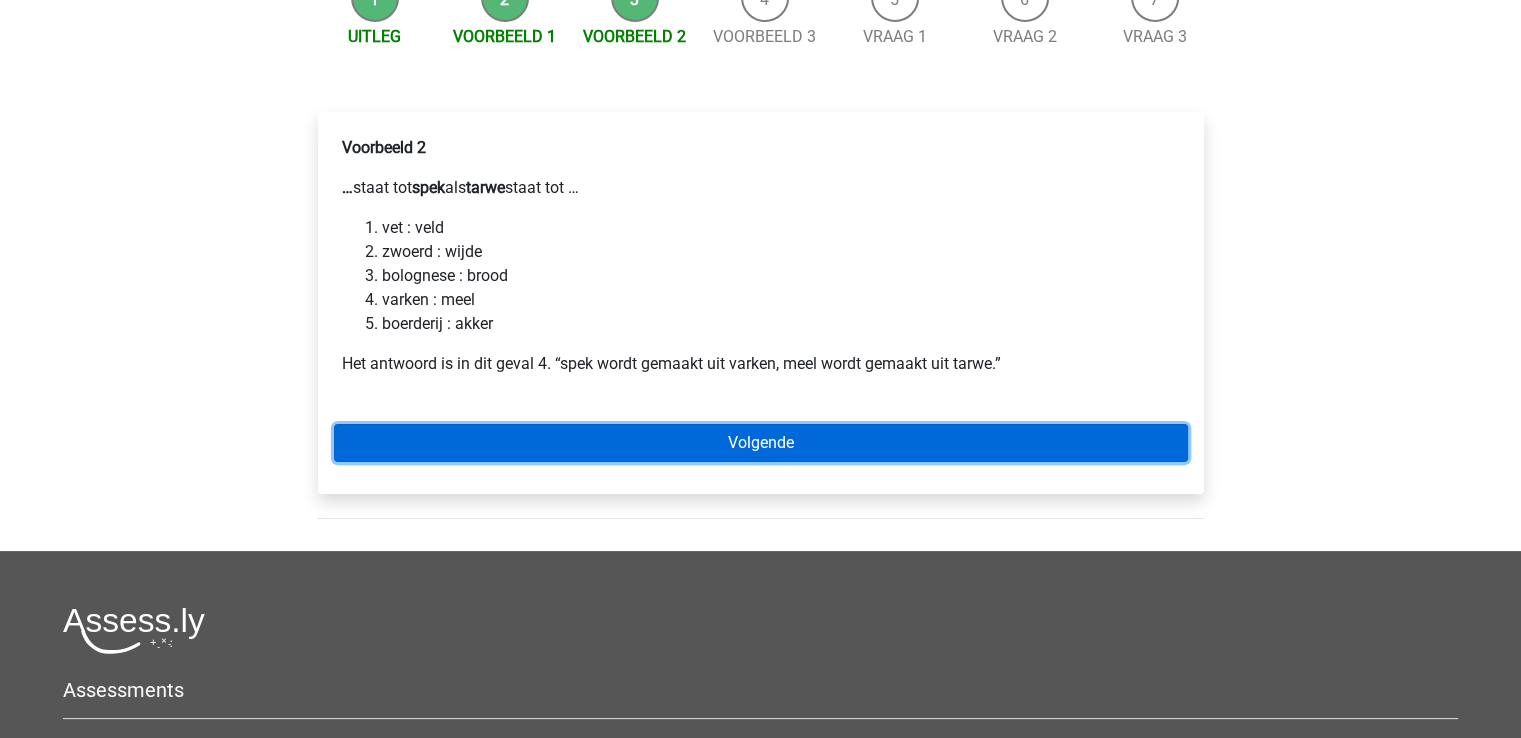 click on "Volgende" at bounding box center [761, 443] 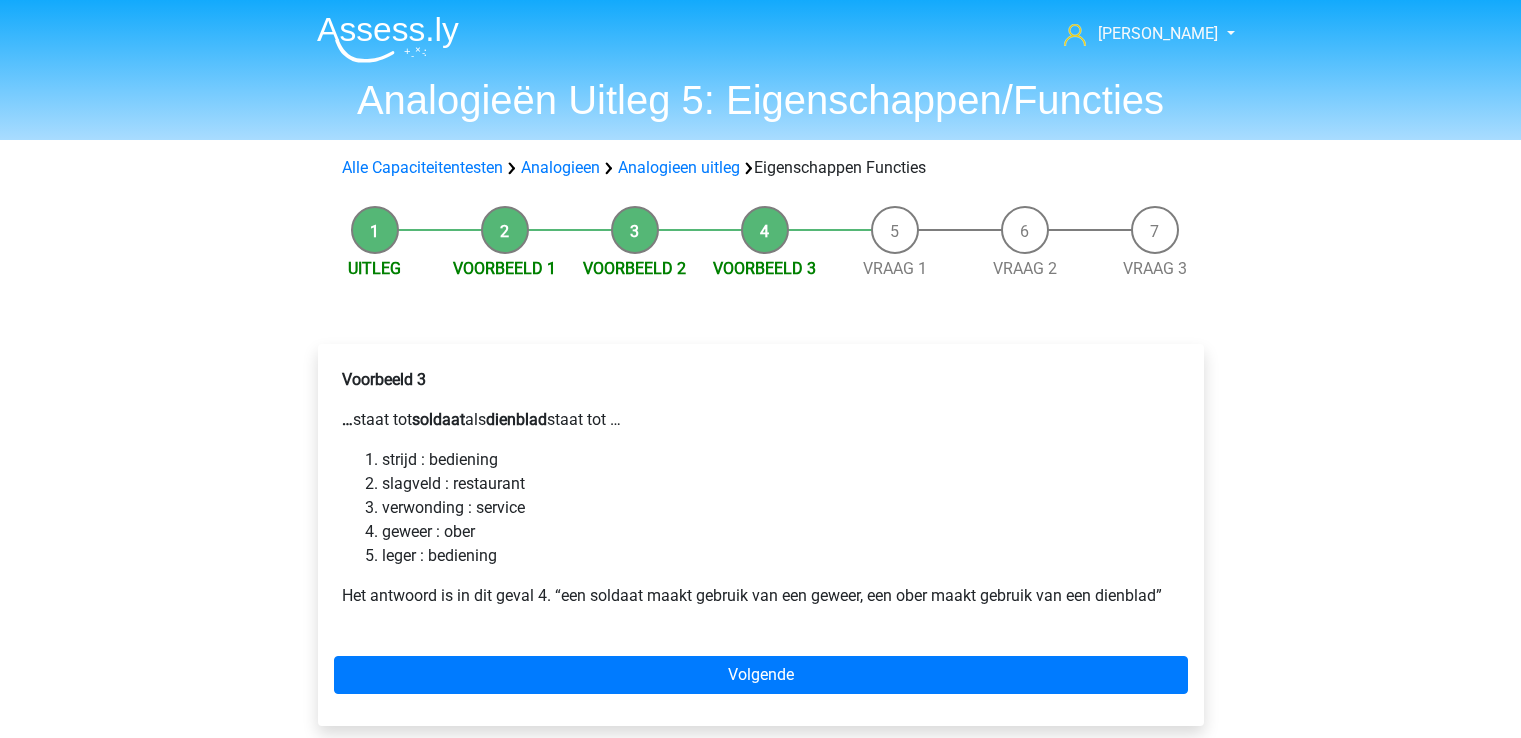 scroll, scrollTop: 0, scrollLeft: 0, axis: both 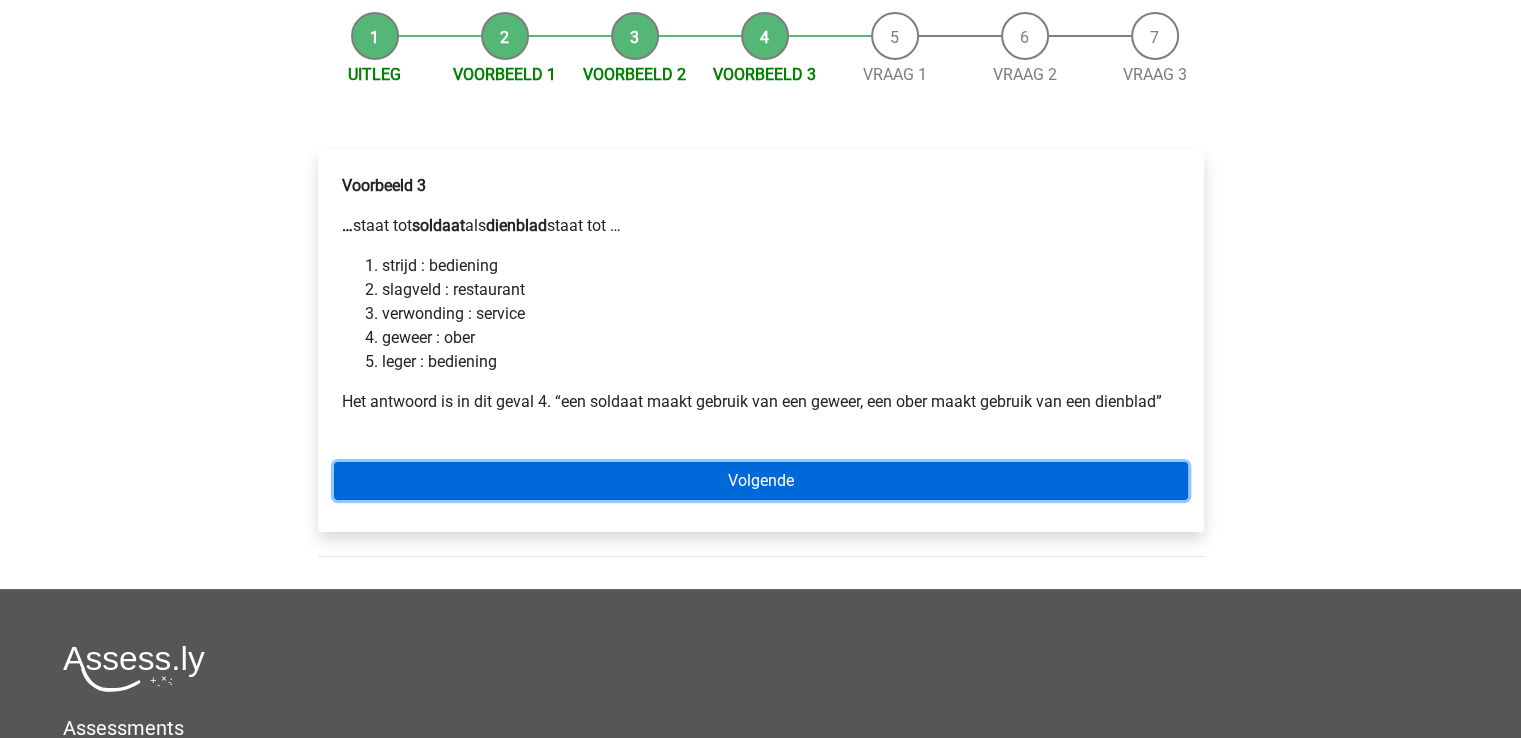 click on "Volgende" at bounding box center [761, 481] 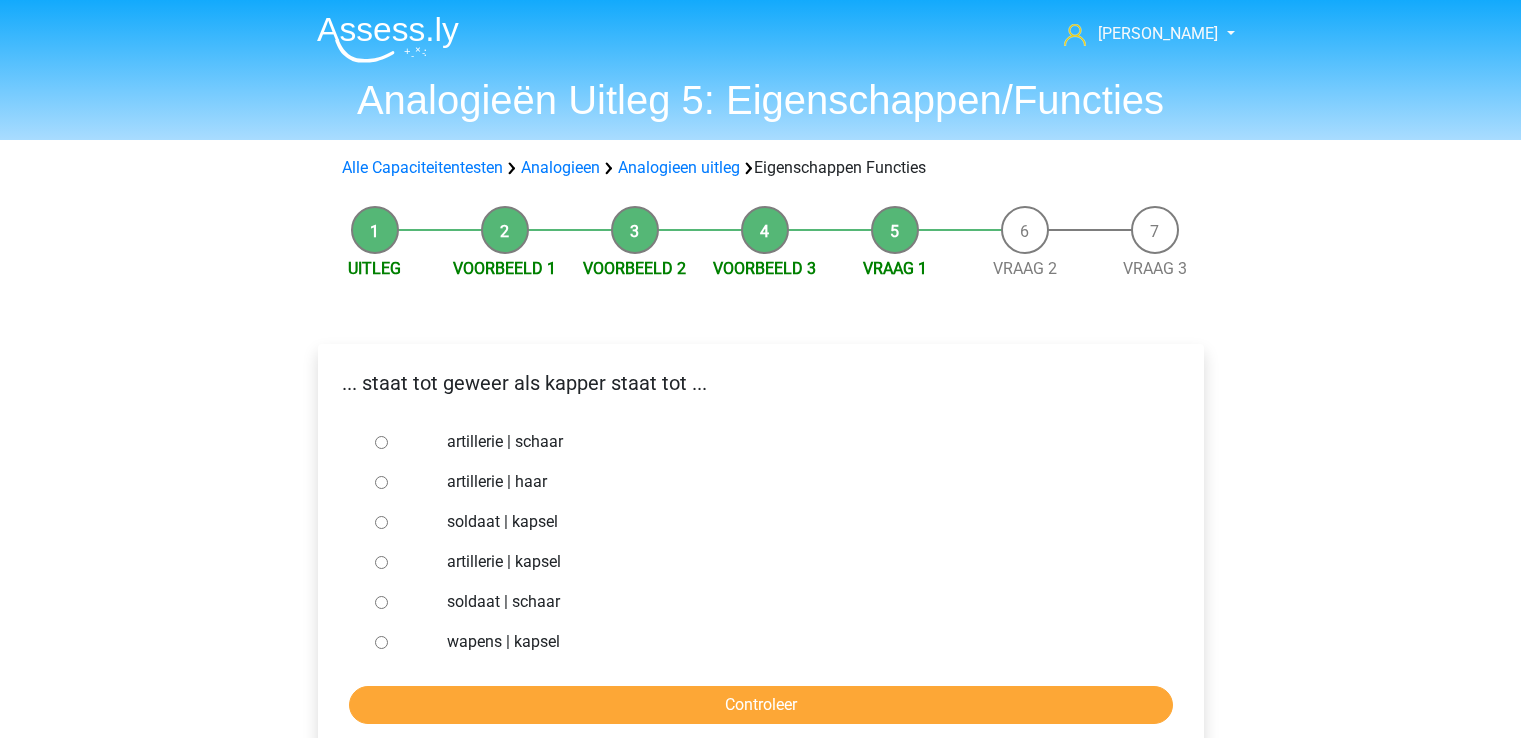 scroll, scrollTop: 0, scrollLeft: 0, axis: both 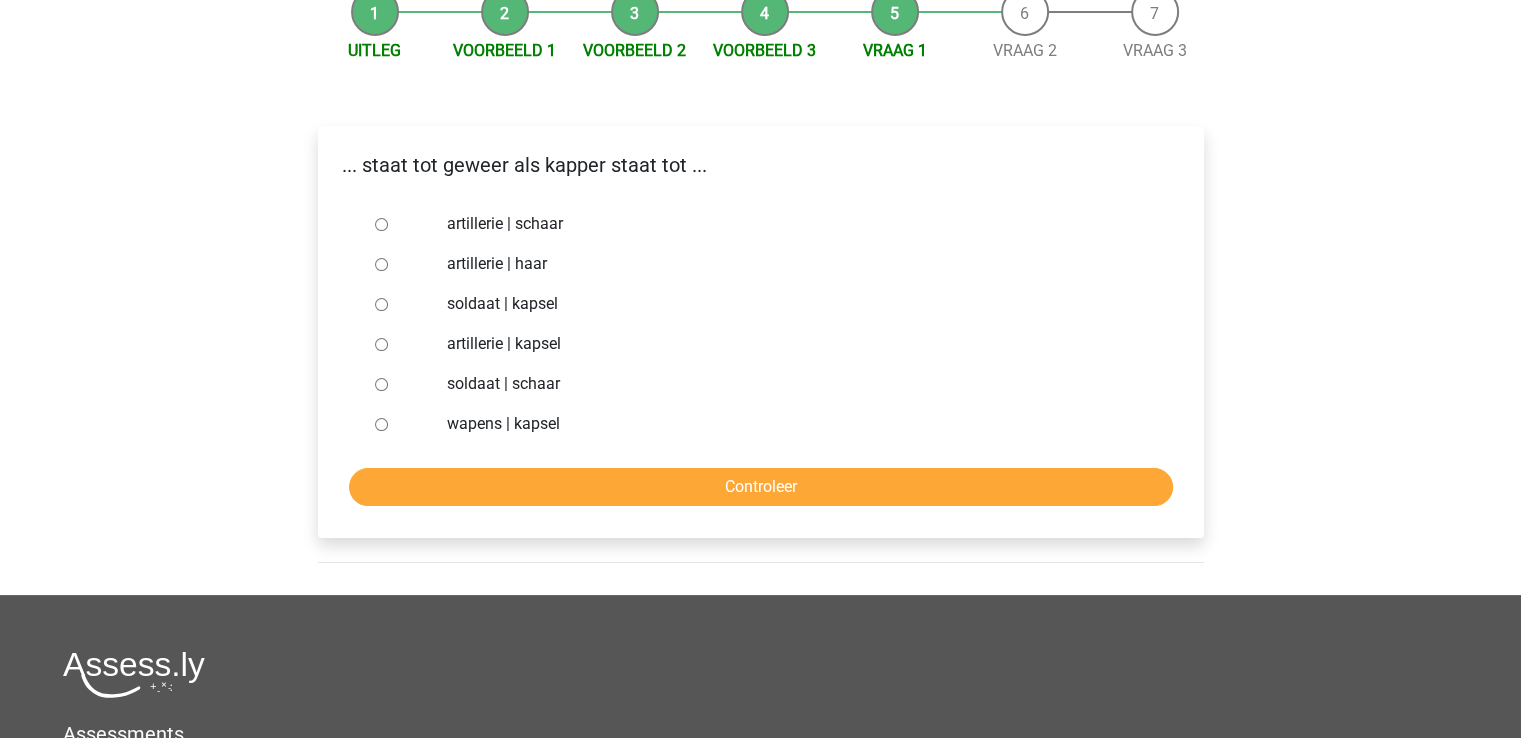 click at bounding box center [400, 384] 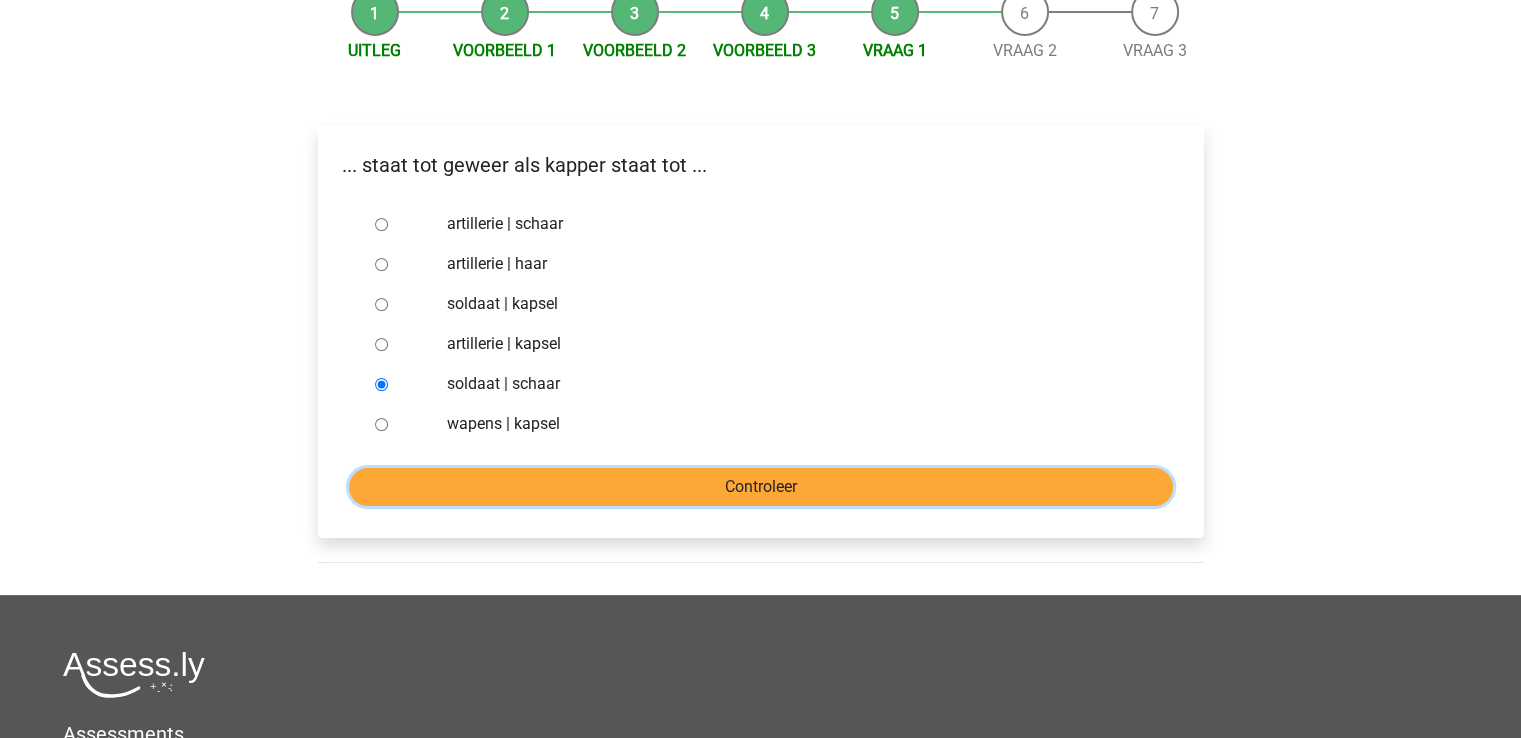 click on "Controleer" at bounding box center [761, 487] 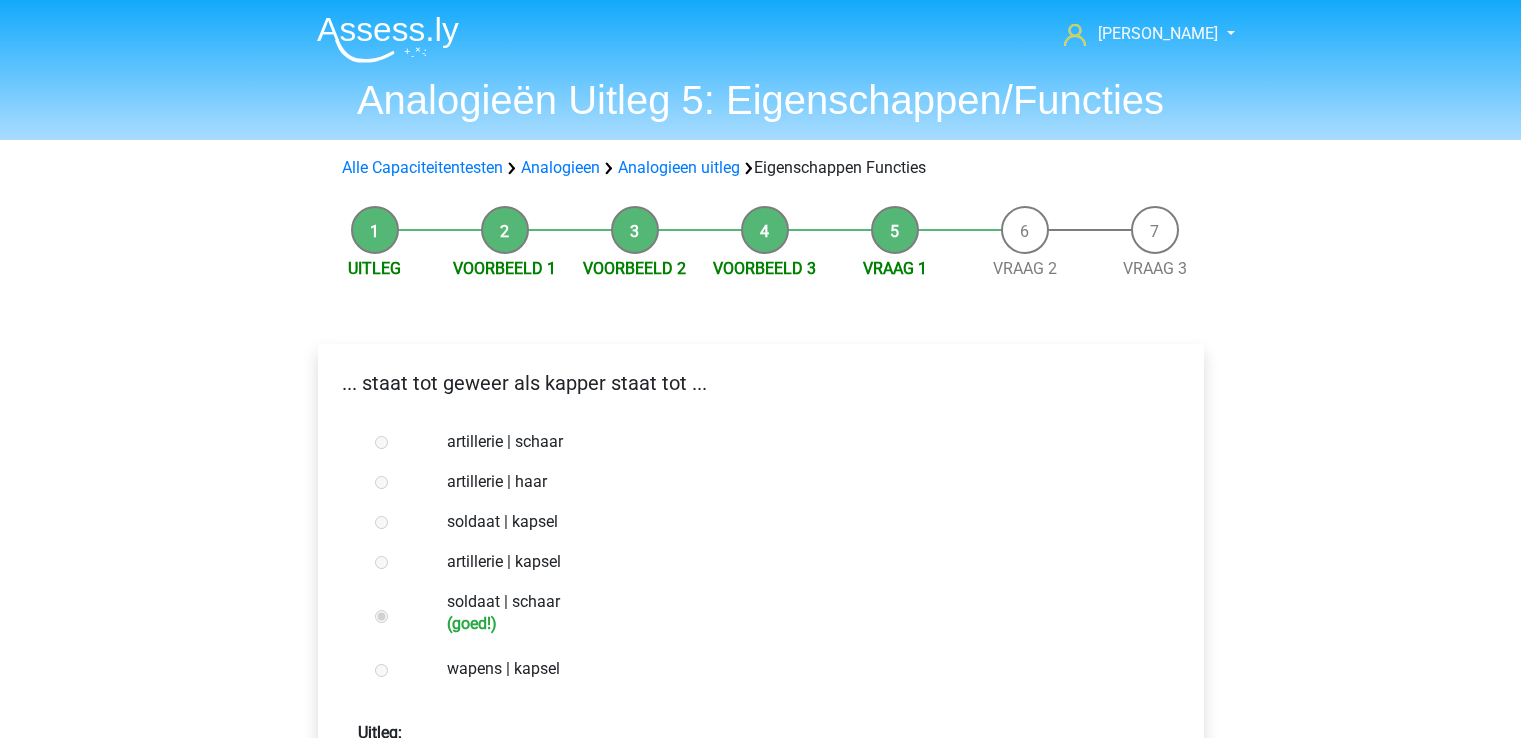 scroll, scrollTop: 0, scrollLeft: 0, axis: both 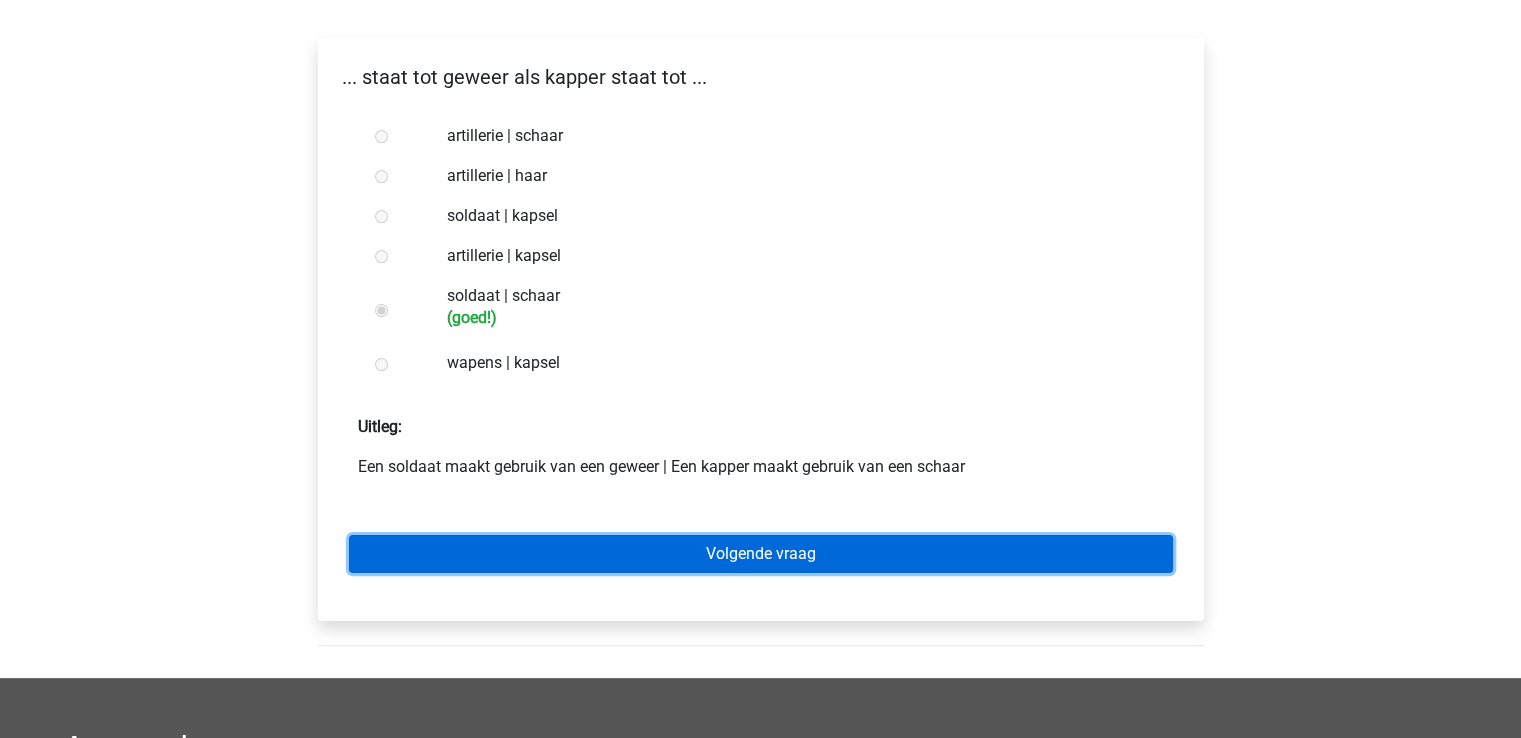 click on "Volgende vraag" at bounding box center (761, 554) 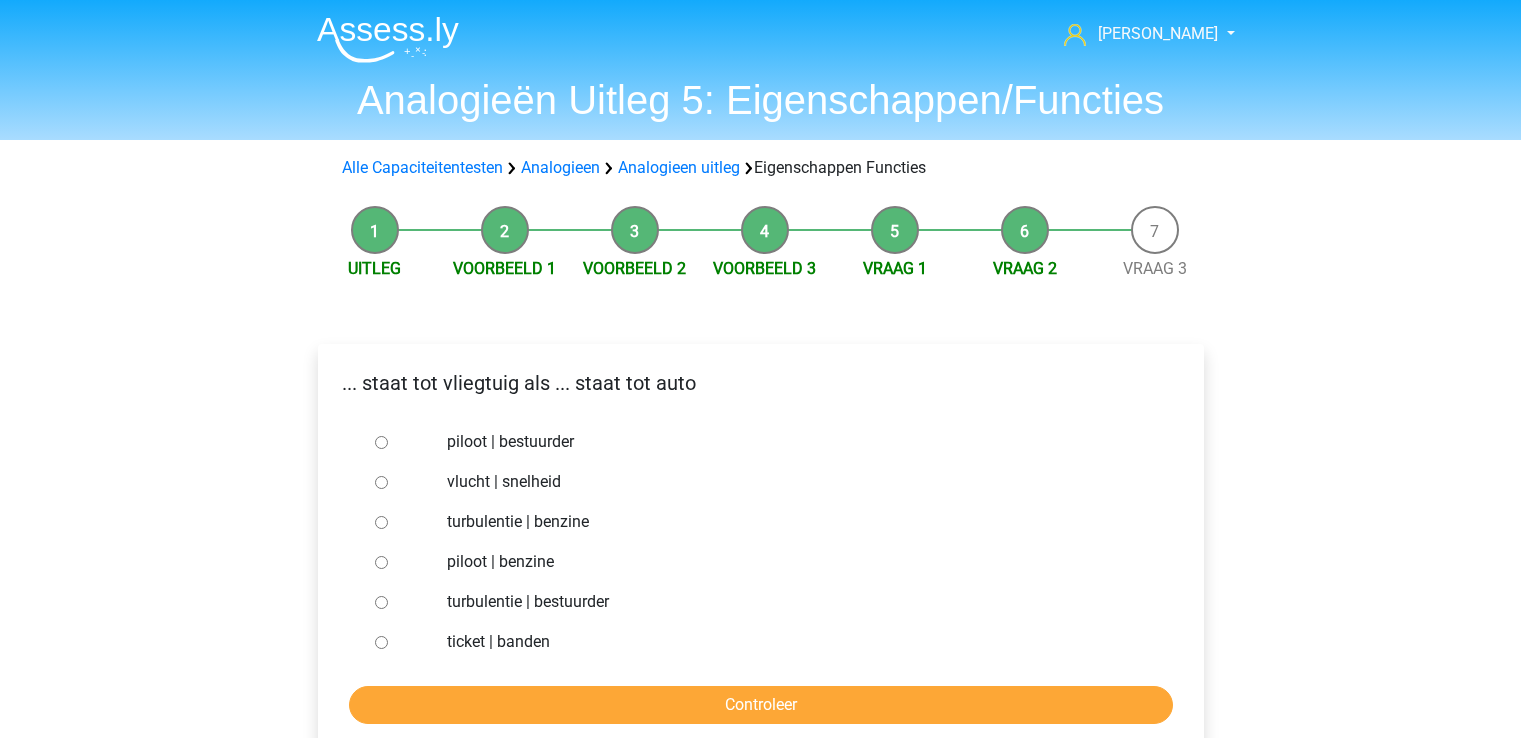 scroll, scrollTop: 0, scrollLeft: 0, axis: both 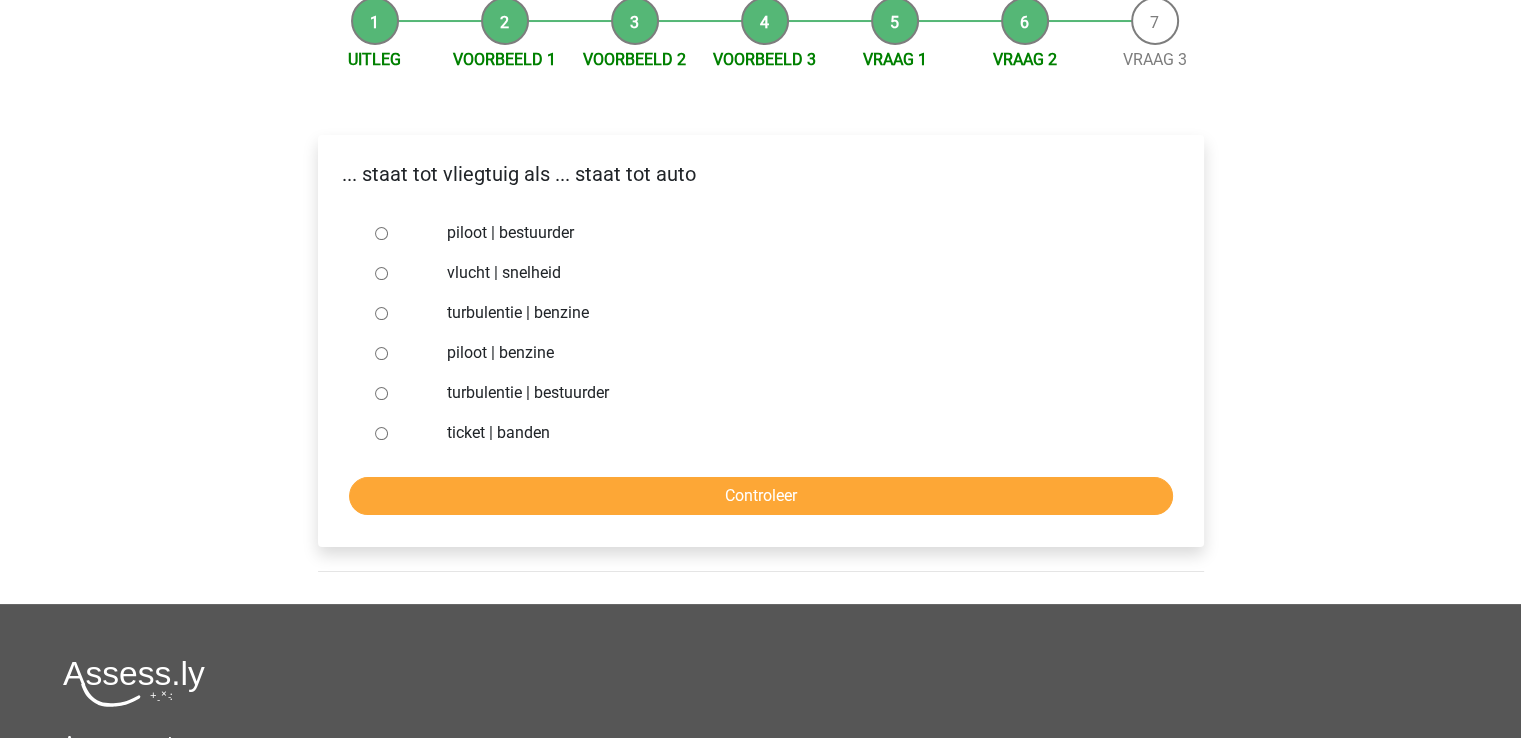 click on "piloot | bestuurder" at bounding box center (381, 233) 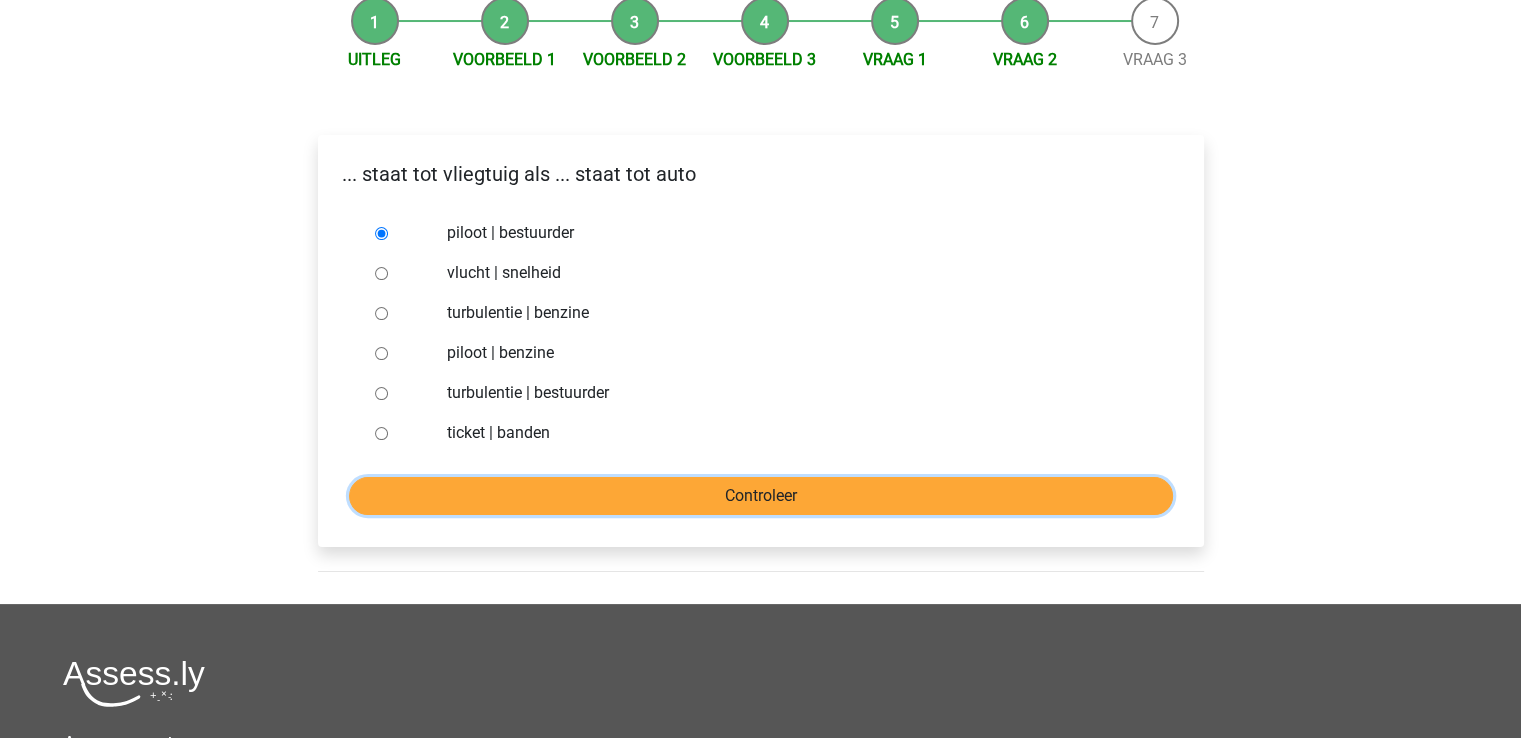 click on "Controleer" at bounding box center [761, 496] 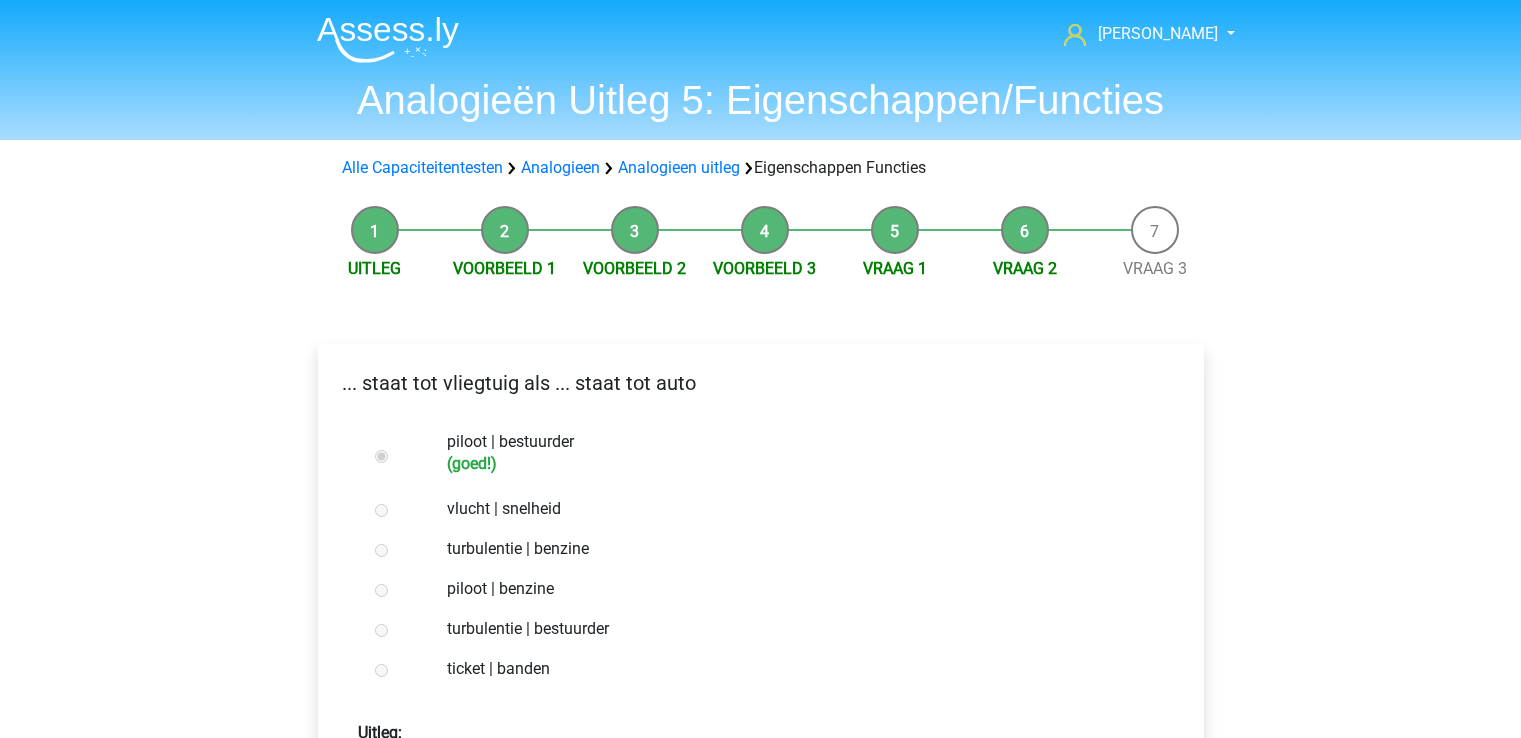 scroll, scrollTop: 0, scrollLeft: 0, axis: both 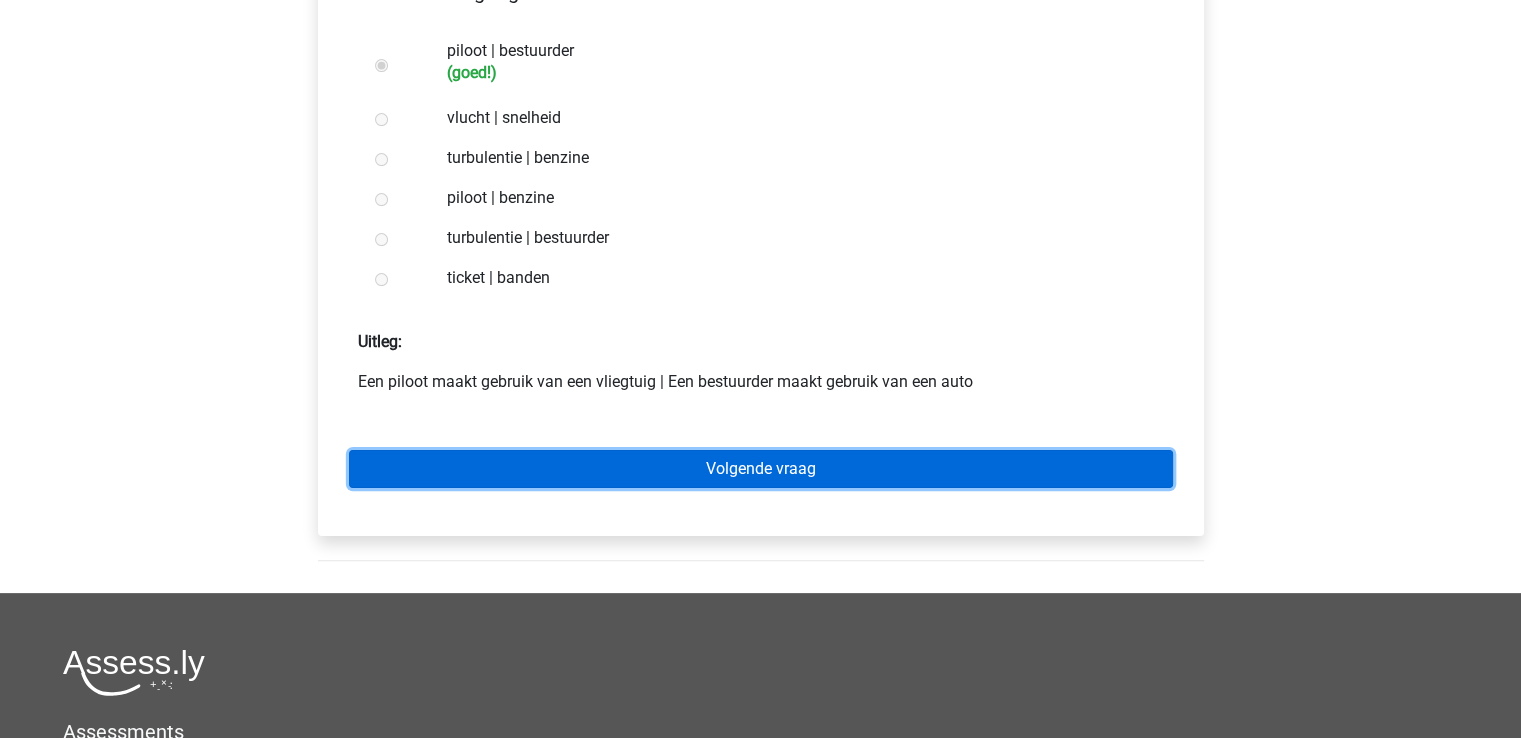 click on "Volgende vraag" at bounding box center [761, 469] 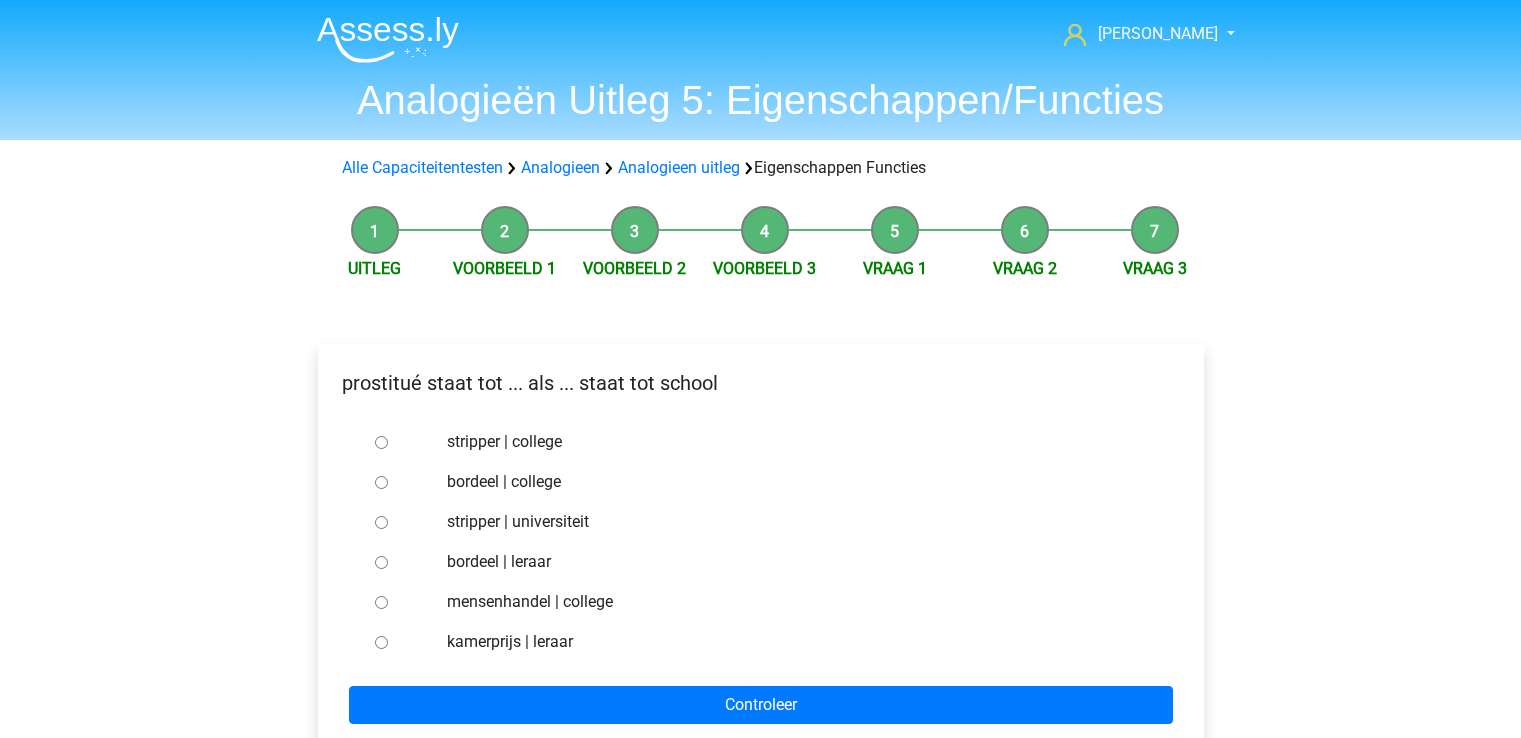 scroll, scrollTop: 0, scrollLeft: 0, axis: both 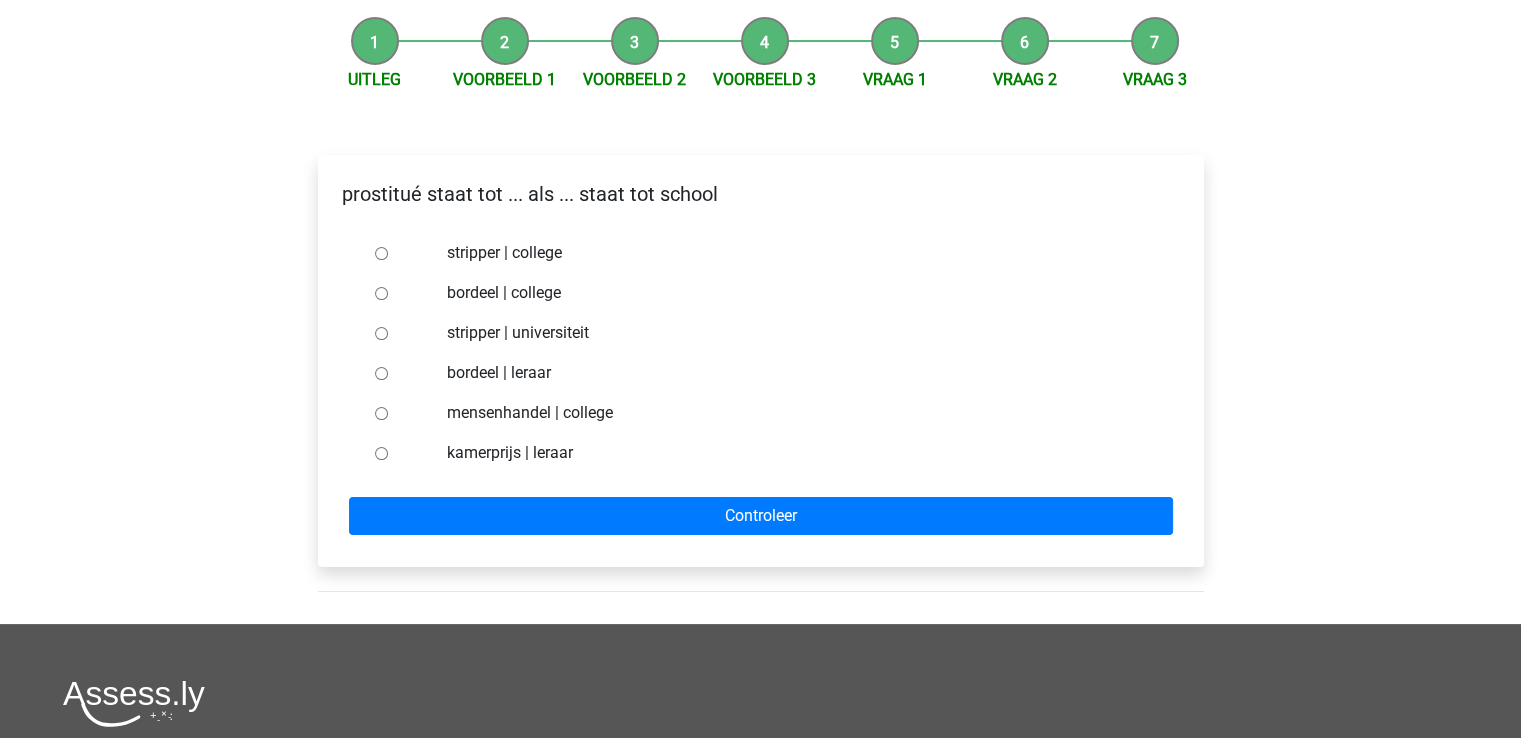 click on "bordeel | leraar" at bounding box center [381, 373] 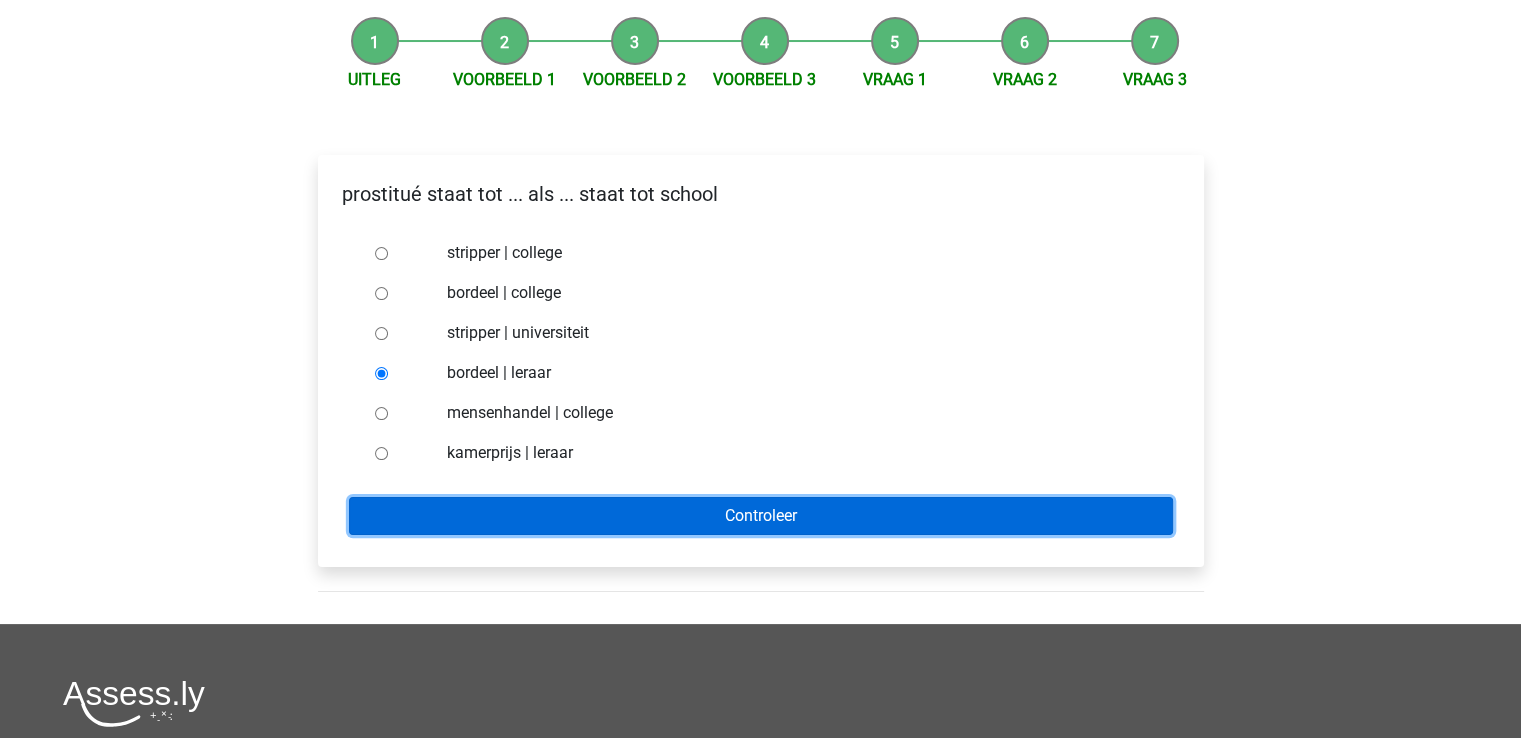 click on "Controleer" at bounding box center (761, 516) 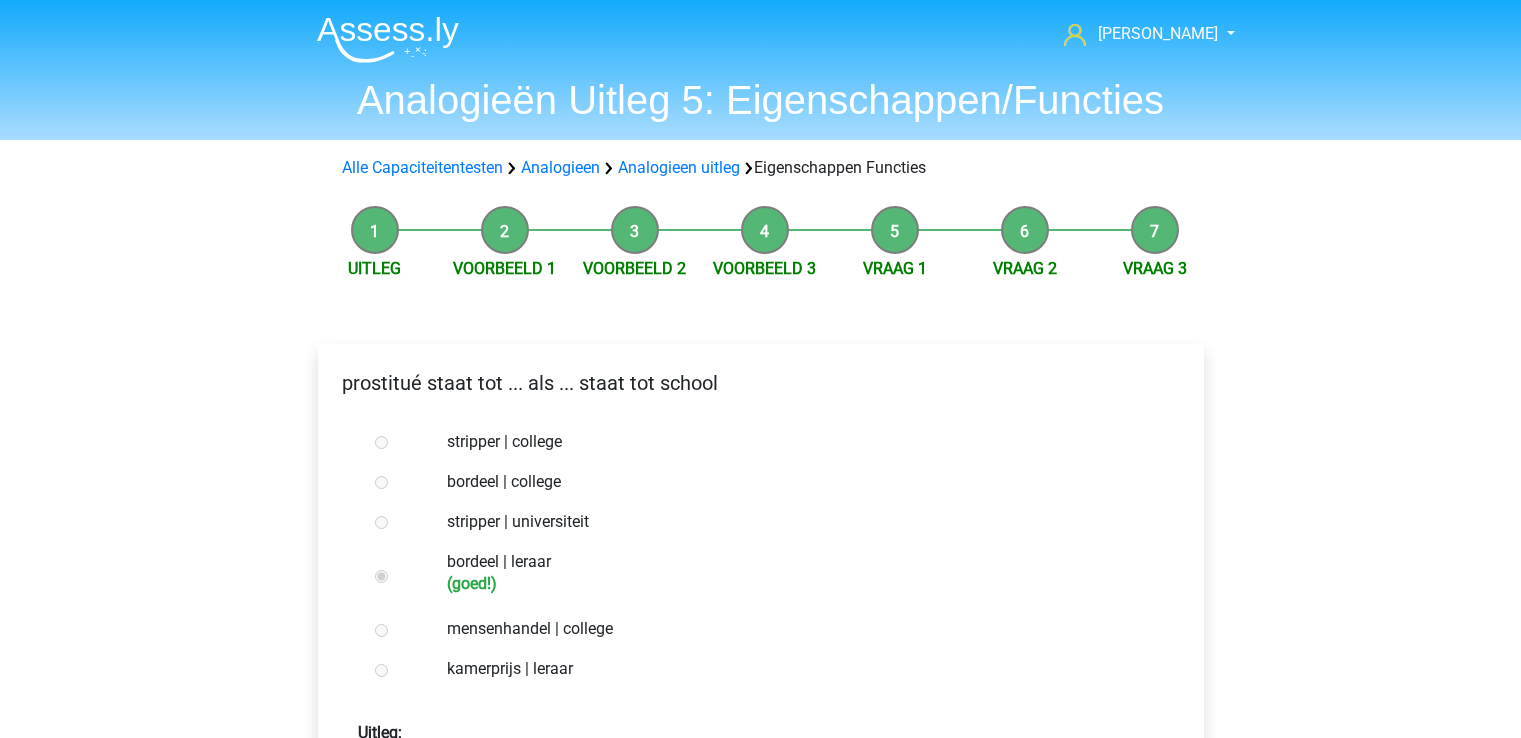 scroll, scrollTop: 0, scrollLeft: 0, axis: both 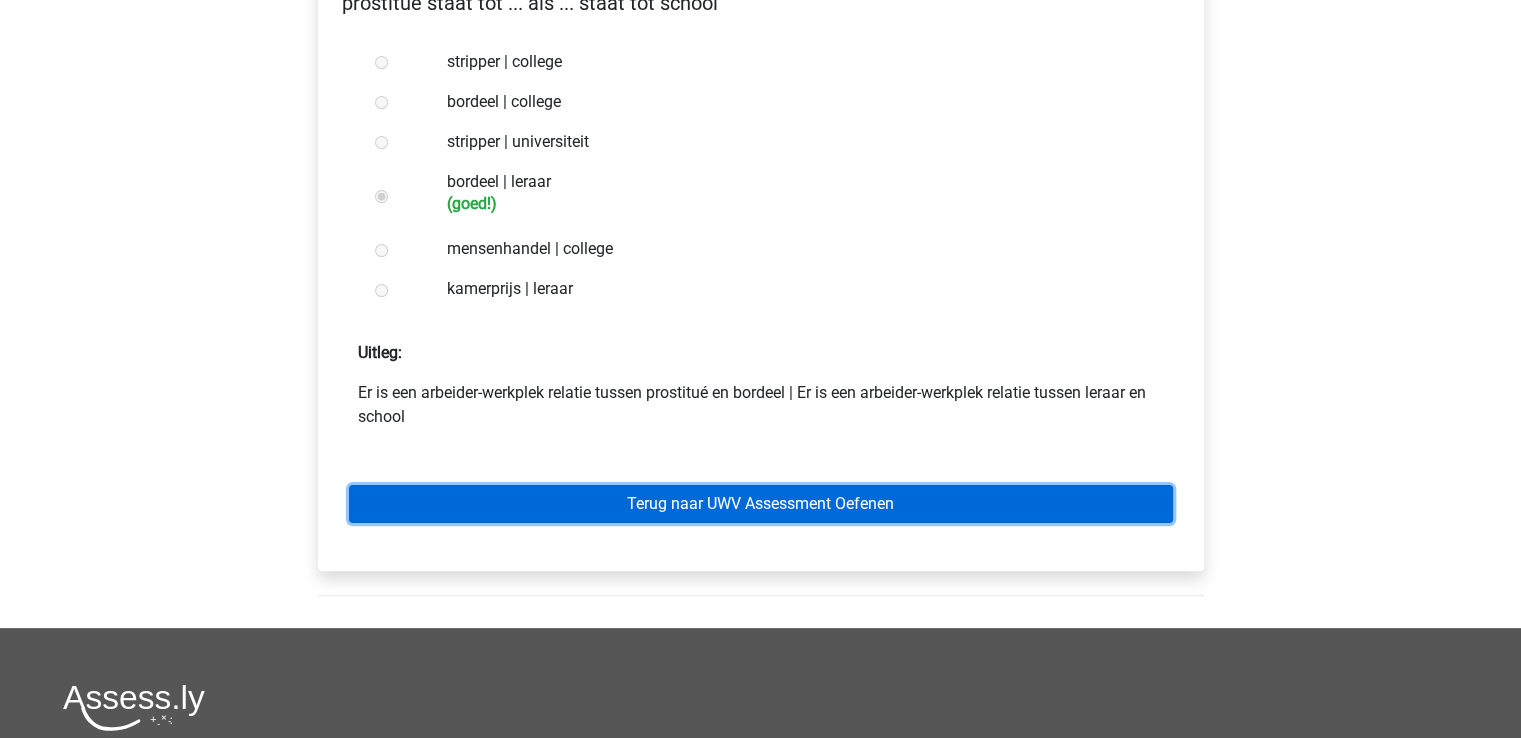 click on "Terug naar UWV Assessment Oefenen" at bounding box center (761, 504) 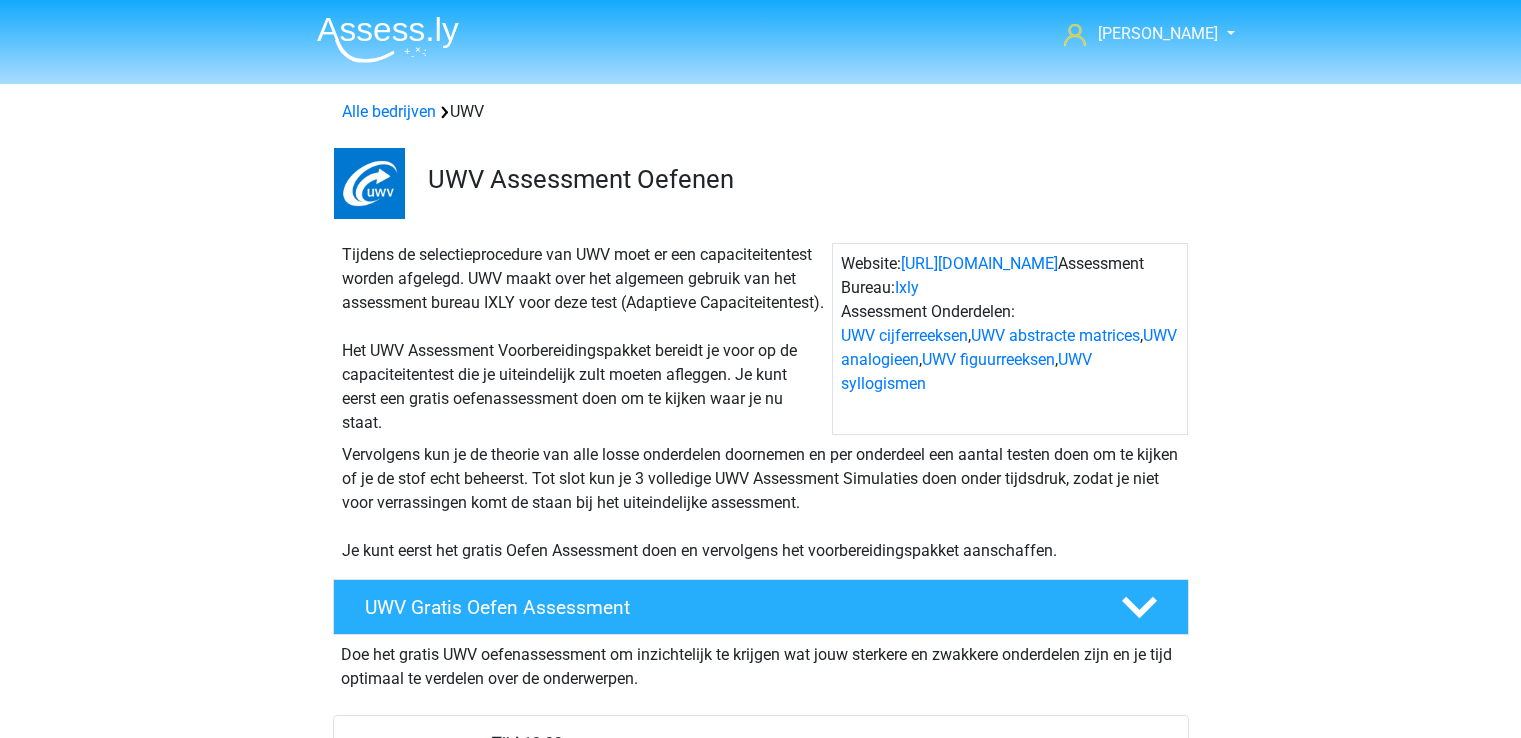 scroll, scrollTop: 0, scrollLeft: 0, axis: both 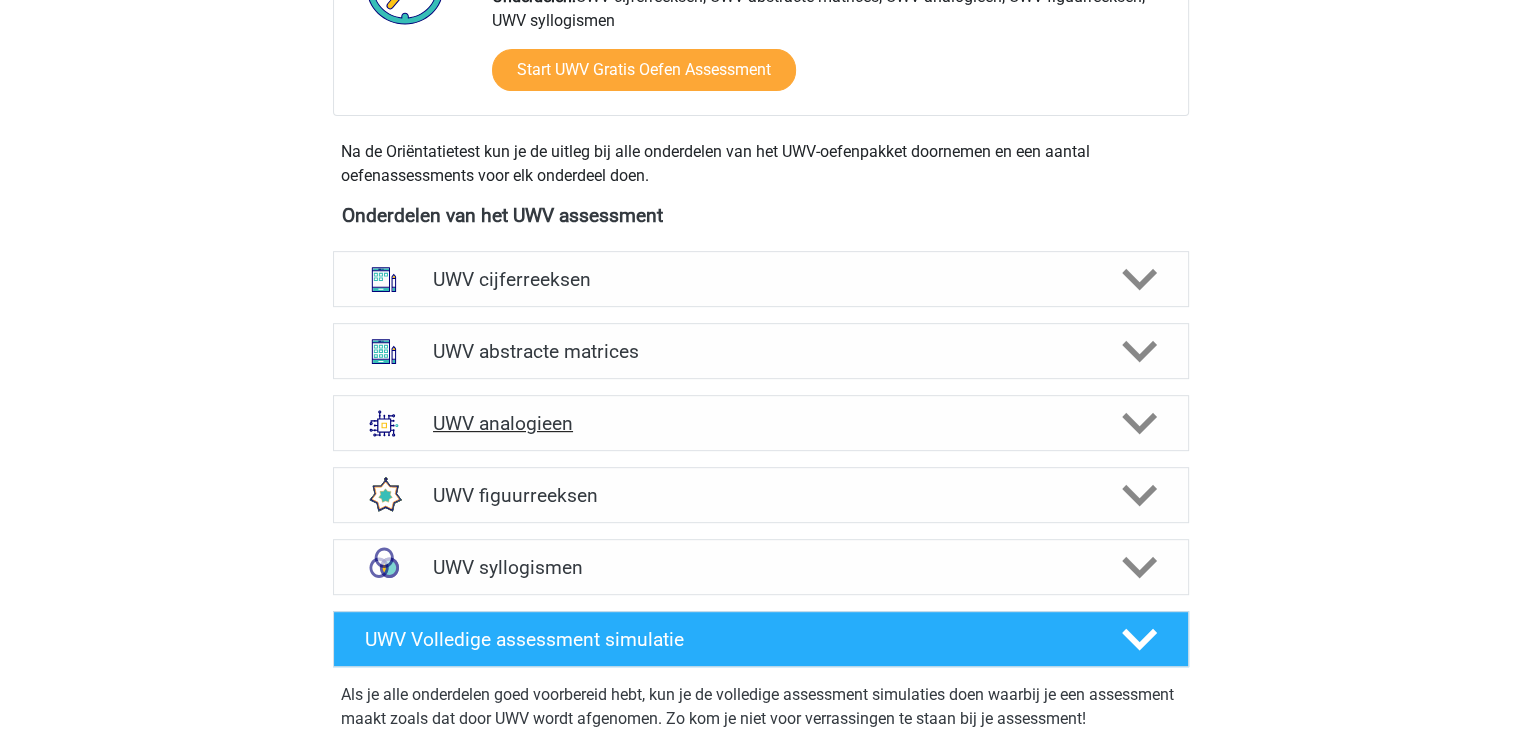 click on "UWV analogieen" at bounding box center (760, 423) 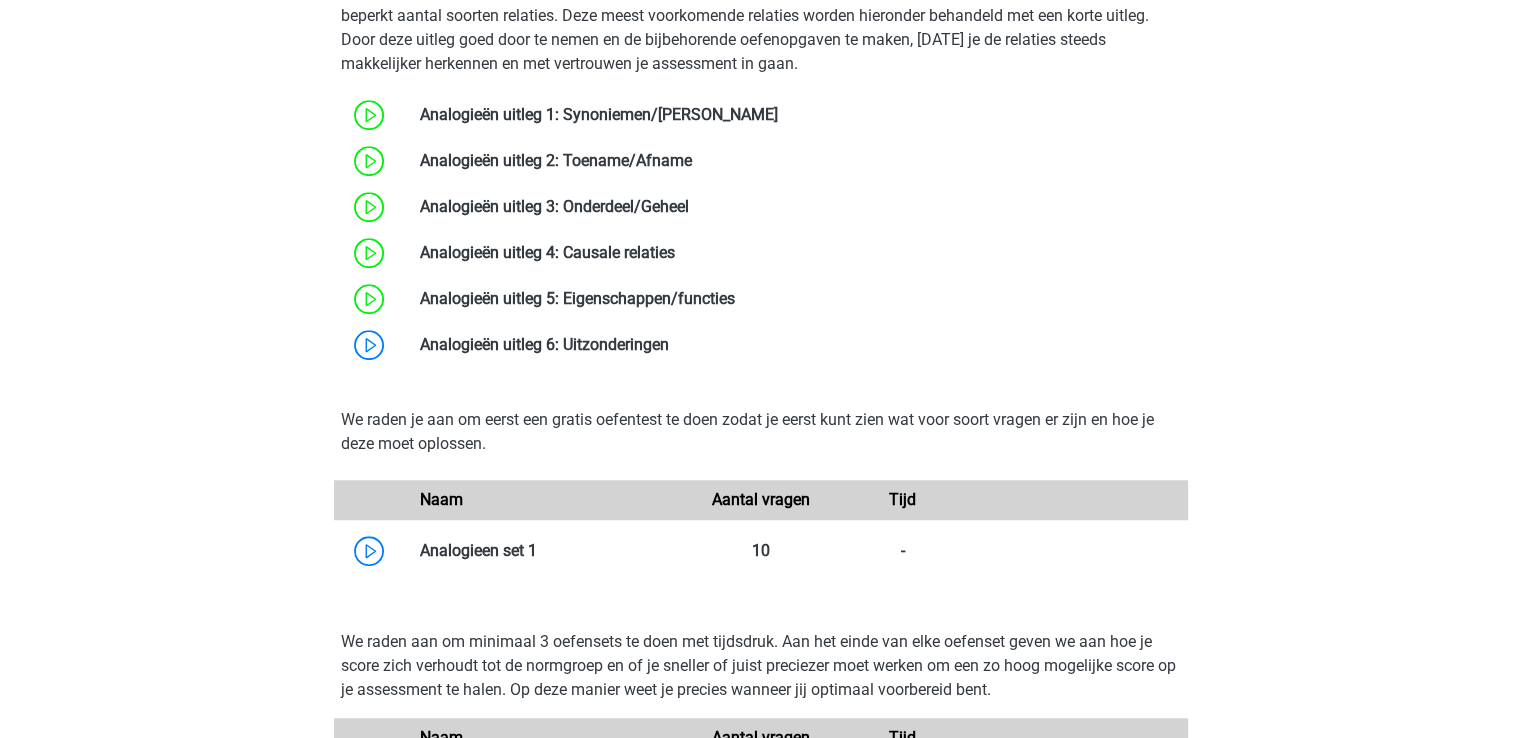 scroll, scrollTop: 1479, scrollLeft: 0, axis: vertical 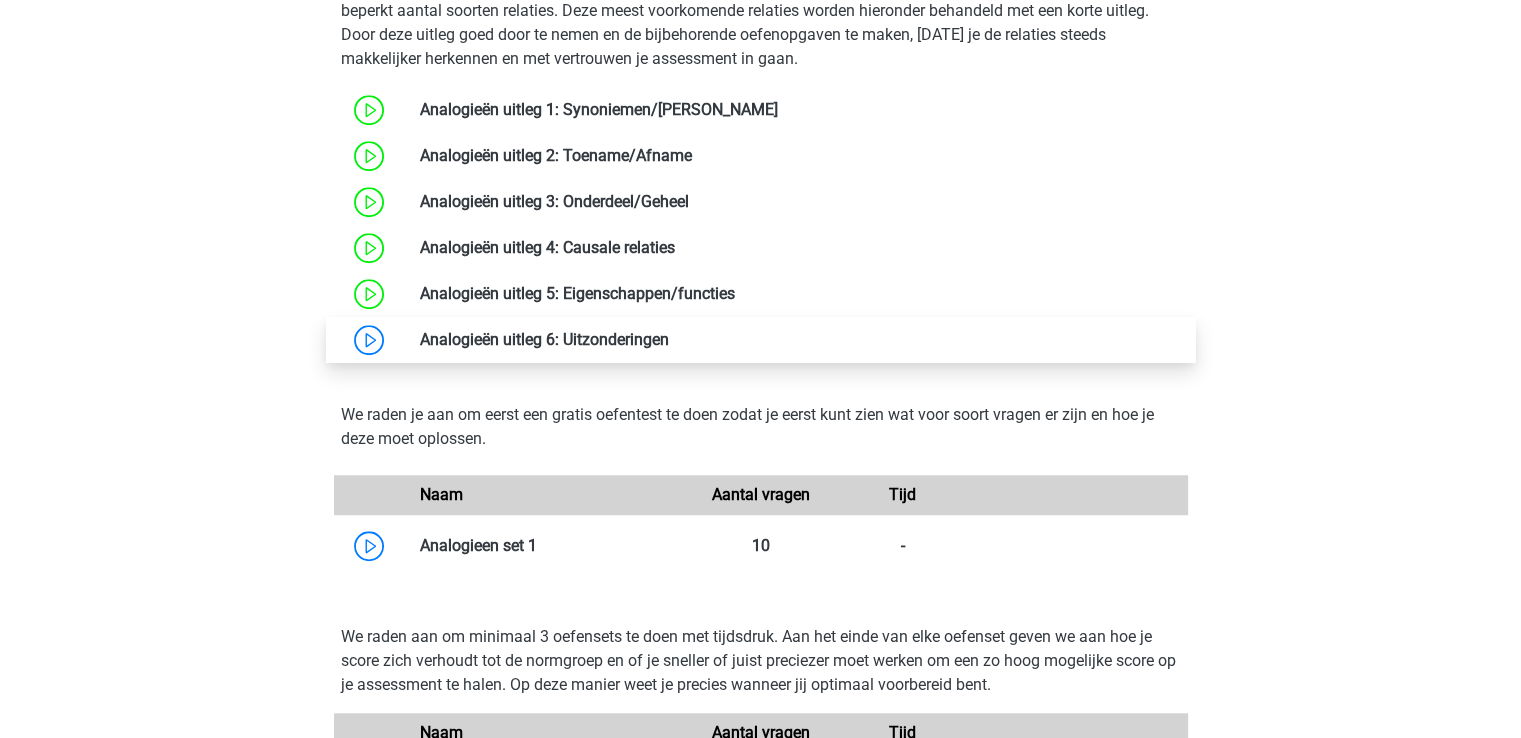 click at bounding box center (669, 339) 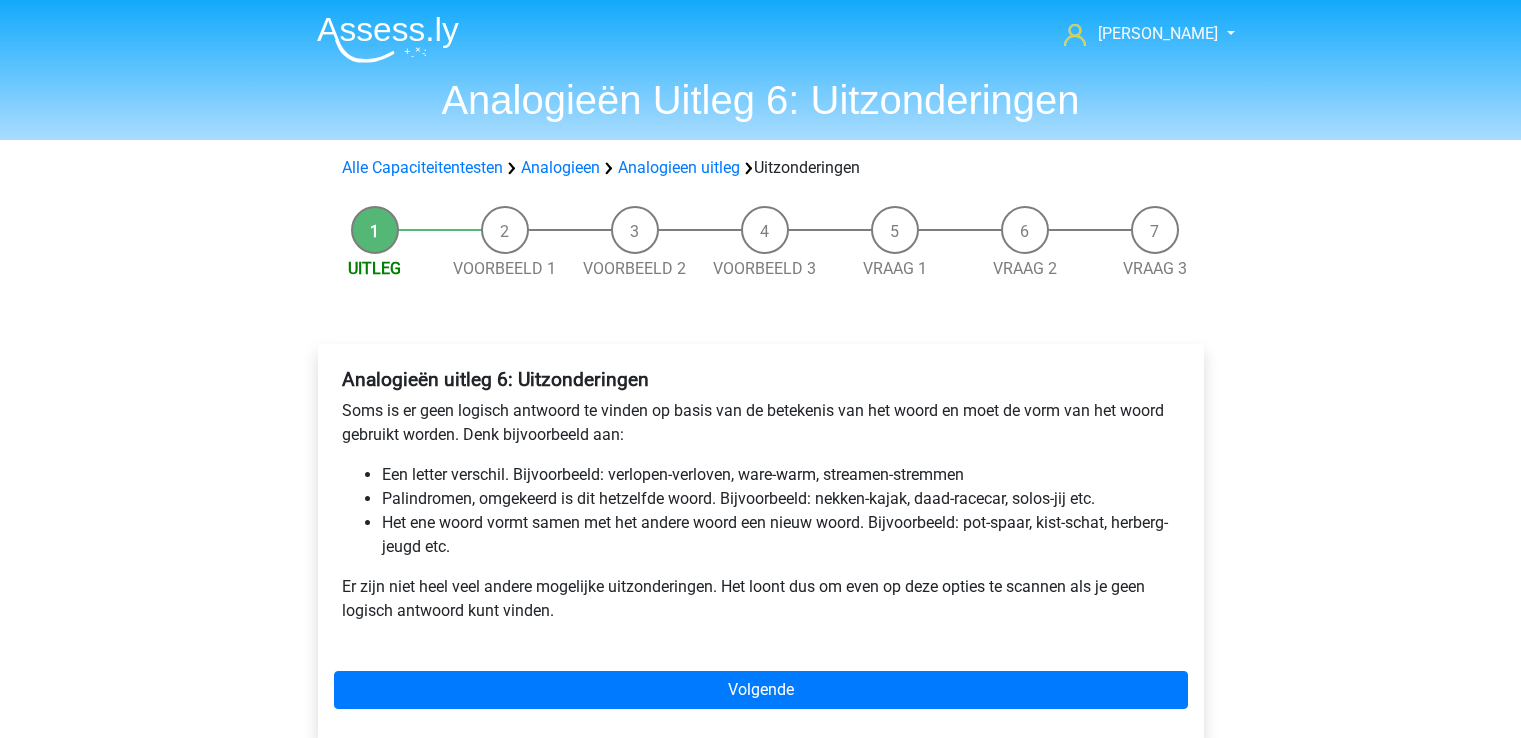 scroll, scrollTop: 0, scrollLeft: 0, axis: both 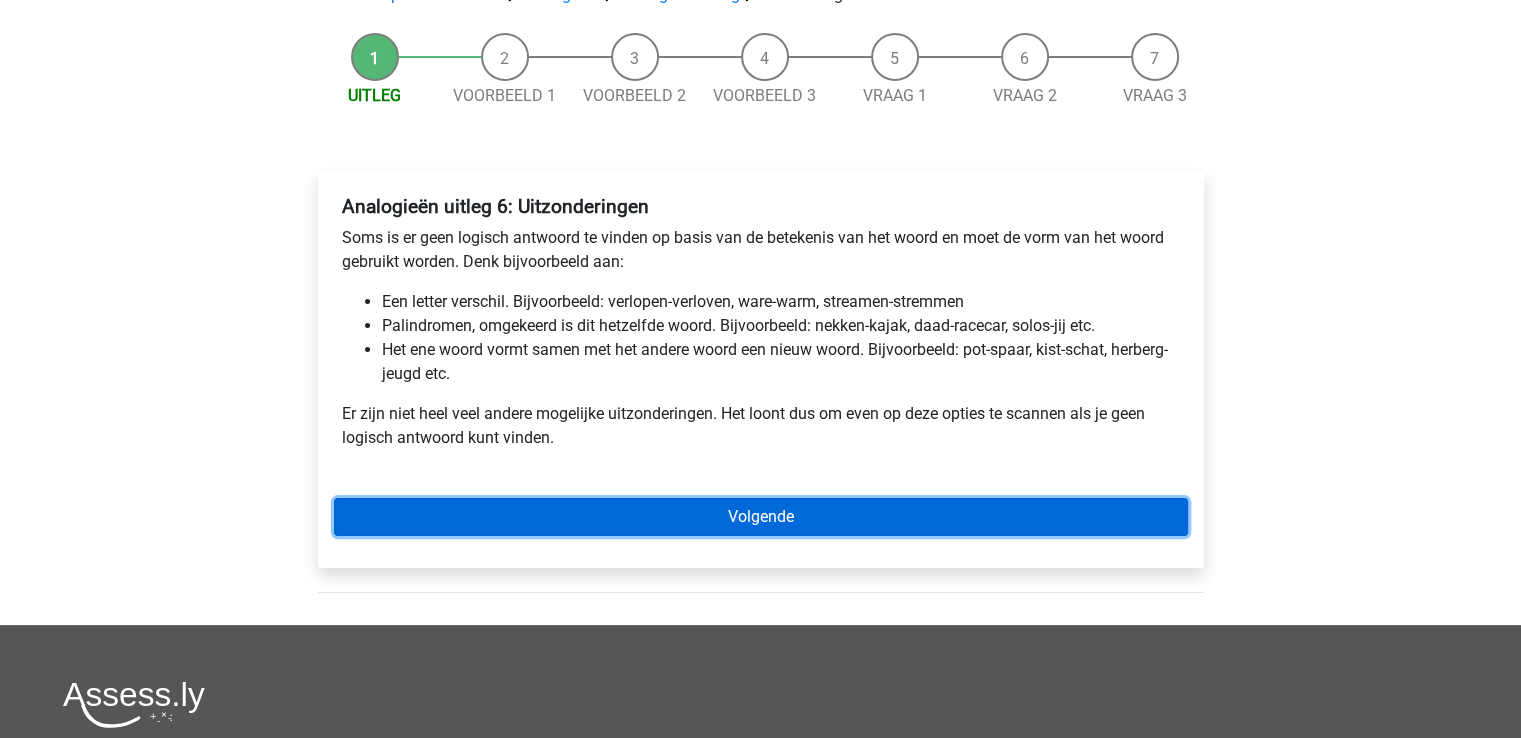 click on "Volgende" at bounding box center (761, 517) 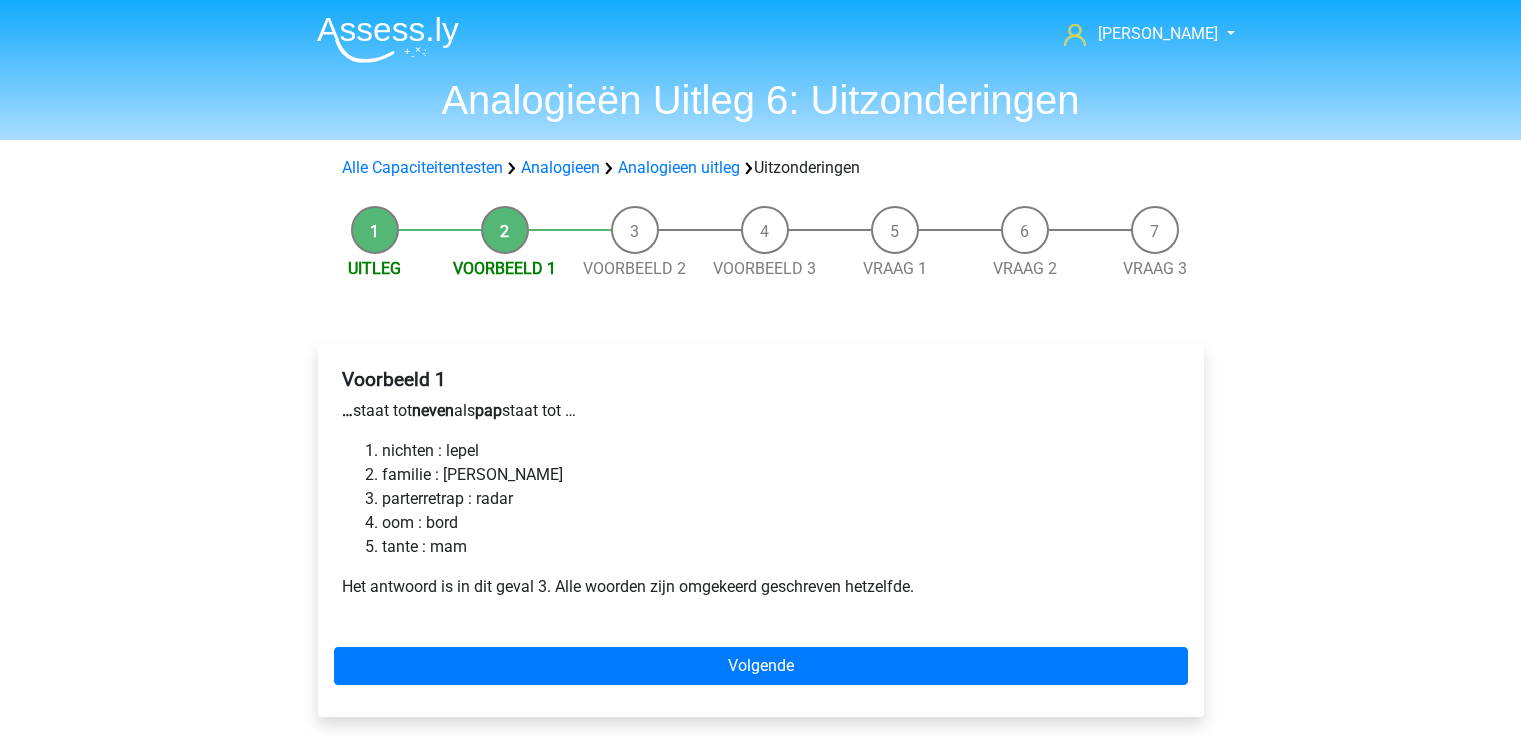 scroll, scrollTop: 0, scrollLeft: 0, axis: both 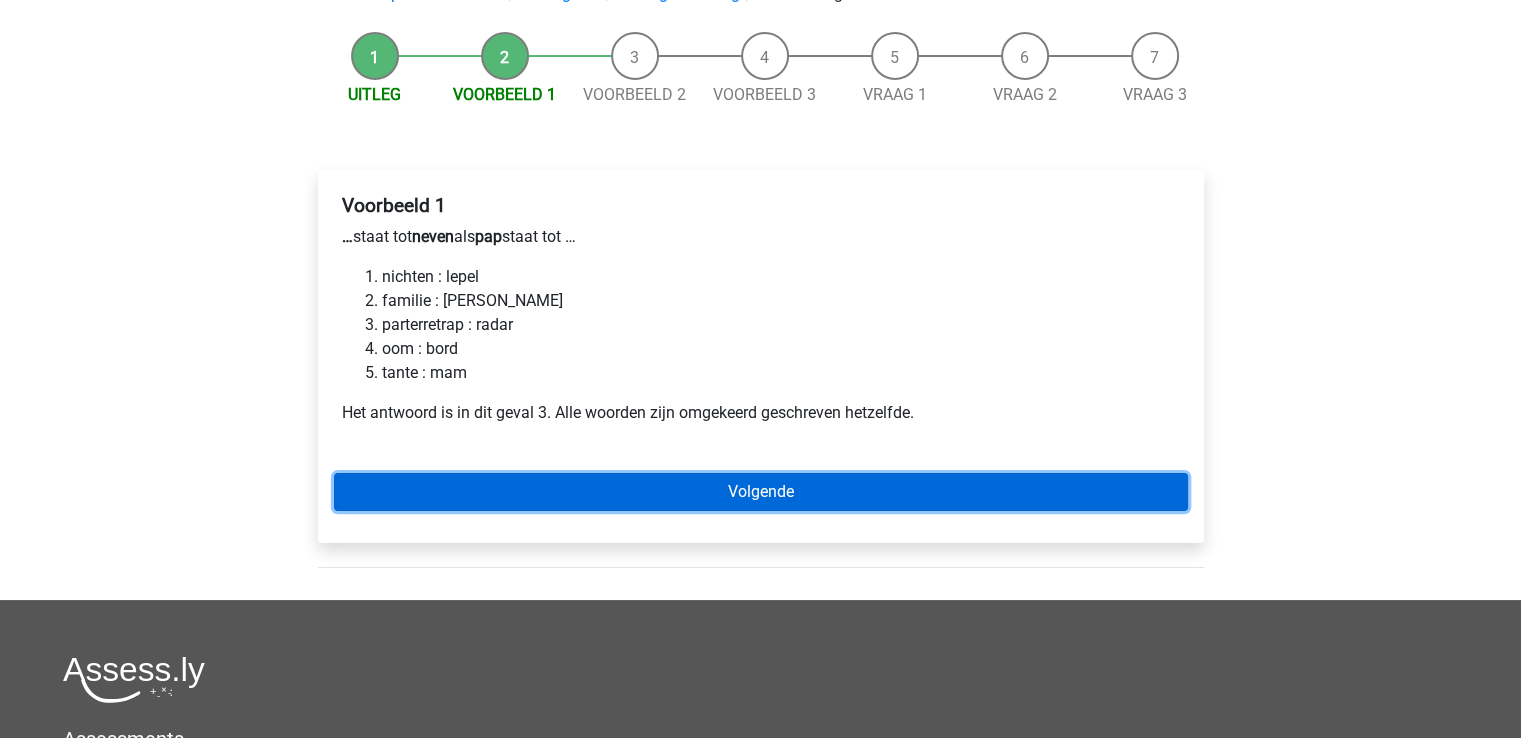 click on "Volgende" at bounding box center (761, 492) 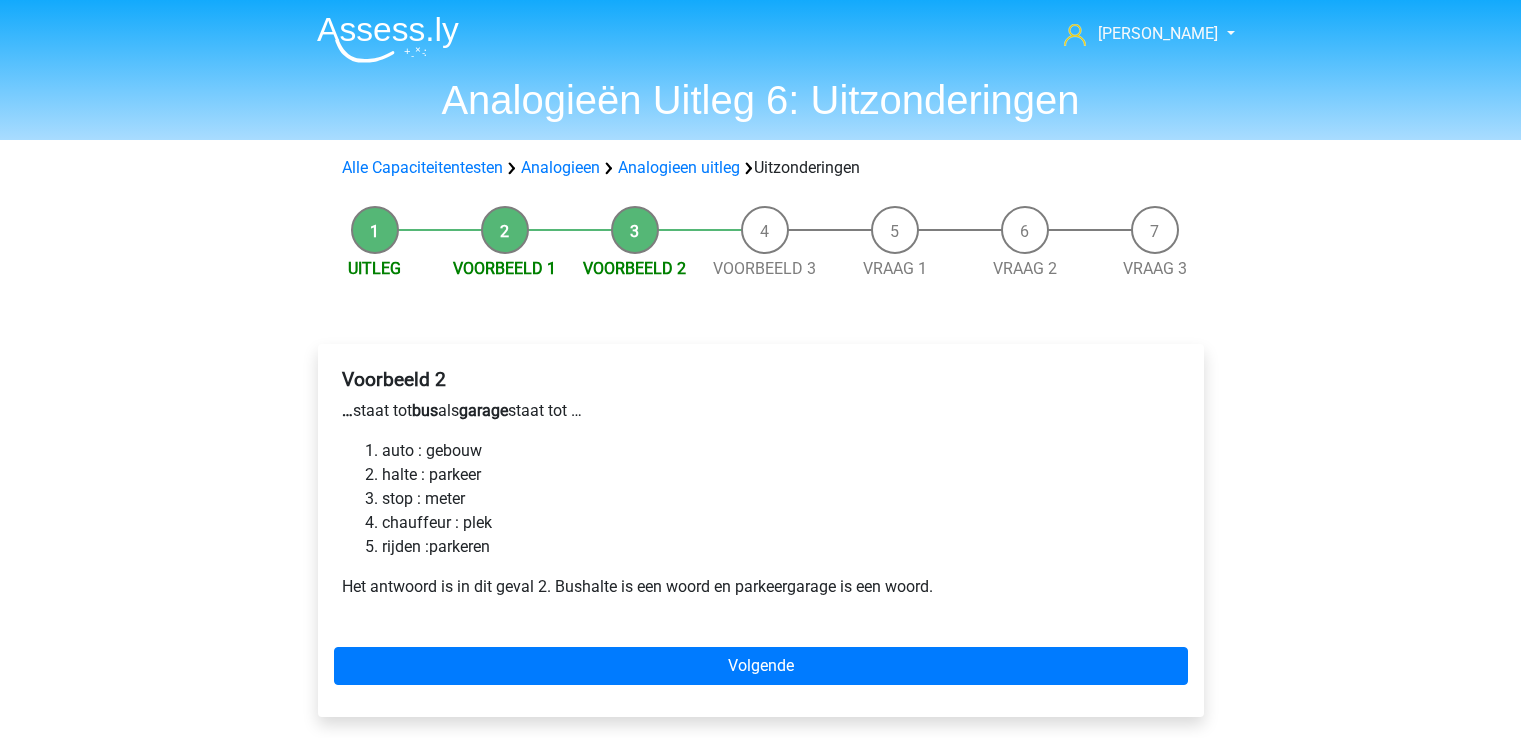 scroll, scrollTop: 0, scrollLeft: 0, axis: both 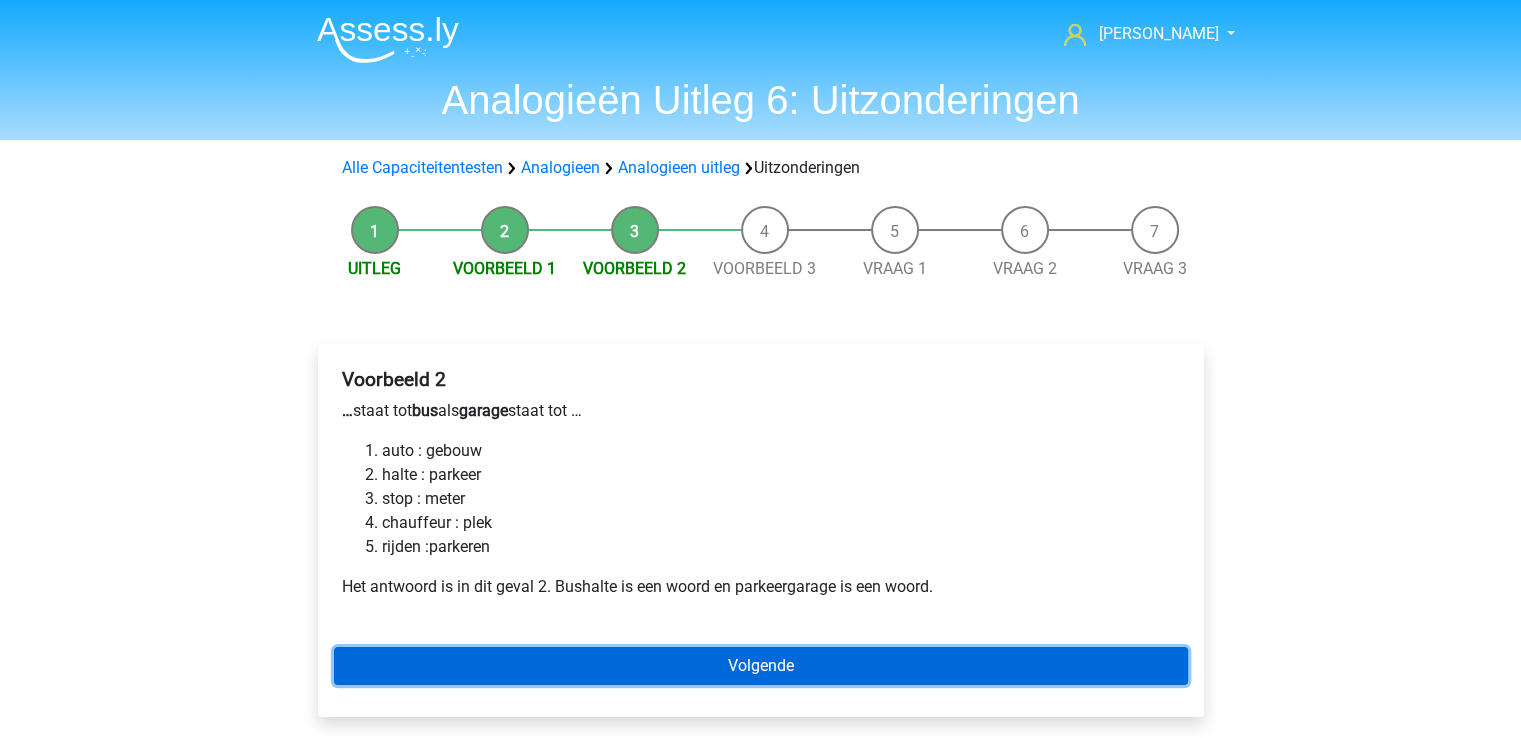 click on "Volgende" at bounding box center (761, 666) 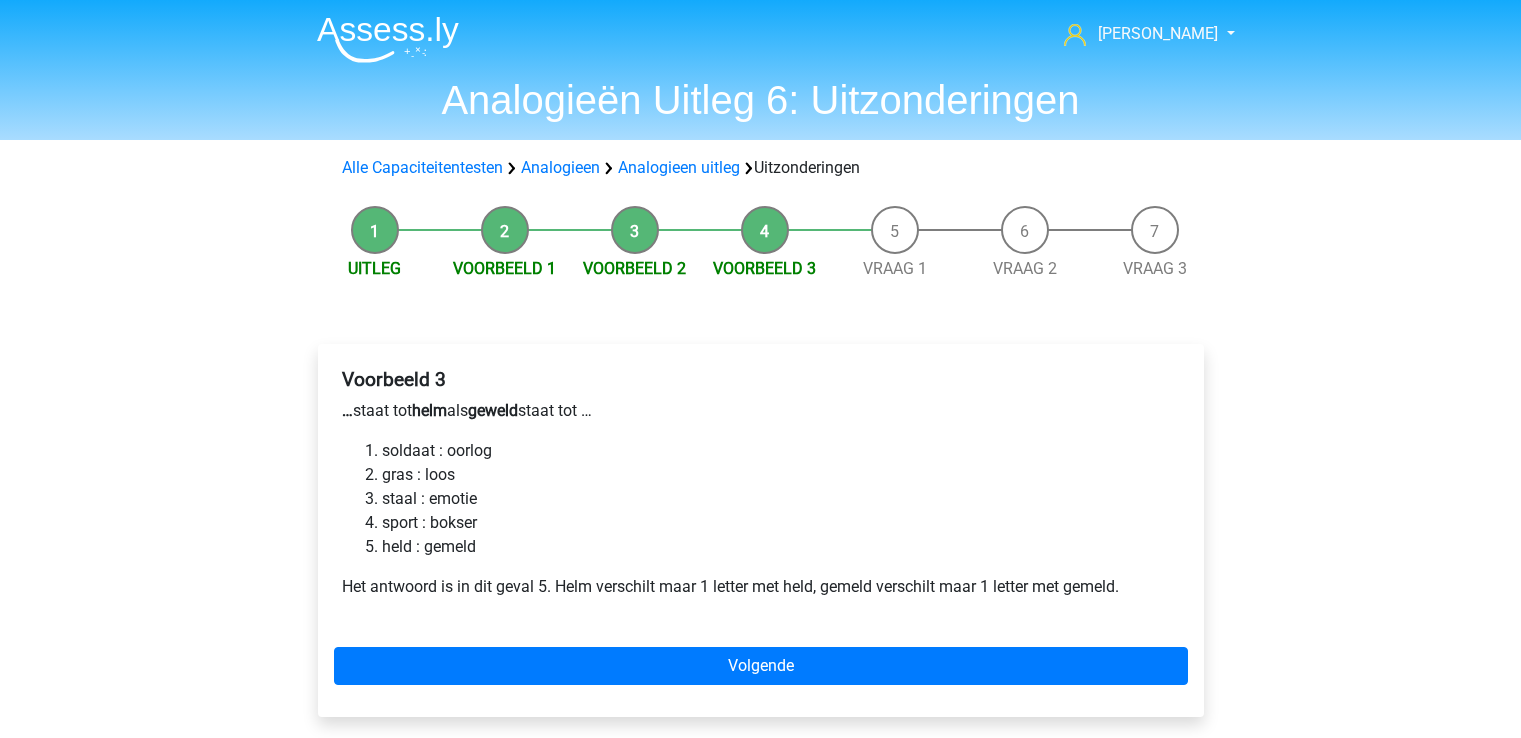scroll, scrollTop: 0, scrollLeft: 0, axis: both 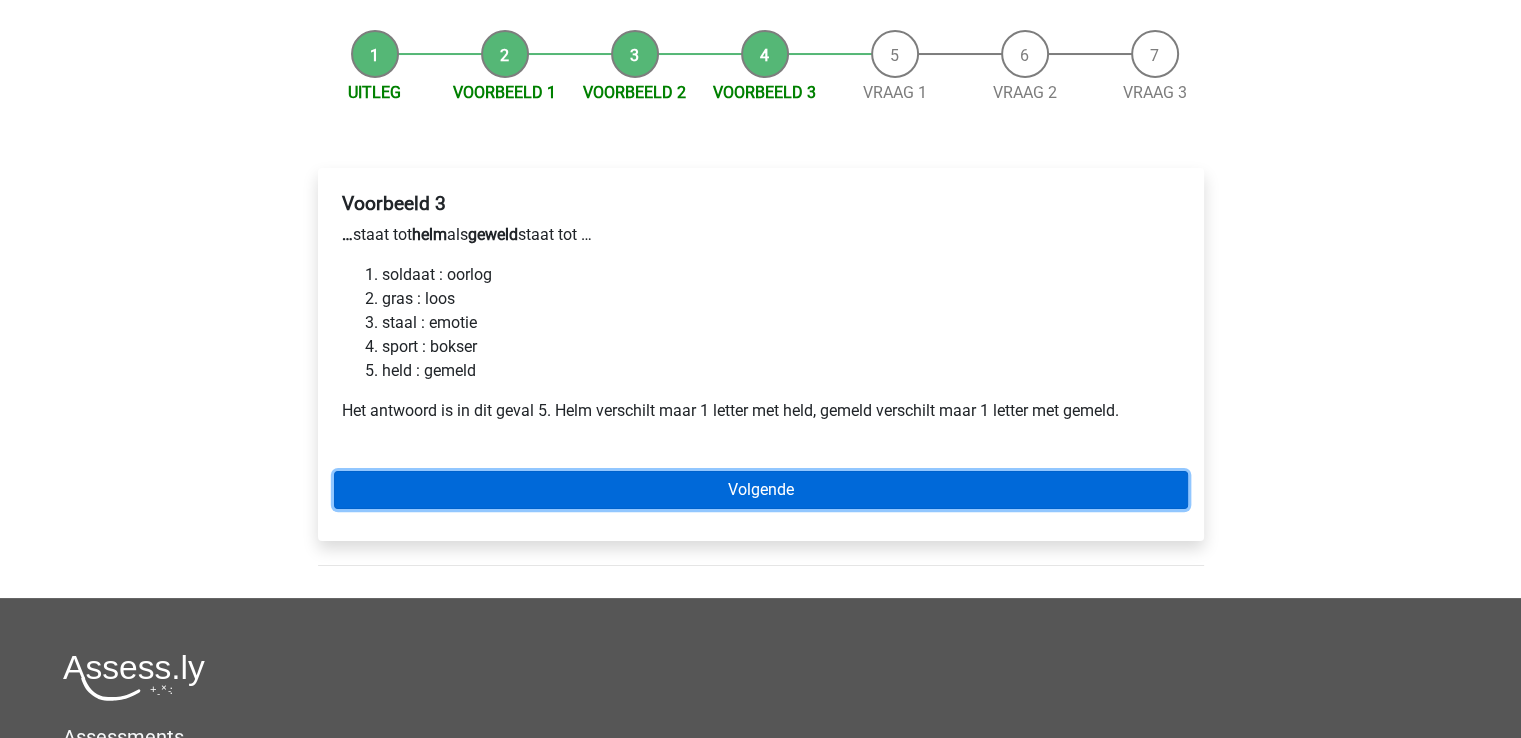click on "Volgende" at bounding box center [761, 490] 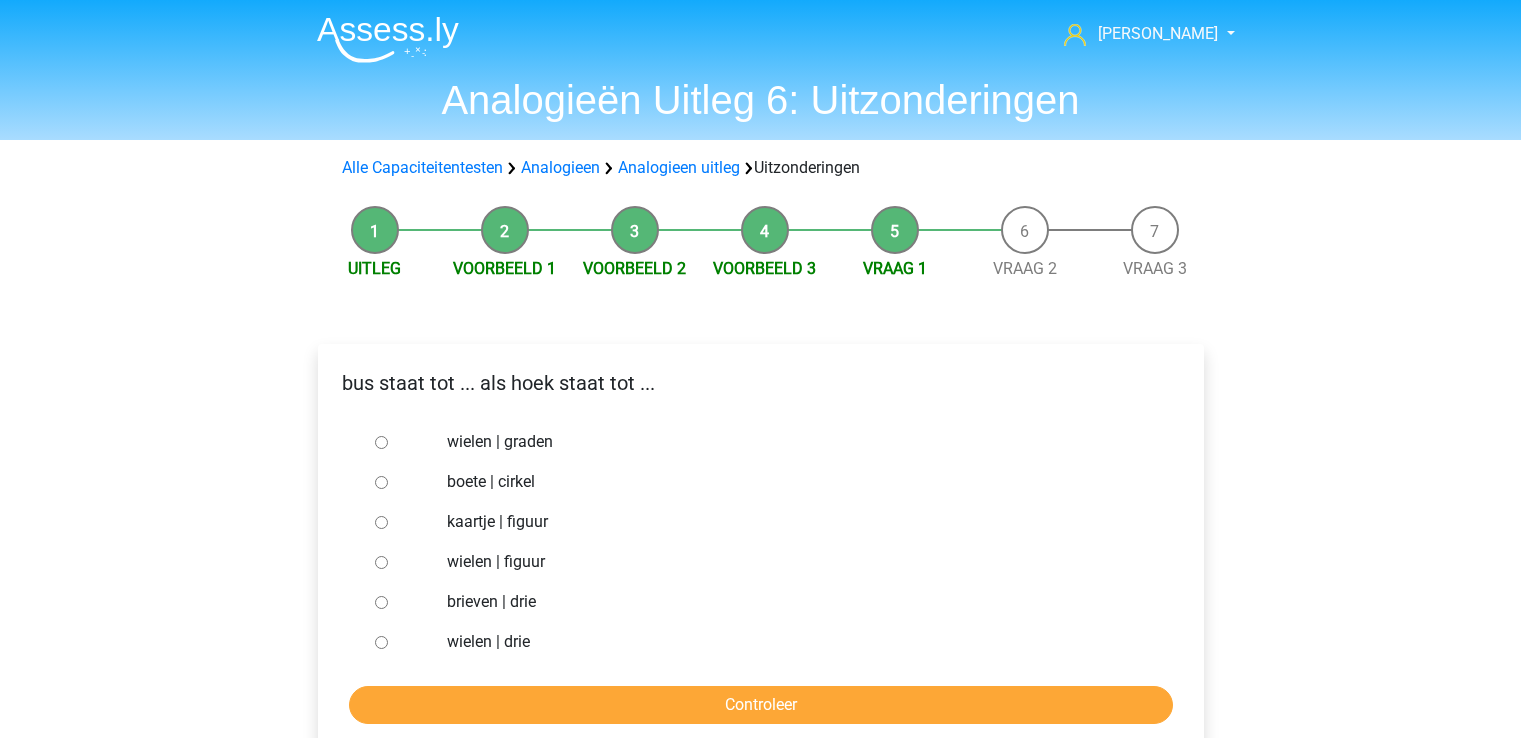 scroll, scrollTop: 0, scrollLeft: 0, axis: both 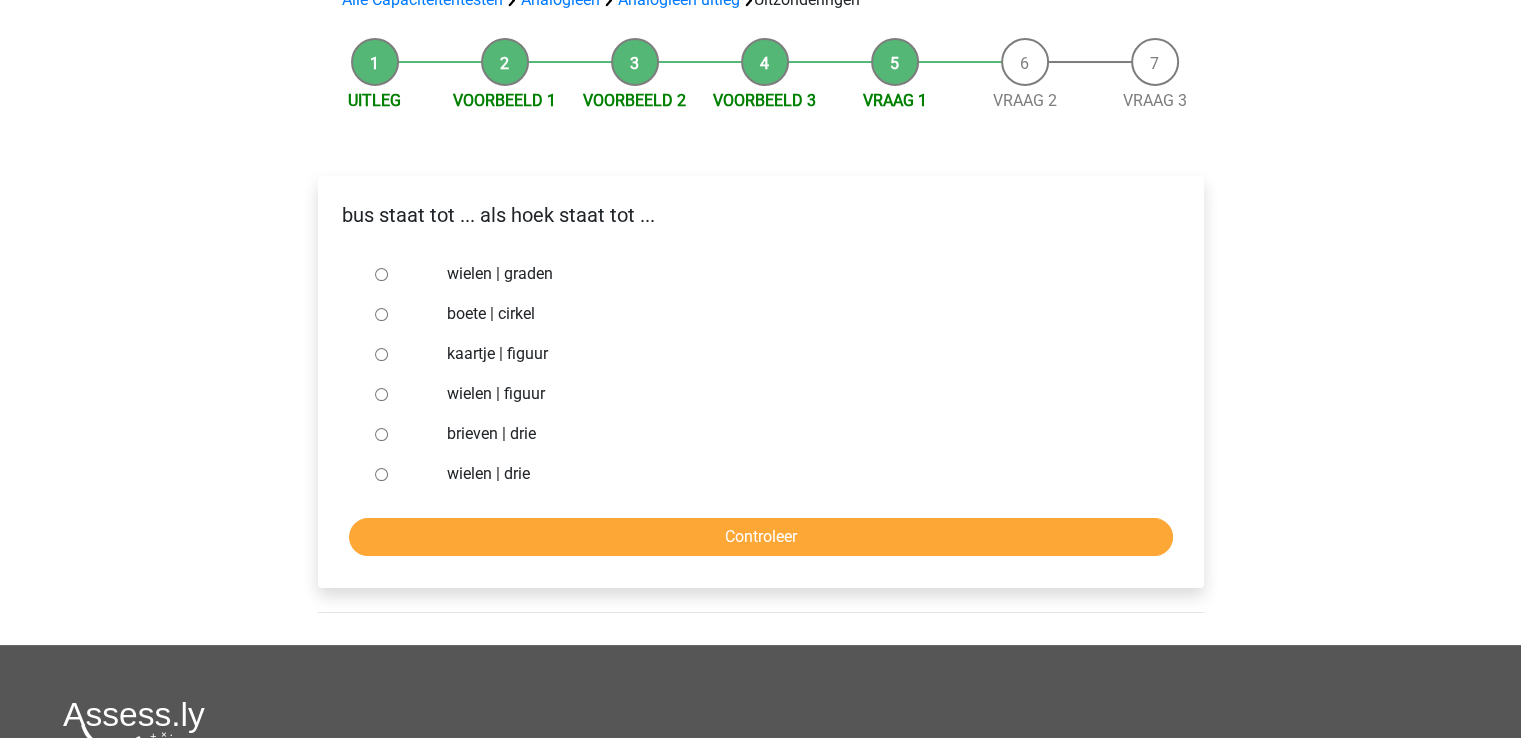 click on "brieven | drie" at bounding box center (381, 434) 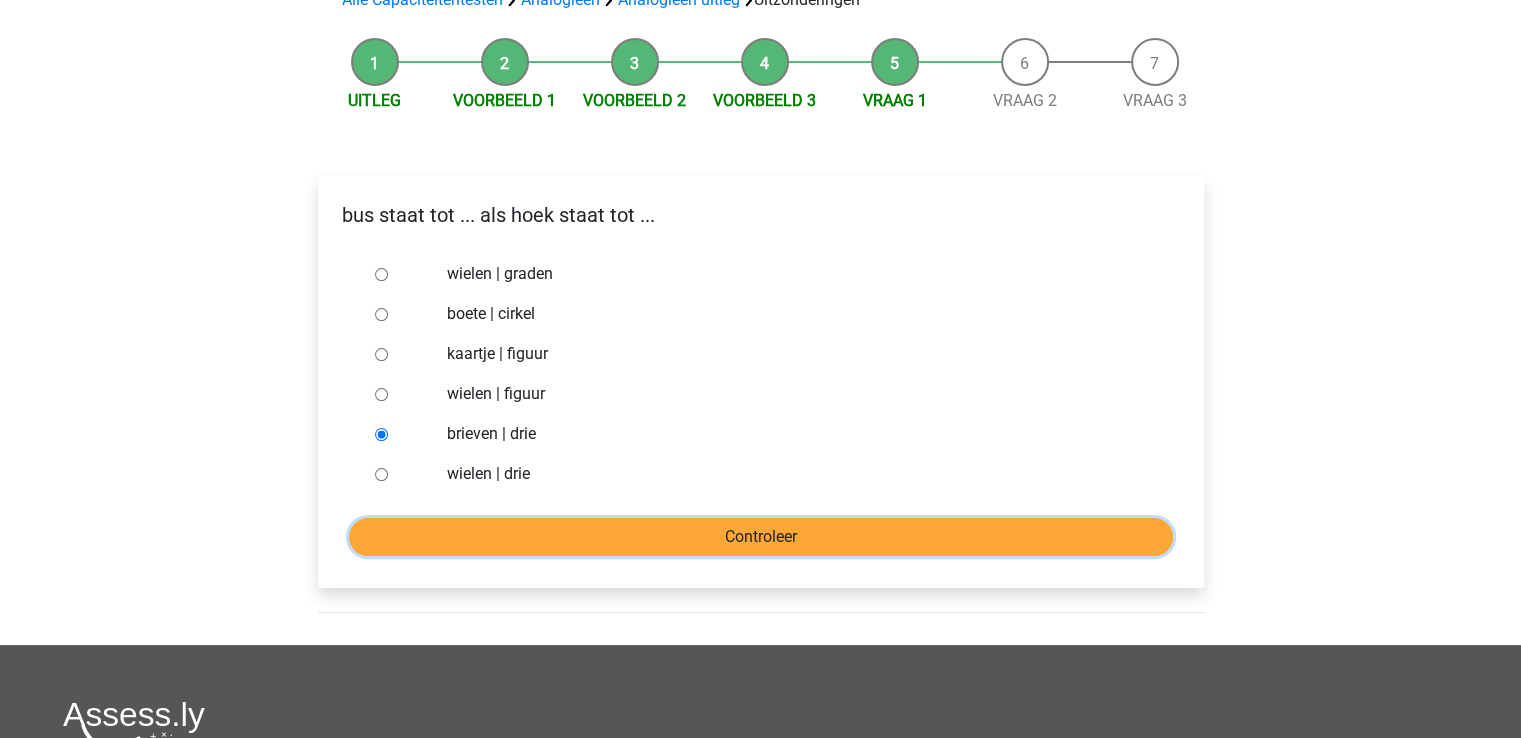 click on "Controleer" at bounding box center [761, 537] 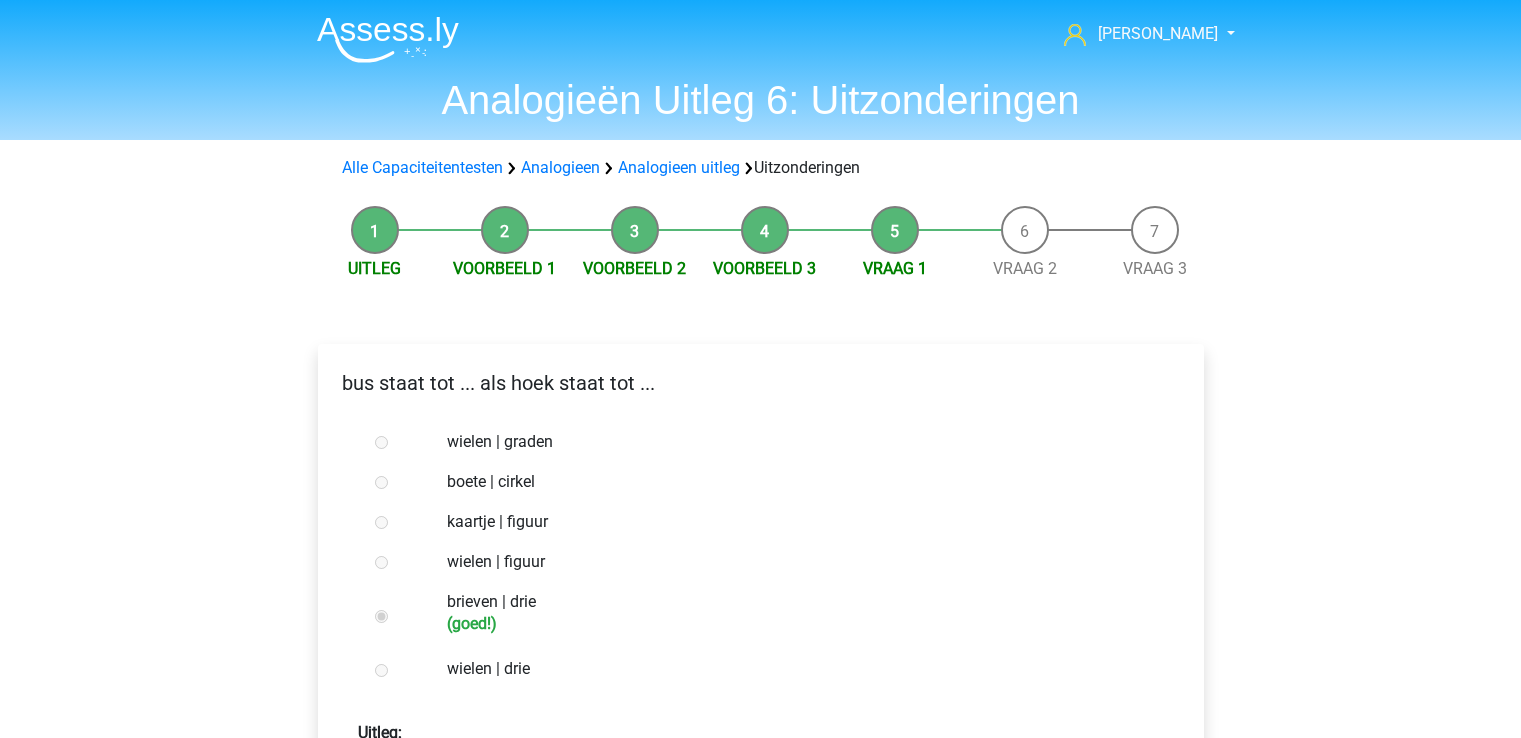 scroll, scrollTop: 0, scrollLeft: 0, axis: both 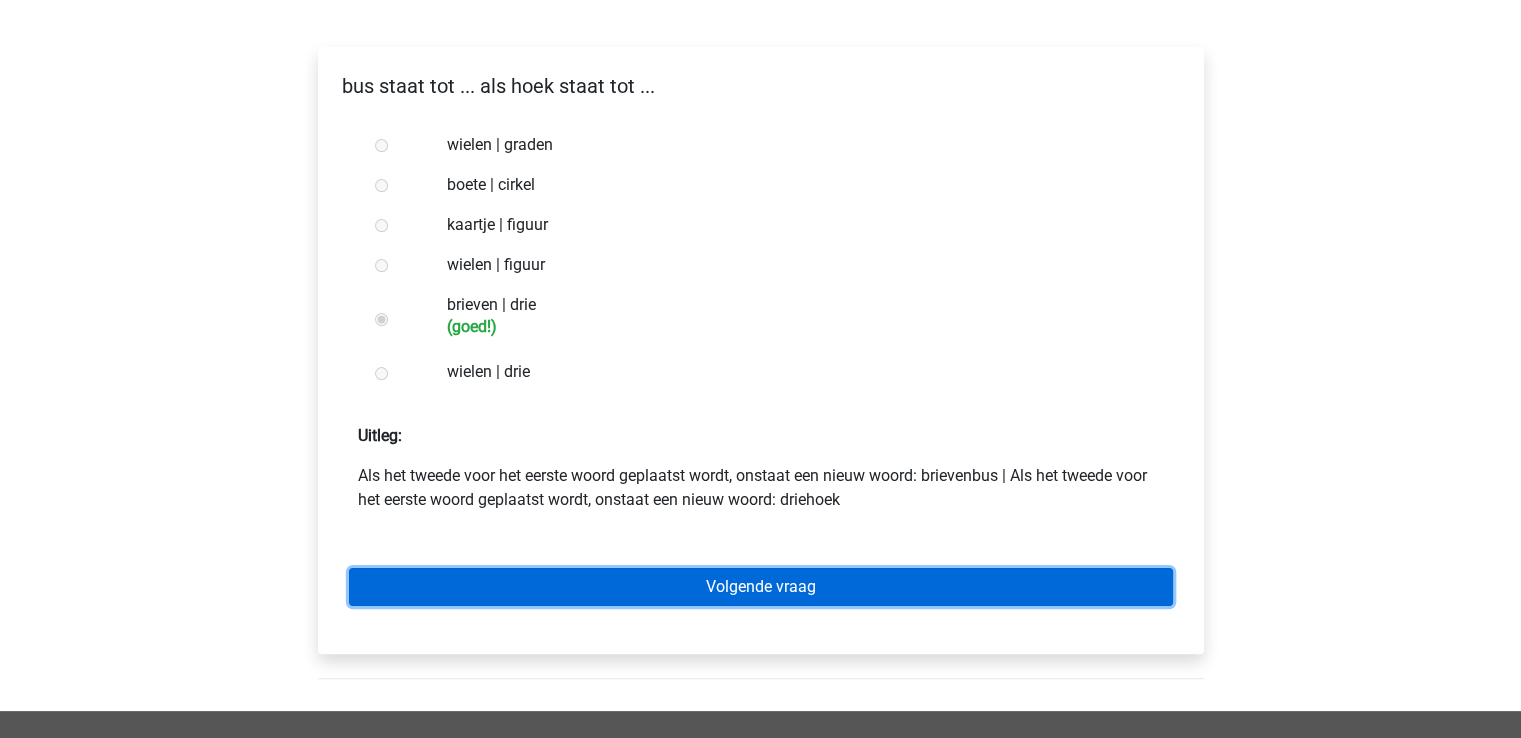 click on "Volgende vraag" at bounding box center (761, 587) 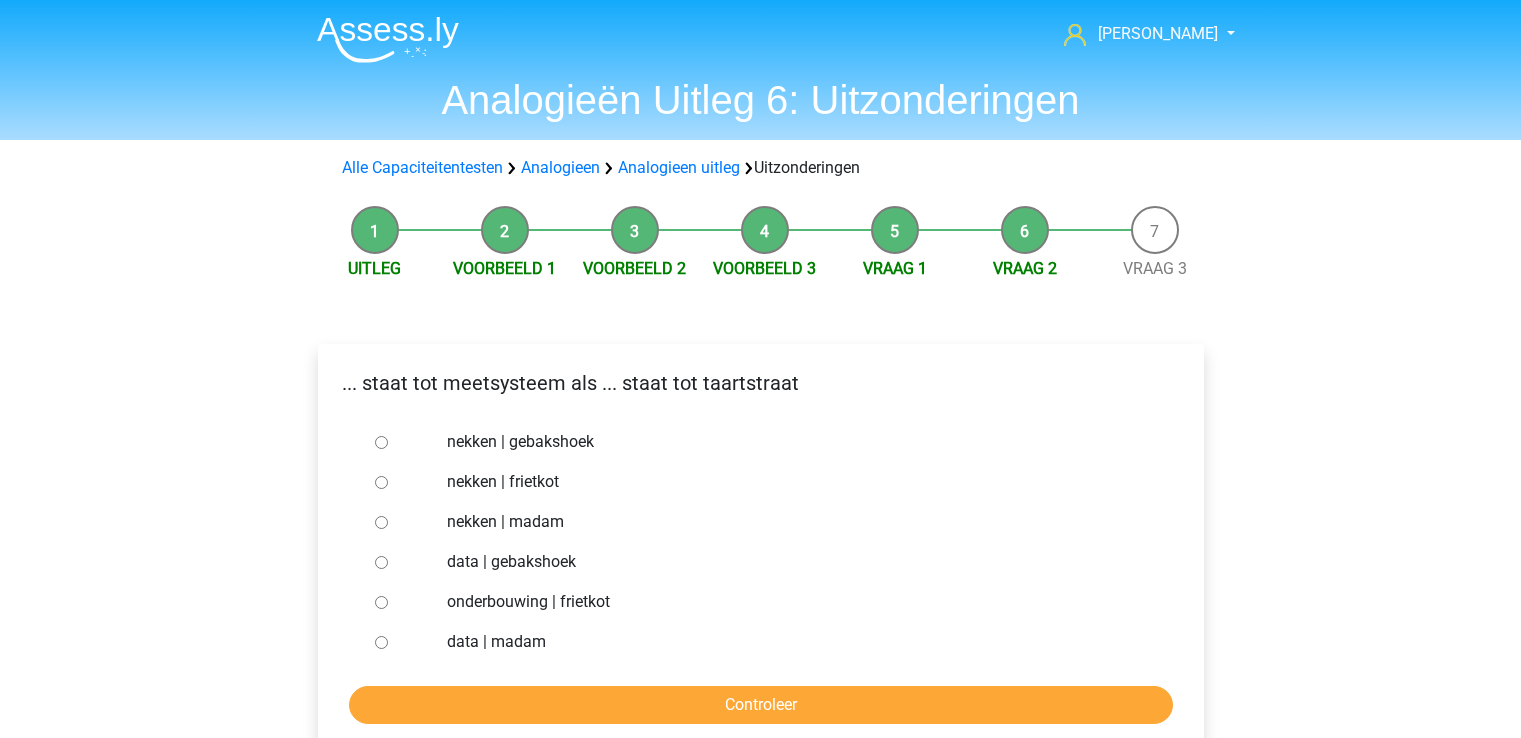 scroll, scrollTop: 0, scrollLeft: 0, axis: both 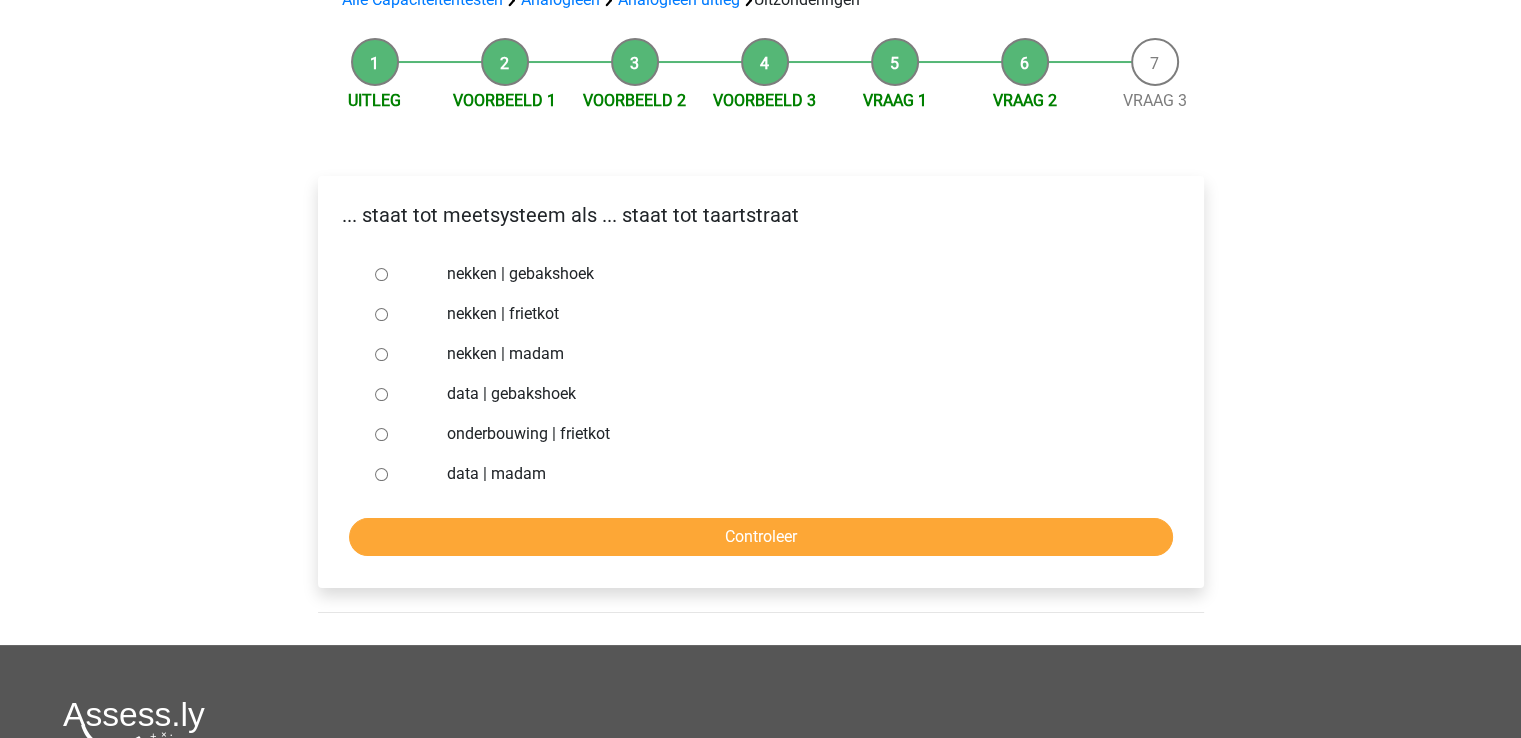 click on "nekken | madam" at bounding box center (381, 354) 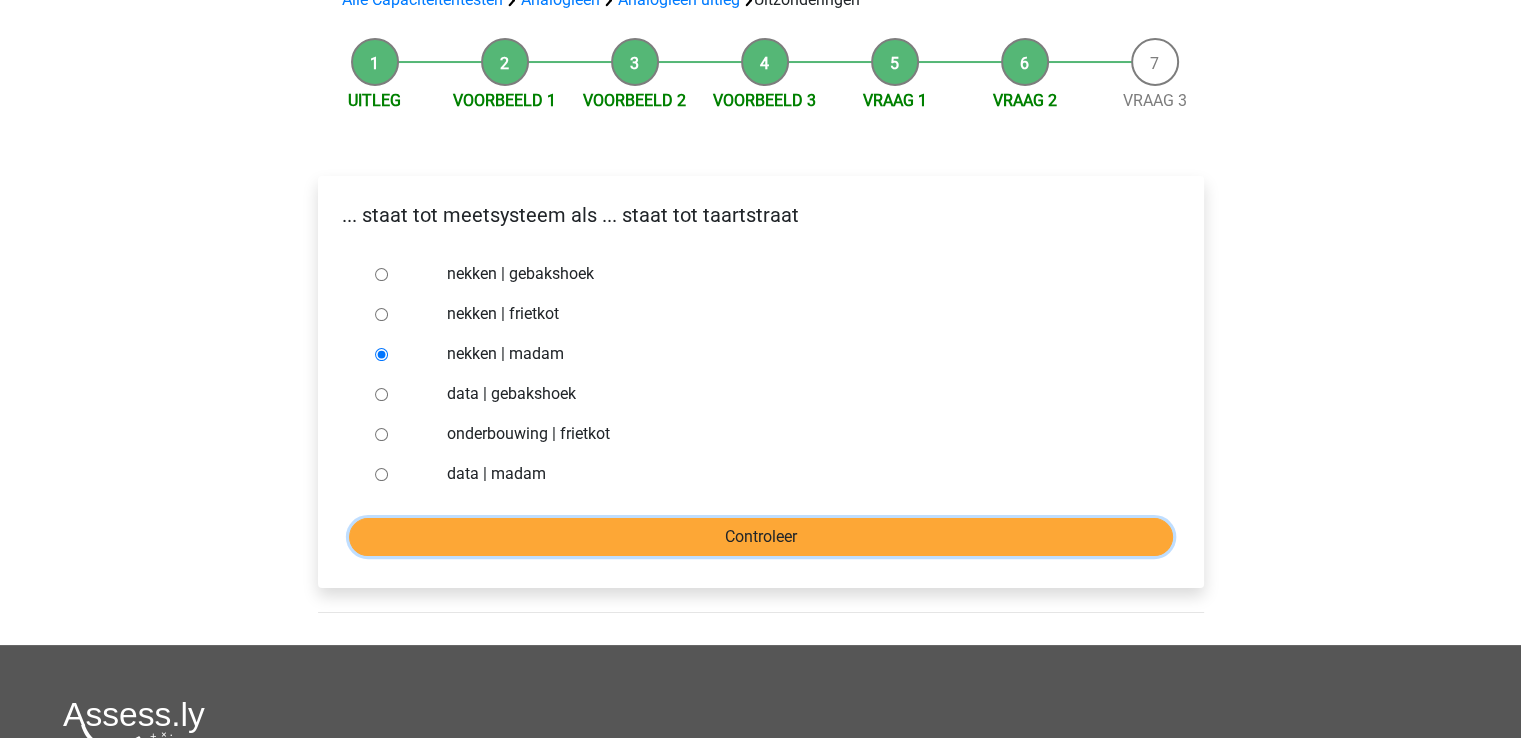 click on "Controleer" at bounding box center (761, 537) 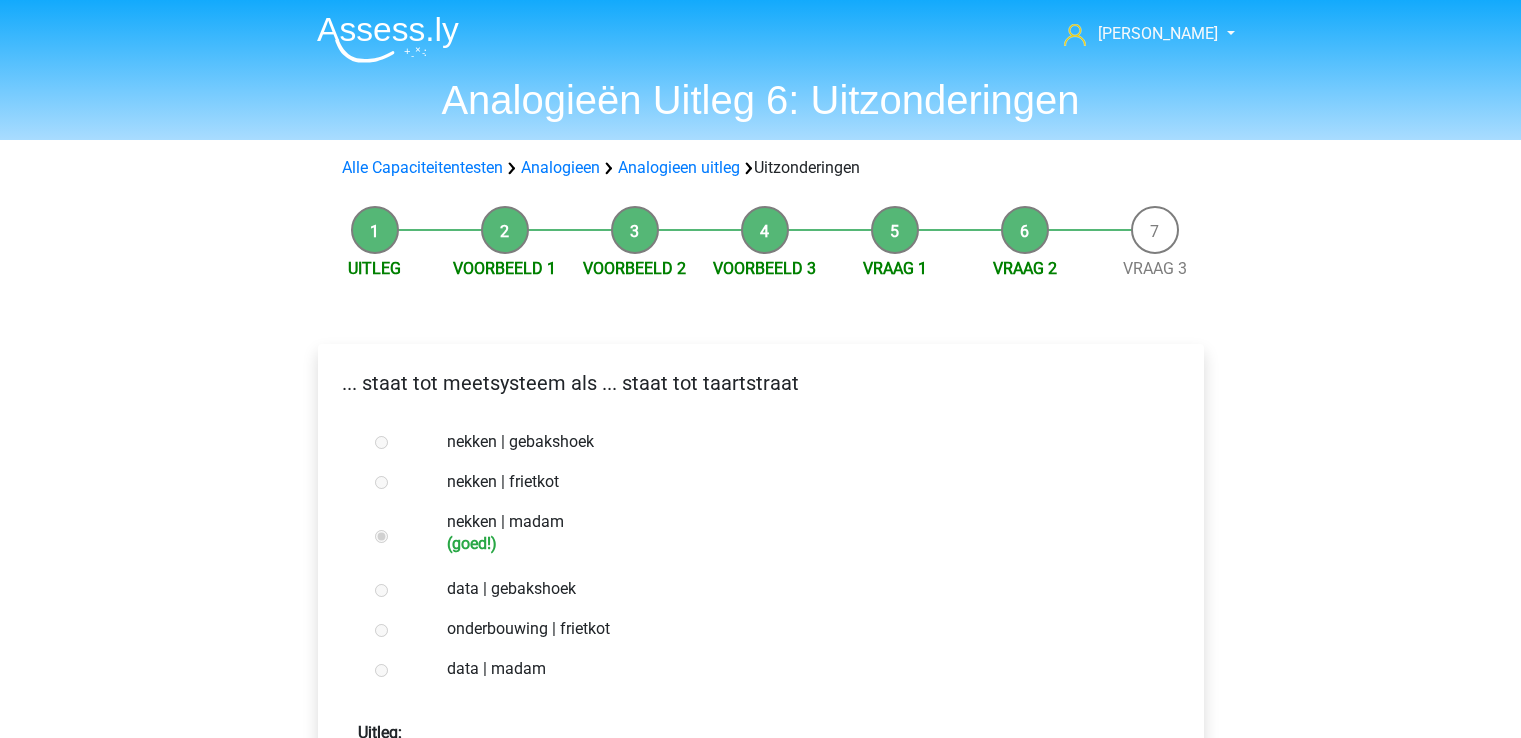 scroll, scrollTop: 0, scrollLeft: 0, axis: both 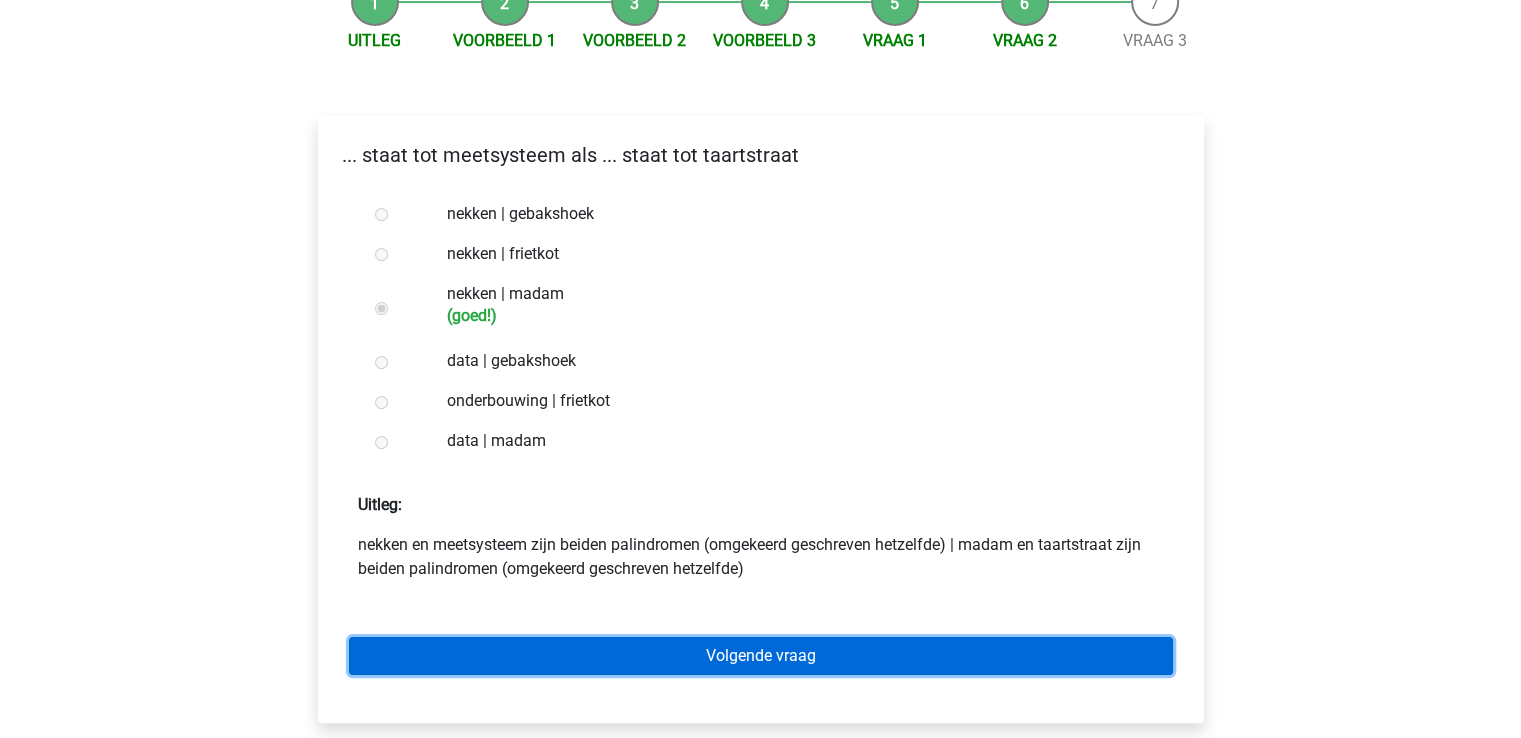 click on "Volgende vraag" at bounding box center [761, 656] 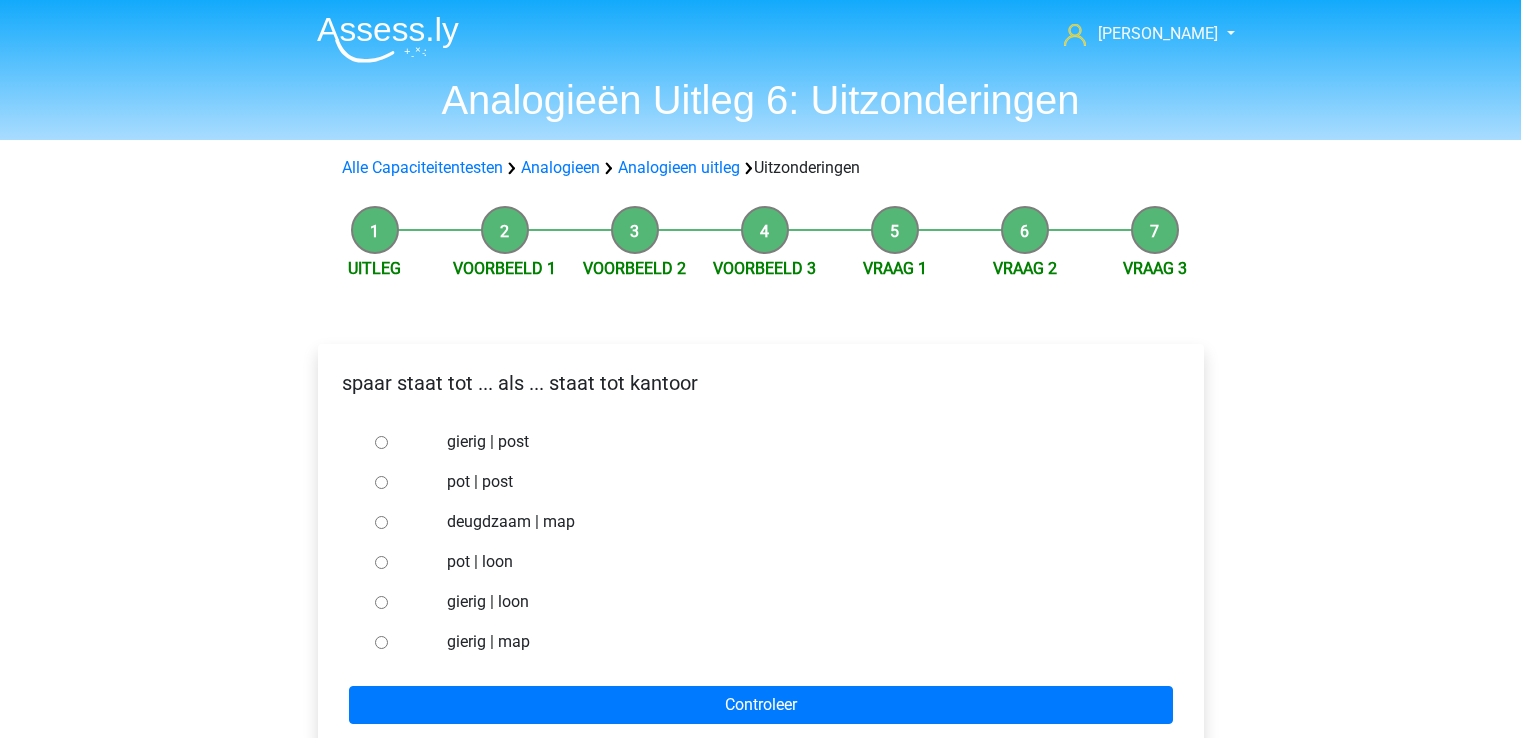 scroll, scrollTop: 0, scrollLeft: 0, axis: both 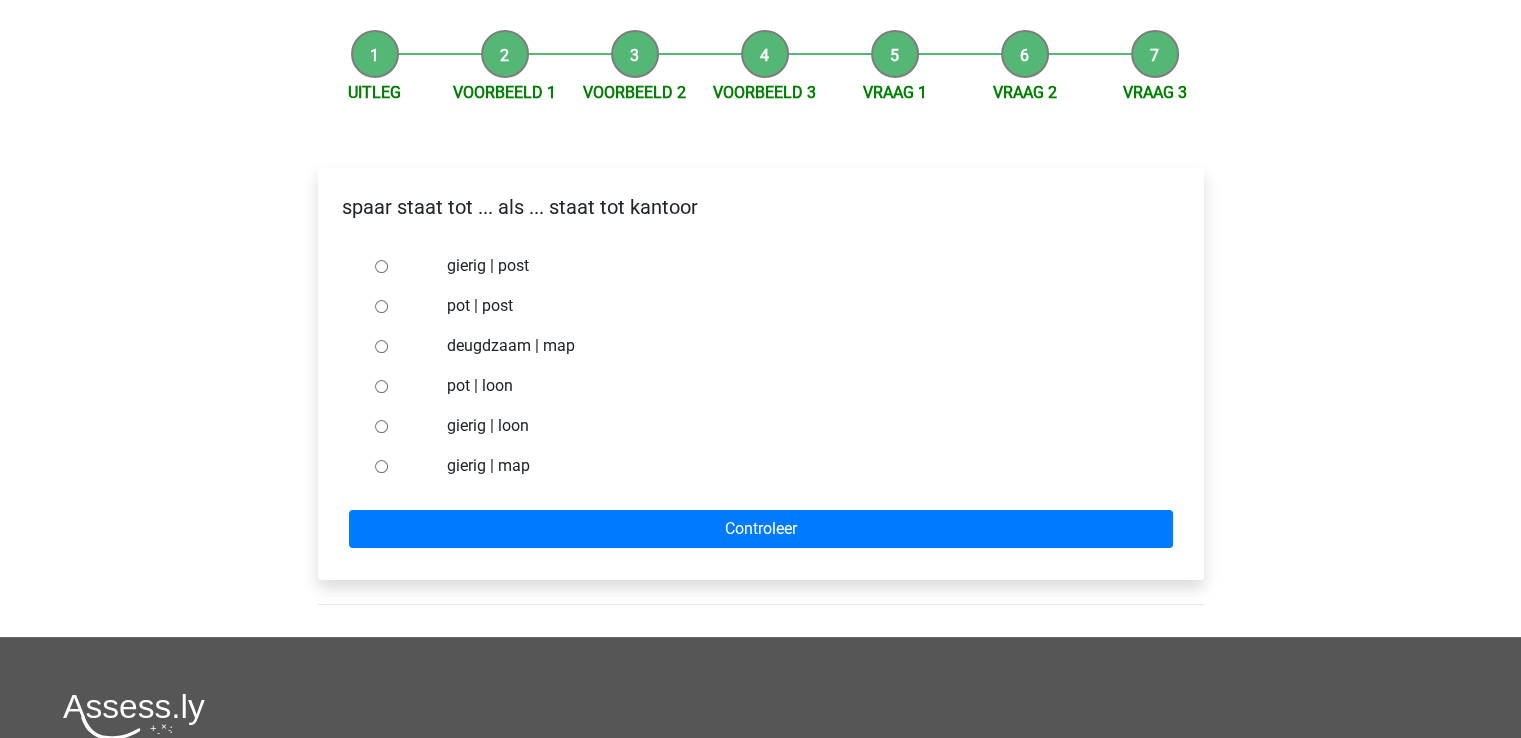 click at bounding box center (400, 306) 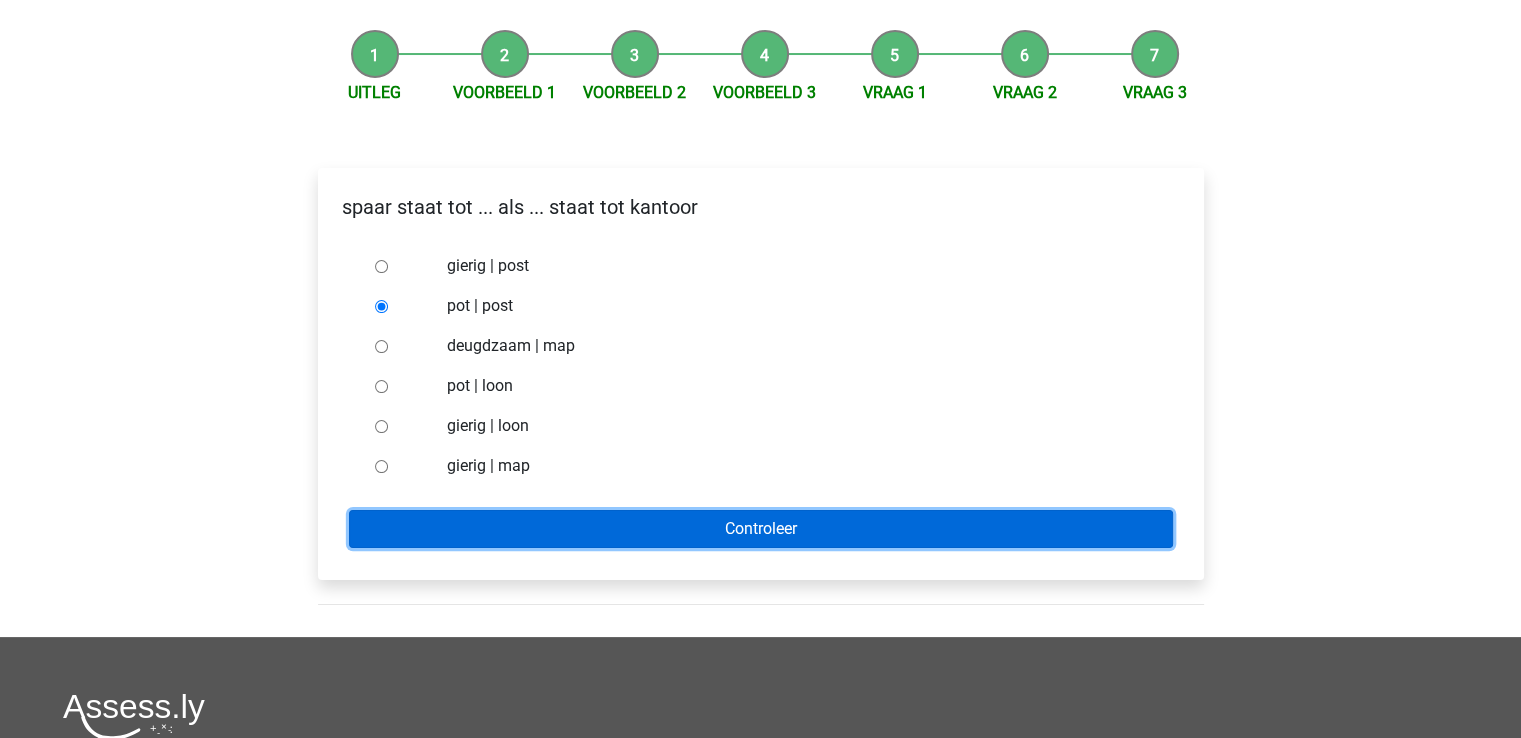 click on "Controleer" at bounding box center [761, 529] 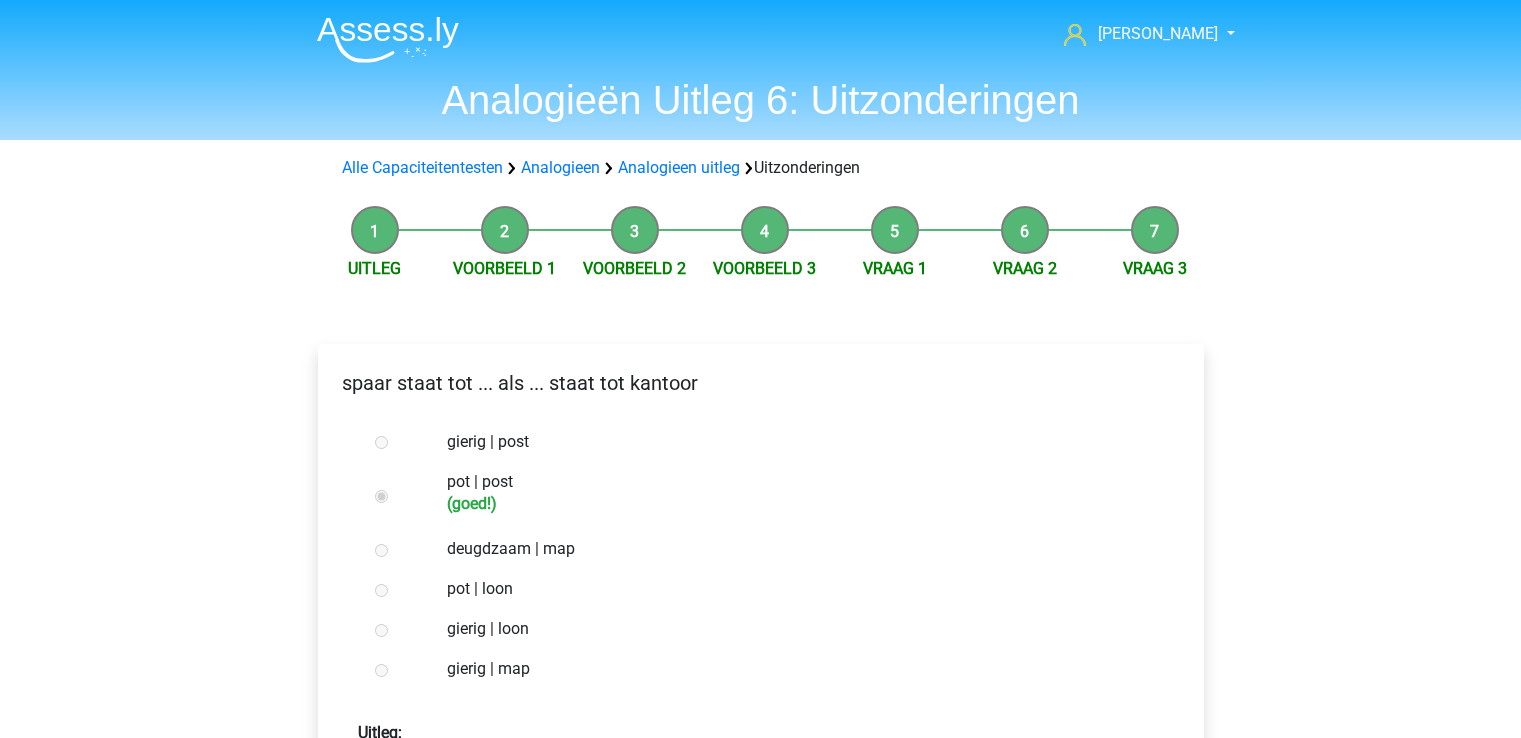 scroll, scrollTop: 0, scrollLeft: 0, axis: both 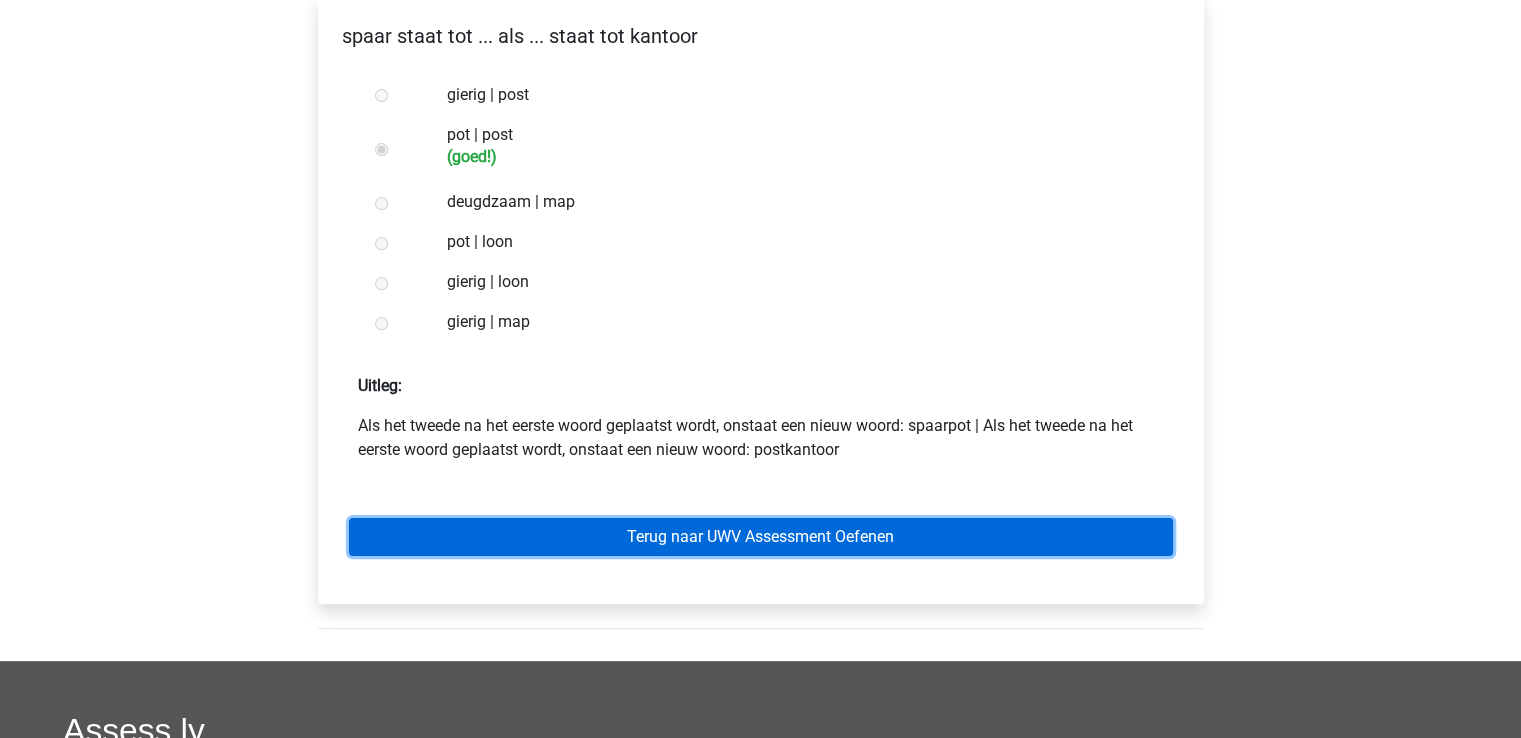 click on "Terug naar UWV Assessment Oefenen" at bounding box center [761, 537] 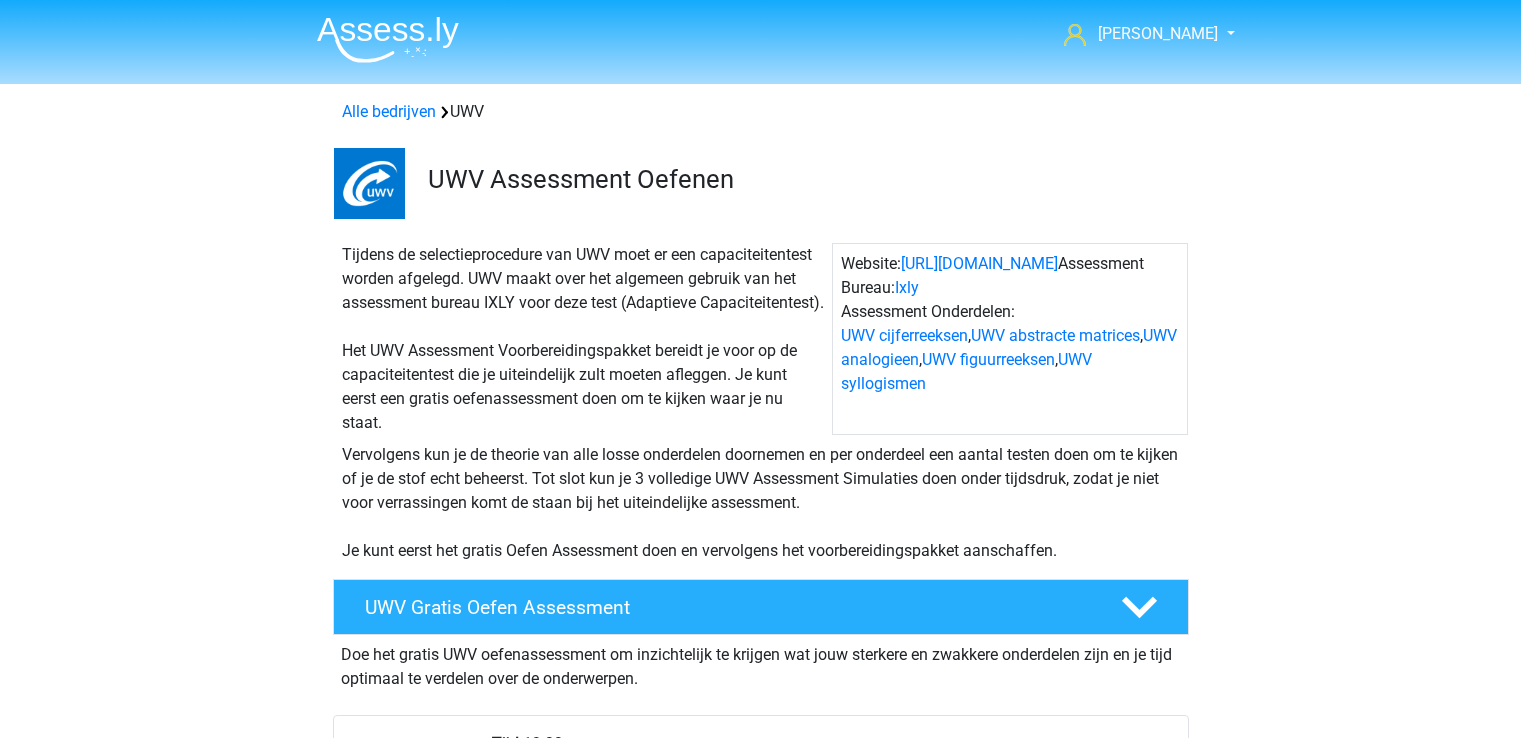 scroll, scrollTop: 0, scrollLeft: 0, axis: both 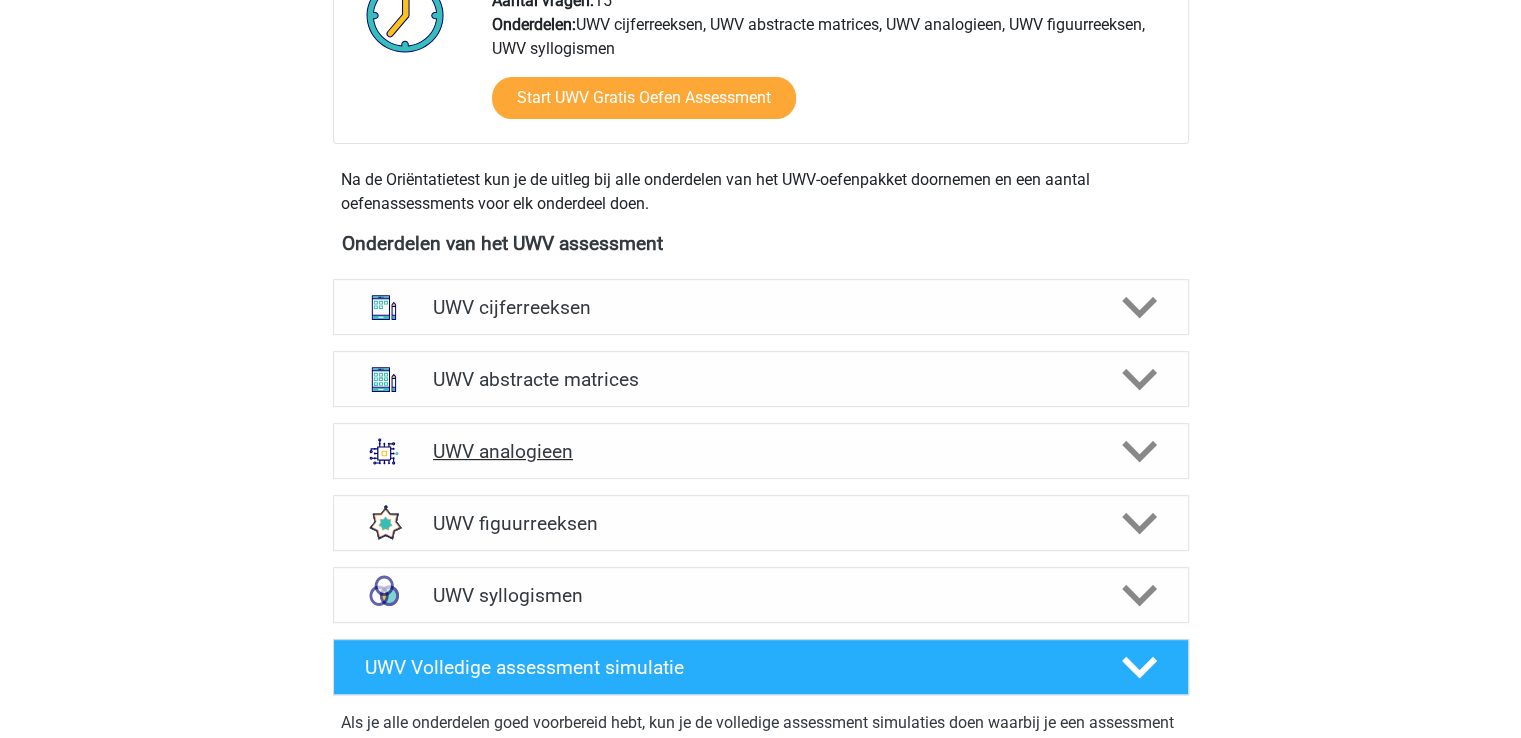 click on "UWV analogieen" at bounding box center (761, 451) 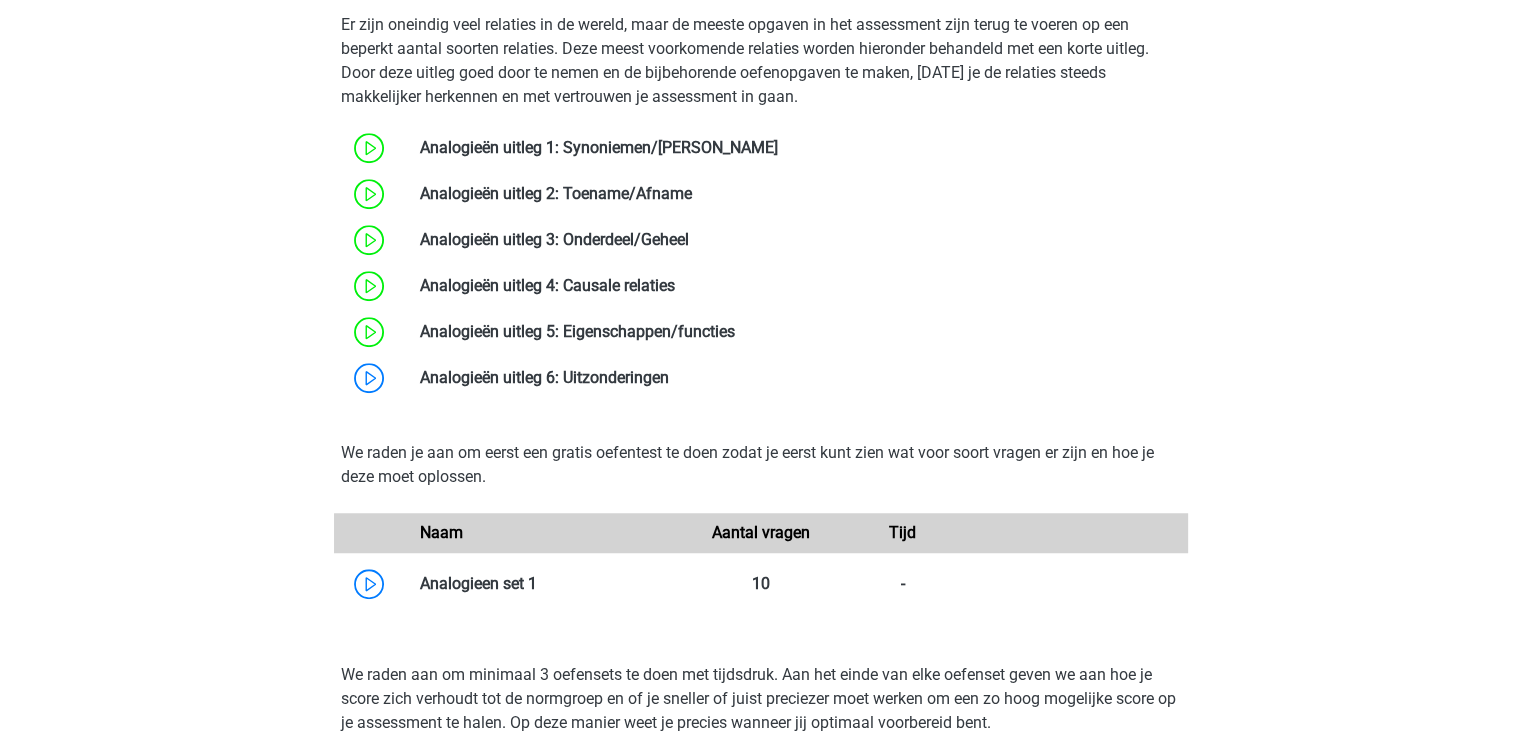scroll, scrollTop: 1530, scrollLeft: 0, axis: vertical 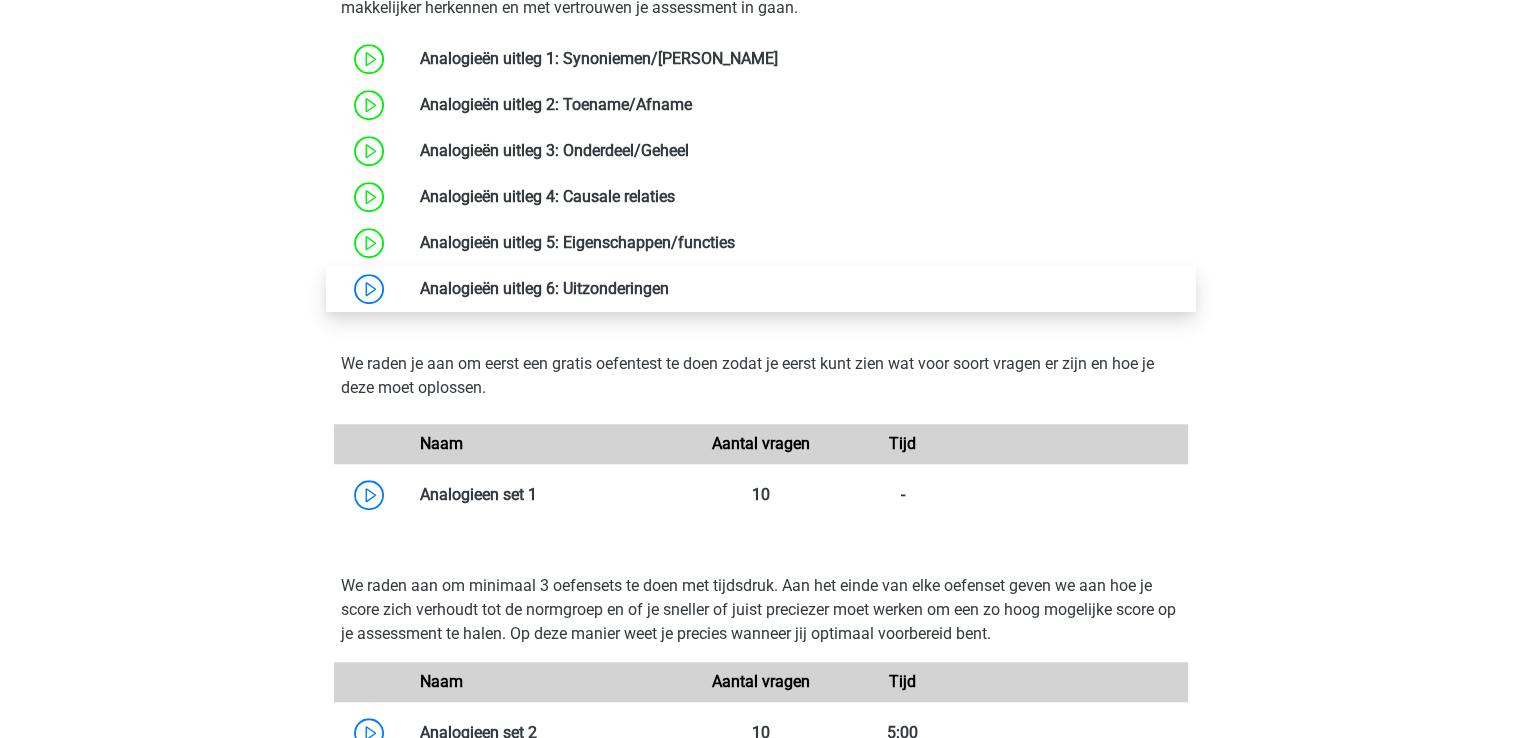 click at bounding box center [669, 288] 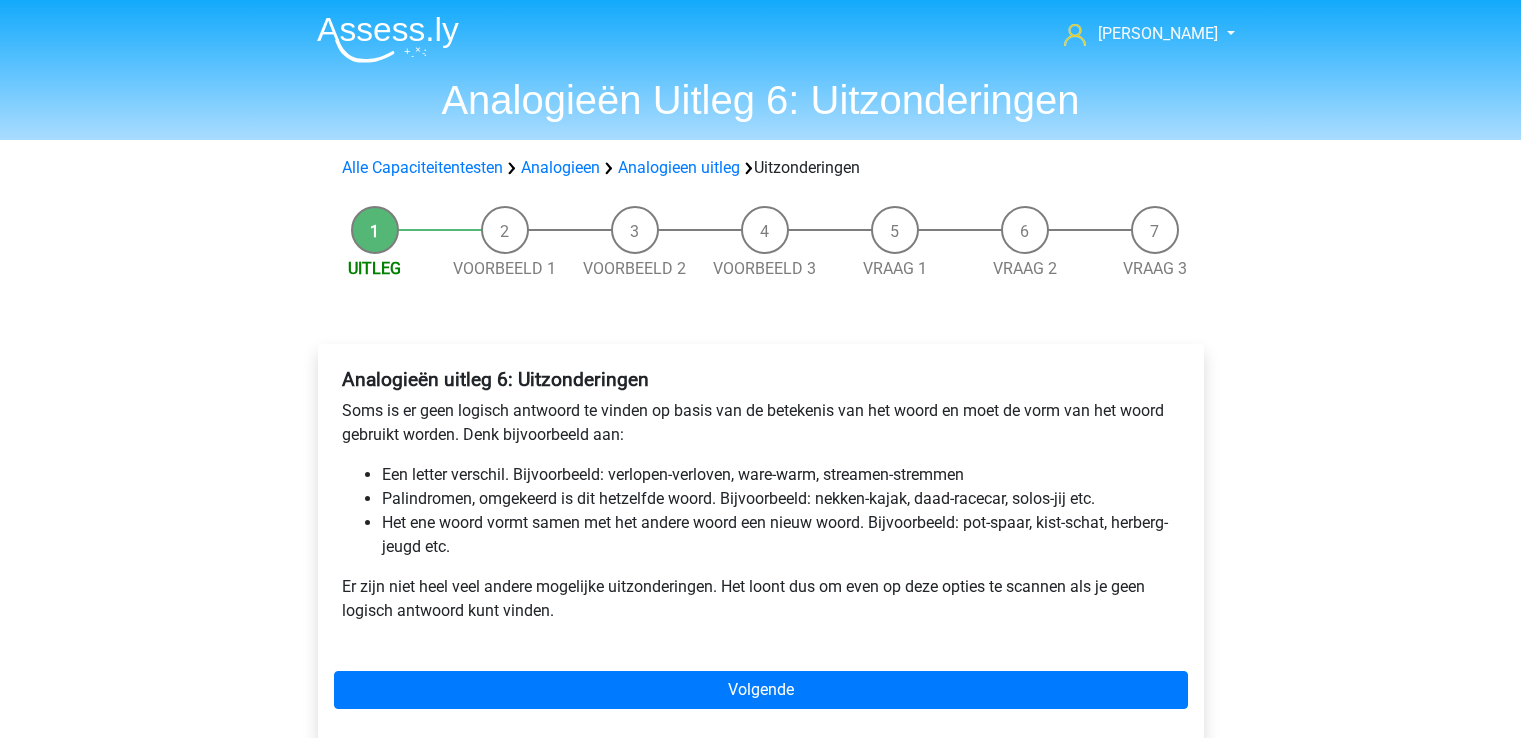 scroll, scrollTop: 0, scrollLeft: 0, axis: both 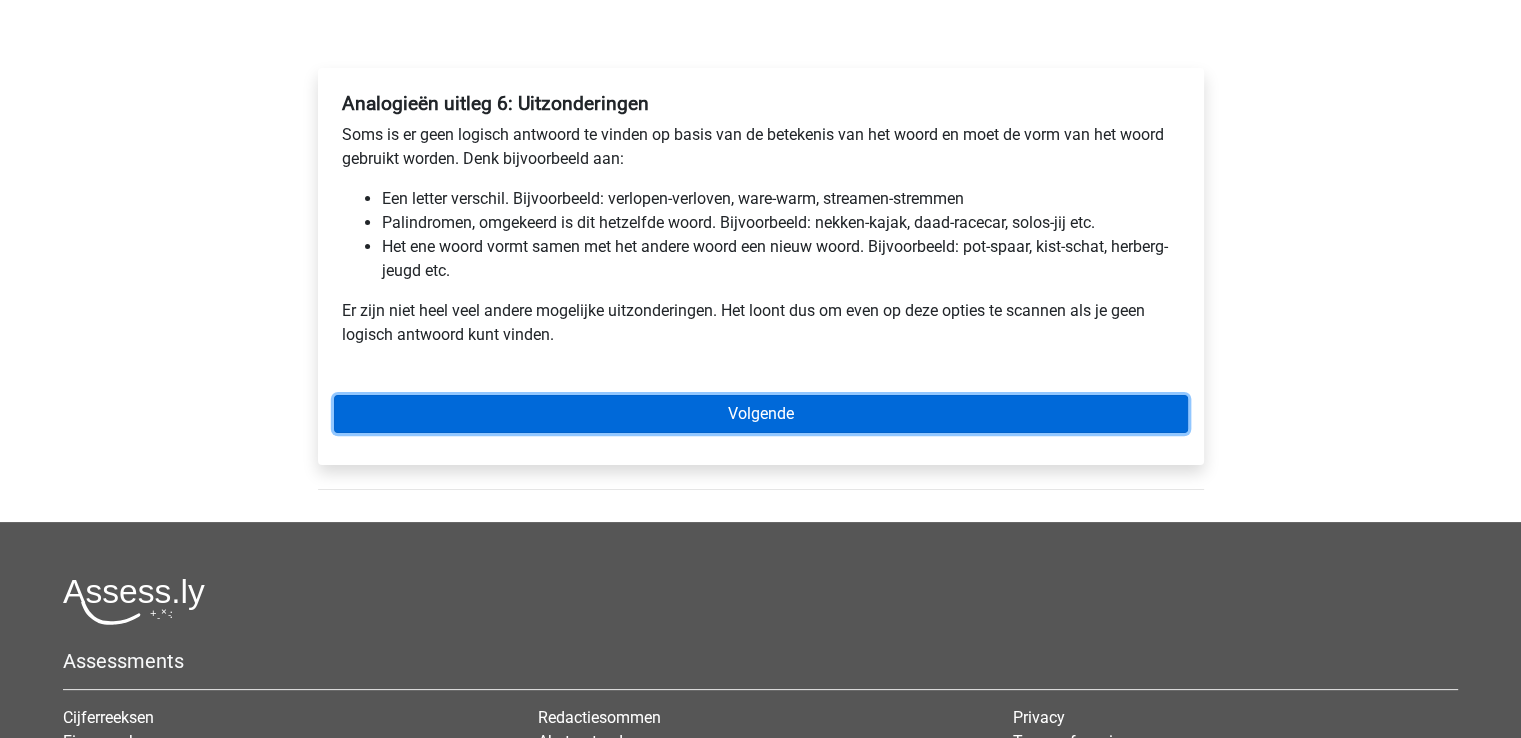 click on "Volgende" at bounding box center (761, 414) 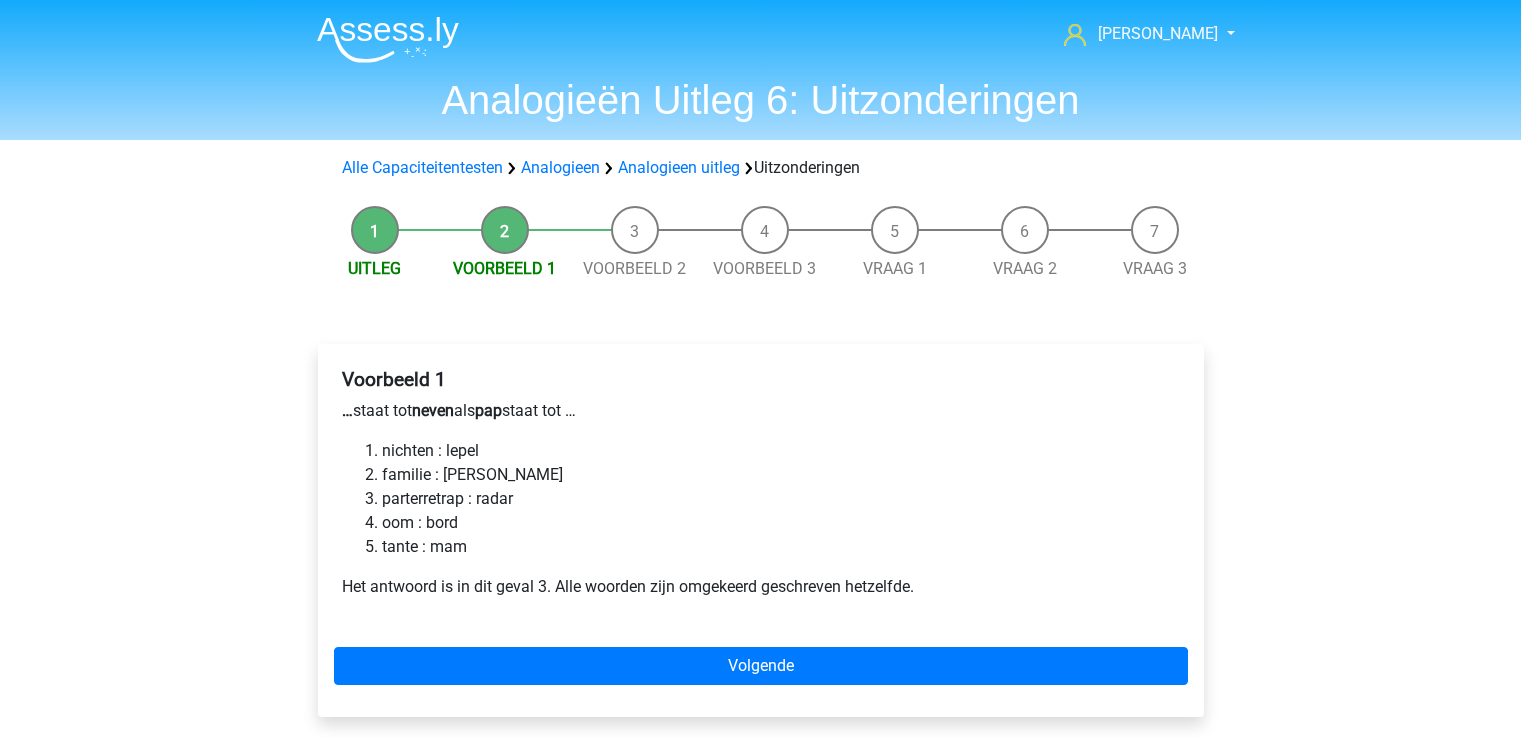 scroll, scrollTop: 0, scrollLeft: 0, axis: both 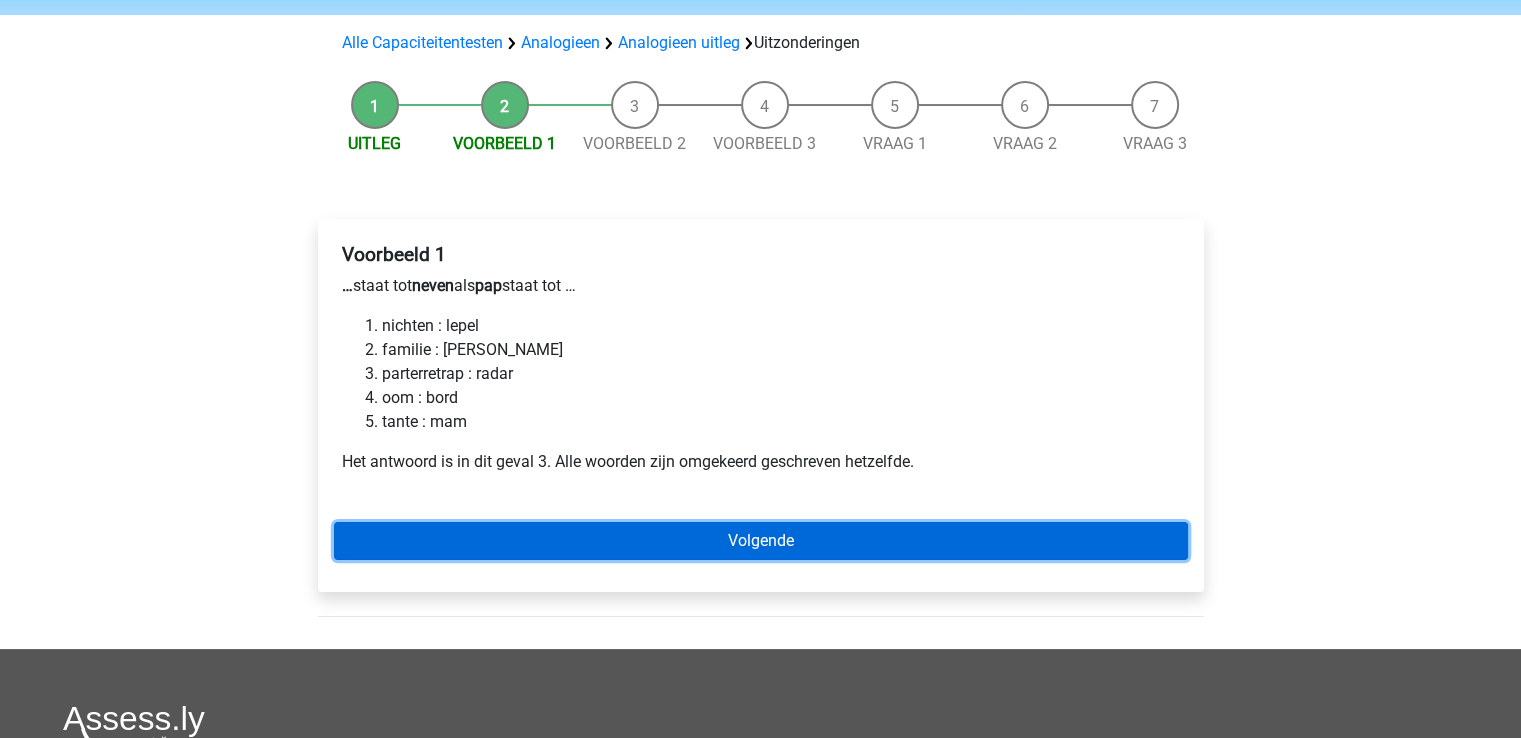 click on "Volgende" at bounding box center [761, 541] 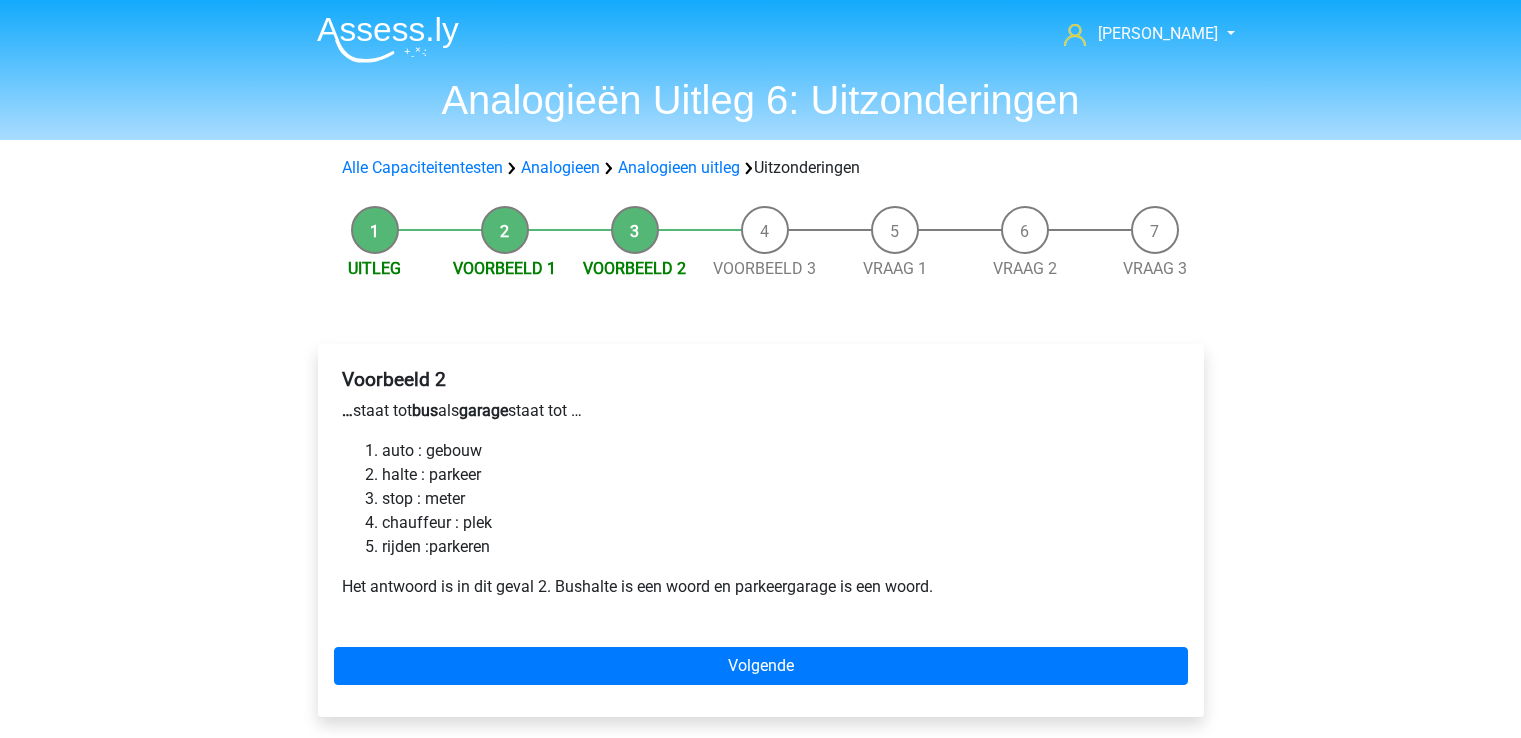 scroll, scrollTop: 0, scrollLeft: 0, axis: both 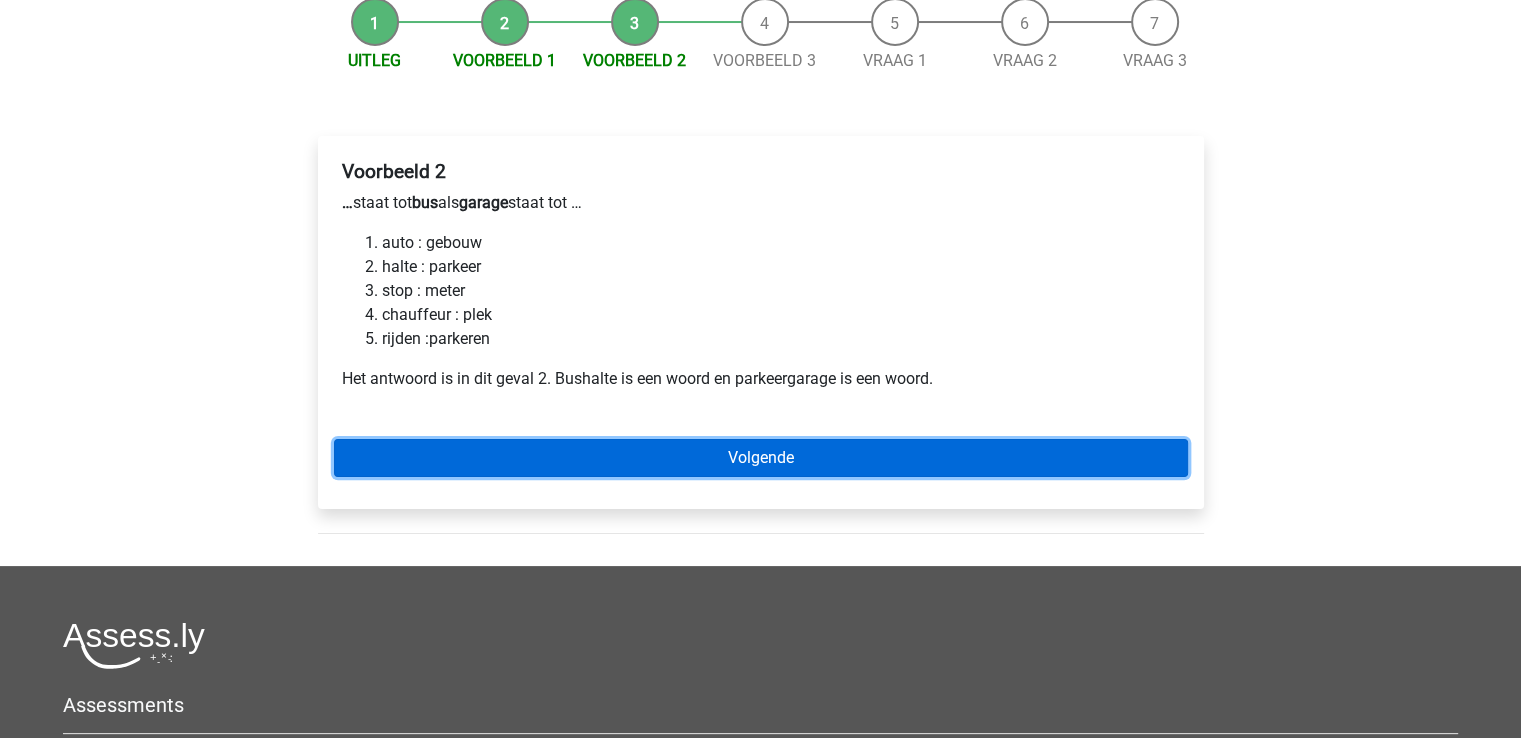 click on "Volgende" at bounding box center (761, 458) 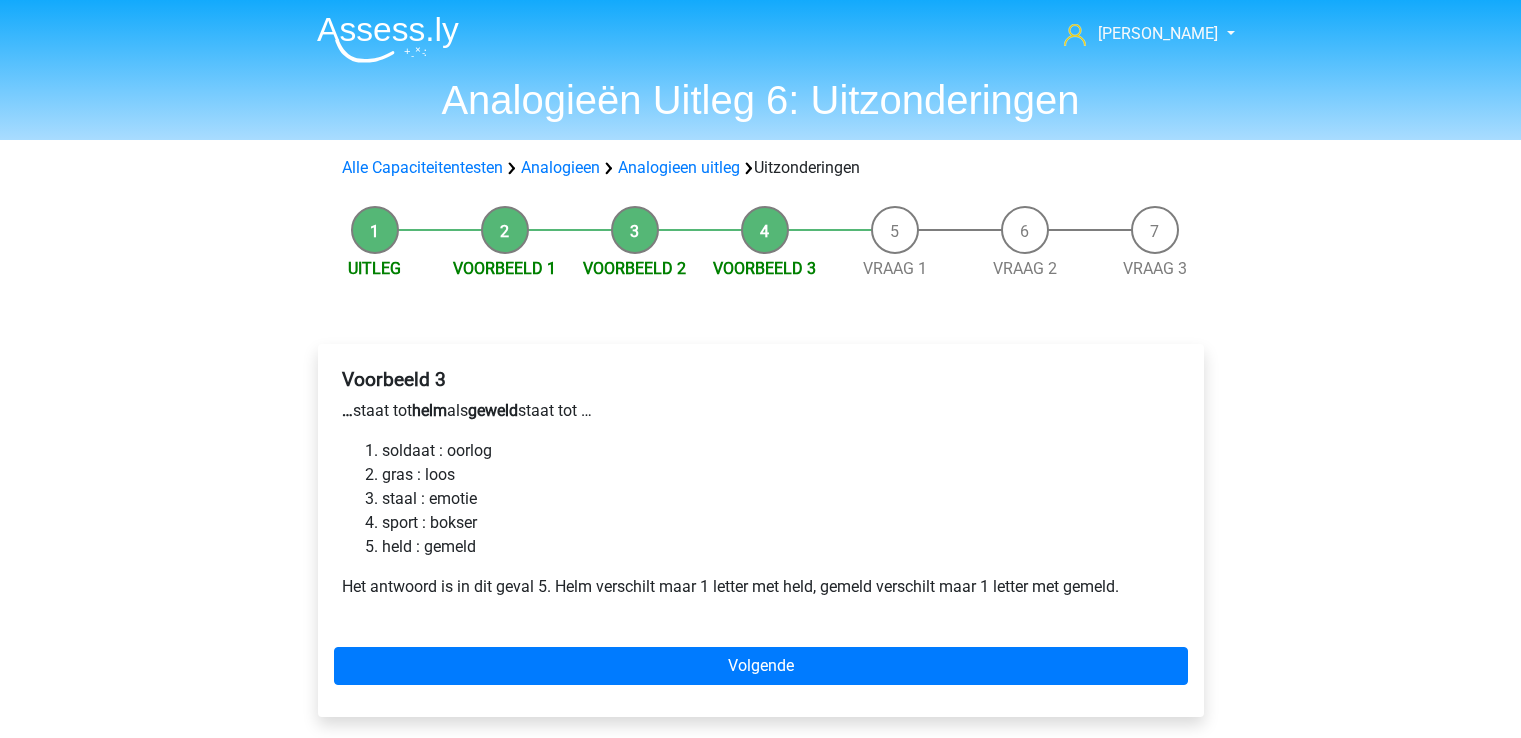scroll, scrollTop: 0, scrollLeft: 0, axis: both 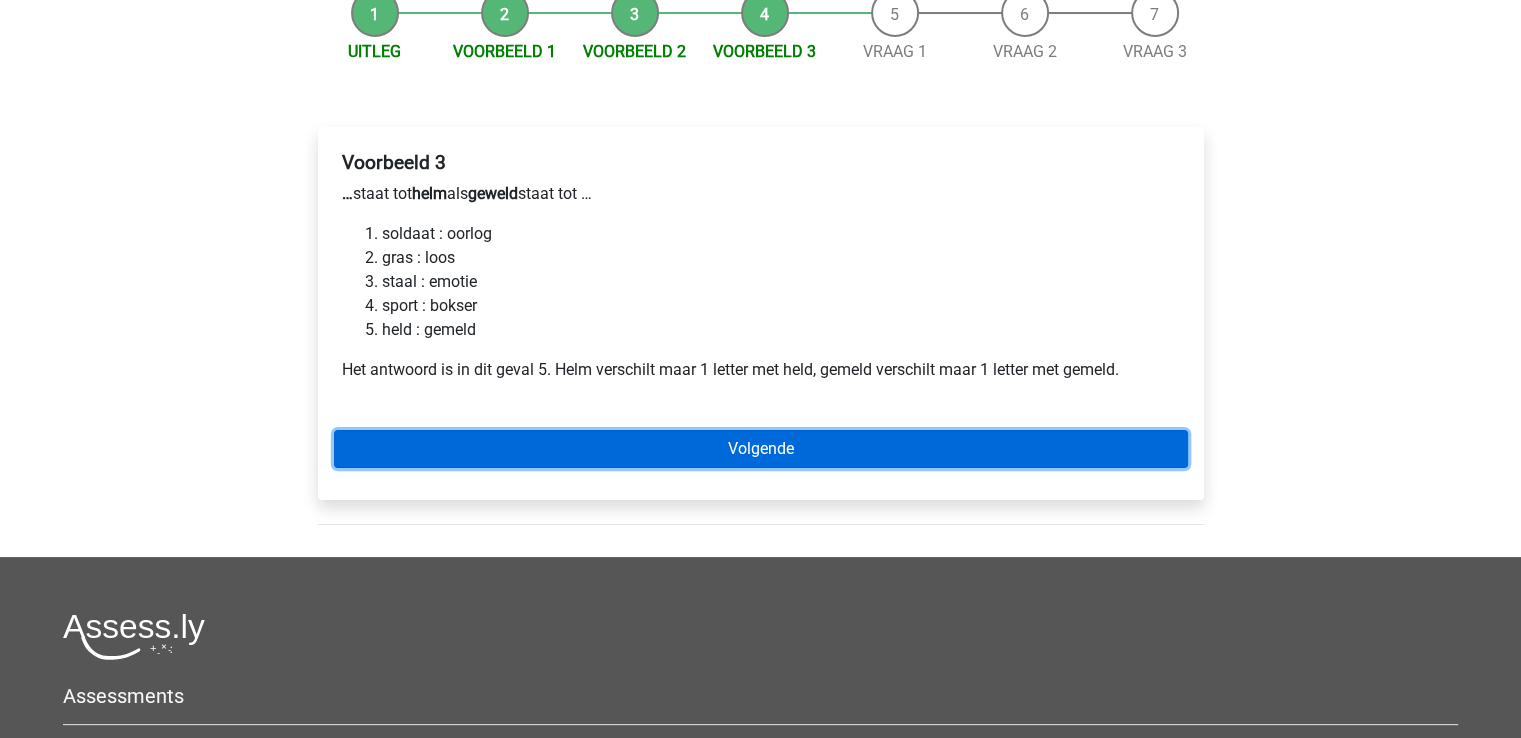 click on "Volgende" at bounding box center [761, 449] 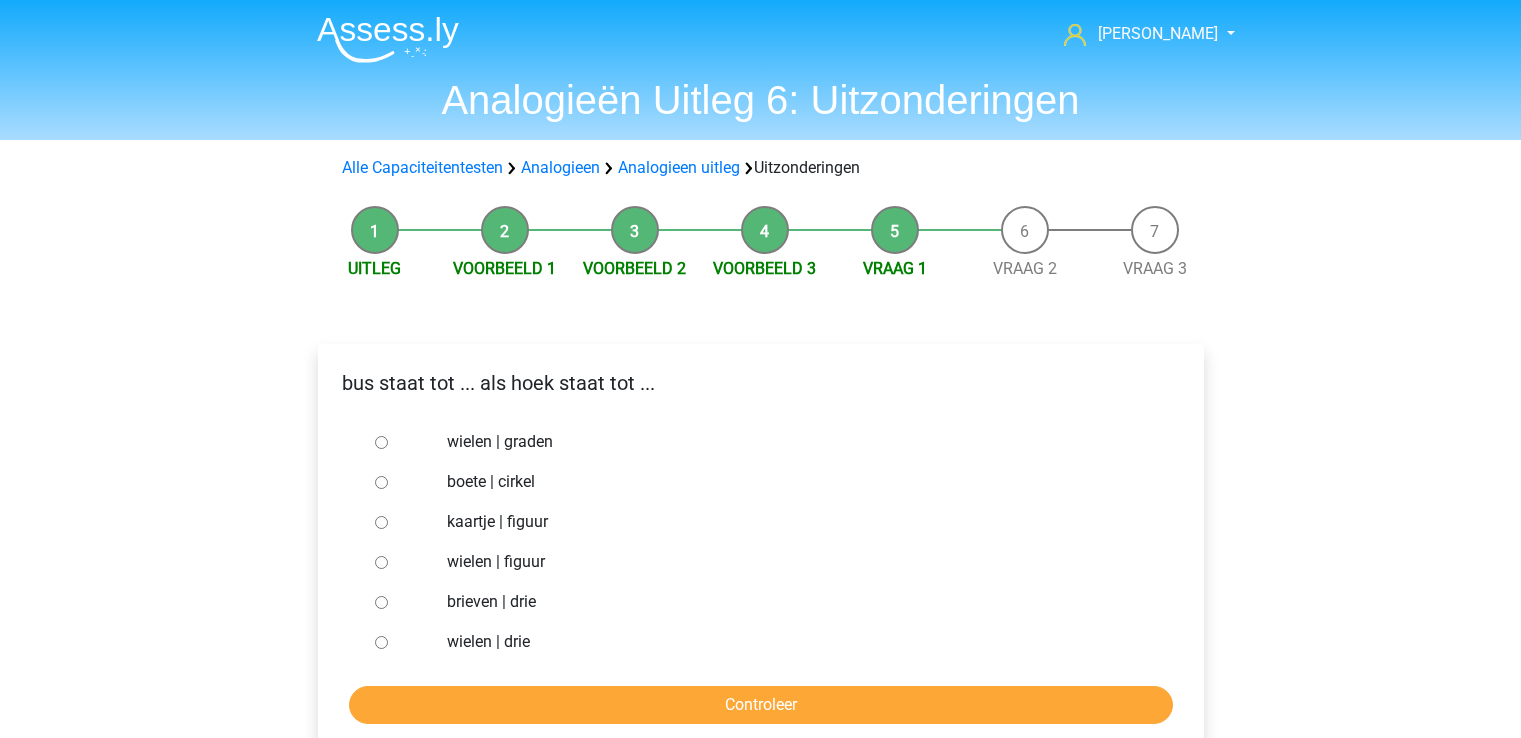 scroll, scrollTop: 0, scrollLeft: 0, axis: both 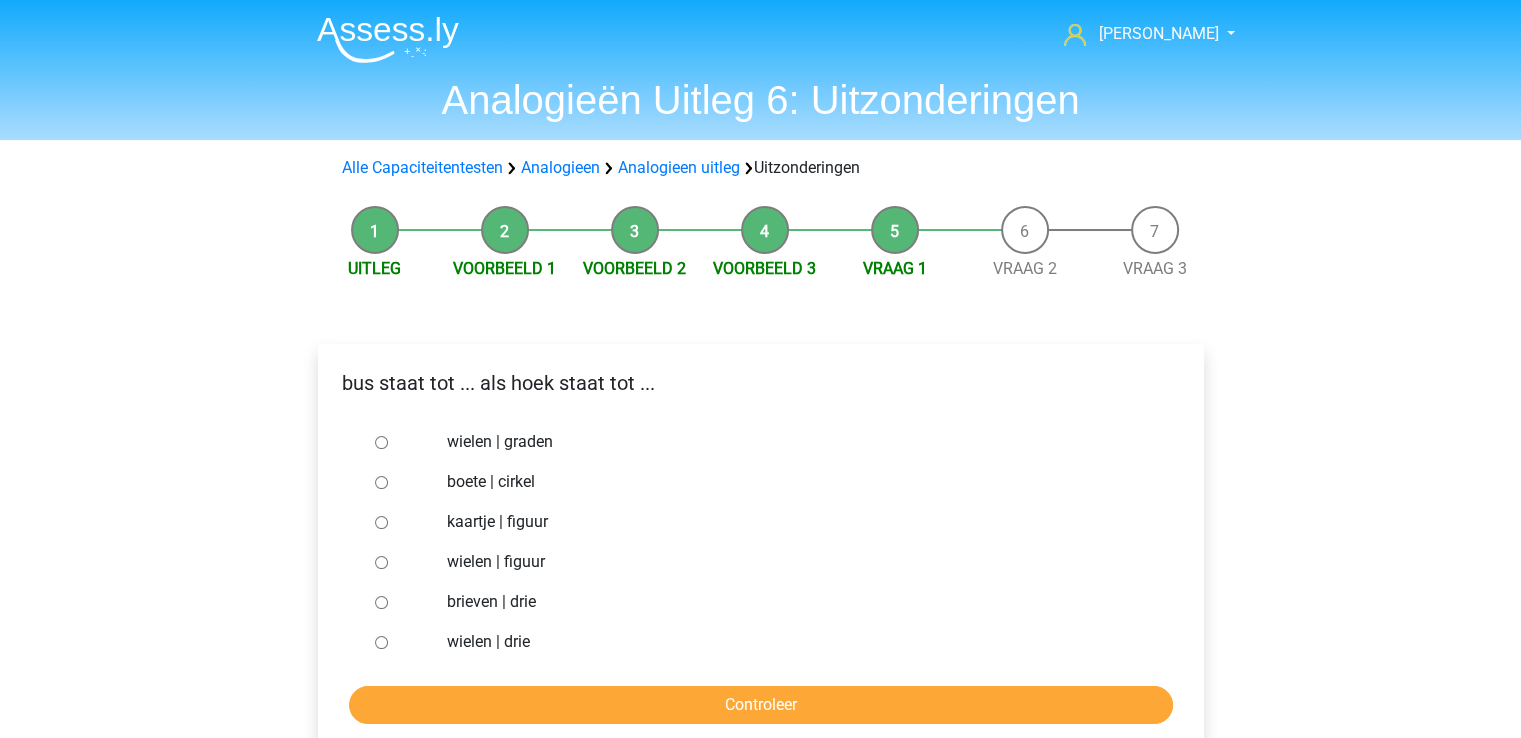 click on "brieven | drie" at bounding box center (381, 602) 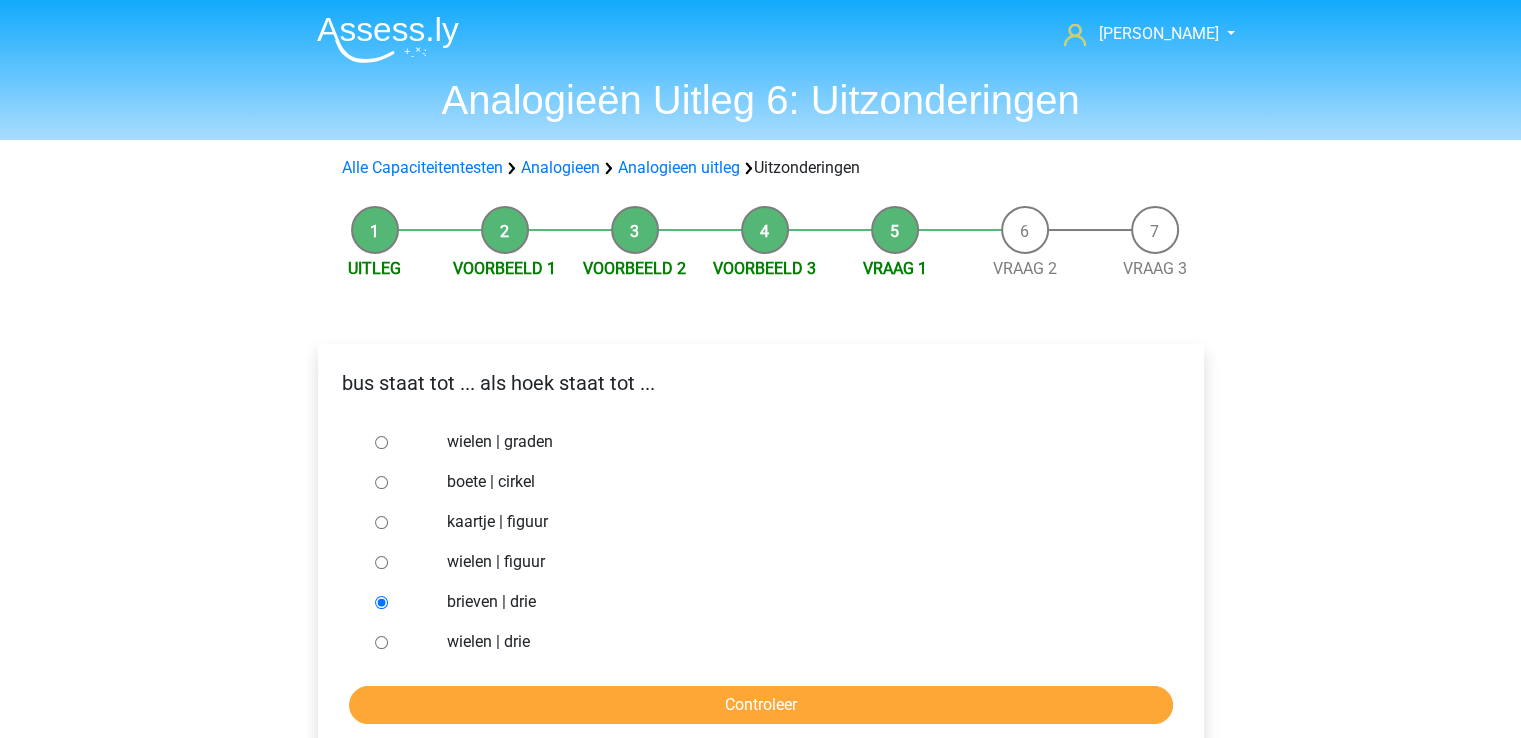 click on "bus staat tot ... als hoek staat tot ...
wielen | graden
boete | cirkel
kaartje | figuur
wielen | figuur
brieven | drie
wielen | drie" at bounding box center (761, 550) 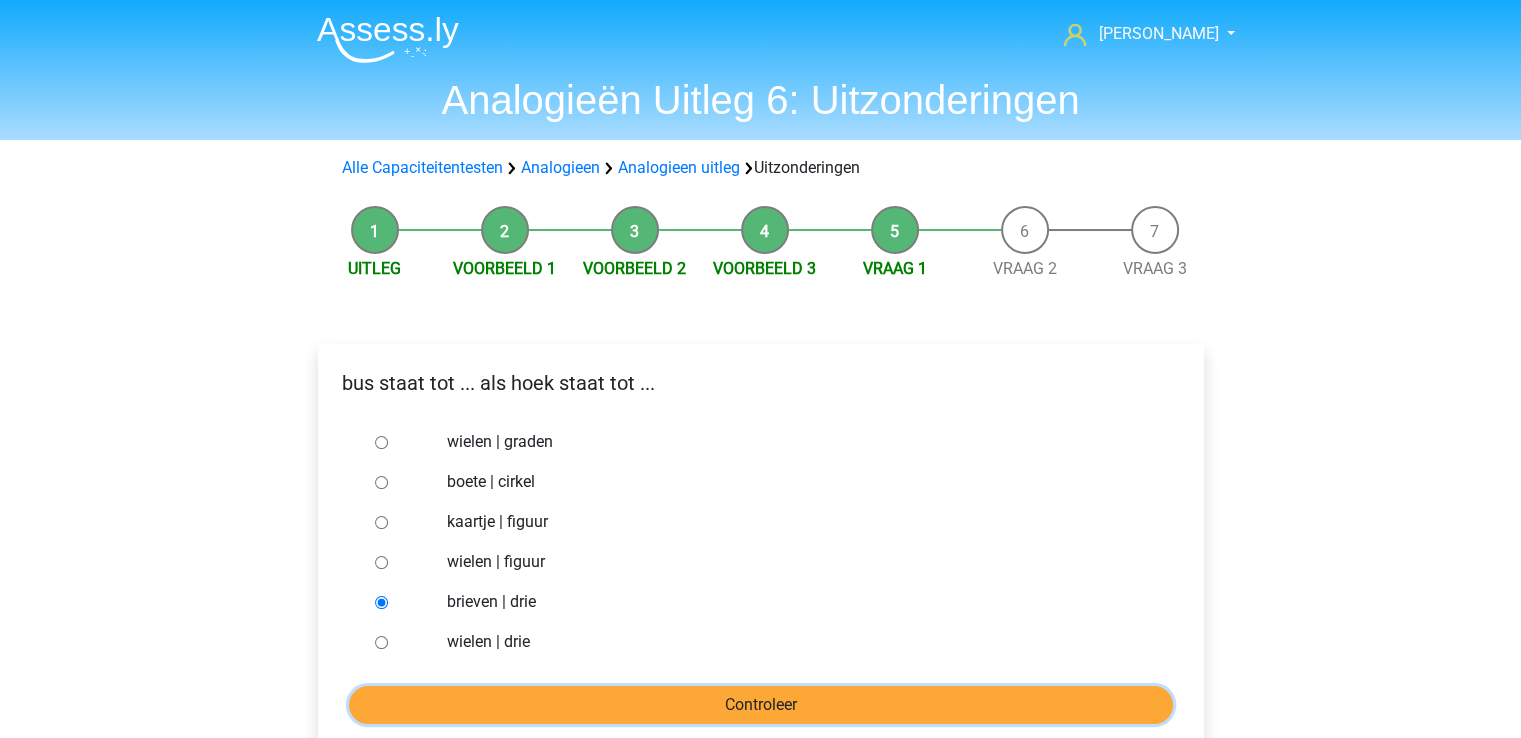 click on "Controleer" at bounding box center [761, 705] 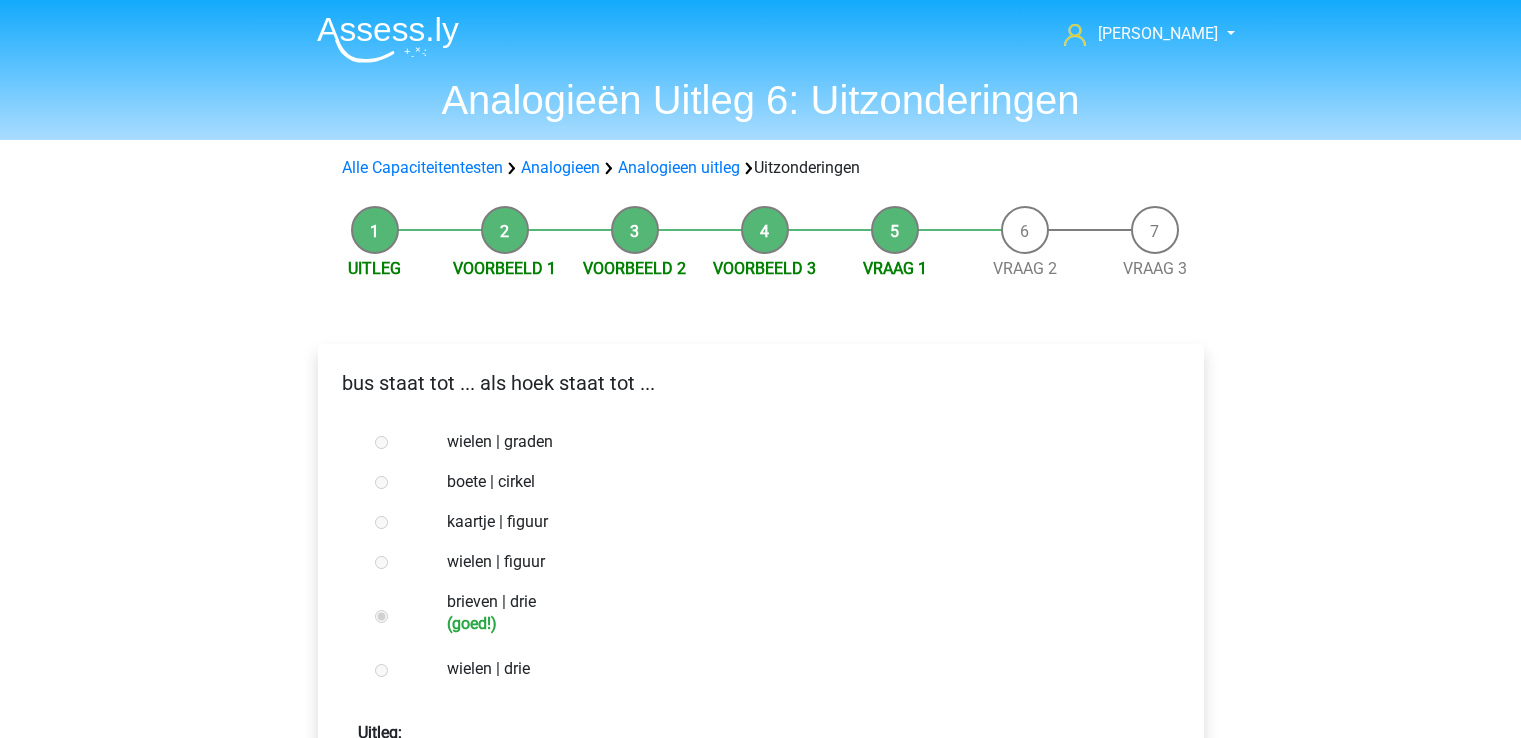 scroll, scrollTop: 0, scrollLeft: 0, axis: both 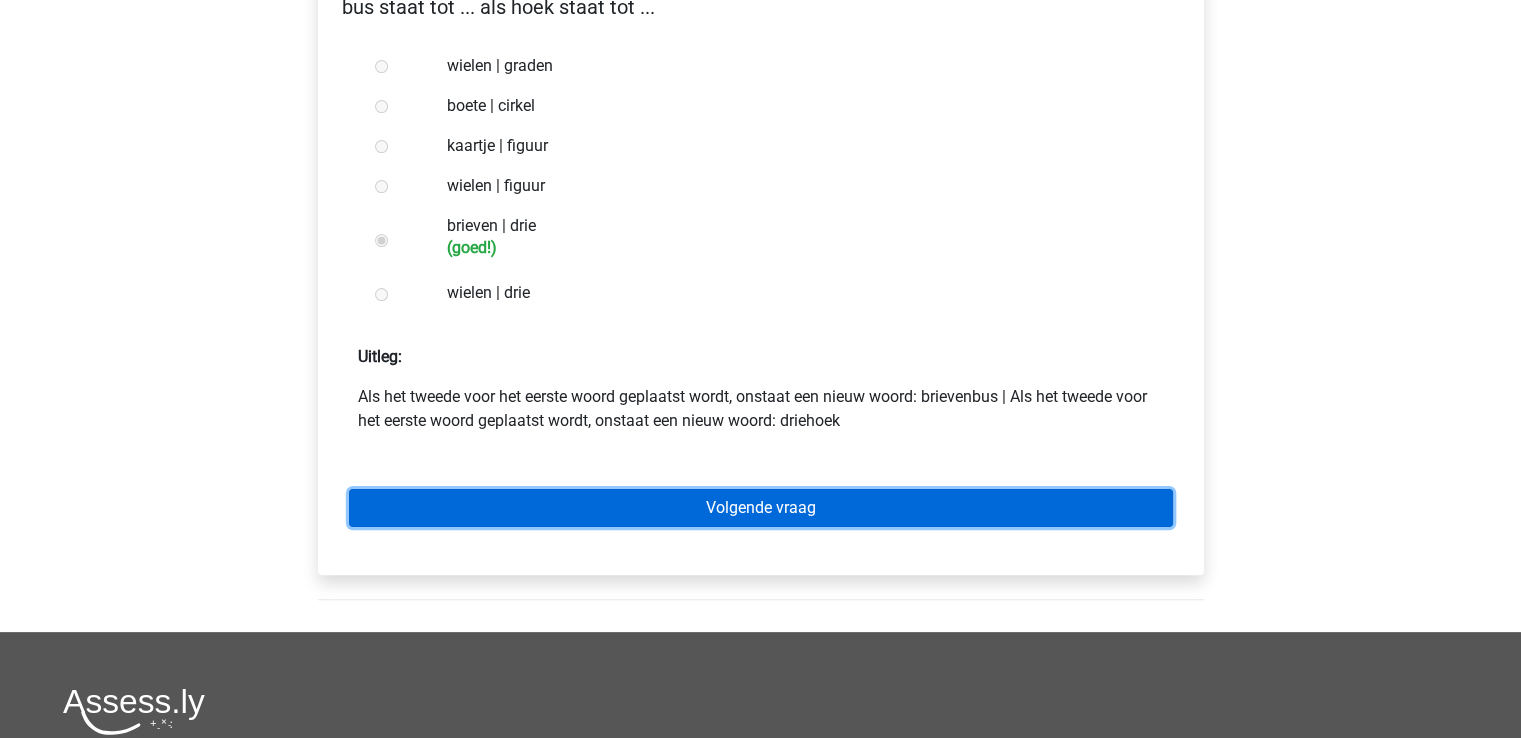 click on "Volgende vraag" at bounding box center (761, 508) 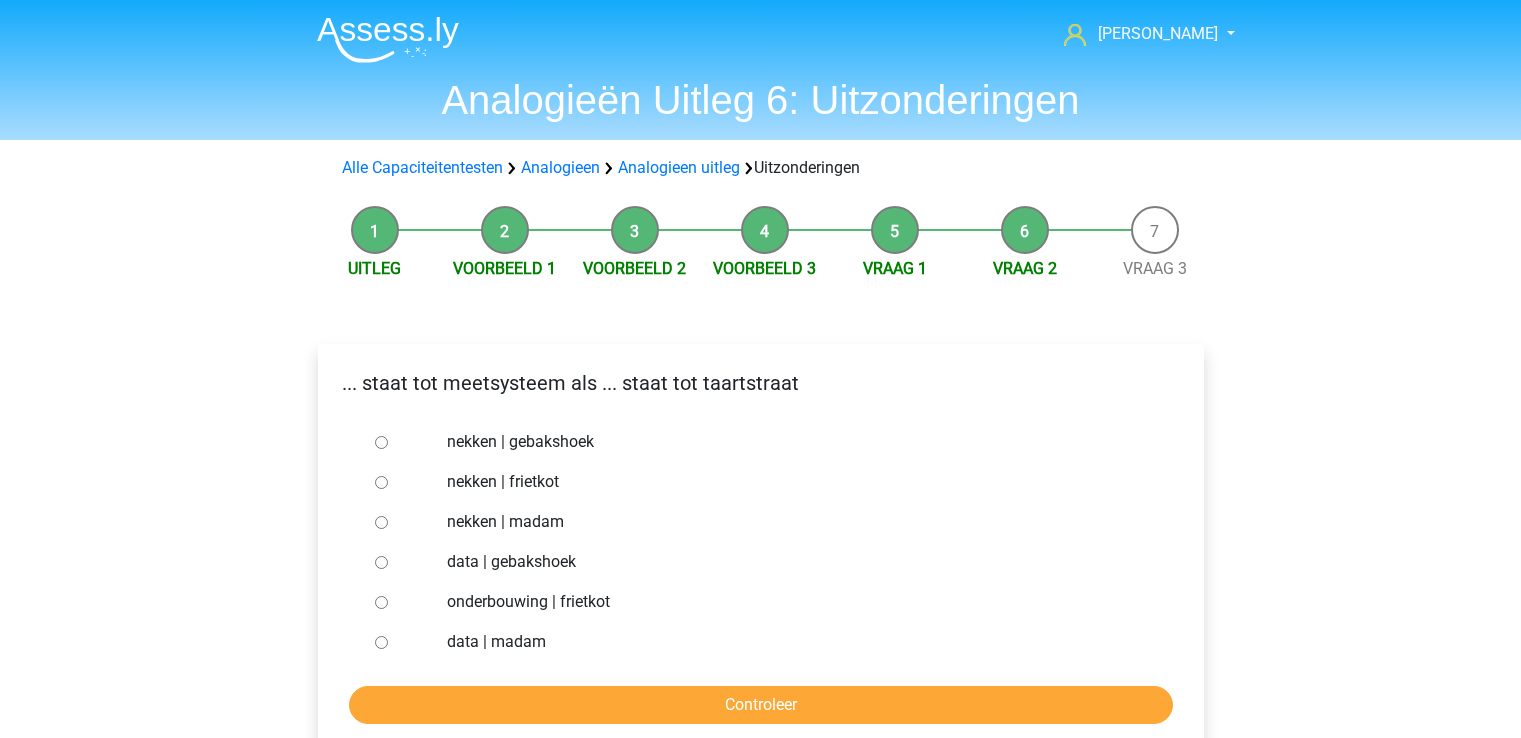 scroll, scrollTop: 0, scrollLeft: 0, axis: both 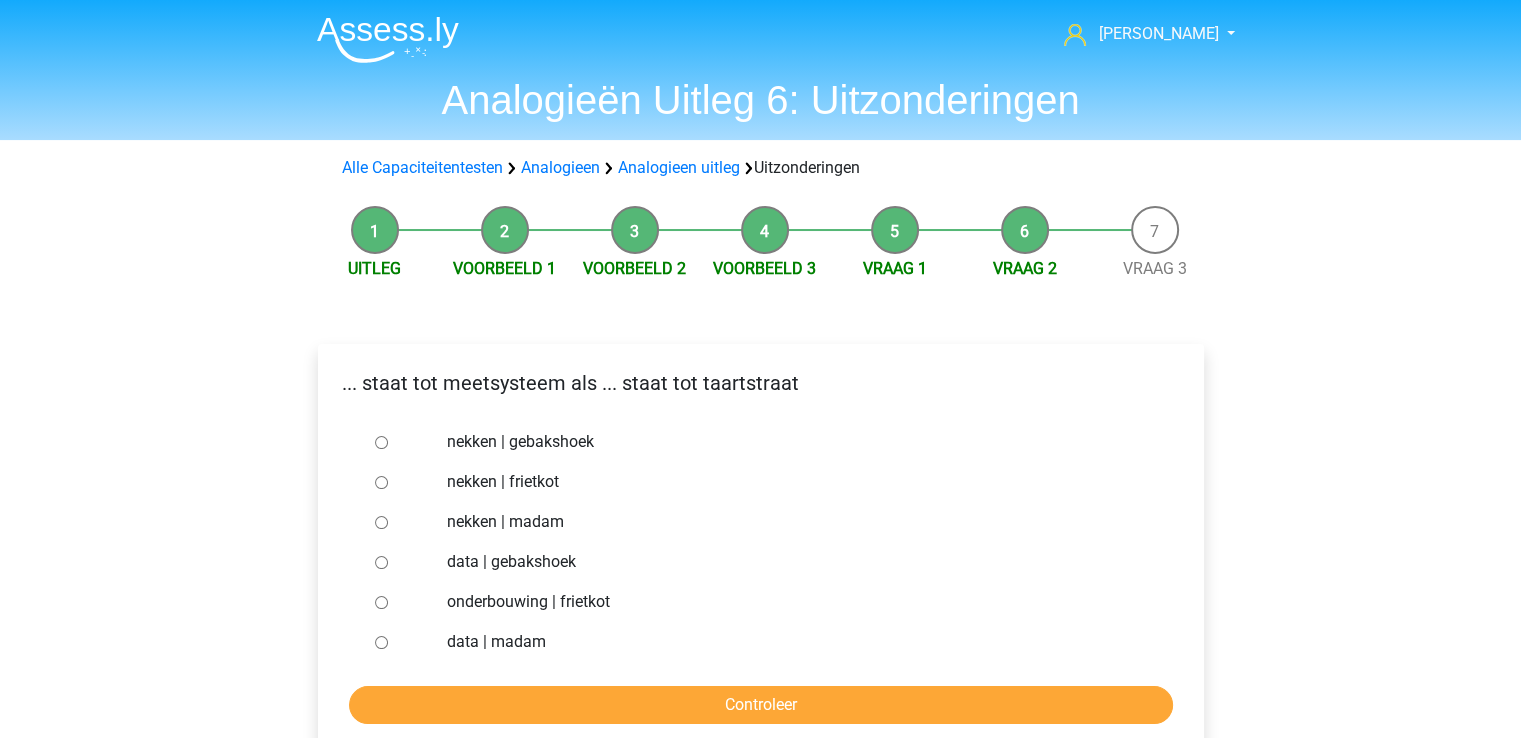 click on "nekken | madam" at bounding box center [381, 522] 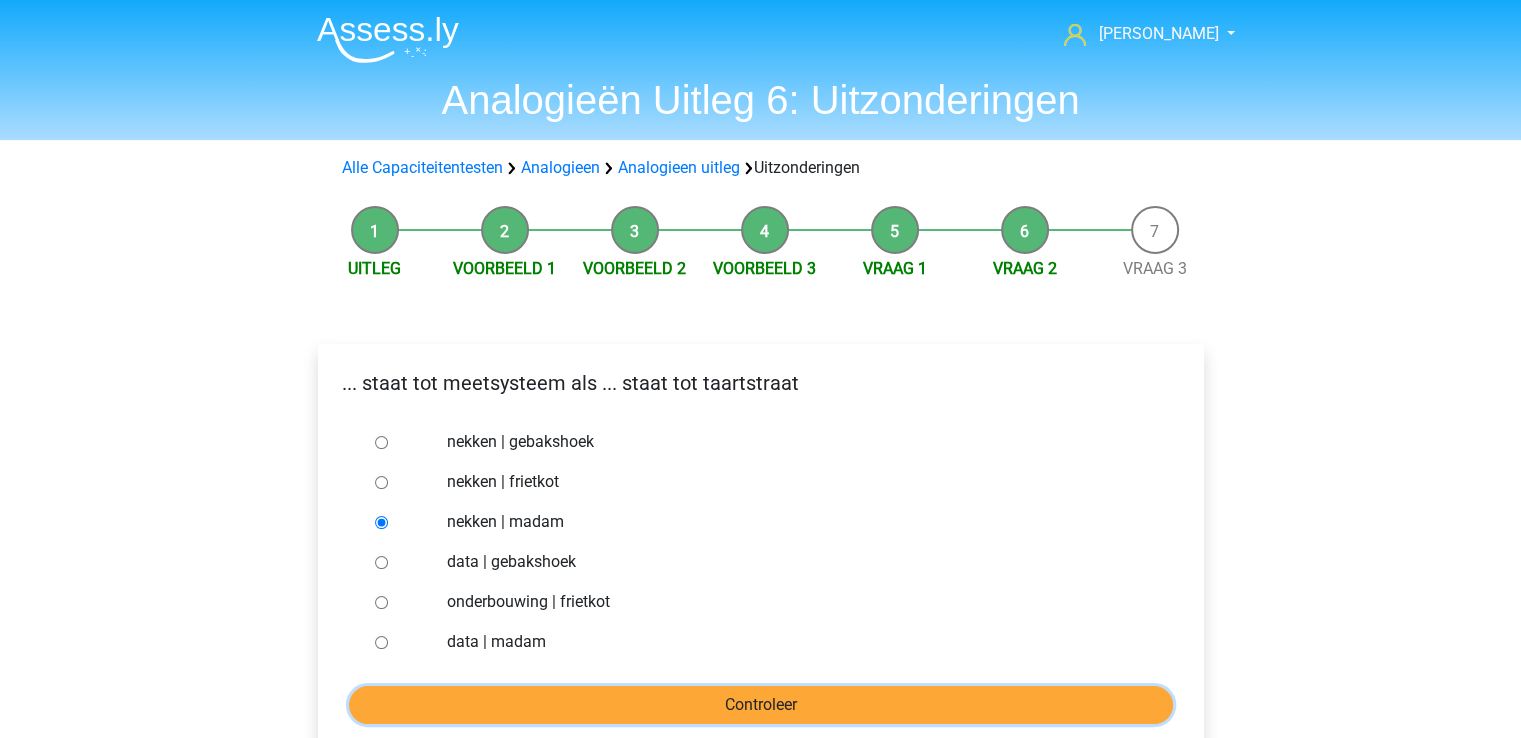 click on "Controleer" at bounding box center (761, 705) 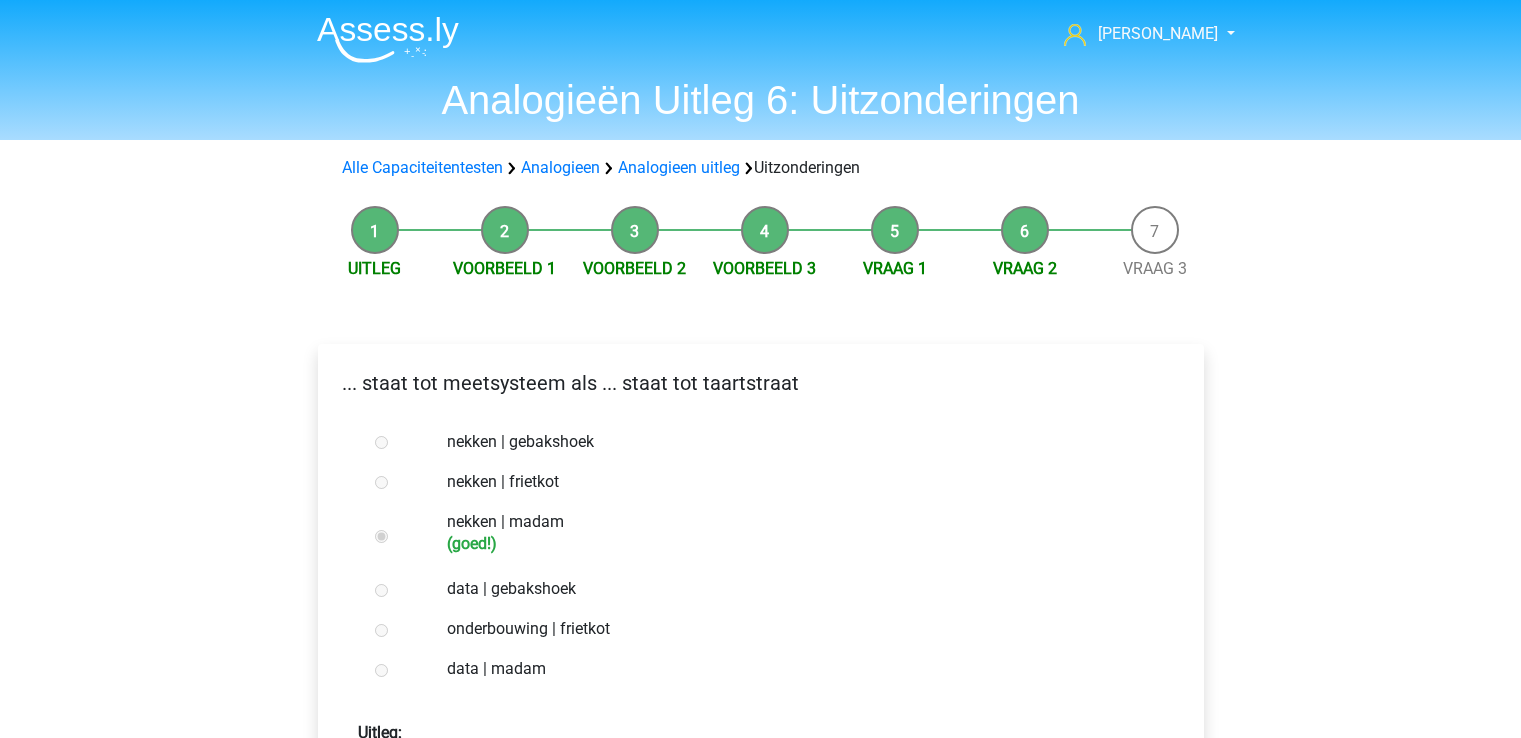 scroll, scrollTop: 0, scrollLeft: 0, axis: both 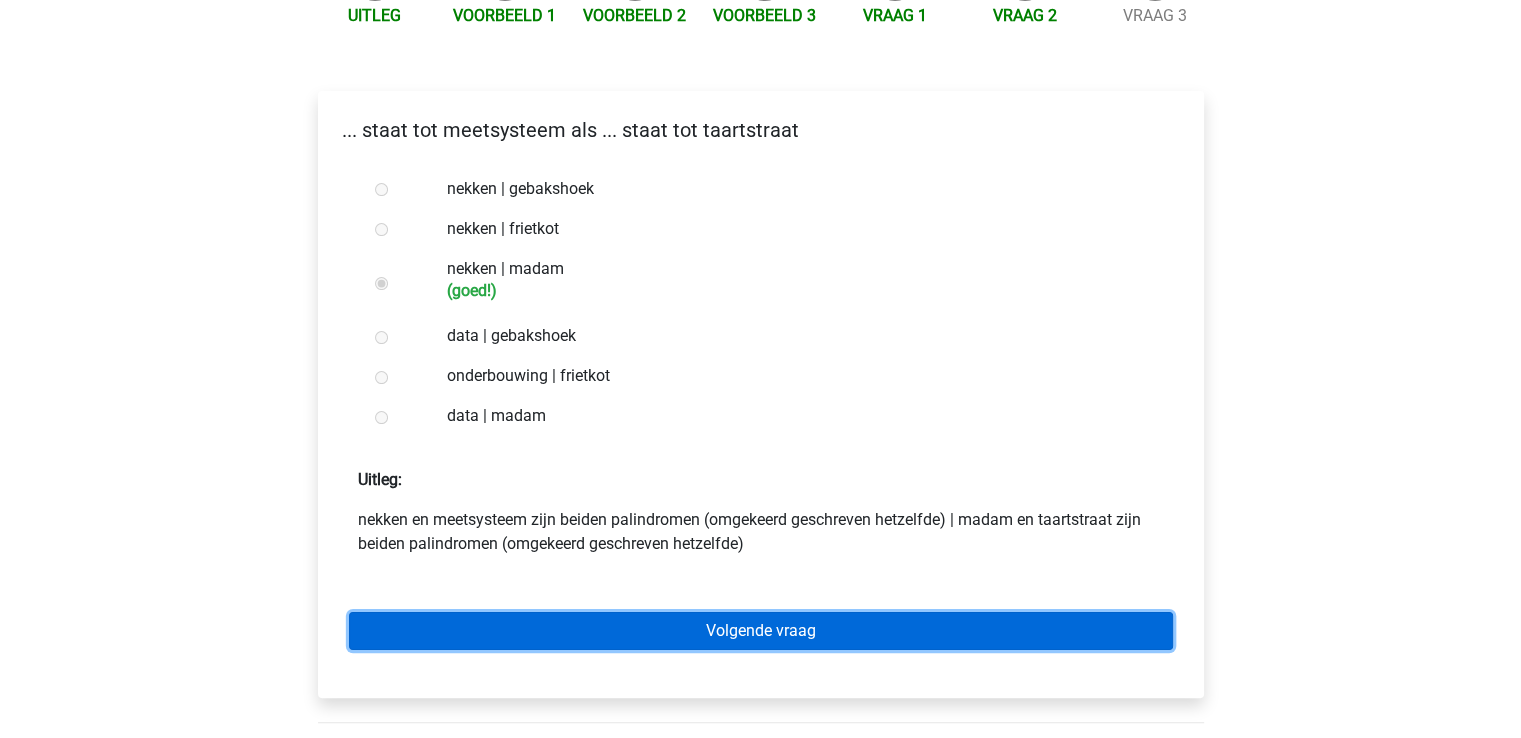 click on "Volgende vraag" at bounding box center [761, 631] 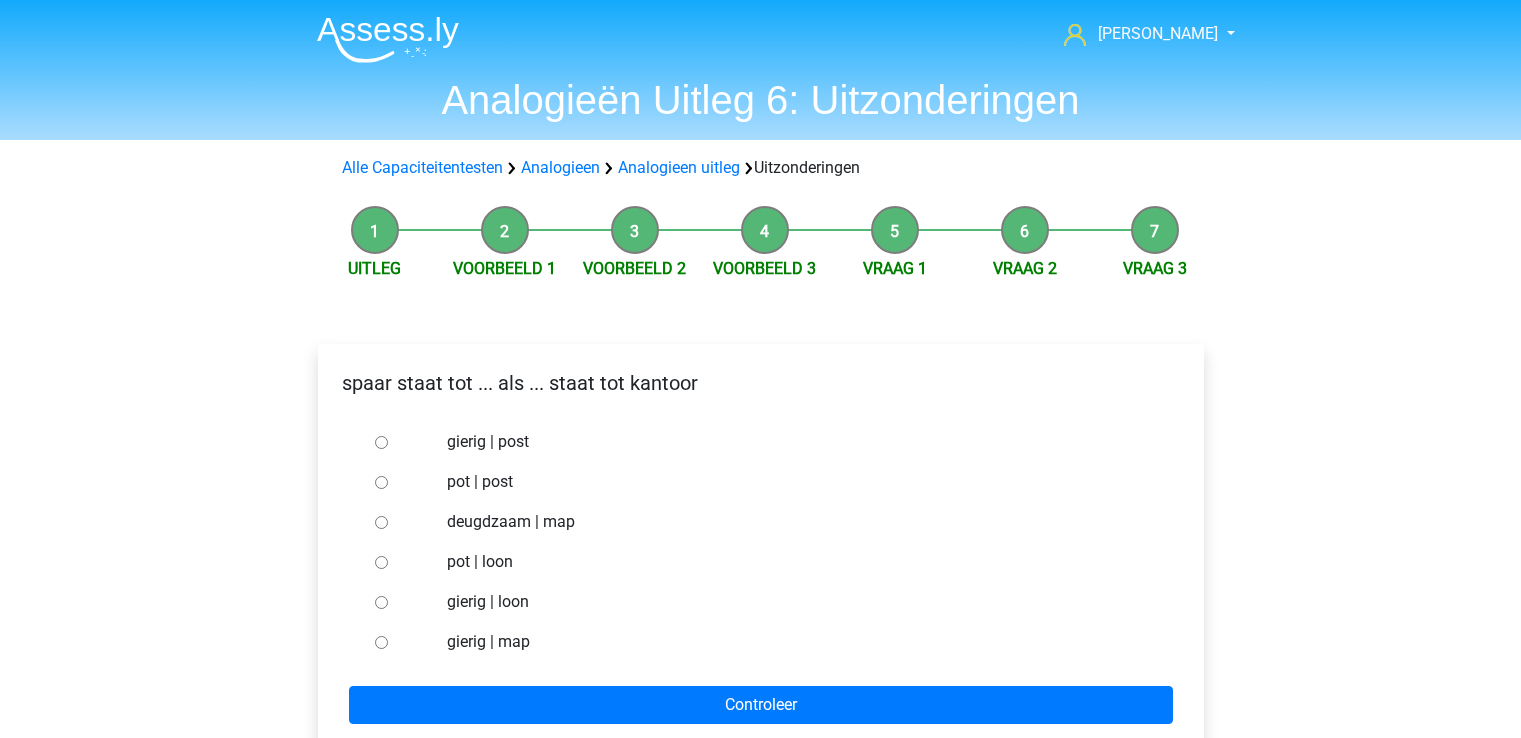 scroll, scrollTop: 0, scrollLeft: 0, axis: both 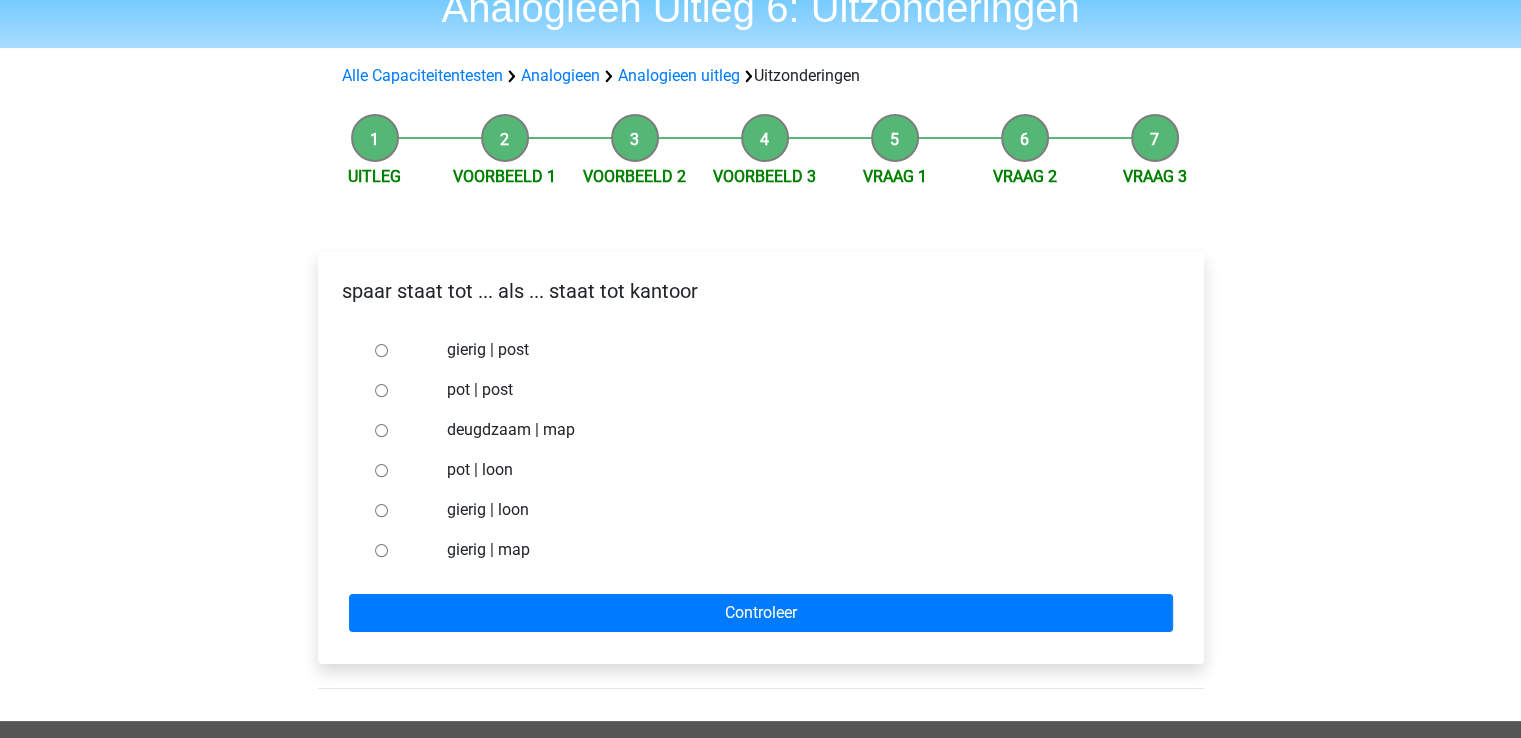 click on "pot | post" at bounding box center [381, 390] 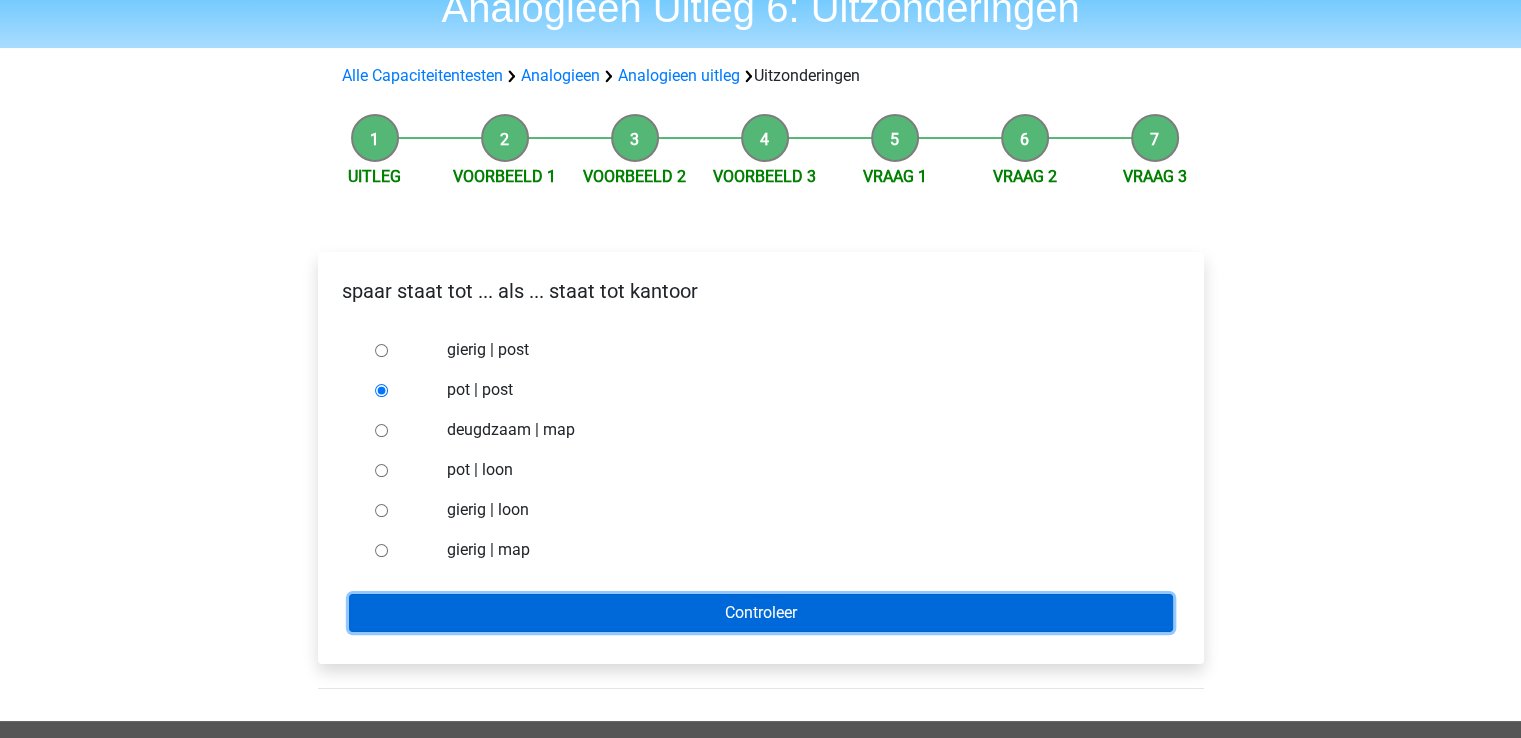 click on "Controleer" at bounding box center [761, 613] 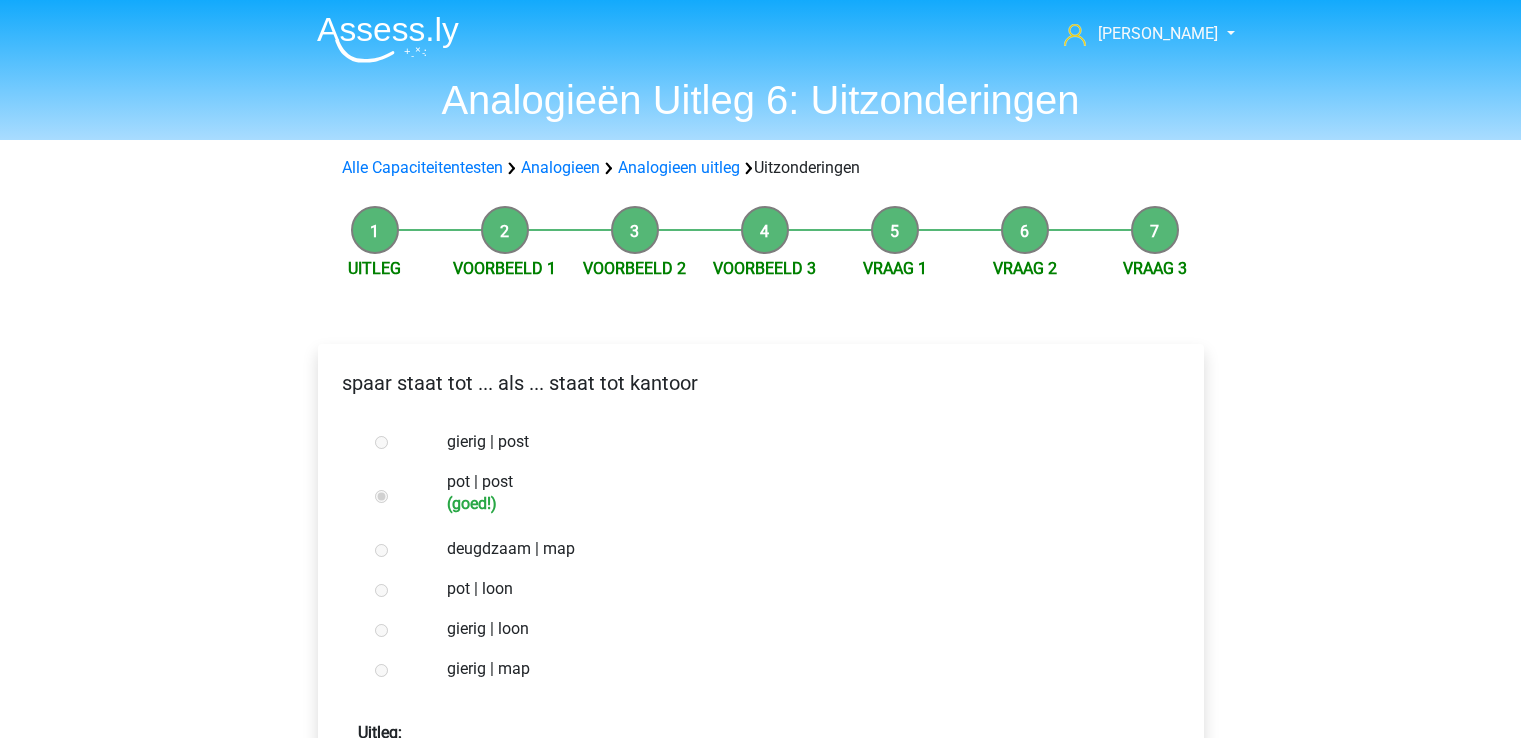 scroll, scrollTop: 0, scrollLeft: 0, axis: both 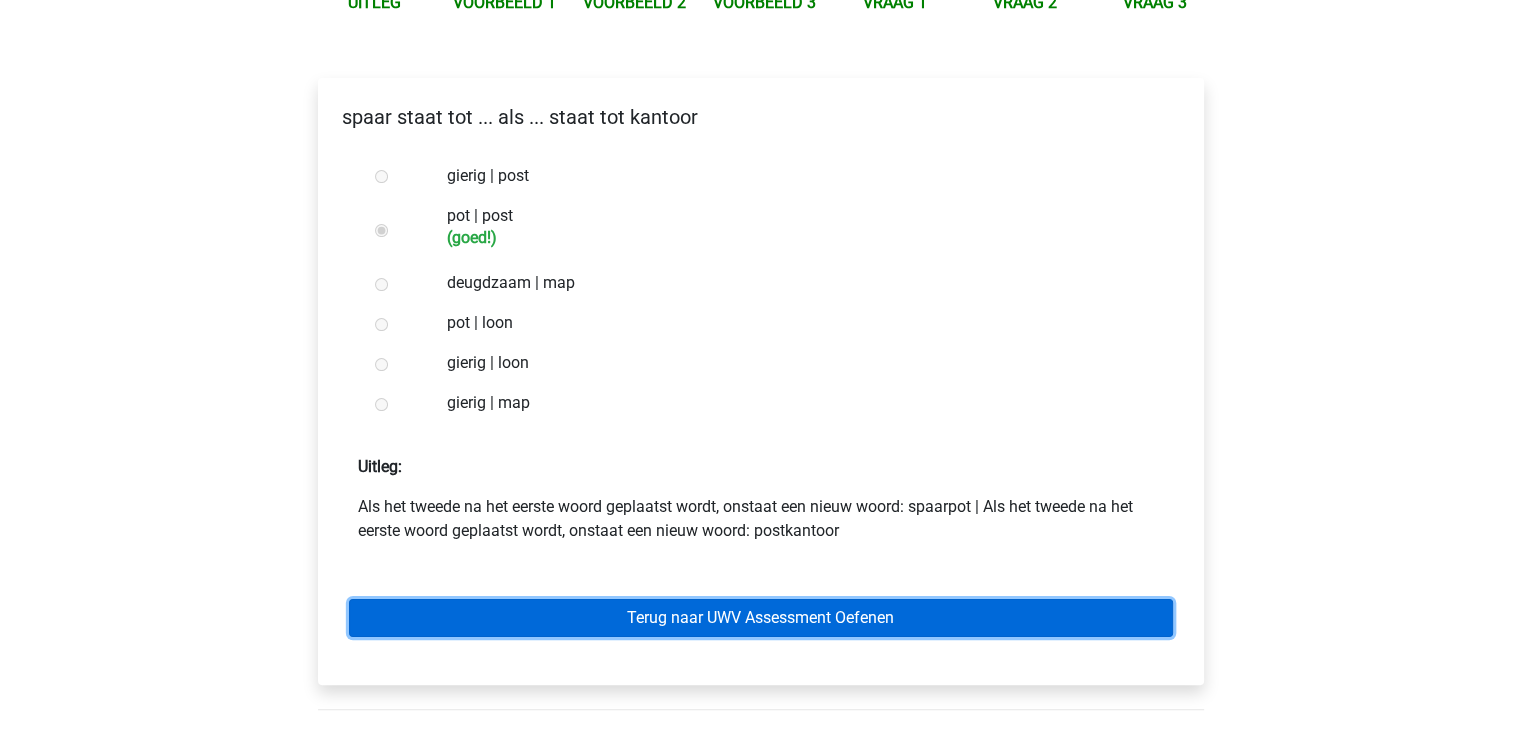 click on "Terug naar UWV Assessment Oefenen" at bounding box center [761, 618] 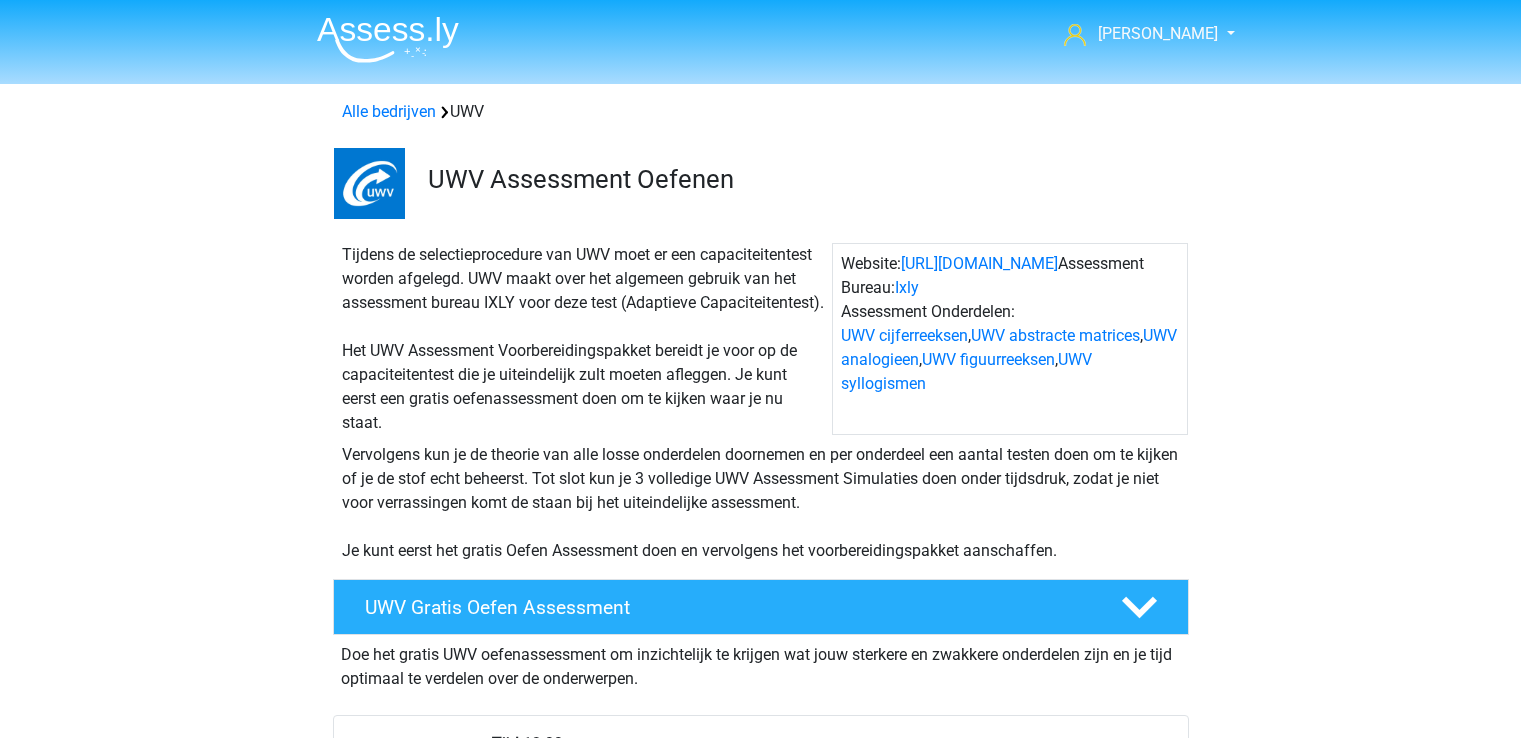 scroll, scrollTop: 0, scrollLeft: 0, axis: both 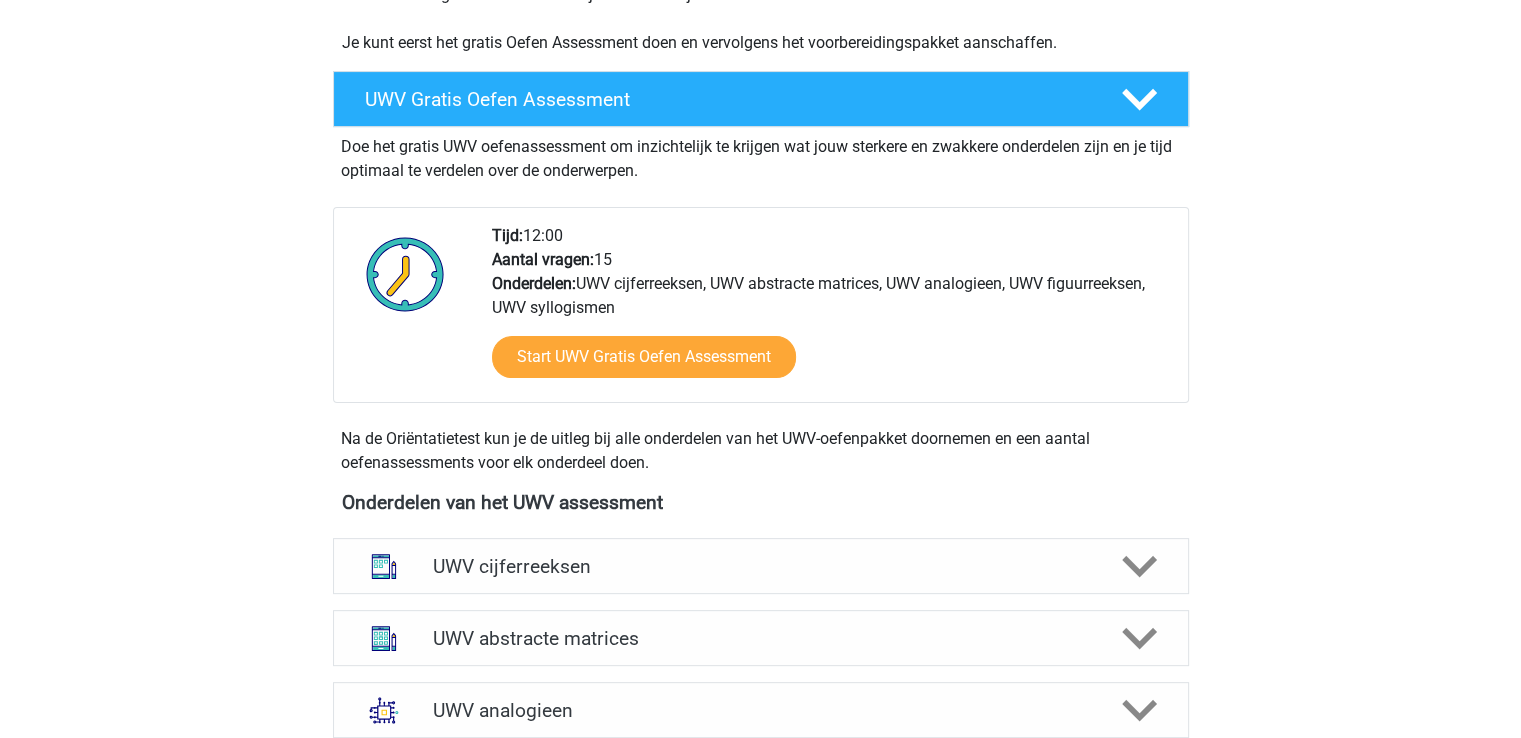 drag, startPoint x: 1509, startPoint y: 224, endPoint x: 1516, endPoint y: 285, distance: 61.400326 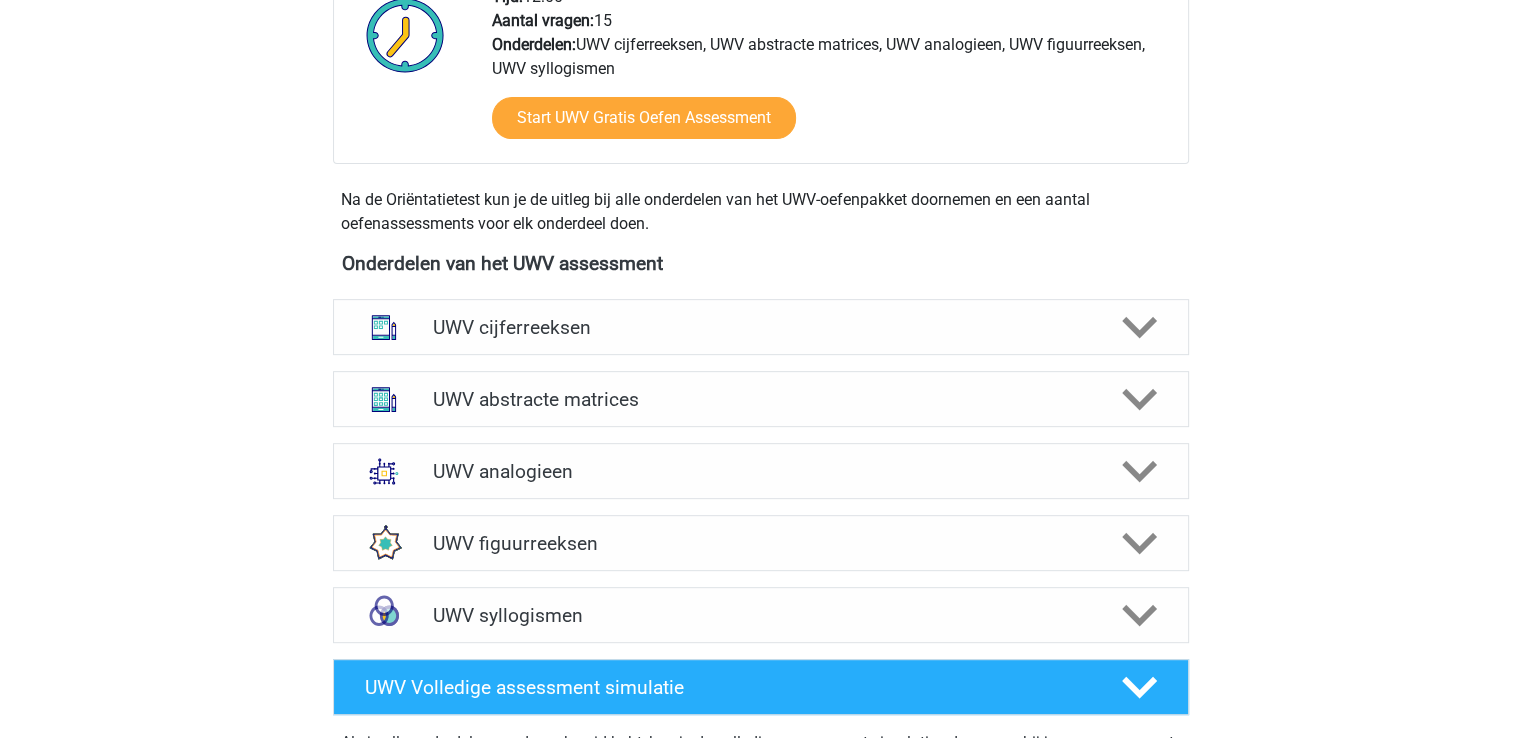 scroll, scrollTop: 782, scrollLeft: 0, axis: vertical 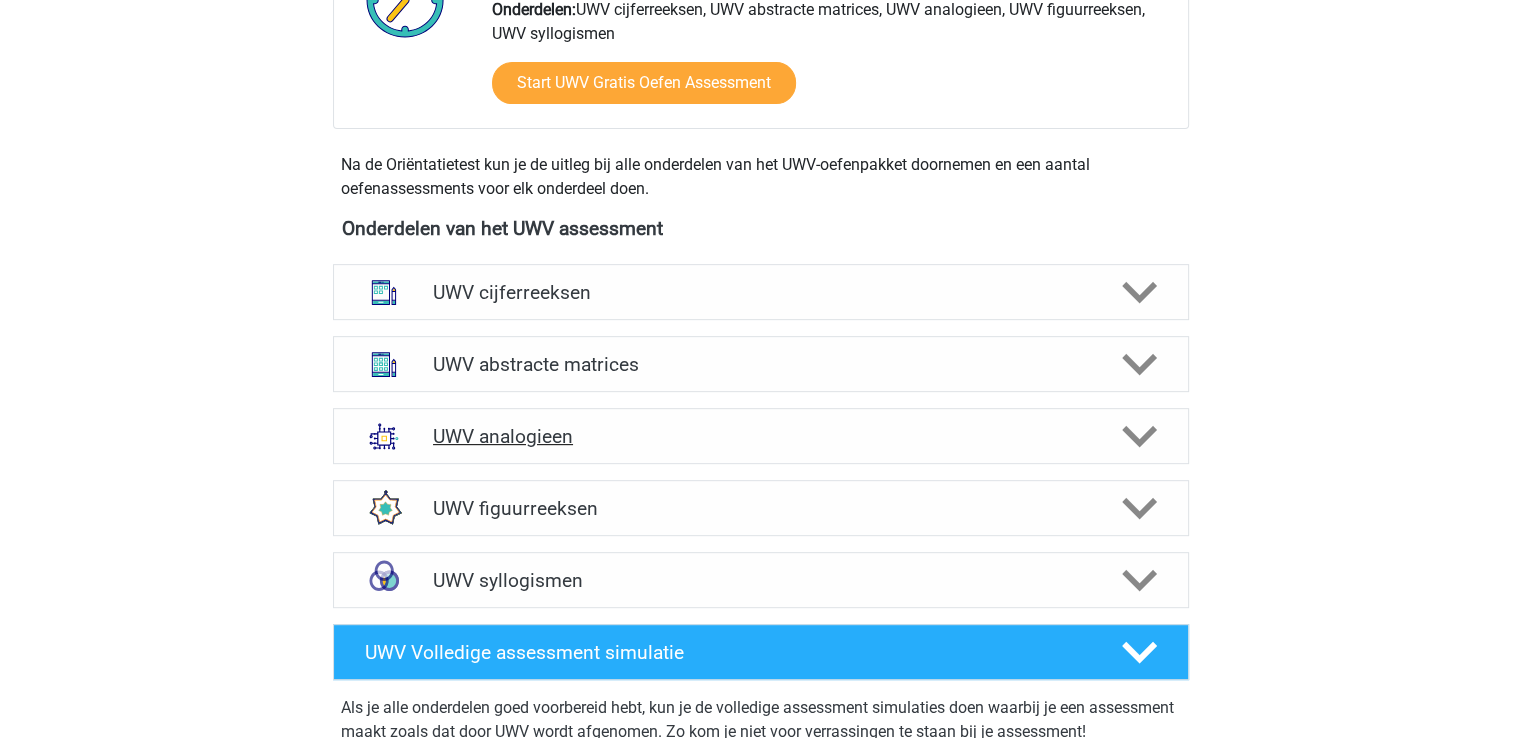 click on "UWV analogieen" at bounding box center (760, 436) 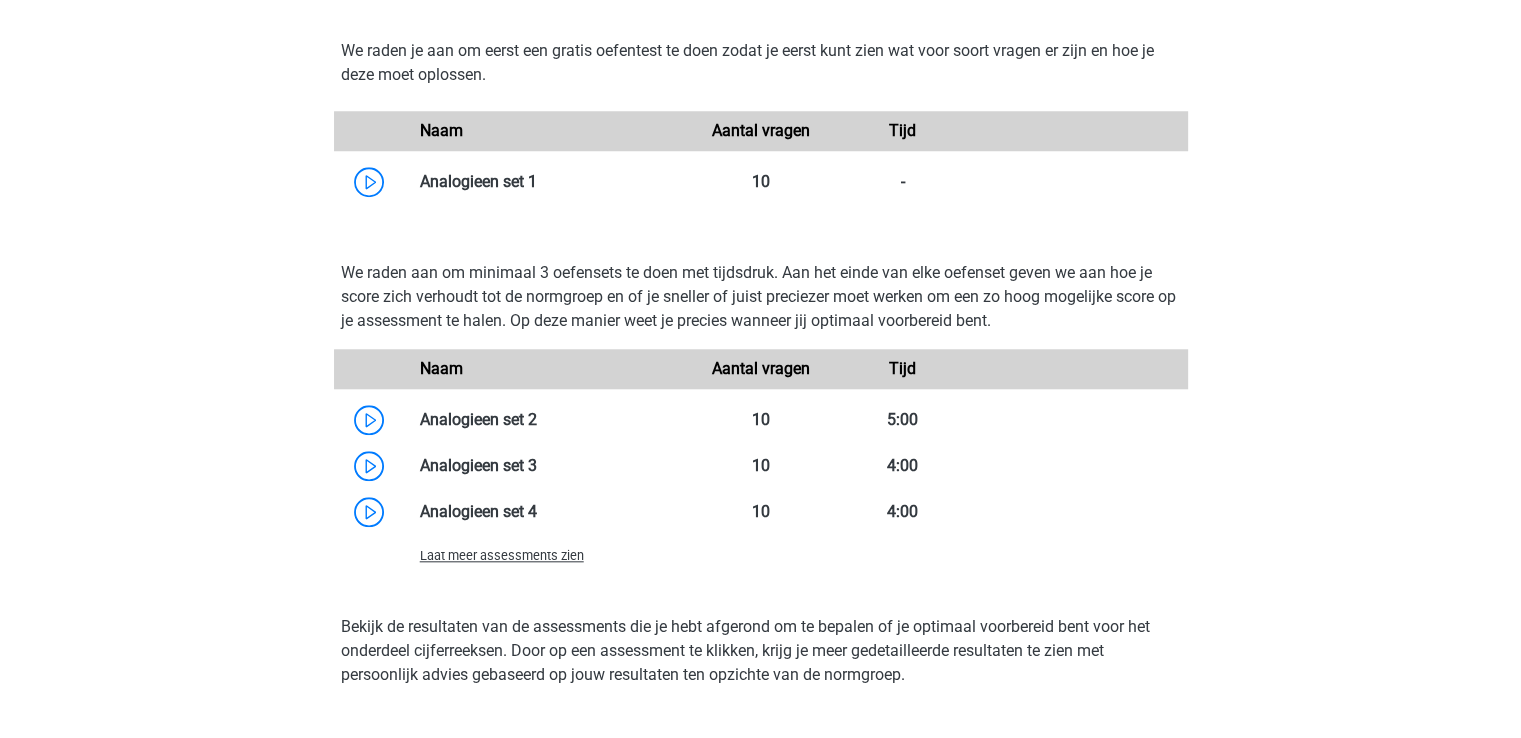 scroll, scrollTop: 1787, scrollLeft: 0, axis: vertical 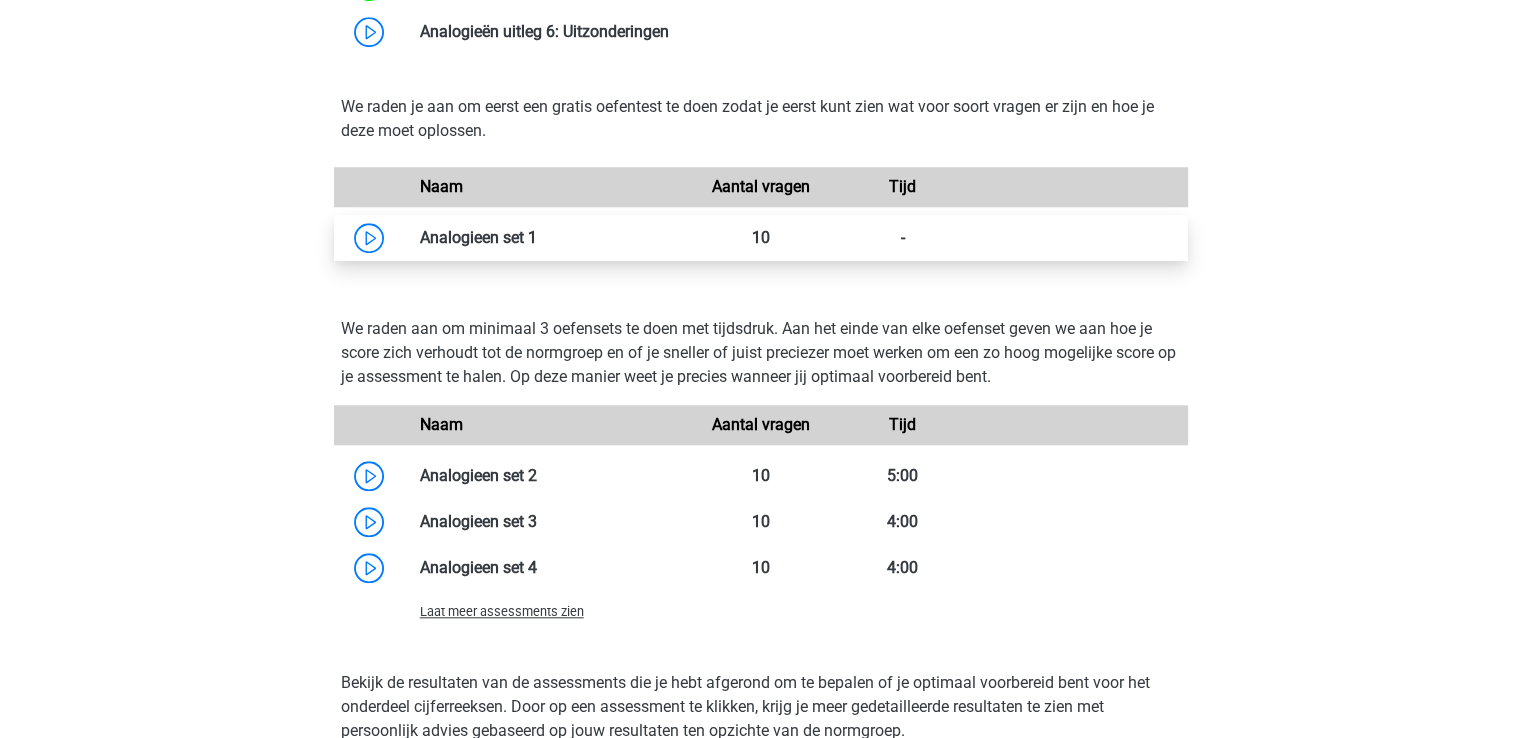 click at bounding box center [537, 237] 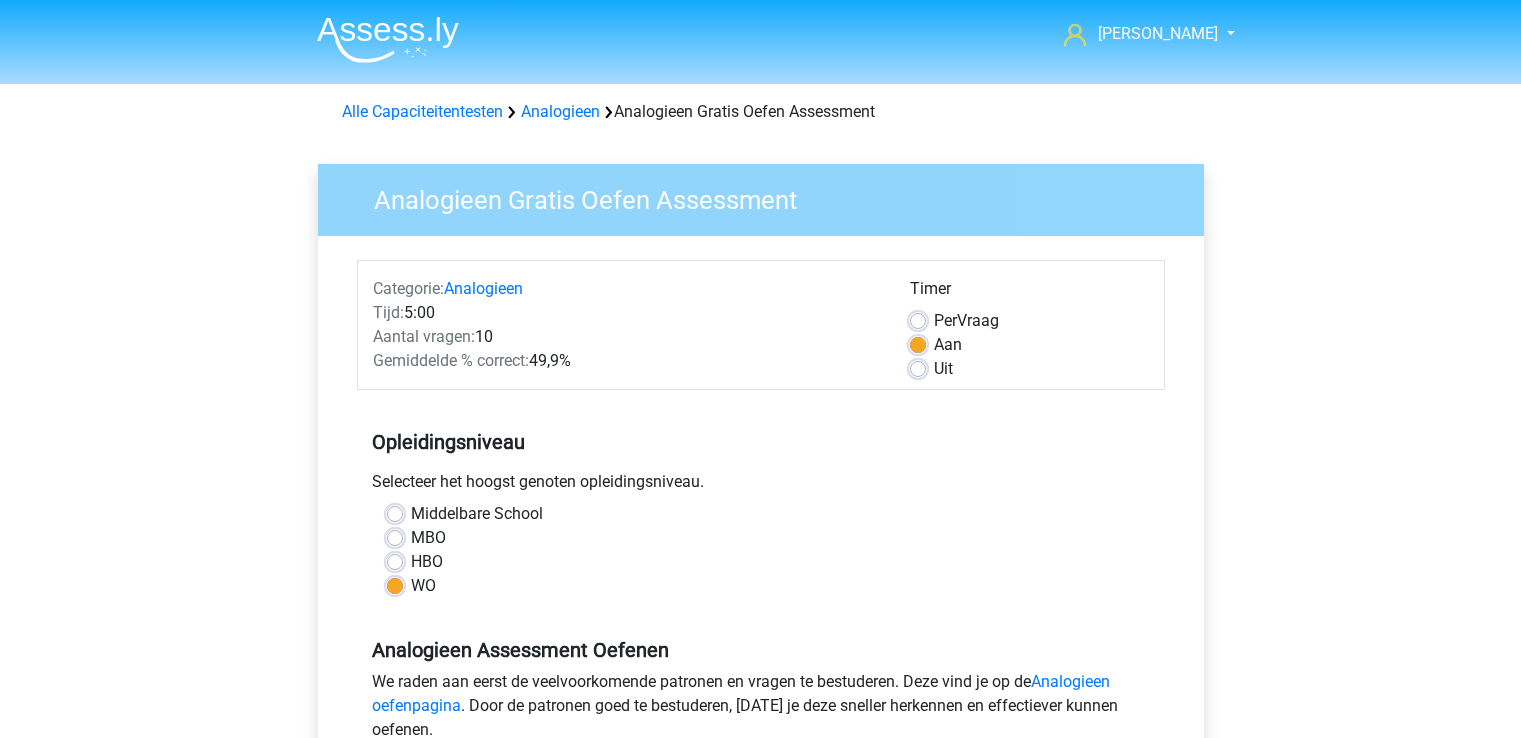 scroll, scrollTop: 0, scrollLeft: 0, axis: both 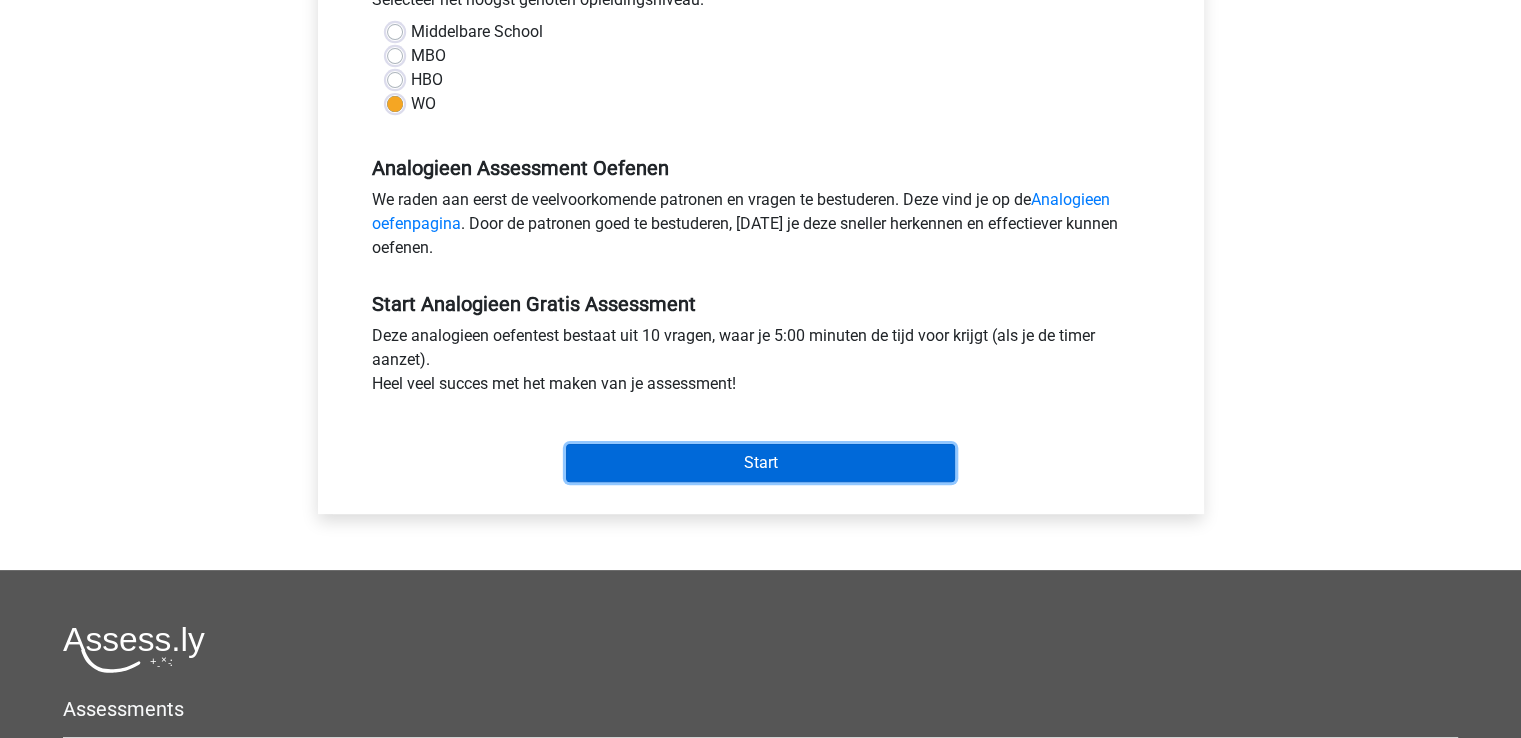 click on "Start" at bounding box center [760, 463] 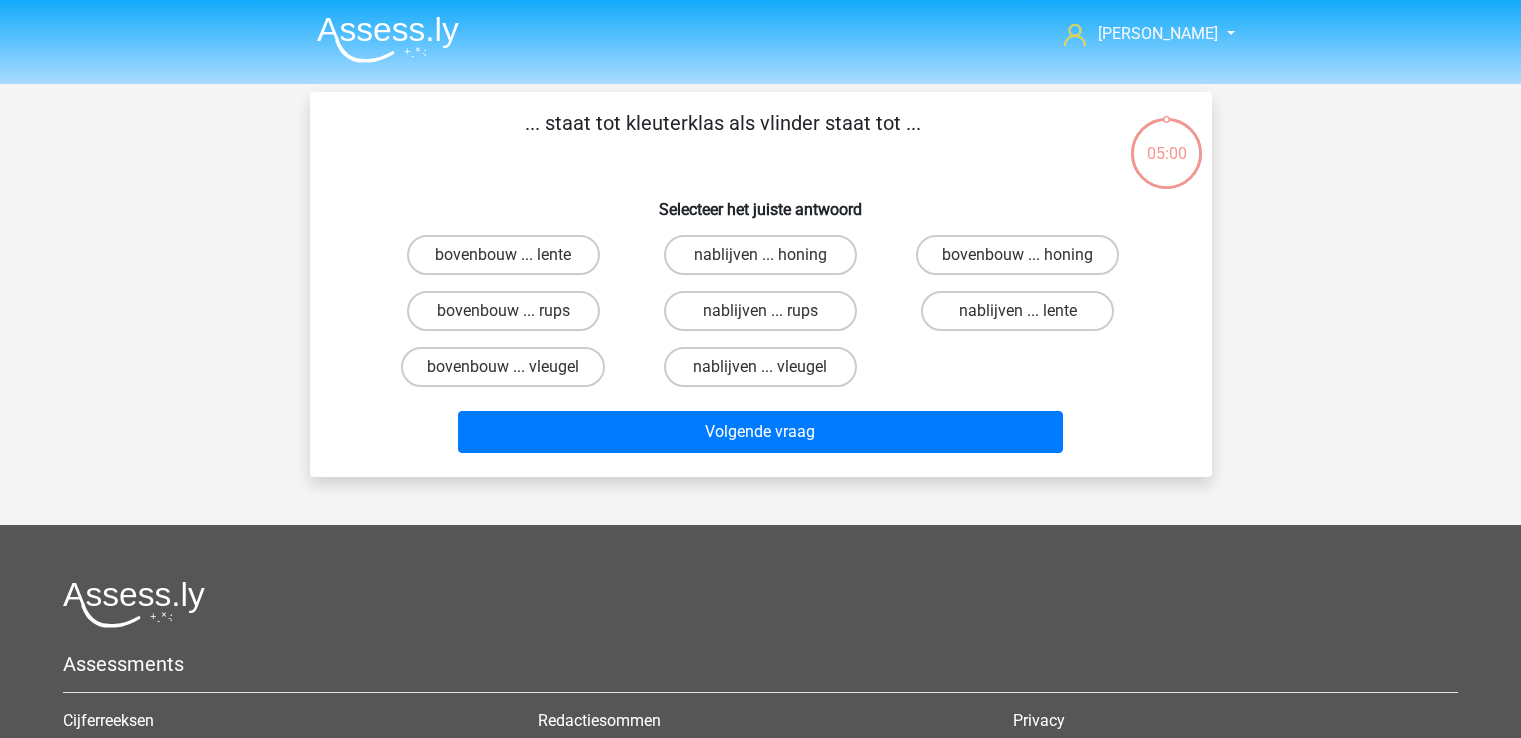 scroll, scrollTop: 0, scrollLeft: 0, axis: both 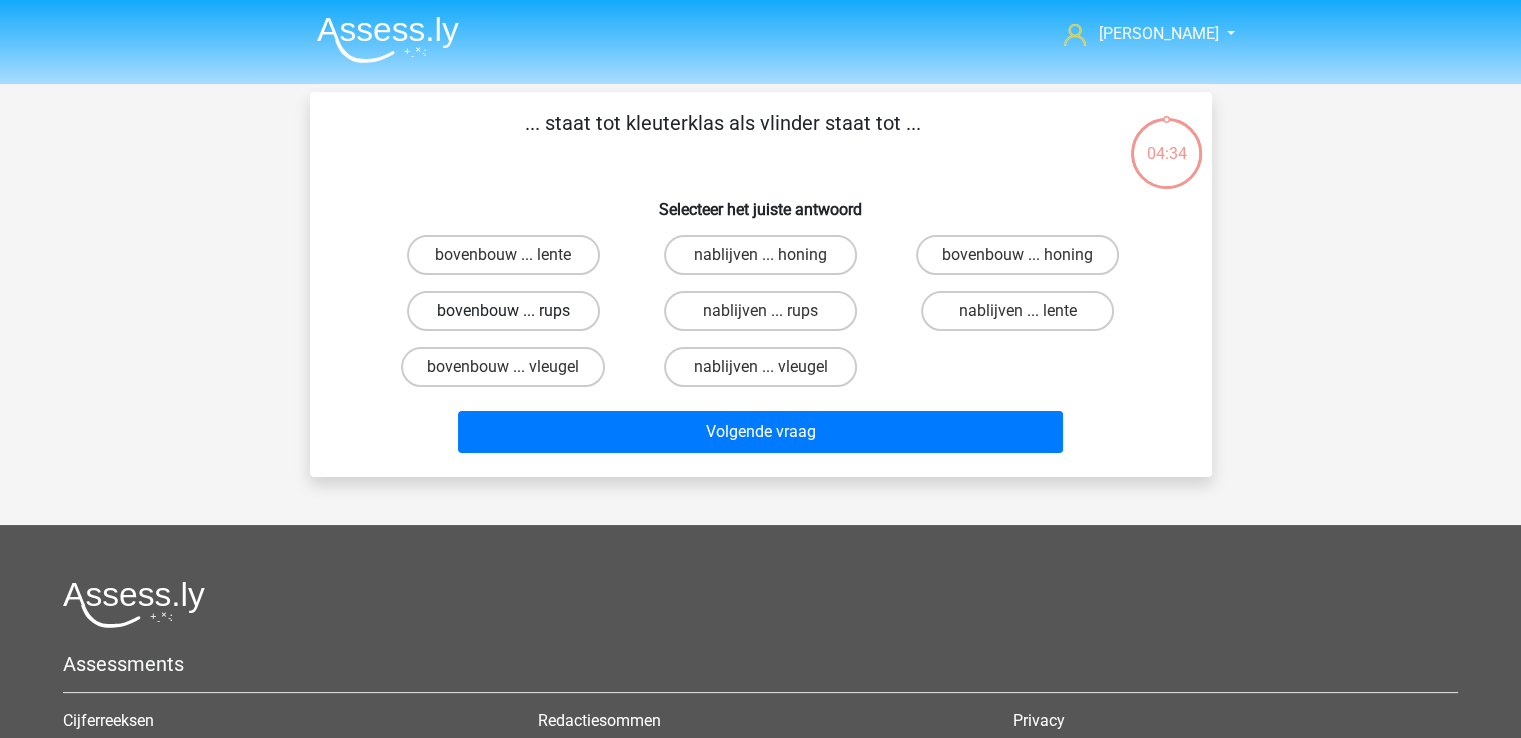 click on "bovenbouw ... rups" at bounding box center [503, 311] 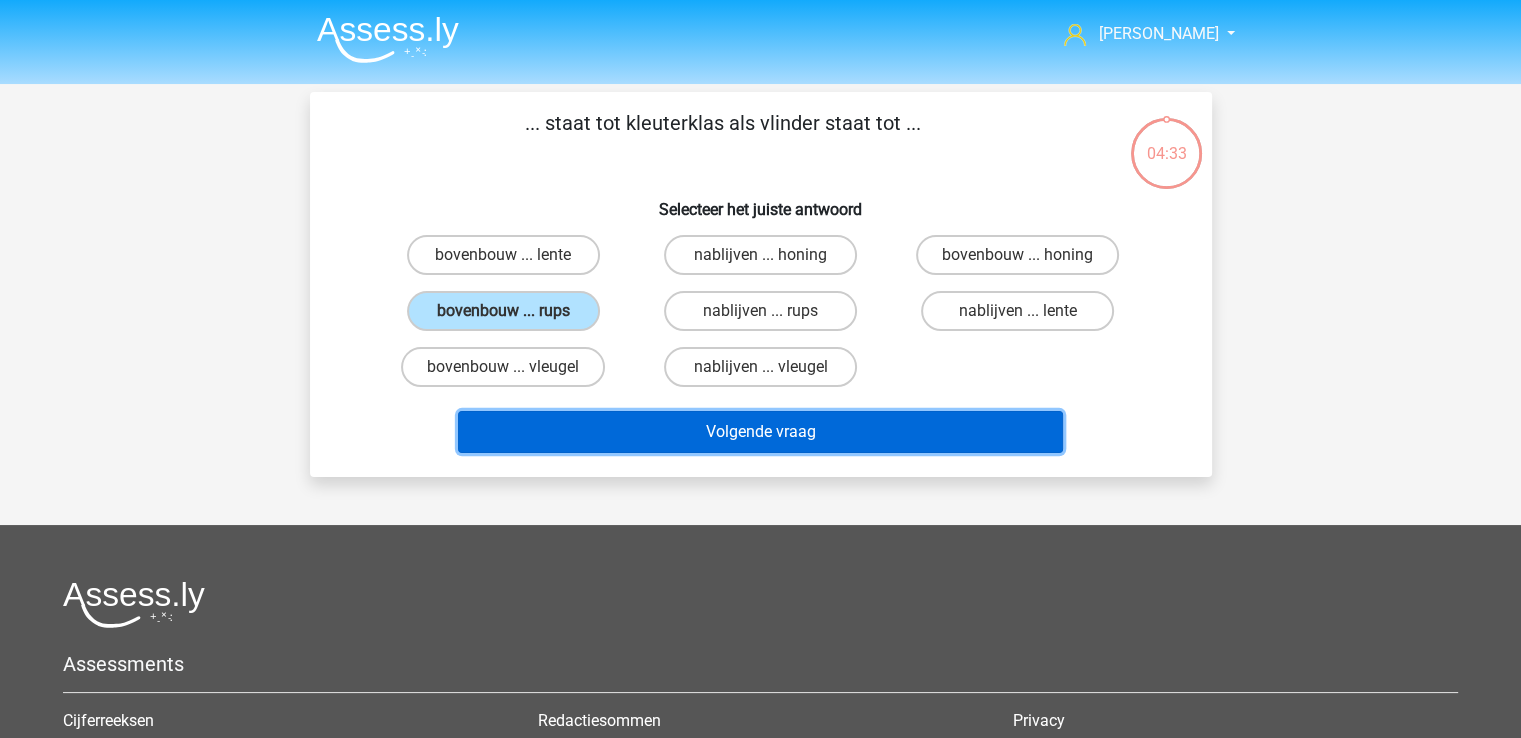 click on "Volgende vraag" at bounding box center [760, 432] 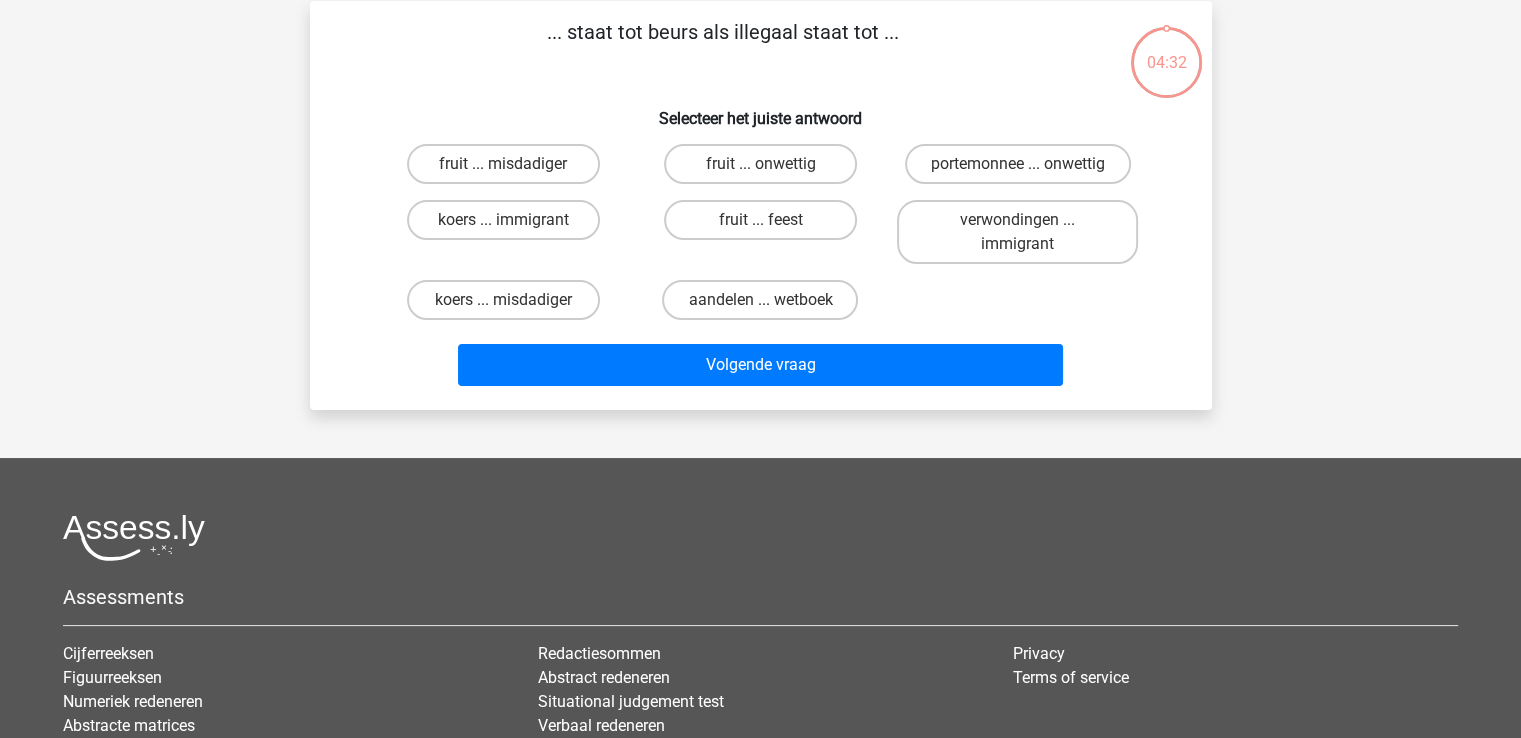 scroll, scrollTop: 92, scrollLeft: 0, axis: vertical 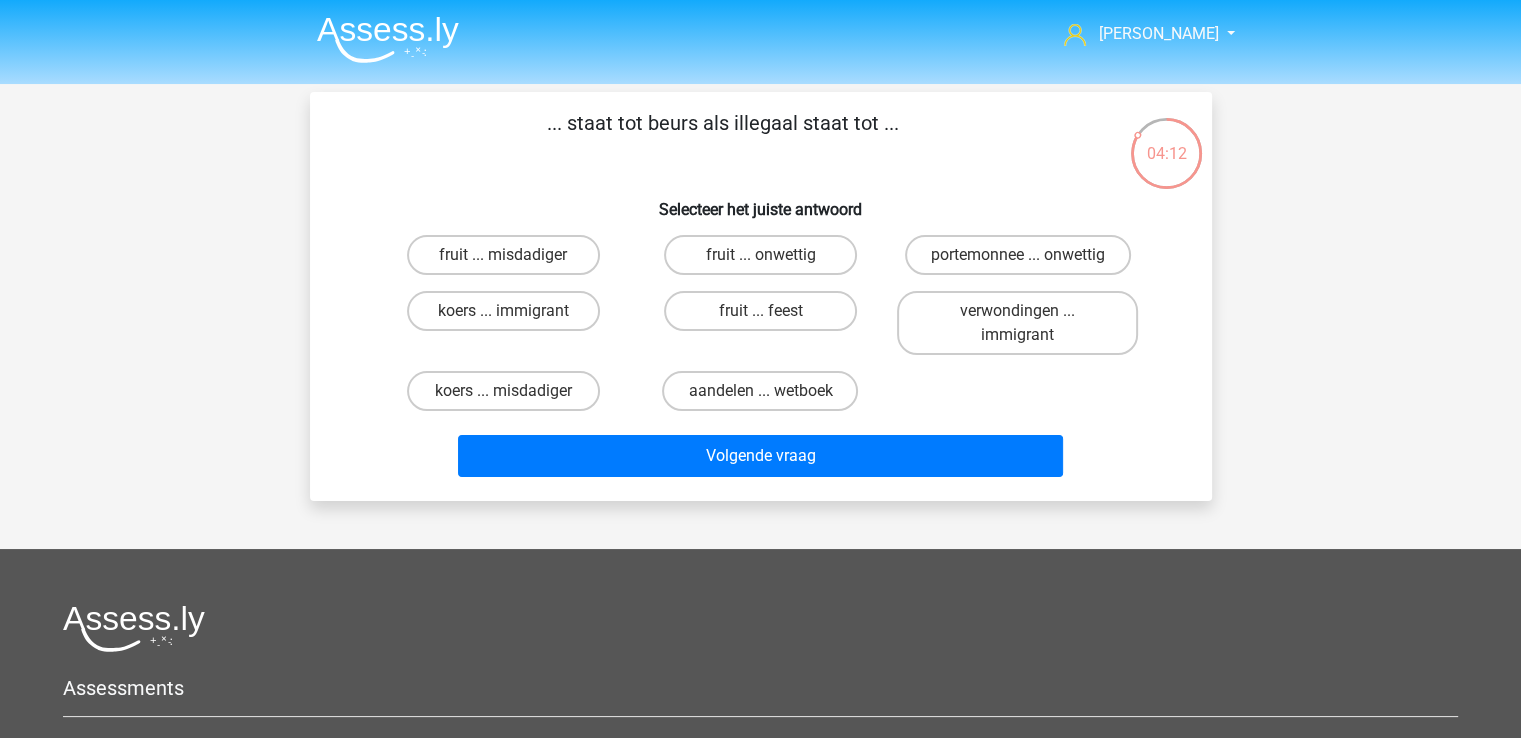 click on "portemonnee ... onwettig" at bounding box center (1024, 261) 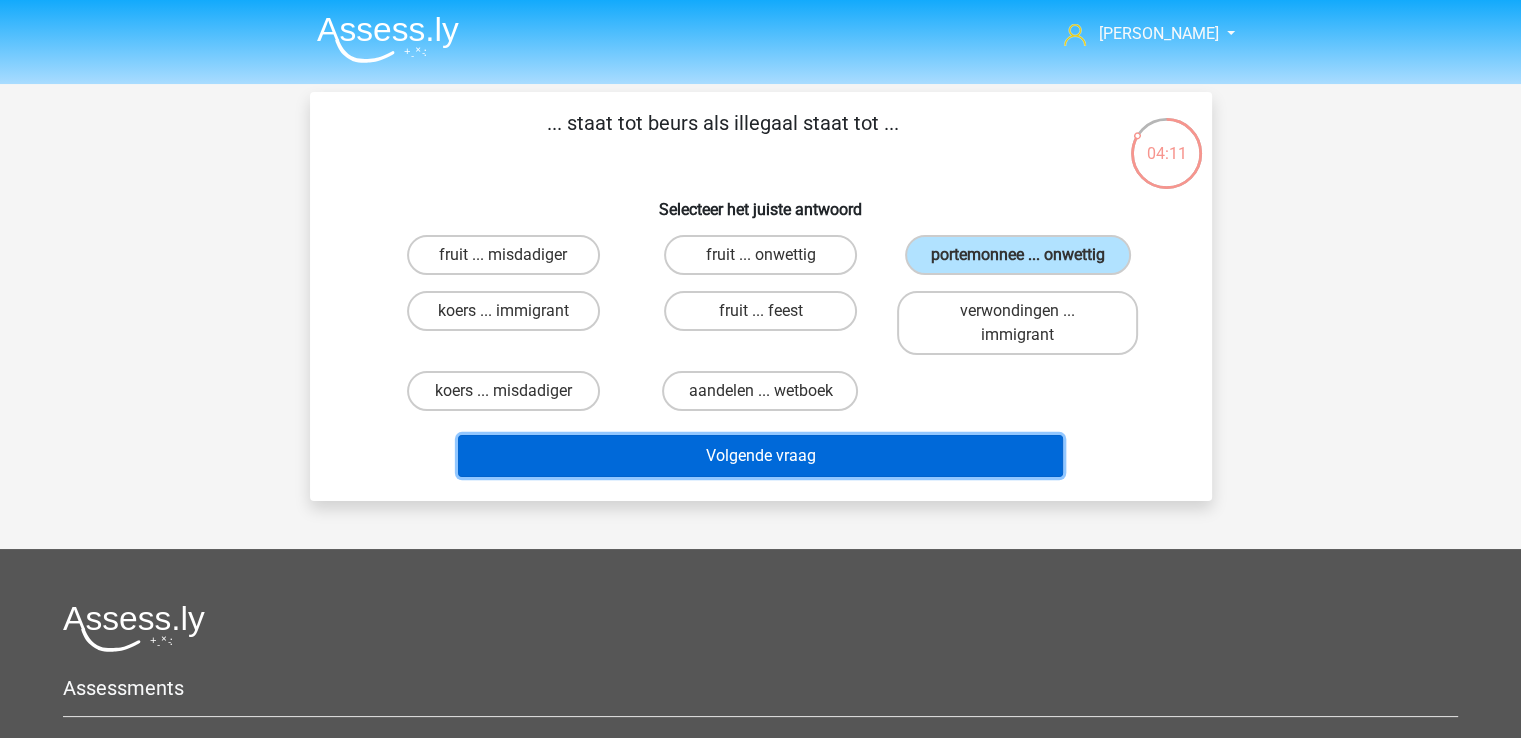 click on "Volgende vraag" at bounding box center (760, 456) 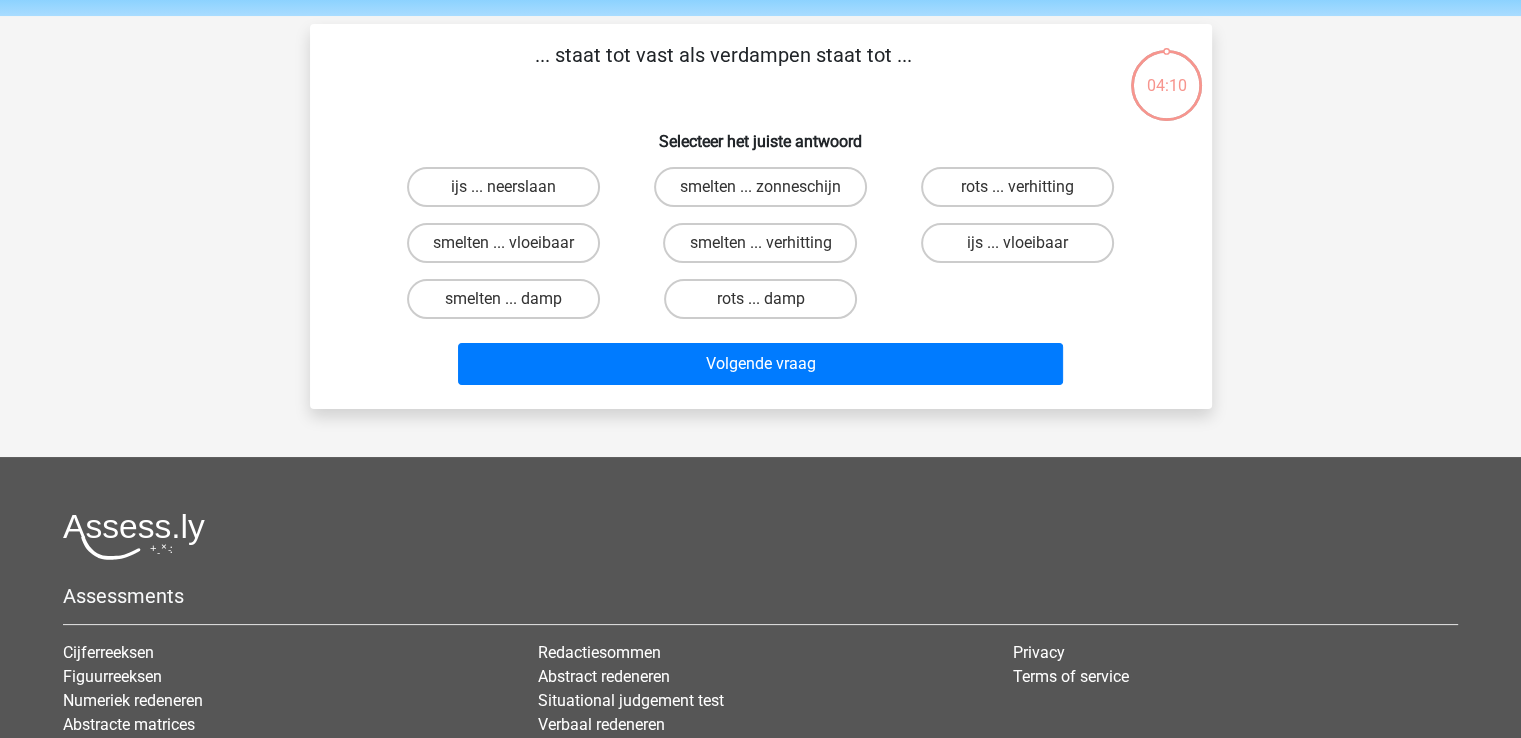 scroll, scrollTop: 92, scrollLeft: 0, axis: vertical 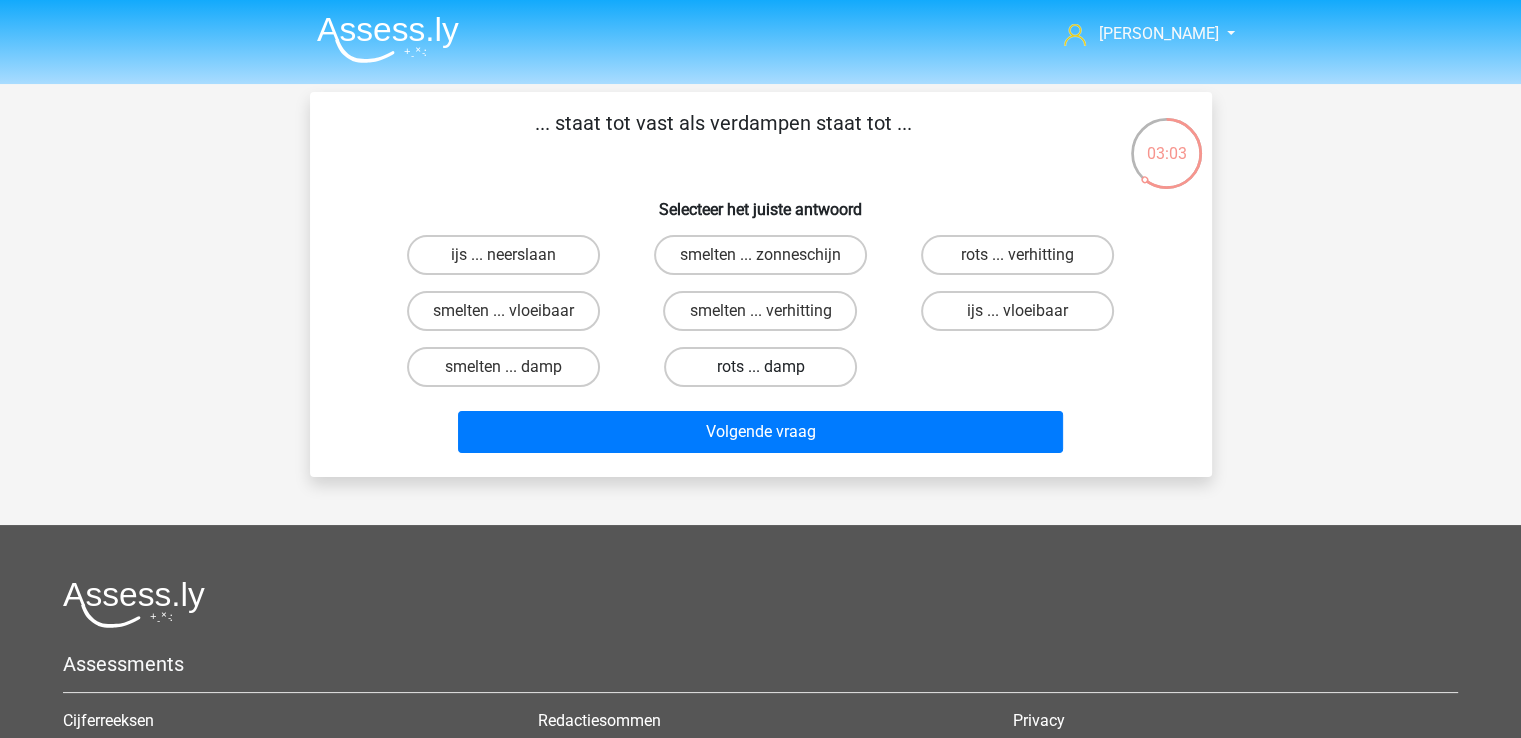 click on "rots ... damp" at bounding box center (760, 367) 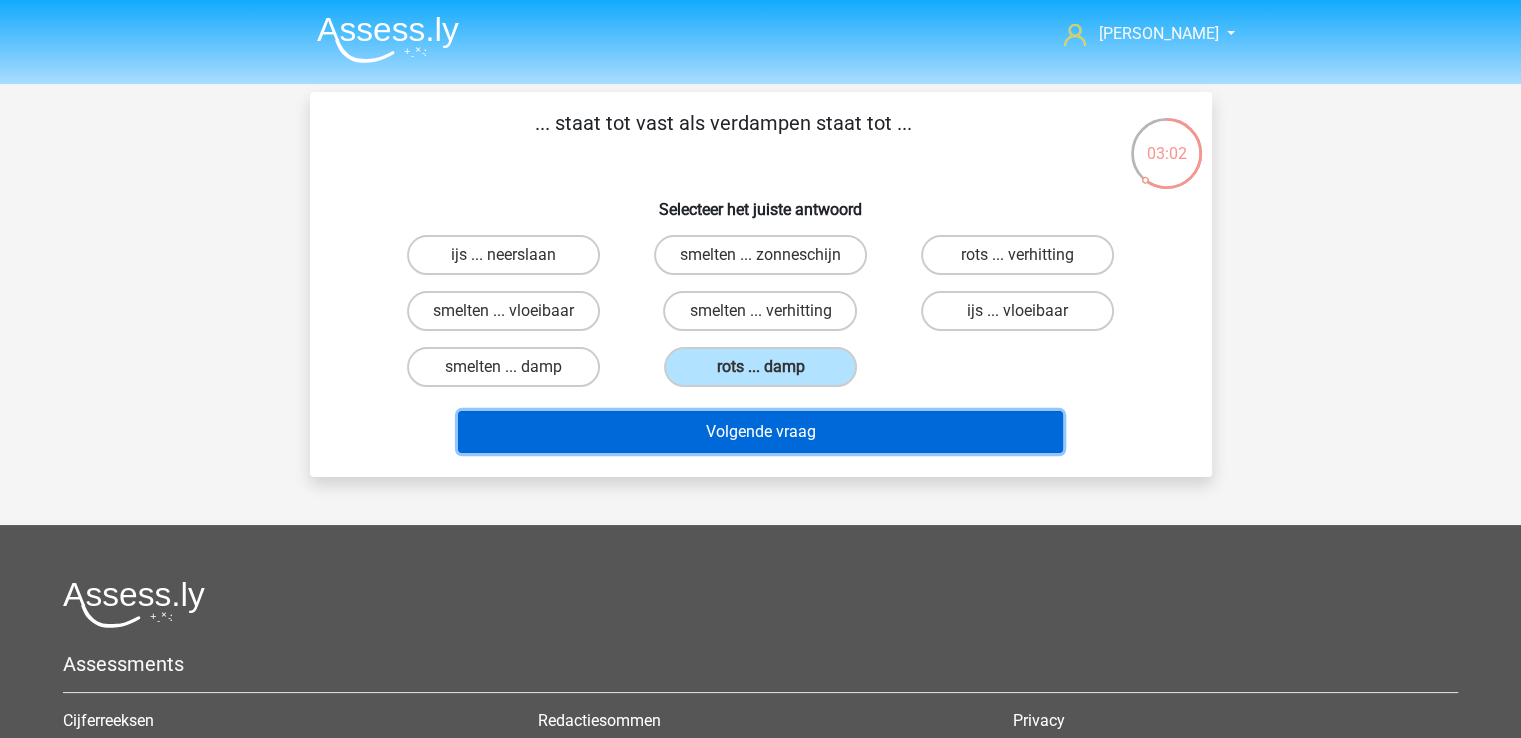 click on "Volgende vraag" at bounding box center [760, 432] 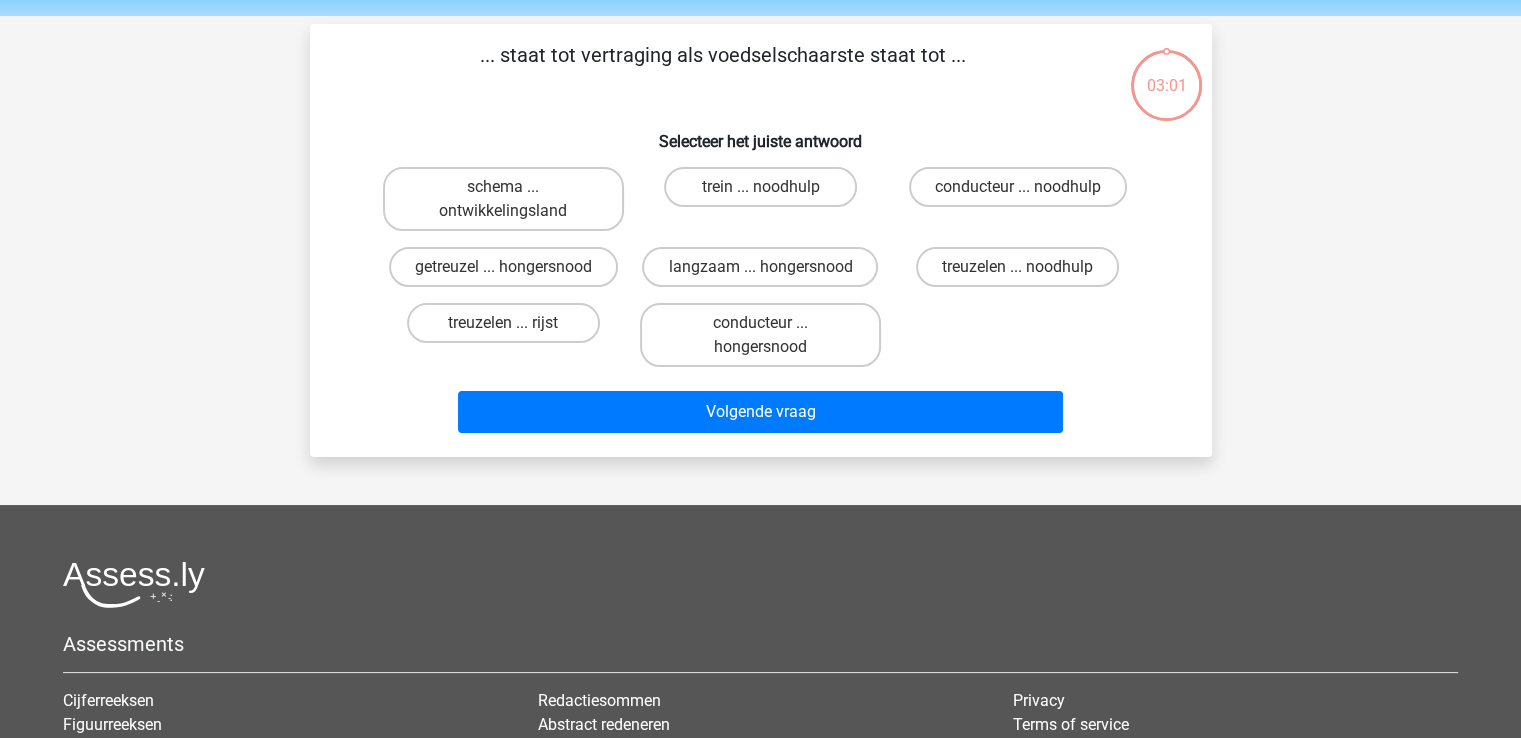 scroll, scrollTop: 92, scrollLeft: 0, axis: vertical 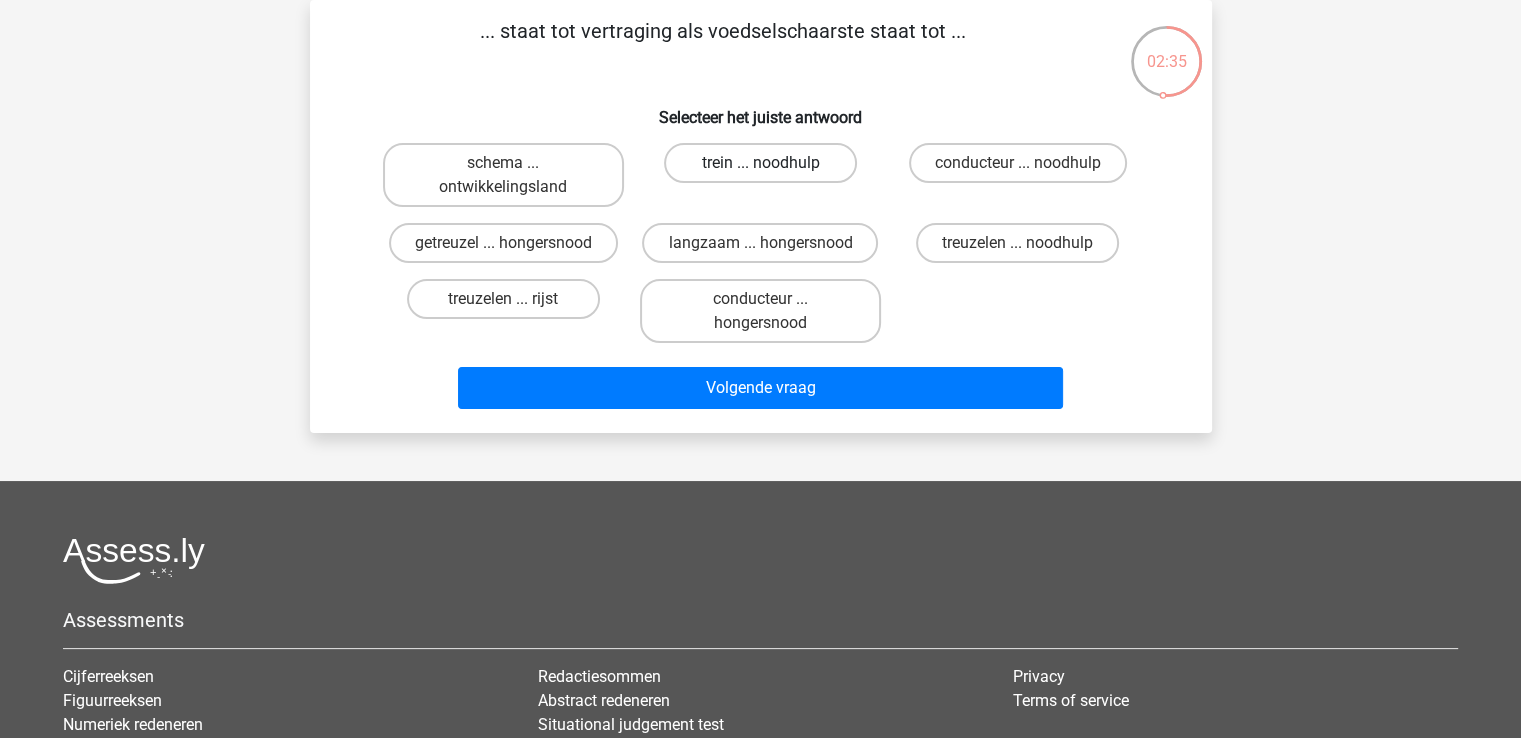 click on "trein ... noodhulp" at bounding box center [760, 163] 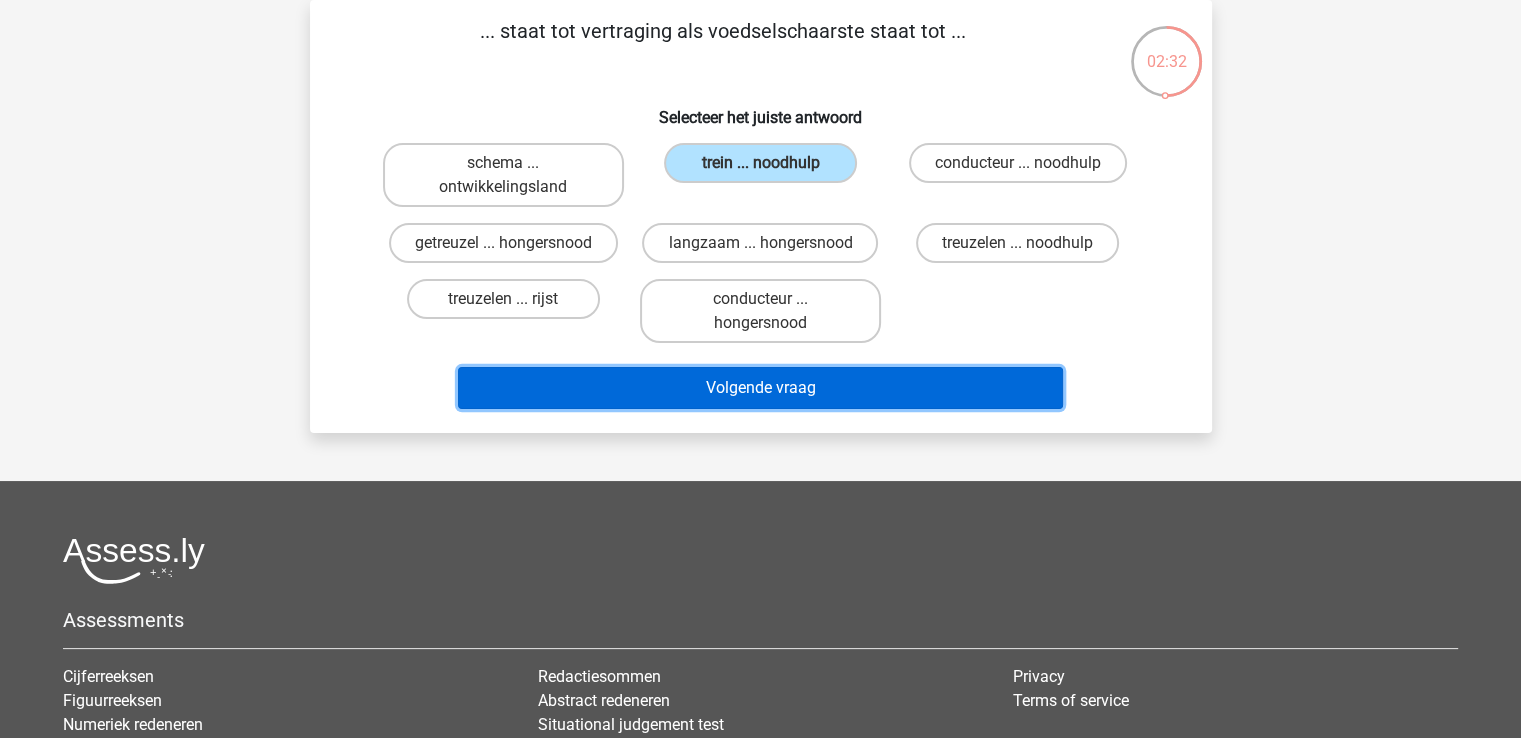click on "Volgende vraag" at bounding box center (760, 388) 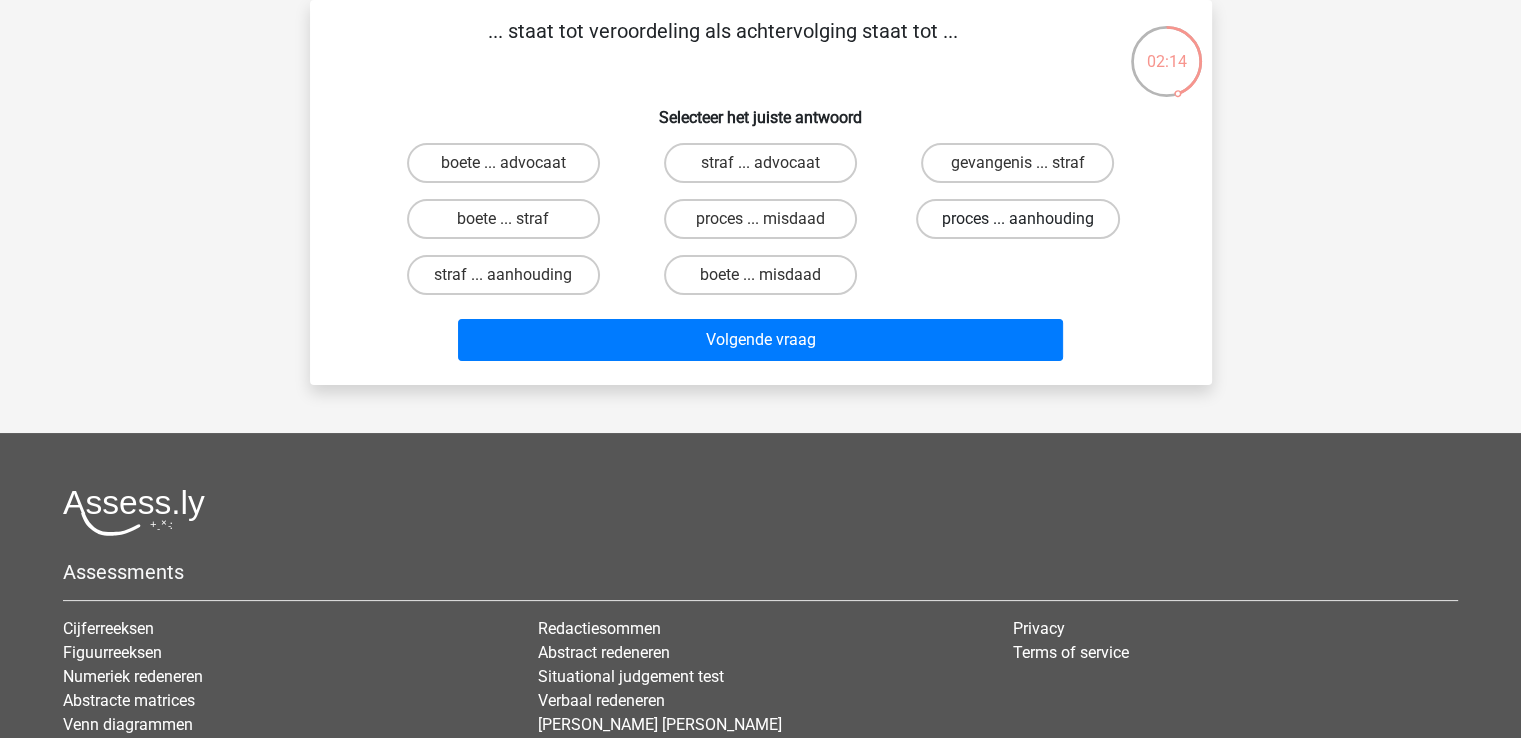 click on "proces ... aanhouding" at bounding box center [1018, 219] 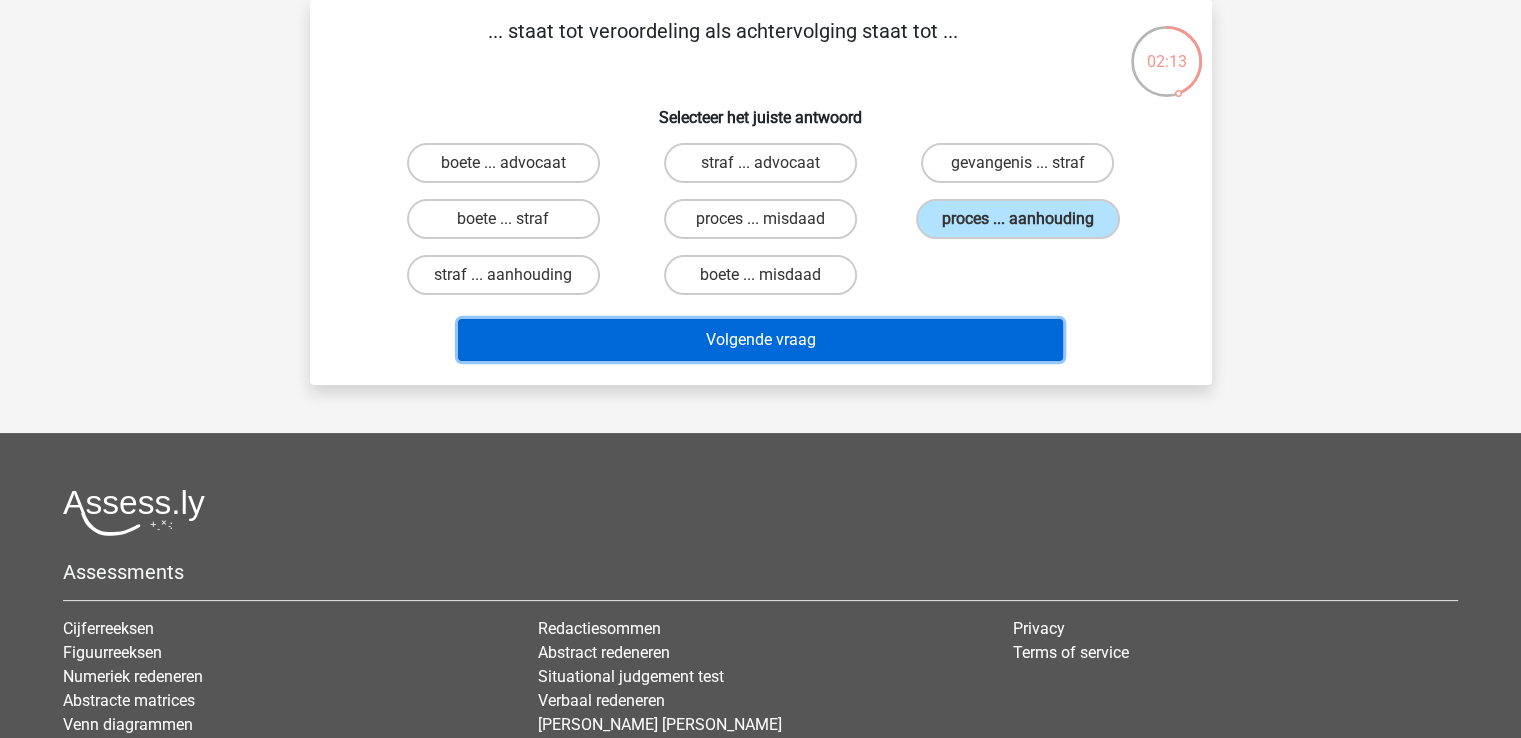 click on "Volgende vraag" at bounding box center (760, 340) 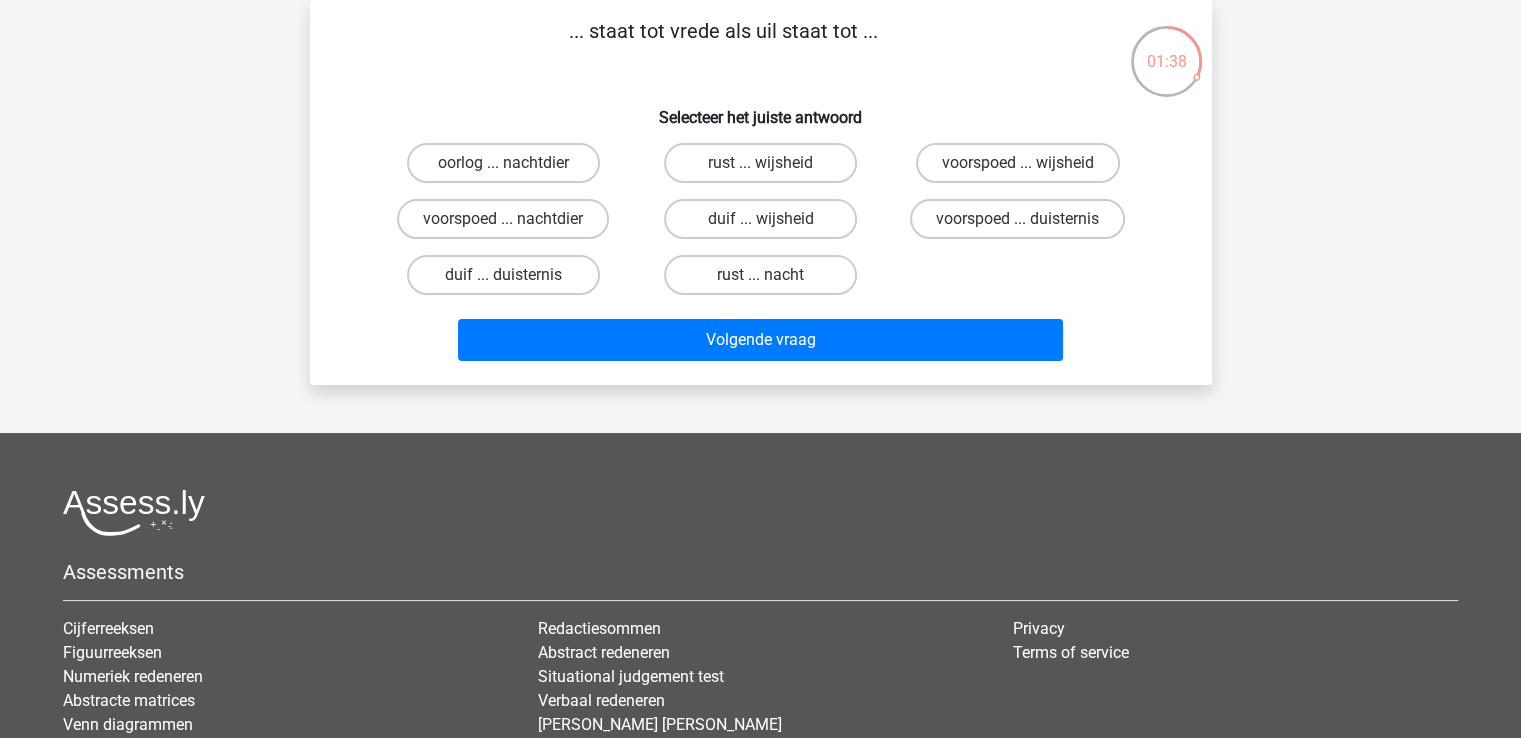 click on "duif ... wijsheid" at bounding box center (766, 225) 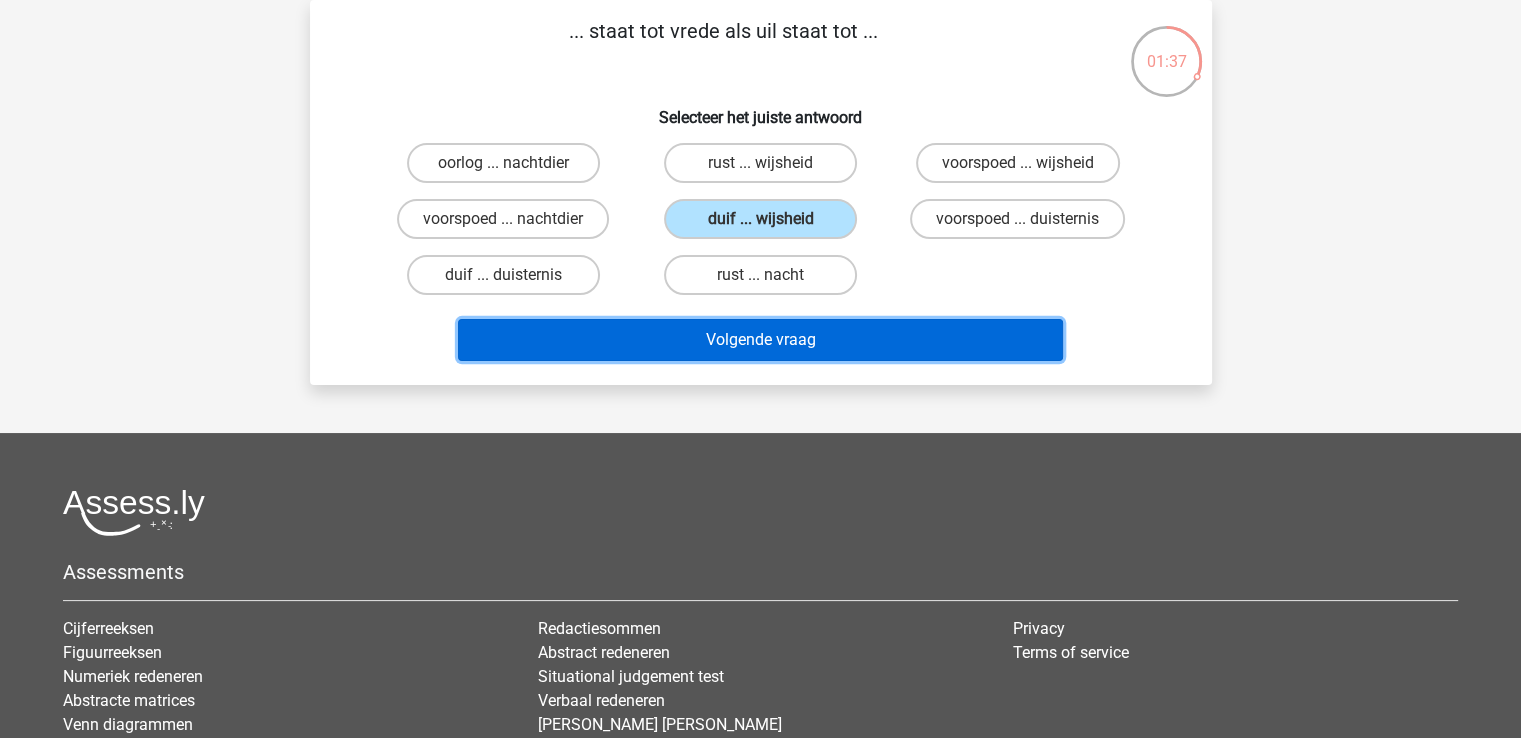 click on "Volgende vraag" at bounding box center [760, 340] 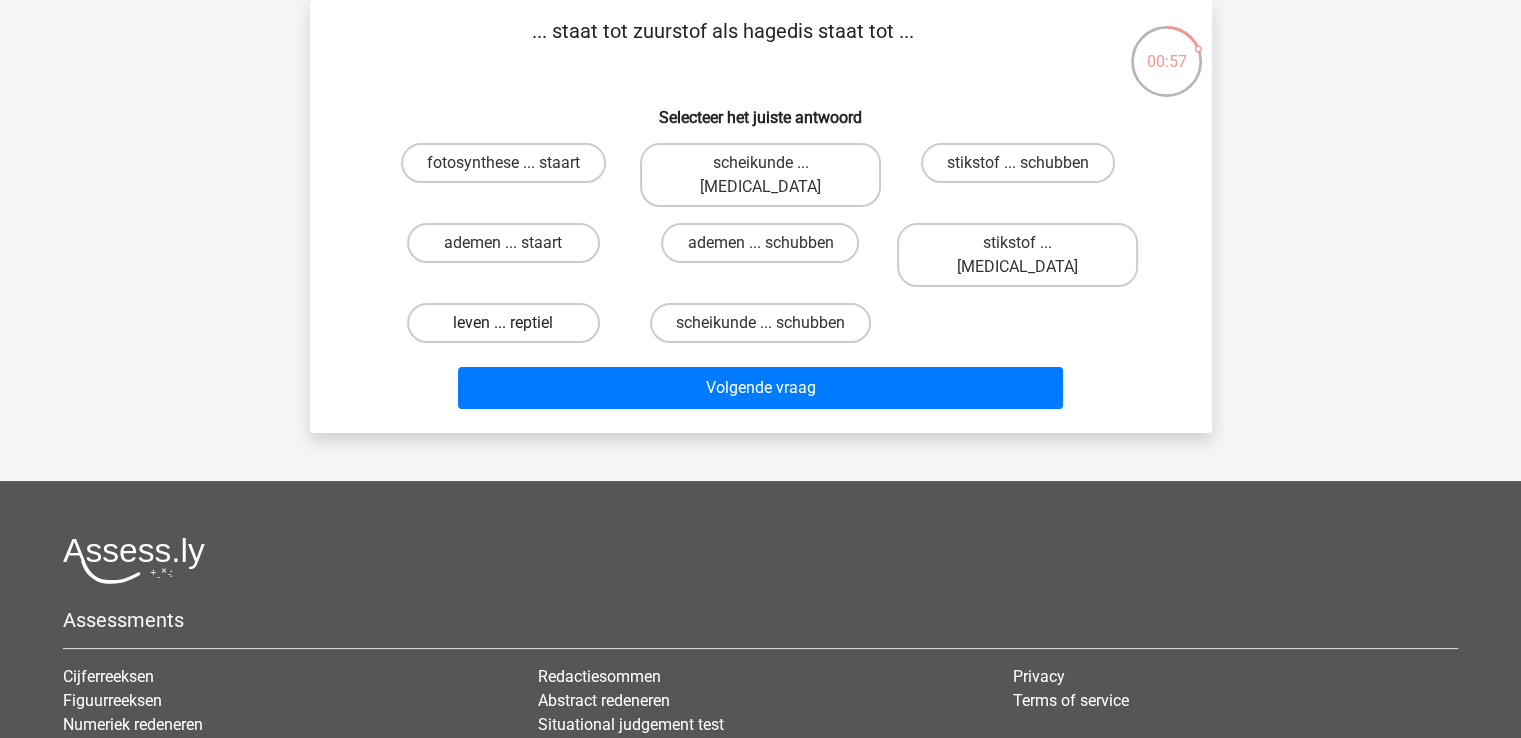 click on "leven ... reptiel" at bounding box center [503, 323] 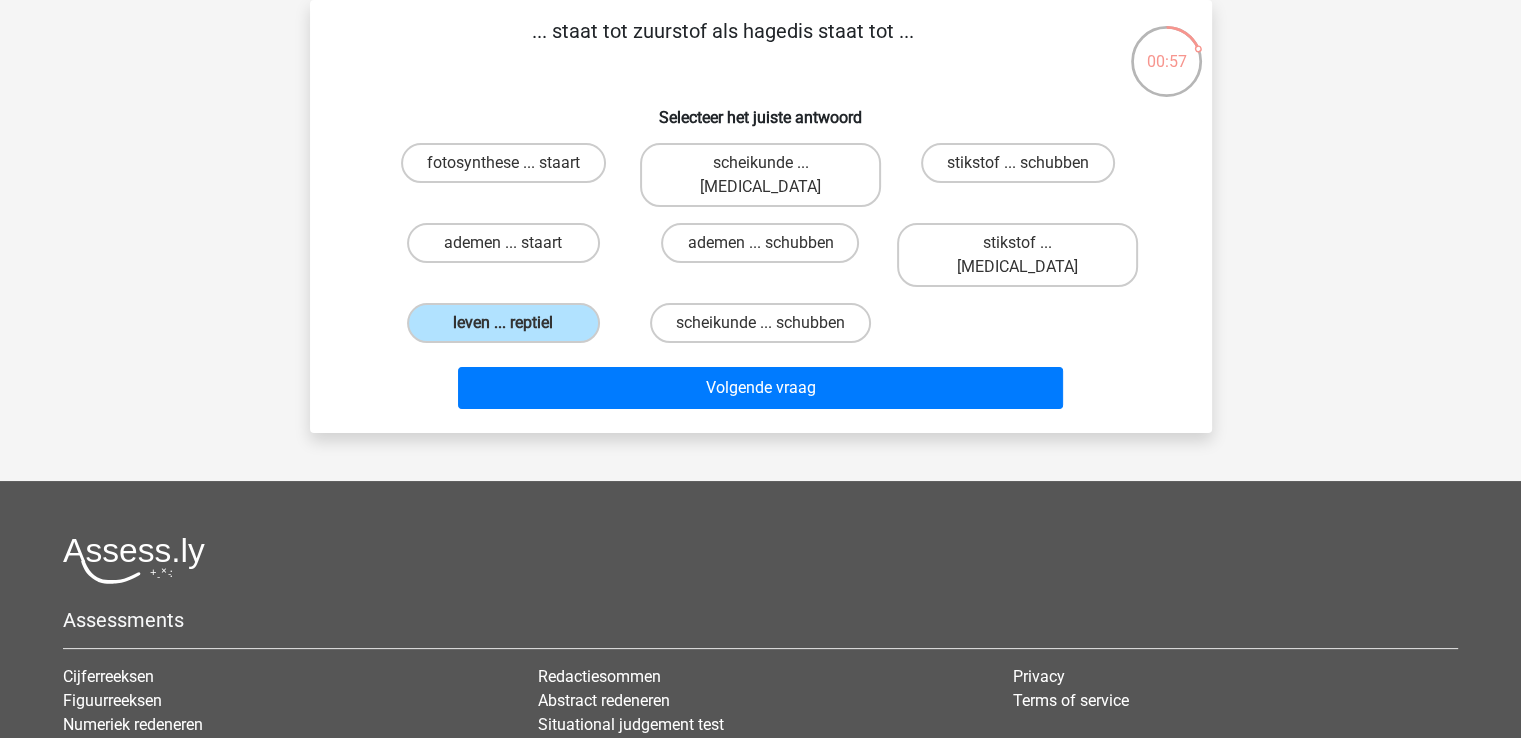 click on "Volgende vraag" at bounding box center [761, 392] 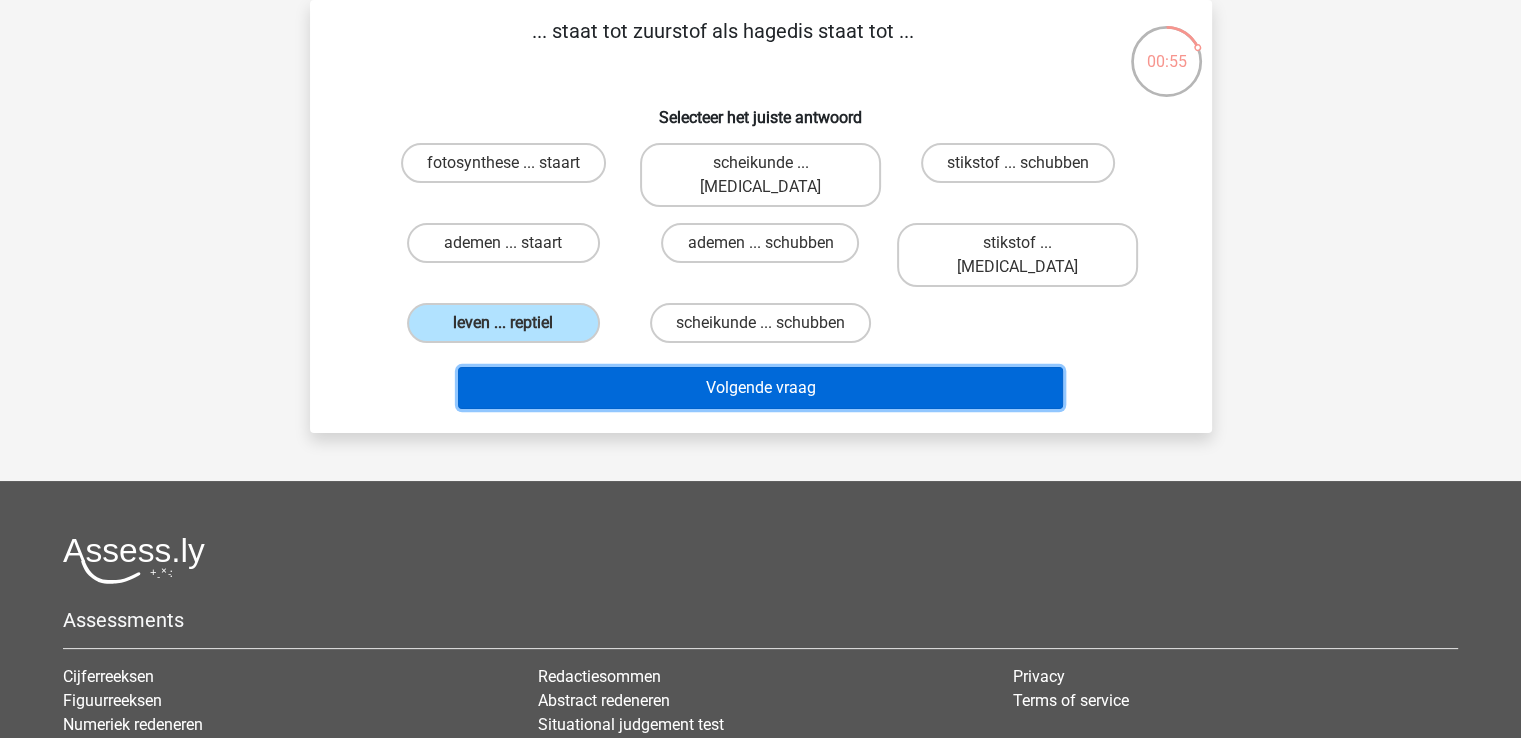 click on "Volgende vraag" at bounding box center [760, 388] 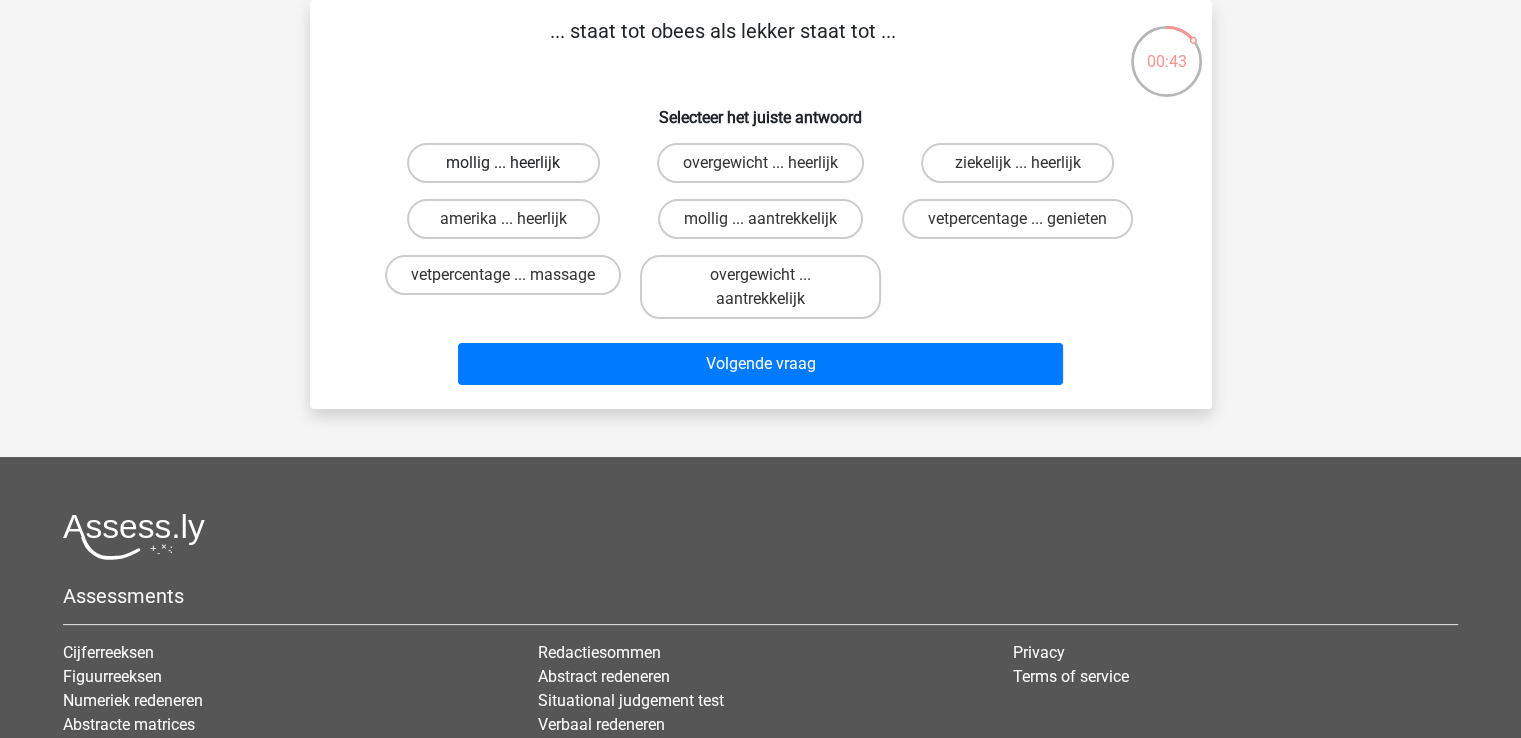 click on "mollig ... heerlijk" at bounding box center [503, 163] 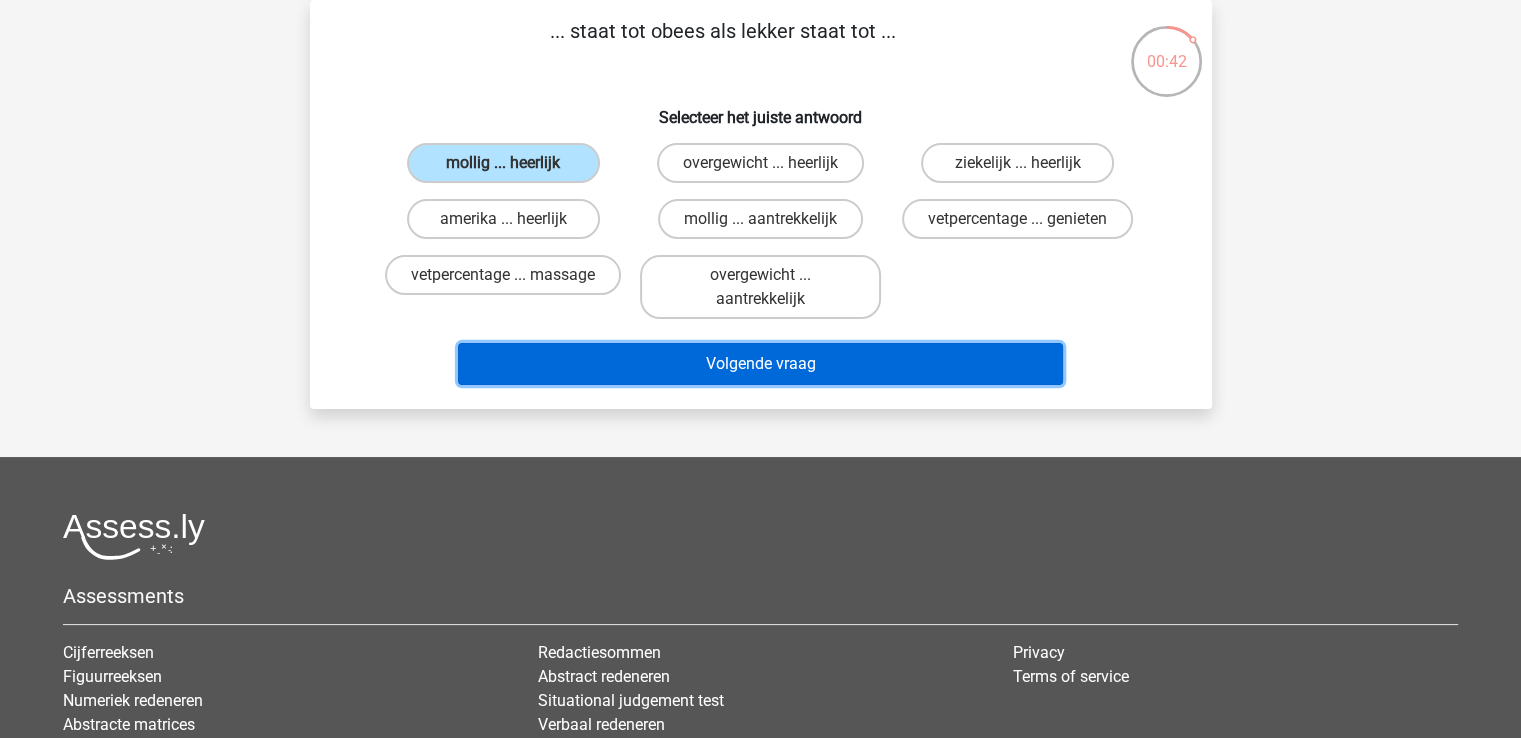 click on "Volgende vraag" at bounding box center [760, 364] 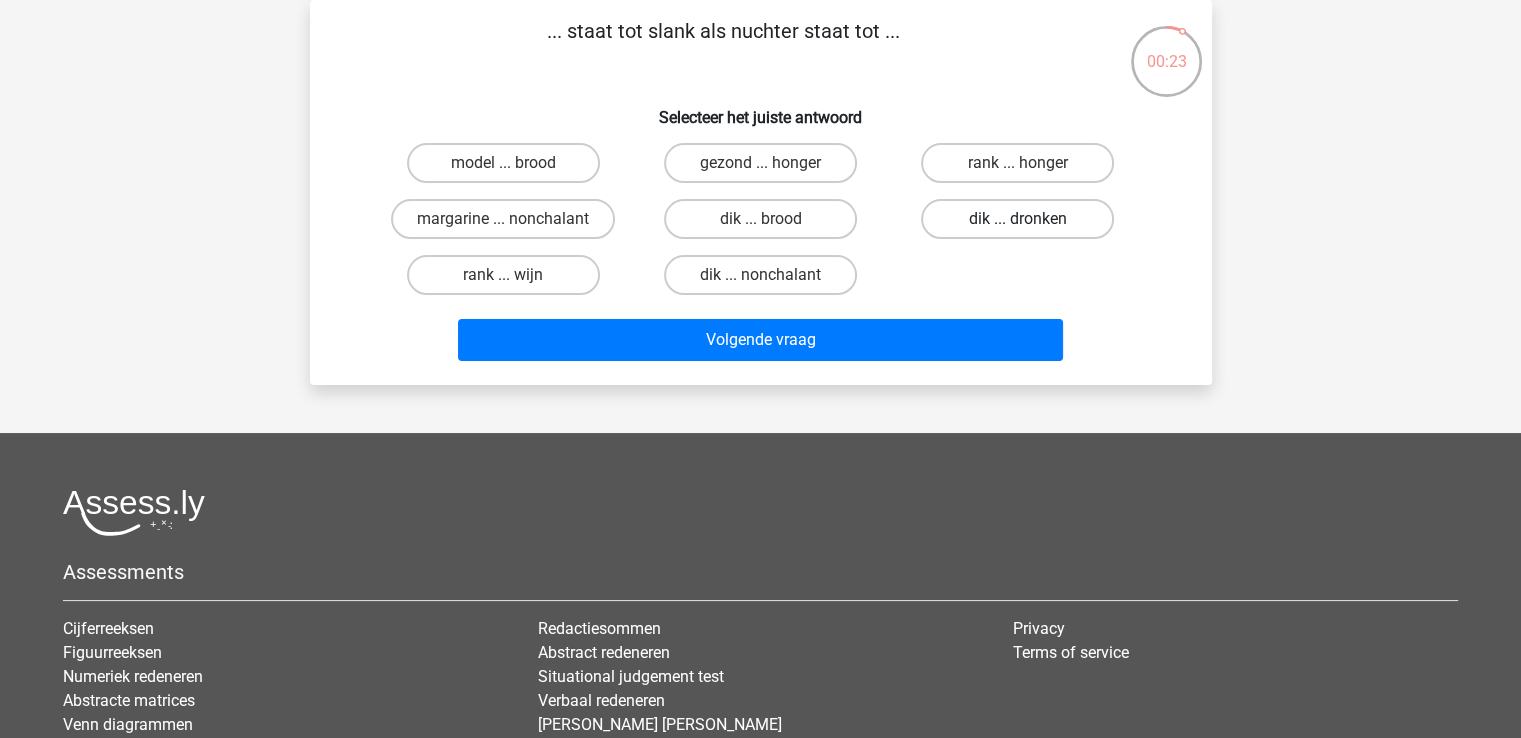click on "dik ... dronken" at bounding box center [1017, 219] 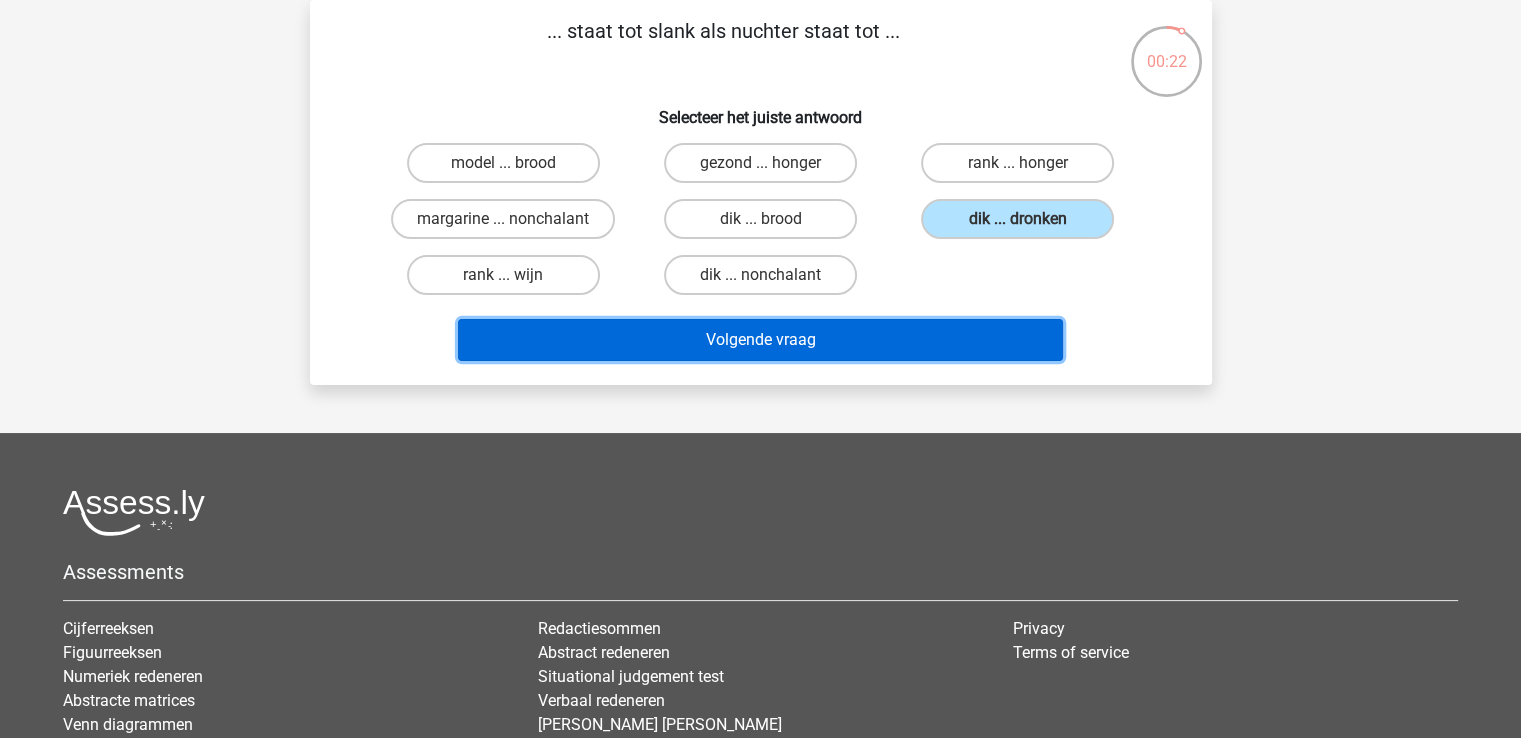 click on "Volgende vraag" at bounding box center [760, 340] 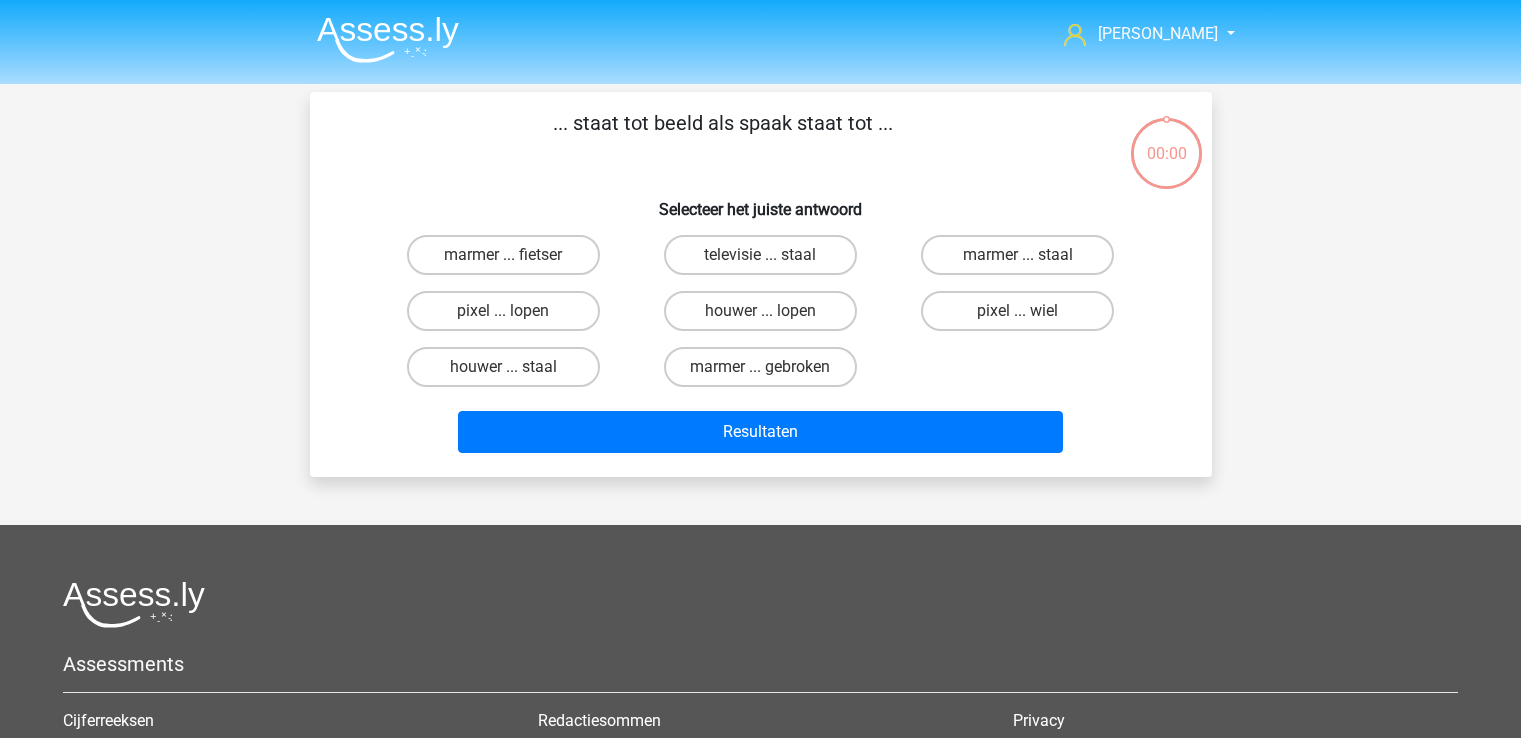 scroll, scrollTop: 92, scrollLeft: 0, axis: vertical 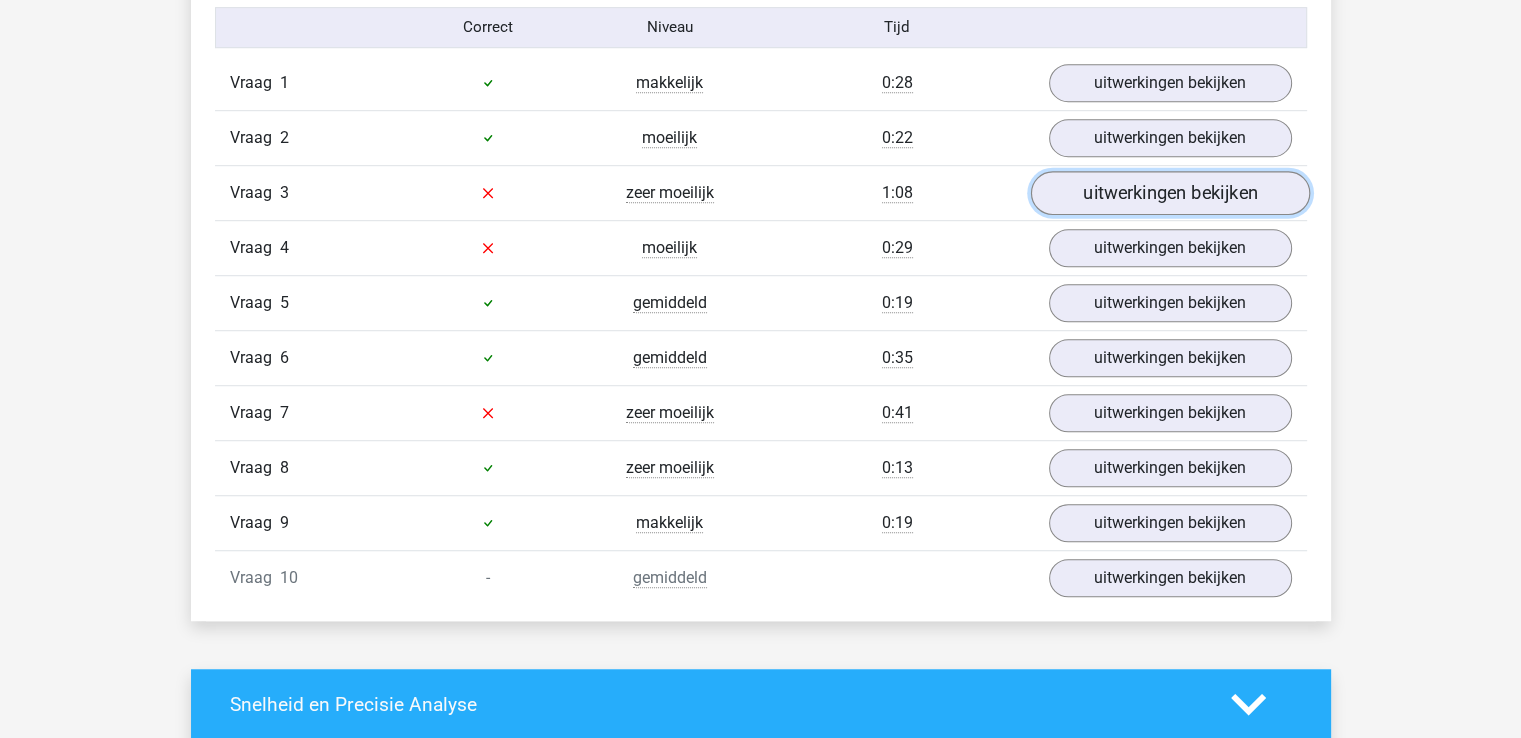 click on "uitwerkingen bekijken" at bounding box center (1169, 193) 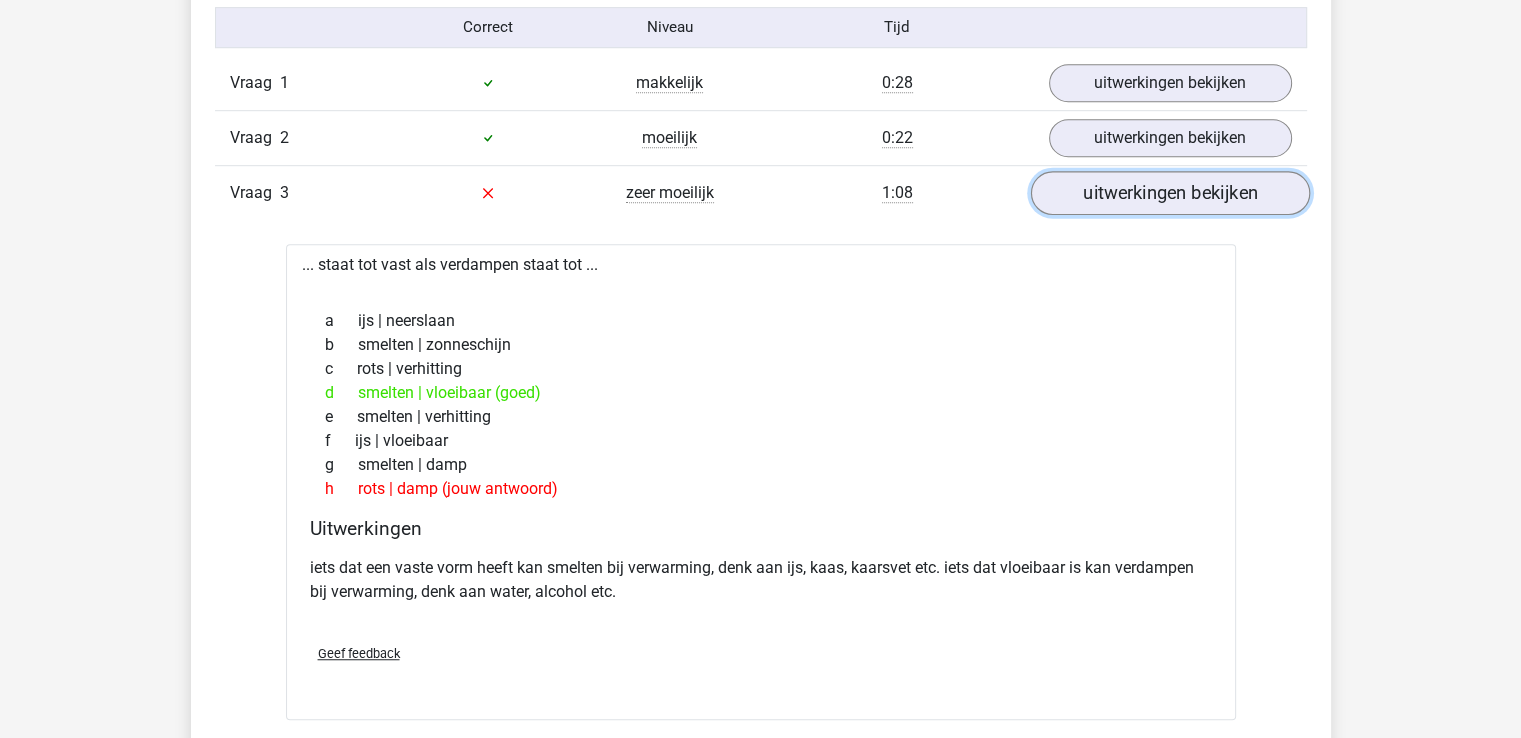 click on "uitwerkingen bekijken" at bounding box center (1169, 193) 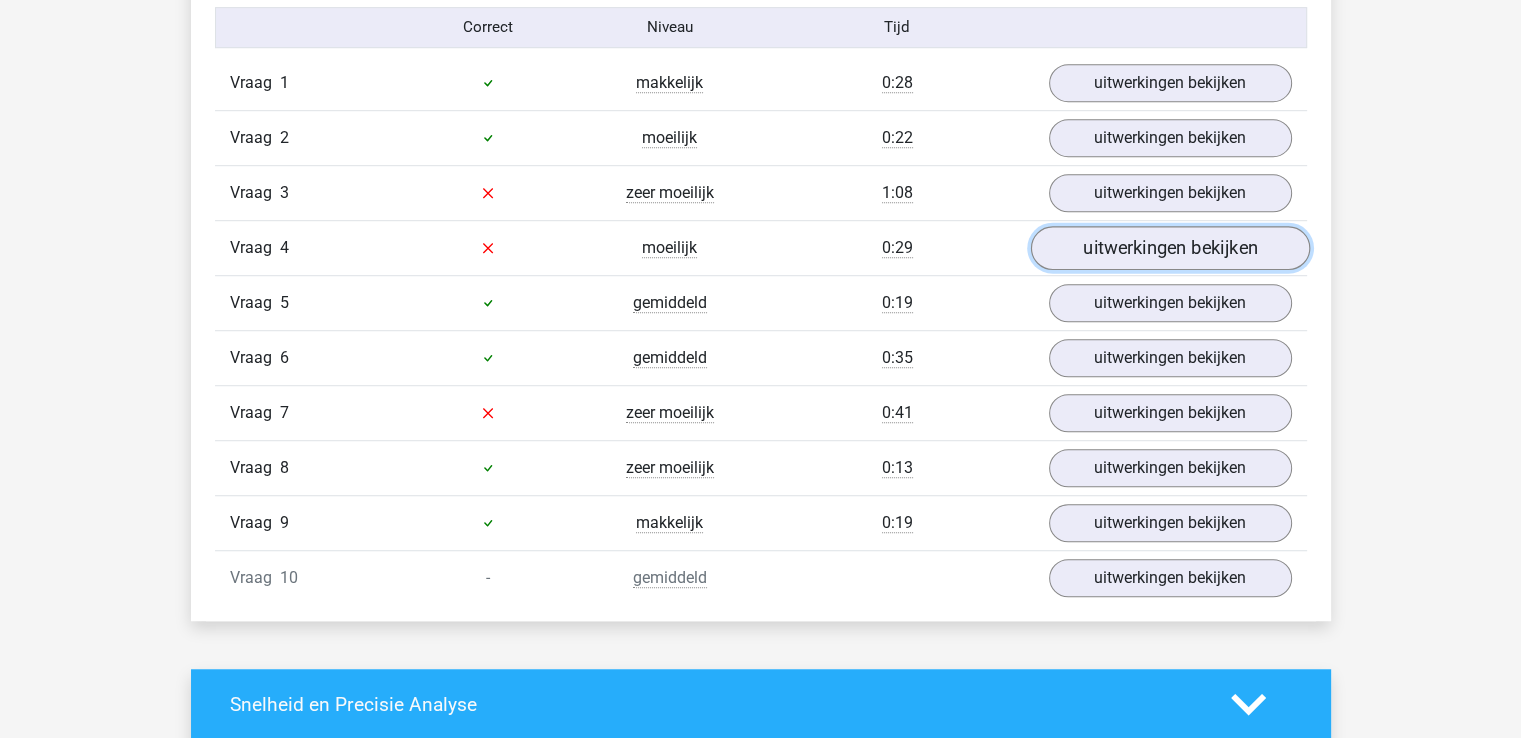click on "uitwerkingen bekijken" at bounding box center [1169, 248] 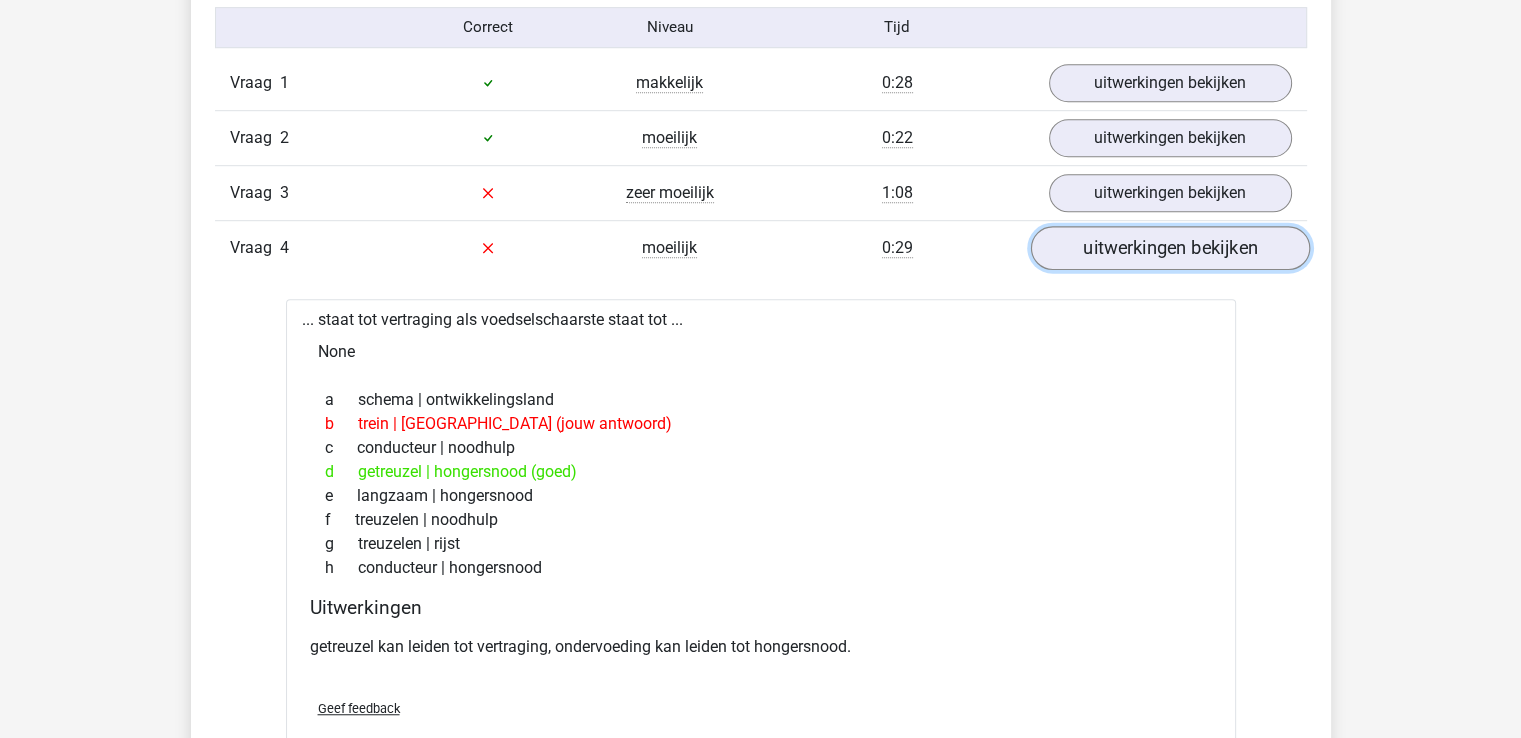 click on "uitwerkingen bekijken" at bounding box center [1169, 248] 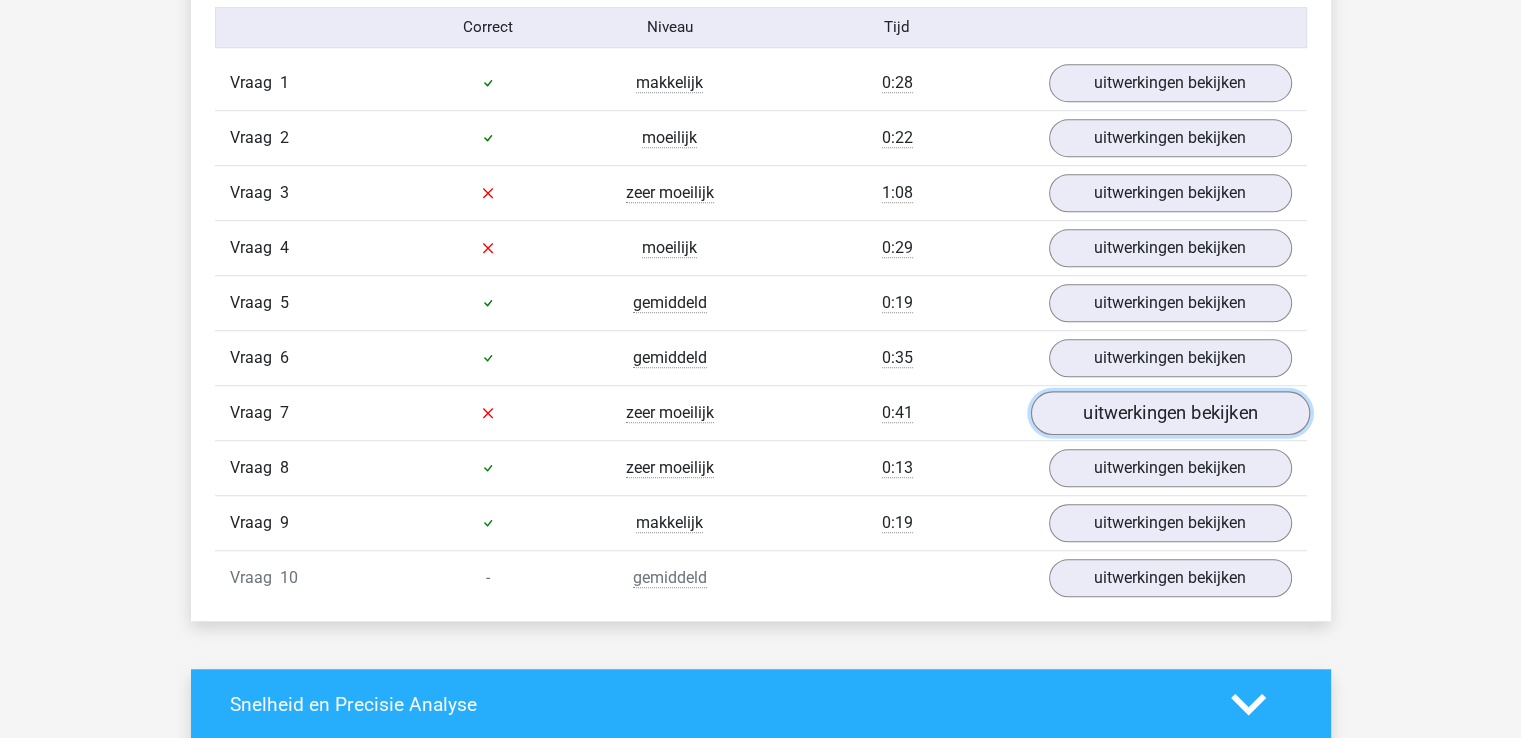 click on "uitwerkingen bekijken" at bounding box center [1169, 413] 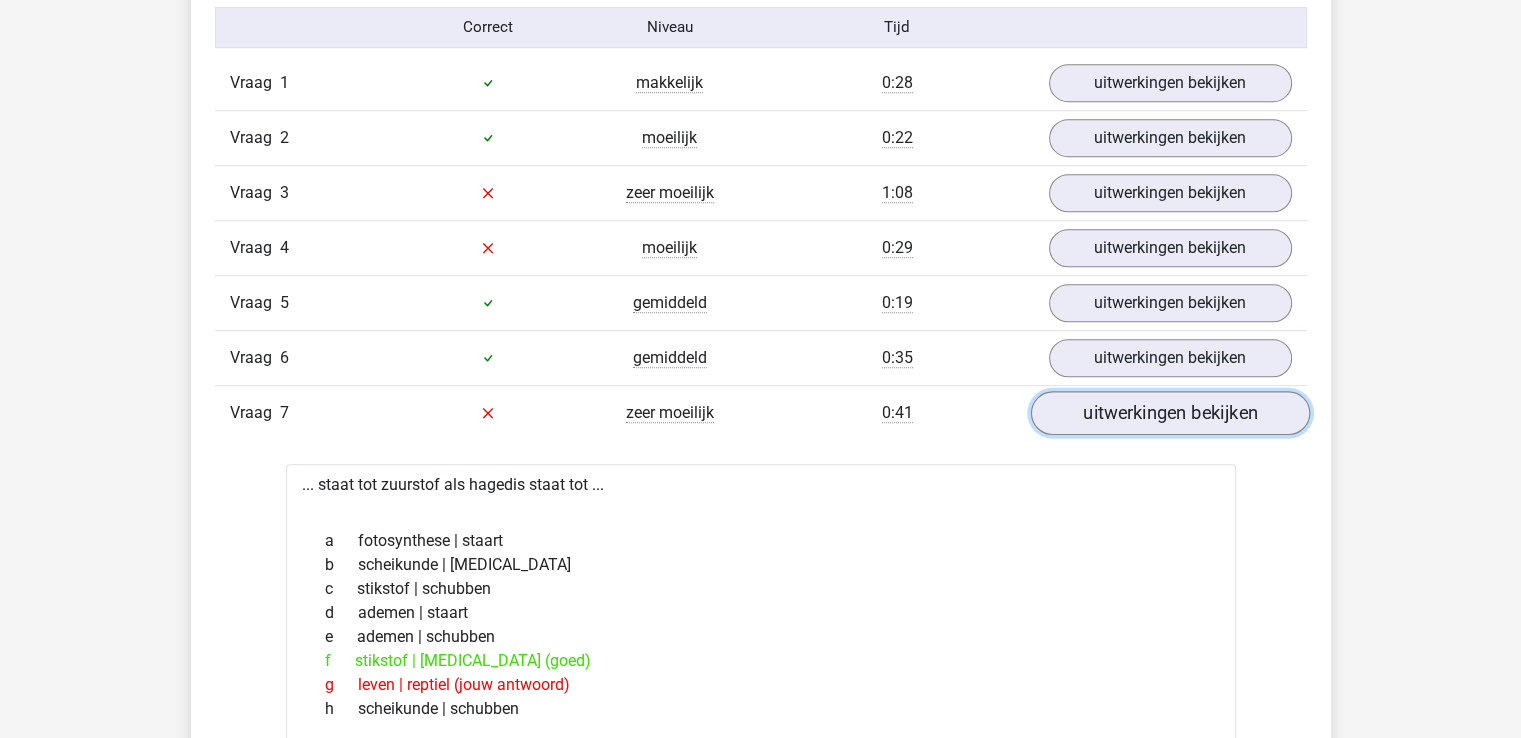 click on "uitwerkingen bekijken" at bounding box center [1169, 413] 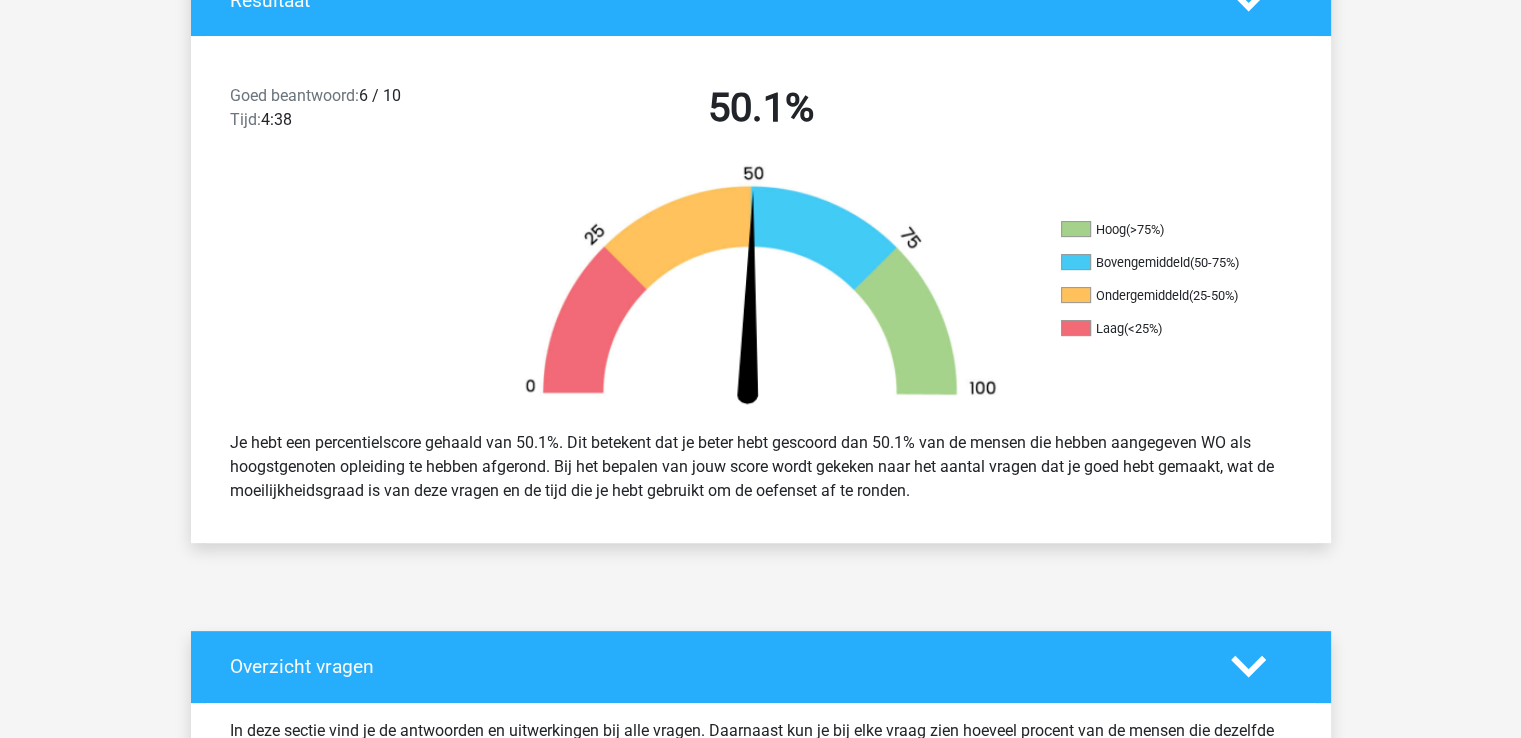 scroll, scrollTop: 0, scrollLeft: 0, axis: both 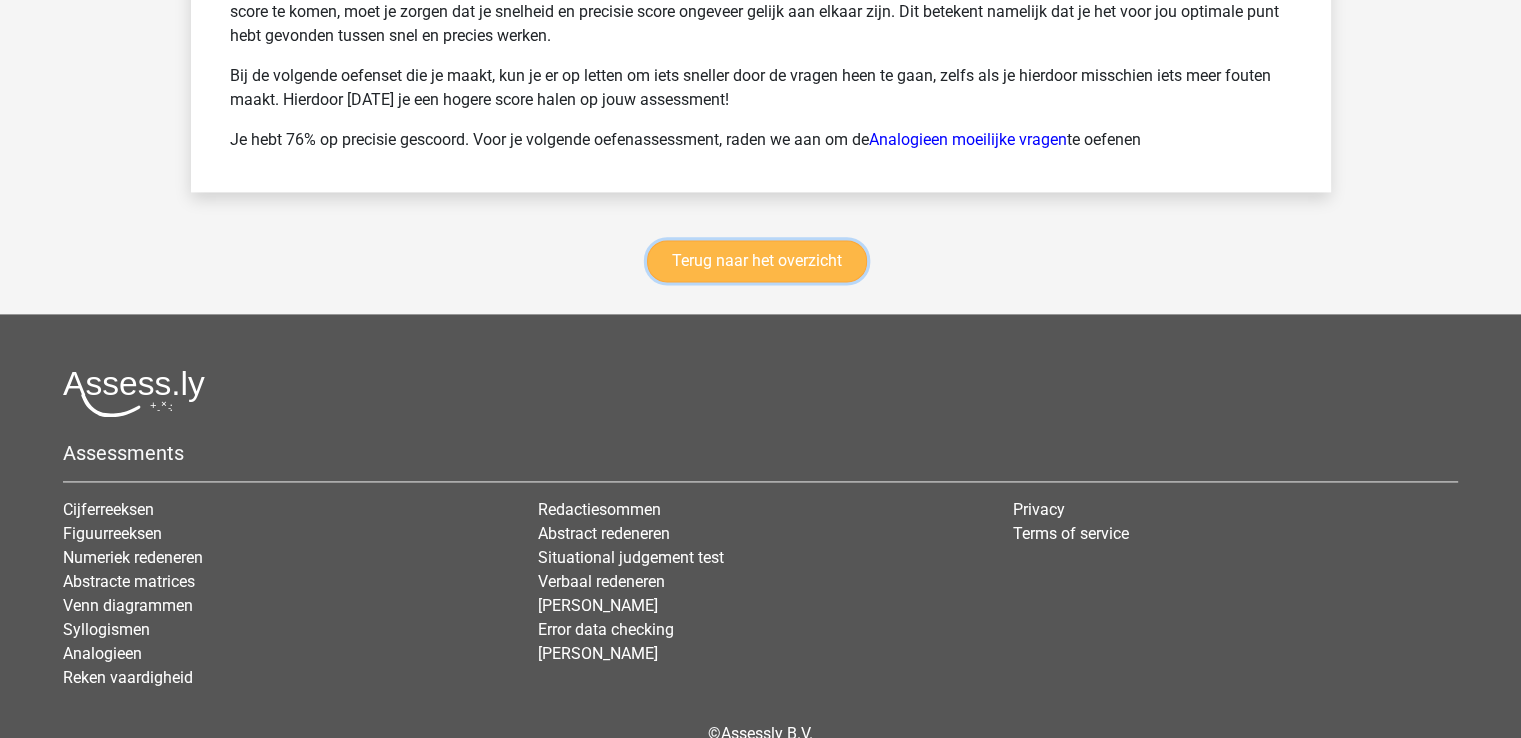 click on "Terug naar het overzicht" at bounding box center [757, 261] 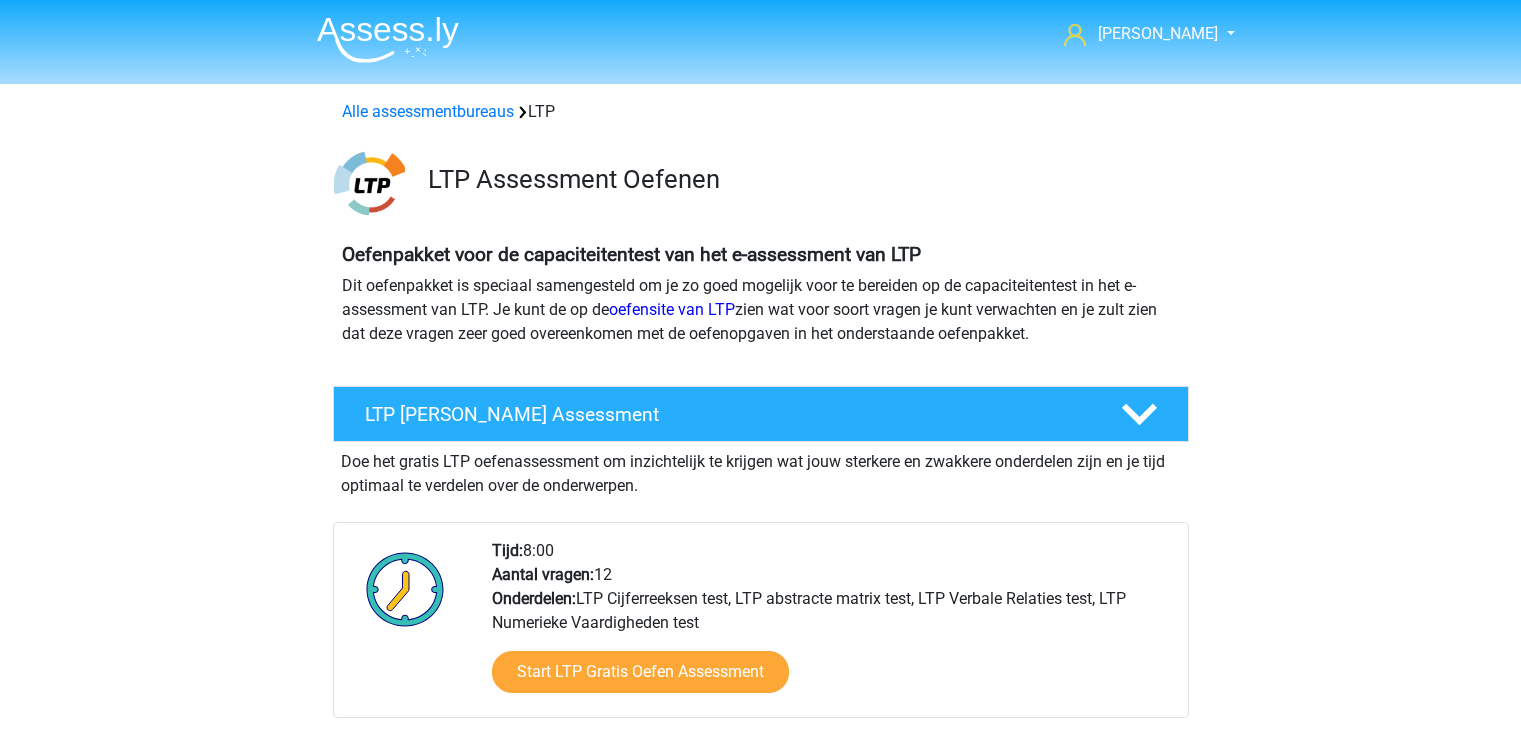 scroll, scrollTop: 0, scrollLeft: 0, axis: both 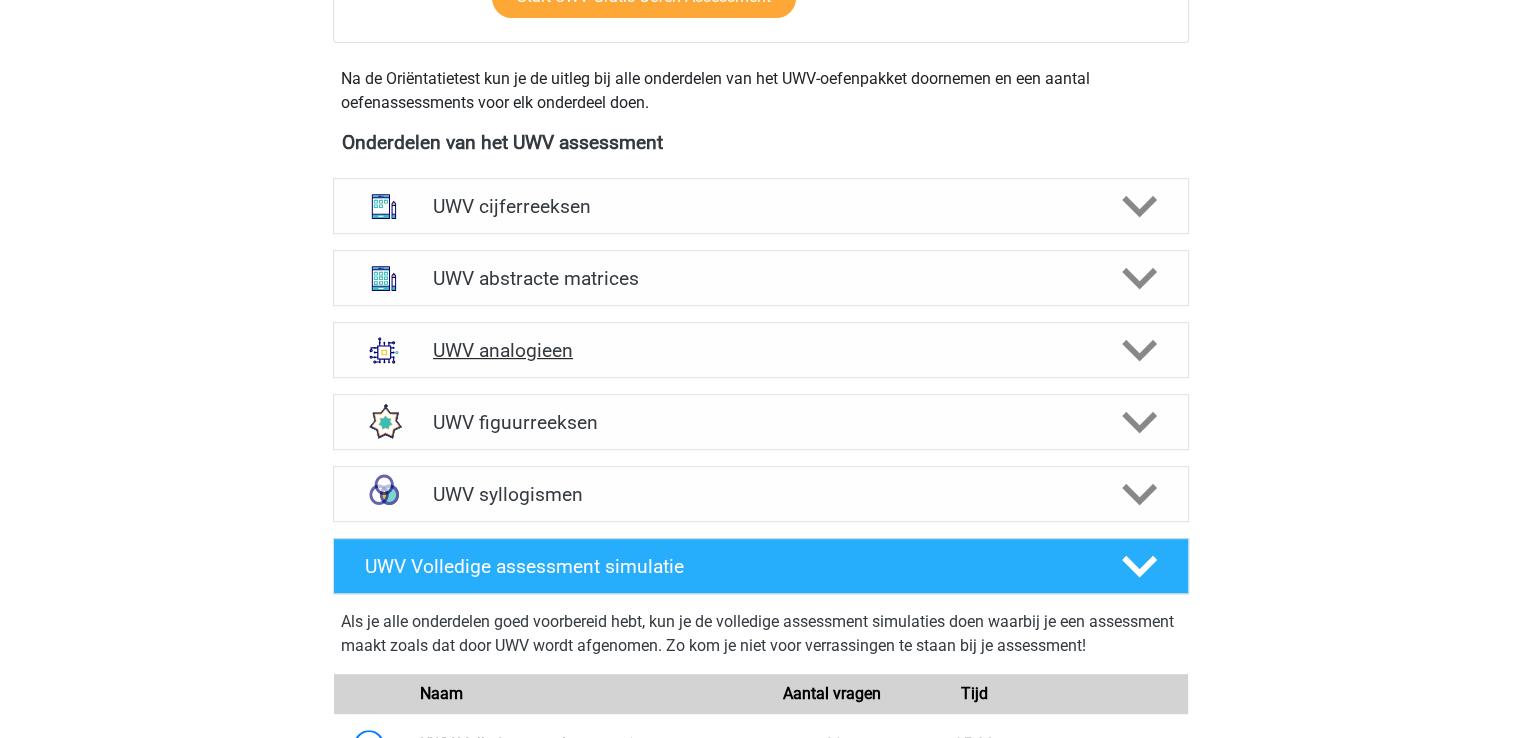 click at bounding box center (1137, 350) 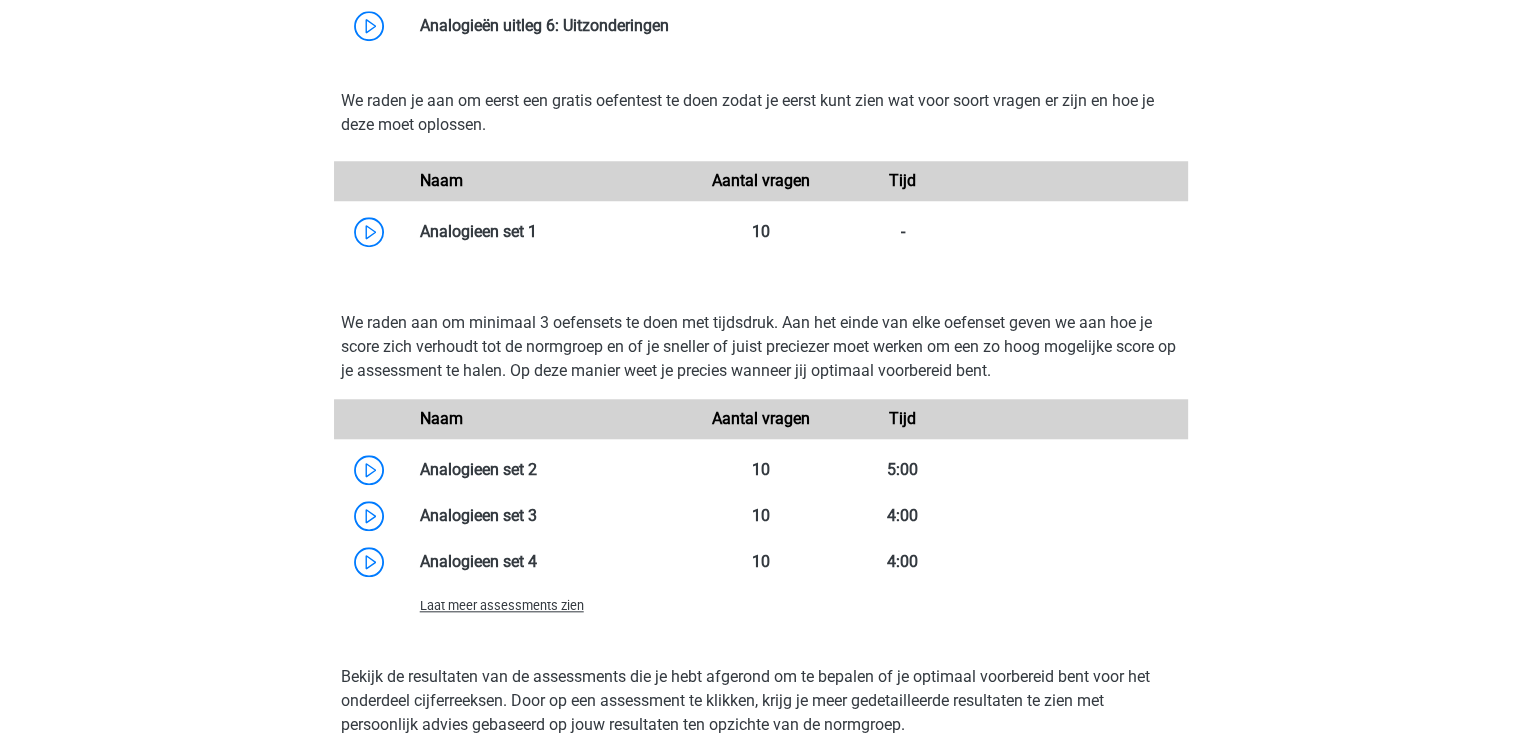 scroll, scrollTop: 1812, scrollLeft: 0, axis: vertical 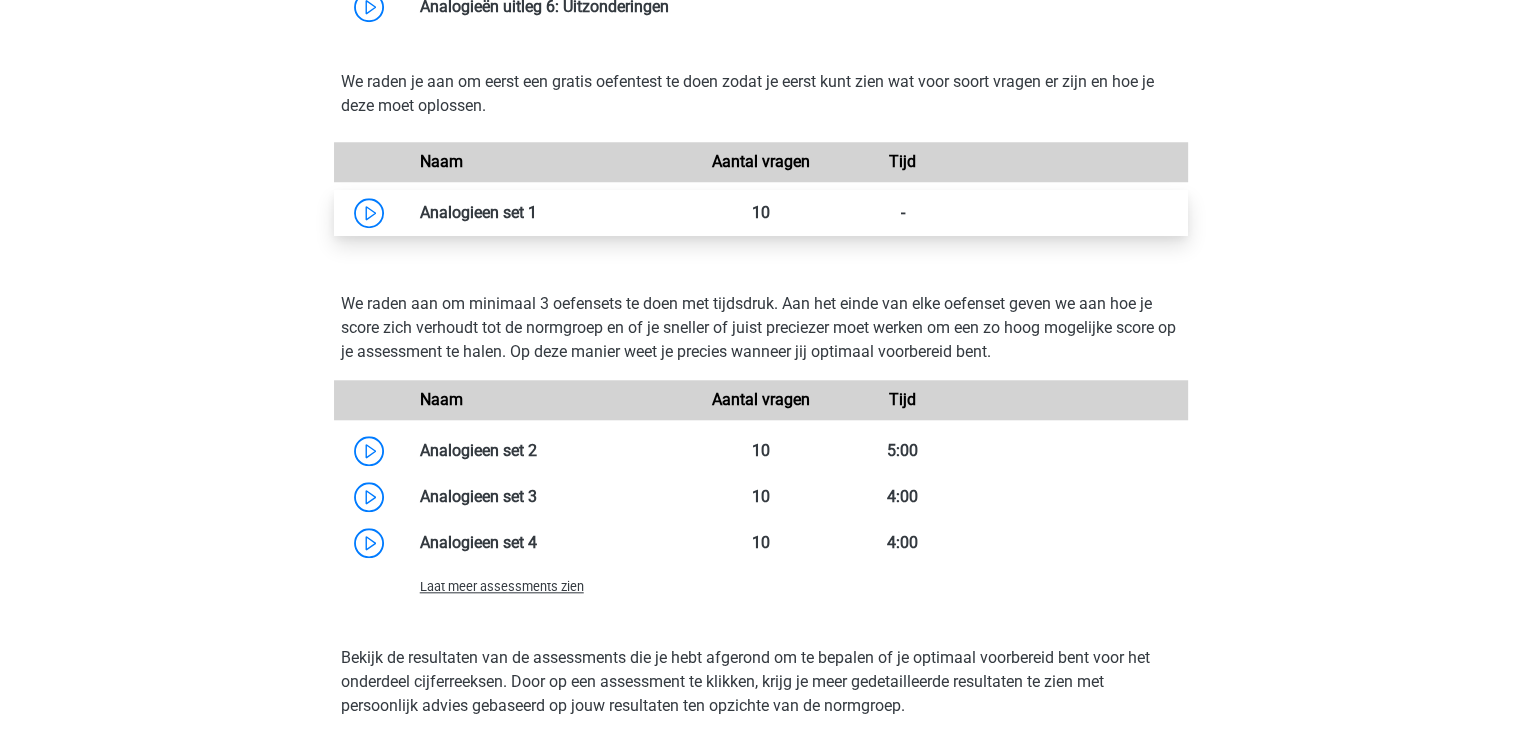 click at bounding box center [537, 212] 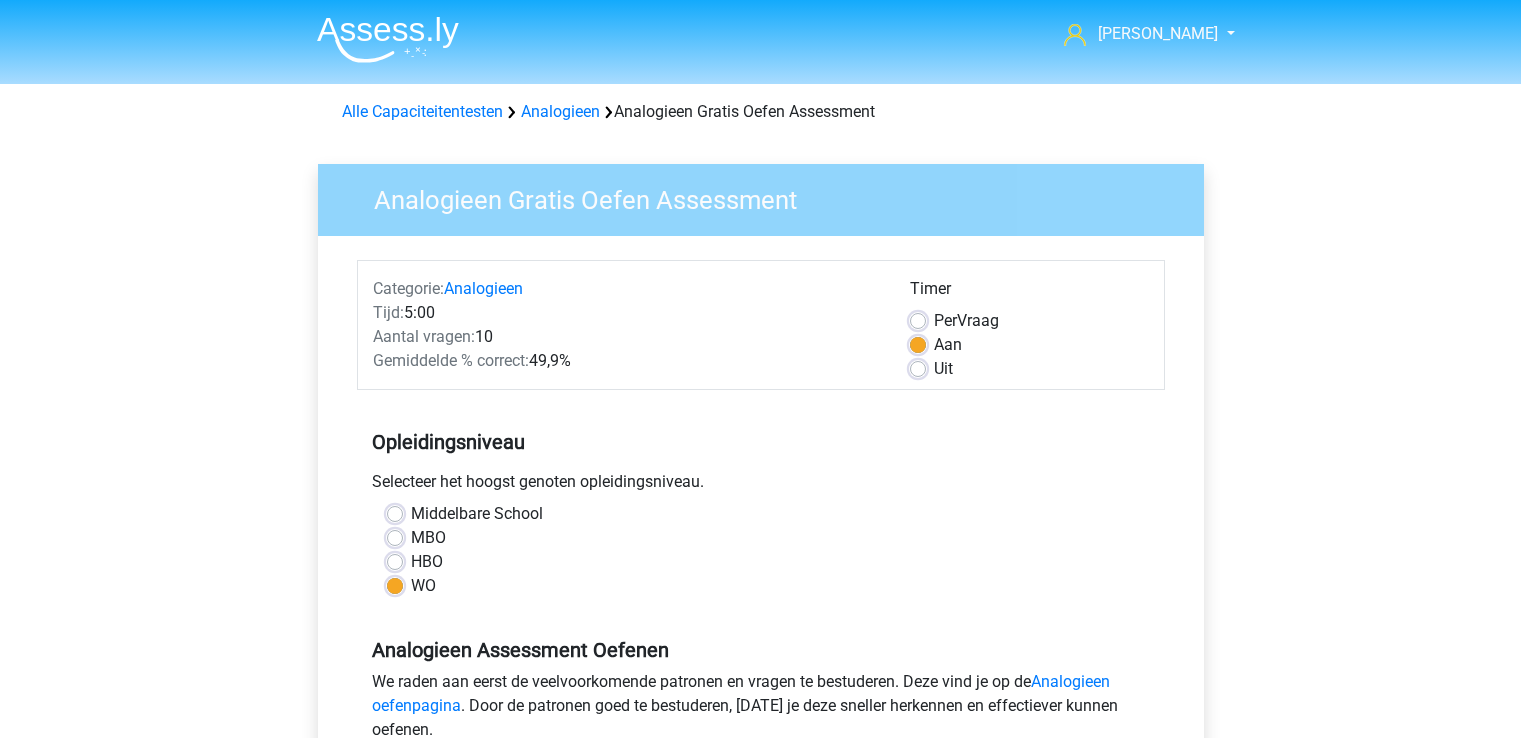 scroll, scrollTop: 0, scrollLeft: 0, axis: both 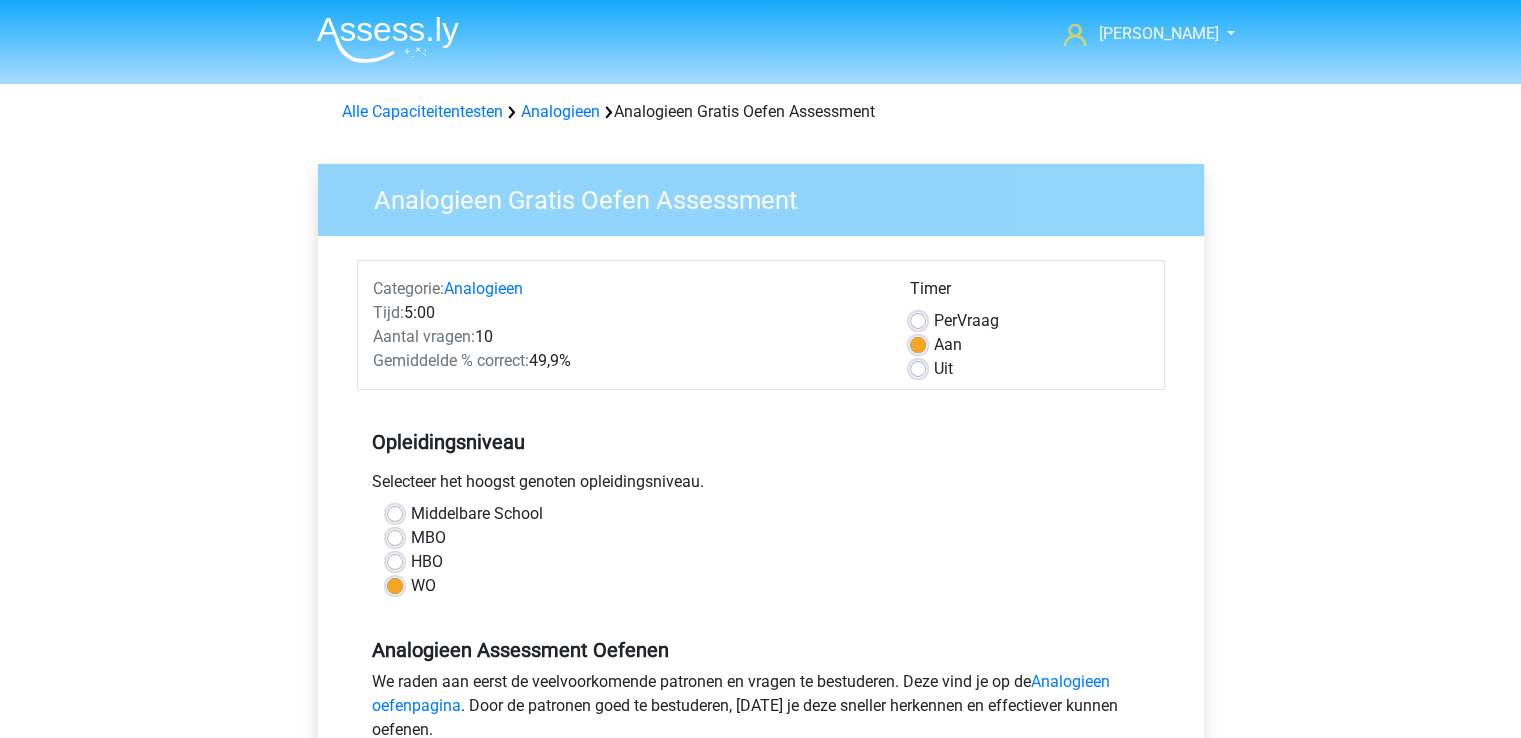 click on "[PERSON_NAME]
[EMAIL_ADDRESS][DOMAIN_NAME]
Nederlands
English" at bounding box center (760, 790) 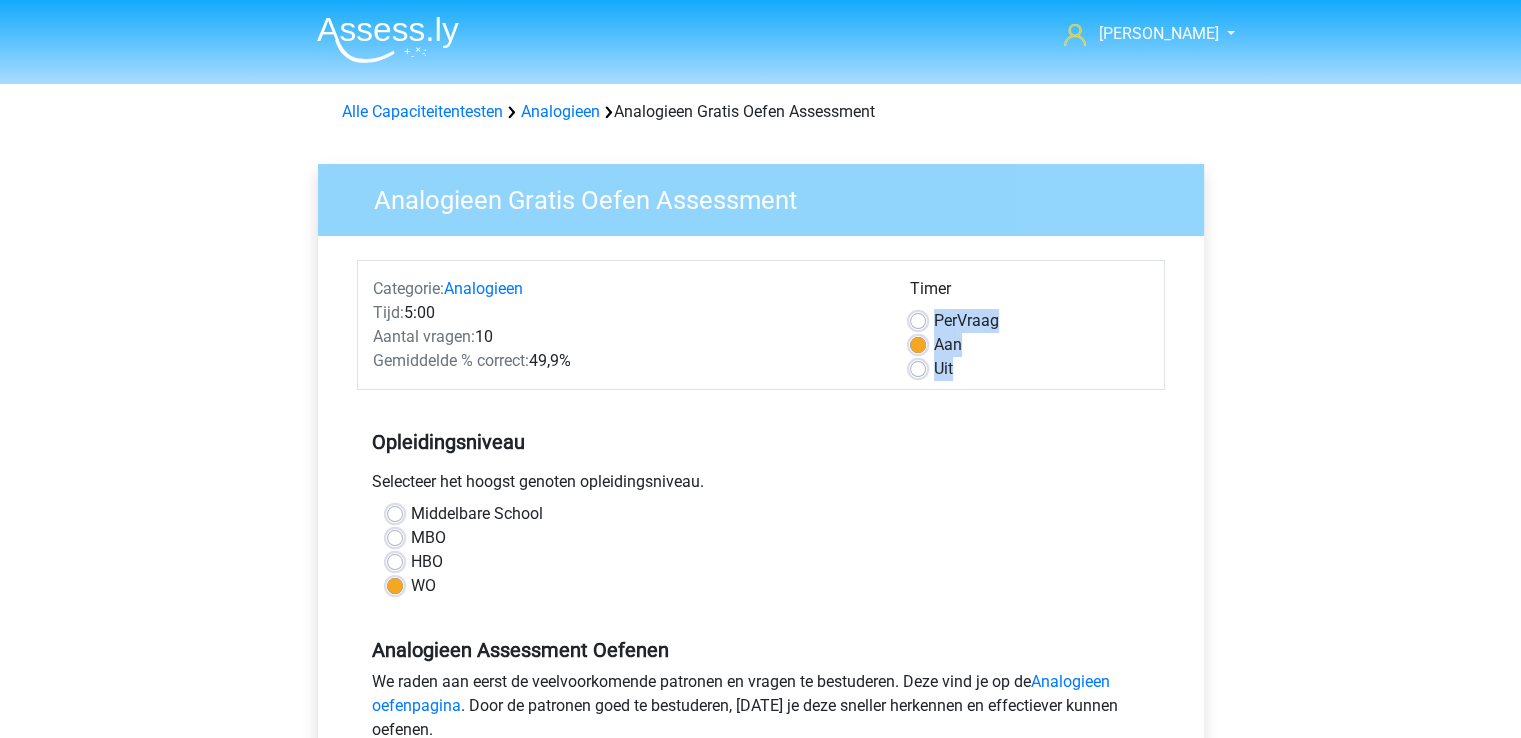 drag, startPoint x: 1385, startPoint y: 264, endPoint x: 1376, endPoint y: 378, distance: 114.35471 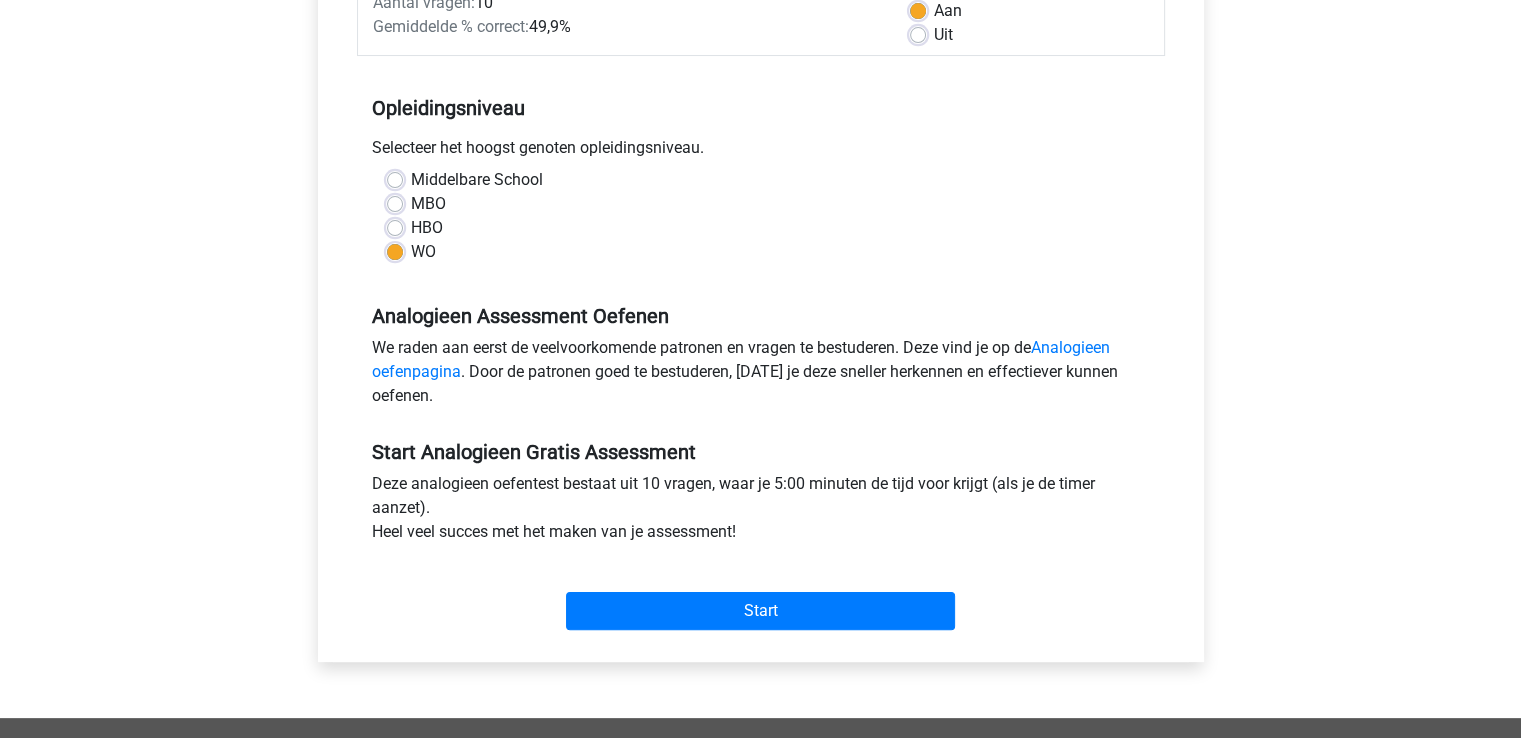 scroll, scrollTop: 336, scrollLeft: 0, axis: vertical 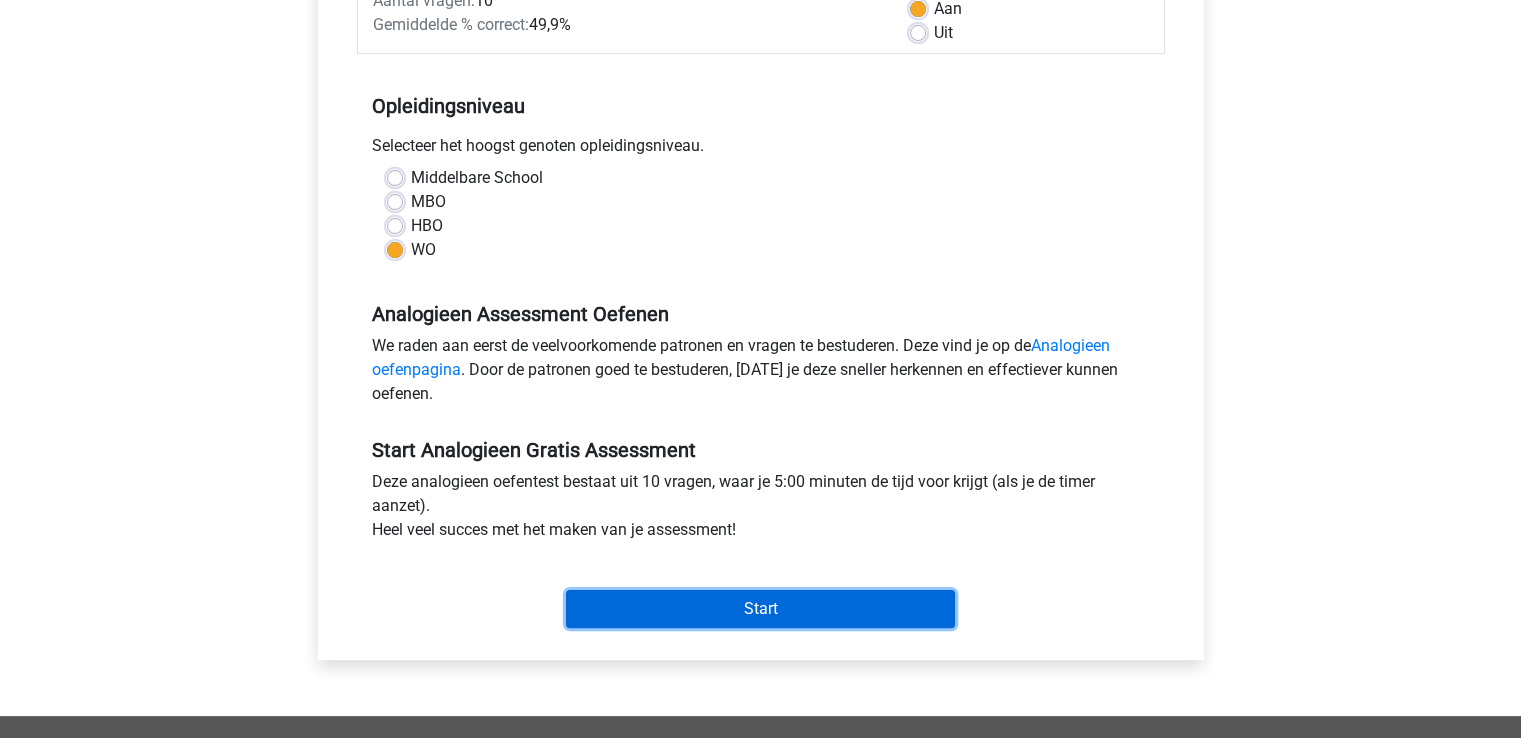 click on "Start" at bounding box center [760, 609] 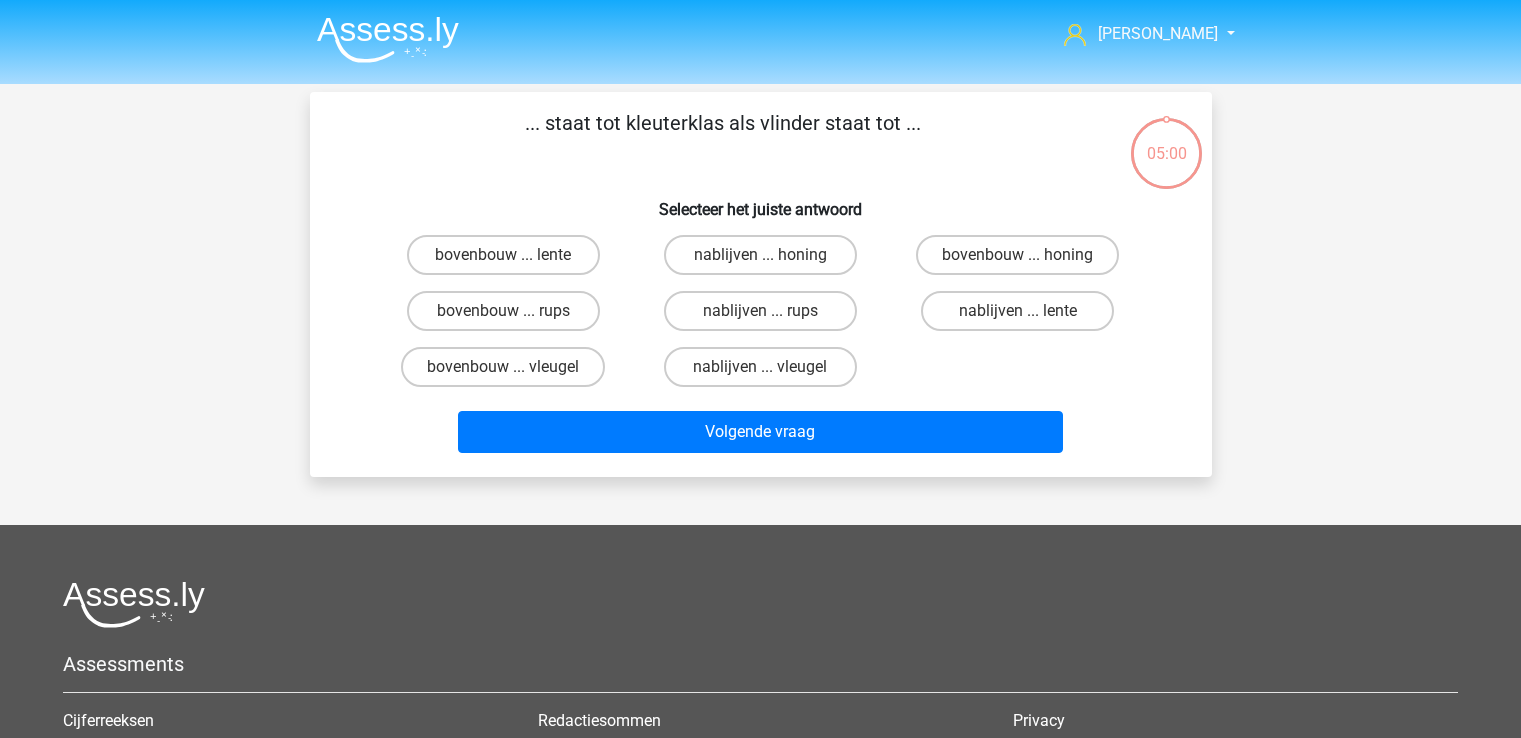 scroll, scrollTop: 0, scrollLeft: 0, axis: both 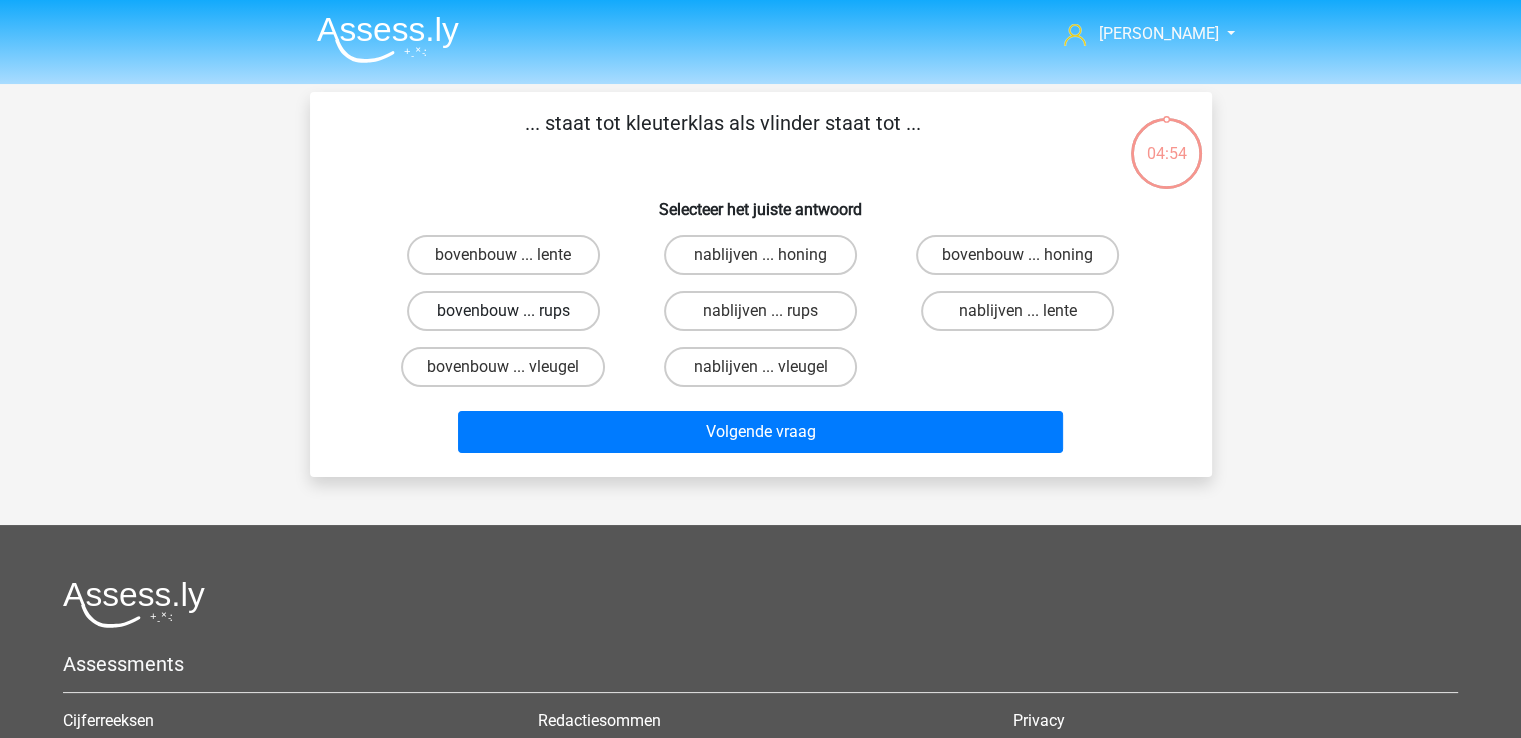 click on "bovenbouw ... rups" at bounding box center [503, 311] 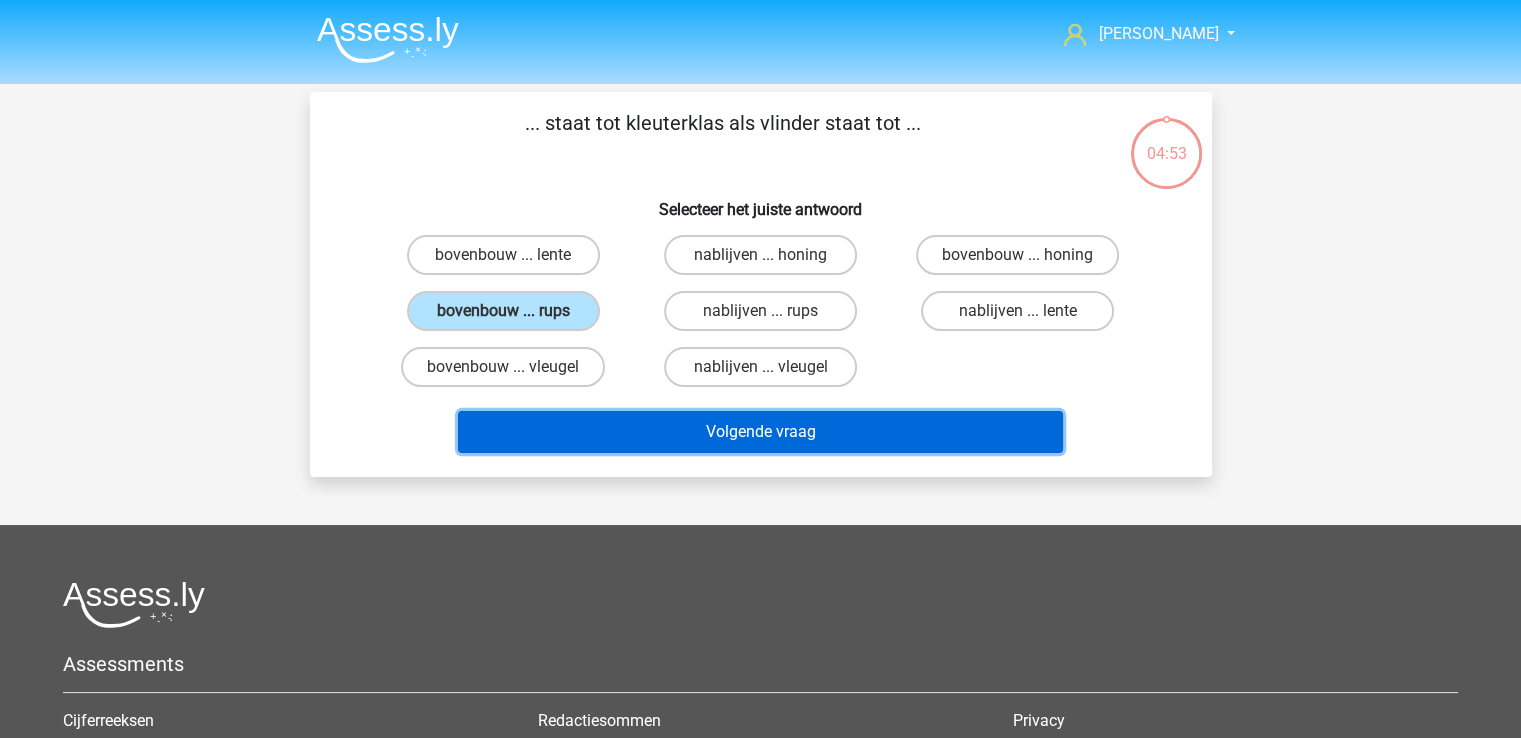 click on "Volgende vraag" at bounding box center [760, 432] 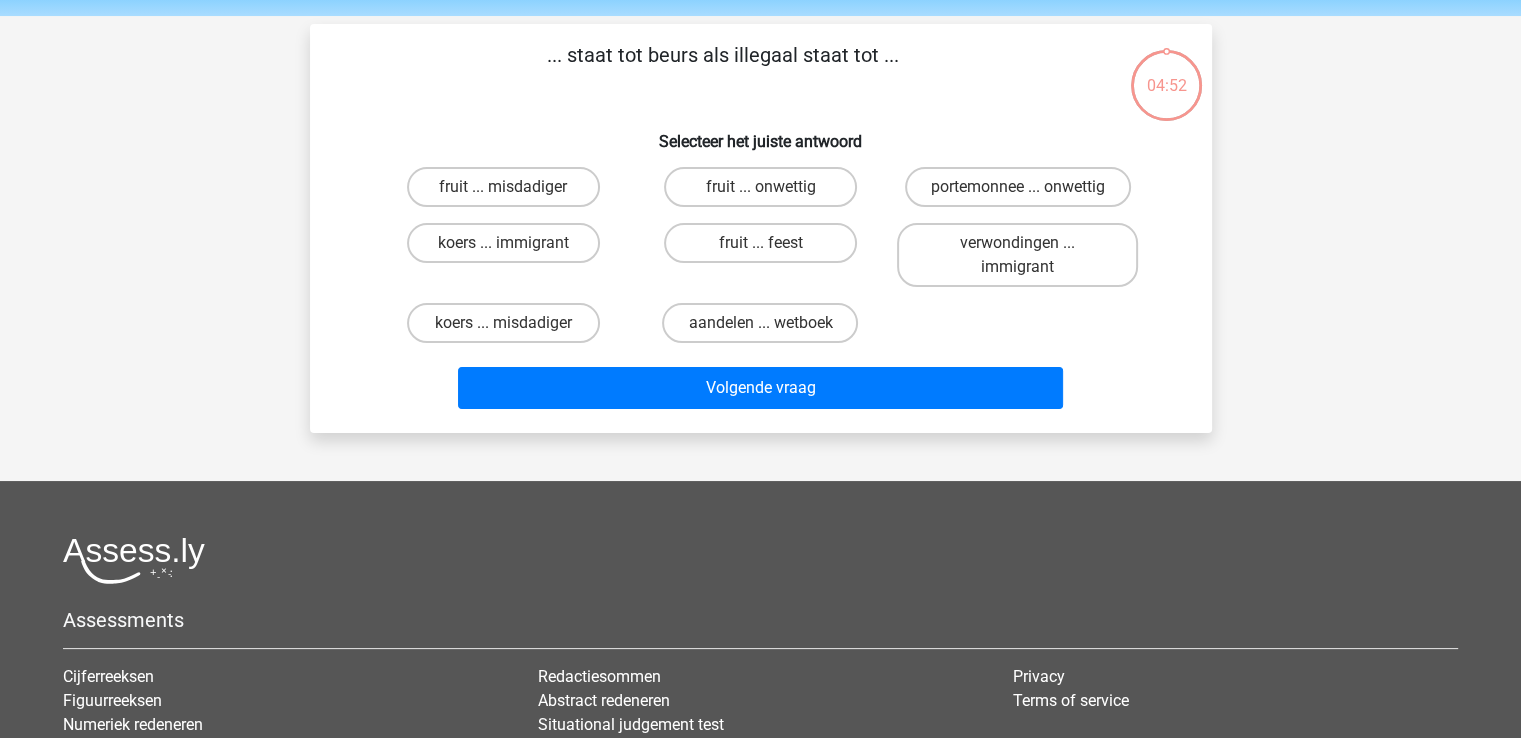 scroll, scrollTop: 92, scrollLeft: 0, axis: vertical 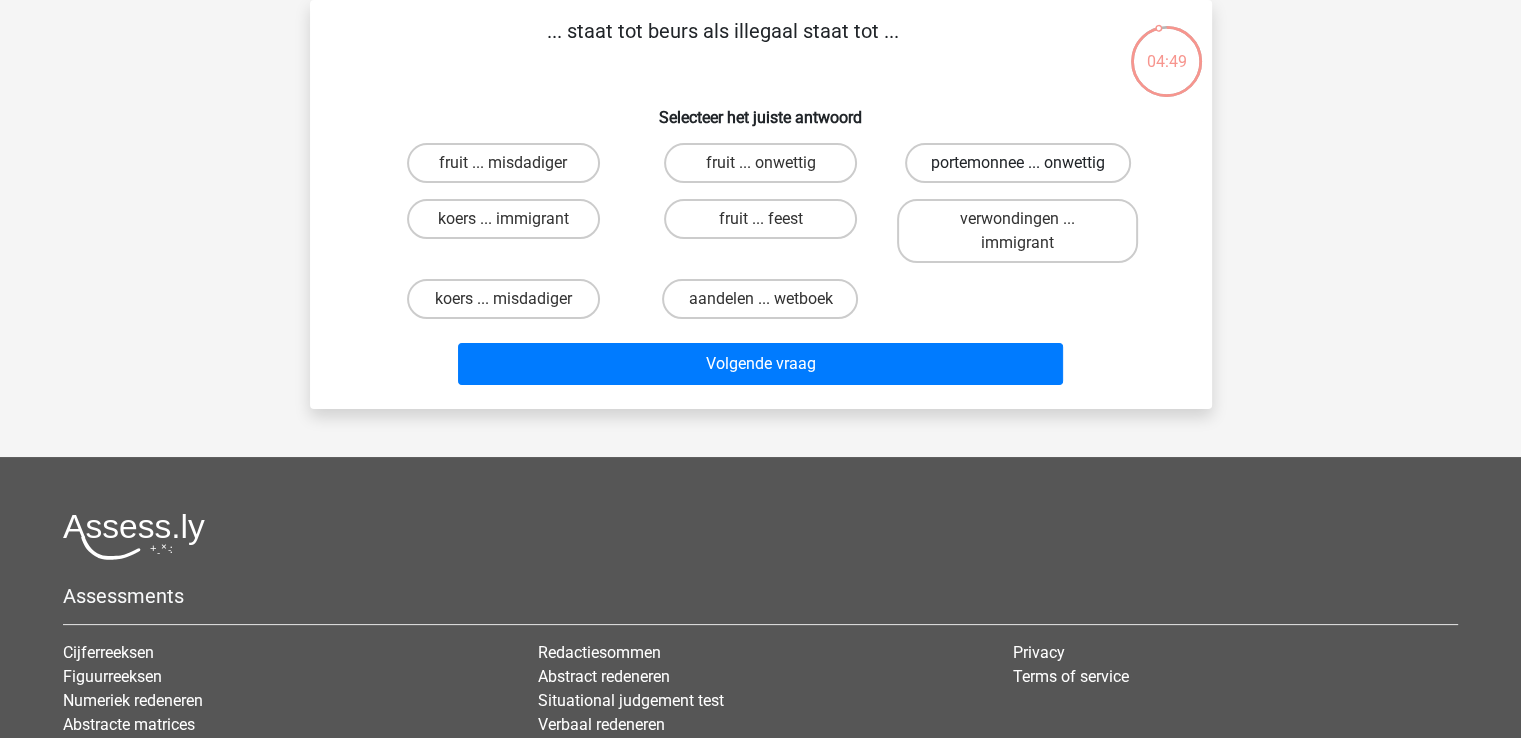 click on "portemonnee ... onwettig" at bounding box center [1018, 163] 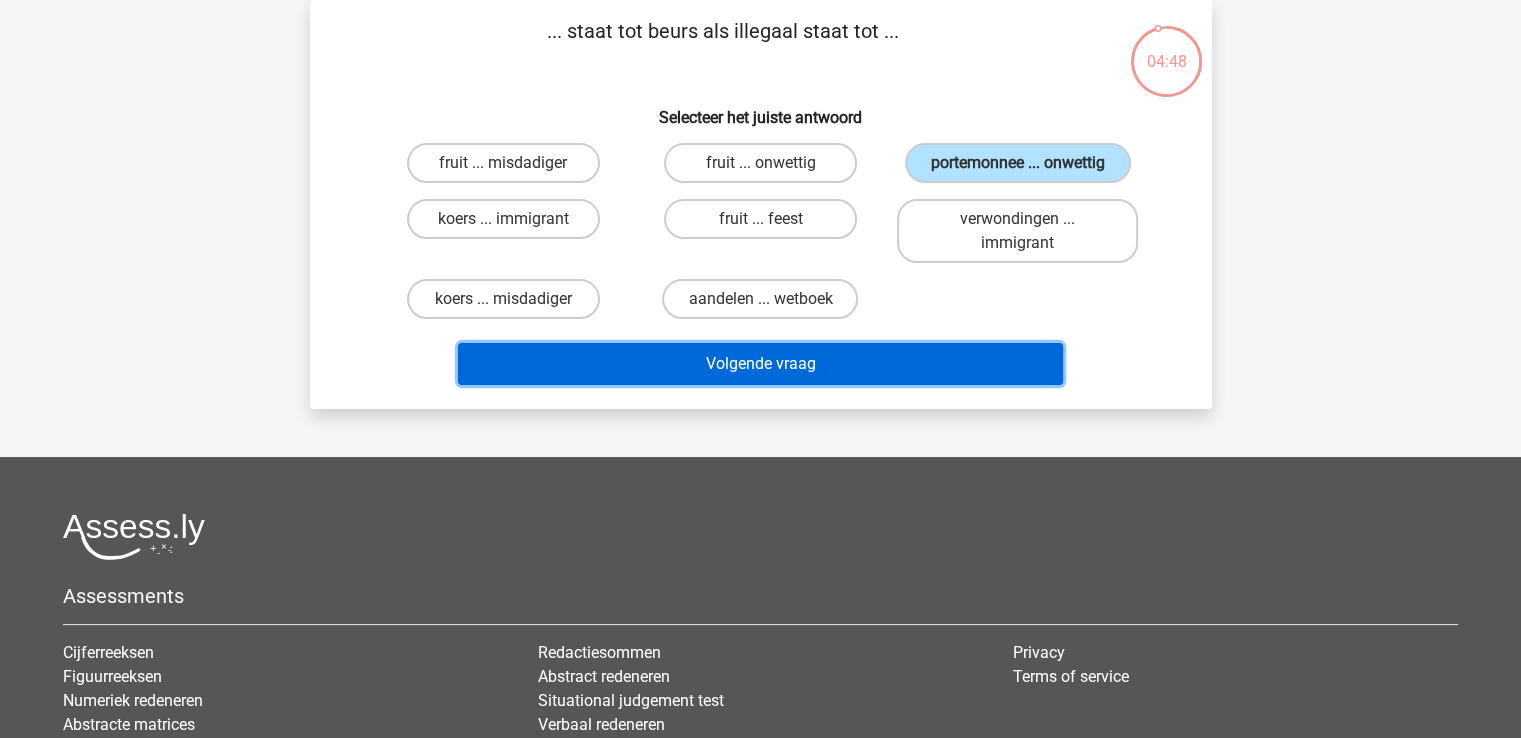 click on "Volgende vraag" at bounding box center (760, 364) 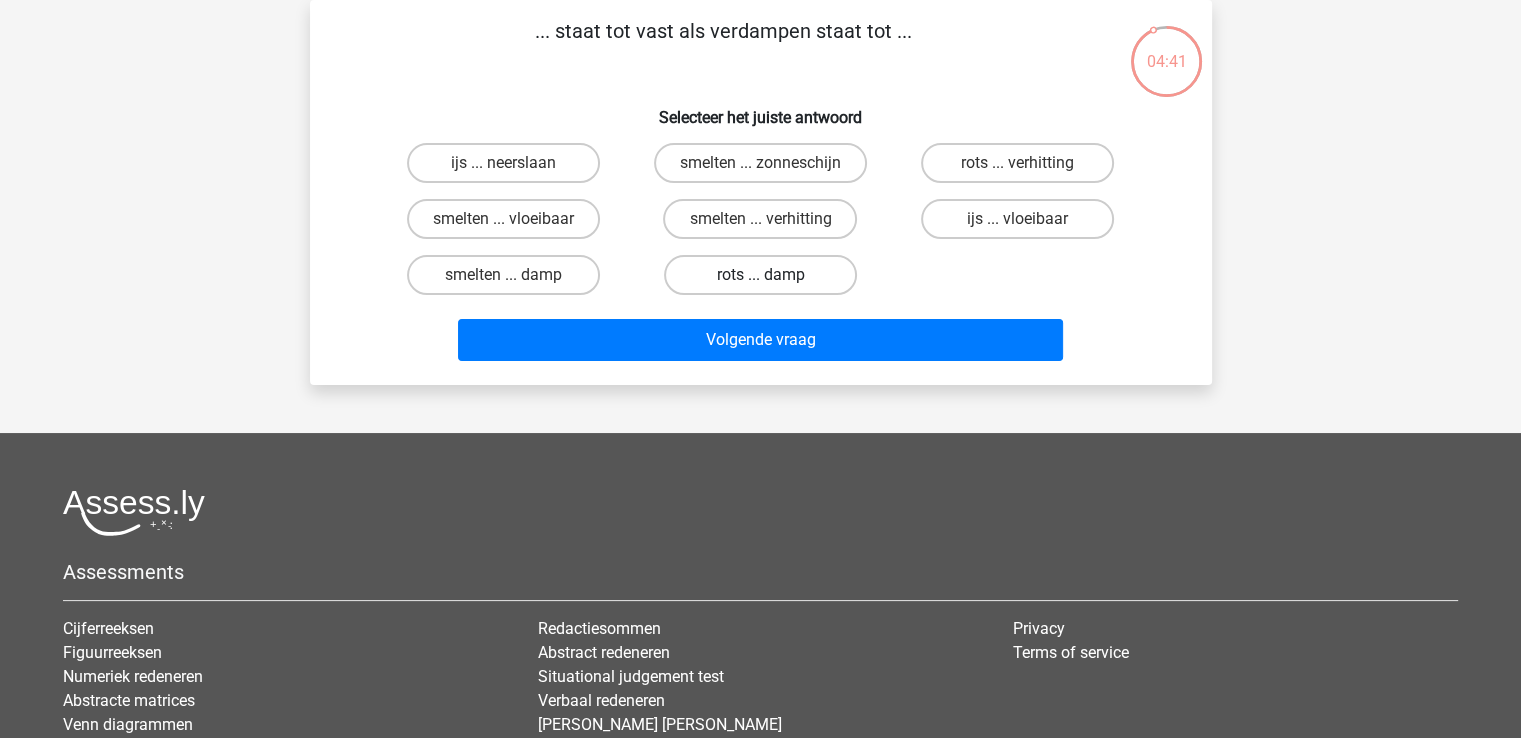 click on "rots ... damp" at bounding box center [760, 275] 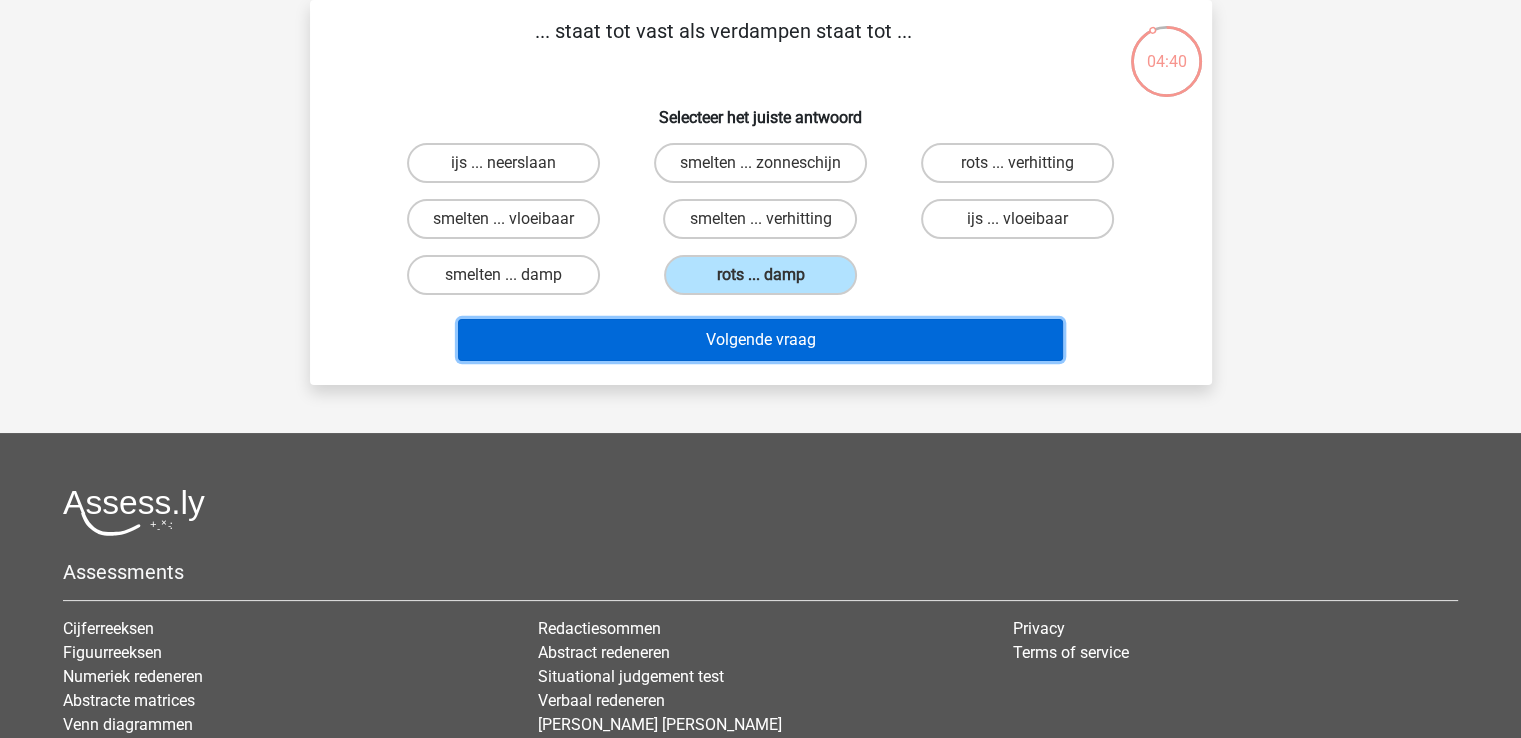 click on "Volgende vraag" at bounding box center [760, 340] 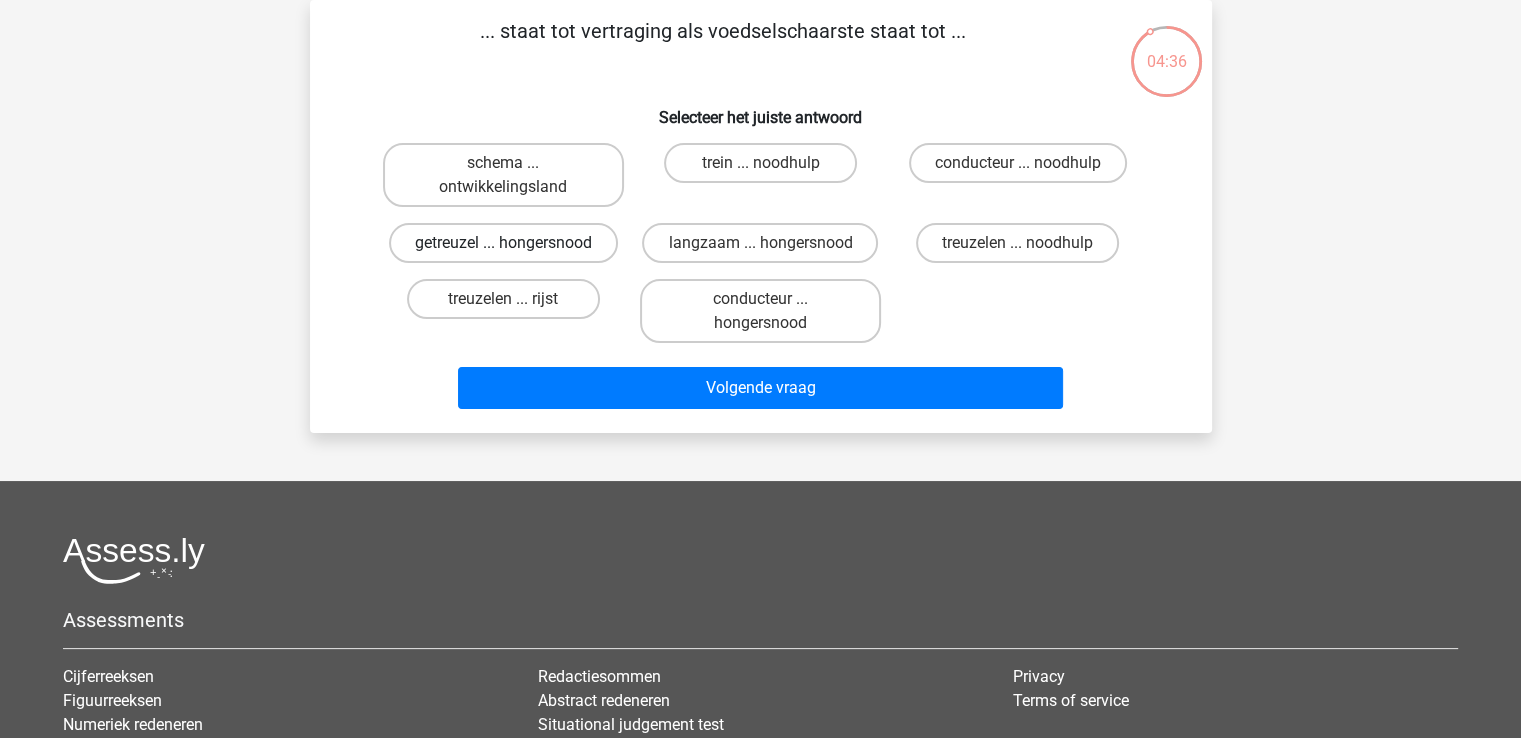 click on "getreuzel ... hongersnood" at bounding box center [503, 243] 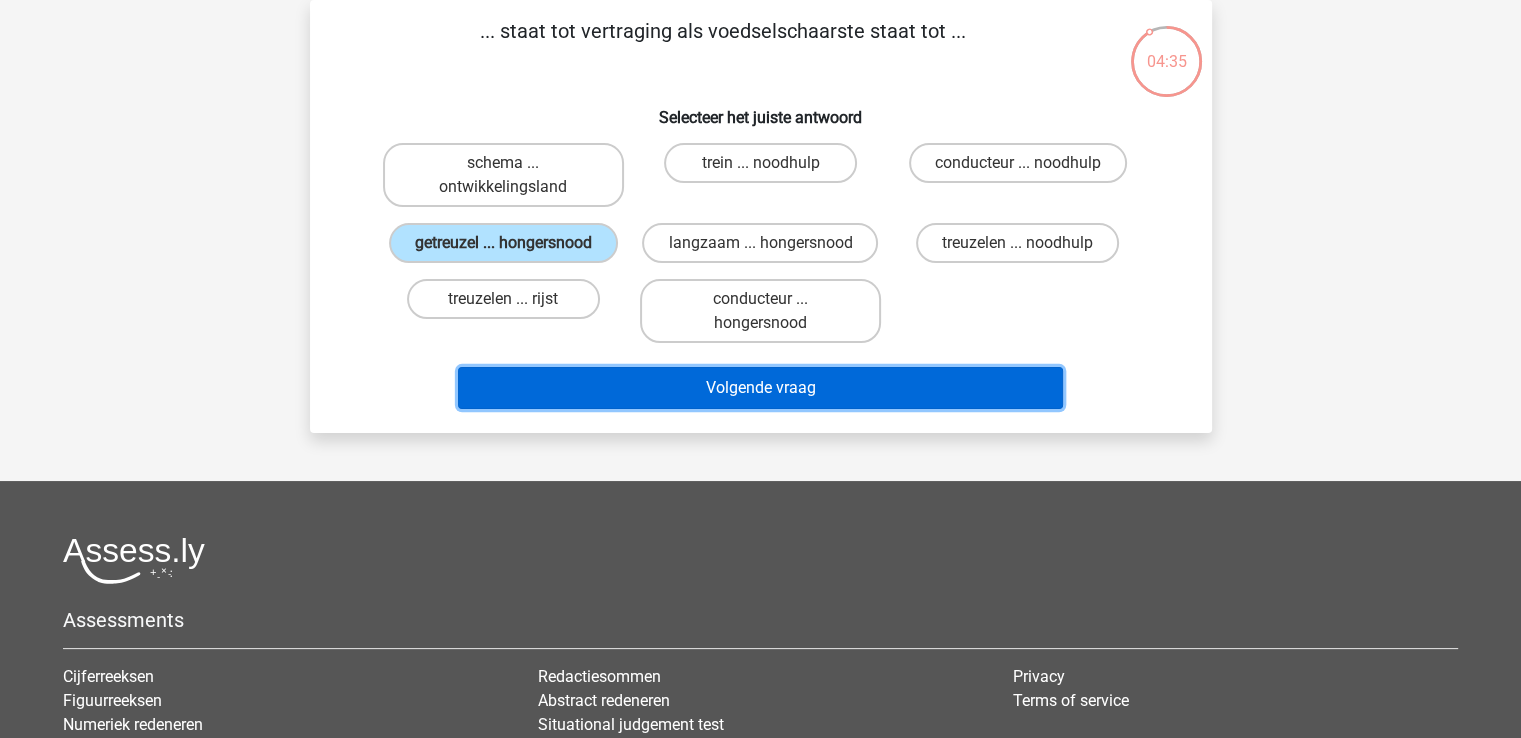 click on "Volgende vraag" at bounding box center (760, 388) 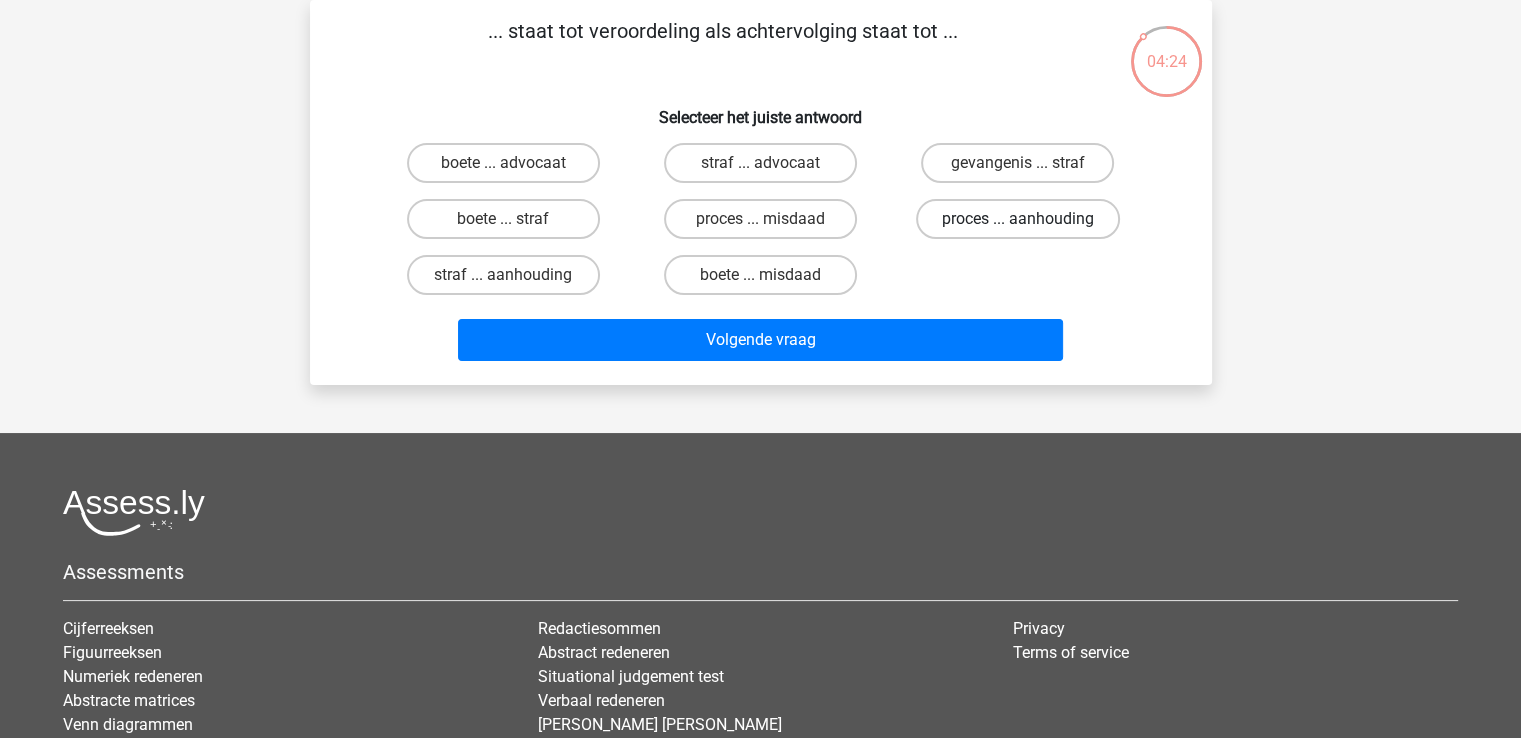 click on "proces ... aanhouding" at bounding box center (1018, 219) 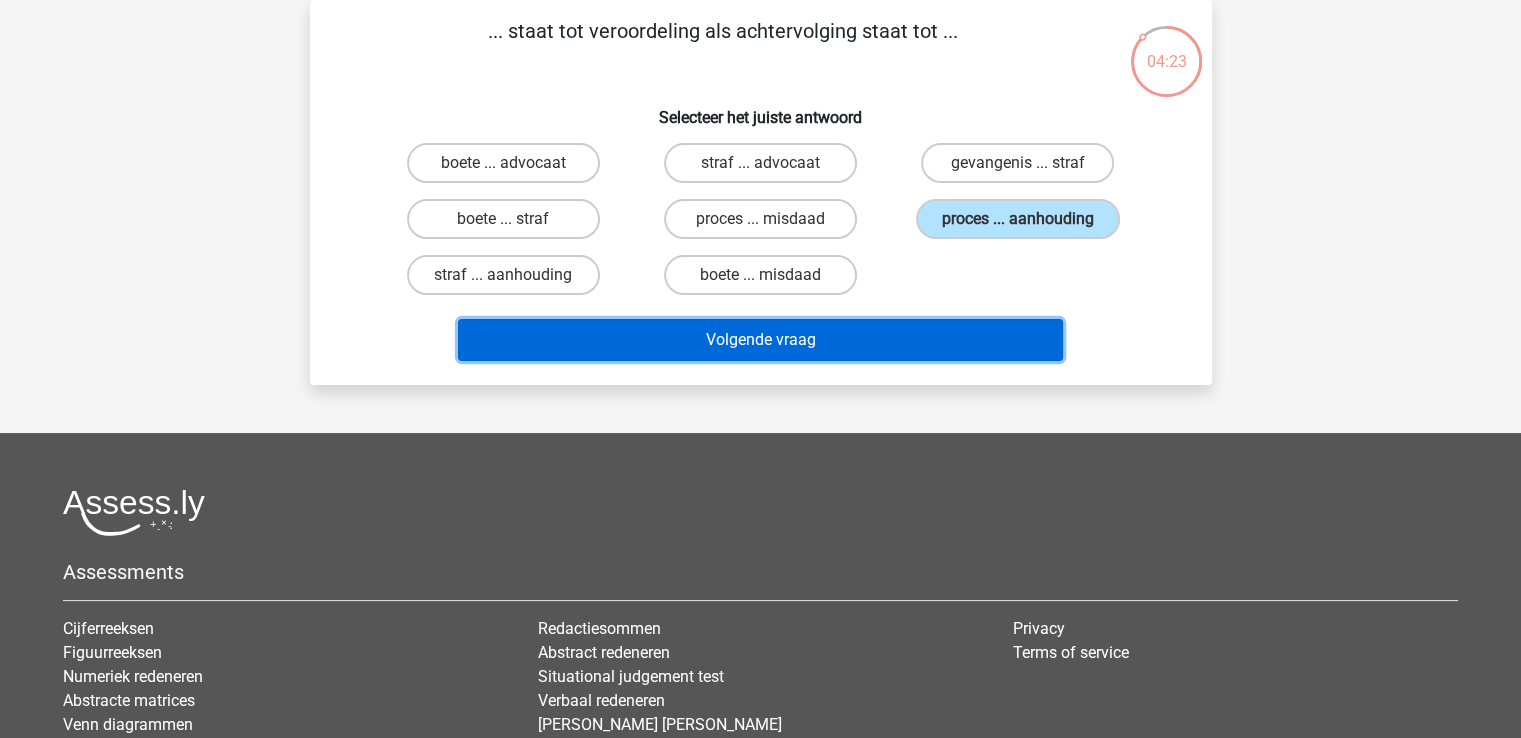 click on "Volgende vraag" at bounding box center (760, 340) 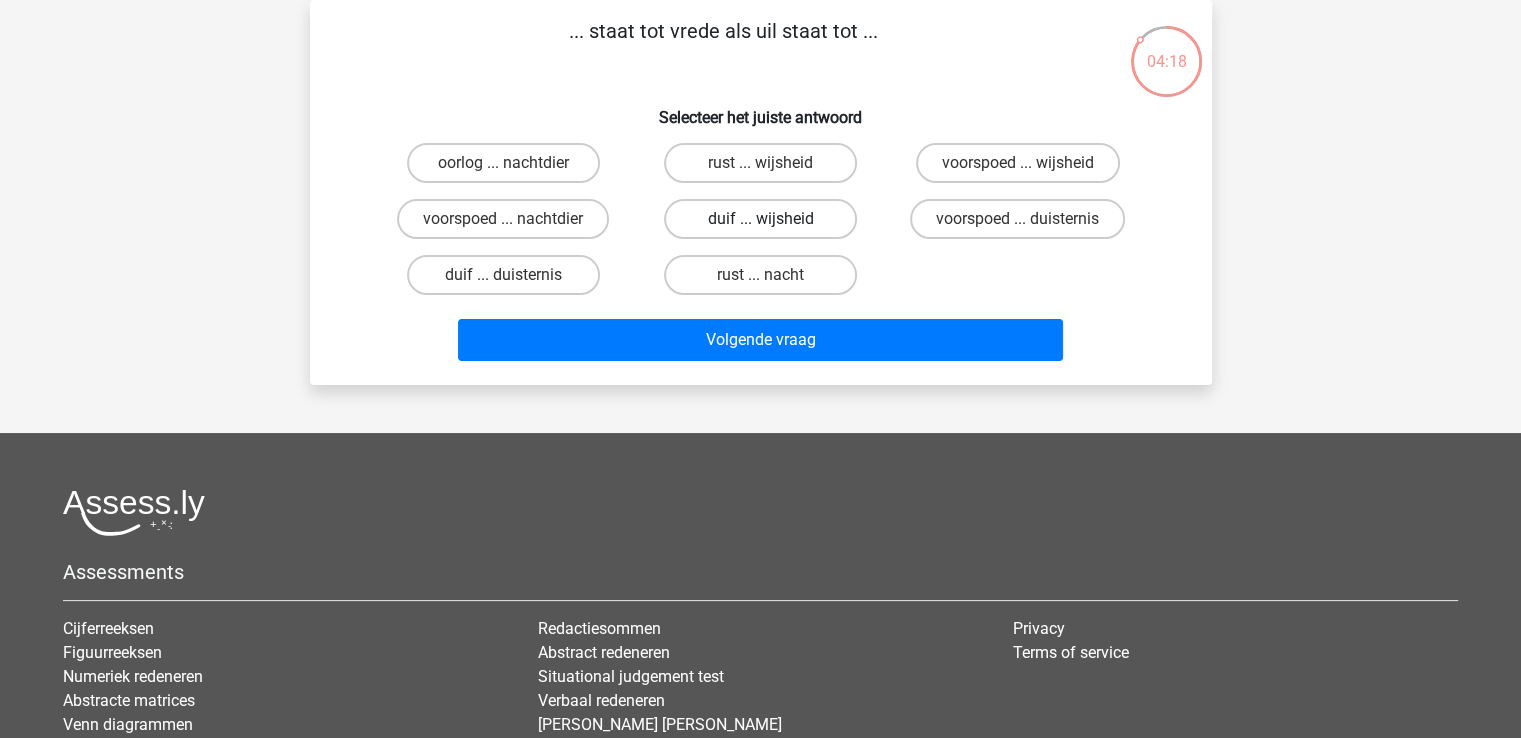 click on "duif ... wijsheid" at bounding box center (760, 219) 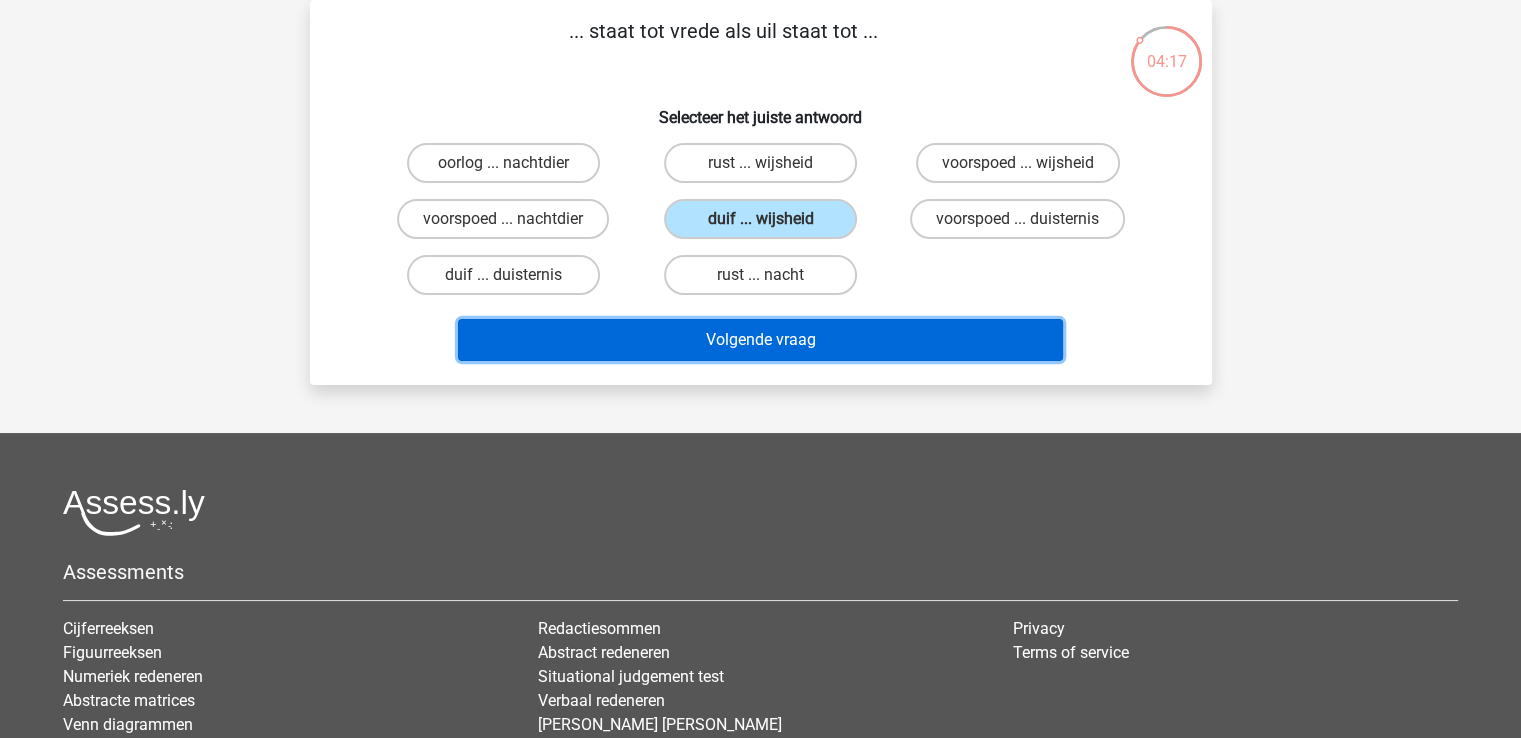 click on "Volgende vraag" at bounding box center (760, 340) 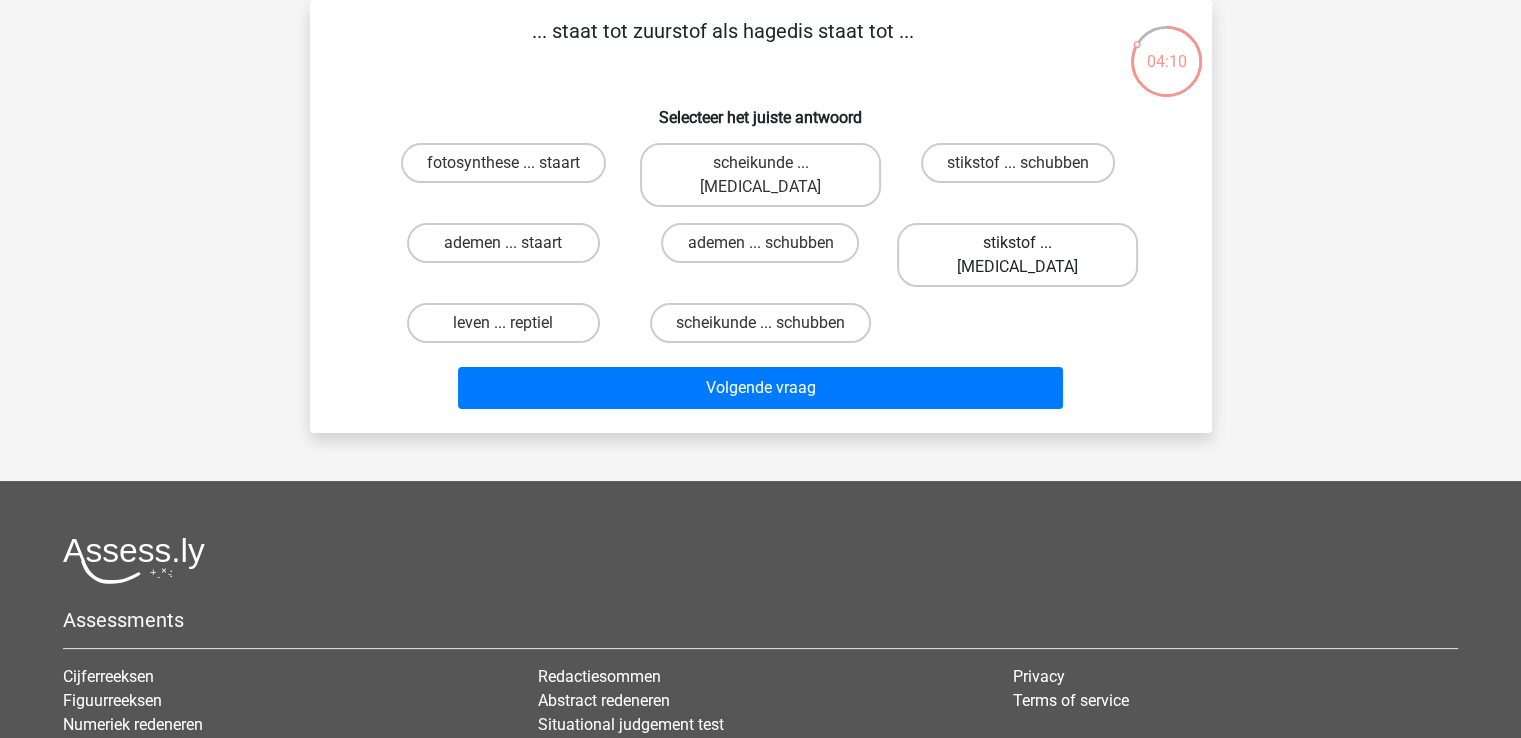 click on "stikstof ... krokodil" at bounding box center (1017, 255) 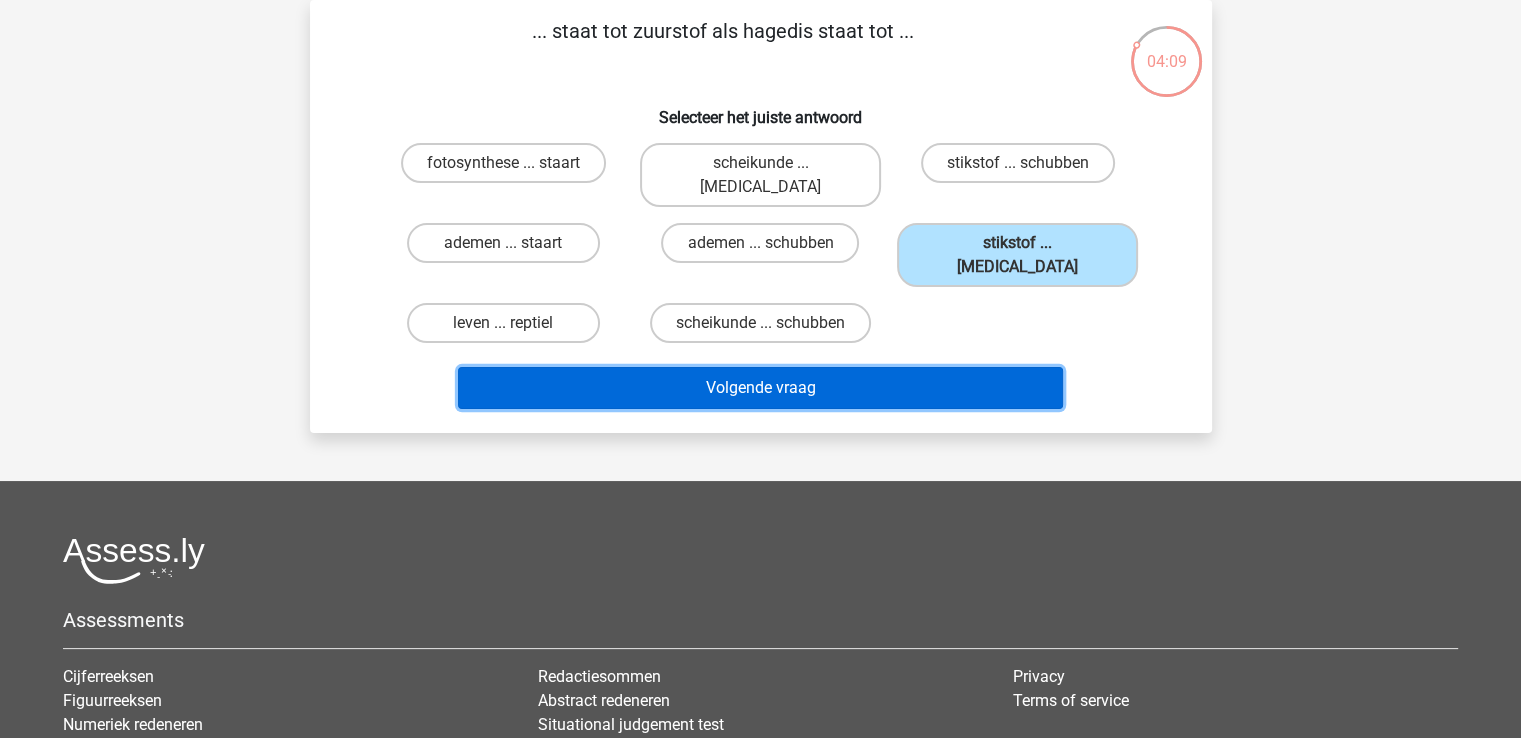 click on "Volgende vraag" at bounding box center (760, 388) 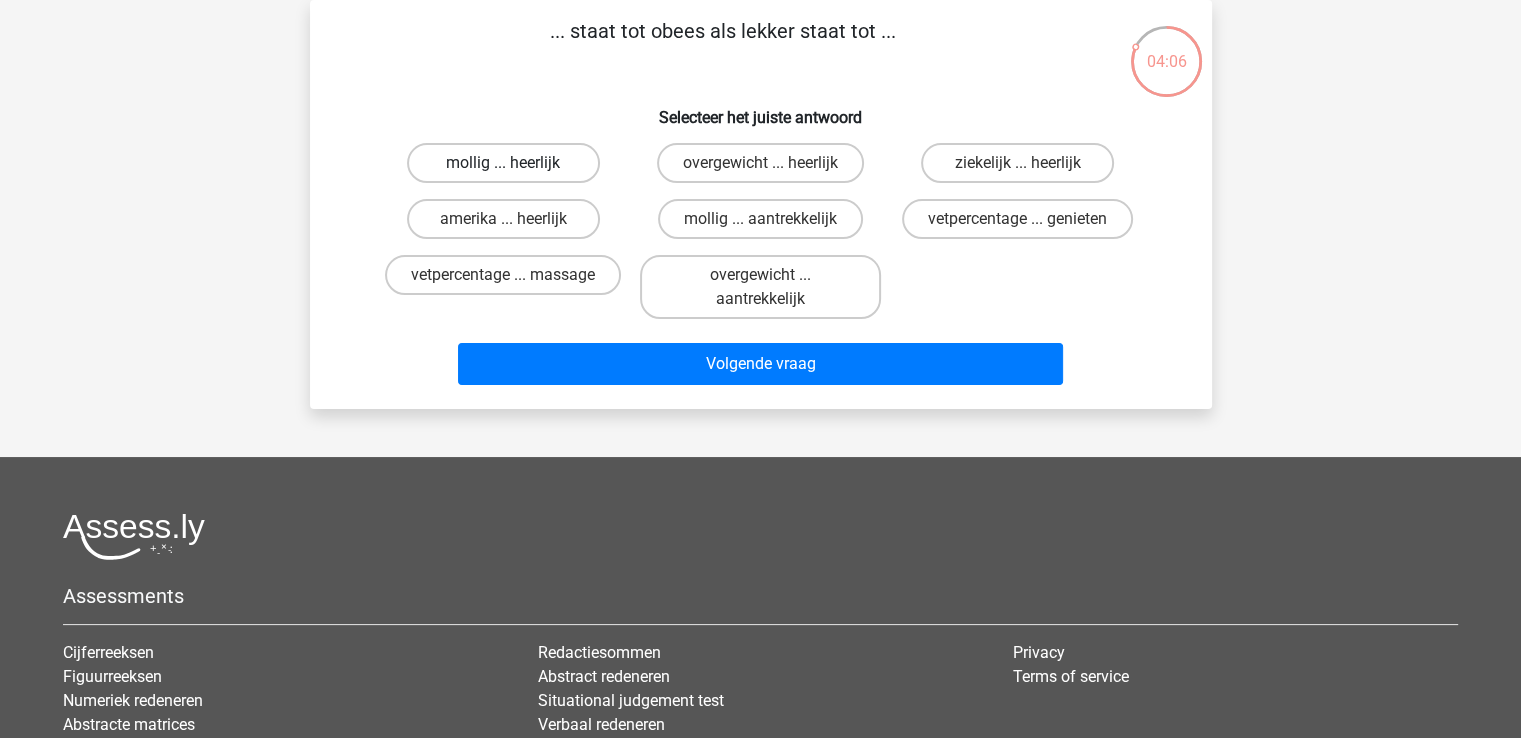click on "mollig ... heerlijk" at bounding box center (503, 163) 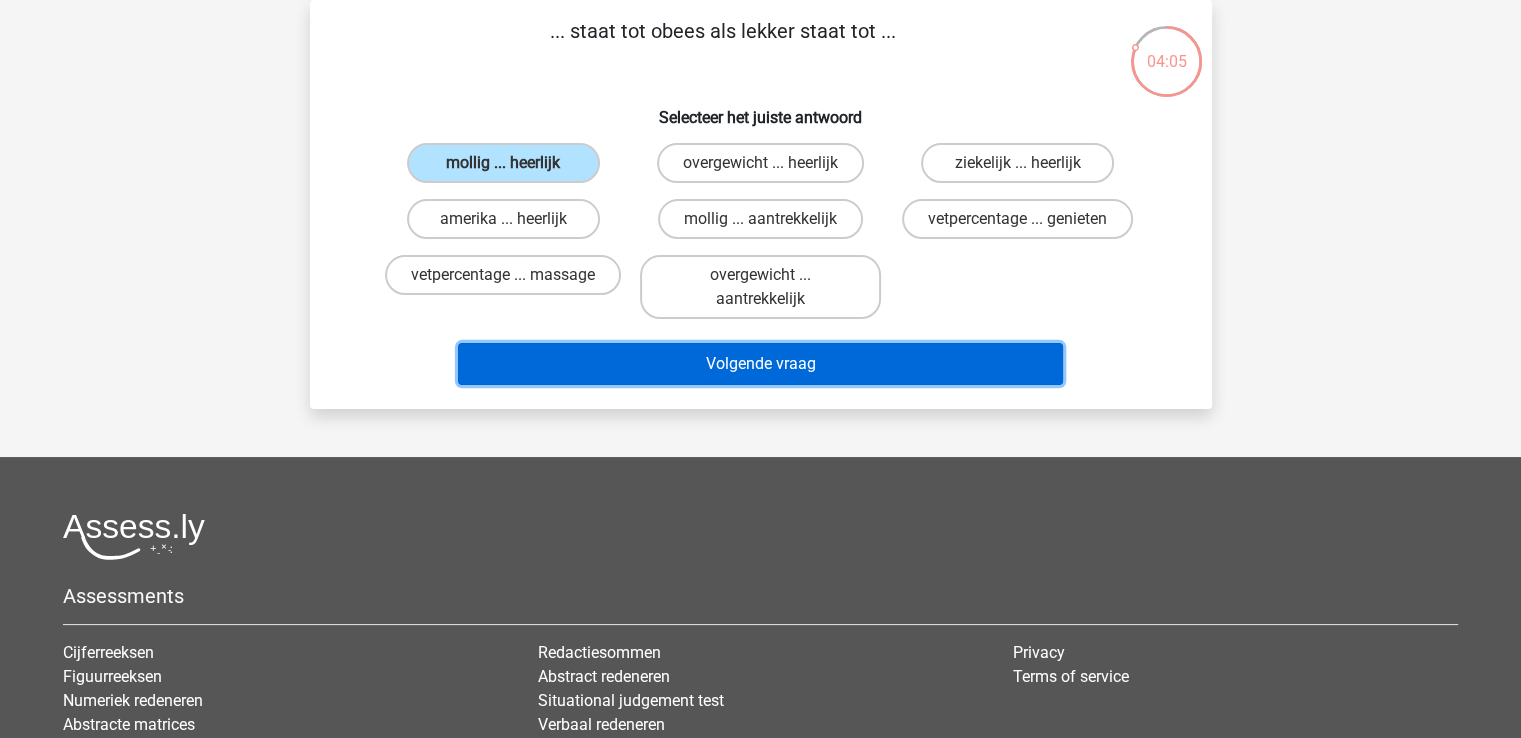 click on "Volgende vraag" at bounding box center [760, 364] 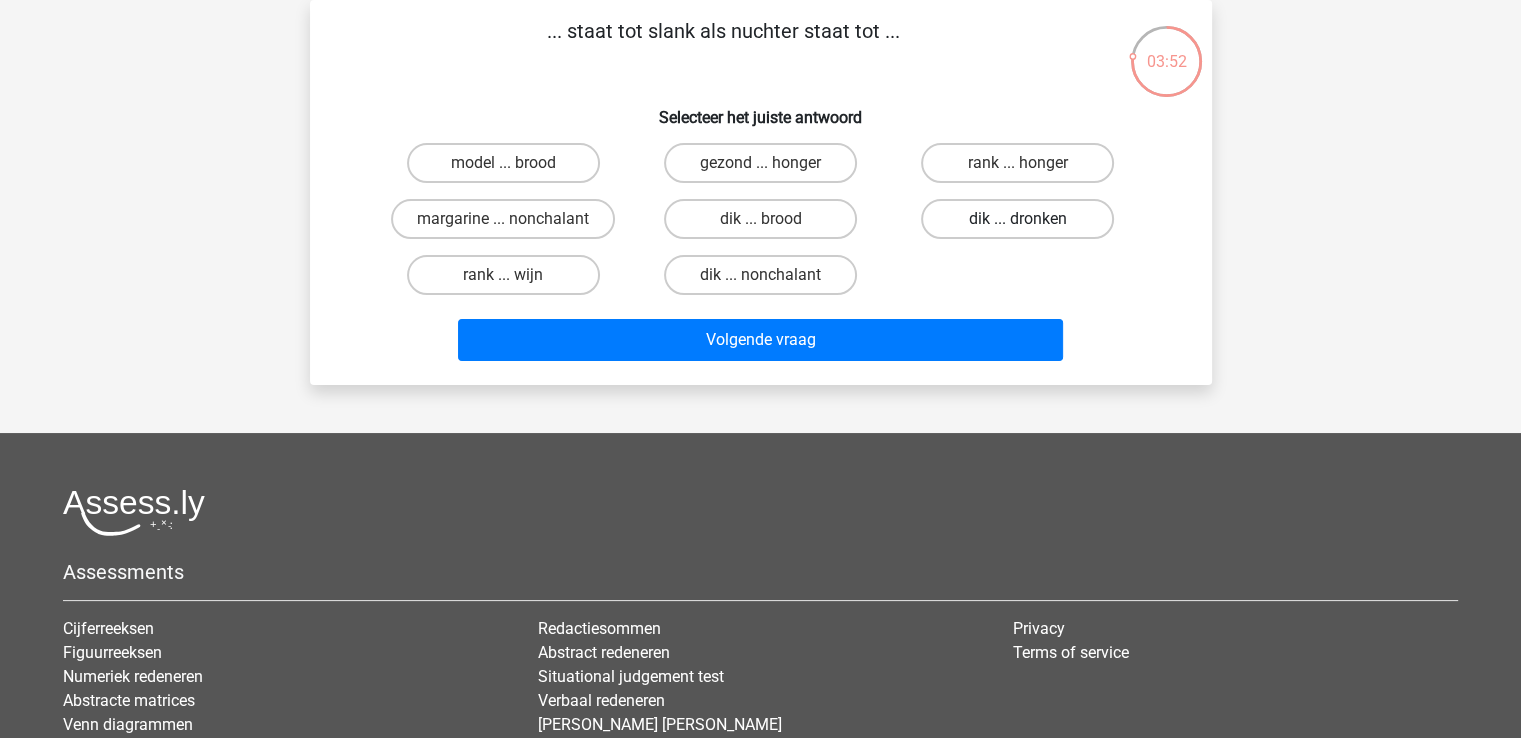 click on "dik ... dronken" at bounding box center [1017, 219] 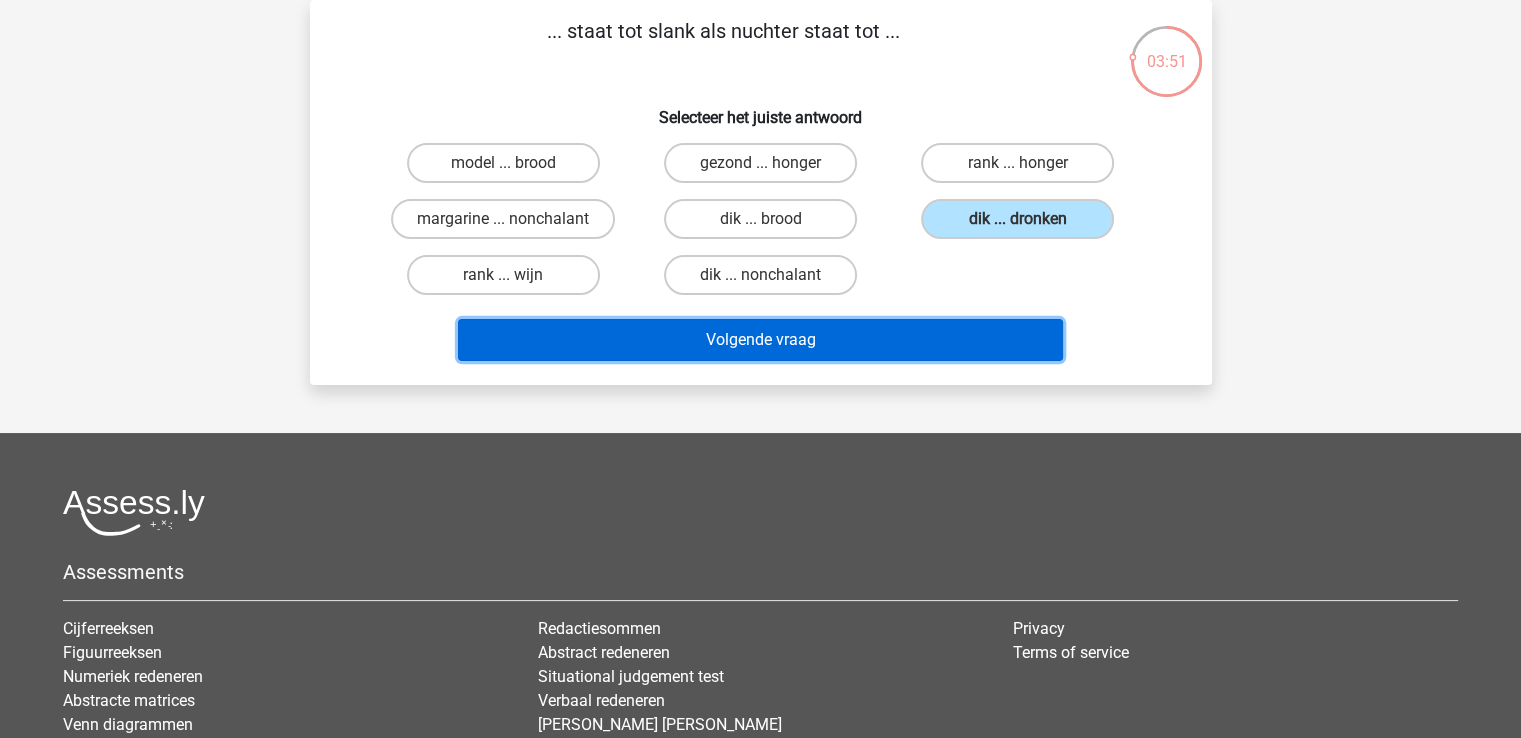 click on "Volgende vraag" at bounding box center [760, 340] 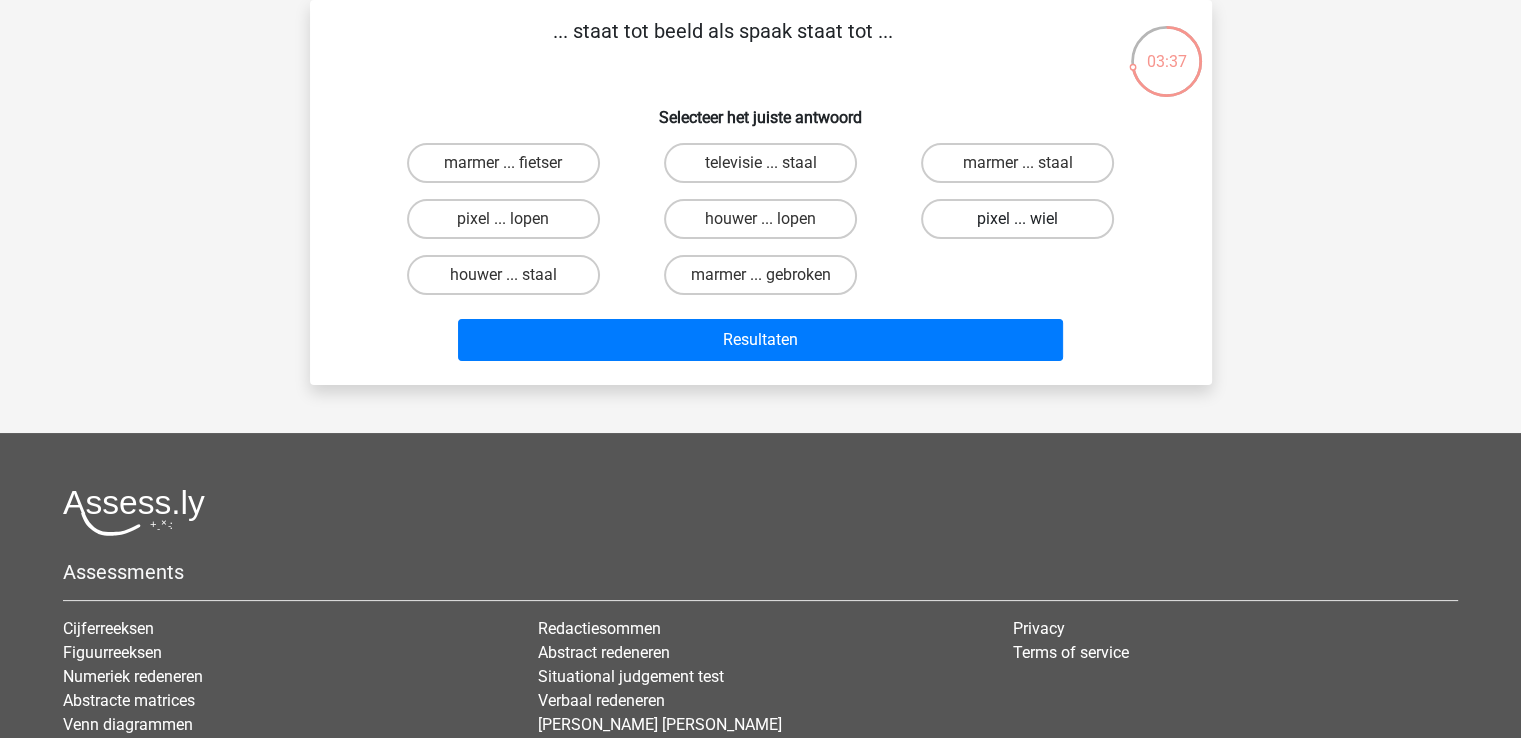 click on "pixel ... wiel" at bounding box center (1017, 219) 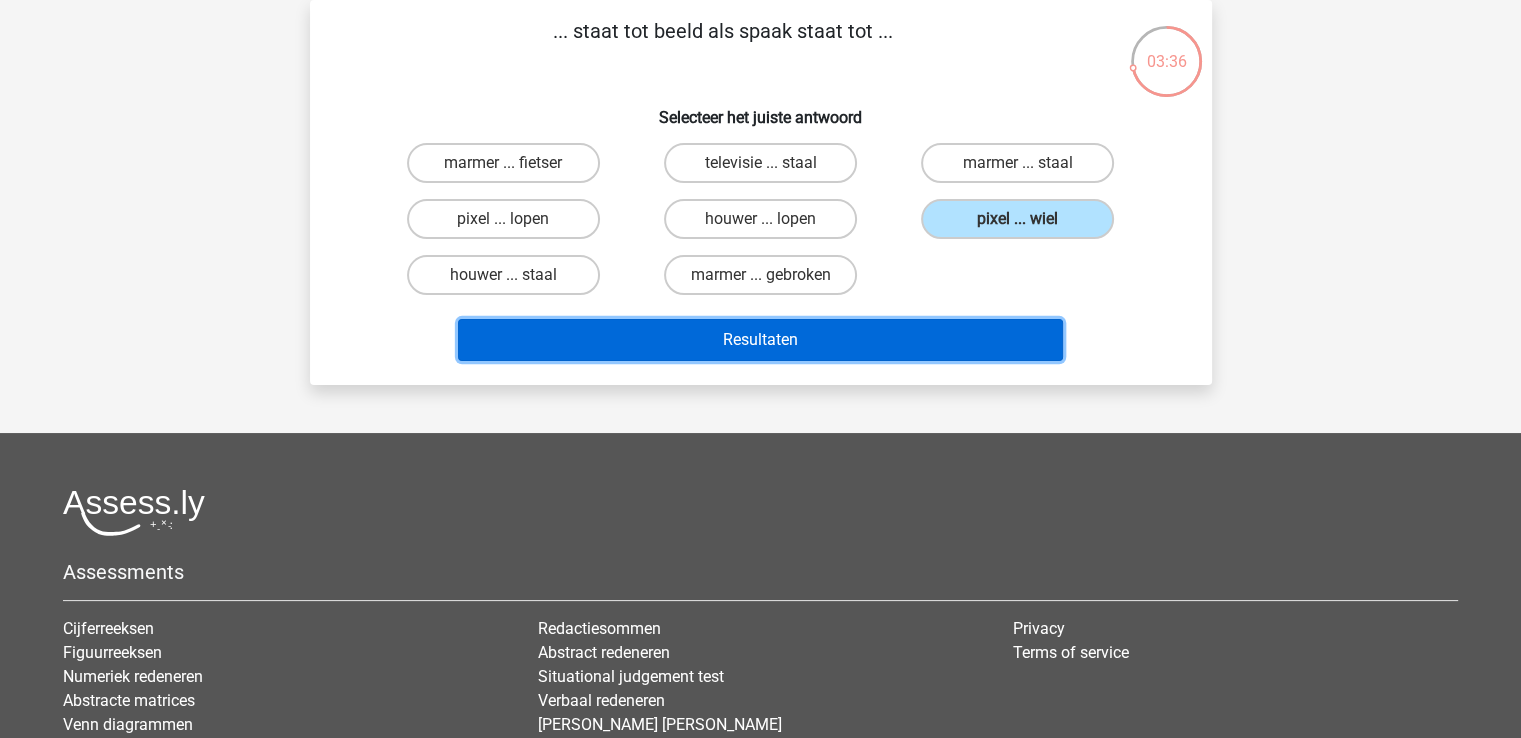 click on "Resultaten" at bounding box center (760, 340) 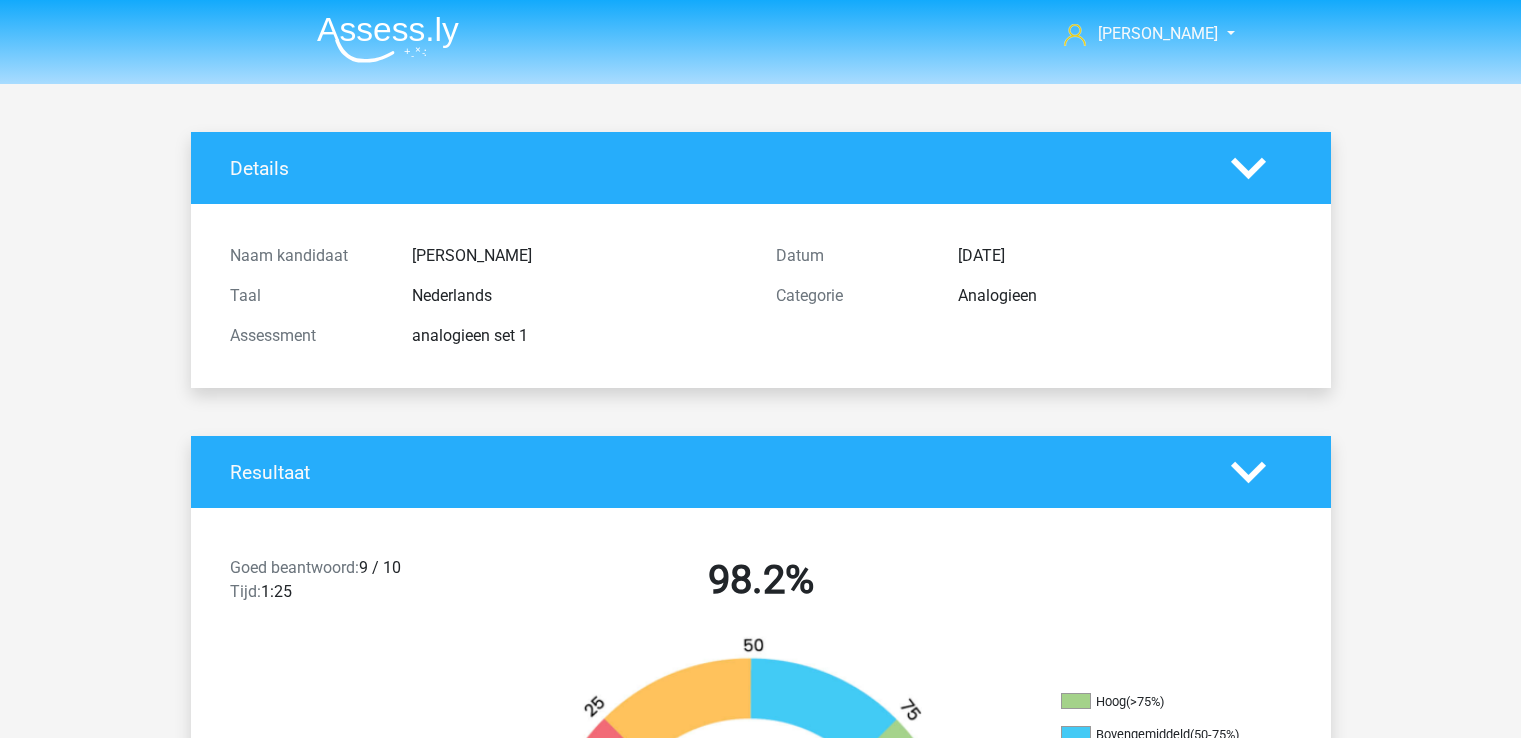 scroll, scrollTop: 0, scrollLeft: 0, axis: both 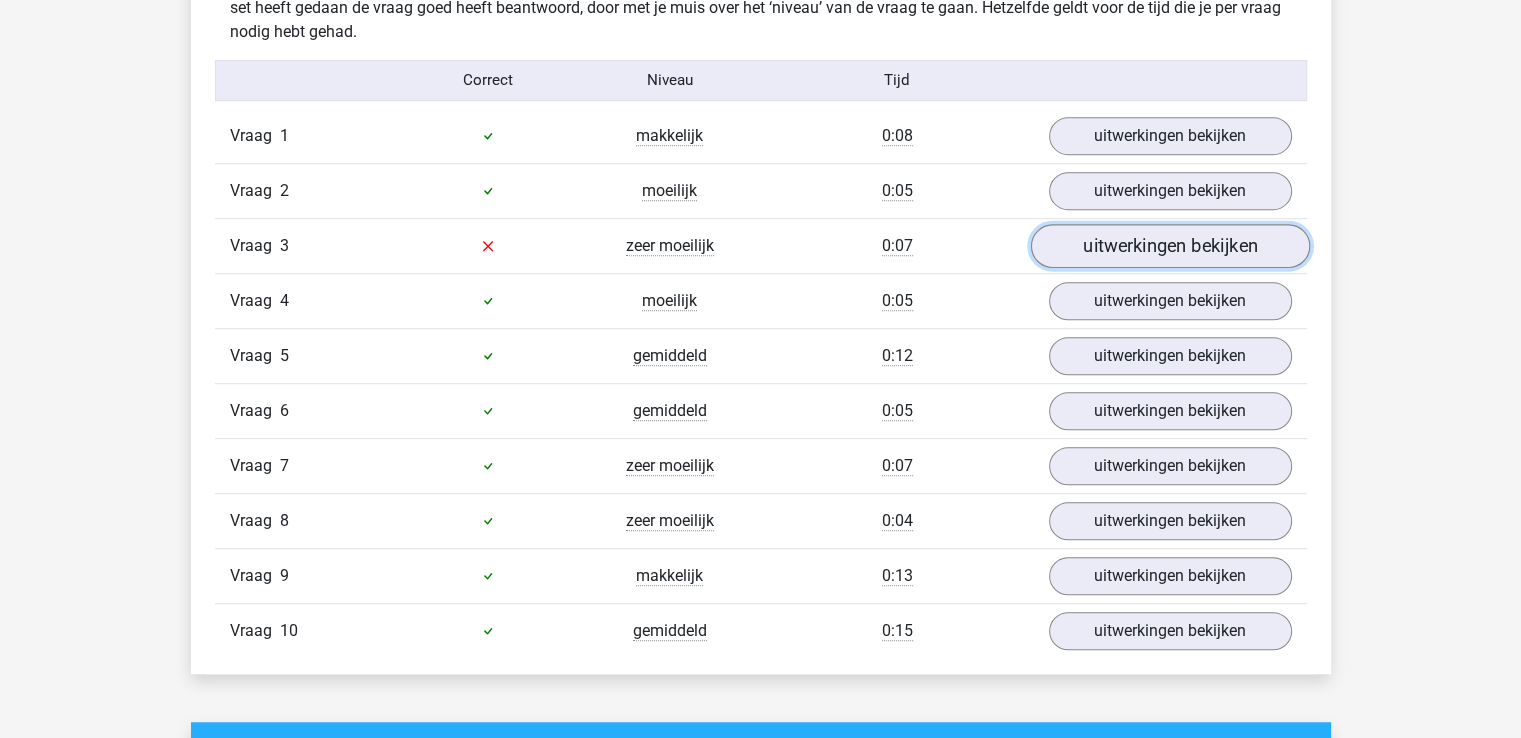 click on "uitwerkingen bekijken" at bounding box center (1169, 246) 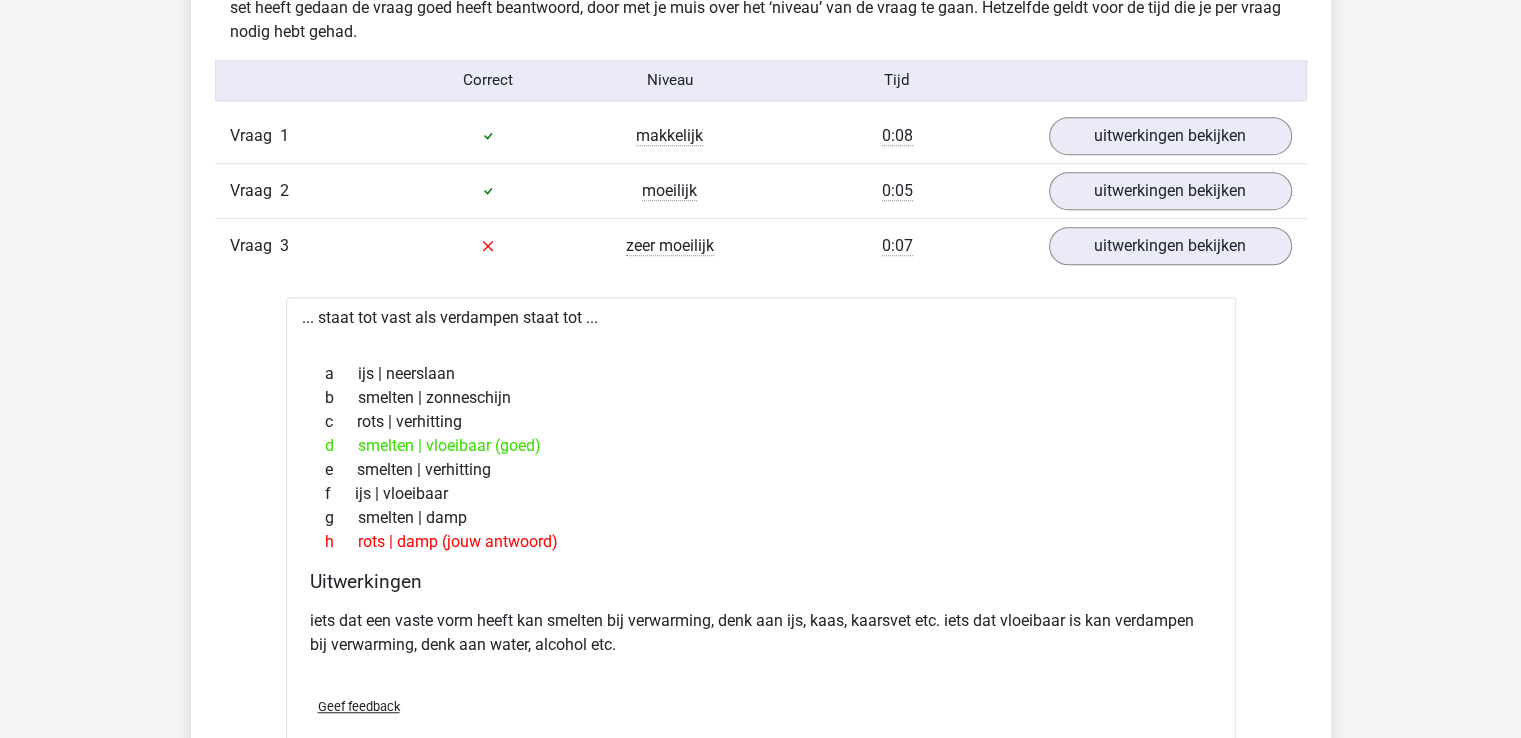 click on "ronald
ronaldbeuzekom@gmail.com" at bounding box center (760, 876) 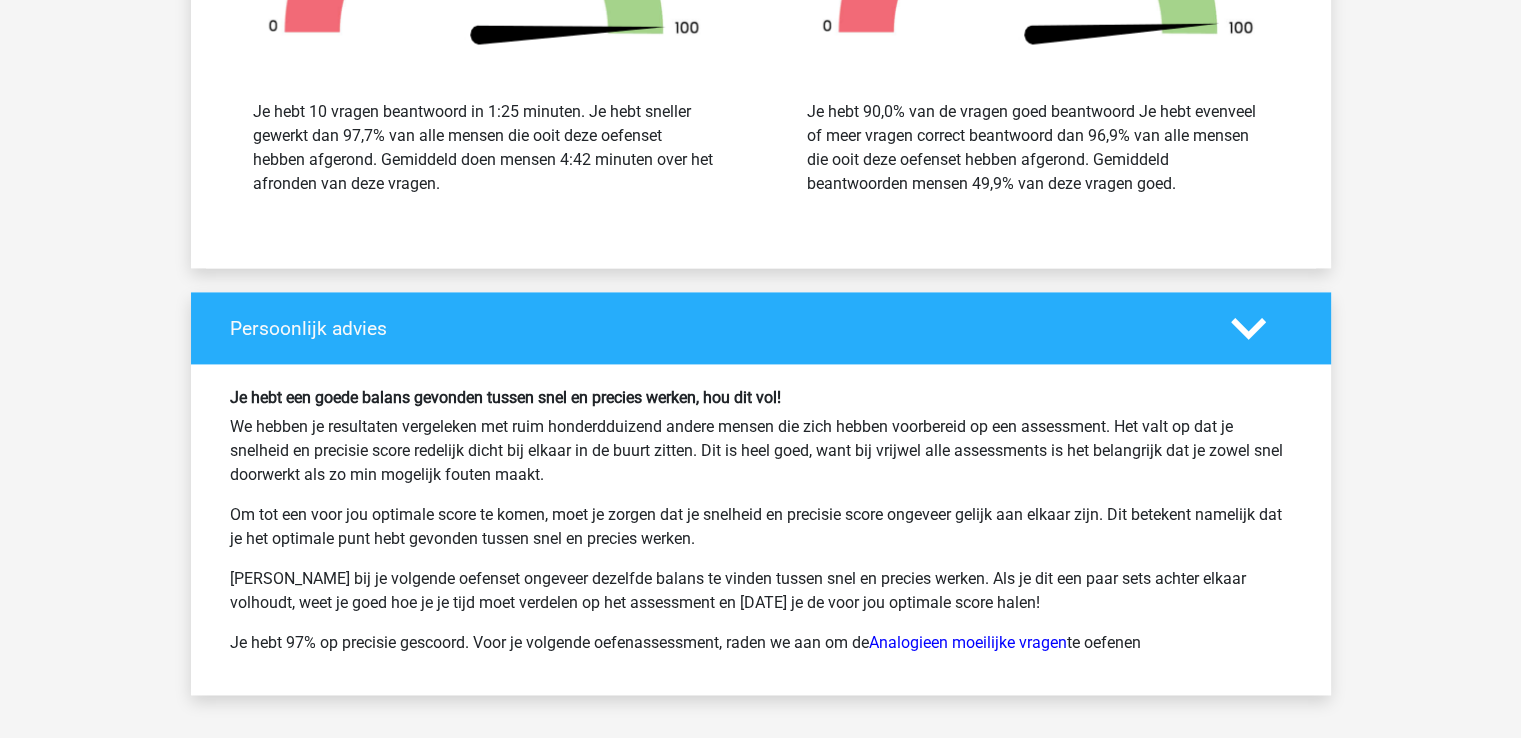 scroll, scrollTop: 3136, scrollLeft: 0, axis: vertical 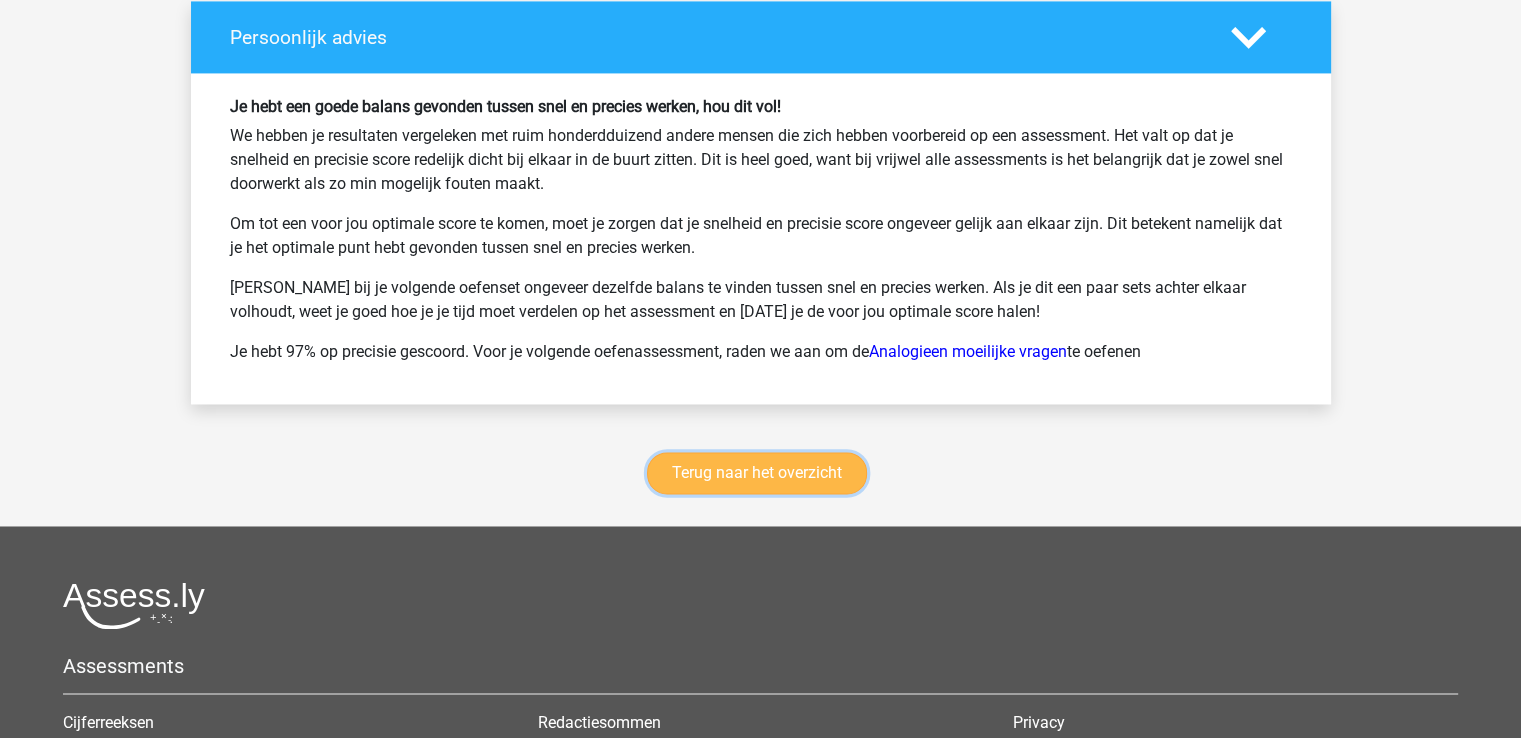 click on "Terug naar het overzicht" at bounding box center (757, 473) 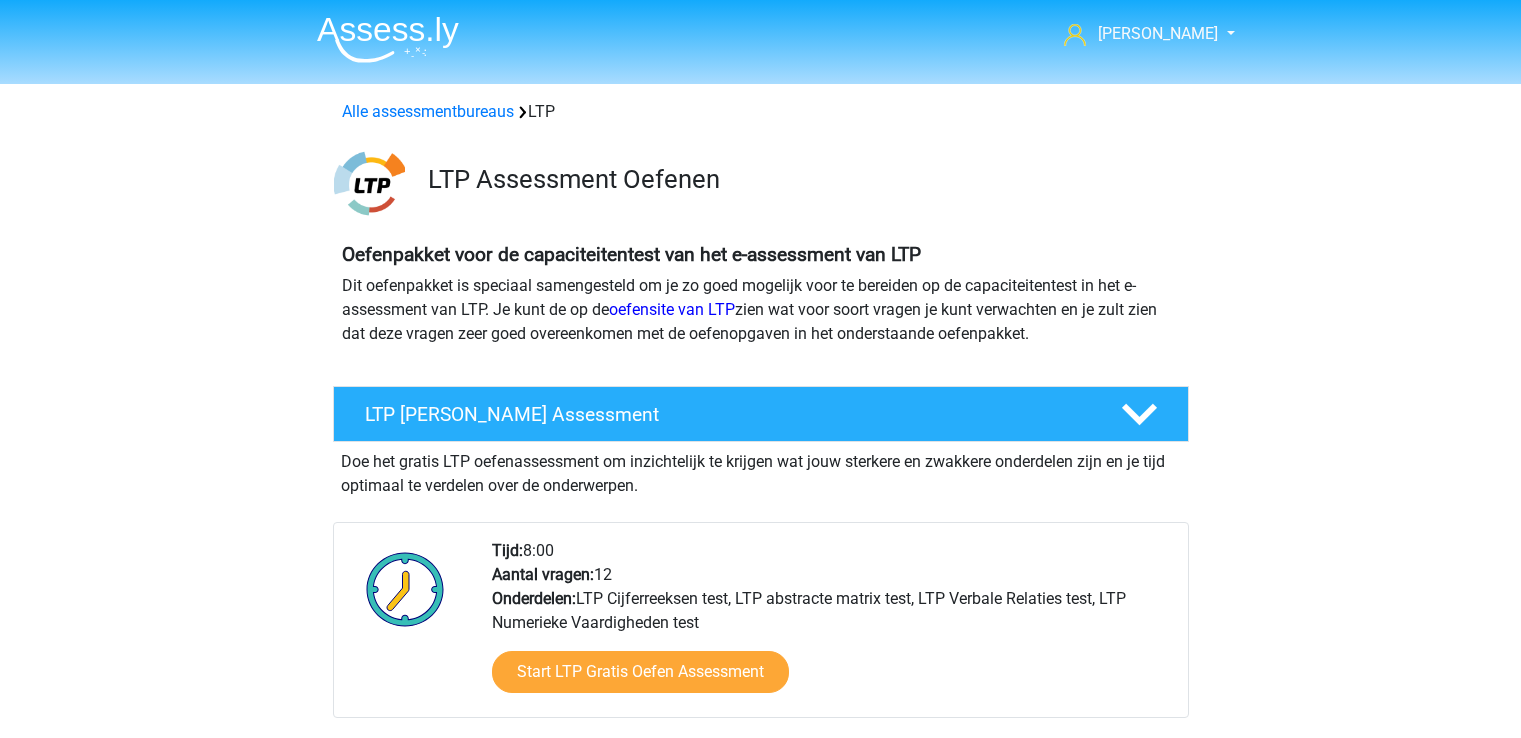 scroll, scrollTop: 0, scrollLeft: 0, axis: both 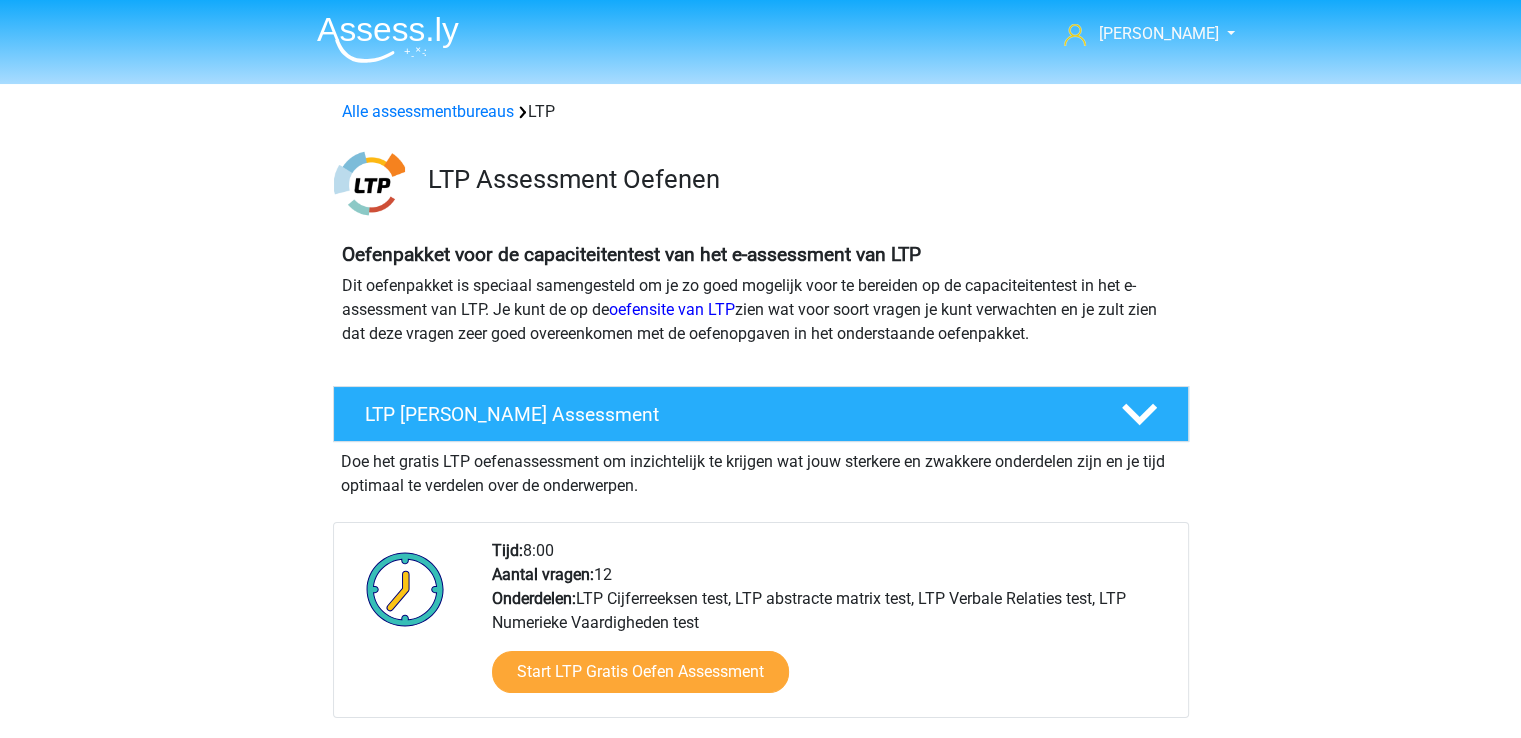 click at bounding box center (388, 39) 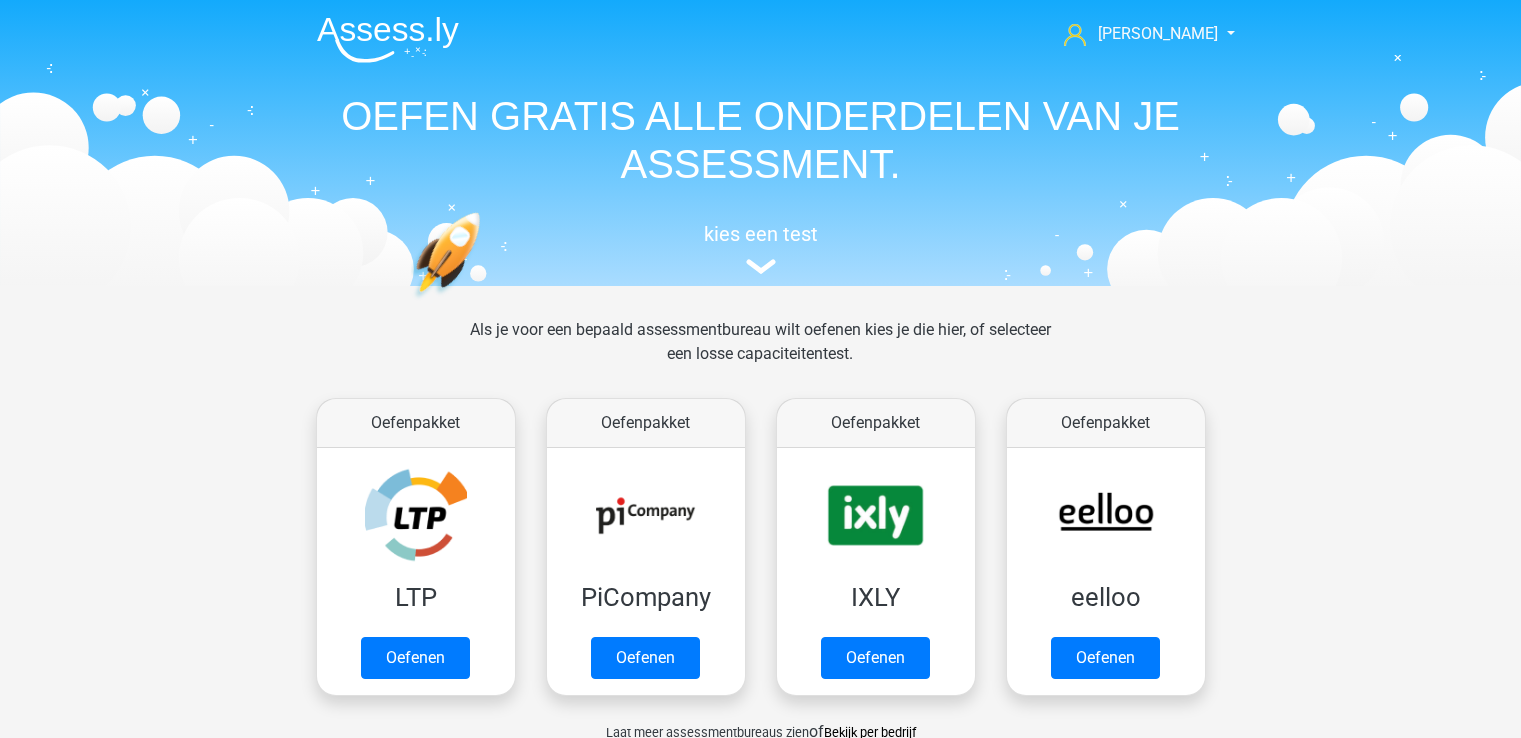 scroll, scrollTop: 0, scrollLeft: 0, axis: both 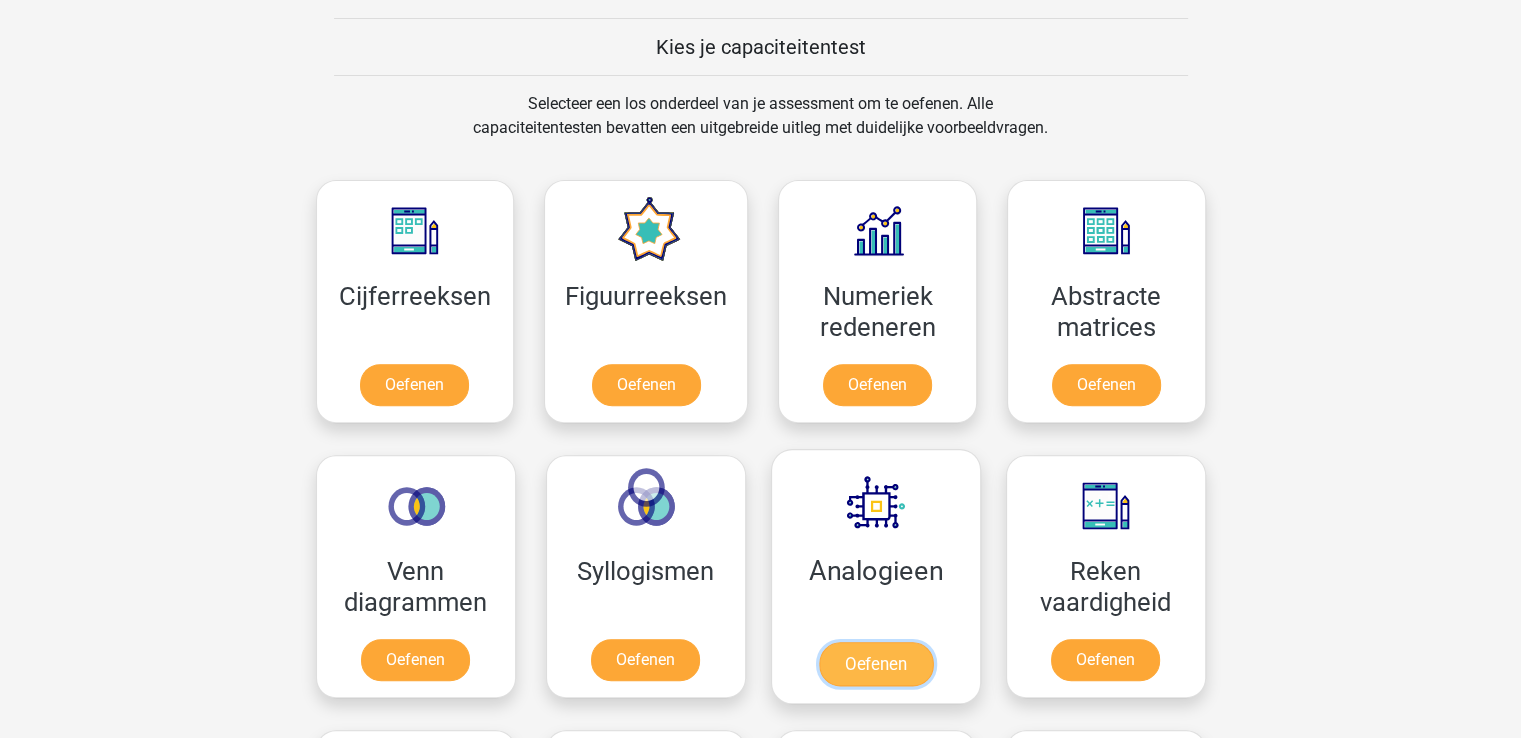 click on "Oefenen" at bounding box center [875, 664] 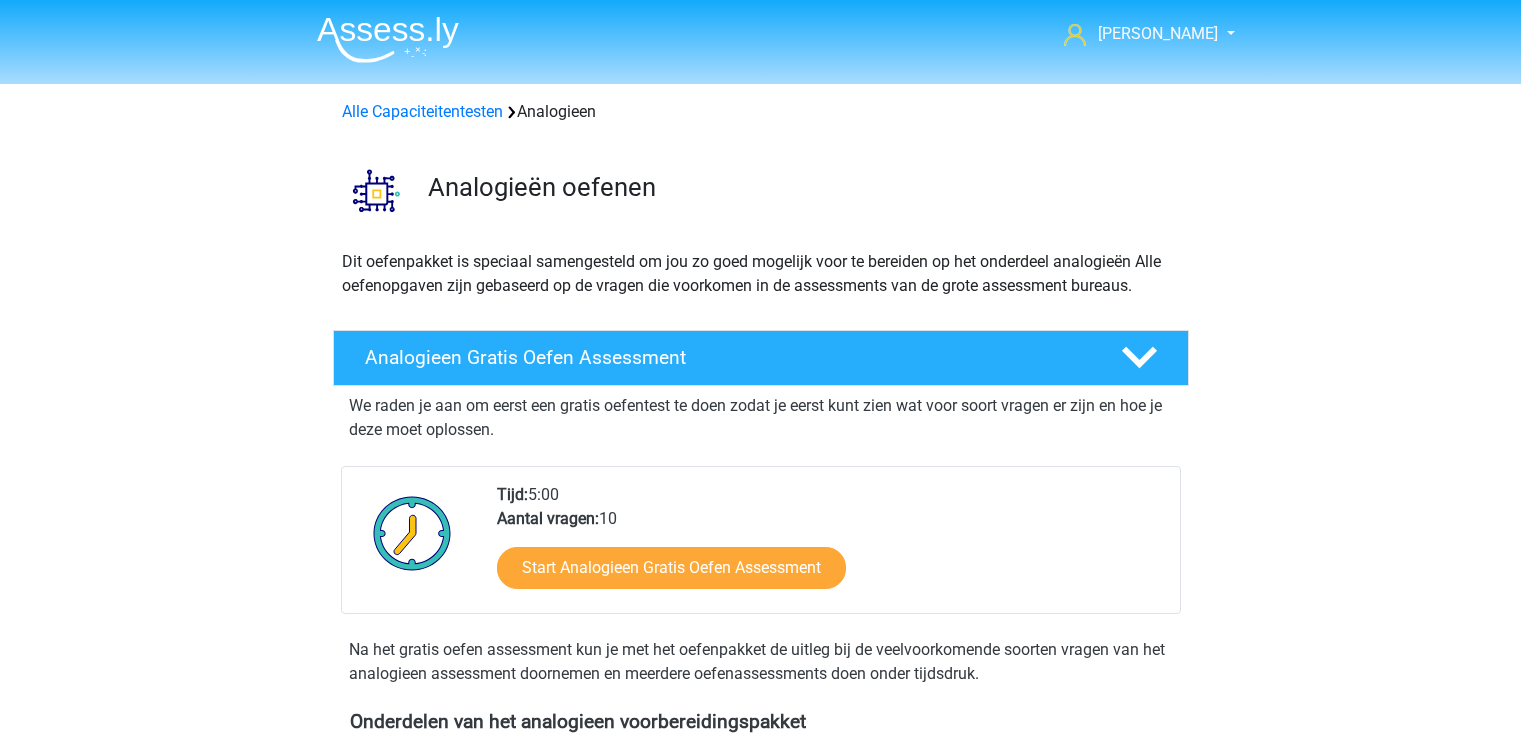 scroll, scrollTop: 0, scrollLeft: 0, axis: both 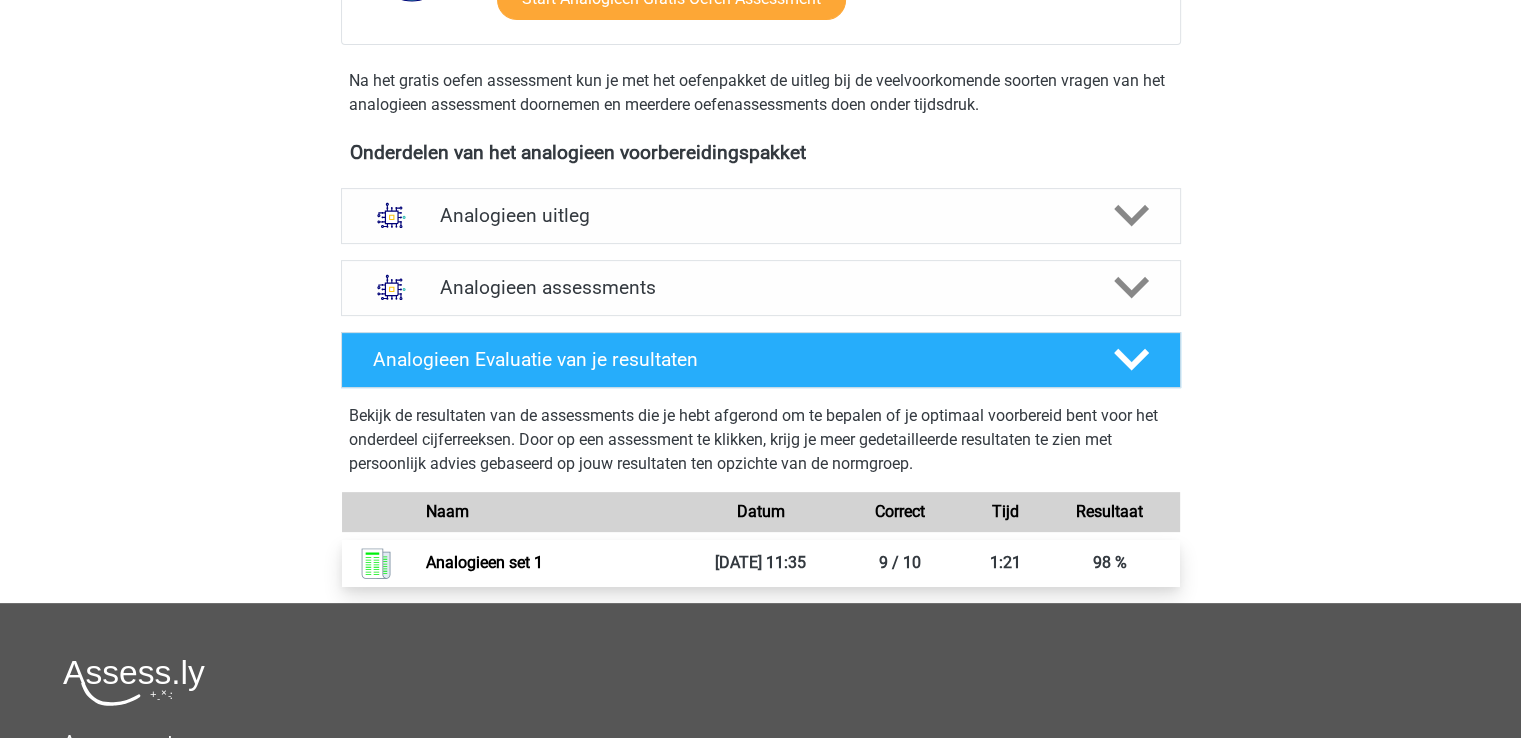 click on "Analogieen set 1" at bounding box center [484, 562] 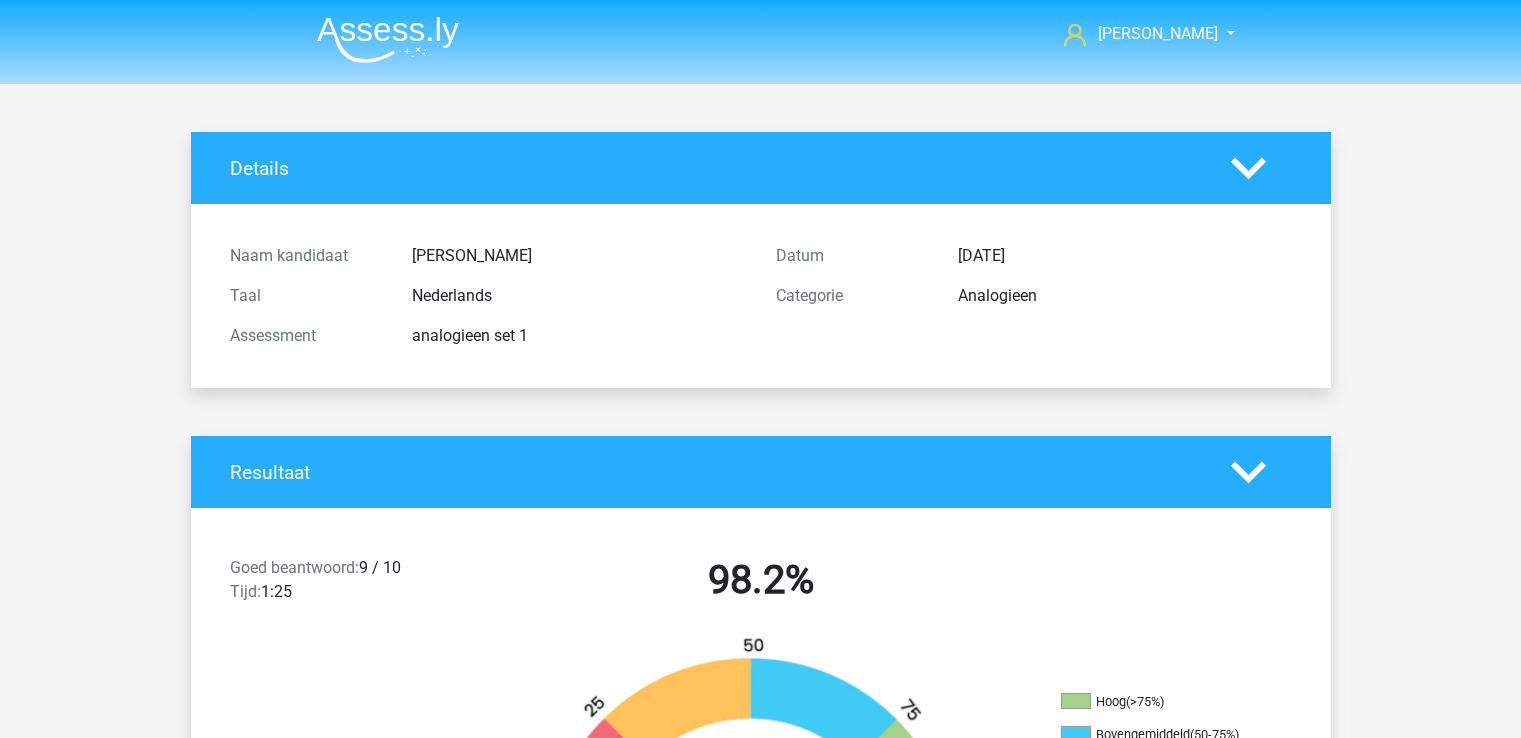 scroll, scrollTop: 0, scrollLeft: 0, axis: both 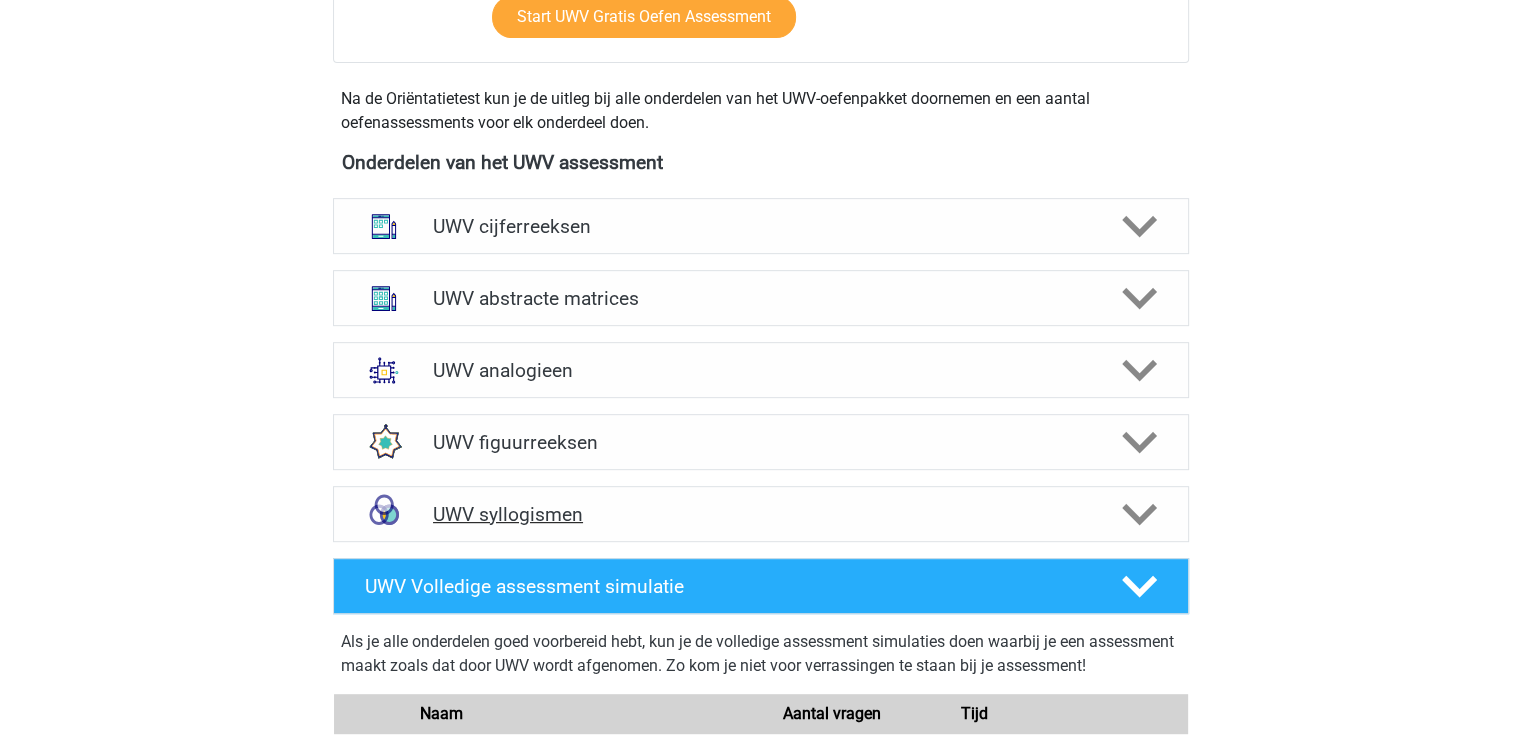 click on "UWV syllogismen" at bounding box center (760, 514) 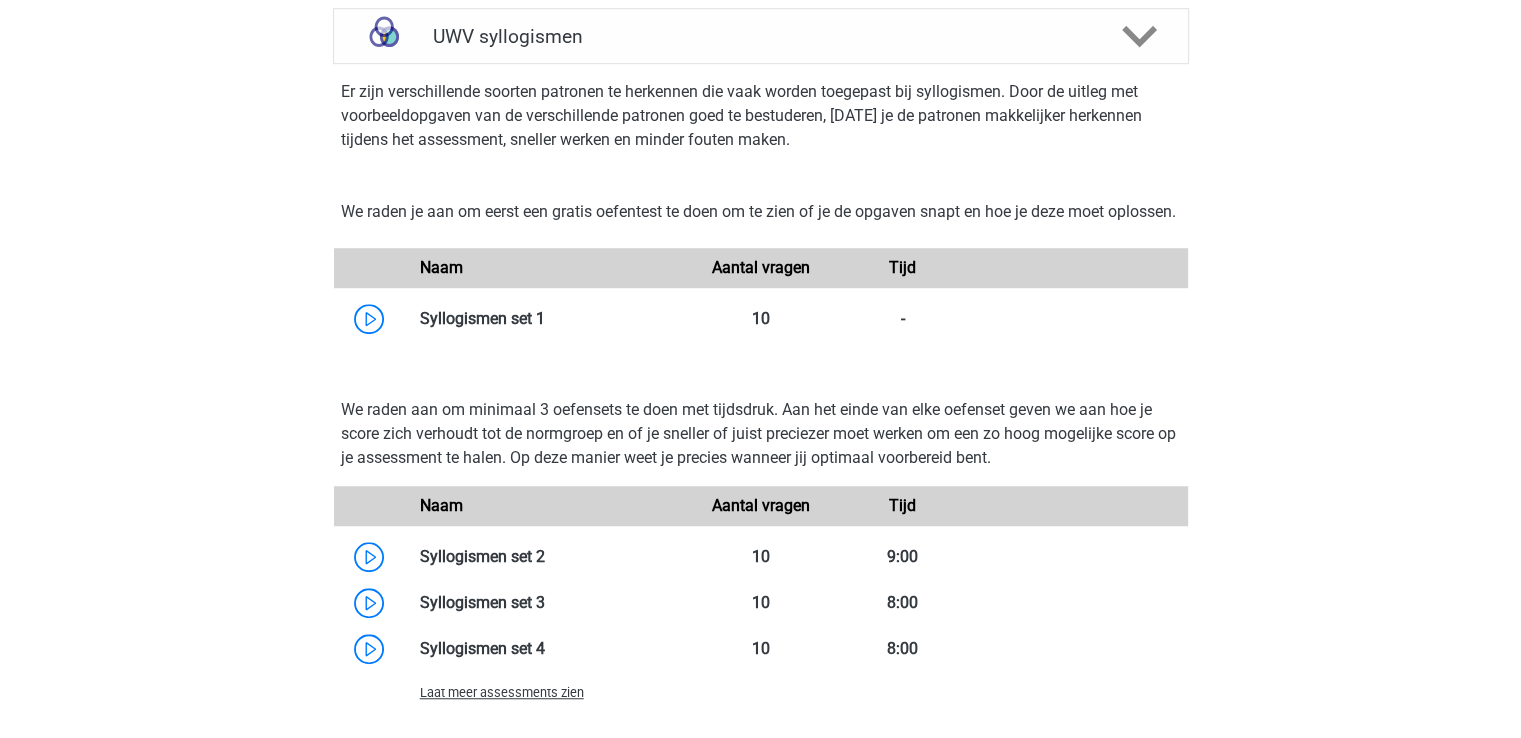 scroll, scrollTop: 1322, scrollLeft: 0, axis: vertical 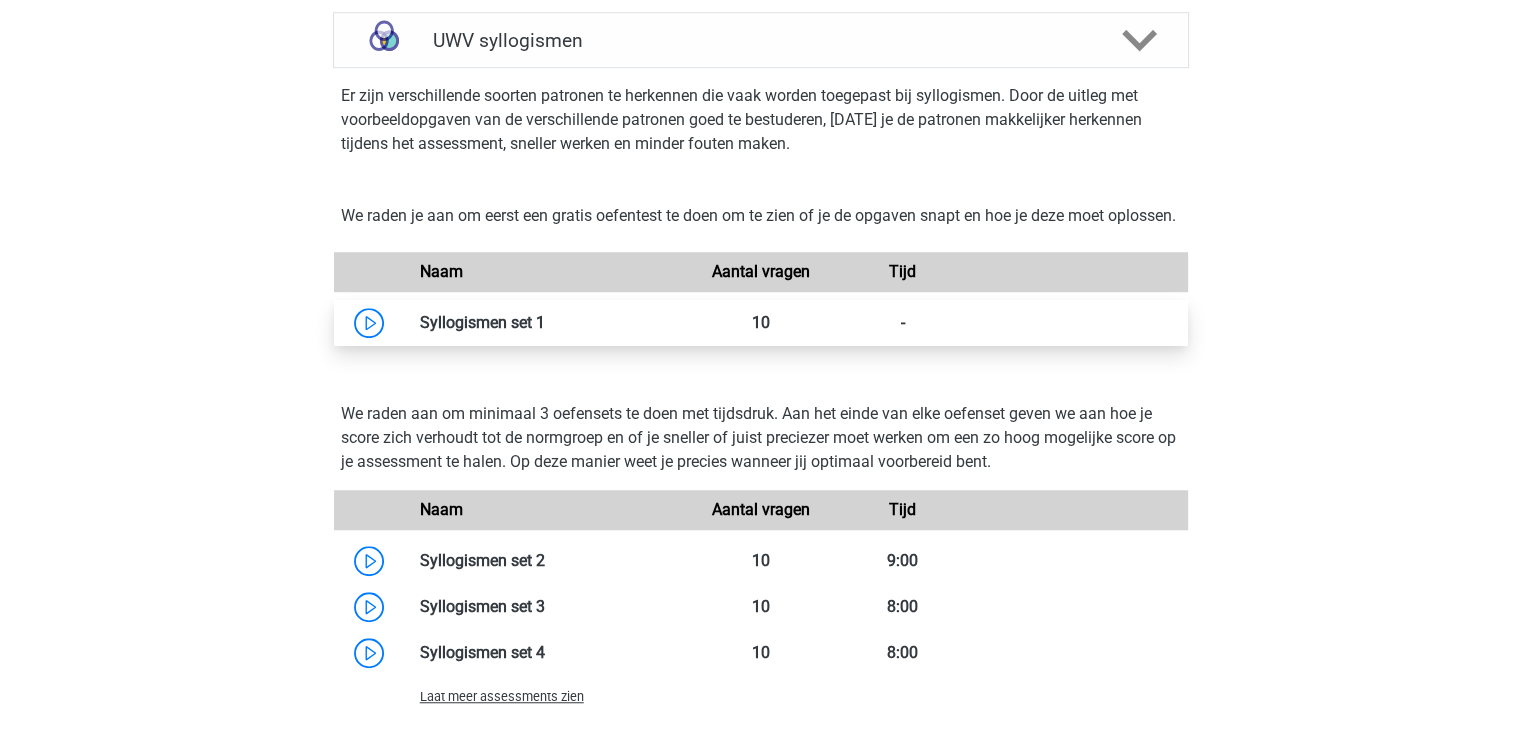 click at bounding box center (545, 322) 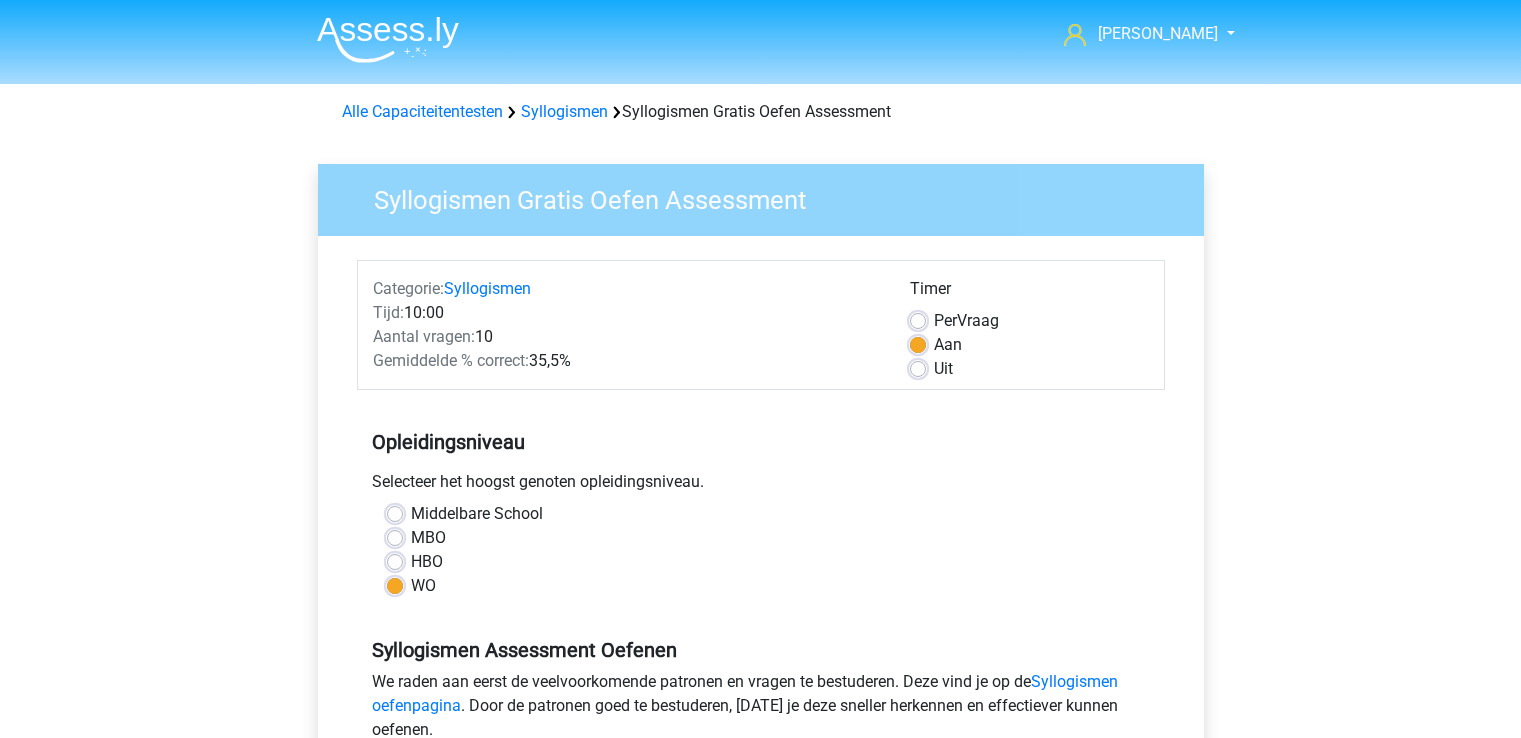 scroll, scrollTop: 0, scrollLeft: 0, axis: both 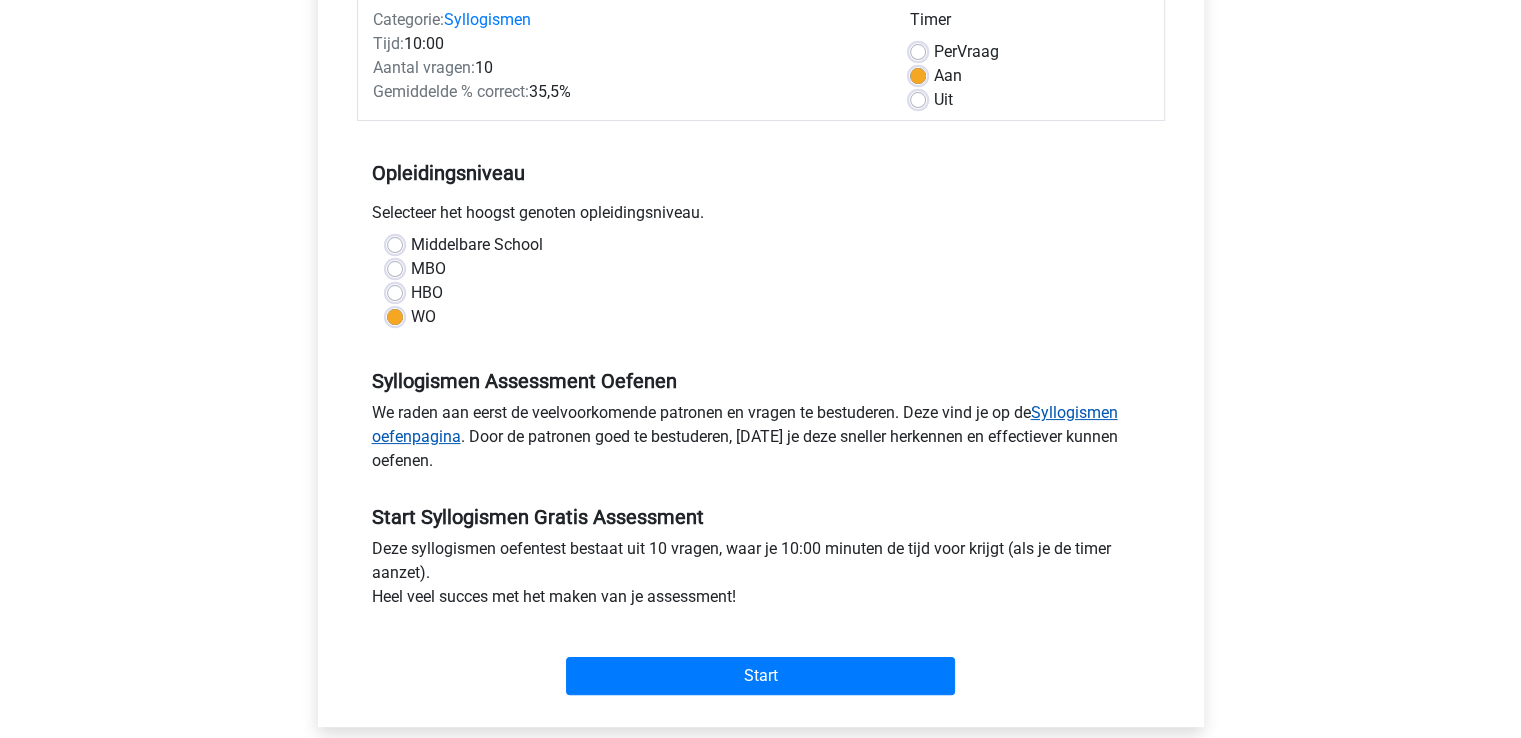 click on "Syllogismen
oefenpagina" at bounding box center (745, 424) 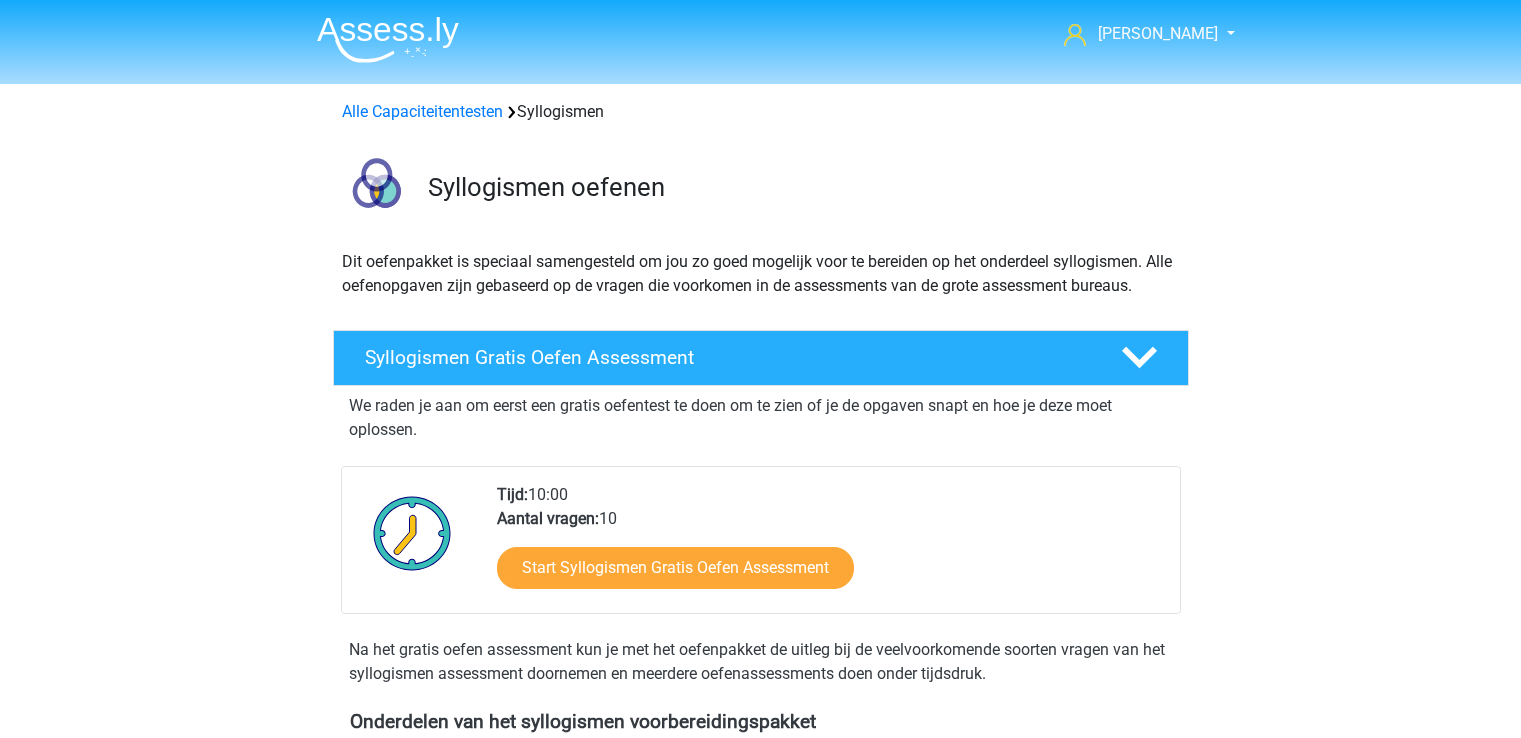 scroll, scrollTop: 0, scrollLeft: 0, axis: both 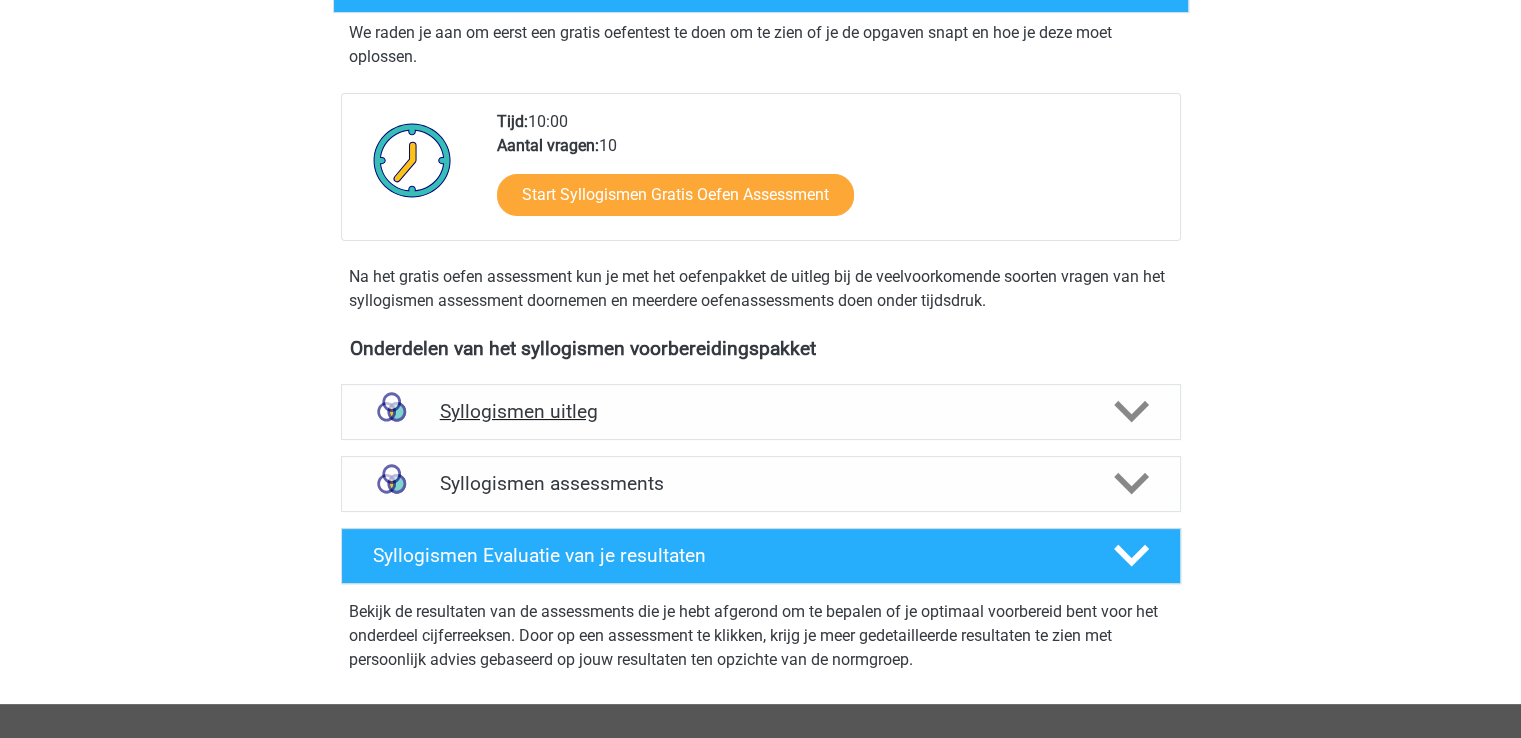 click on "Syllogismen uitleg" at bounding box center (761, 411) 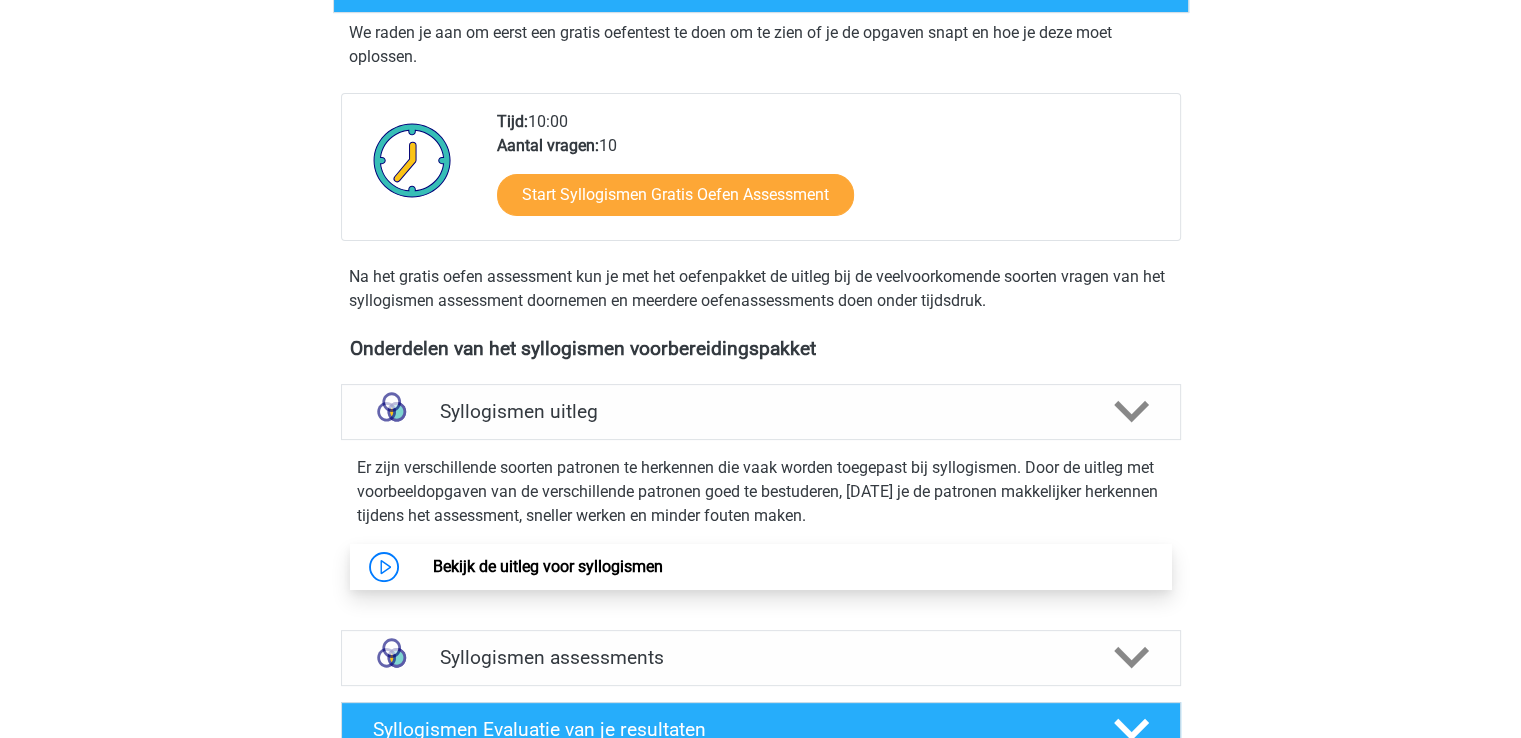 click on "Bekijk de uitleg voor
syllogismen" at bounding box center (548, 566) 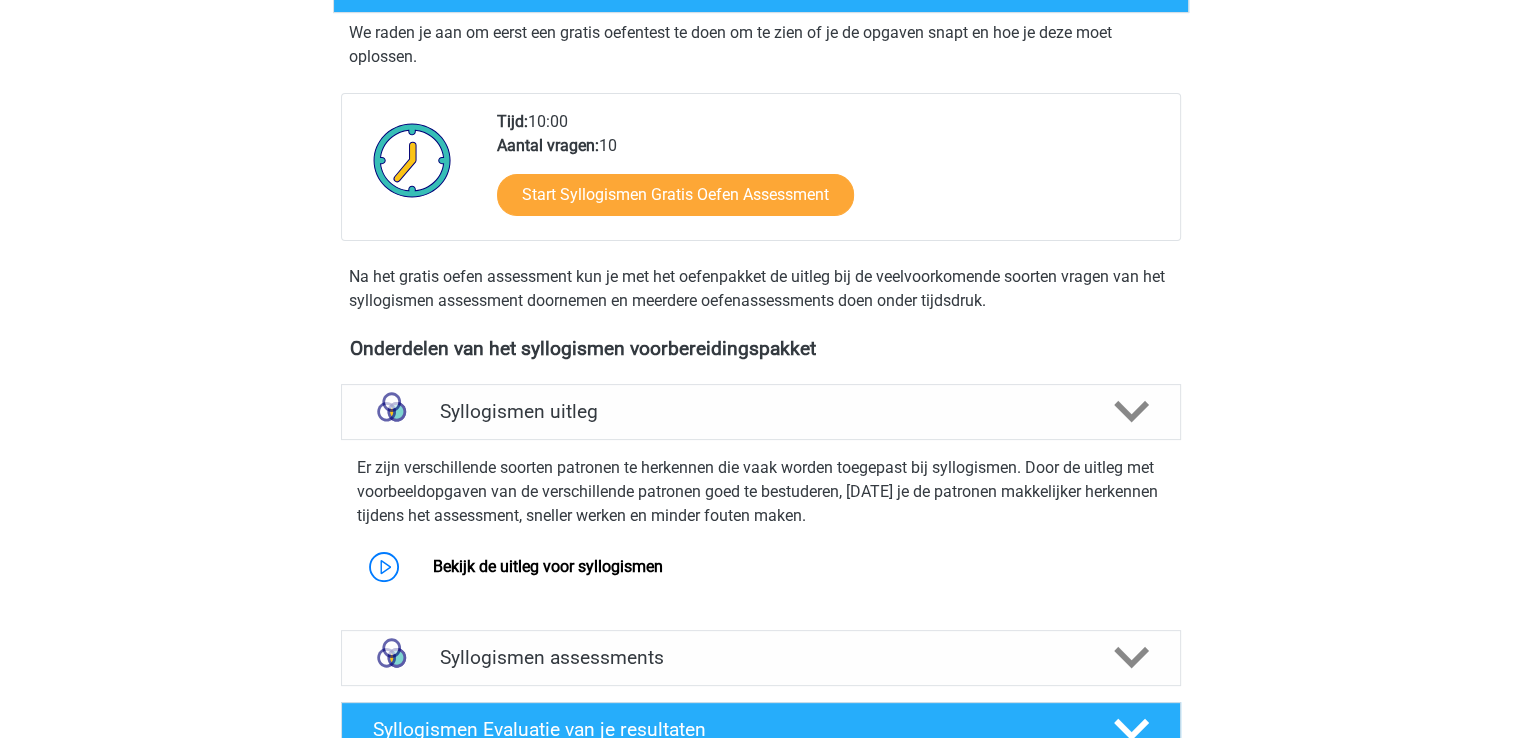 scroll, scrollTop: 0, scrollLeft: 0, axis: both 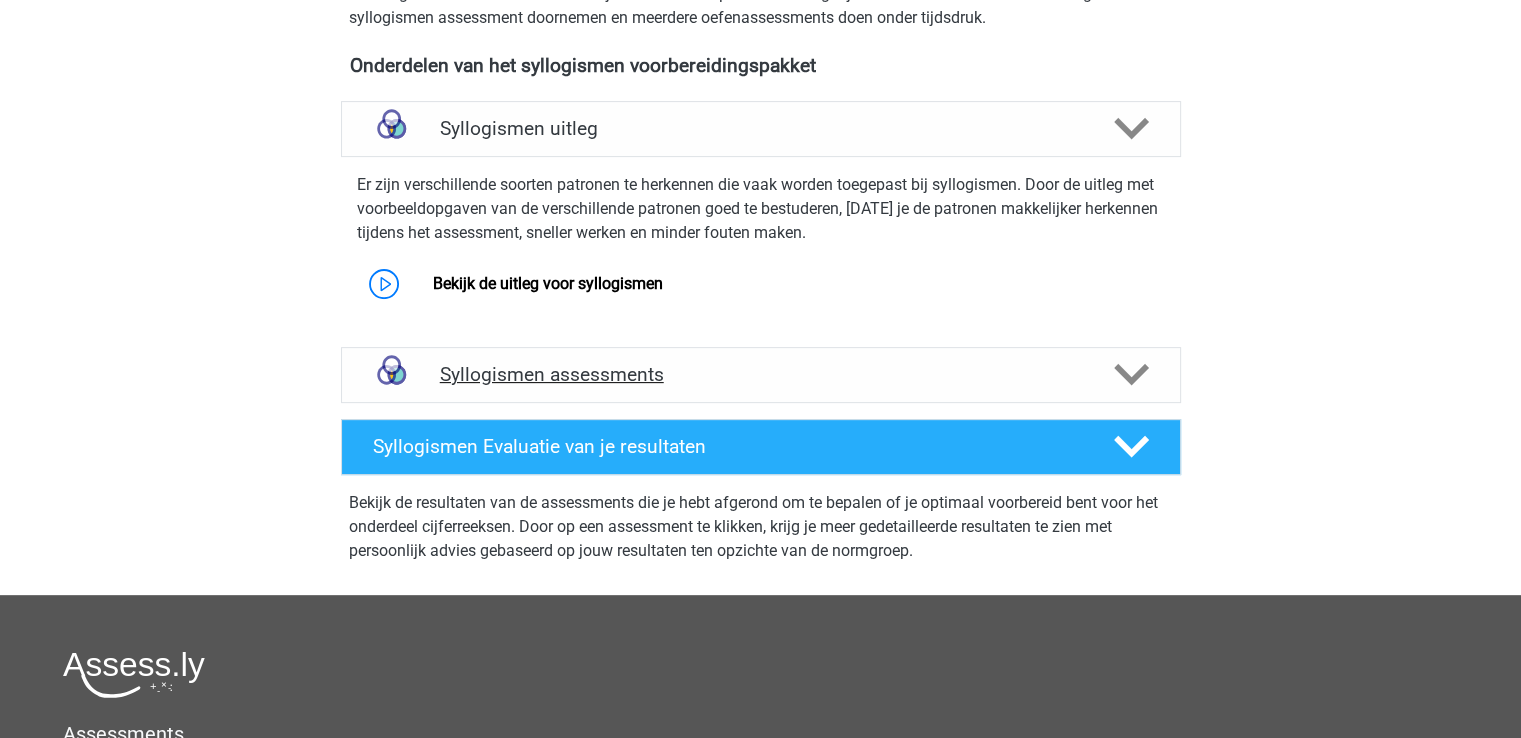 click on "Syllogismen assessments" at bounding box center [761, 374] 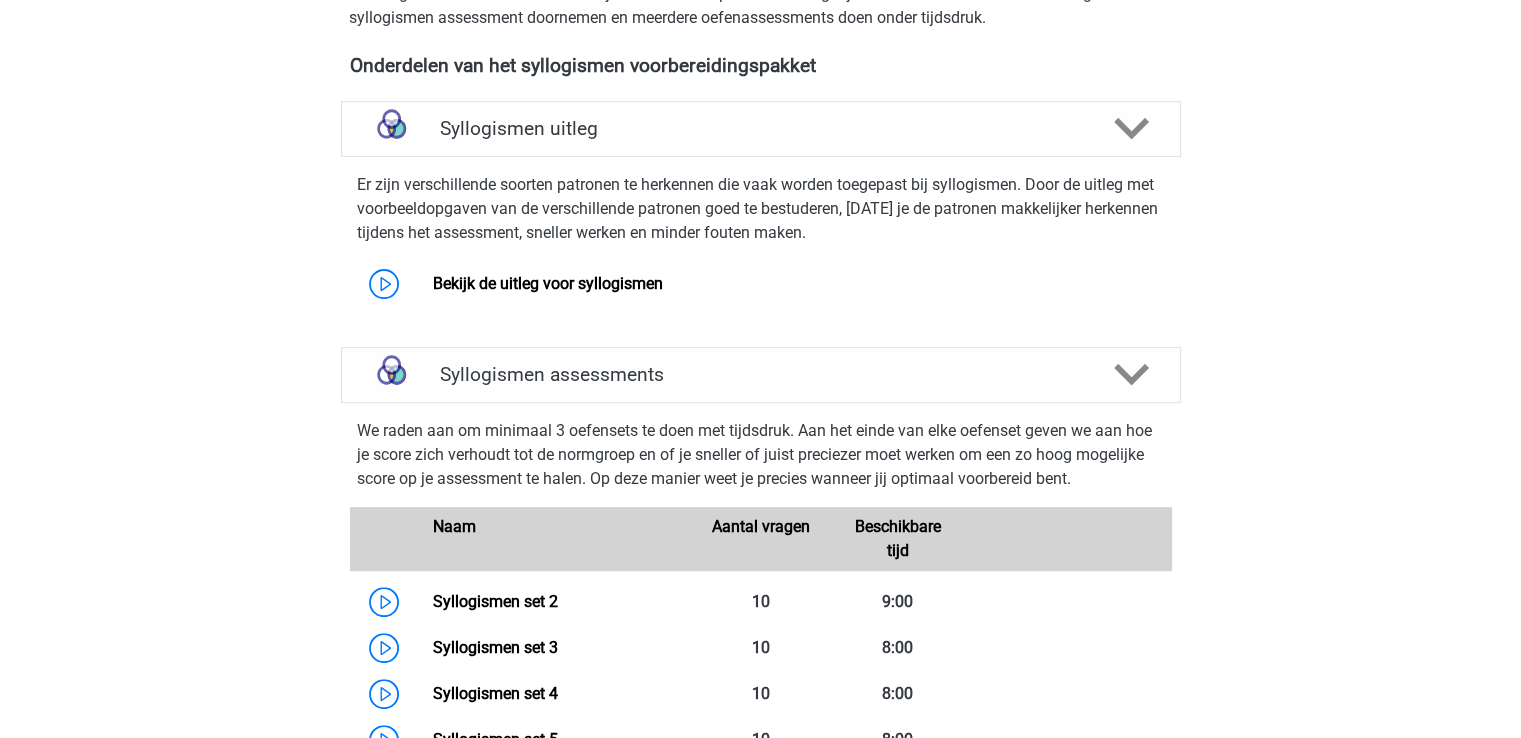 scroll, scrollTop: 0, scrollLeft: 0, axis: both 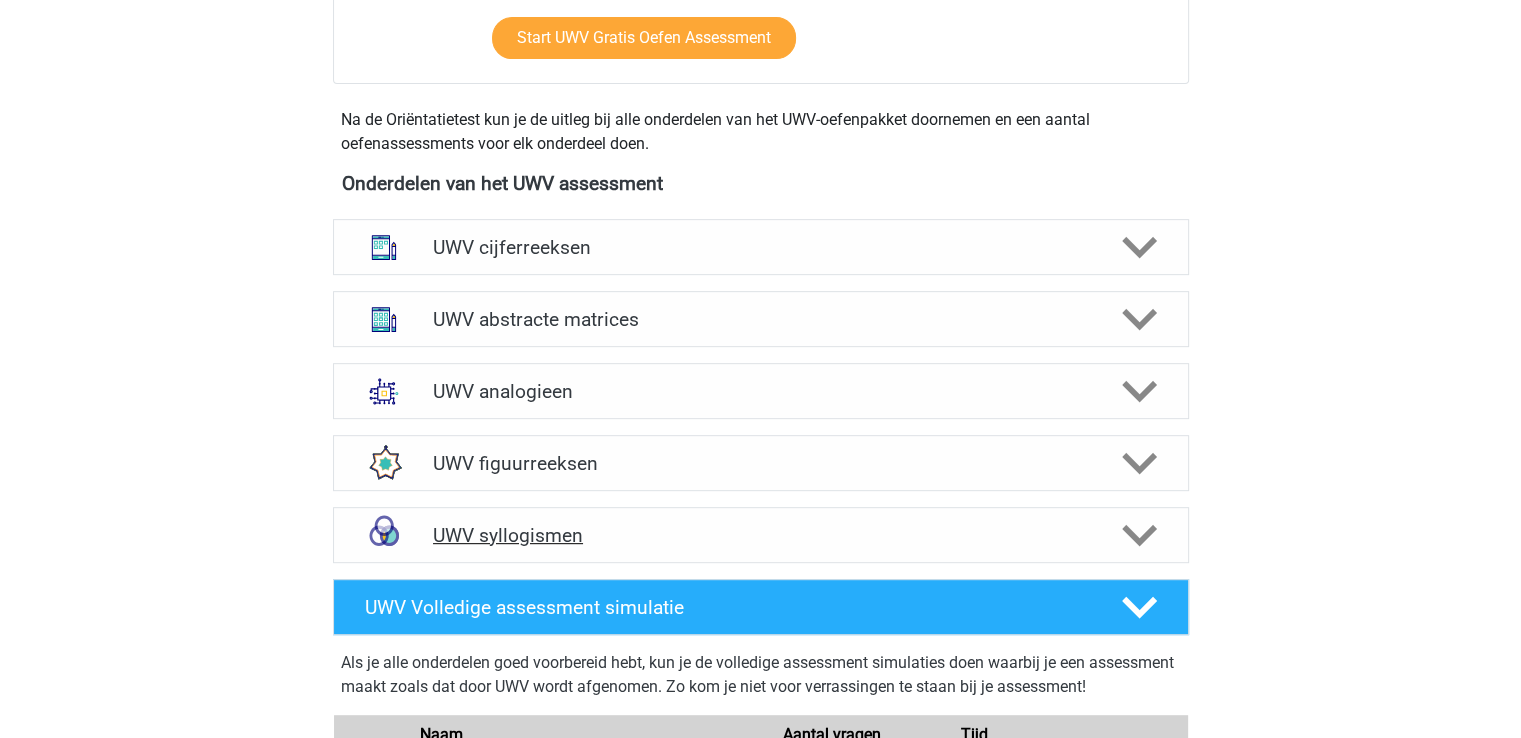 click on "UWV syllogismen" at bounding box center [761, 535] 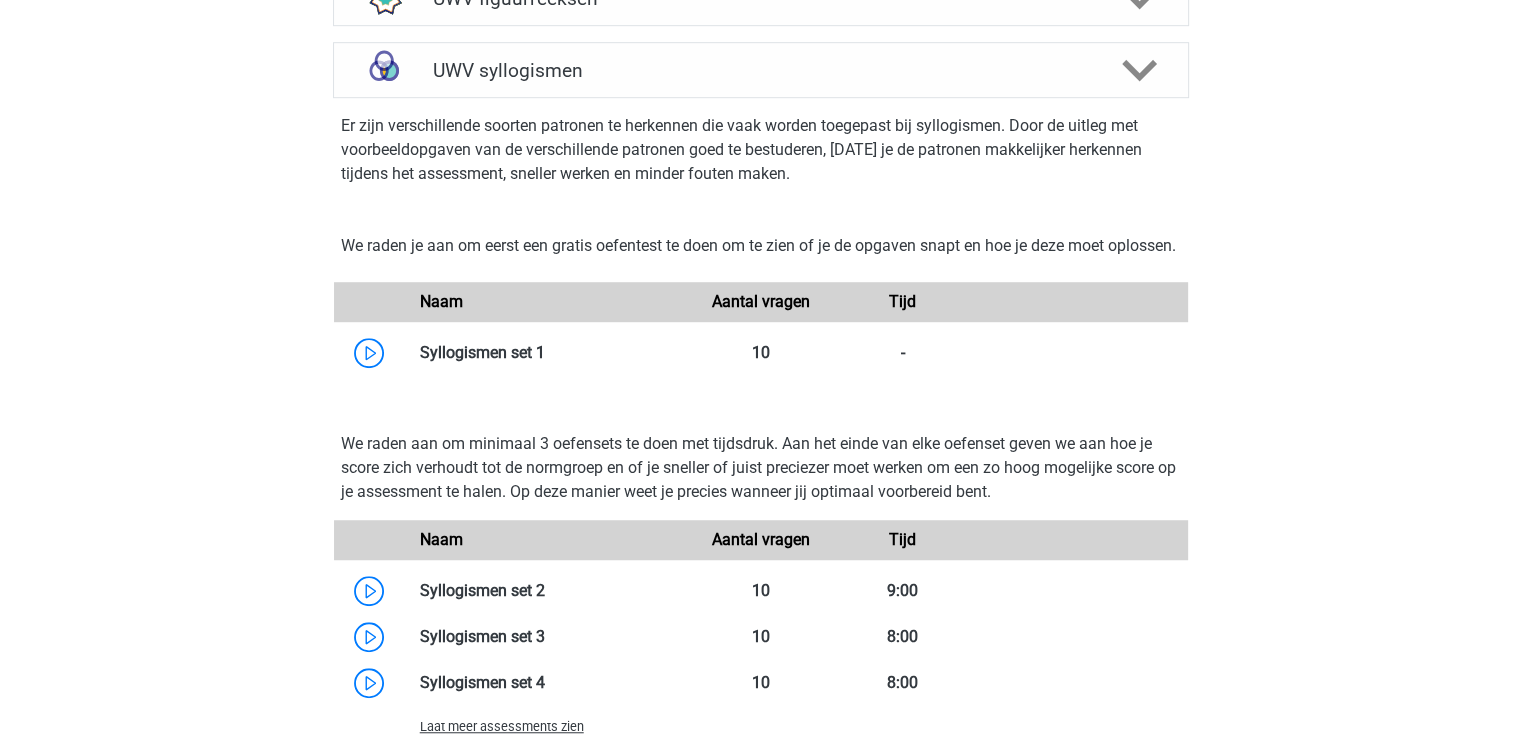 scroll, scrollTop: 1377, scrollLeft: 0, axis: vertical 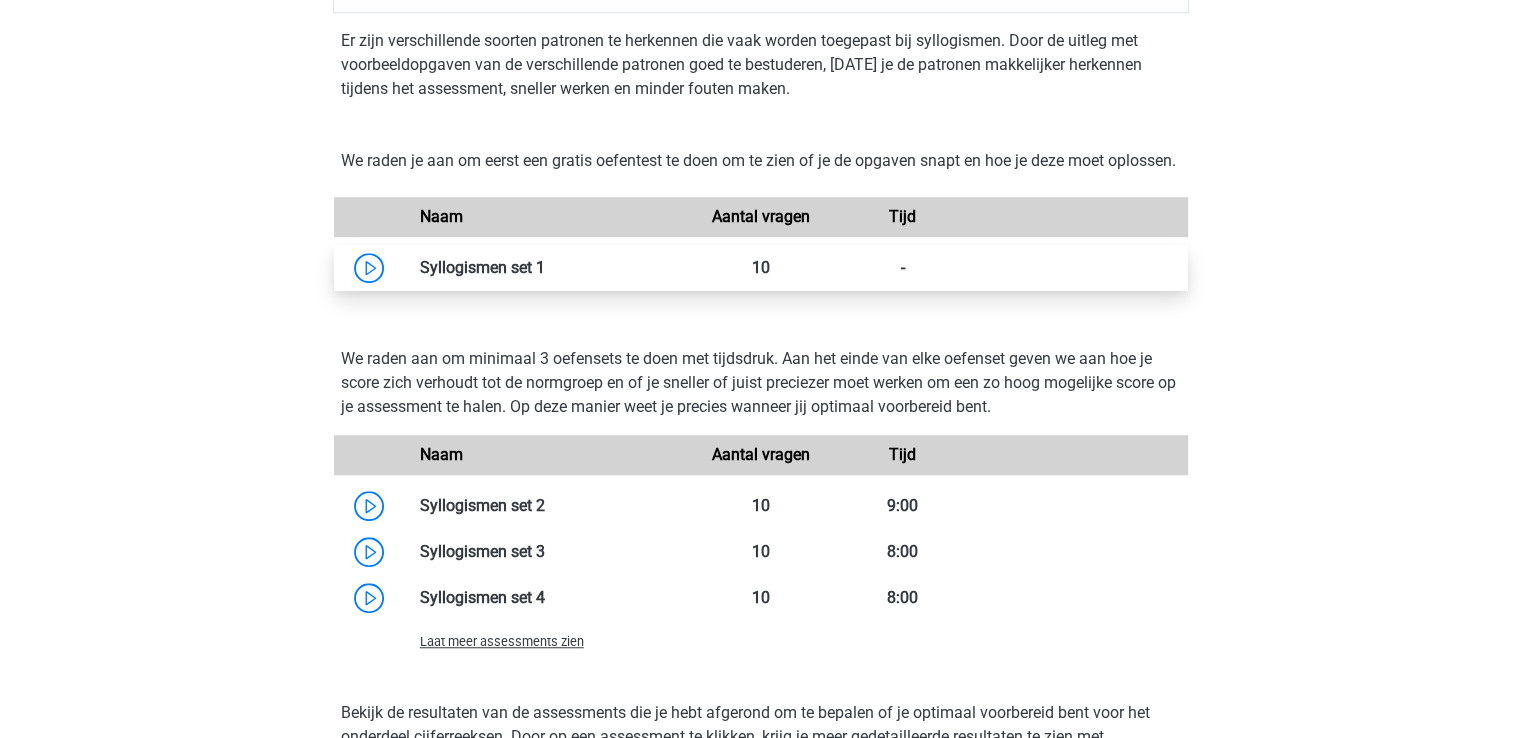click at bounding box center (545, 267) 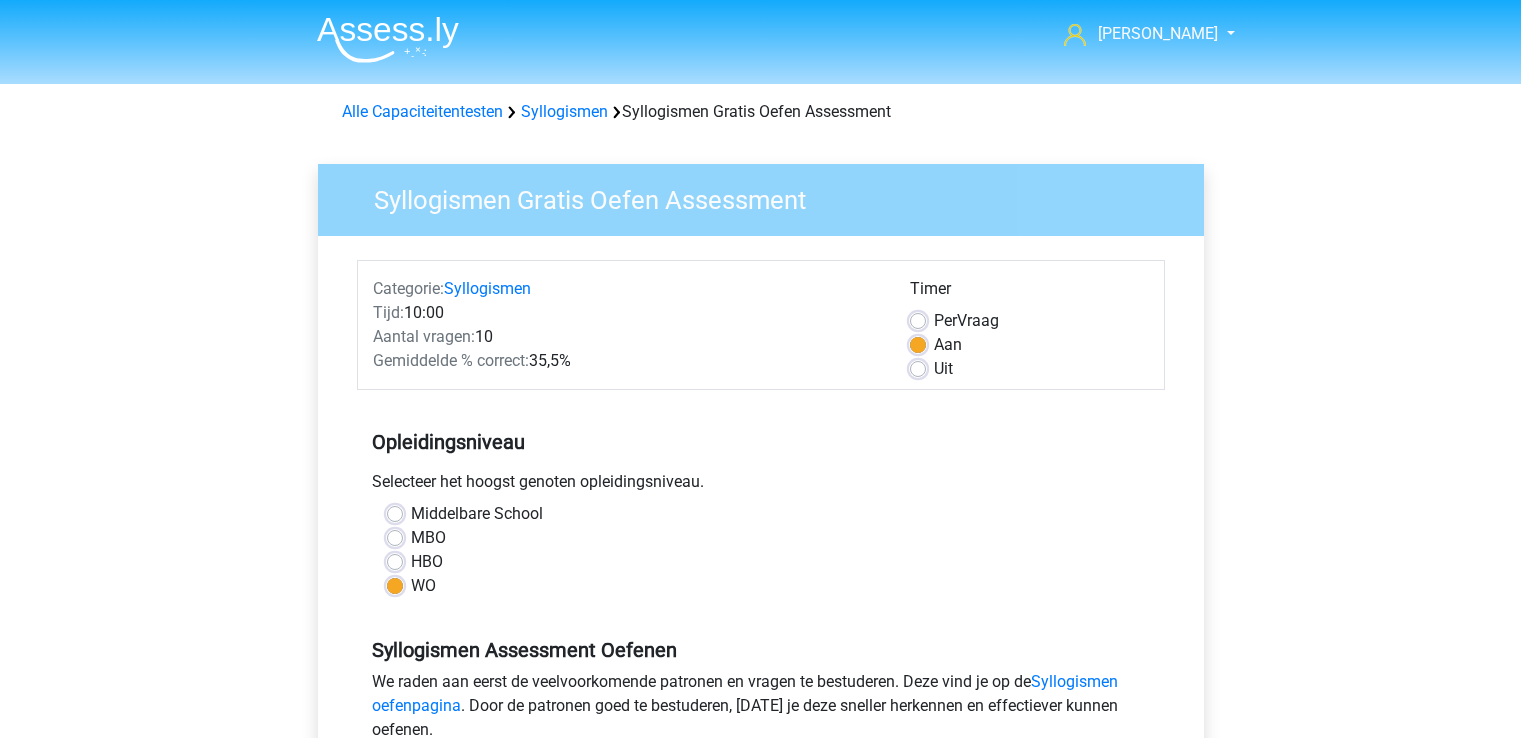 scroll, scrollTop: 0, scrollLeft: 0, axis: both 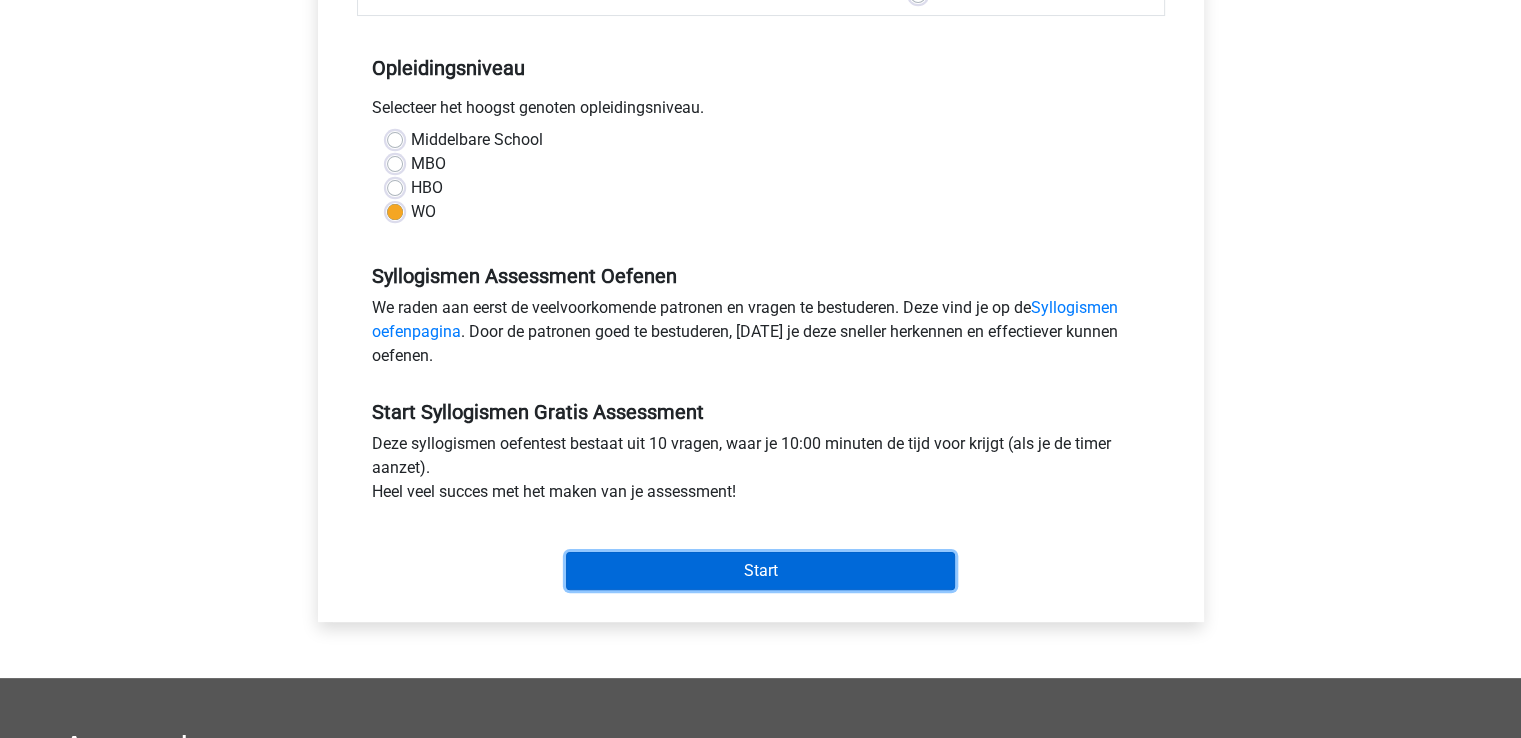 click on "Start" at bounding box center [760, 571] 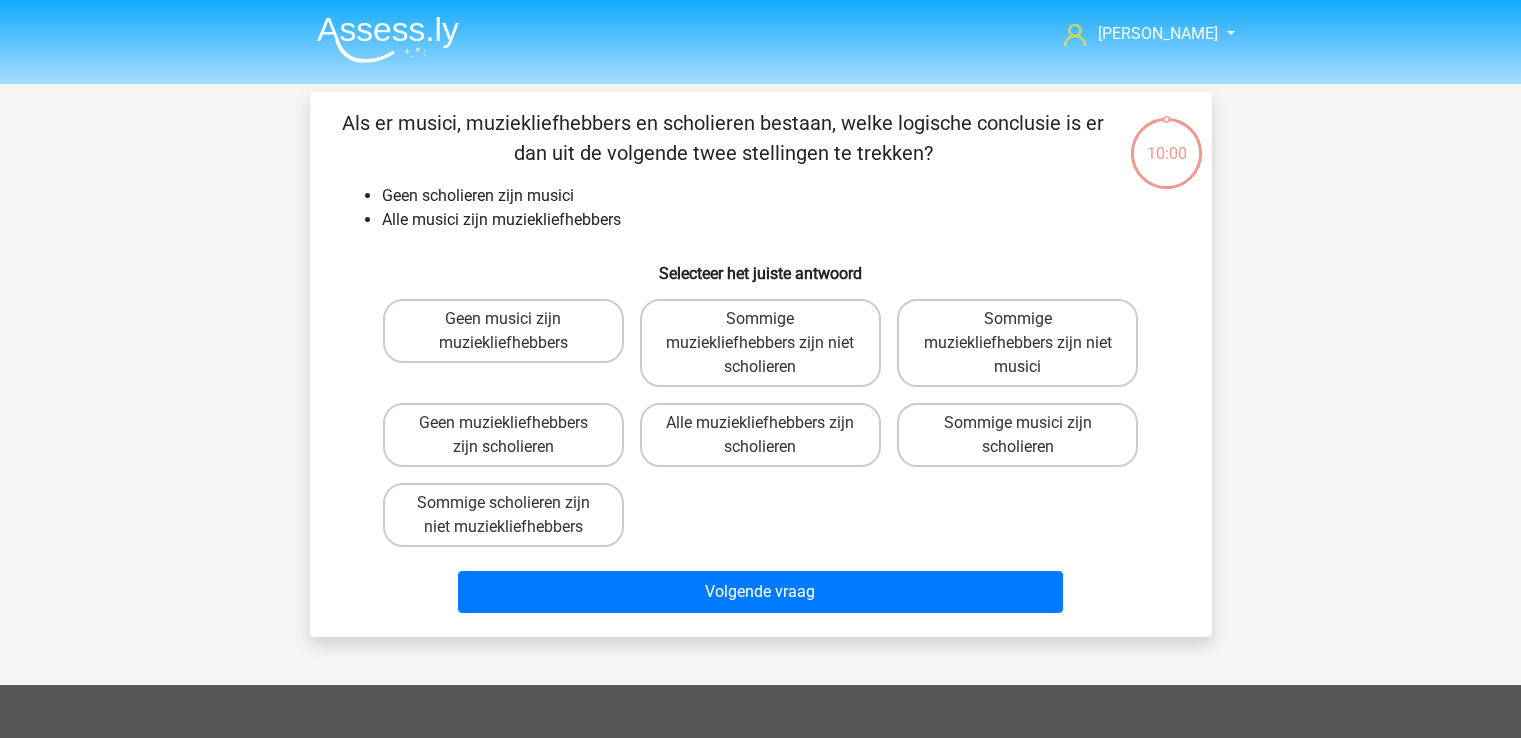 scroll, scrollTop: 0, scrollLeft: 0, axis: both 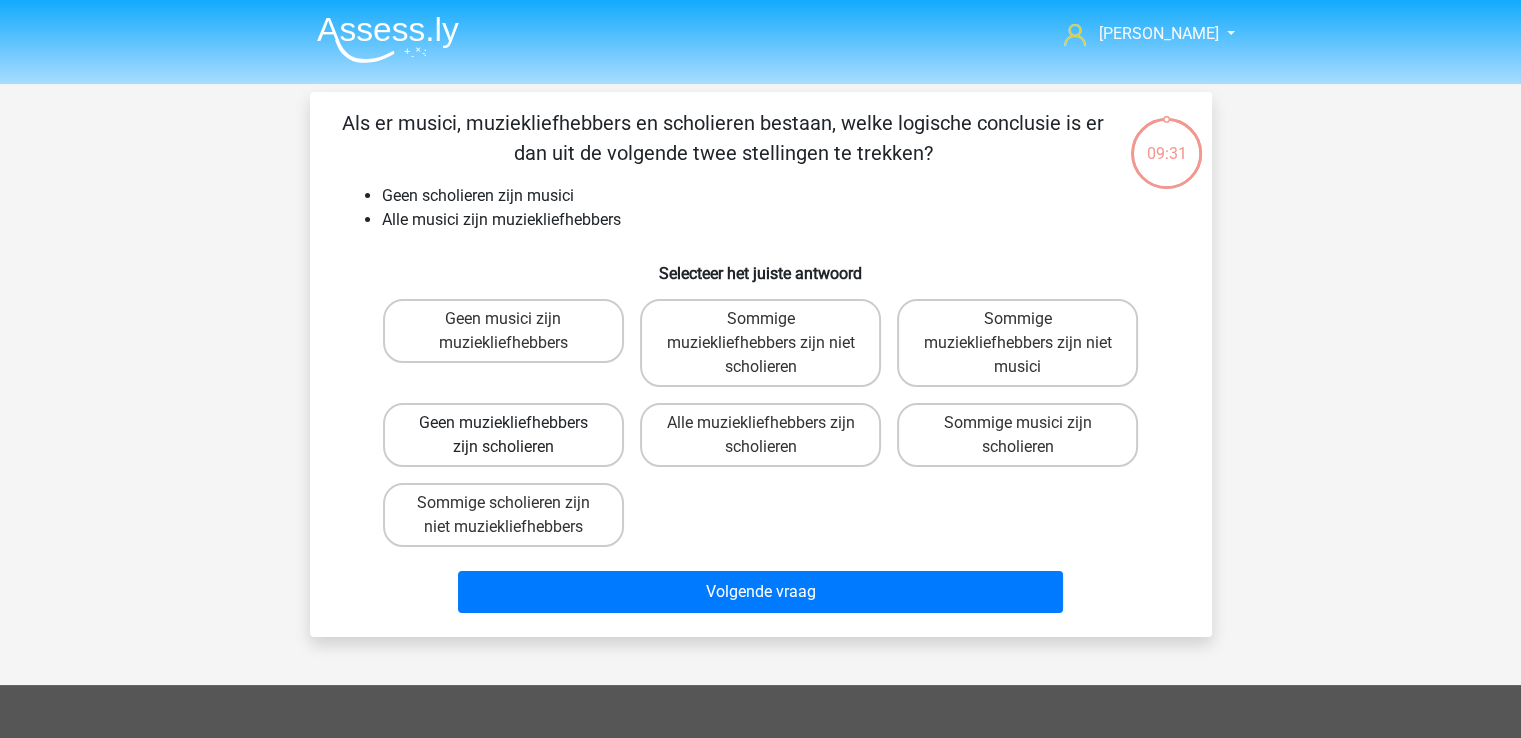 click on "Geen muziekliefhebbers zijn scholieren" at bounding box center (503, 435) 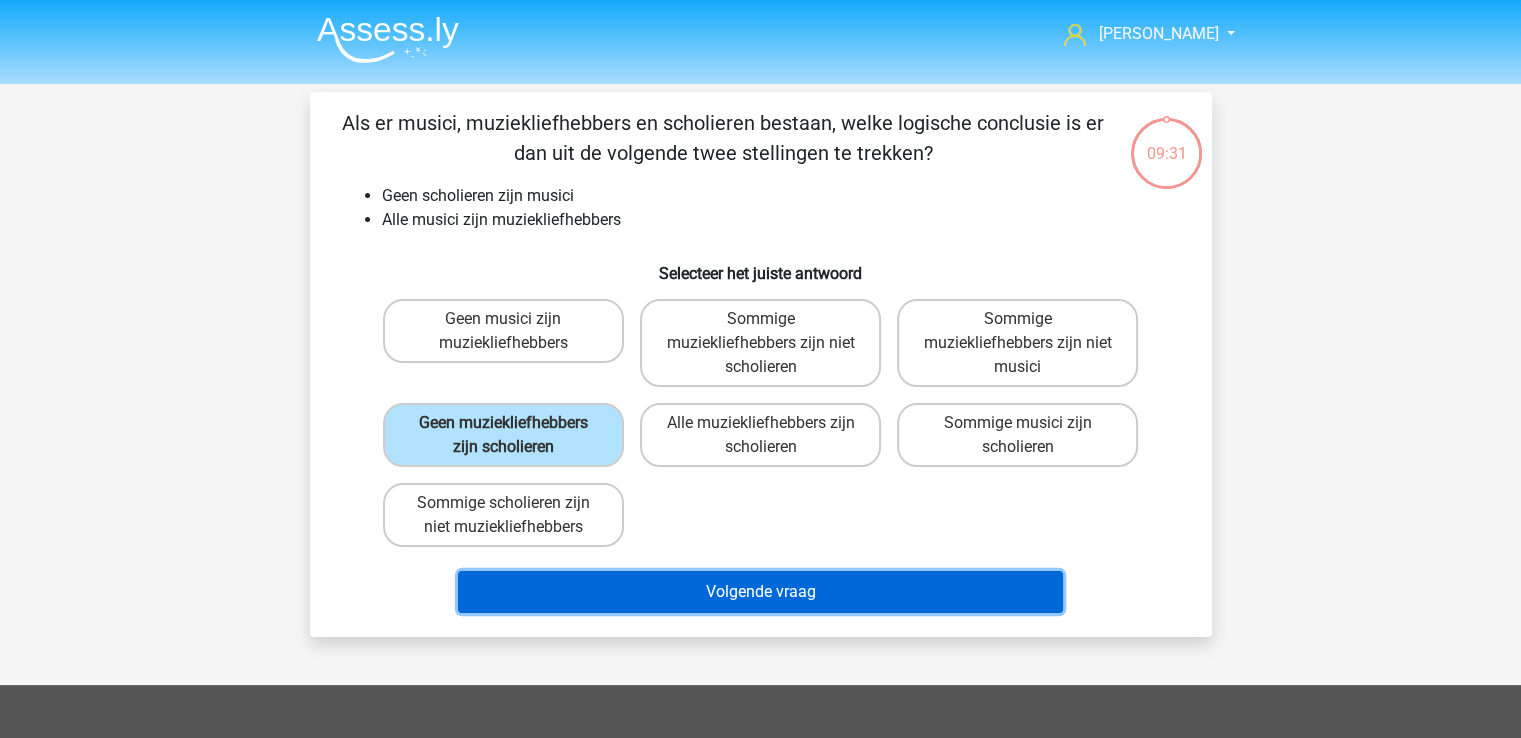click on "Volgende vraag" at bounding box center [760, 592] 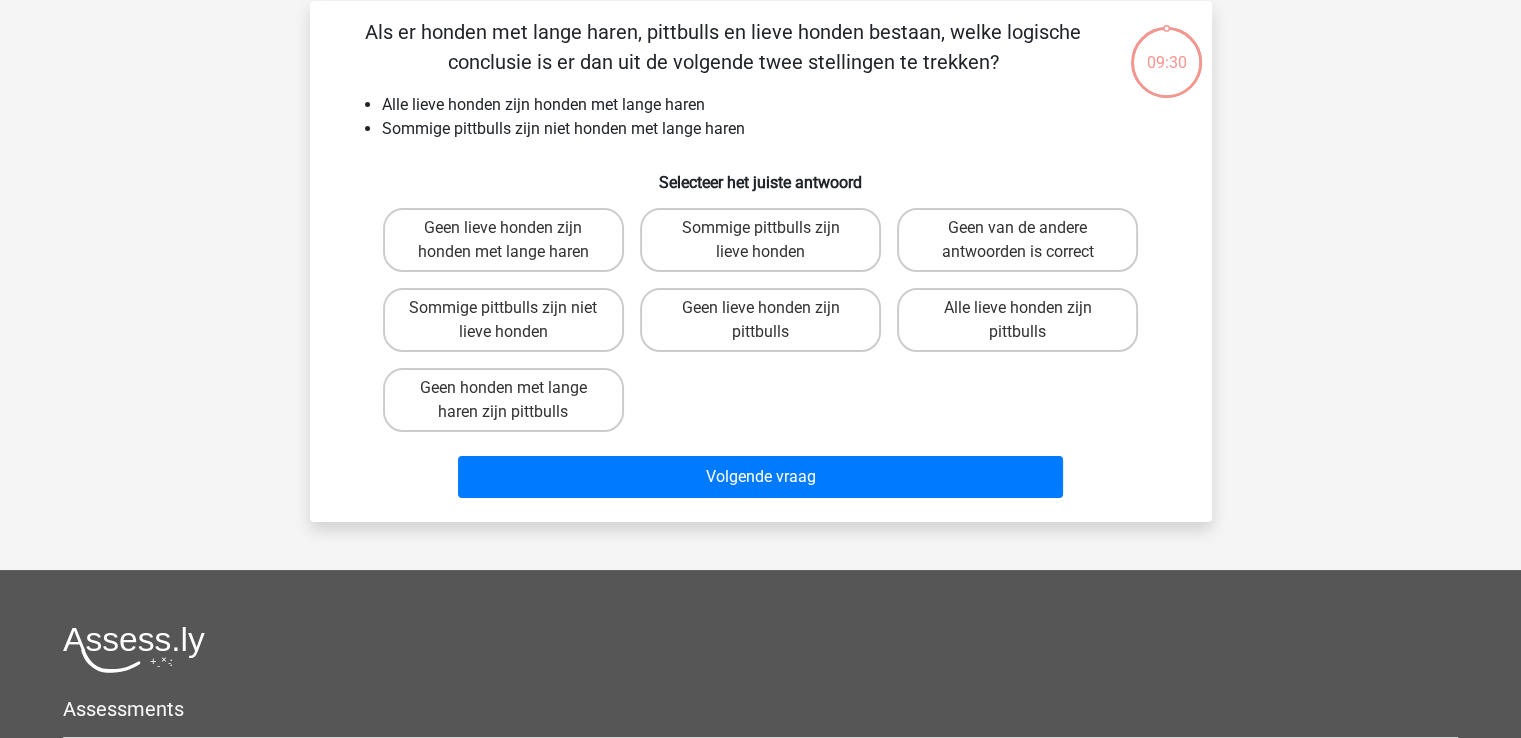 scroll, scrollTop: 92, scrollLeft: 0, axis: vertical 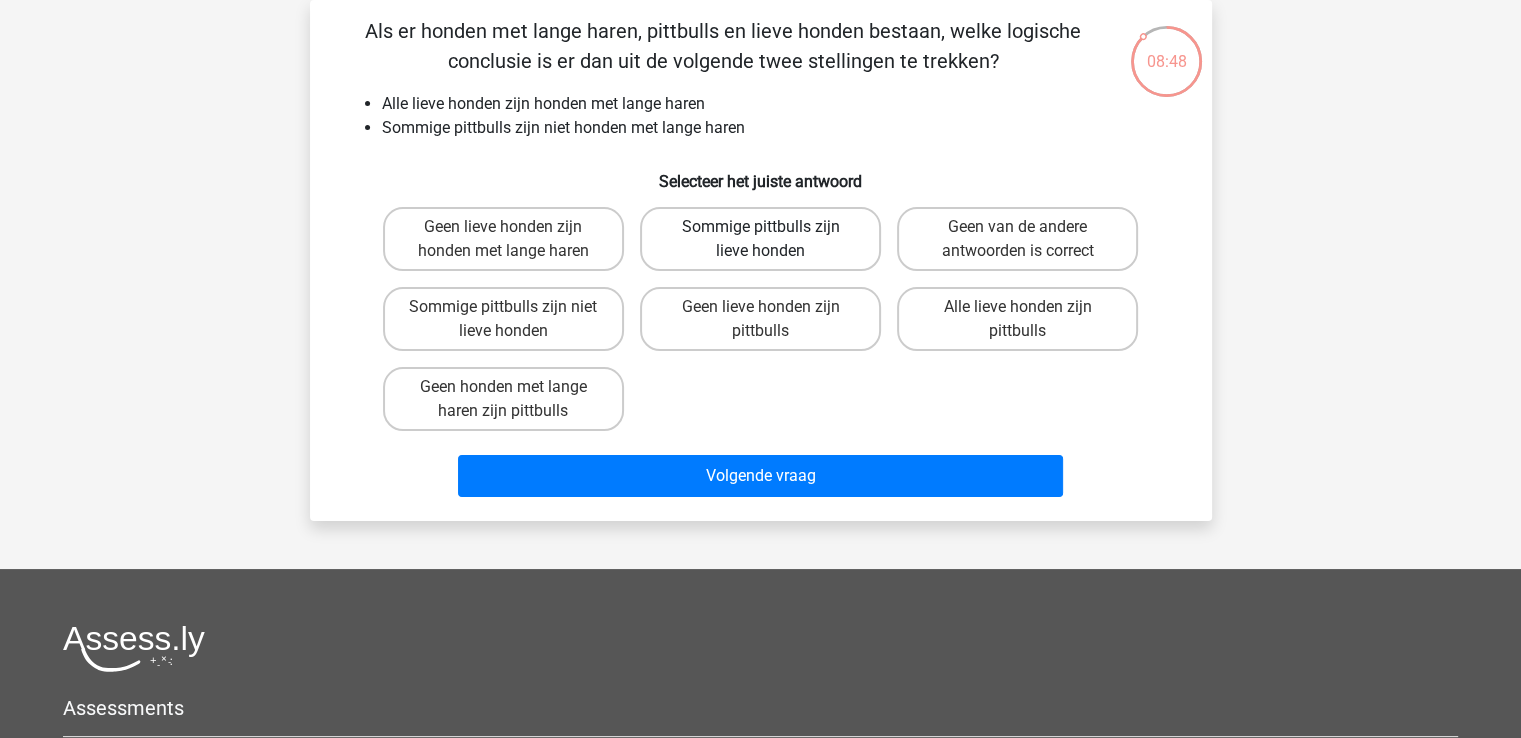 click on "Sommige pittbulls zijn lieve honden" at bounding box center [760, 239] 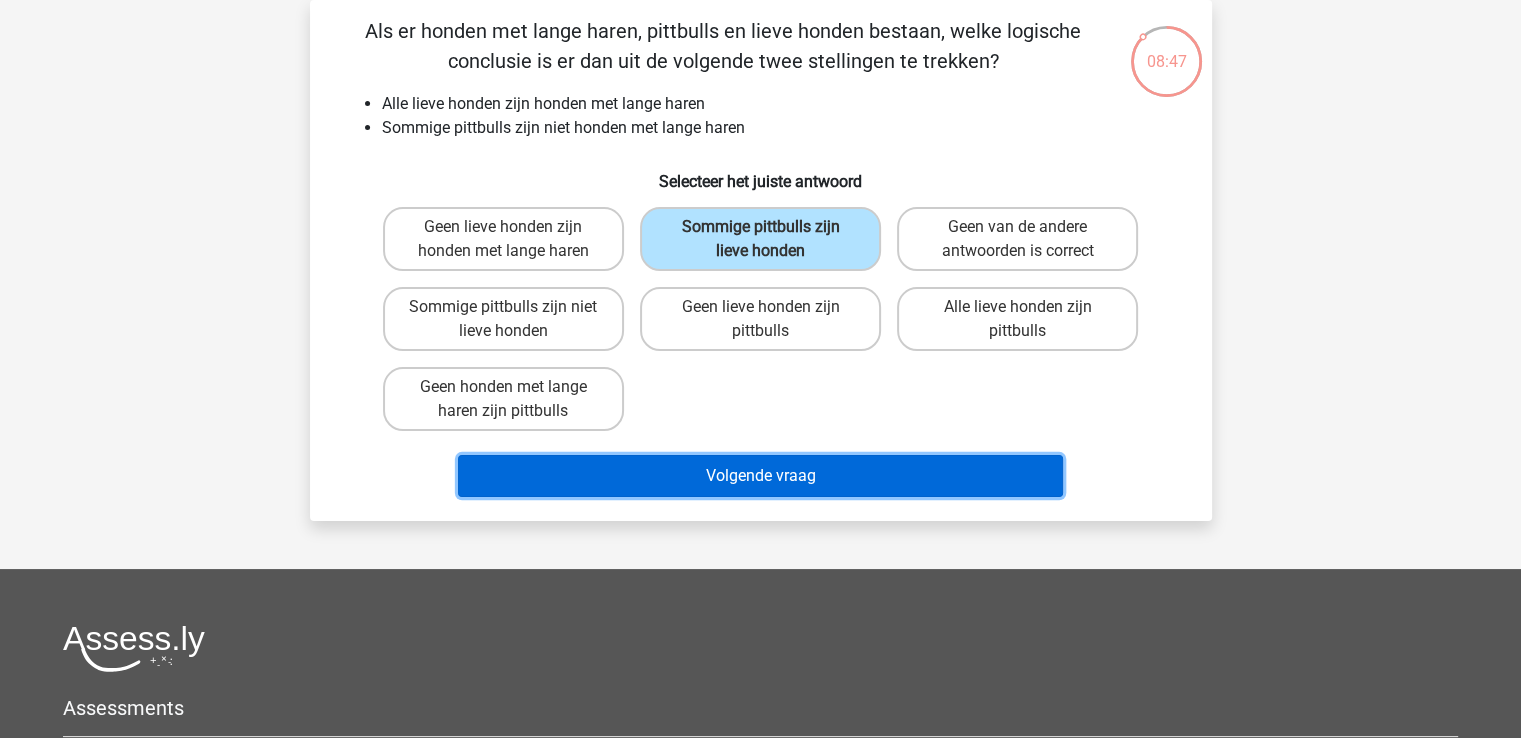 click on "Volgende vraag" at bounding box center [760, 476] 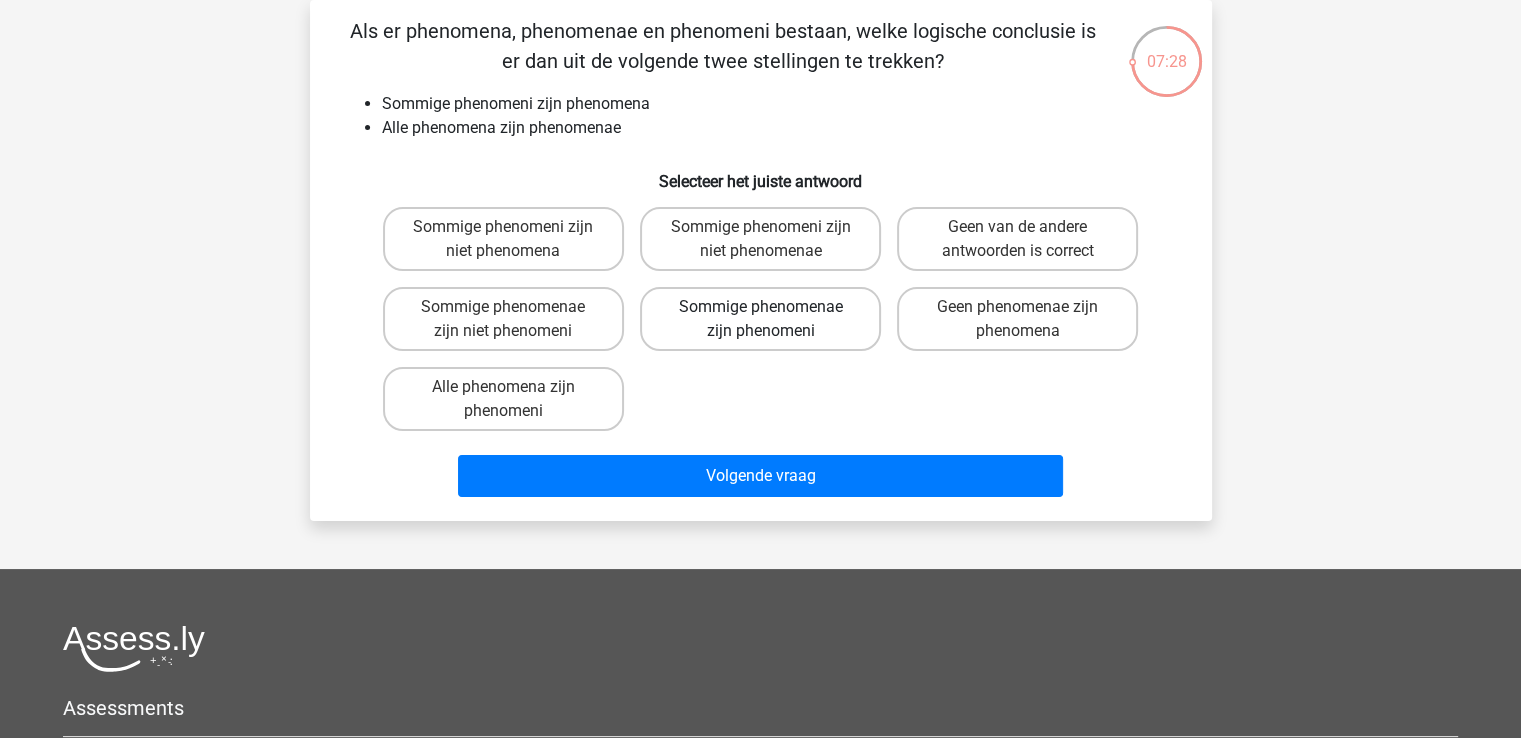 click on "Sommige phenomenae zijn phenomeni" at bounding box center [760, 319] 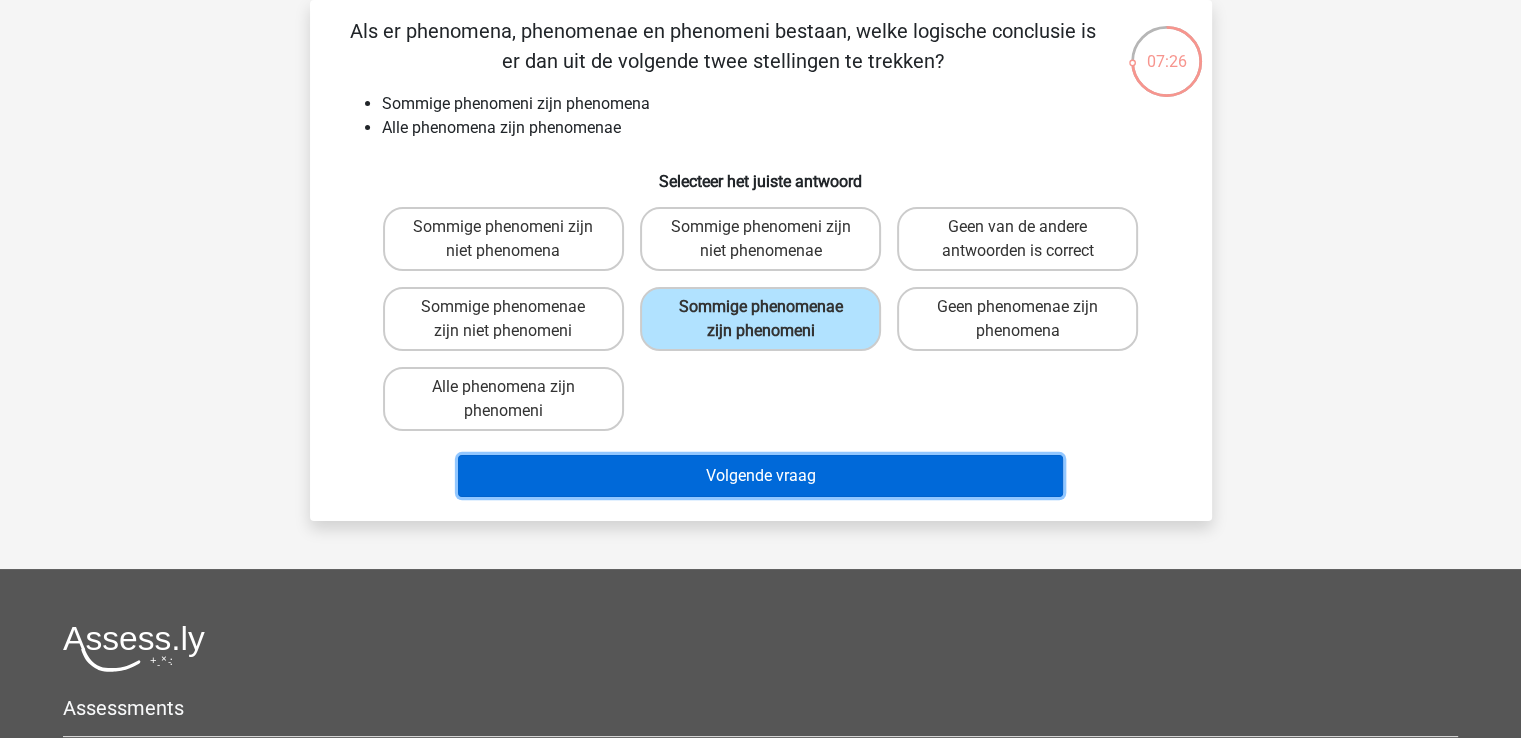 click on "Volgende vraag" at bounding box center [760, 476] 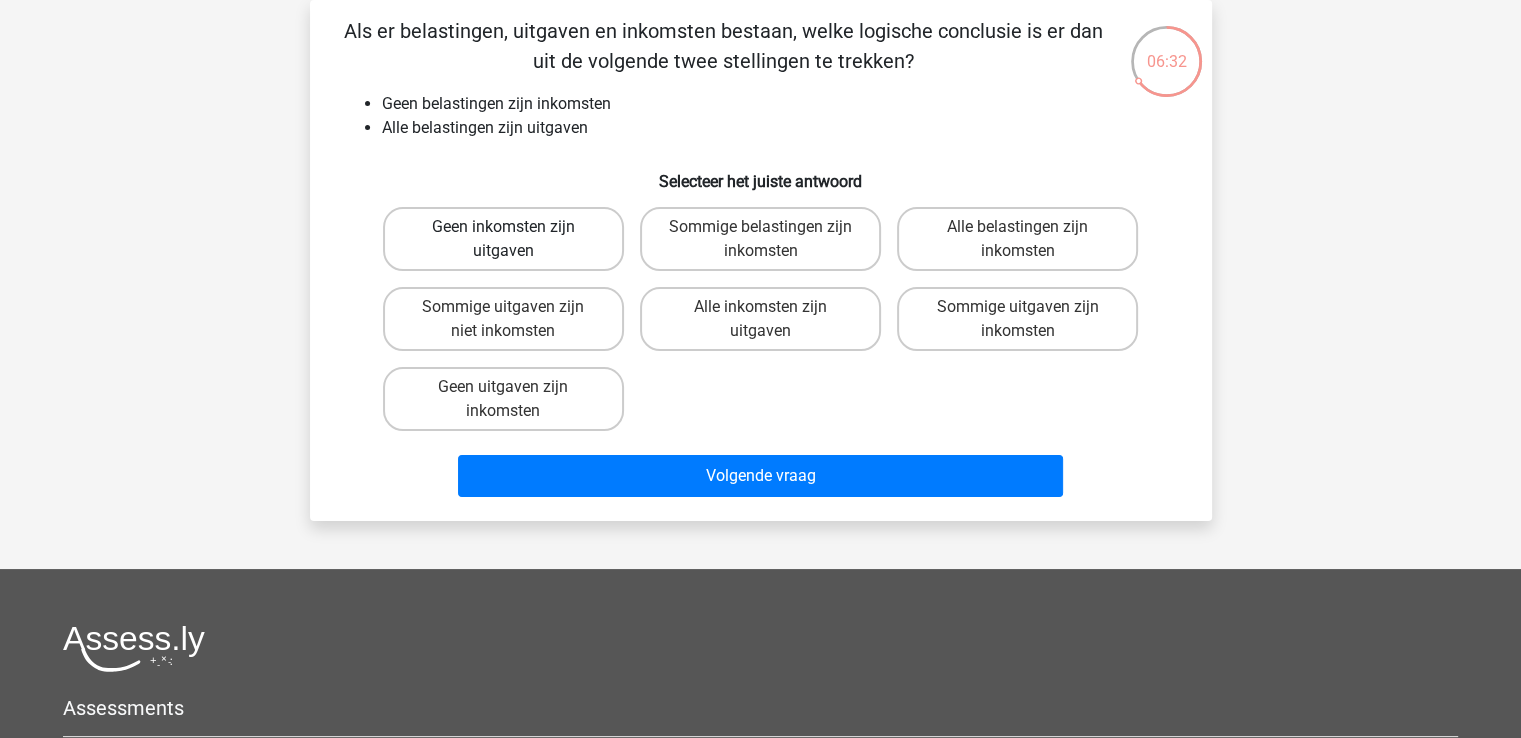 click on "Geen inkomsten zijn uitgaven" at bounding box center [503, 239] 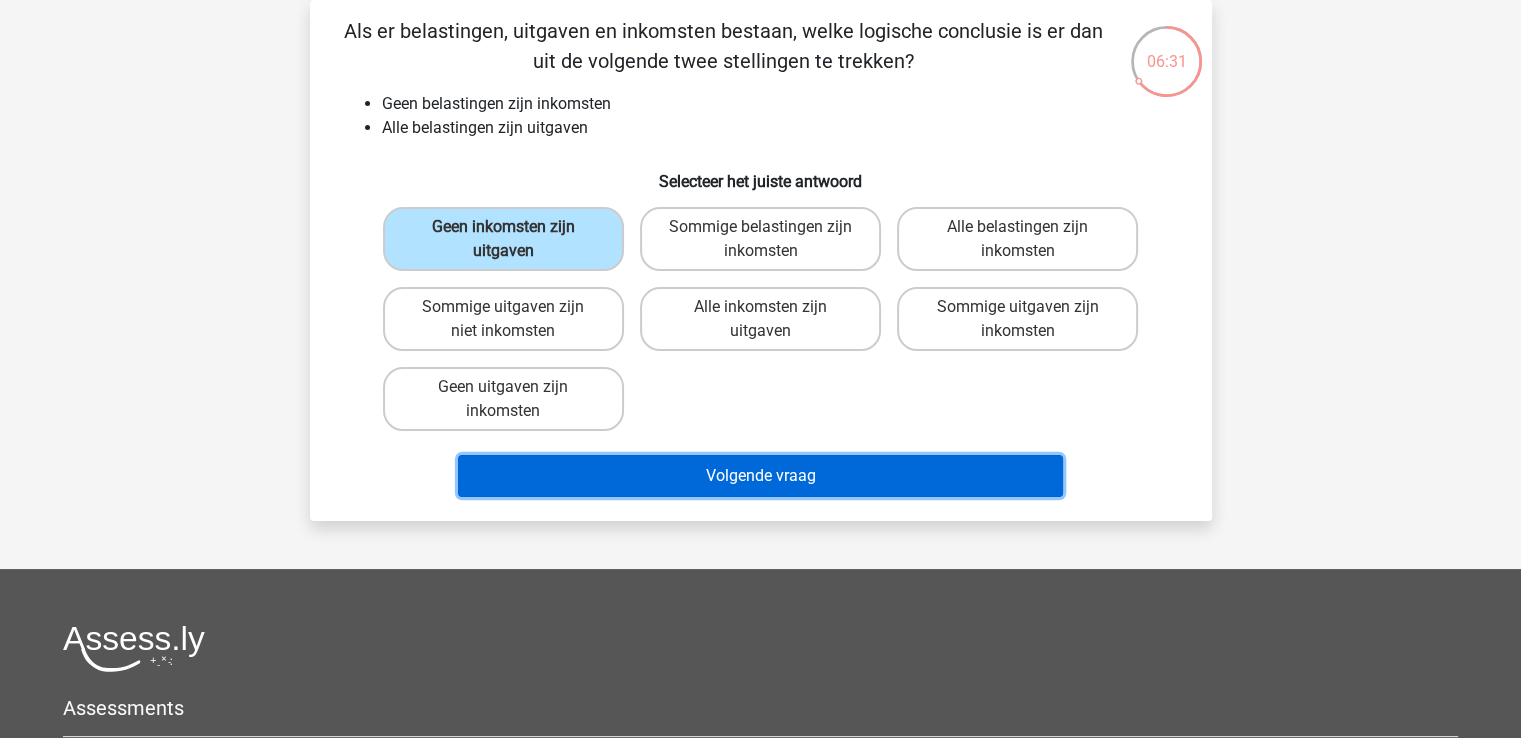 click on "Volgende vraag" at bounding box center [760, 476] 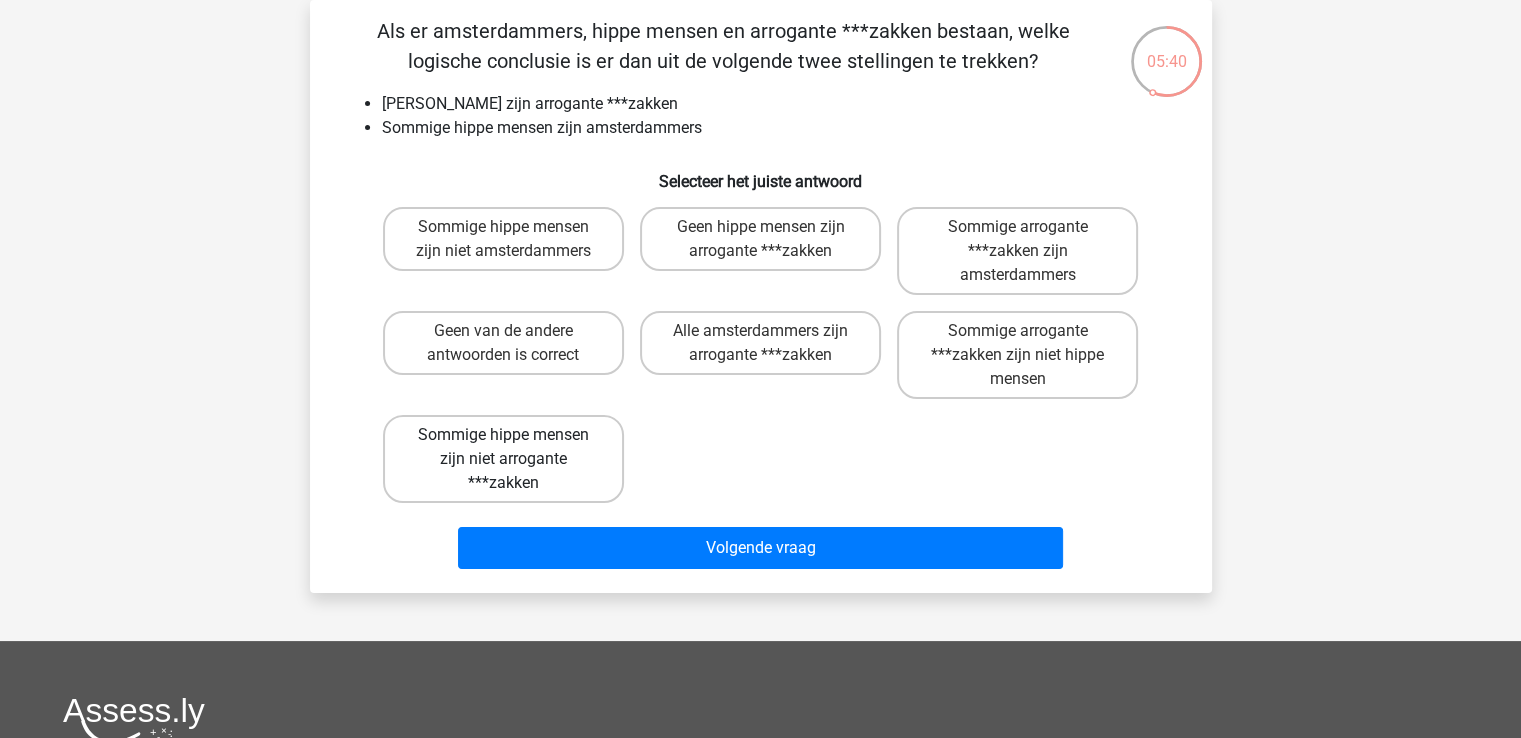 click on "Sommige hippe mensen zijn niet arrogante ***zakken" at bounding box center [503, 459] 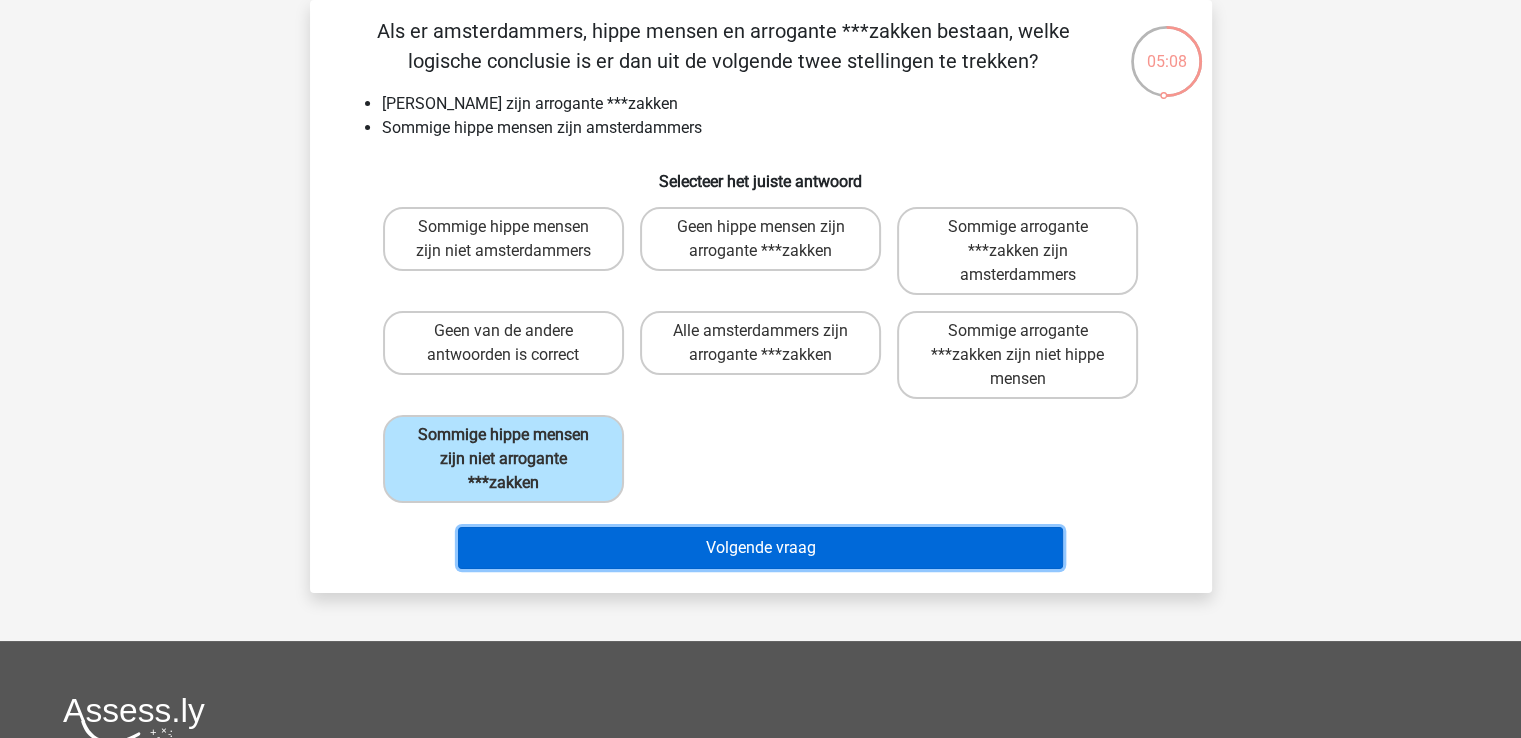 click on "Volgende vraag" at bounding box center [760, 548] 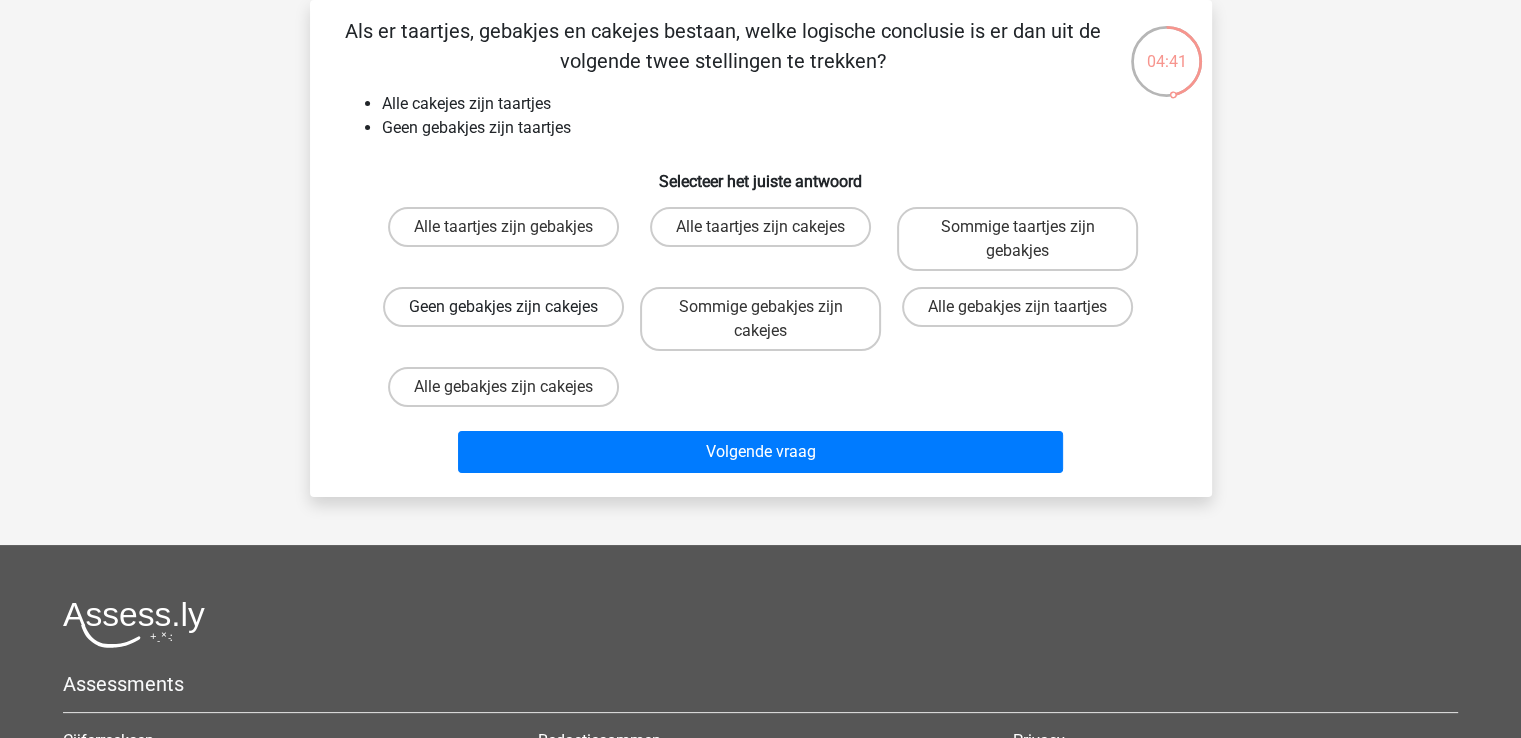 click on "Geen gebakjes zijn cakejes" at bounding box center (503, 307) 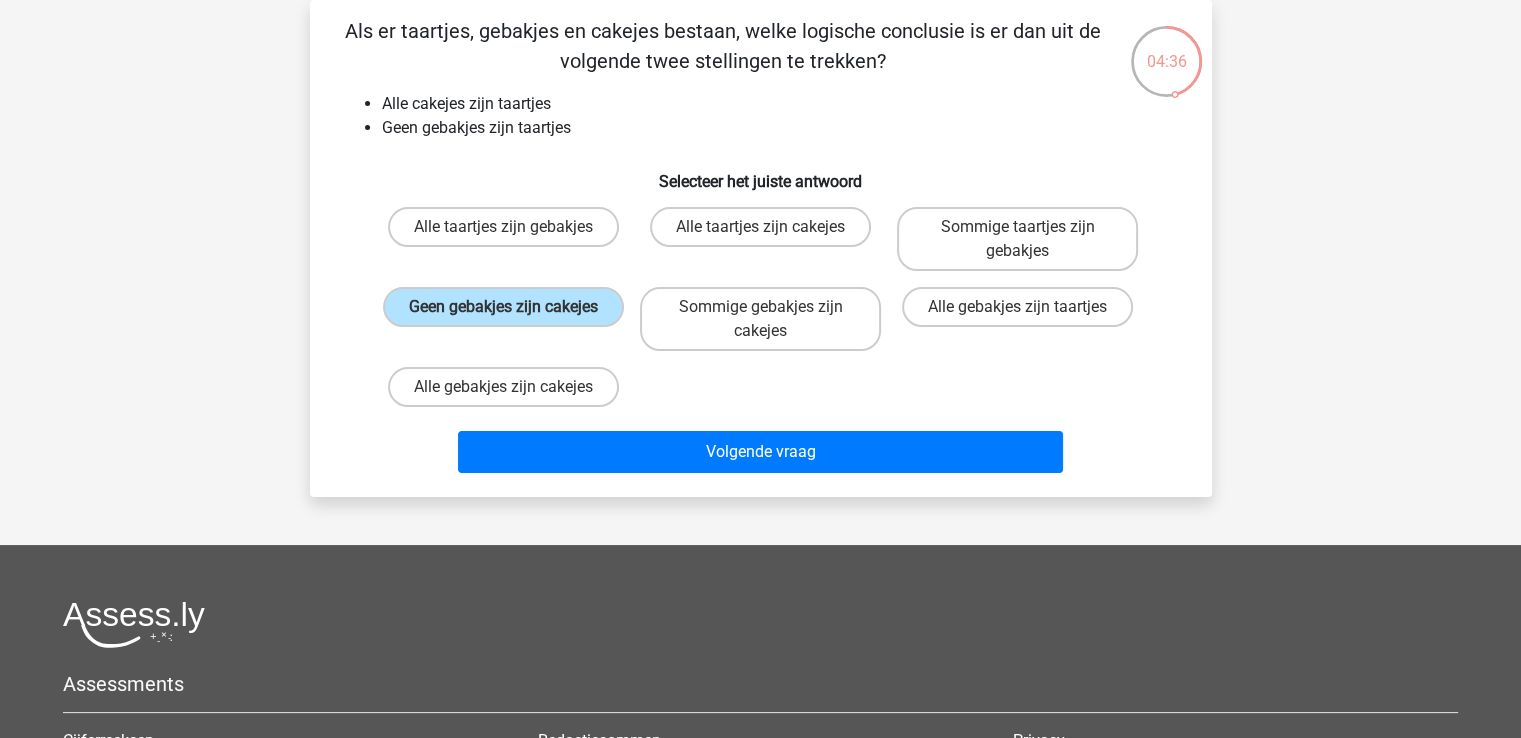 click on "Volgende vraag" at bounding box center (761, 456) 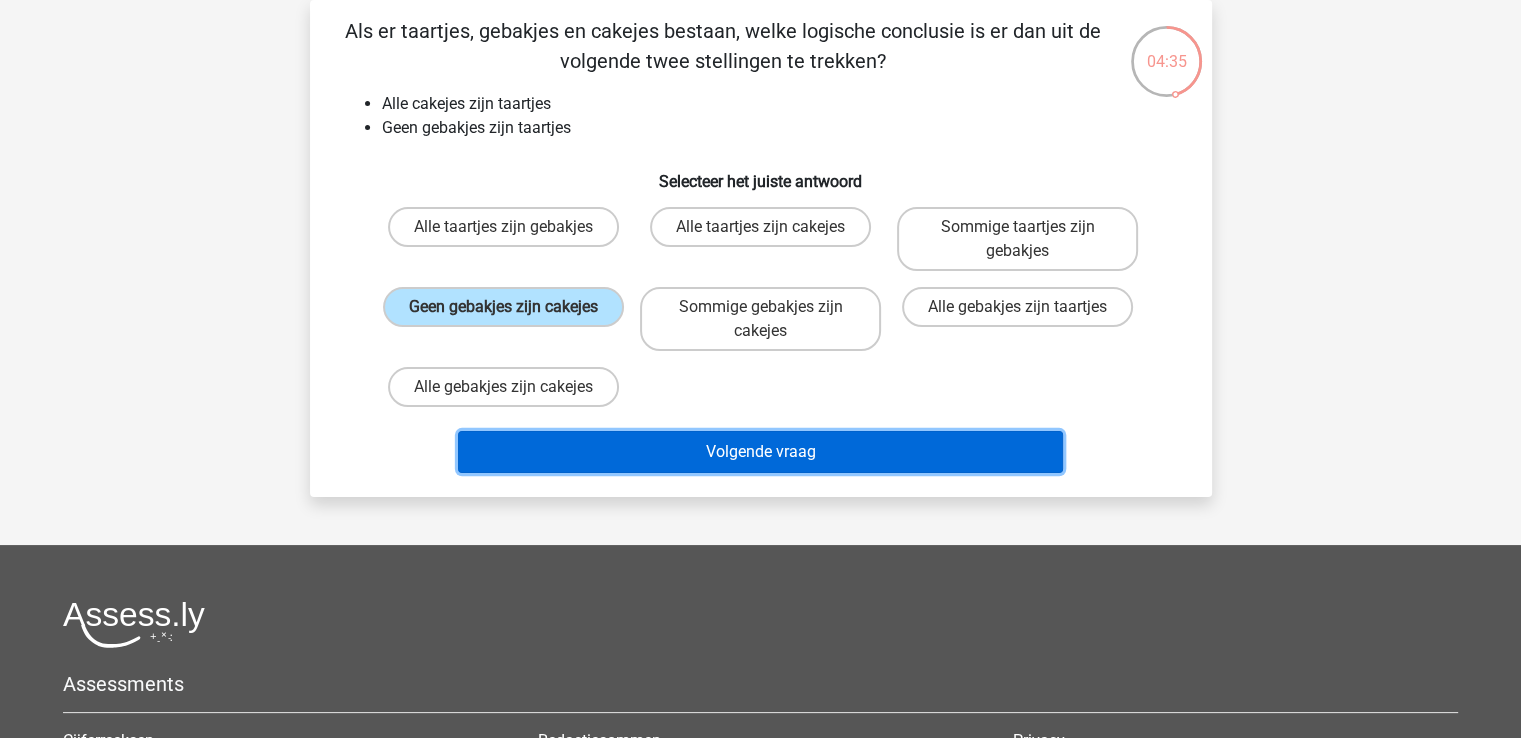 click on "Volgende vraag" at bounding box center [760, 452] 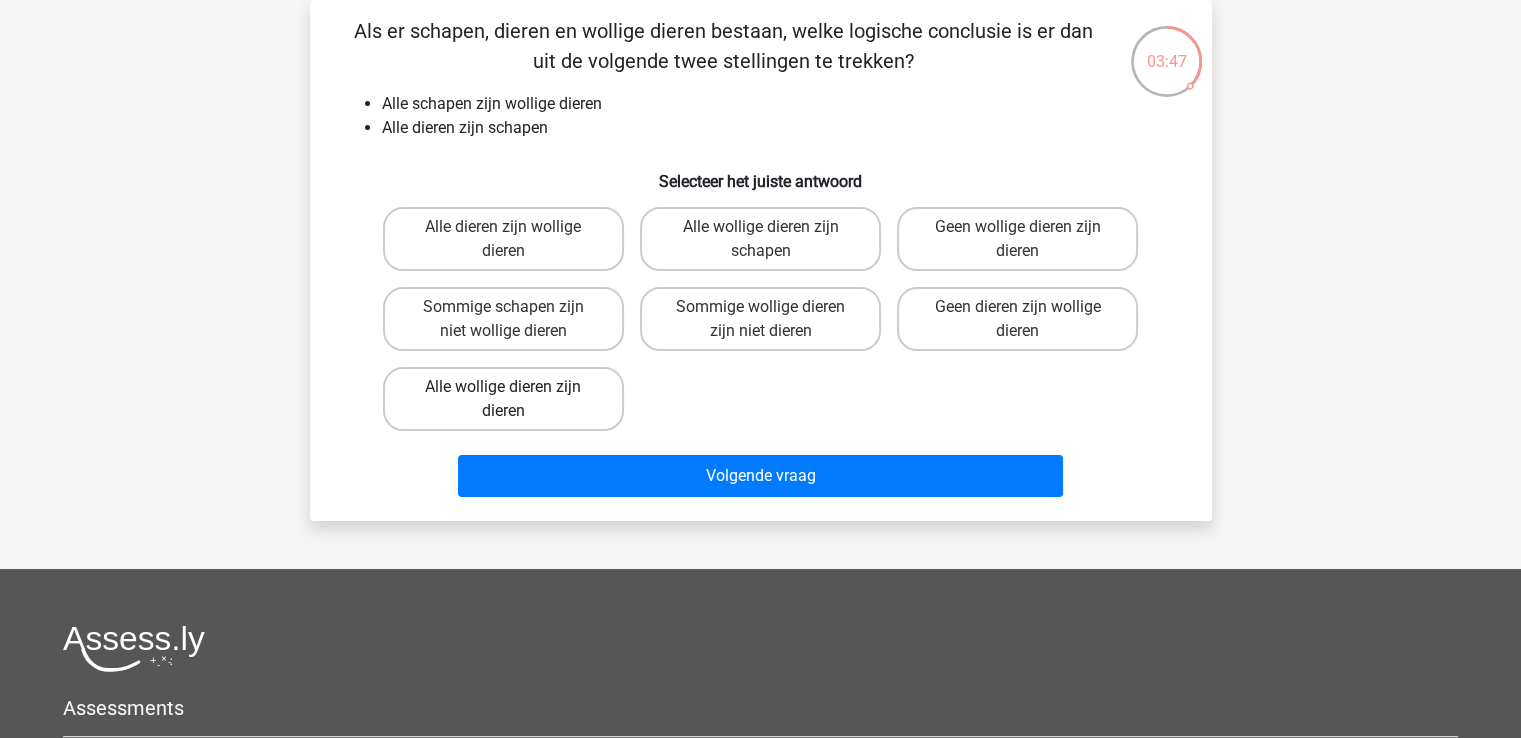 click on "Alle wollige dieren zijn dieren" at bounding box center [503, 399] 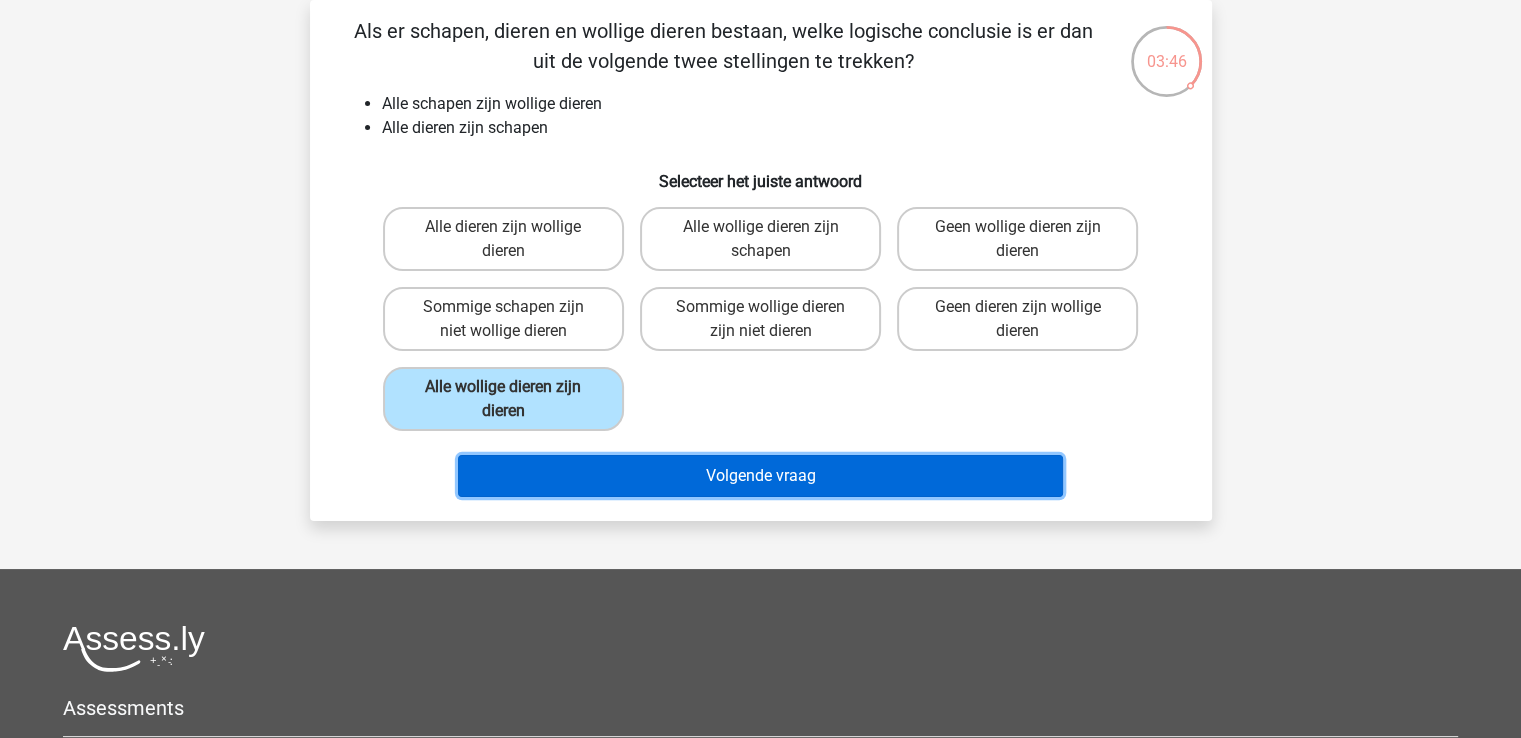 click on "Volgende vraag" at bounding box center (760, 476) 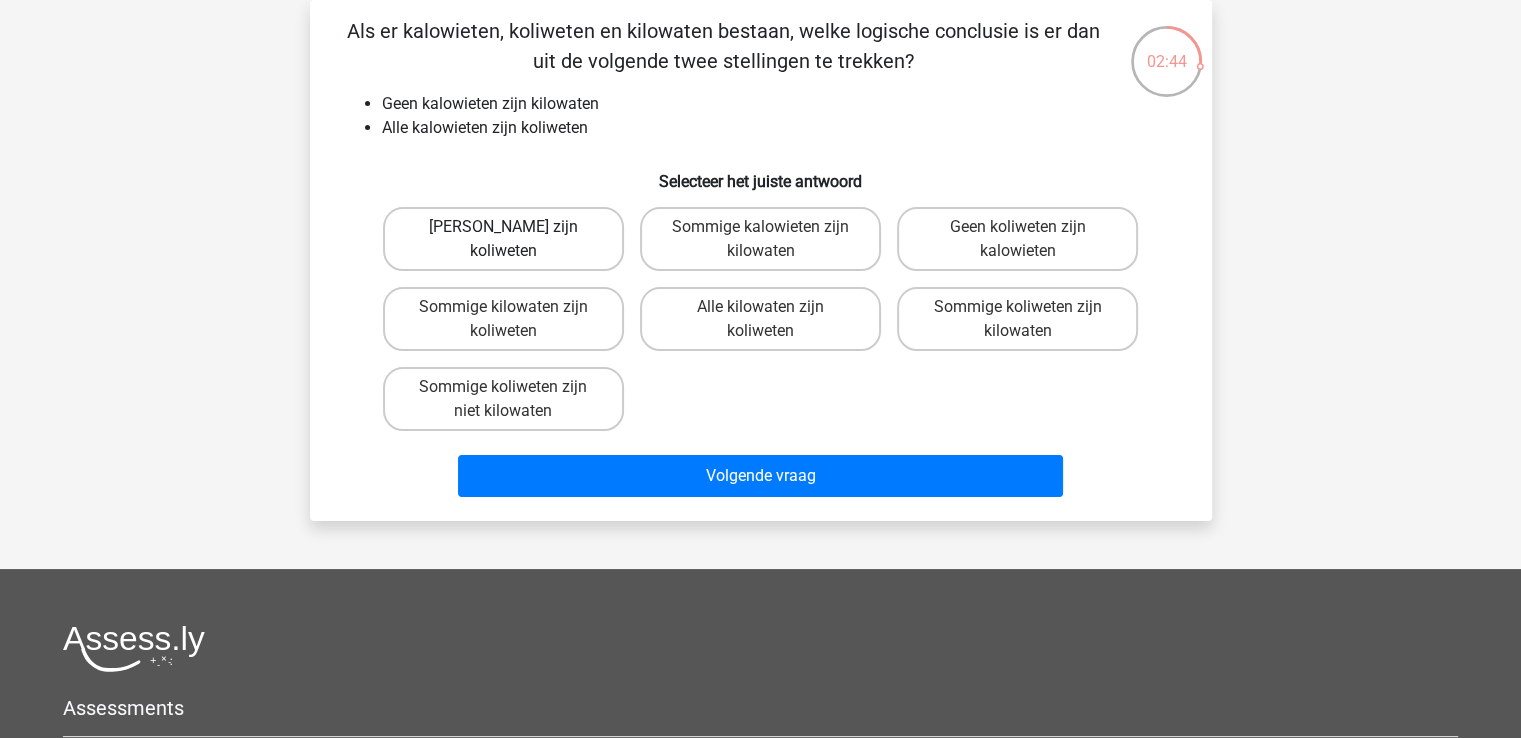 click on "Geen kilowaten zijn koliweten" at bounding box center (503, 239) 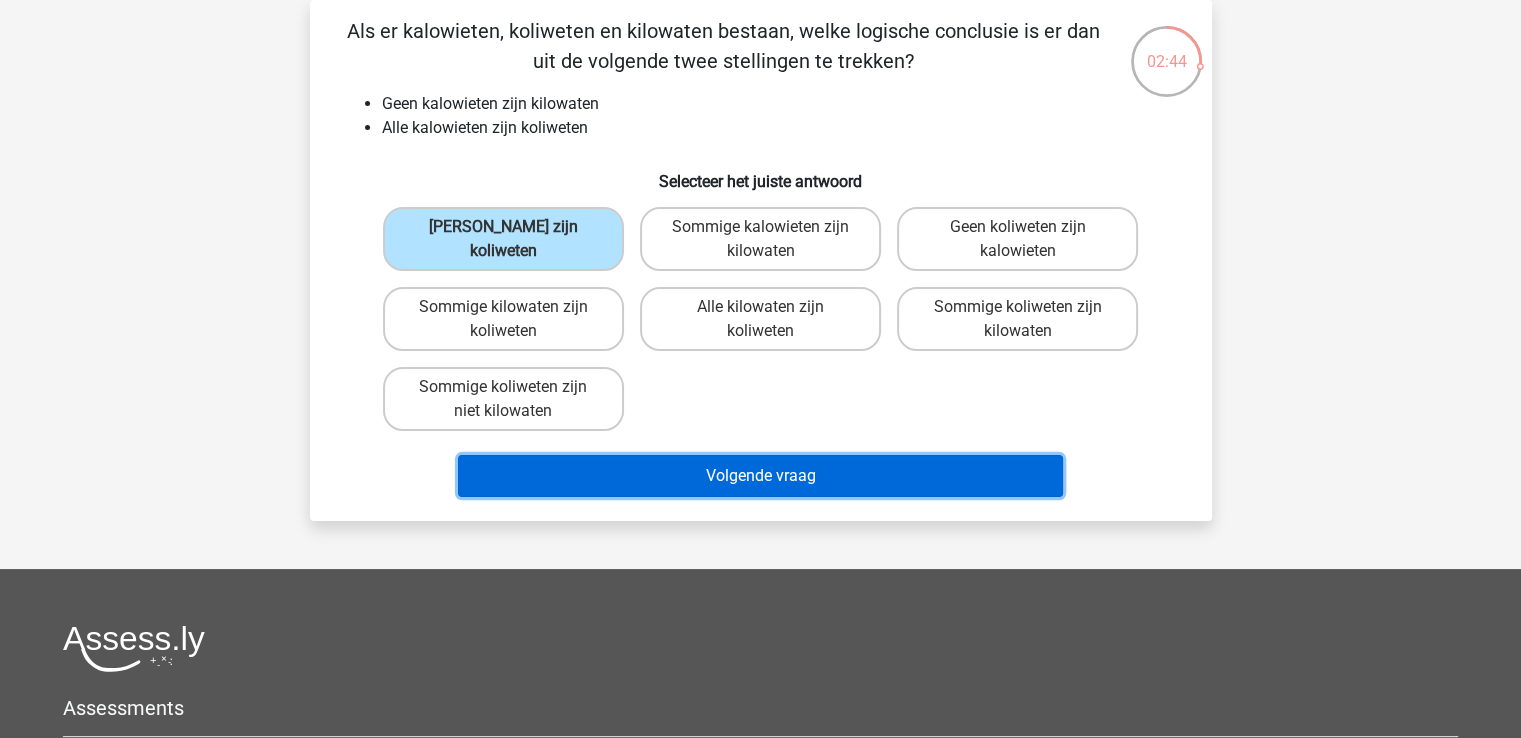 click on "Volgende vraag" at bounding box center (760, 476) 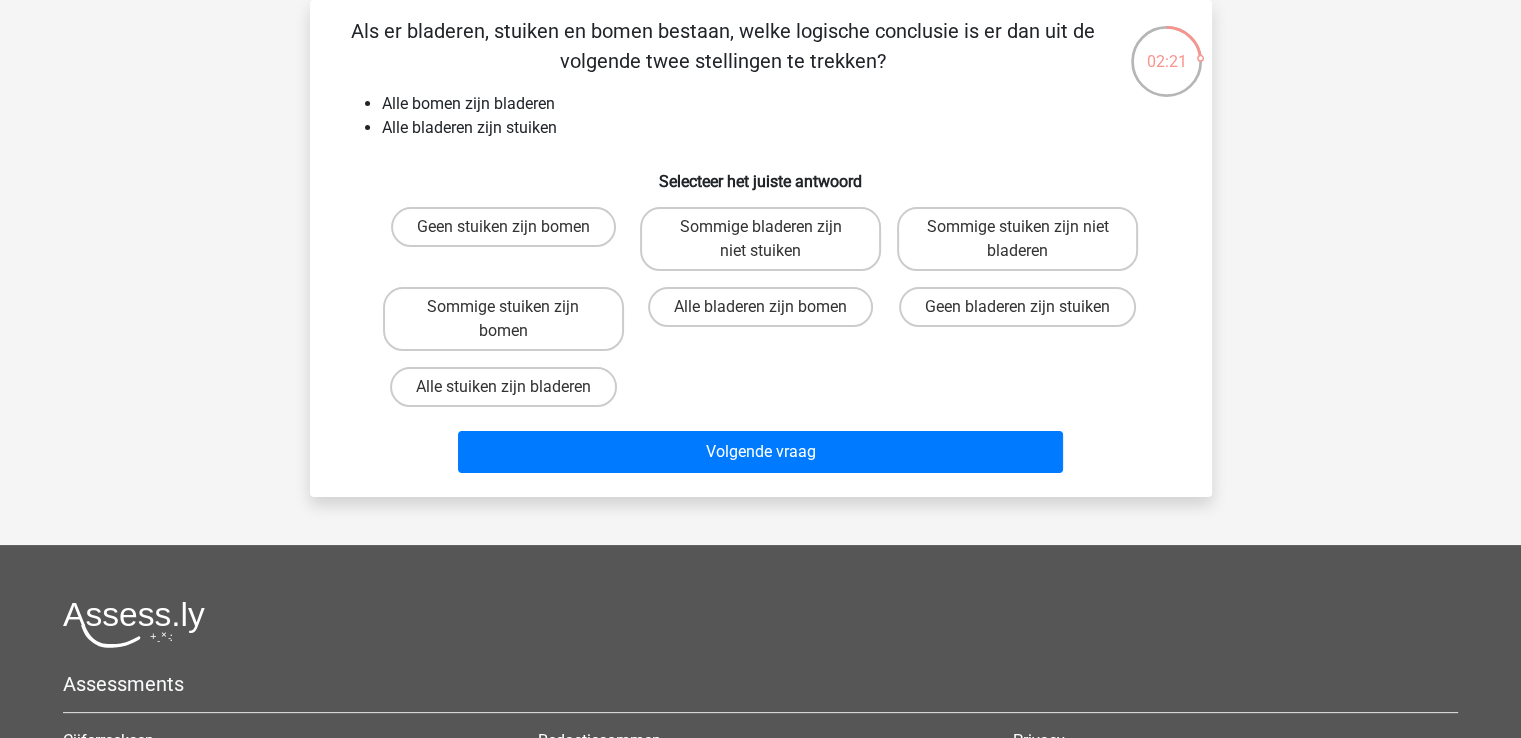 click on "Alle bladeren zijn bomen" at bounding box center (760, 319) 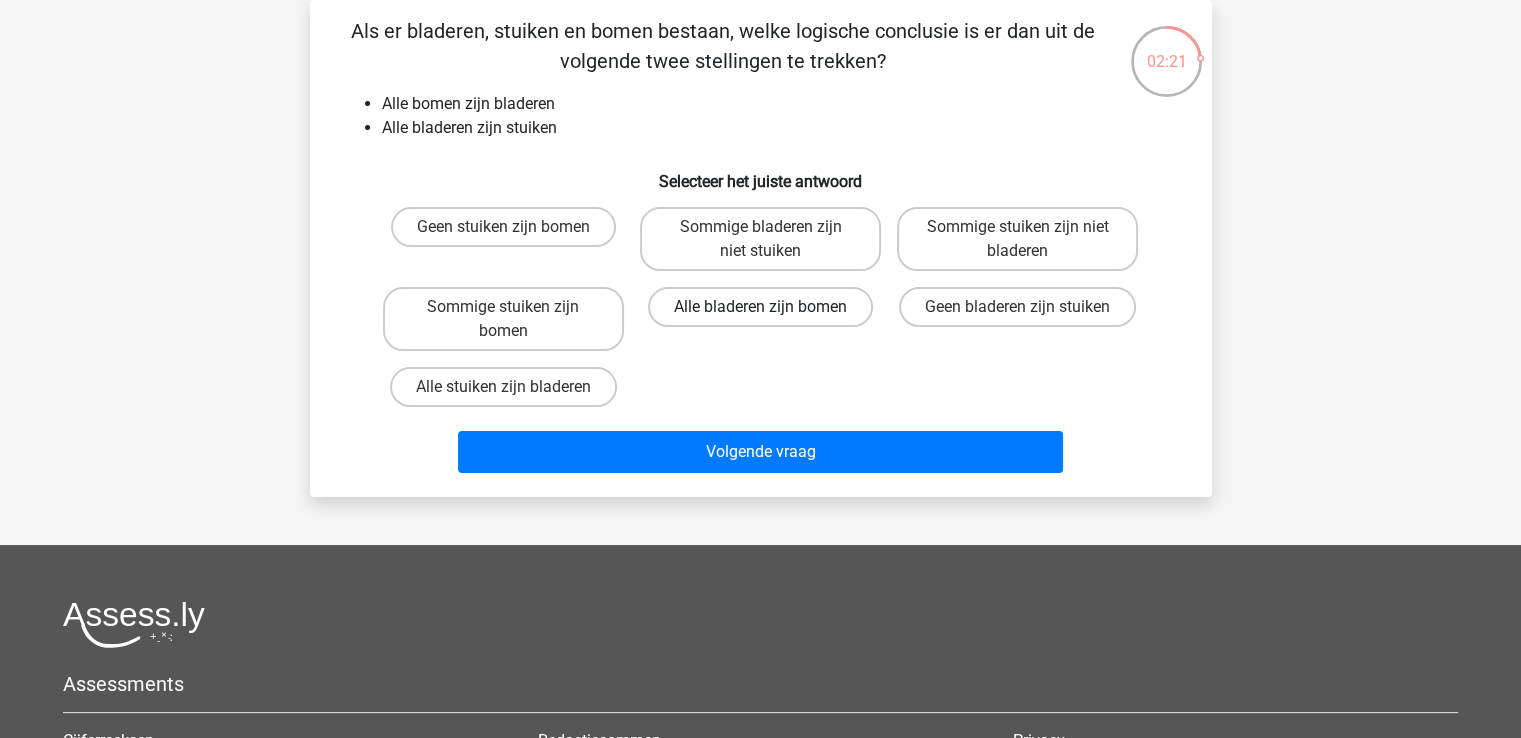 click on "Alle bladeren zijn bomen" at bounding box center (760, 307) 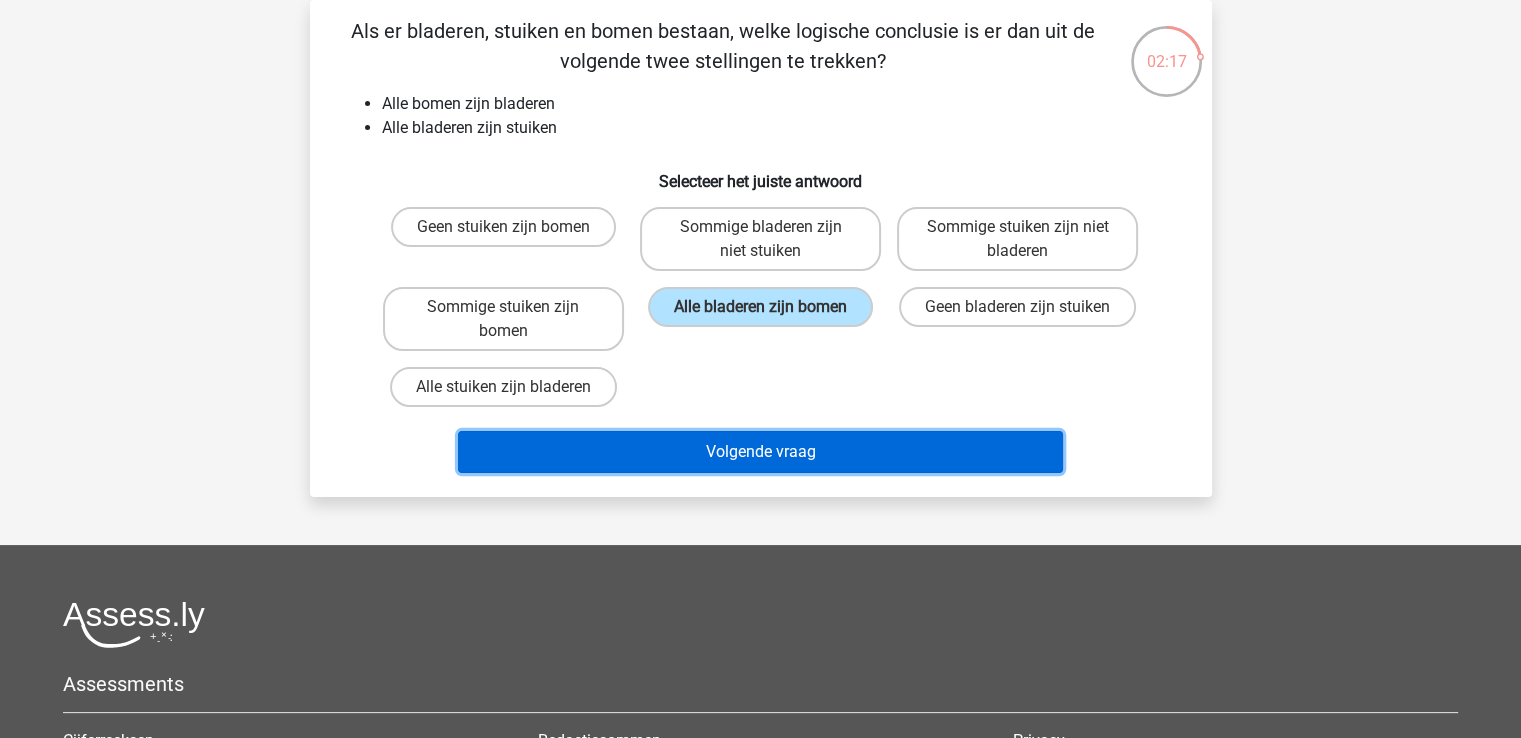 click on "Volgende vraag" at bounding box center (760, 452) 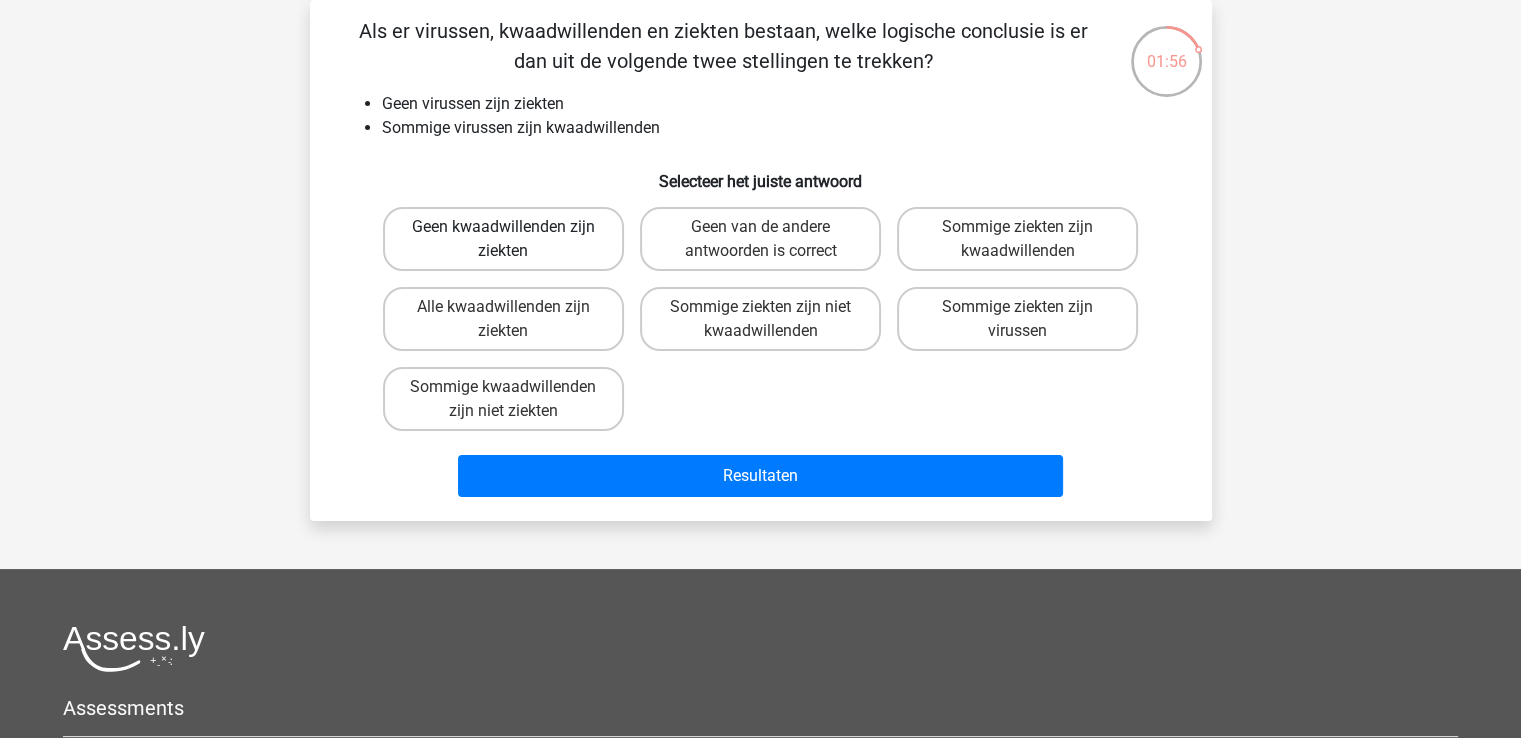 click on "Geen kwaadwillenden zijn ziekten" at bounding box center [503, 239] 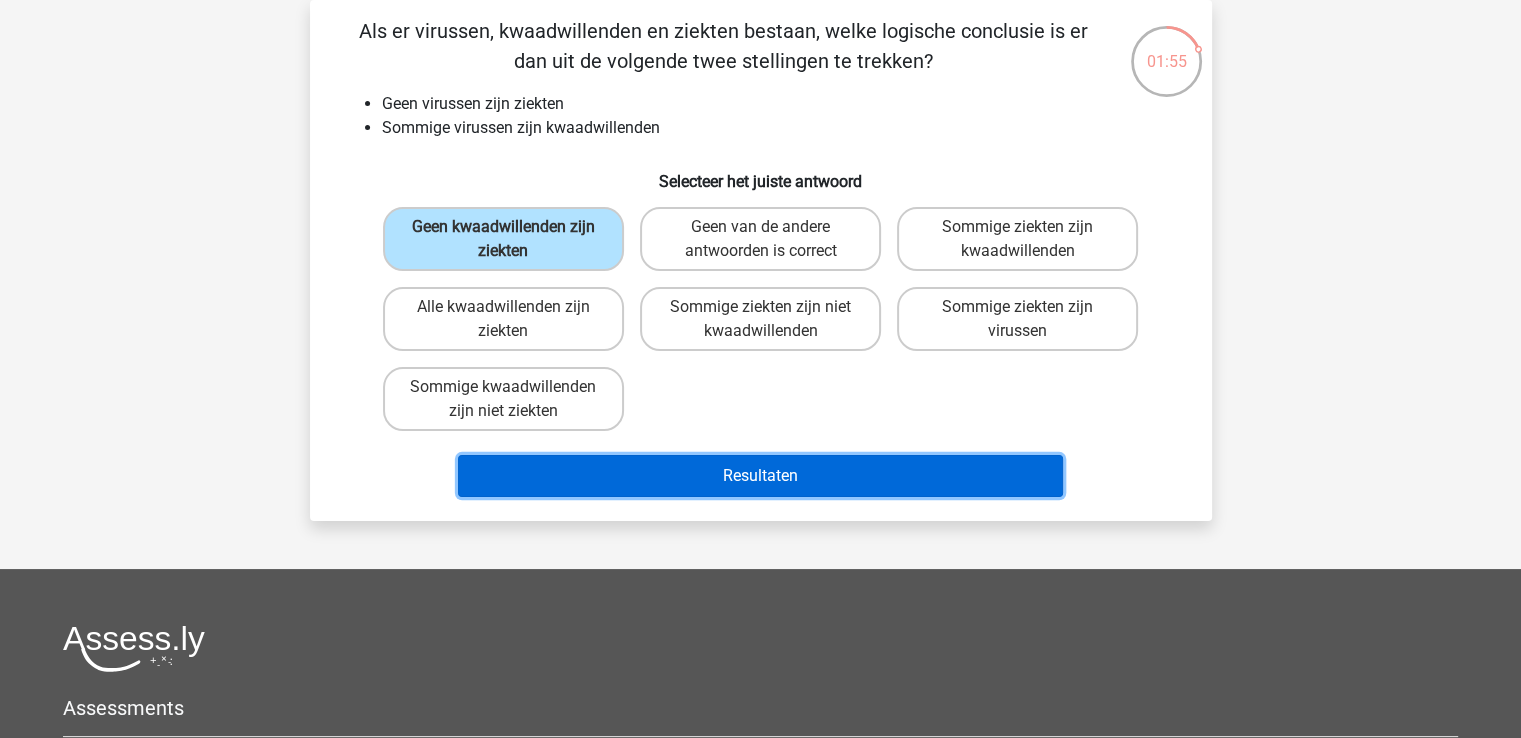 click on "Resultaten" at bounding box center (760, 476) 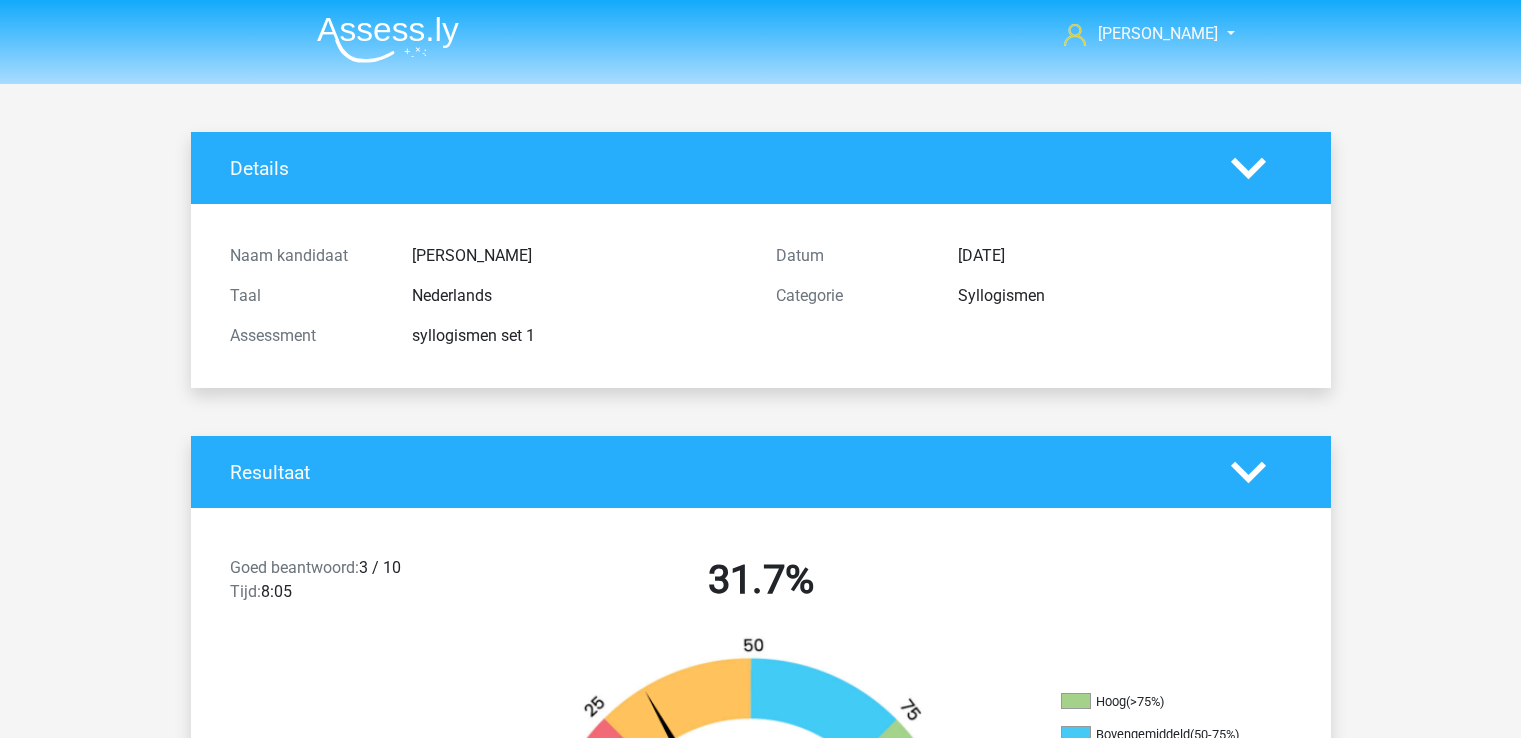 scroll, scrollTop: 0, scrollLeft: 0, axis: both 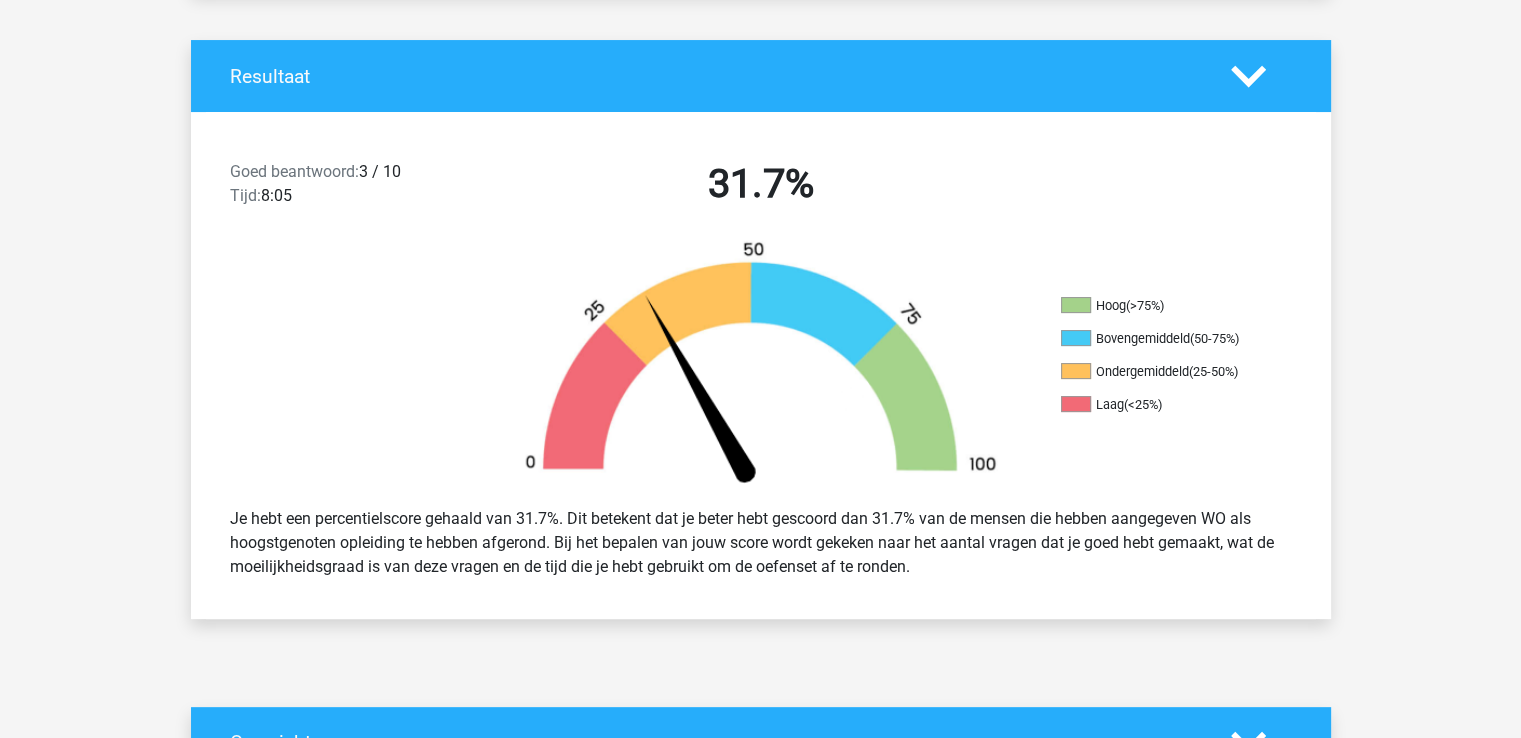 click 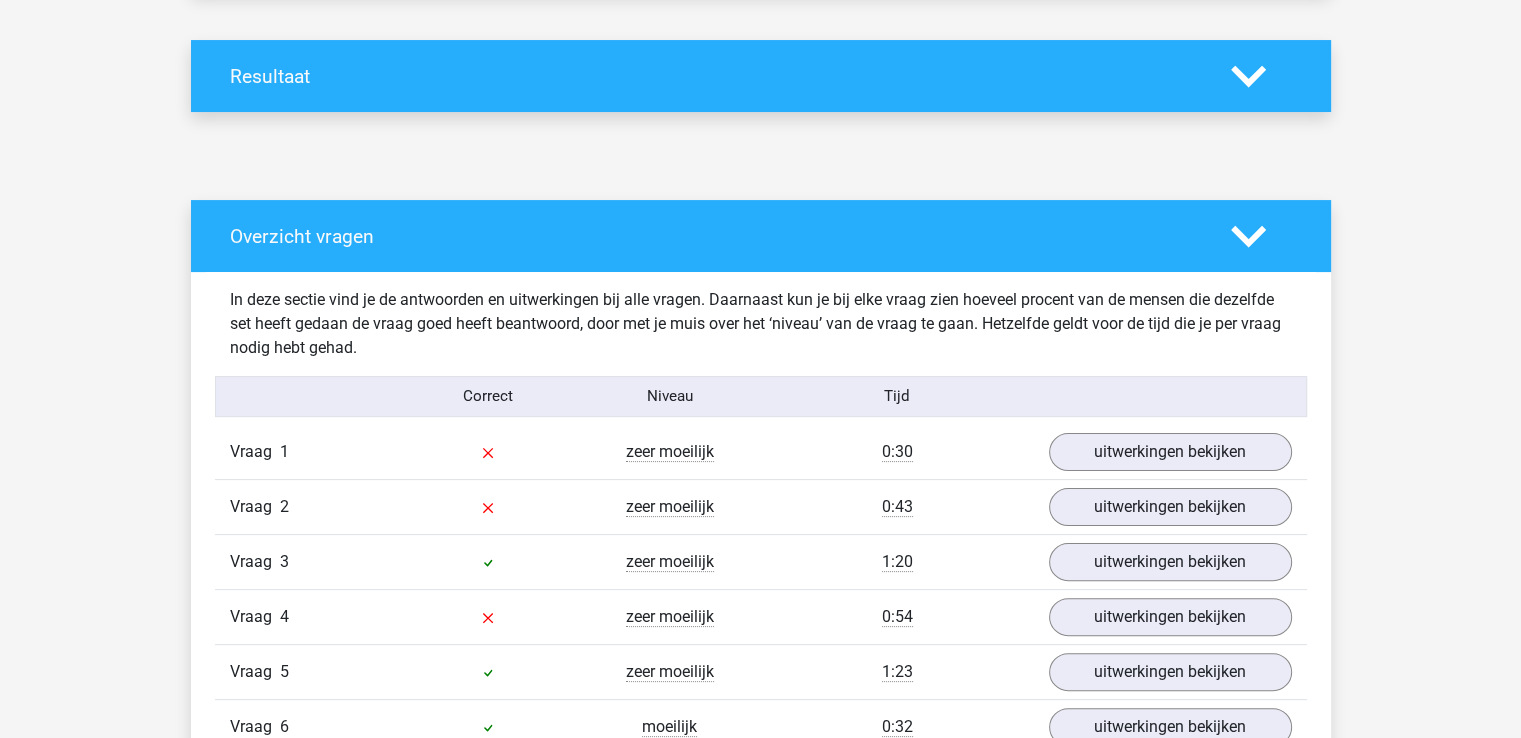 click 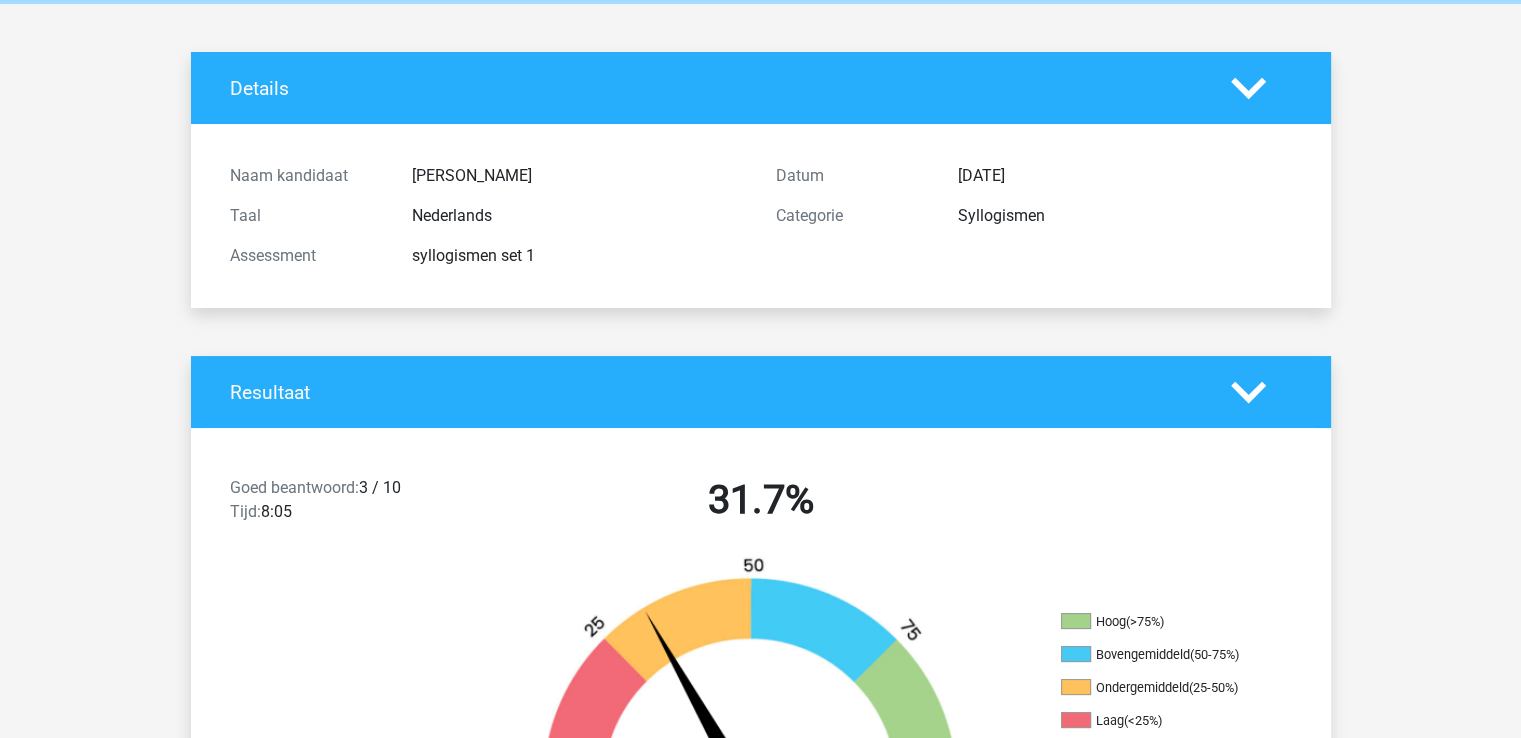 scroll, scrollTop: 0, scrollLeft: 0, axis: both 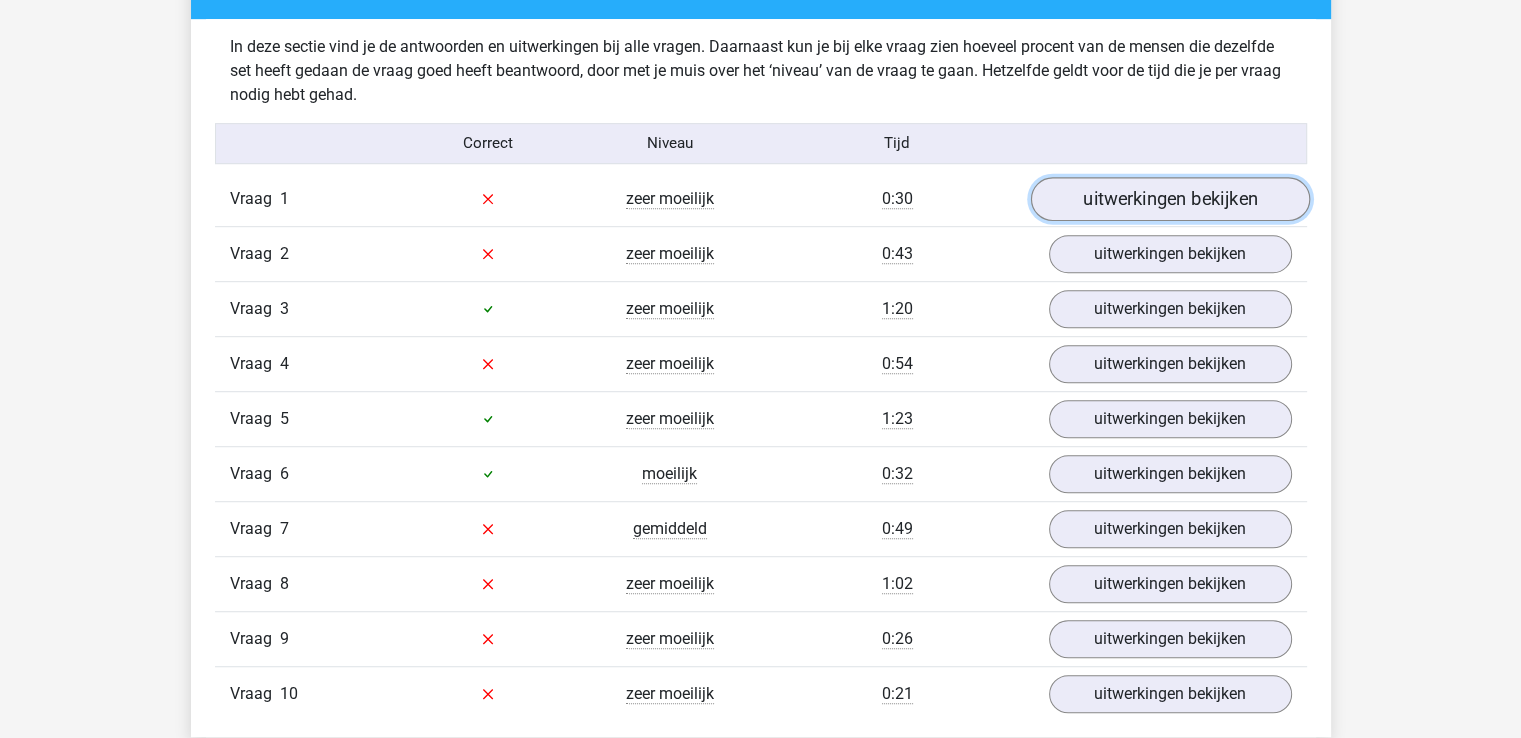 click on "uitwerkingen bekijken" at bounding box center (1169, 199) 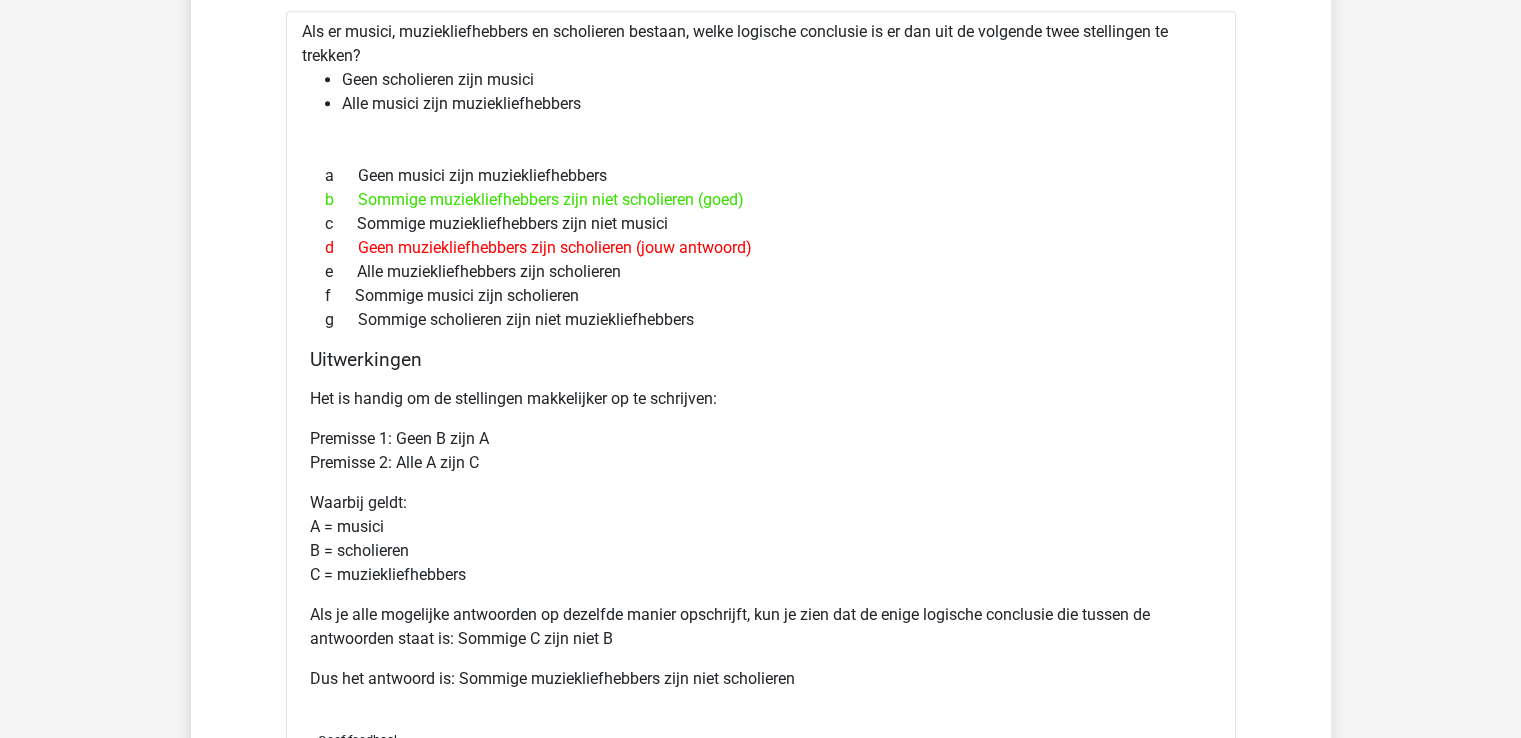 scroll, scrollTop: 1445, scrollLeft: 0, axis: vertical 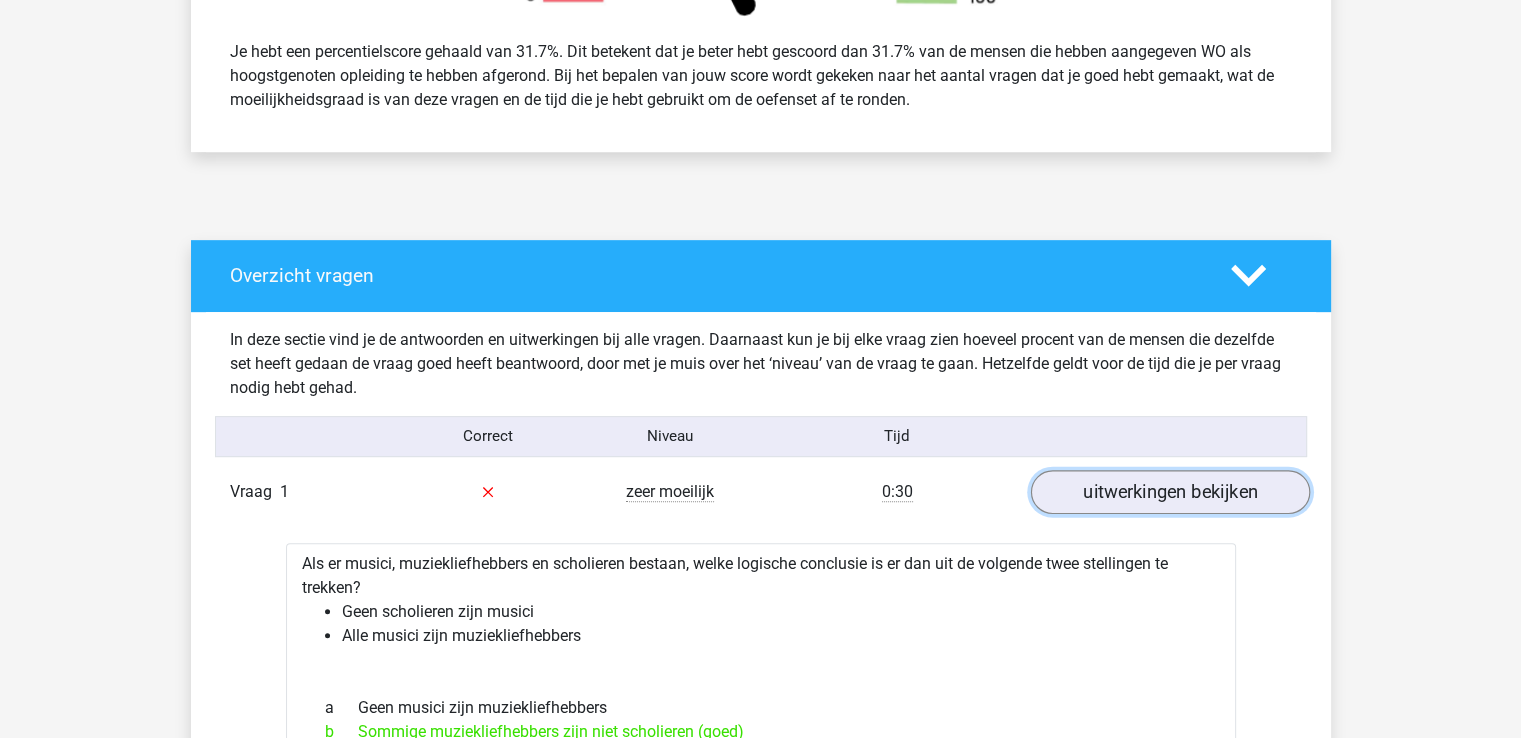 click on "uitwerkingen bekijken" at bounding box center (1169, 492) 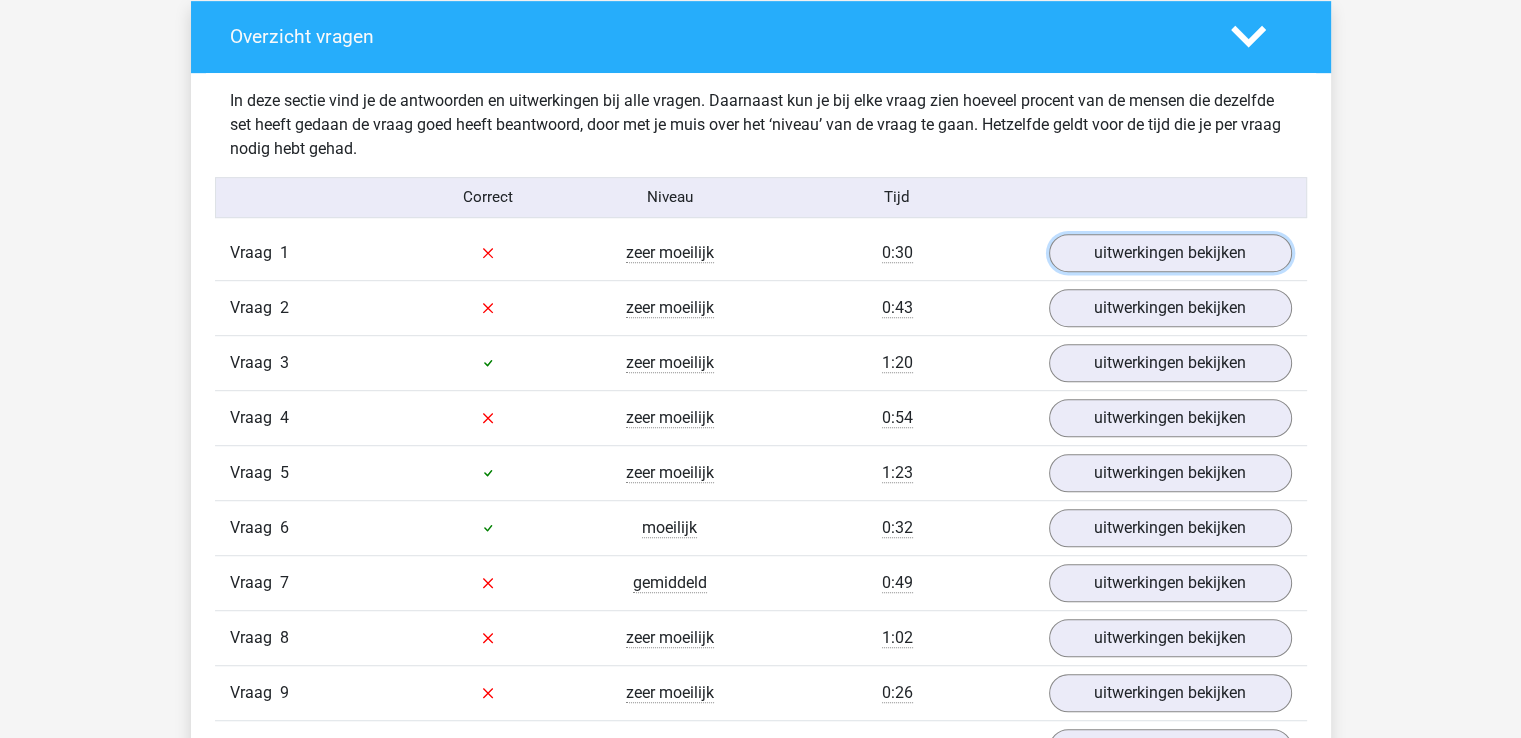 scroll, scrollTop: 1119, scrollLeft: 0, axis: vertical 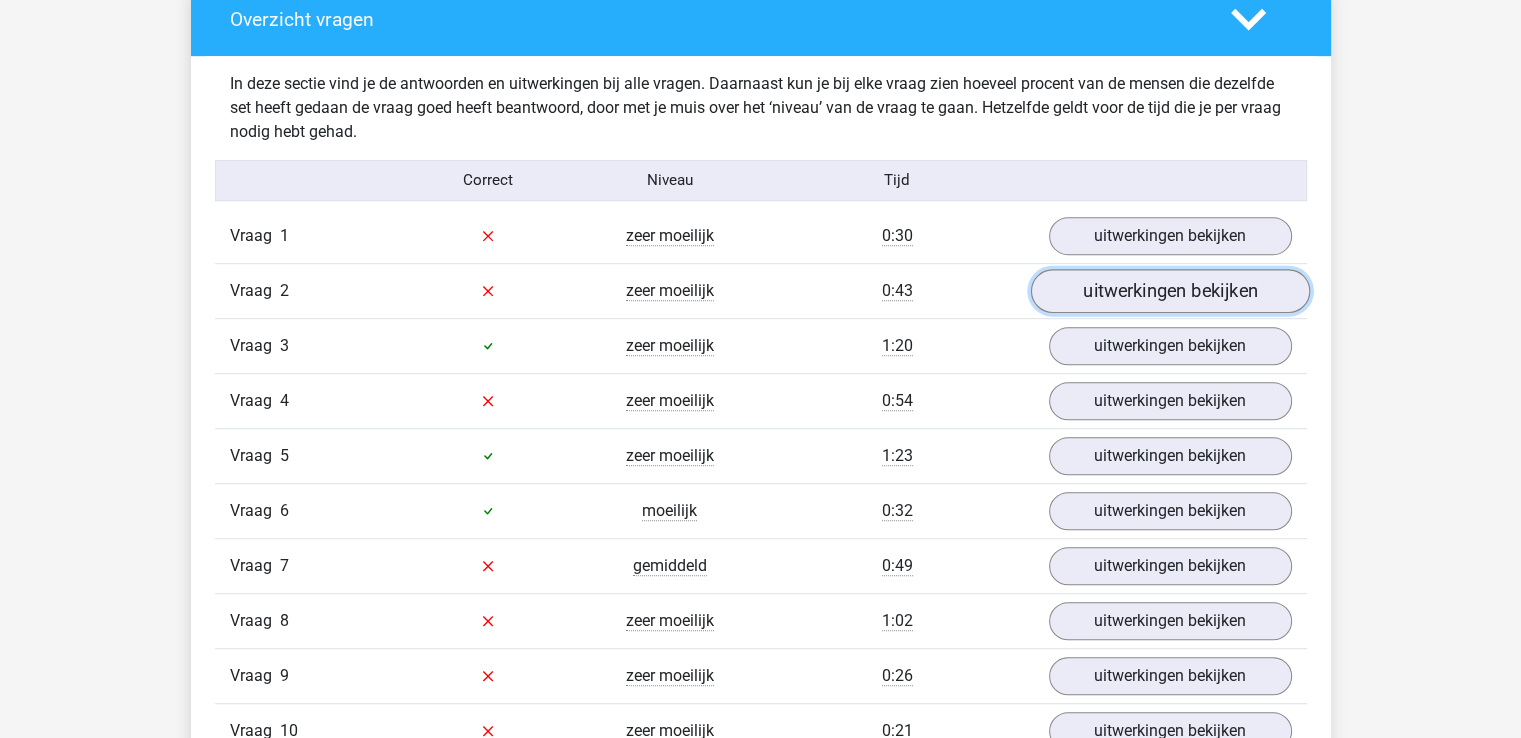 click on "uitwerkingen bekijken" at bounding box center [1169, 291] 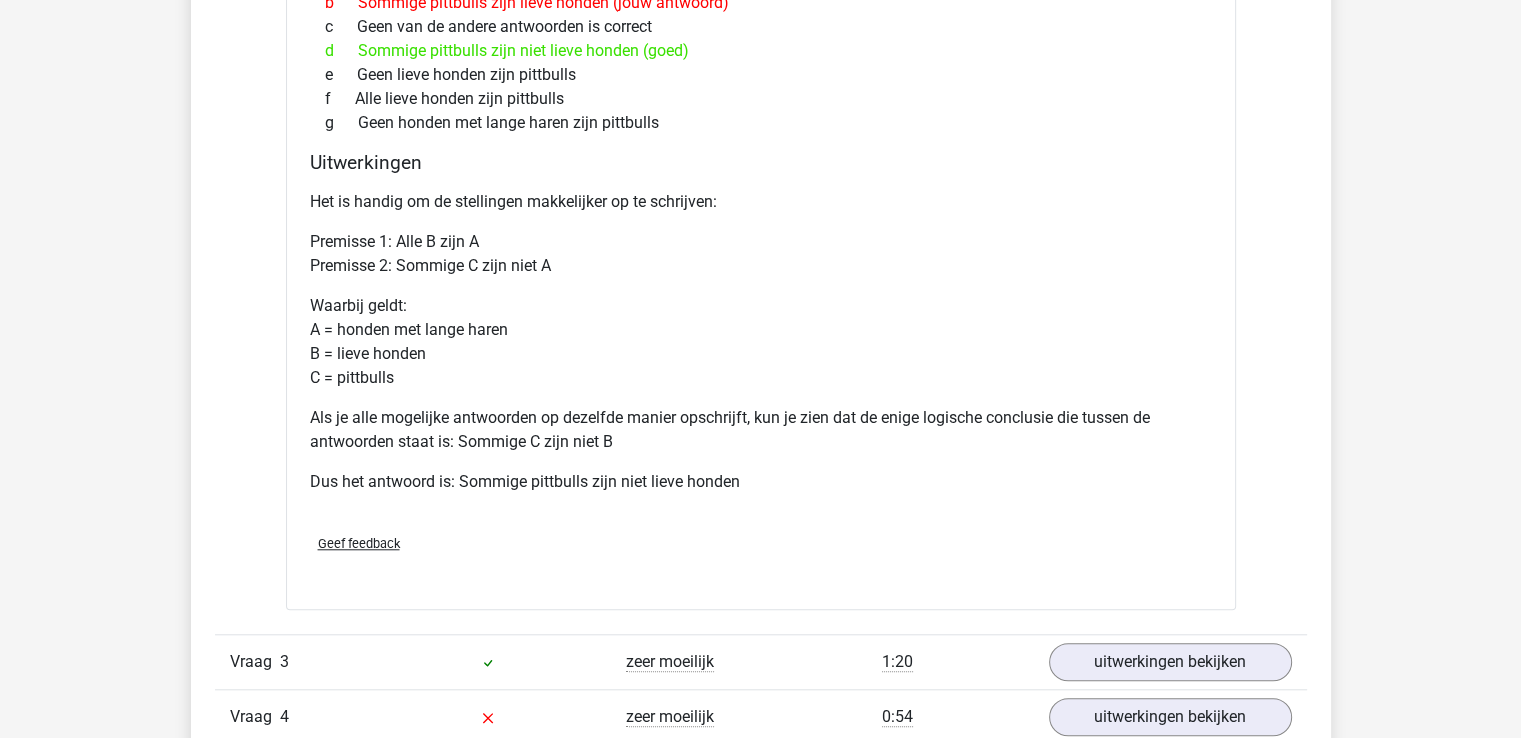 scroll, scrollTop: 1657, scrollLeft: 0, axis: vertical 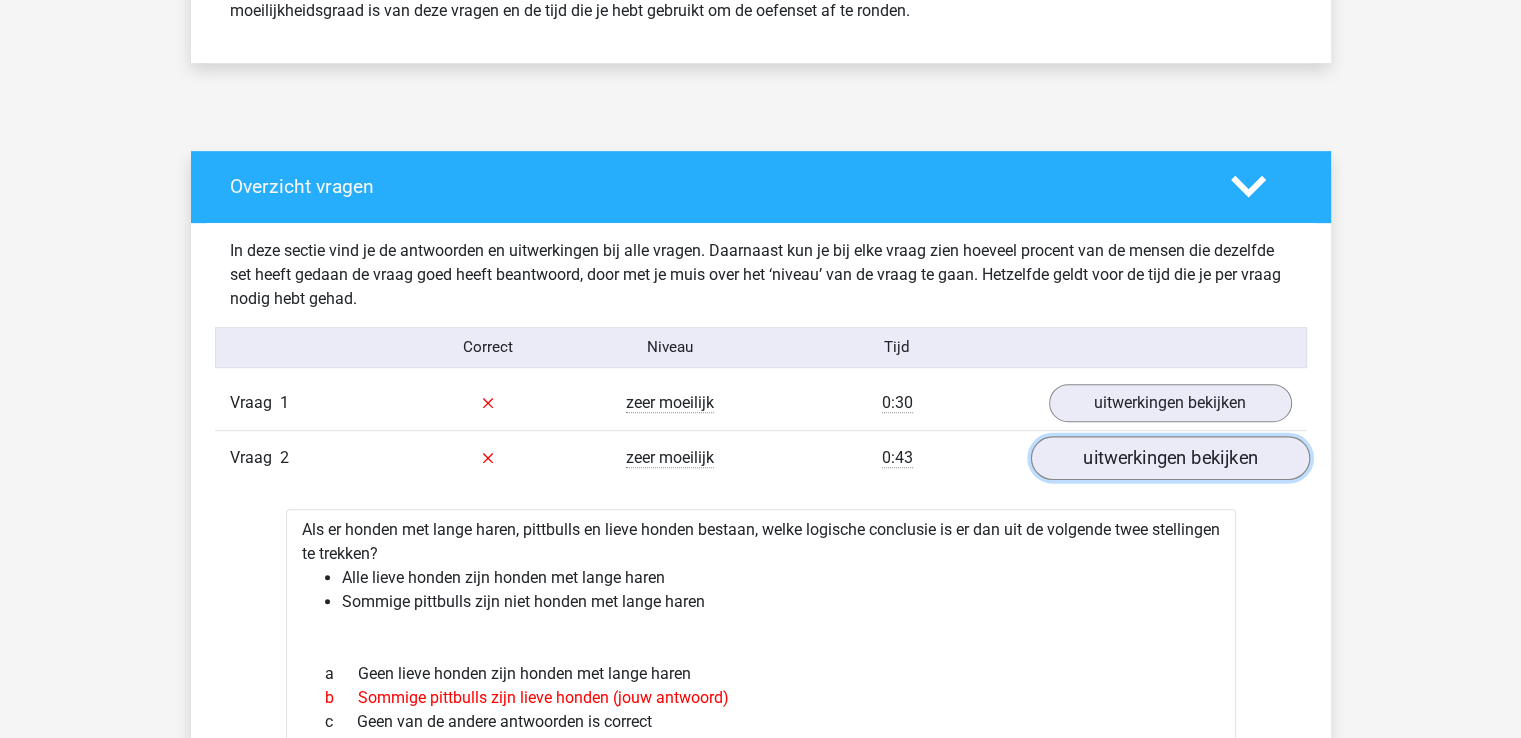 click on "uitwerkingen bekijken" at bounding box center (1169, 458) 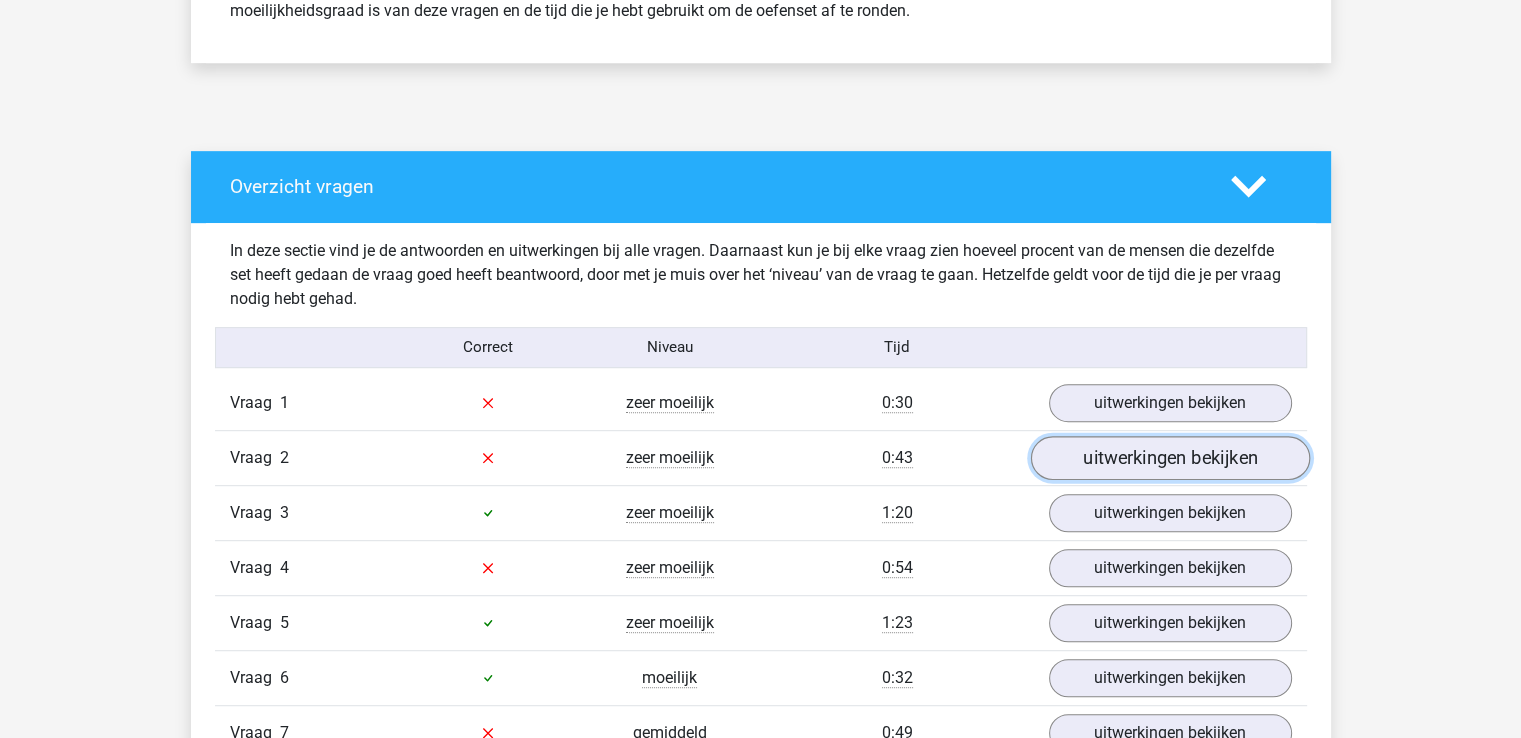 click on "uitwerkingen bekijken" at bounding box center [1169, 458] 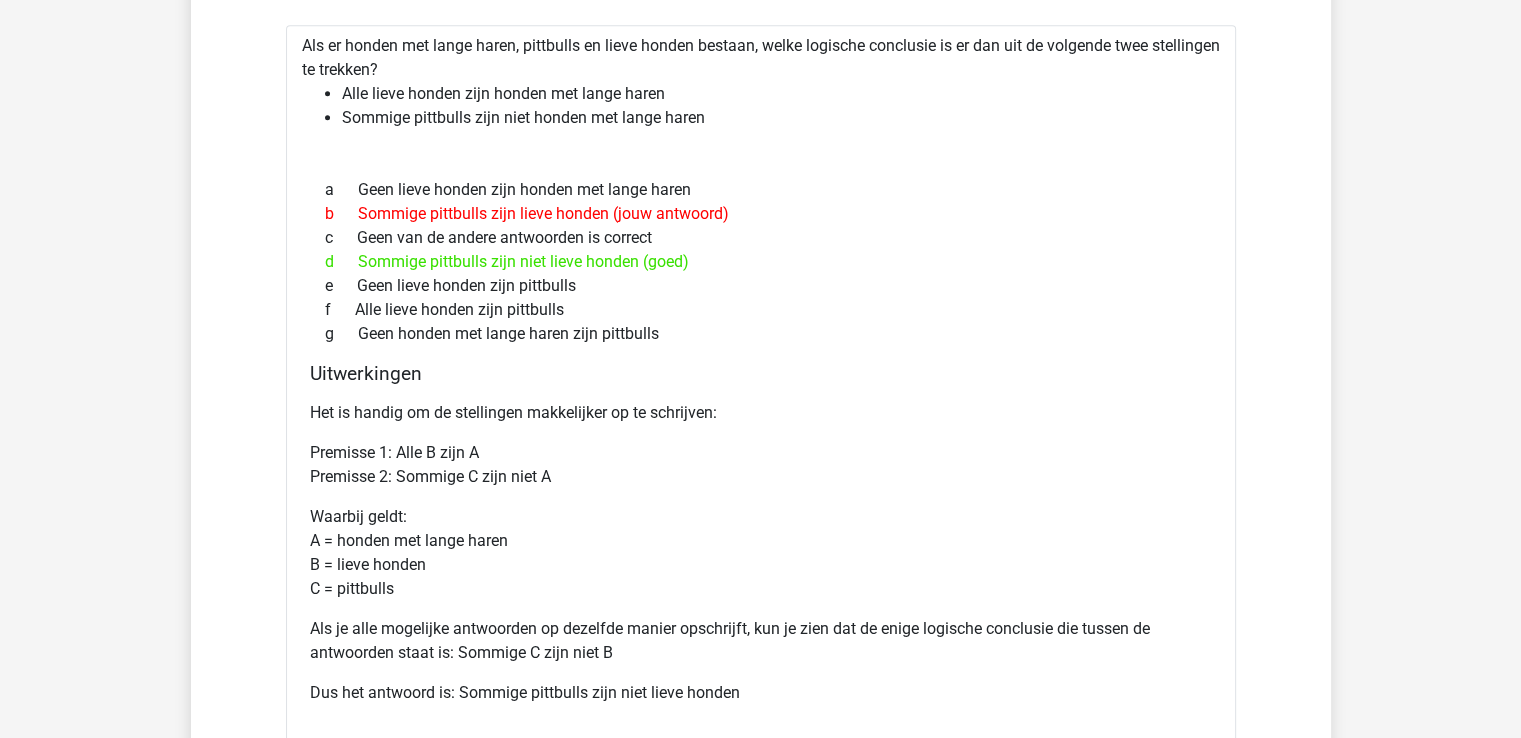 scroll, scrollTop: 1456, scrollLeft: 0, axis: vertical 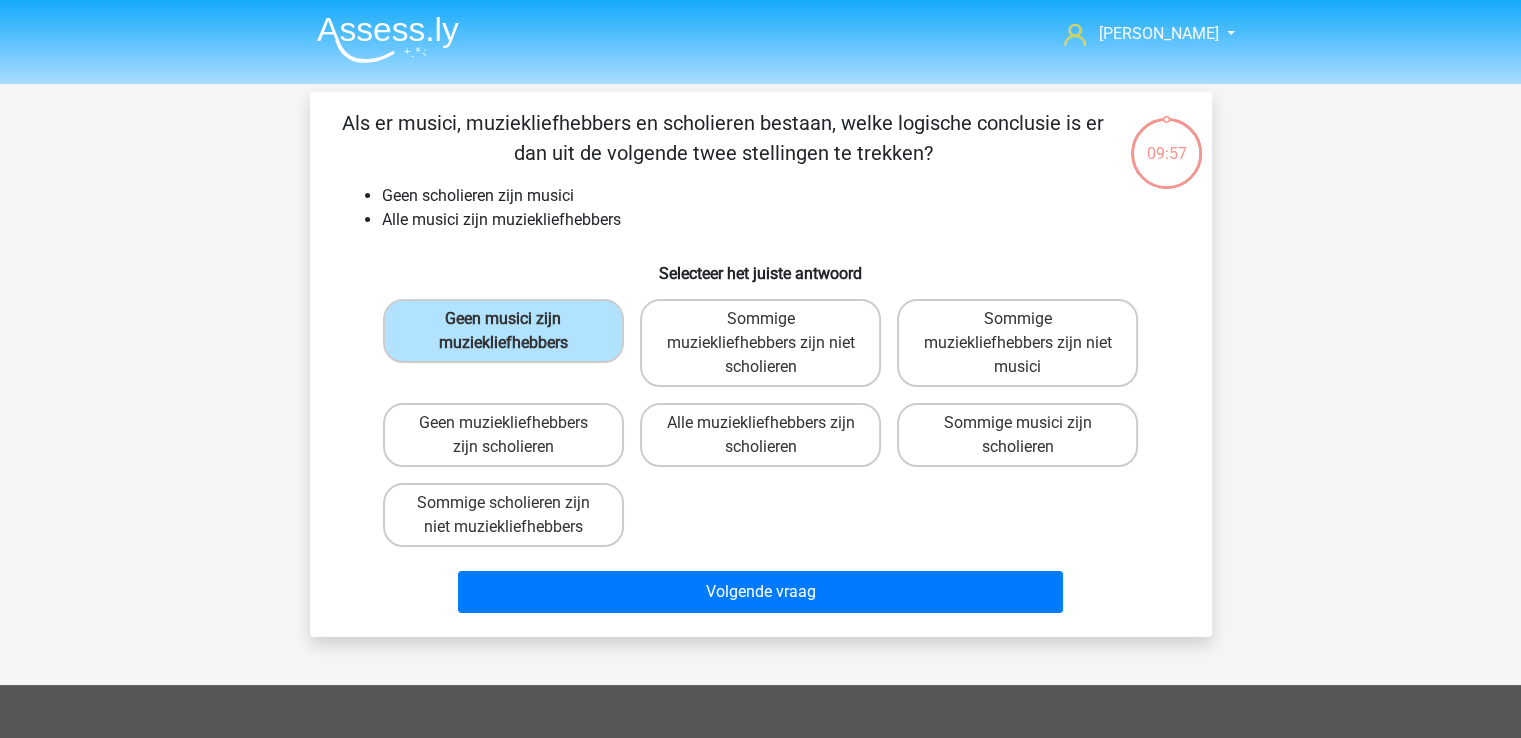 click at bounding box center [388, 39] 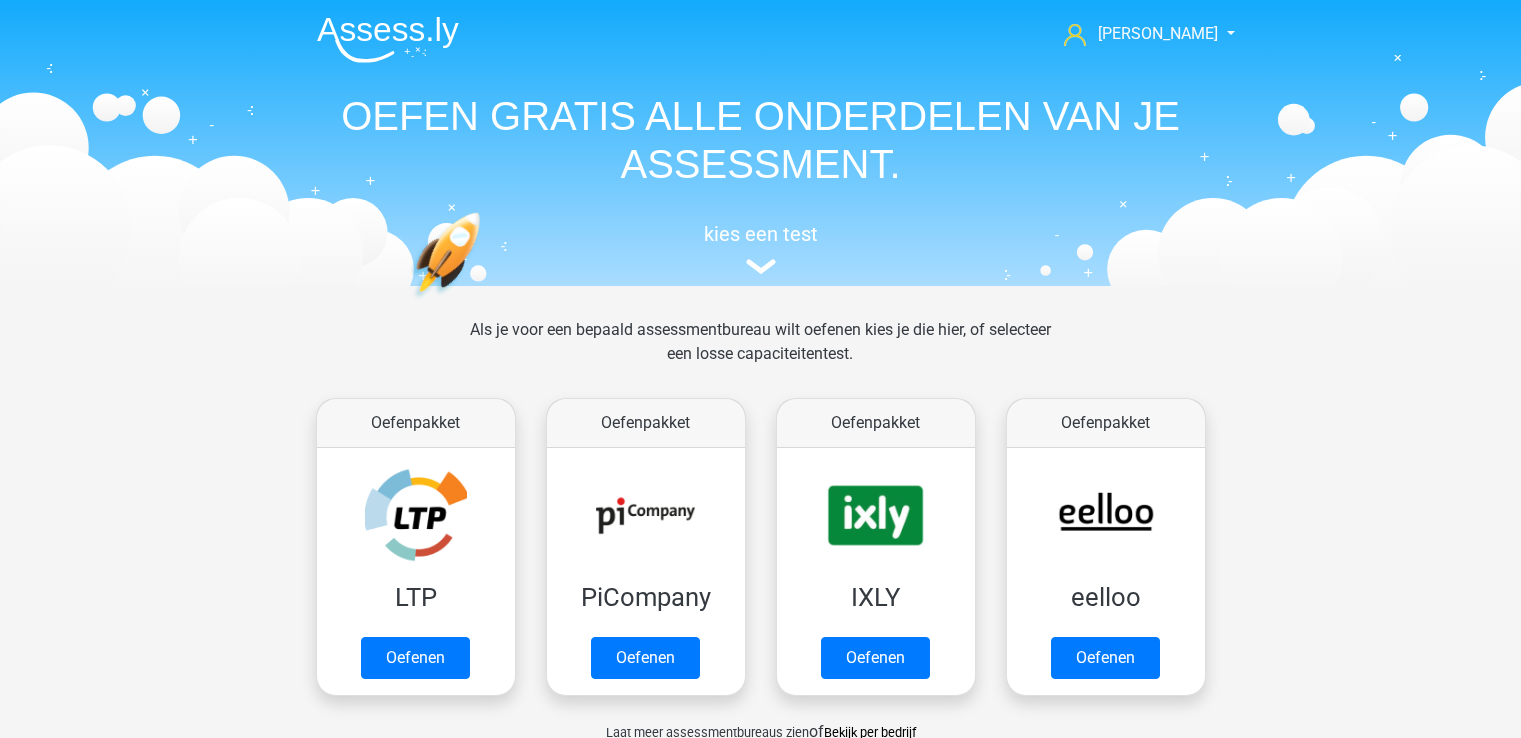 scroll, scrollTop: 0, scrollLeft: 0, axis: both 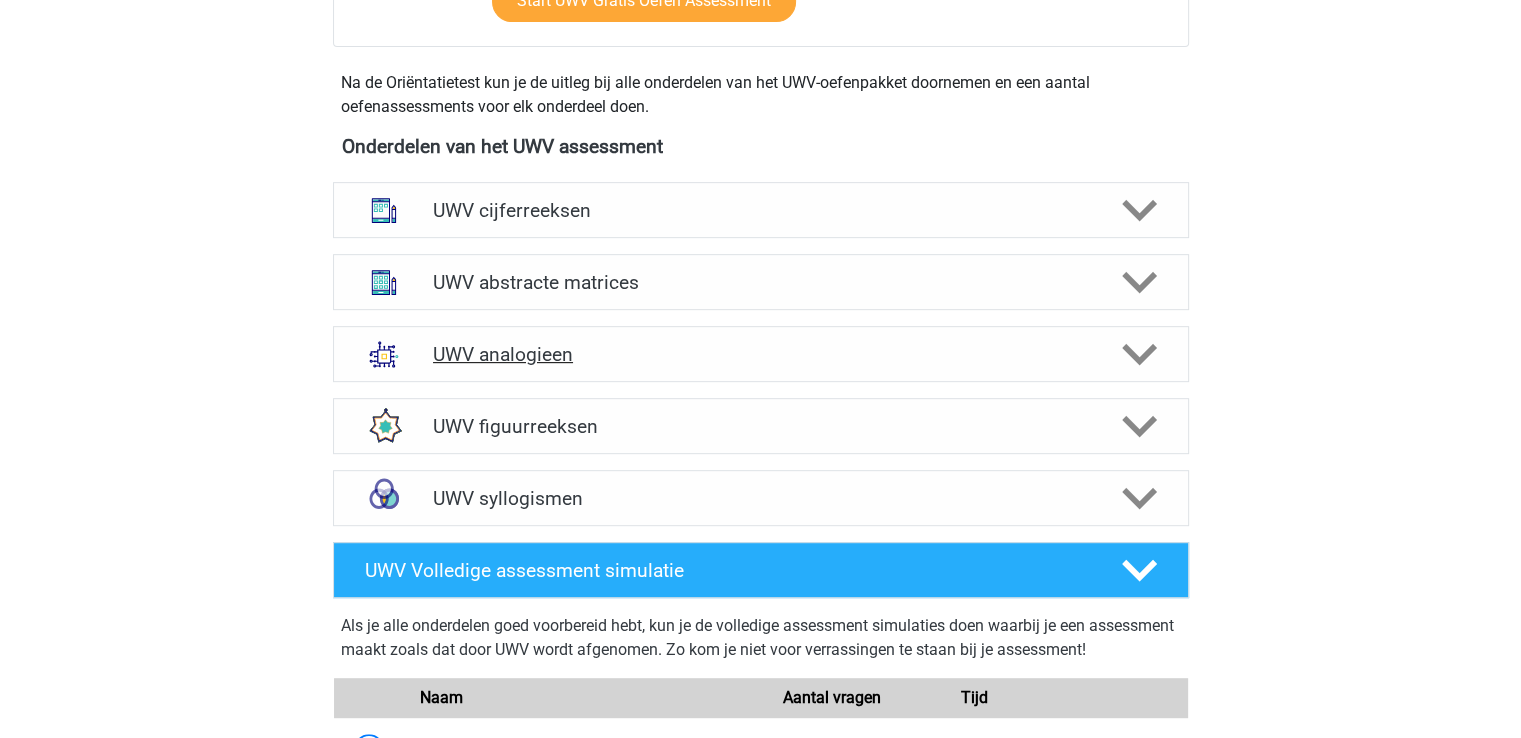 click on "UWV analogieen" at bounding box center (760, 354) 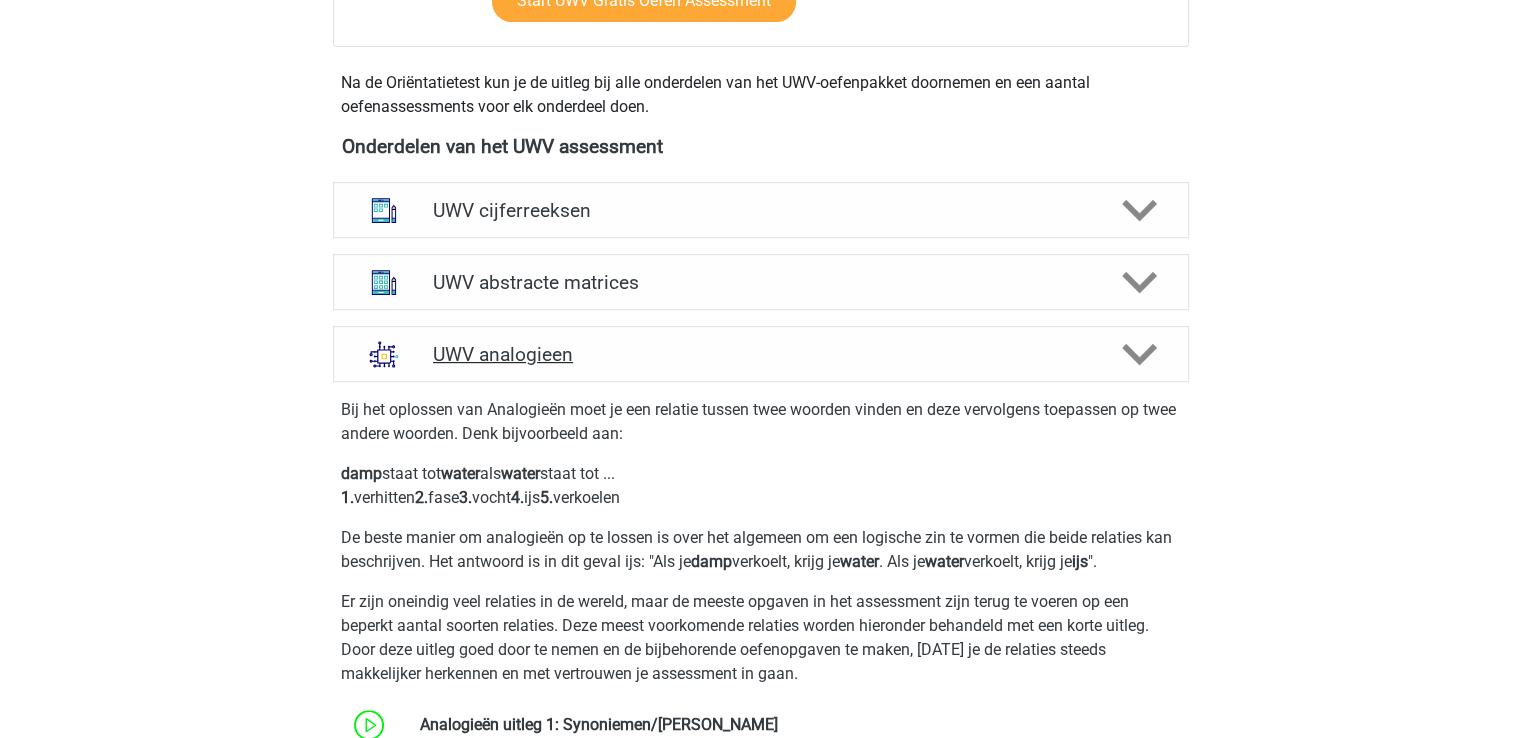 click on "UWV analogieen" at bounding box center [760, 354] 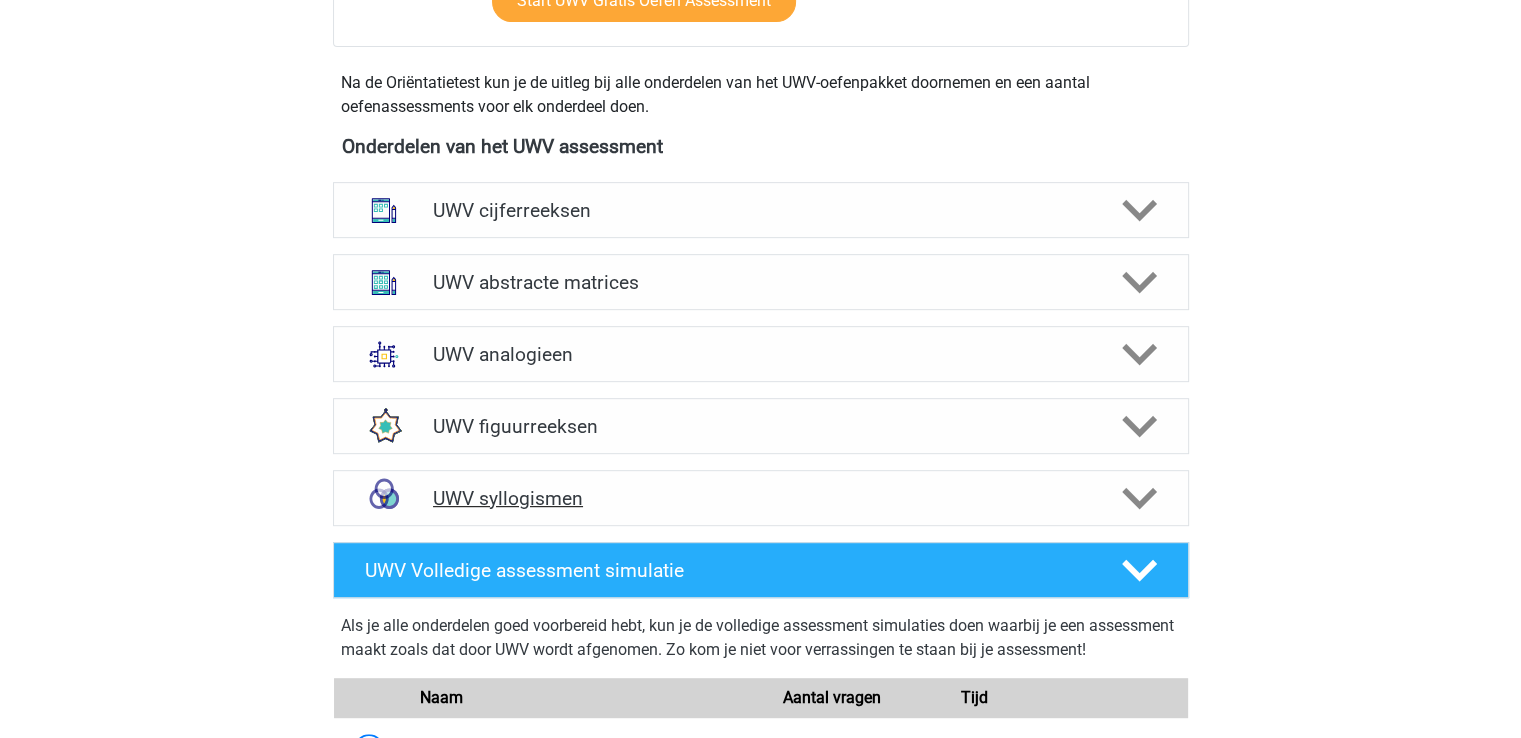 click on "UWV syllogismen" at bounding box center (760, 498) 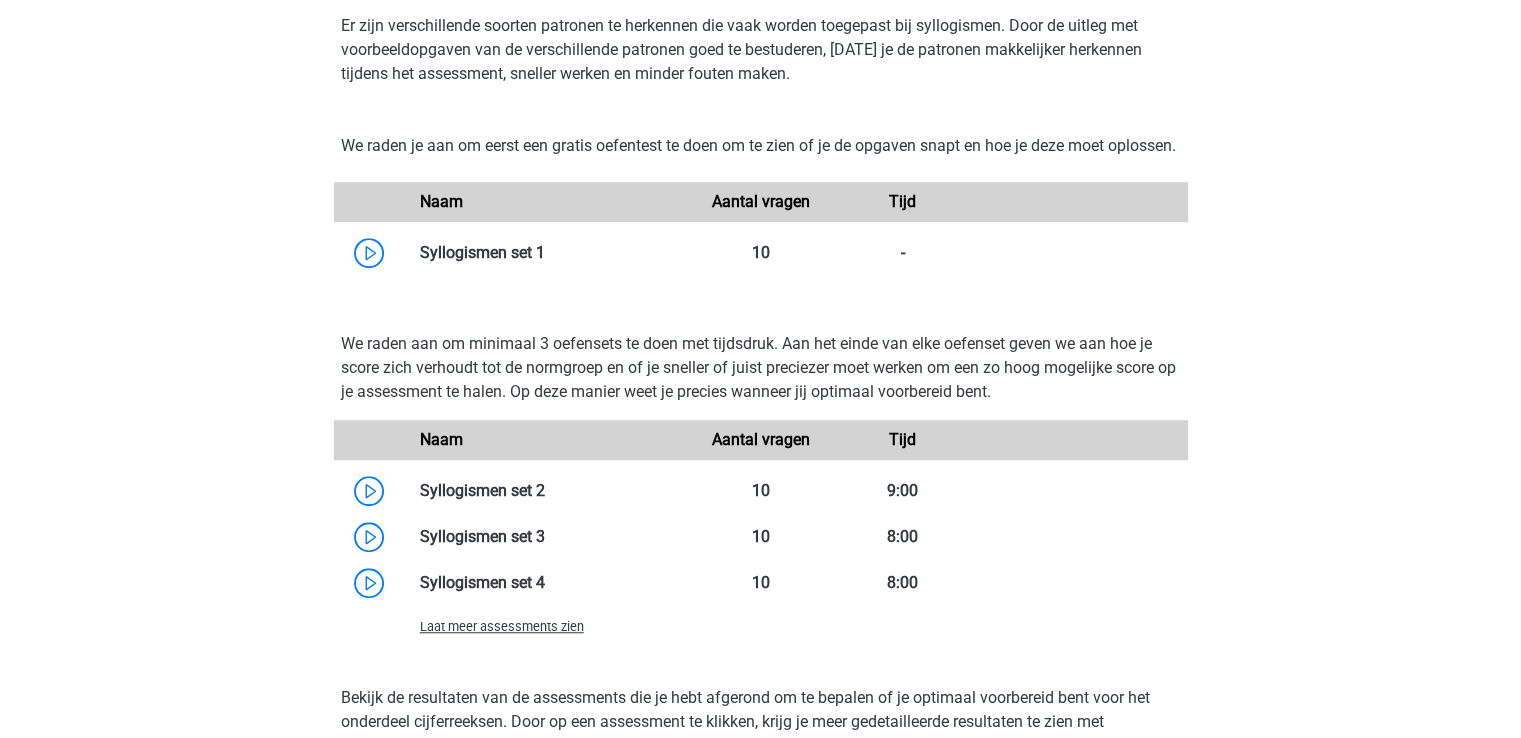 scroll, scrollTop: 1396, scrollLeft: 0, axis: vertical 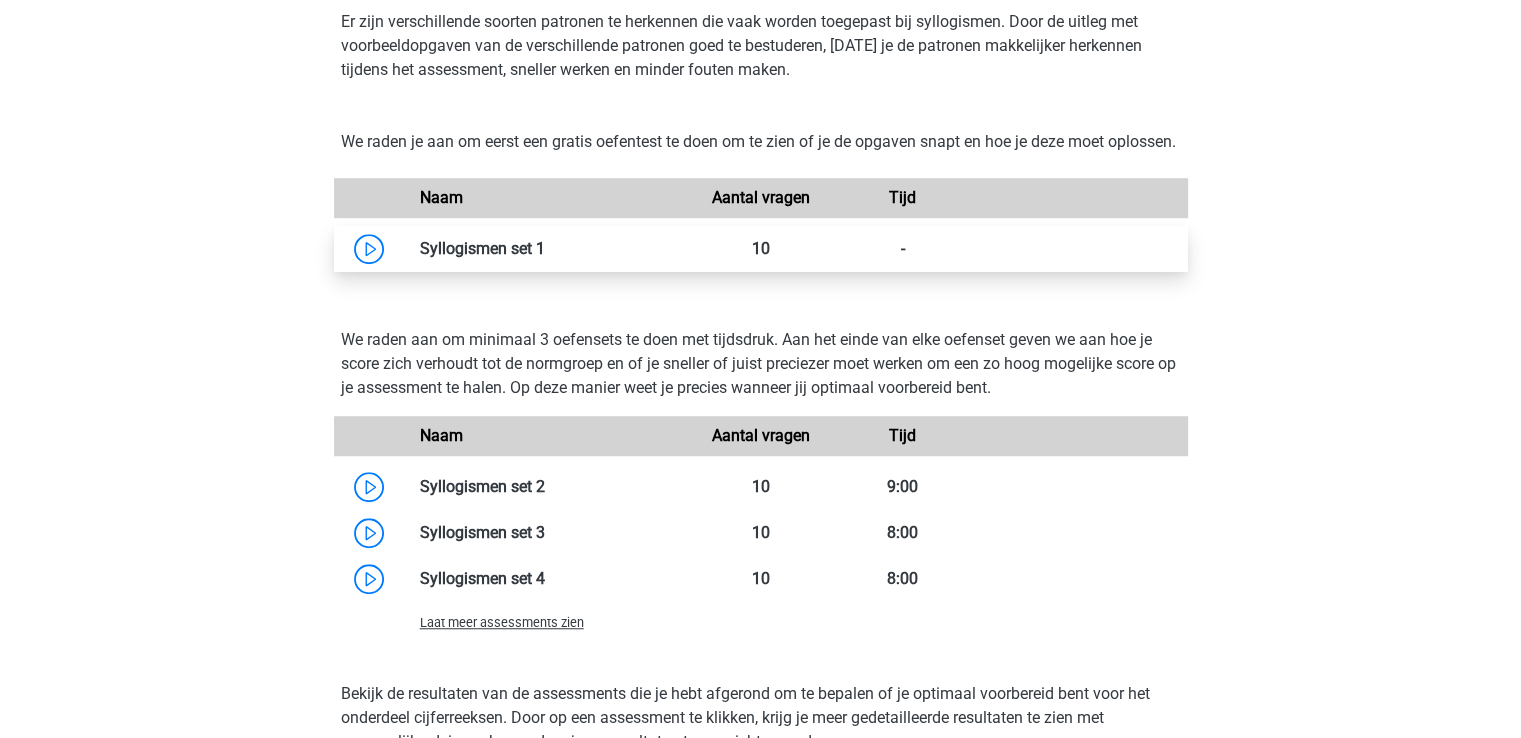 click at bounding box center (545, 248) 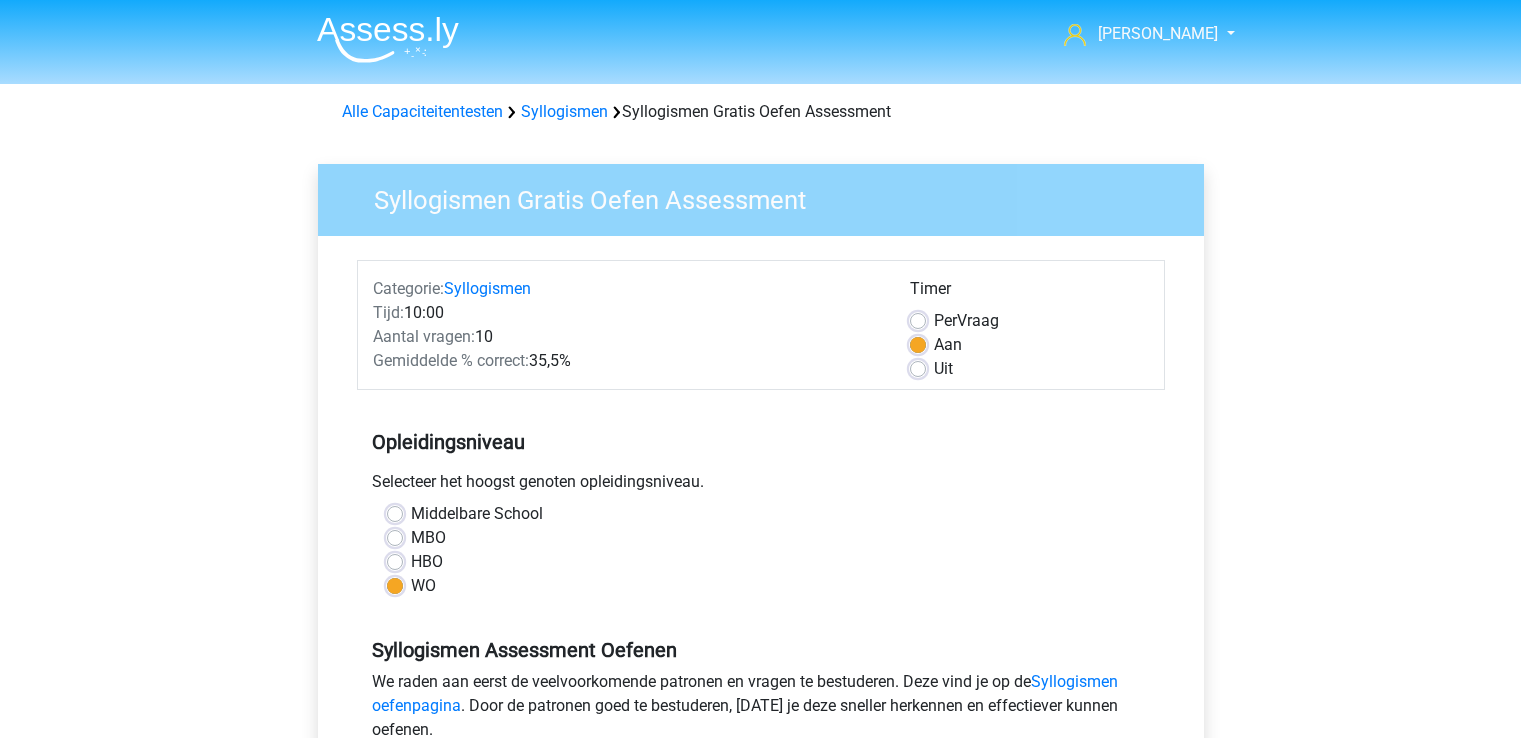 scroll, scrollTop: 0, scrollLeft: 0, axis: both 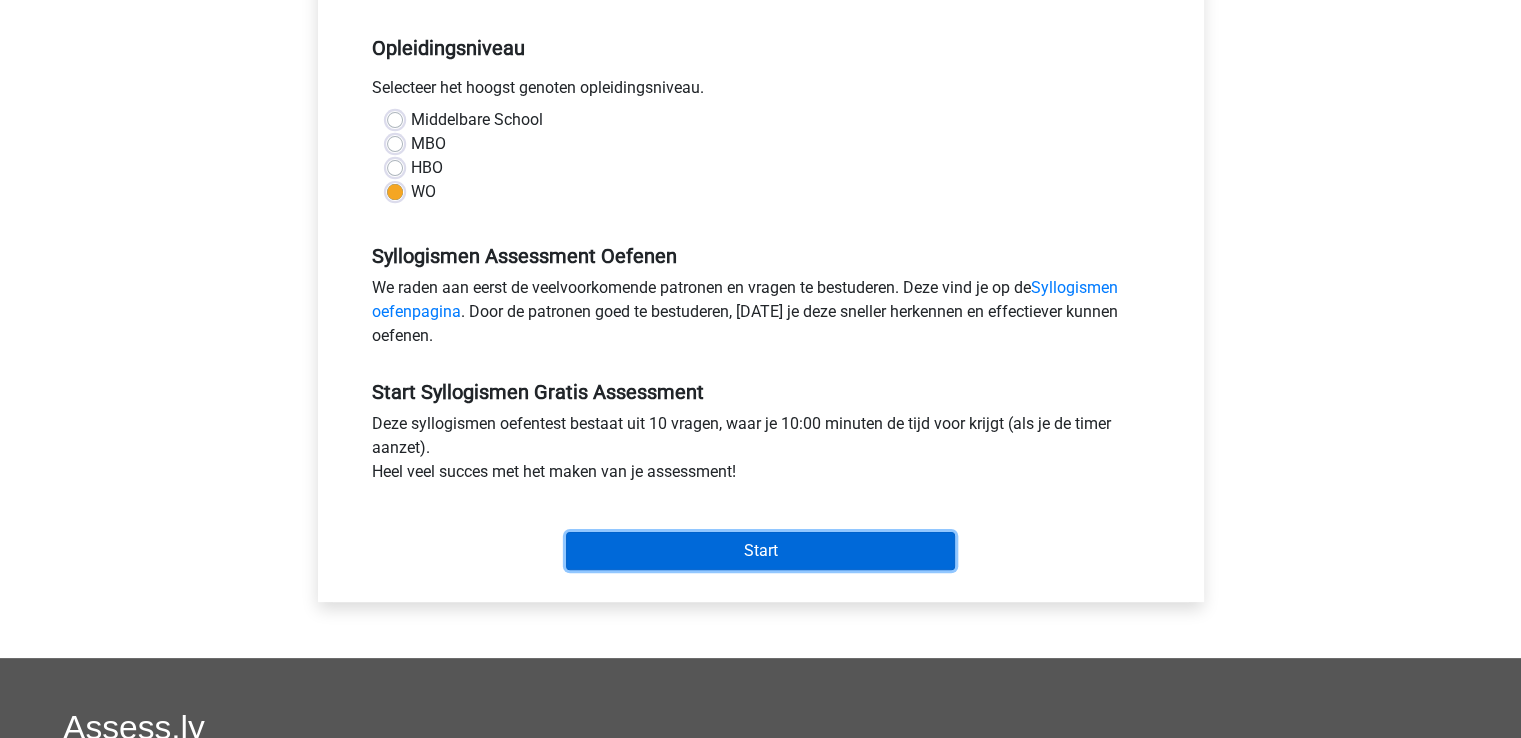 click on "Start" at bounding box center [760, 551] 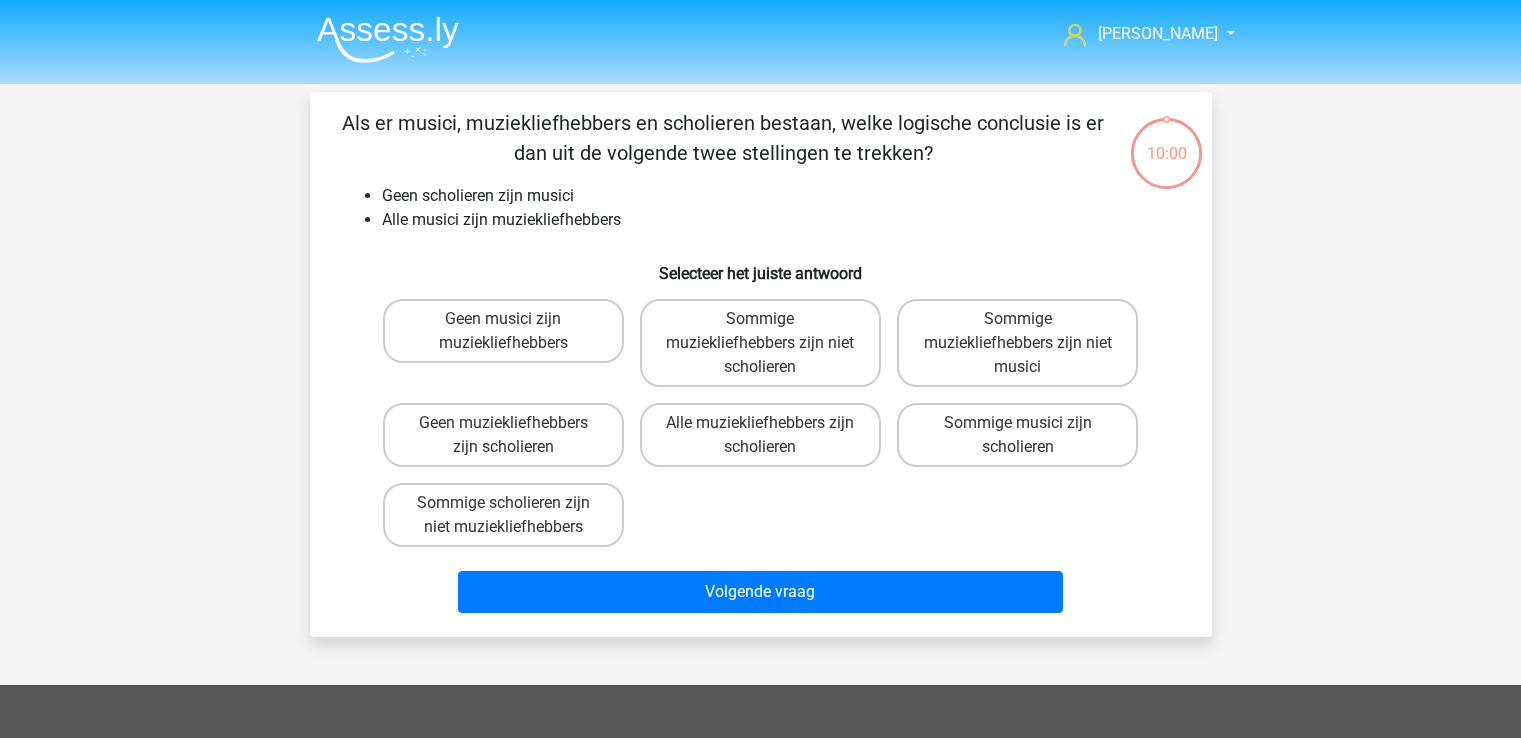 scroll, scrollTop: 0, scrollLeft: 0, axis: both 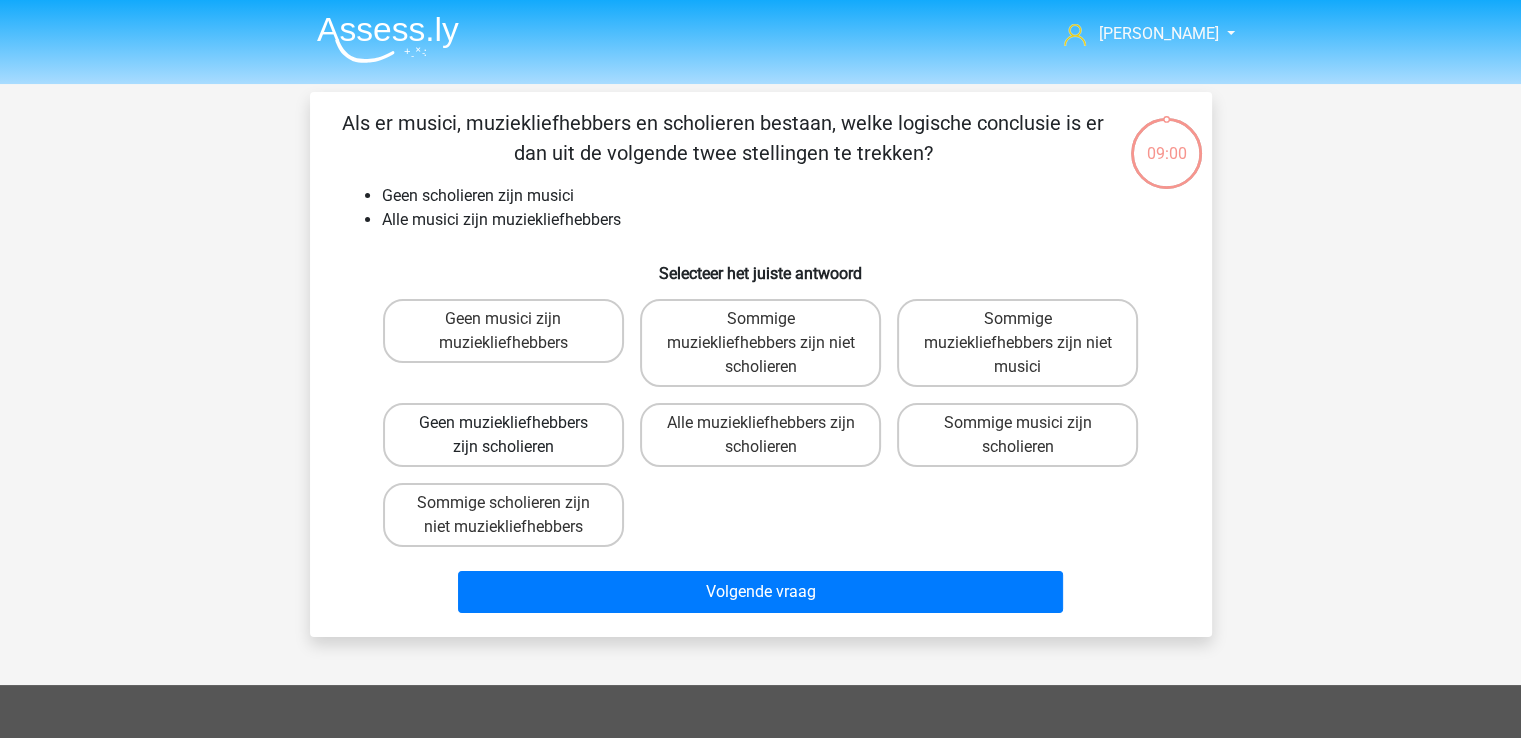 click on "Geen muziekliefhebbers zijn scholieren" at bounding box center (503, 435) 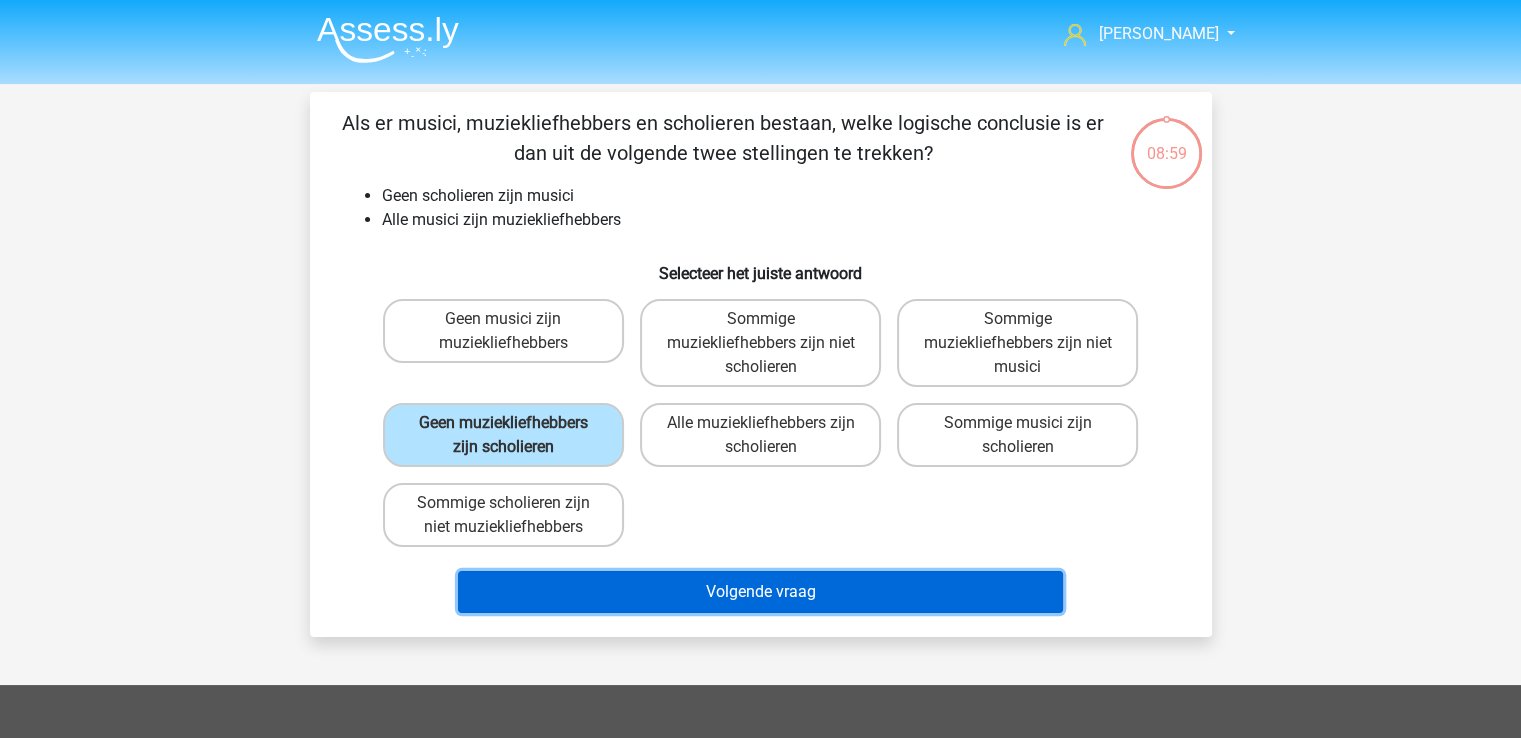 click on "Volgende vraag" at bounding box center (760, 592) 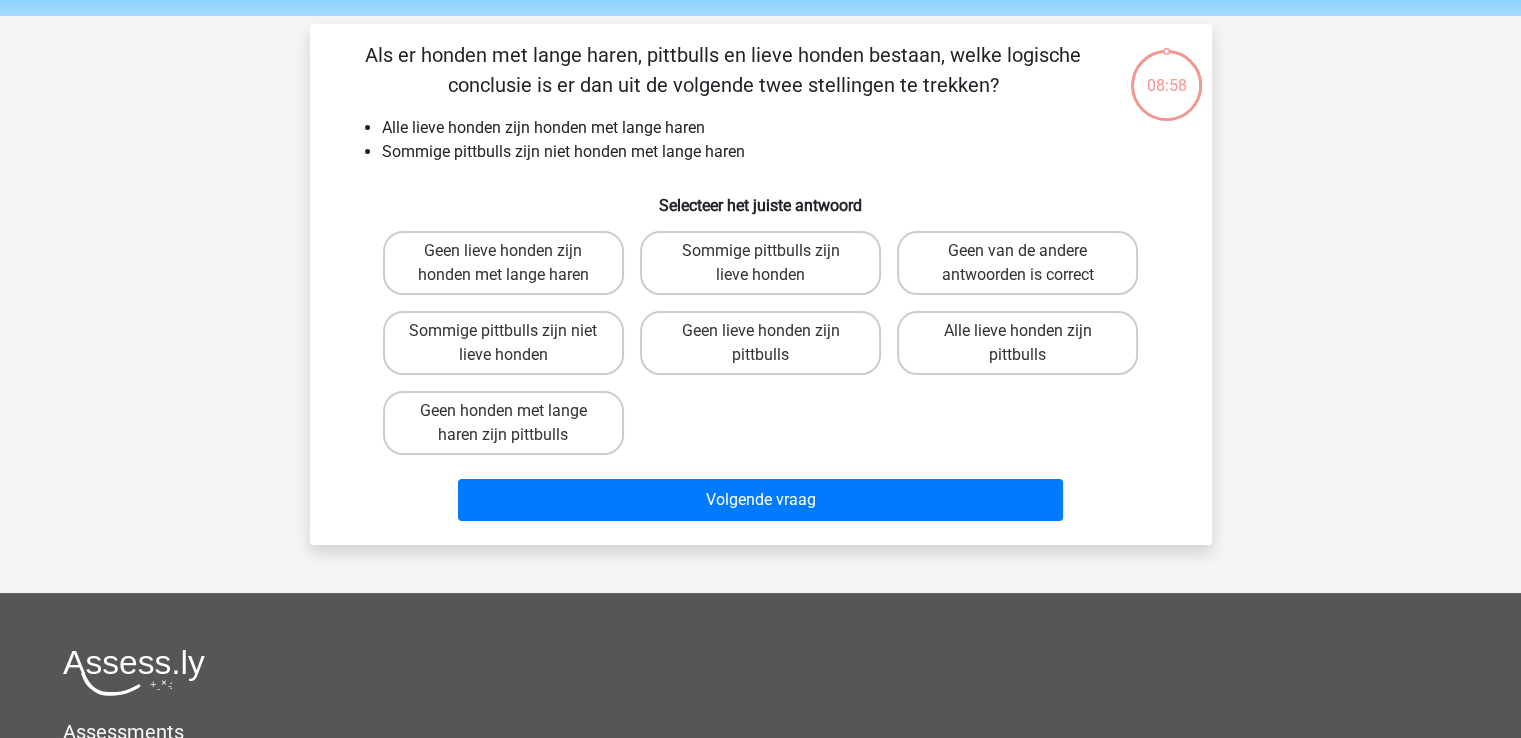 scroll, scrollTop: 92, scrollLeft: 0, axis: vertical 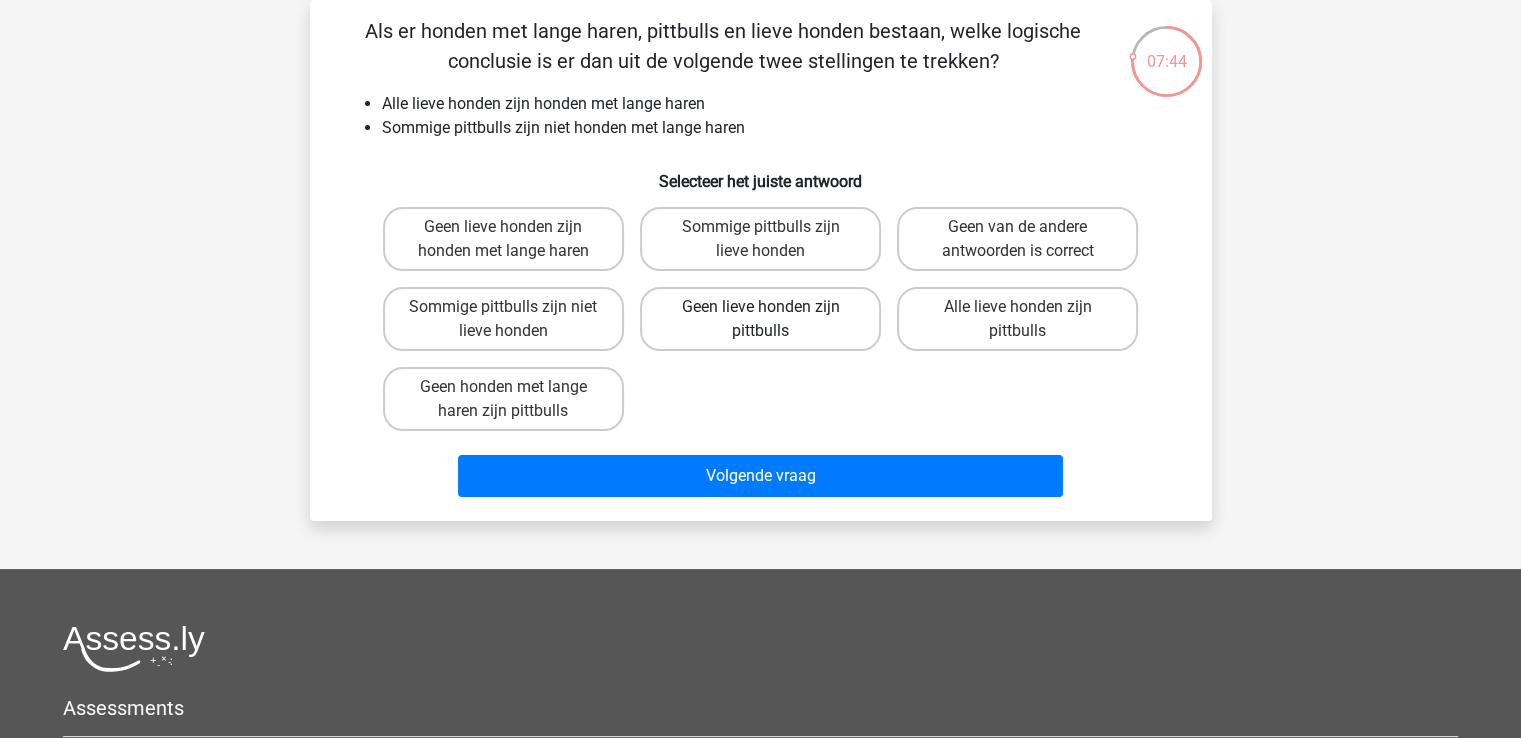 click on "Geen lieve honden zijn pittbulls" at bounding box center [760, 319] 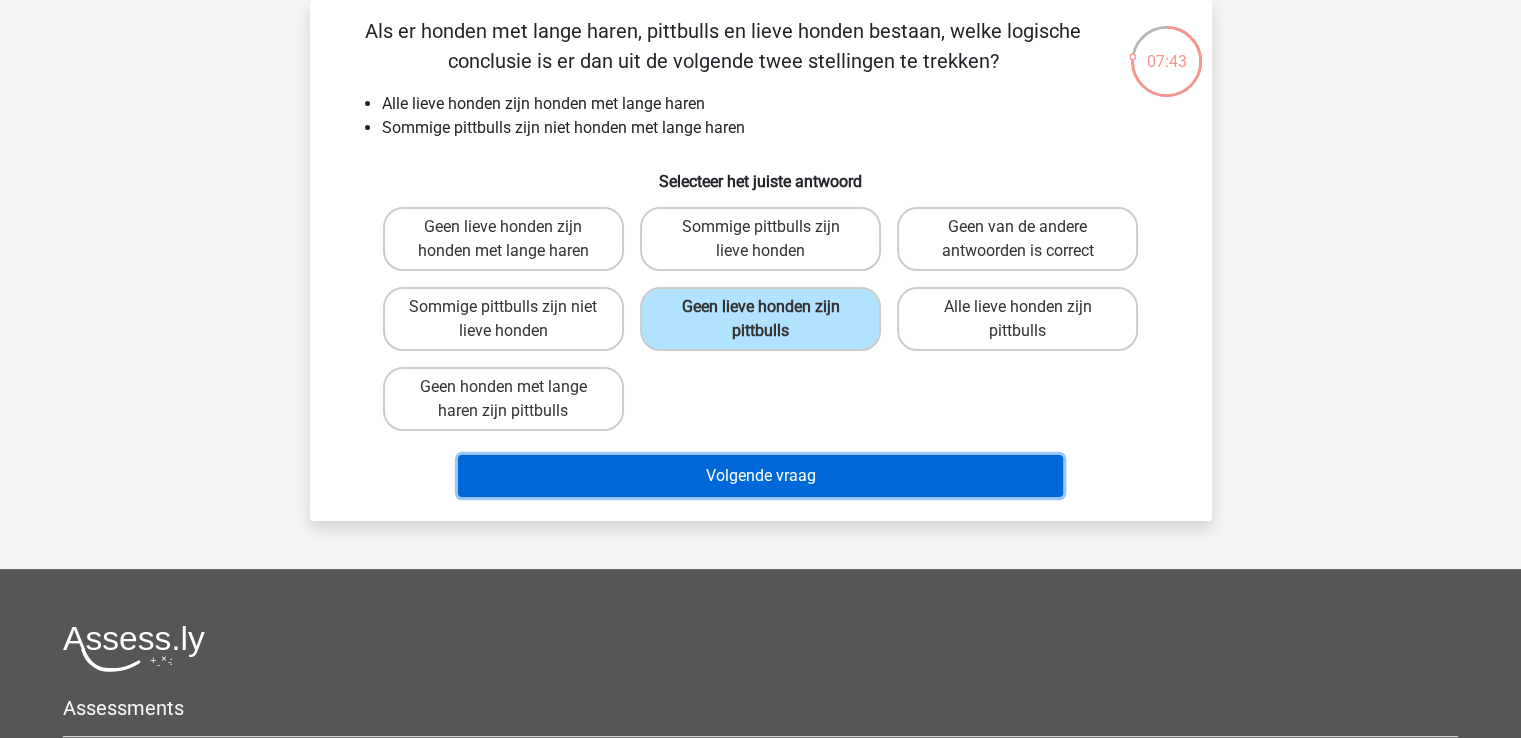 click on "Volgende vraag" at bounding box center (760, 476) 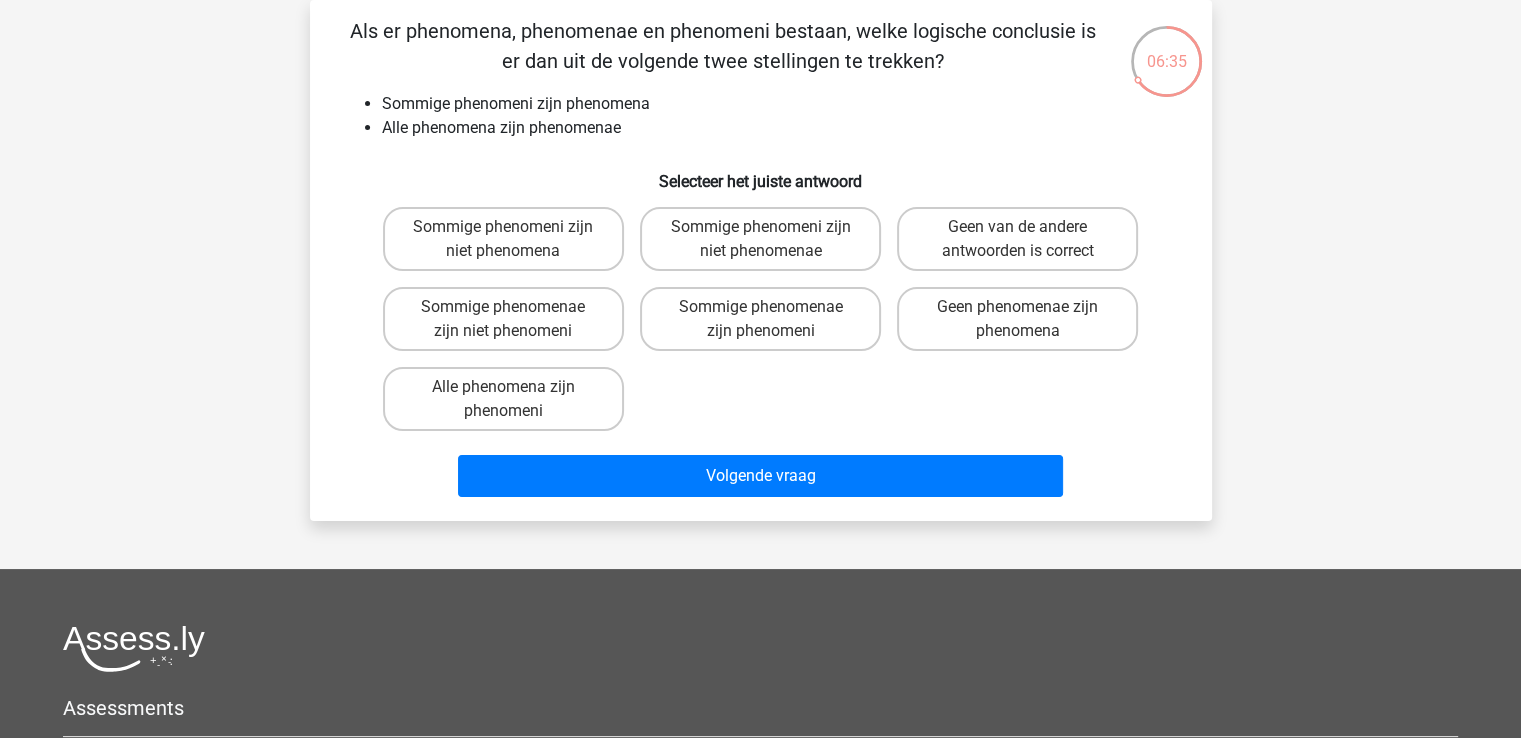 click on "Sommige phenomeni zijn niet phenomenae" at bounding box center [766, 233] 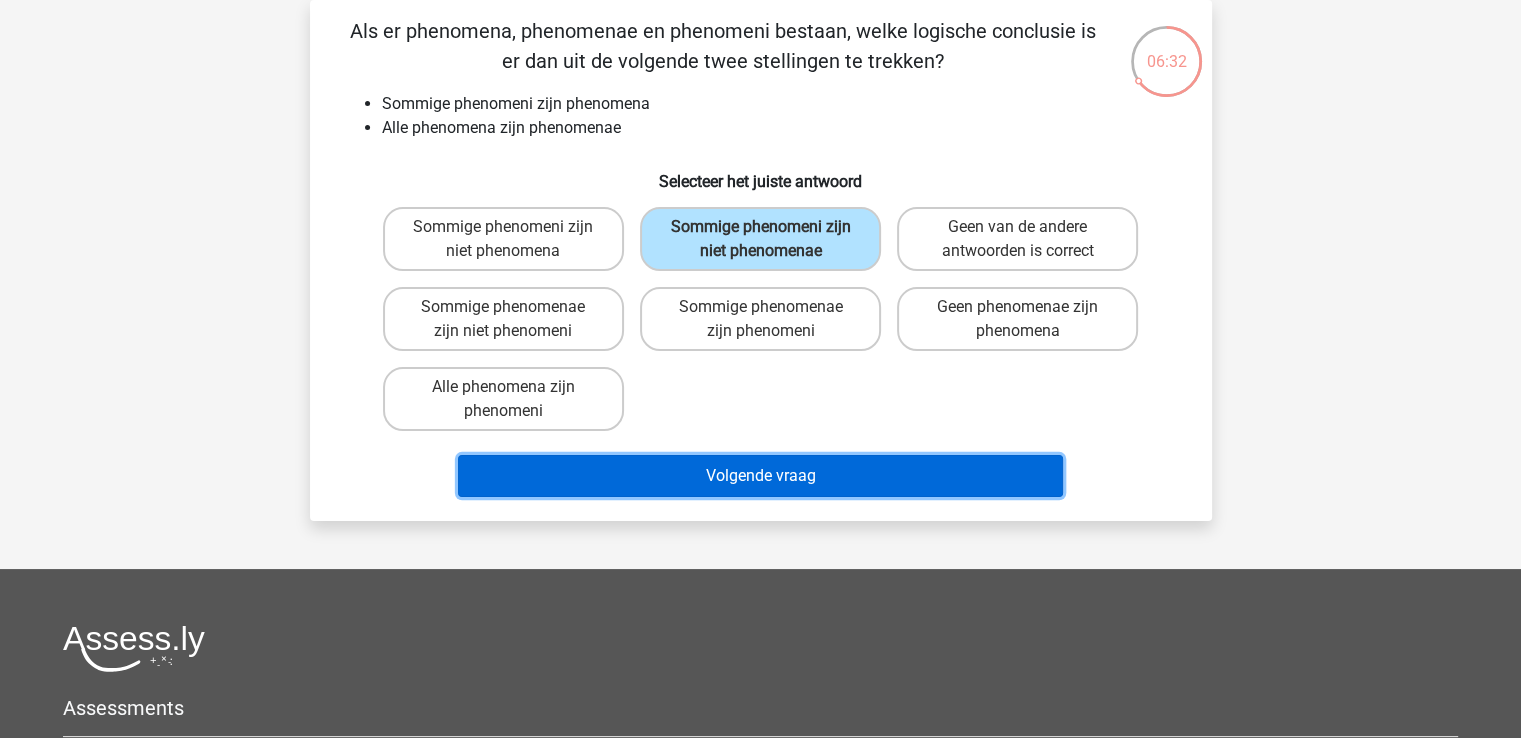 click on "Volgende vraag" at bounding box center [760, 476] 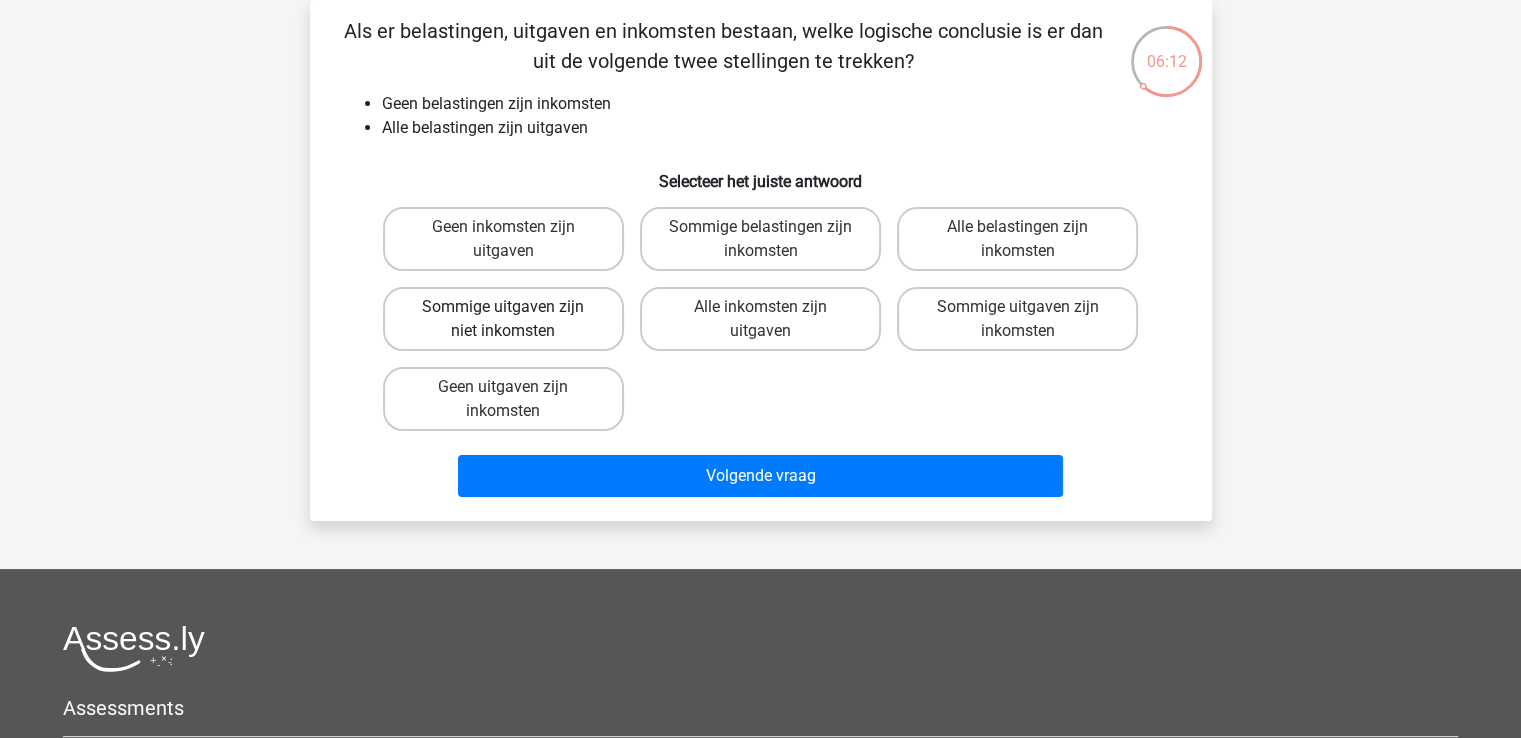 click on "Sommige uitgaven zijn niet inkomsten" at bounding box center (503, 319) 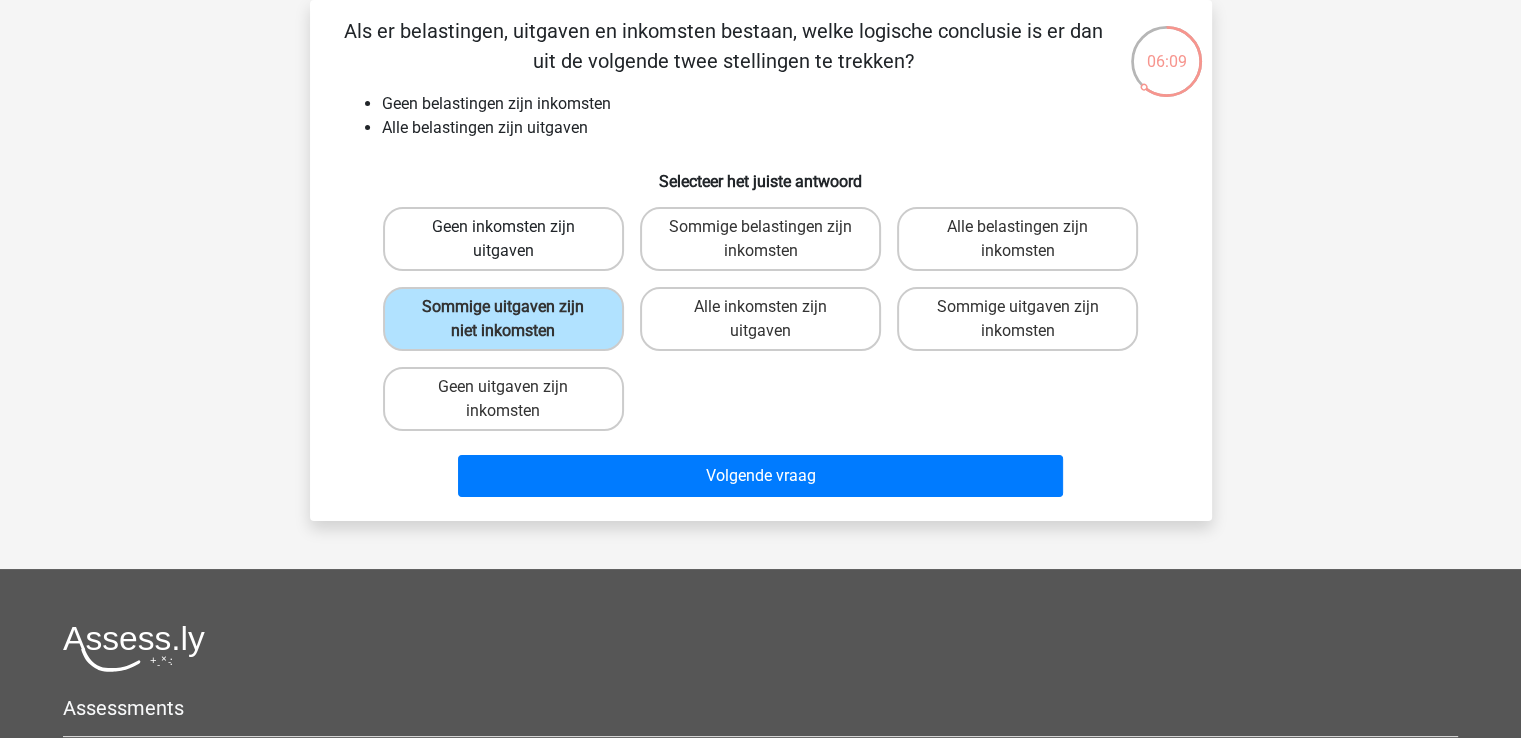 click on "Geen inkomsten zijn uitgaven" at bounding box center [503, 239] 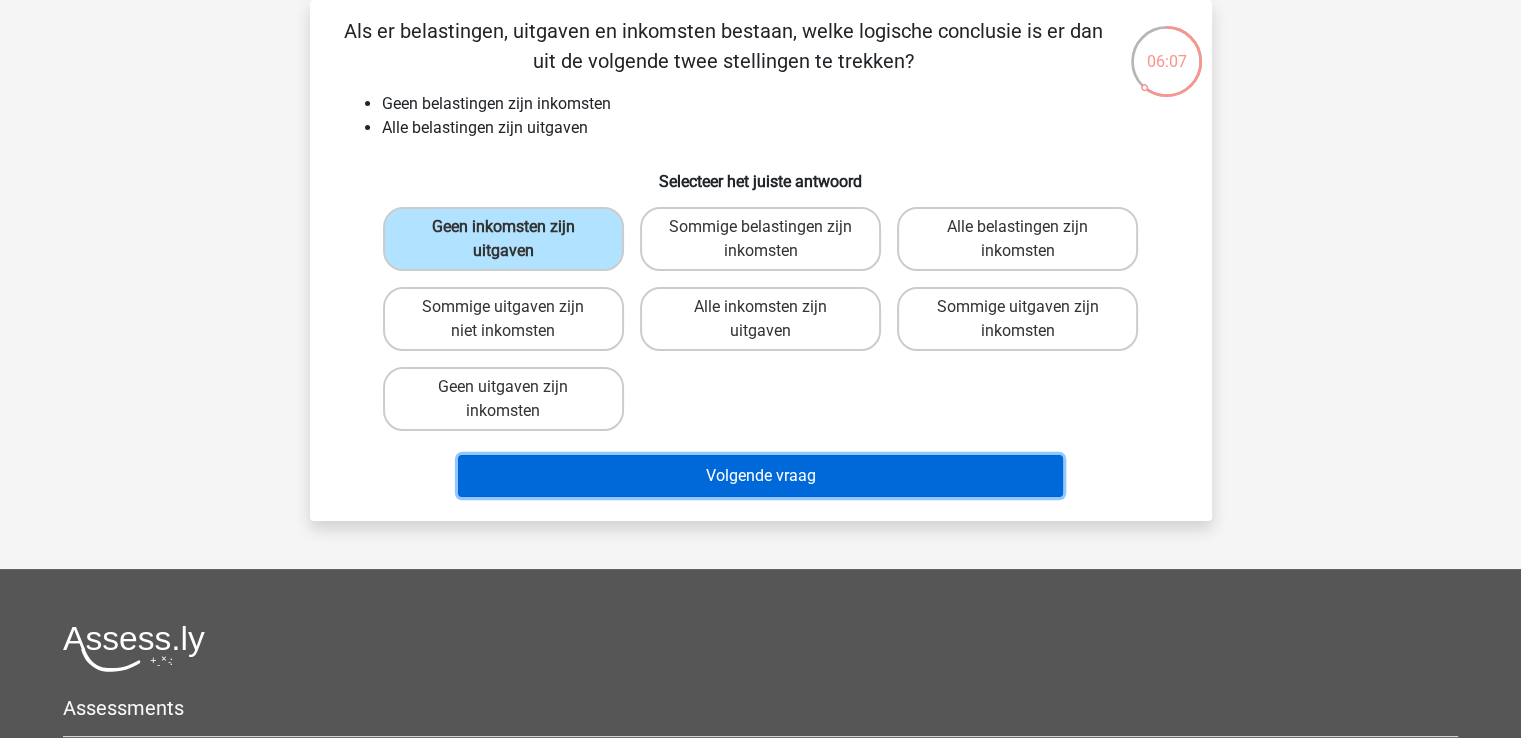 click on "Volgende vraag" at bounding box center (760, 476) 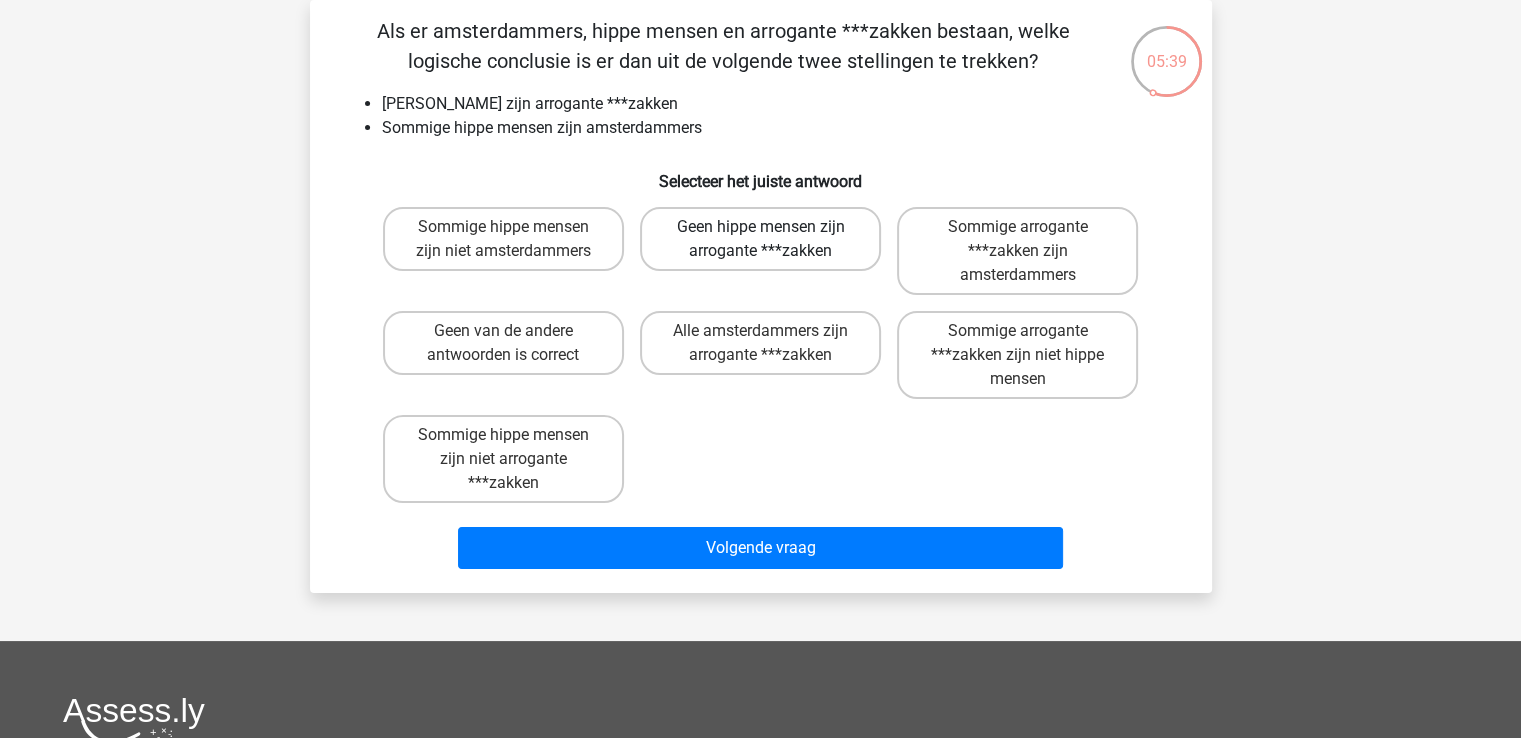 click on "Geen hippe mensen zijn arrogante ***zakken" at bounding box center (760, 239) 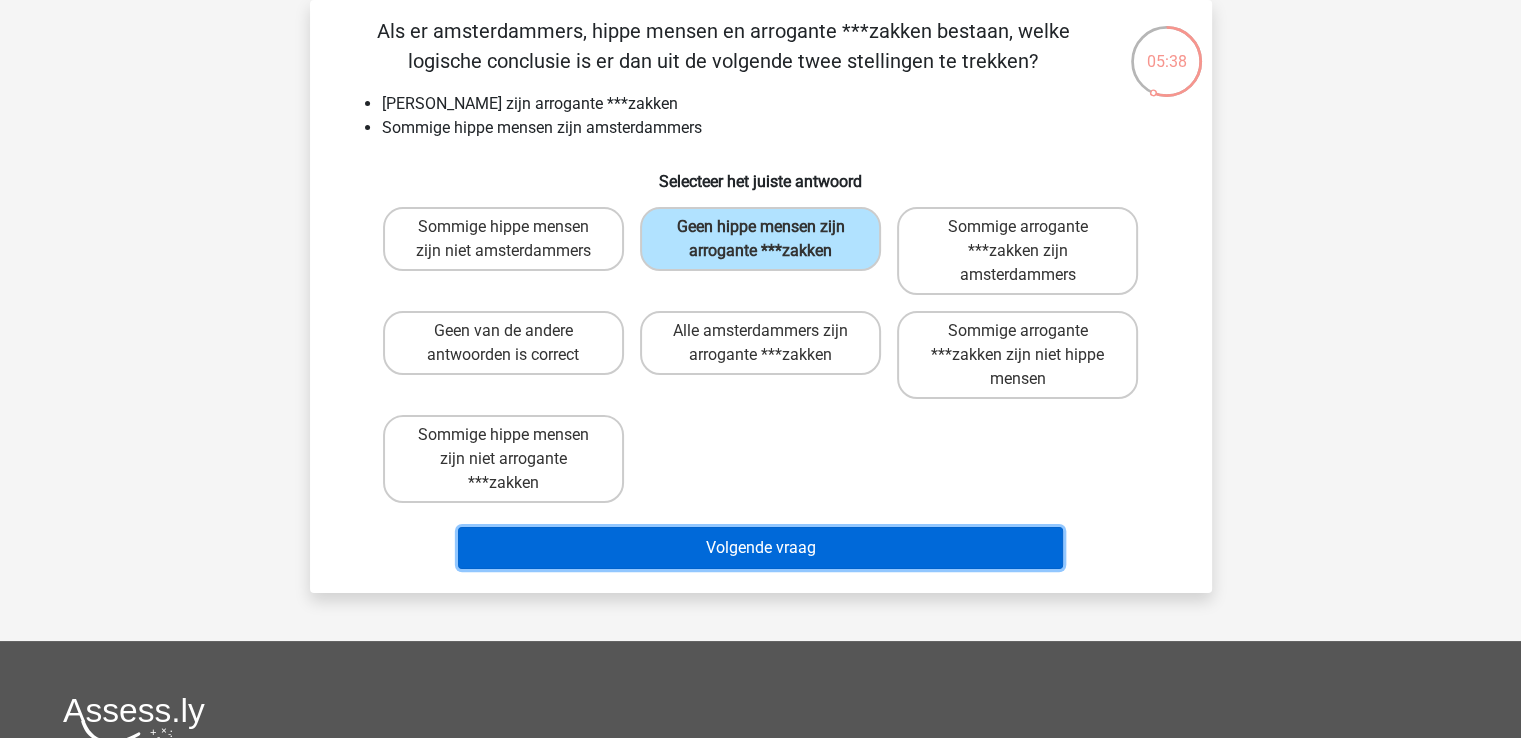 click on "Volgende vraag" at bounding box center [760, 548] 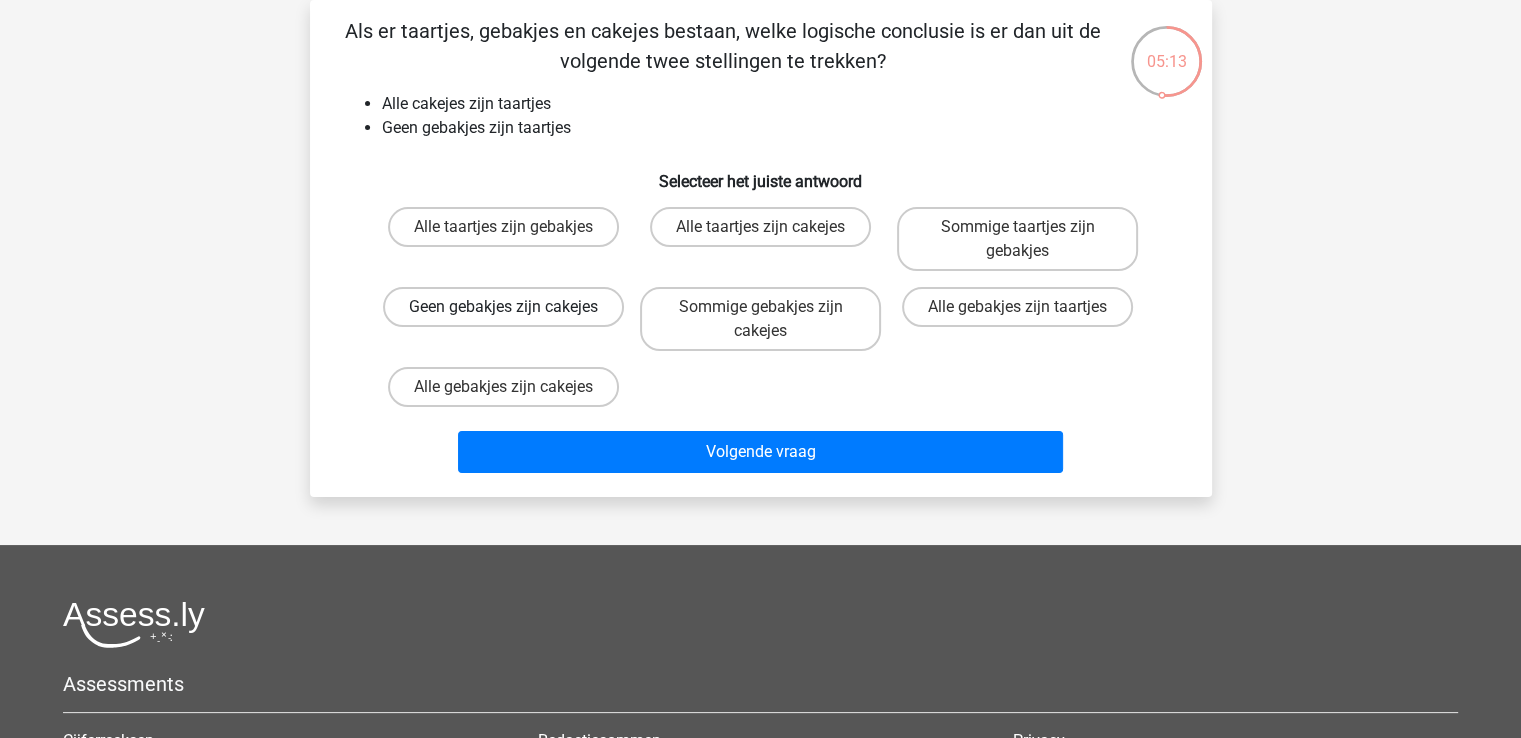 click on "Geen gebakjes zijn cakejes" at bounding box center [503, 307] 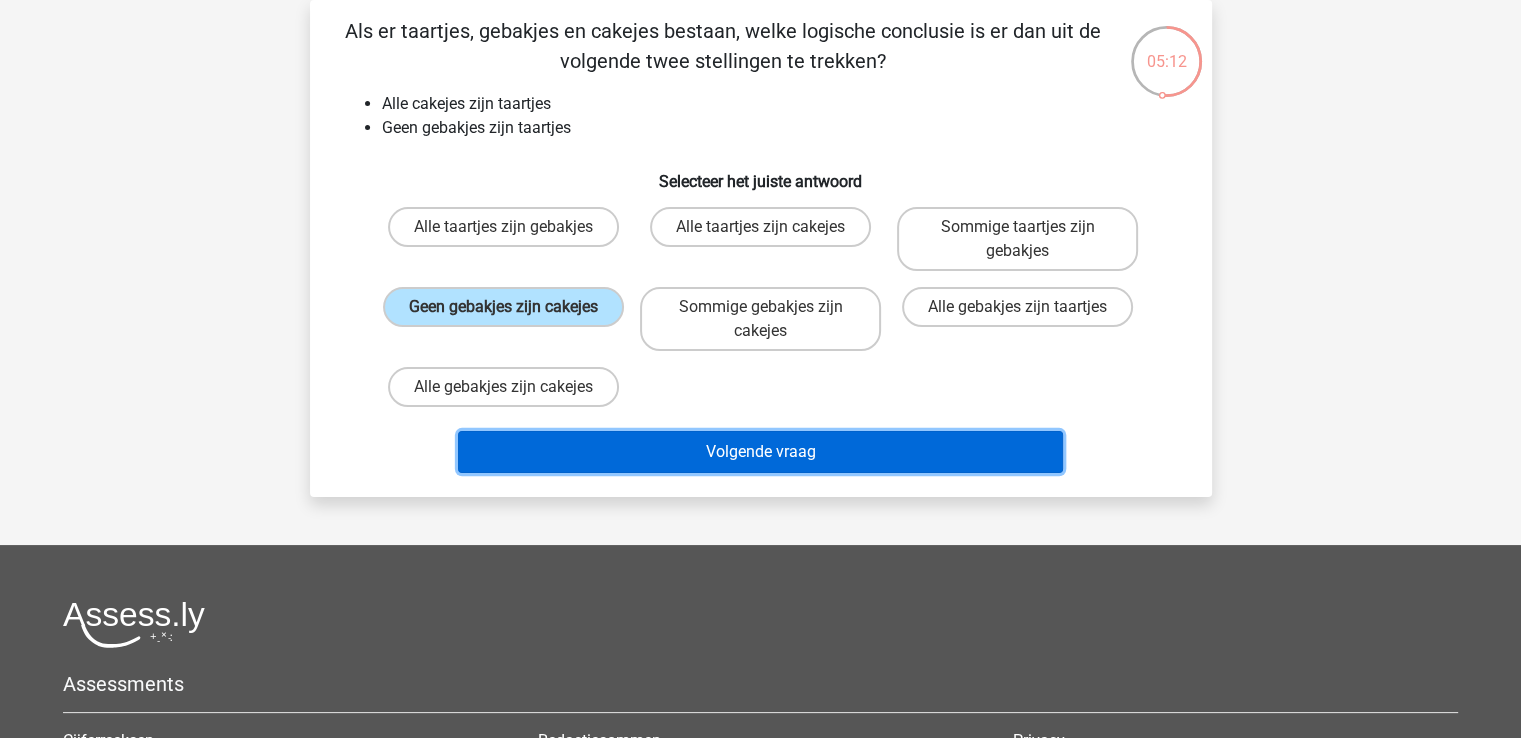 click on "Volgende vraag" at bounding box center (760, 452) 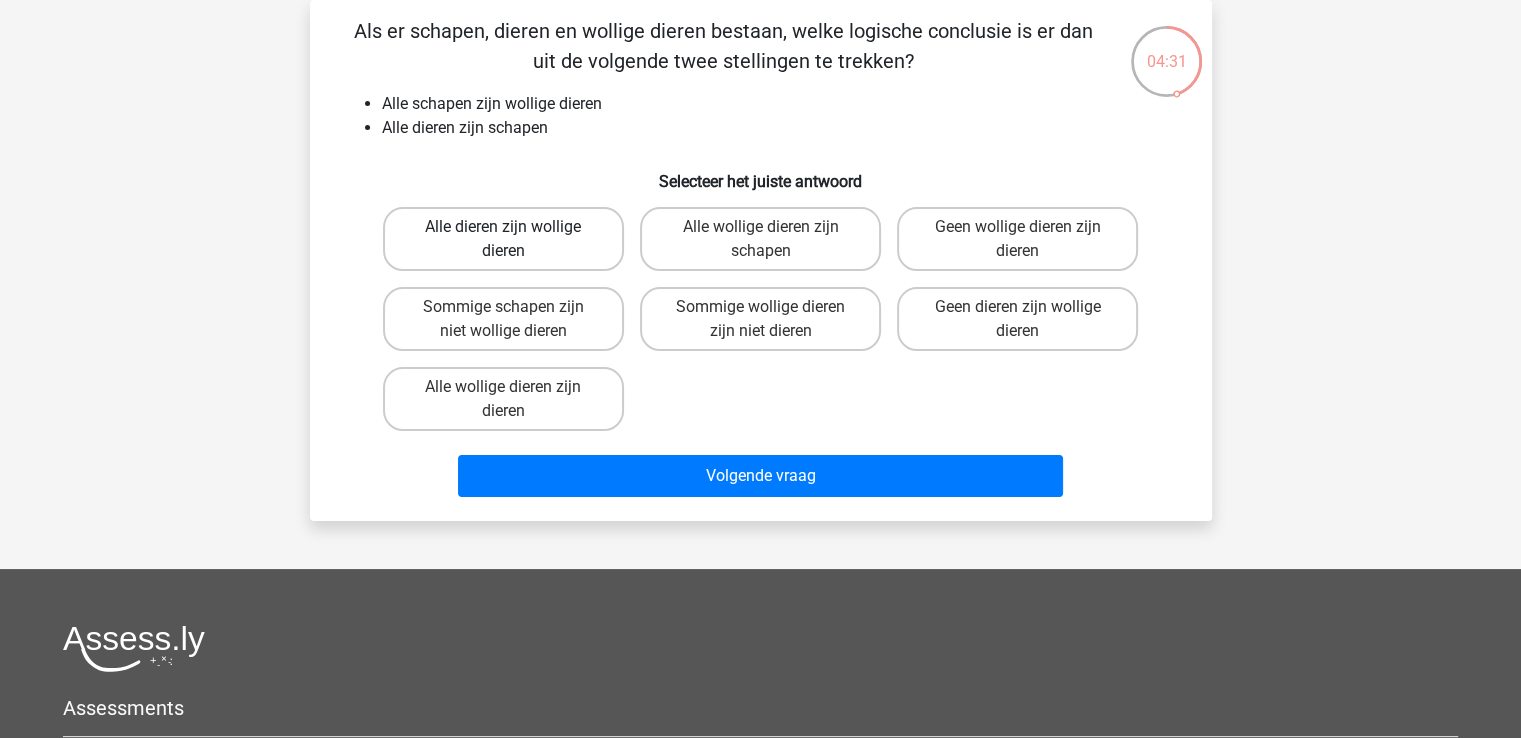 click on "Alle dieren zijn wollige dieren" at bounding box center [503, 239] 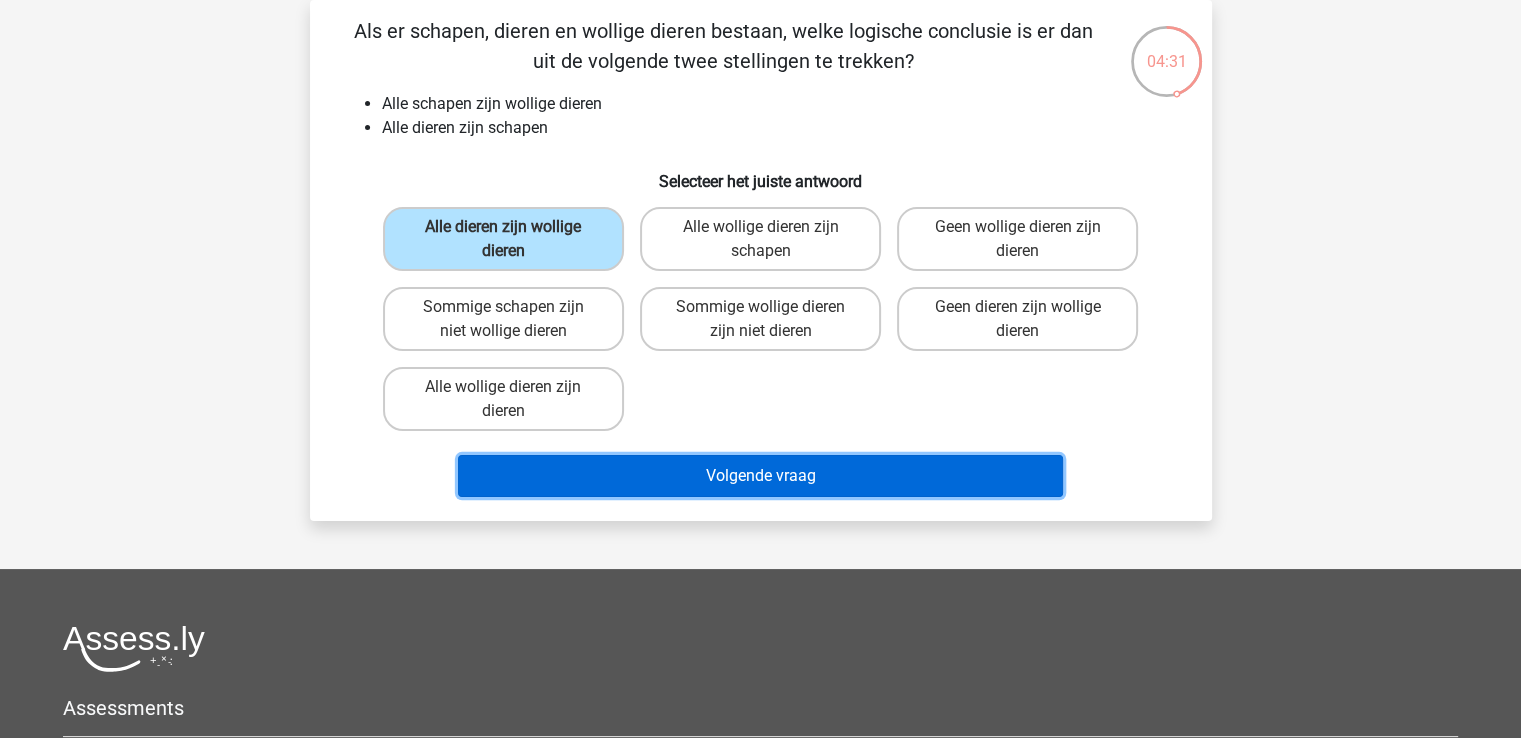 click on "Volgende vraag" at bounding box center [760, 476] 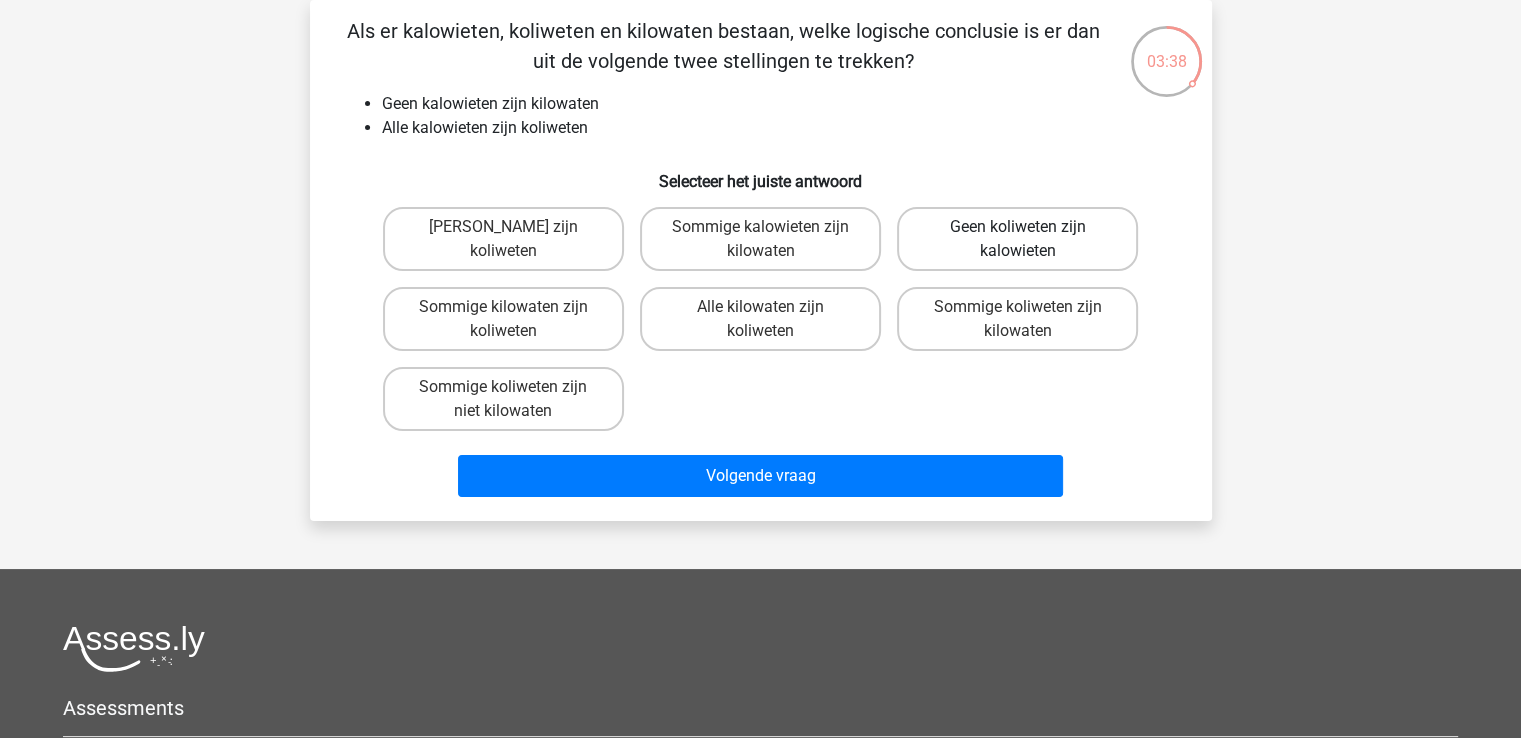 click on "Geen koliweten zijn kalowieten" at bounding box center [1017, 239] 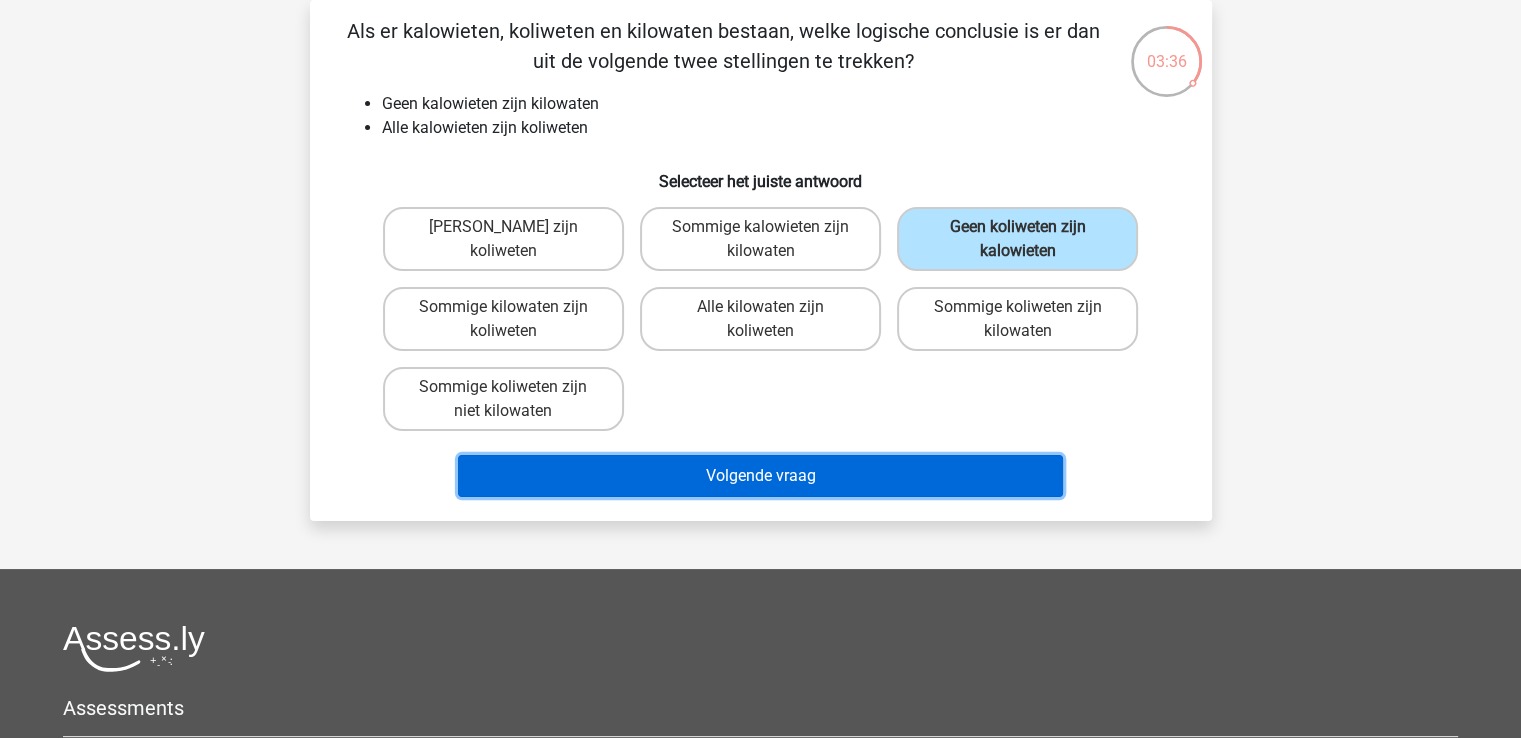 click on "Volgende vraag" at bounding box center [760, 476] 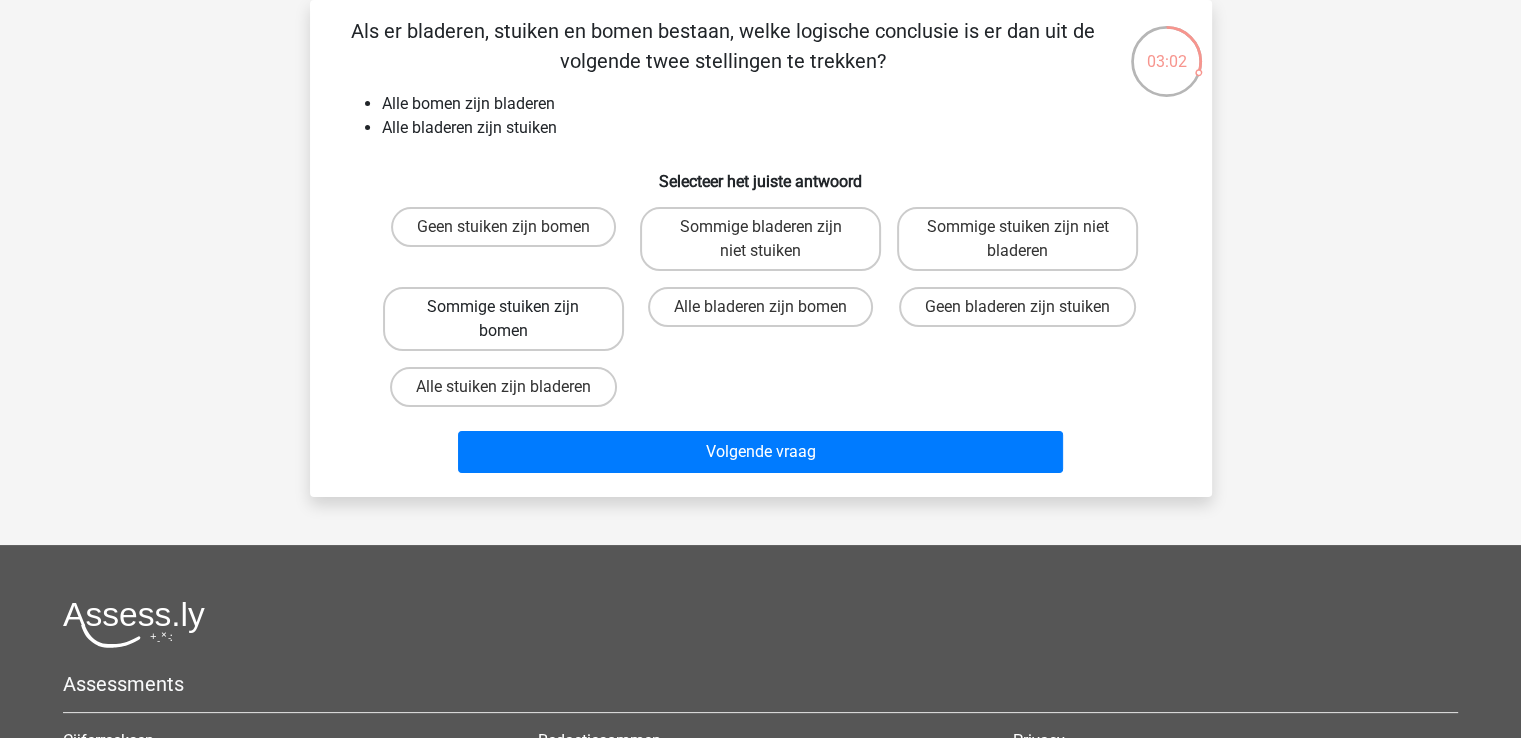 click on "Sommige stuiken zijn bomen" at bounding box center [503, 319] 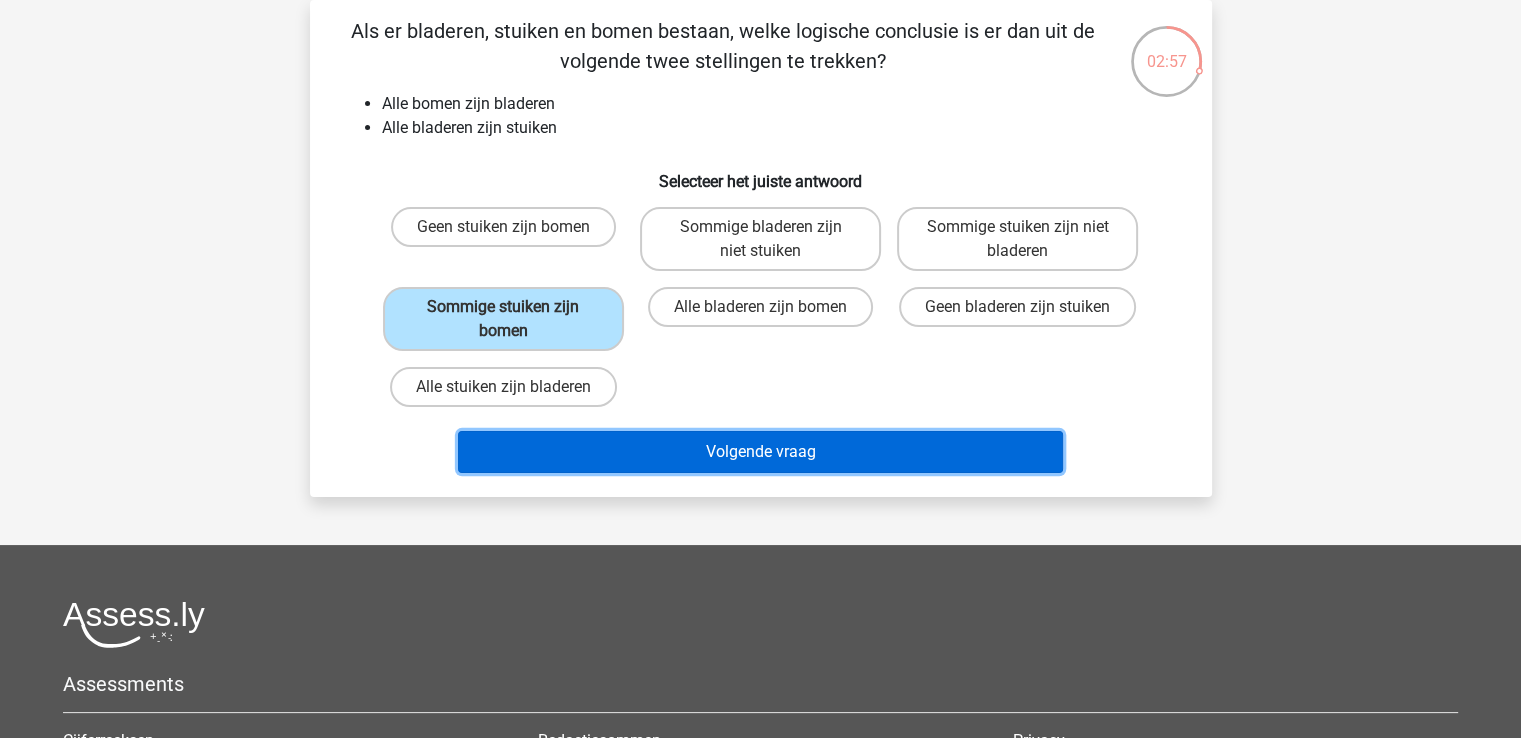 click on "Volgende vraag" at bounding box center (760, 452) 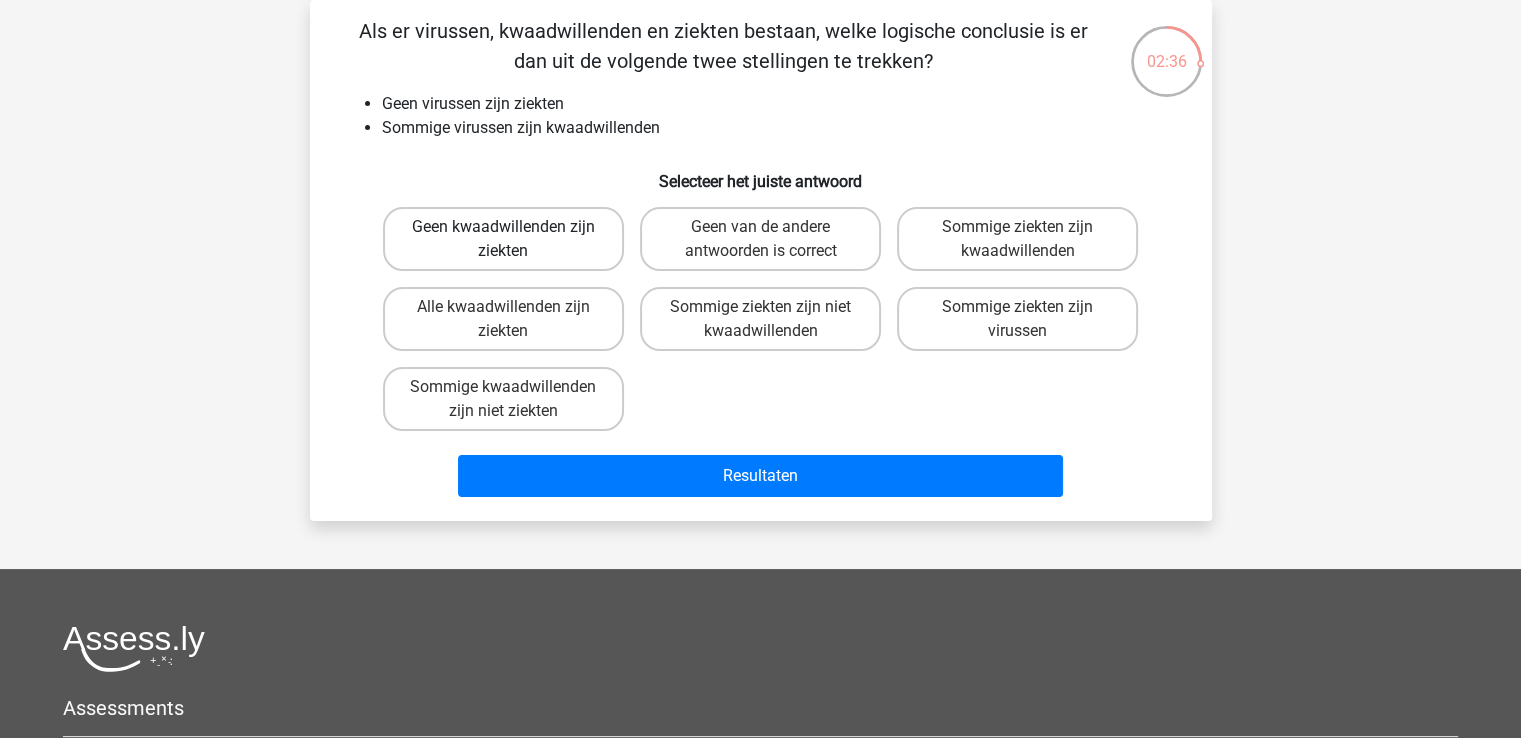 click on "Geen kwaadwillenden zijn ziekten" at bounding box center (503, 239) 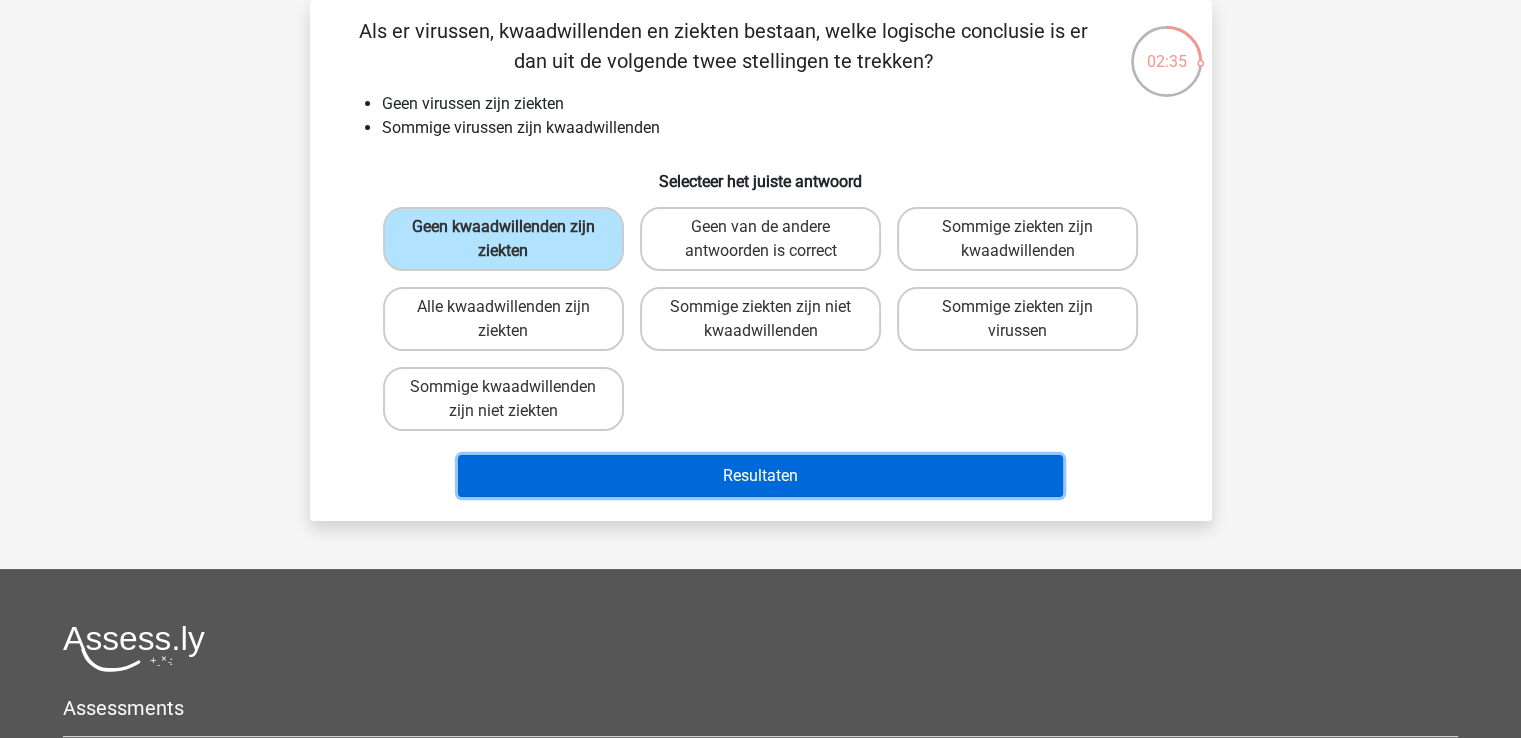 click on "Resultaten" at bounding box center (760, 476) 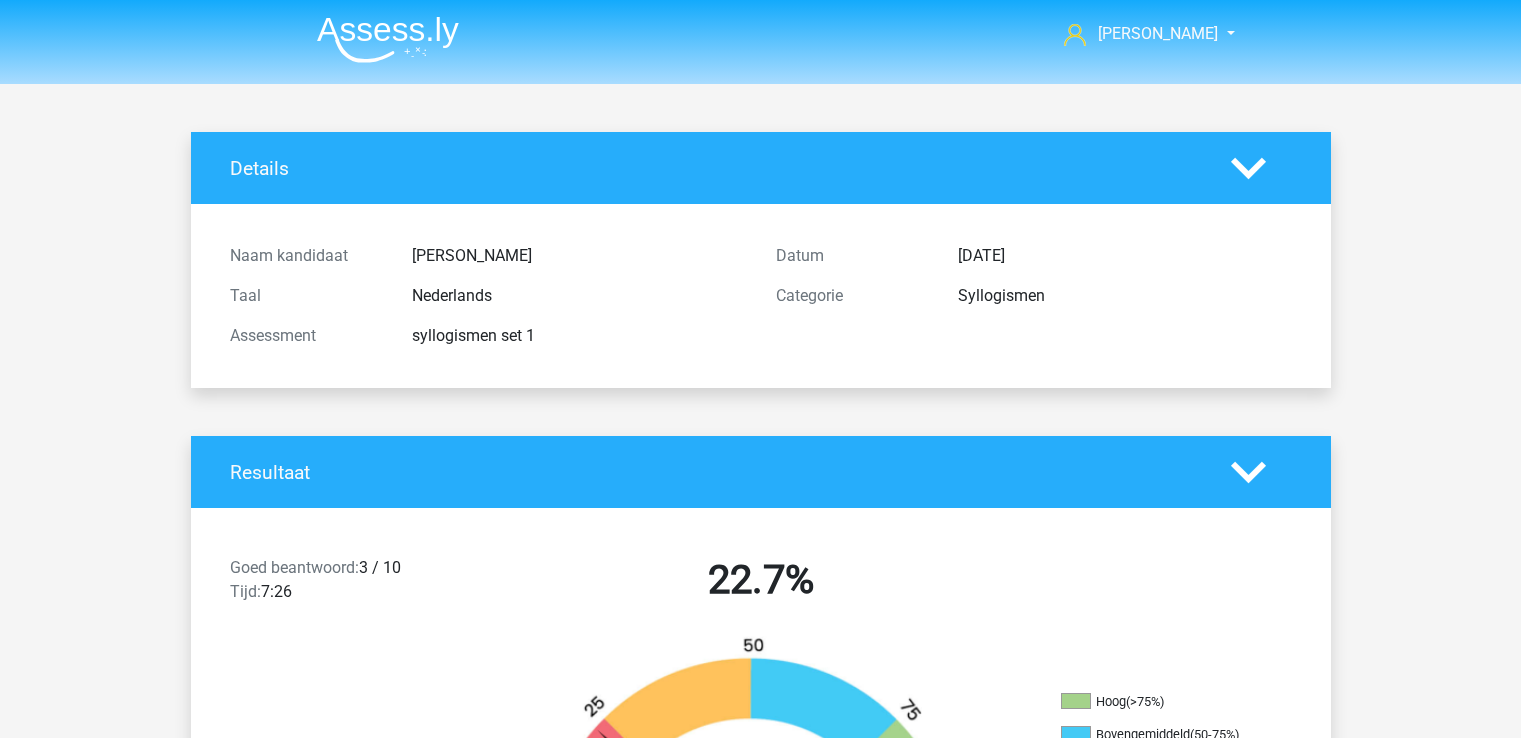 scroll, scrollTop: 0, scrollLeft: 0, axis: both 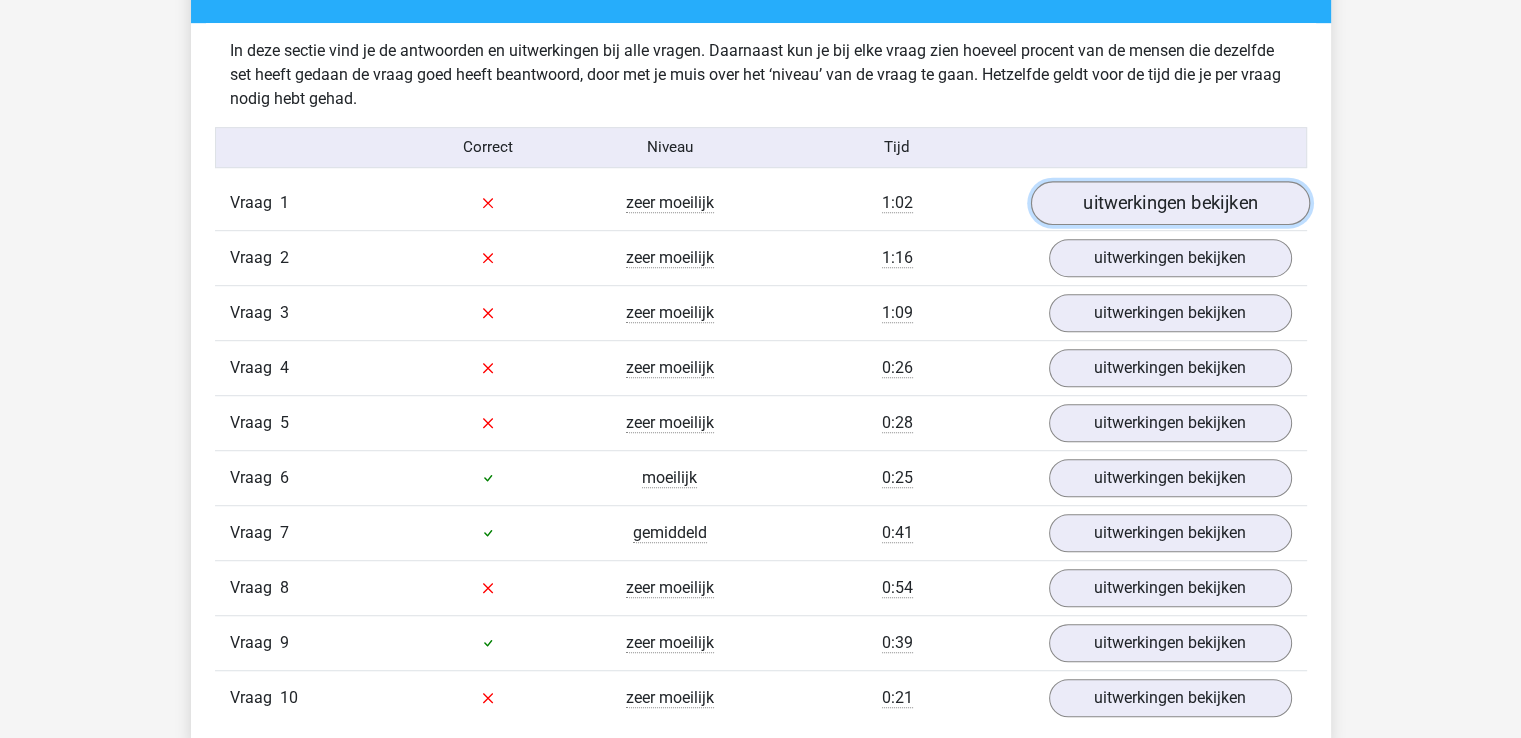 click on "uitwerkingen bekijken" at bounding box center (1169, 203) 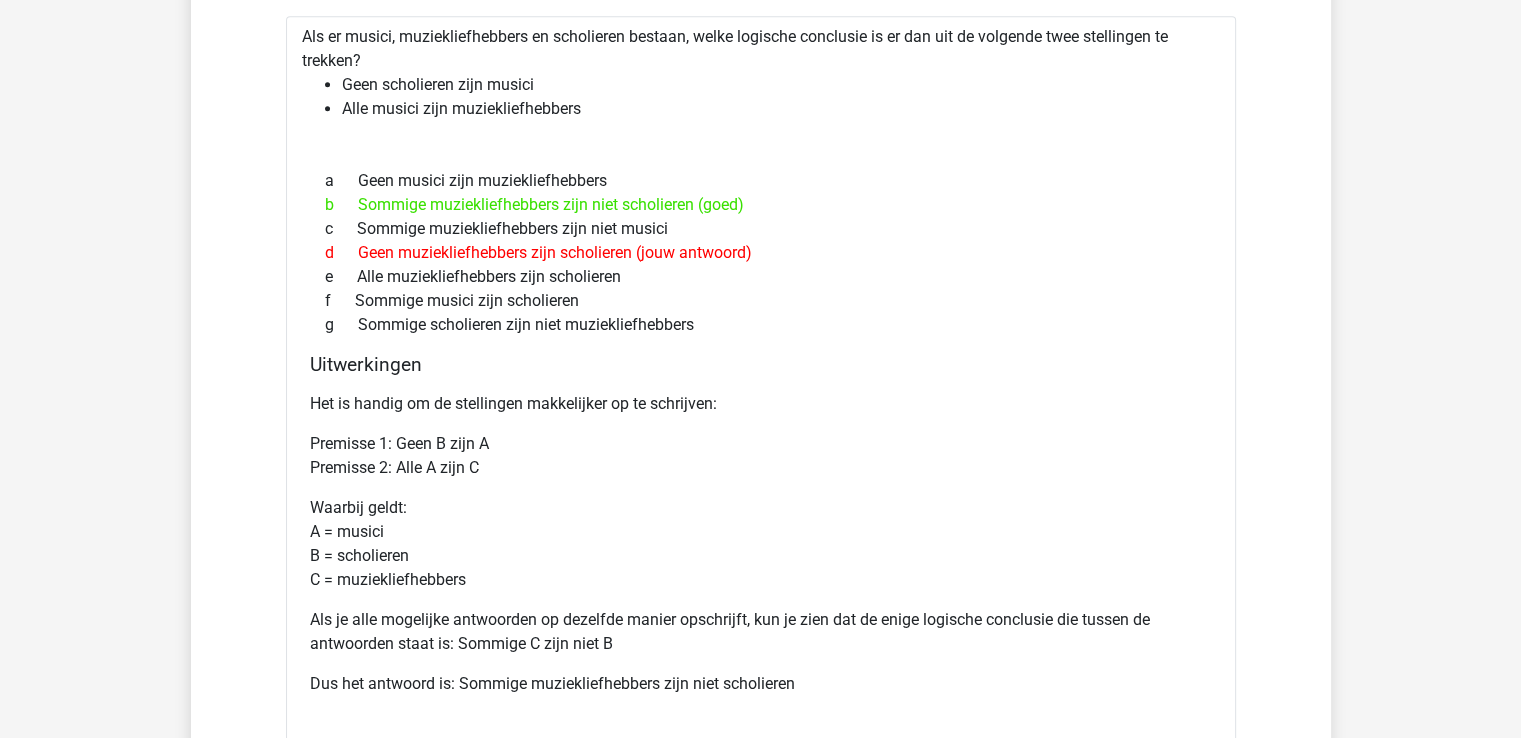 scroll, scrollTop: 1416, scrollLeft: 0, axis: vertical 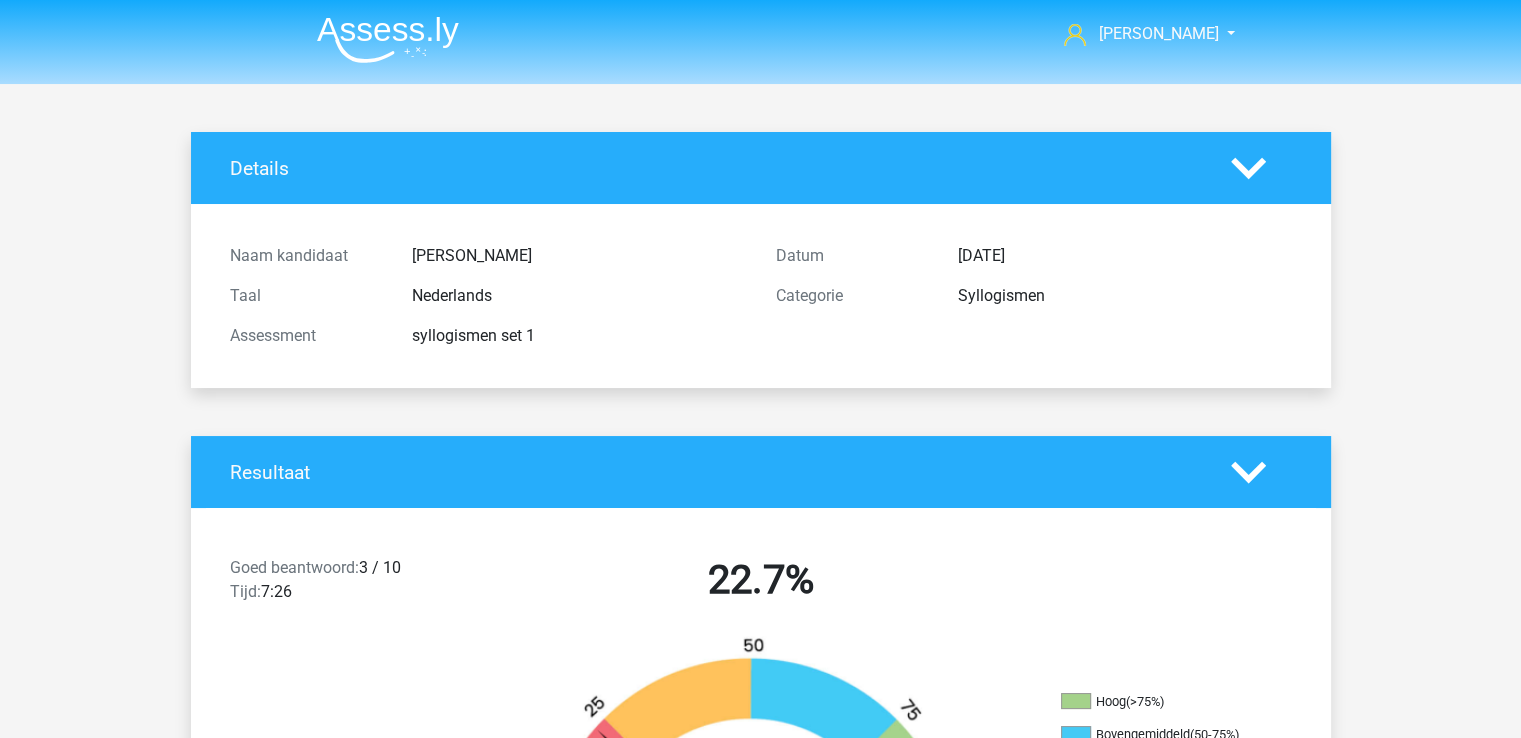 click at bounding box center (380, 35) 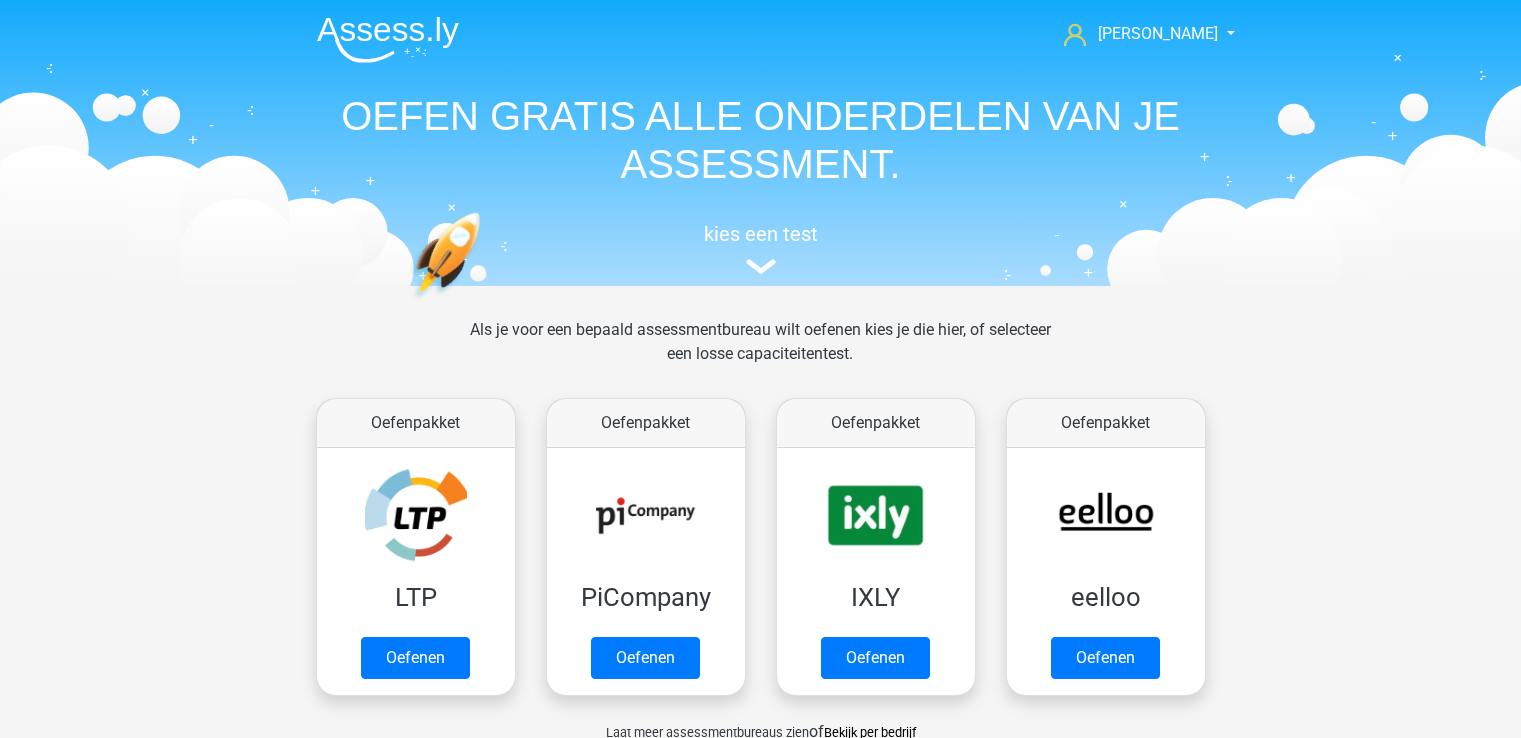 scroll, scrollTop: 0, scrollLeft: 0, axis: both 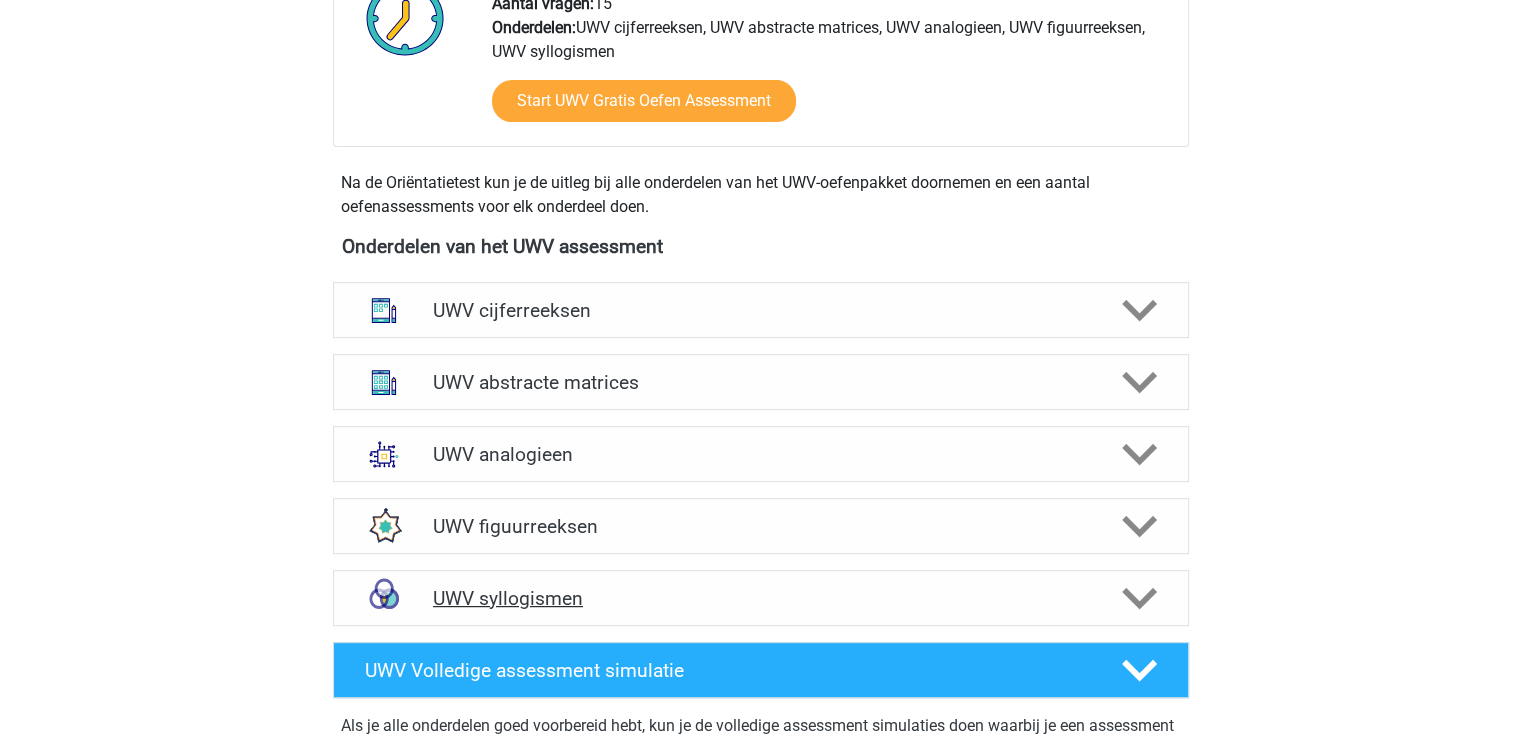click on "UWV syllogismen" at bounding box center (760, 598) 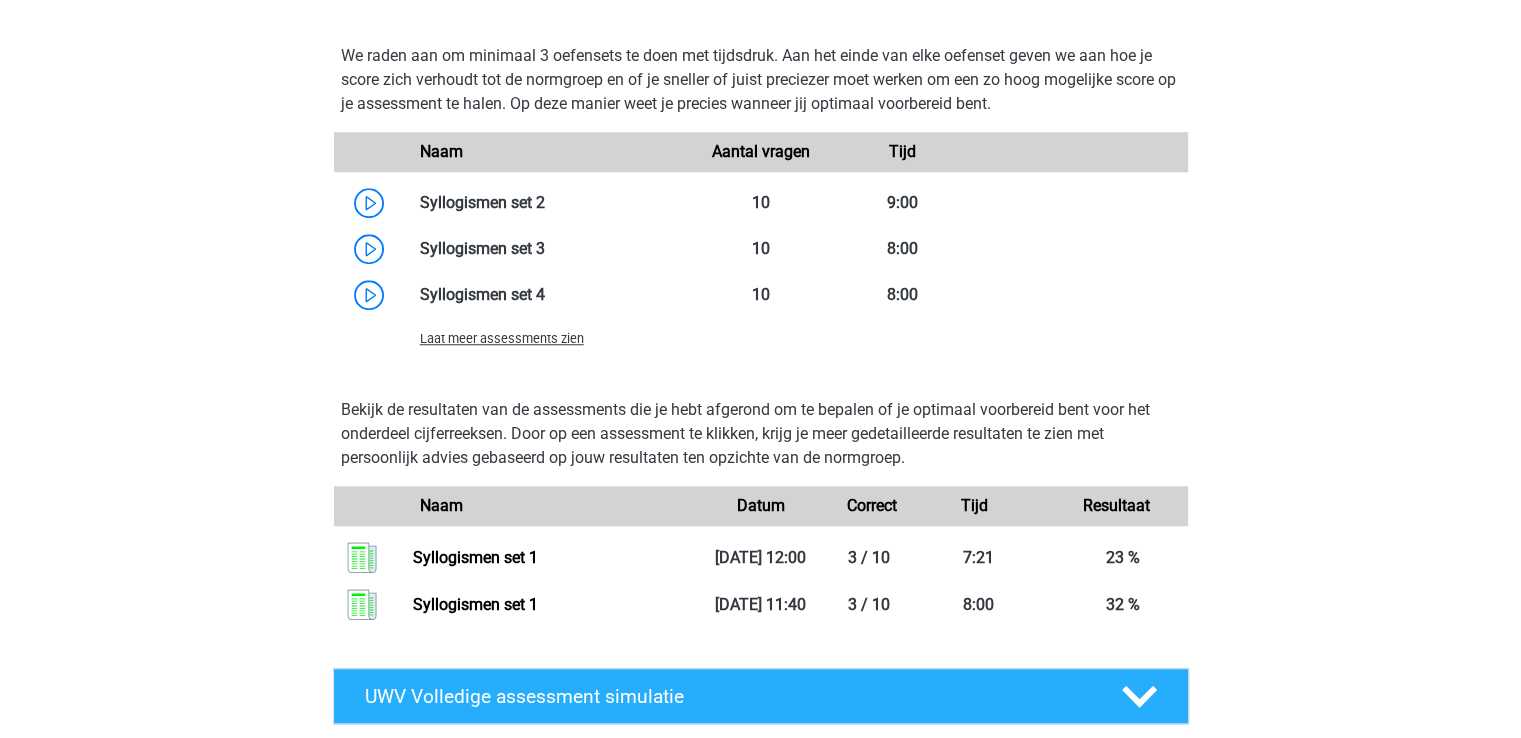 scroll, scrollTop: 1744, scrollLeft: 0, axis: vertical 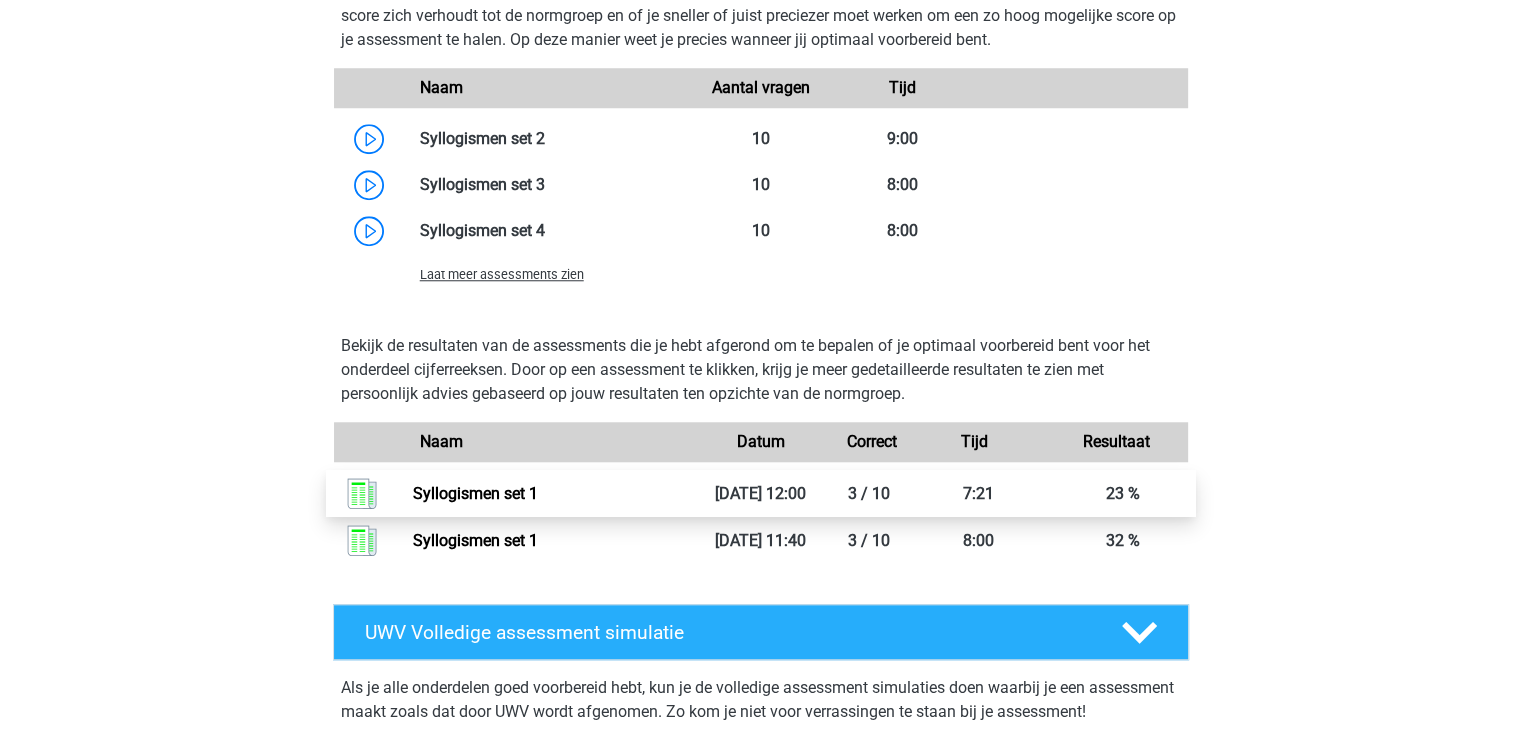 click on "Syllogismen set 1" at bounding box center (475, 493) 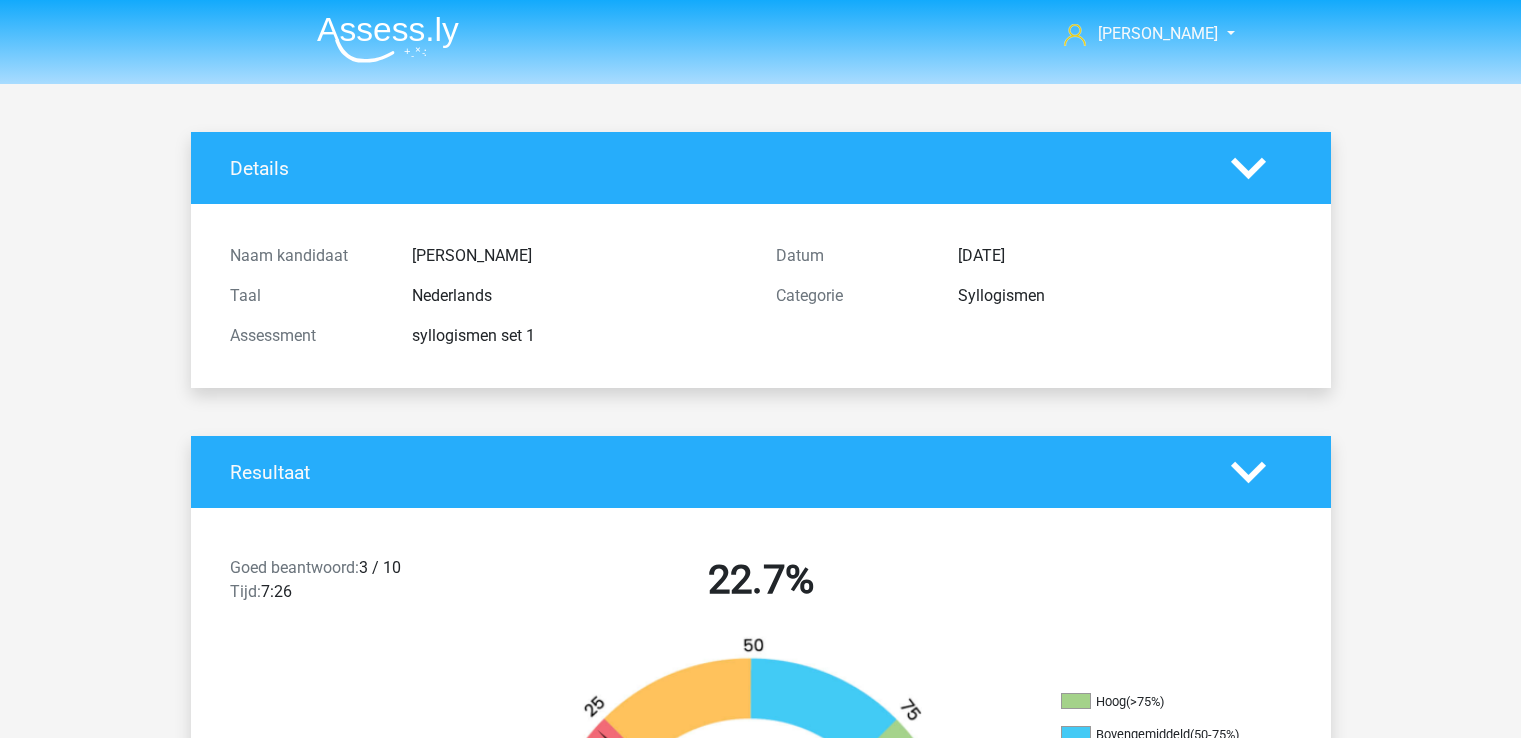 scroll, scrollTop: 0, scrollLeft: 0, axis: both 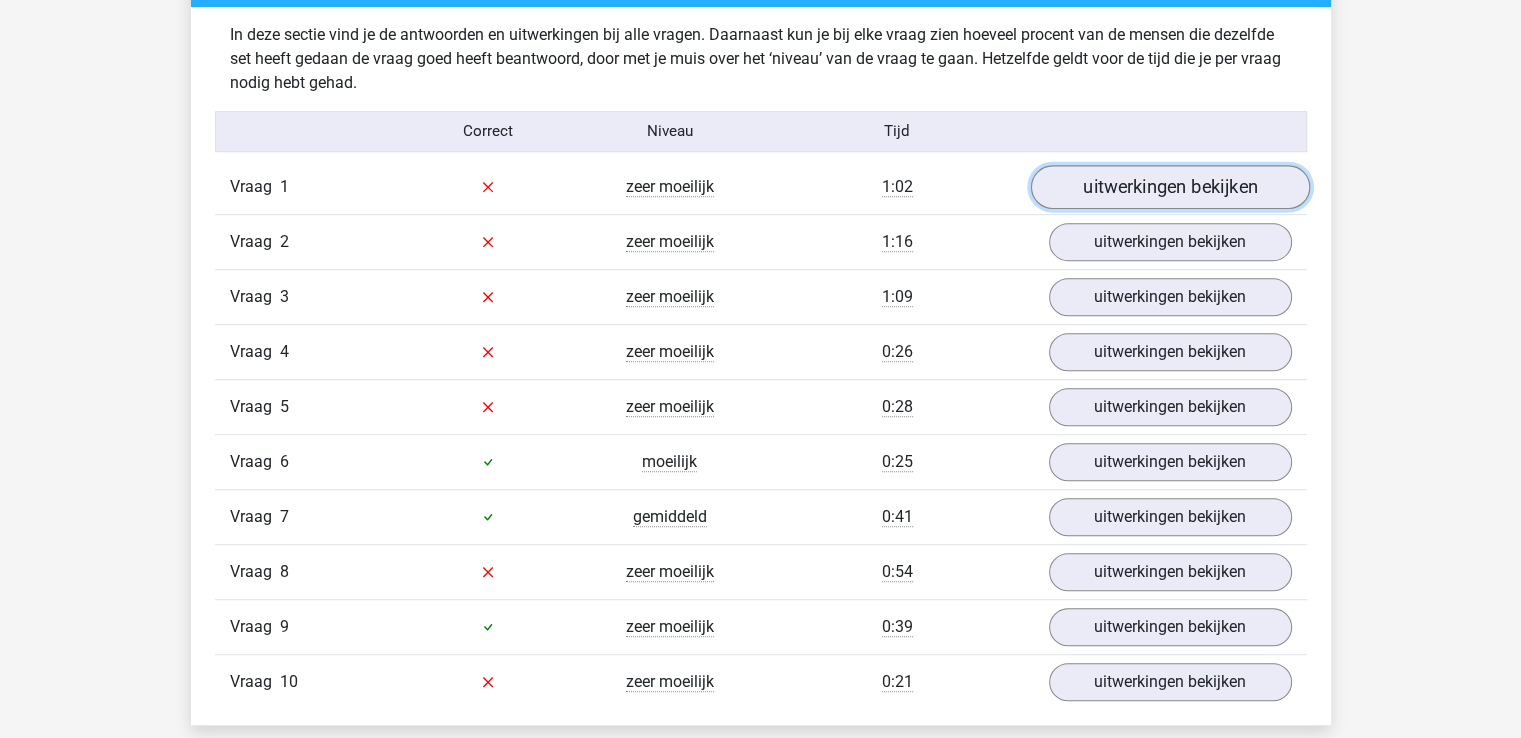 click on "uitwerkingen bekijken" at bounding box center [1169, 187] 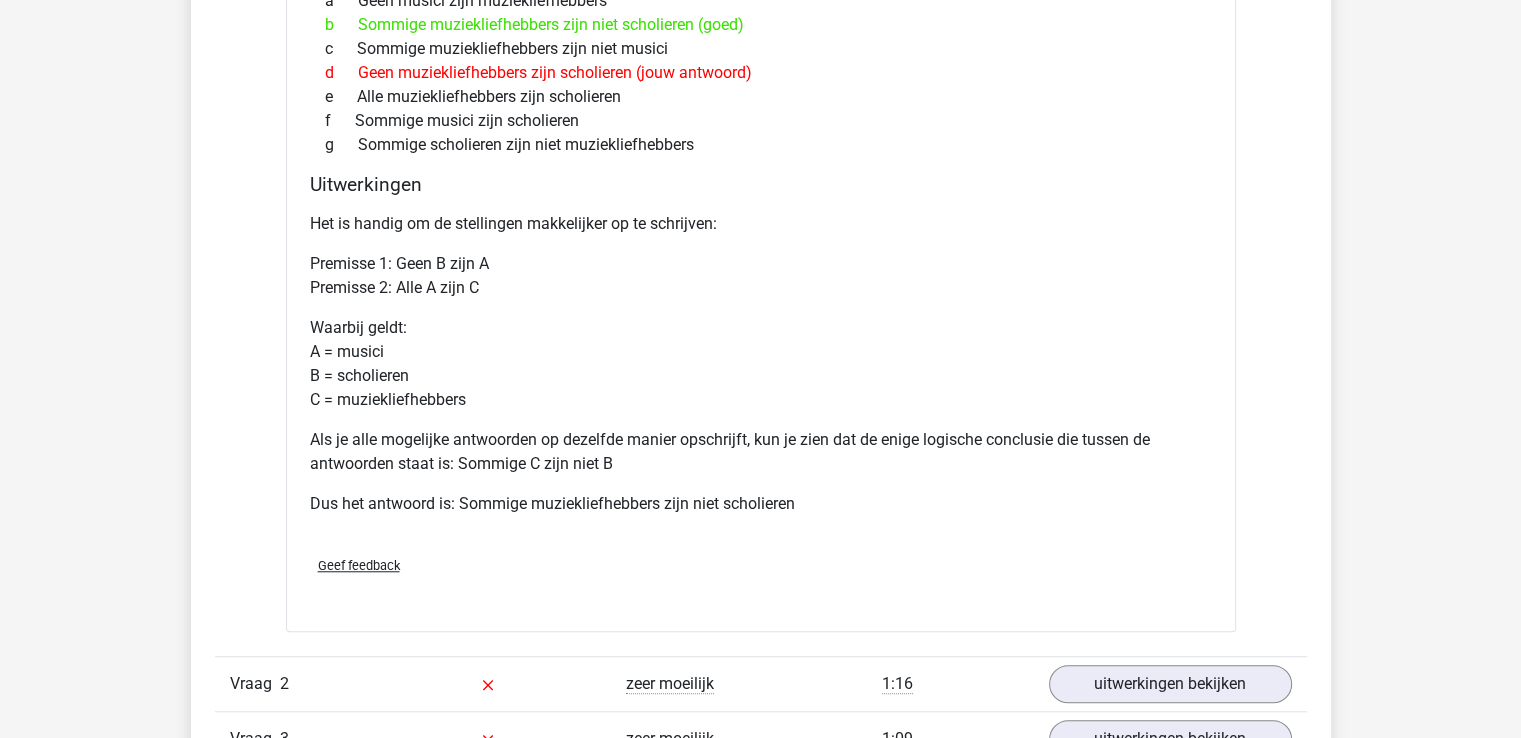 scroll, scrollTop: 1596, scrollLeft: 0, axis: vertical 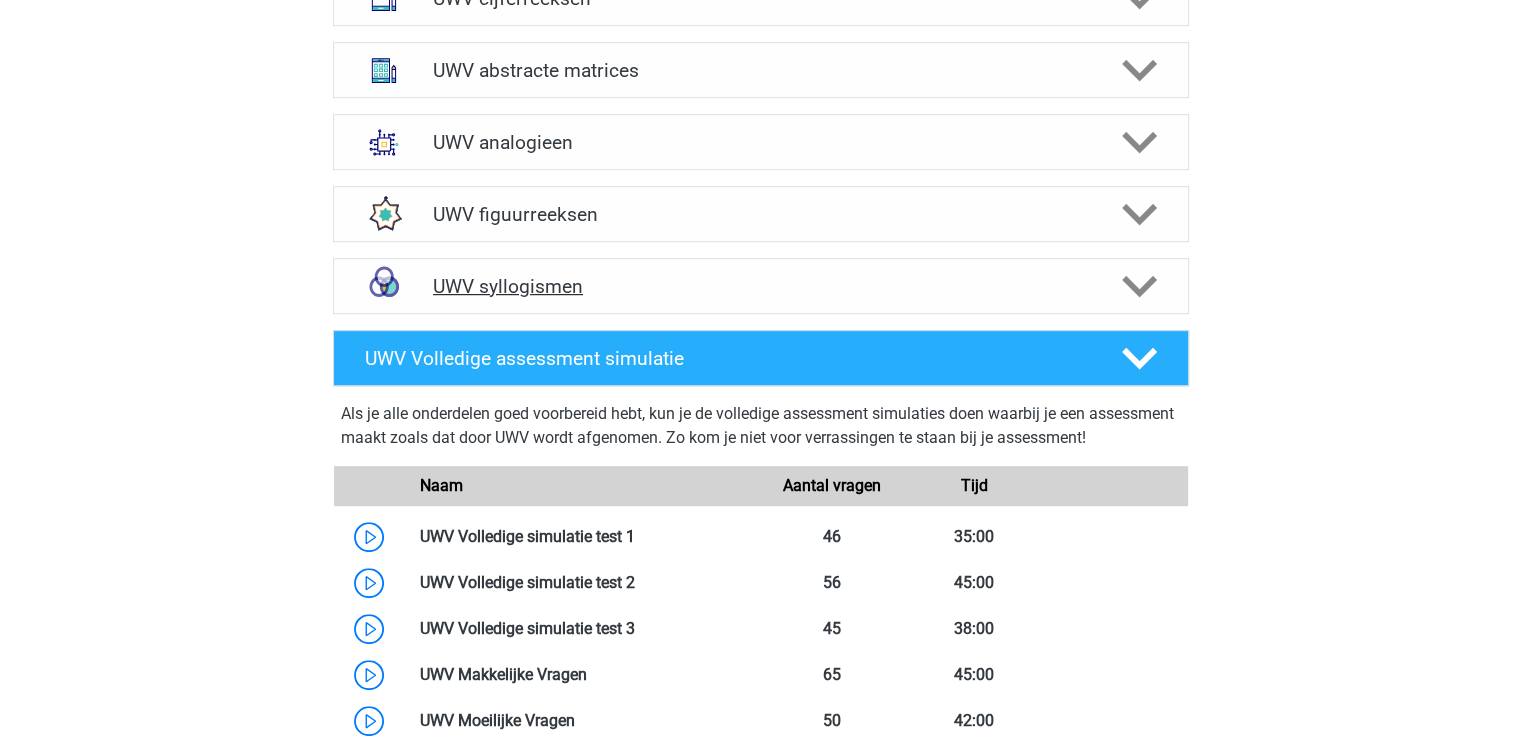 click on "UWV syllogismen" at bounding box center [760, 286] 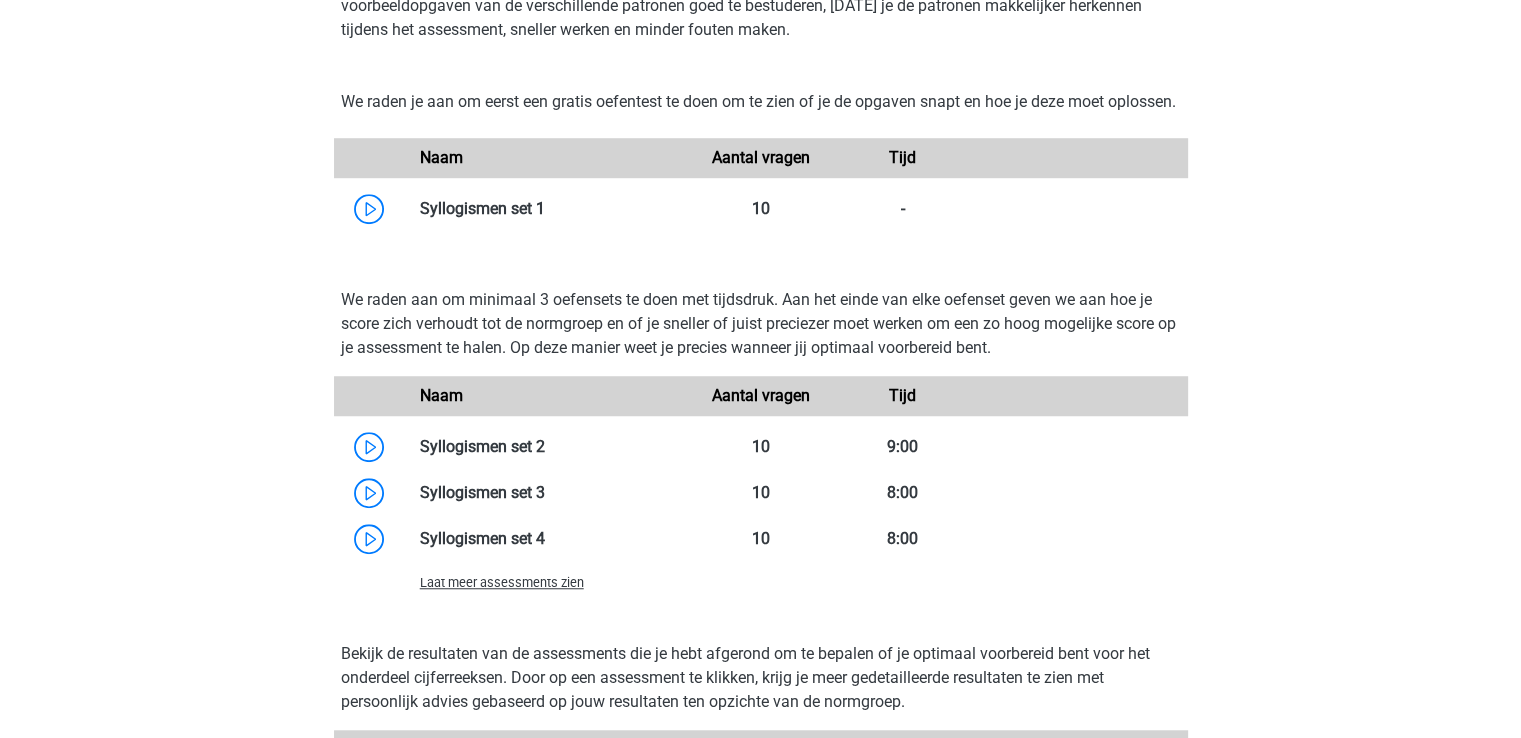 scroll, scrollTop: 1432, scrollLeft: 0, axis: vertical 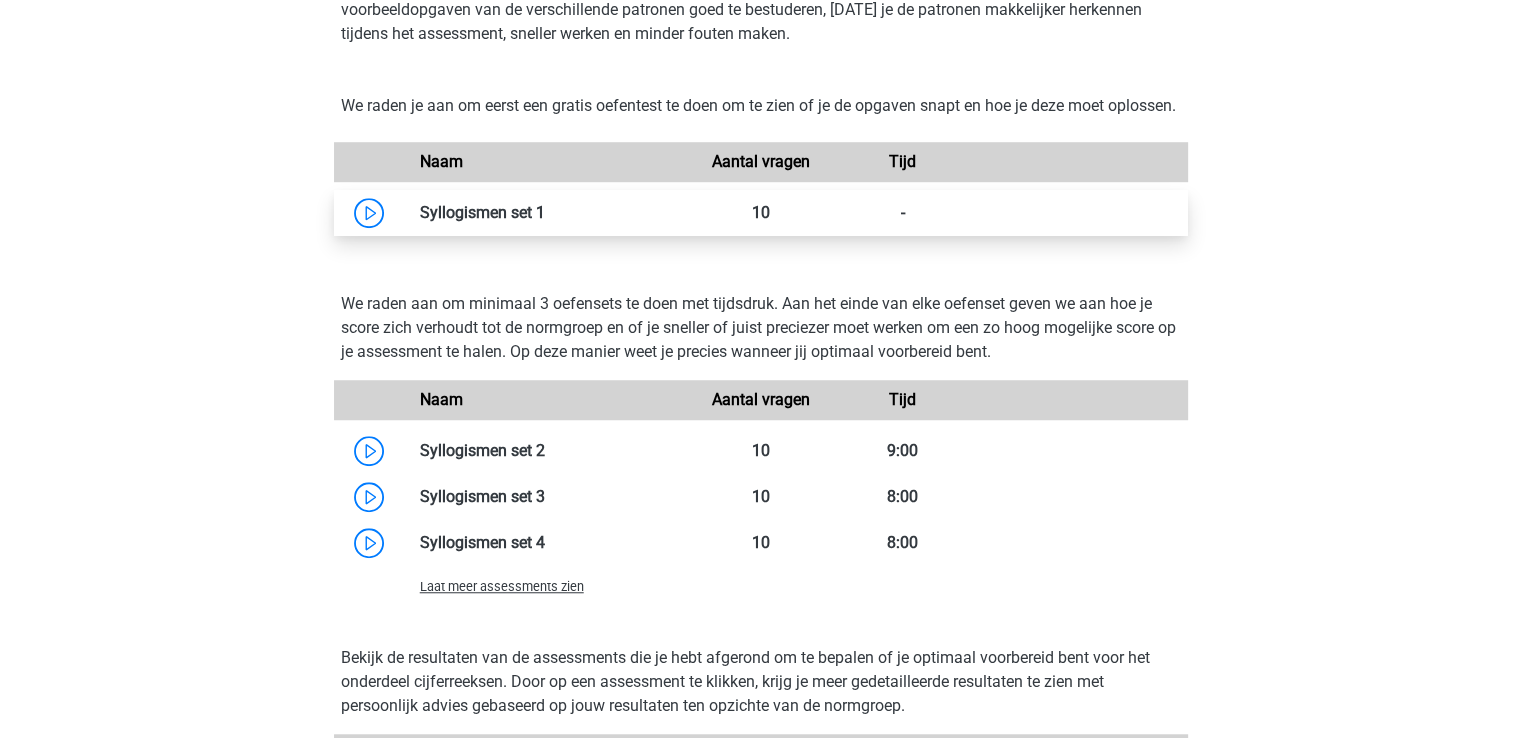 click at bounding box center [545, 212] 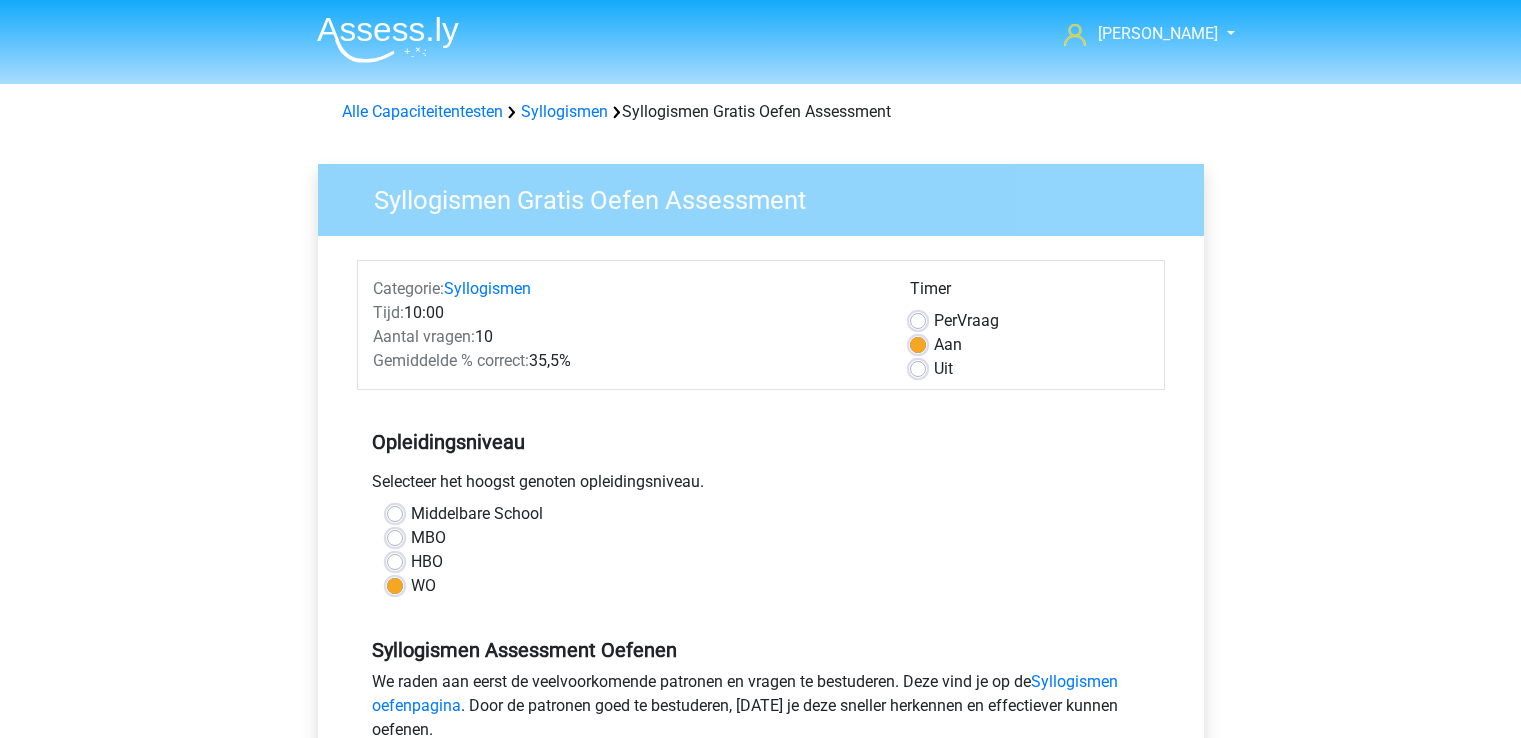 scroll, scrollTop: 0, scrollLeft: 0, axis: both 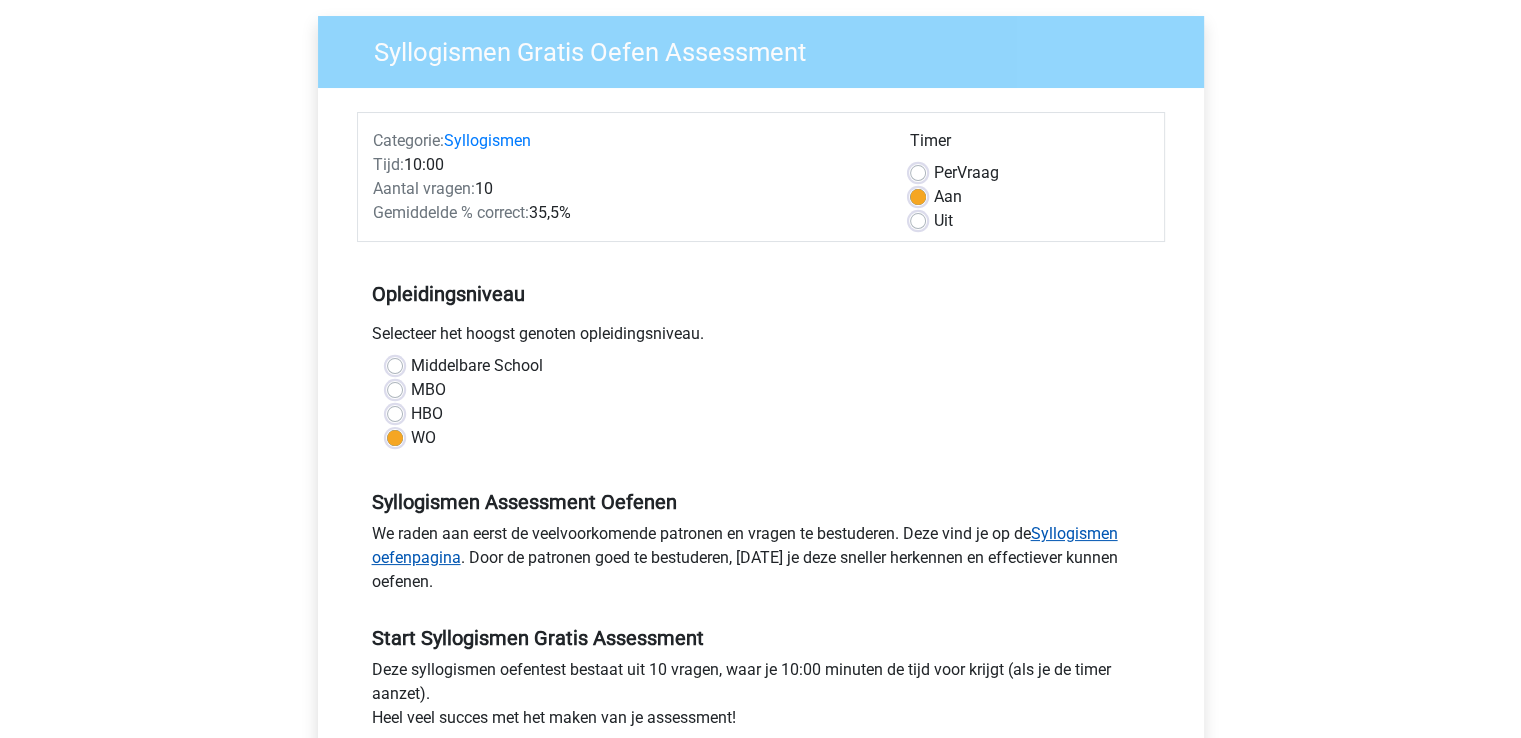 click on "Syllogismen
oefenpagina" at bounding box center [745, 545] 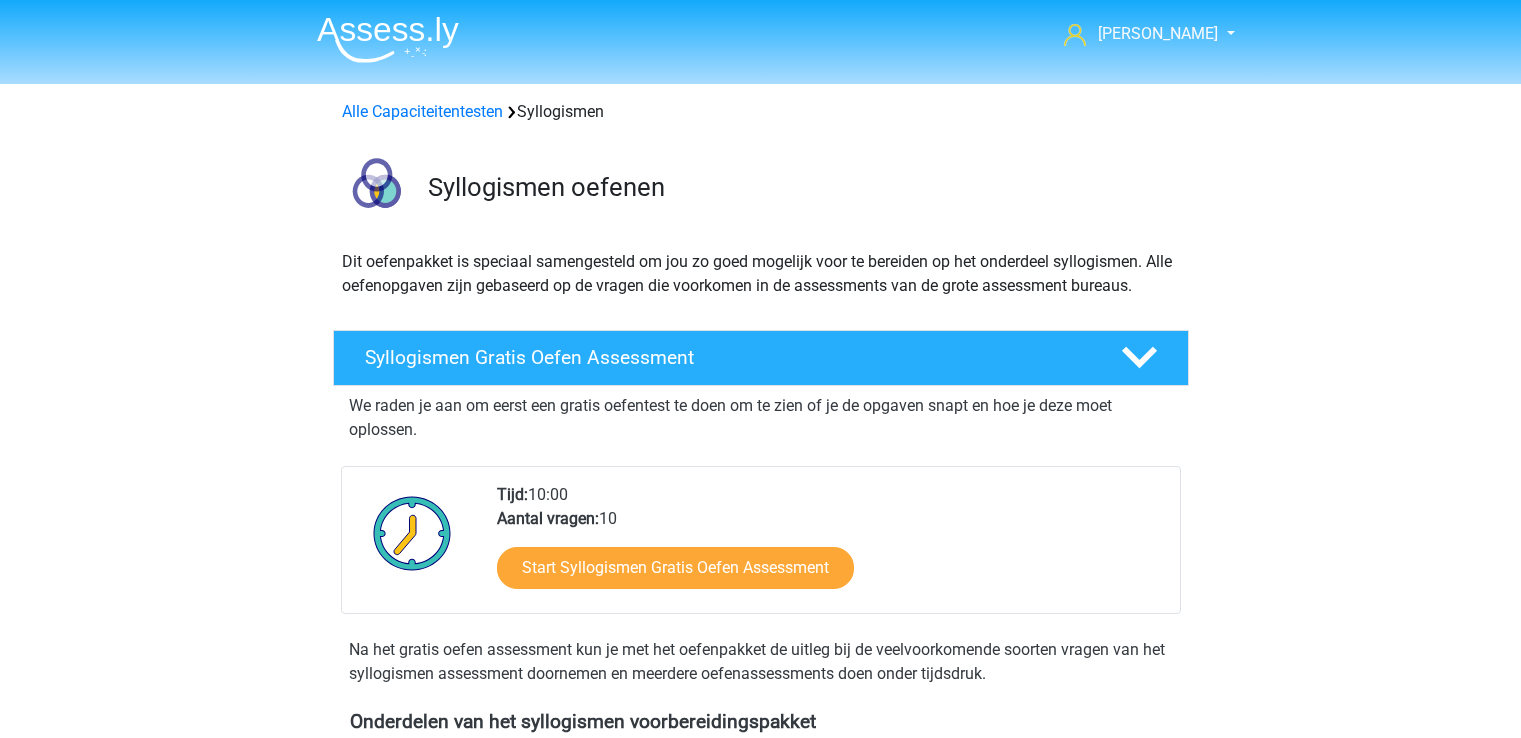scroll, scrollTop: 0, scrollLeft: 0, axis: both 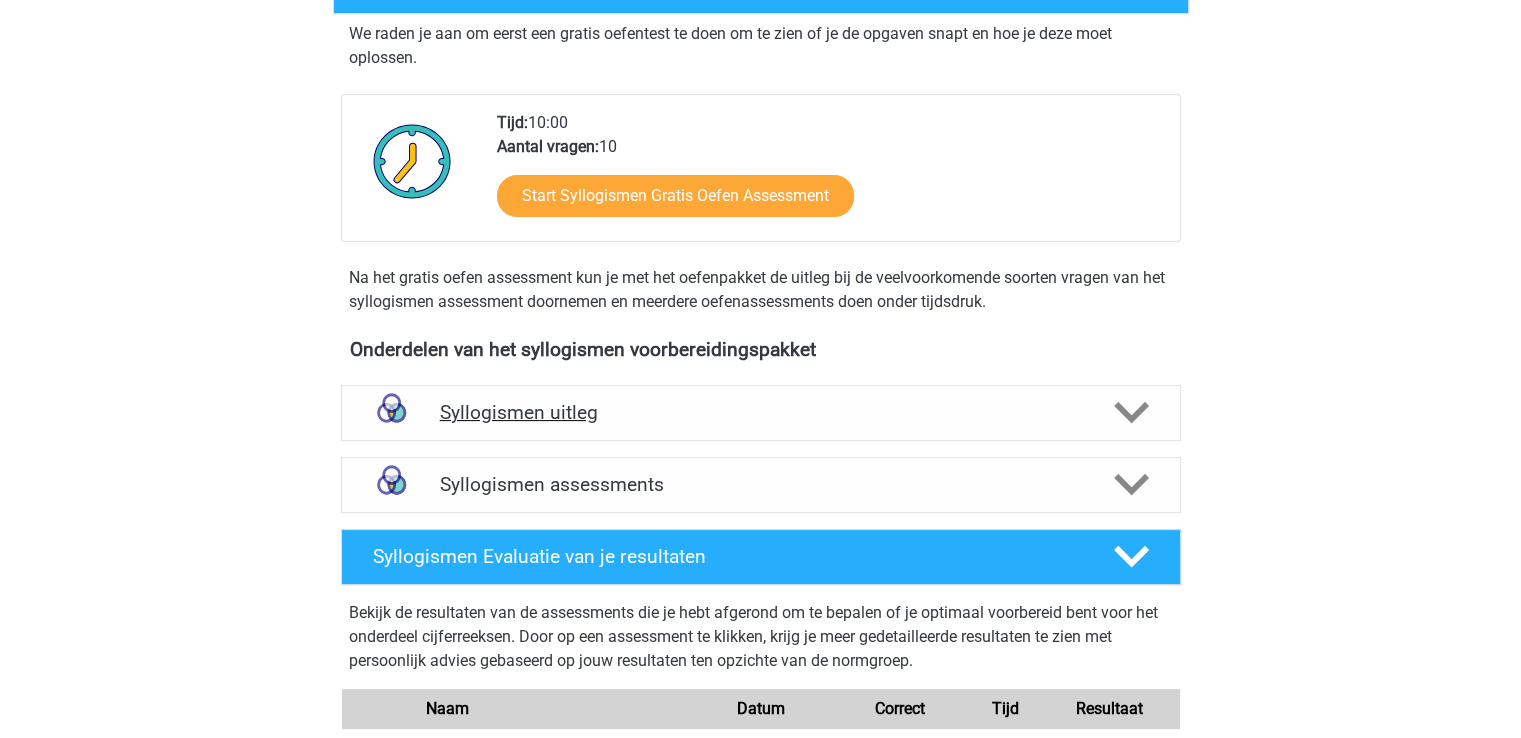 click at bounding box center [1129, 412] 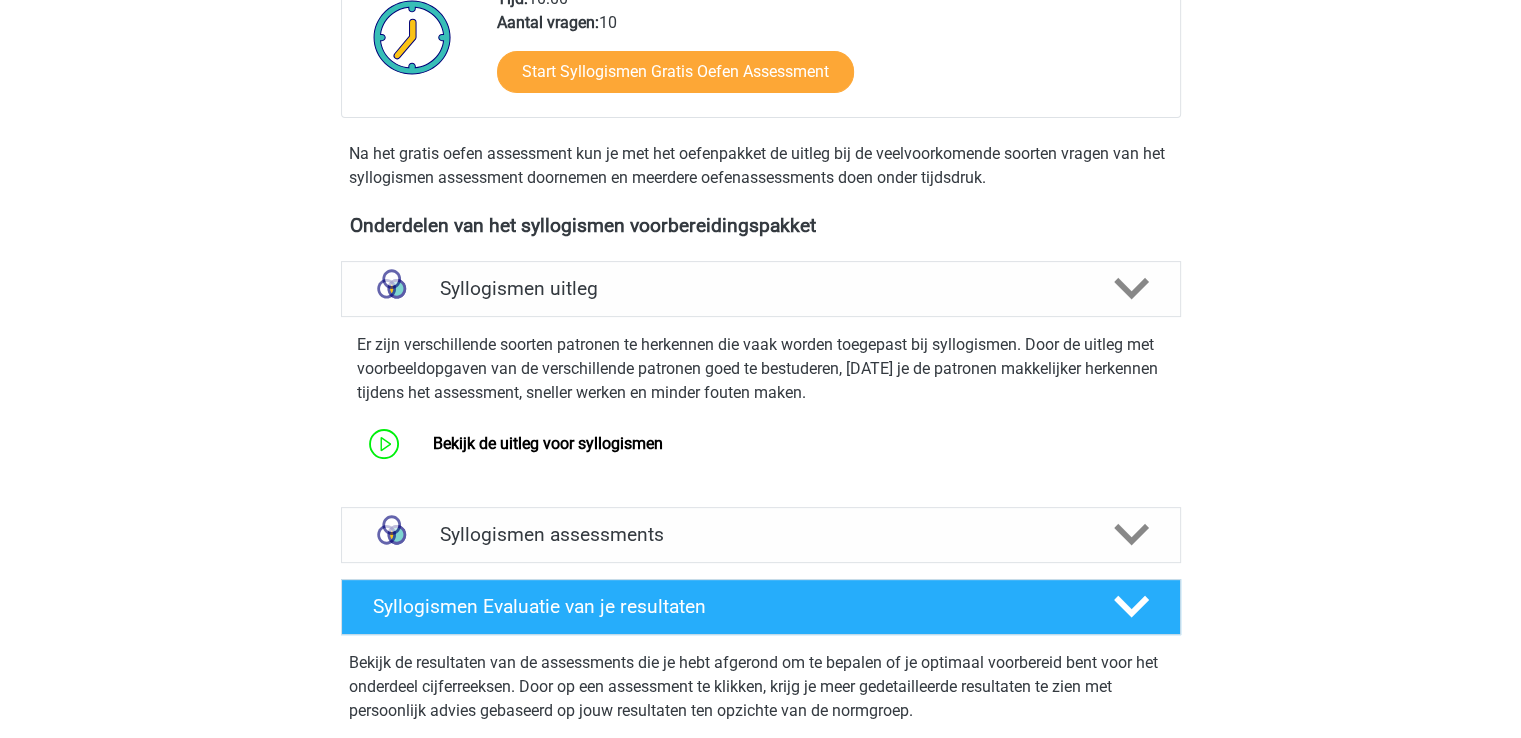 scroll, scrollTop: 509, scrollLeft: 0, axis: vertical 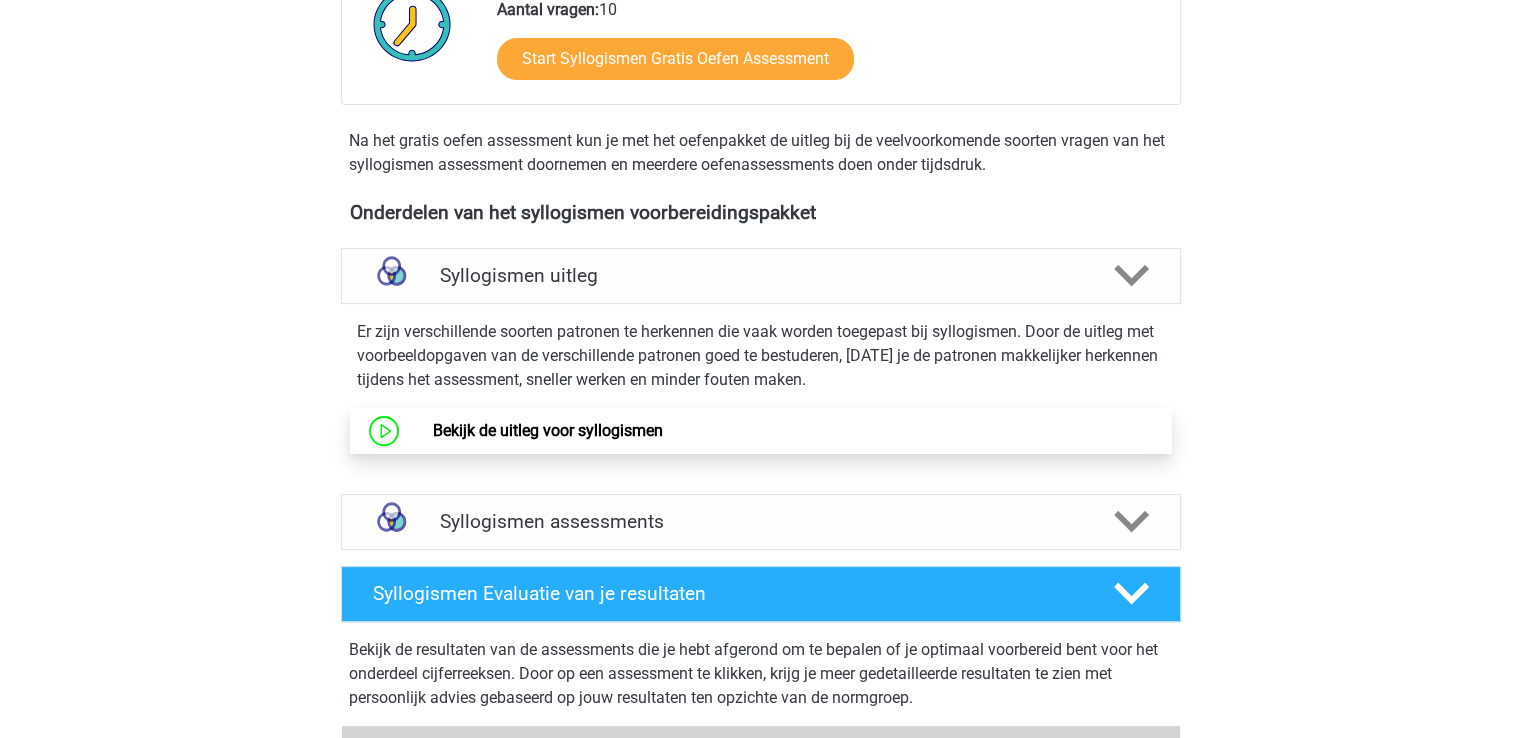 click on "Bekijk de uitleg voor
syllogismen" at bounding box center (548, 430) 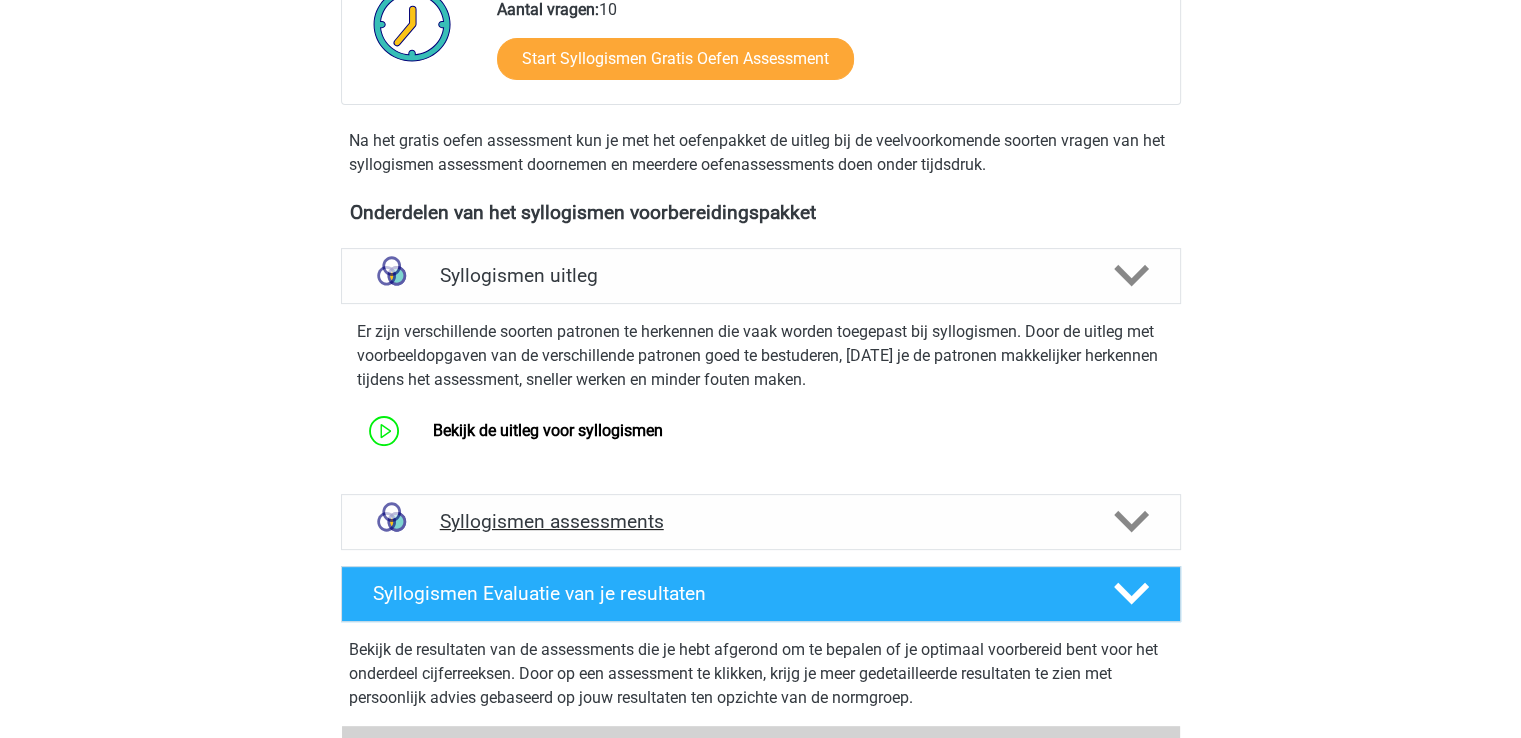 click at bounding box center [1129, 521] 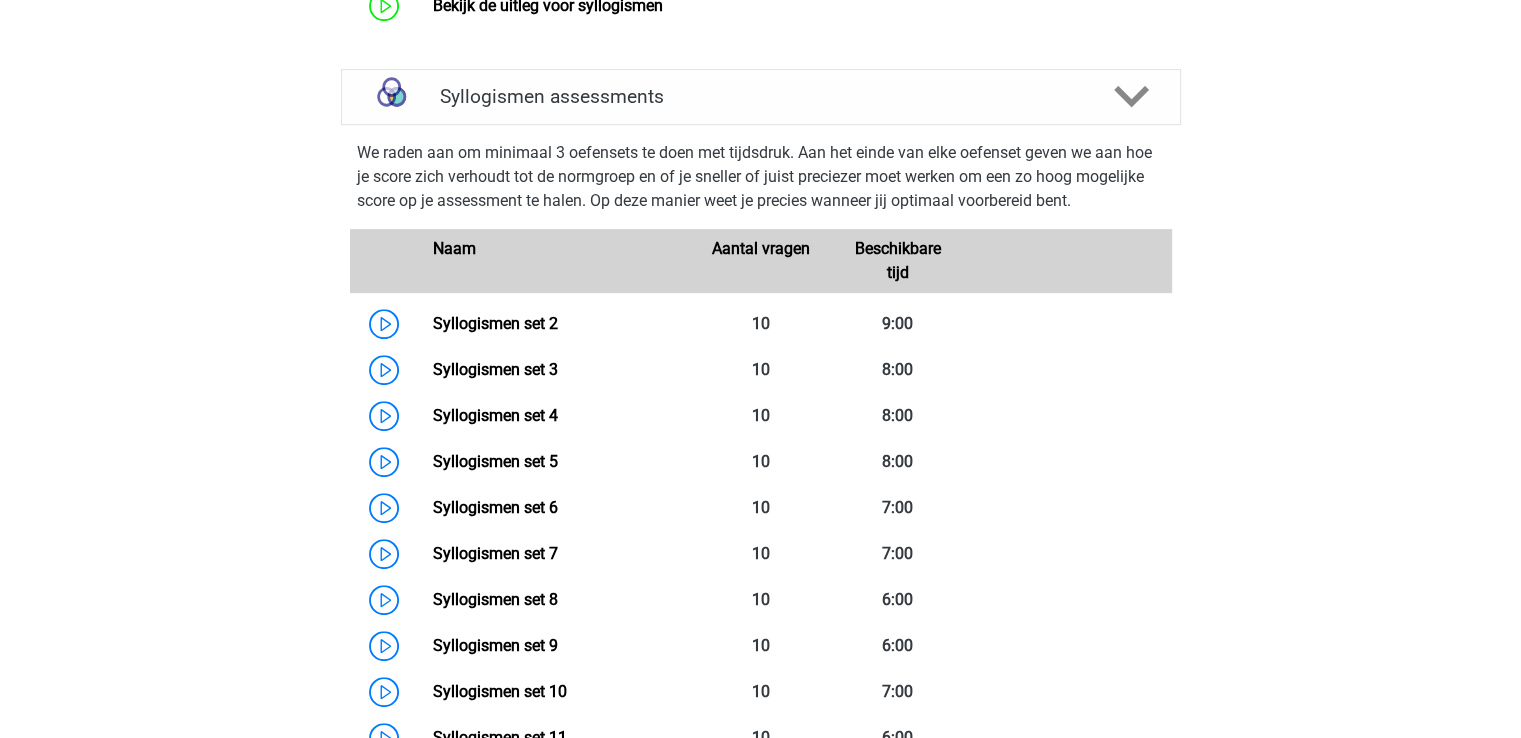 scroll, scrollTop: 975, scrollLeft: 0, axis: vertical 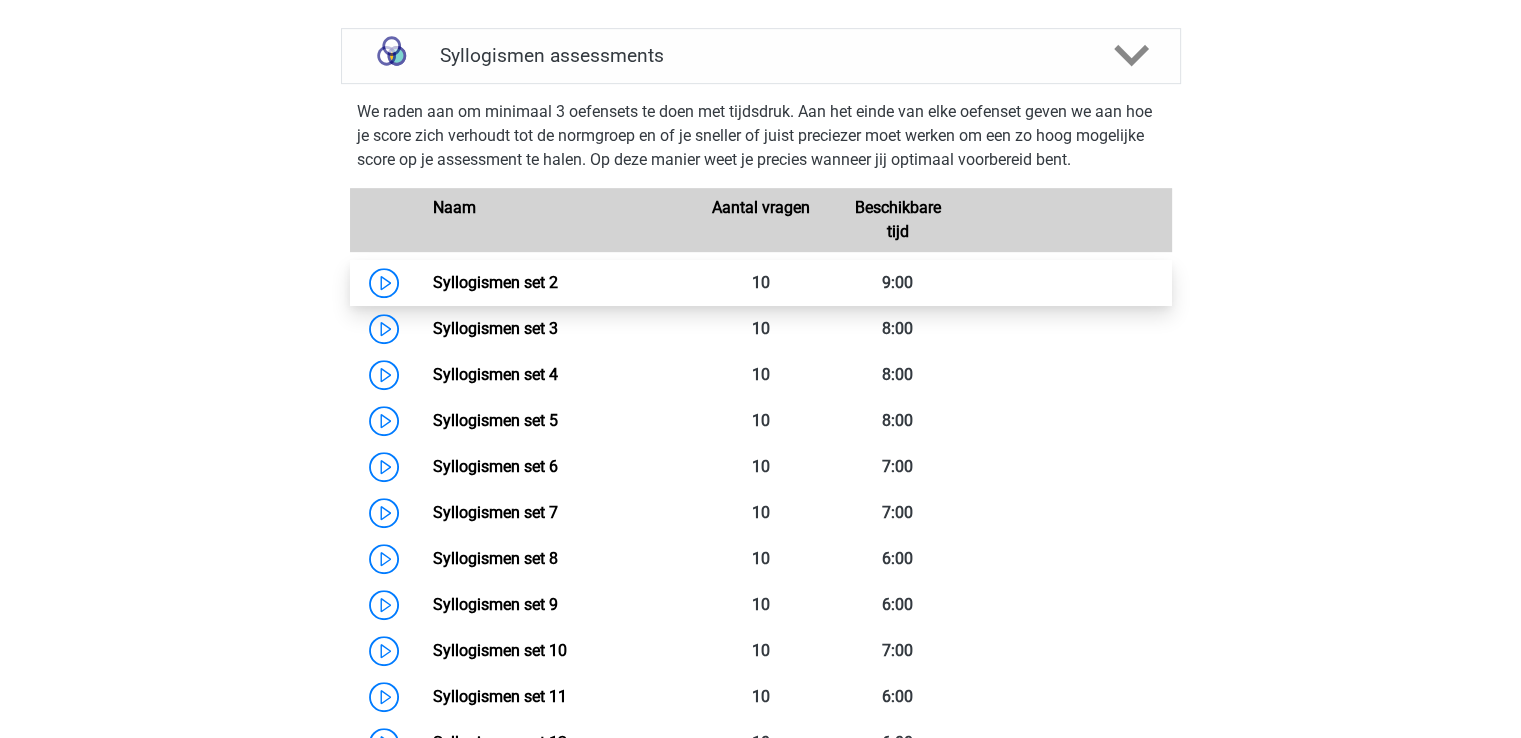 click on "Syllogismen
set 2" at bounding box center (495, 282) 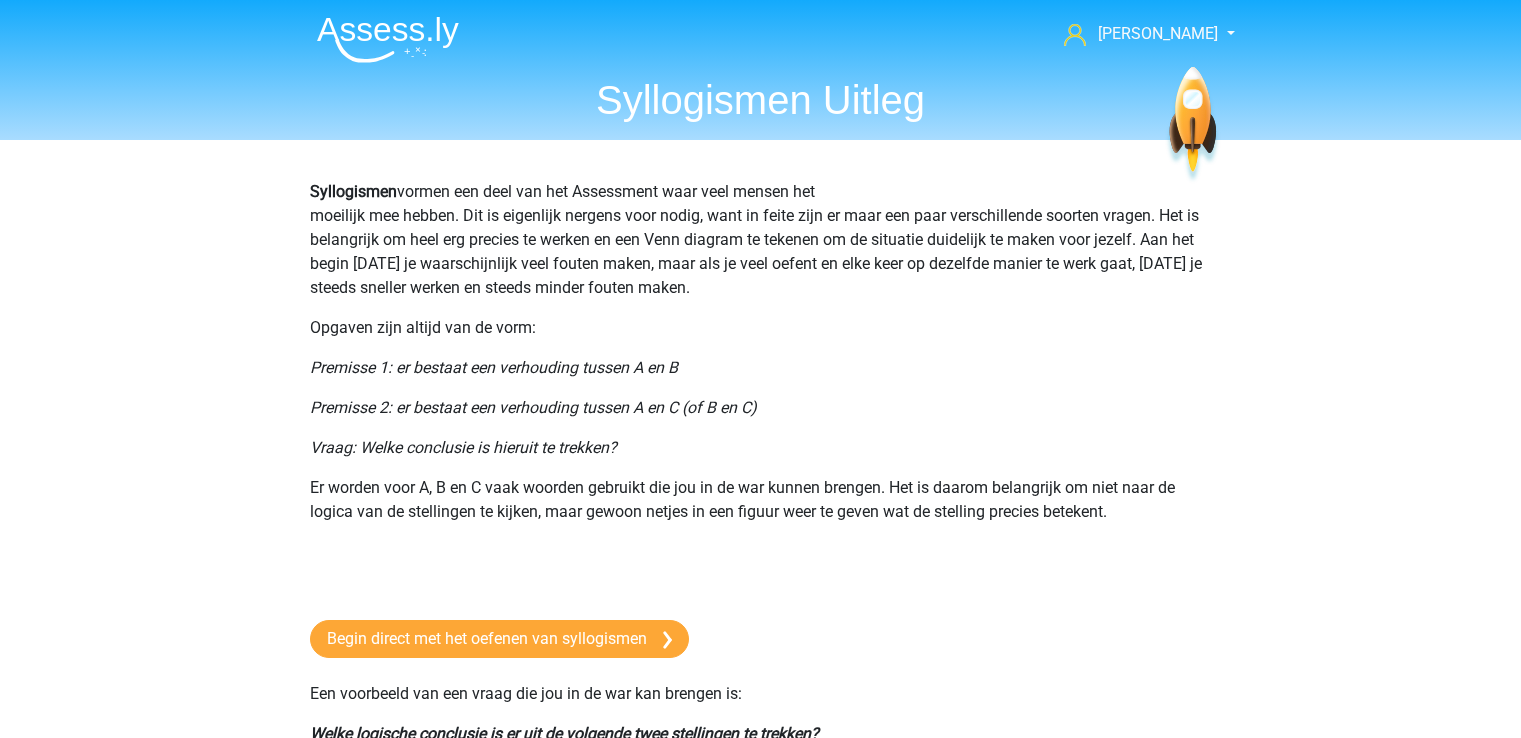 scroll, scrollTop: 0, scrollLeft: 0, axis: both 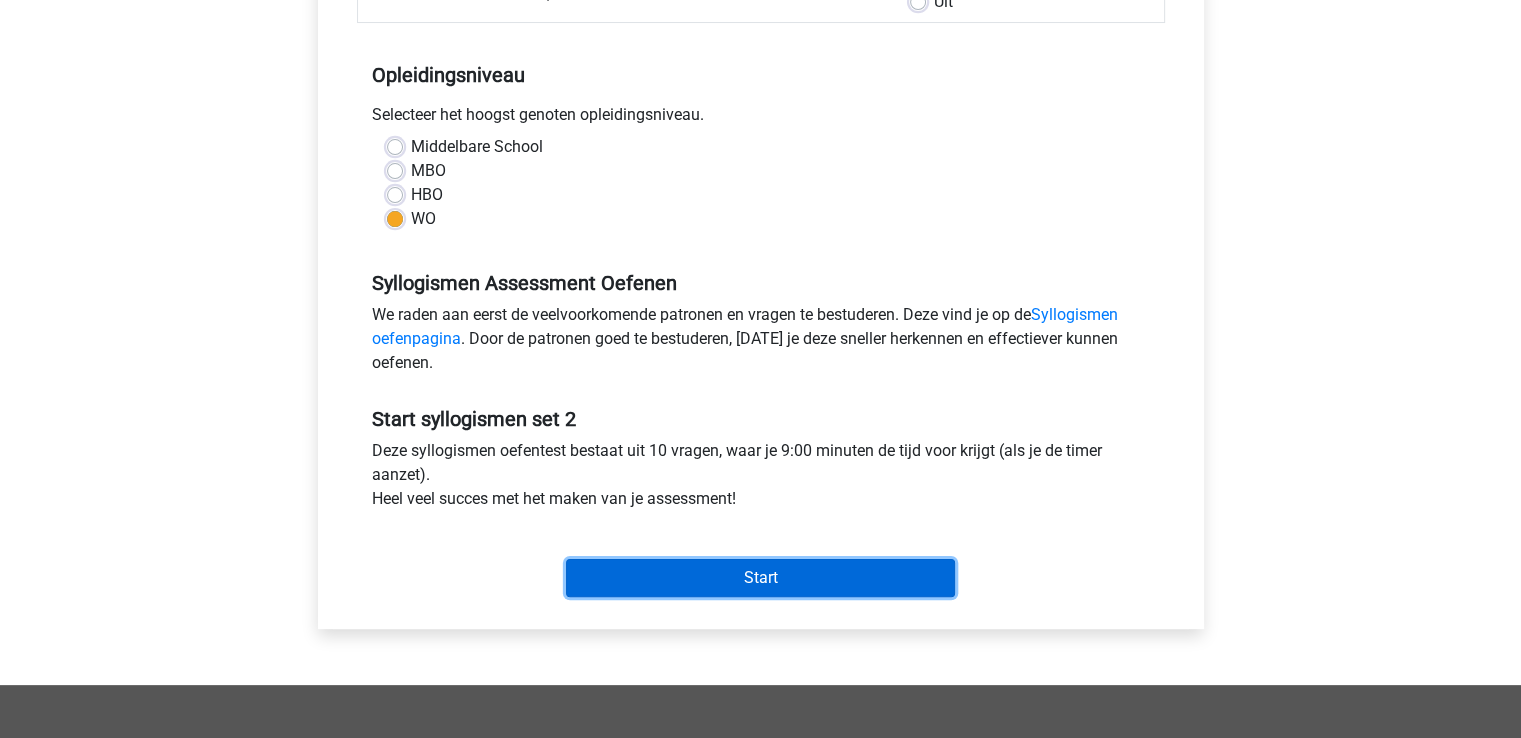 click on "Start" at bounding box center (760, 578) 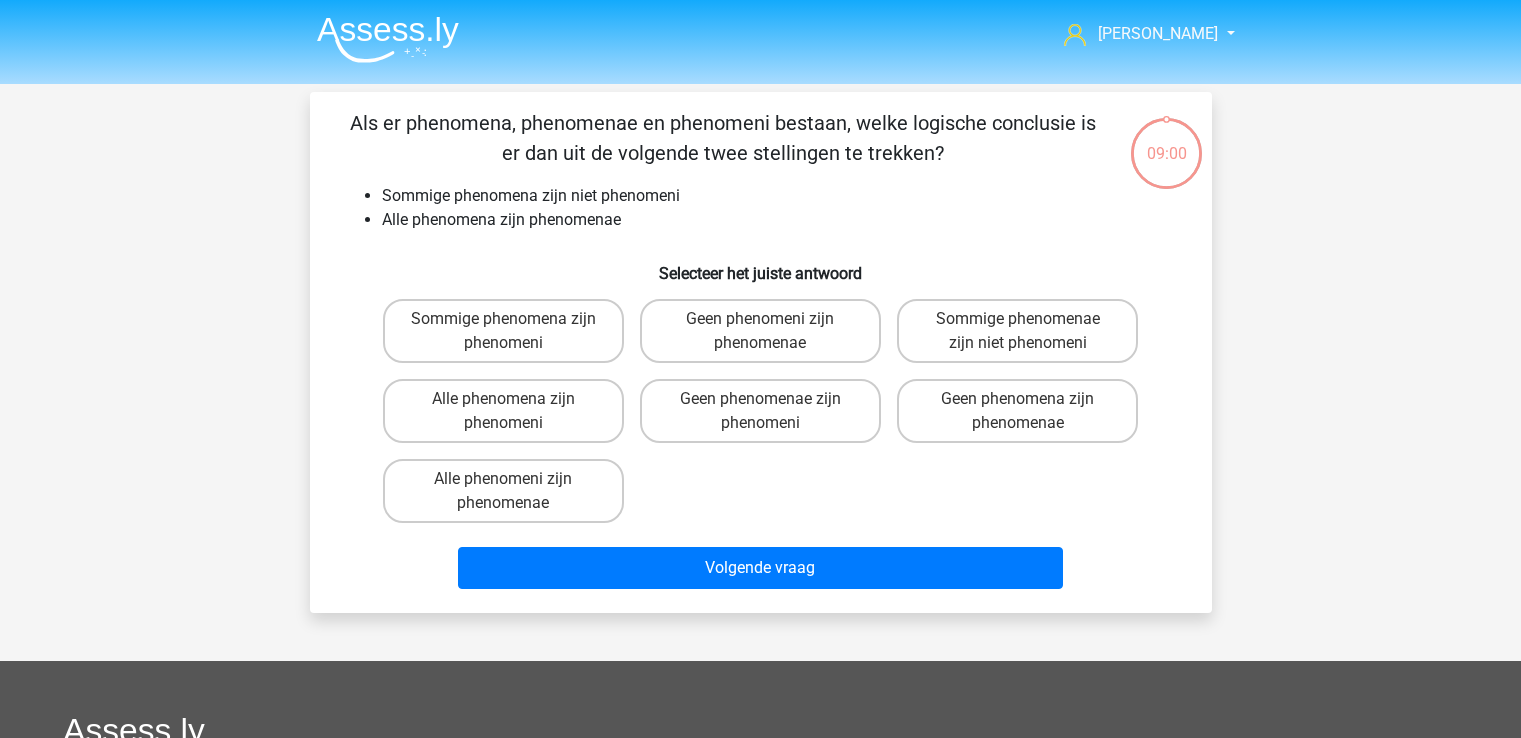 scroll, scrollTop: 0, scrollLeft: 0, axis: both 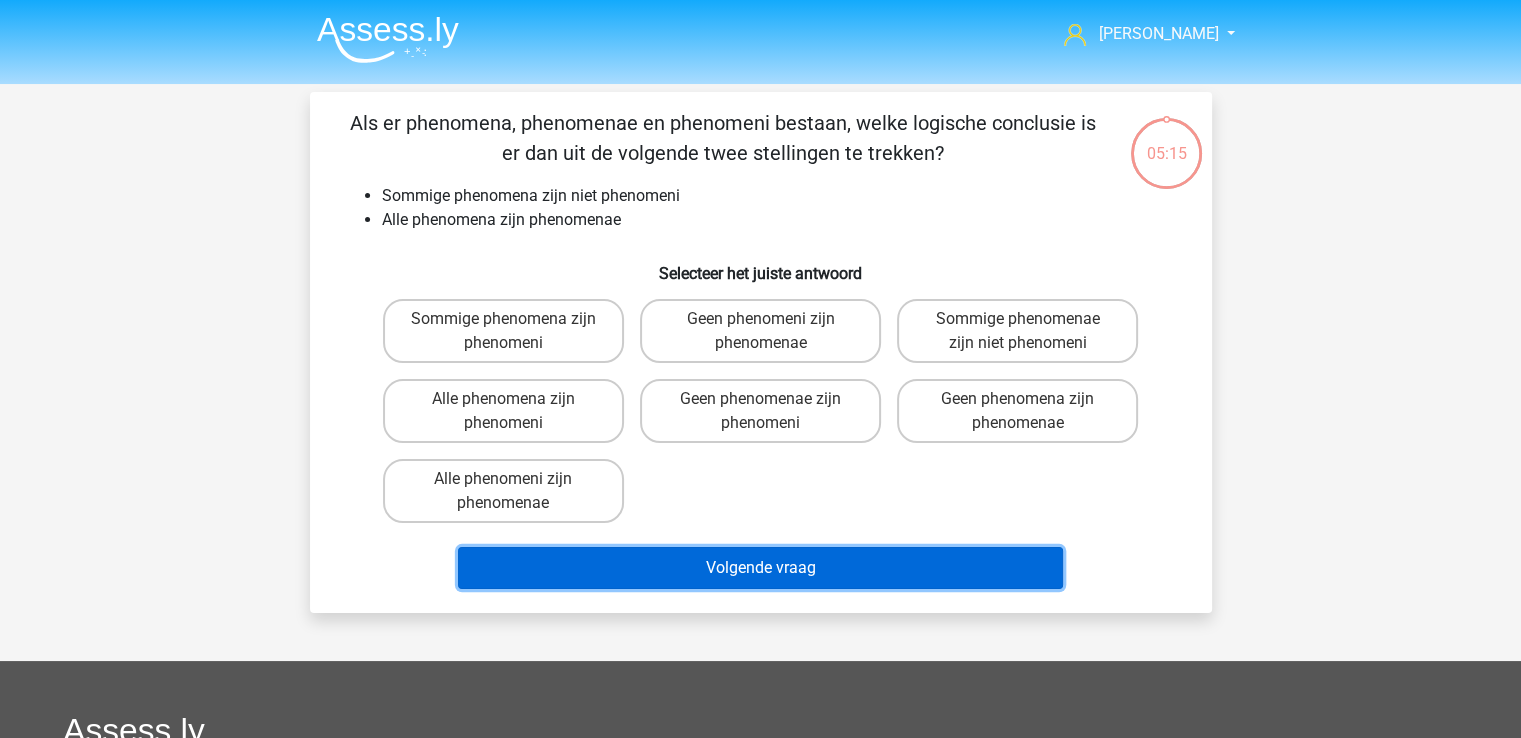 click on "Volgende vraag" at bounding box center [760, 568] 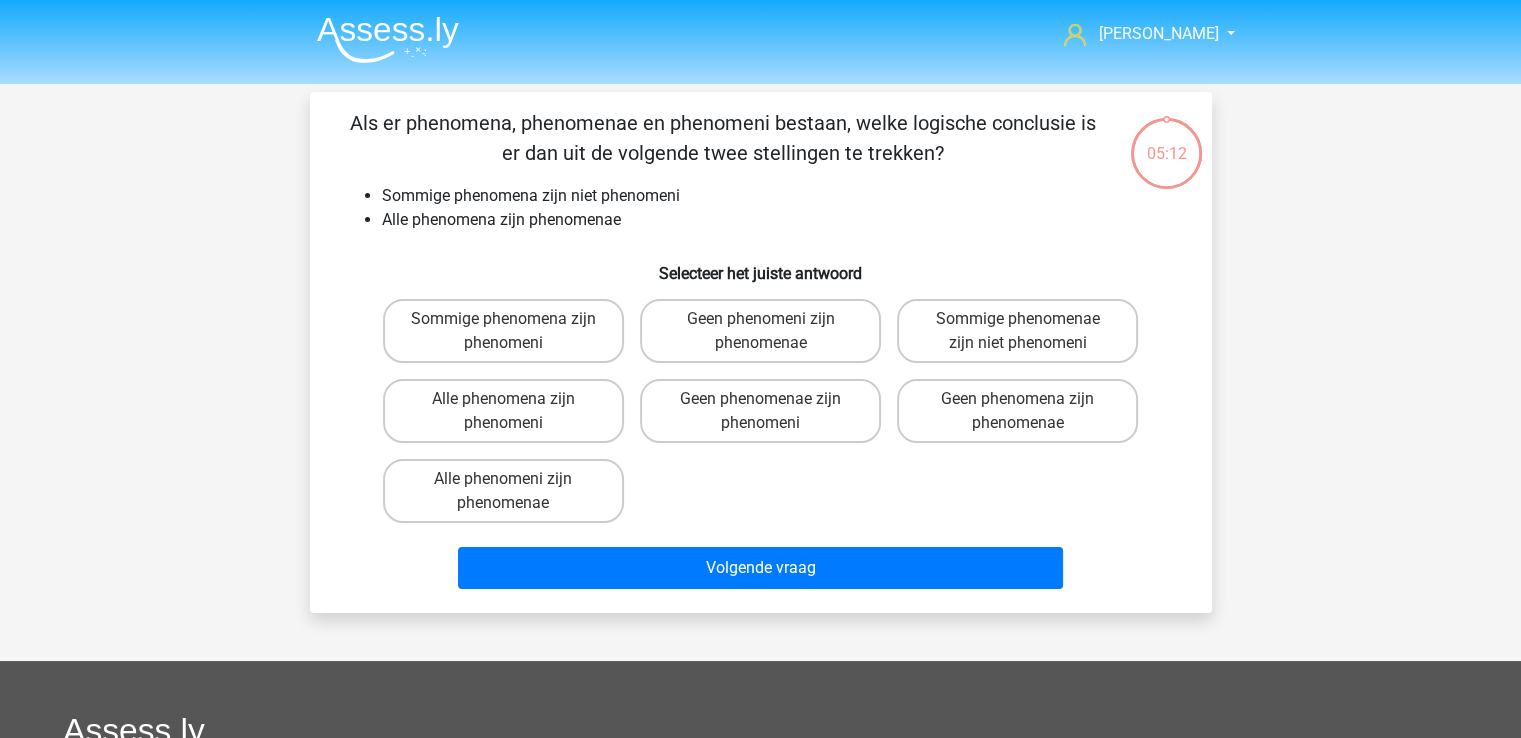 click on "Selecteer het juiste antwoord" at bounding box center [761, 265] 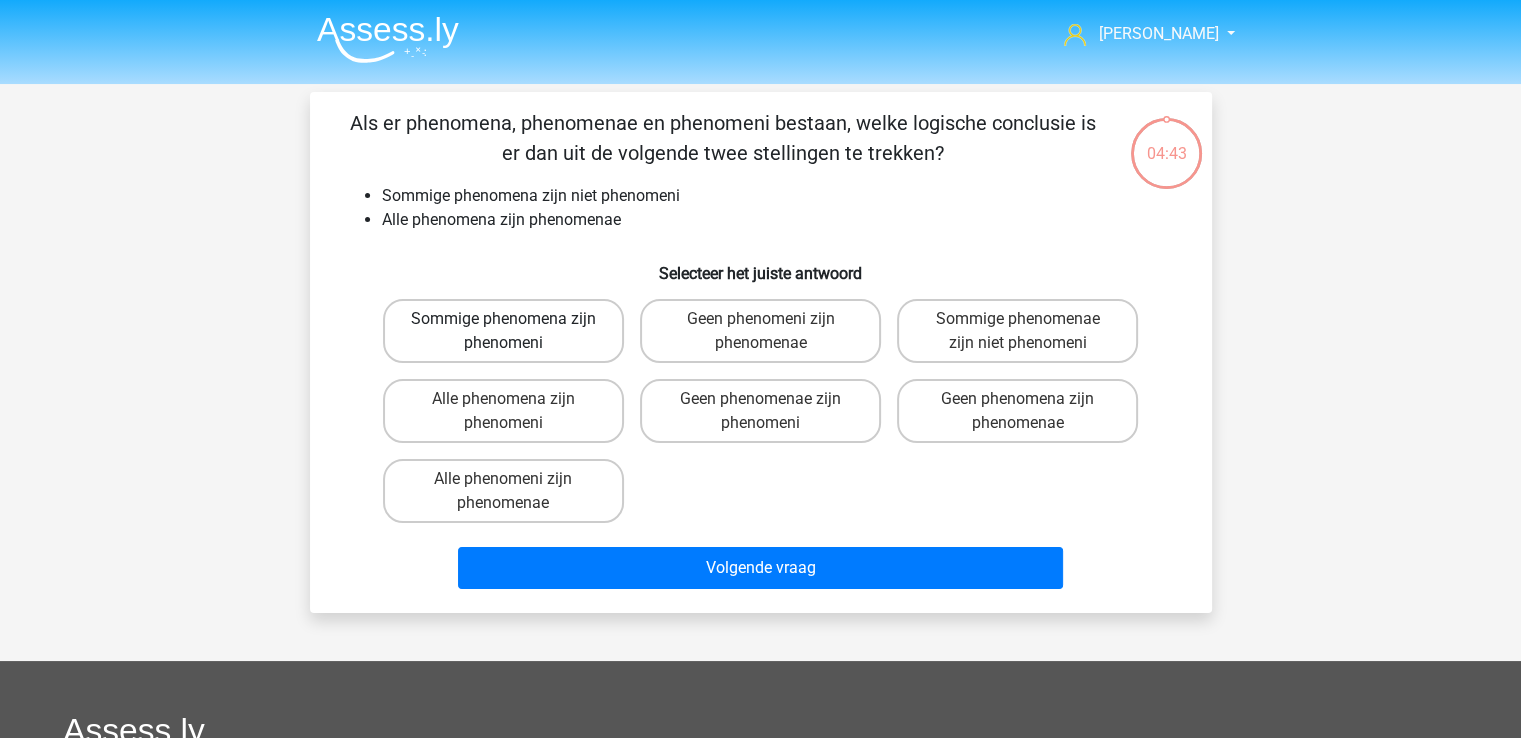 click on "Sommige phenomena zijn phenomeni" at bounding box center (503, 331) 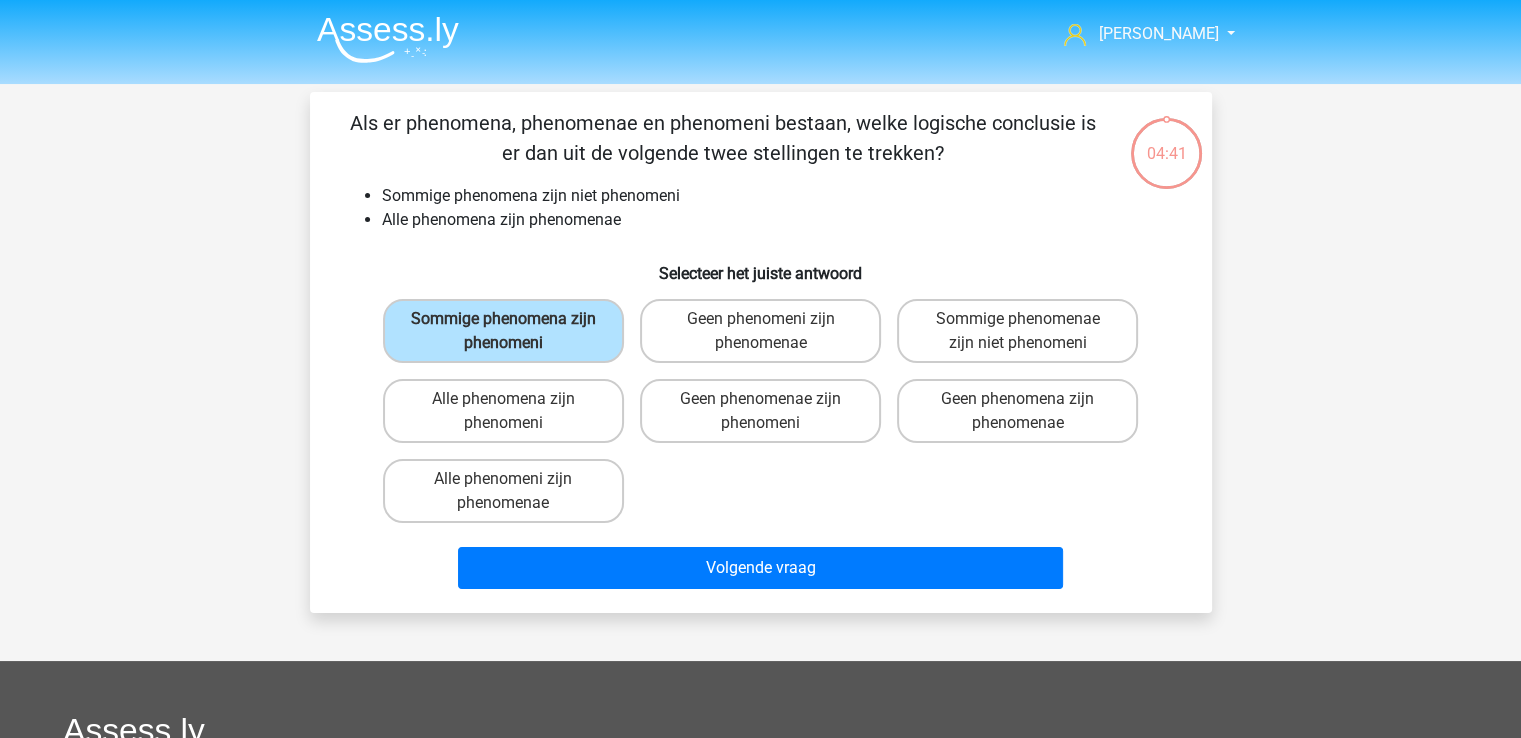 click on "Volgende vraag" at bounding box center (761, 572) 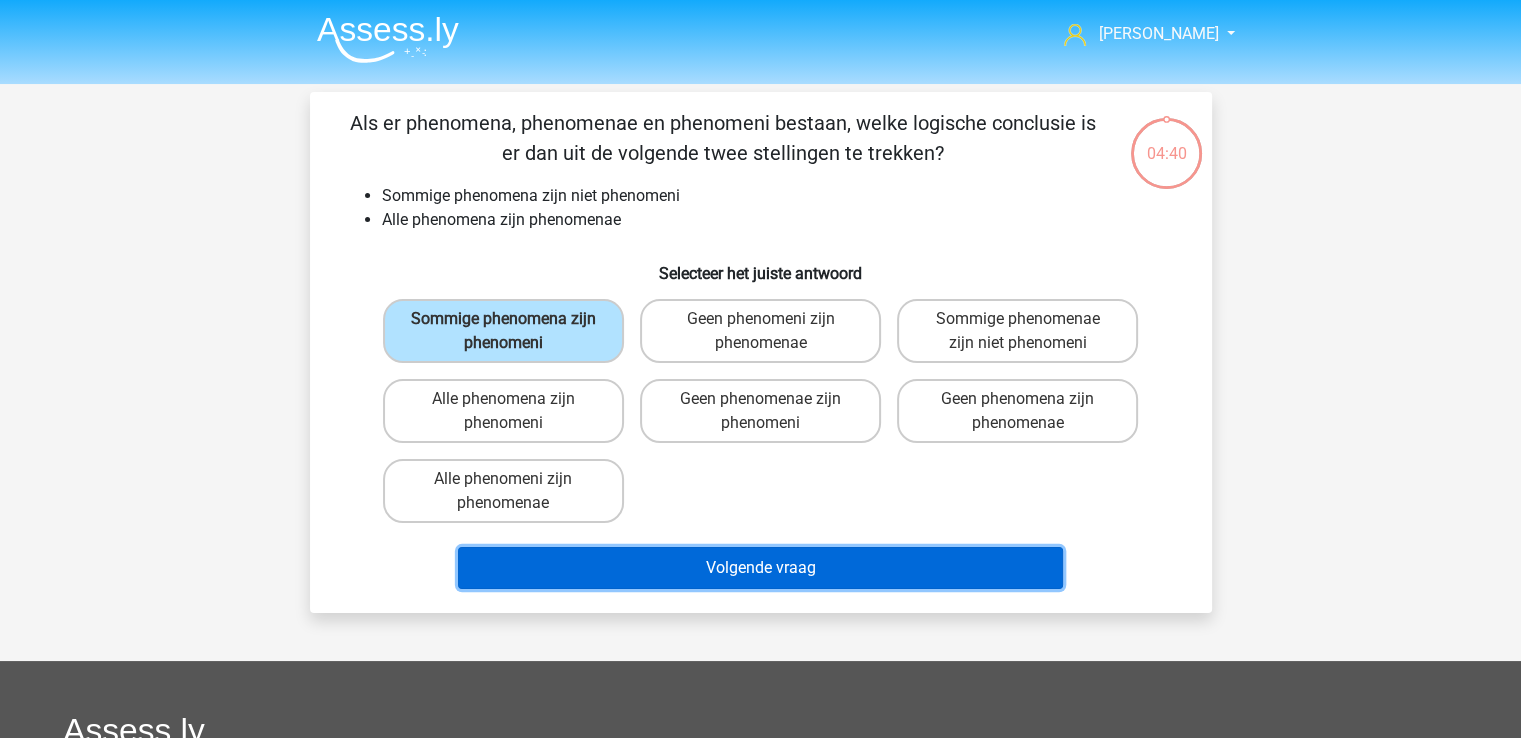 click on "Volgende vraag" at bounding box center (760, 568) 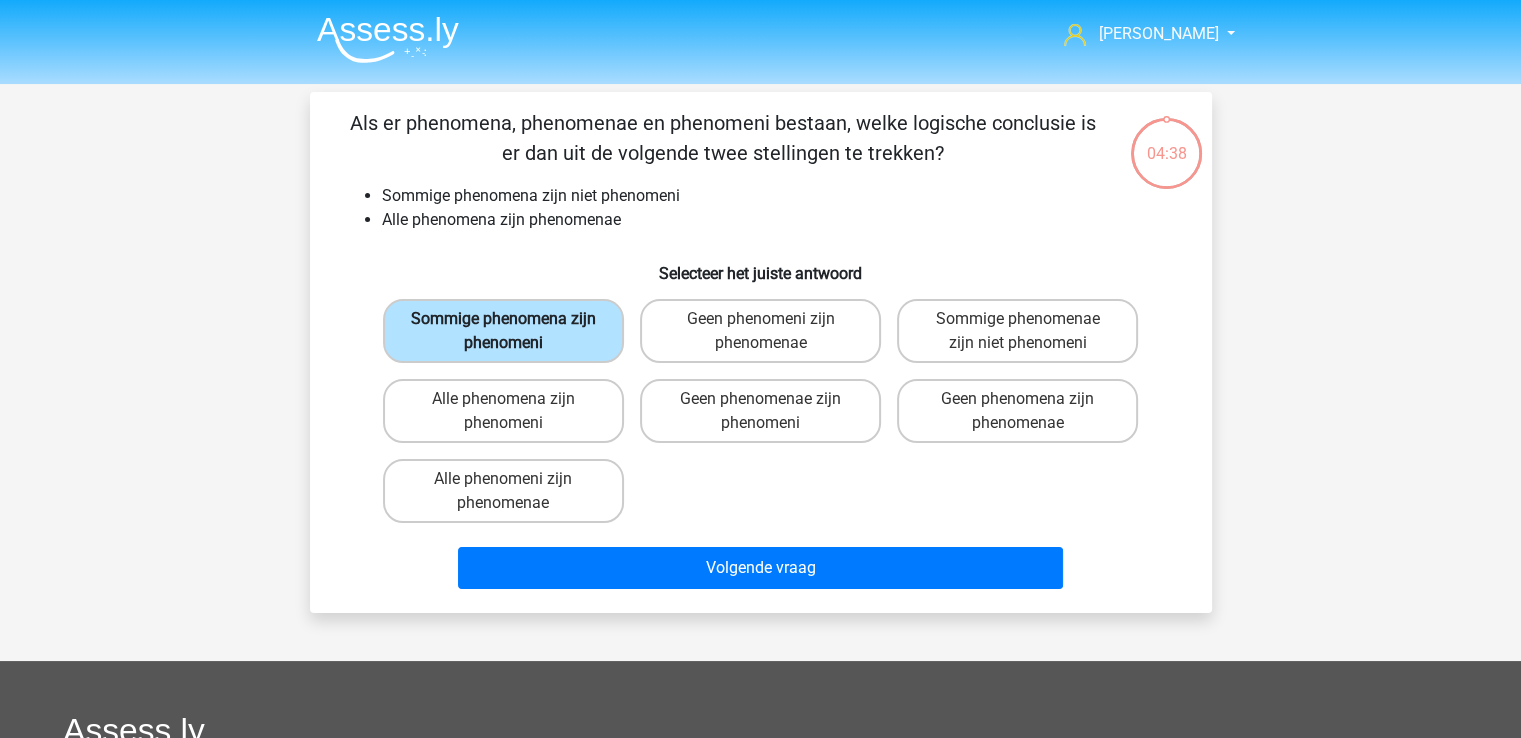 click on "Sommige phenomena zijn phenomeni" at bounding box center [503, 331] 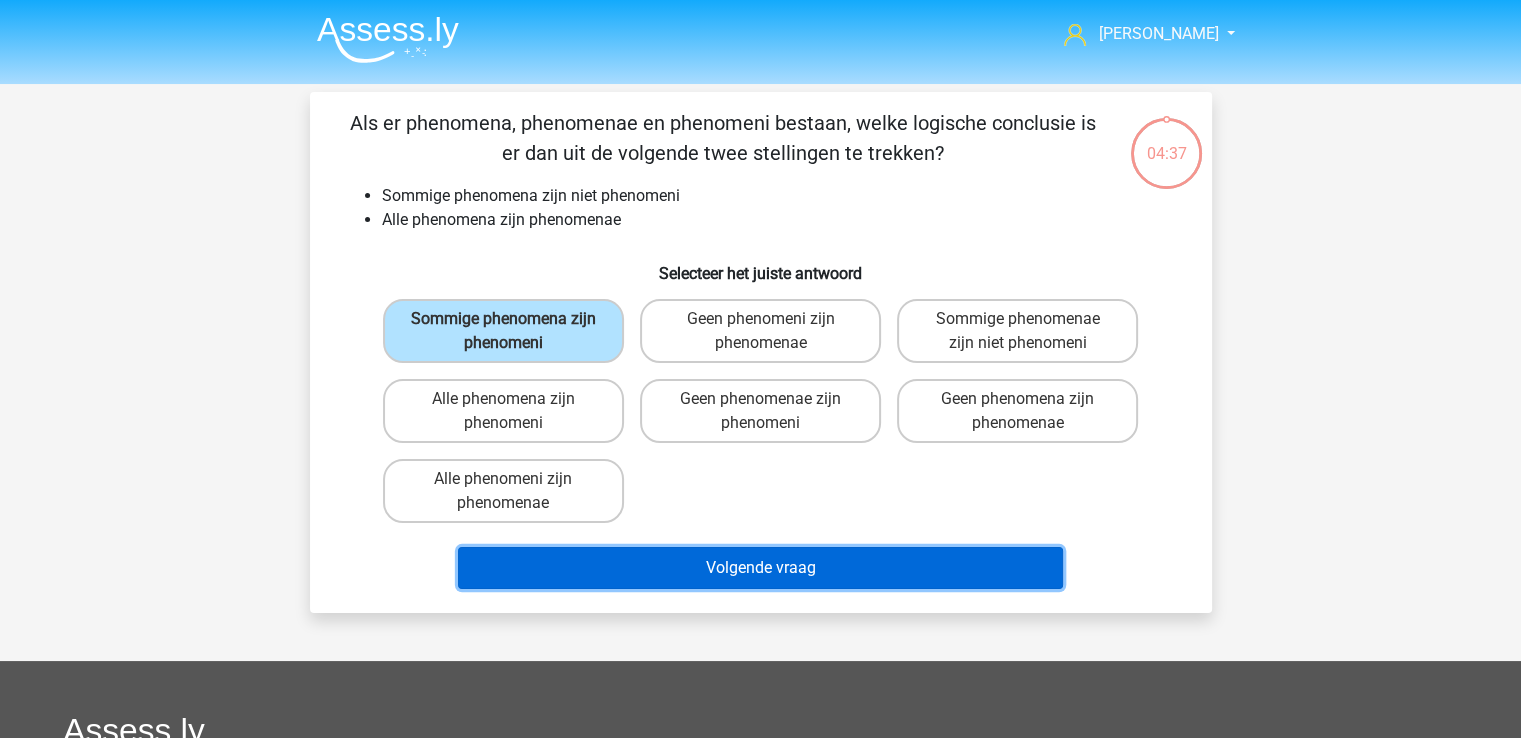 click on "Volgende vraag" at bounding box center (760, 568) 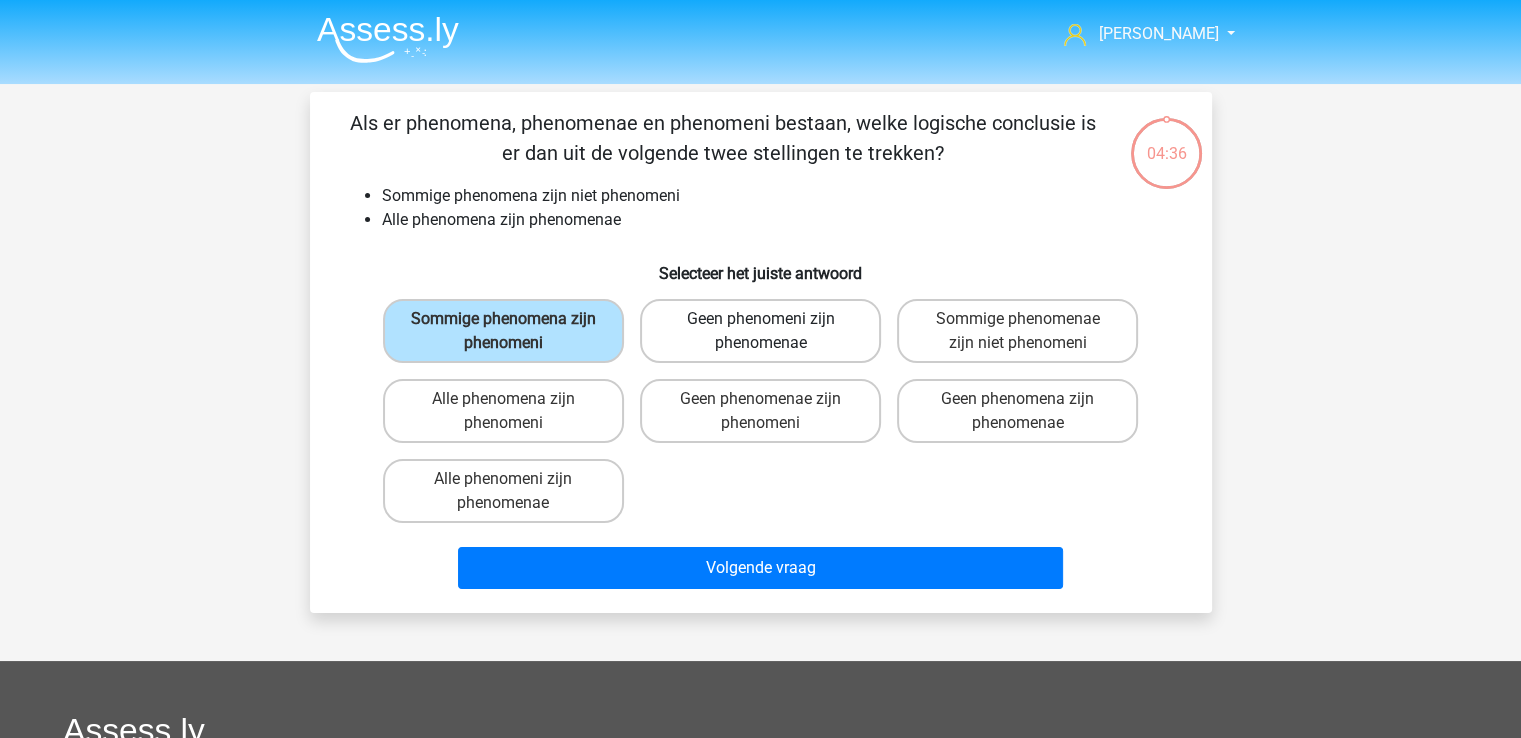 click on "Geen phenomeni zijn phenomenae" at bounding box center (760, 331) 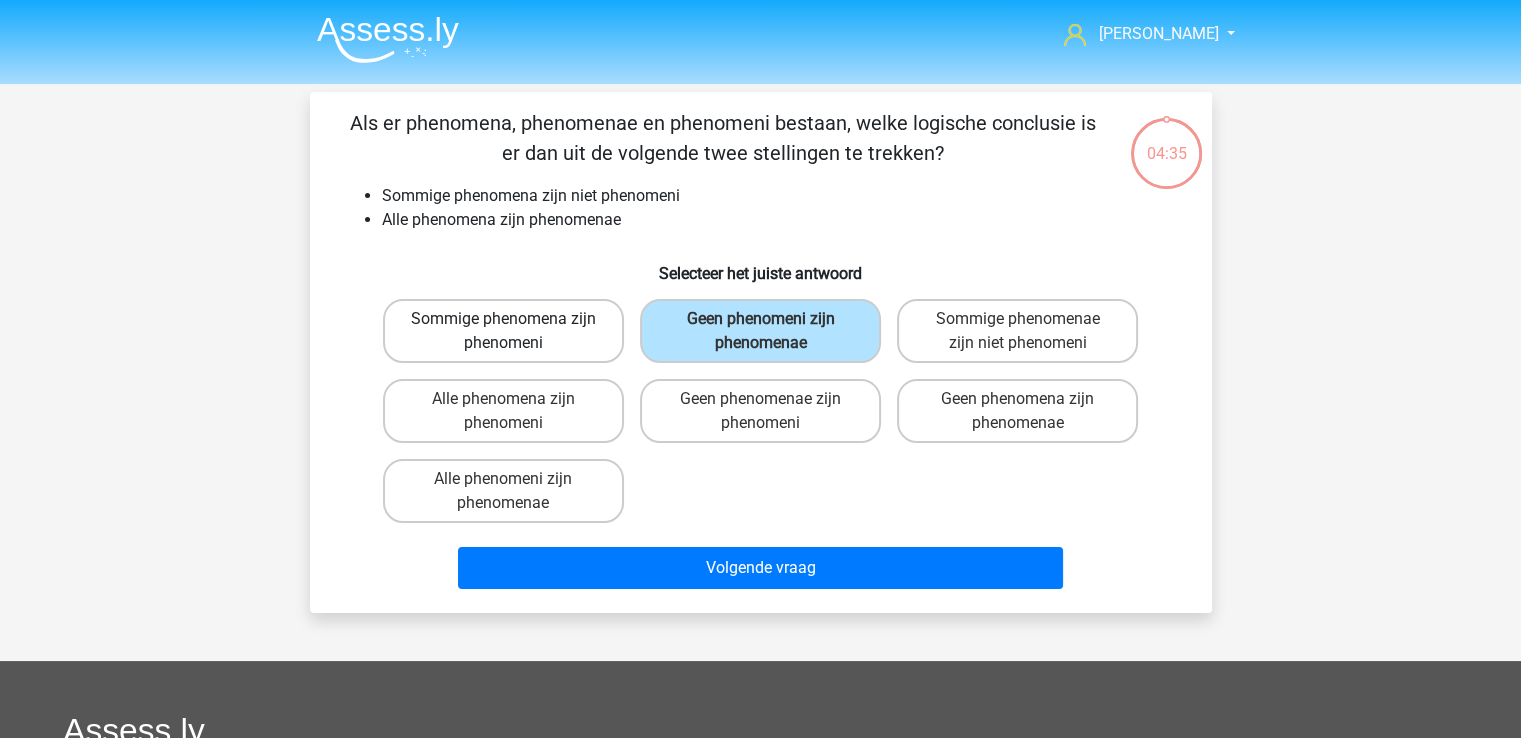 click on "Sommige phenomena zijn phenomeni" at bounding box center [503, 331] 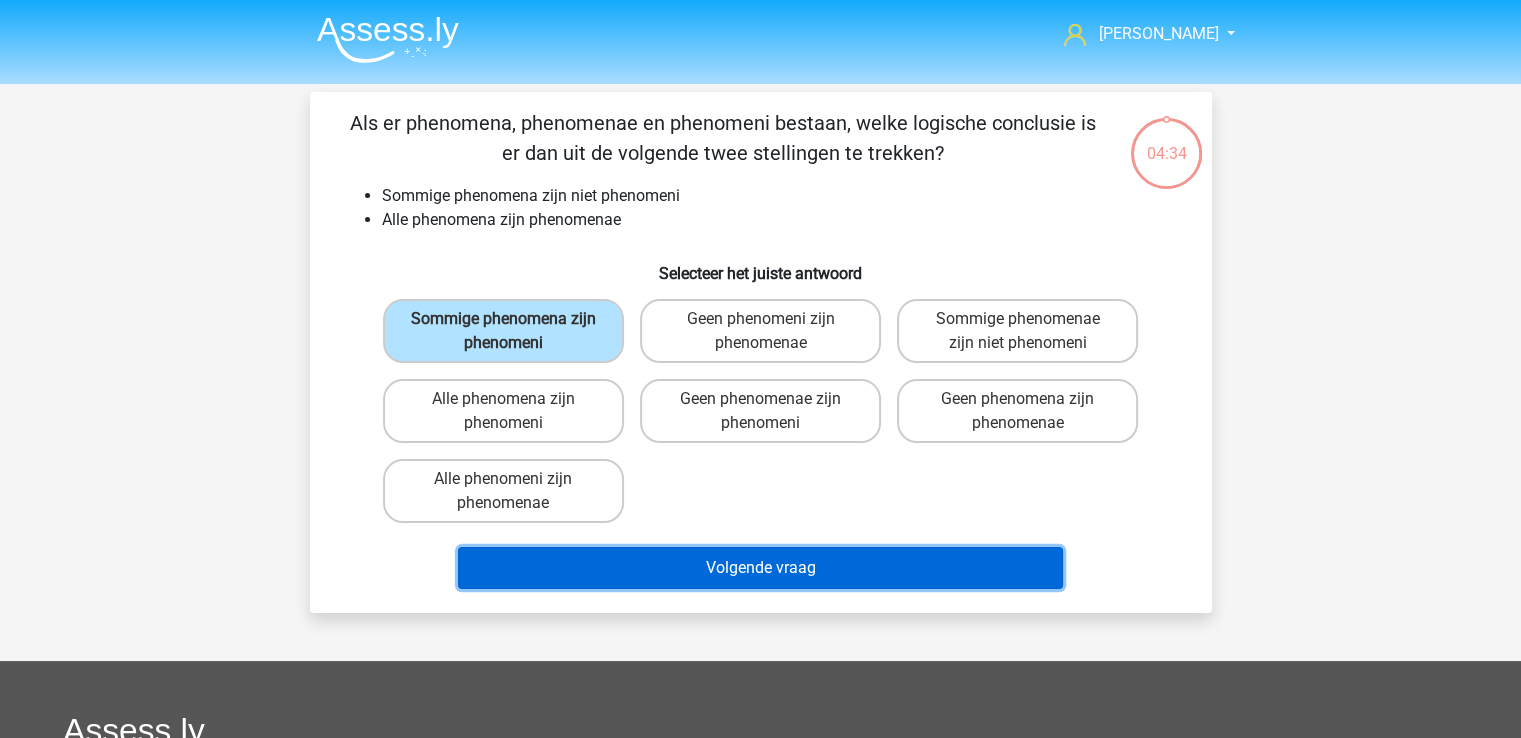click on "Volgende vraag" at bounding box center (760, 568) 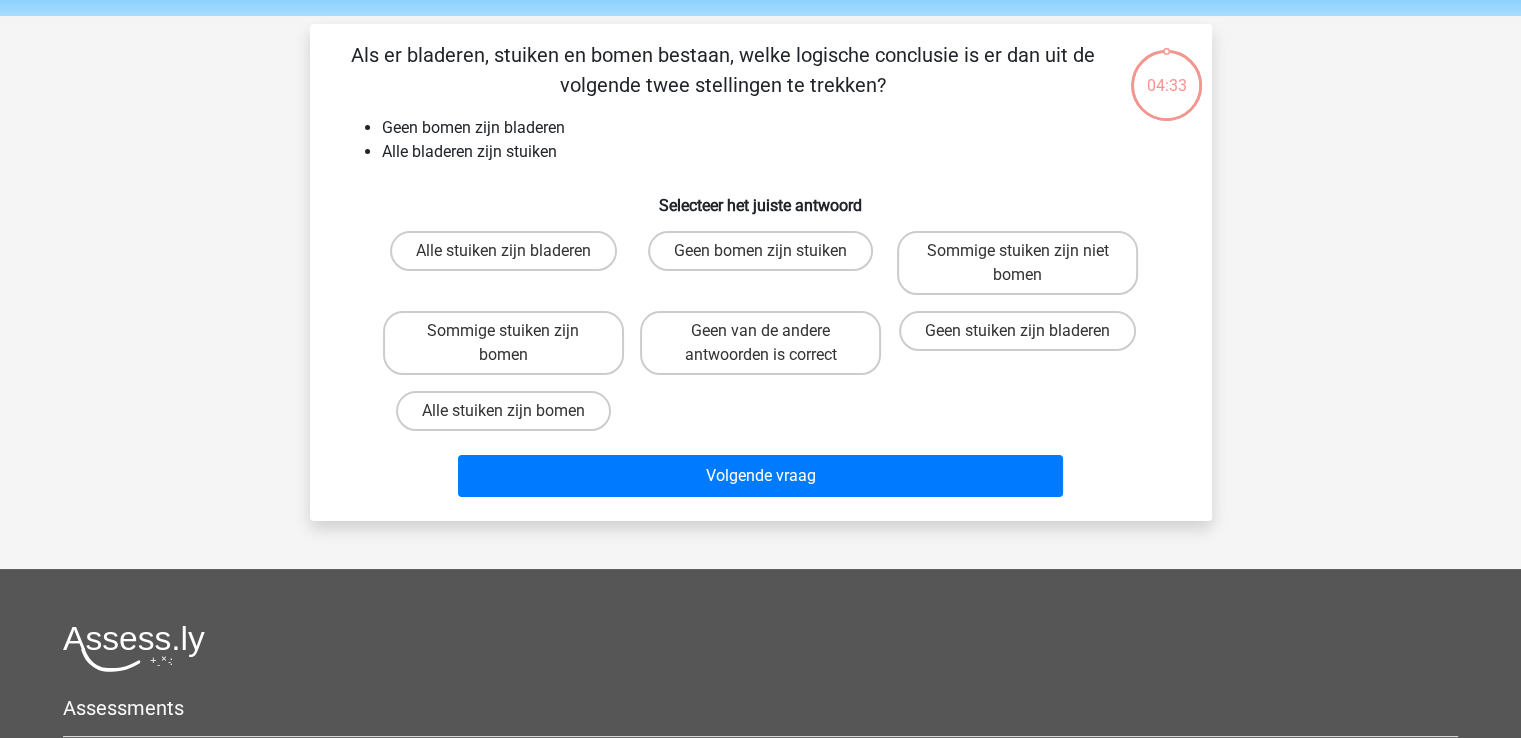 scroll, scrollTop: 92, scrollLeft: 0, axis: vertical 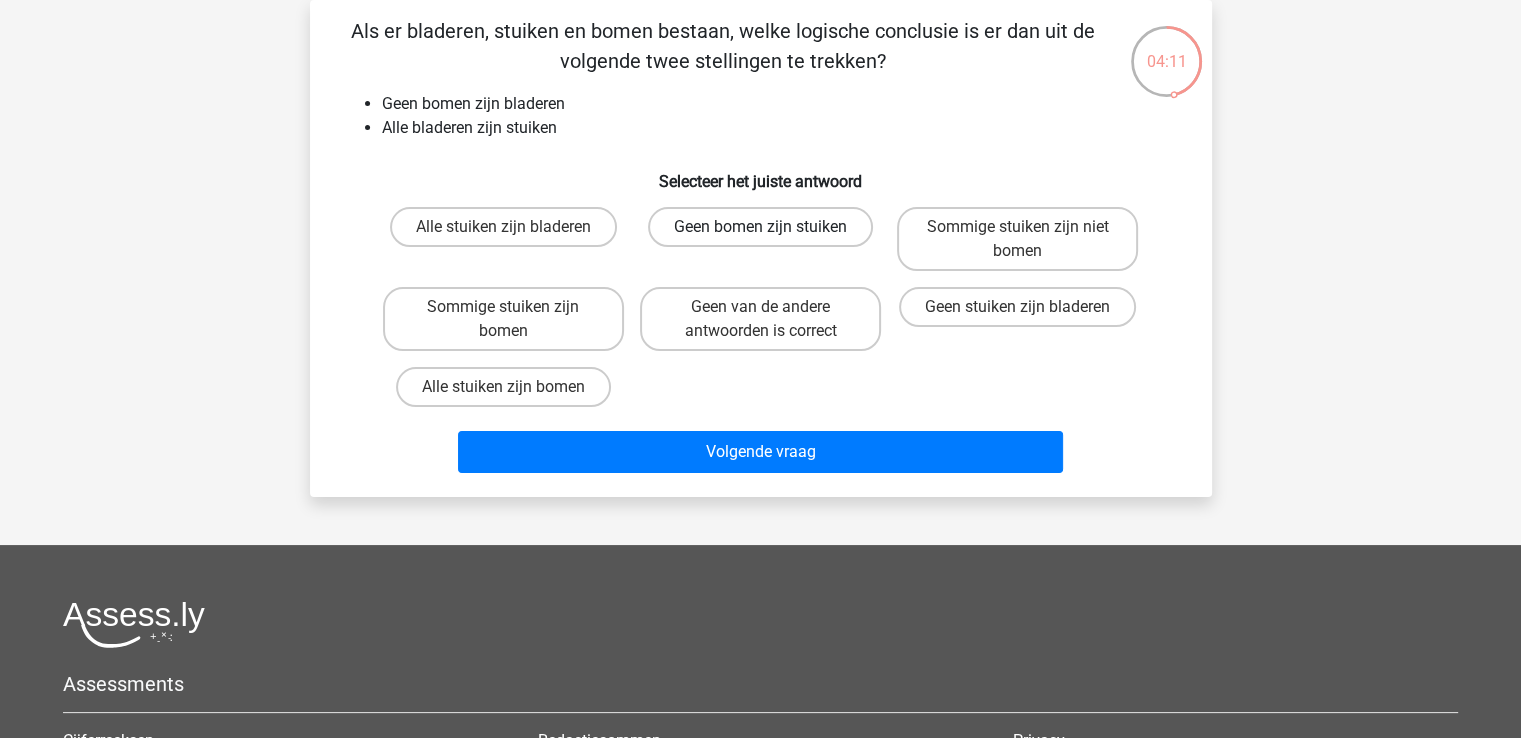 click on "Geen bomen zijn stuiken" at bounding box center [760, 227] 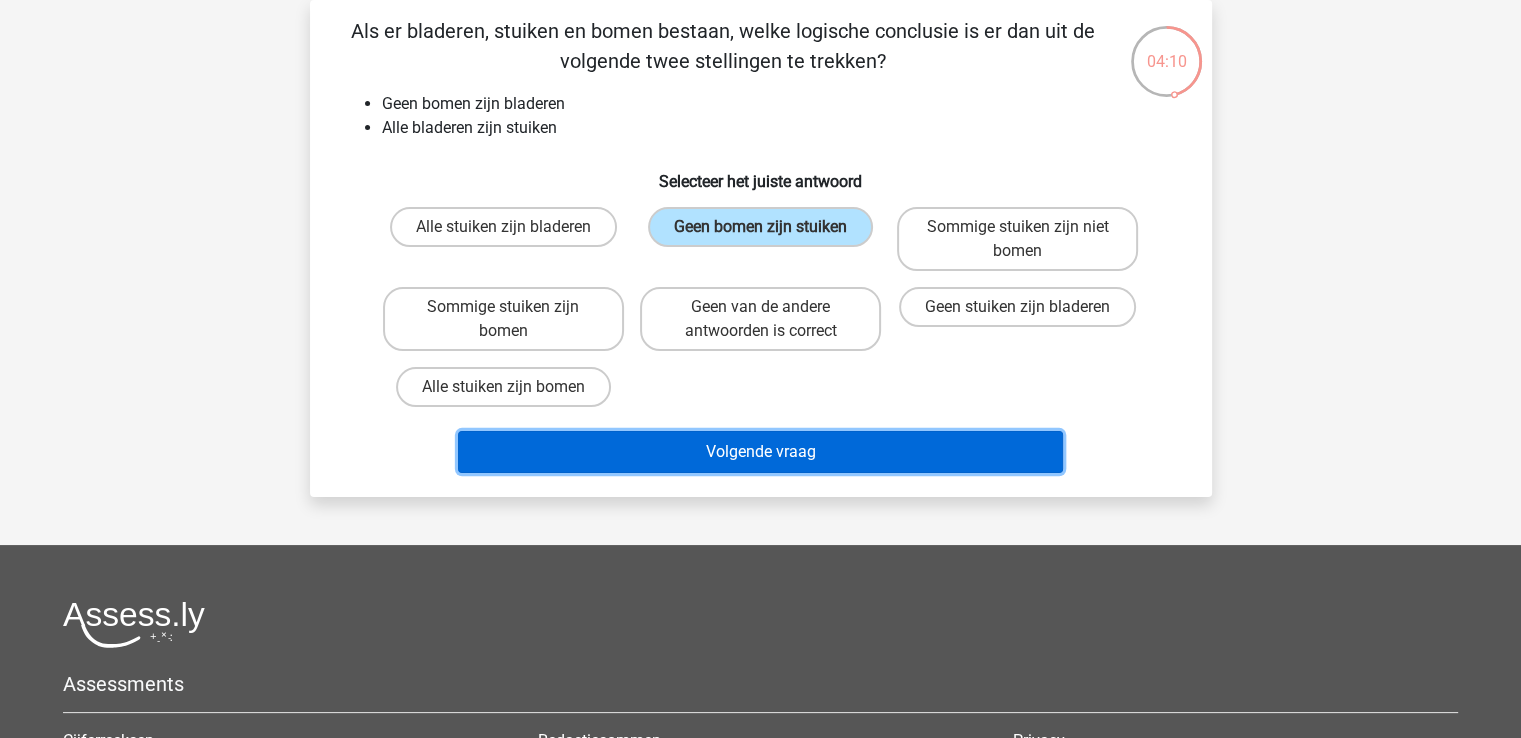 click on "Volgende vraag" at bounding box center (760, 452) 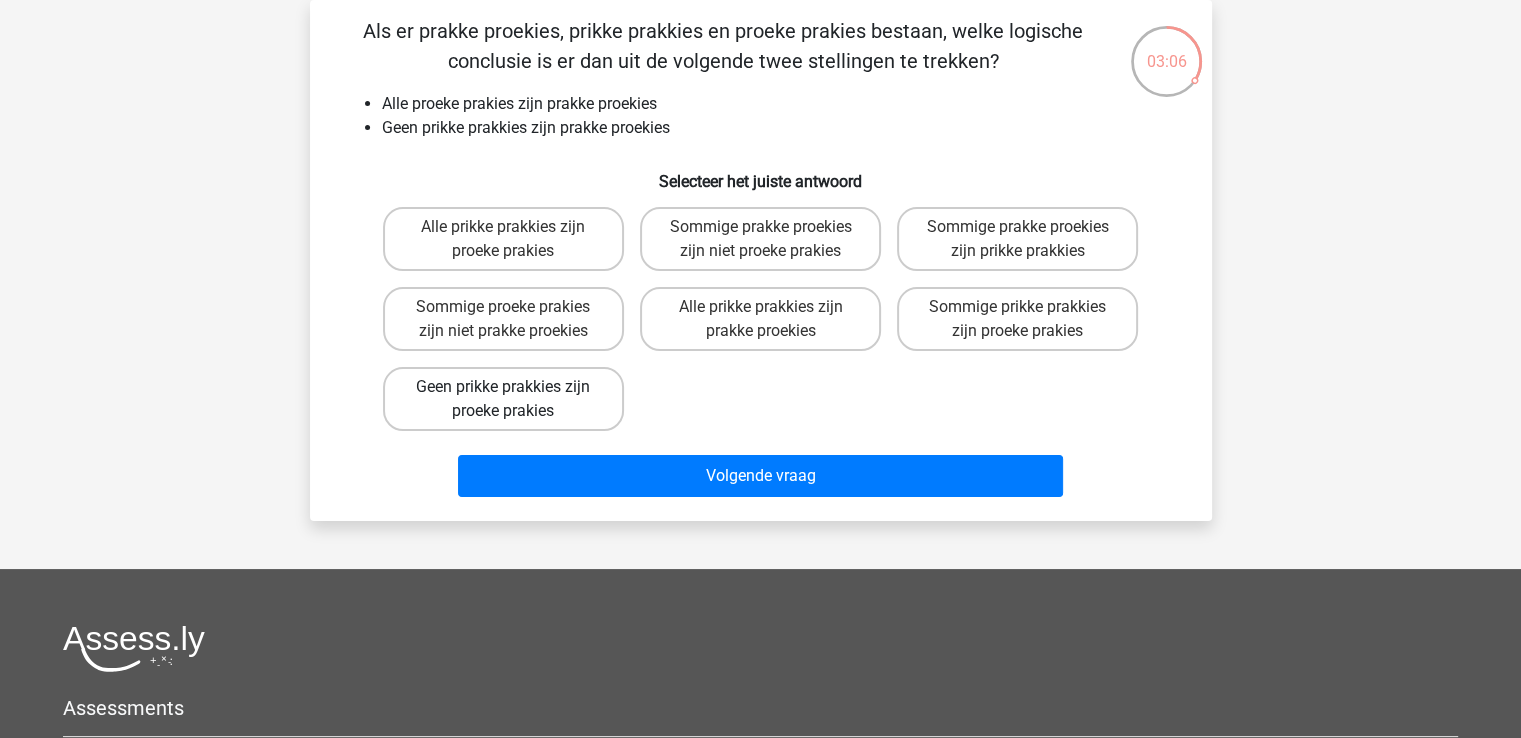 click on "Geen prikke prakkies zijn proeke prakies" at bounding box center [503, 399] 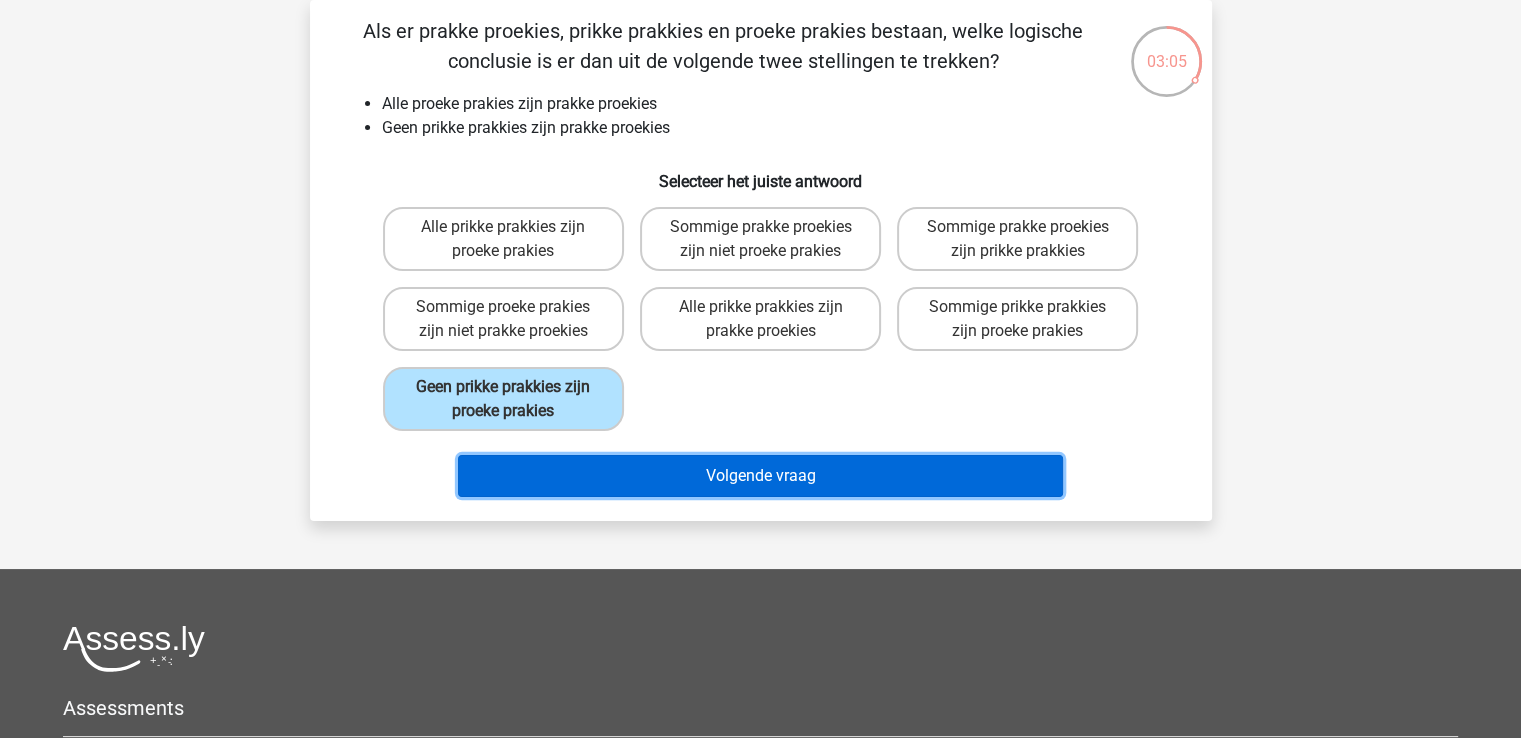 click on "Volgende vraag" at bounding box center (760, 476) 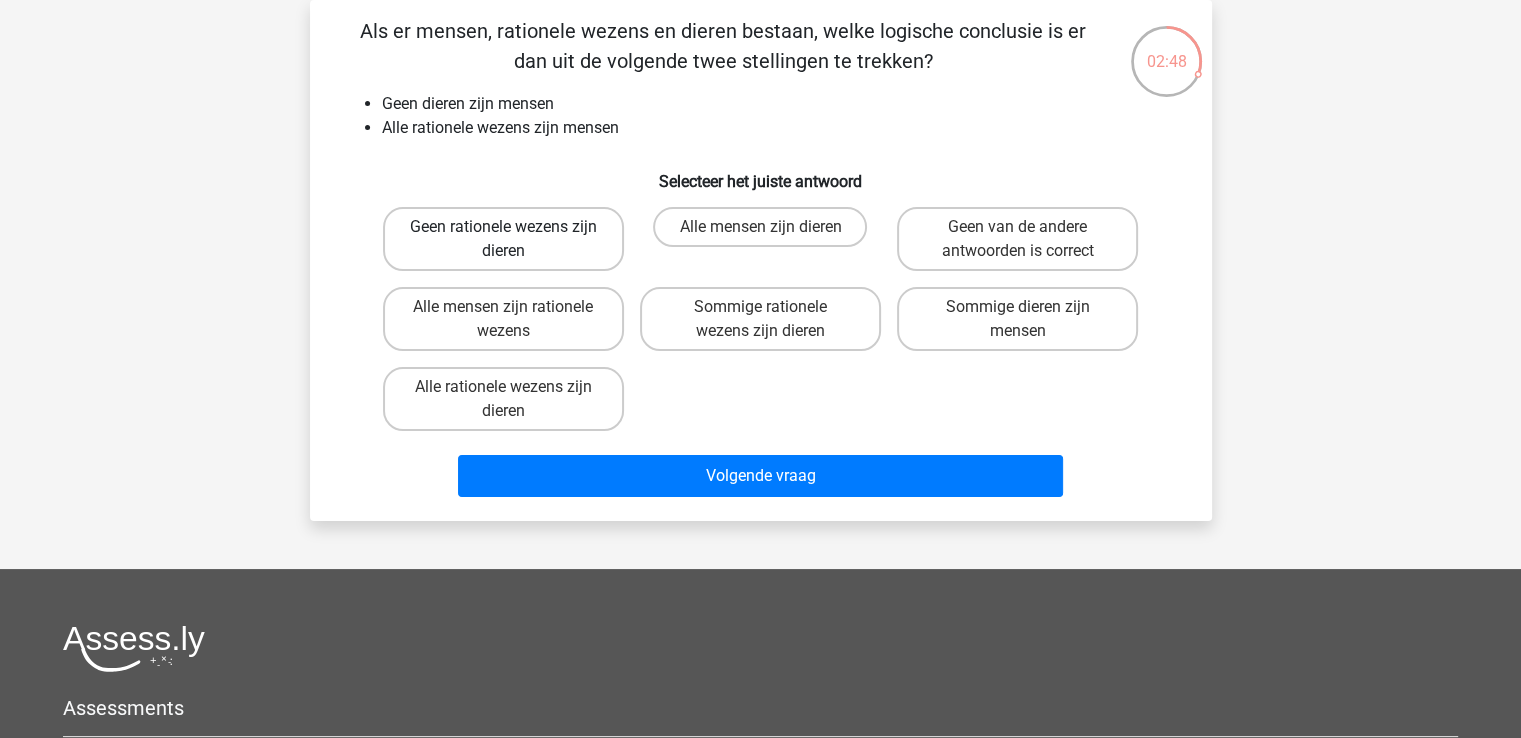 click on "Geen rationele wezens zijn dieren" at bounding box center (503, 239) 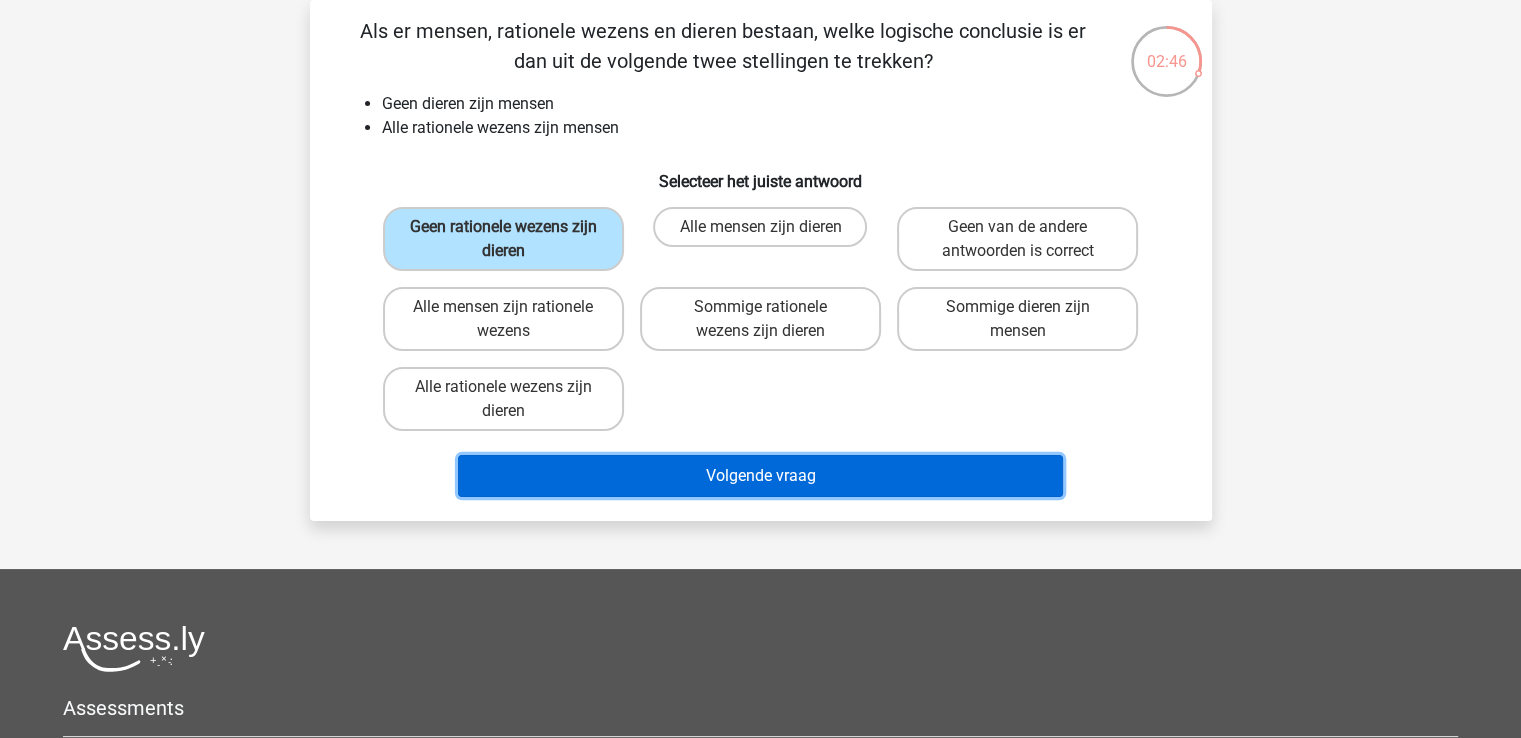 click on "Volgende vraag" at bounding box center [760, 476] 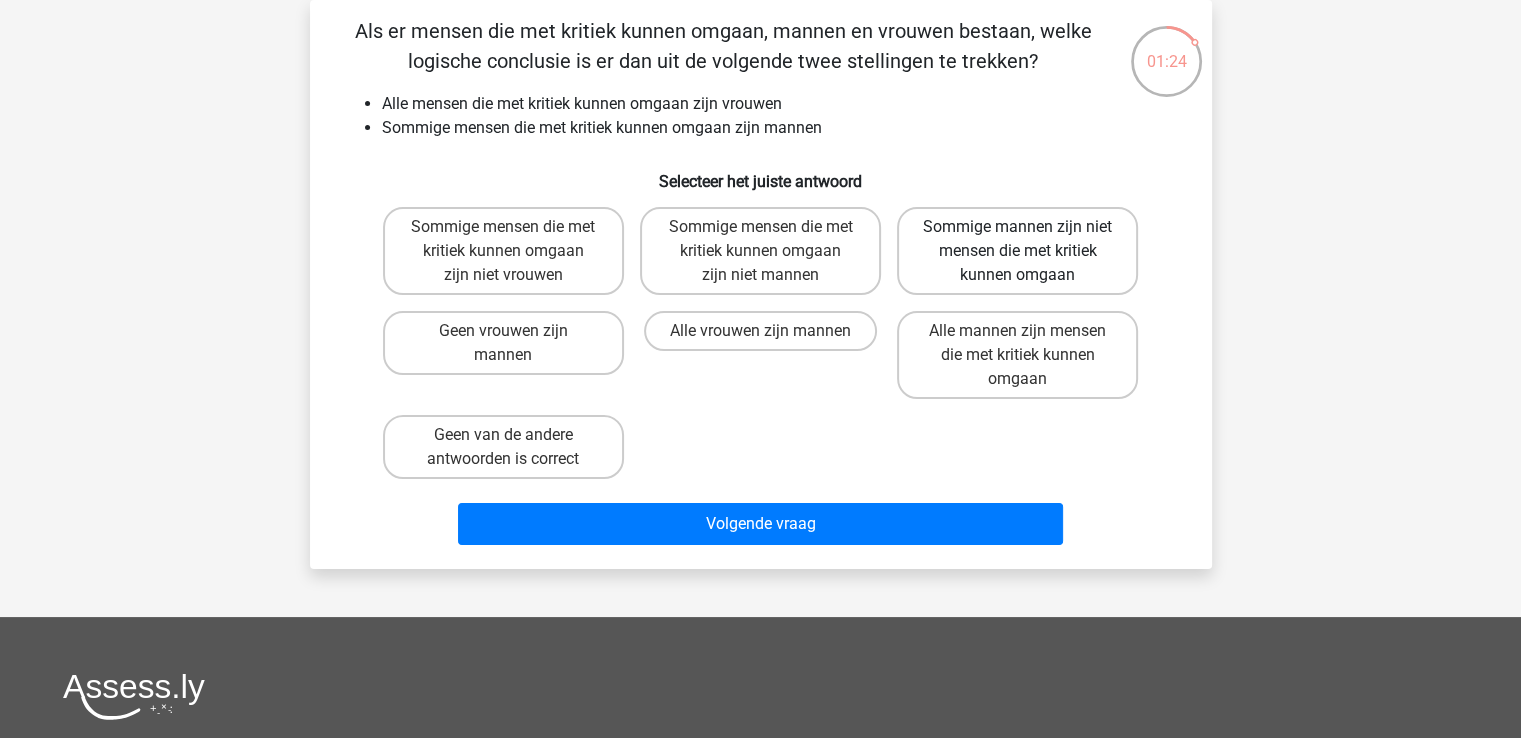 click on "Sommige mannen zijn niet mensen die met kritiek kunnen omgaan" at bounding box center [1017, 251] 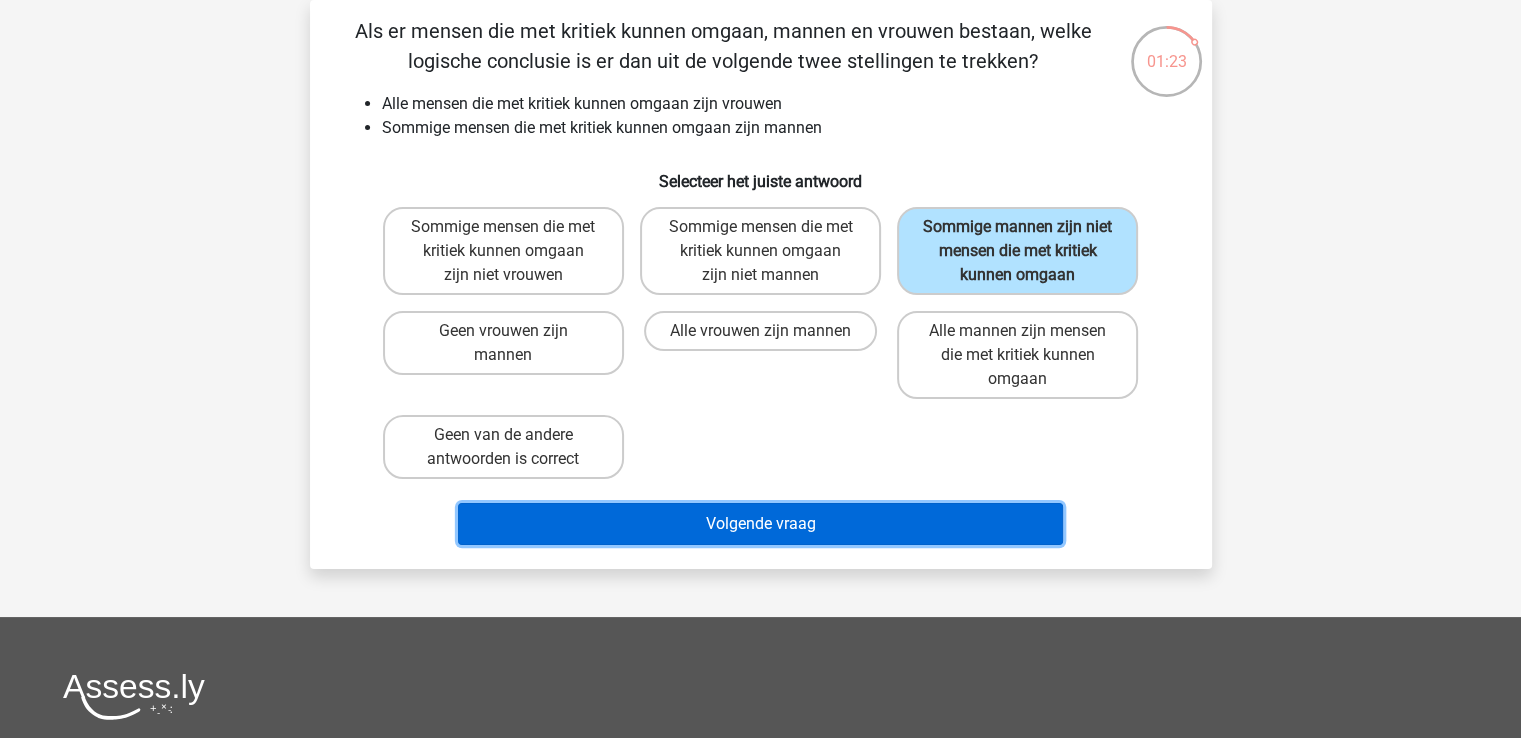 click on "Volgende vraag" at bounding box center (760, 524) 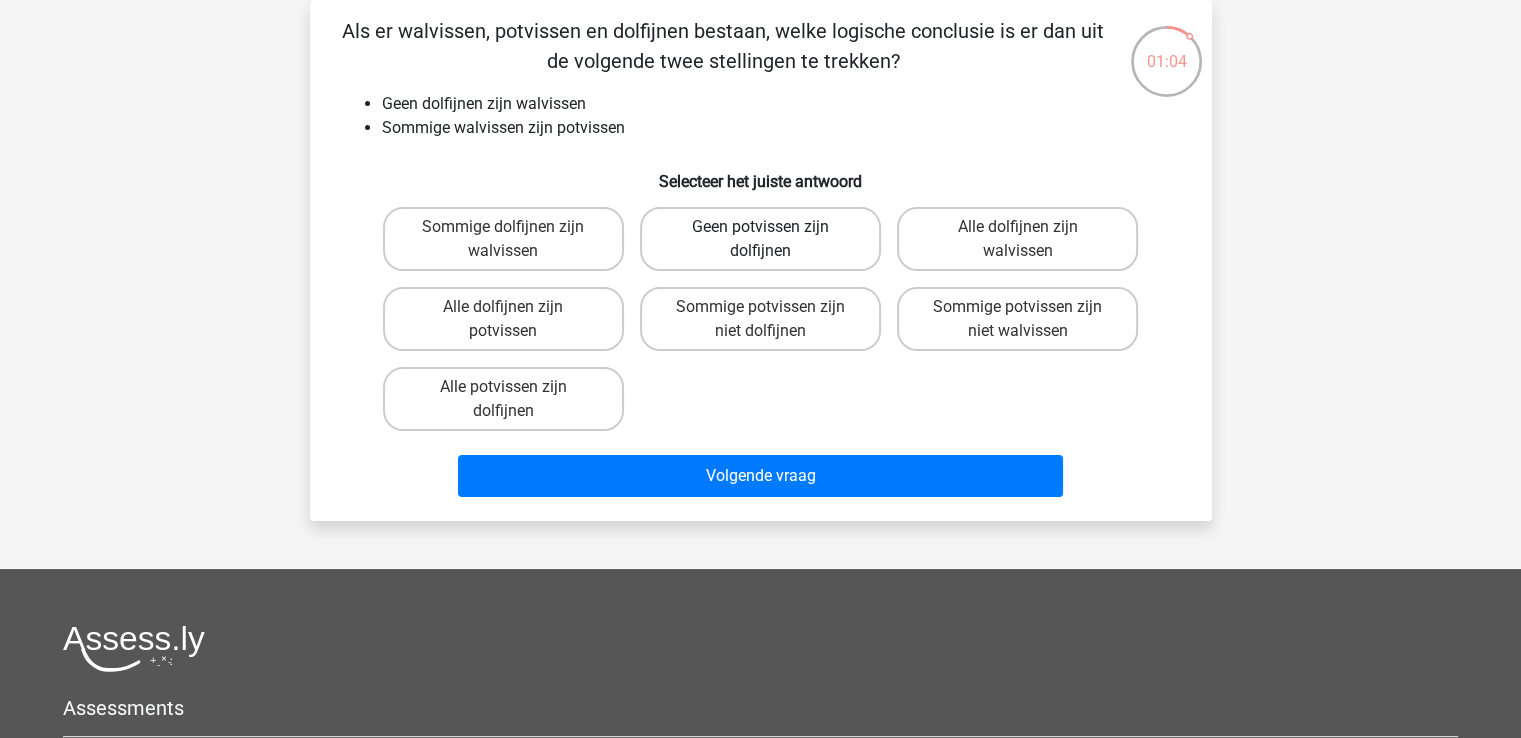 click on "Geen potvissen zijn dolfijnen" at bounding box center [760, 239] 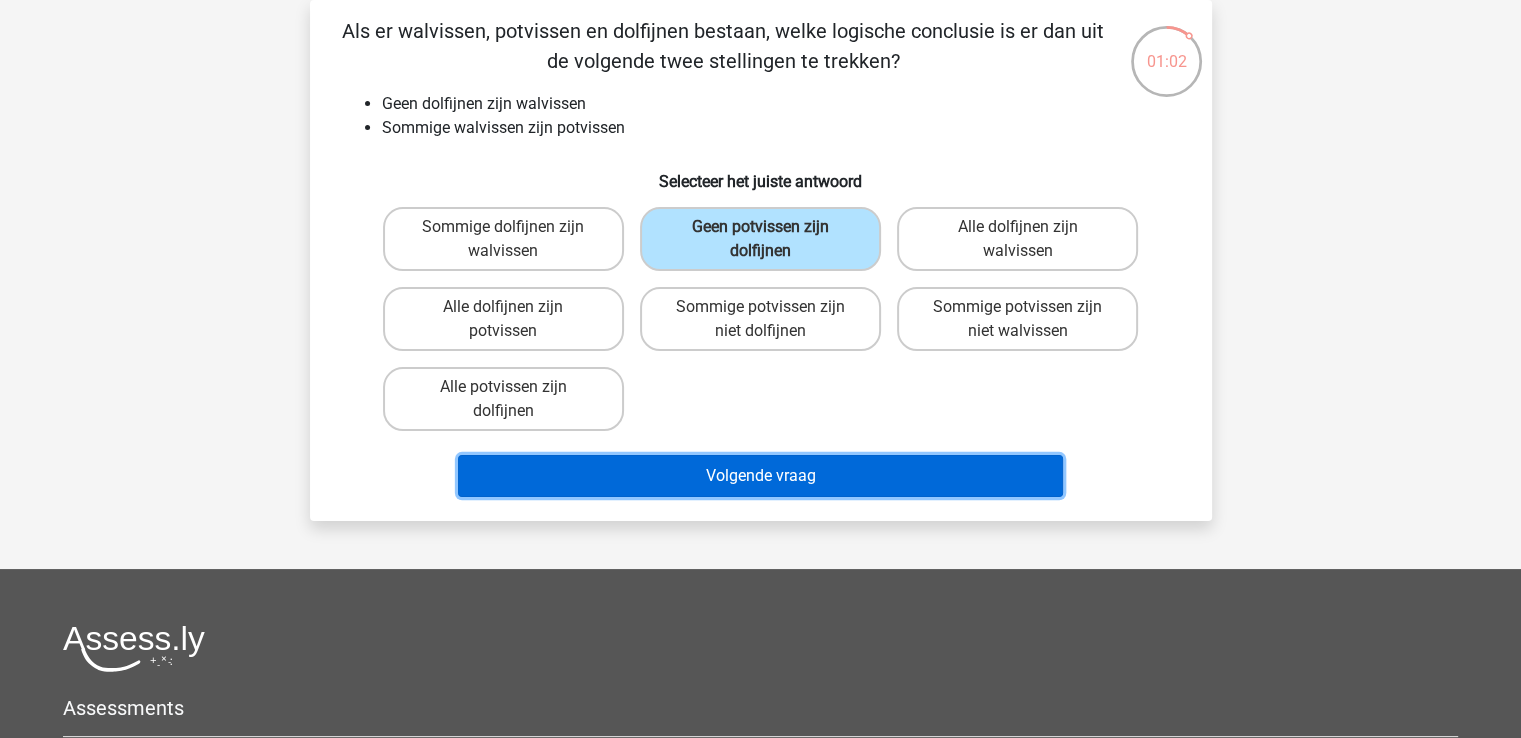 click on "Volgende vraag" at bounding box center [760, 476] 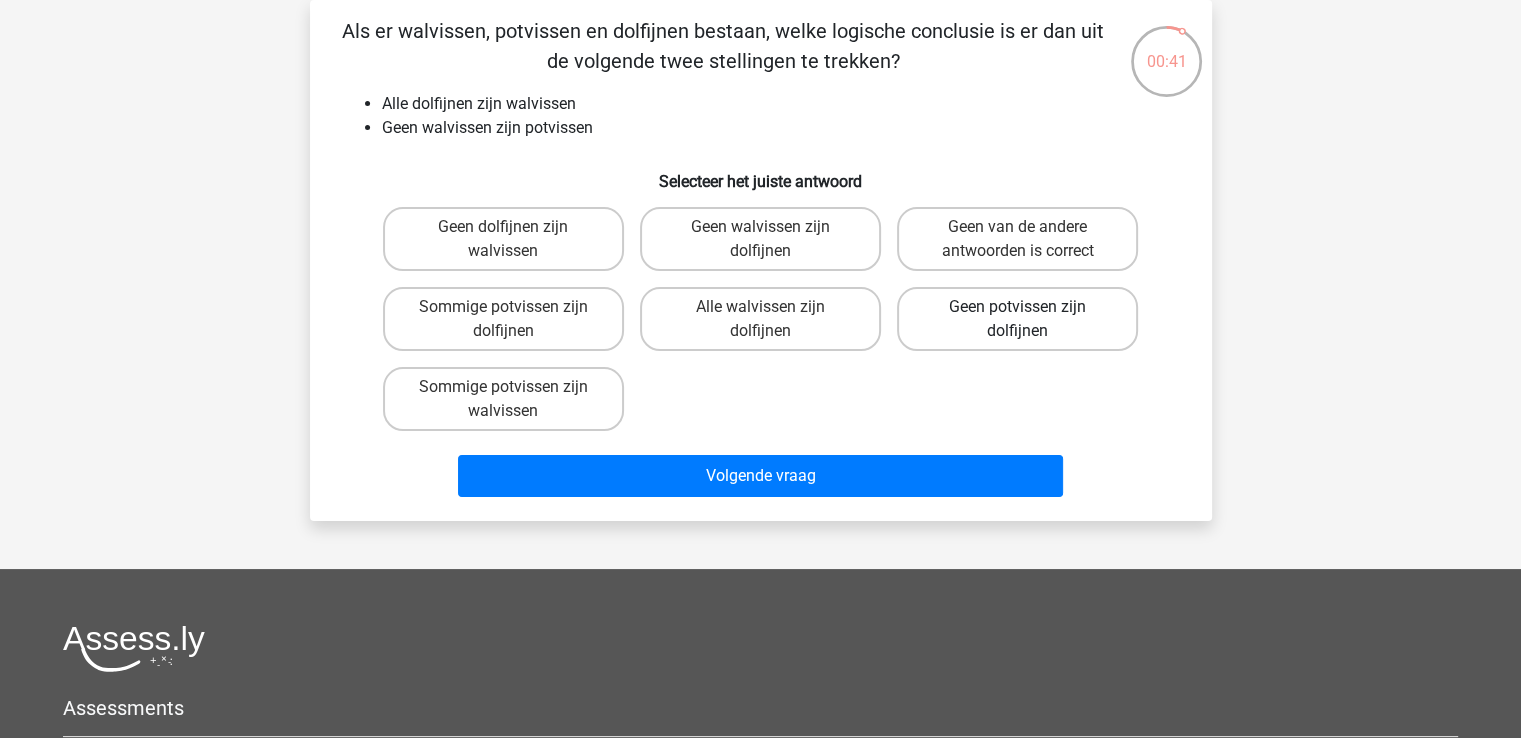 click on "Geen potvissen zijn dolfijnen" at bounding box center (1017, 319) 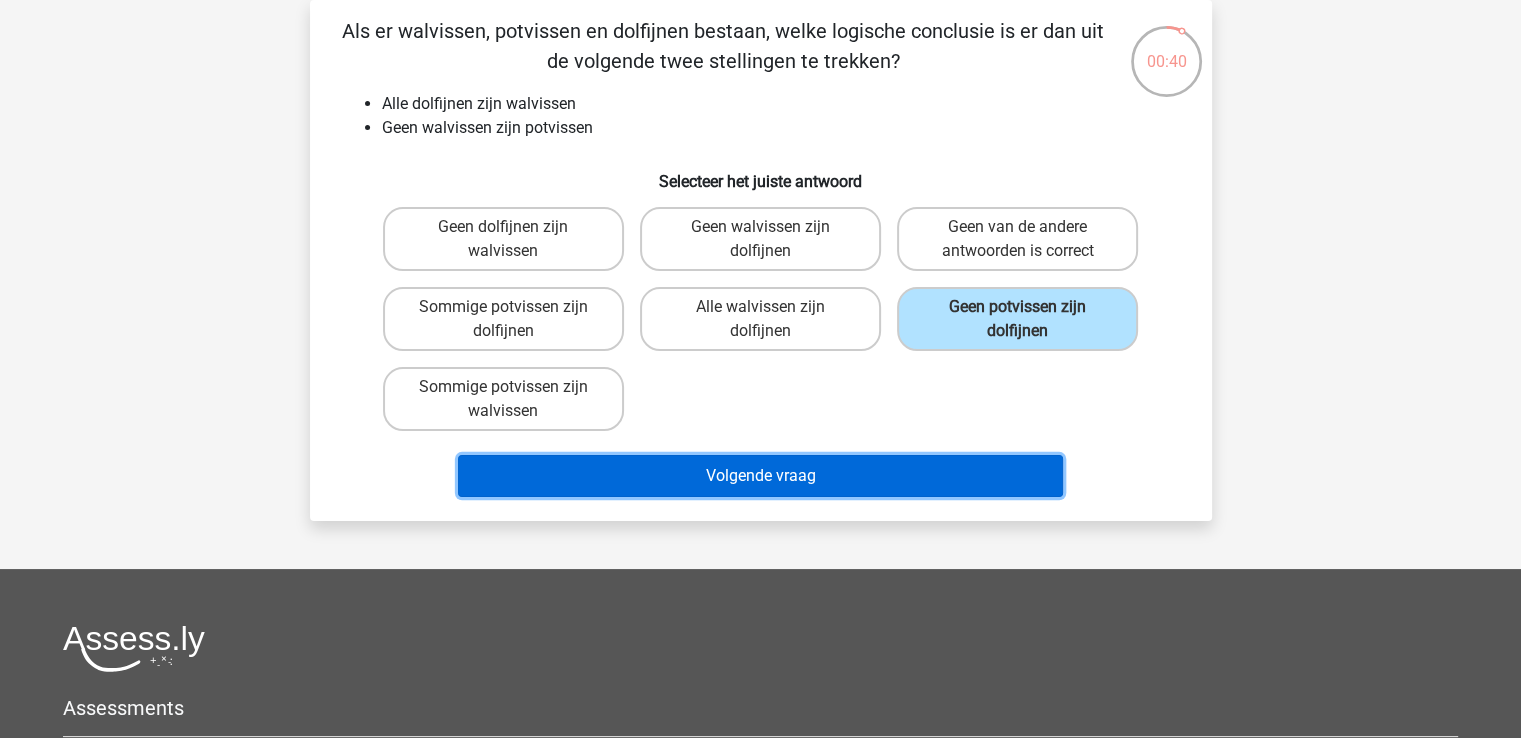 click on "Volgende vraag" at bounding box center (760, 476) 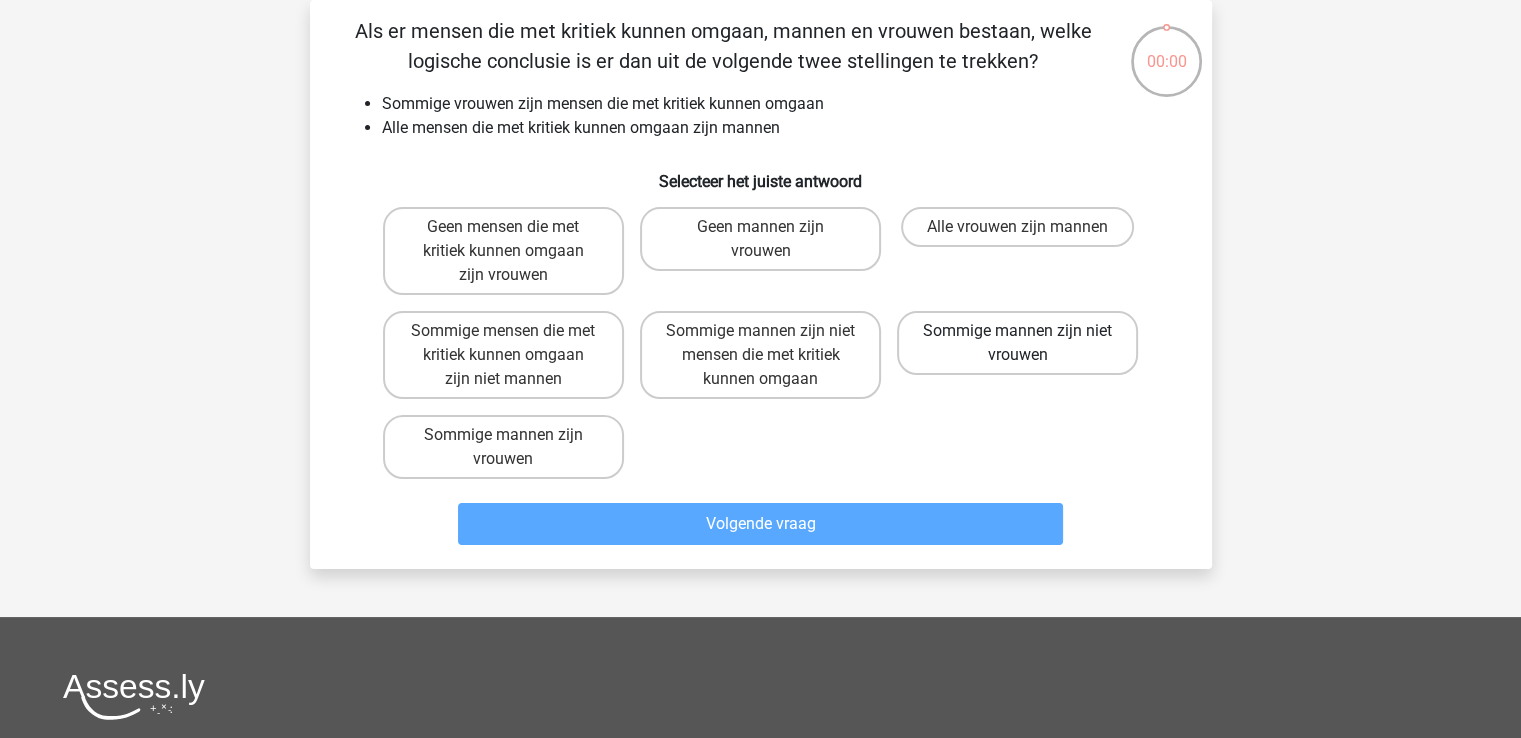 click on "Sommige mannen zijn niet vrouwen" at bounding box center (1017, 343) 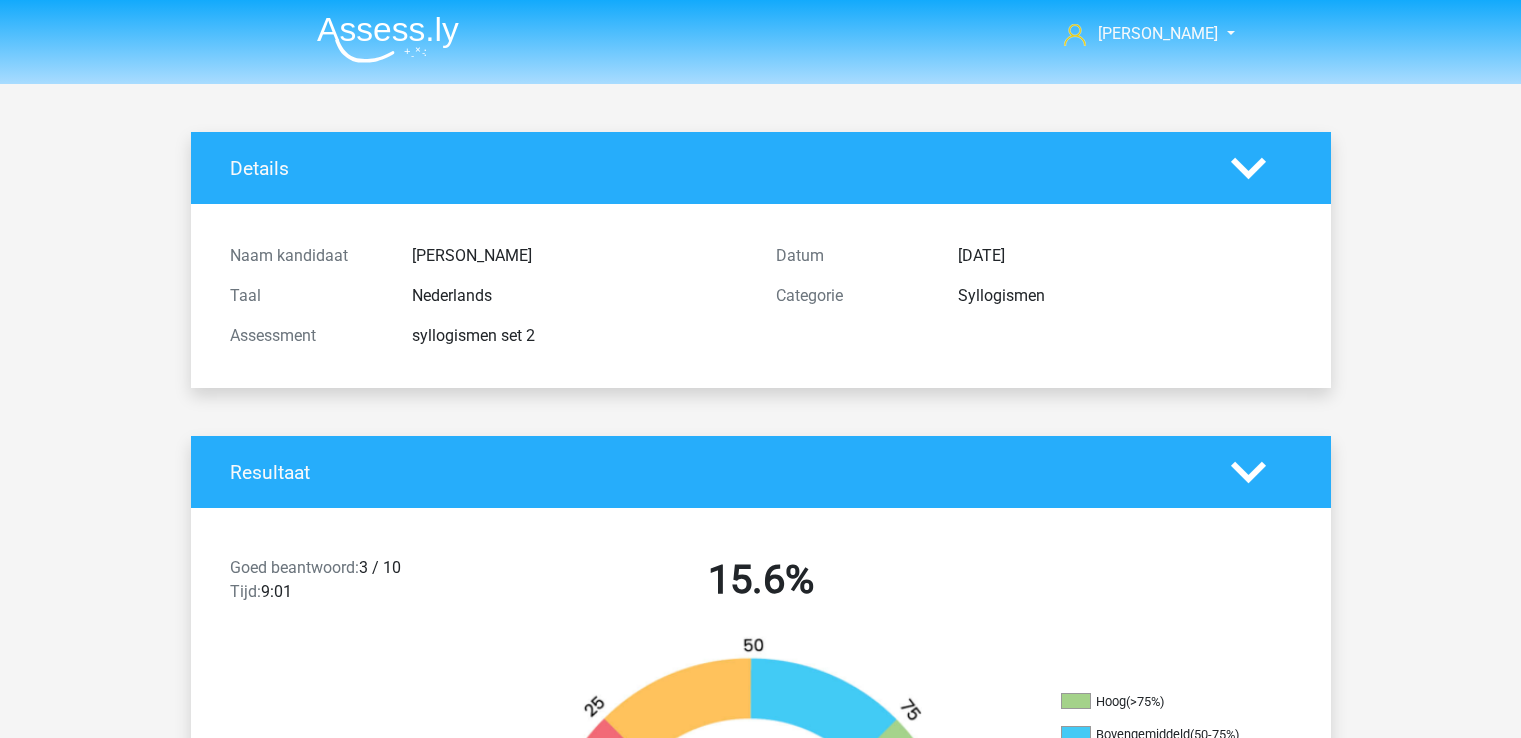 scroll, scrollTop: 0, scrollLeft: 0, axis: both 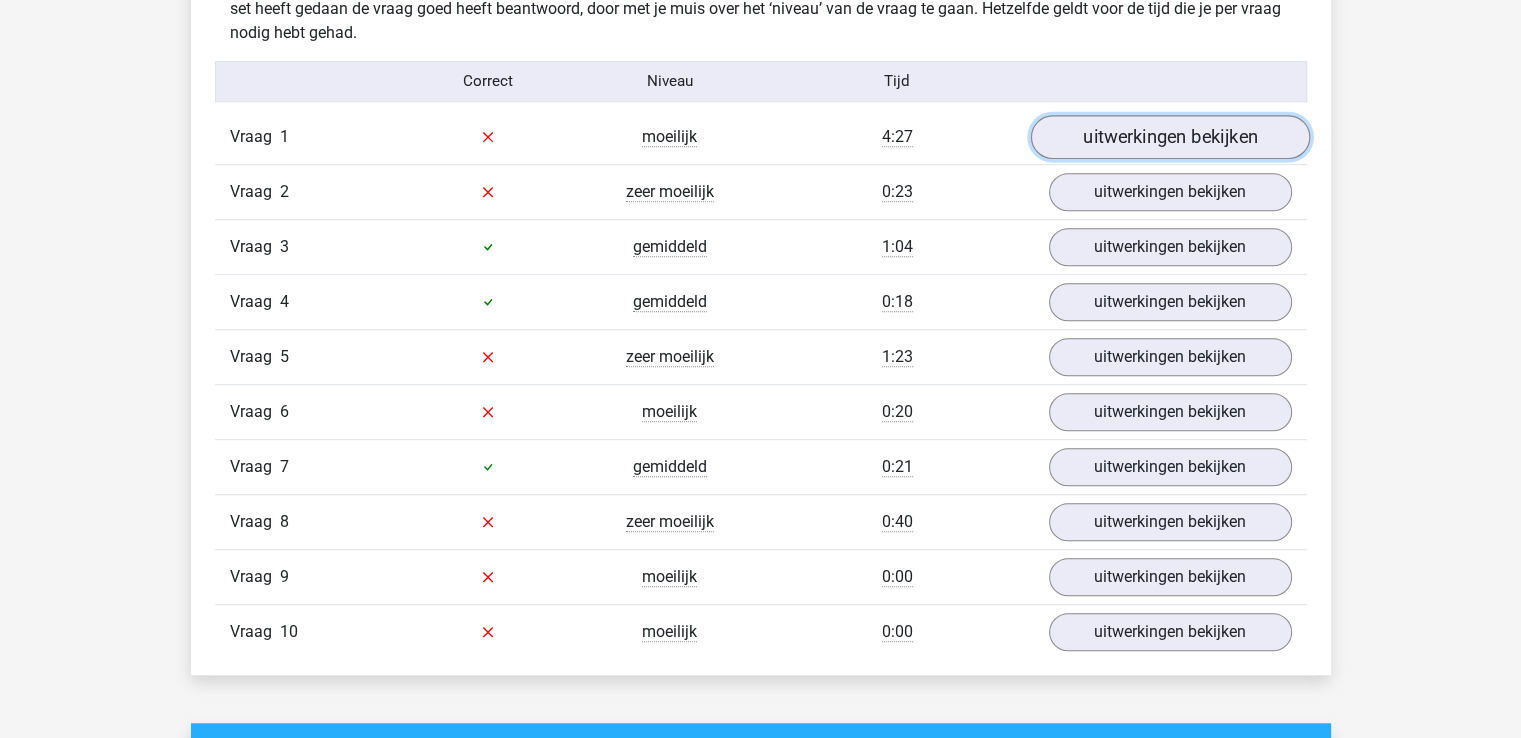 click on "uitwerkingen bekijken" at bounding box center (1169, 137) 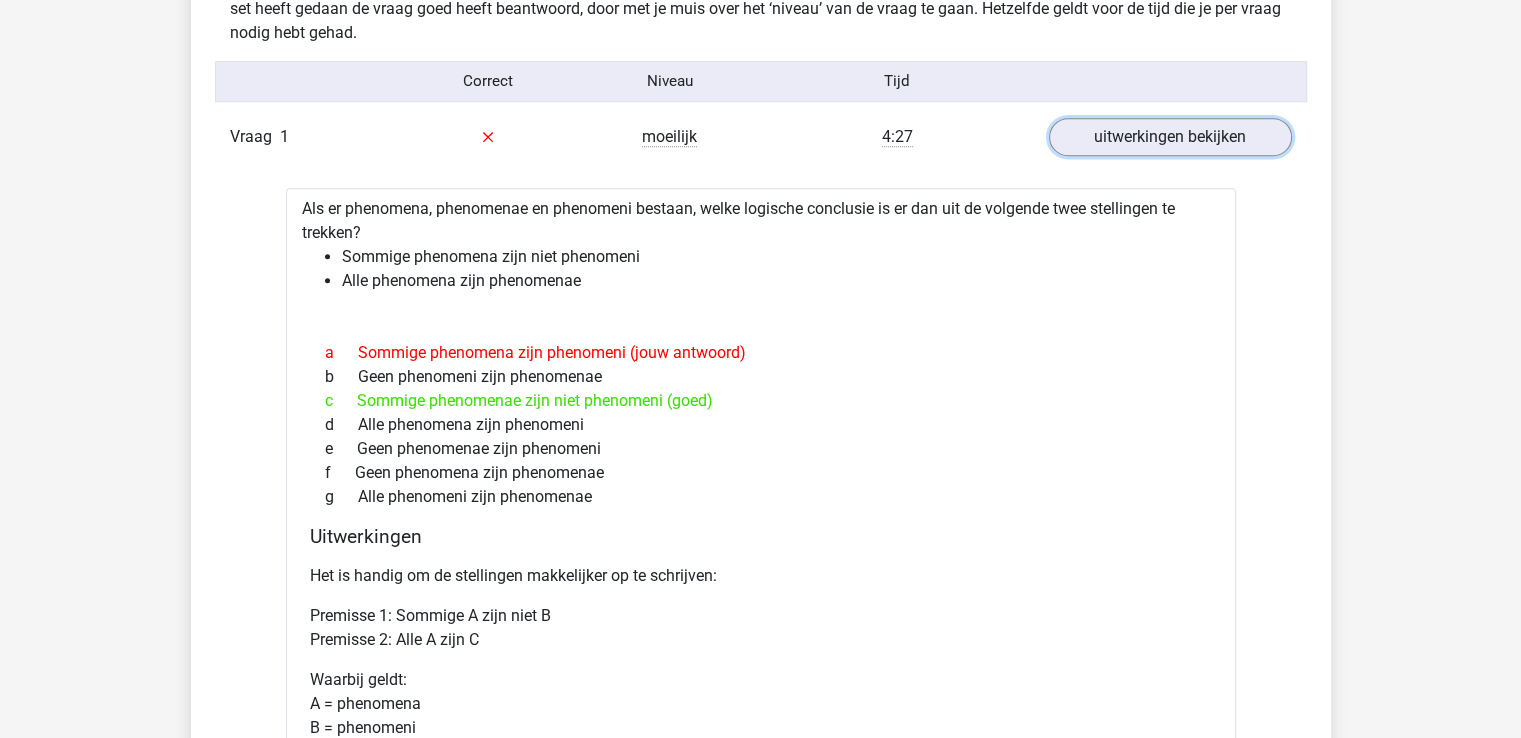 scroll, scrollTop: 624, scrollLeft: 0, axis: vertical 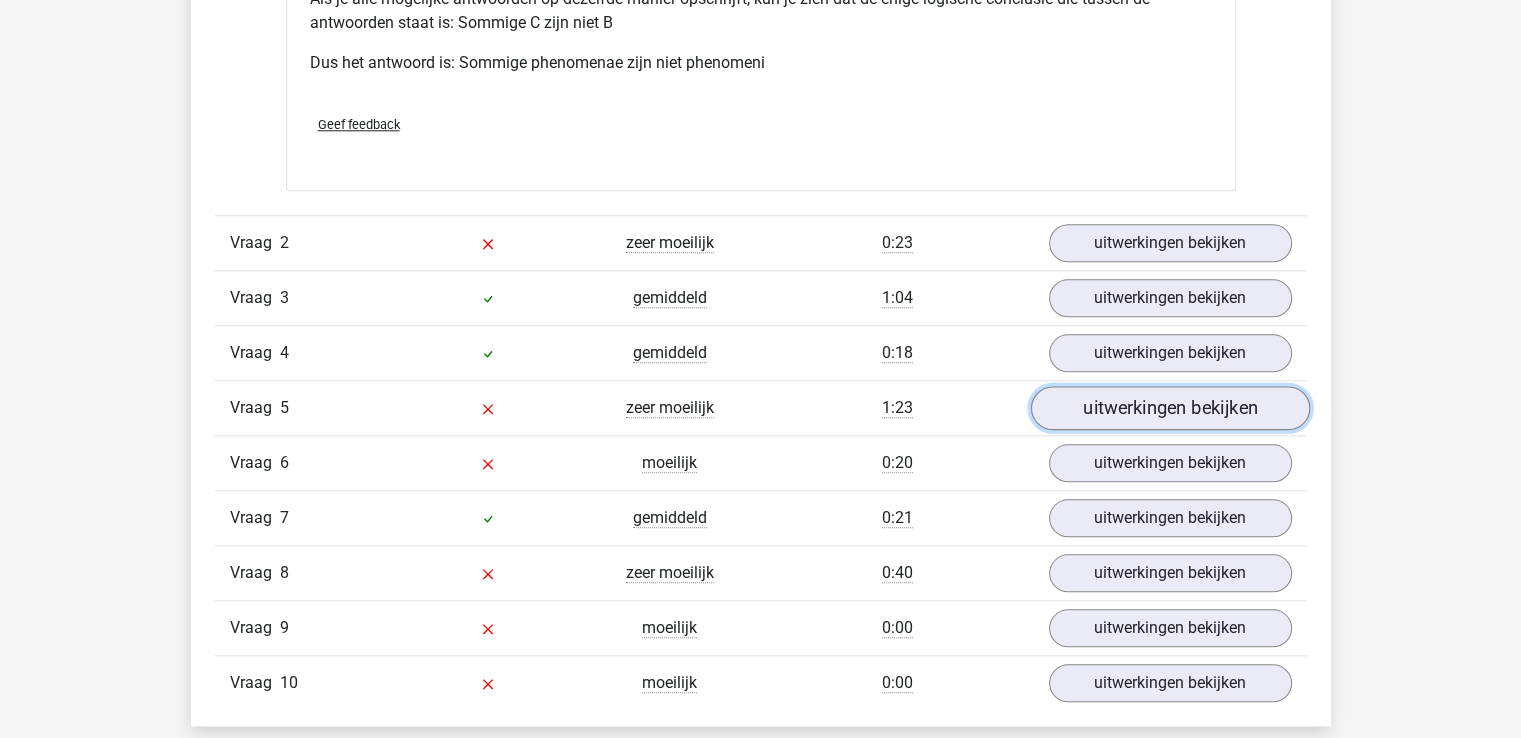 click on "uitwerkingen bekijken" at bounding box center [1169, 408] 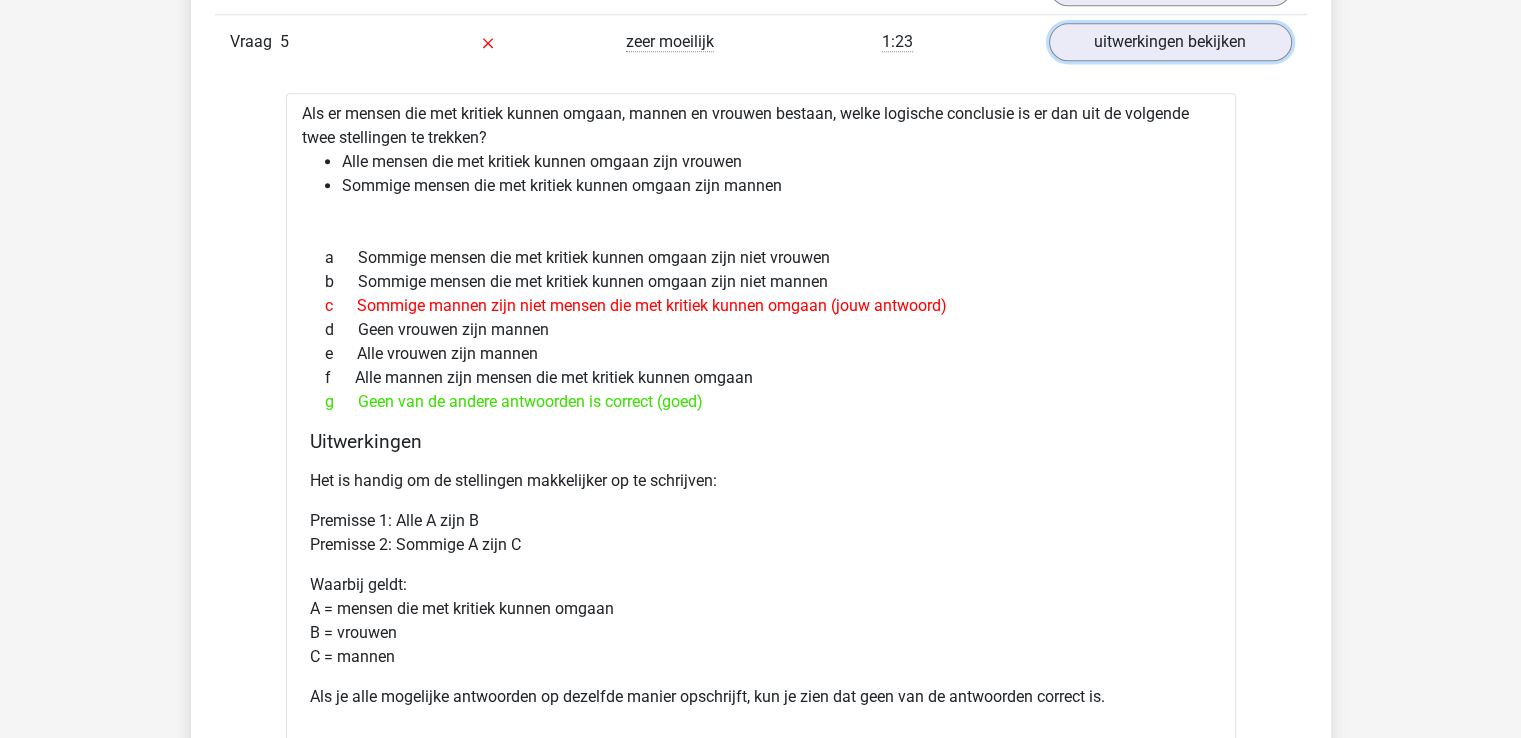 scroll, scrollTop: 2464, scrollLeft: 0, axis: vertical 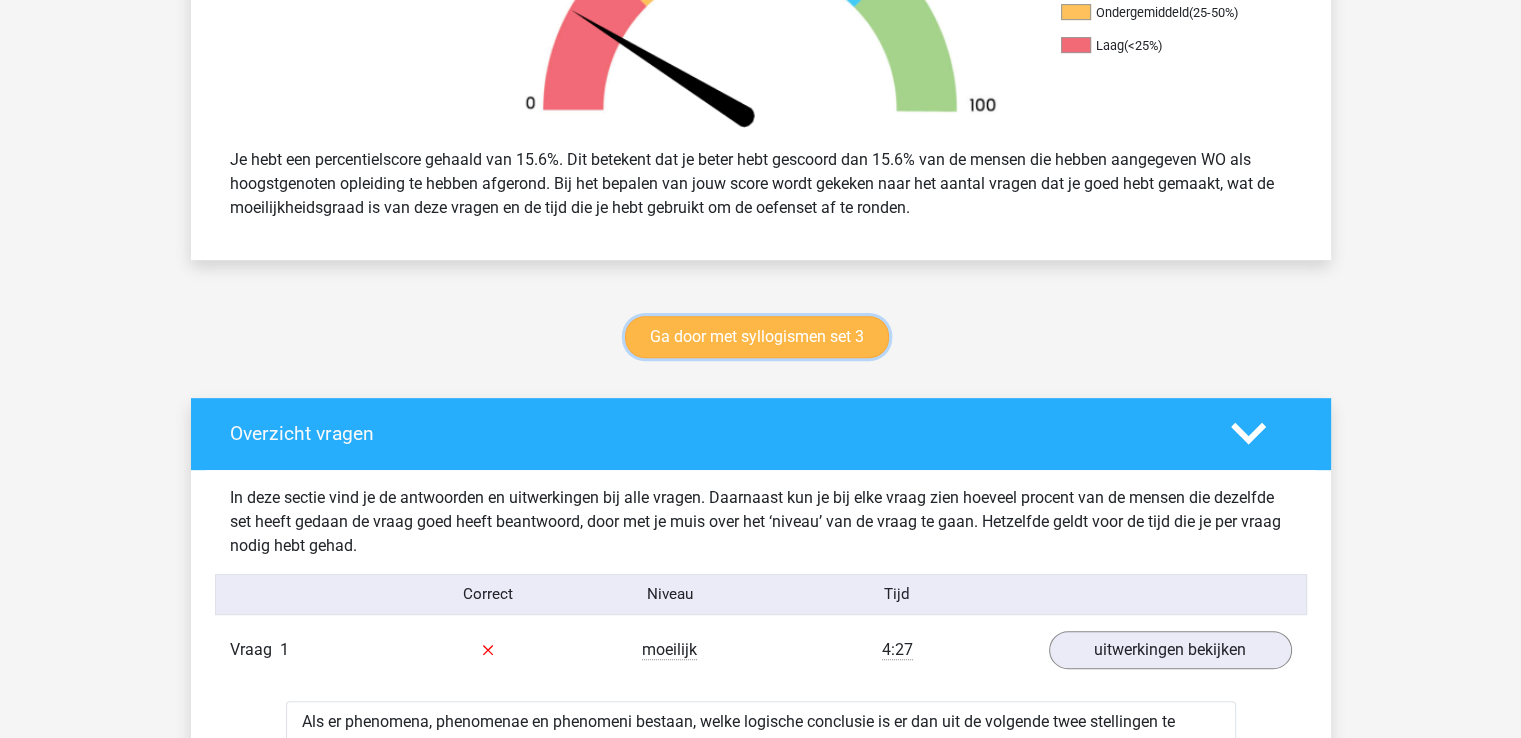 click on "Ga door met syllogismen set 3" at bounding box center (757, 337) 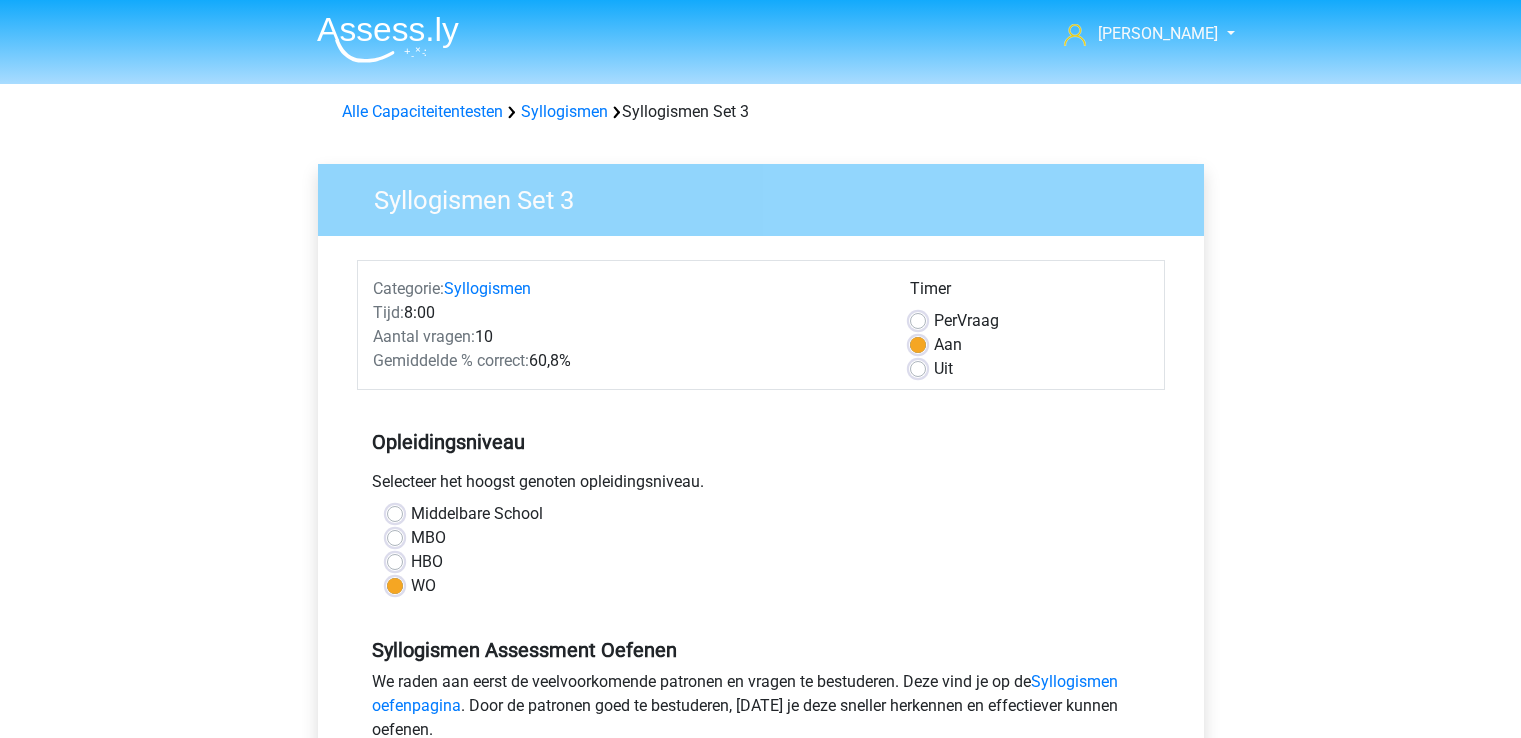 scroll, scrollTop: 0, scrollLeft: 0, axis: both 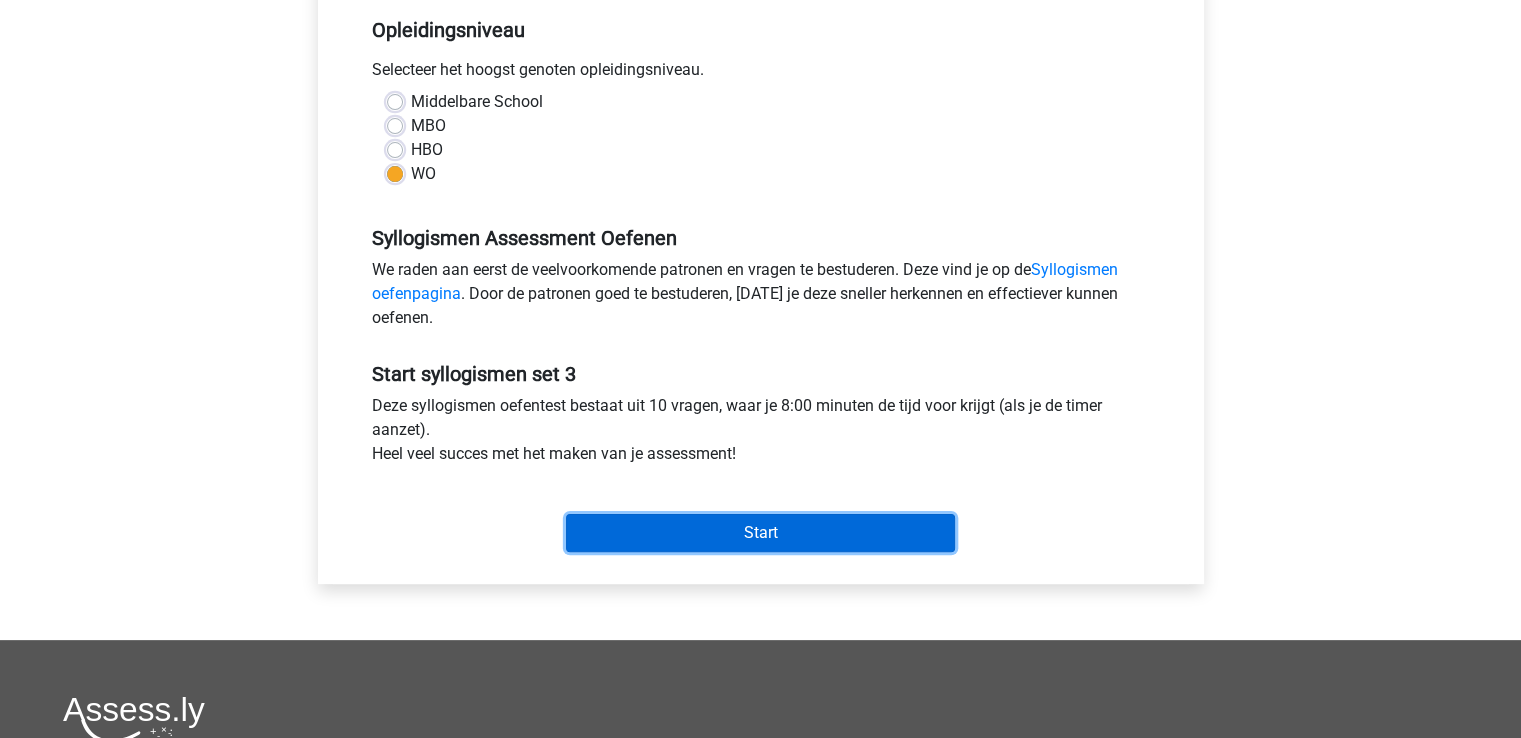 click on "Start" at bounding box center [760, 533] 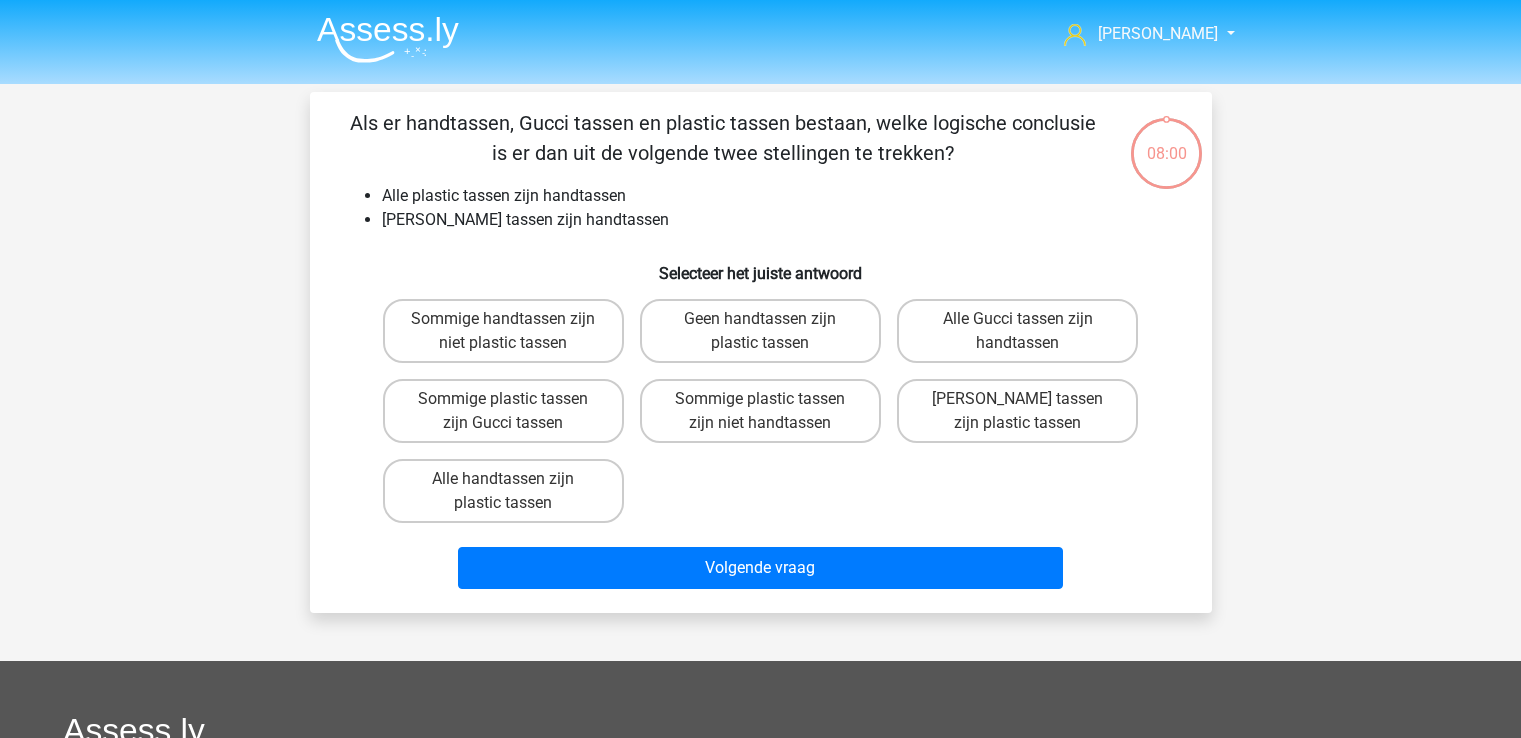 scroll, scrollTop: 0, scrollLeft: 0, axis: both 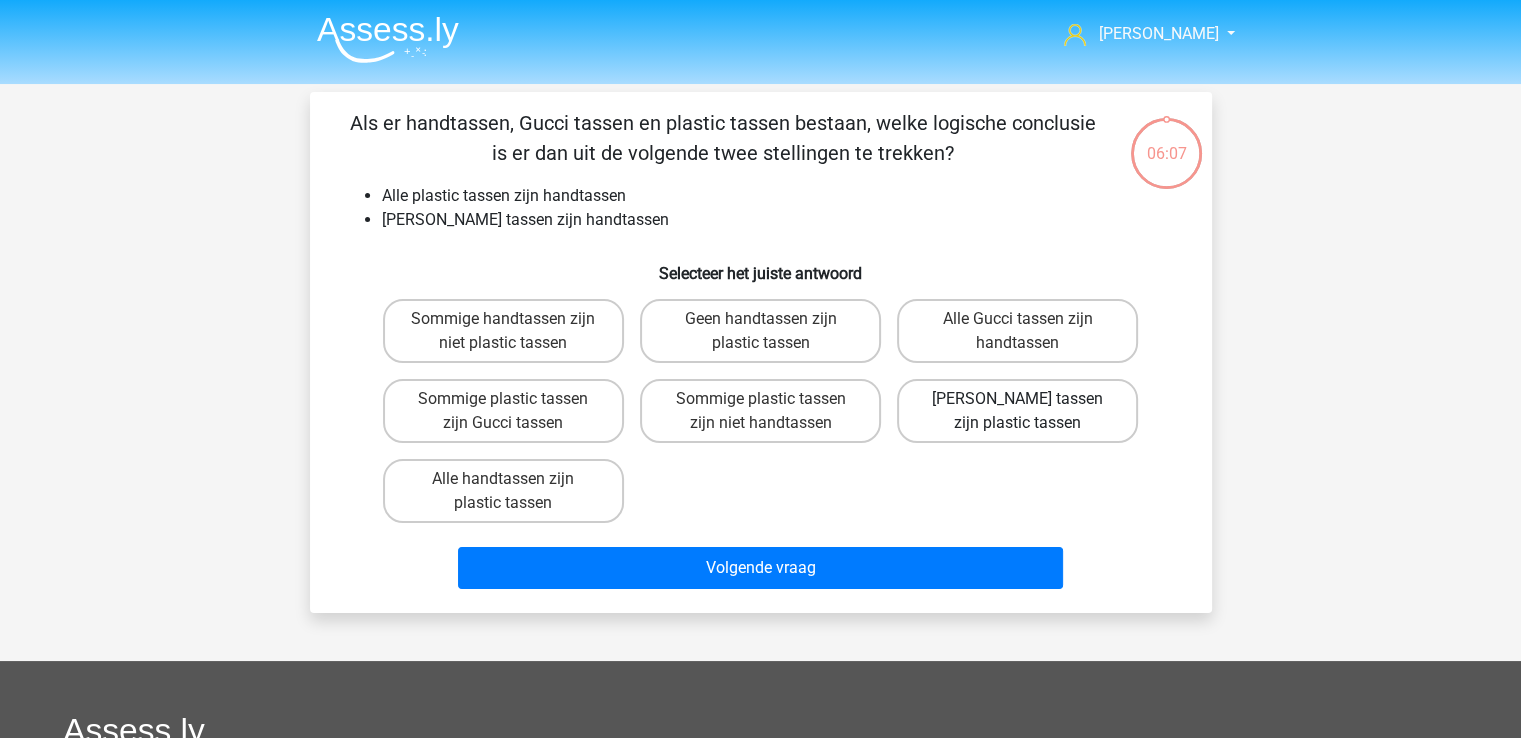click on "Geen Gucci tassen zijn plastic tassen" at bounding box center [1017, 411] 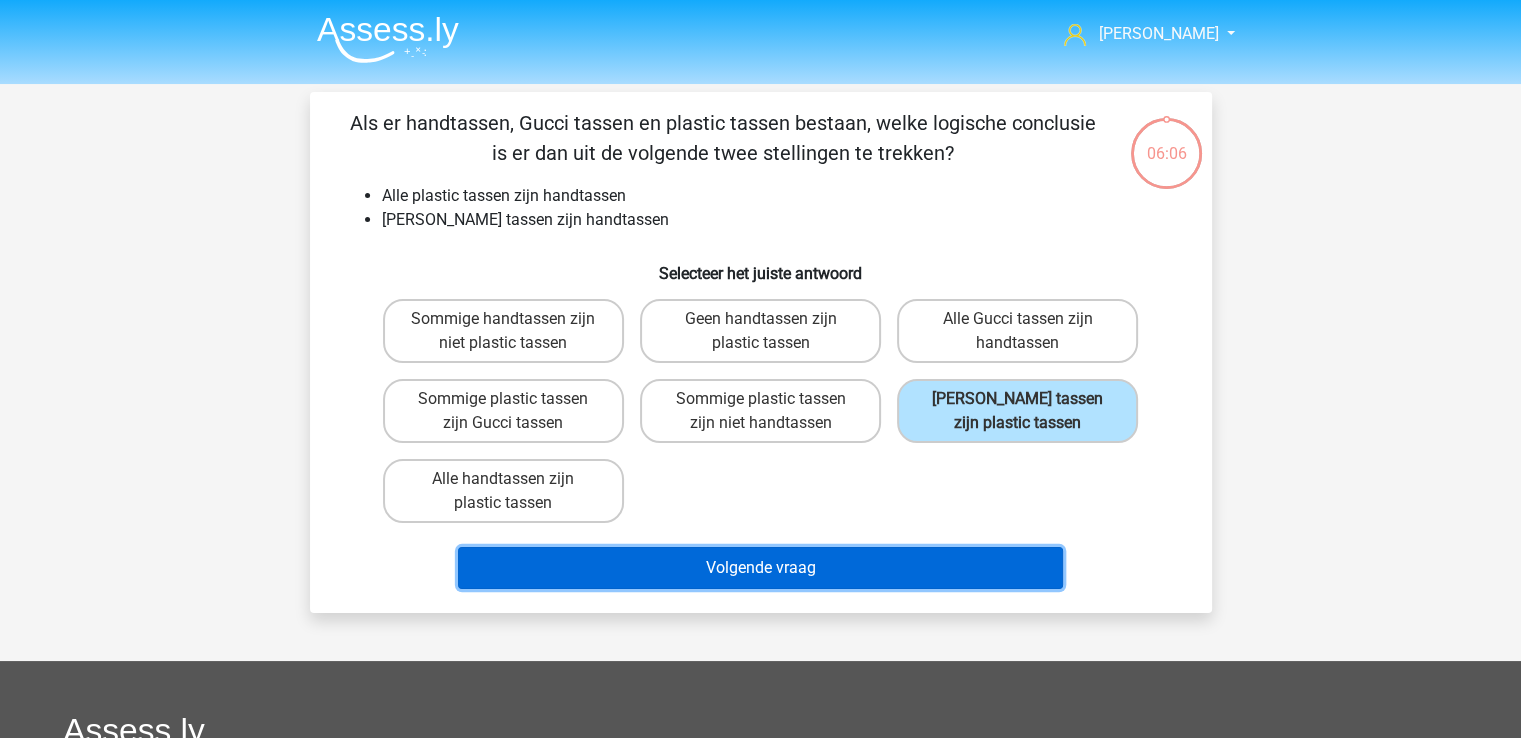 click on "Volgende vraag" at bounding box center (760, 568) 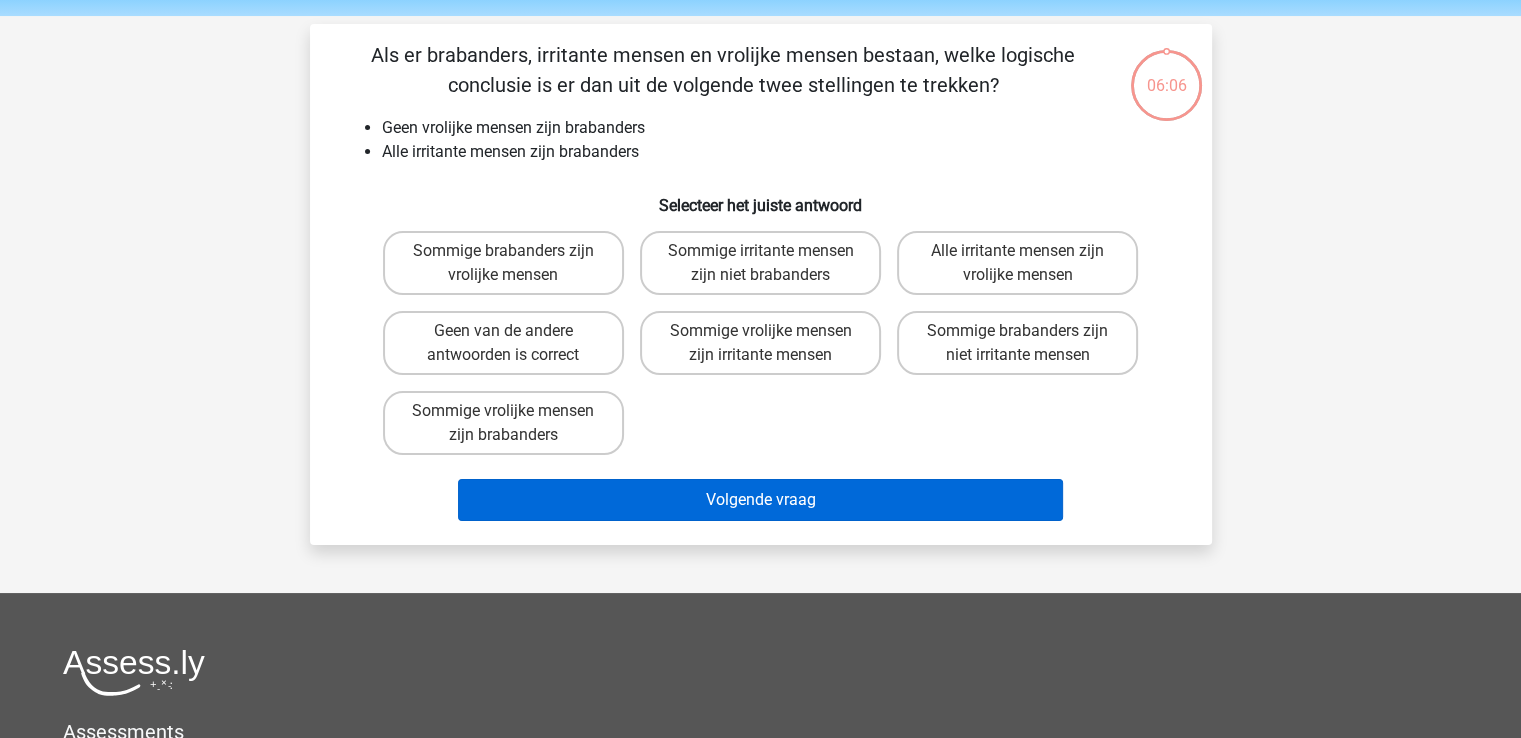 scroll, scrollTop: 92, scrollLeft: 0, axis: vertical 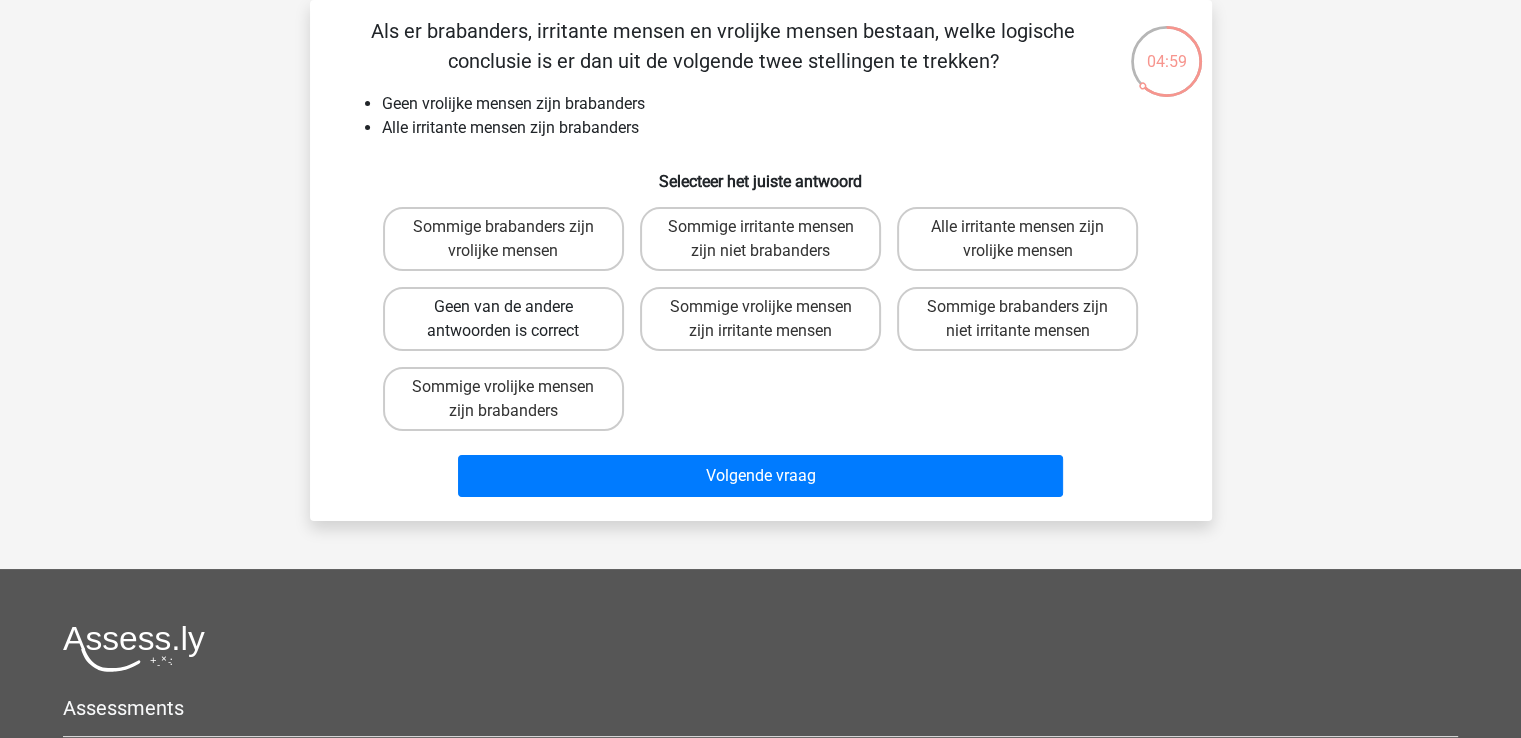 click on "Geen van de andere antwoorden is correct" at bounding box center (503, 319) 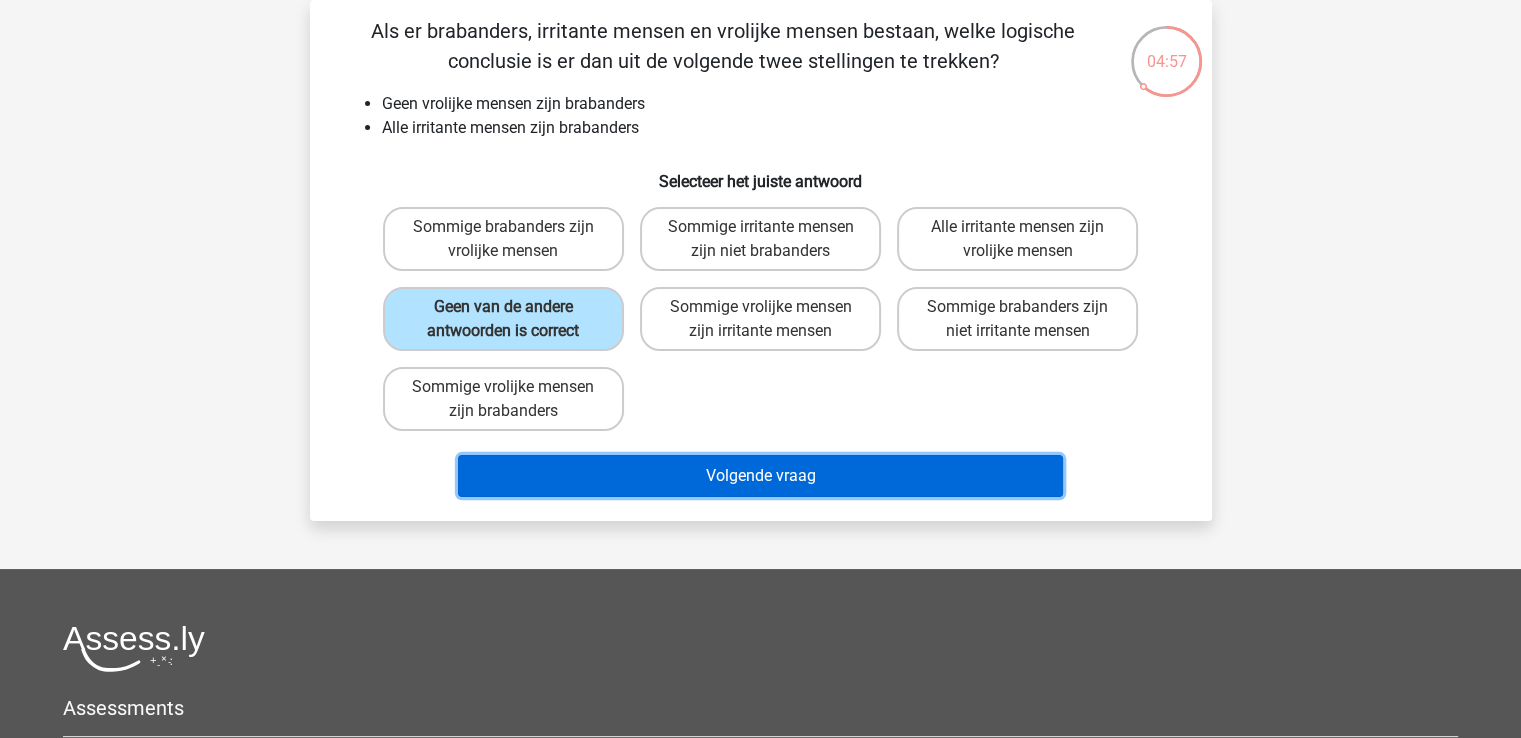 click on "Volgende vraag" at bounding box center (760, 476) 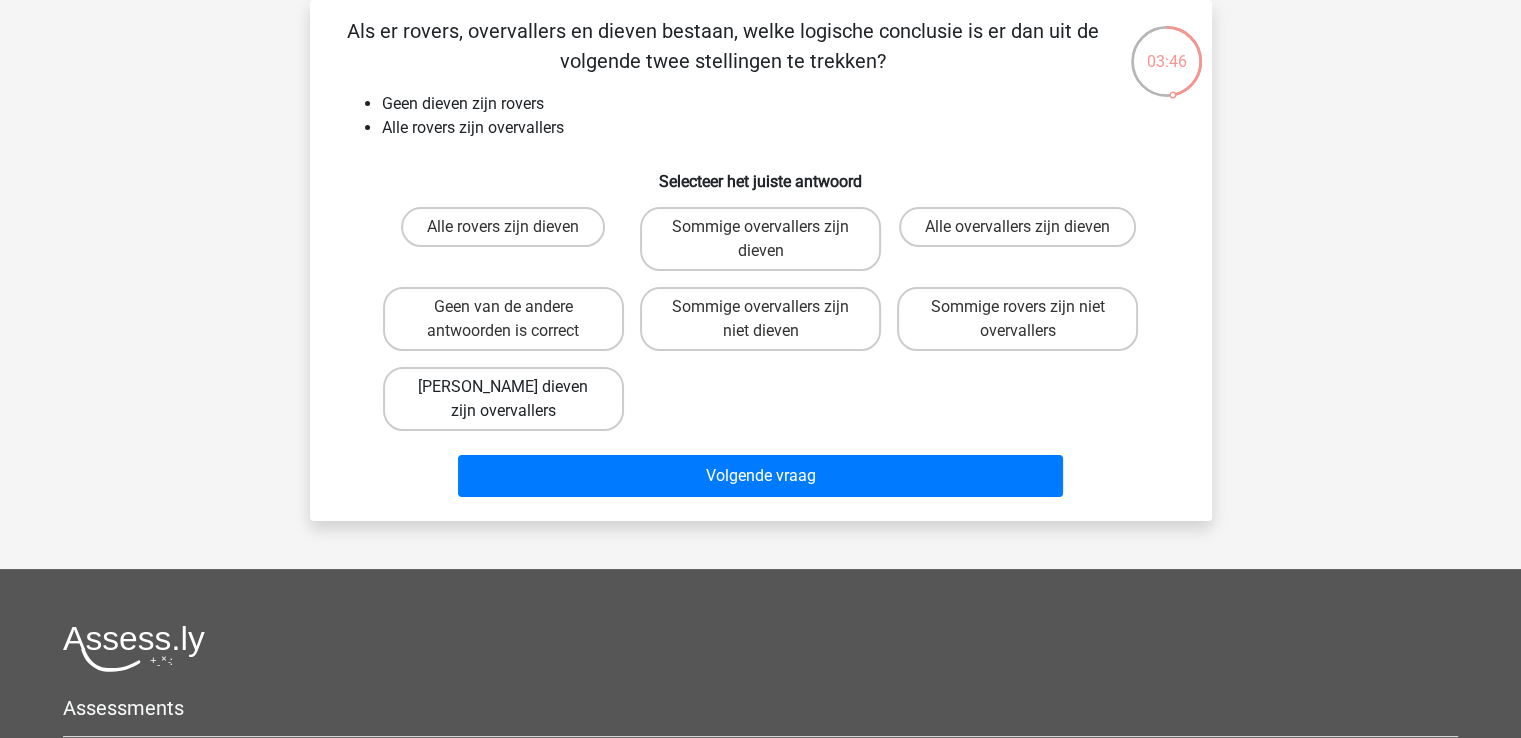 click on "Geen dieven zijn overvallers" at bounding box center (503, 399) 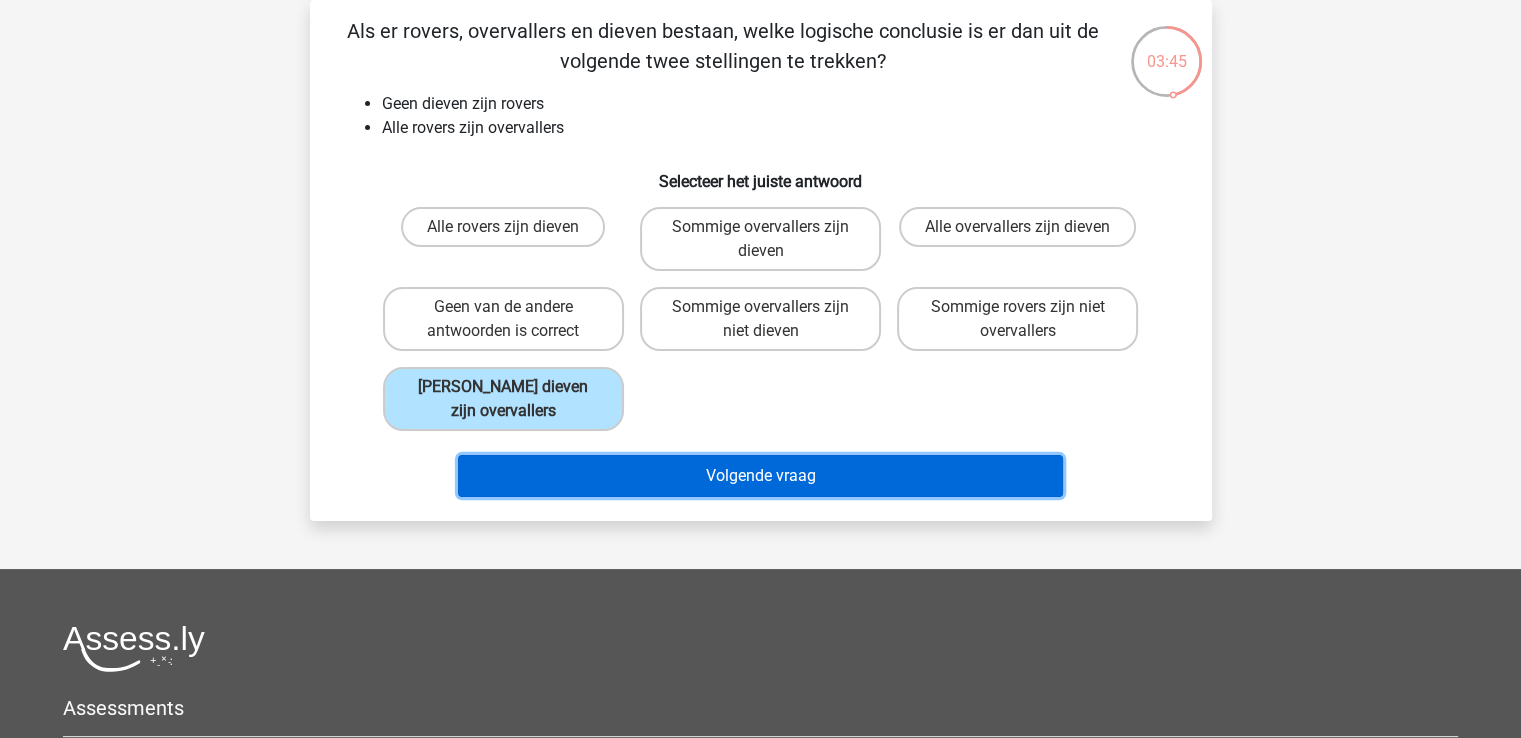 click on "Volgende vraag" at bounding box center [760, 476] 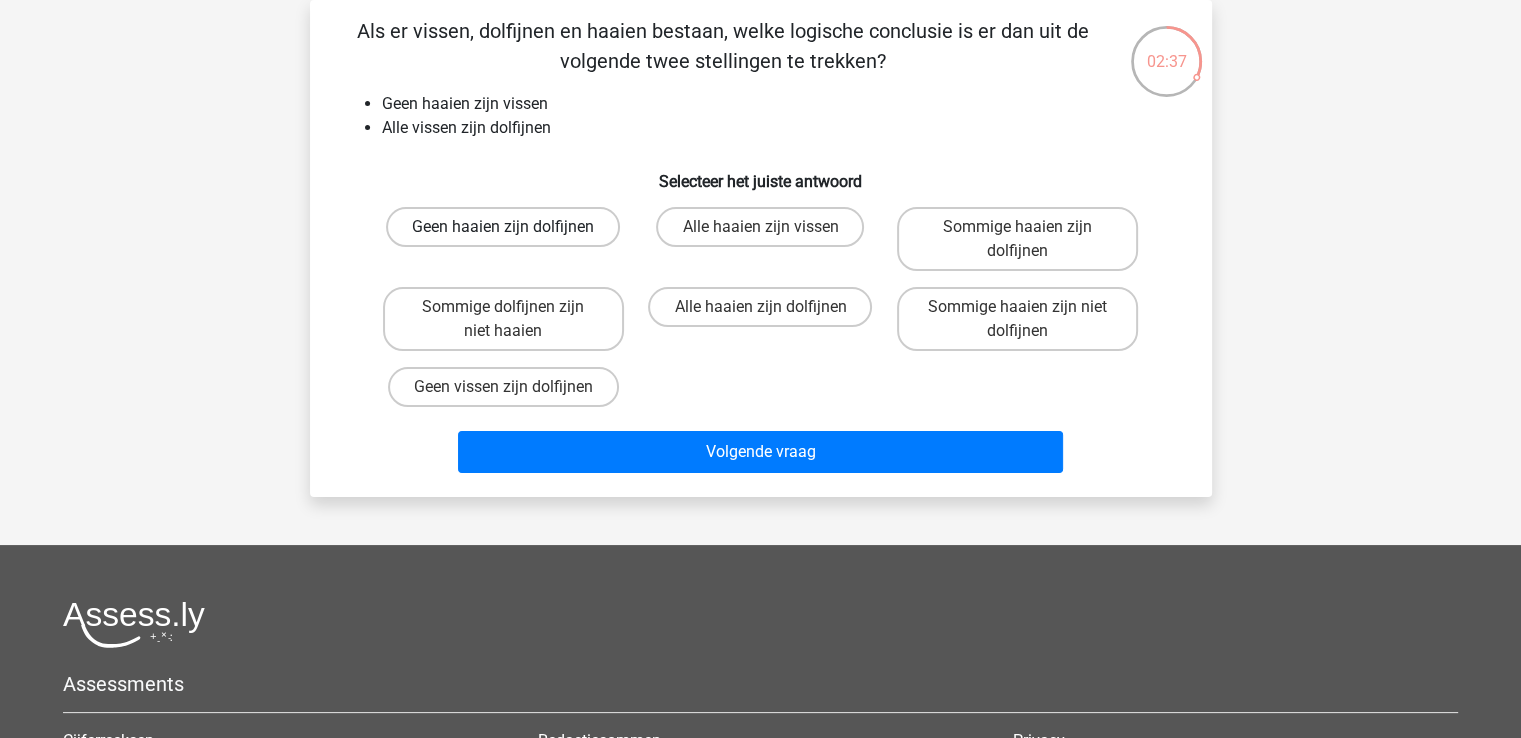 click on "Geen haaien zijn dolfijnen" at bounding box center [503, 227] 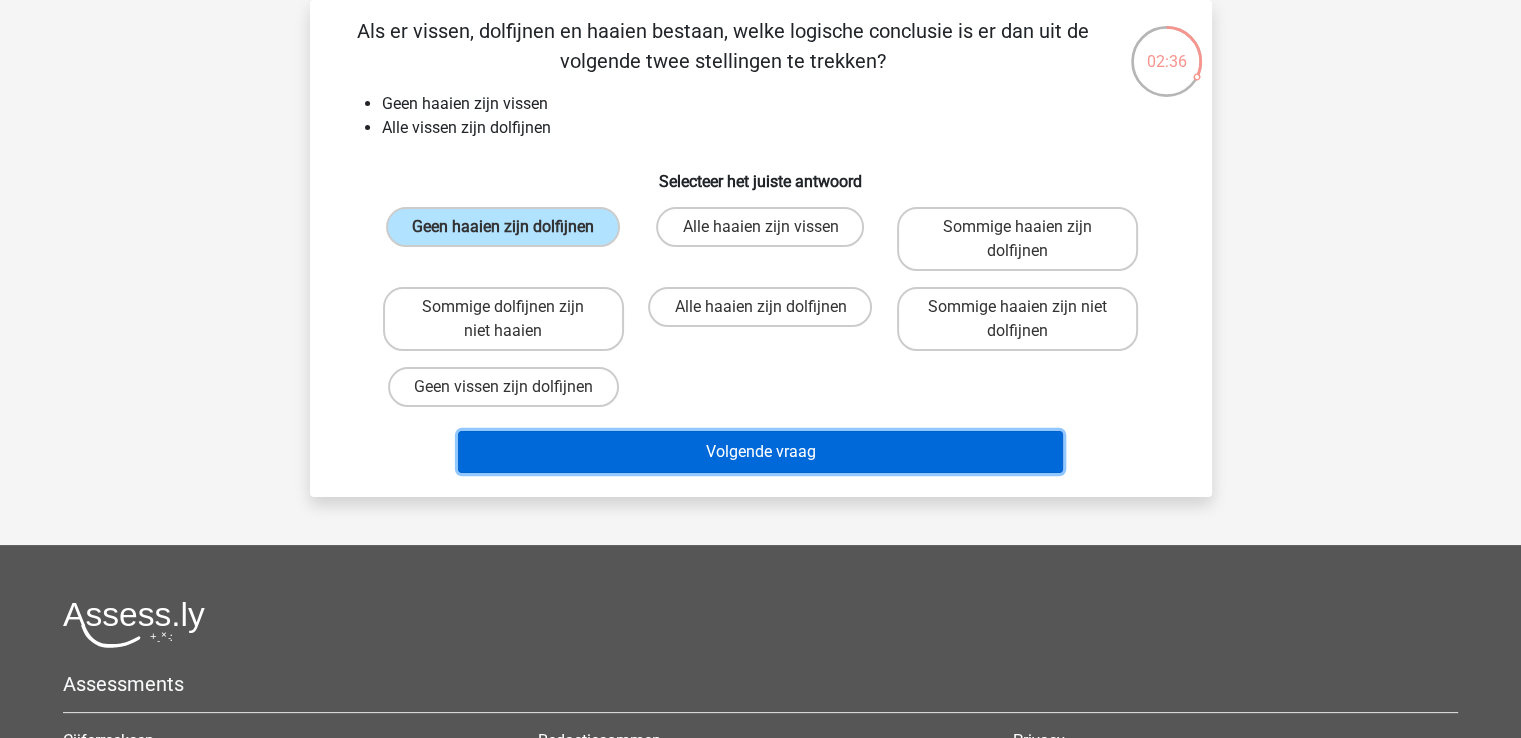 click on "Volgende vraag" at bounding box center [760, 452] 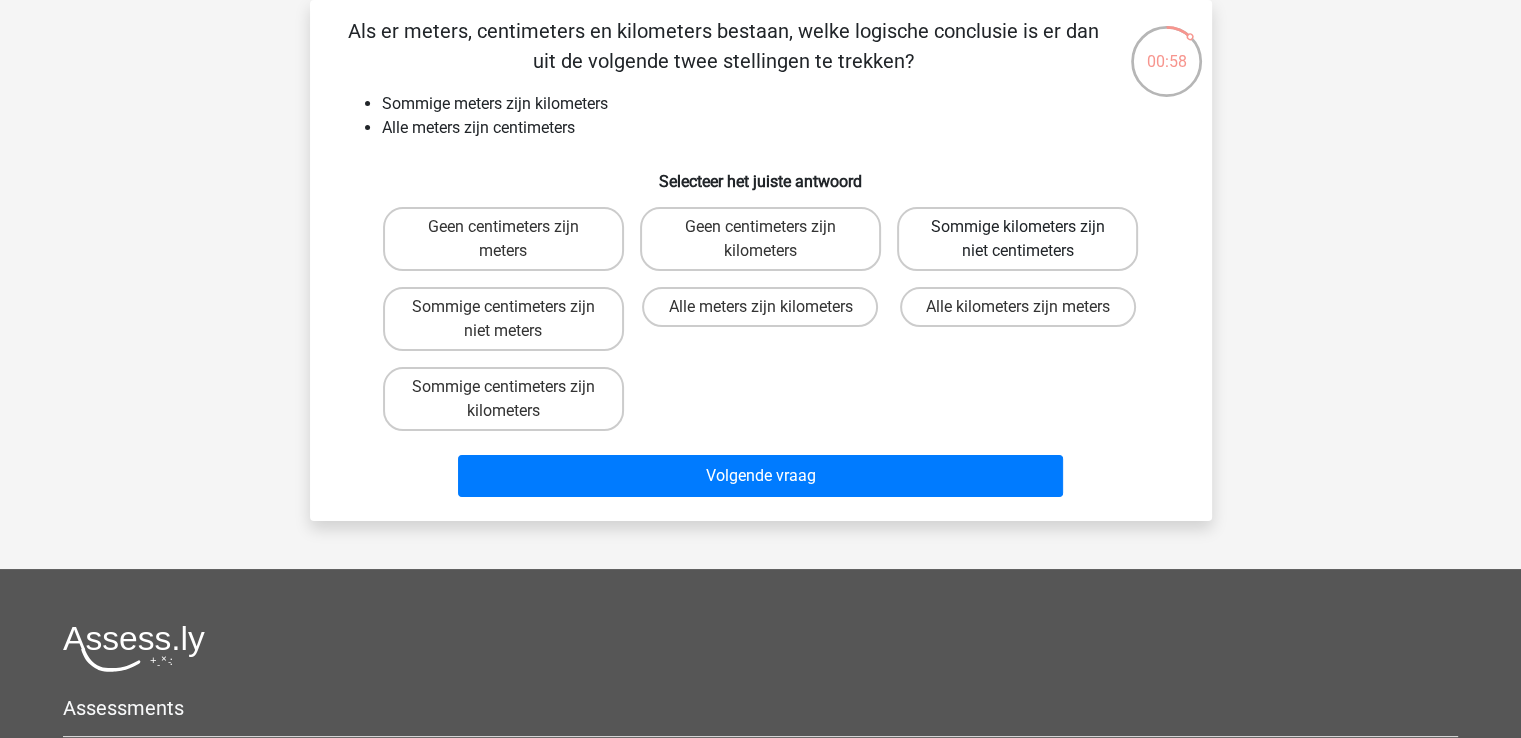 click on "Sommige kilometers zijn niet centimeters" at bounding box center [1017, 239] 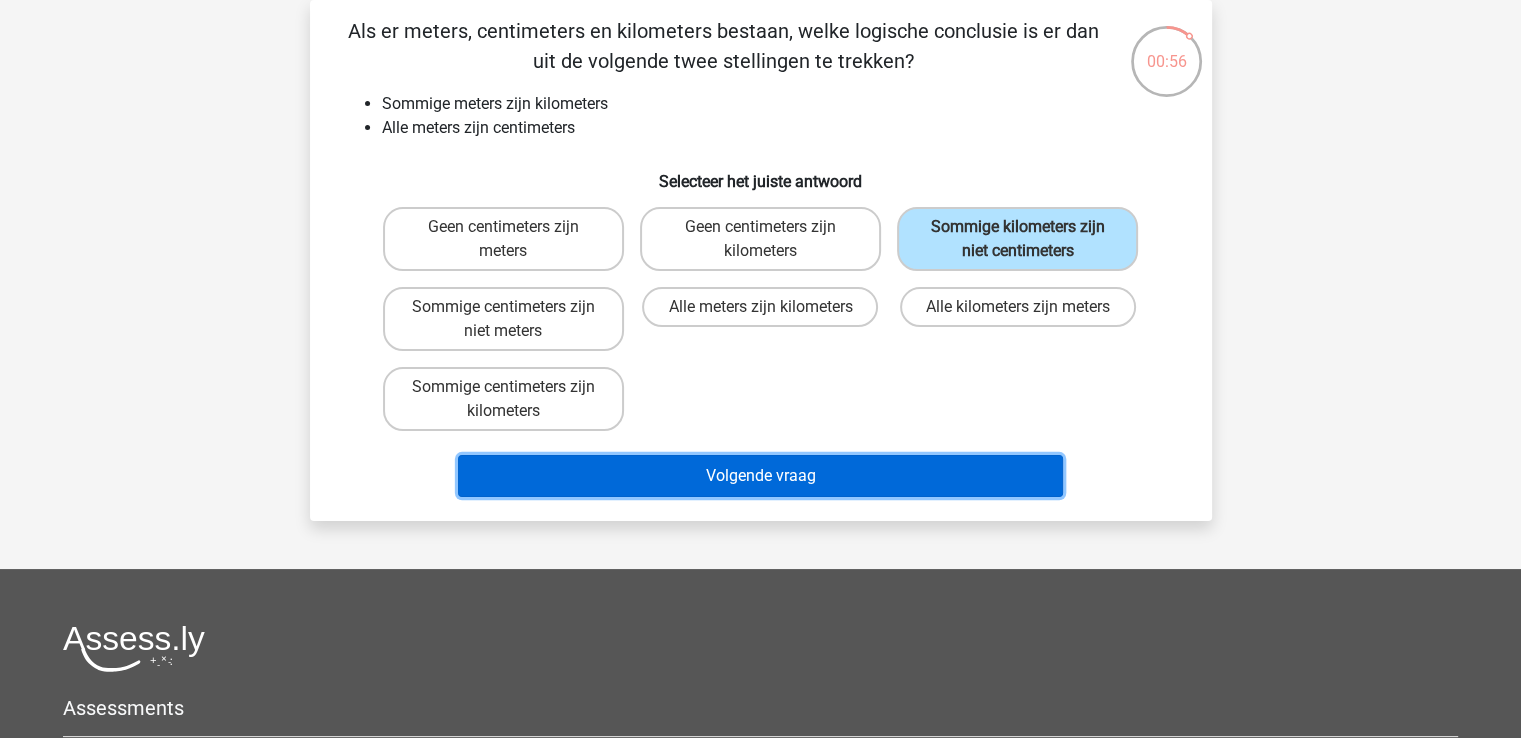 click on "Volgende vraag" at bounding box center [760, 476] 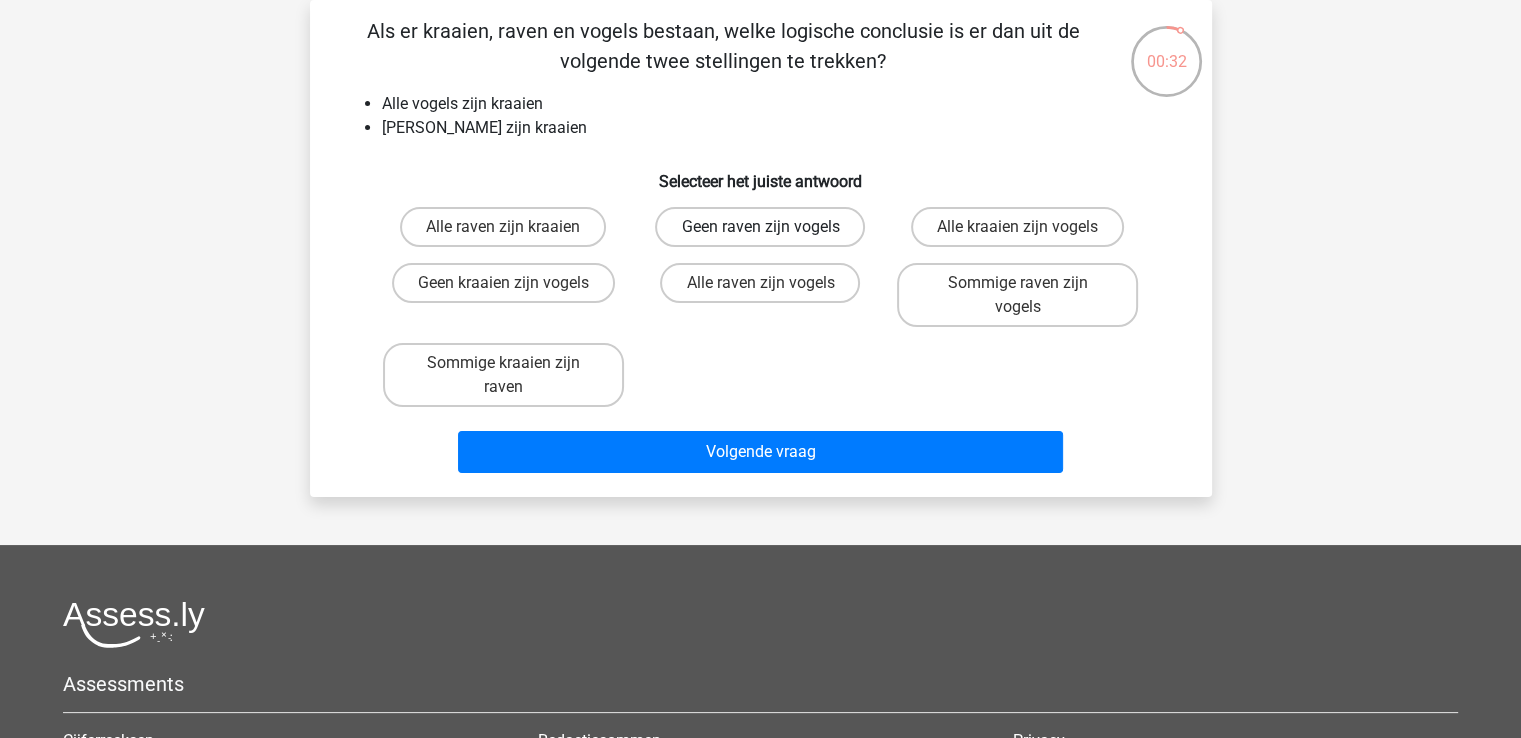 click on "Geen raven zijn vogels" at bounding box center [760, 227] 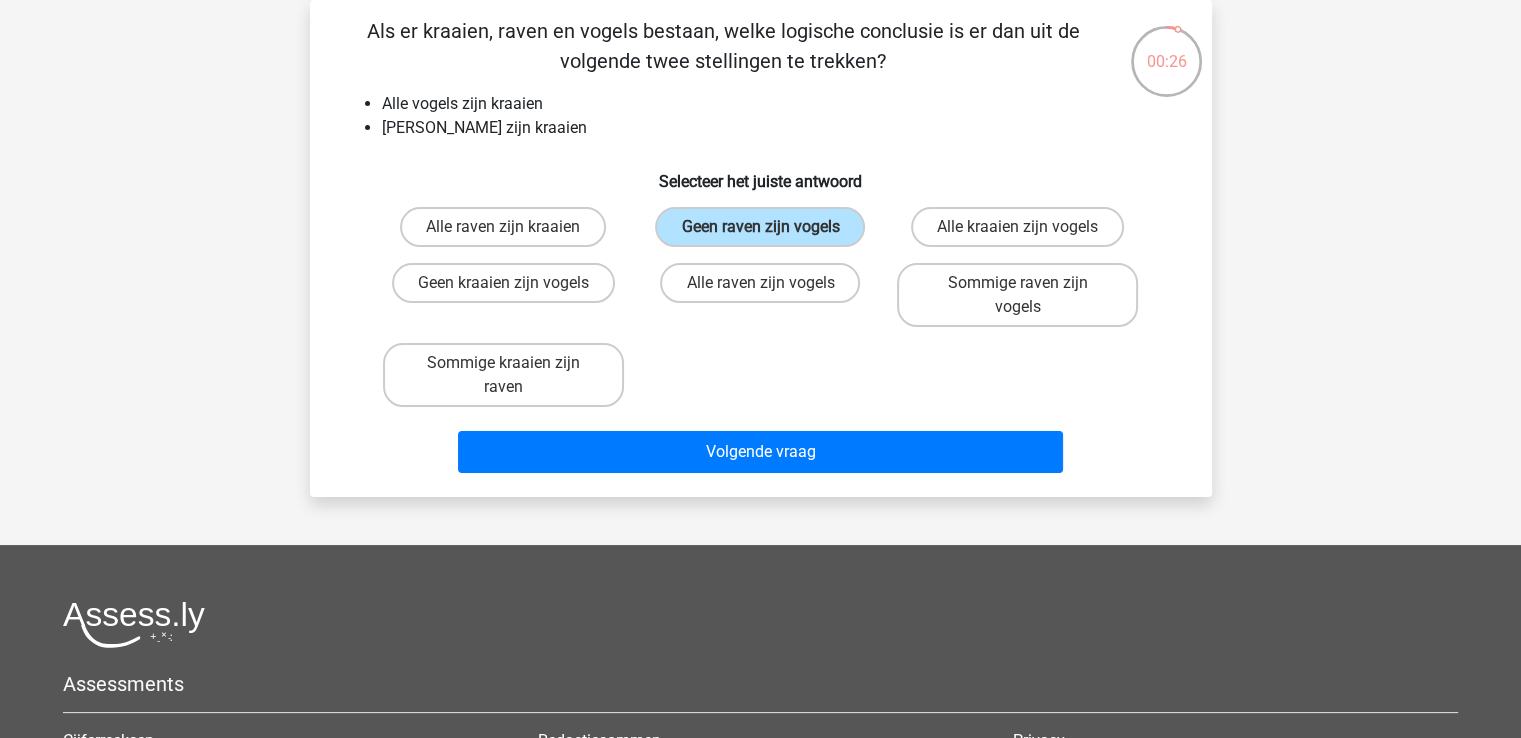 click on "Volgende vraag" at bounding box center [761, 448] 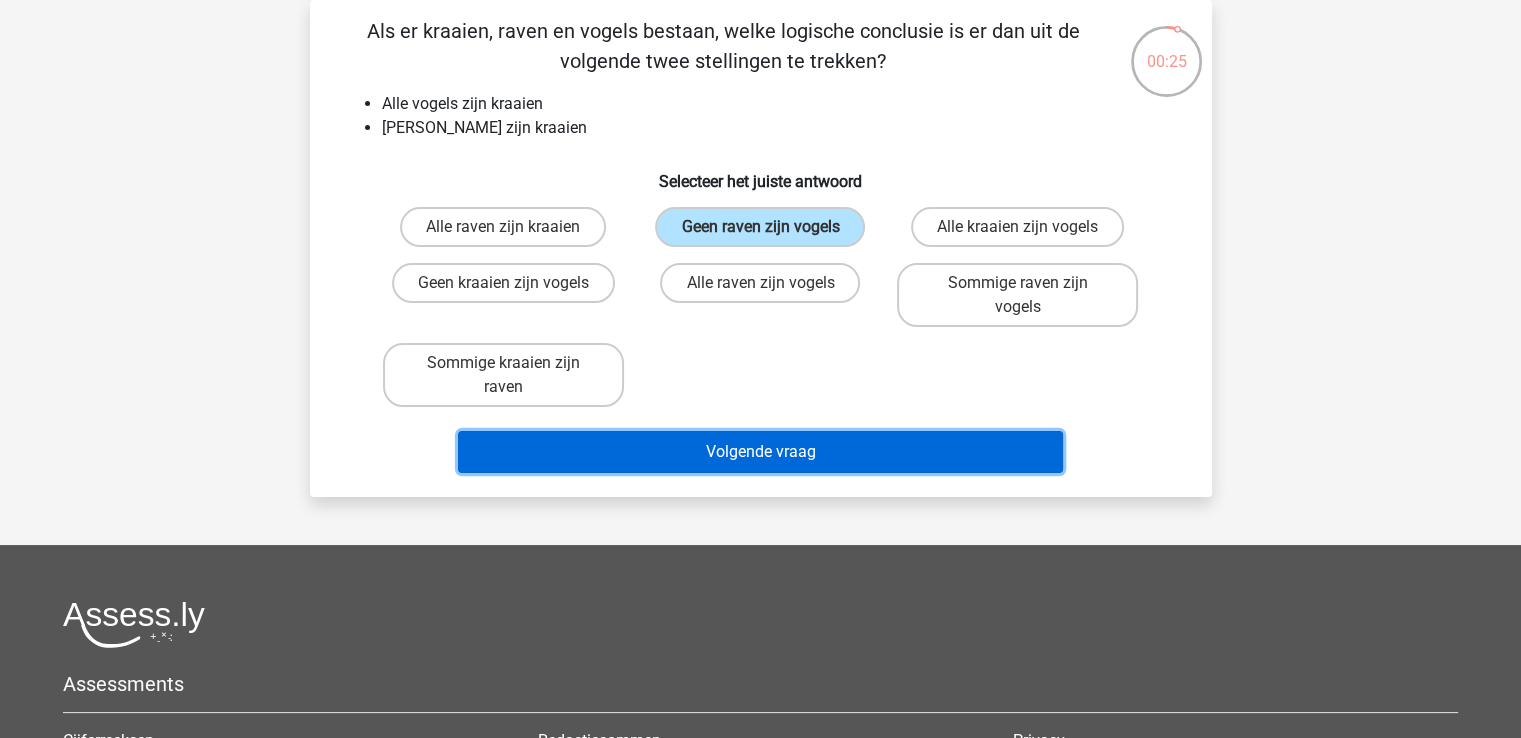 click on "Volgende vraag" at bounding box center (760, 452) 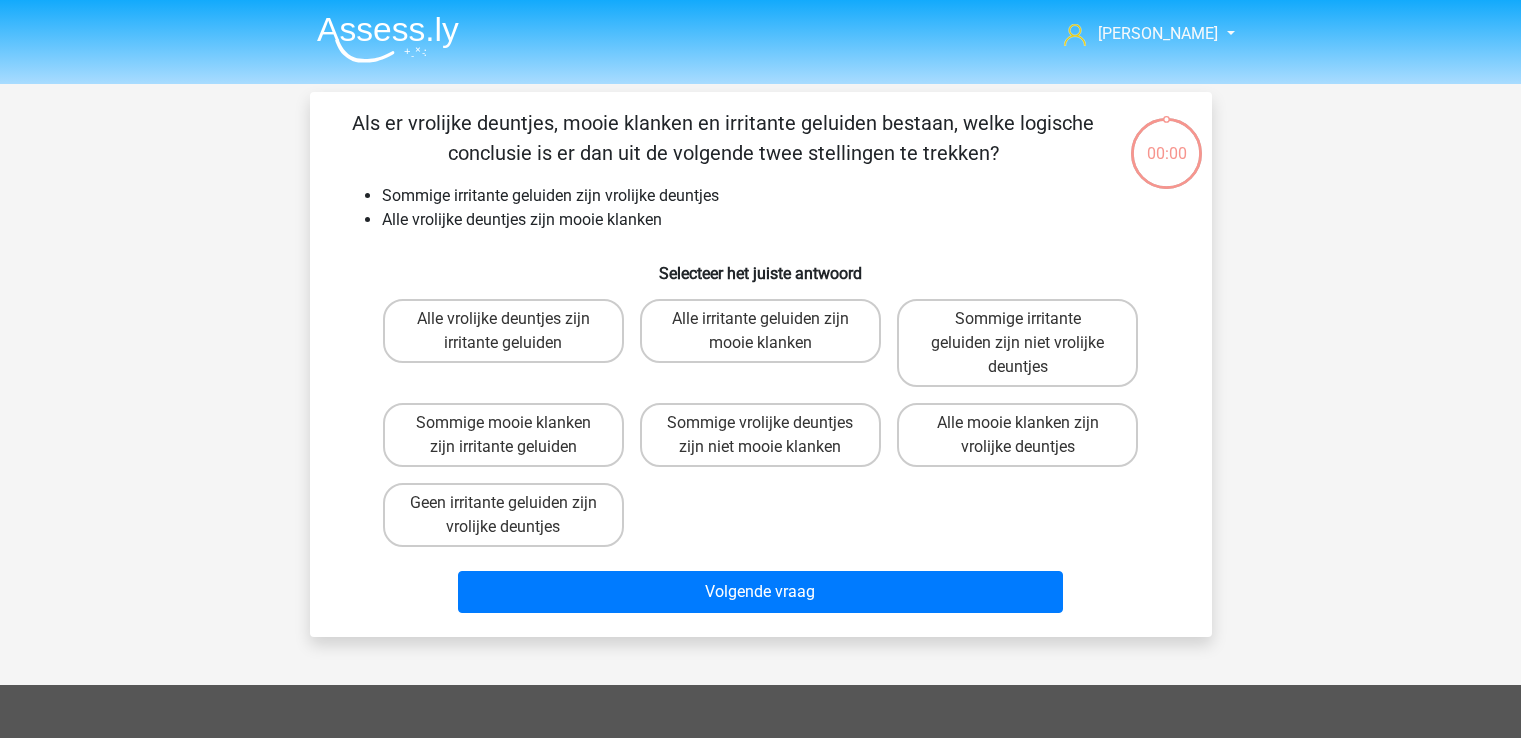 scroll, scrollTop: 92, scrollLeft: 0, axis: vertical 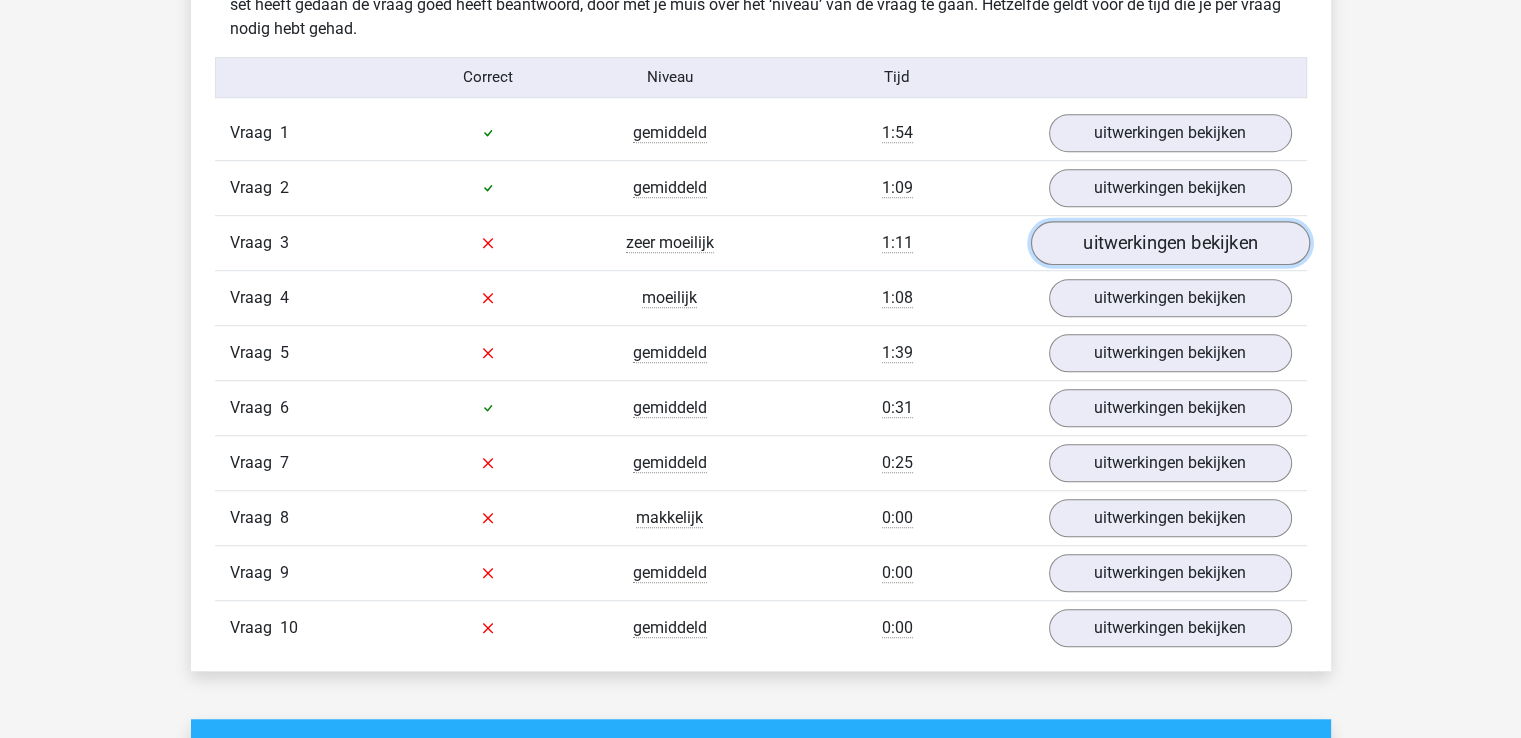 click on "uitwerkingen bekijken" at bounding box center [1169, 243] 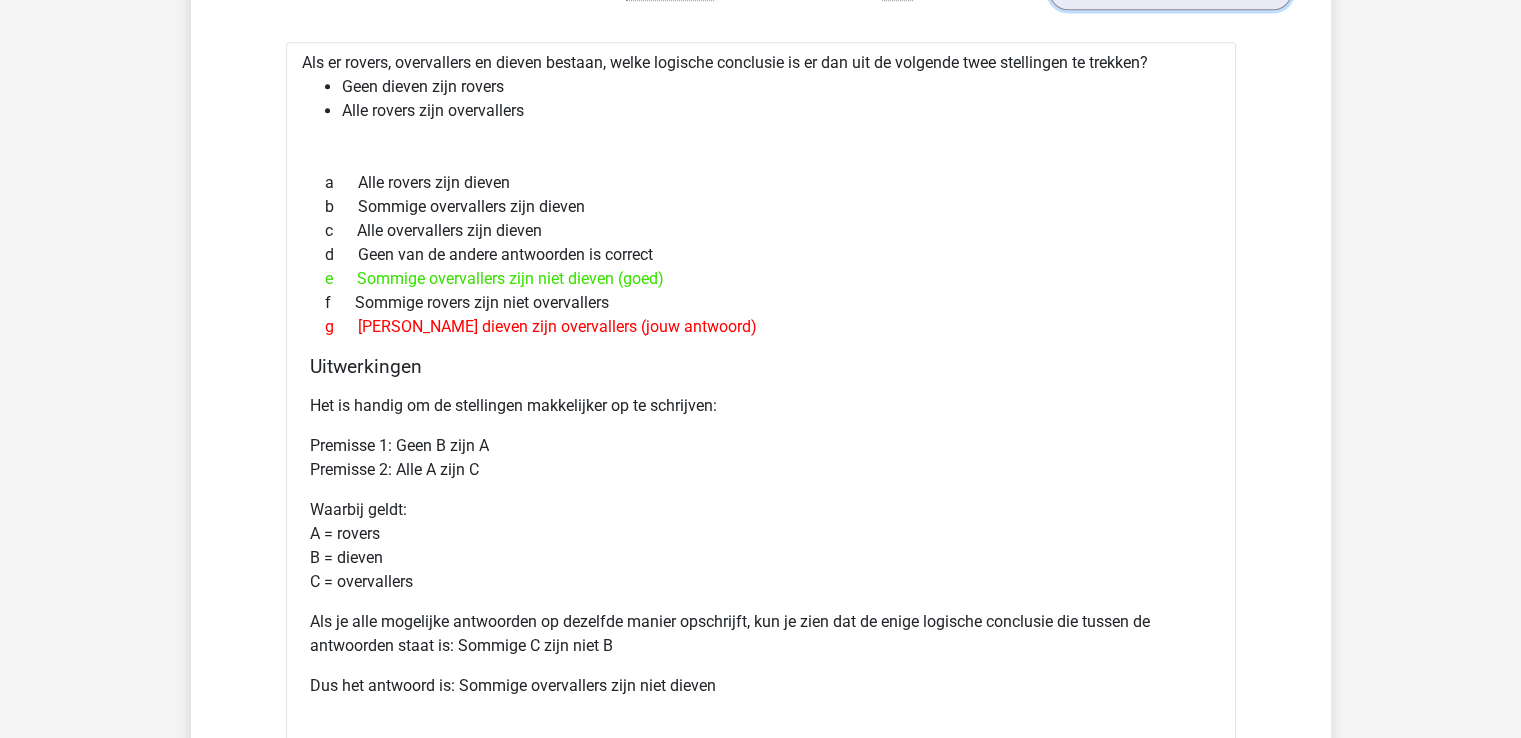 scroll, scrollTop: 1544, scrollLeft: 0, axis: vertical 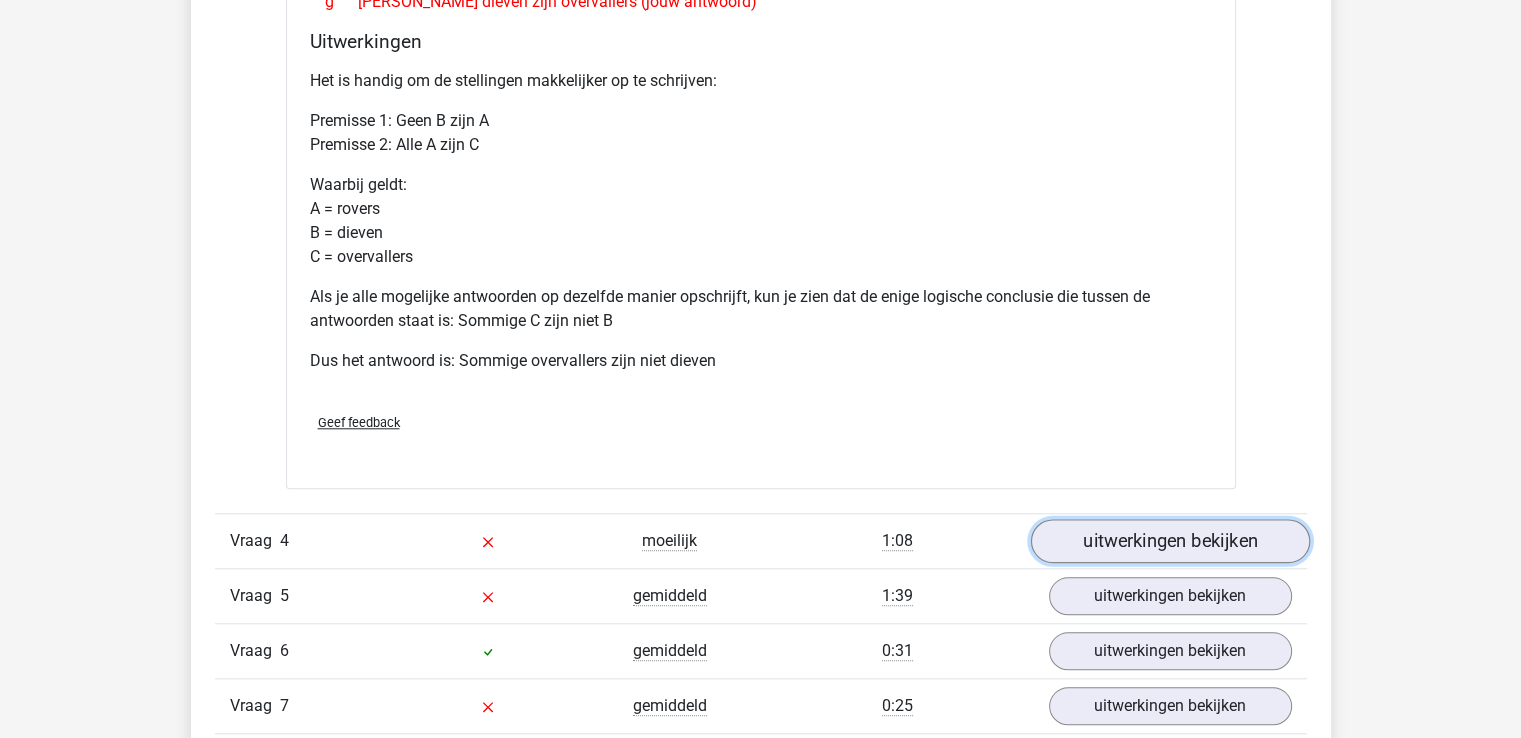 click on "uitwerkingen bekijken" at bounding box center [1169, 541] 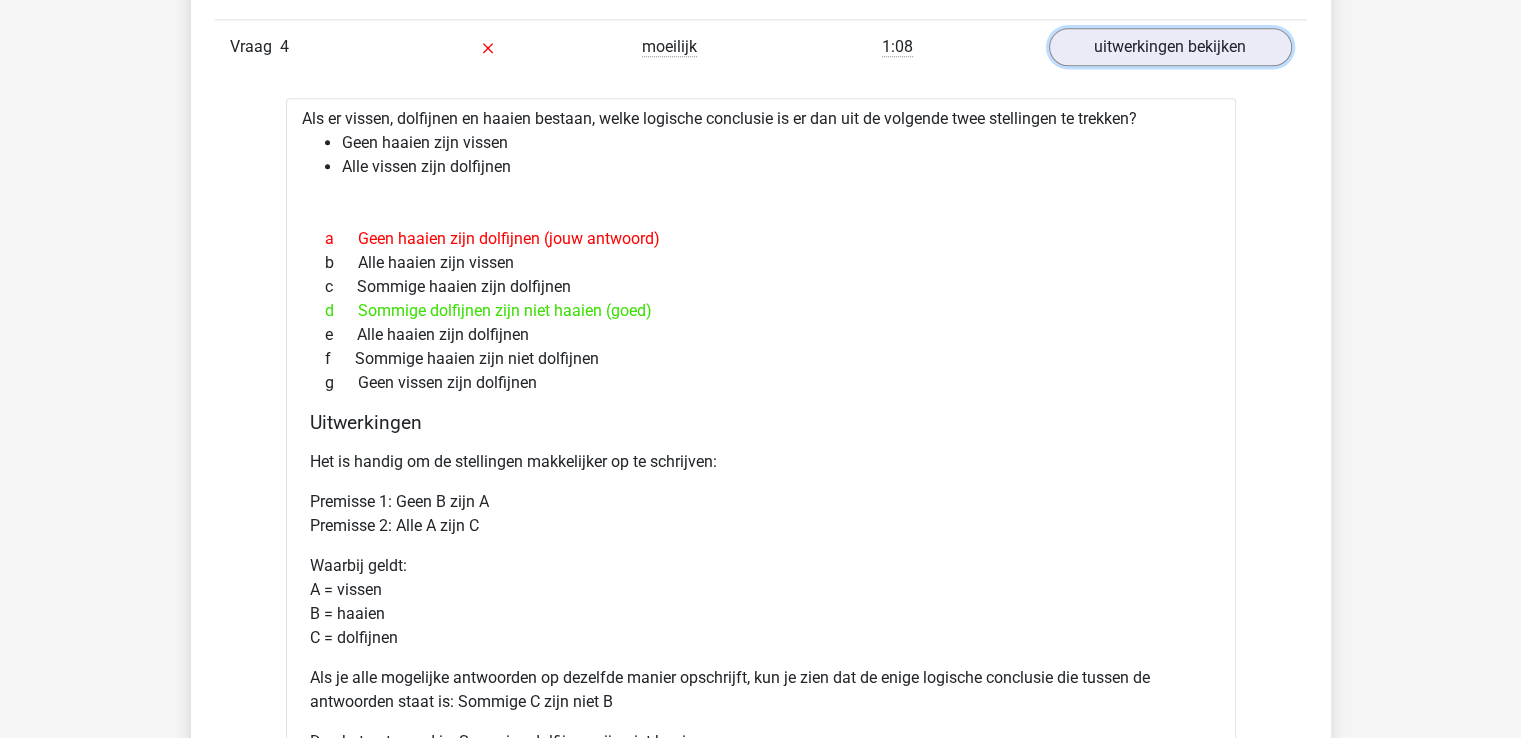 scroll, scrollTop: 2392, scrollLeft: 0, axis: vertical 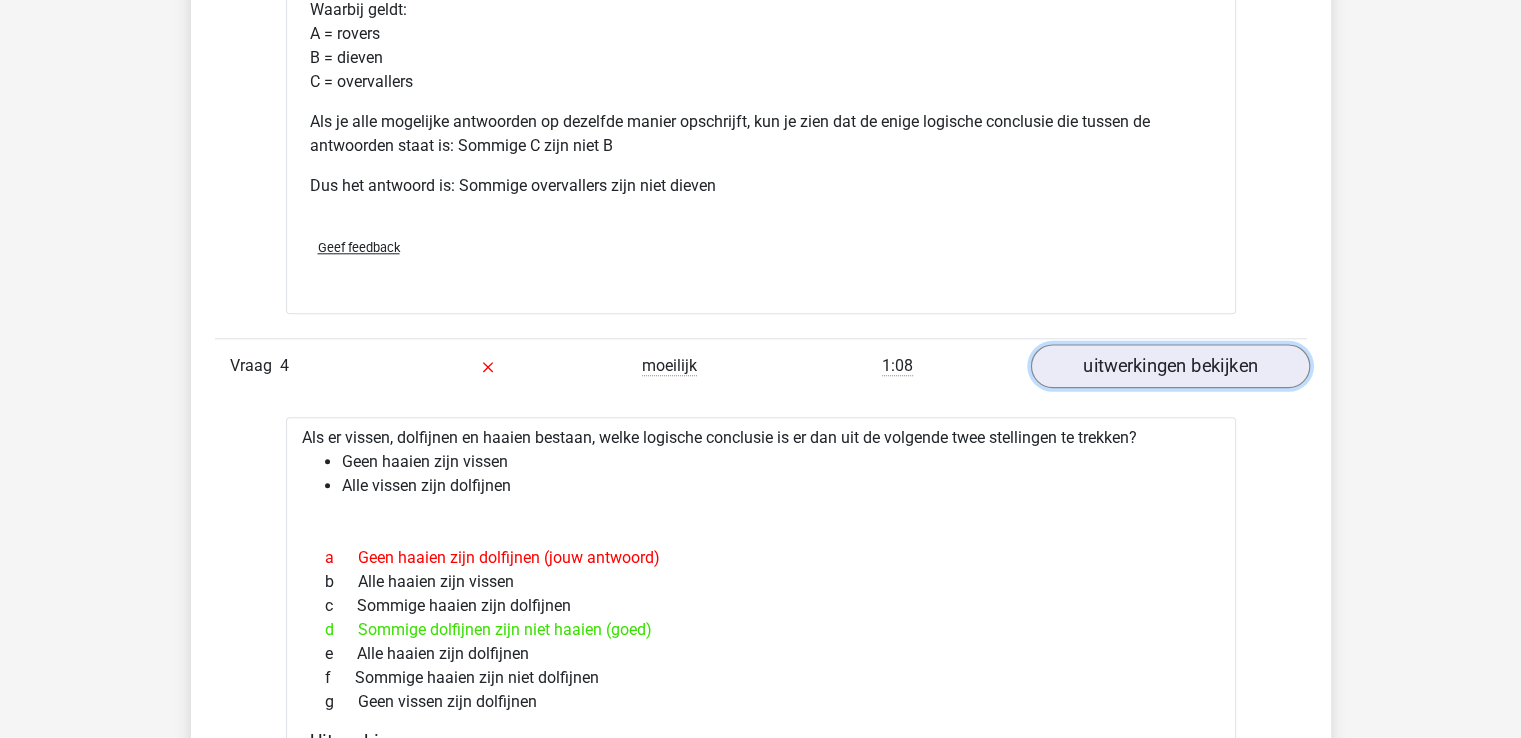 click on "uitwerkingen bekijken" at bounding box center (1169, 366) 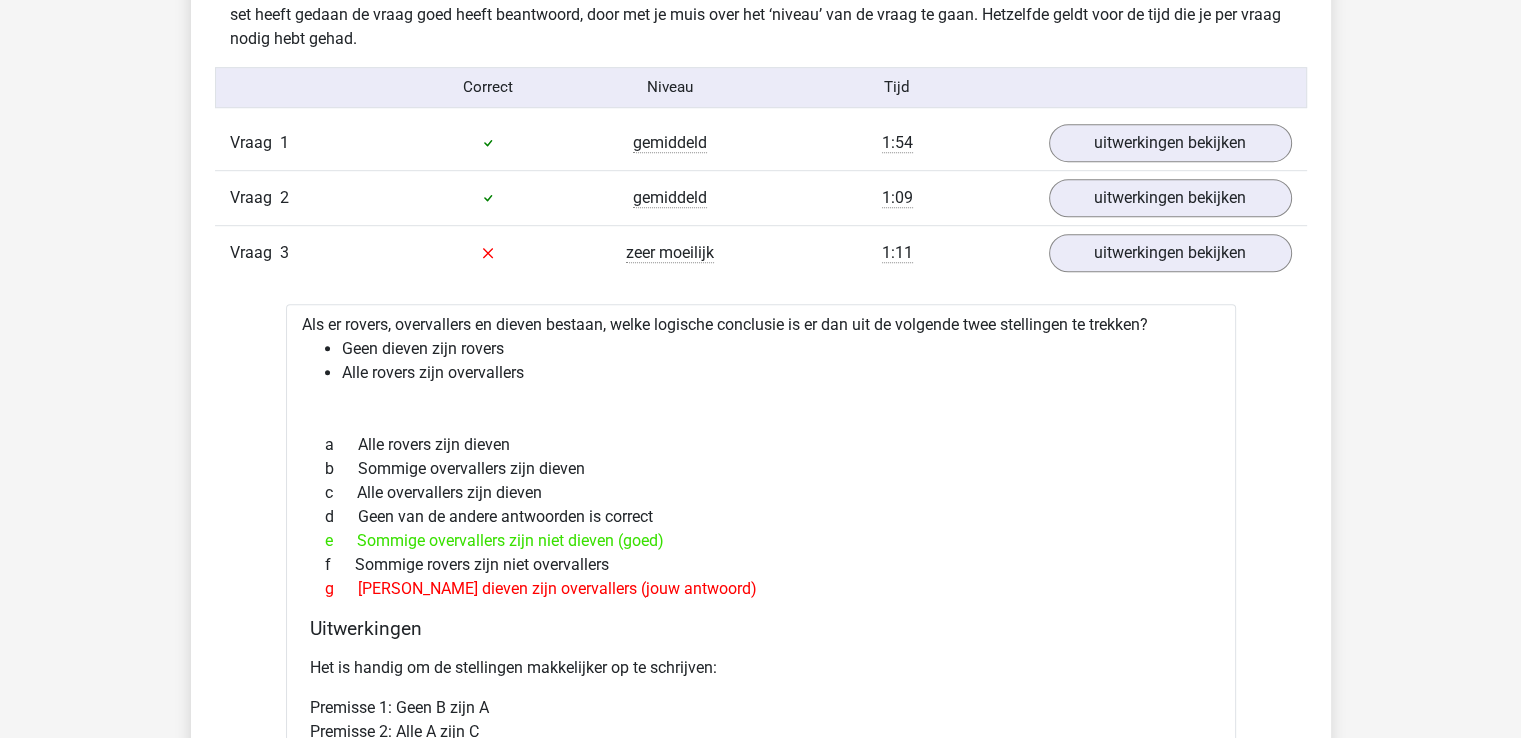 scroll, scrollTop: 1277, scrollLeft: 0, axis: vertical 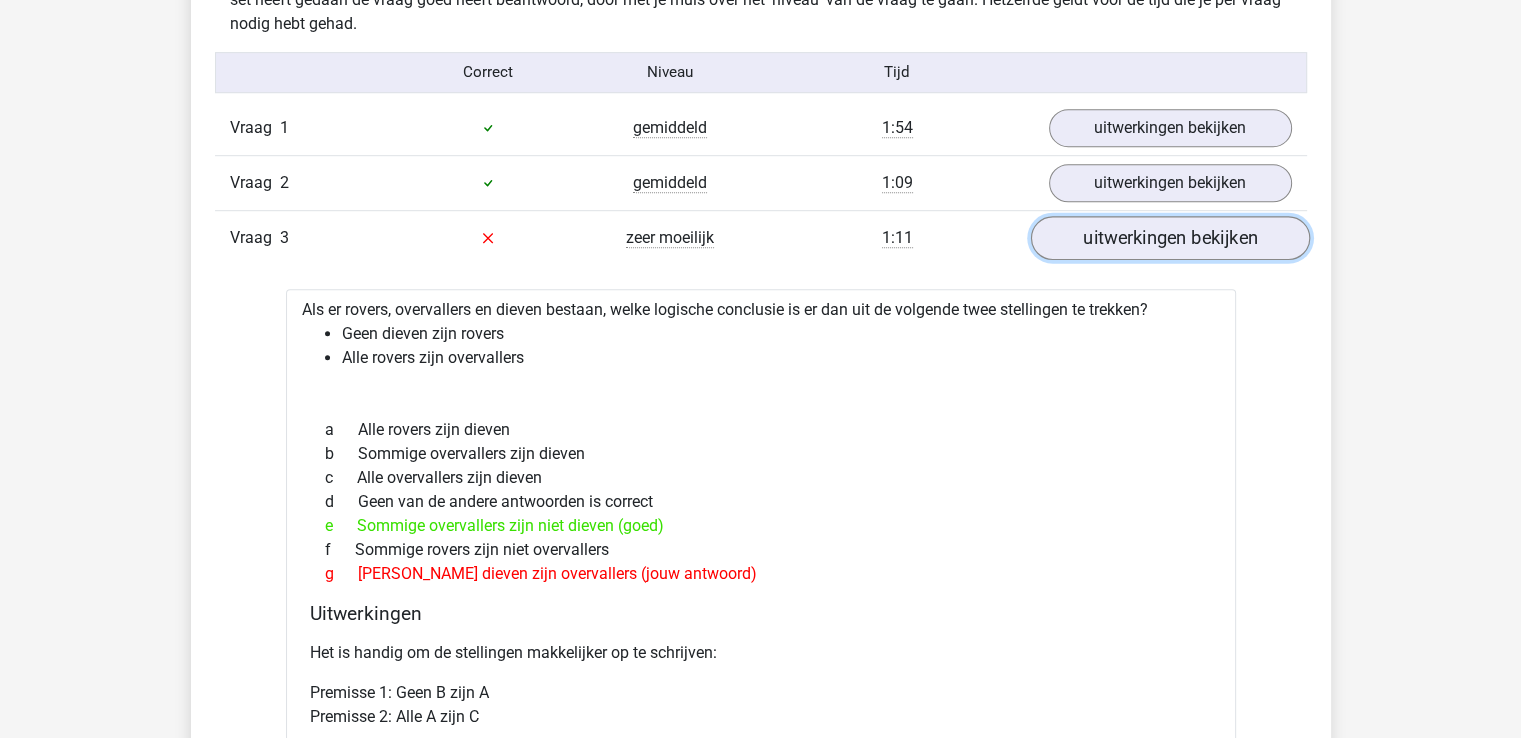 click on "uitwerkingen bekijken" at bounding box center [1169, 238] 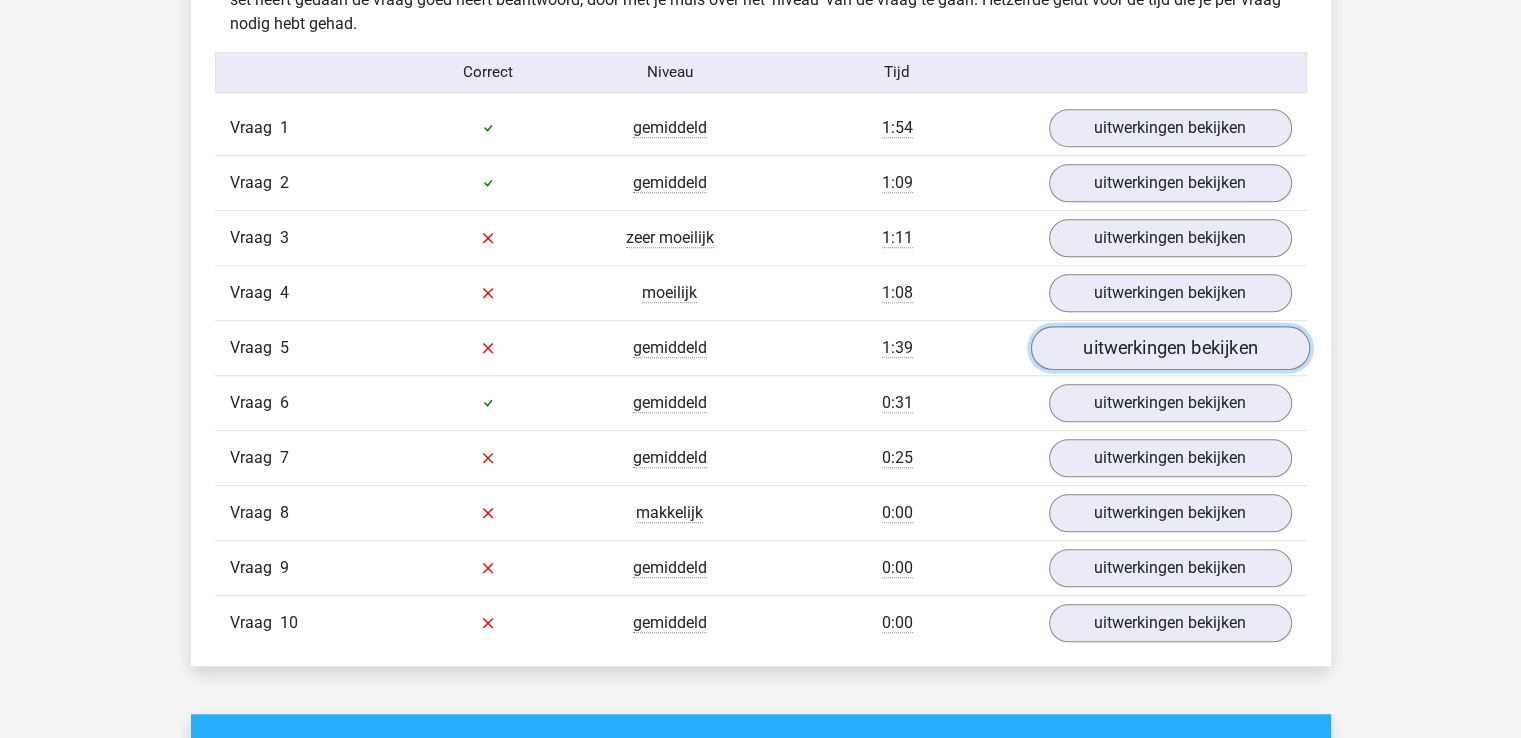 click on "uitwerkingen bekijken" at bounding box center (1169, 348) 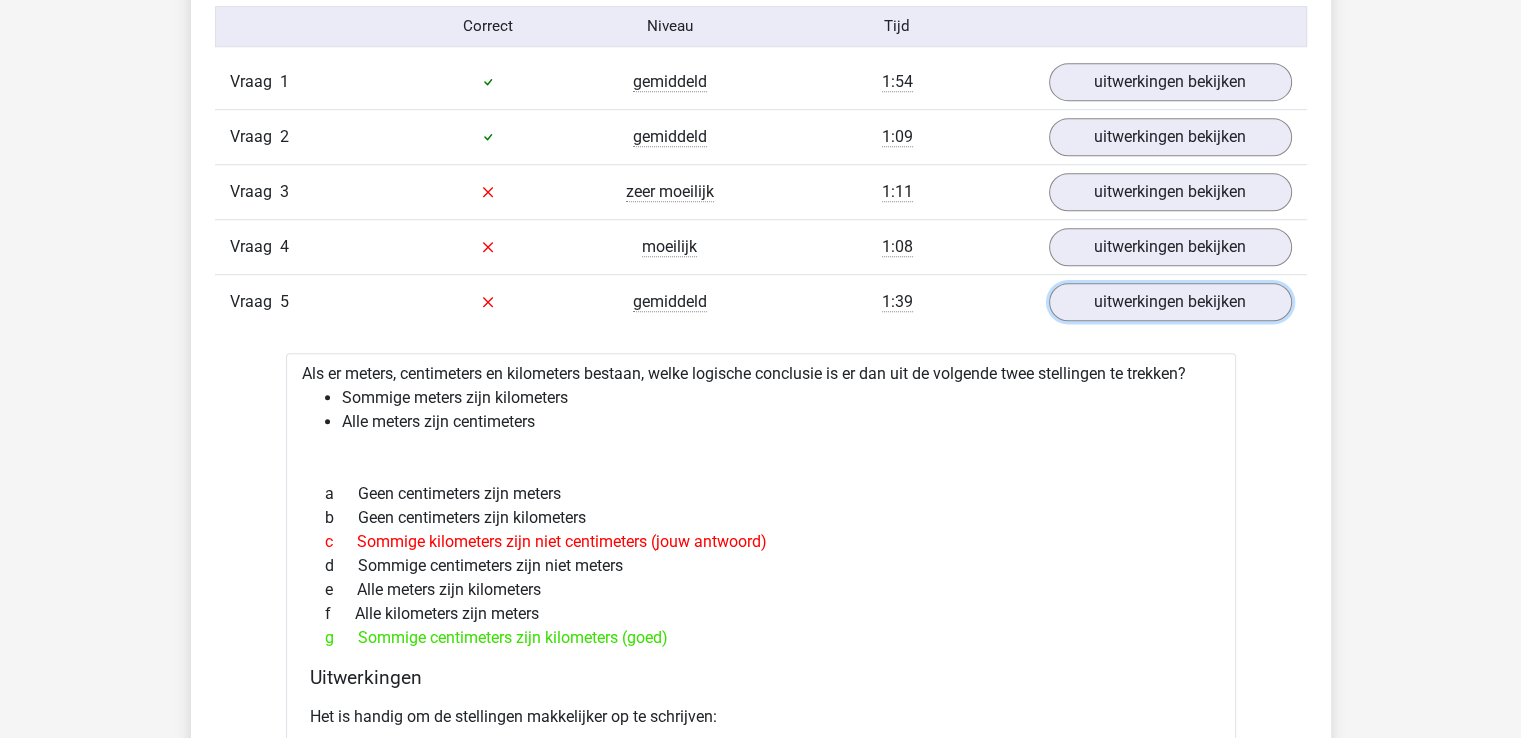 scroll, scrollTop: 1364, scrollLeft: 0, axis: vertical 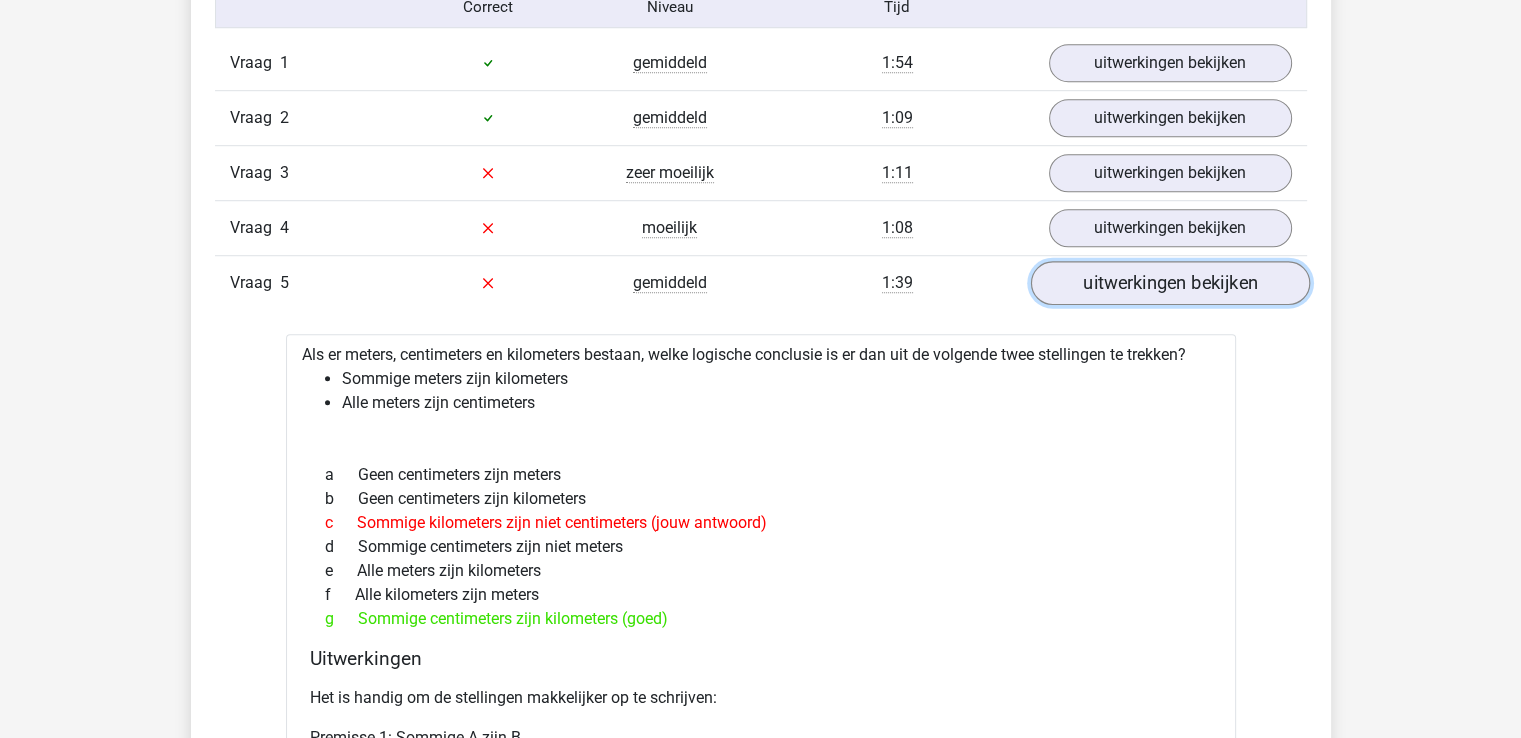 click on "uitwerkingen bekijken" at bounding box center [1169, 283] 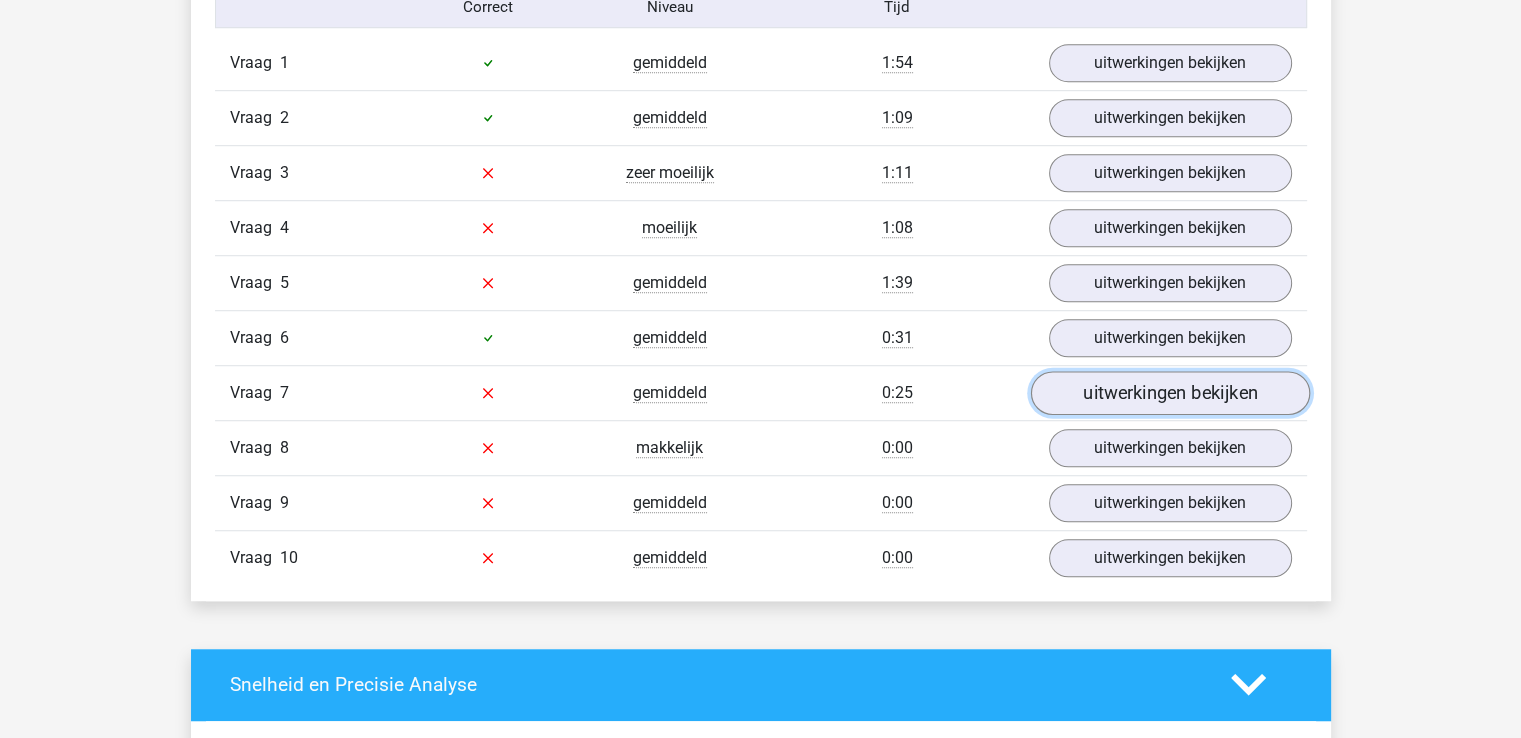 click on "uitwerkingen bekijken" at bounding box center [1169, 393] 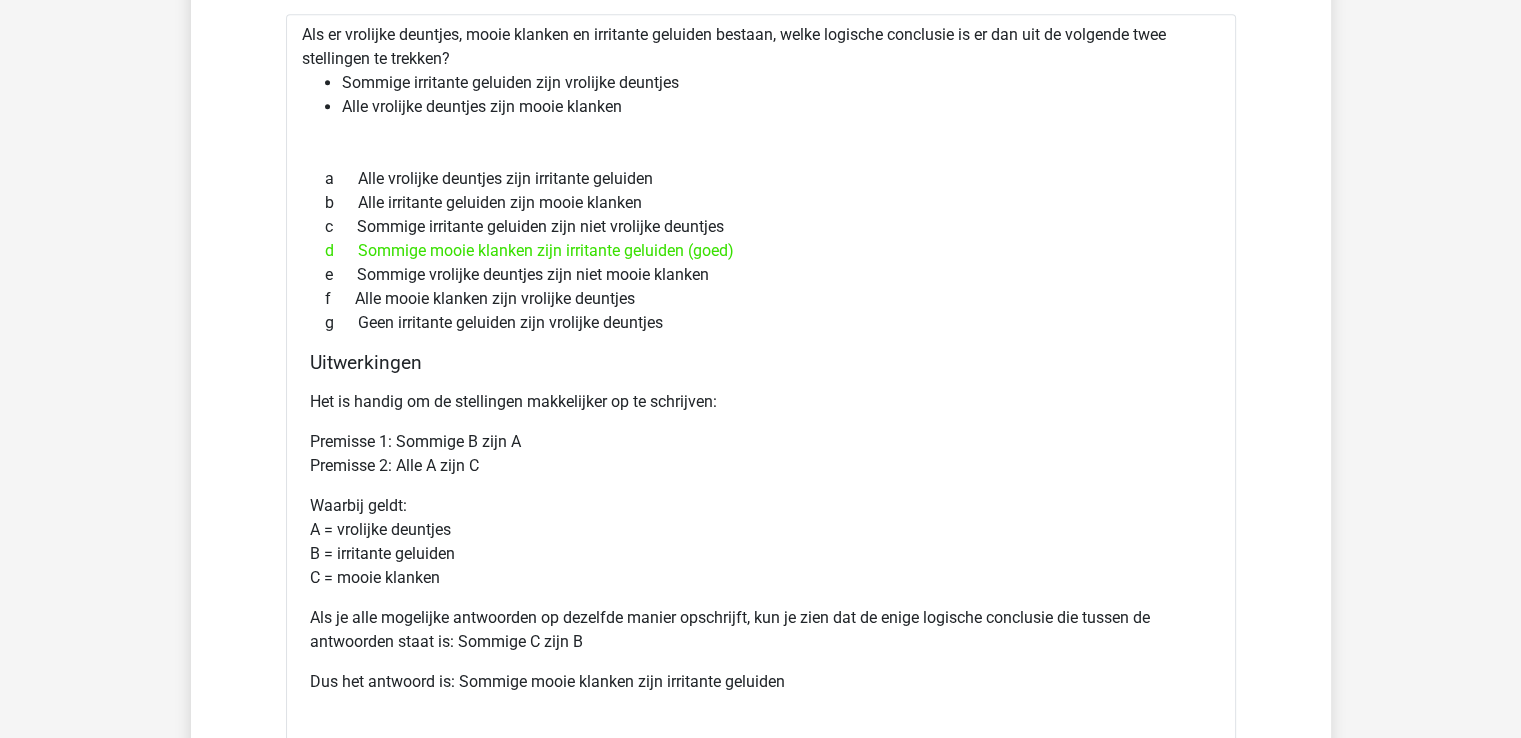 scroll, scrollTop: 1777, scrollLeft: 0, axis: vertical 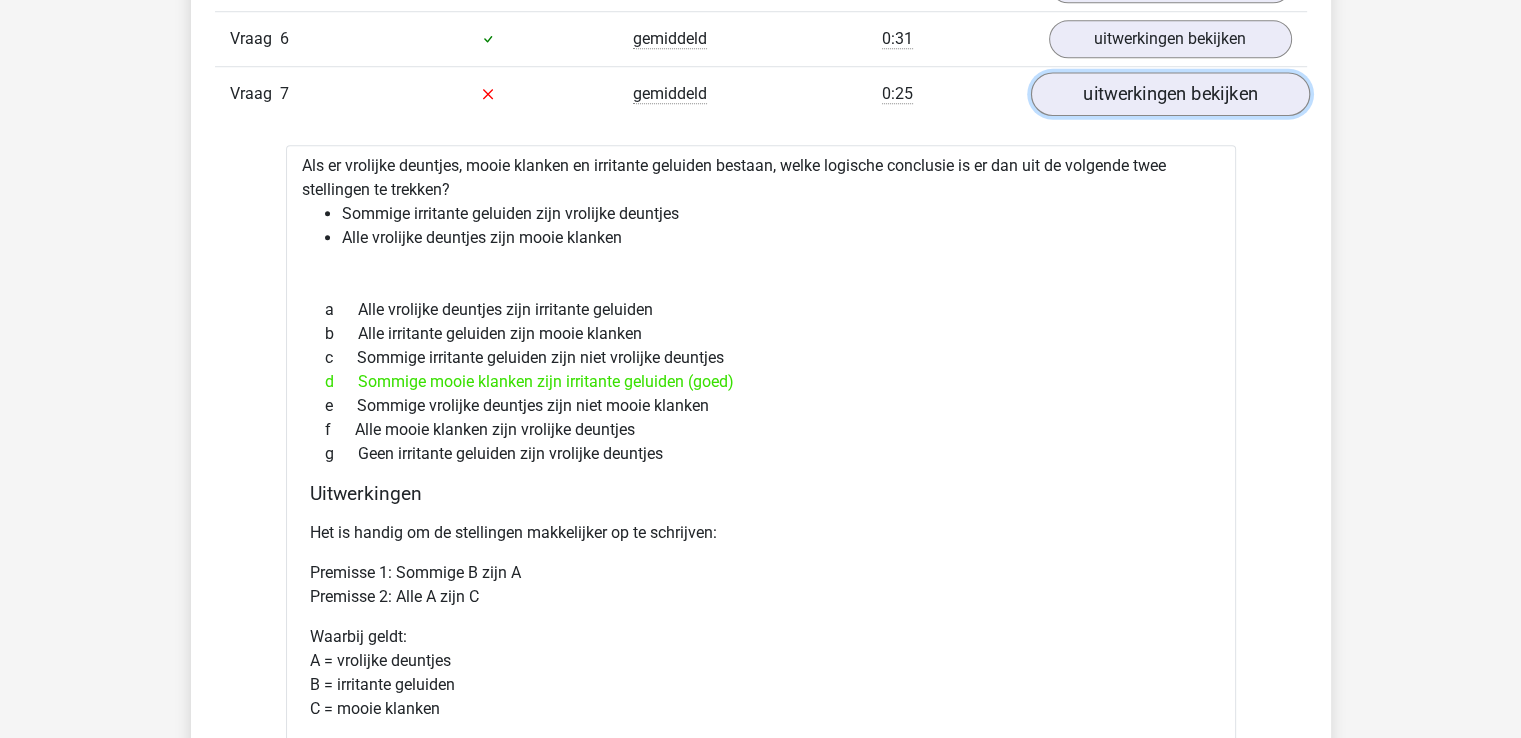 click on "uitwerkingen bekijken" at bounding box center (1169, 94) 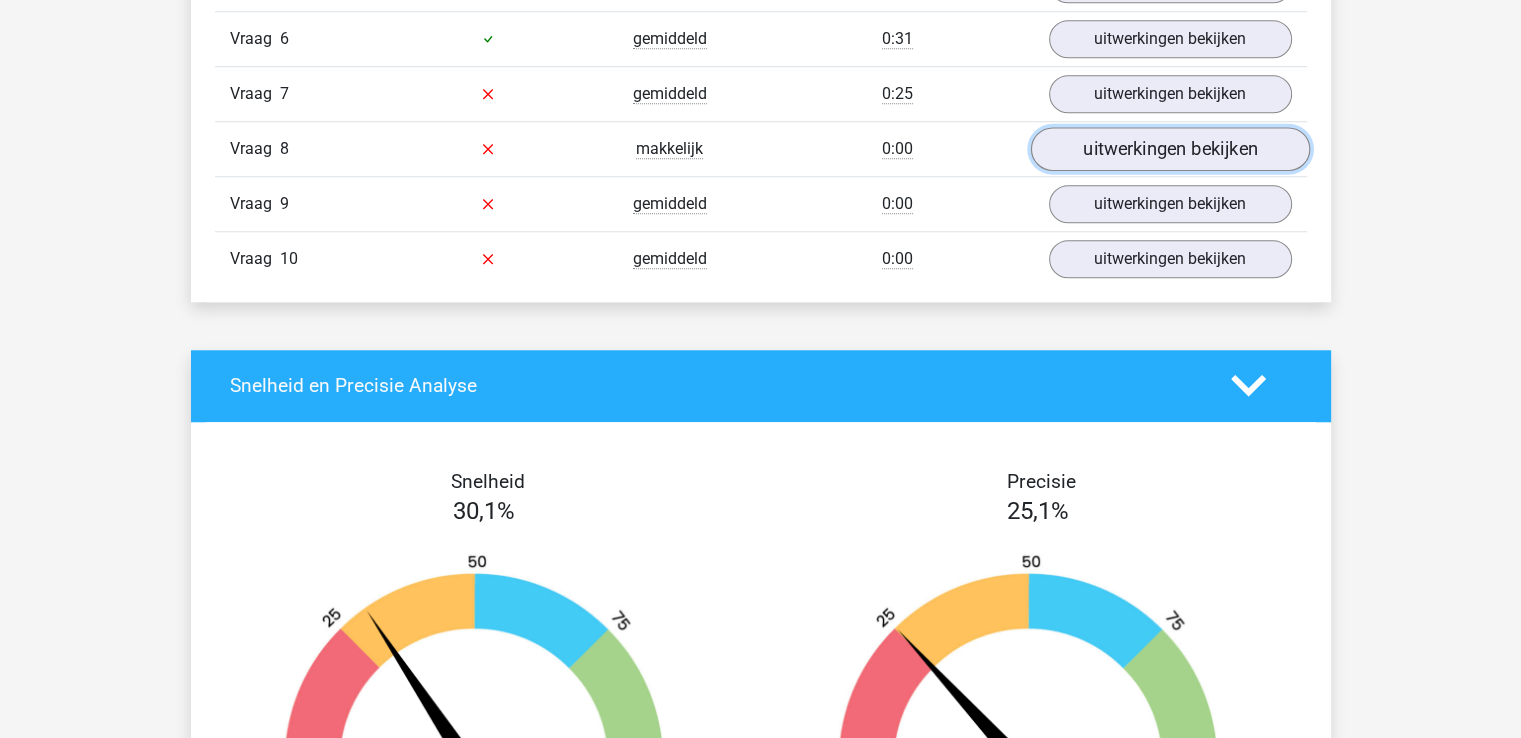 click on "uitwerkingen bekijken" at bounding box center [1169, 149] 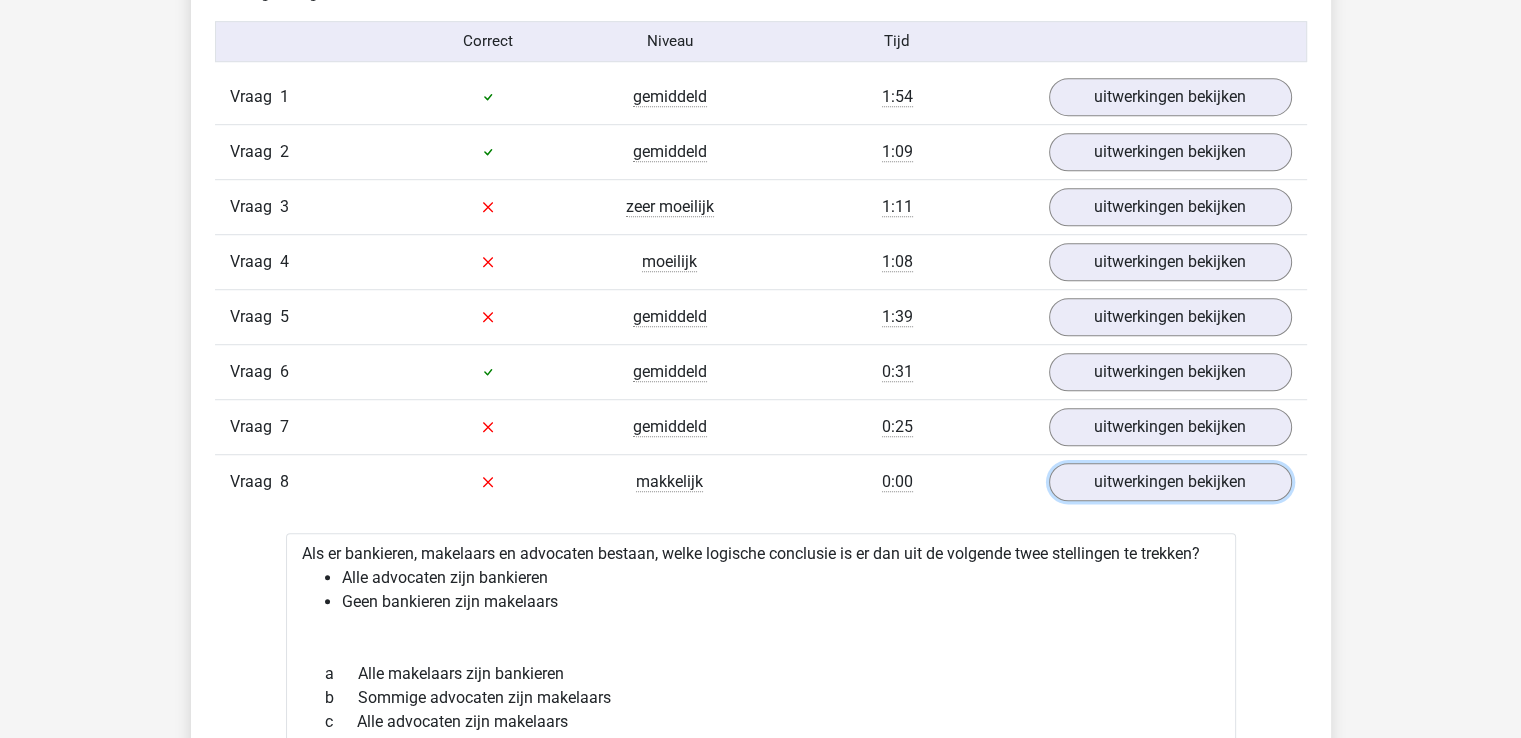 scroll, scrollTop: 1456, scrollLeft: 0, axis: vertical 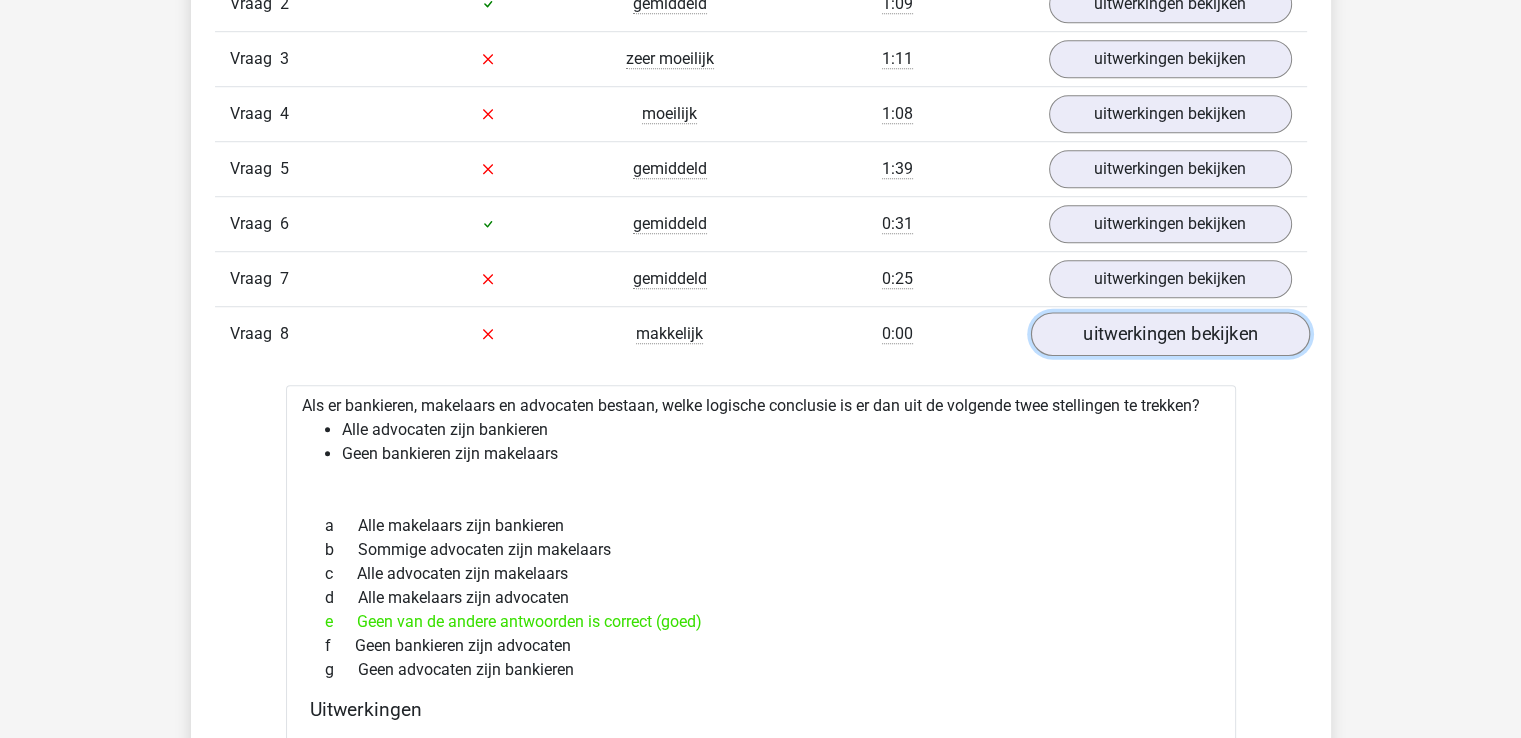 click on "uitwerkingen bekijken" at bounding box center (1169, 334) 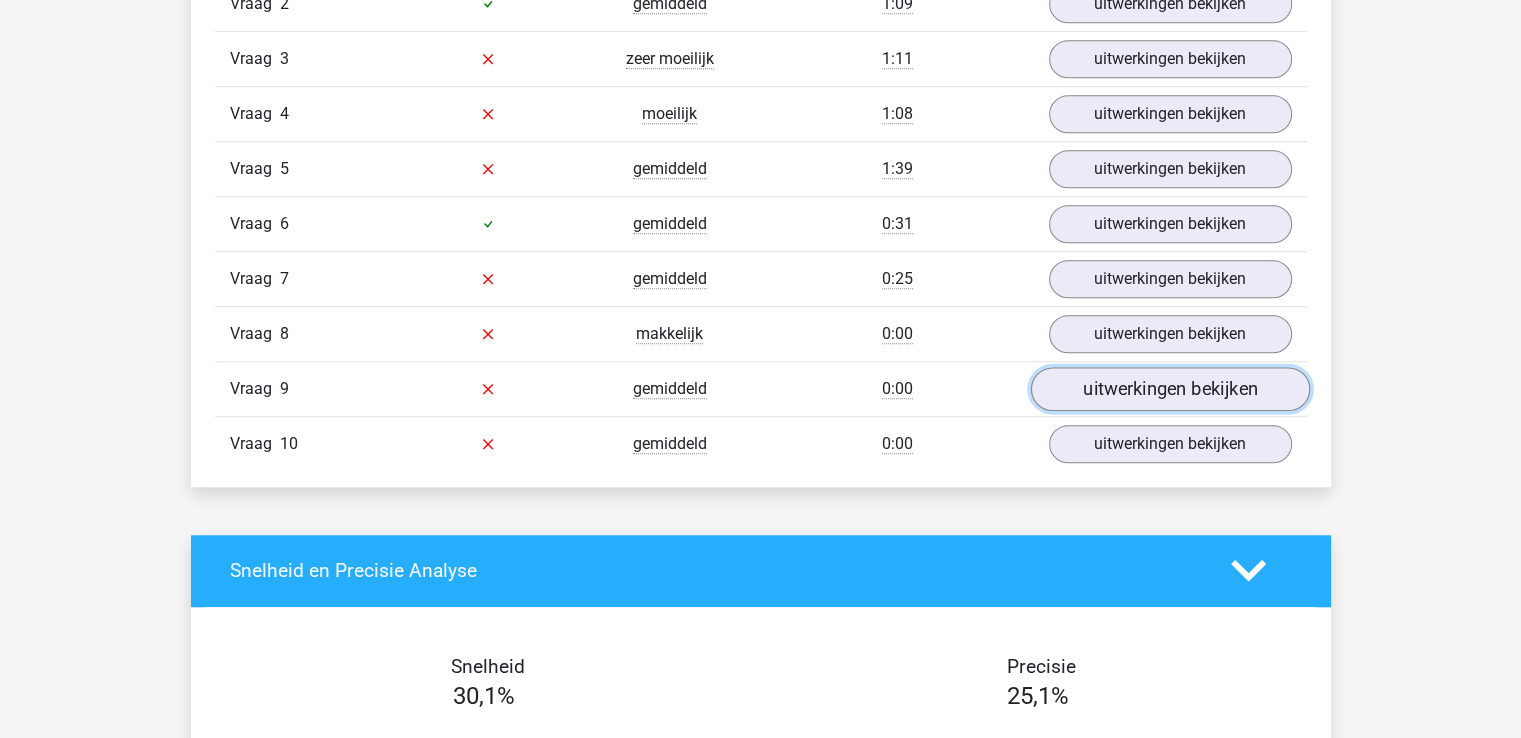 click on "uitwerkingen bekijken" at bounding box center [1169, 389] 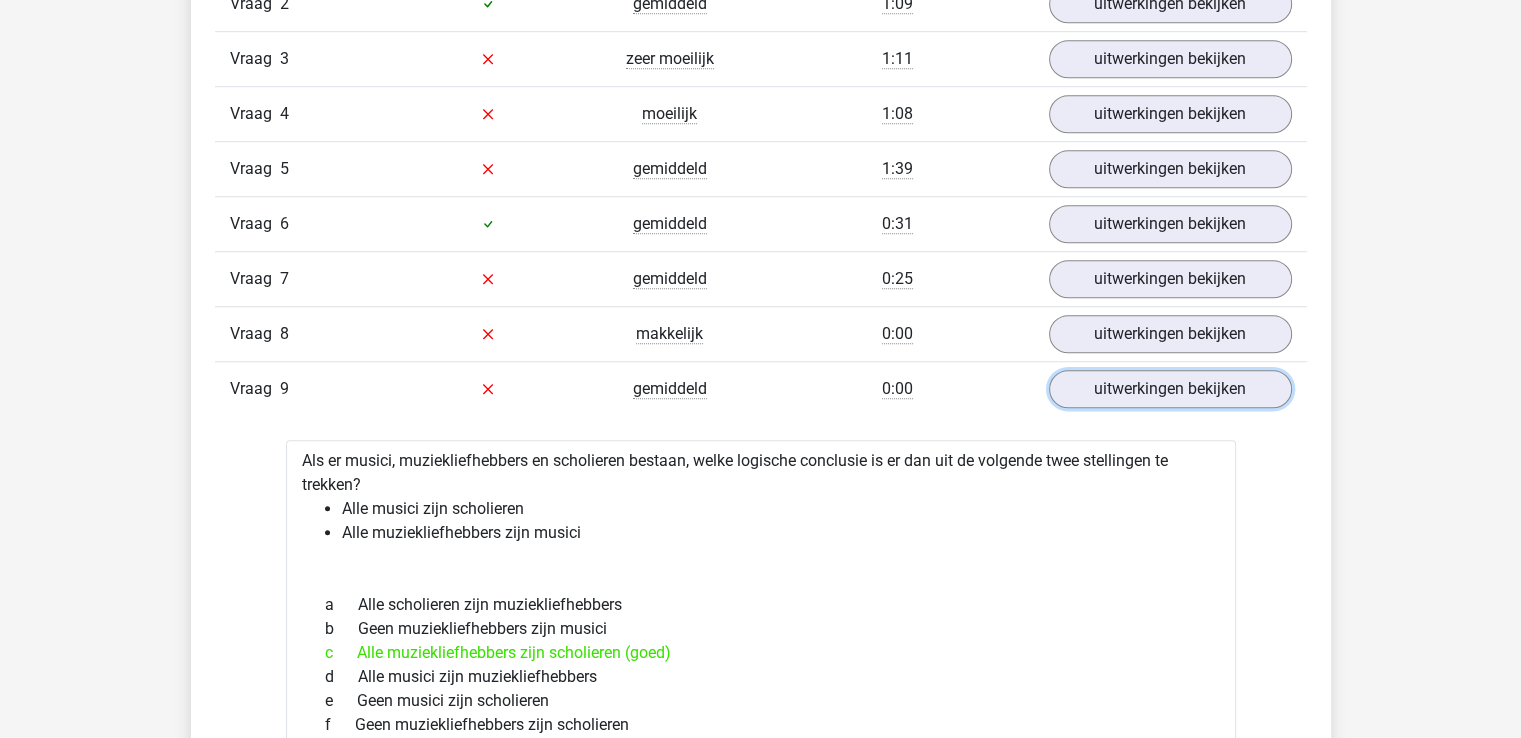 scroll, scrollTop: 1564, scrollLeft: 0, axis: vertical 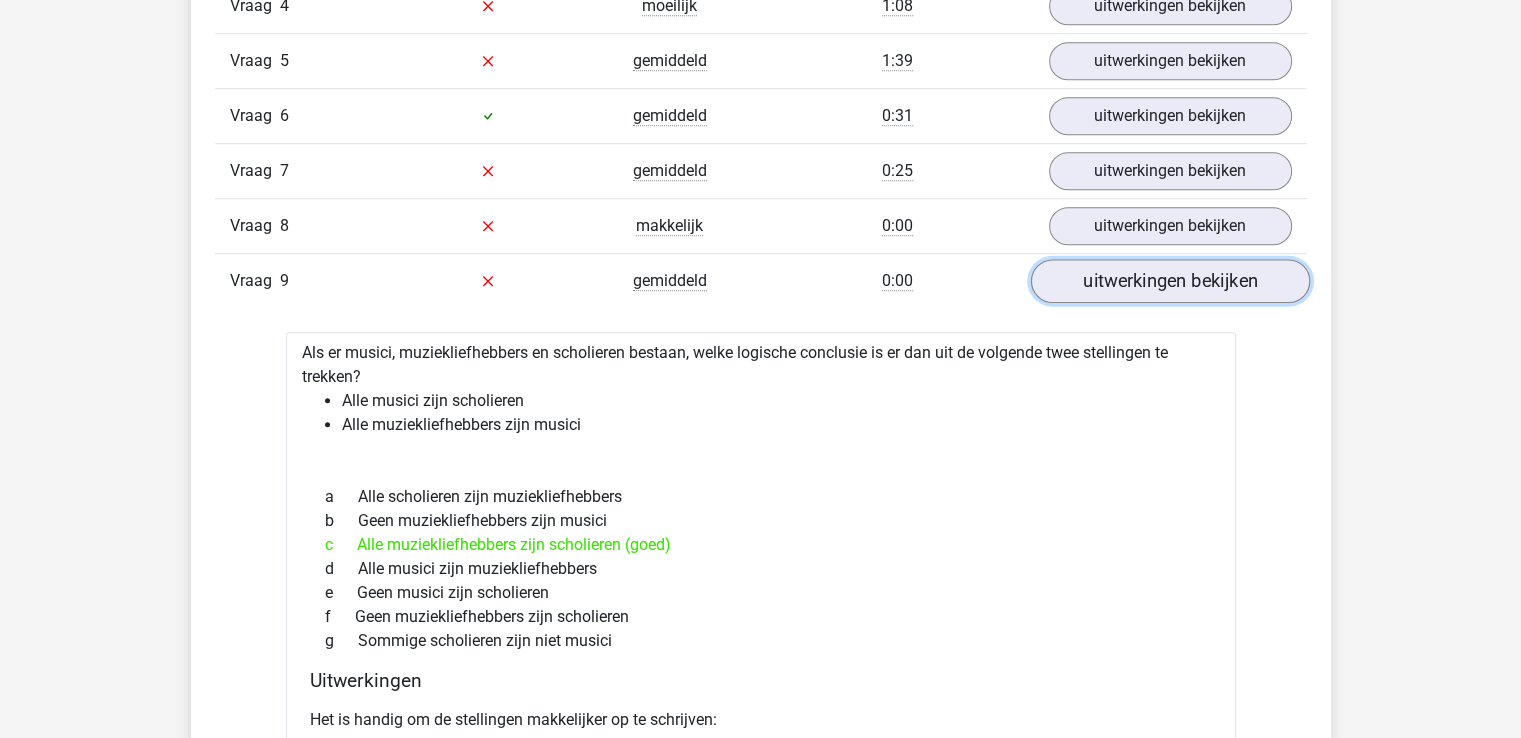 click on "uitwerkingen bekijken" at bounding box center (1169, 281) 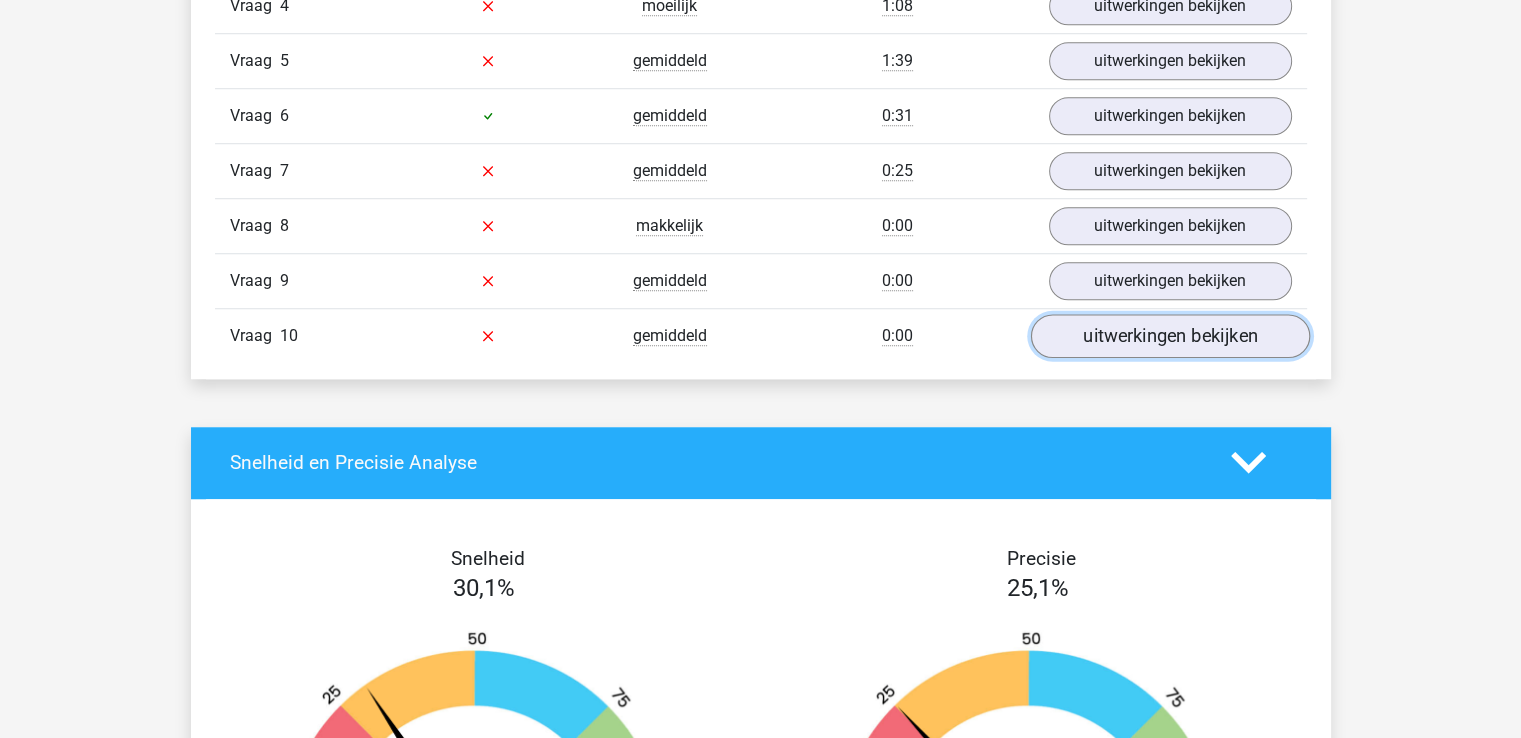click on "uitwerkingen bekijken" at bounding box center [1169, 336] 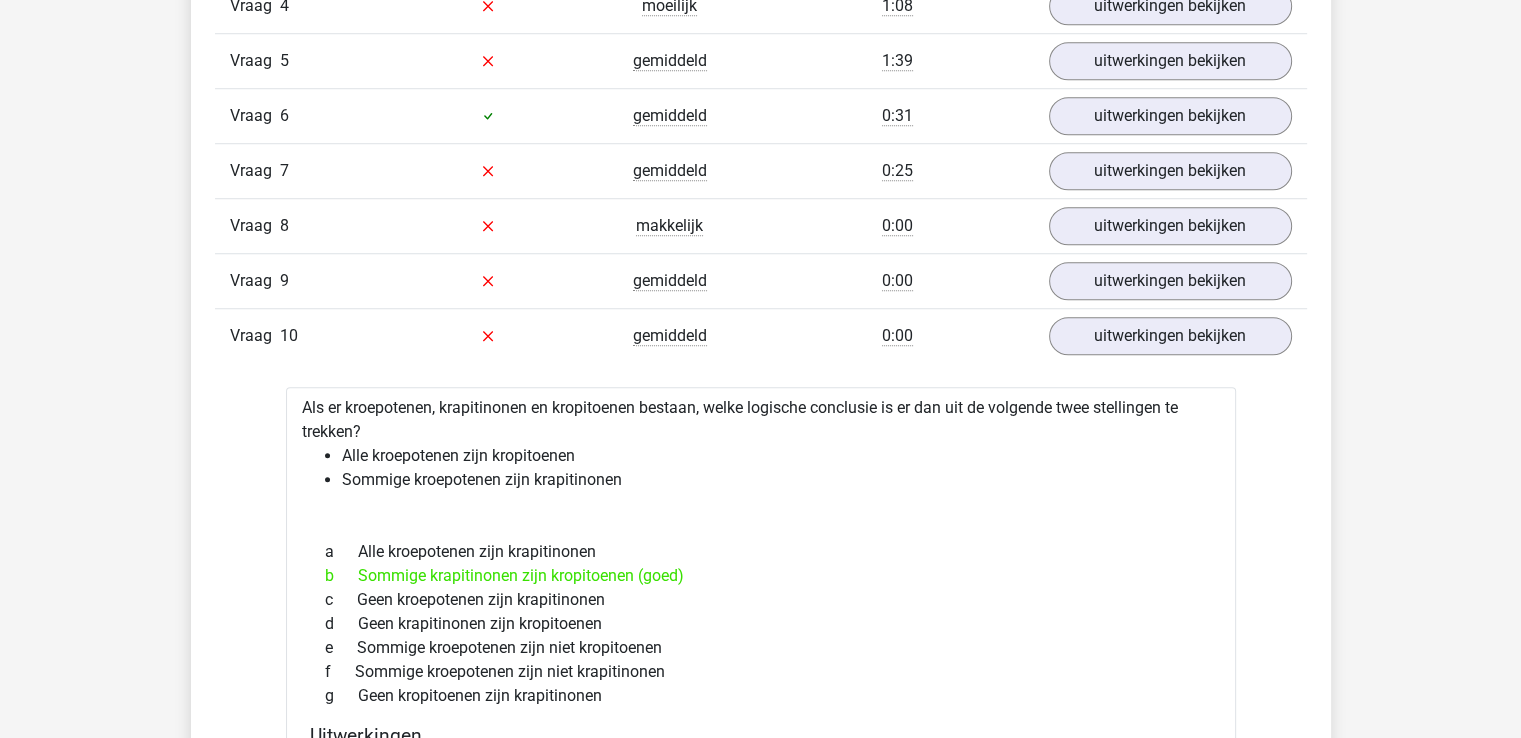 drag, startPoint x: 1520, startPoint y: 324, endPoint x: 1526, endPoint y: 353, distance: 29.614185 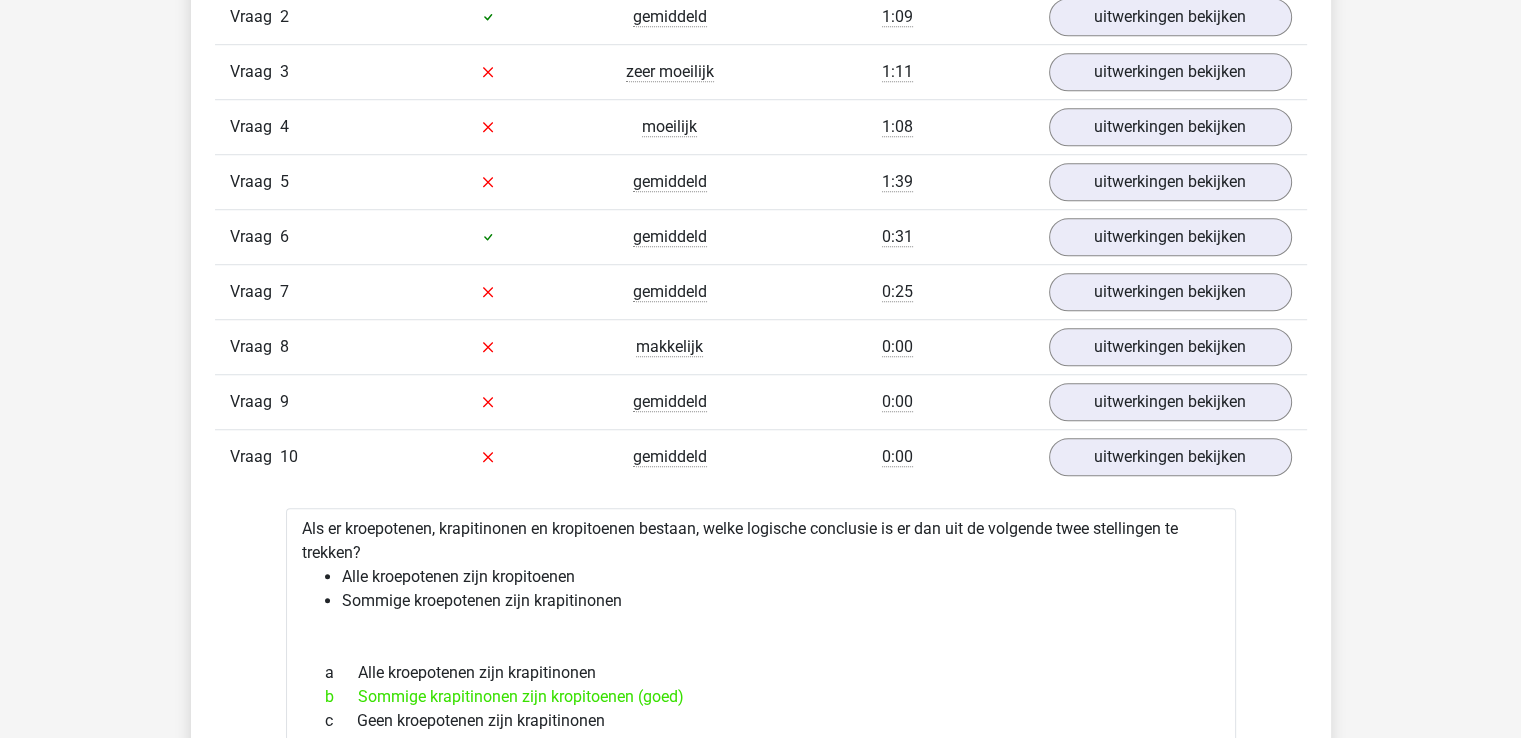 scroll, scrollTop: 1516, scrollLeft: 0, axis: vertical 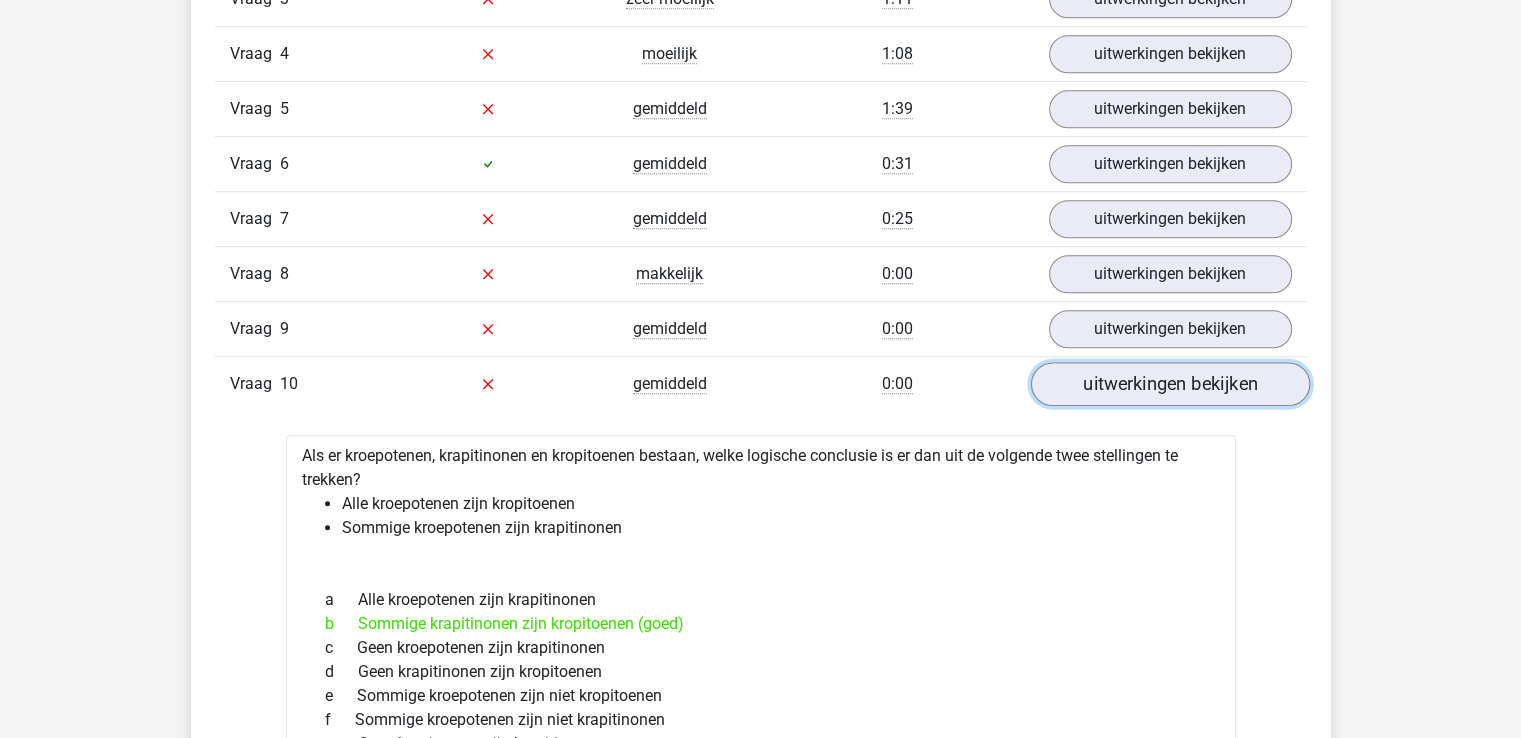 click on "uitwerkingen bekijken" at bounding box center [1169, 384] 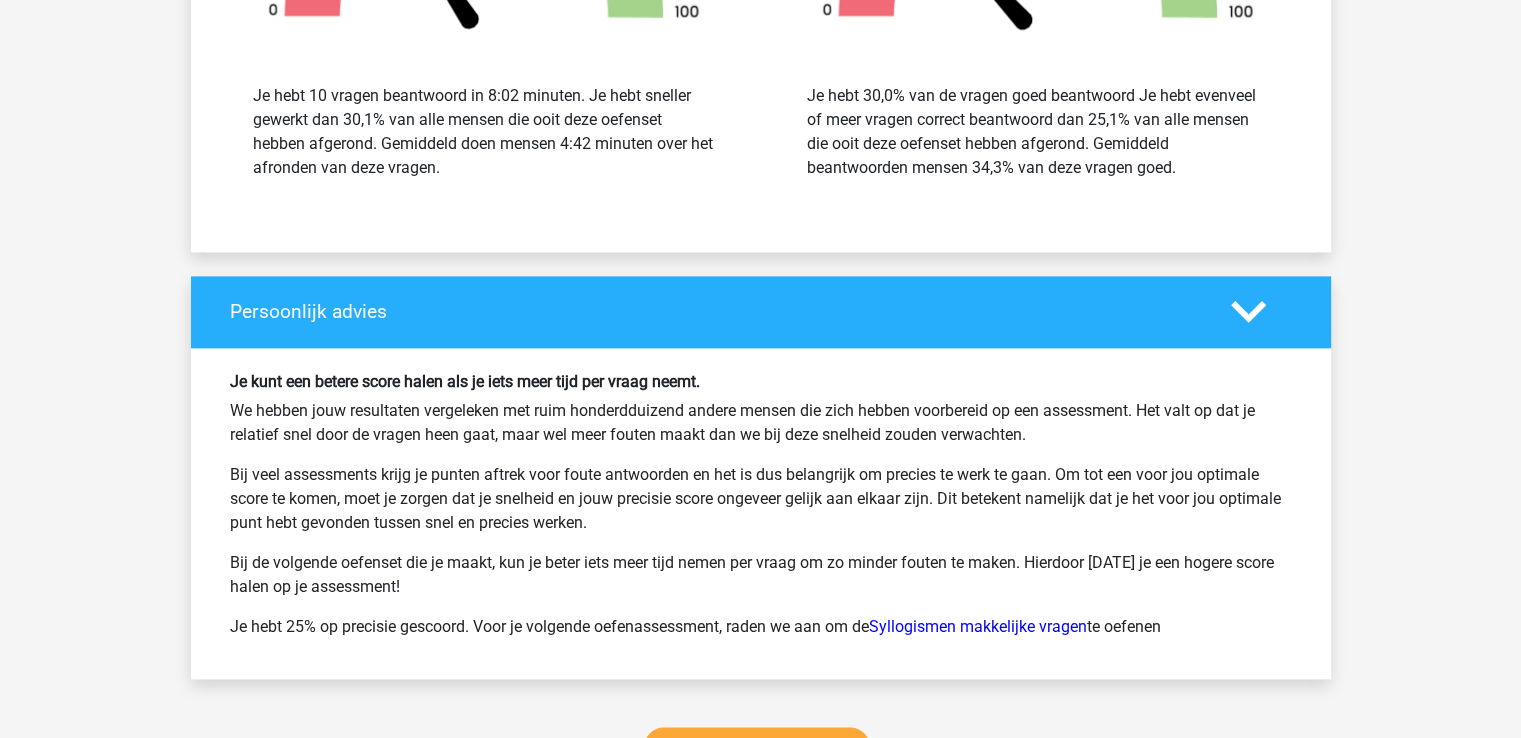 scroll, scrollTop: 2552, scrollLeft: 0, axis: vertical 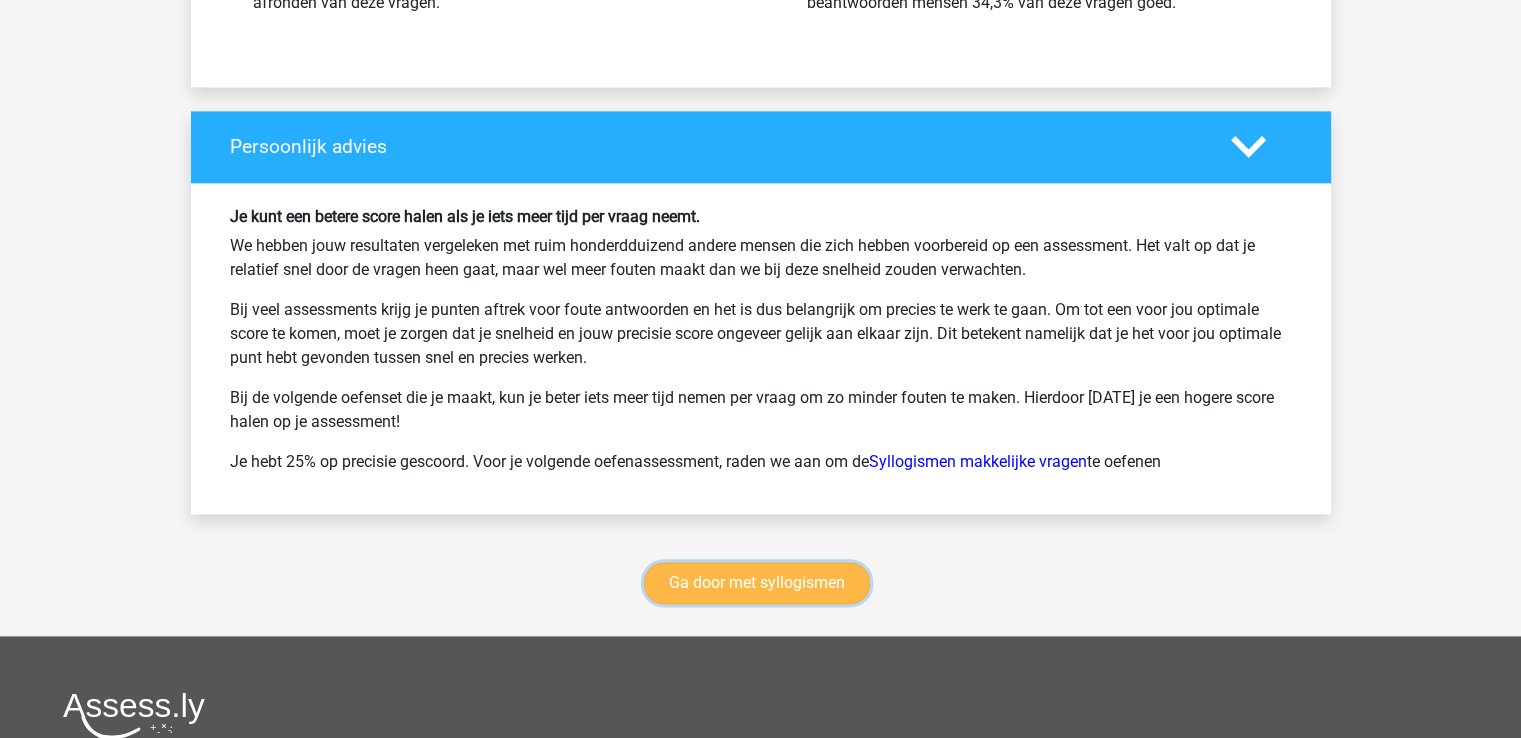 click on "Ga door met syllogismen" at bounding box center [757, 583] 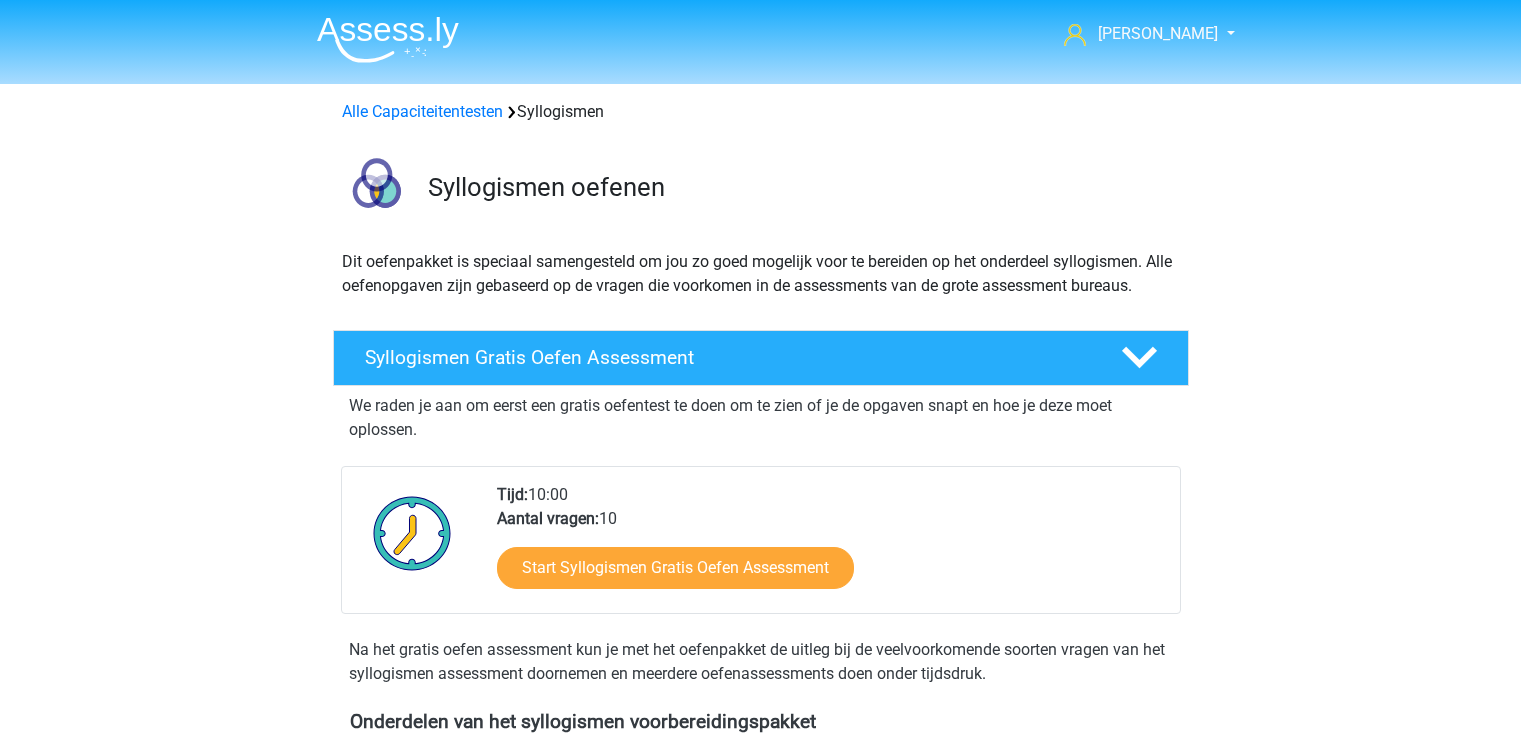 scroll, scrollTop: 820, scrollLeft: 0, axis: vertical 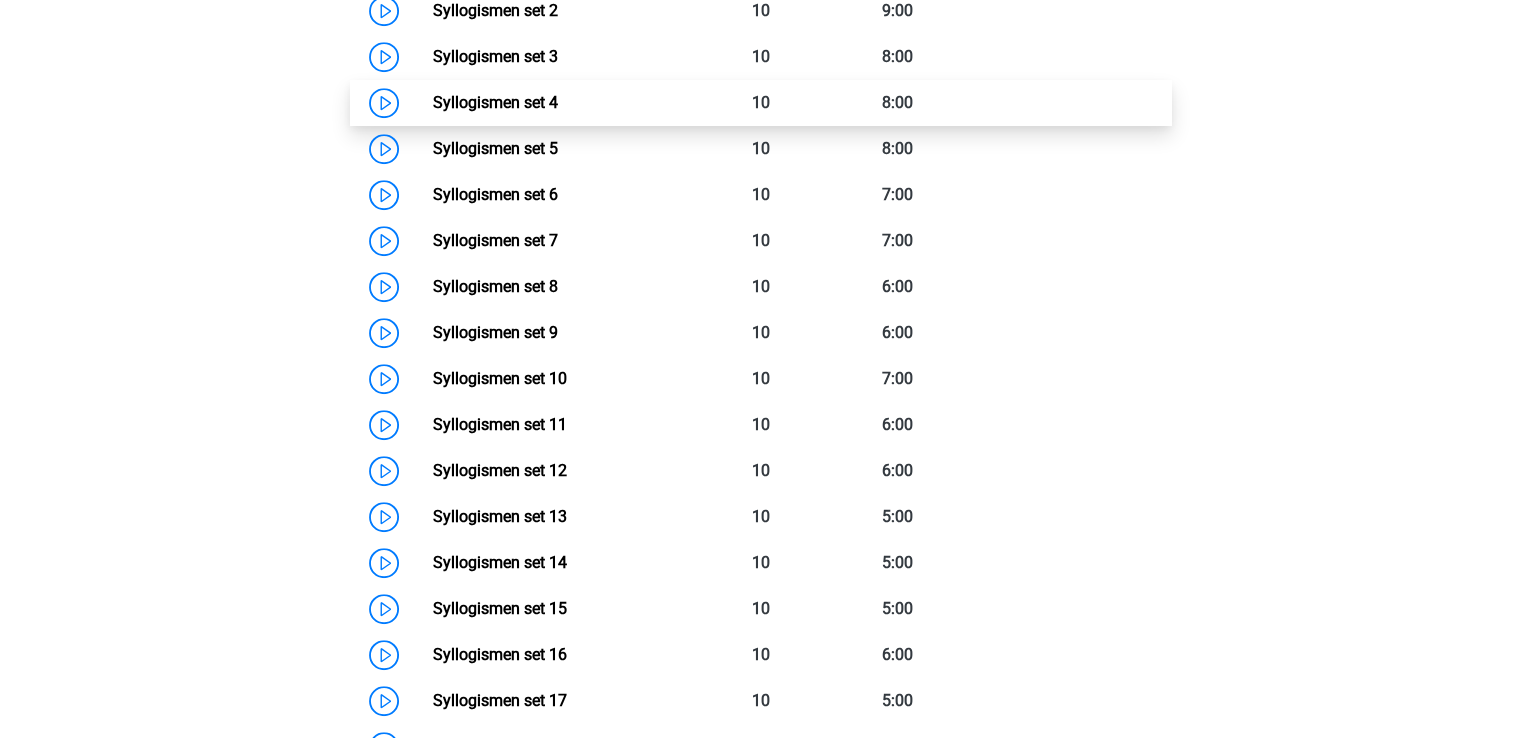 click on "Syllogismen
set 4" at bounding box center [495, 102] 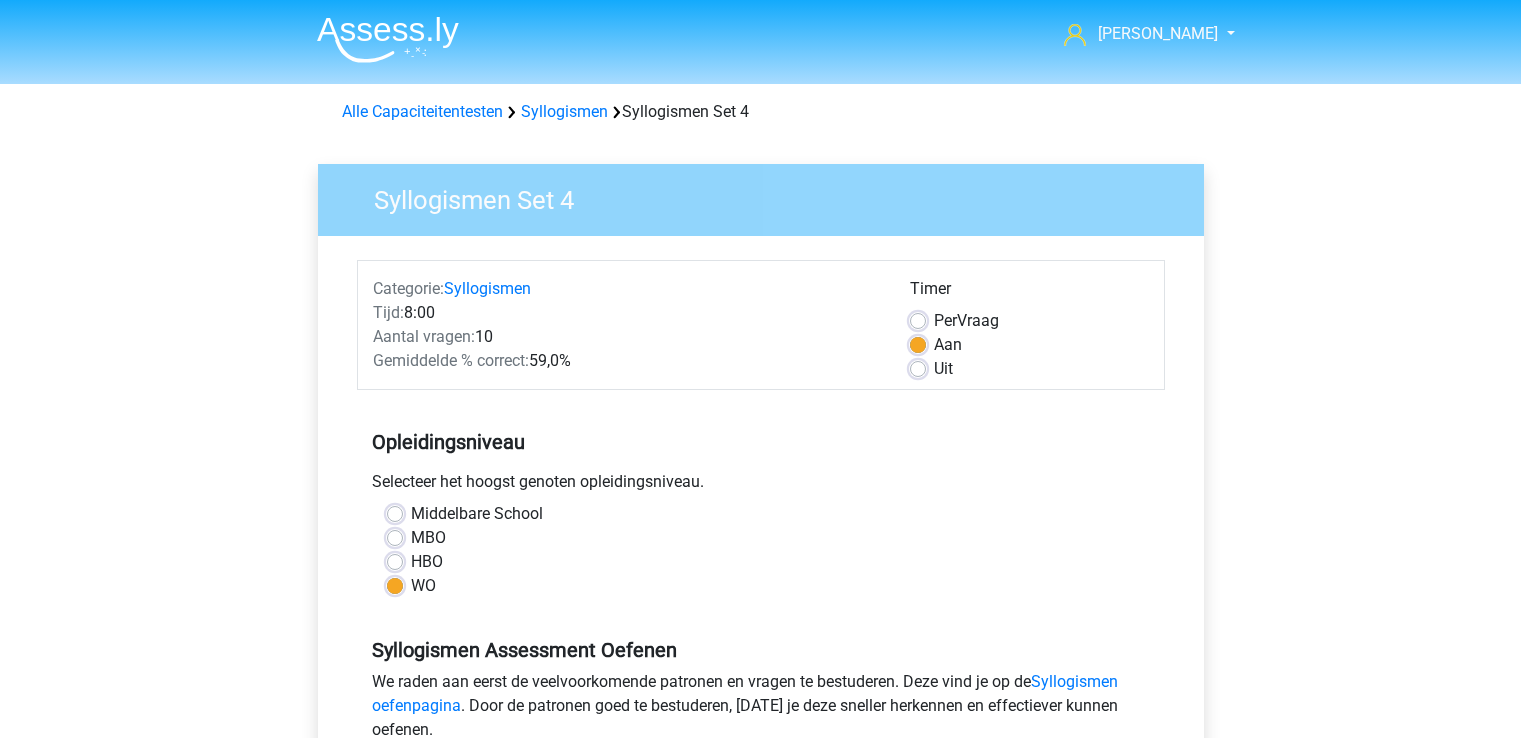 scroll, scrollTop: 0, scrollLeft: 0, axis: both 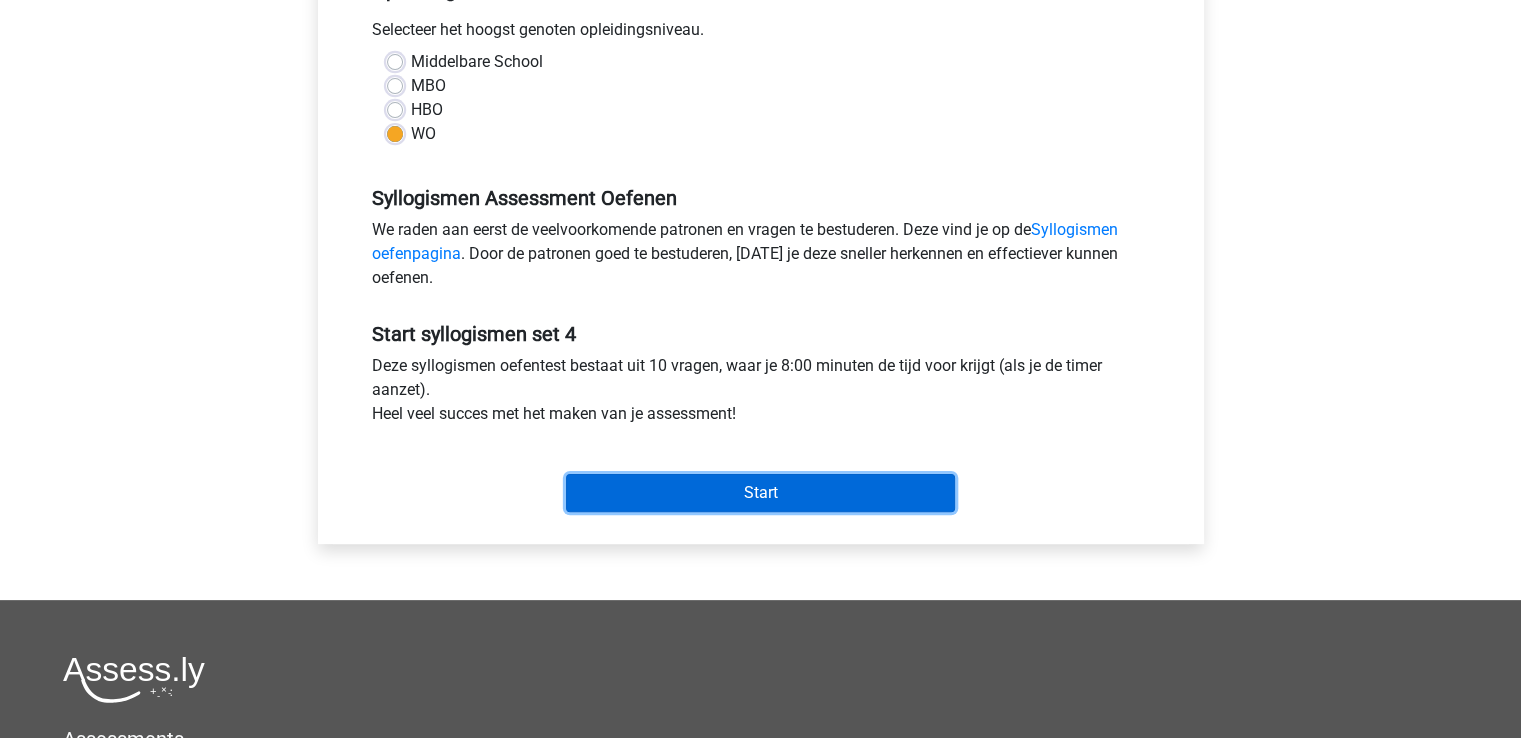 click on "Start" at bounding box center (760, 493) 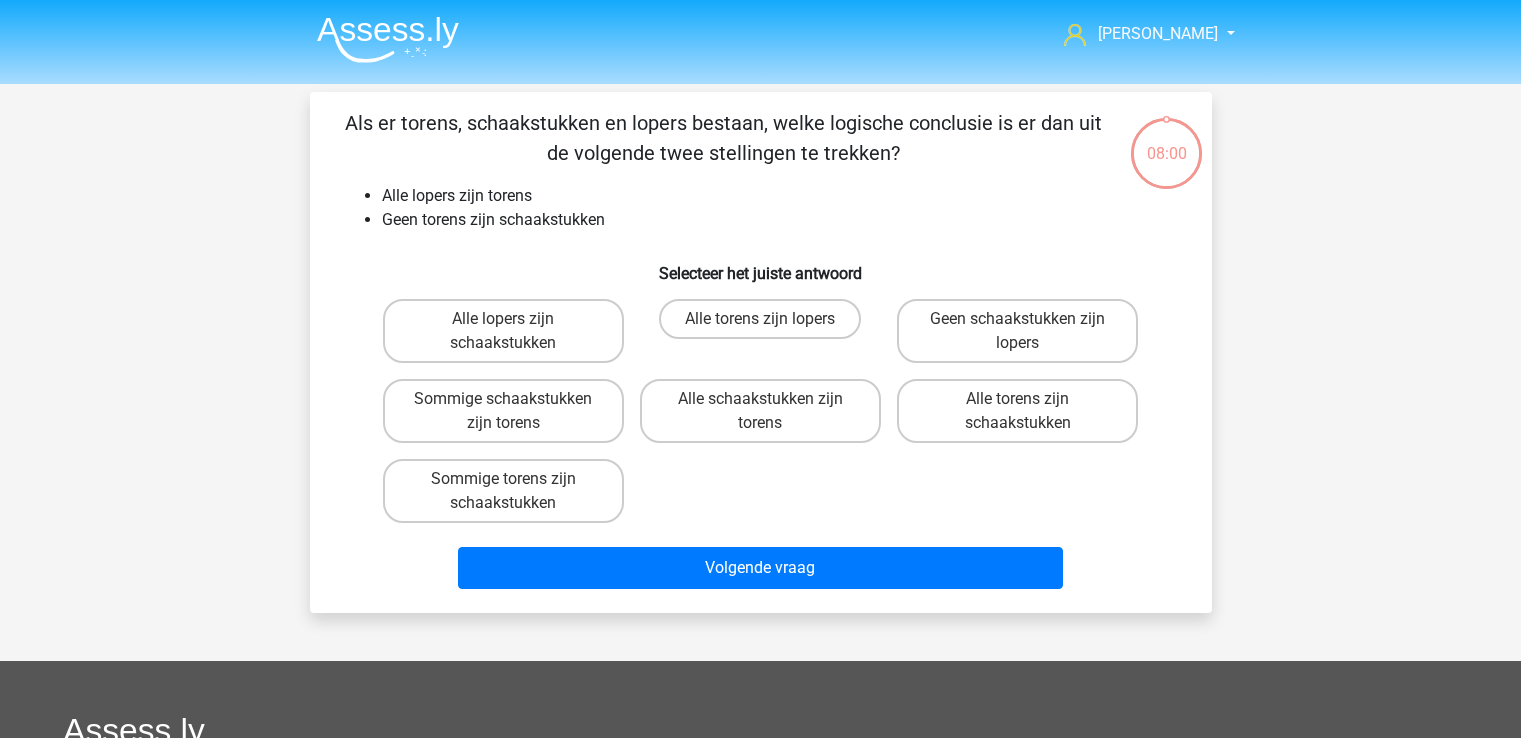 scroll, scrollTop: 0, scrollLeft: 0, axis: both 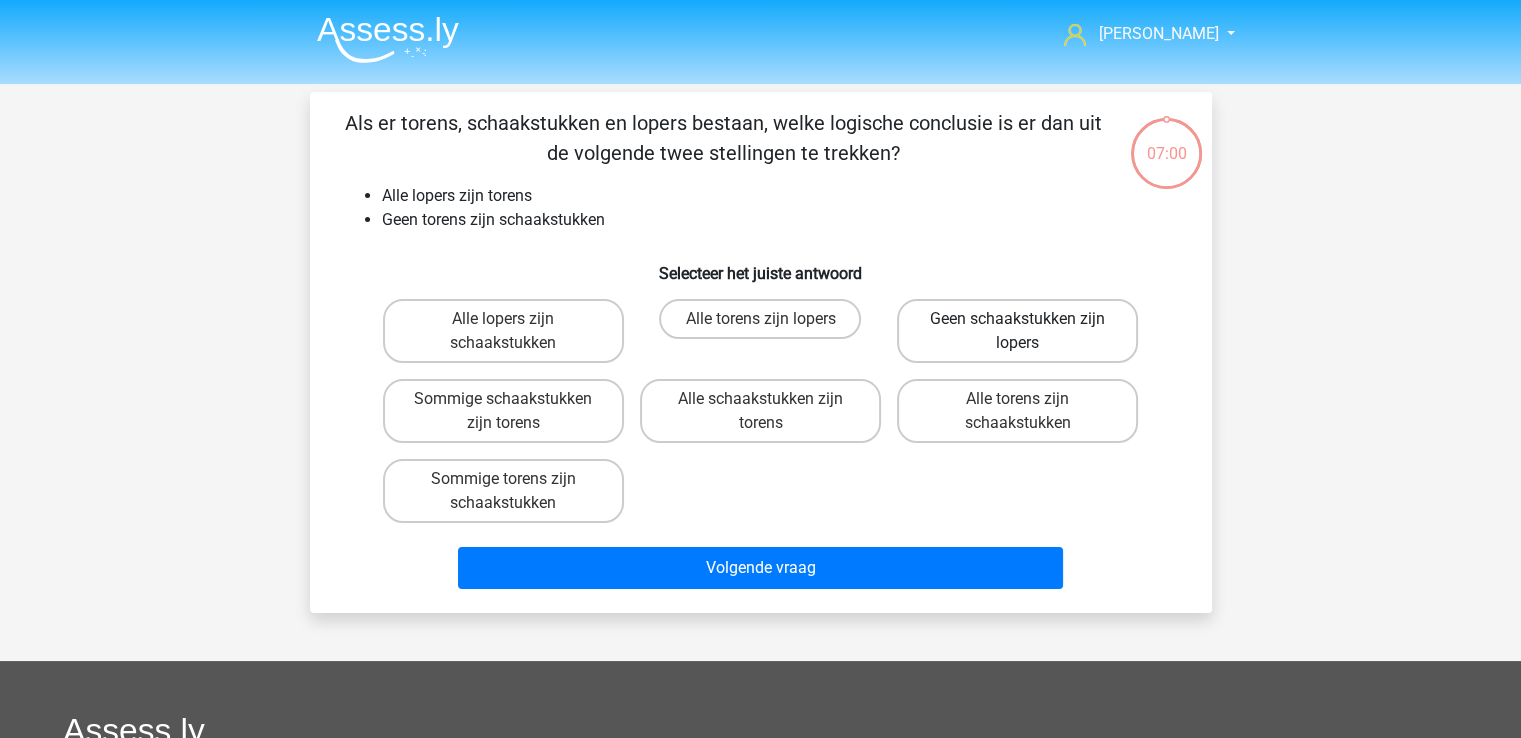 click on "Geen schaakstukken zijn lopers" at bounding box center [1017, 331] 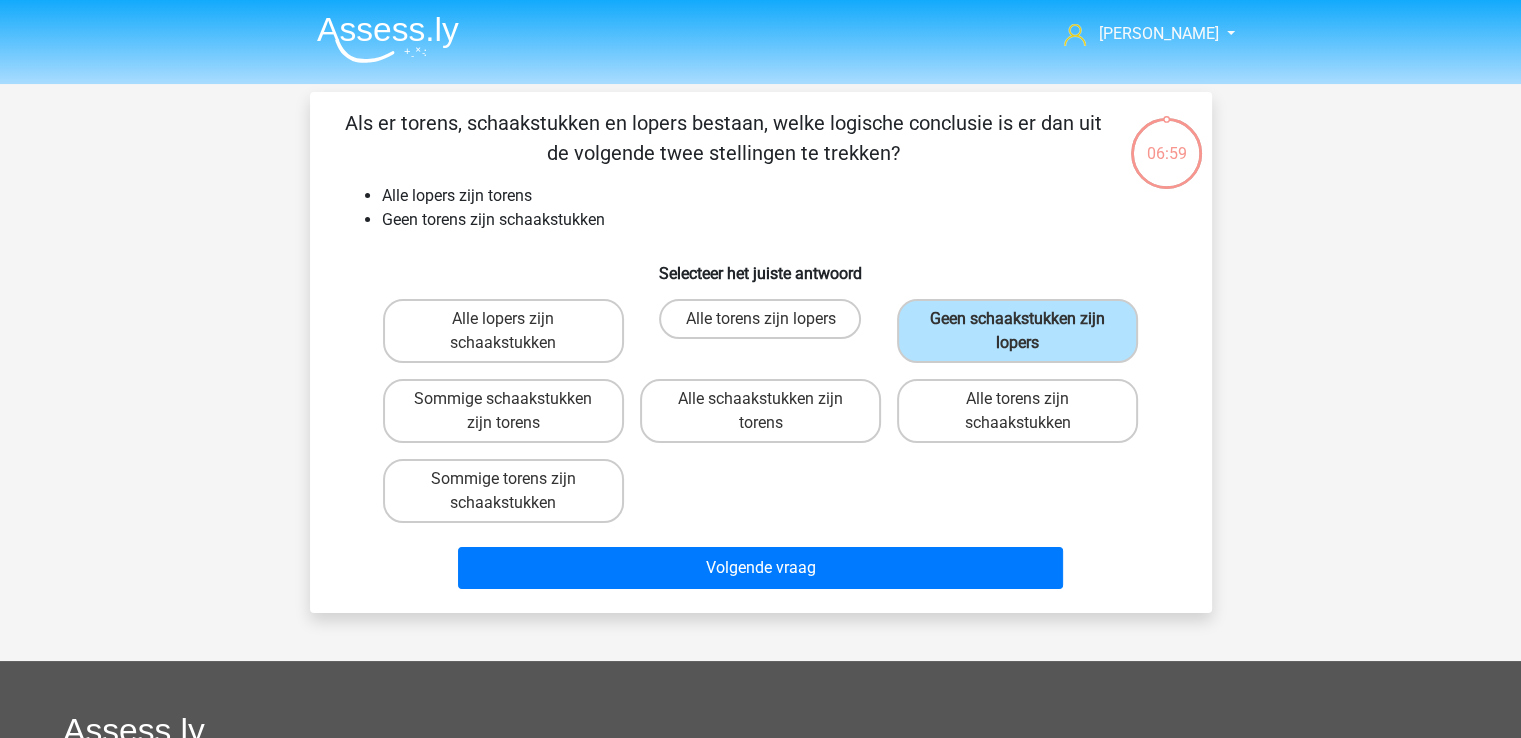 click on "Volgende vraag" at bounding box center (761, 564) 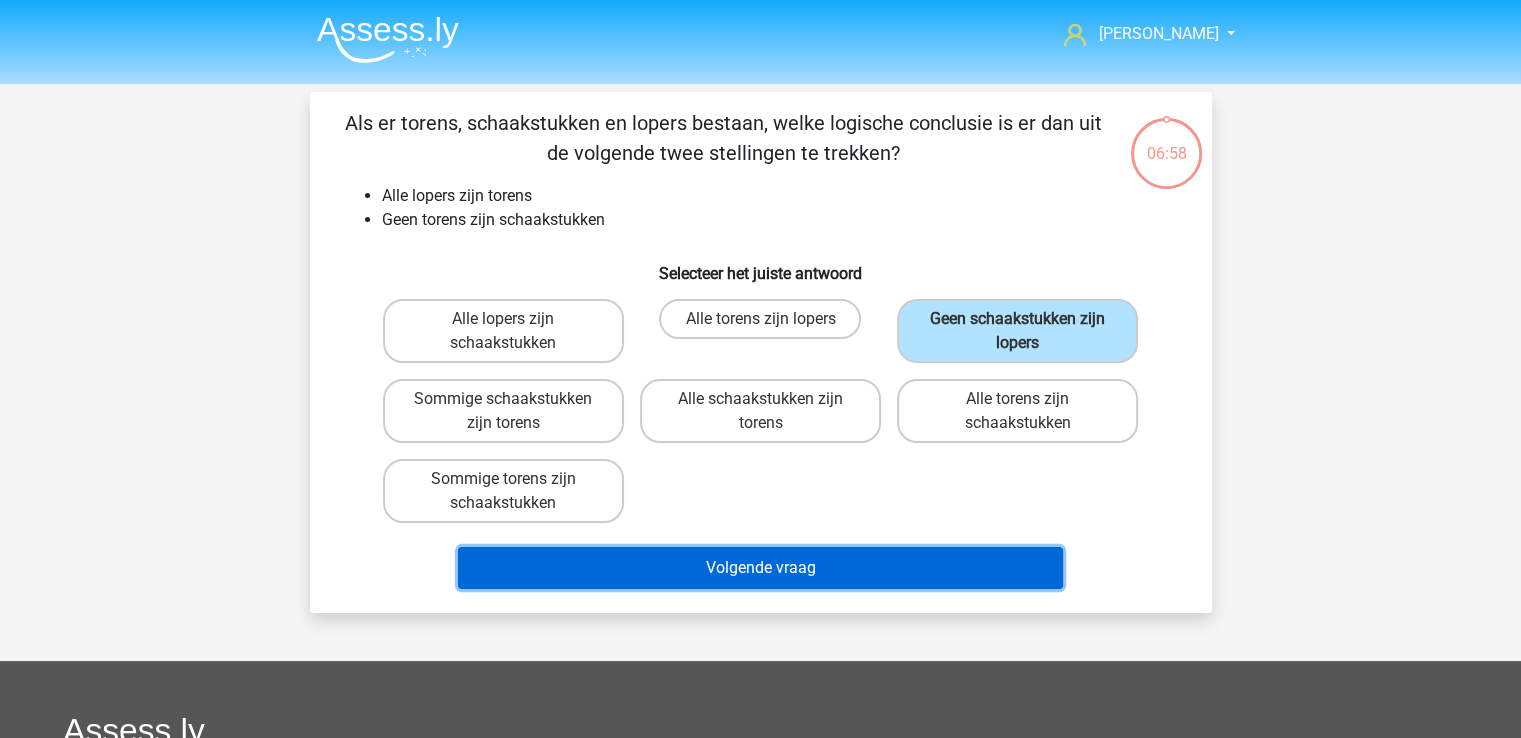 click on "Volgende vraag" at bounding box center [760, 568] 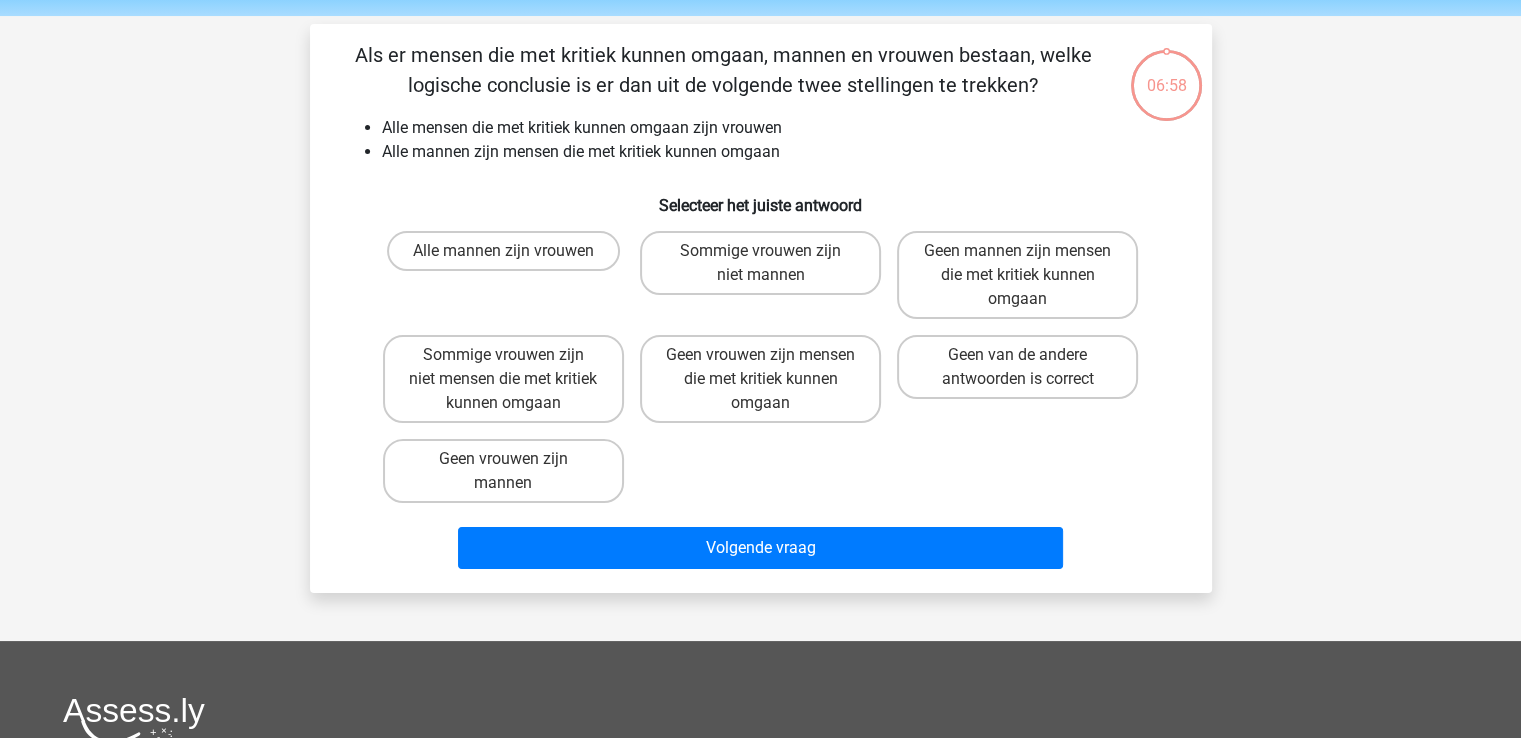 scroll, scrollTop: 92, scrollLeft: 0, axis: vertical 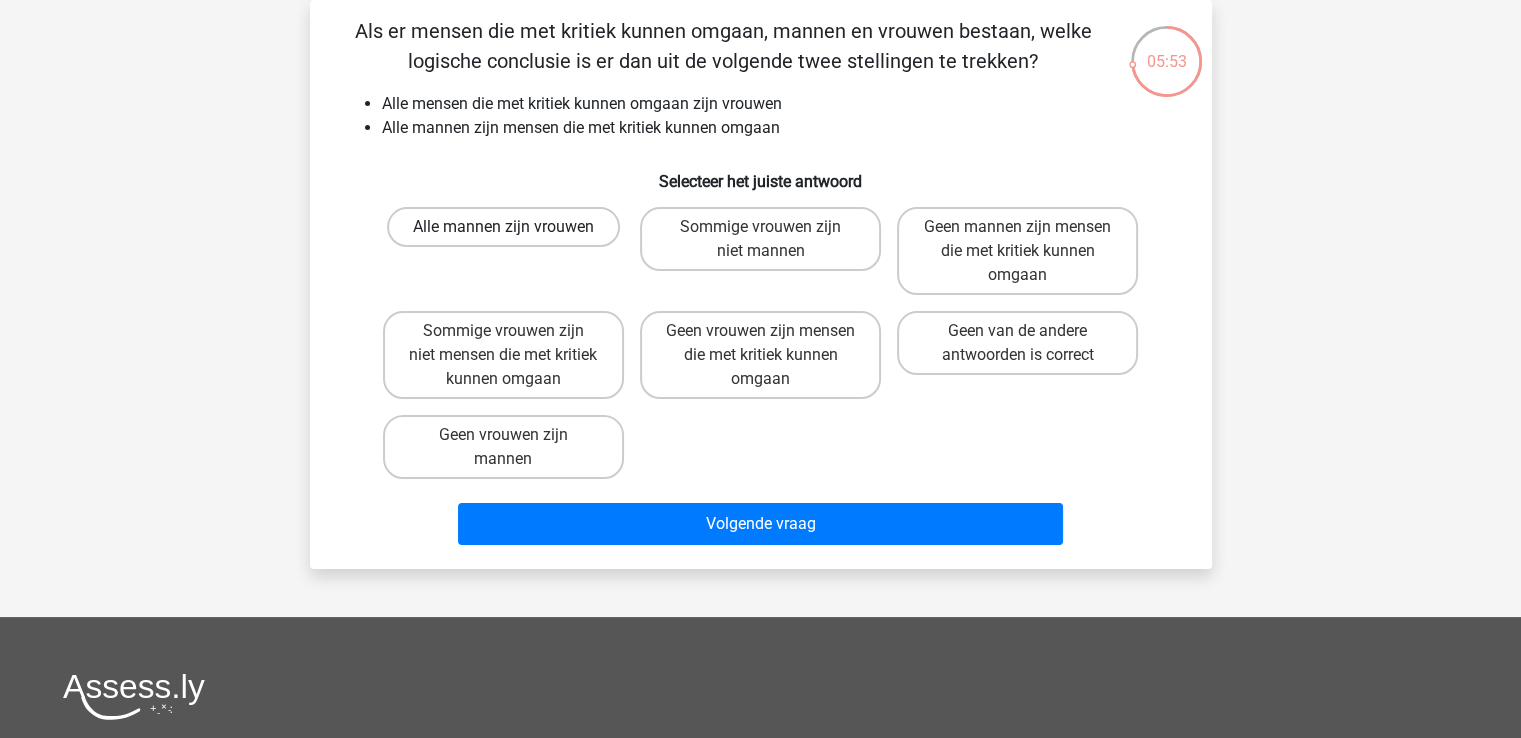 click on "Alle mannen zijn vrouwen" at bounding box center [503, 227] 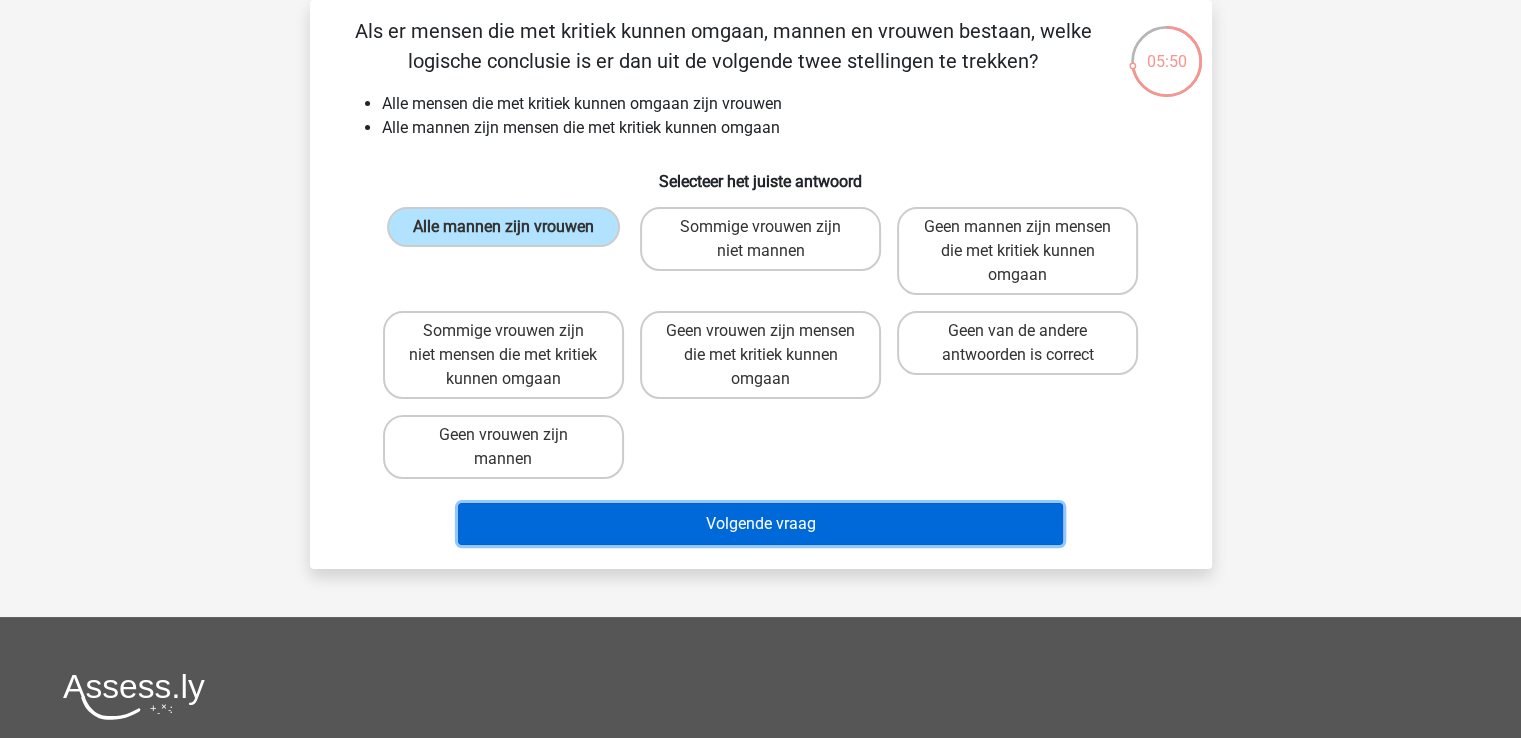 click on "Volgende vraag" at bounding box center (760, 524) 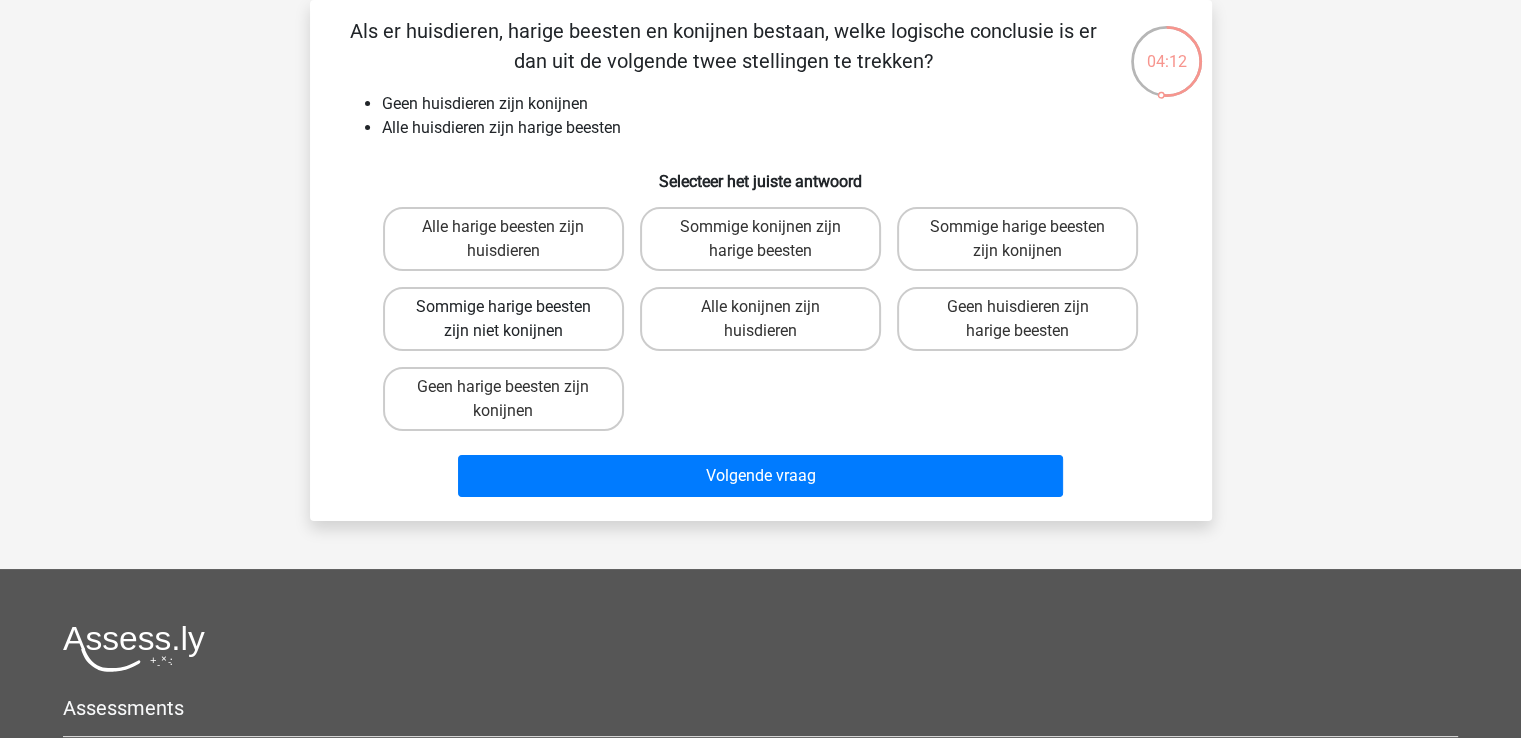 click on "Sommige harige beesten zijn niet konijnen" at bounding box center (503, 319) 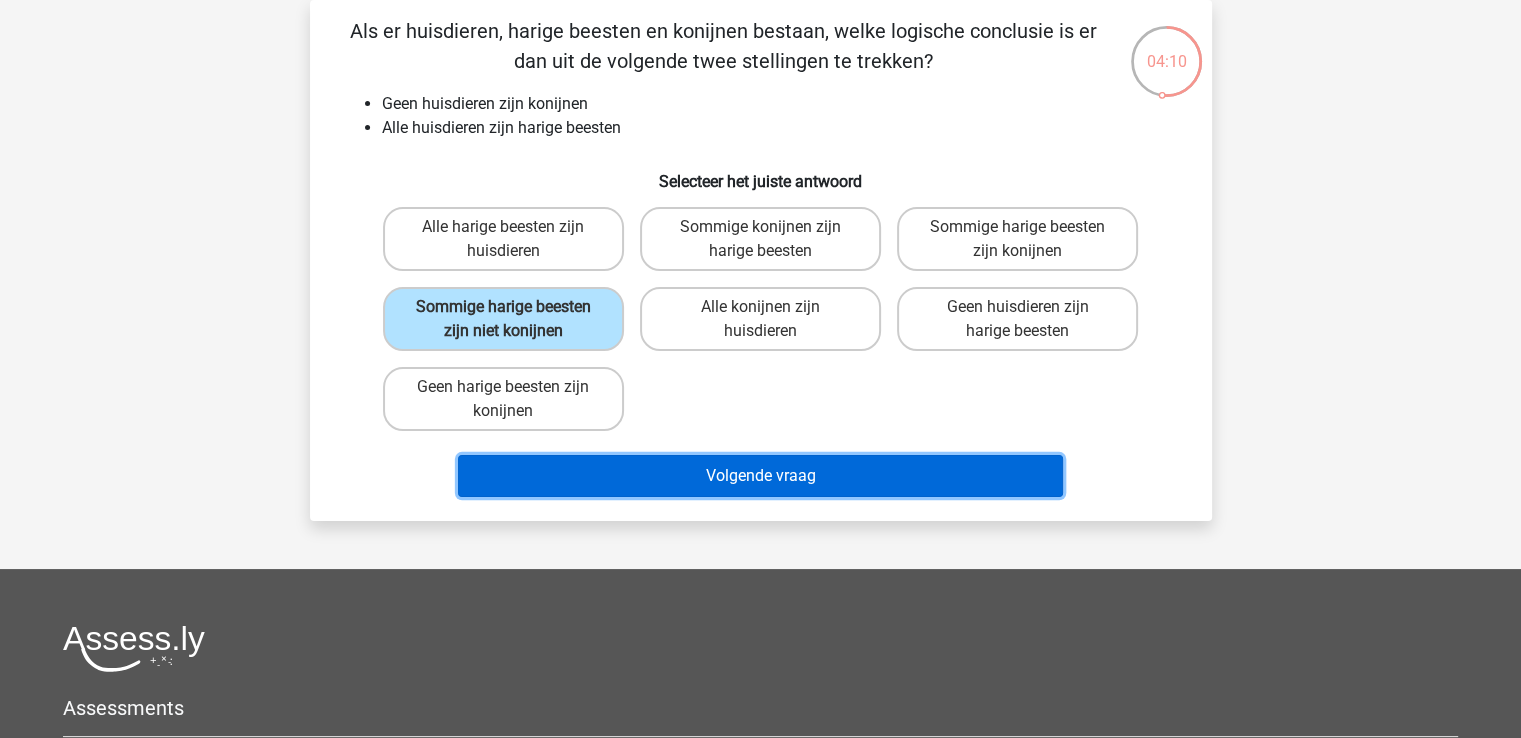 click on "Volgende vraag" at bounding box center (760, 476) 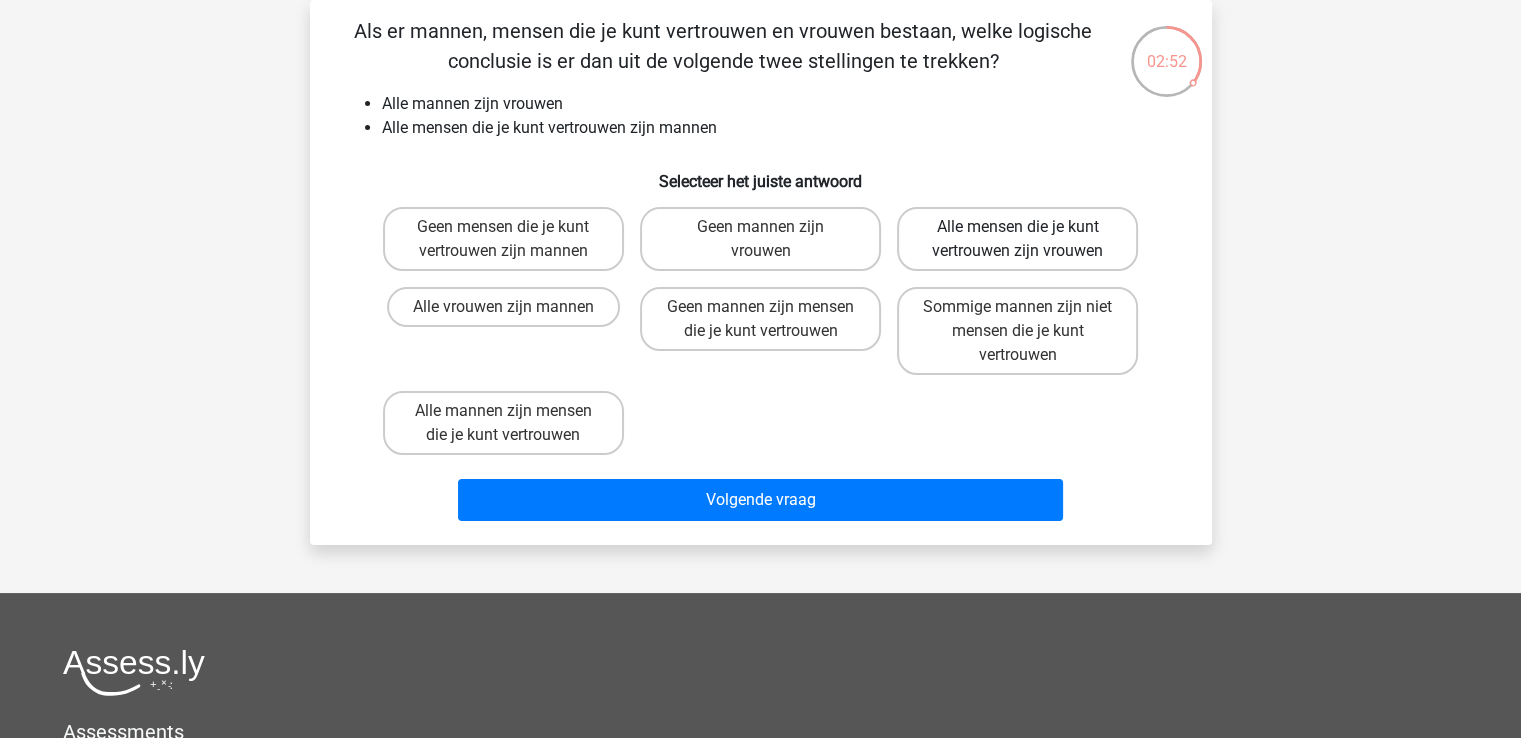 click on "Alle mensen die je kunt vertrouwen zijn vrouwen" at bounding box center [1017, 239] 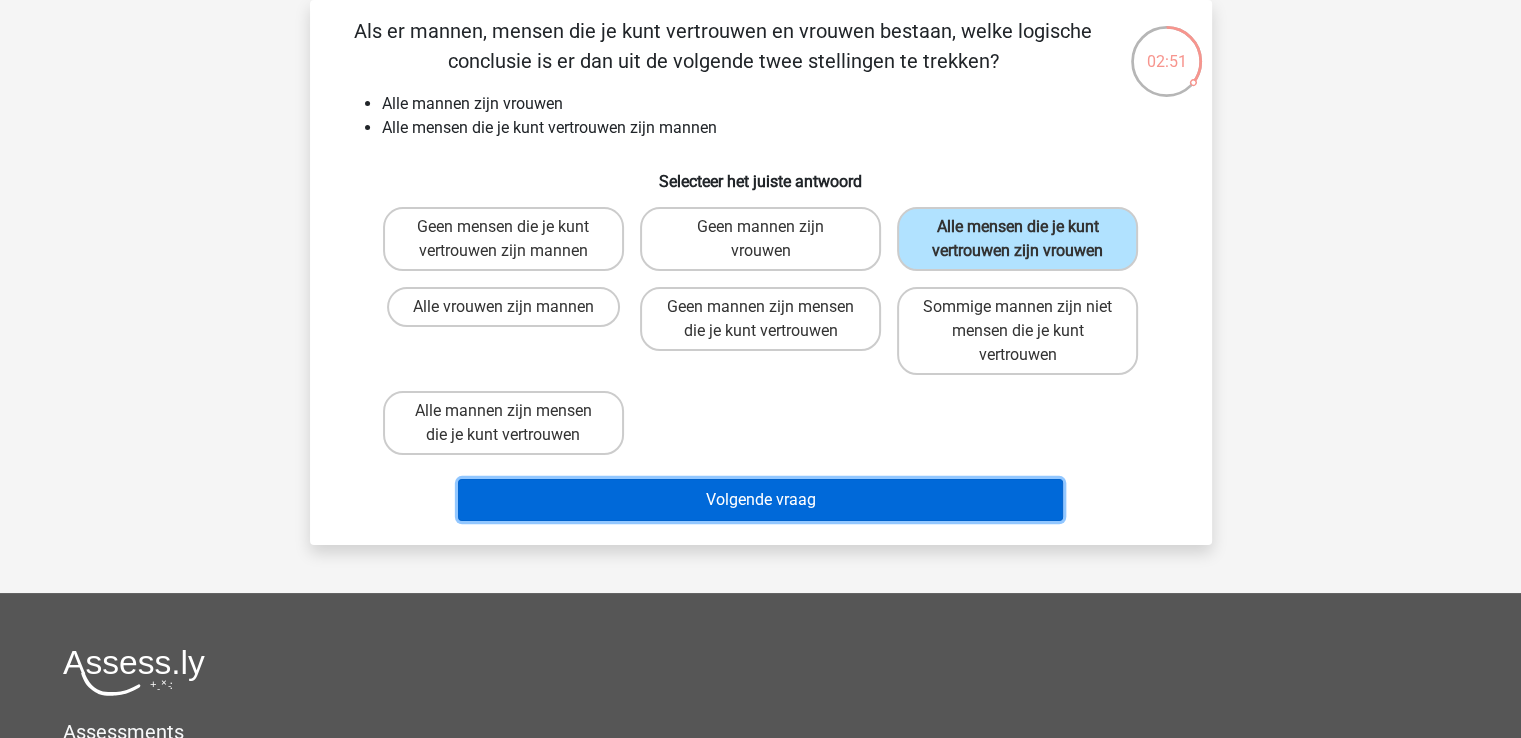click on "Volgende vraag" at bounding box center (760, 500) 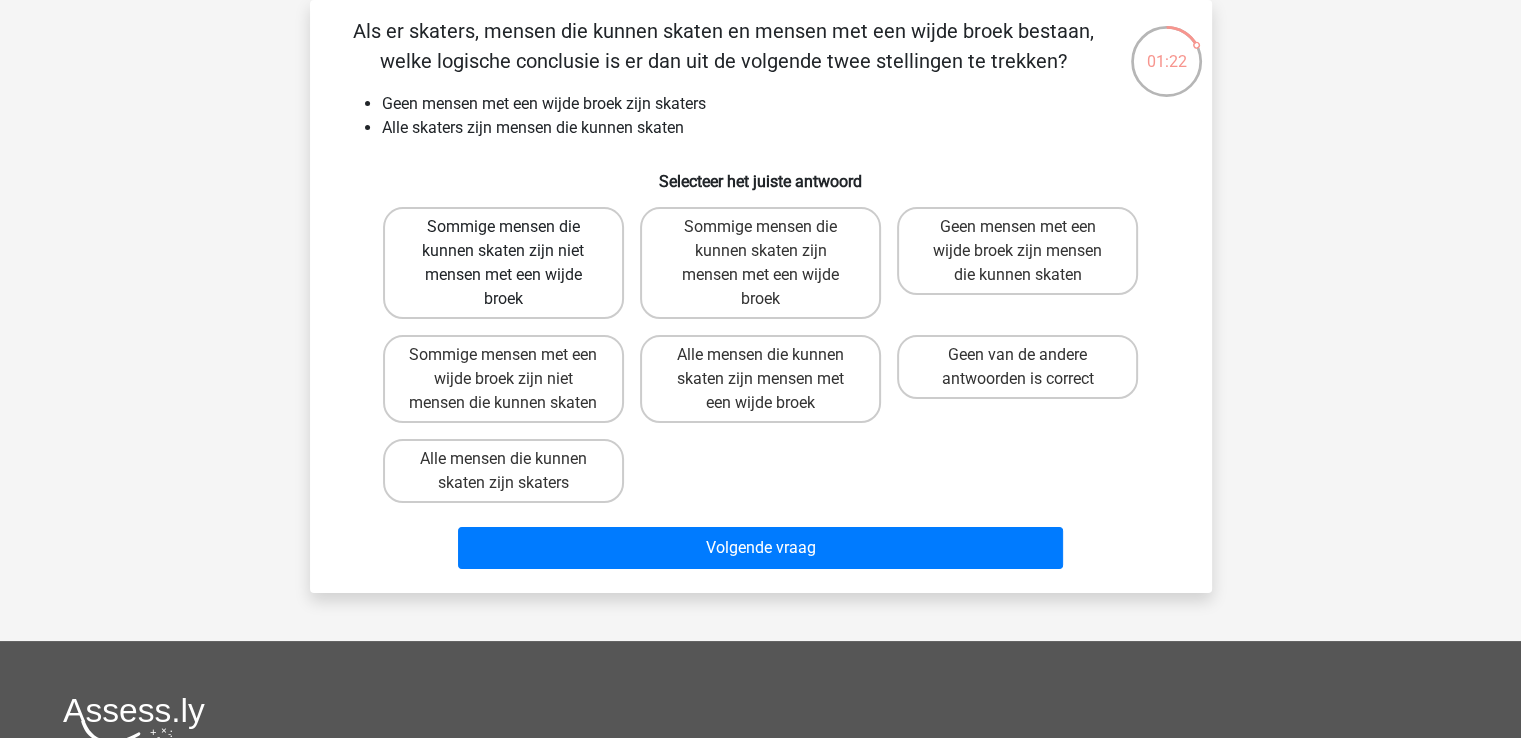 click on "Sommige mensen die kunnen skaten zijn niet mensen met een wijde broek" at bounding box center [503, 263] 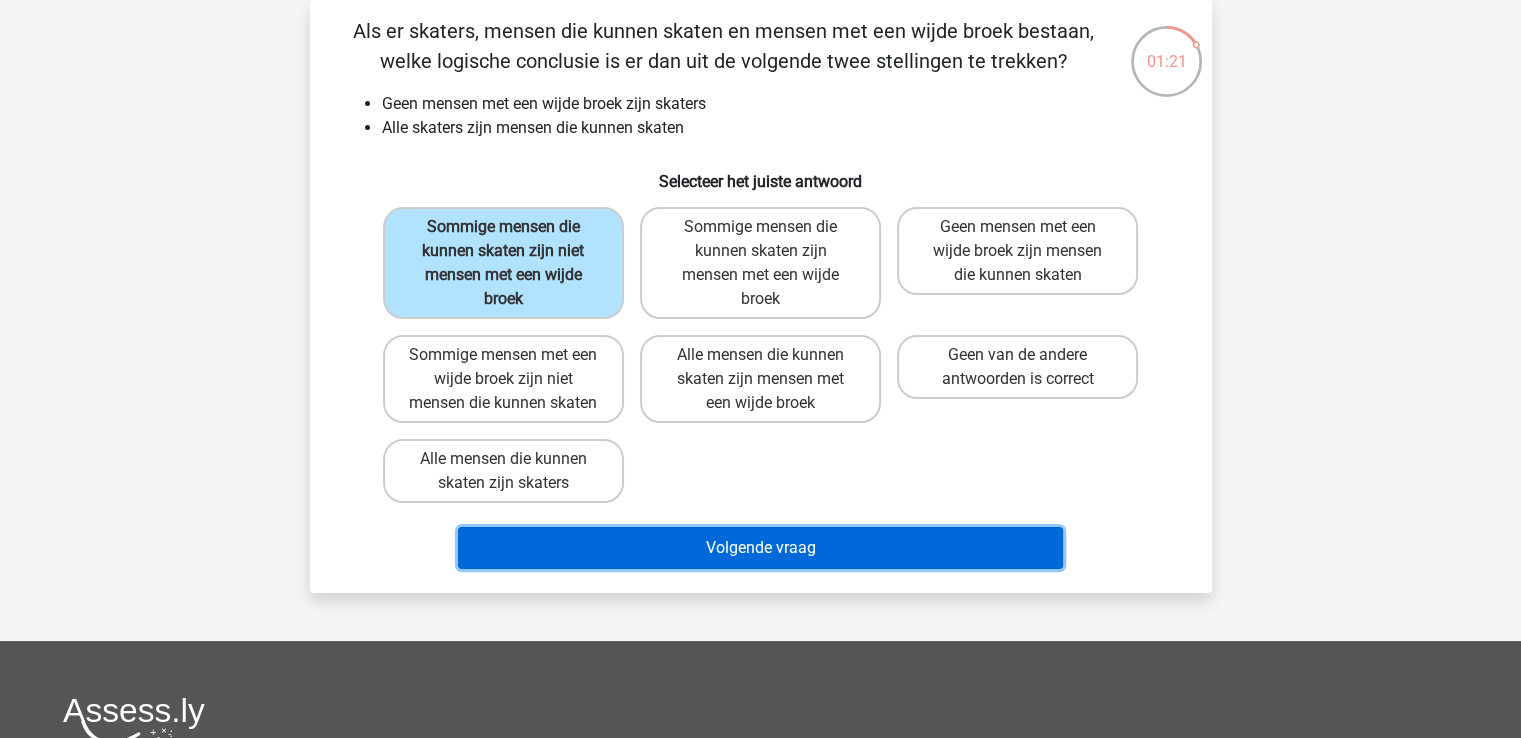 click on "Volgende vraag" at bounding box center [760, 548] 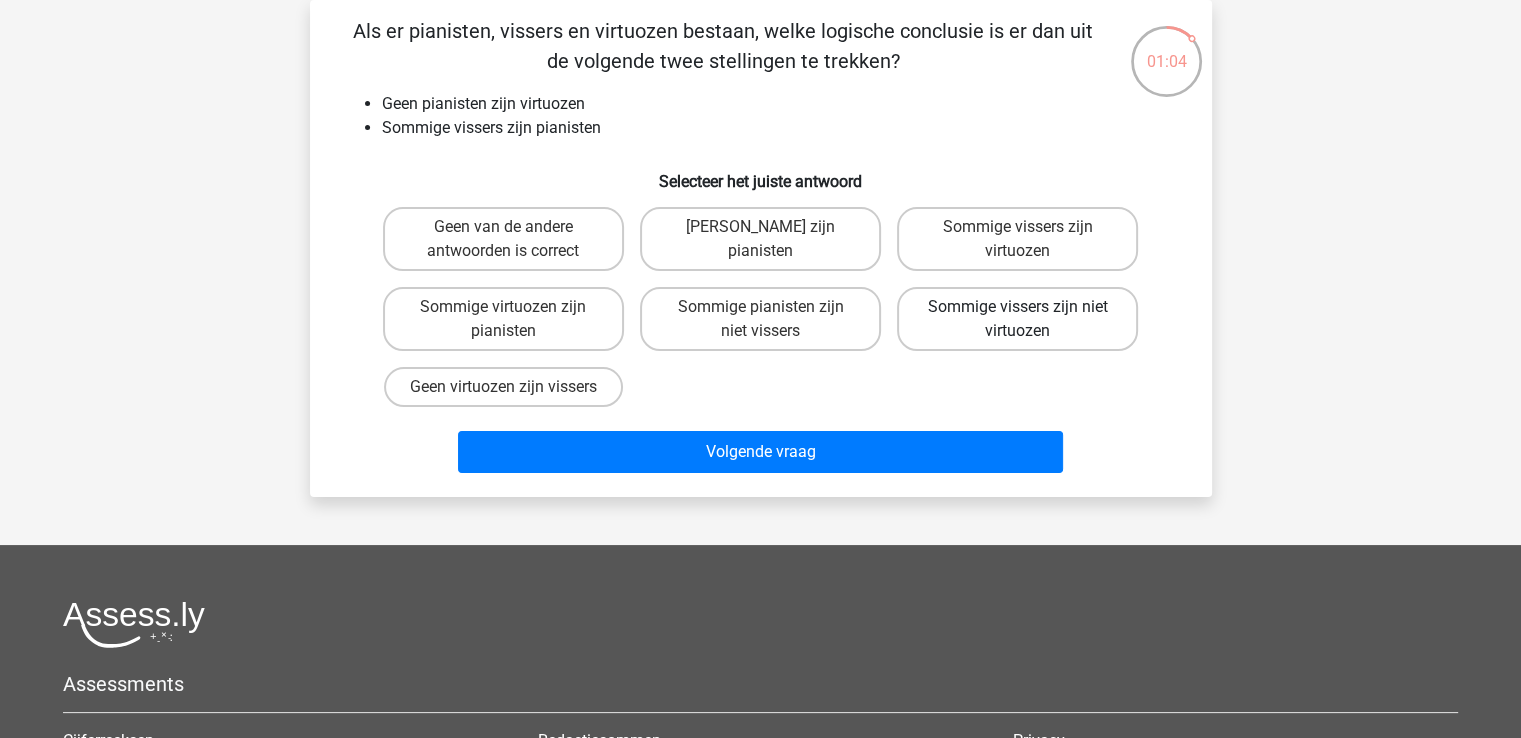 click on "Sommige vissers zijn niet virtuozen" at bounding box center (1017, 319) 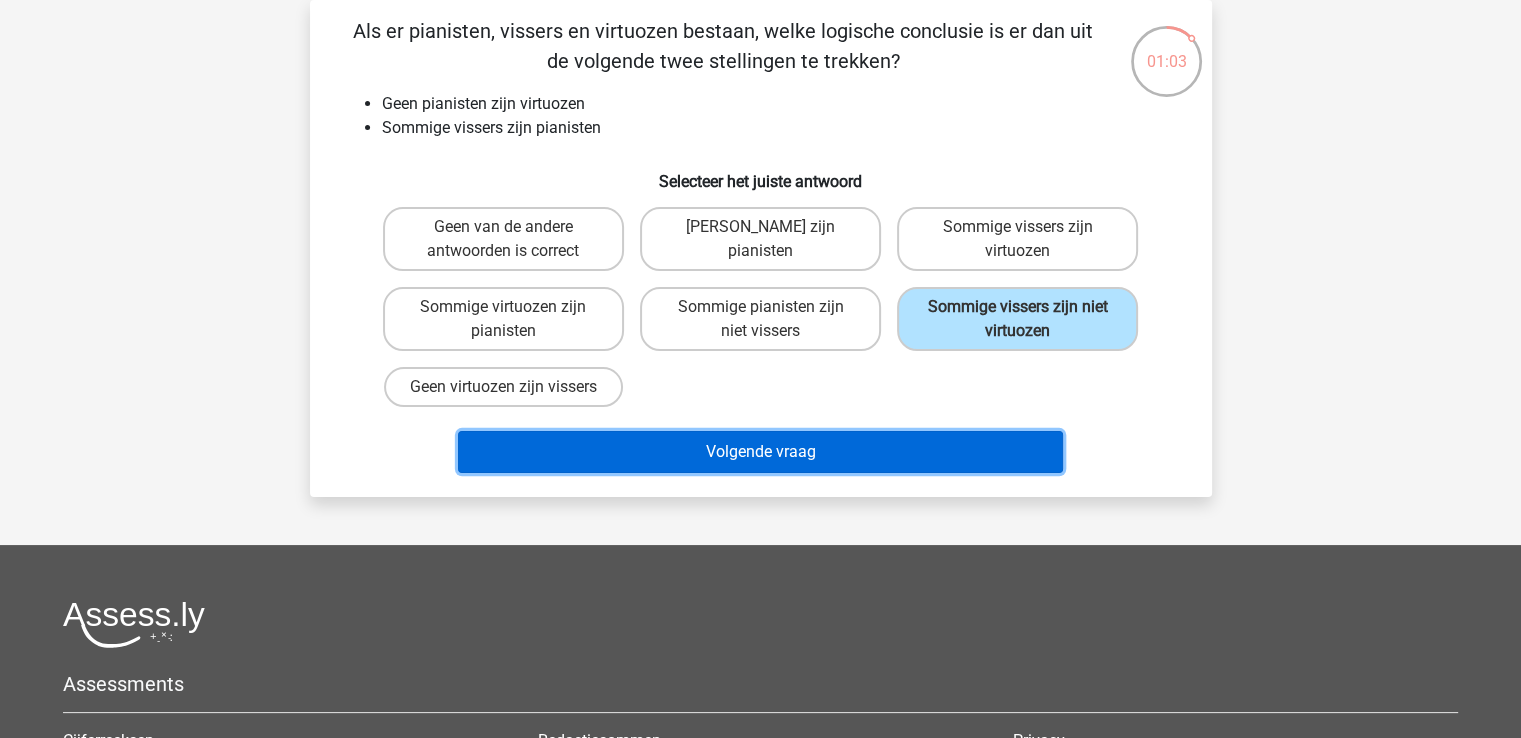 click on "Volgende vraag" at bounding box center (760, 452) 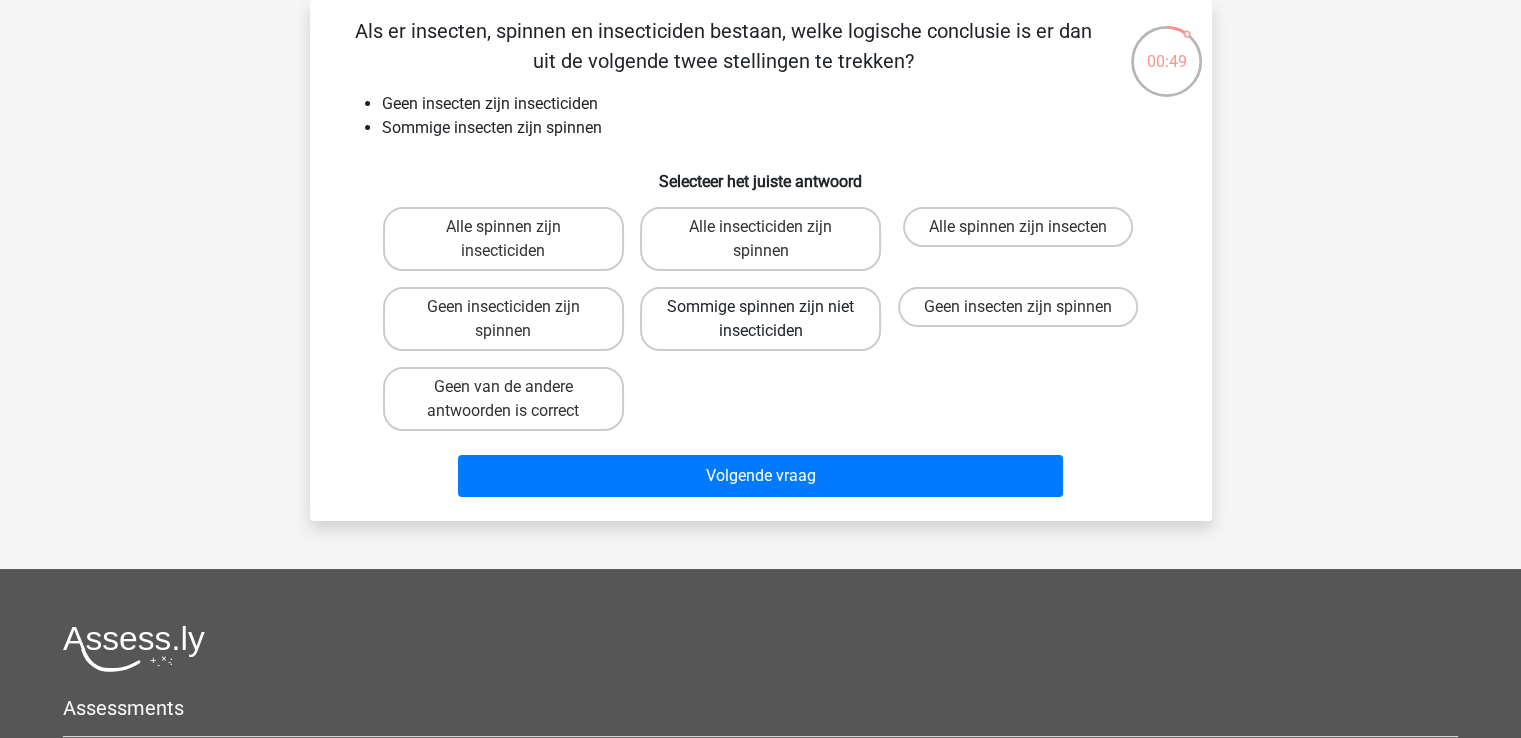 click on "Sommige spinnen zijn niet insecticiden" at bounding box center [760, 319] 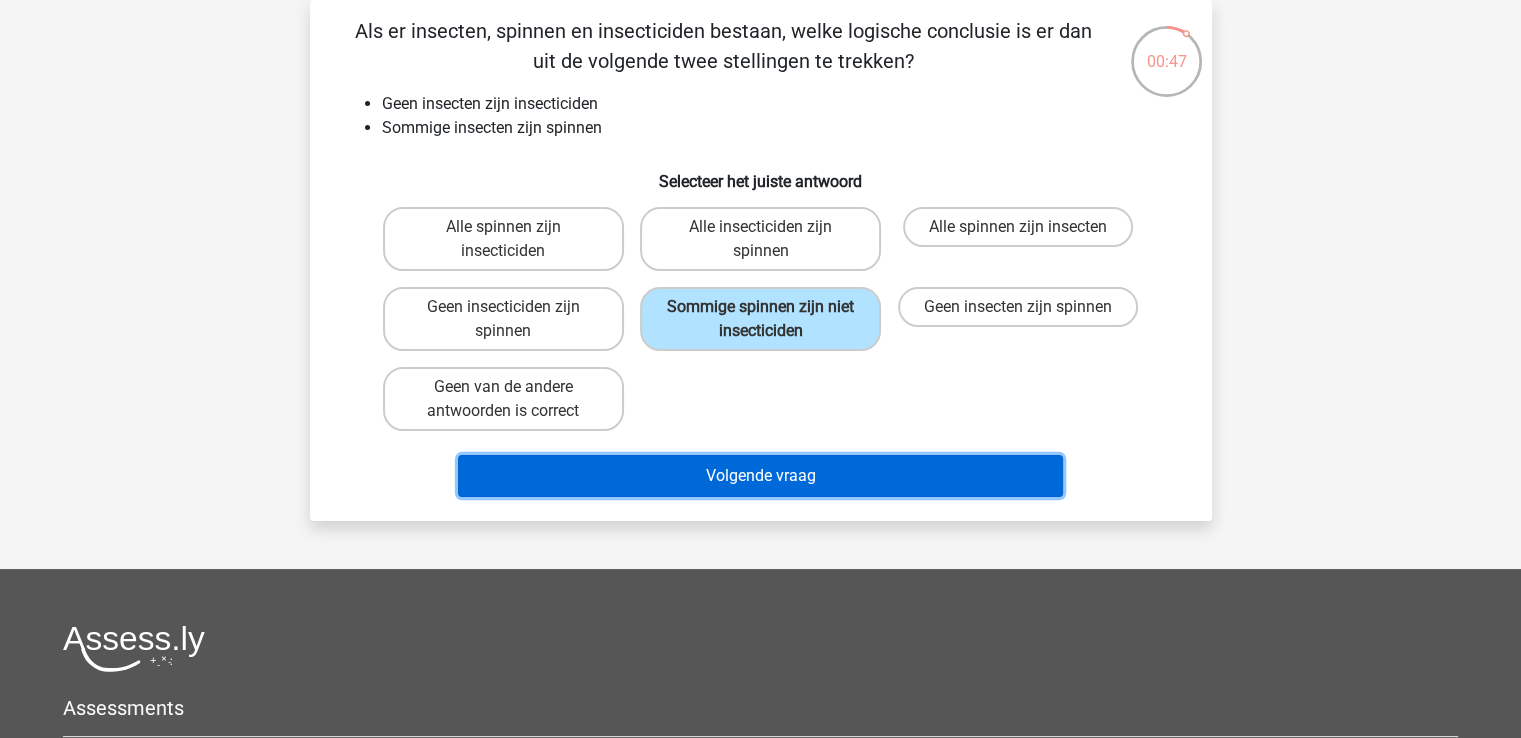 click on "Volgende vraag" at bounding box center [760, 476] 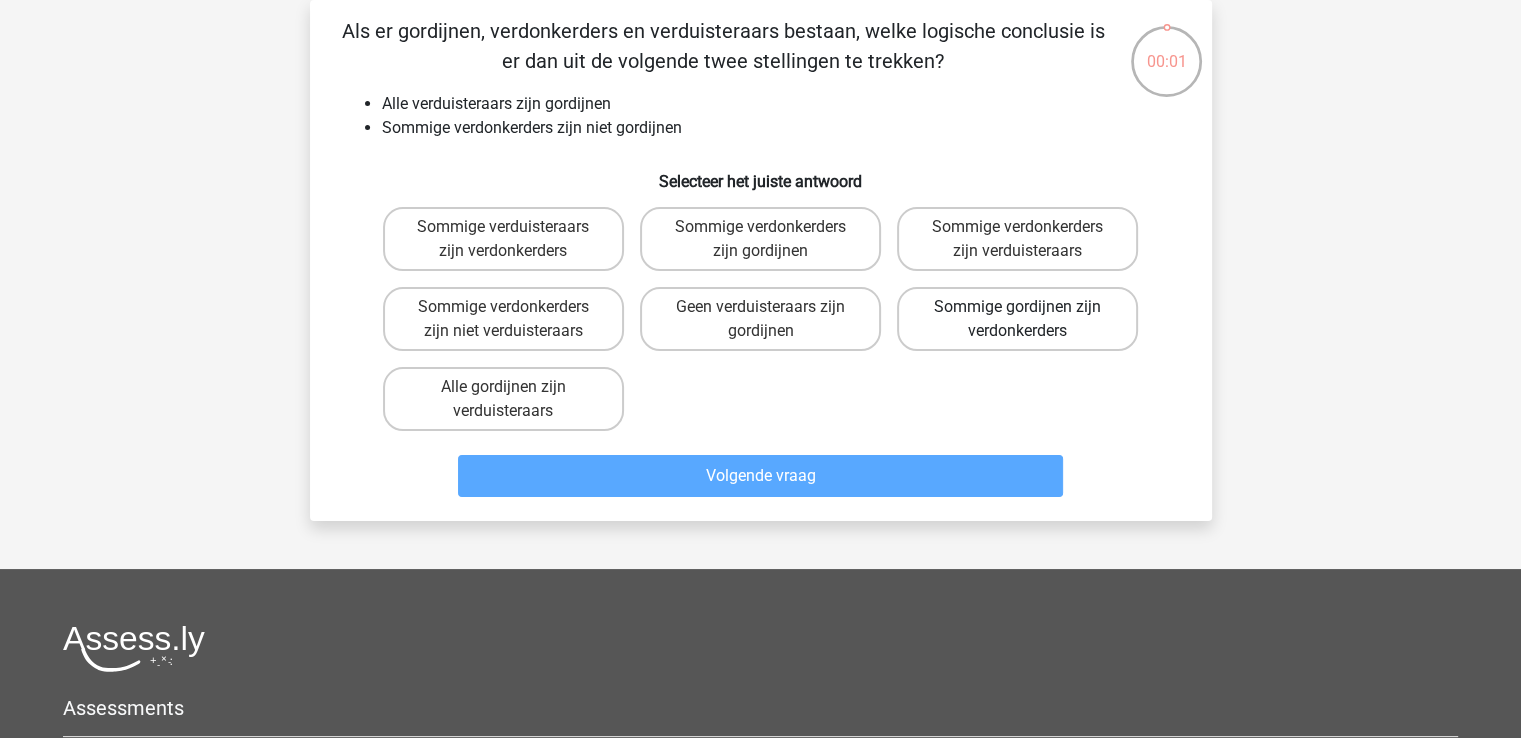click on "Sommige gordijnen zijn verdonkerders" at bounding box center [1017, 319] 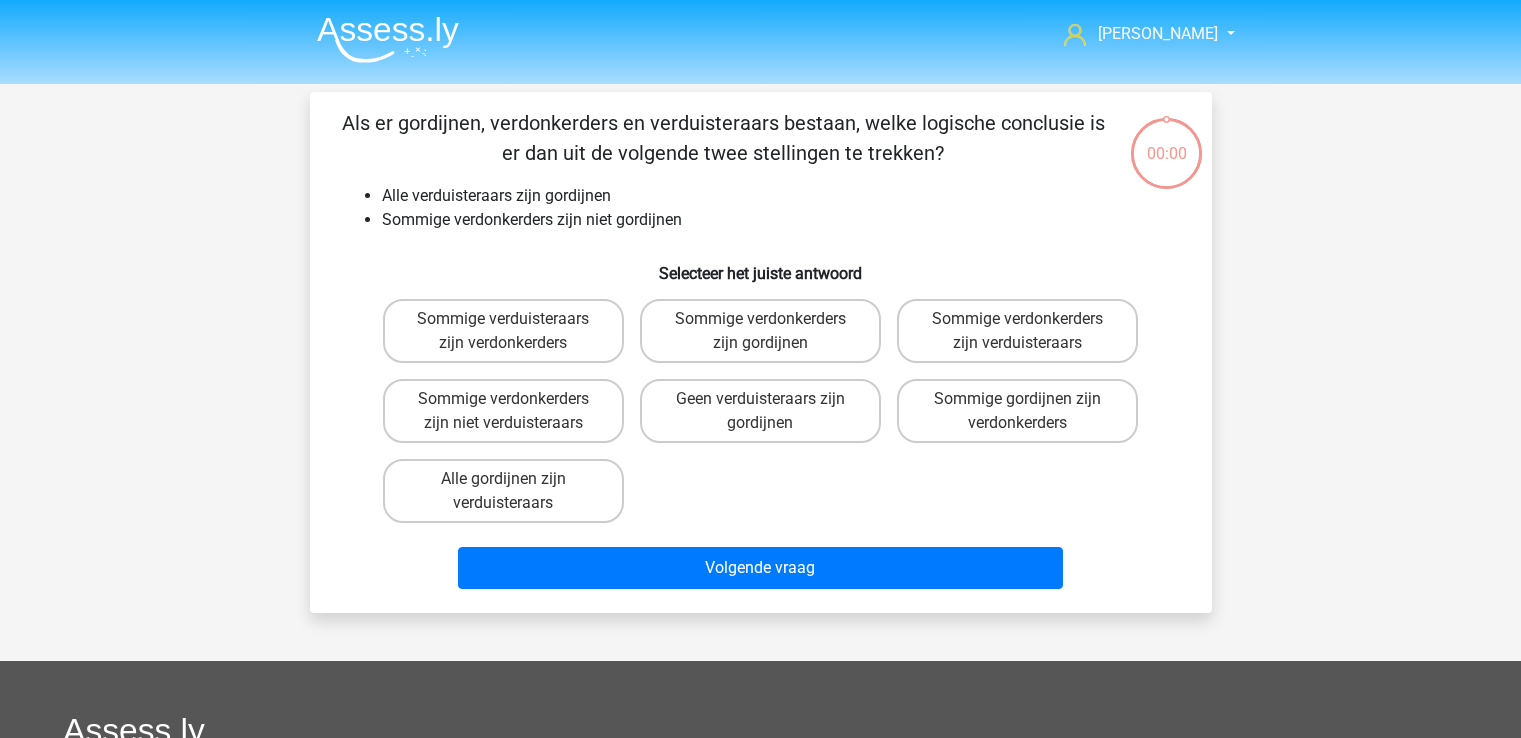 scroll, scrollTop: 92, scrollLeft: 0, axis: vertical 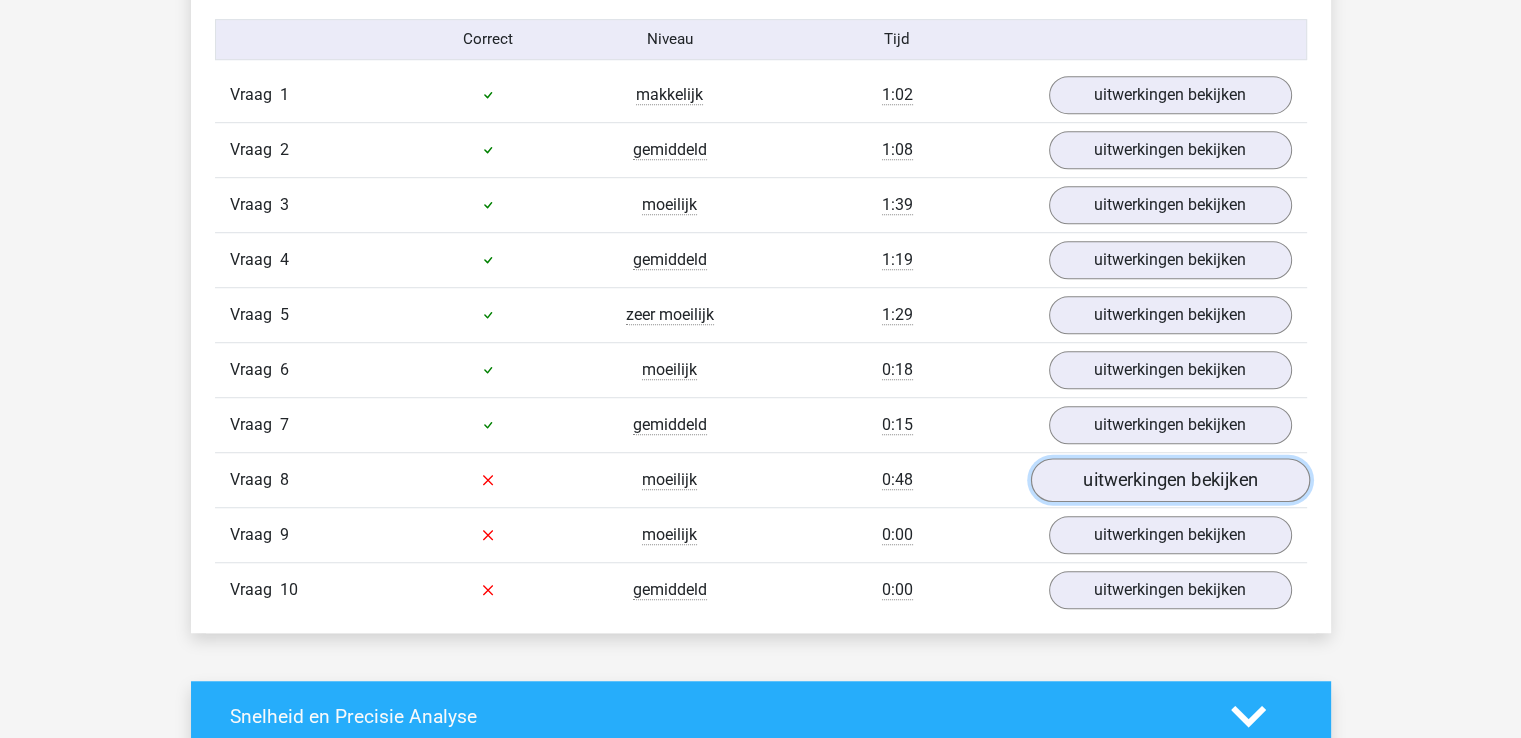 click on "uitwerkingen bekijken" at bounding box center [1169, 480] 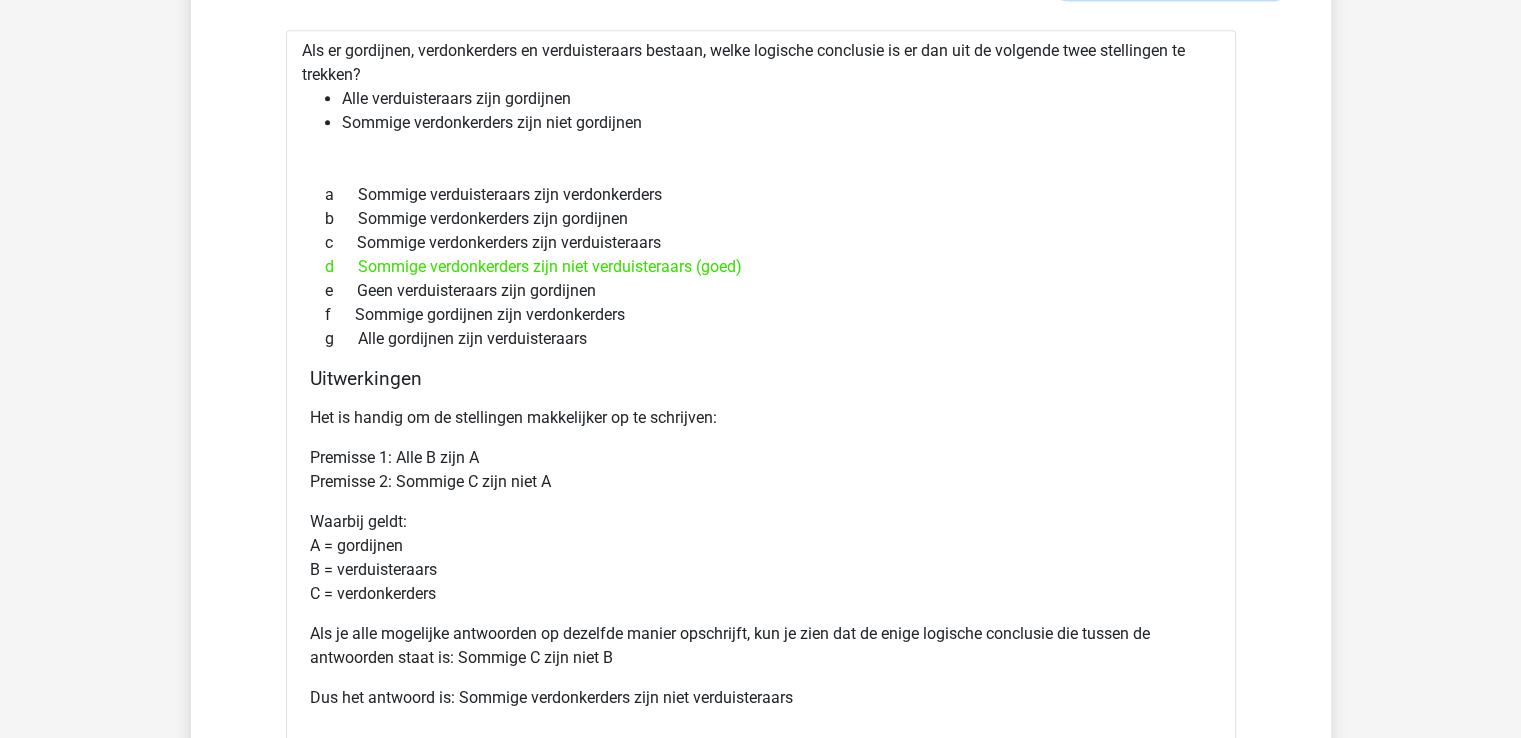 scroll, scrollTop: 1816, scrollLeft: 0, axis: vertical 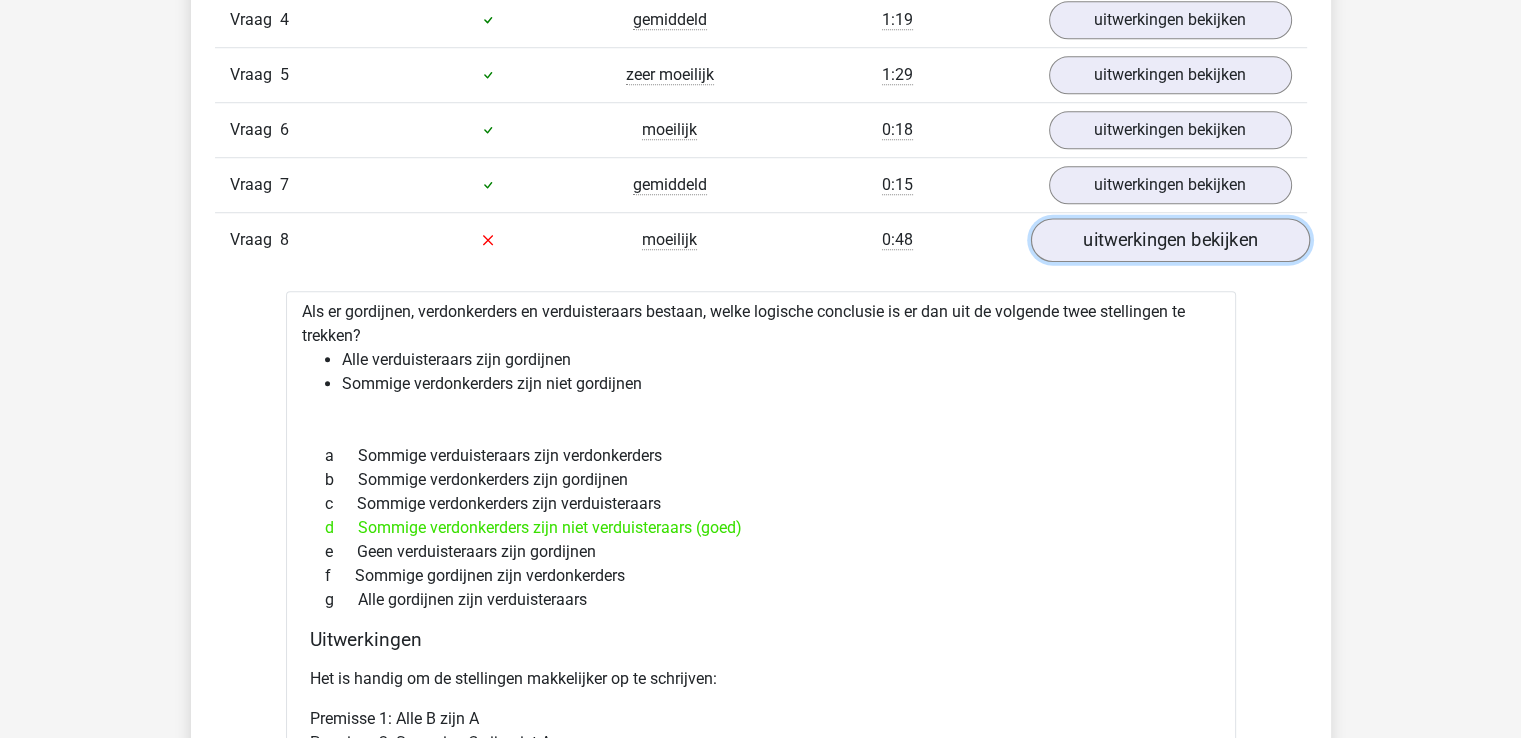 click on "uitwerkingen bekijken" at bounding box center [1169, 240] 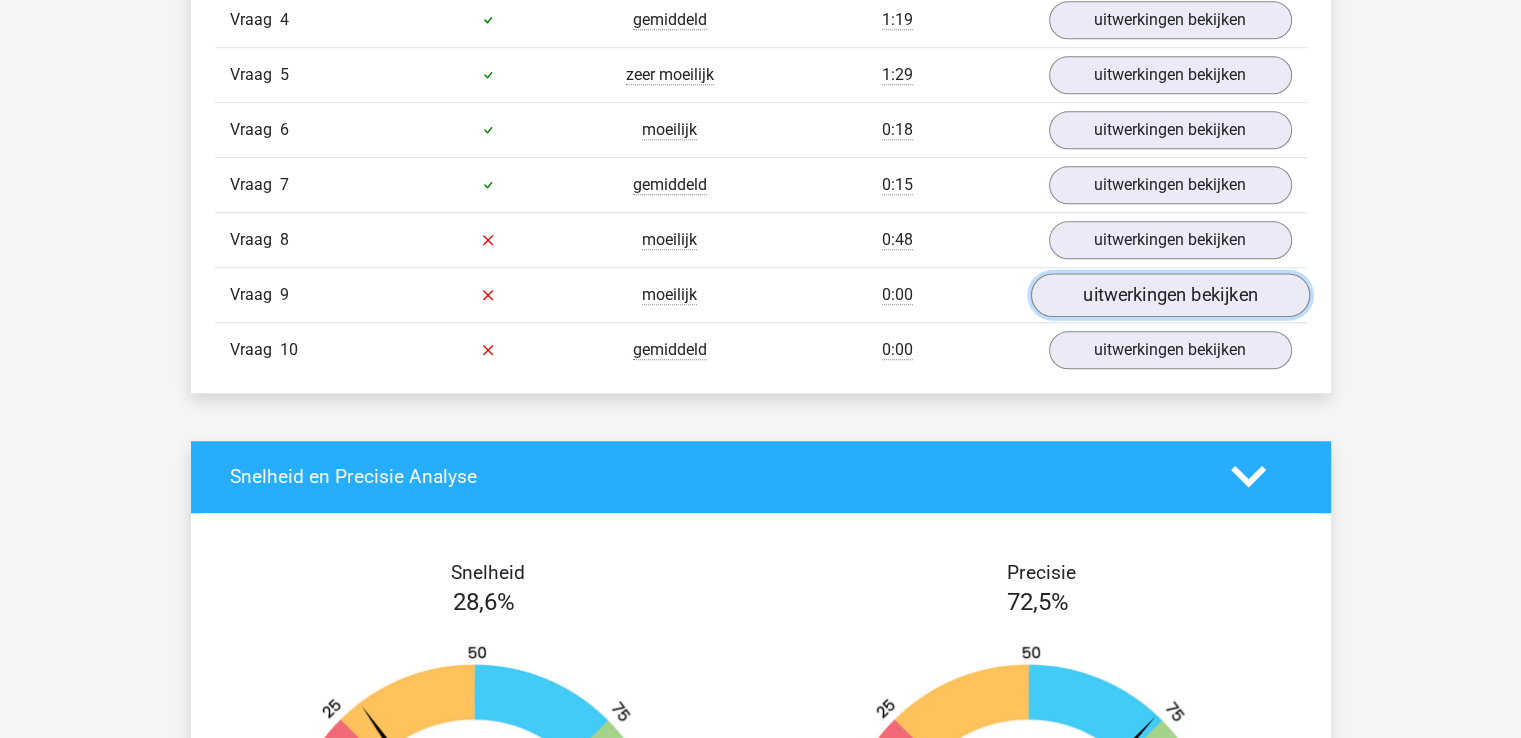 click on "uitwerkingen bekijken" at bounding box center [1169, 295] 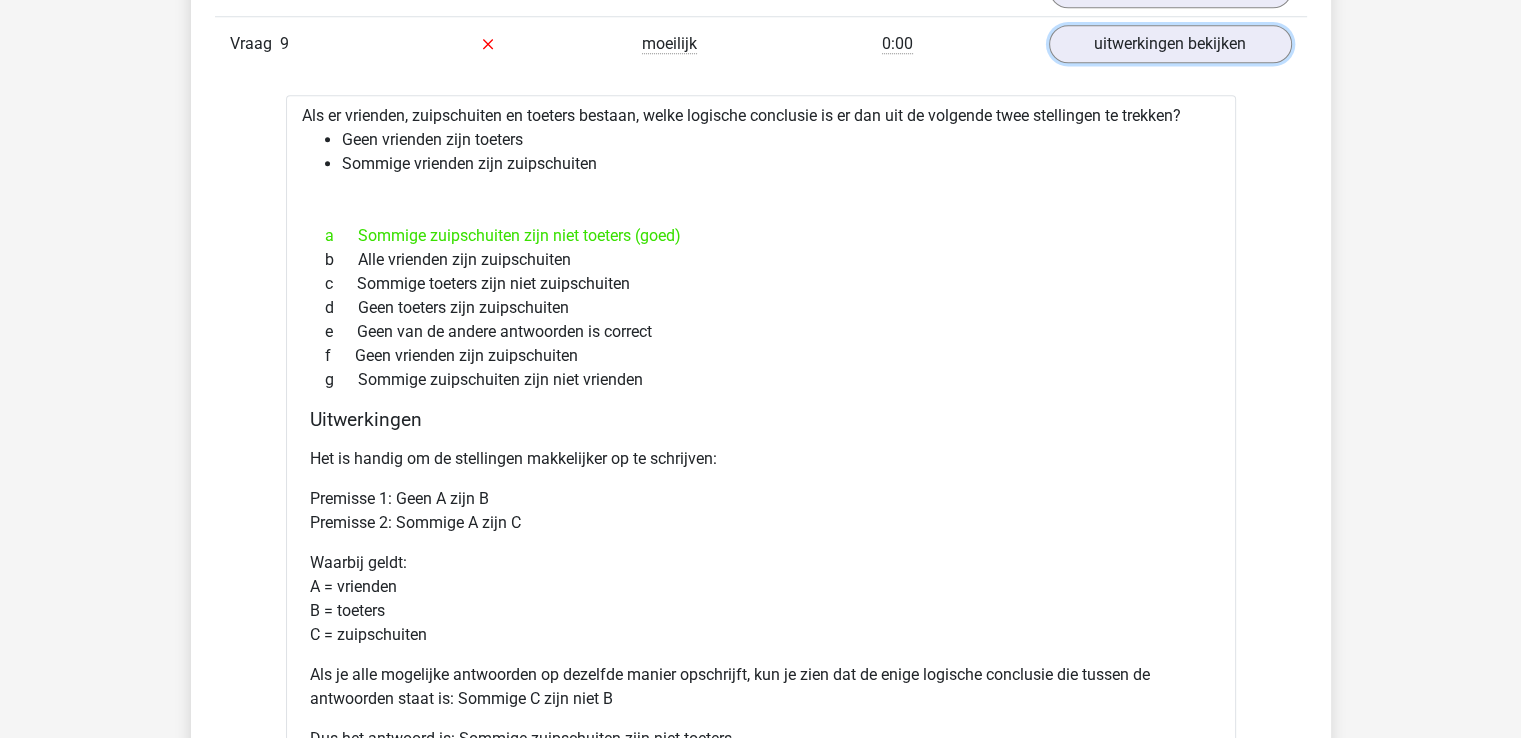 scroll, scrollTop: 1817, scrollLeft: 0, axis: vertical 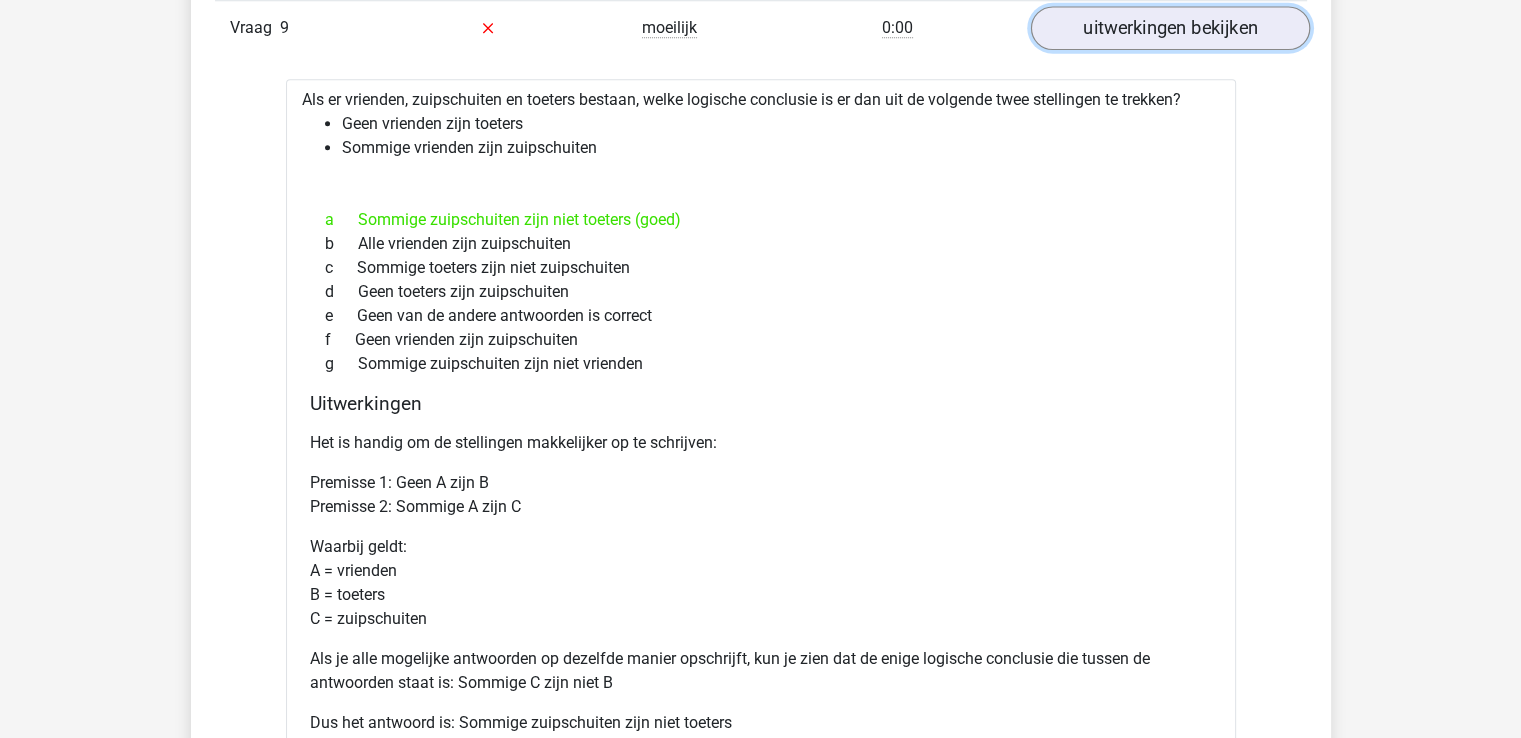 click on "uitwerkingen bekijken" at bounding box center (1169, 28) 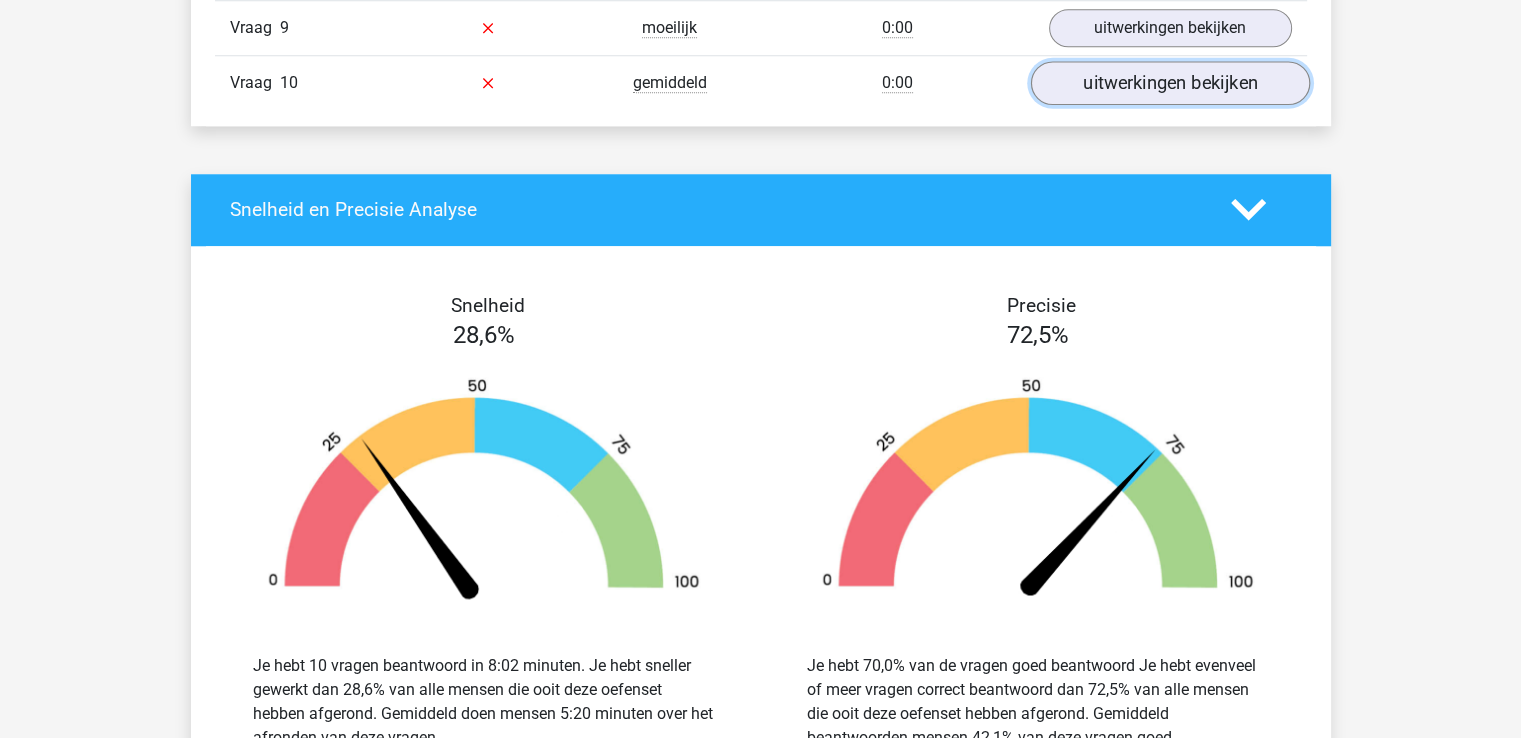 click on "uitwerkingen bekijken" at bounding box center (1169, 83) 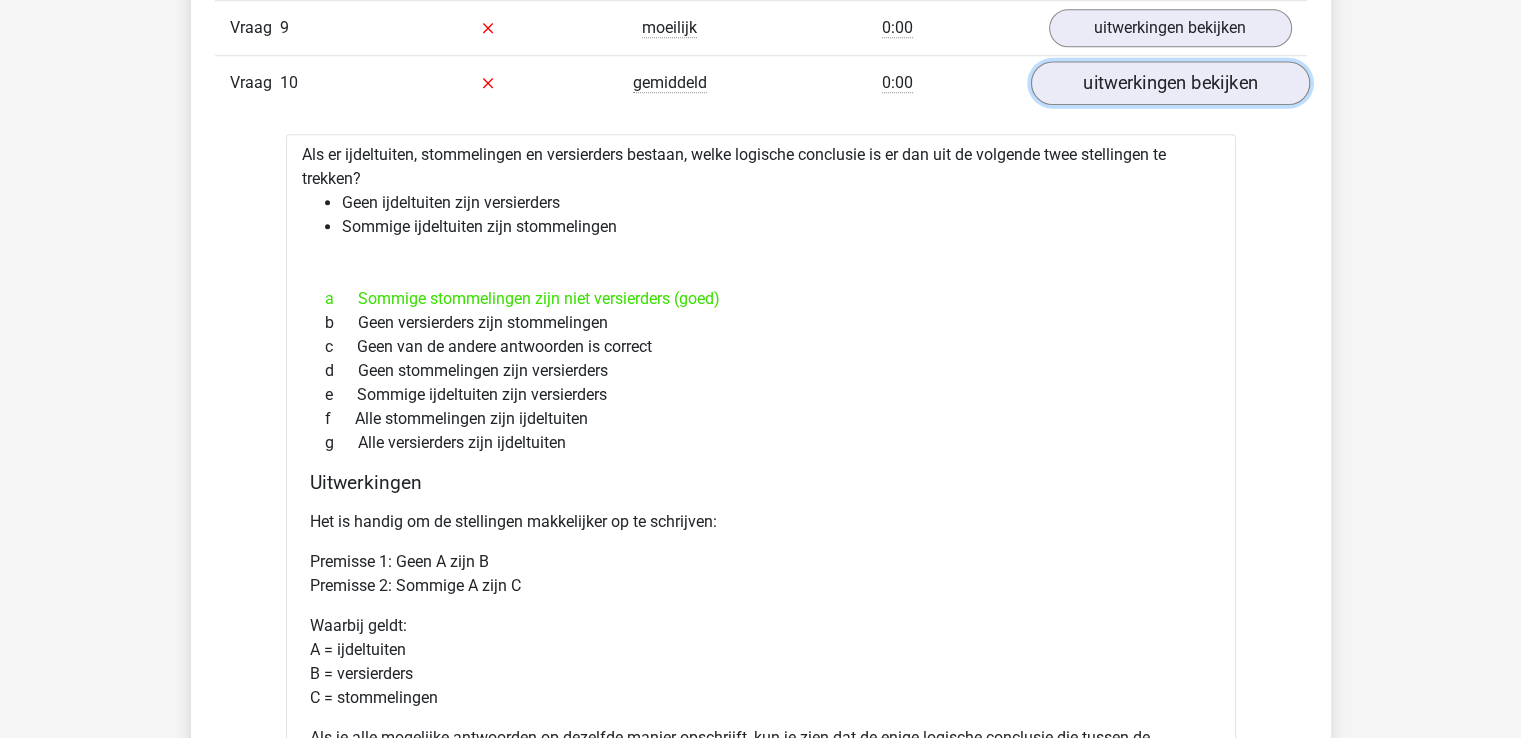 click on "uitwerkingen bekijken" at bounding box center [1169, 83] 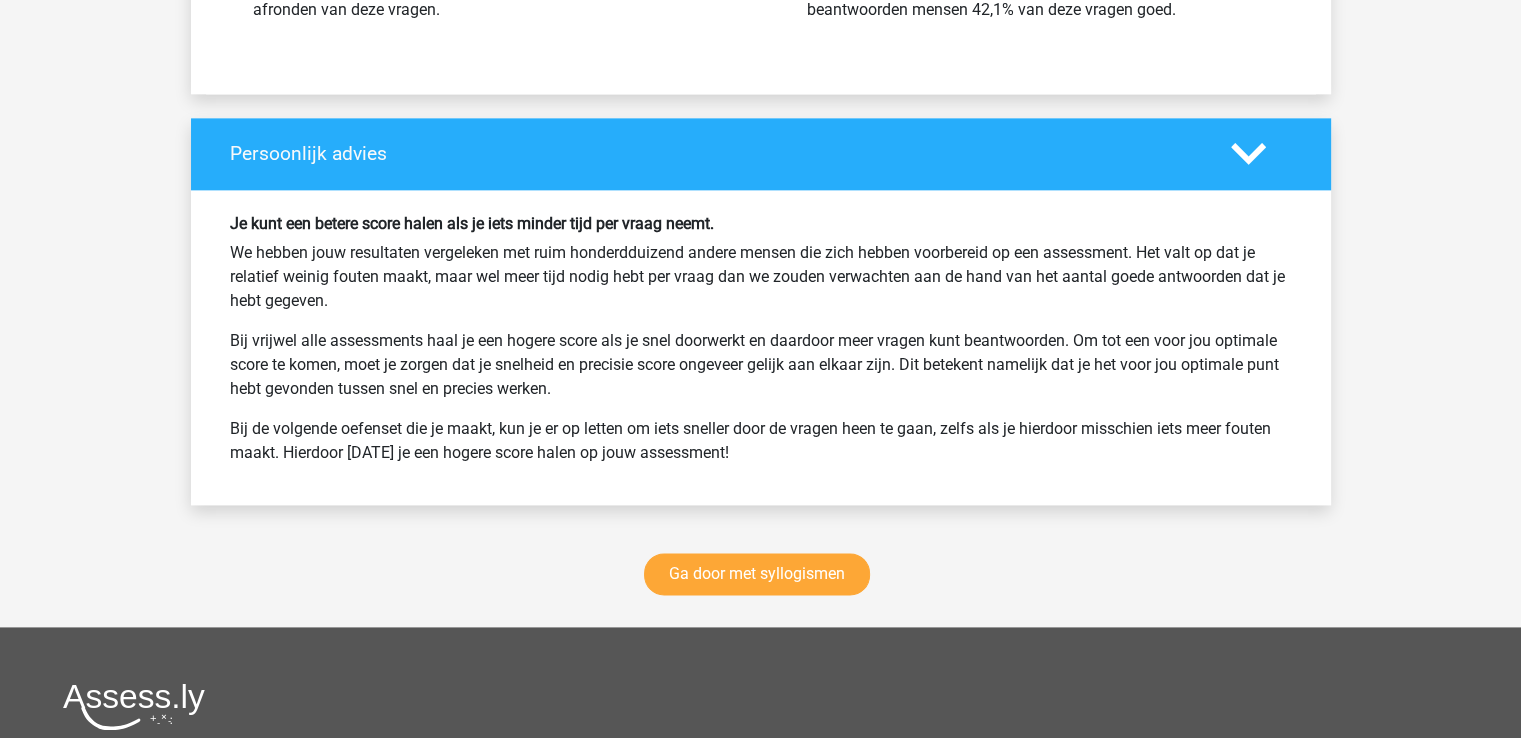 scroll, scrollTop: 2553, scrollLeft: 0, axis: vertical 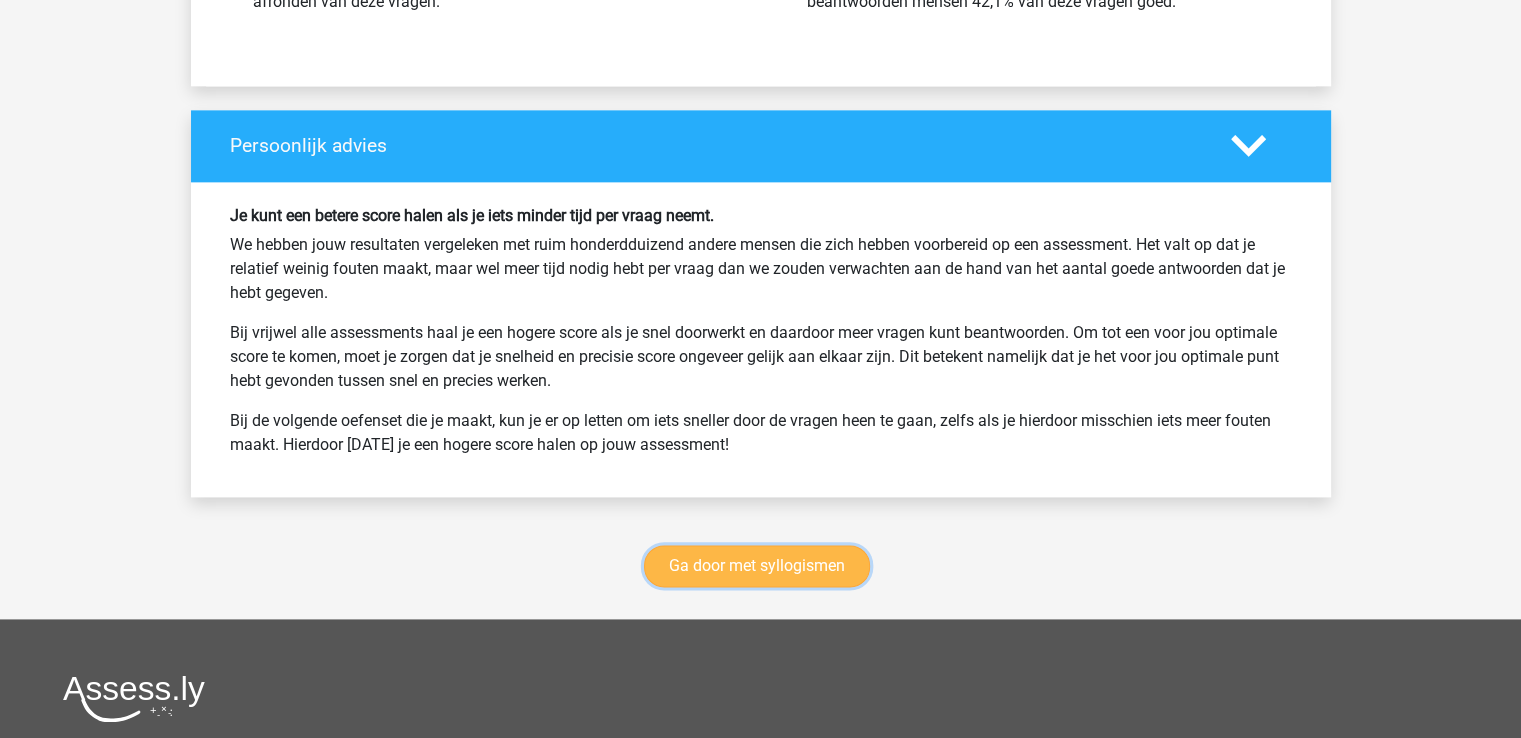 click on "Ga door met syllogismen" at bounding box center [757, 566] 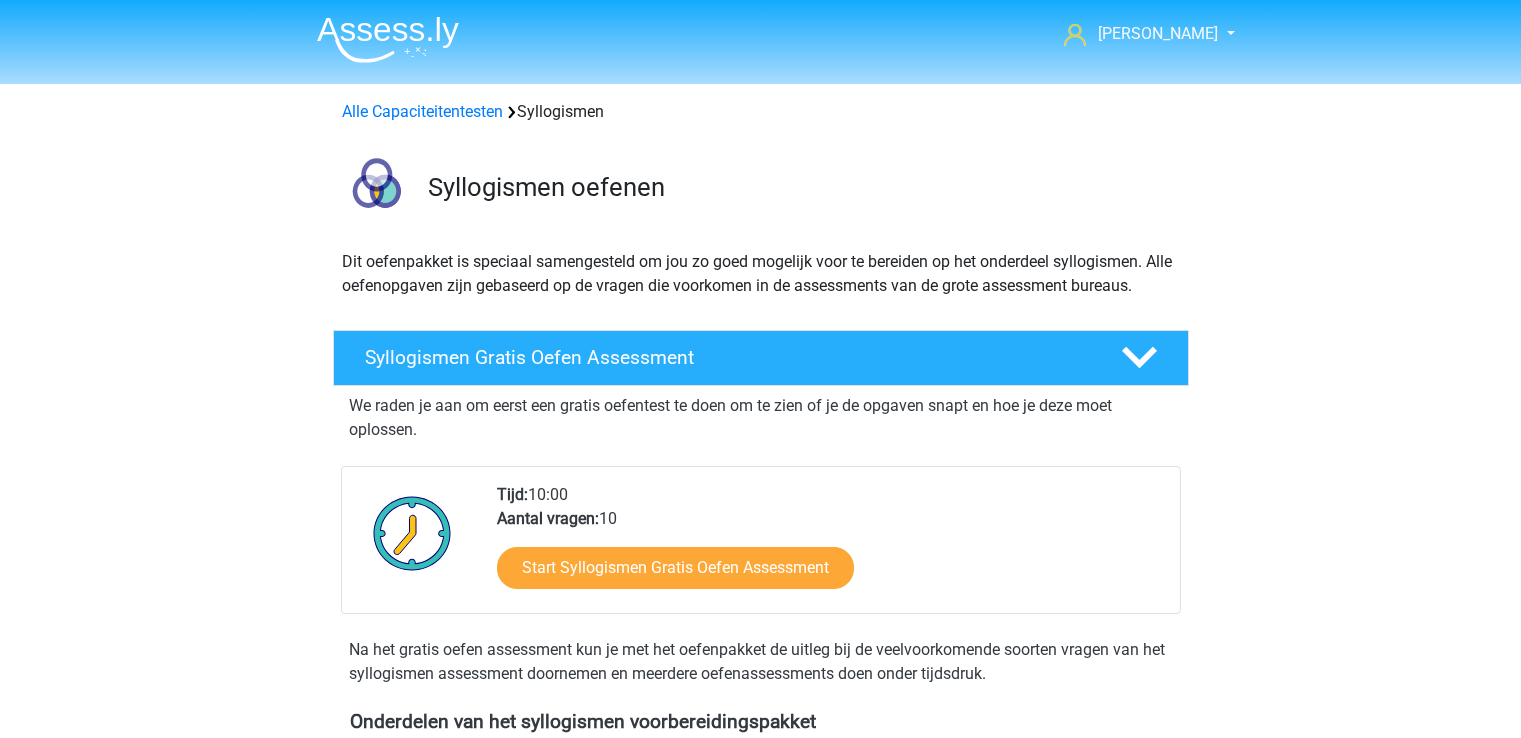 scroll, scrollTop: 820, scrollLeft: 0, axis: vertical 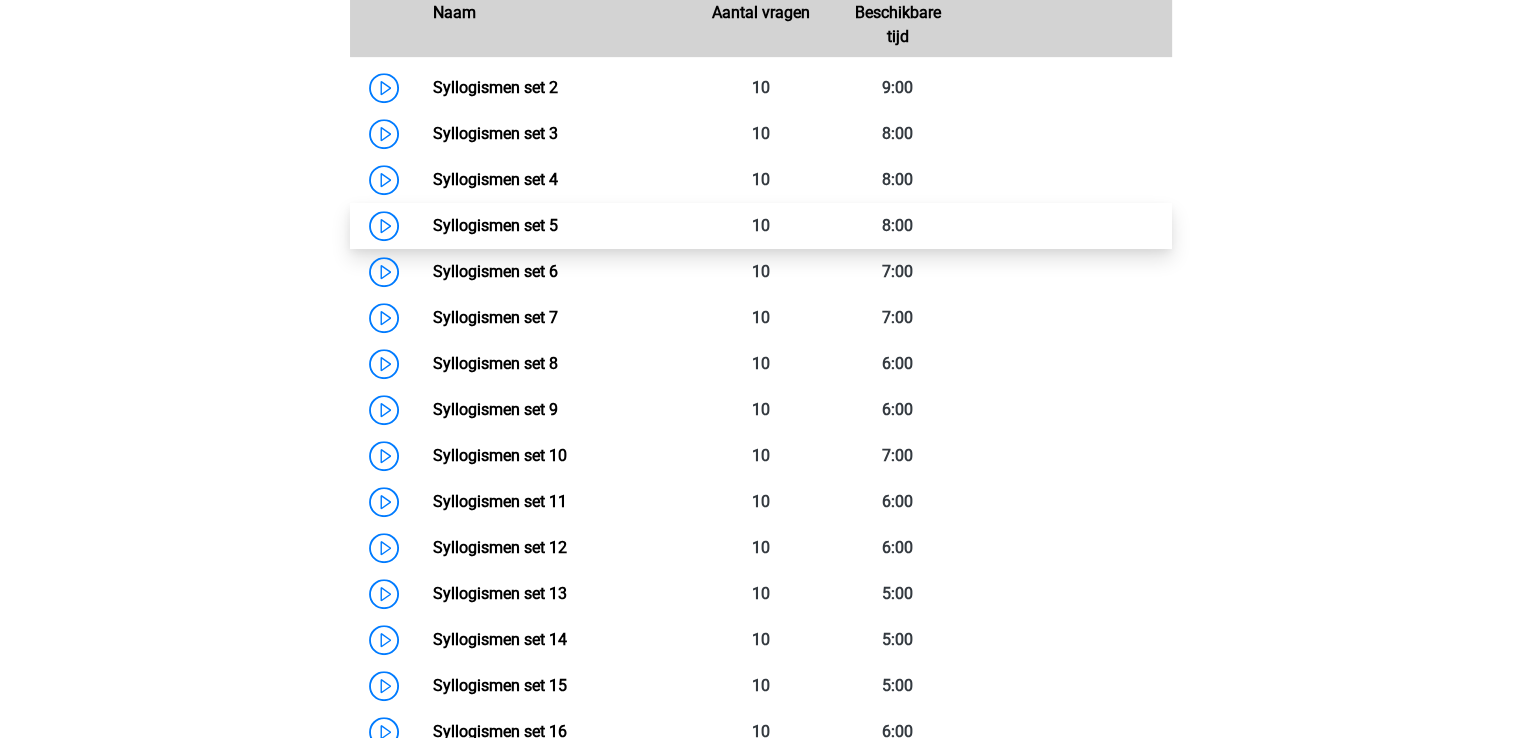 click on "Syllogismen
set 5" at bounding box center [495, 225] 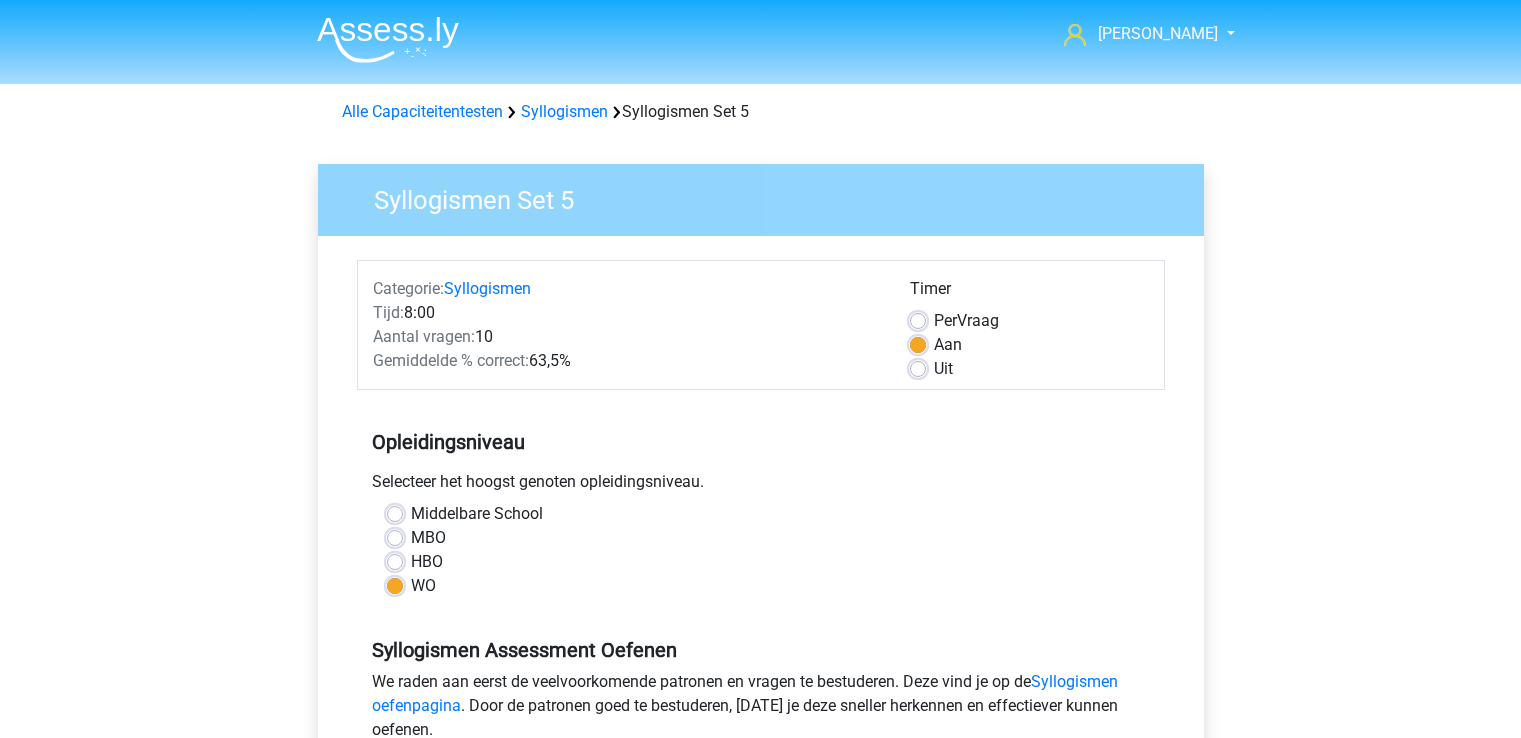 scroll, scrollTop: 0, scrollLeft: 0, axis: both 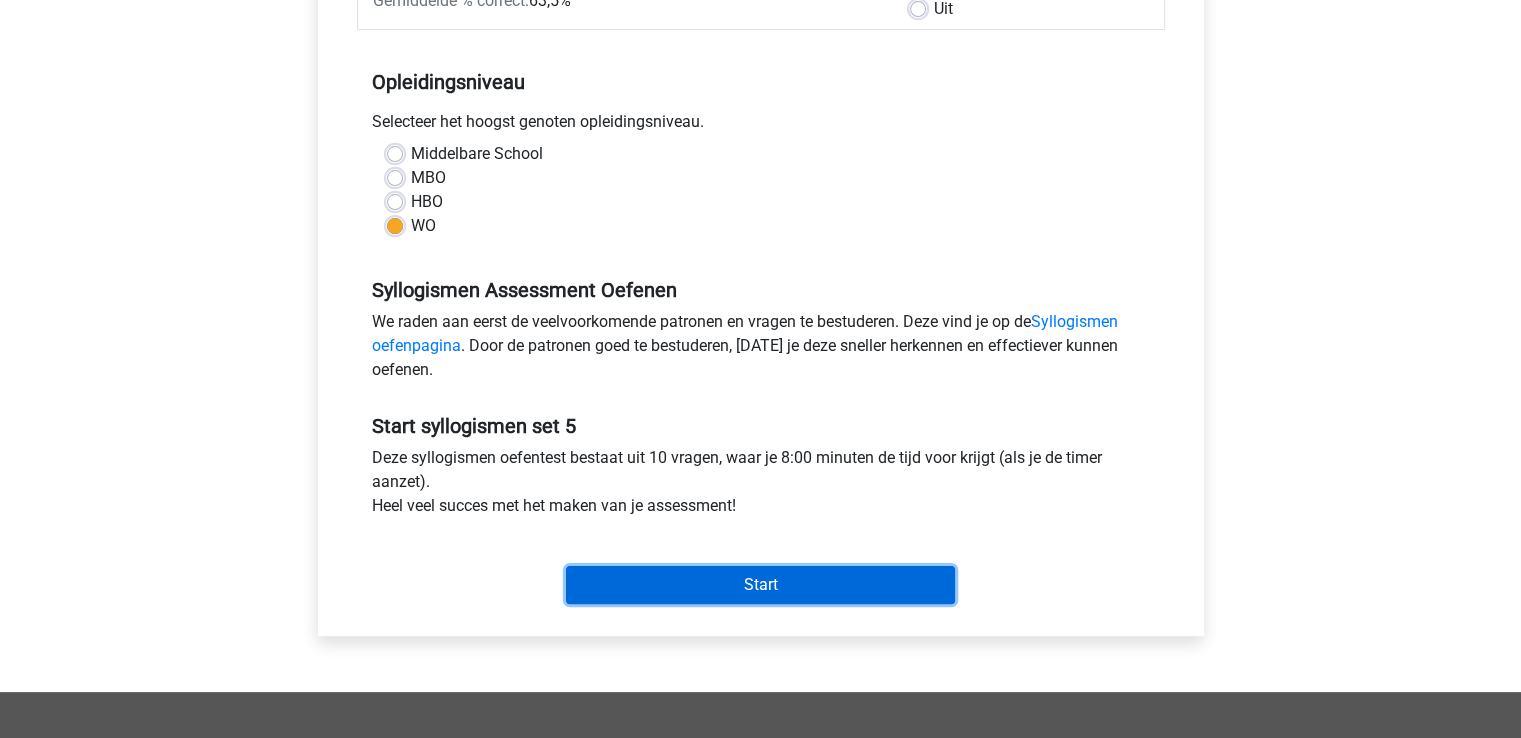 click on "Start" at bounding box center [760, 585] 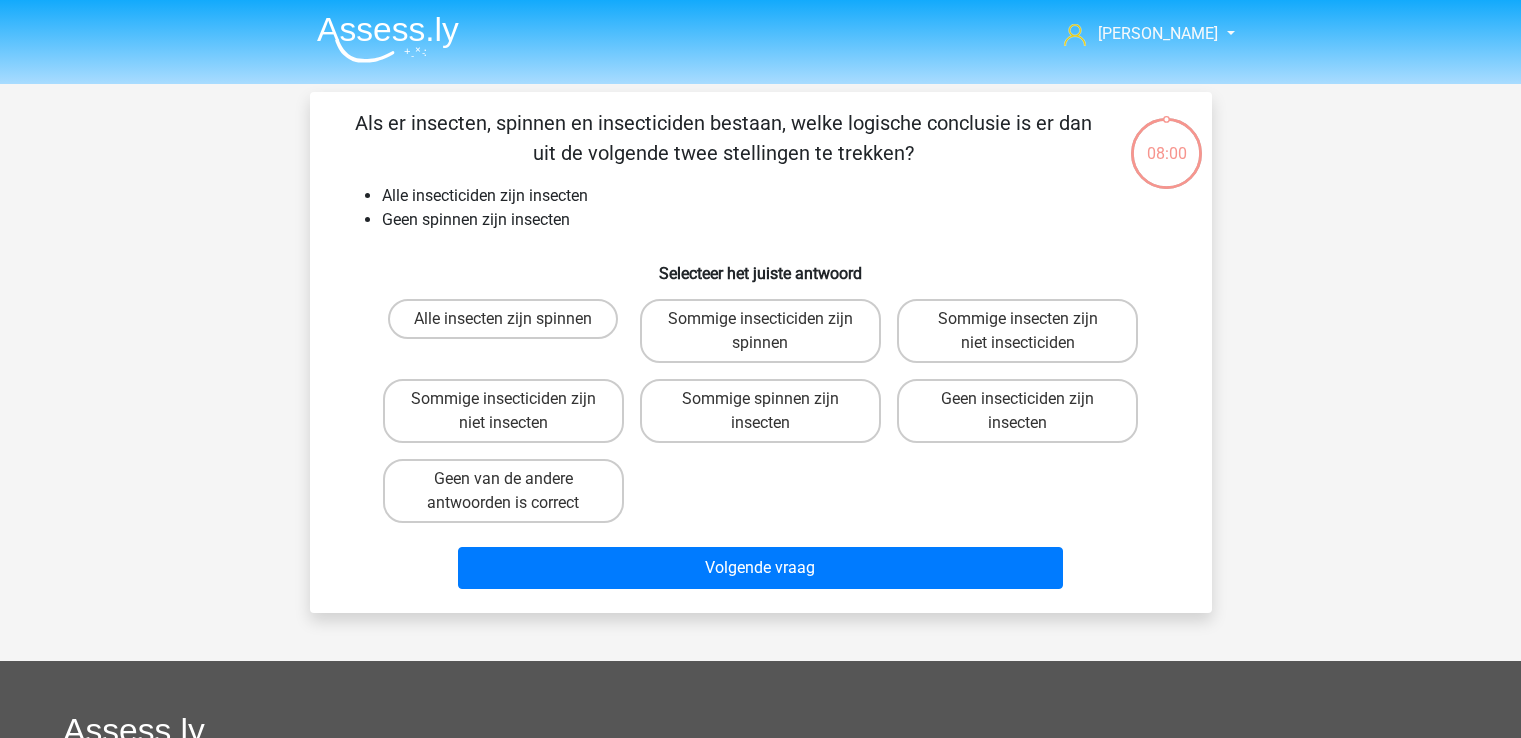 scroll, scrollTop: 0, scrollLeft: 0, axis: both 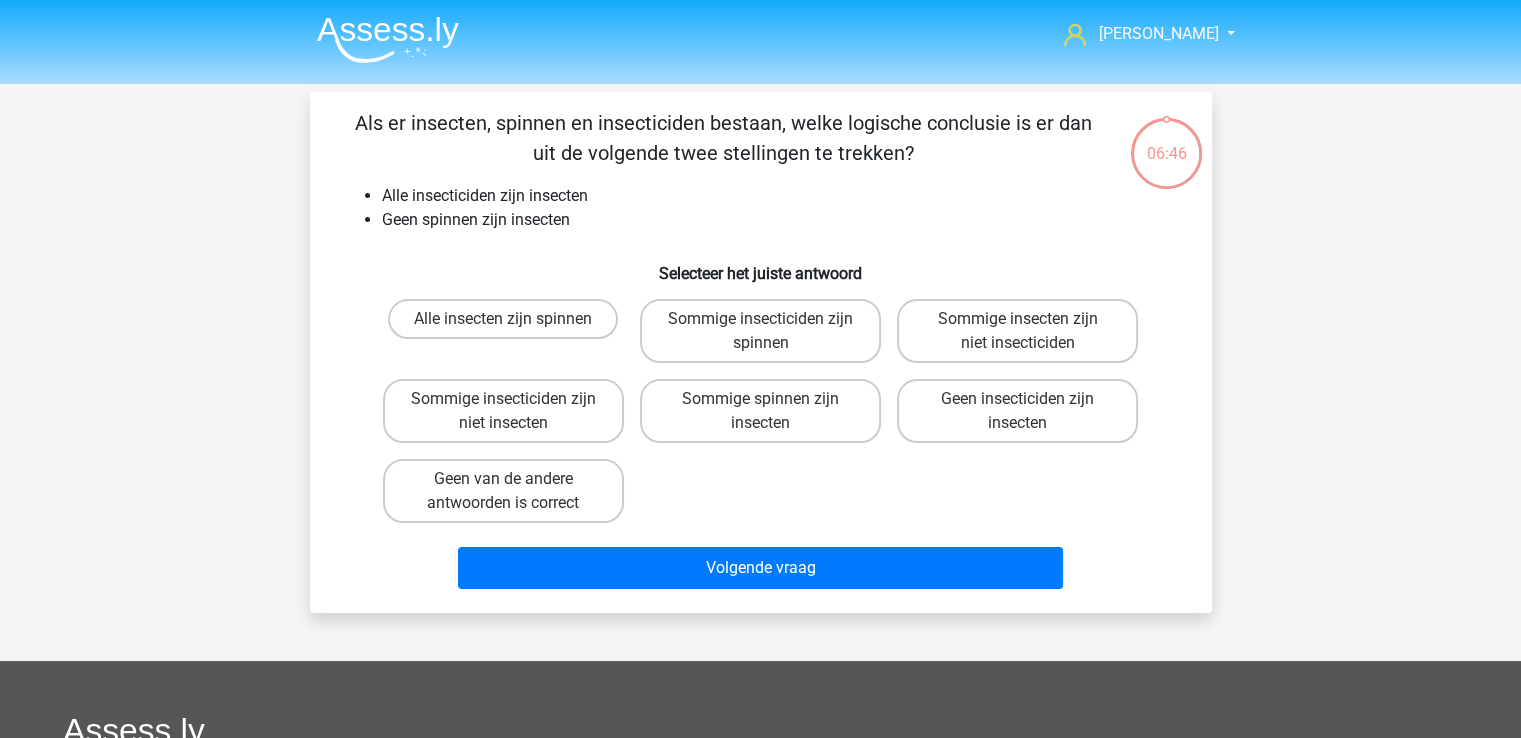 drag, startPoint x: 1312, startPoint y: 362, endPoint x: 1196, endPoint y: 260, distance: 154.46683 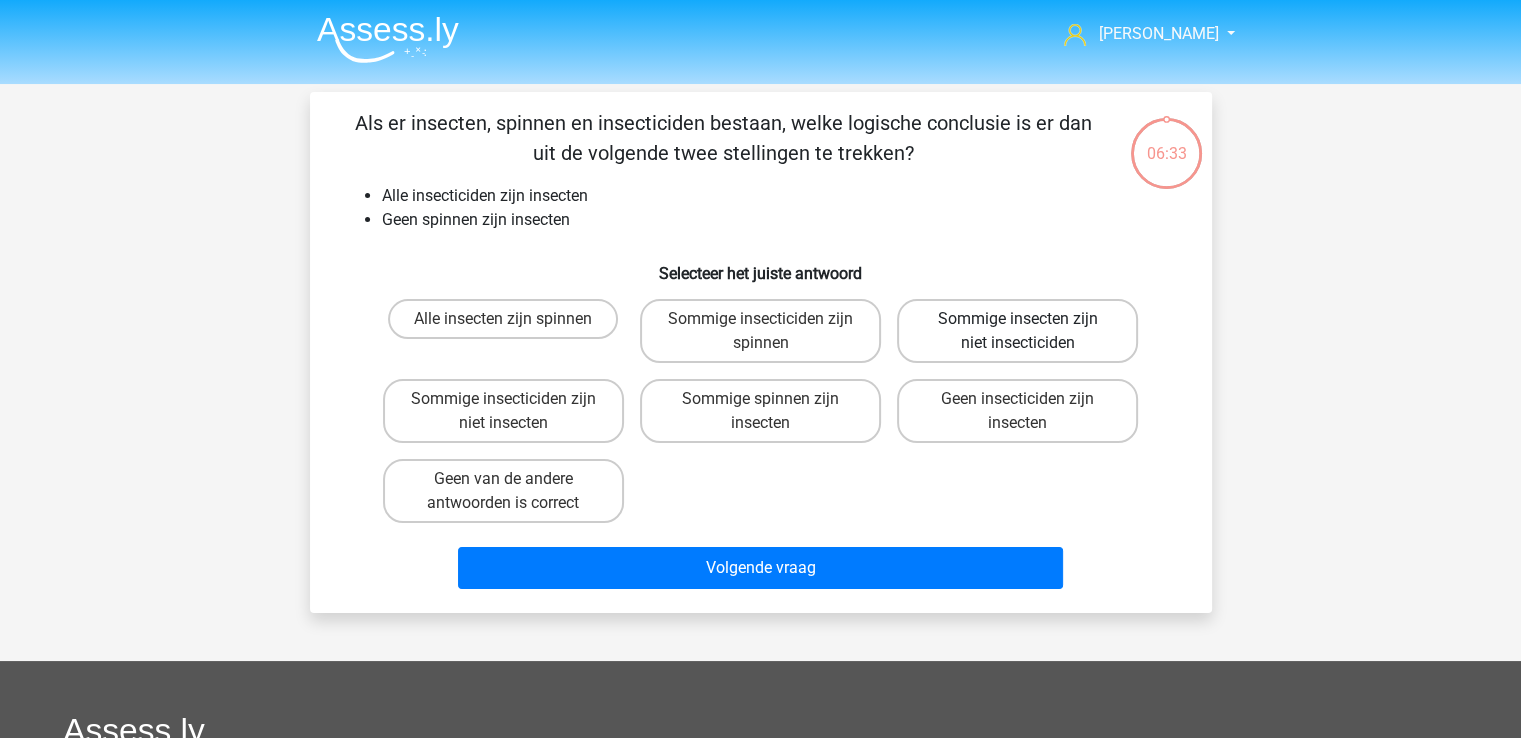 click on "Sommige insecten zijn niet insecticiden" at bounding box center [1017, 331] 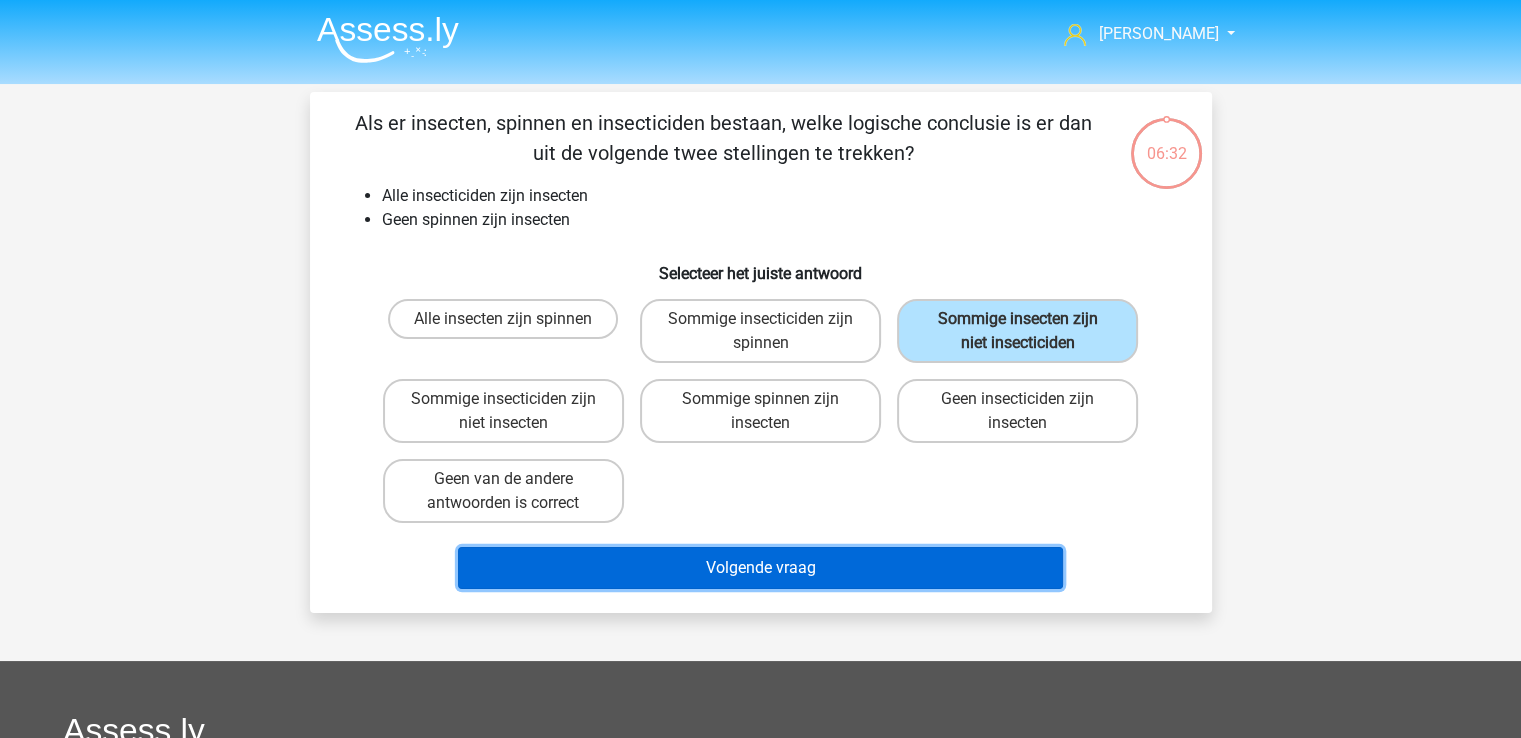 click on "Volgende vraag" at bounding box center (760, 568) 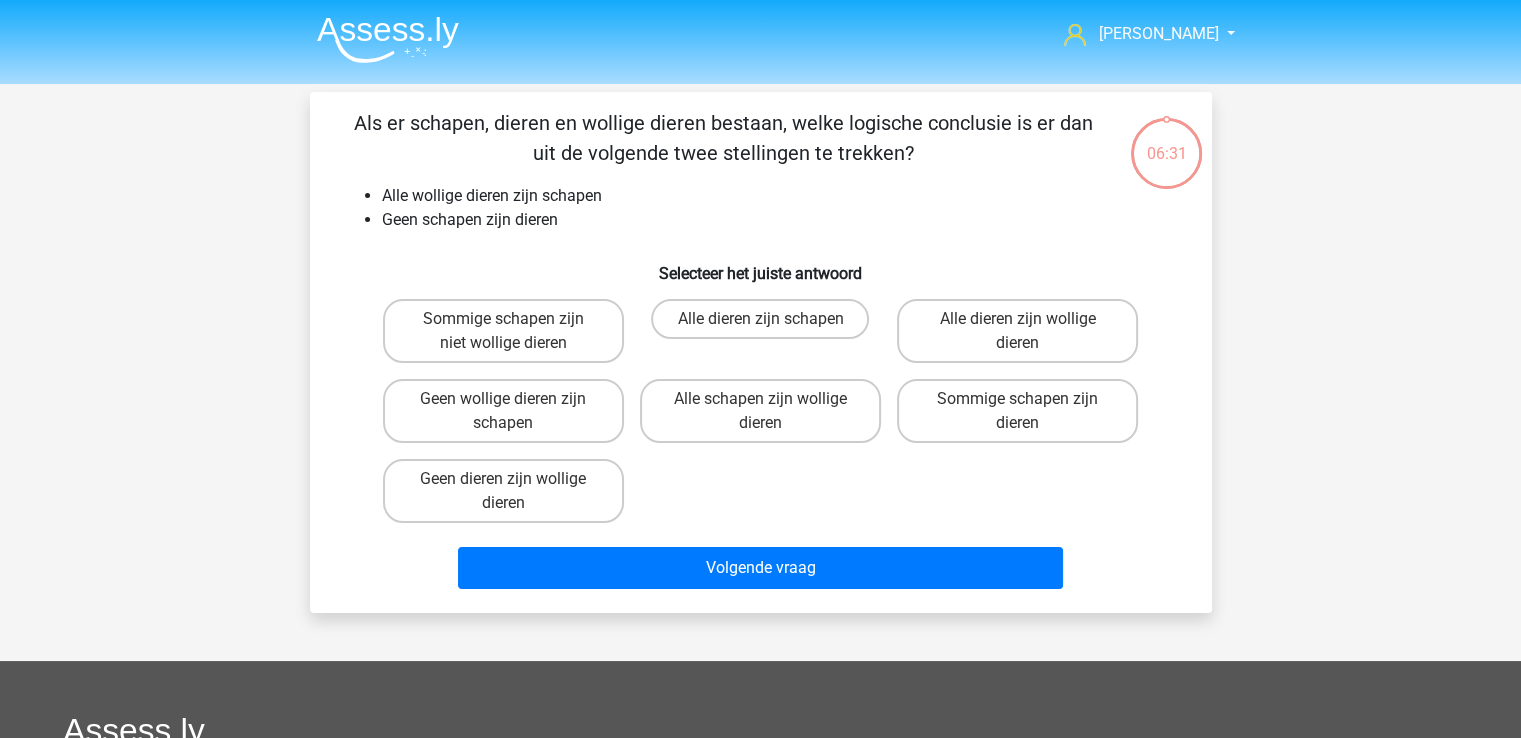 scroll, scrollTop: 92, scrollLeft: 0, axis: vertical 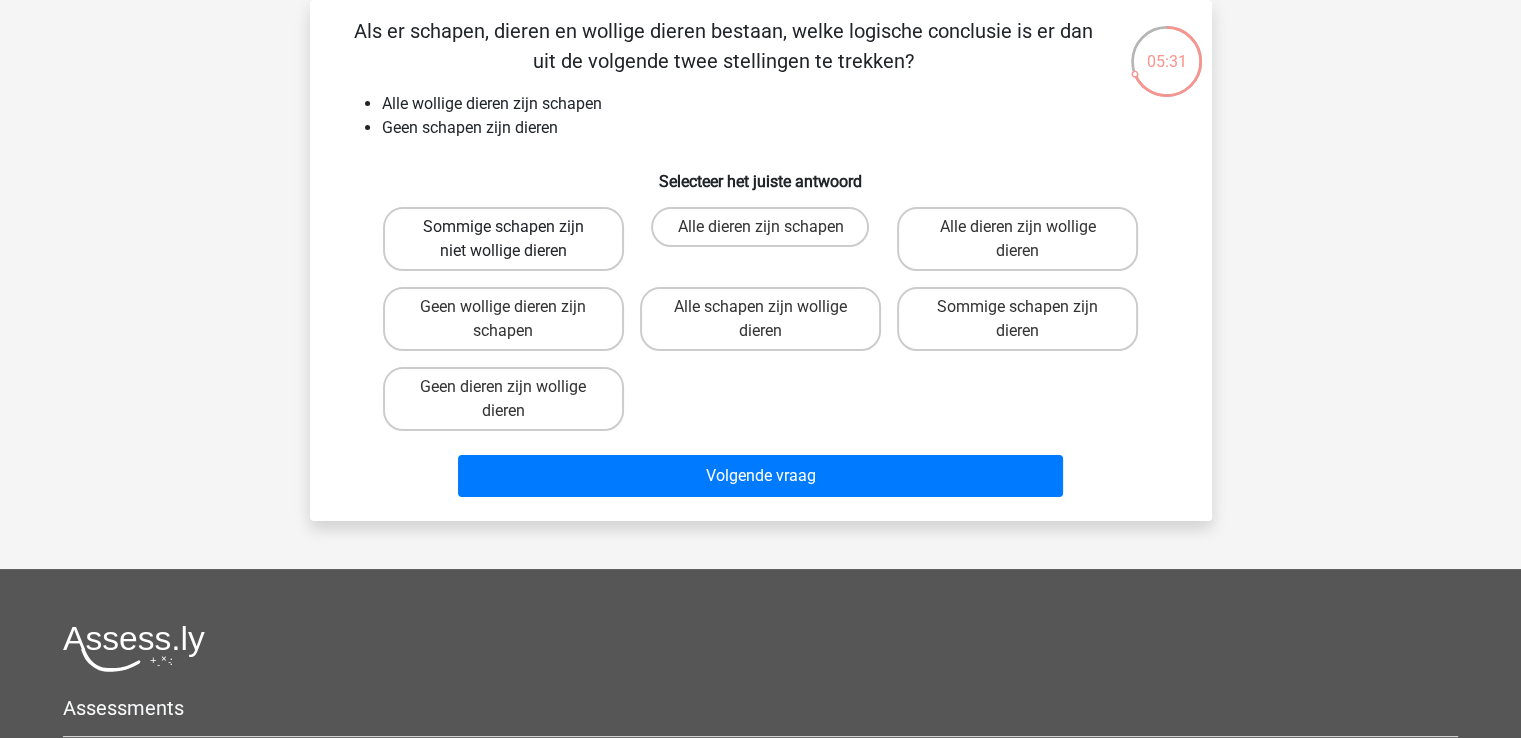 click on "Sommige schapen zijn niet wollige dieren" at bounding box center (503, 239) 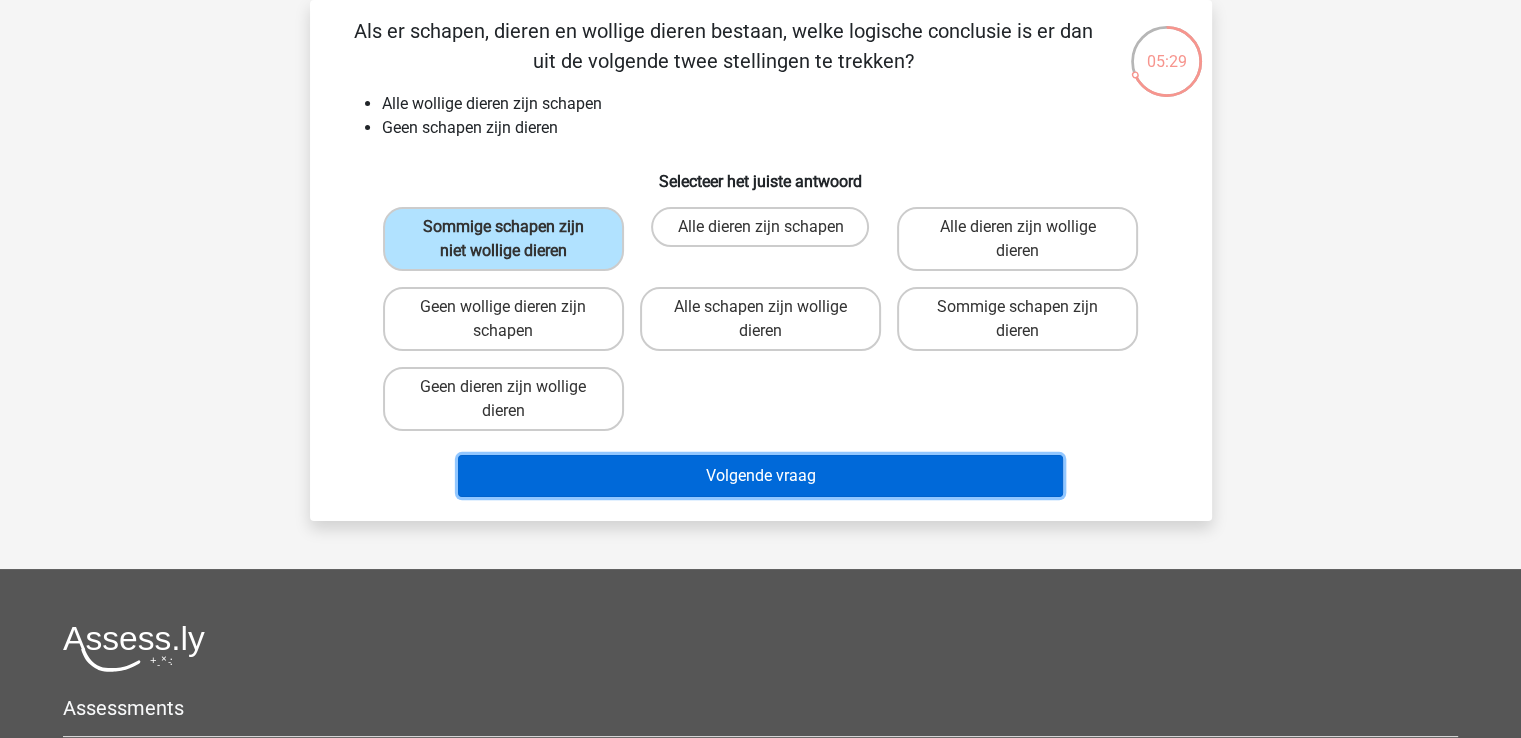 click on "Volgende vraag" at bounding box center (760, 476) 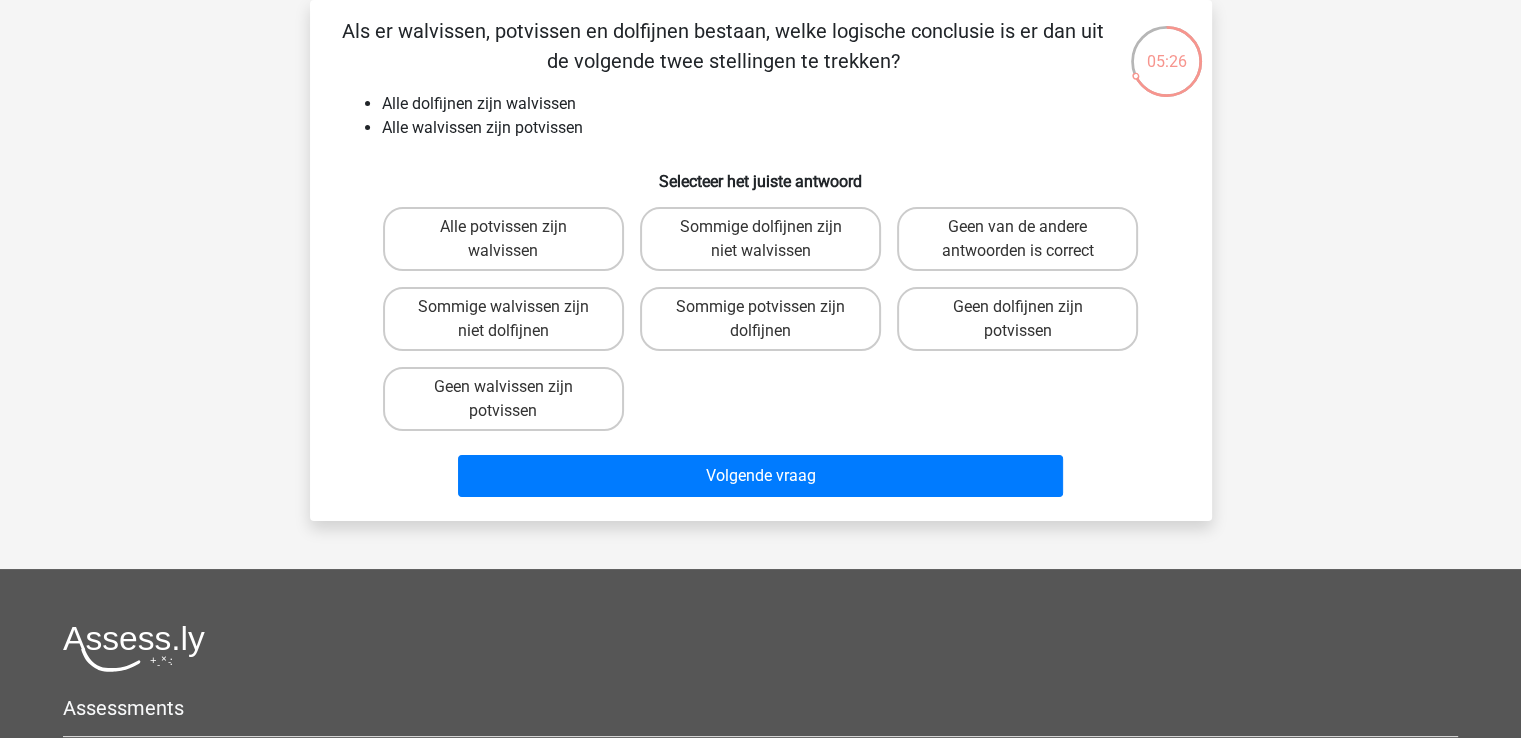 click 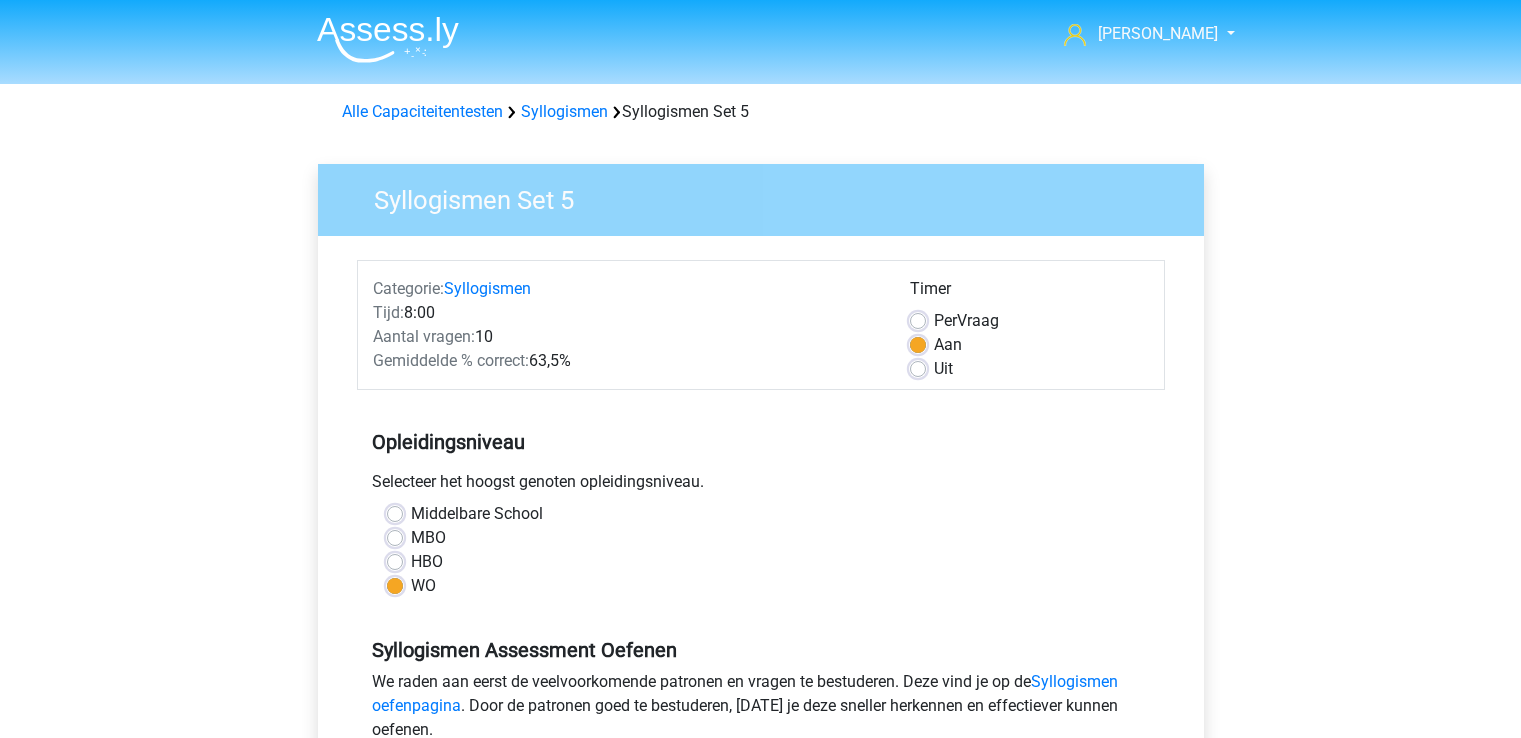scroll, scrollTop: 360, scrollLeft: 0, axis: vertical 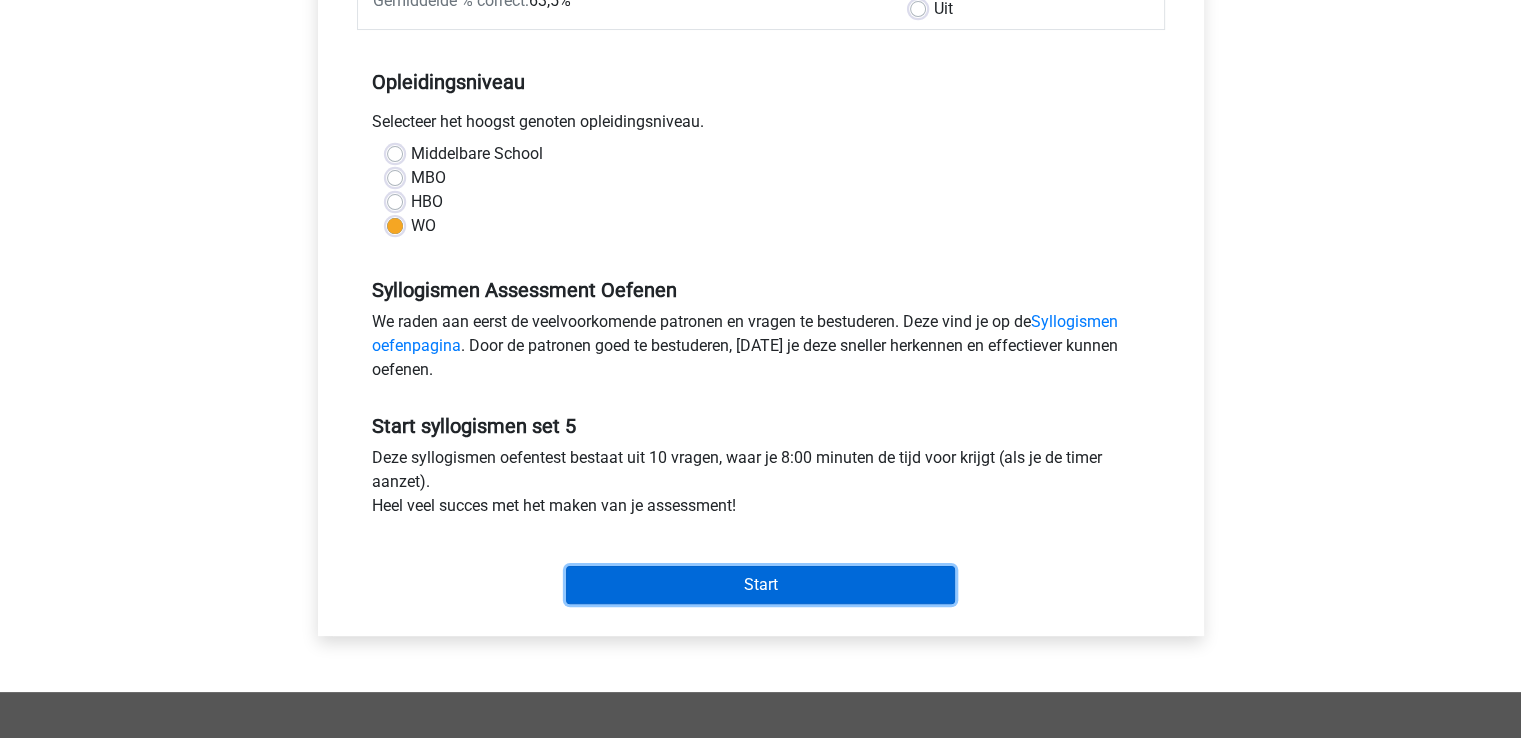 click on "Start" at bounding box center (760, 585) 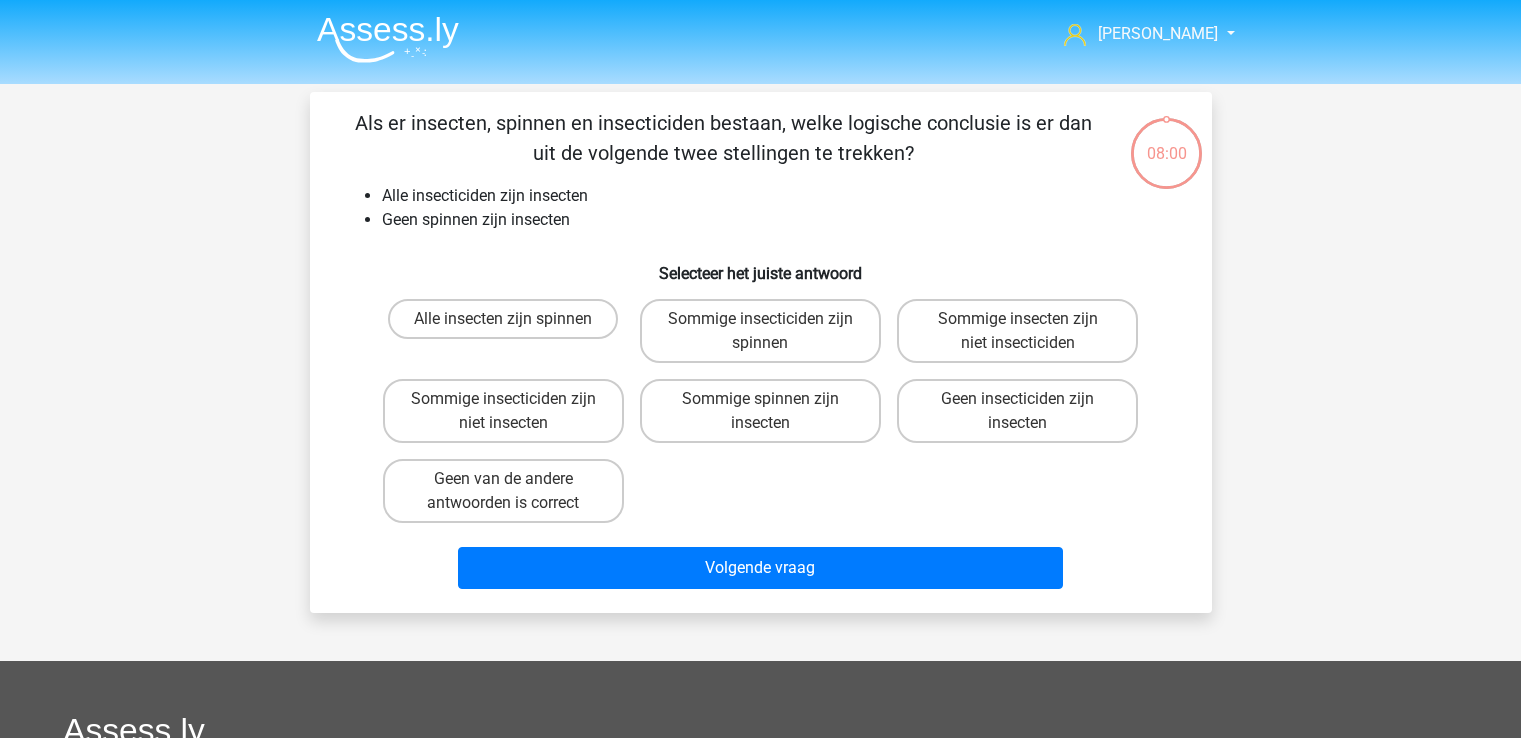 scroll, scrollTop: 0, scrollLeft: 0, axis: both 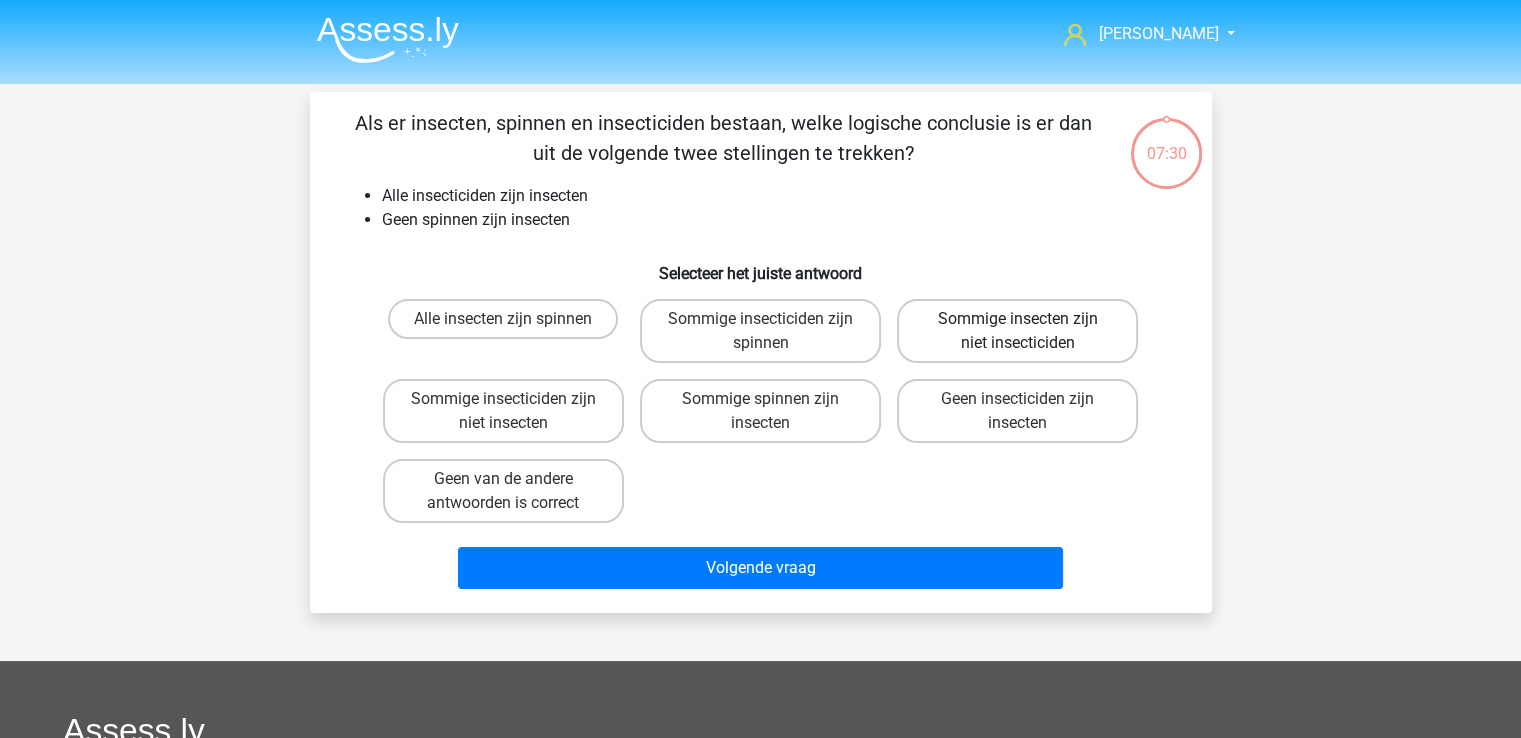 click on "Sommige insecten zijn niet insecticiden" at bounding box center (1017, 331) 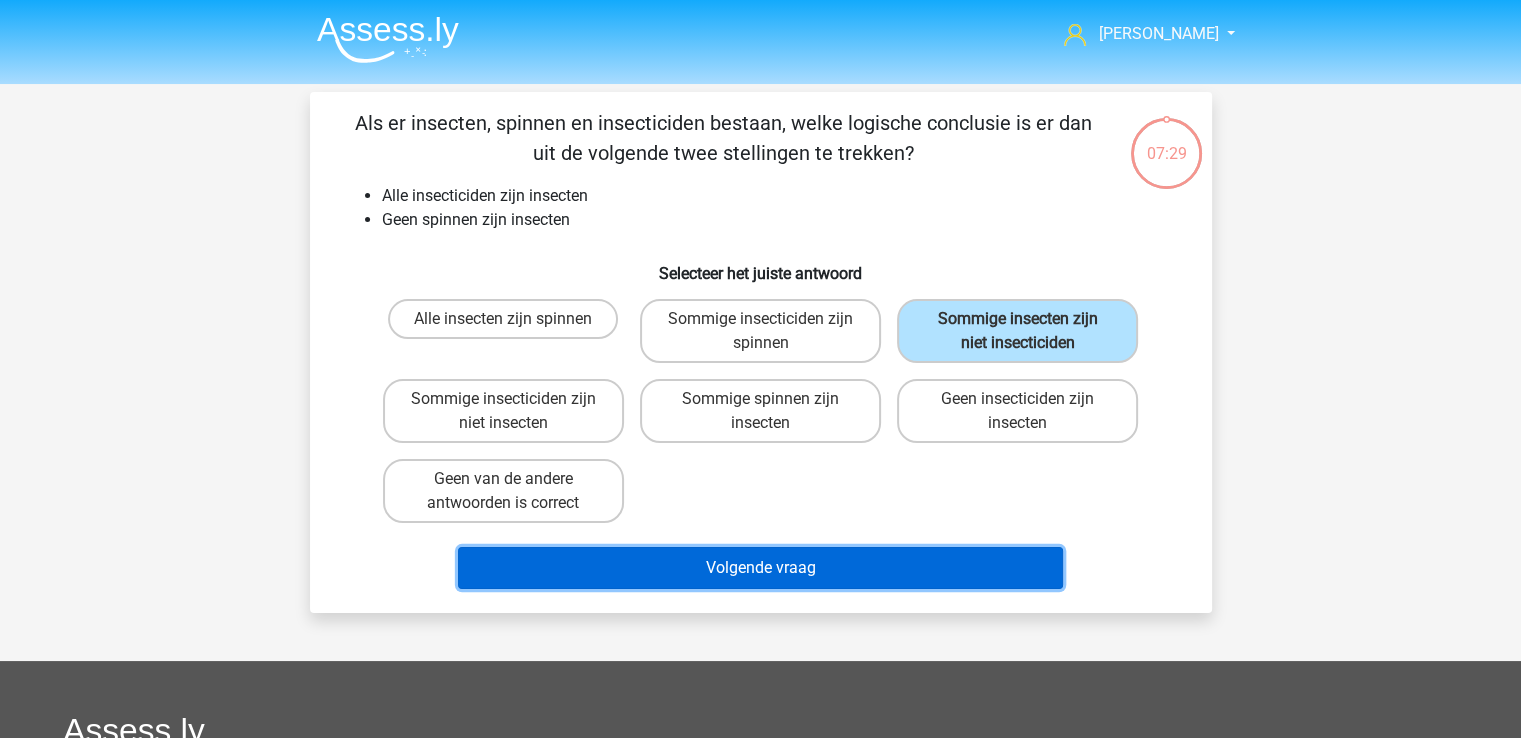 click on "Volgende vraag" at bounding box center (760, 568) 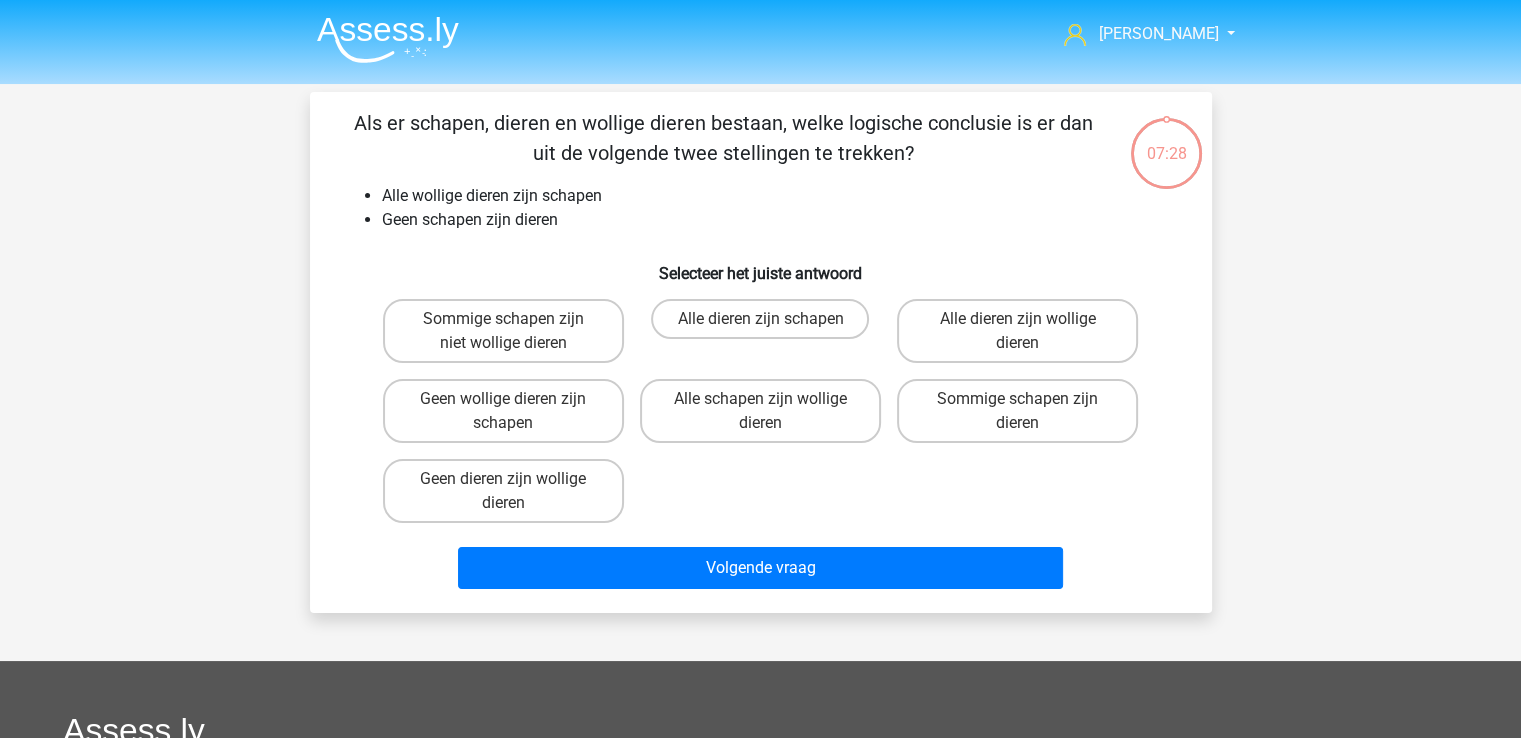 scroll, scrollTop: 92, scrollLeft: 0, axis: vertical 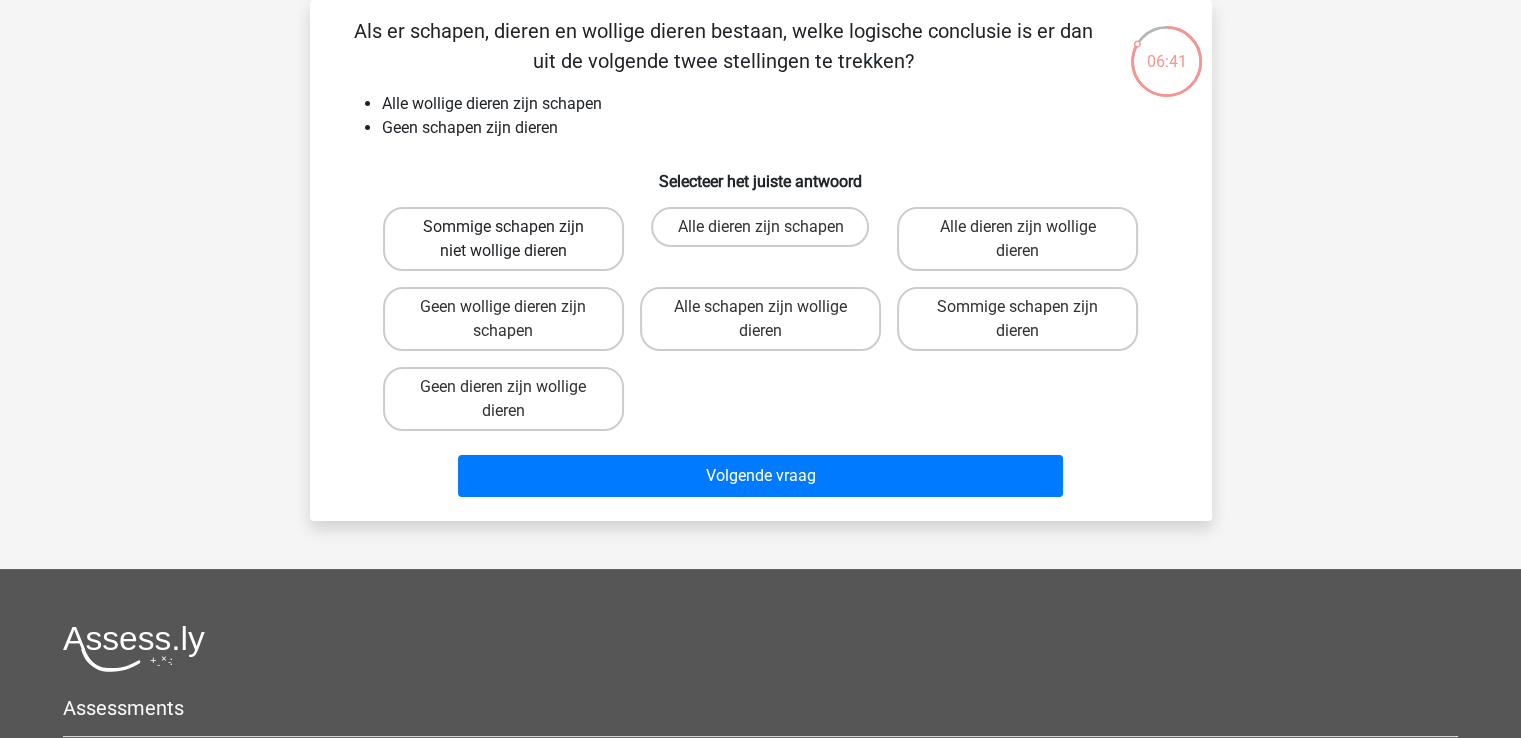 click on "Sommige schapen zijn niet wollige dieren" at bounding box center [503, 239] 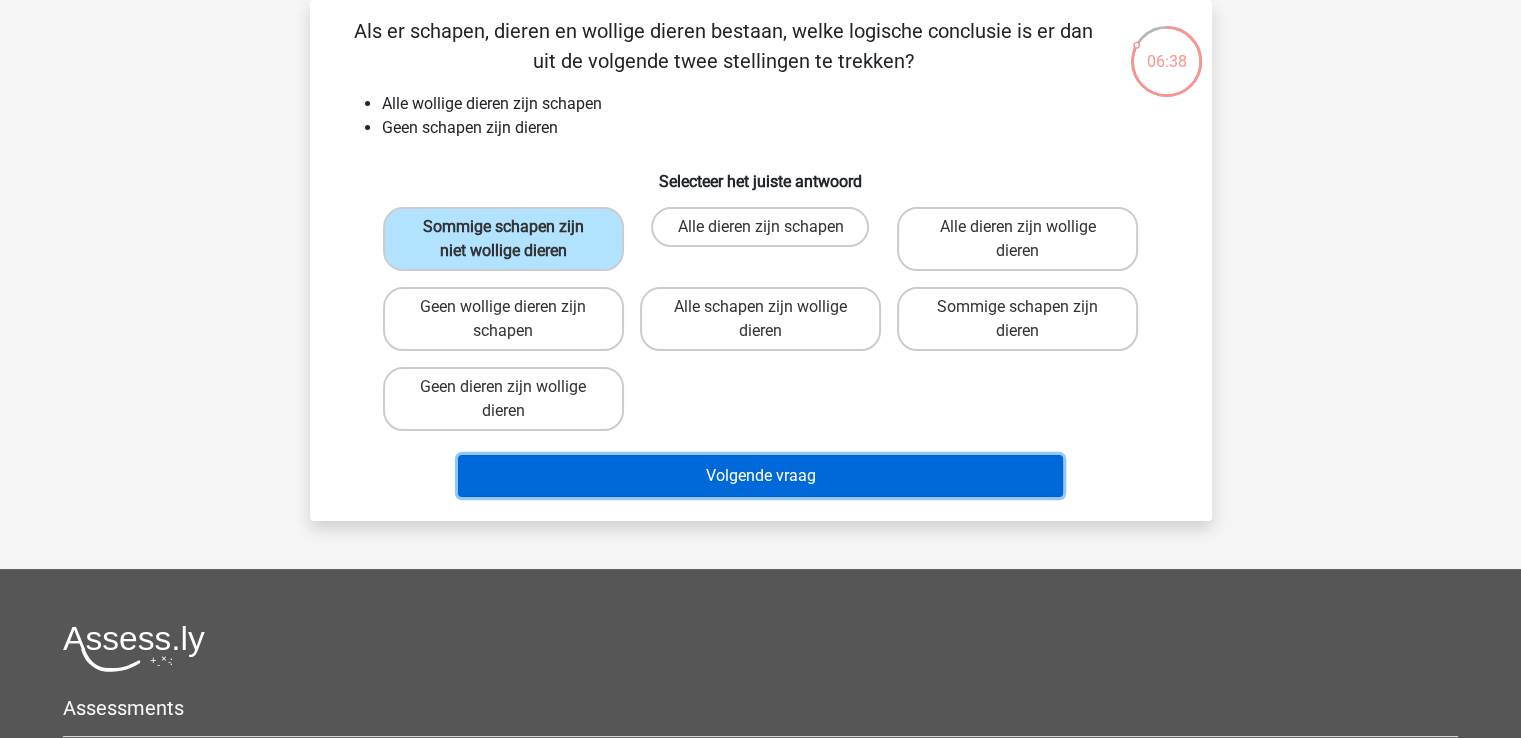 click on "Volgende vraag" at bounding box center (760, 476) 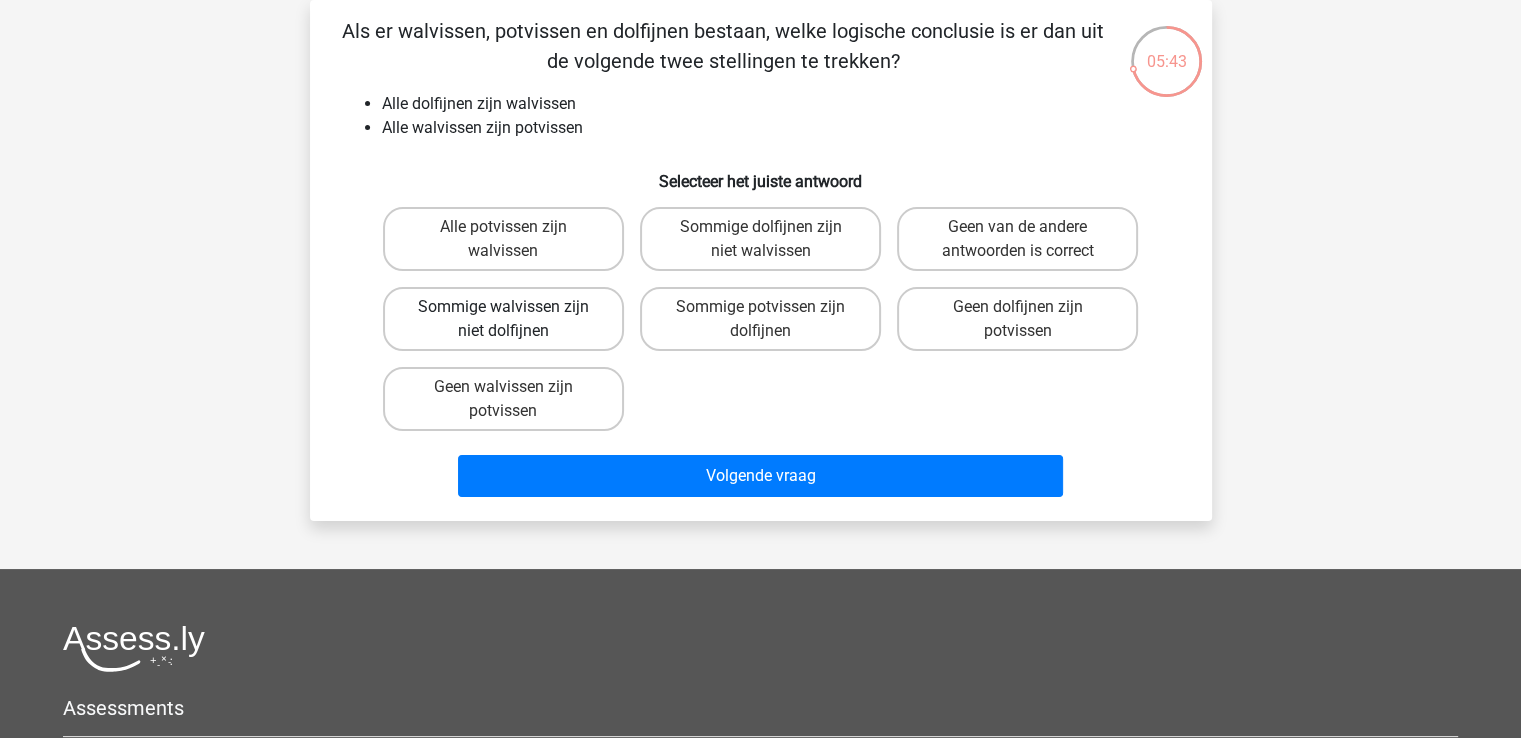 click on "Sommige walvissen zijn niet dolfijnen" at bounding box center (503, 319) 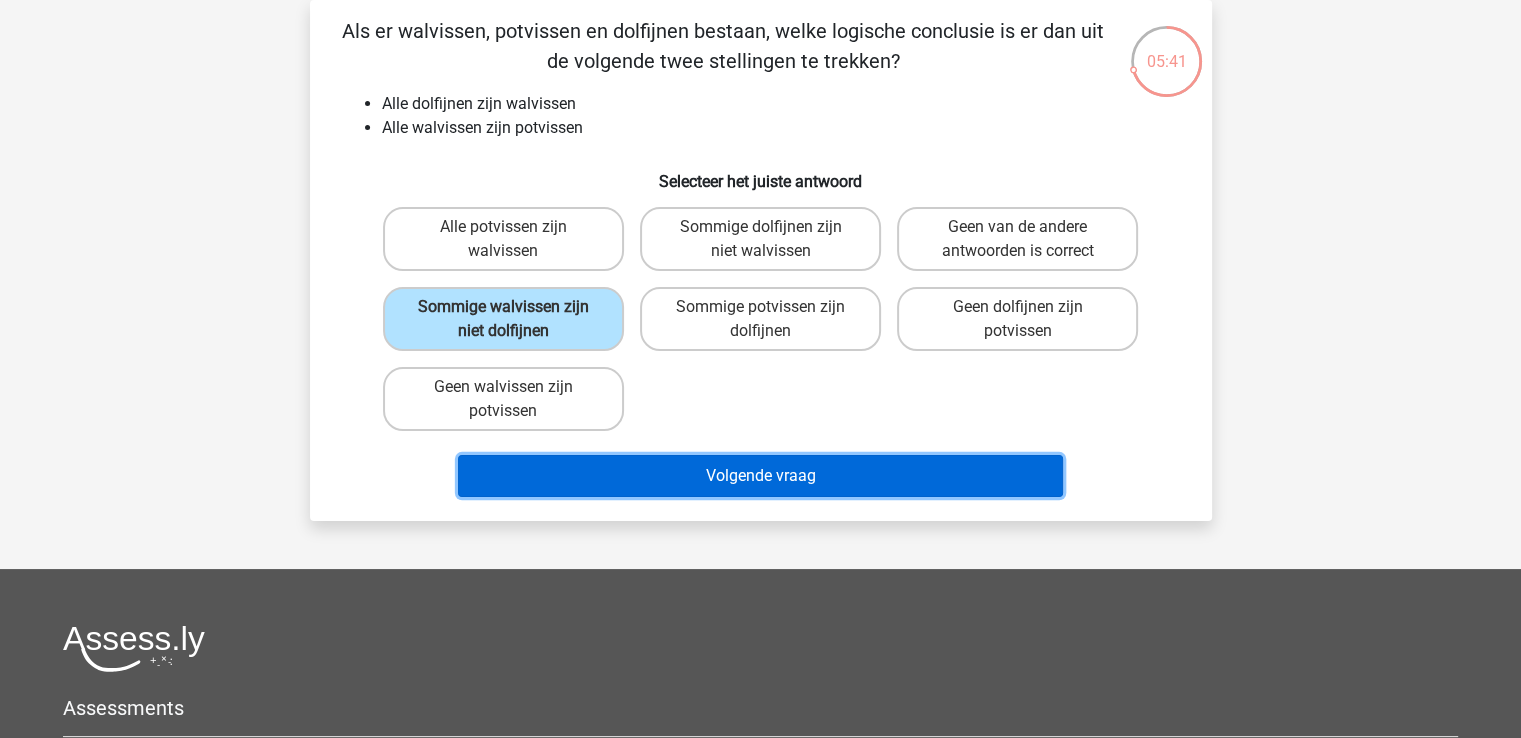 click on "Volgende vraag" at bounding box center (760, 476) 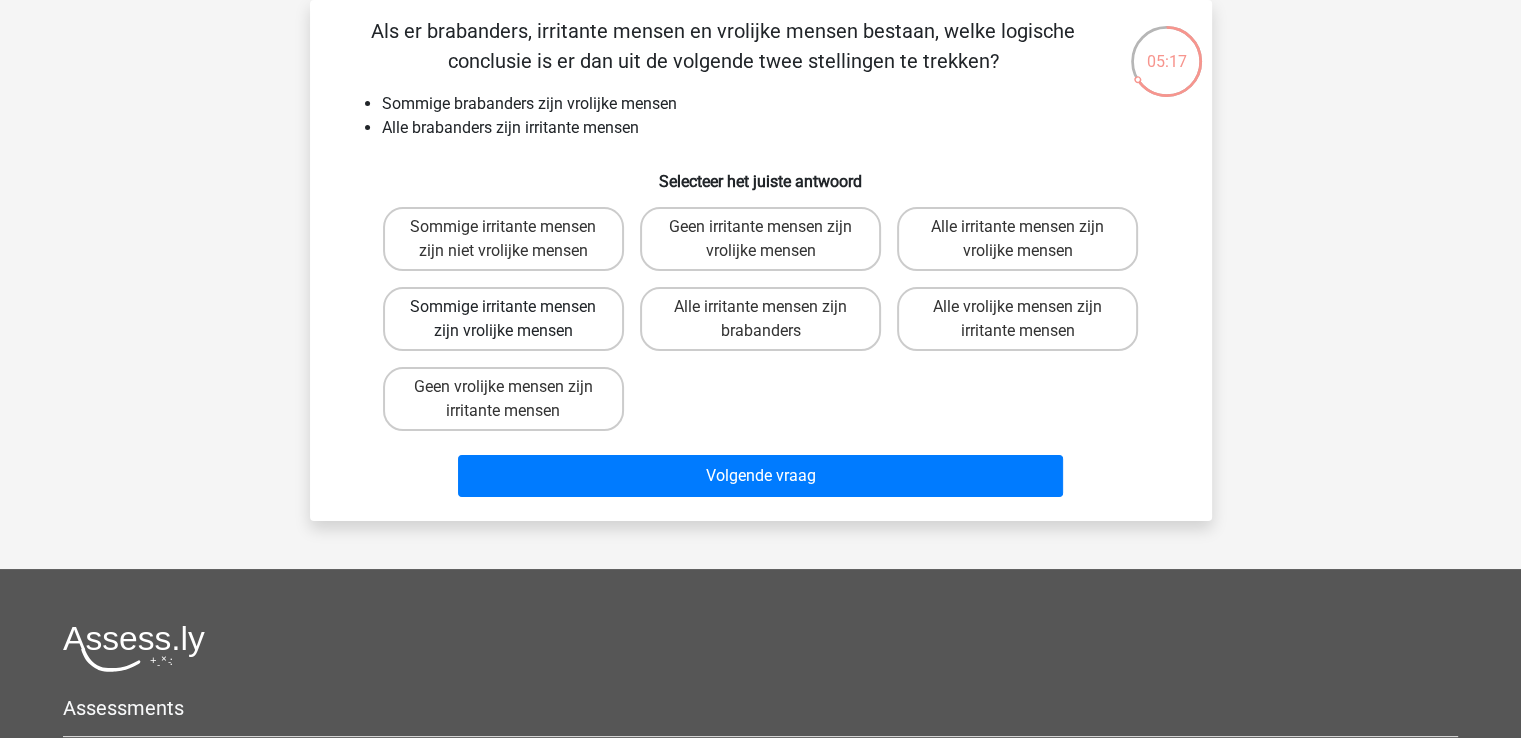 click on "Sommige irritante mensen zijn vrolijke mensen" at bounding box center (503, 319) 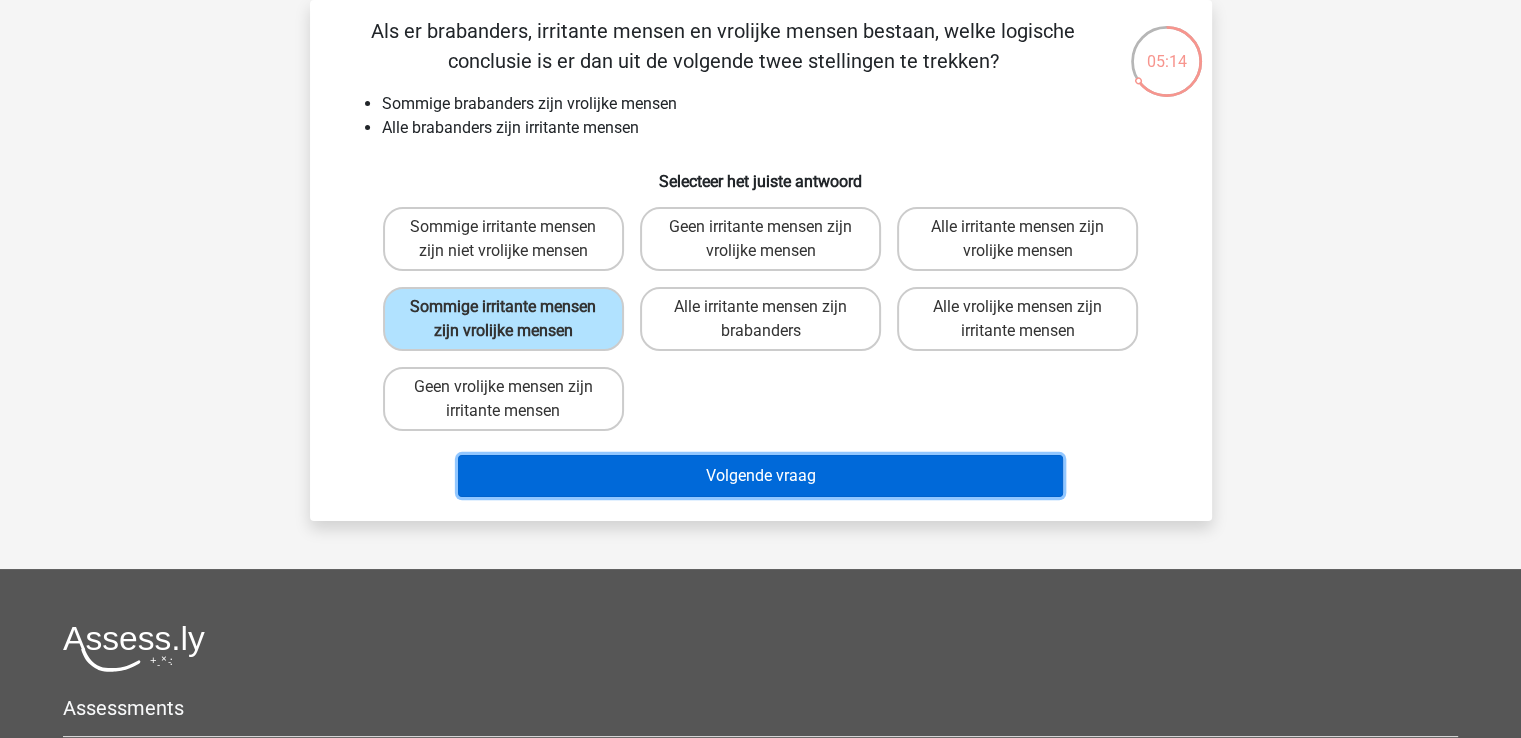 click on "Volgende vraag" at bounding box center [760, 476] 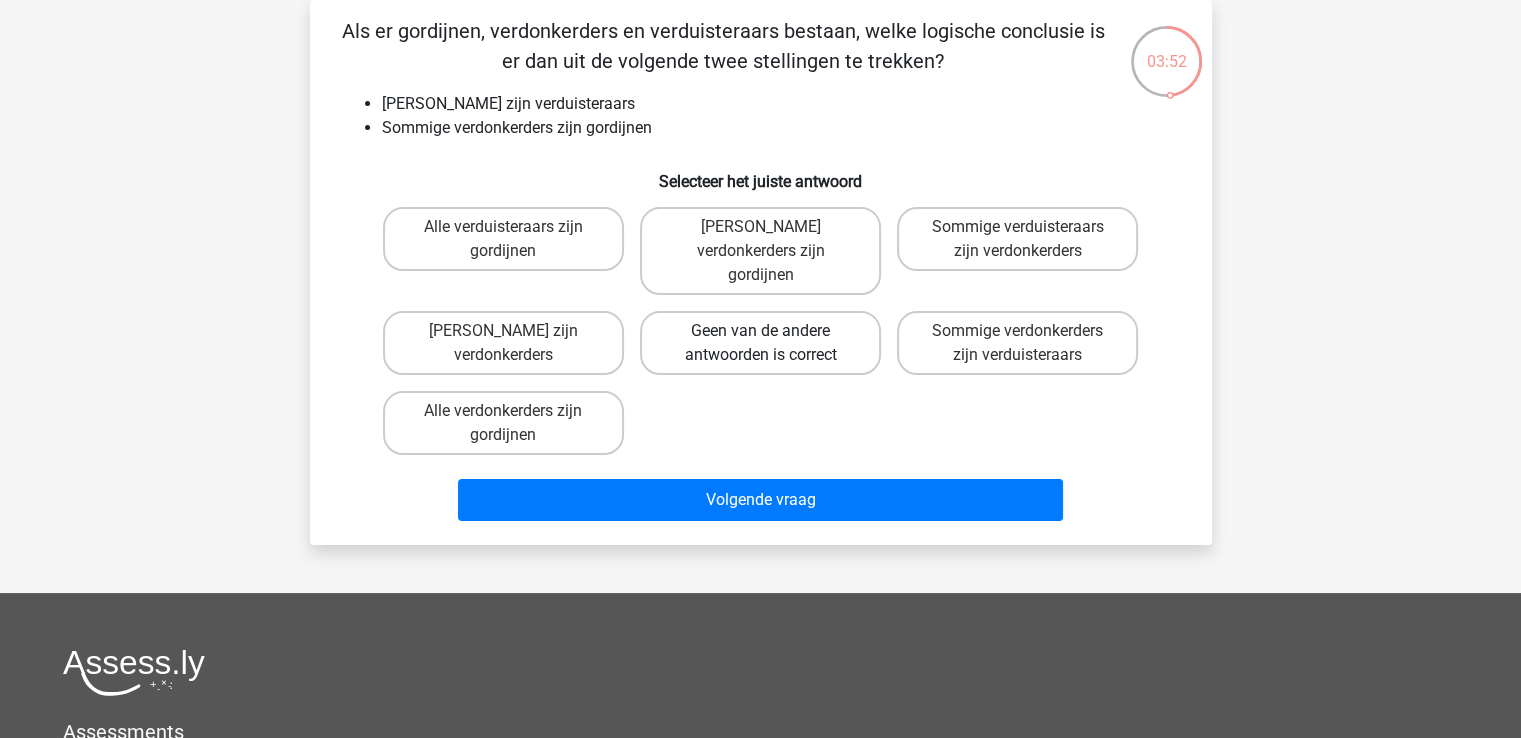 click on "Geen van de andere antwoorden is correct" at bounding box center (760, 343) 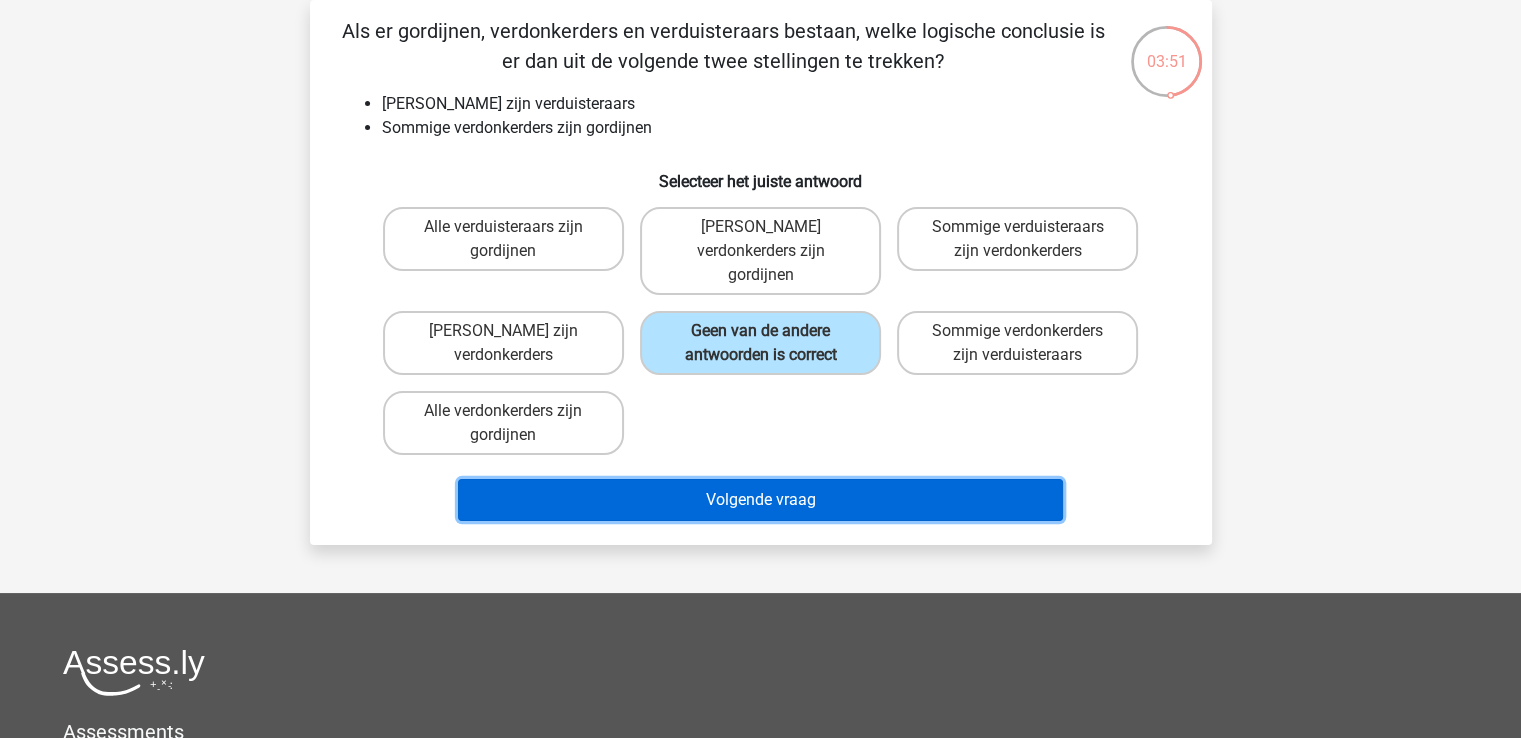 click on "Volgende vraag" at bounding box center (760, 500) 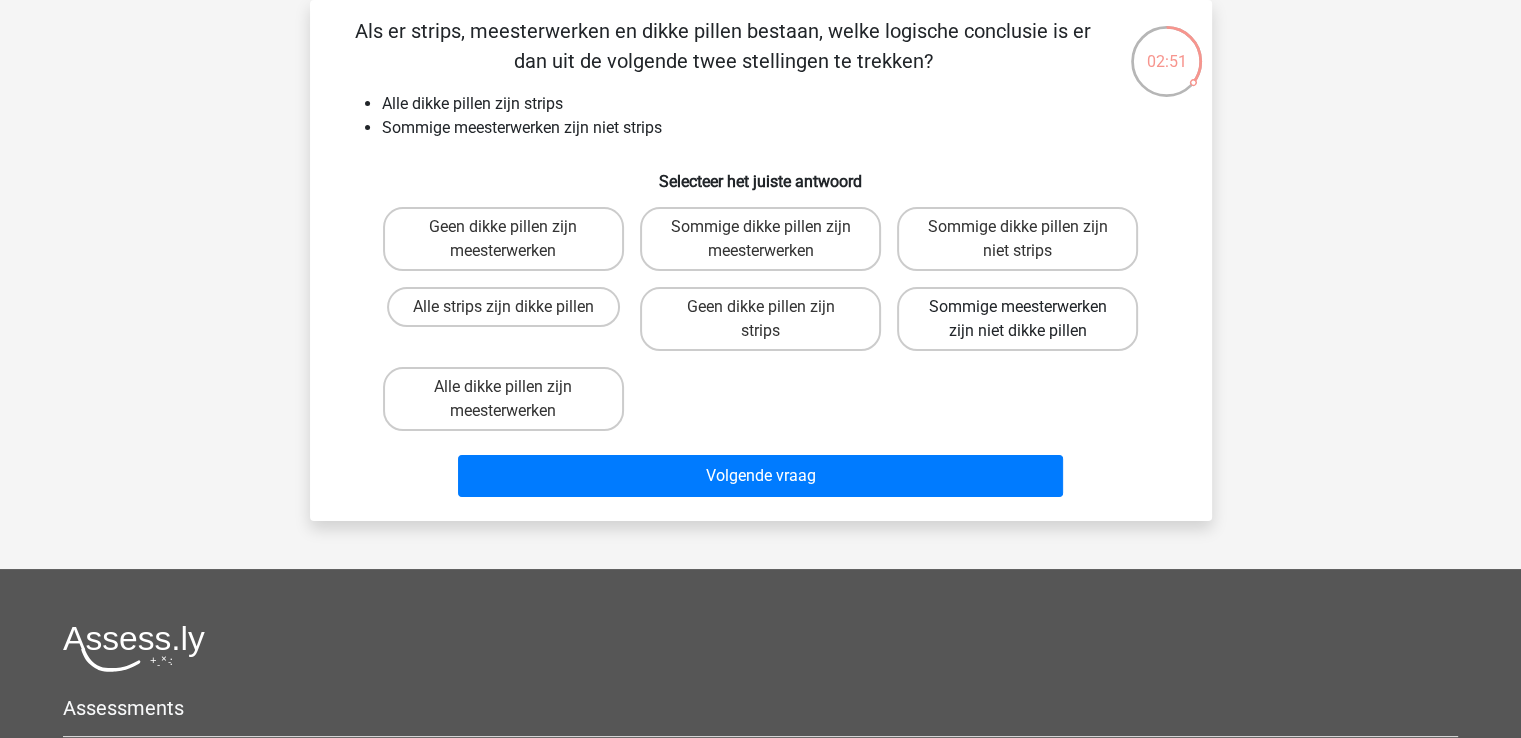 click on "Sommige meesterwerken zijn niet dikke pillen" at bounding box center [1017, 319] 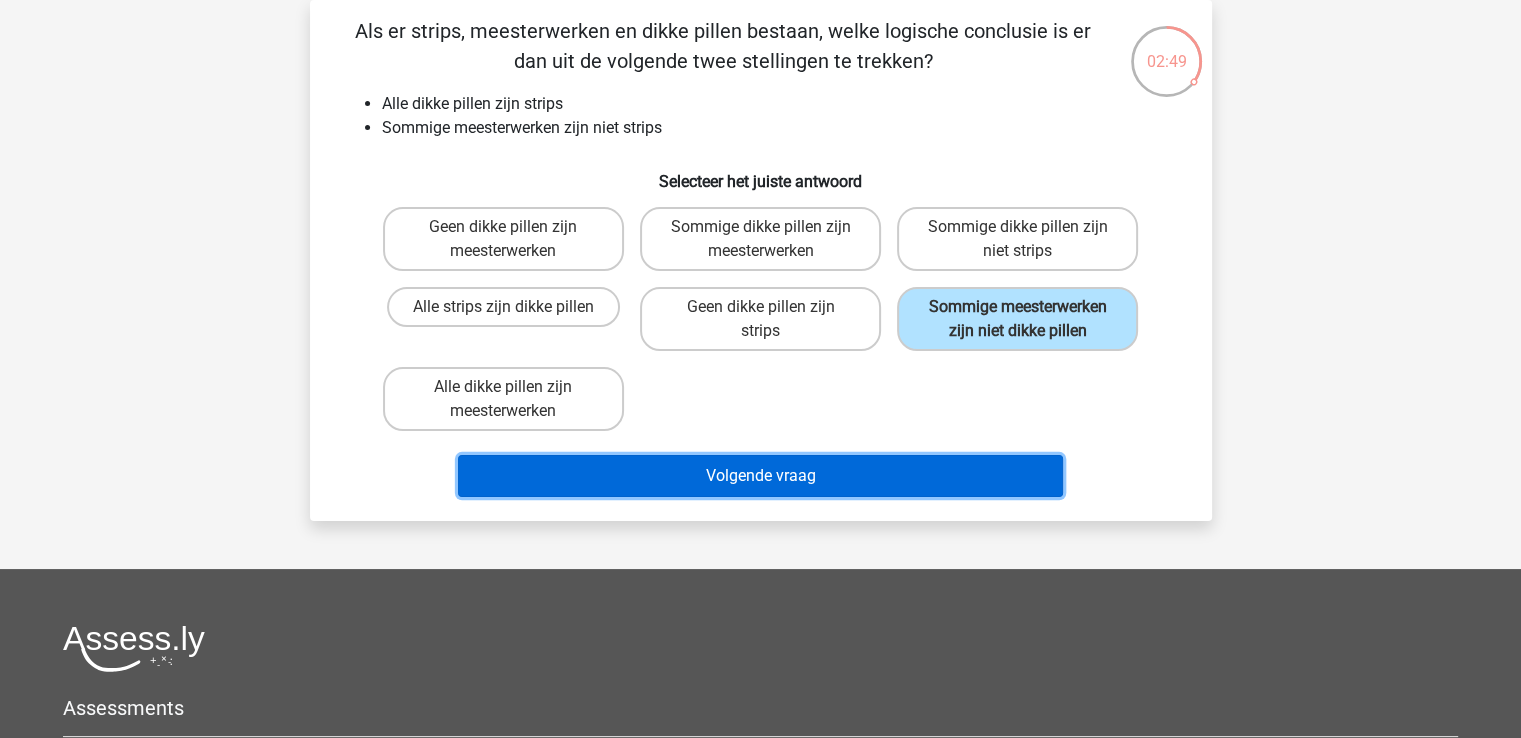 click on "Volgende vraag" at bounding box center (760, 476) 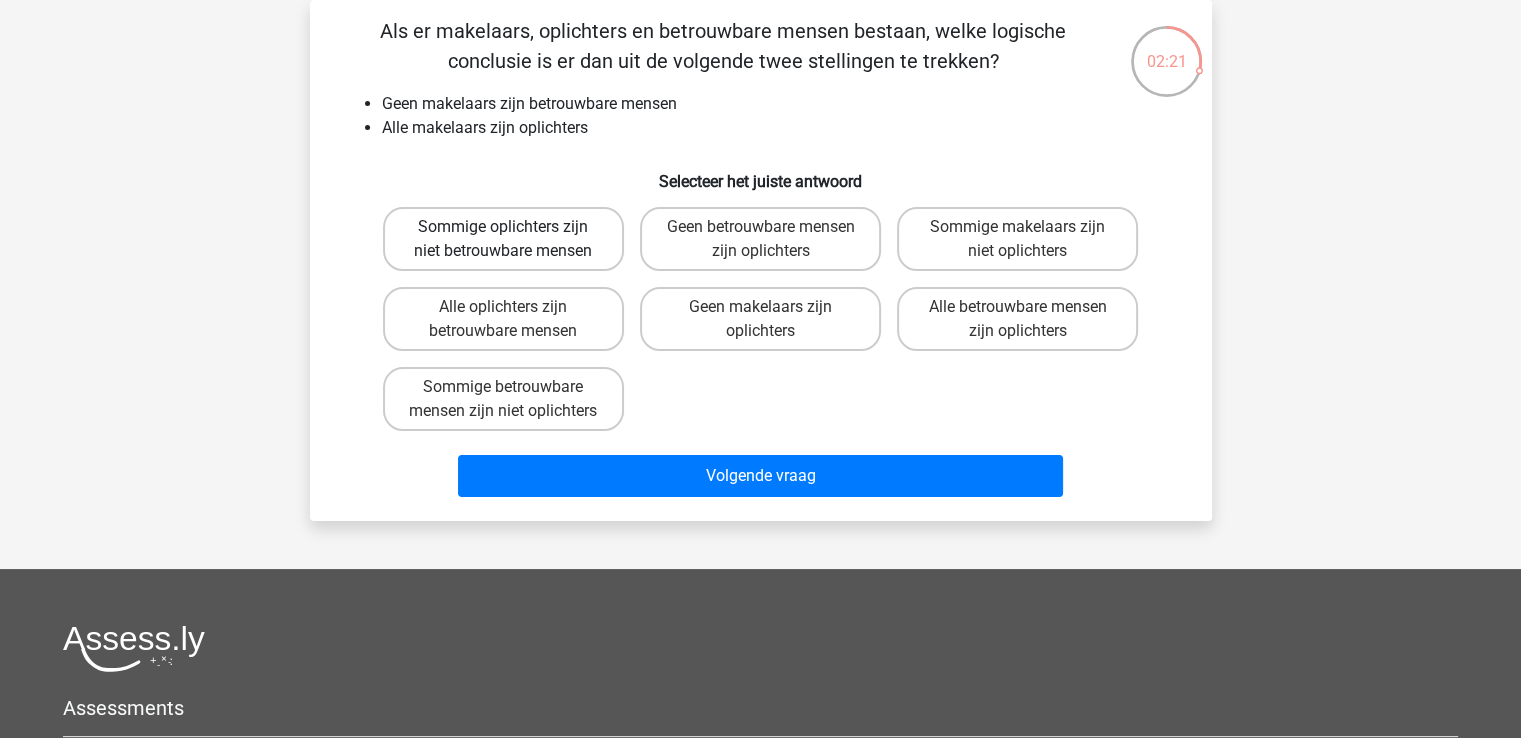 click on "Sommige oplichters zijn niet betrouwbare mensen" at bounding box center (503, 239) 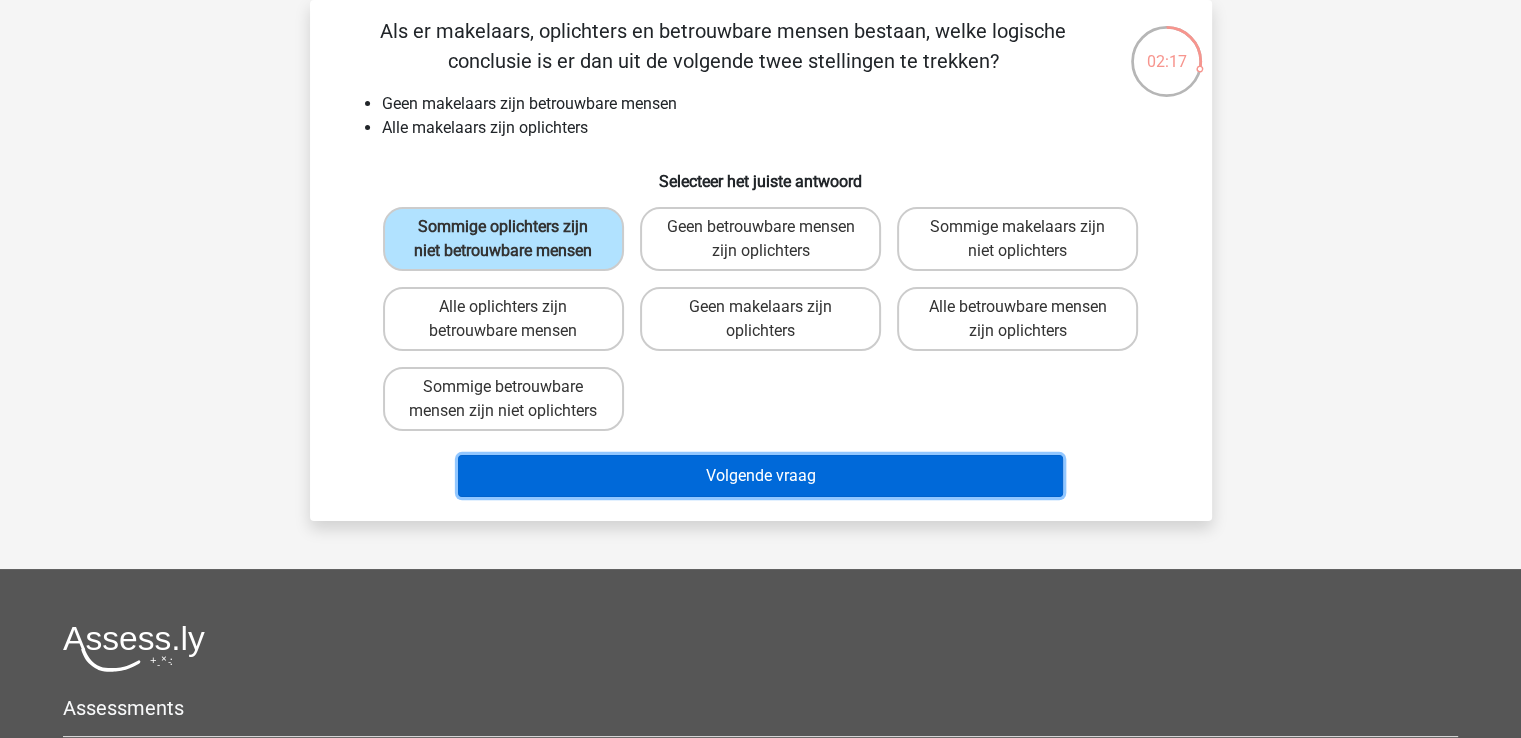 click on "Volgende vraag" at bounding box center (760, 476) 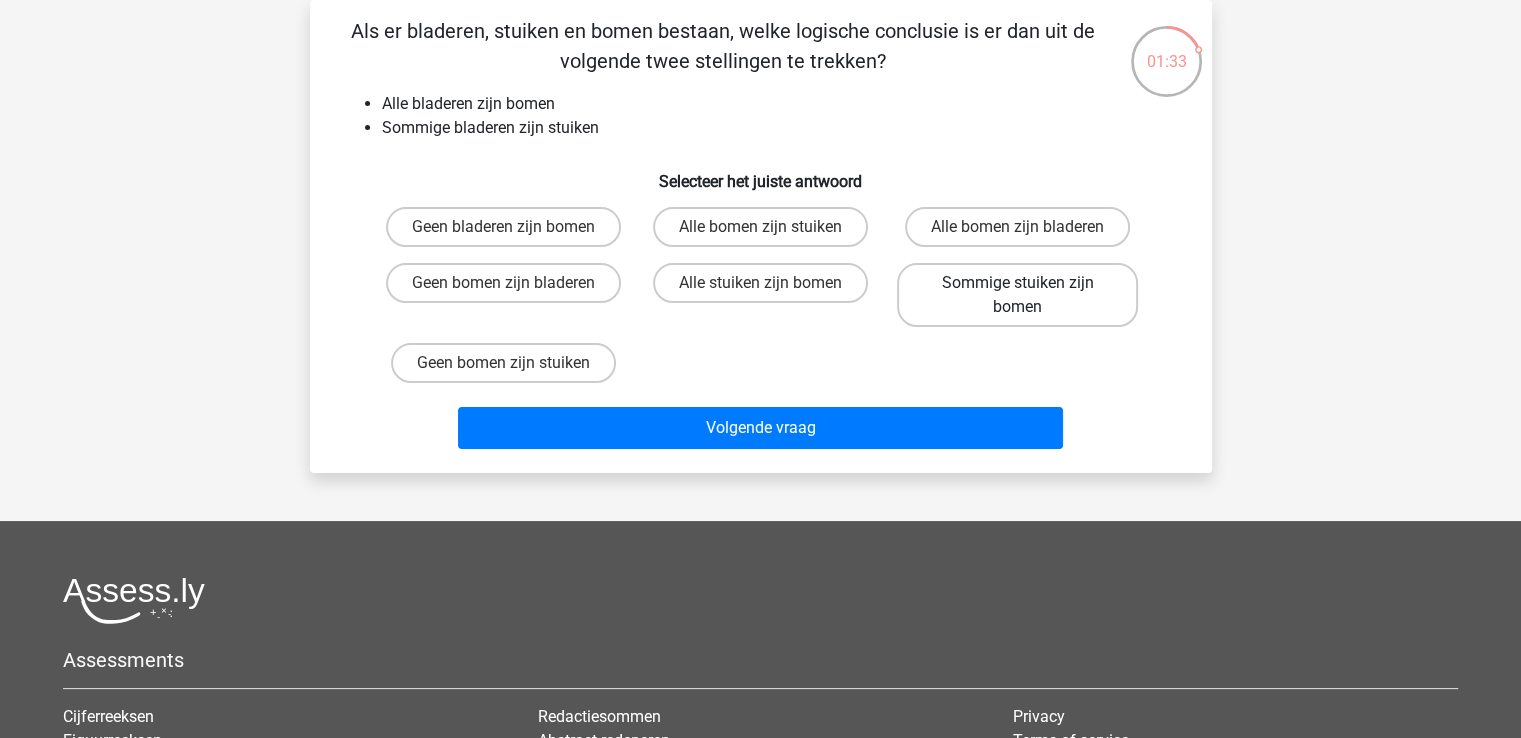 click on "Sommige stuiken zijn bomen" at bounding box center (1017, 295) 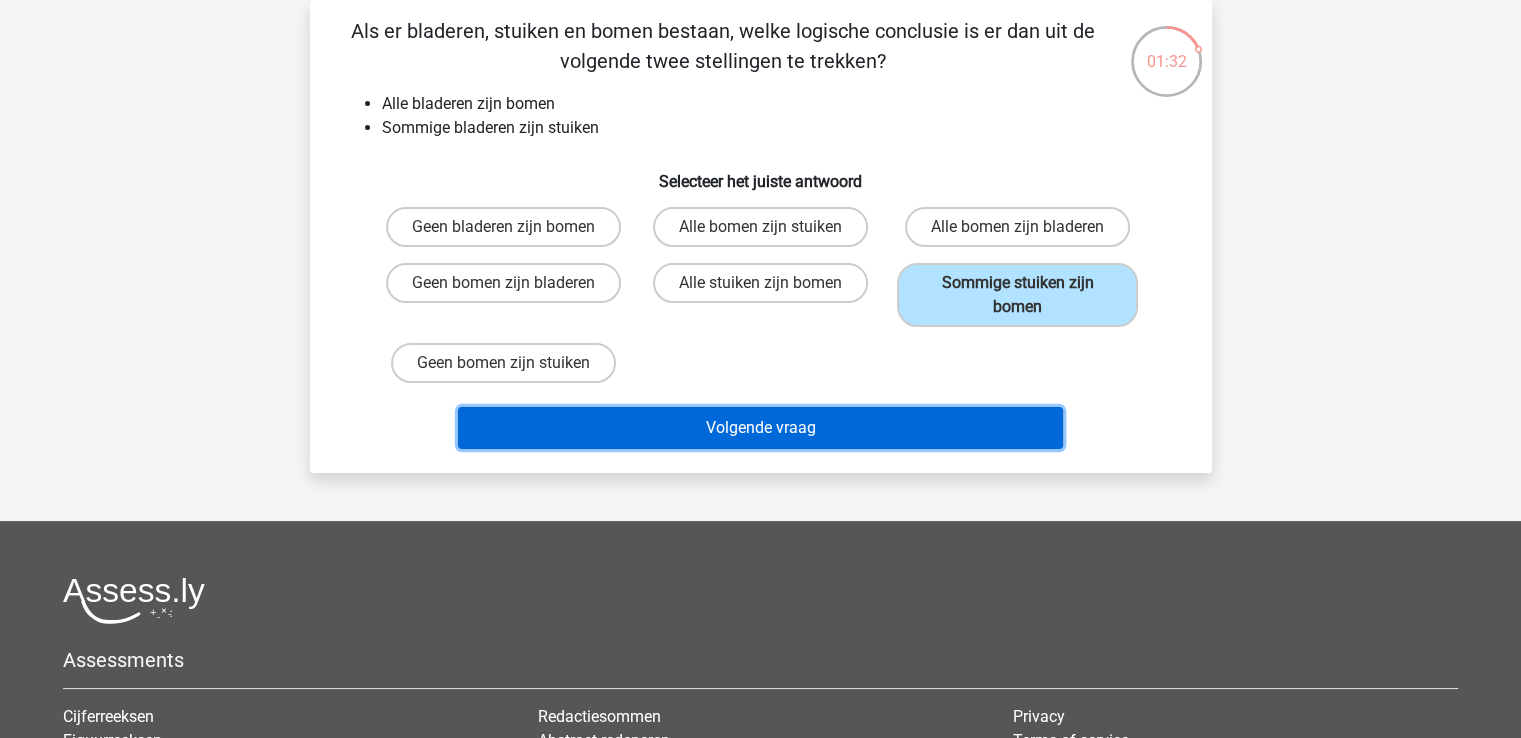 click on "Volgende vraag" at bounding box center [760, 428] 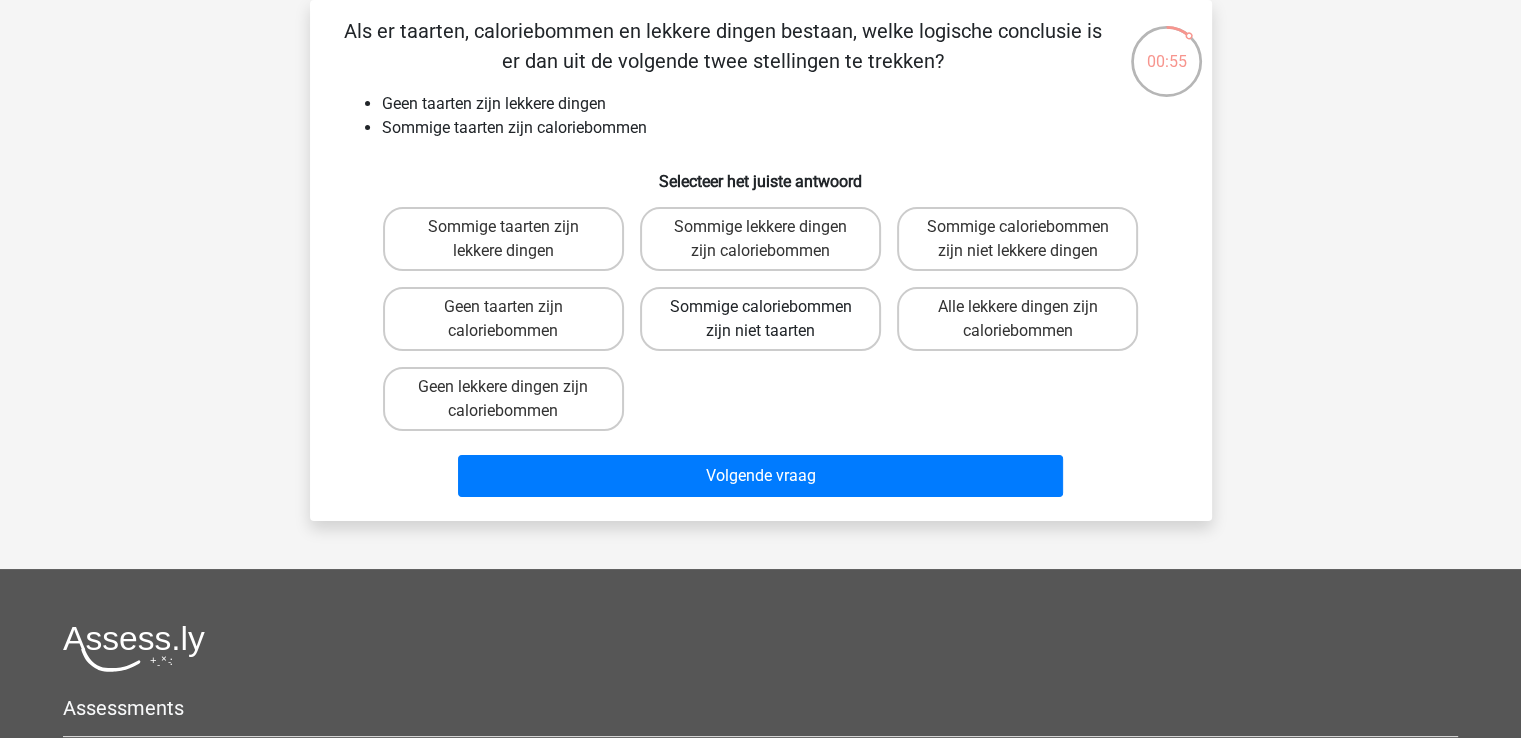 click on "Sommige caloriebommen zijn niet taarten" at bounding box center [760, 319] 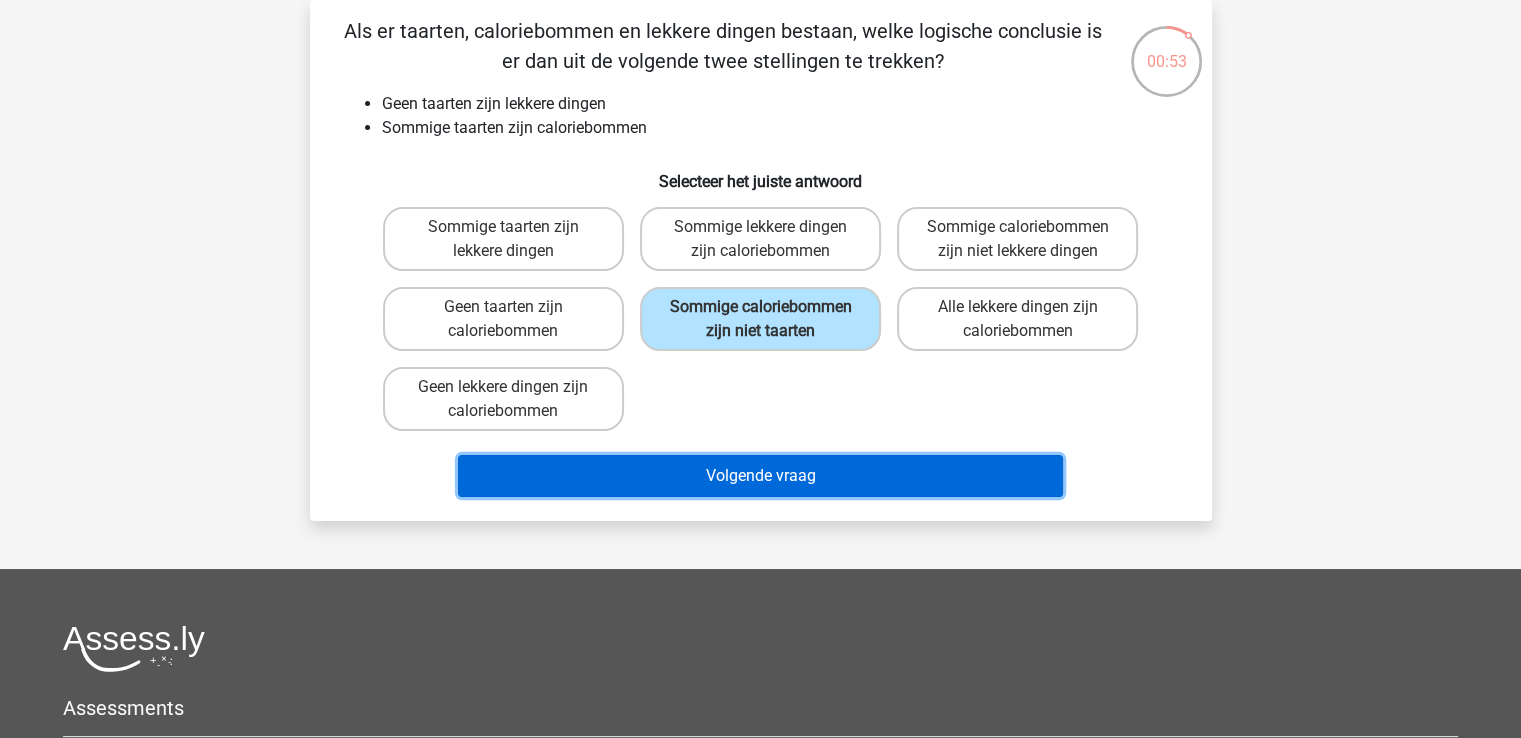 click on "Volgende vraag" at bounding box center [760, 476] 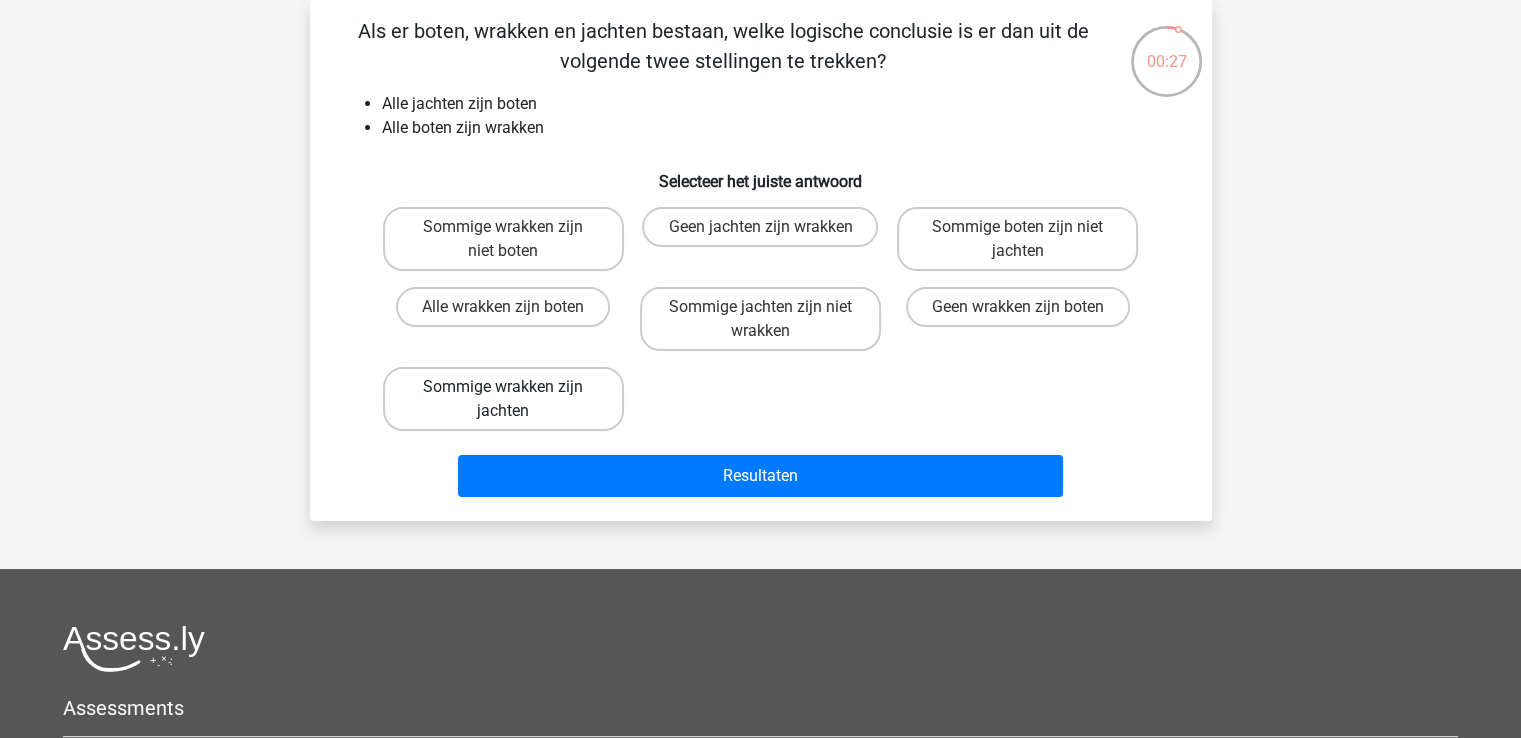 click on "Sommige wrakken zijn jachten" at bounding box center [503, 399] 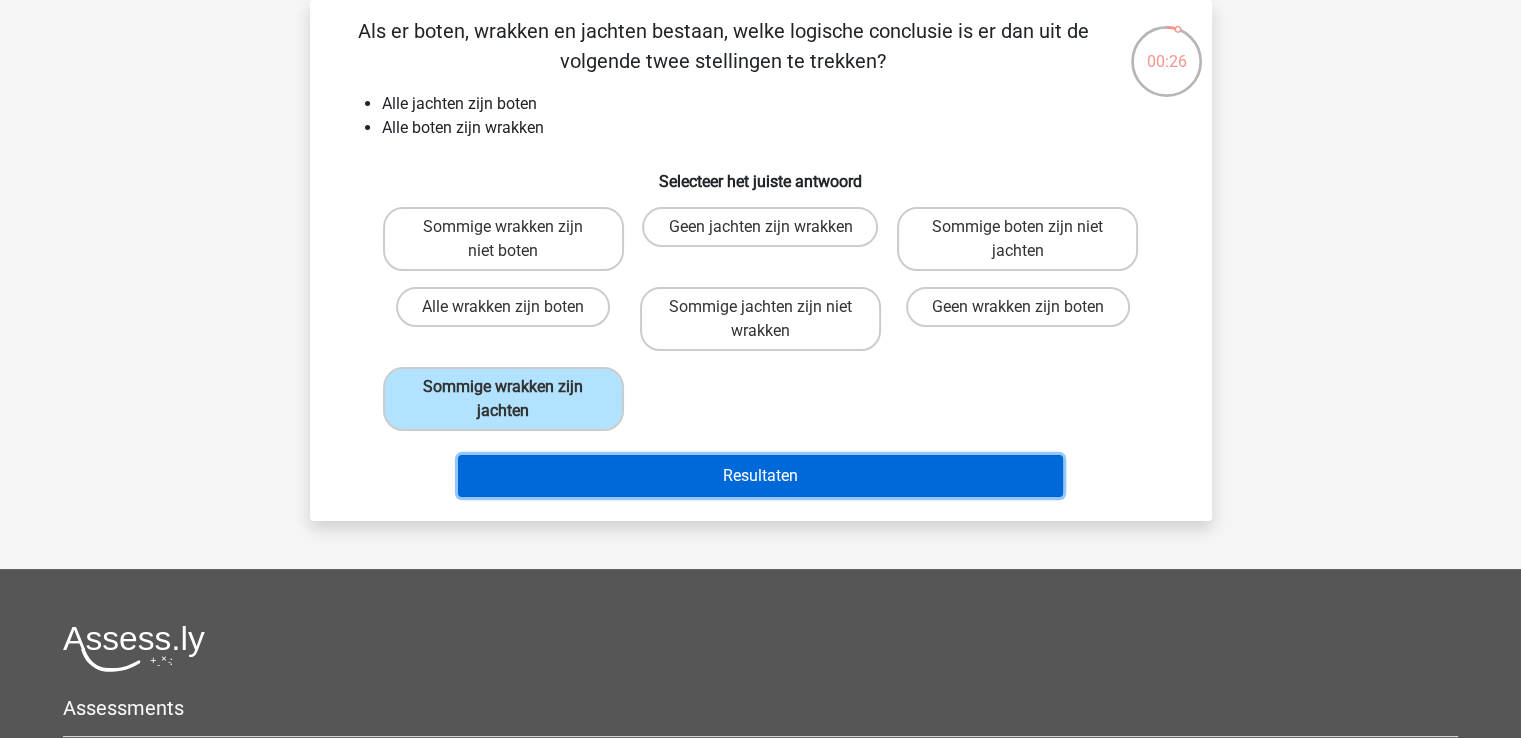 click on "Resultaten" at bounding box center [760, 476] 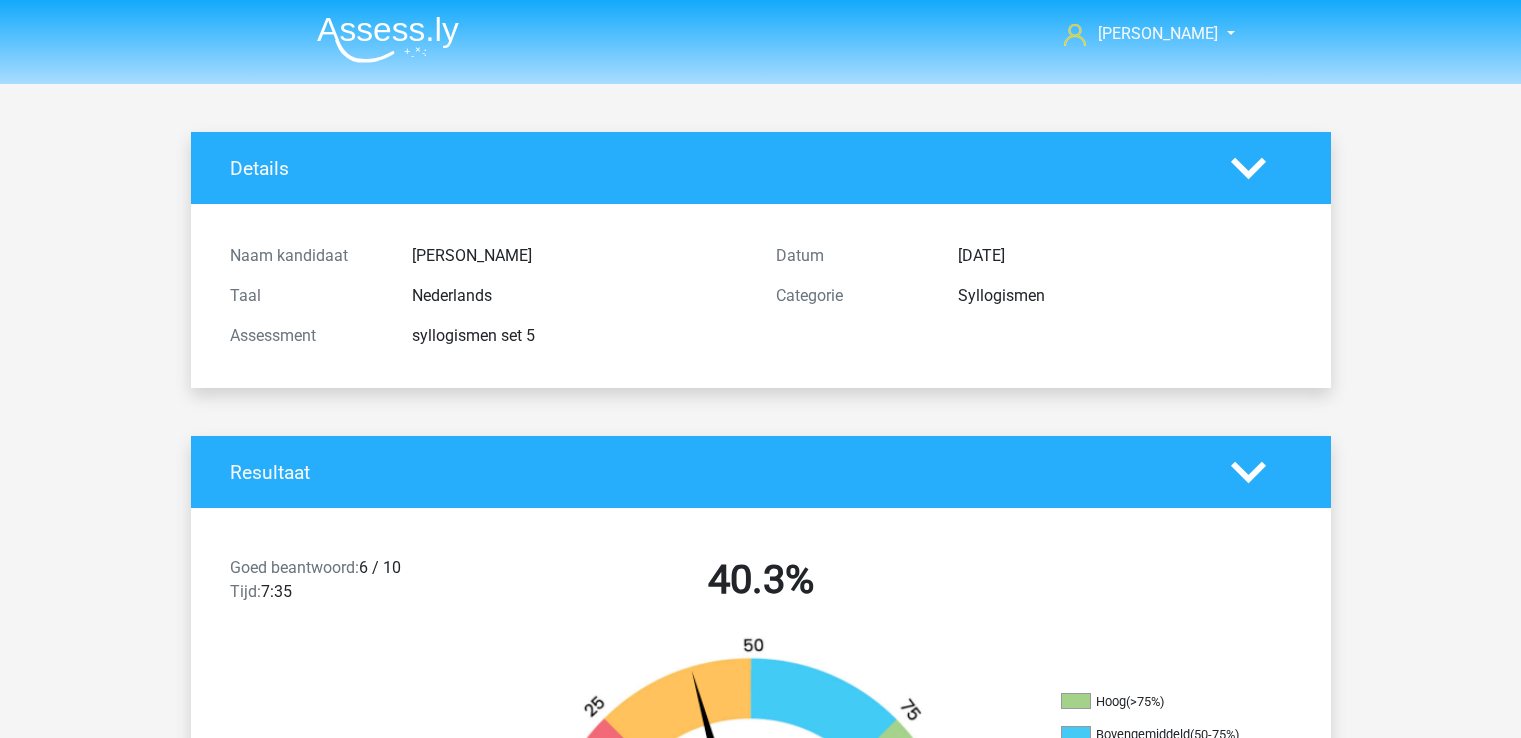 scroll, scrollTop: 0, scrollLeft: 0, axis: both 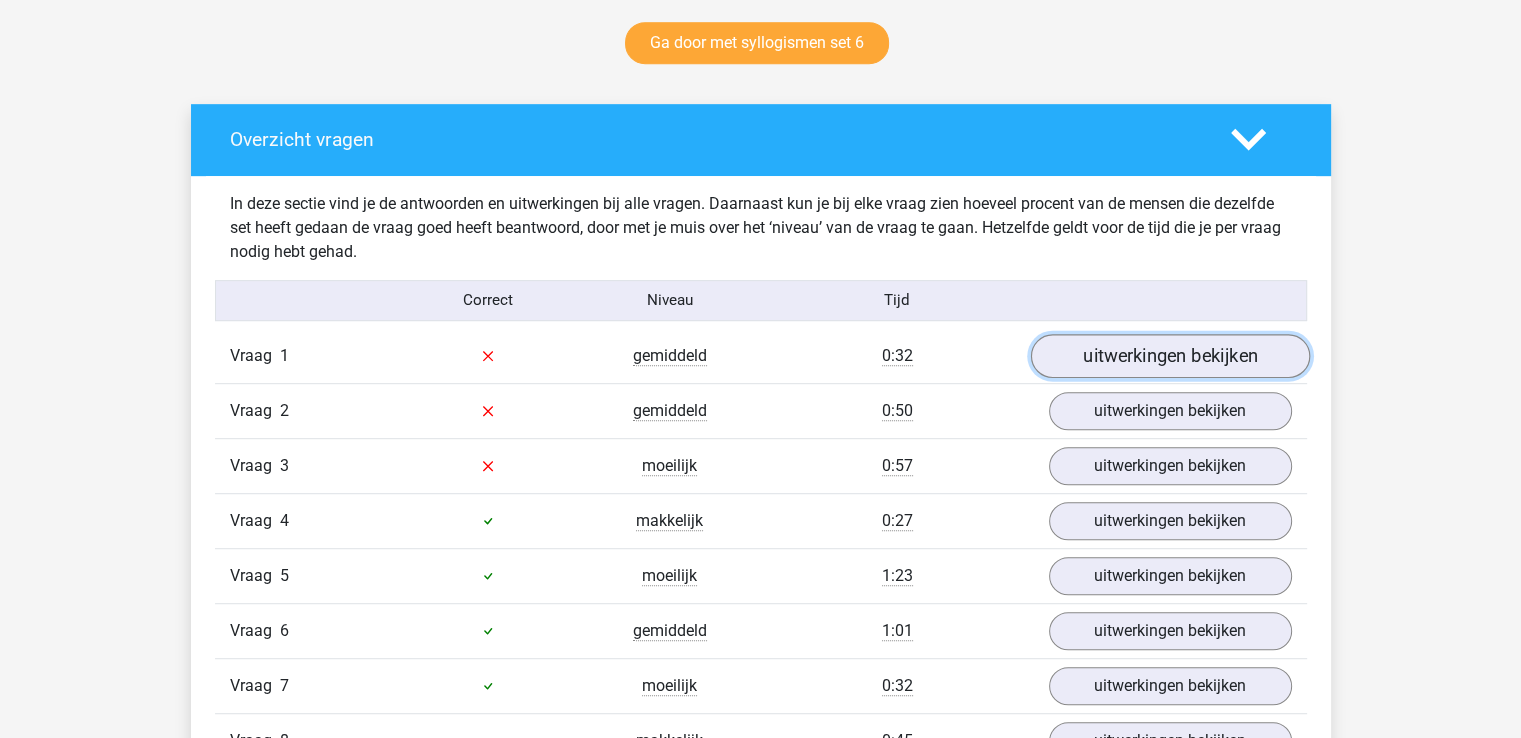 click on "uitwerkingen bekijken" at bounding box center [1169, 356] 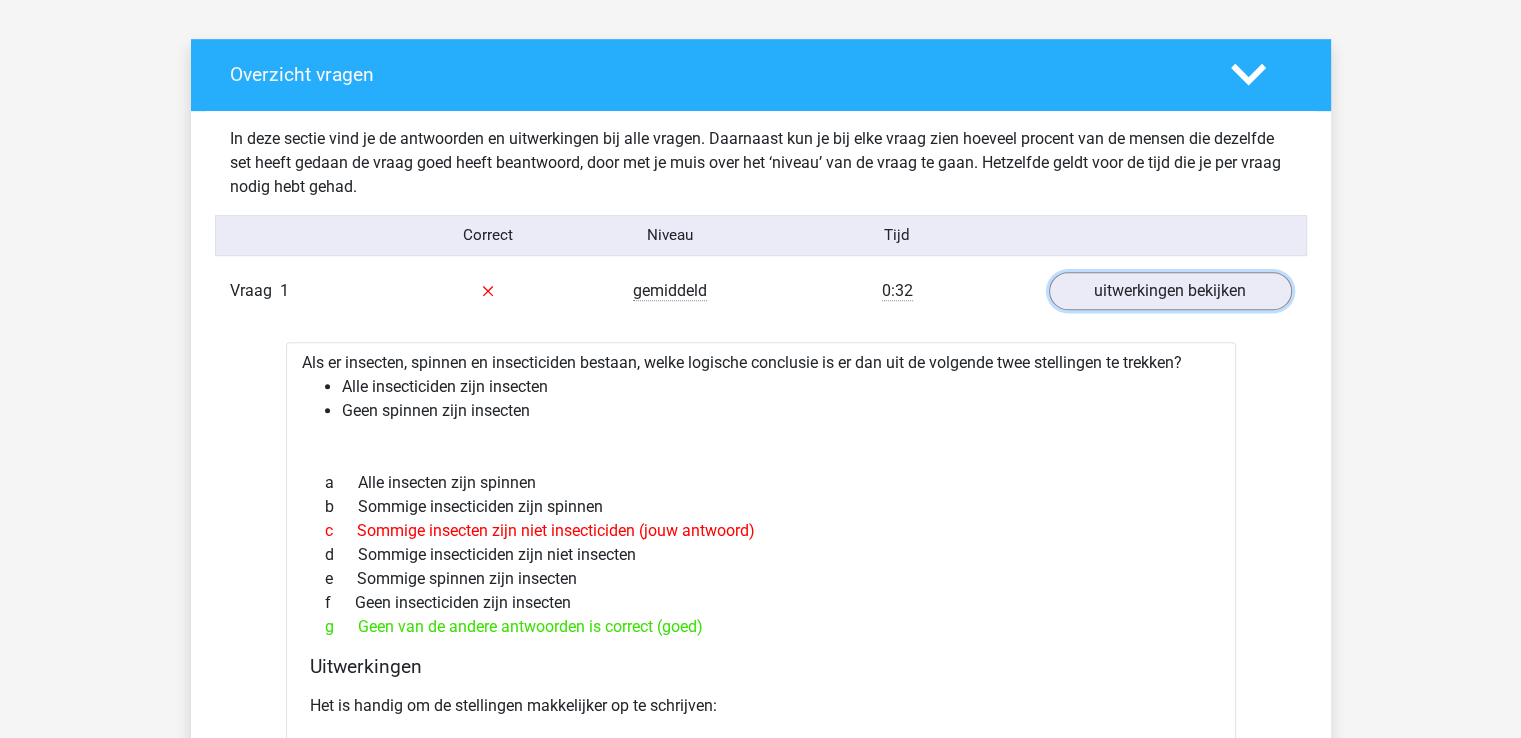 scroll, scrollTop: 1160, scrollLeft: 0, axis: vertical 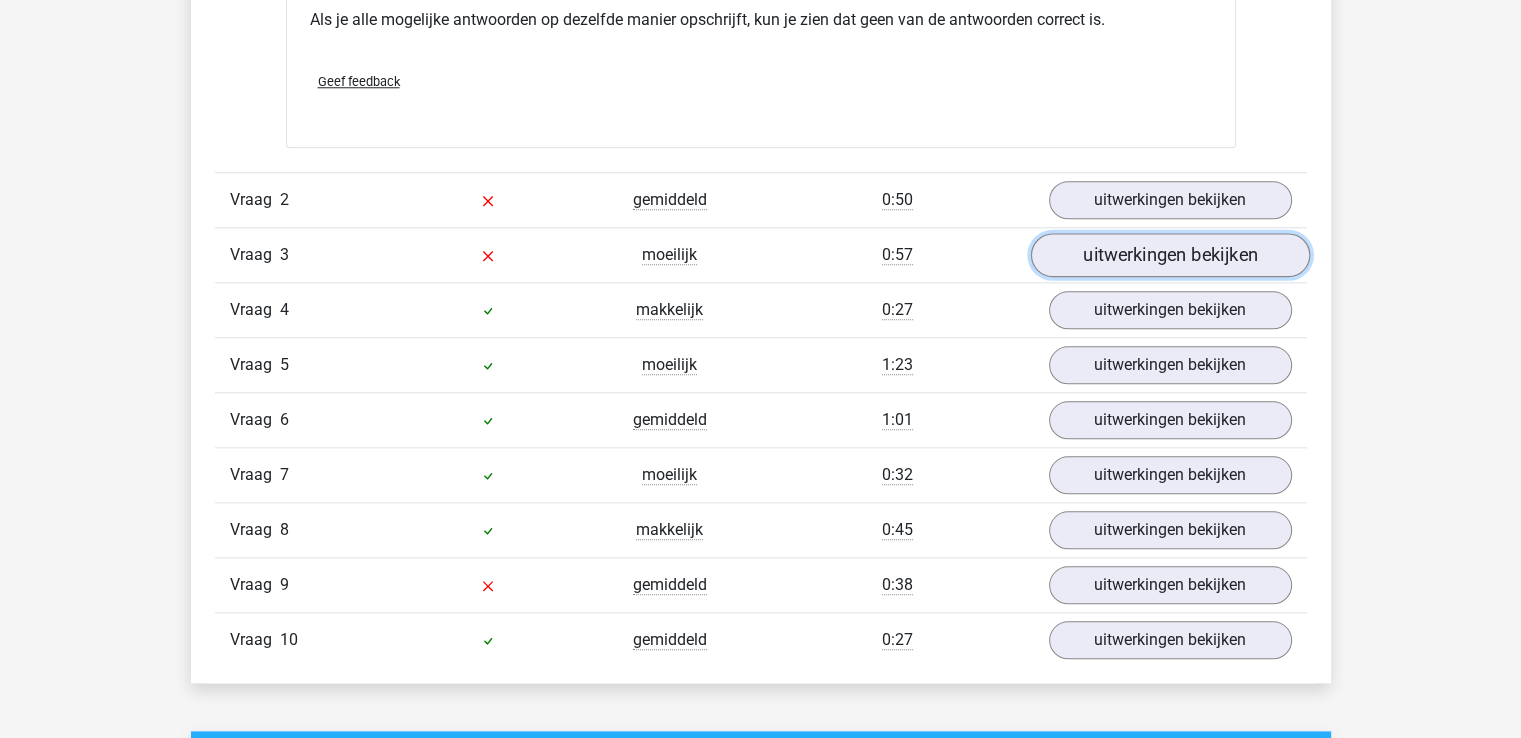 click on "uitwerkingen bekijken" at bounding box center [1169, 255] 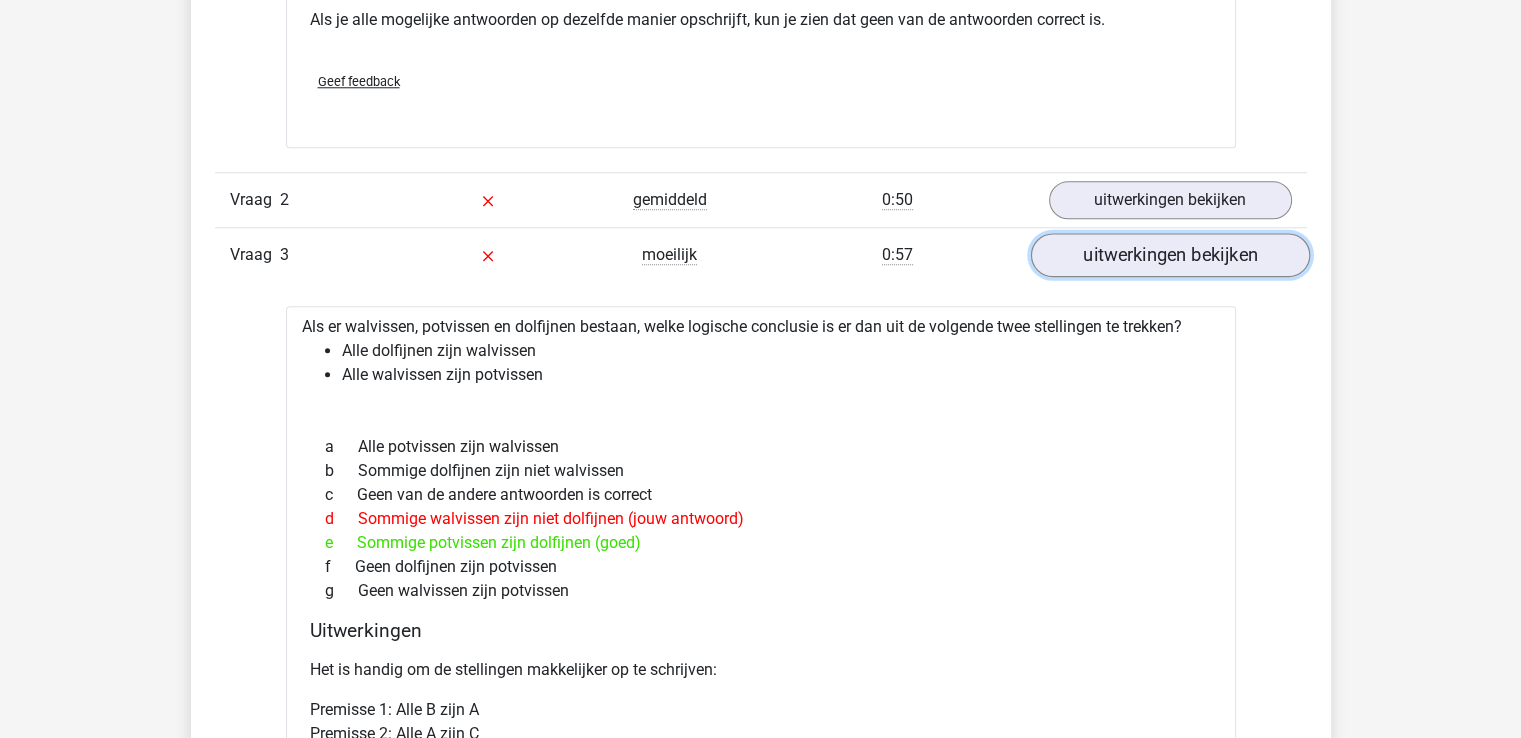click on "uitwerkingen bekijken" at bounding box center (1169, 255) 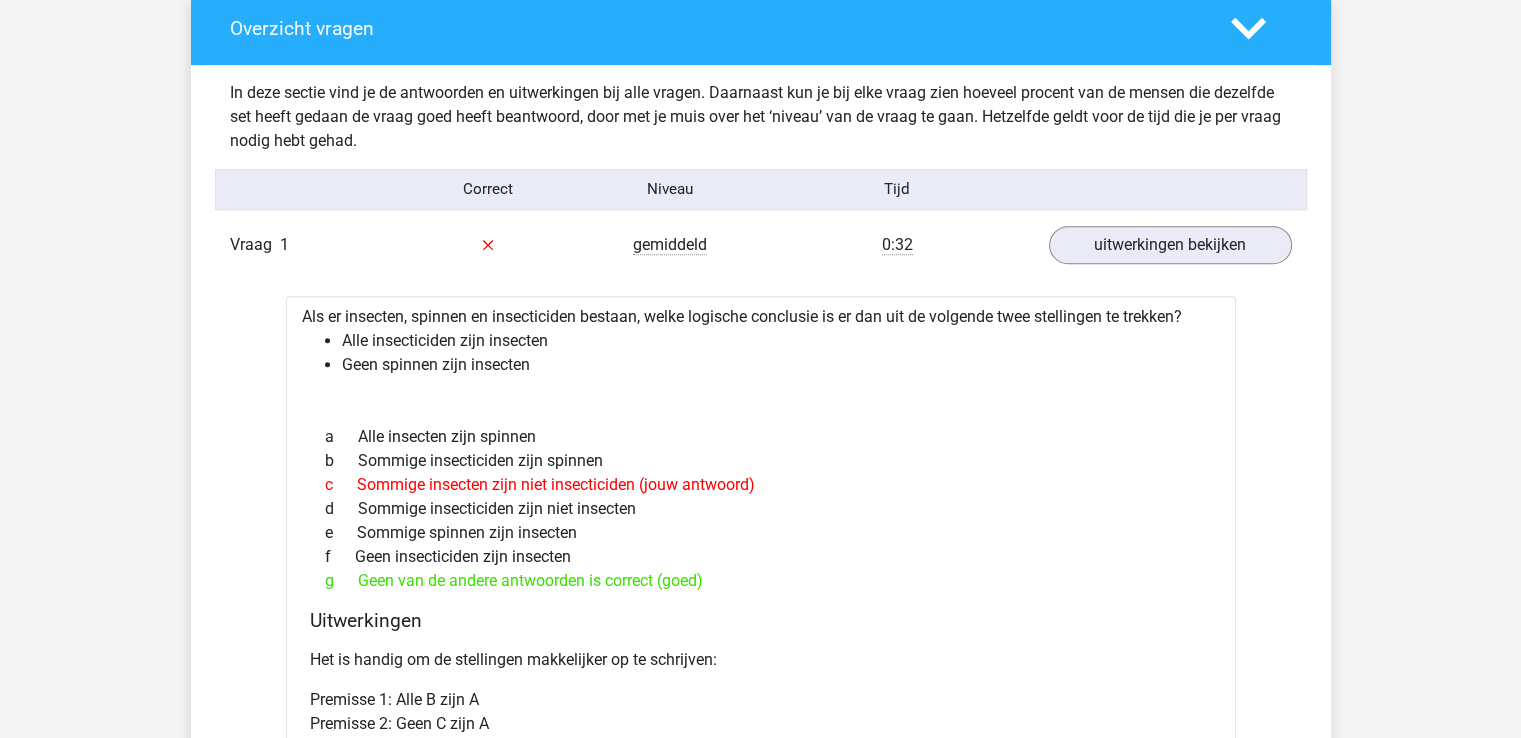 scroll, scrollTop: 1116, scrollLeft: 0, axis: vertical 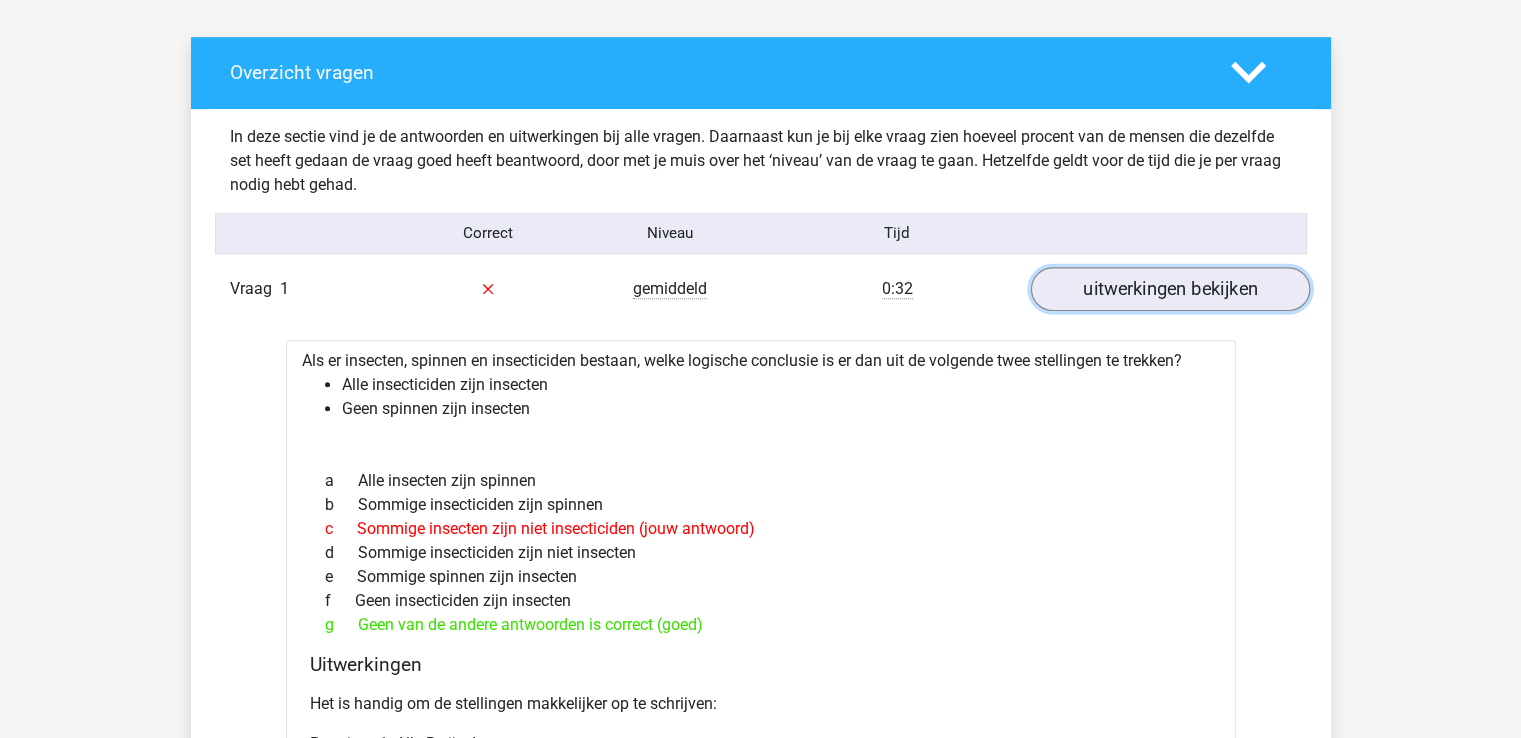 click on "uitwerkingen bekijken" at bounding box center (1169, 289) 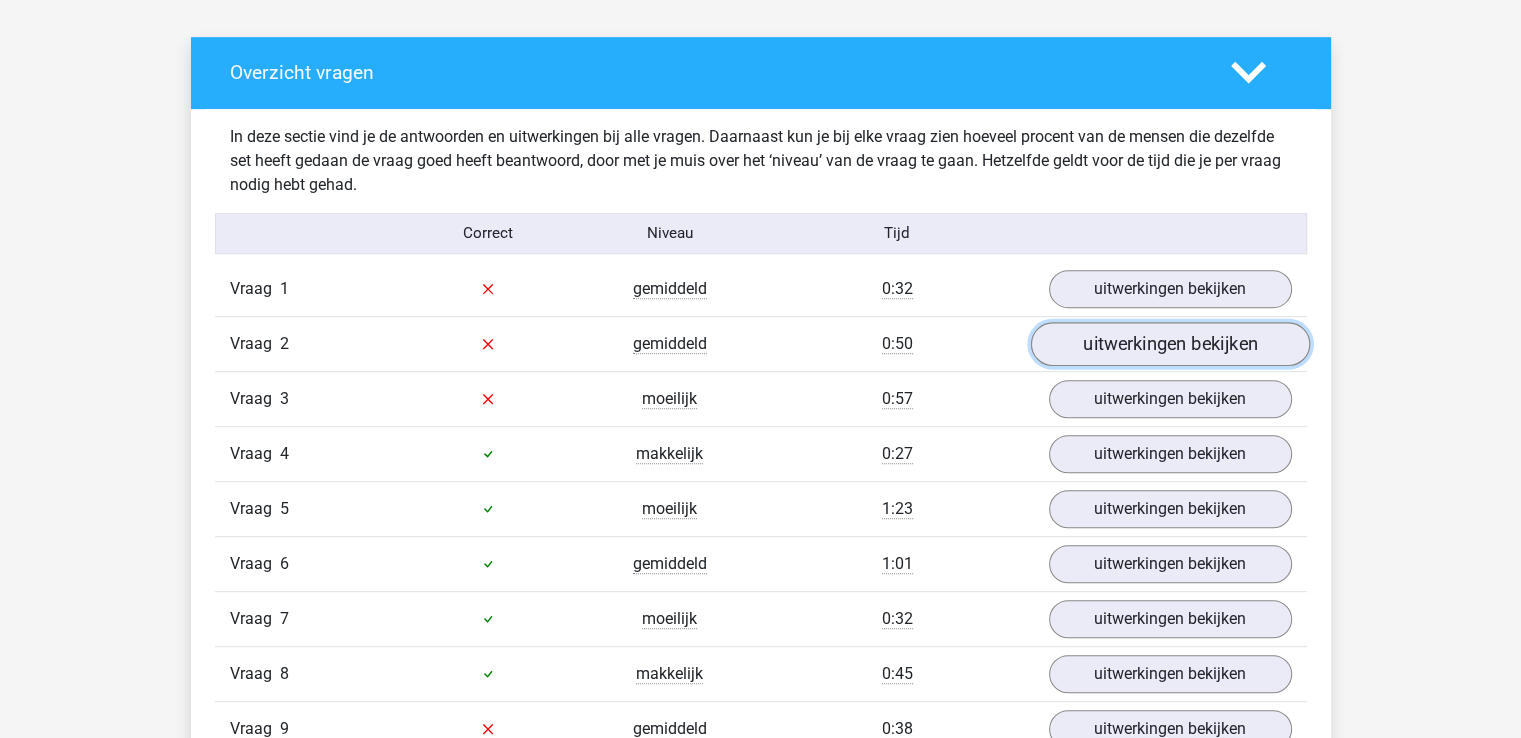click on "uitwerkingen bekijken" at bounding box center (1169, 344) 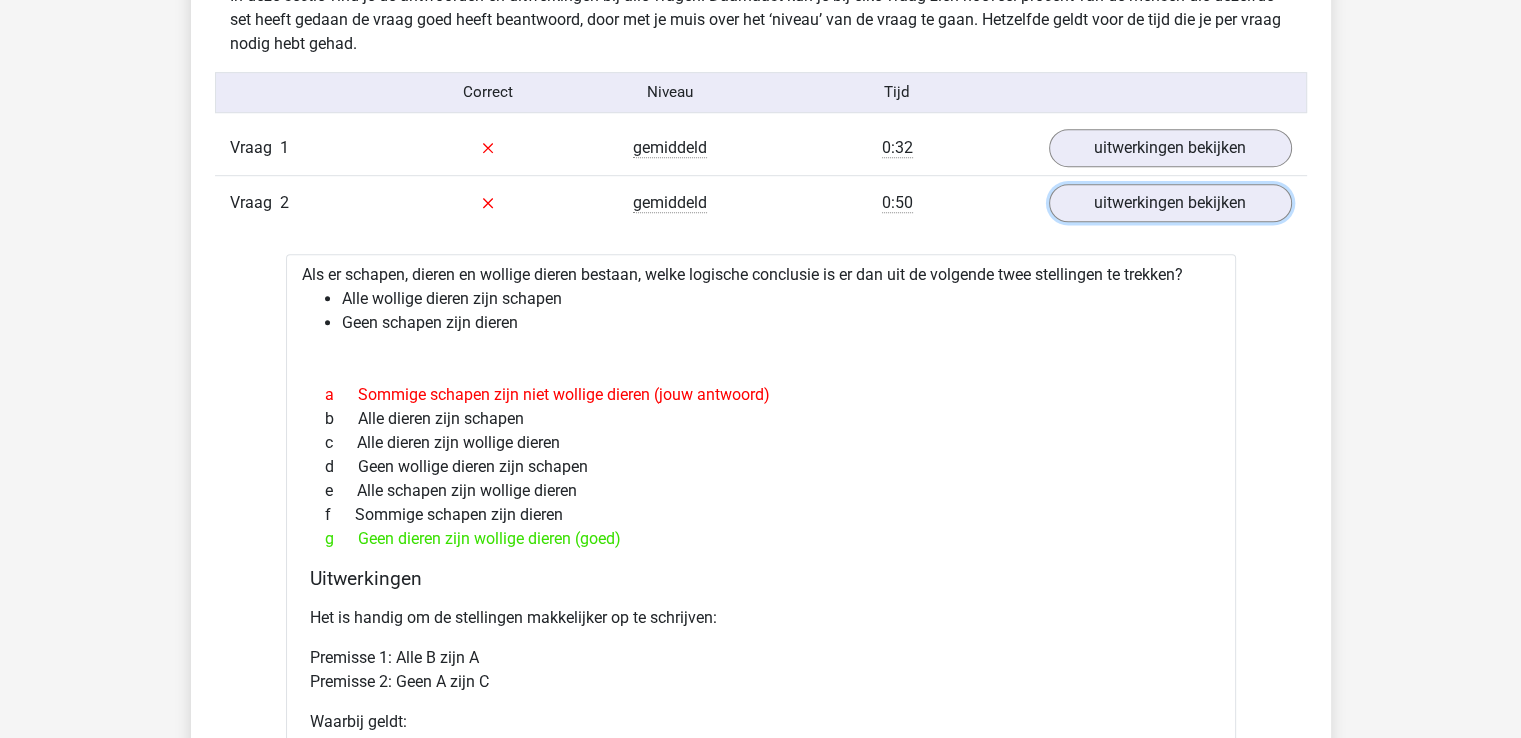 scroll, scrollTop: 1308, scrollLeft: 0, axis: vertical 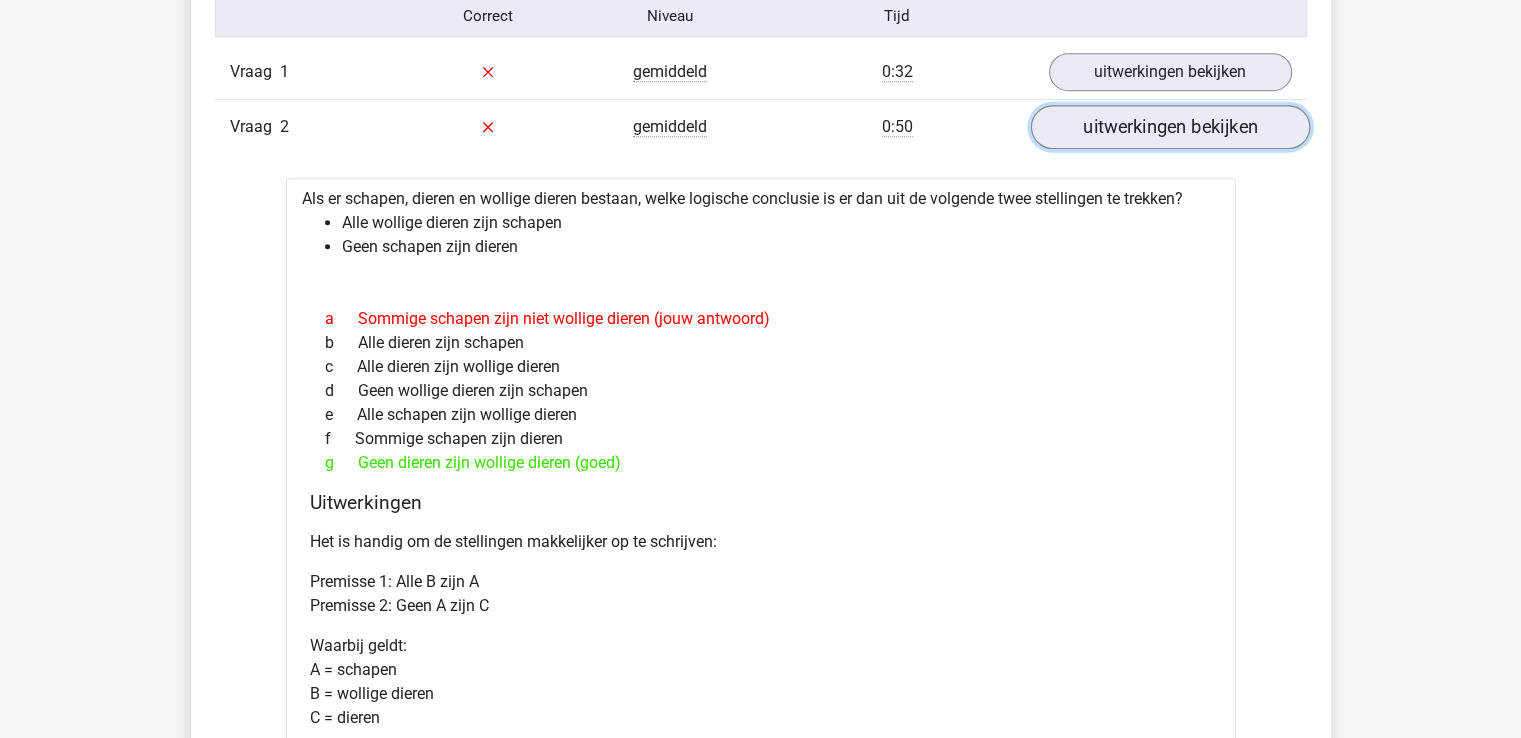 click on "uitwerkingen bekijken" at bounding box center [1169, 127] 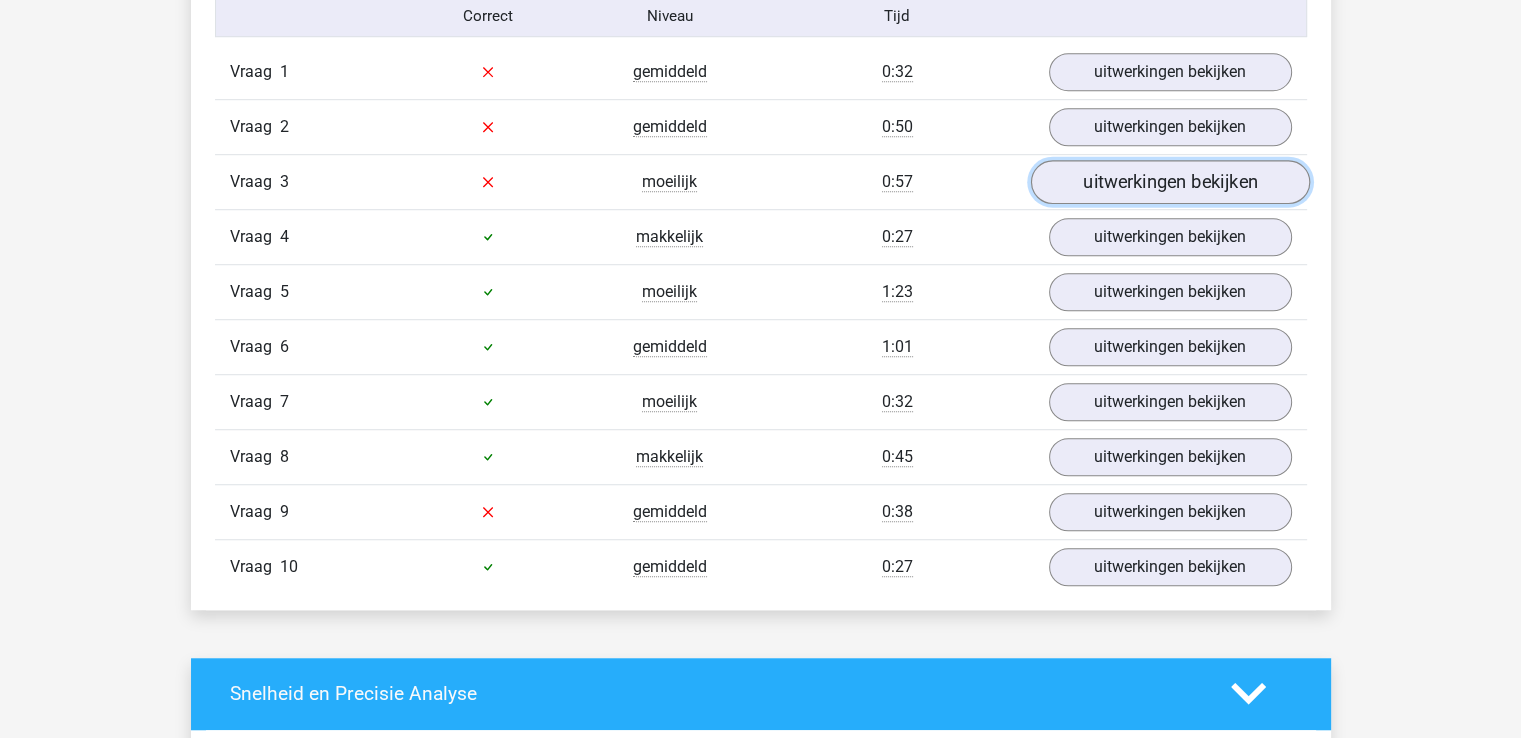 click on "uitwerkingen bekijken" at bounding box center (1169, 182) 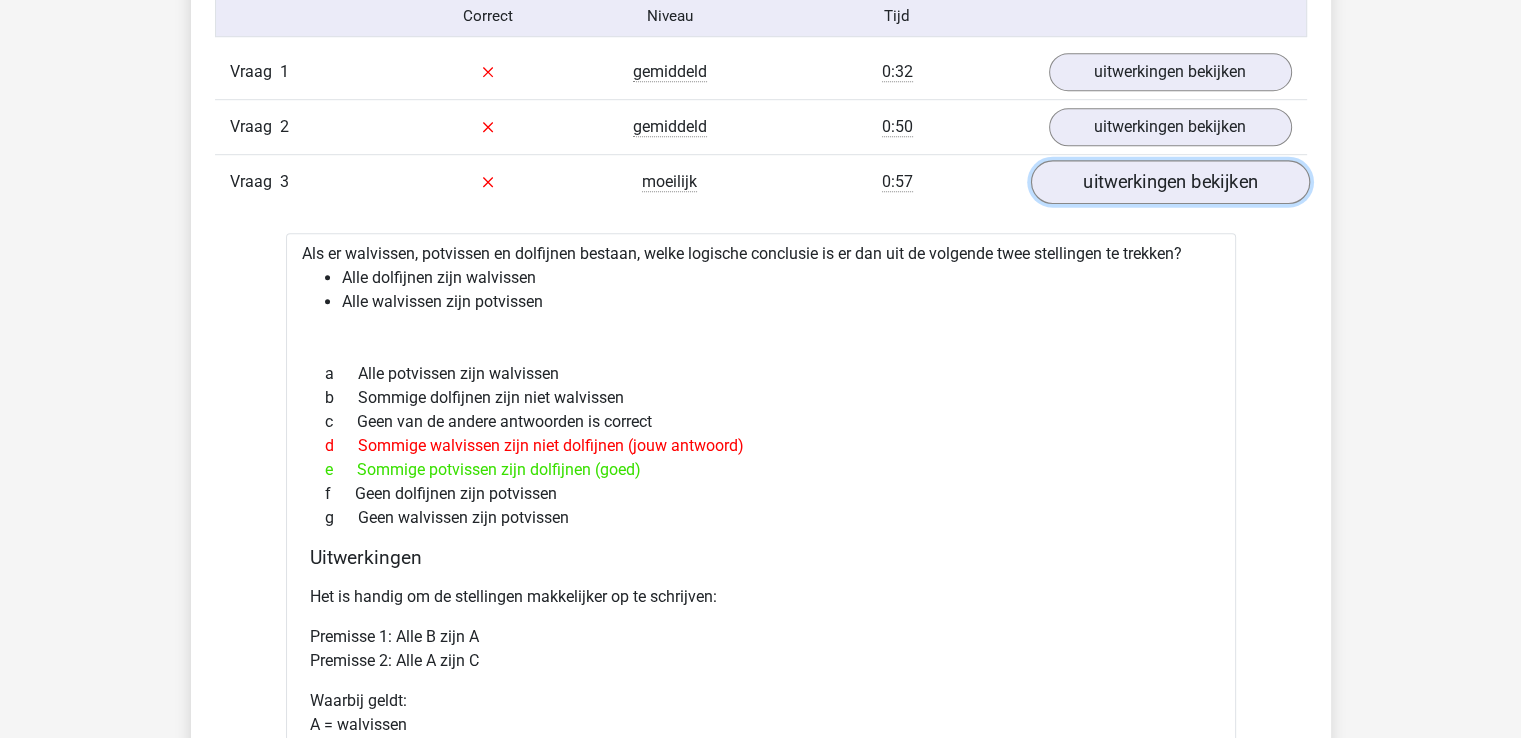click on "uitwerkingen bekijken" at bounding box center (1169, 182) 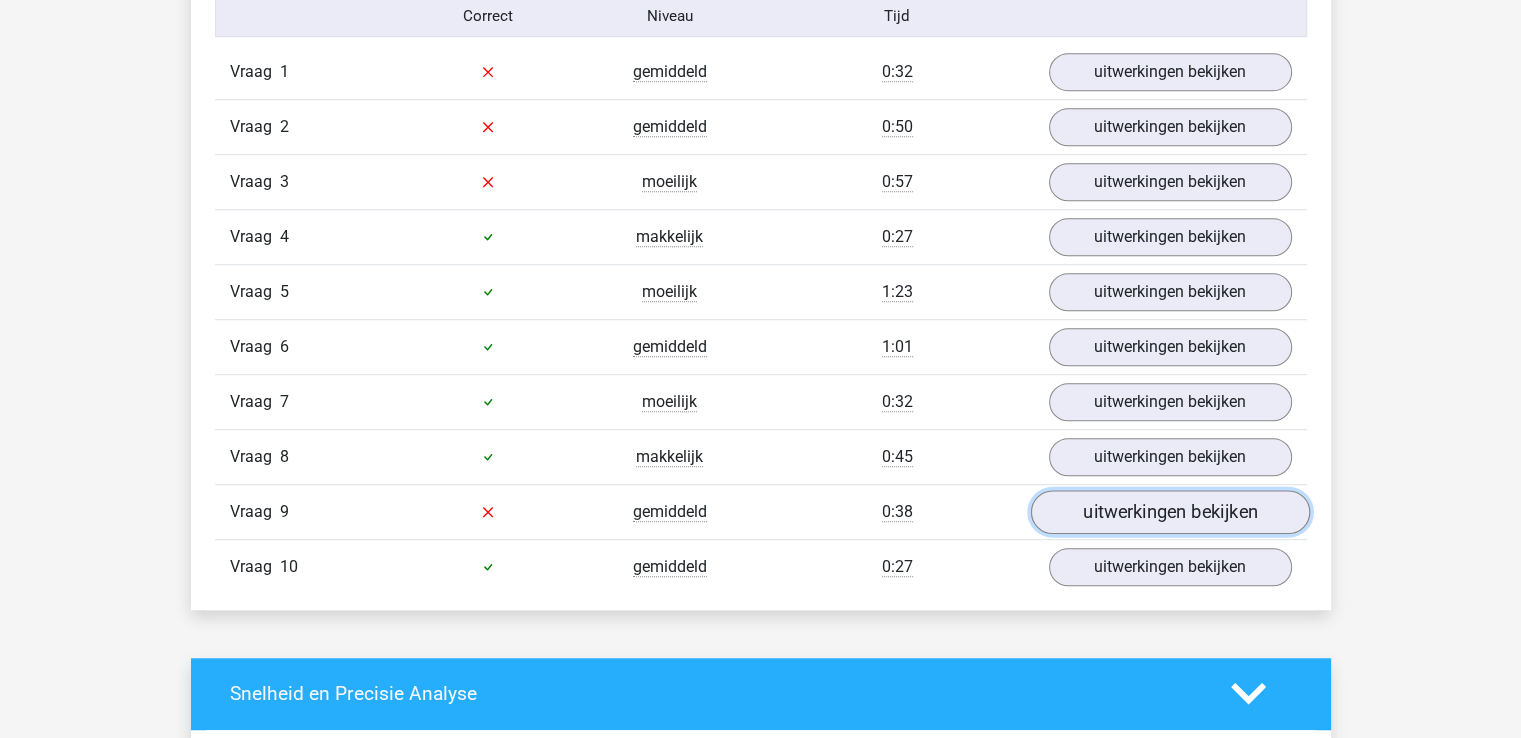 click on "uitwerkingen bekijken" at bounding box center (1169, 512) 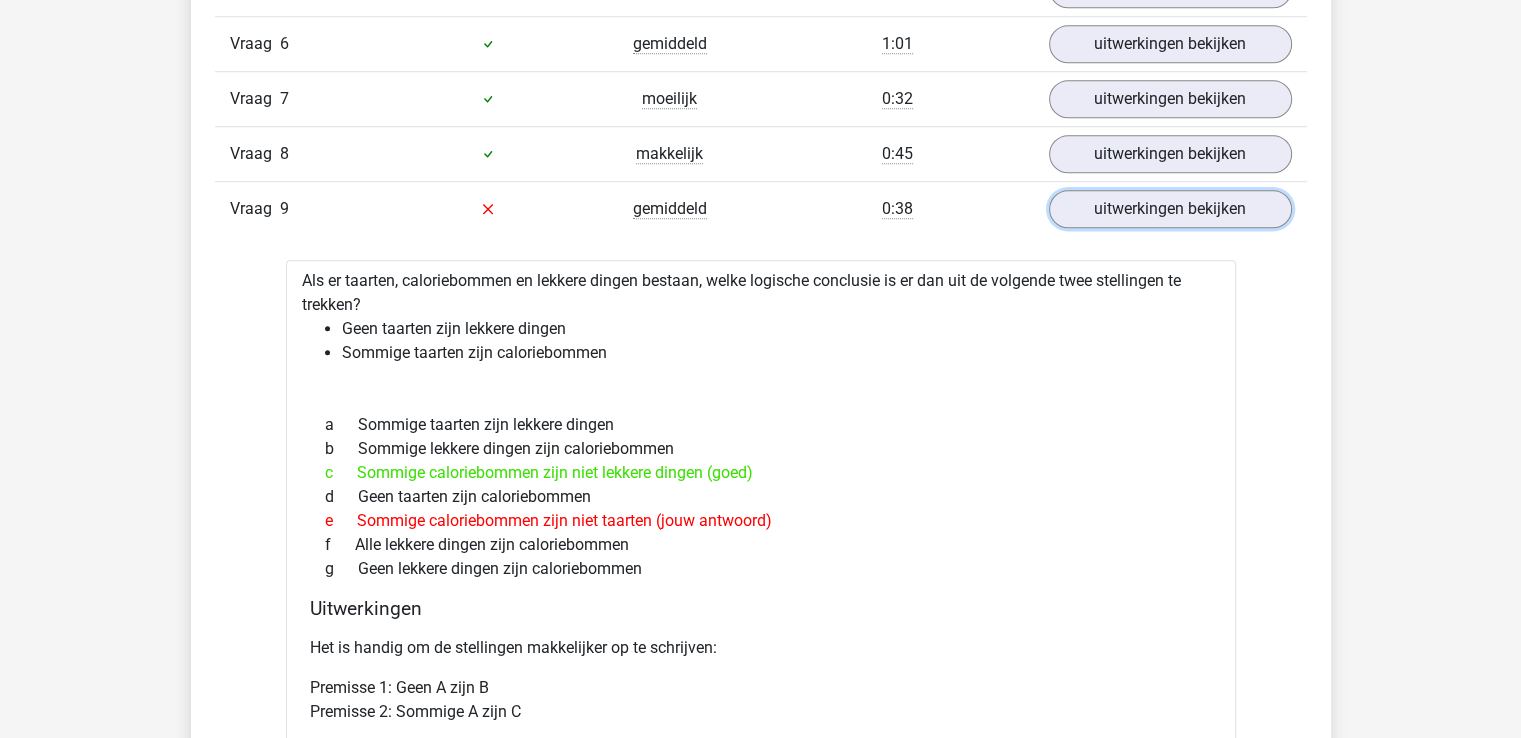 scroll, scrollTop: 1646, scrollLeft: 0, axis: vertical 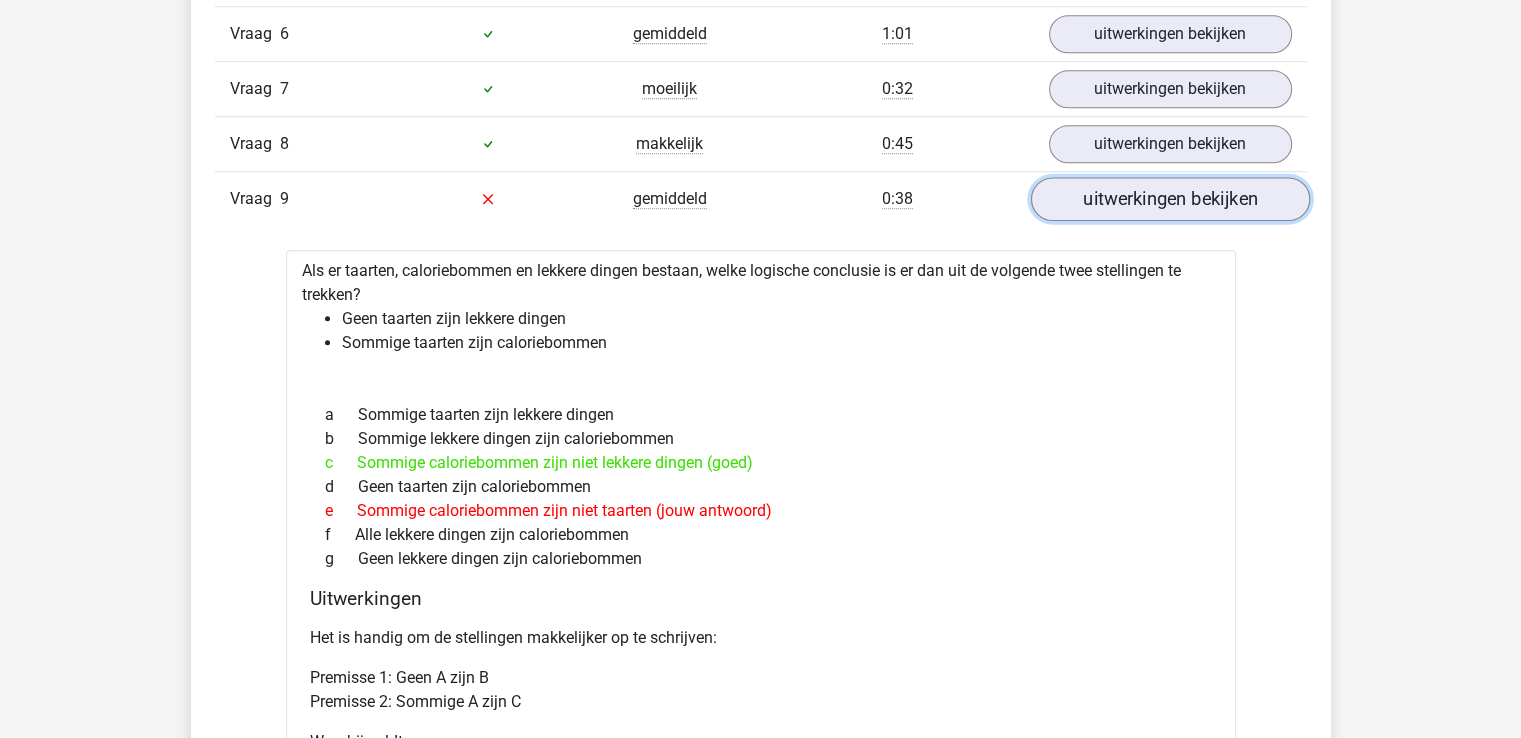 click on "uitwerkingen bekijken" at bounding box center (1169, 199) 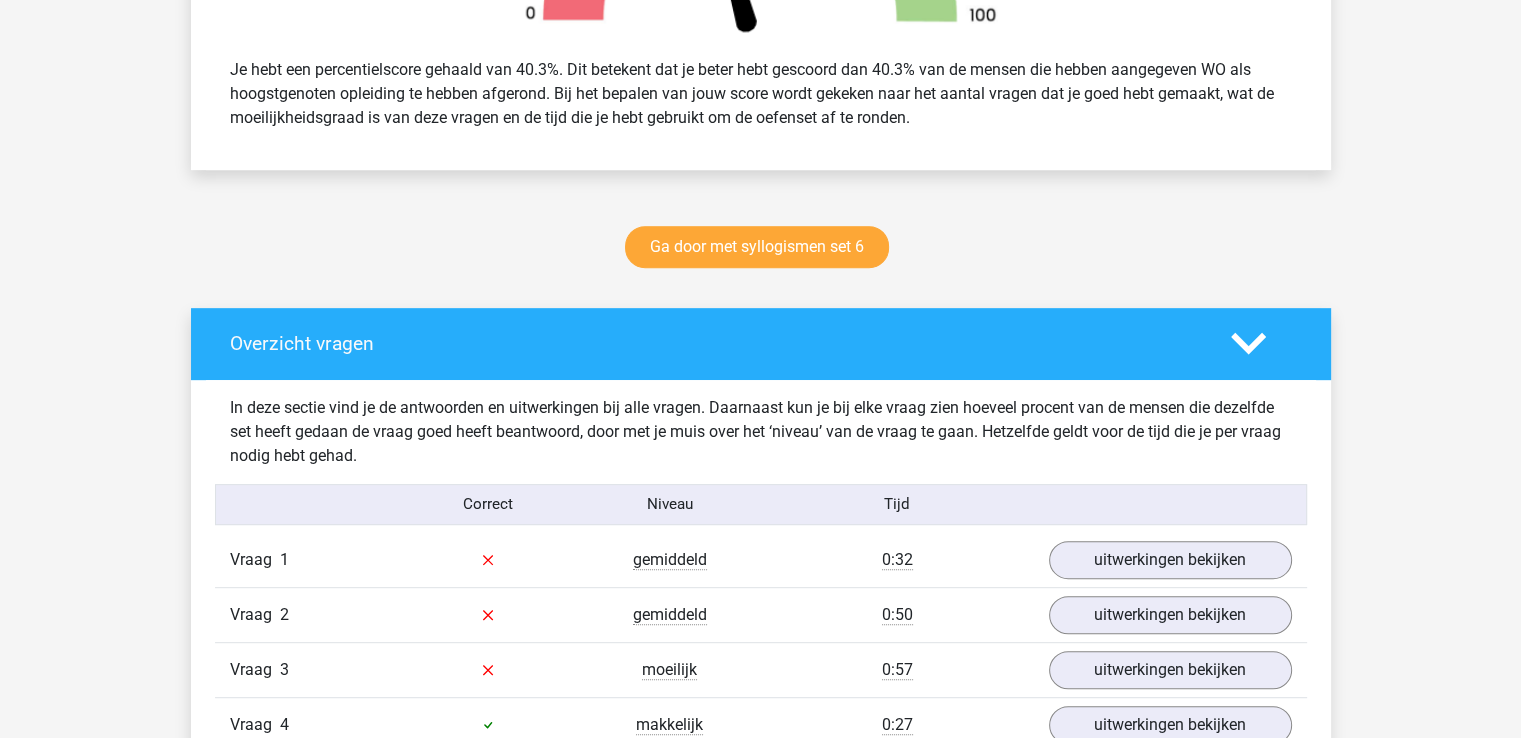 scroll, scrollTop: 841, scrollLeft: 0, axis: vertical 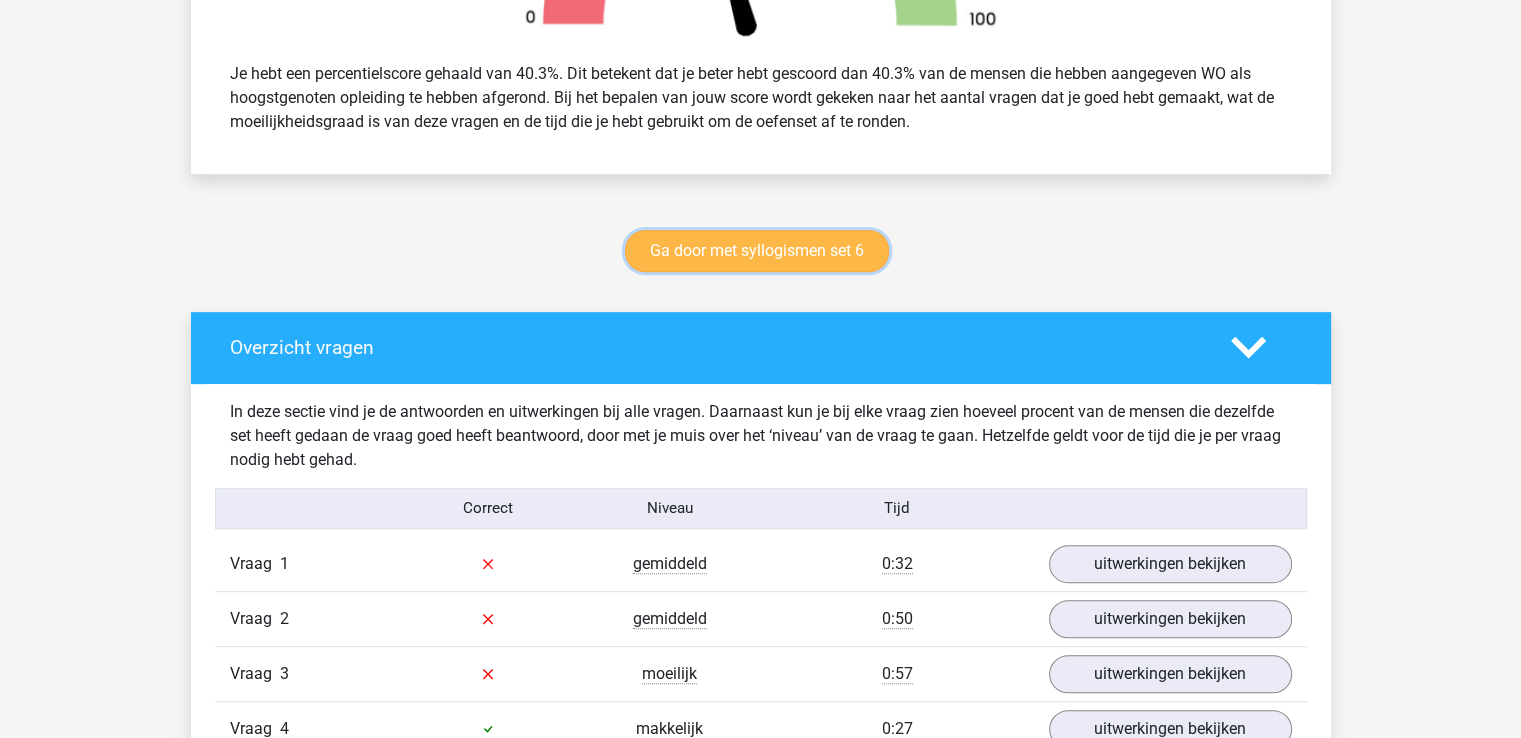 click on "Ga door met syllogismen set 6" at bounding box center (757, 251) 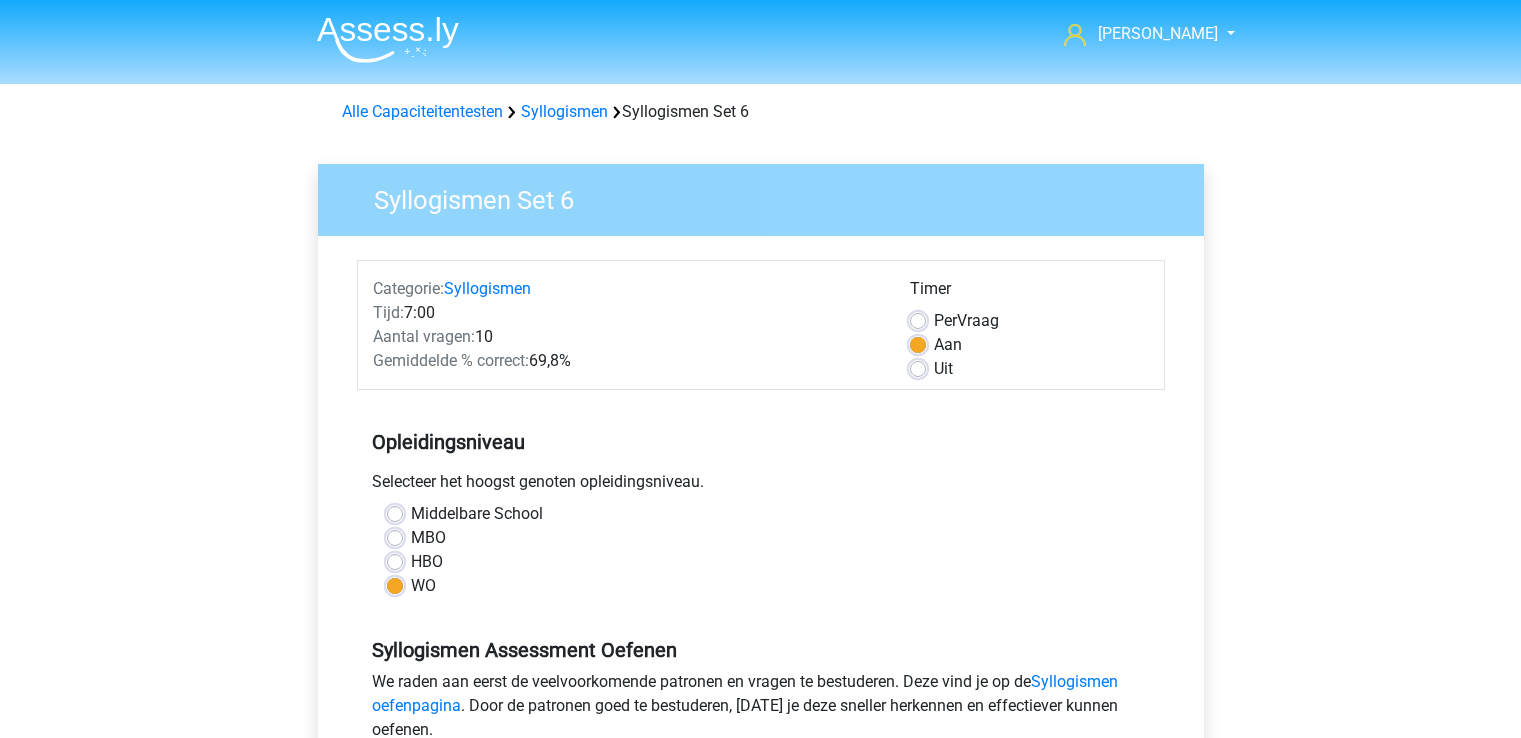 scroll, scrollTop: 0, scrollLeft: 0, axis: both 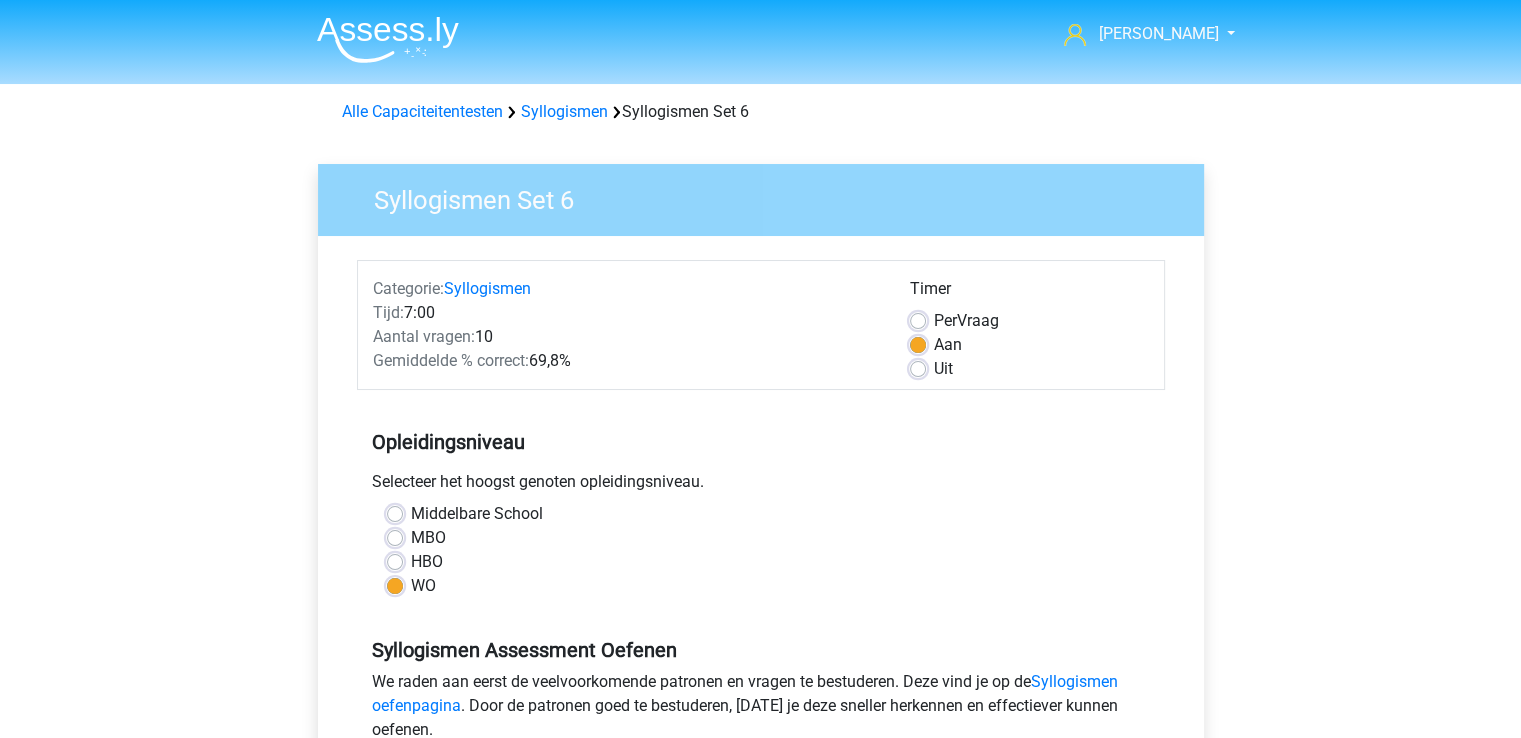 click on "ronald
ronaldbeuzekom@gmail.com
Nederlands
English" at bounding box center [760, 42] 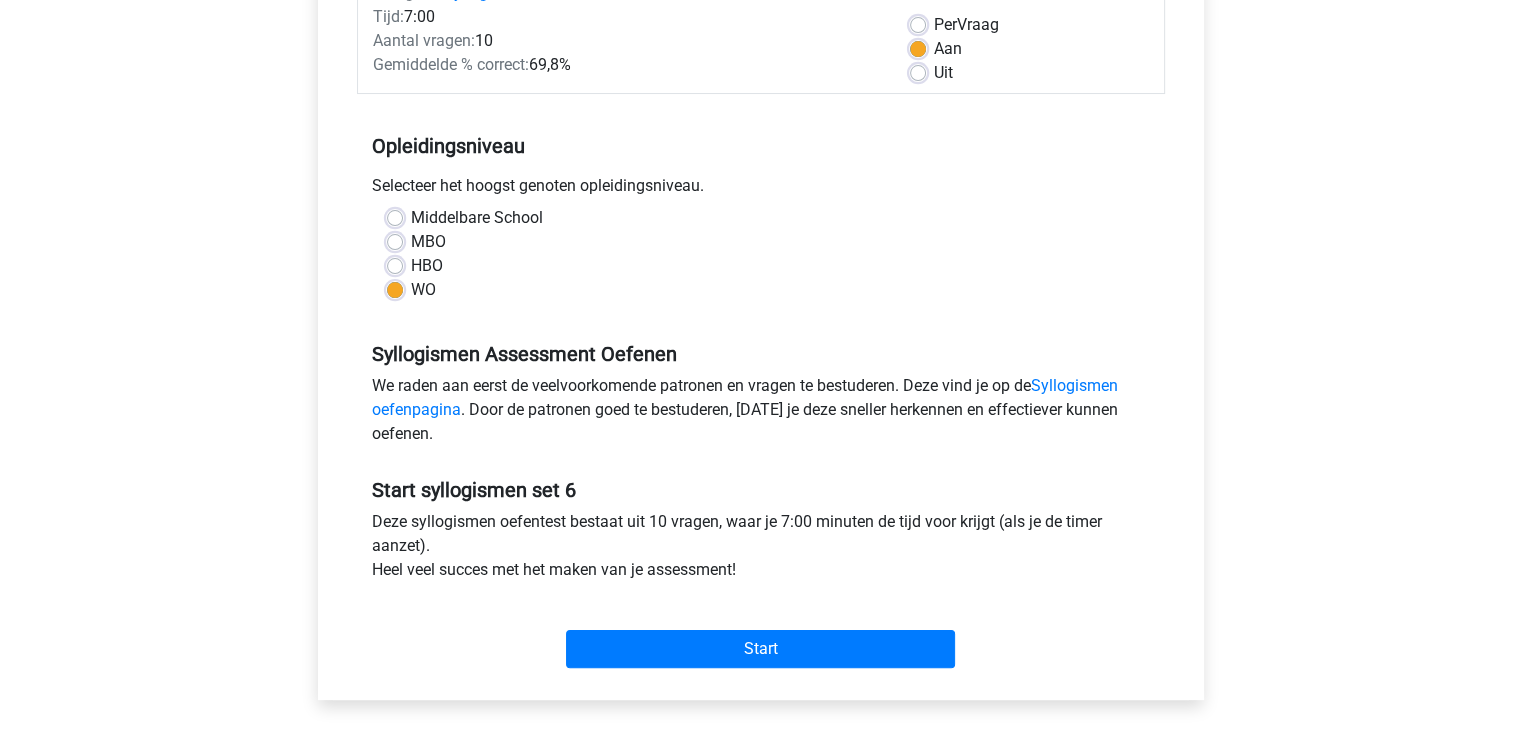 scroll, scrollTop: 324, scrollLeft: 0, axis: vertical 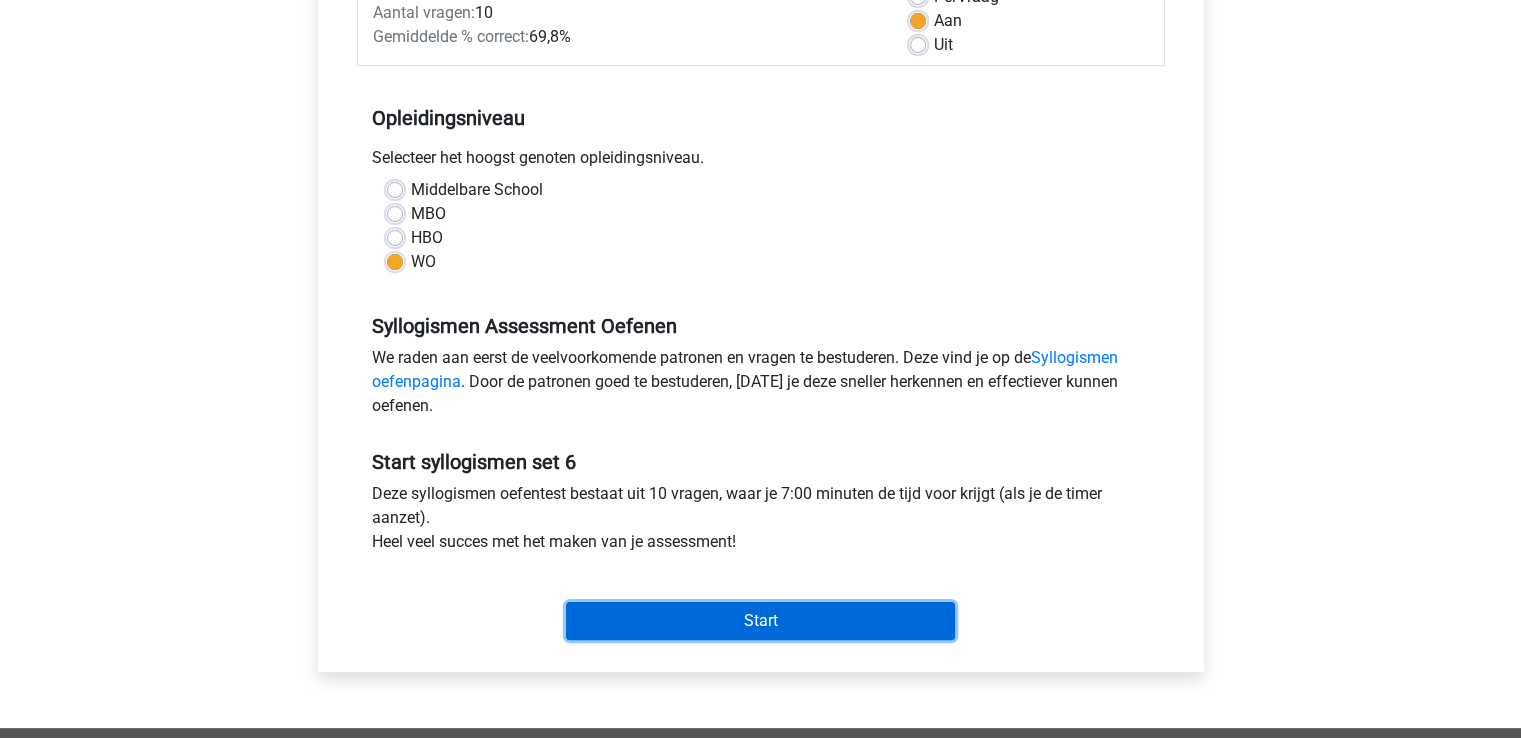click on "Start" at bounding box center (760, 621) 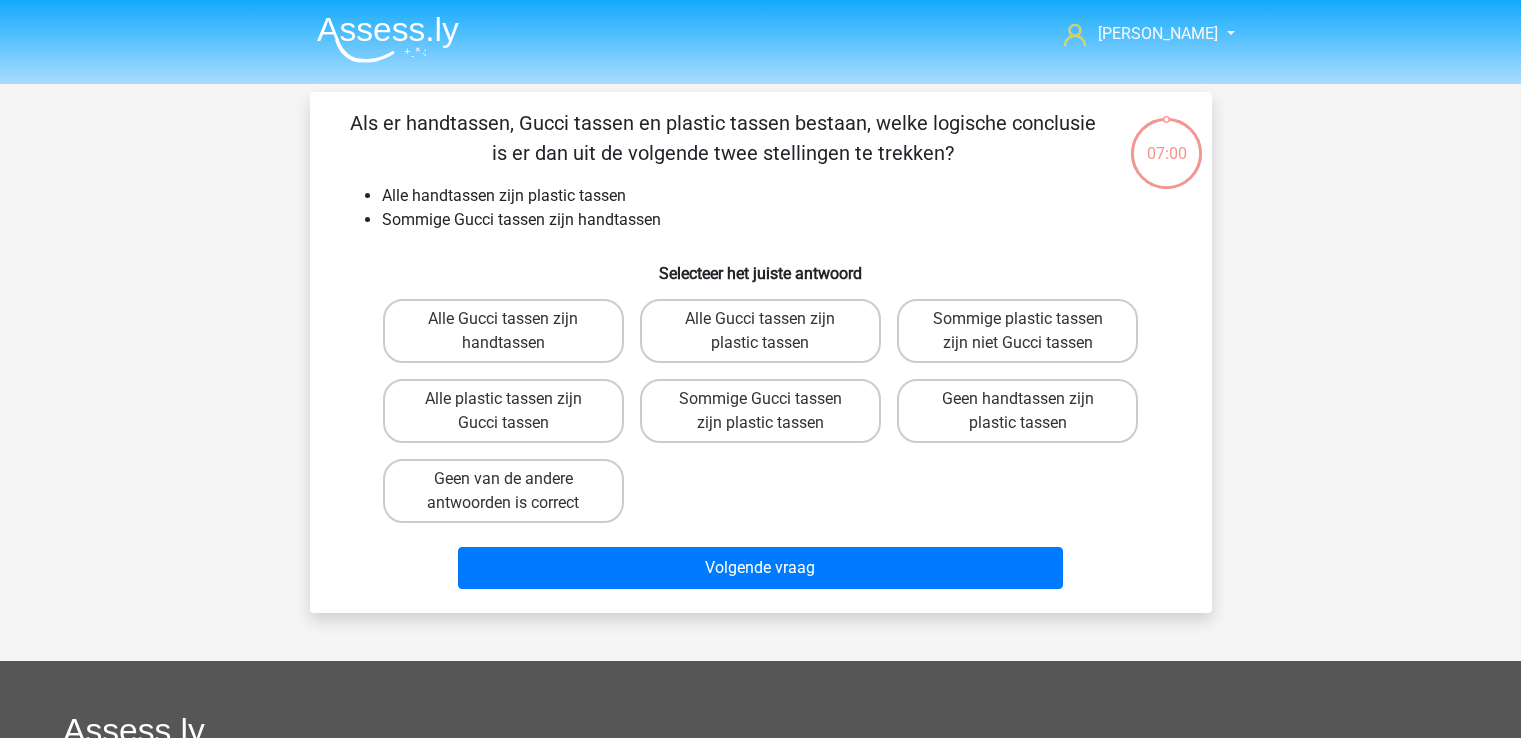 scroll, scrollTop: 0, scrollLeft: 0, axis: both 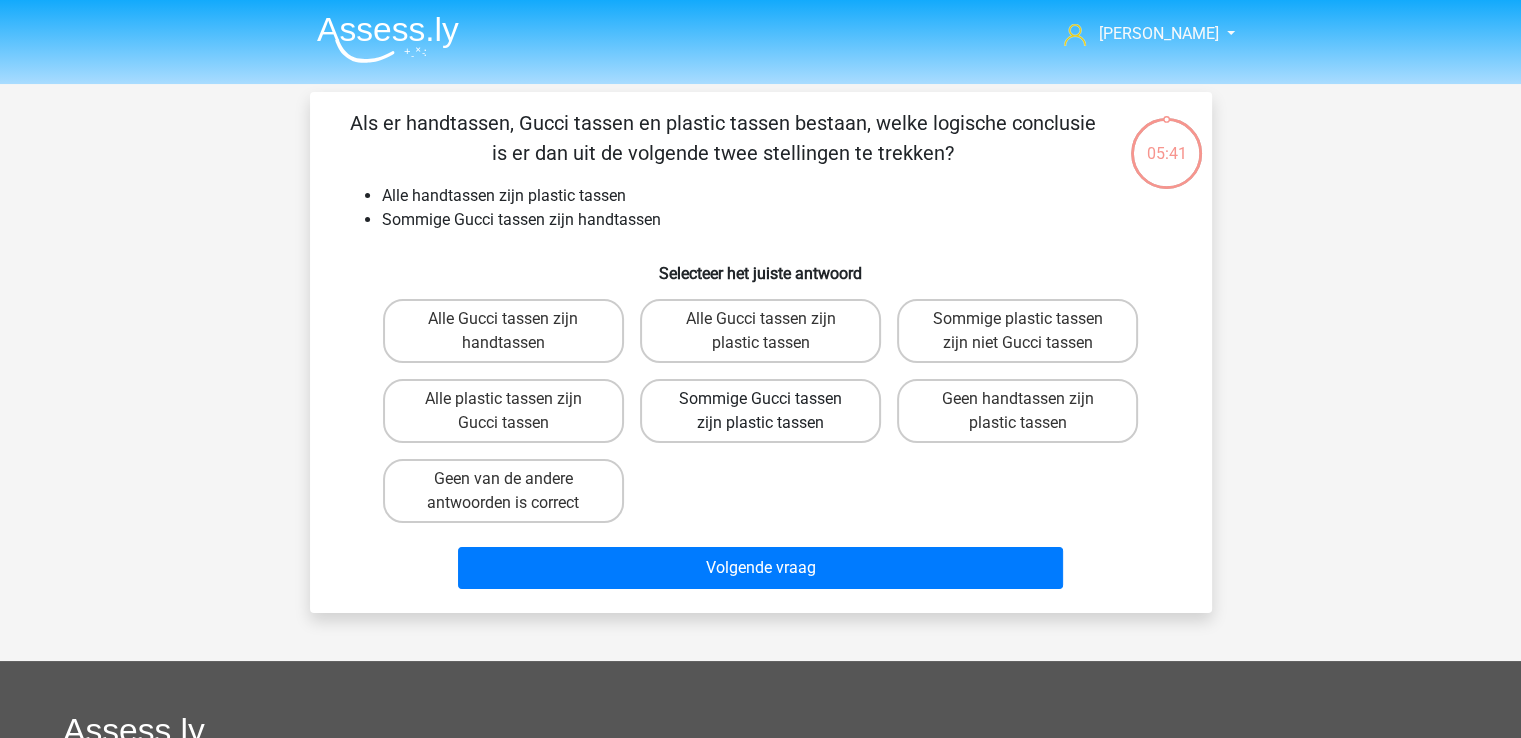 click on "Sommige Gucci tassen zijn plastic tassen" at bounding box center [760, 411] 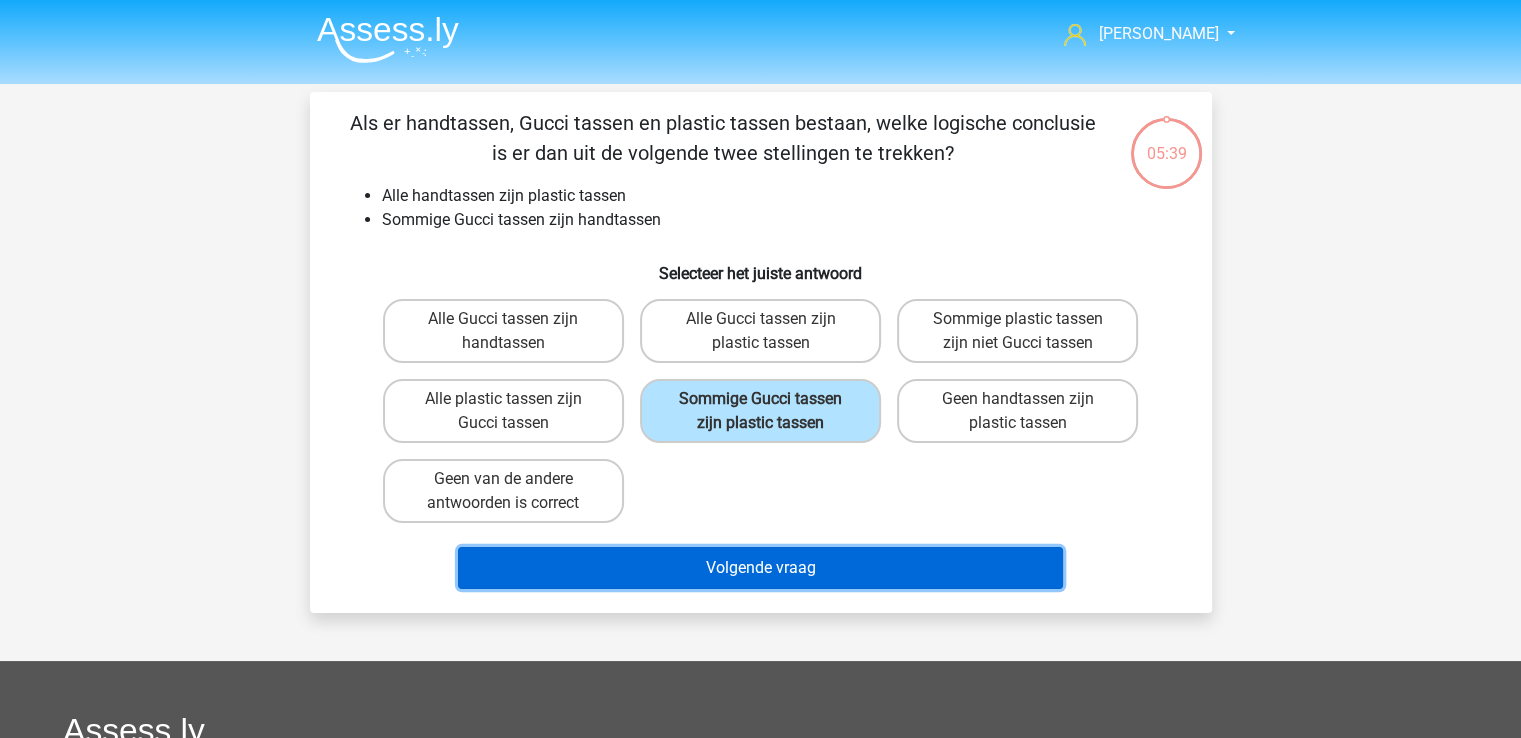 click on "Volgende vraag" at bounding box center (760, 568) 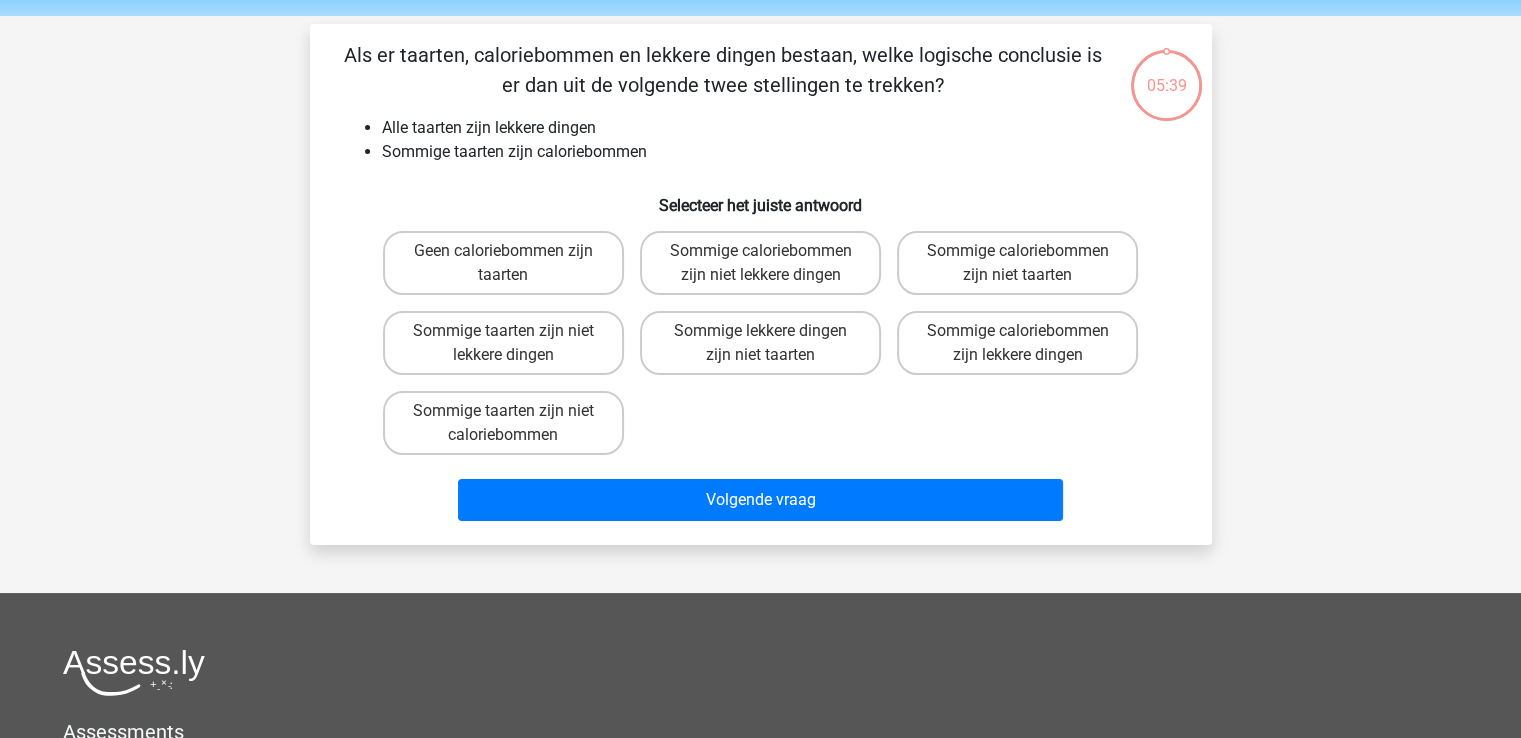 scroll, scrollTop: 92, scrollLeft: 0, axis: vertical 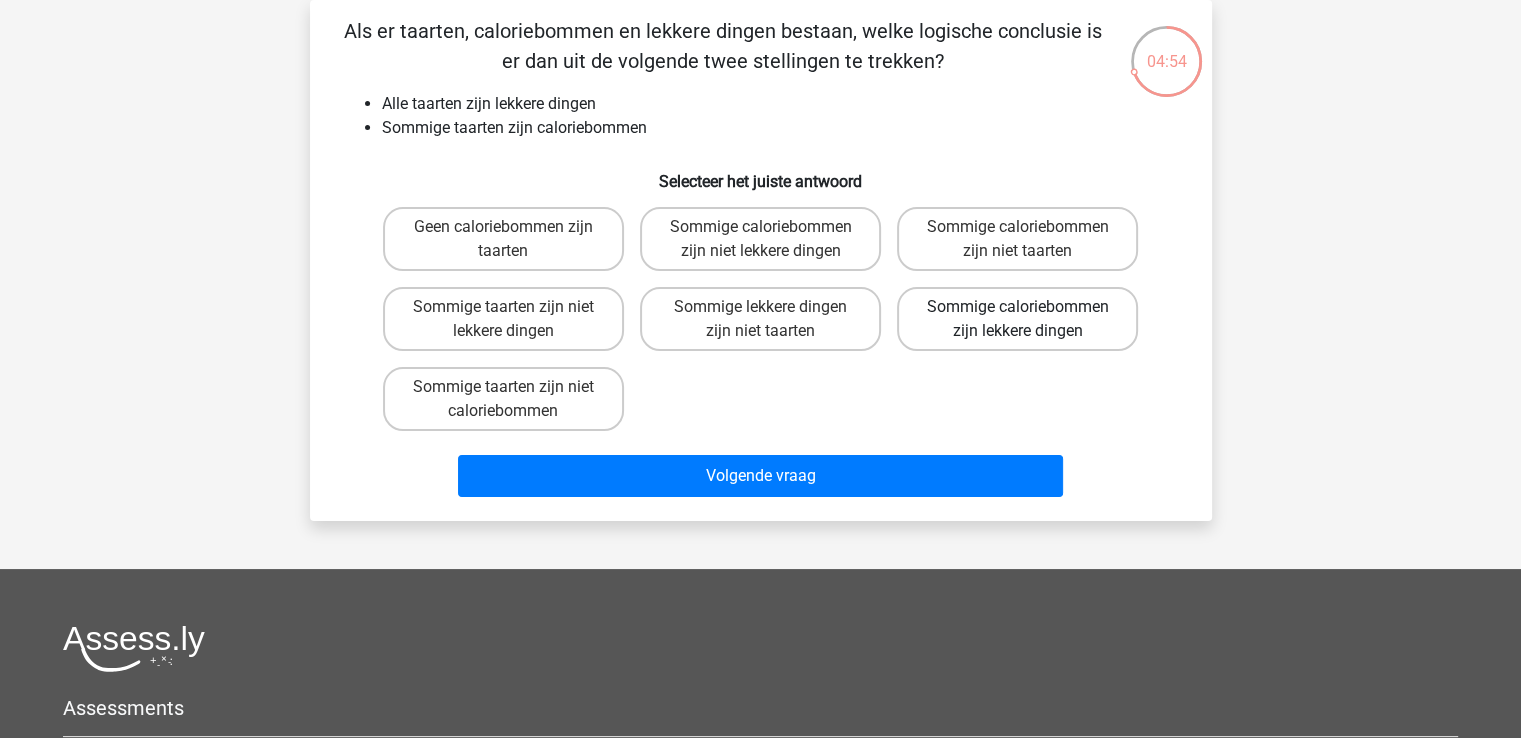 click on "Sommige caloriebommen zijn lekkere dingen" at bounding box center [1017, 319] 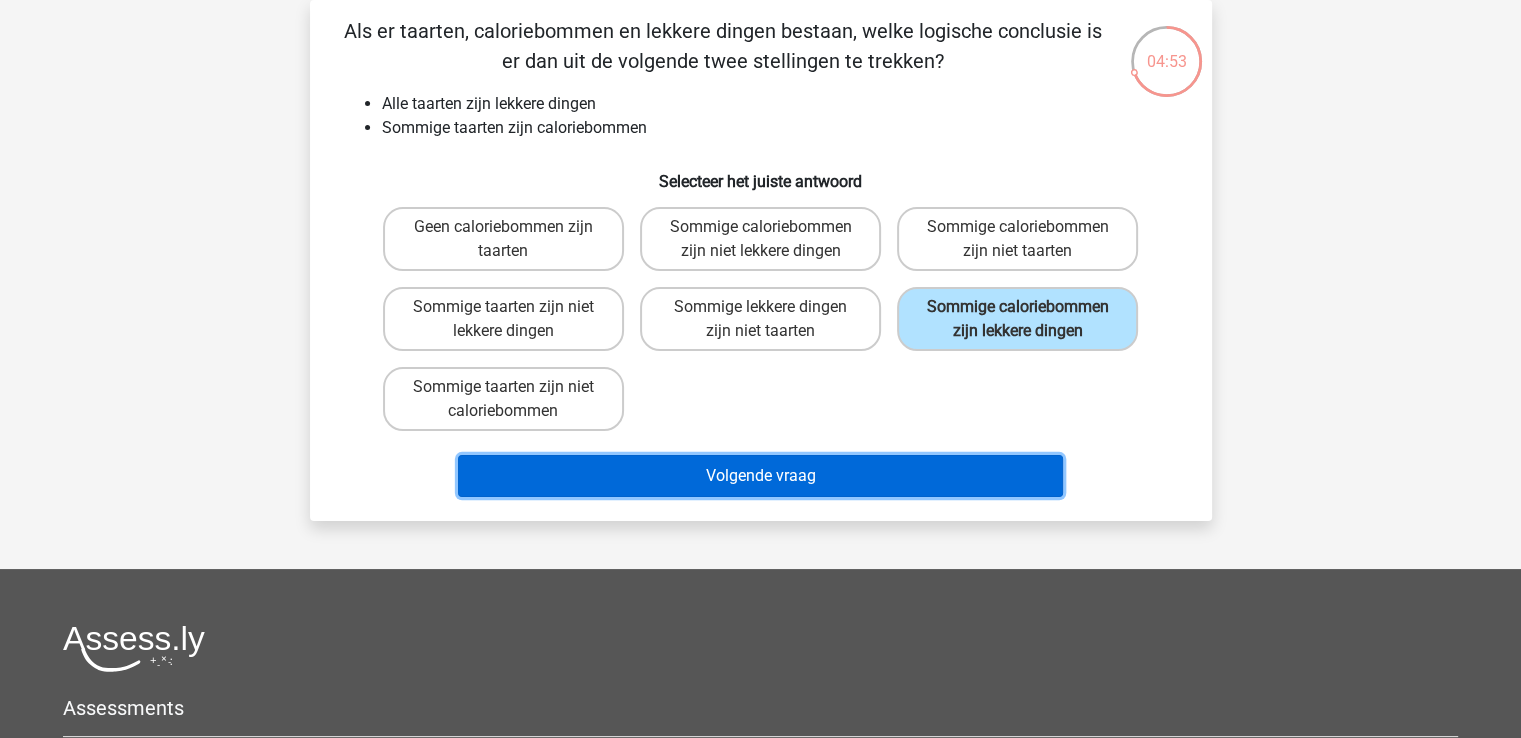click on "Volgende vraag" at bounding box center [760, 476] 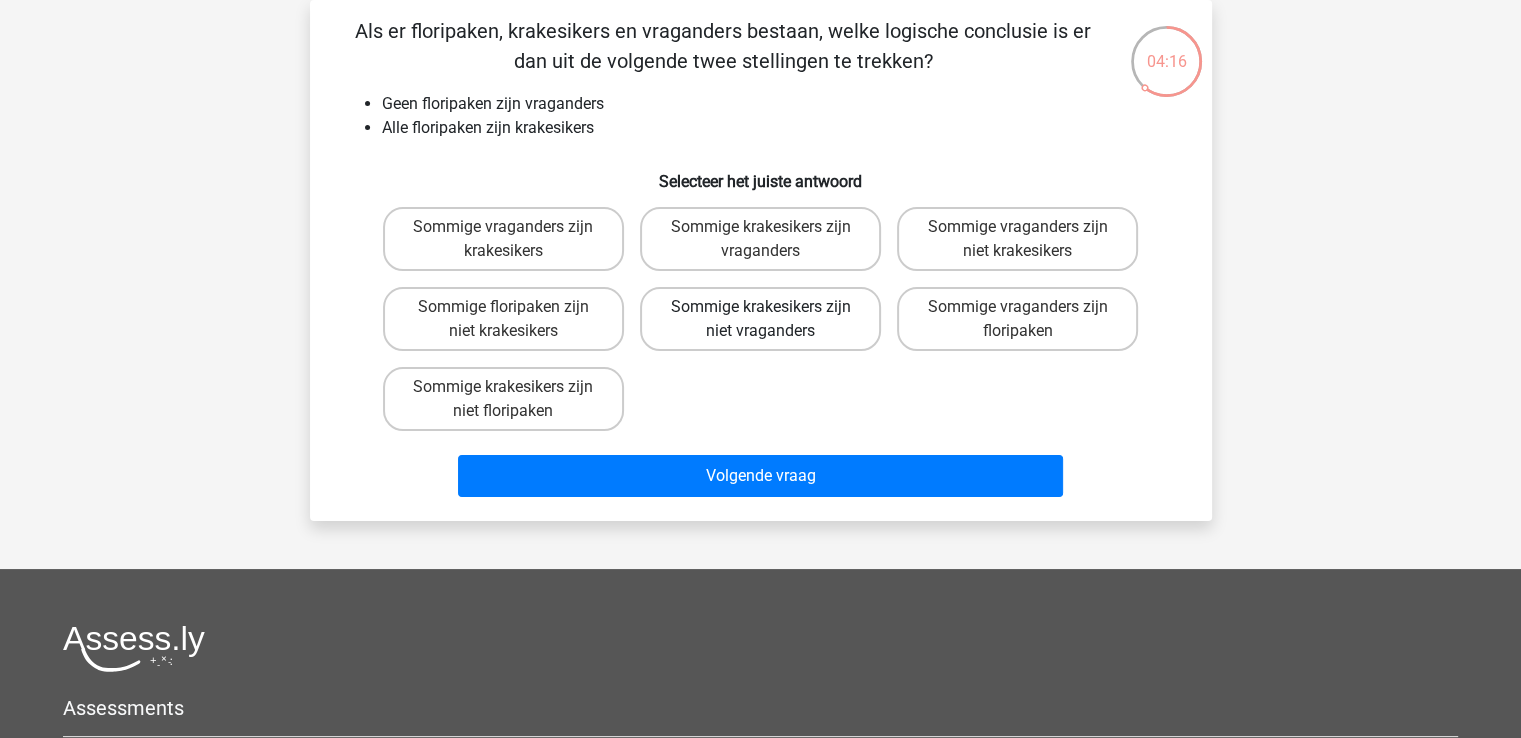 click on "Sommige krakesikers zijn niet vraganders" at bounding box center [760, 319] 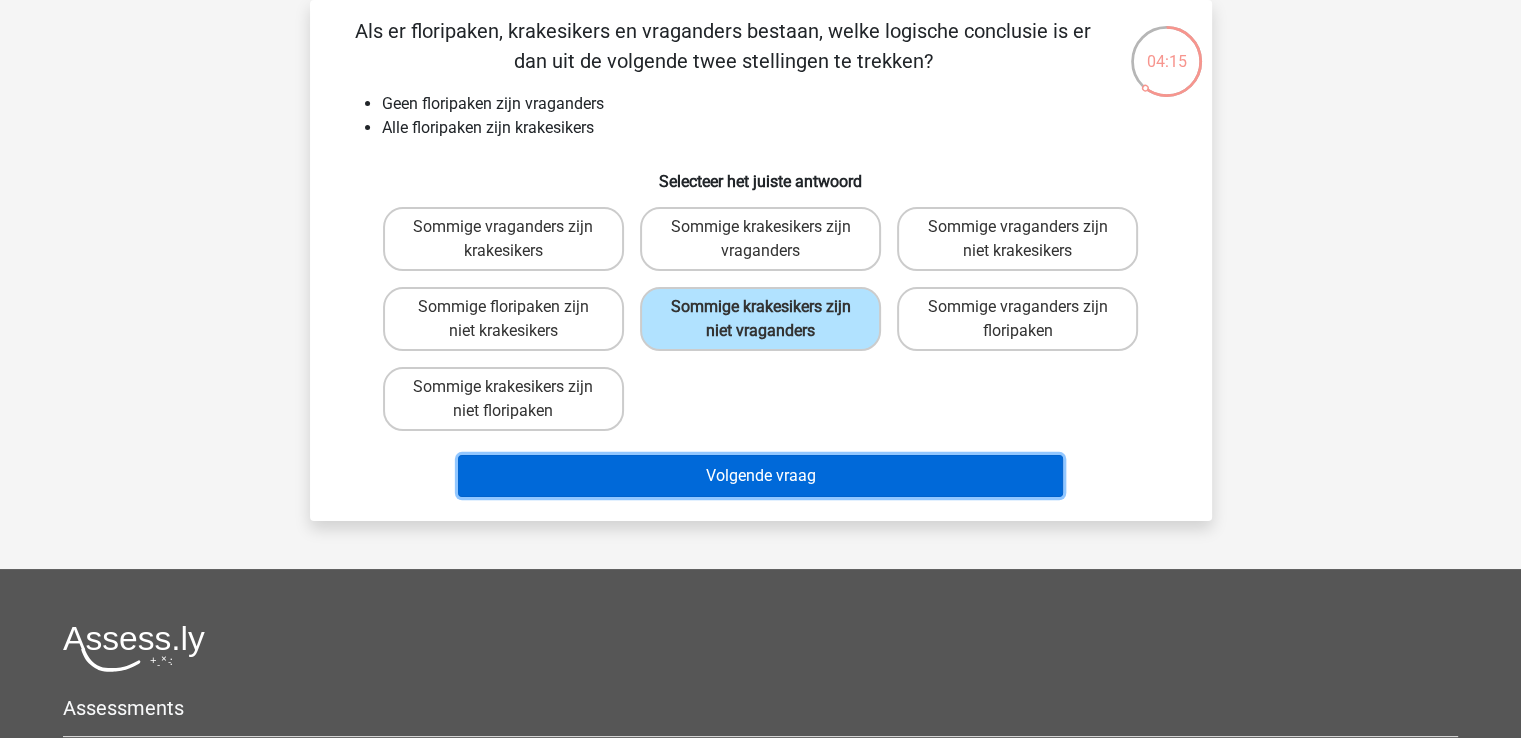 click on "Volgende vraag" at bounding box center [760, 476] 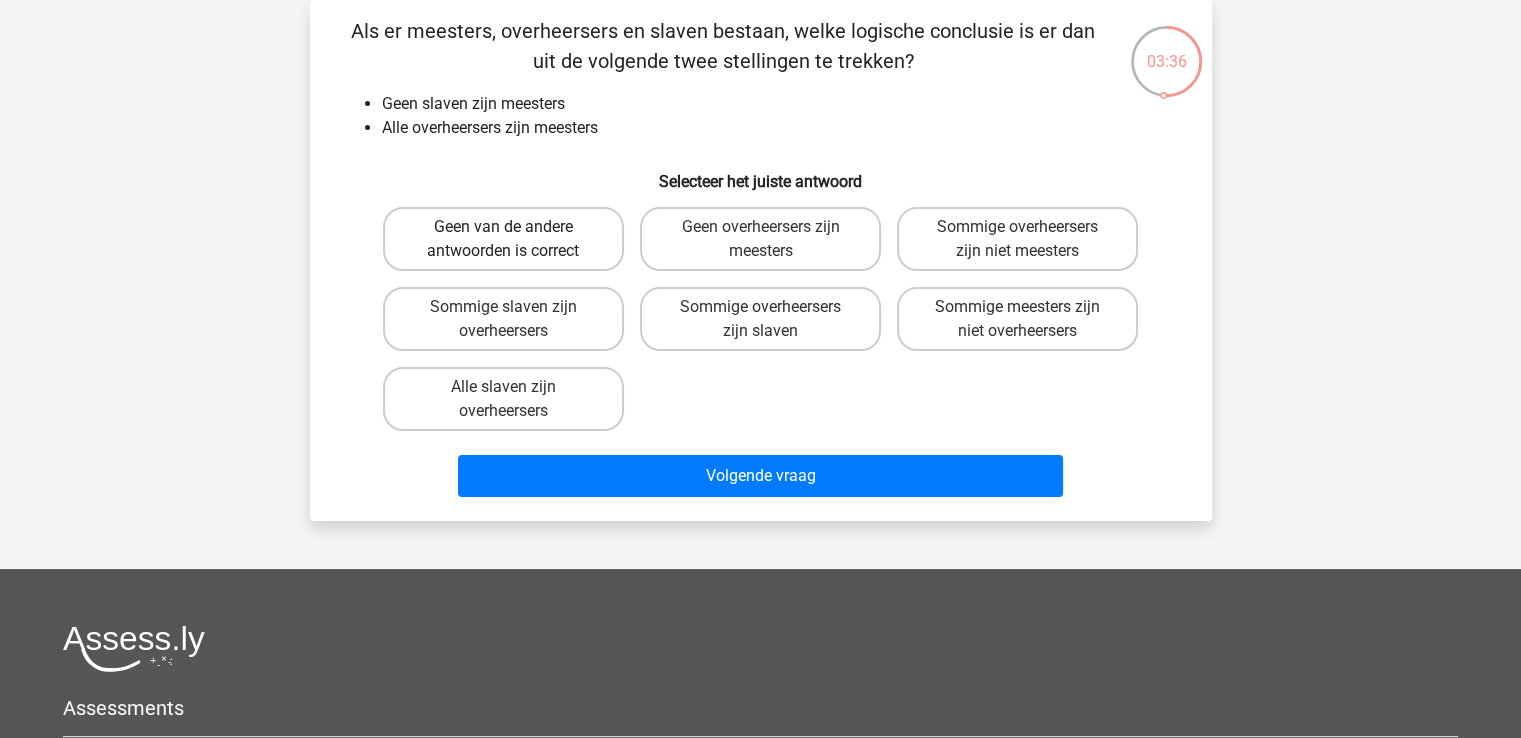 click on "Geen van de andere antwoorden is correct" at bounding box center (503, 239) 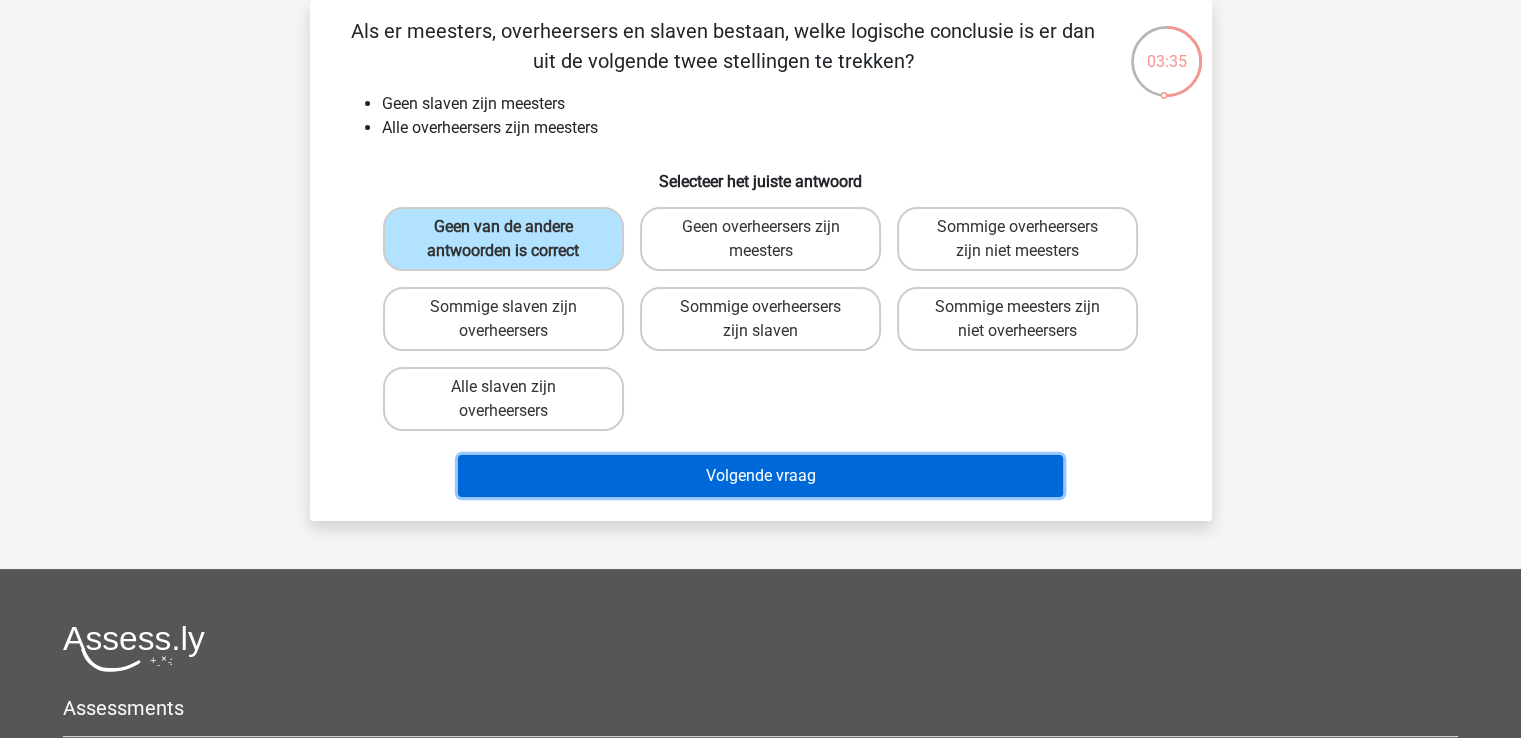 click on "Volgende vraag" at bounding box center (760, 476) 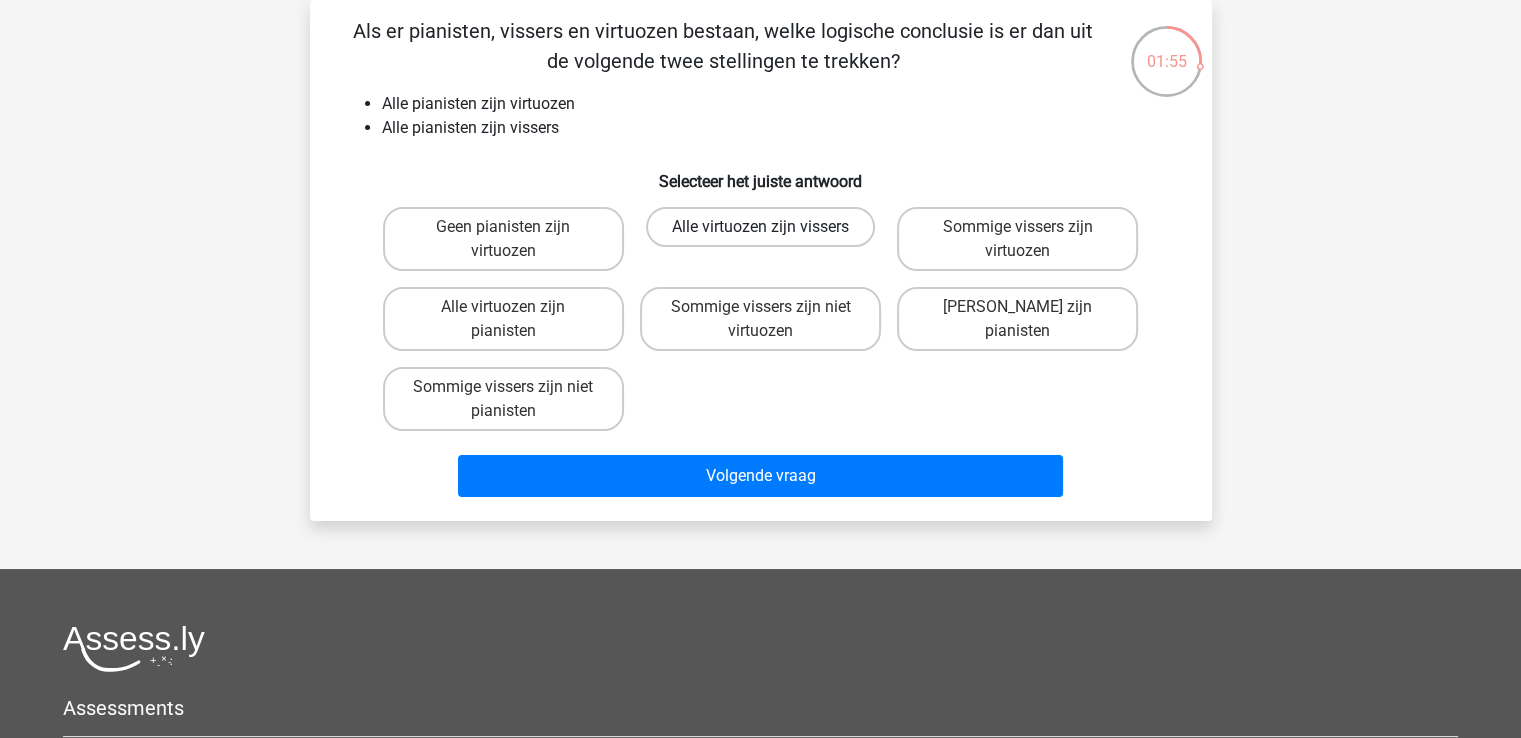 click on "Alle virtuozen zijn vissers" at bounding box center [760, 227] 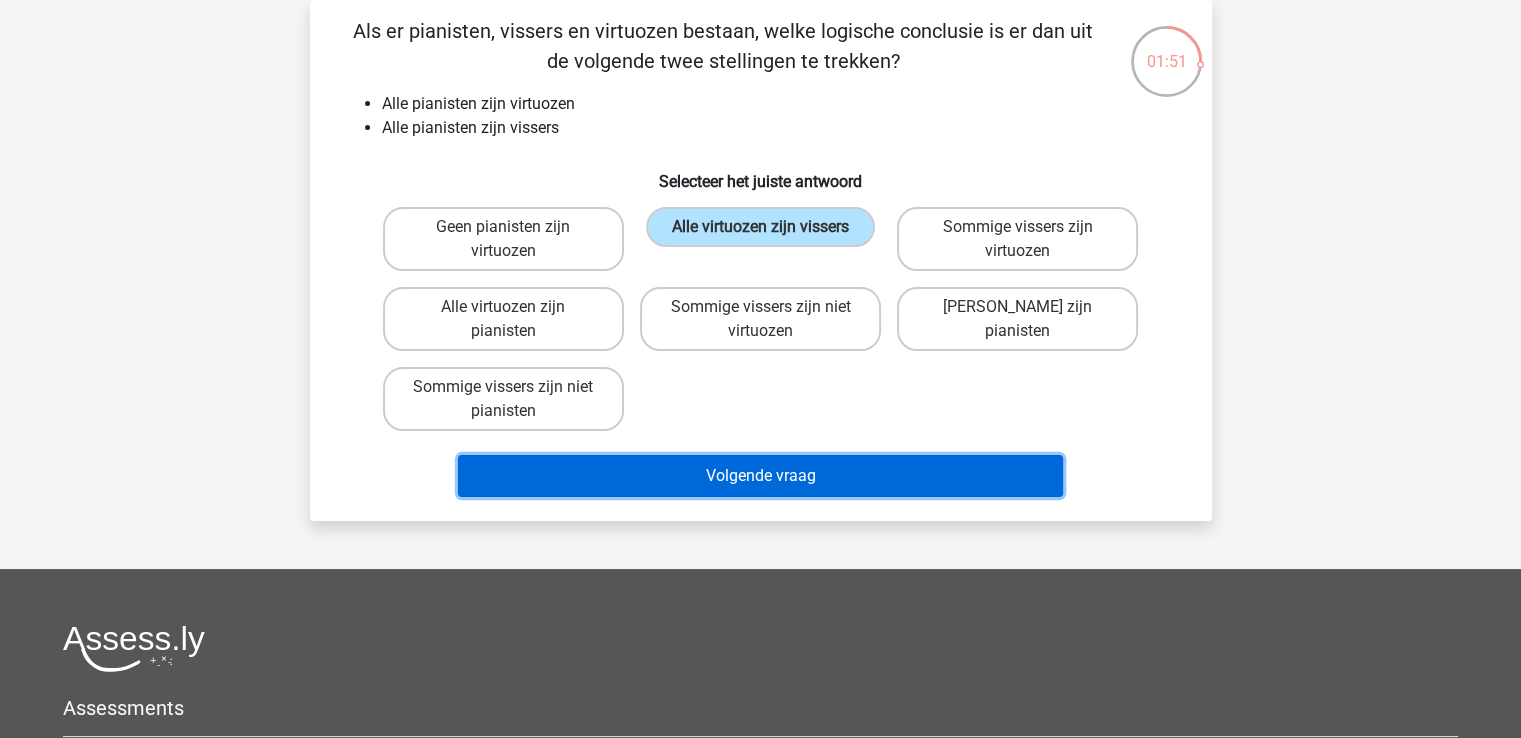 click on "Volgende vraag" at bounding box center (760, 476) 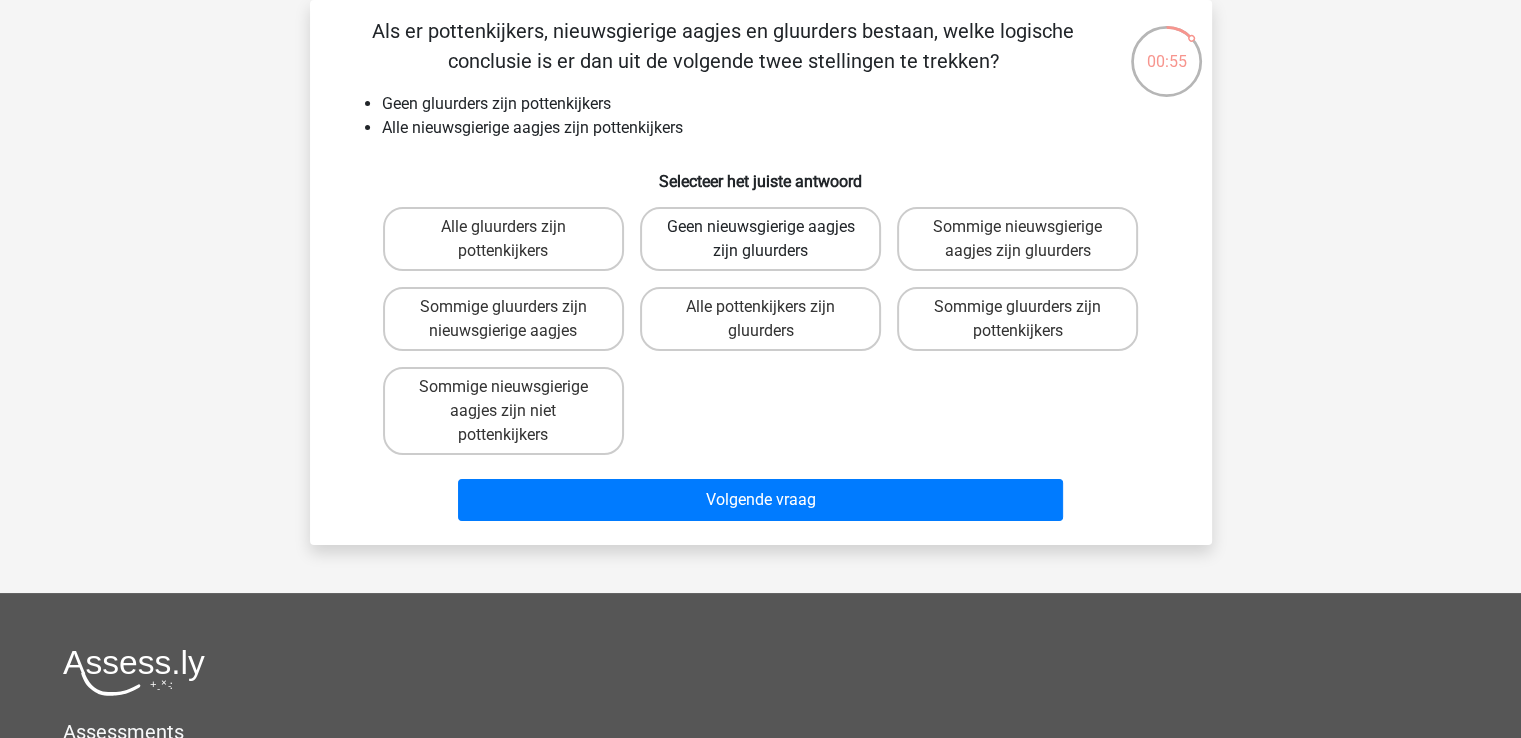 click on "Geen nieuwsgierige aagjes zijn gluurders" at bounding box center [760, 239] 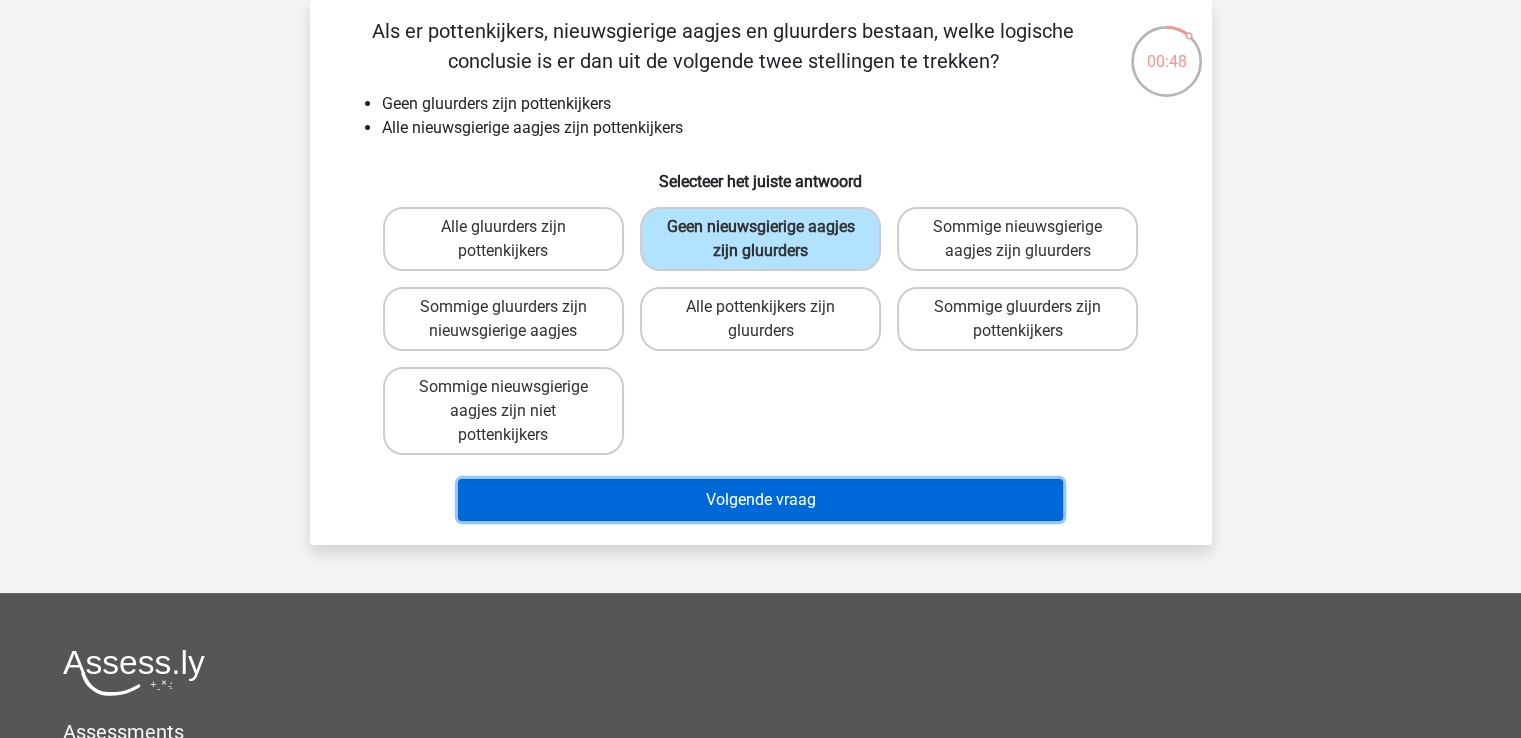 click on "Volgende vraag" at bounding box center (760, 500) 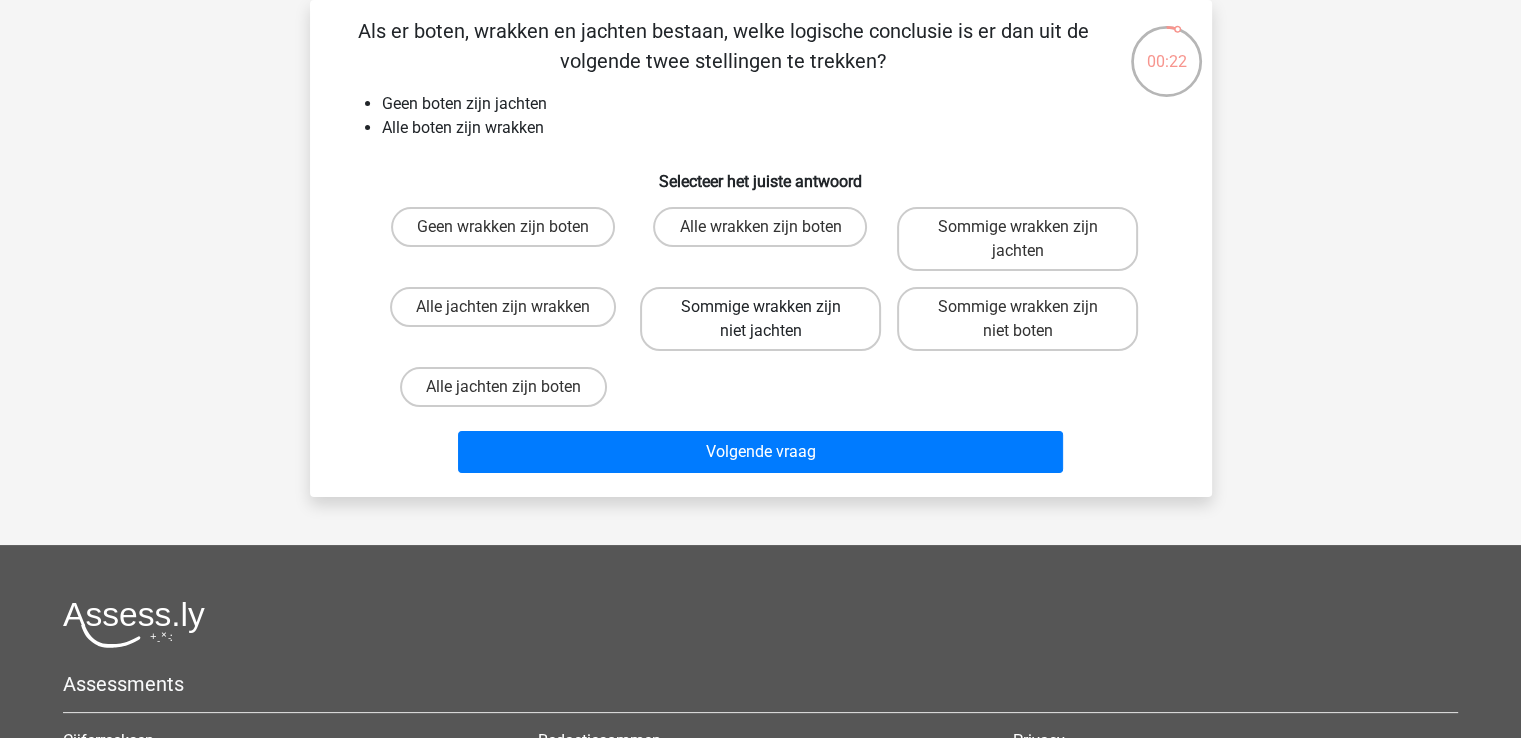click on "Sommige wrakken zijn niet jachten" at bounding box center (760, 319) 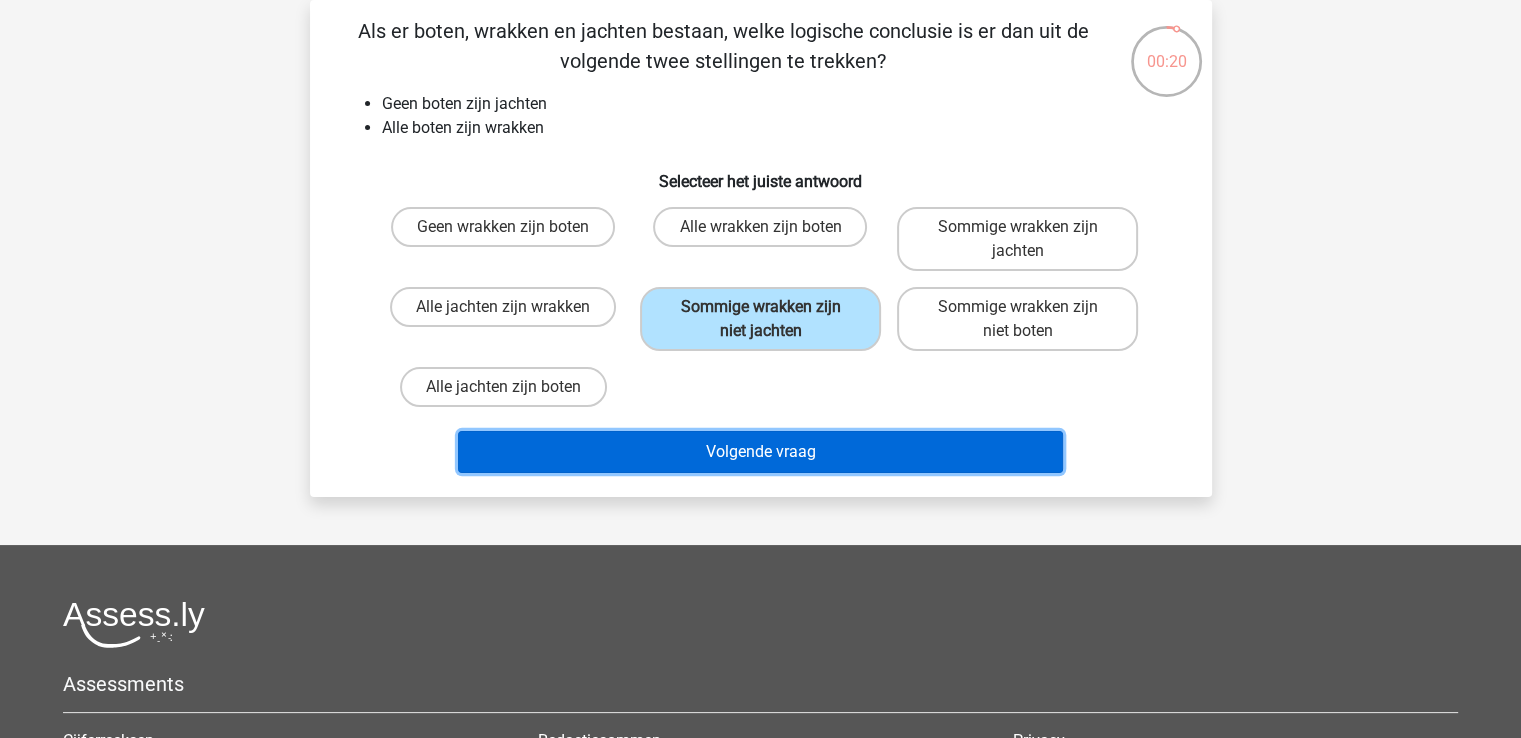 click on "Volgende vraag" at bounding box center (760, 452) 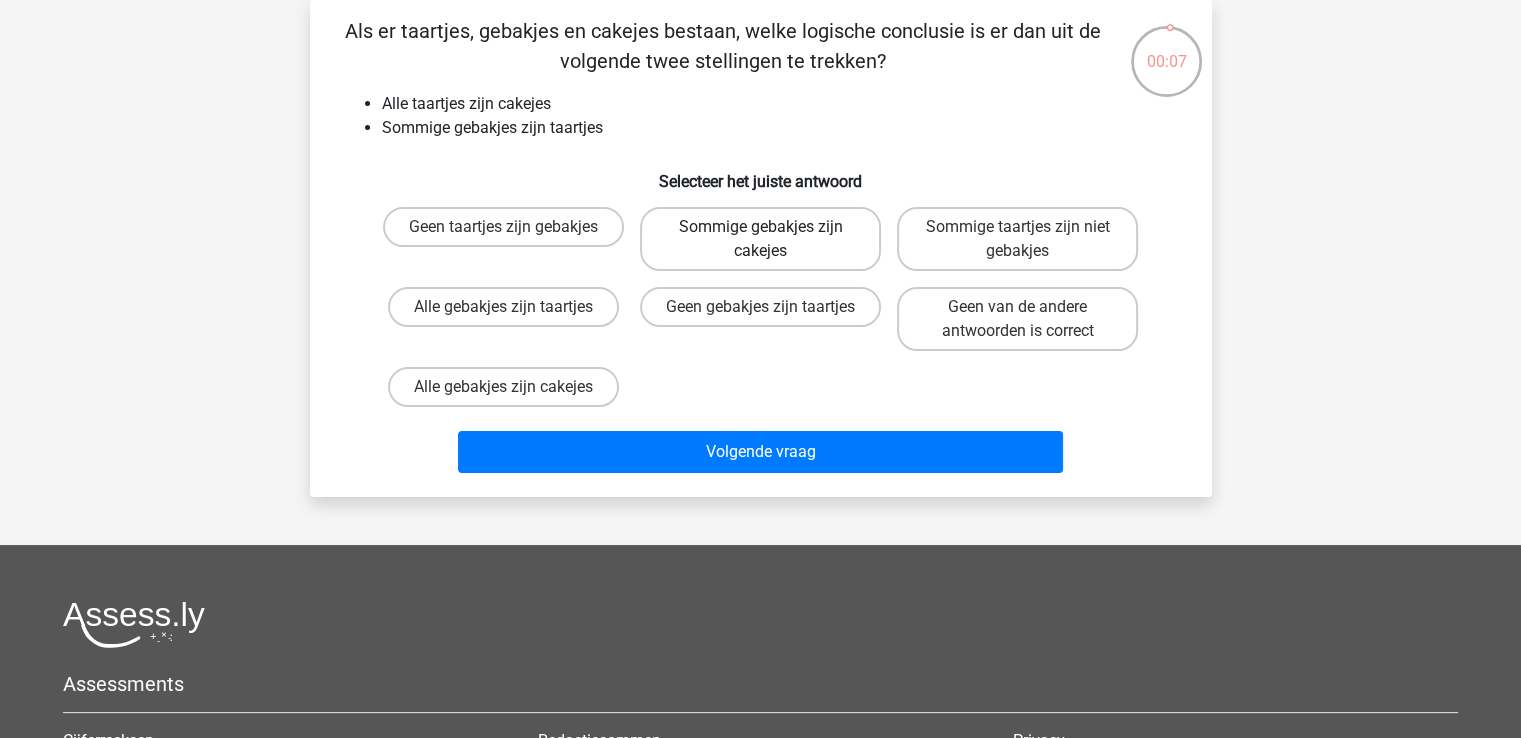 click on "Sommige gebakjes zijn cakejes" at bounding box center (760, 239) 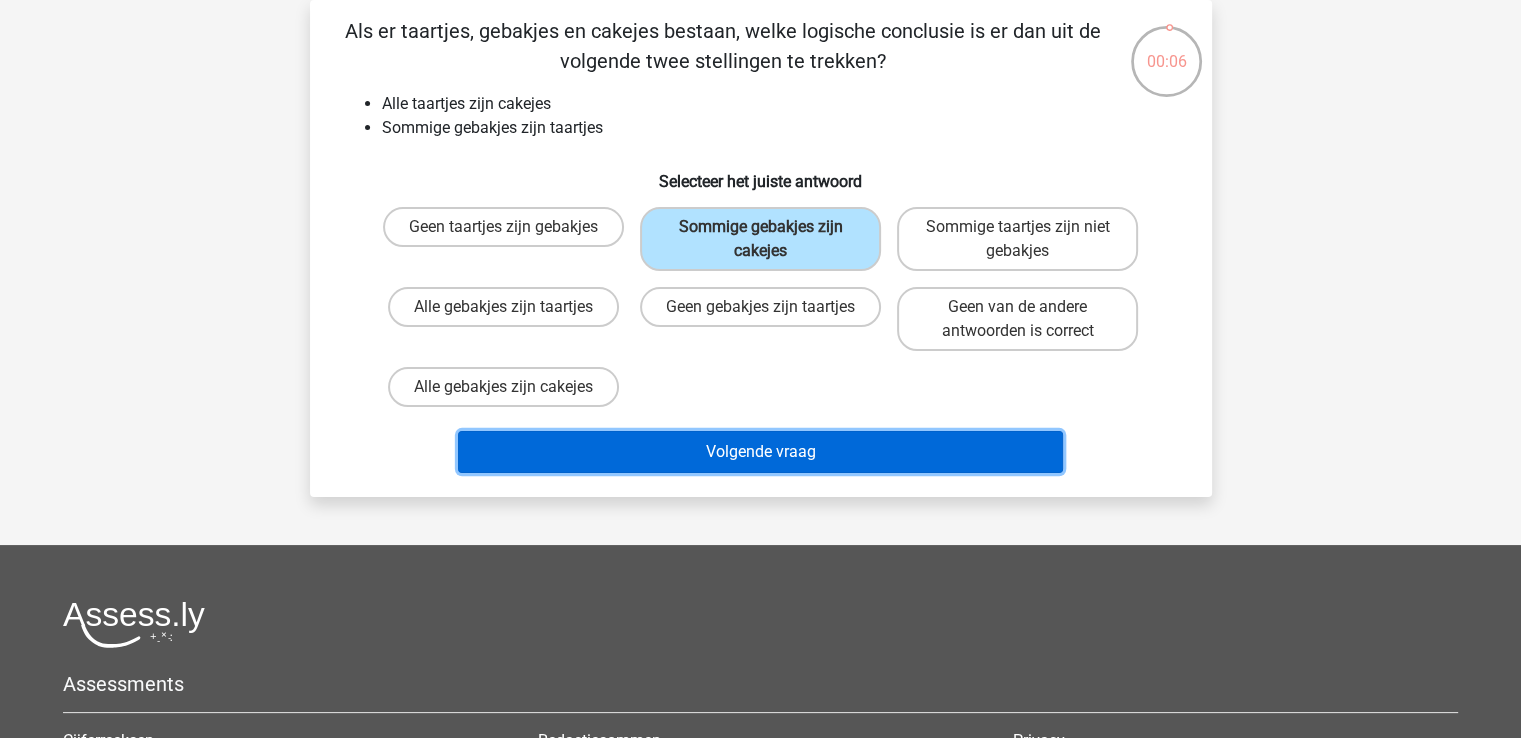 click on "Volgende vraag" at bounding box center (760, 452) 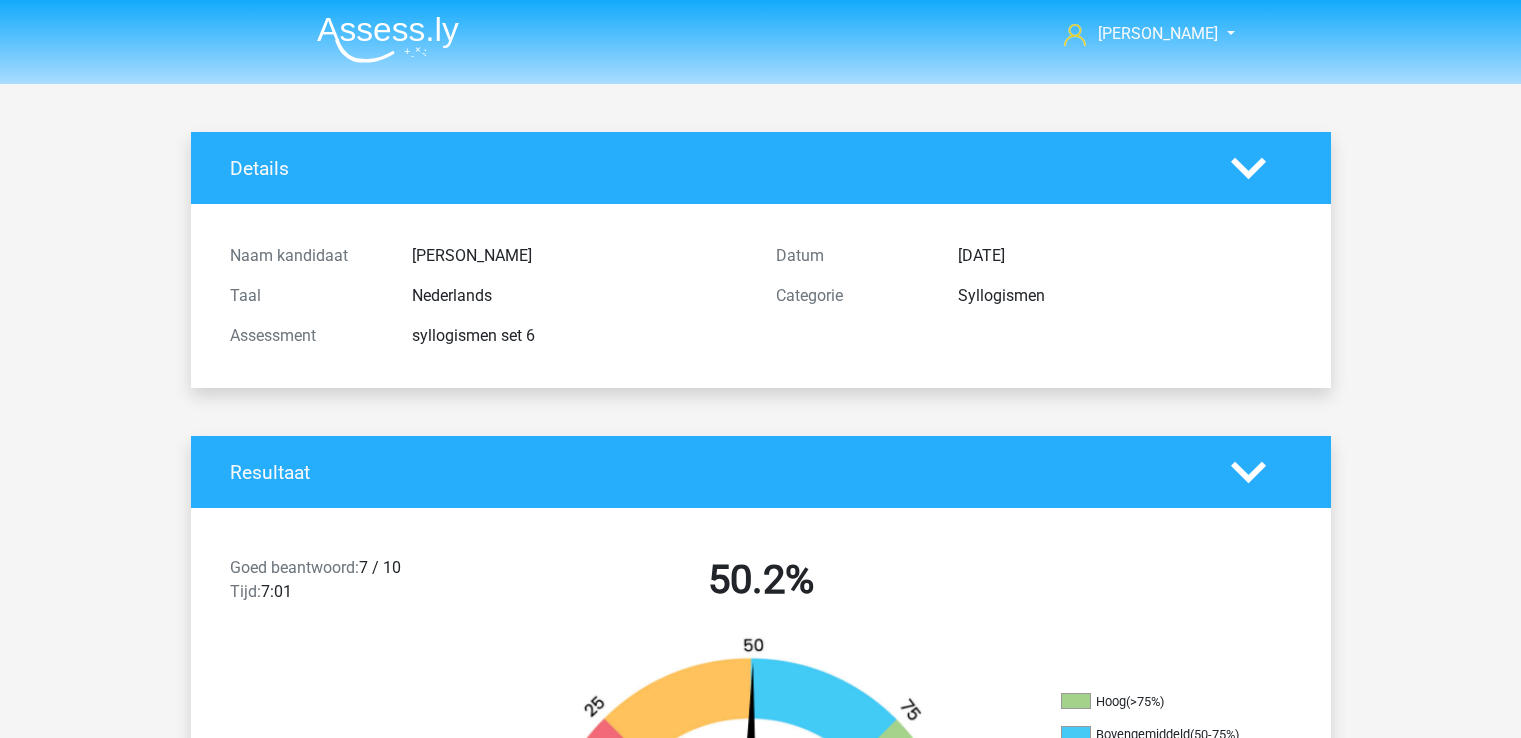 scroll, scrollTop: 0, scrollLeft: 0, axis: both 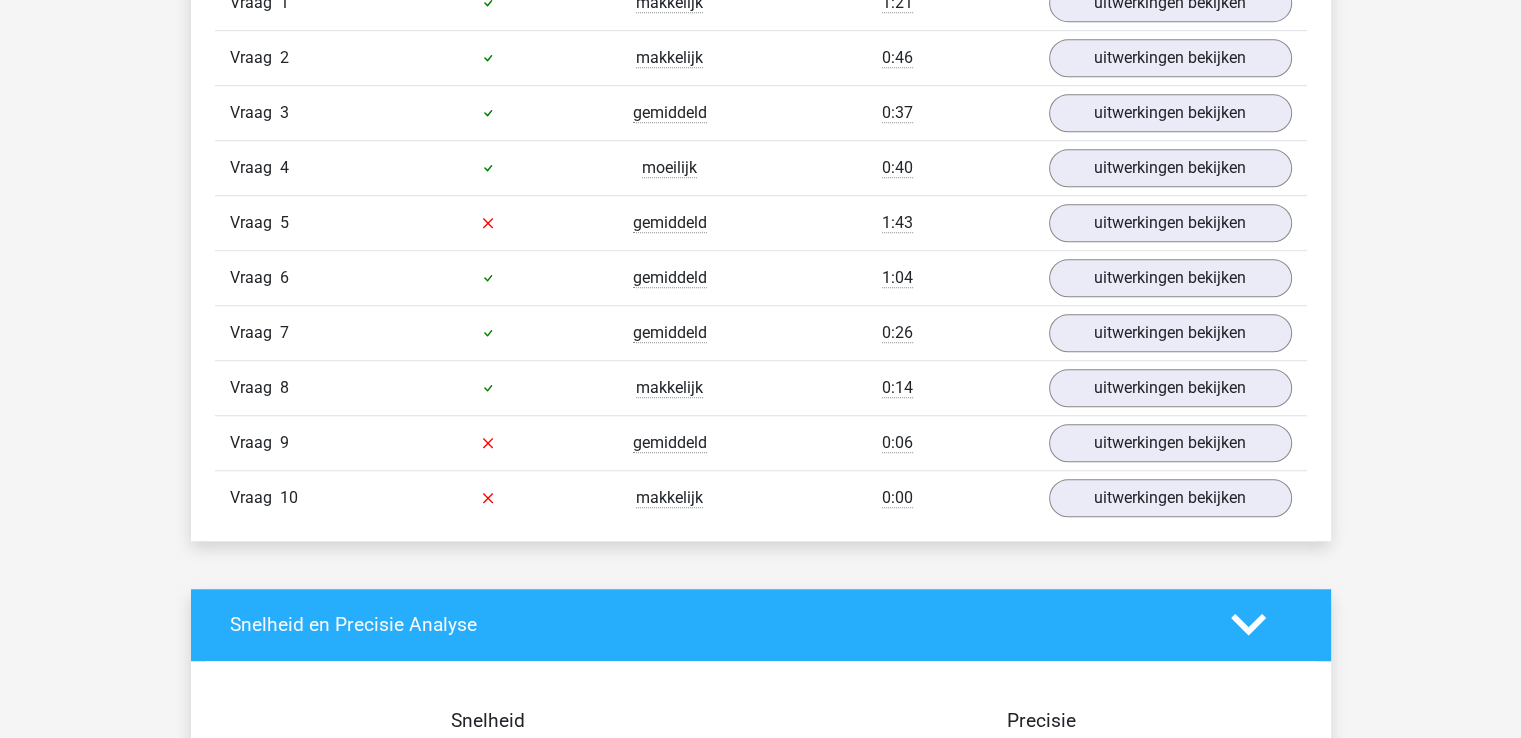 click on "[PERSON_NAME]
[EMAIL_ADDRESS][DOMAIN_NAME]" at bounding box center (760, 448) 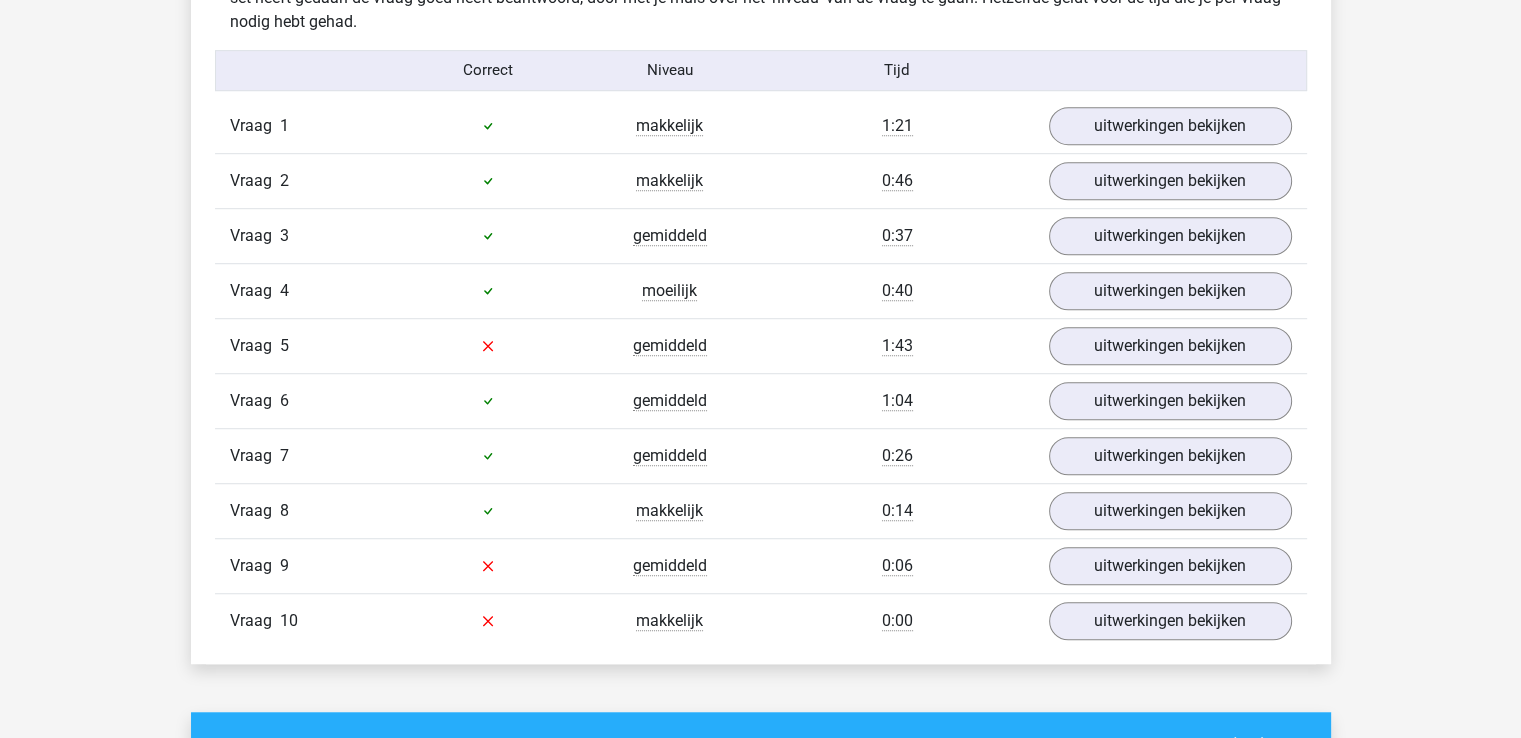 scroll, scrollTop: 1288, scrollLeft: 0, axis: vertical 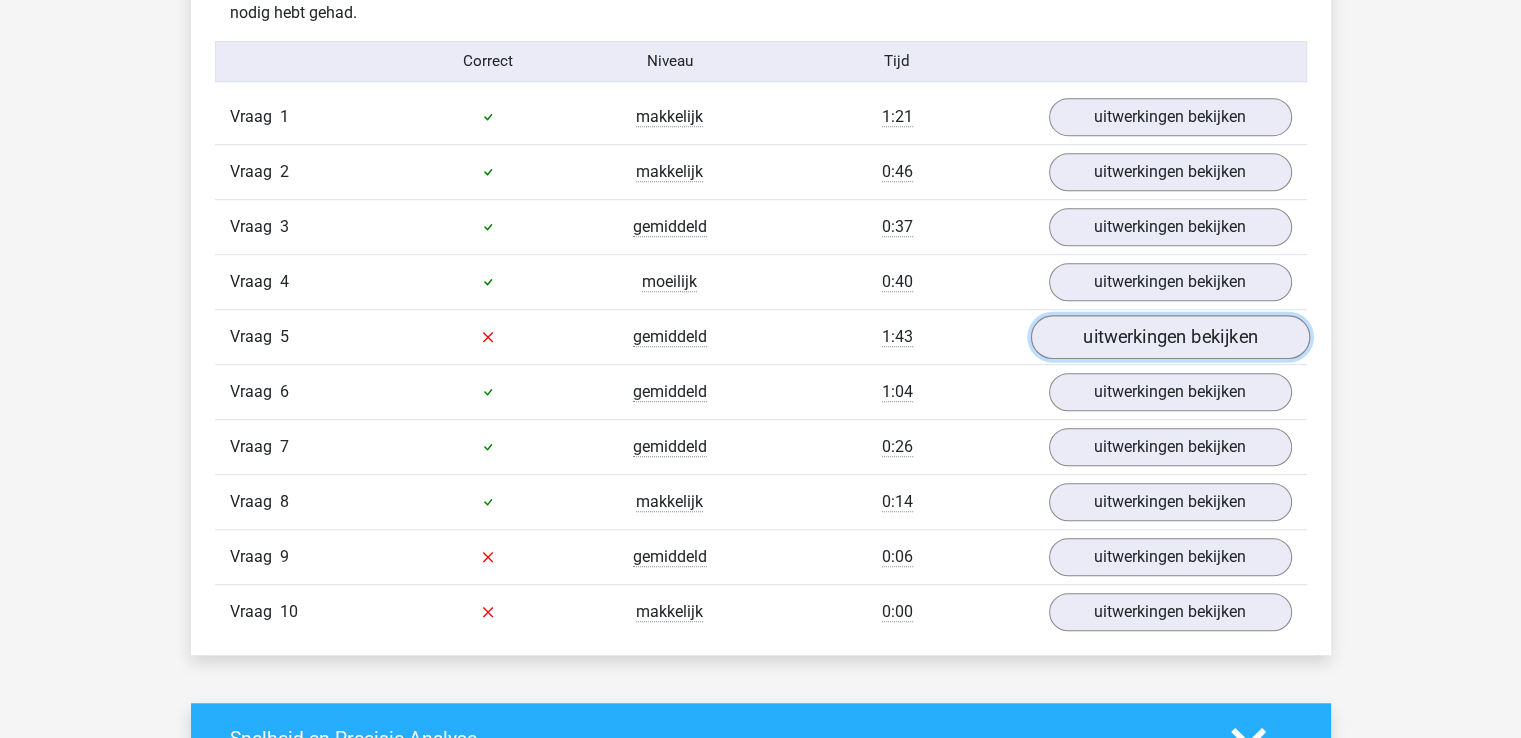 click on "uitwerkingen bekijken" at bounding box center (1169, 337) 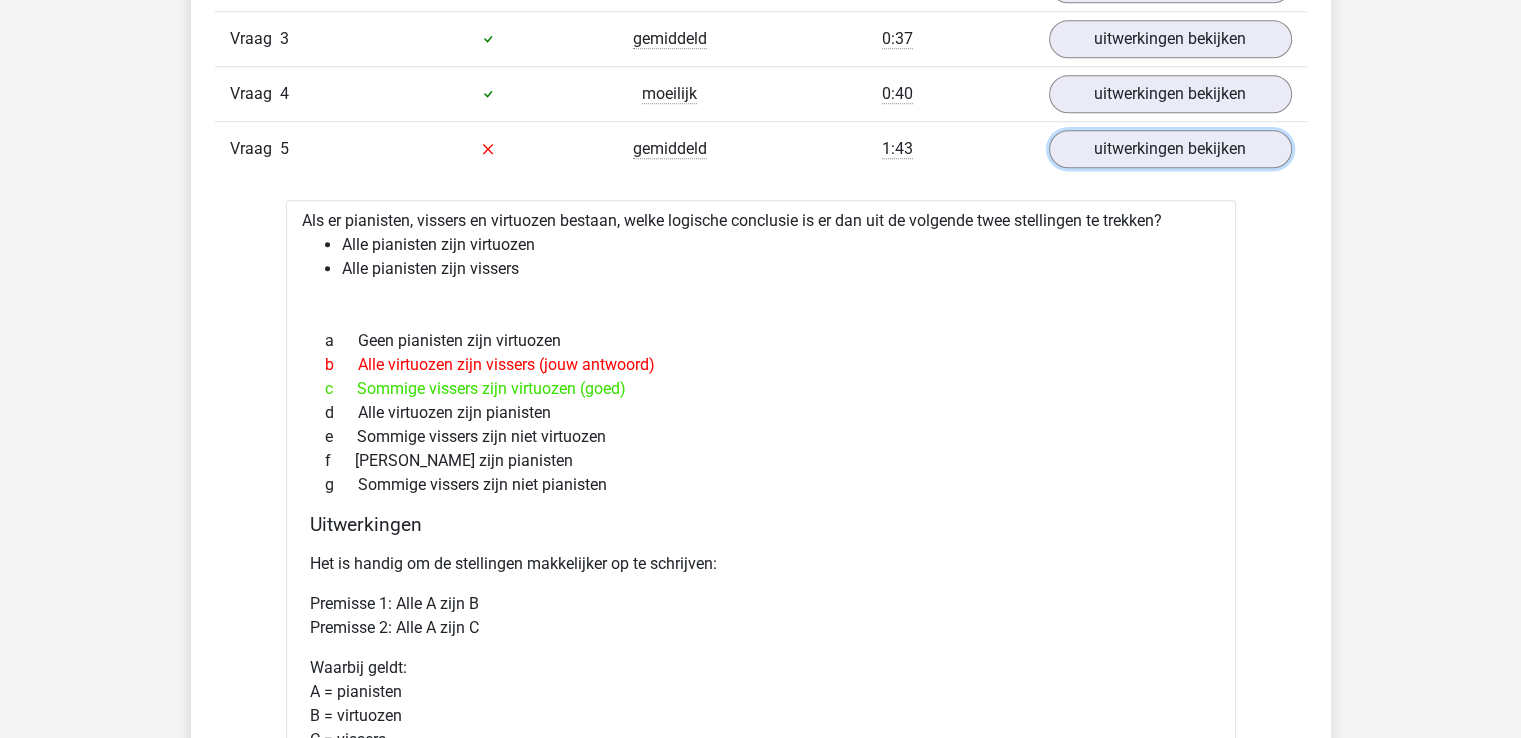 scroll, scrollTop: 1482, scrollLeft: 0, axis: vertical 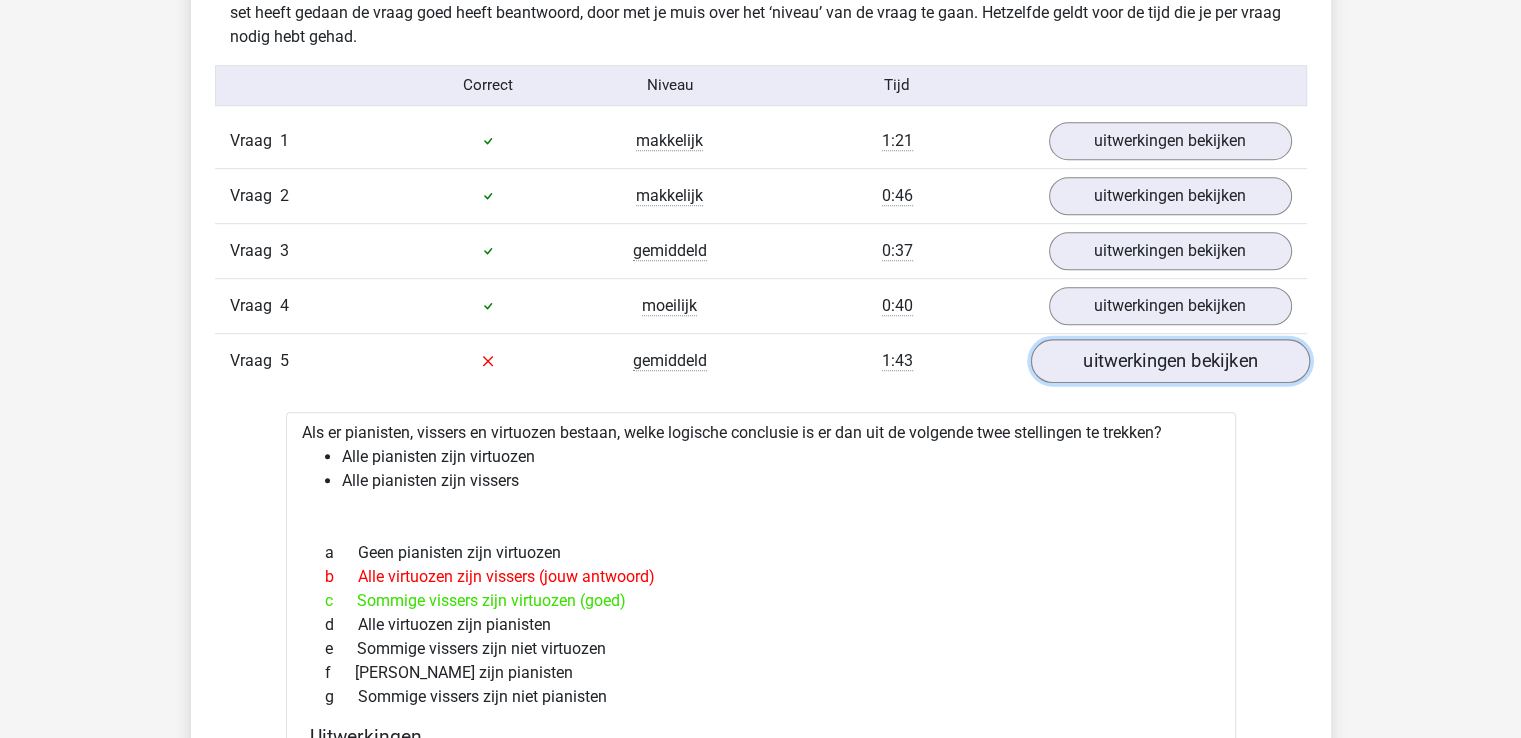 click on "uitwerkingen bekijken" at bounding box center [1169, 361] 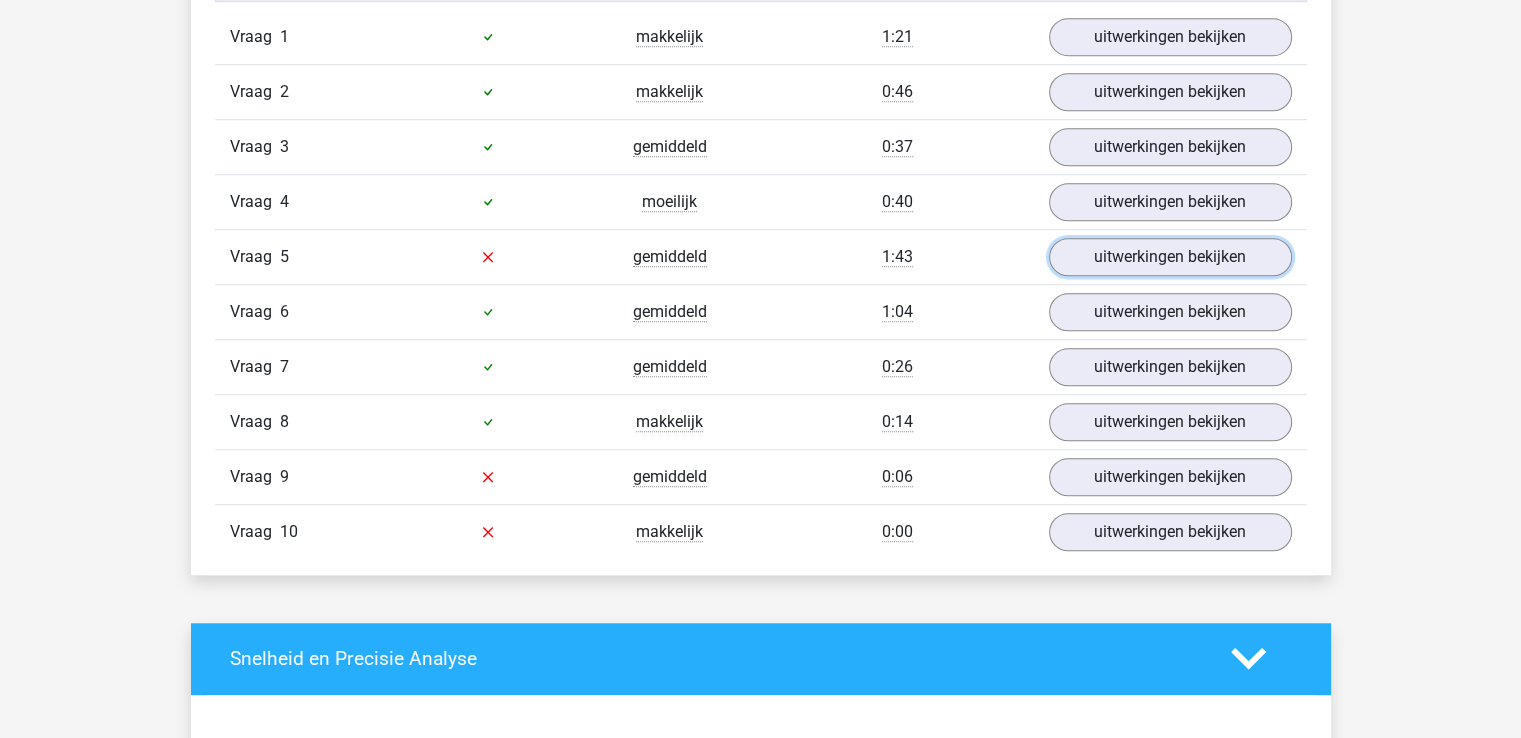 scroll, scrollTop: 1407, scrollLeft: 0, axis: vertical 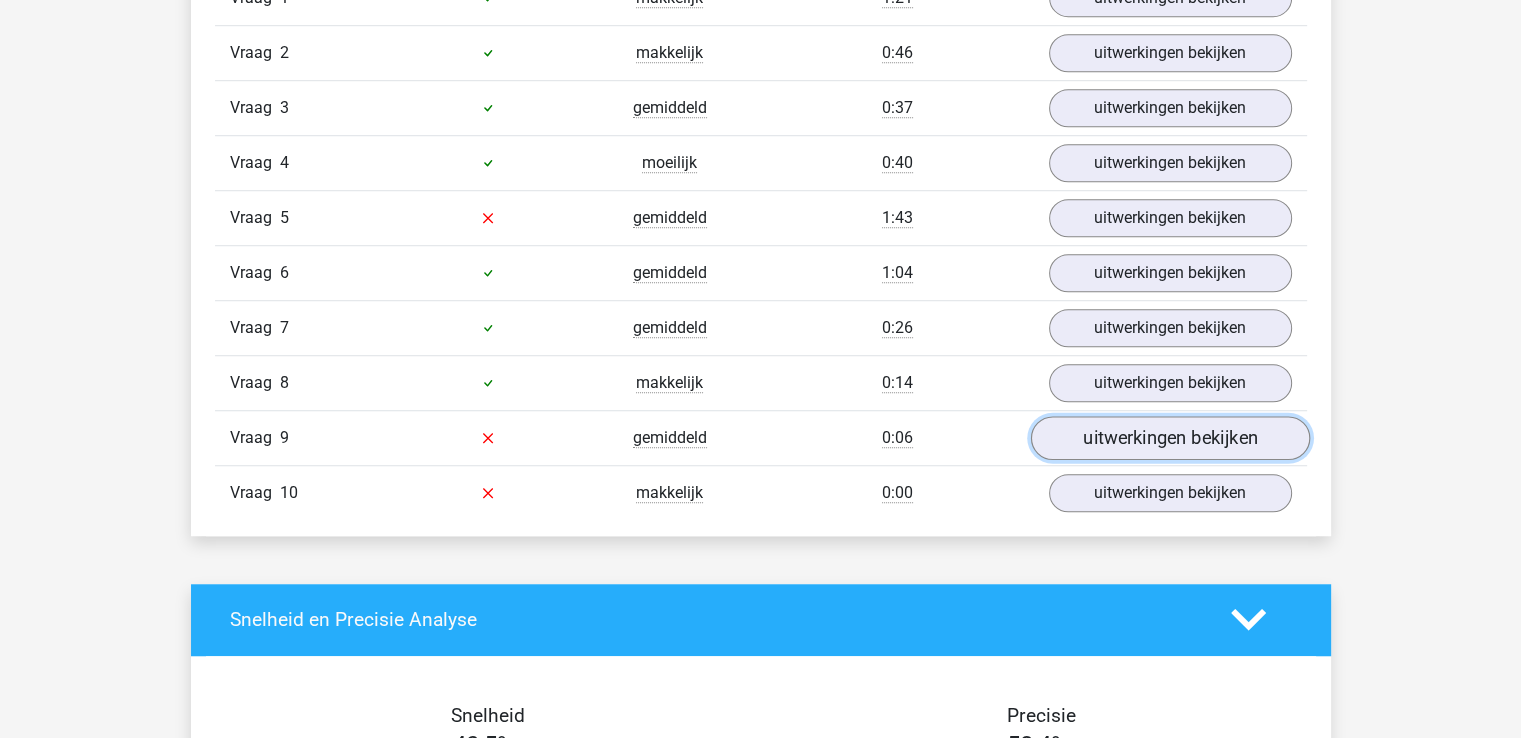 click on "uitwerkingen bekijken" at bounding box center (1169, 438) 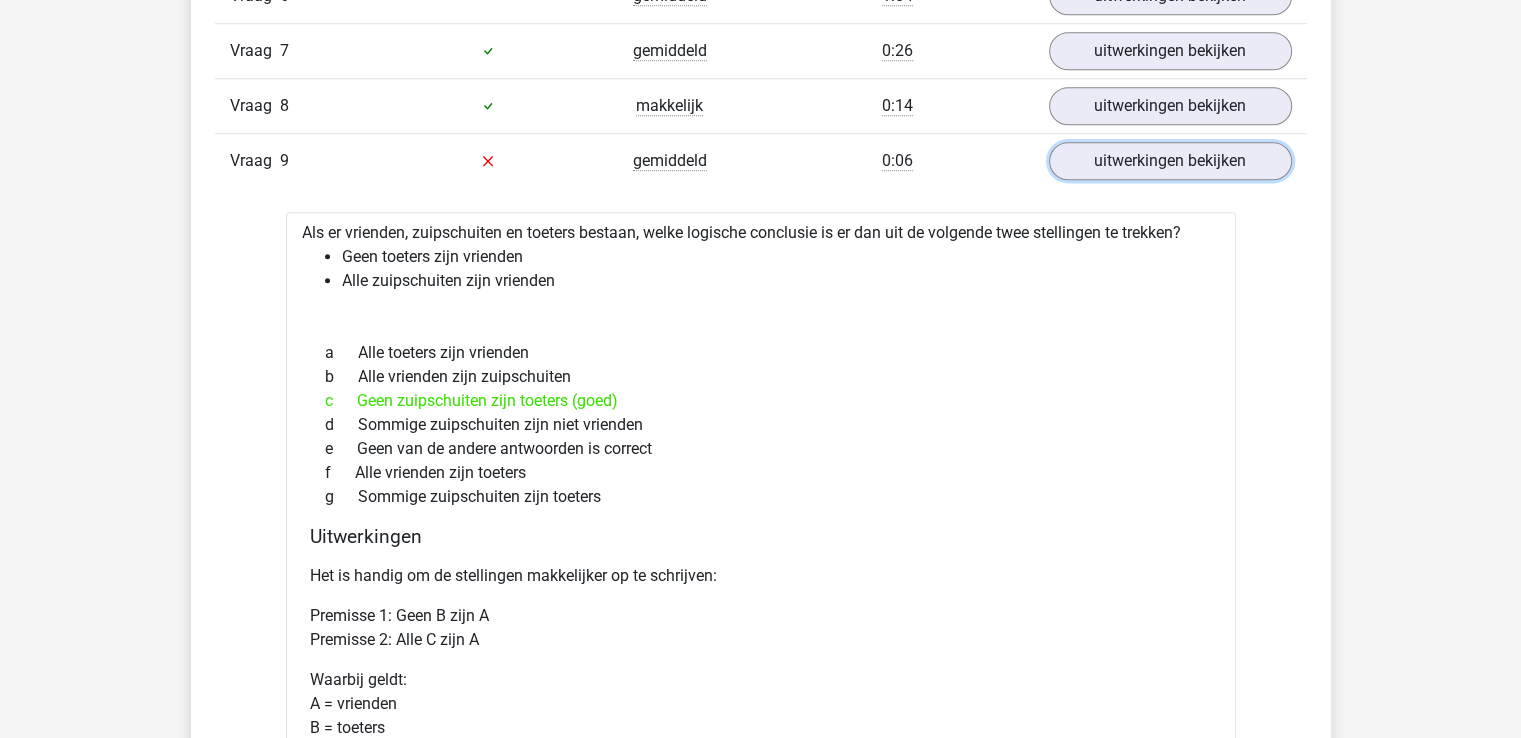 scroll, scrollTop: 1730, scrollLeft: 0, axis: vertical 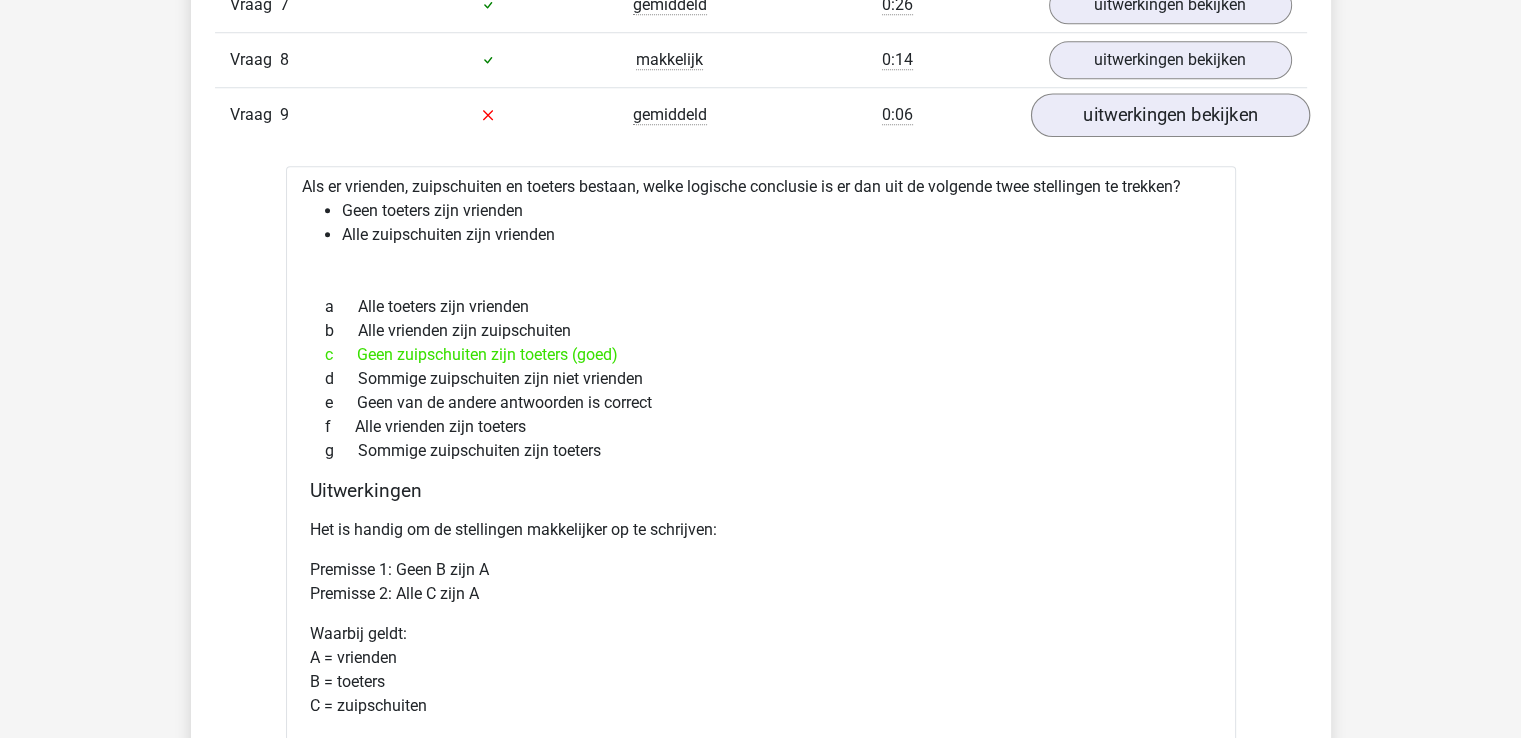 drag, startPoint x: 1215, startPoint y: 133, endPoint x: 1204, endPoint y: 107, distance: 28.231188 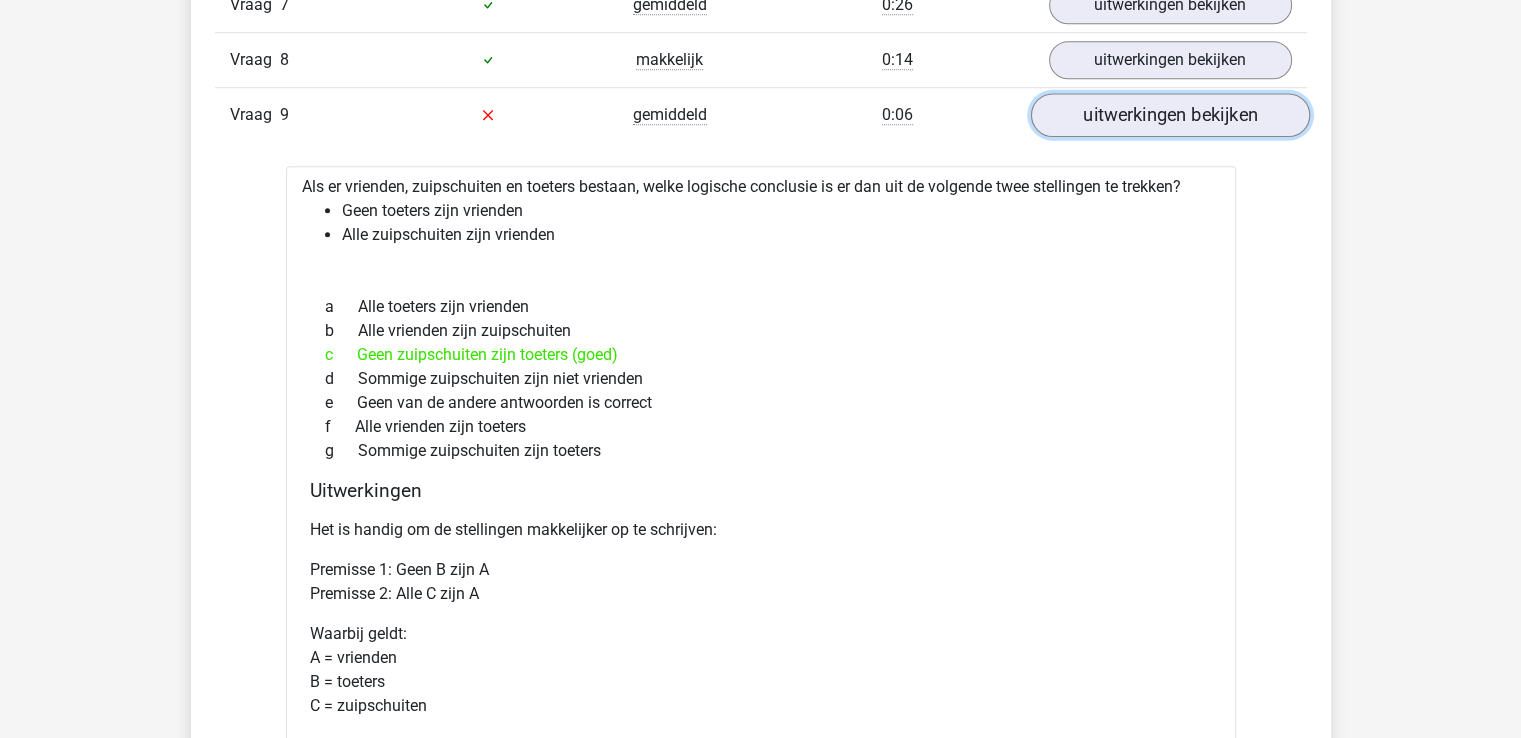 click on "uitwerkingen bekijken" at bounding box center [1169, 115] 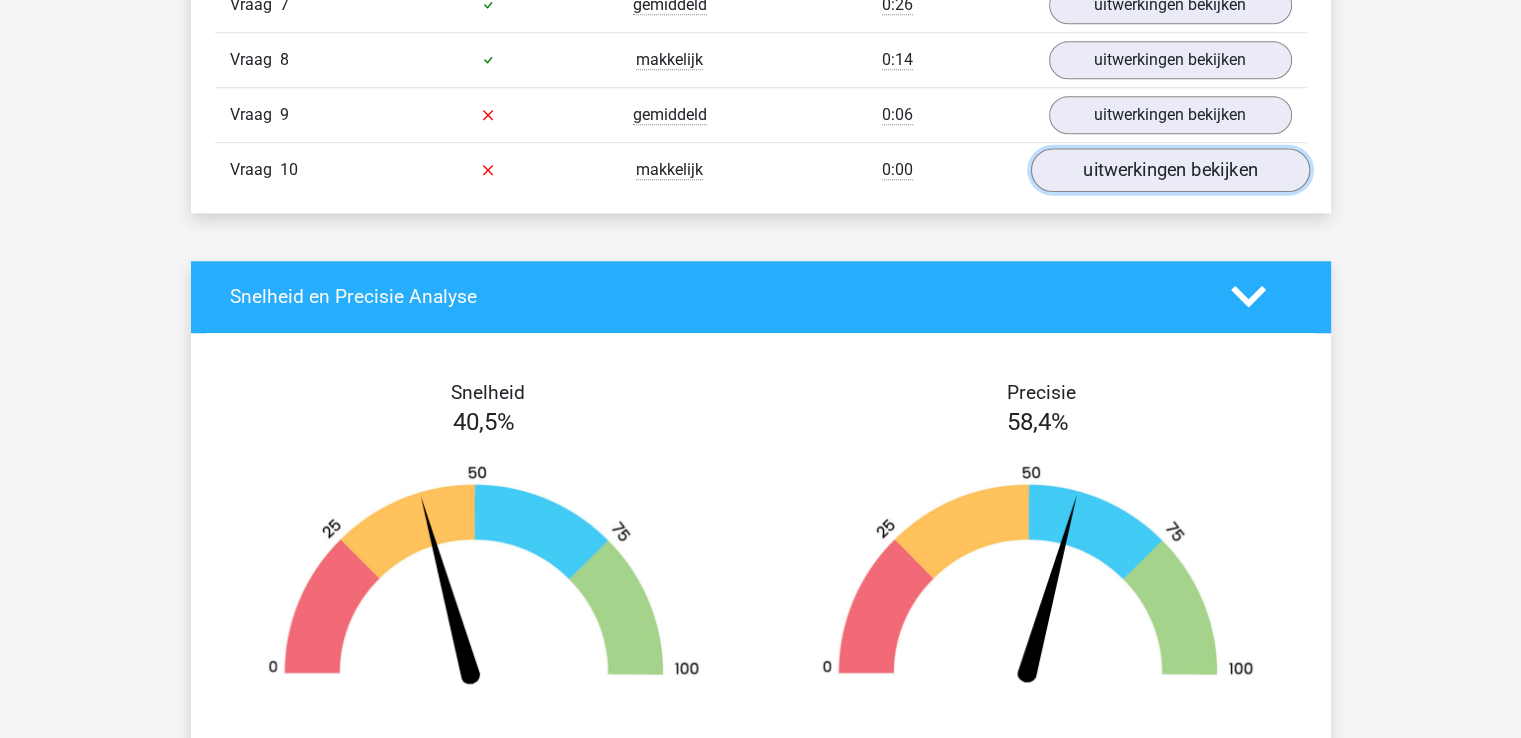 click on "uitwerkingen bekijken" at bounding box center (1169, 170) 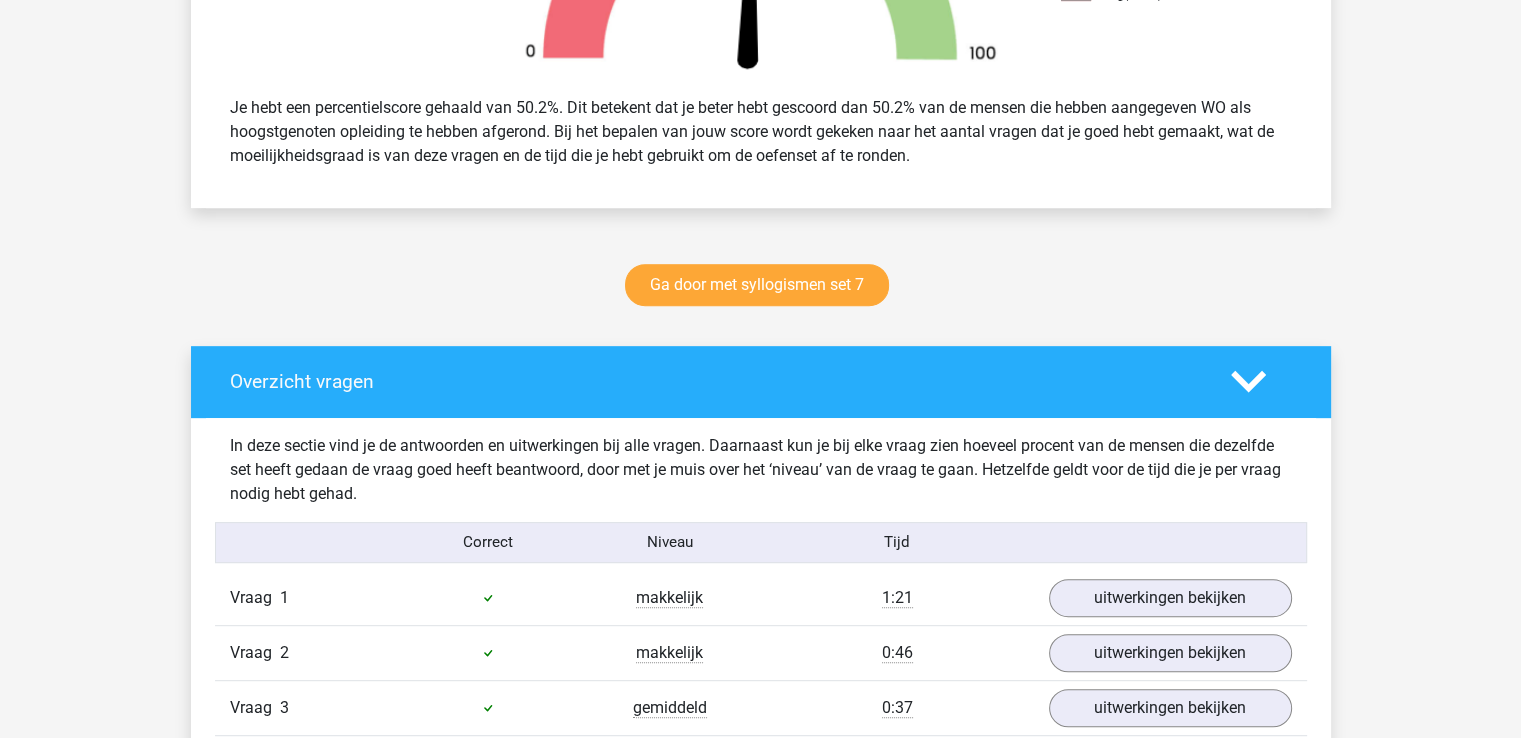 scroll, scrollTop: 812, scrollLeft: 0, axis: vertical 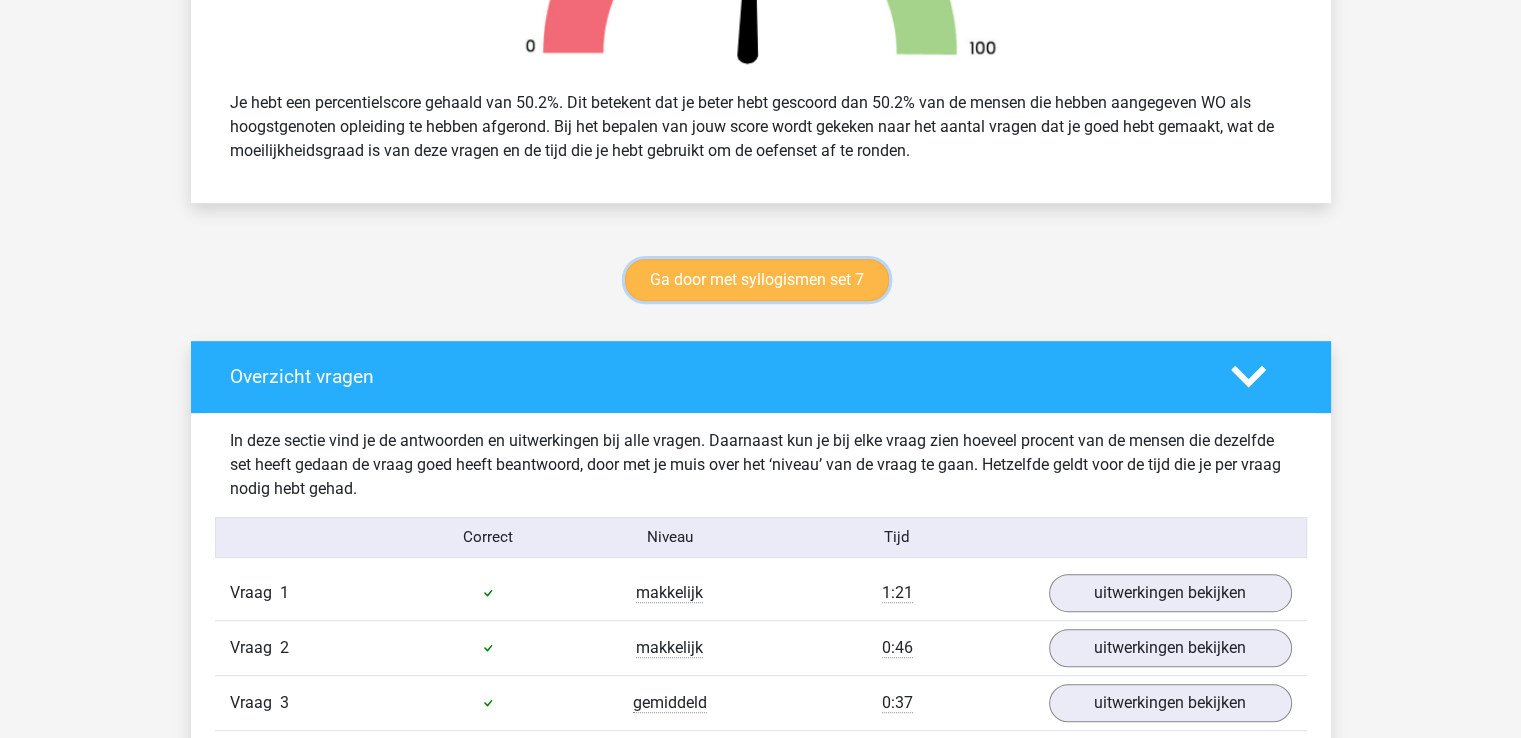 click on "Ga door met syllogismen set 7" at bounding box center [757, 280] 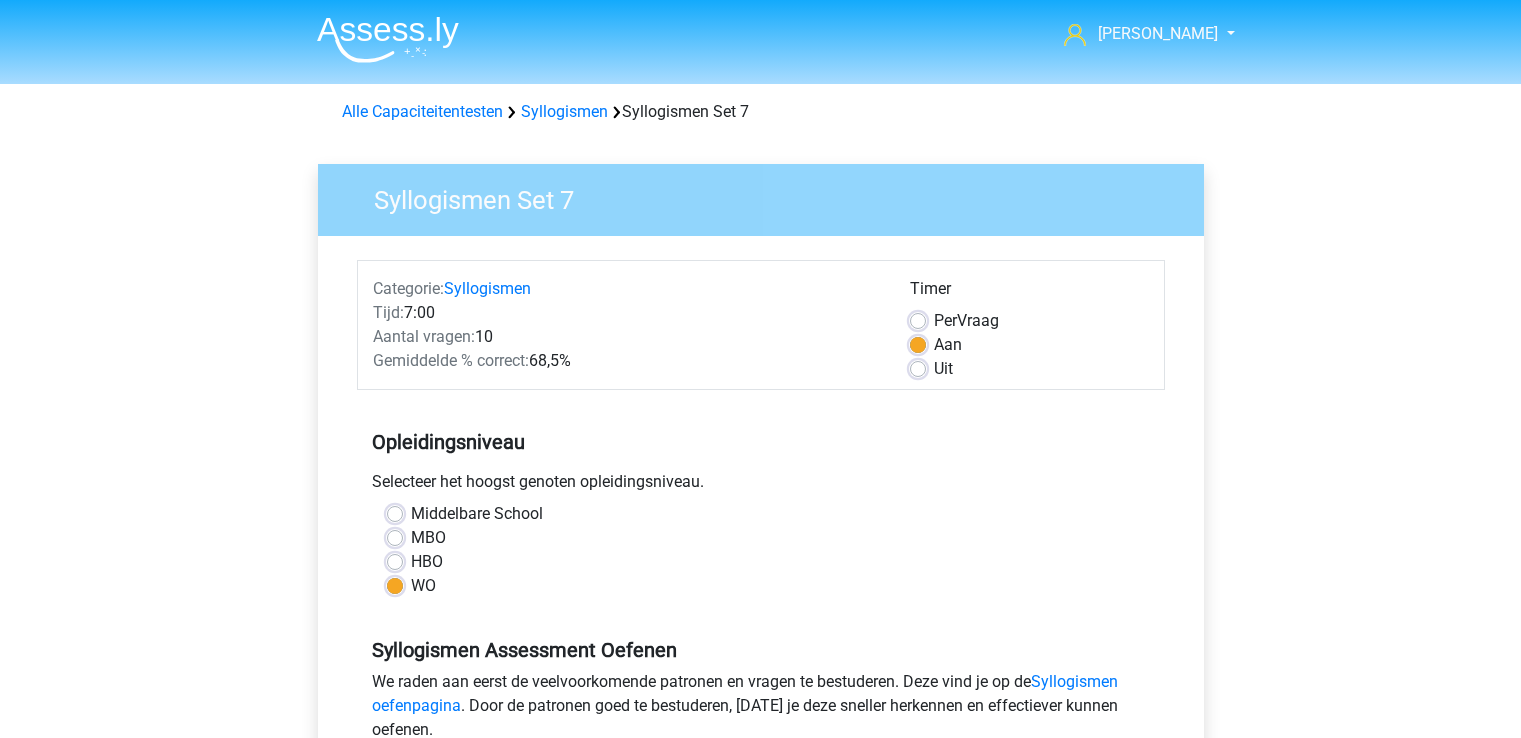 scroll, scrollTop: 0, scrollLeft: 0, axis: both 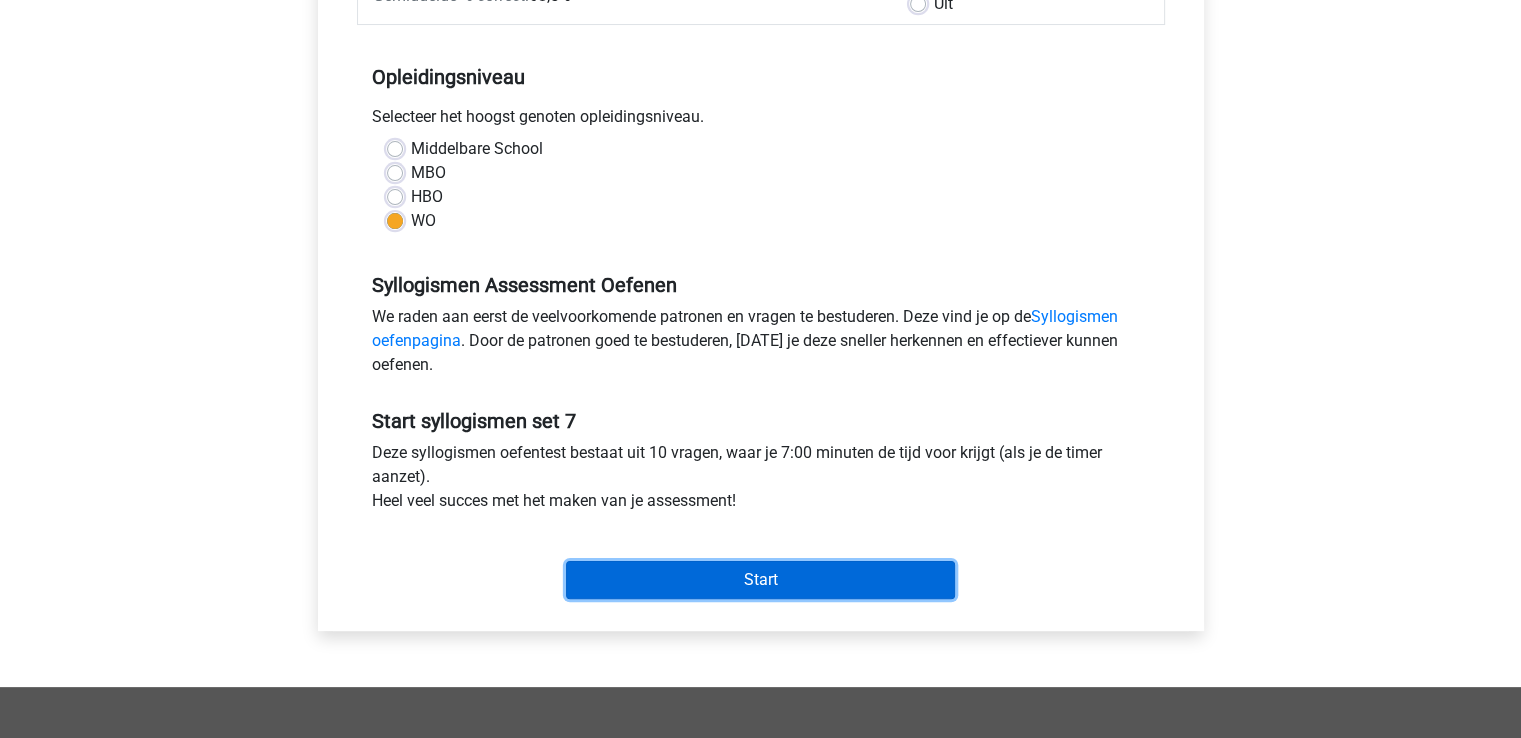 click on "Start" at bounding box center [760, 580] 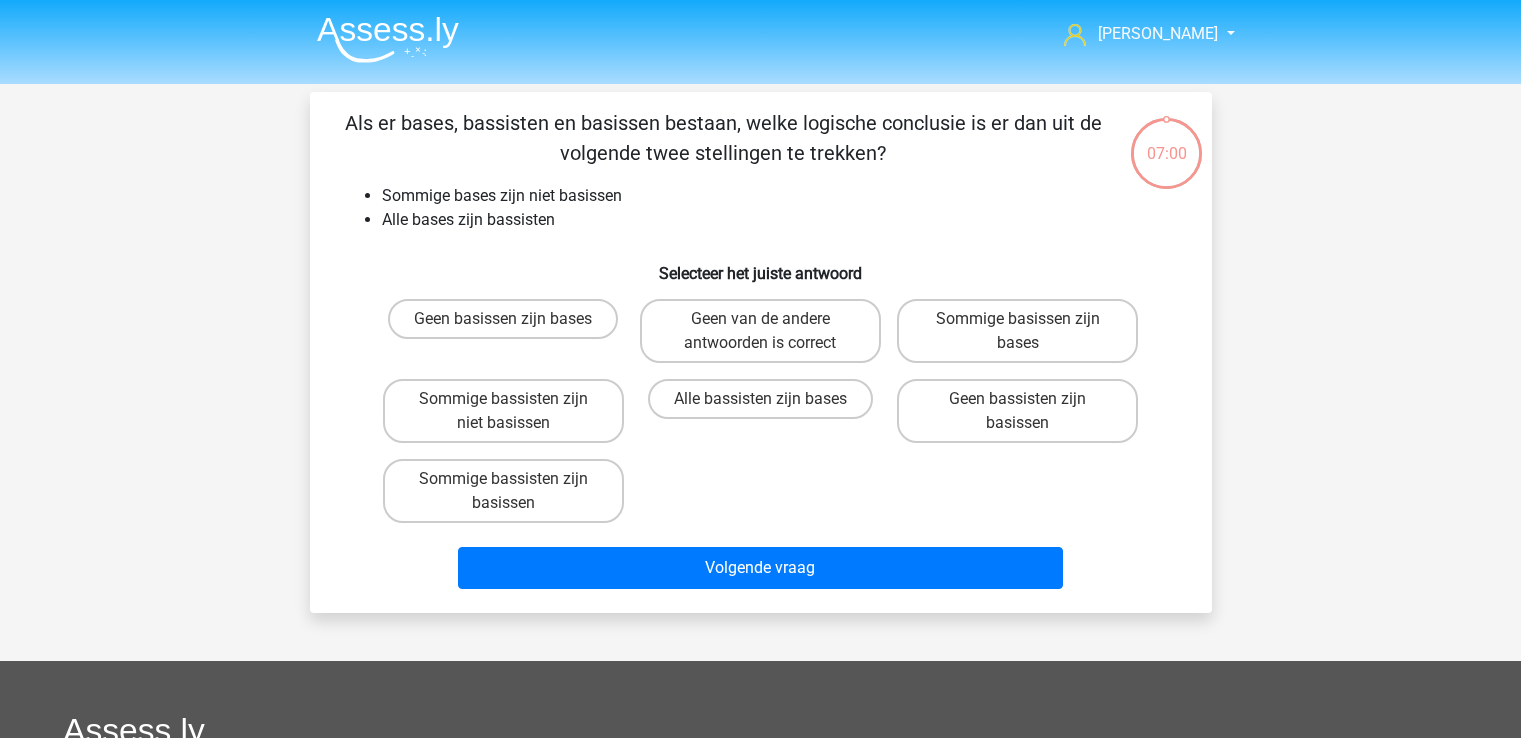 scroll, scrollTop: 0, scrollLeft: 0, axis: both 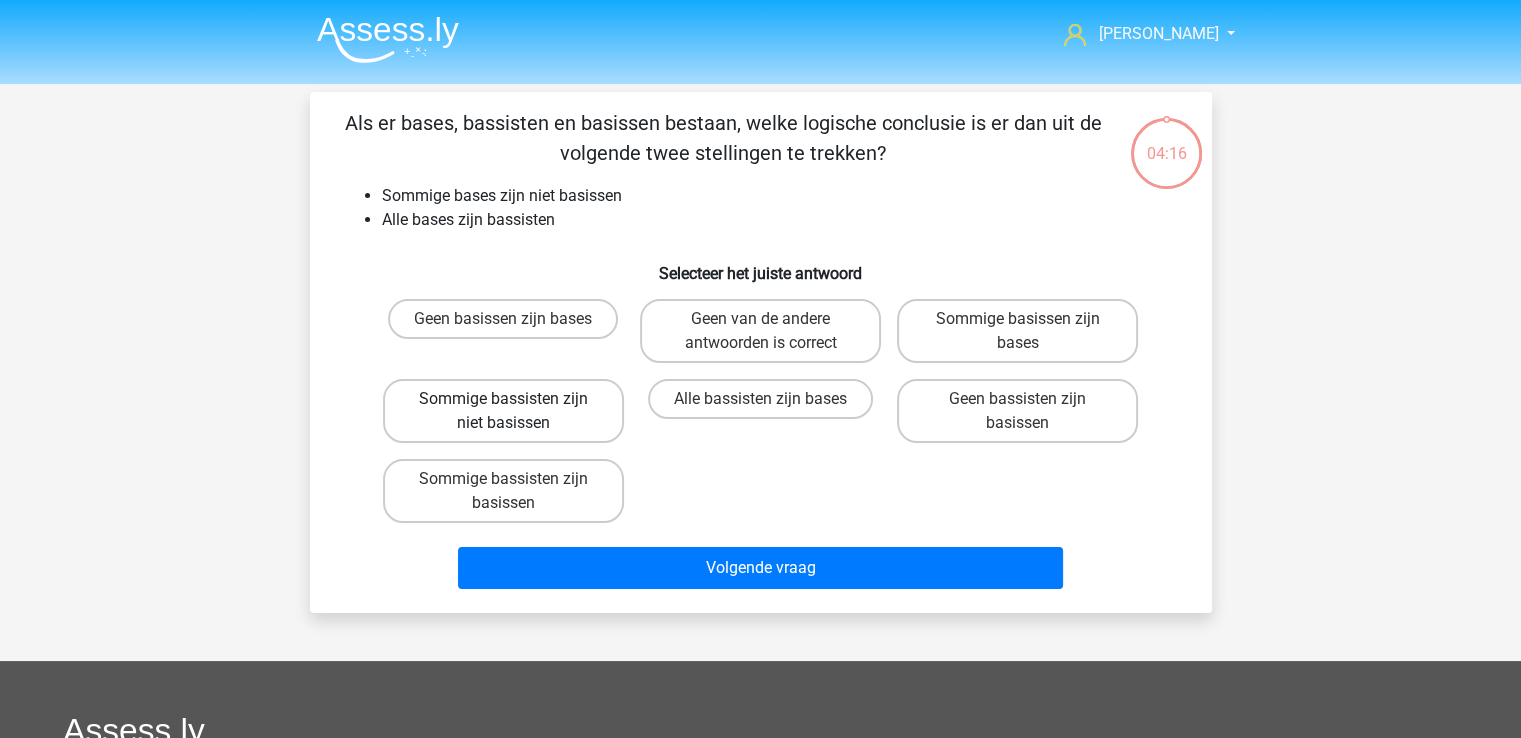 click on "Sommige bassisten zijn niet basissen" at bounding box center (503, 411) 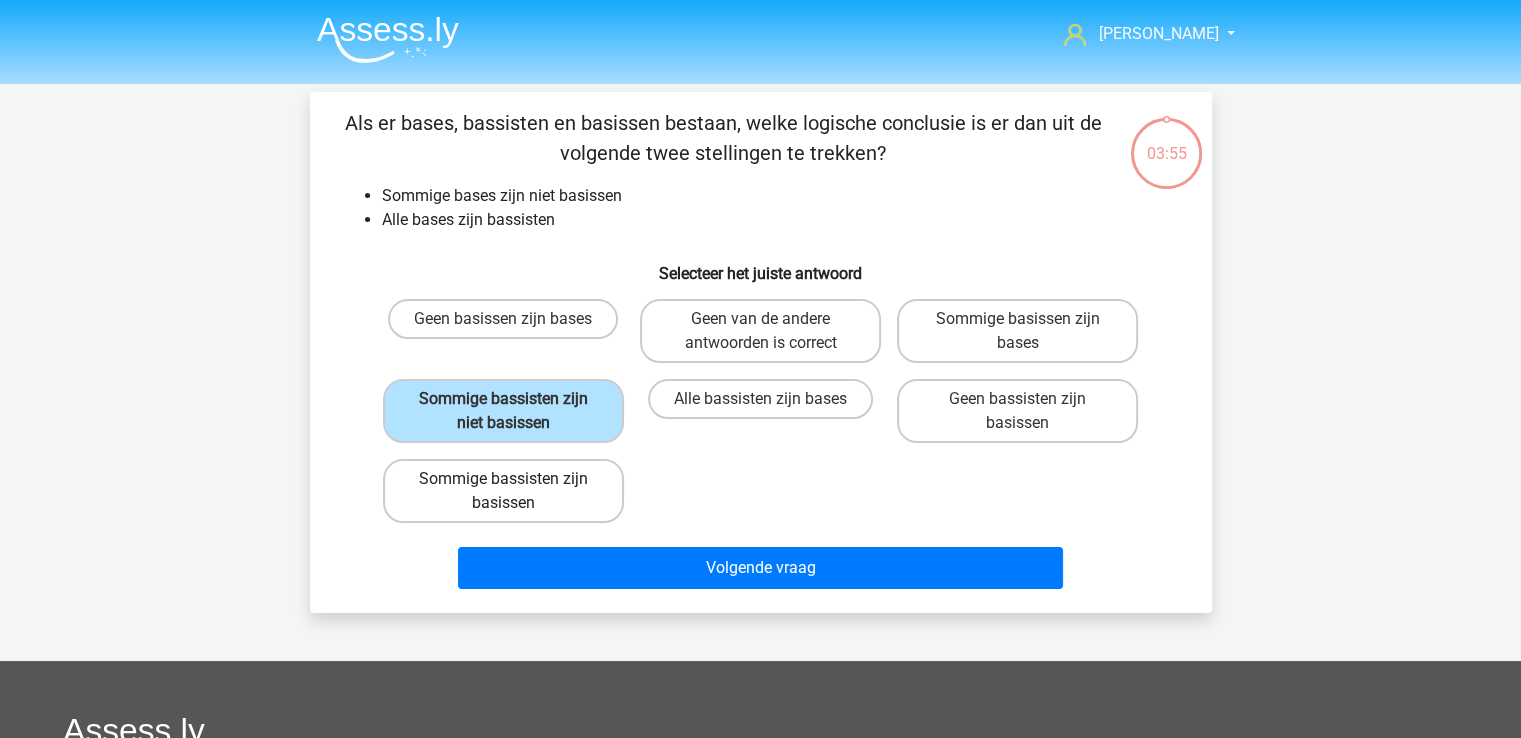 click on "Sommige bassisten zijn basissen" at bounding box center [503, 491] 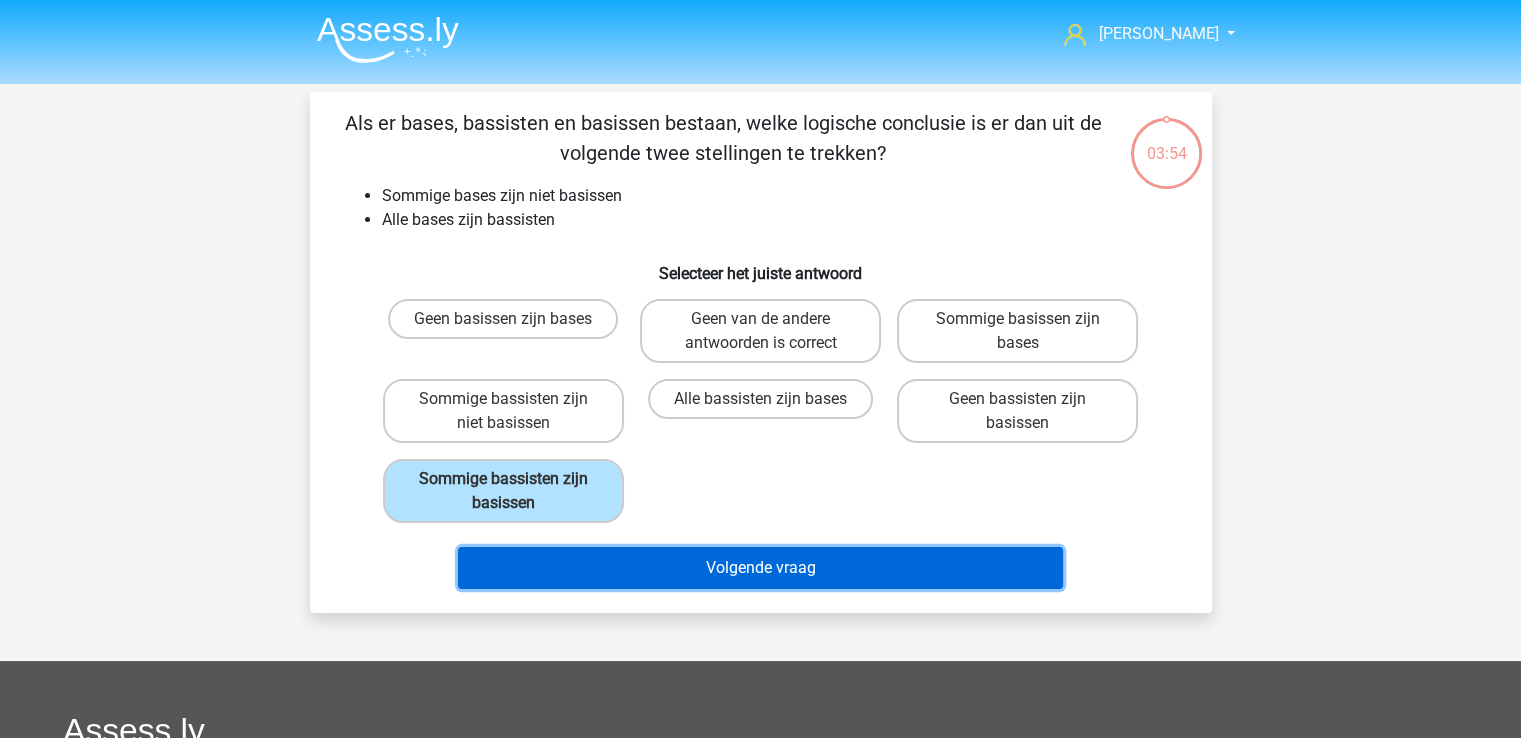 click on "Volgende vraag" at bounding box center (760, 568) 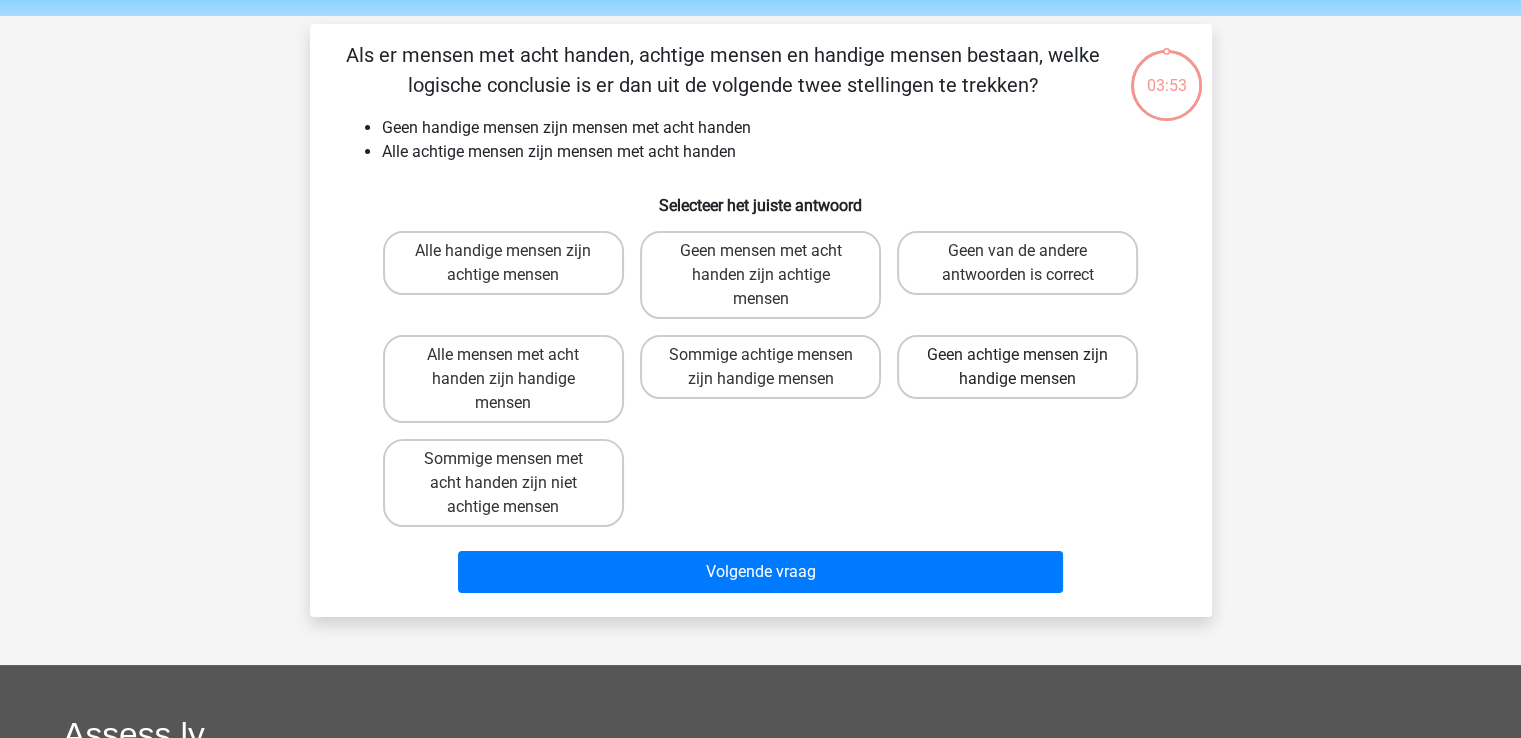 scroll, scrollTop: 92, scrollLeft: 0, axis: vertical 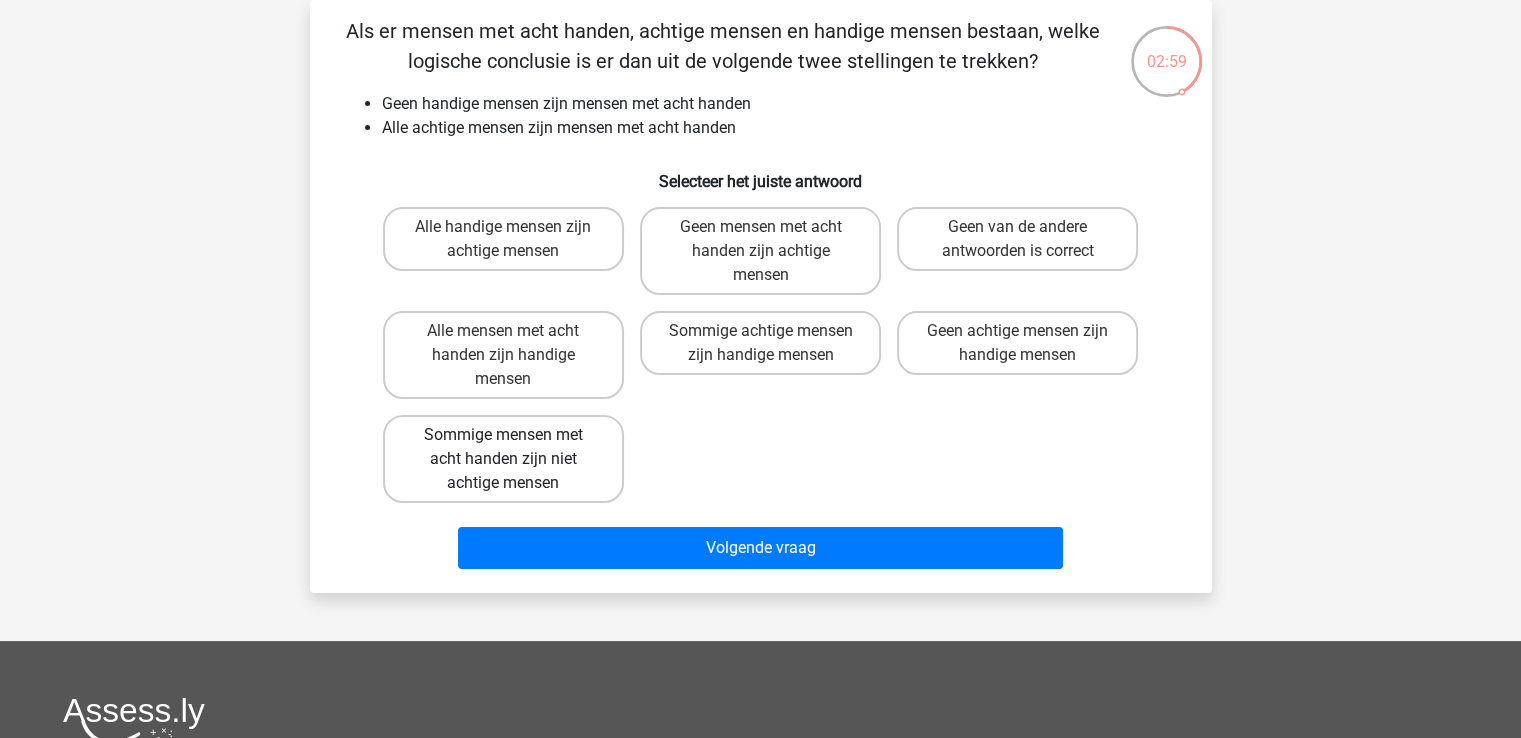 click on "Sommige mensen met acht handen zijn niet achtige mensen" at bounding box center [503, 459] 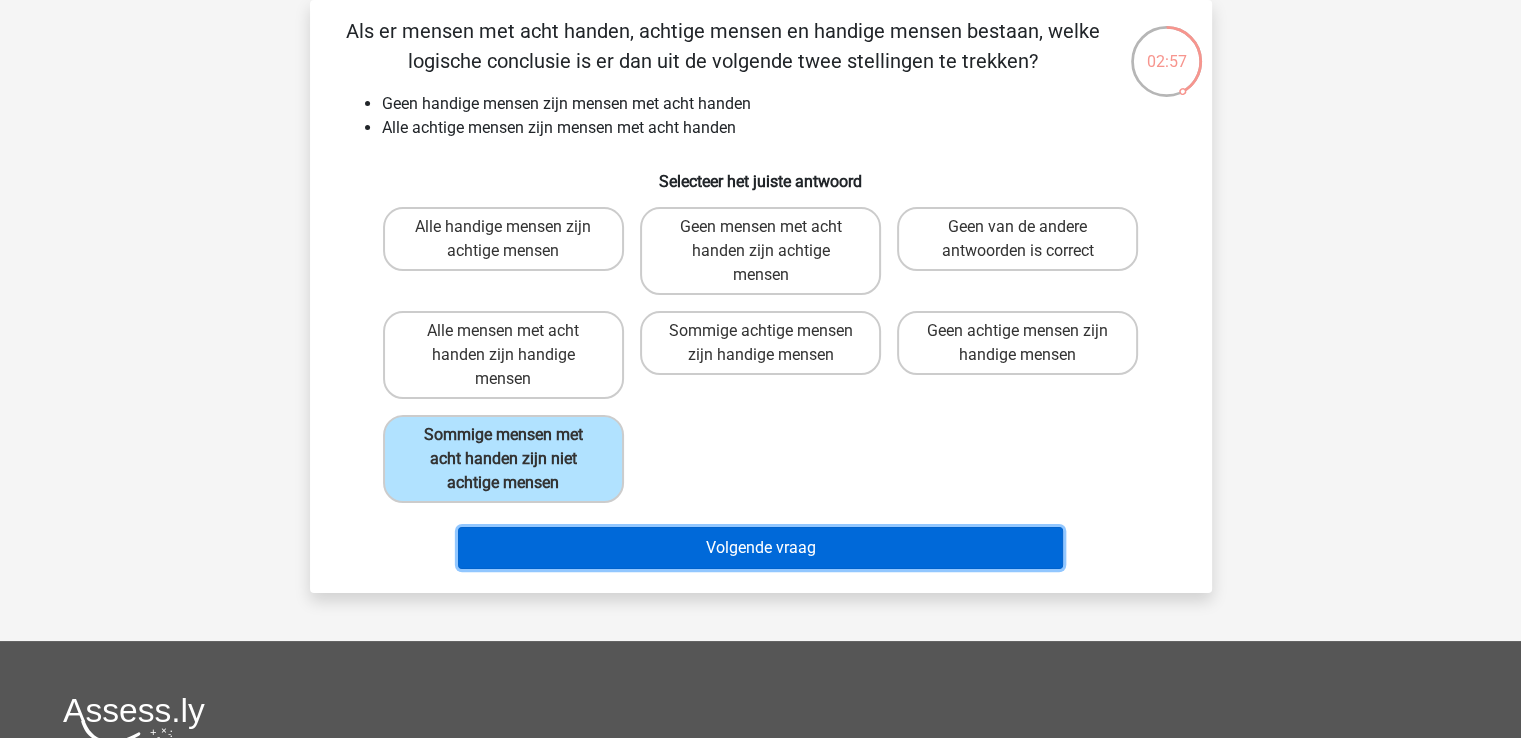 click on "Volgende vraag" at bounding box center [760, 548] 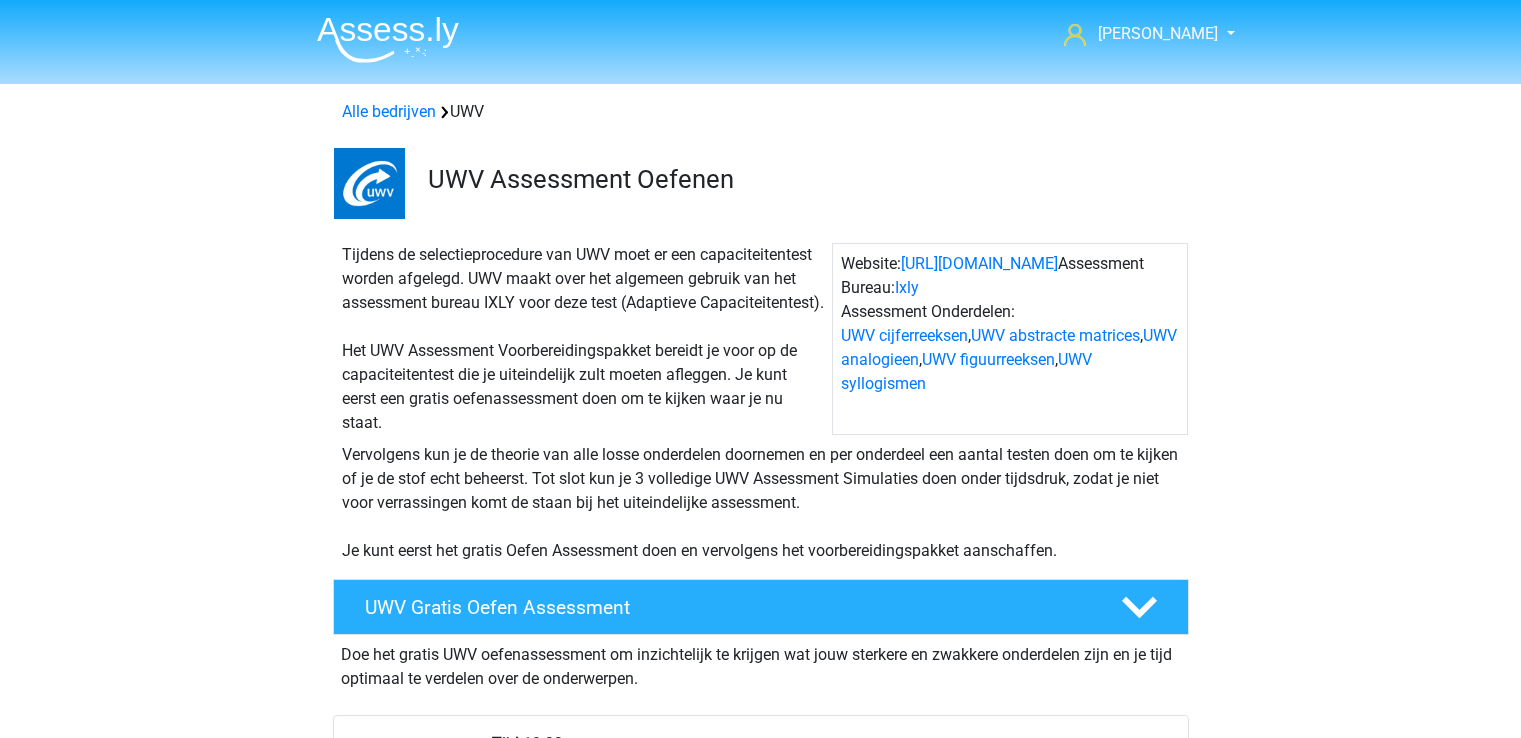 scroll, scrollTop: 0, scrollLeft: 0, axis: both 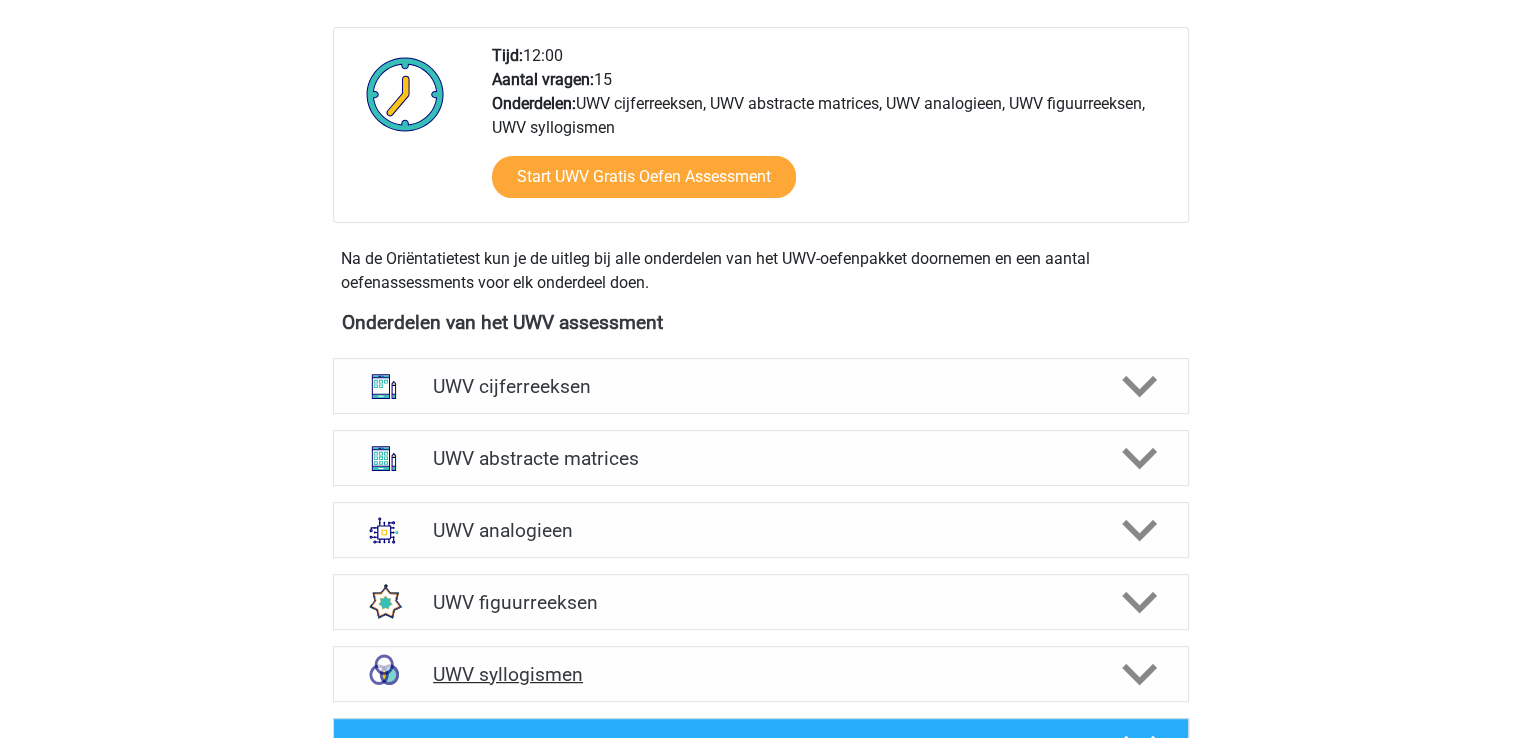 click on "UWV syllogismen" at bounding box center [761, 674] 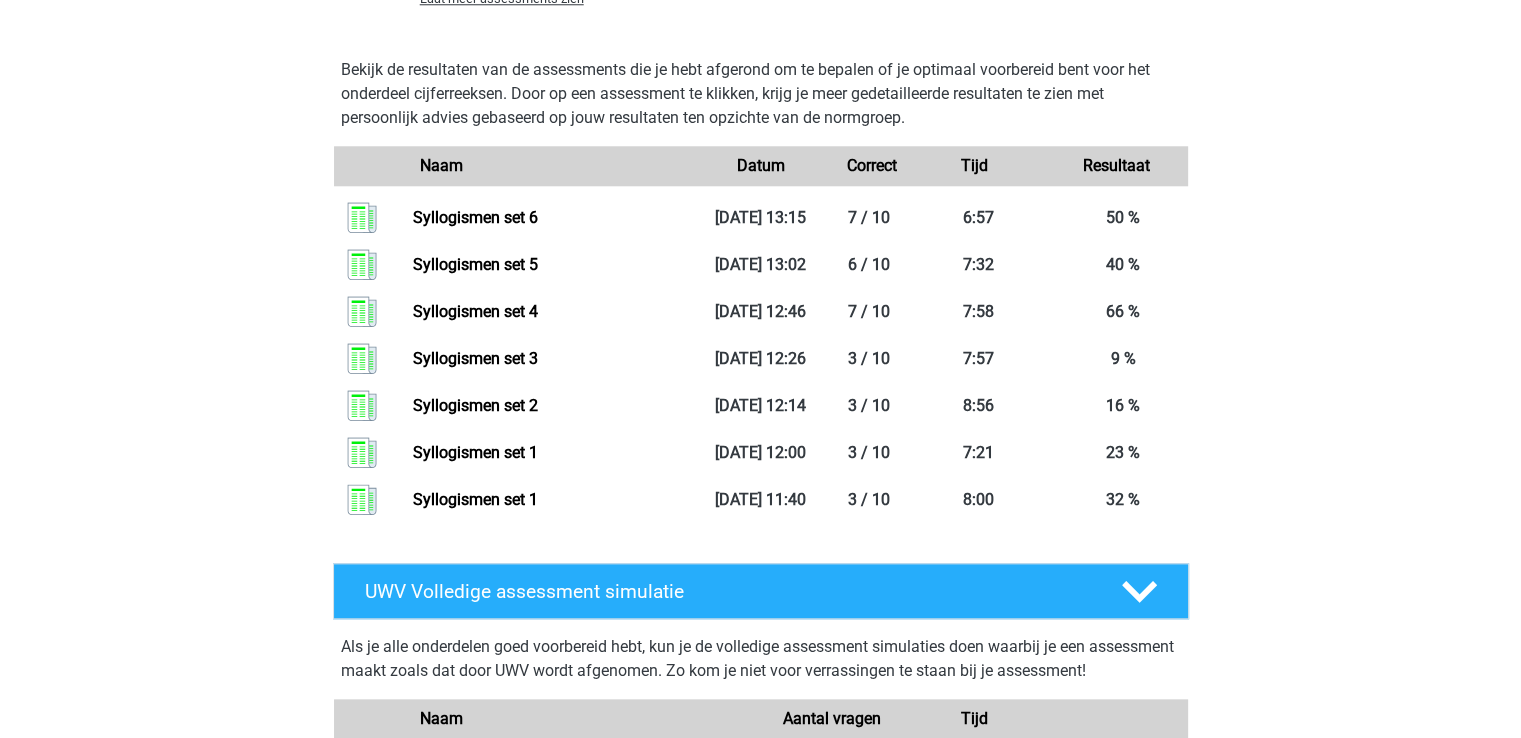 scroll, scrollTop: 1826, scrollLeft: 0, axis: vertical 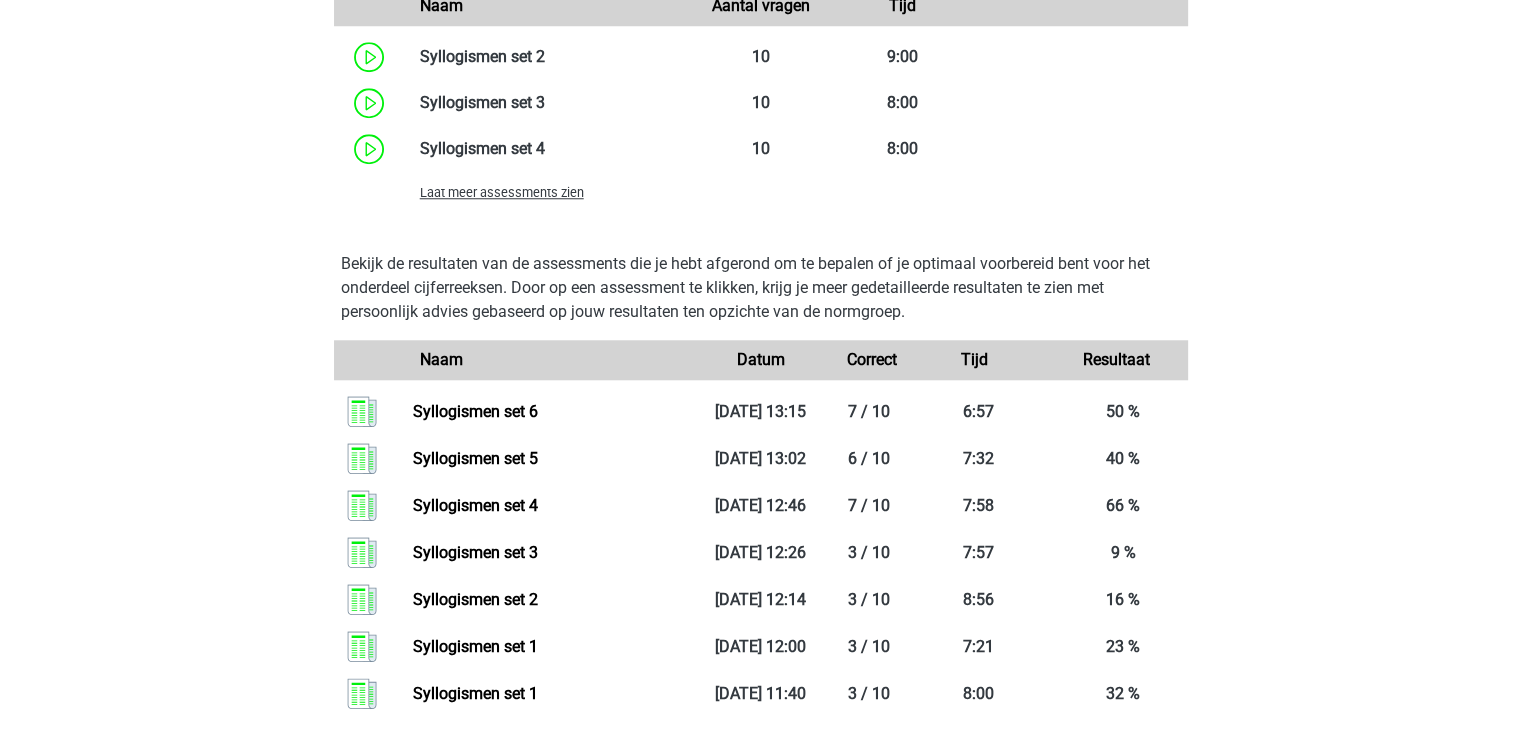 click on "Laat meer assessments zien" at bounding box center [547, 192] 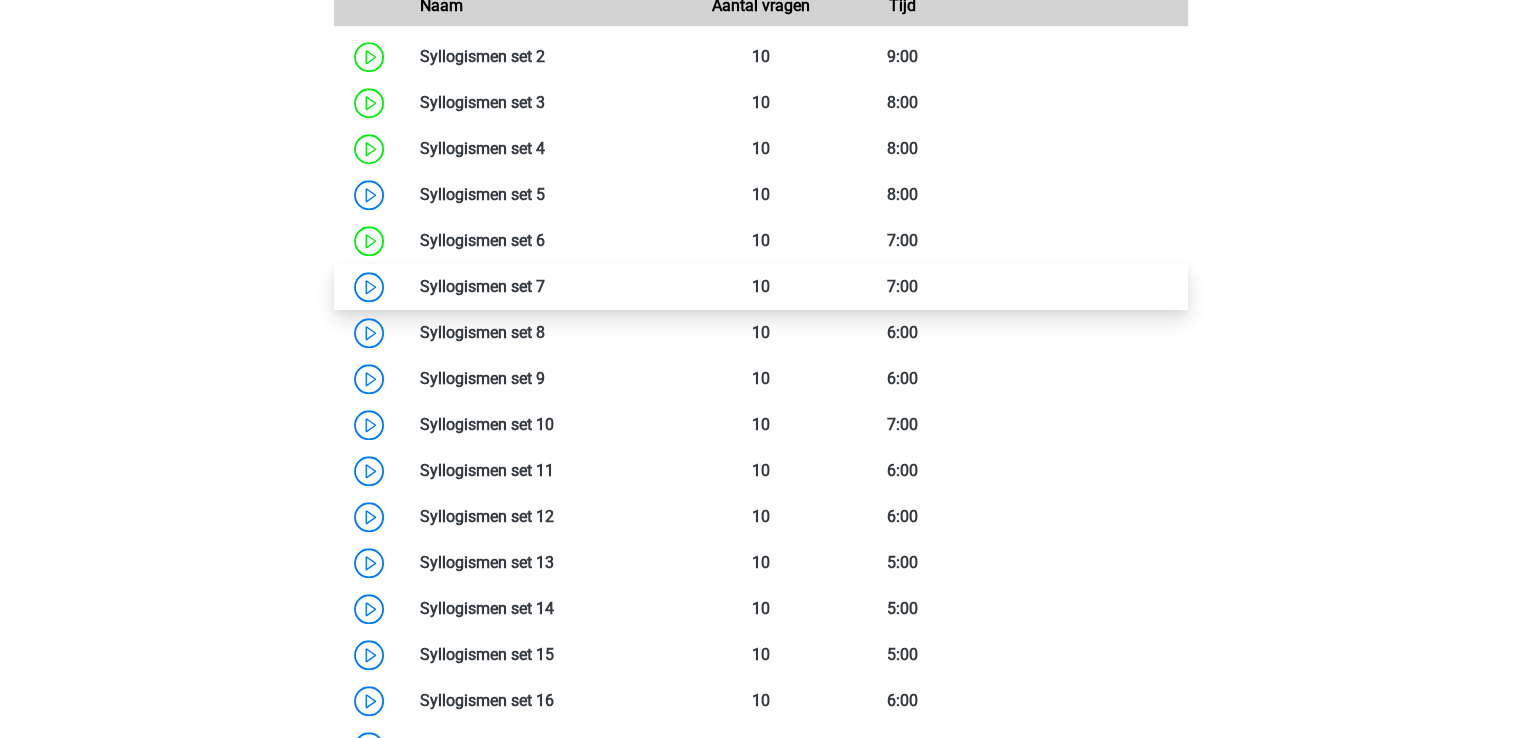 click at bounding box center (545, 286) 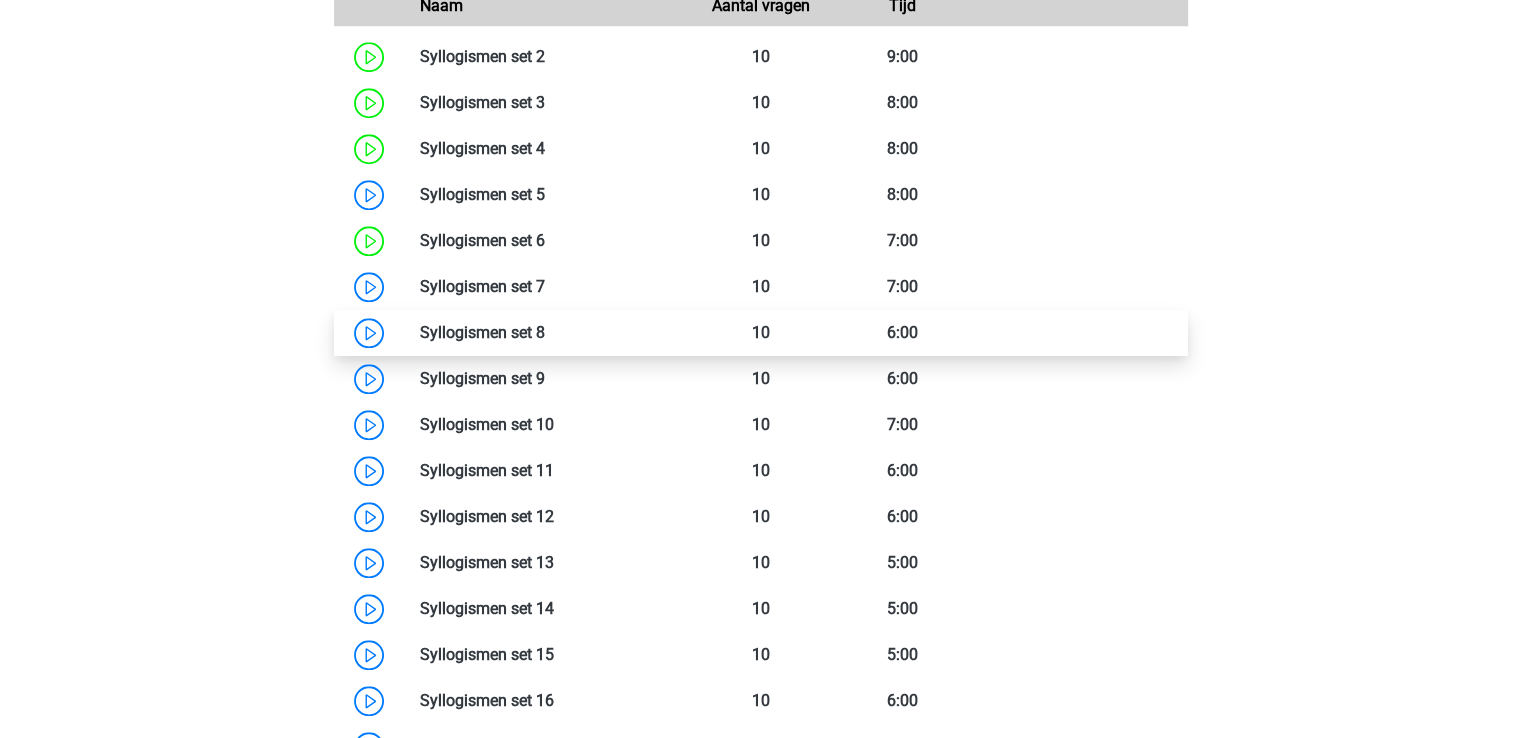 click at bounding box center [545, 332] 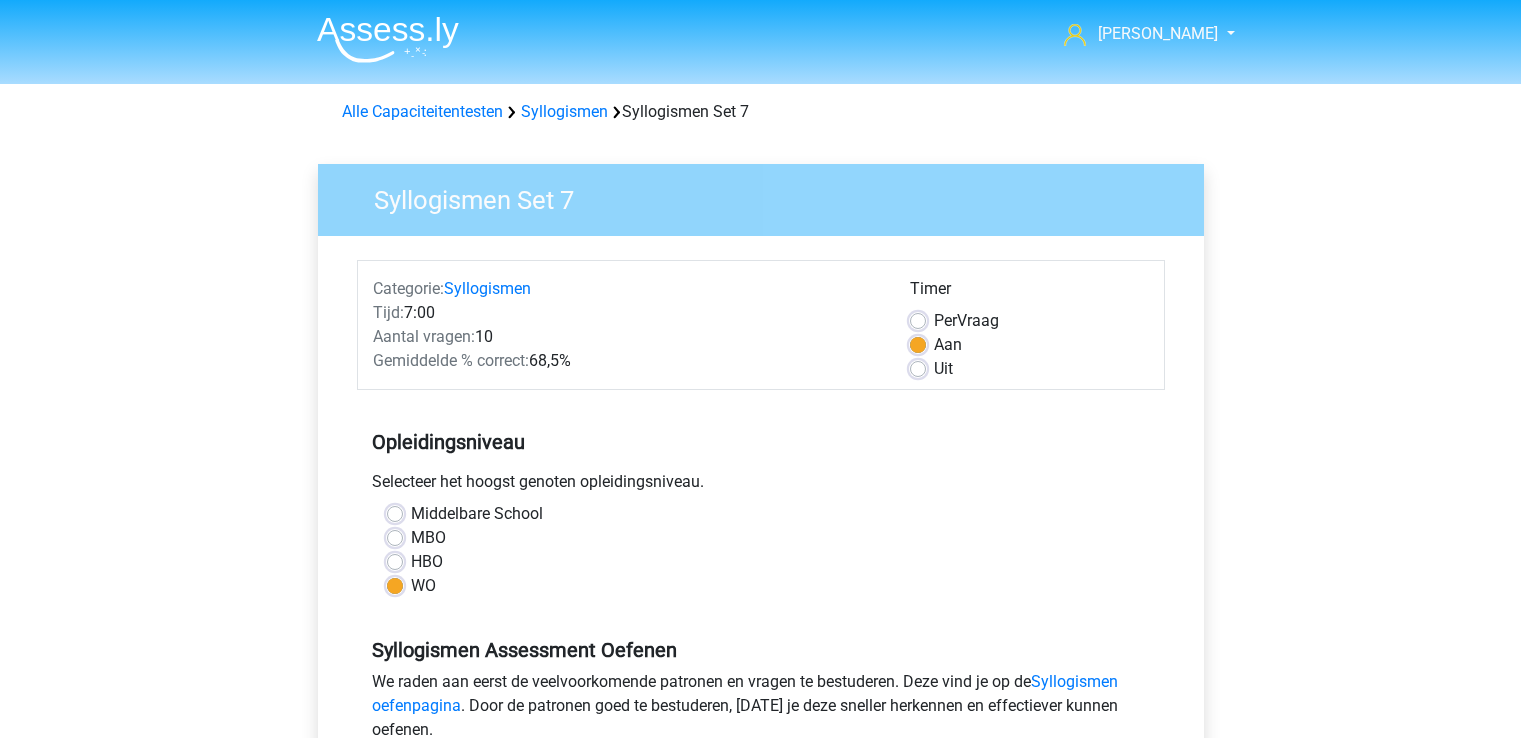 scroll, scrollTop: 0, scrollLeft: 0, axis: both 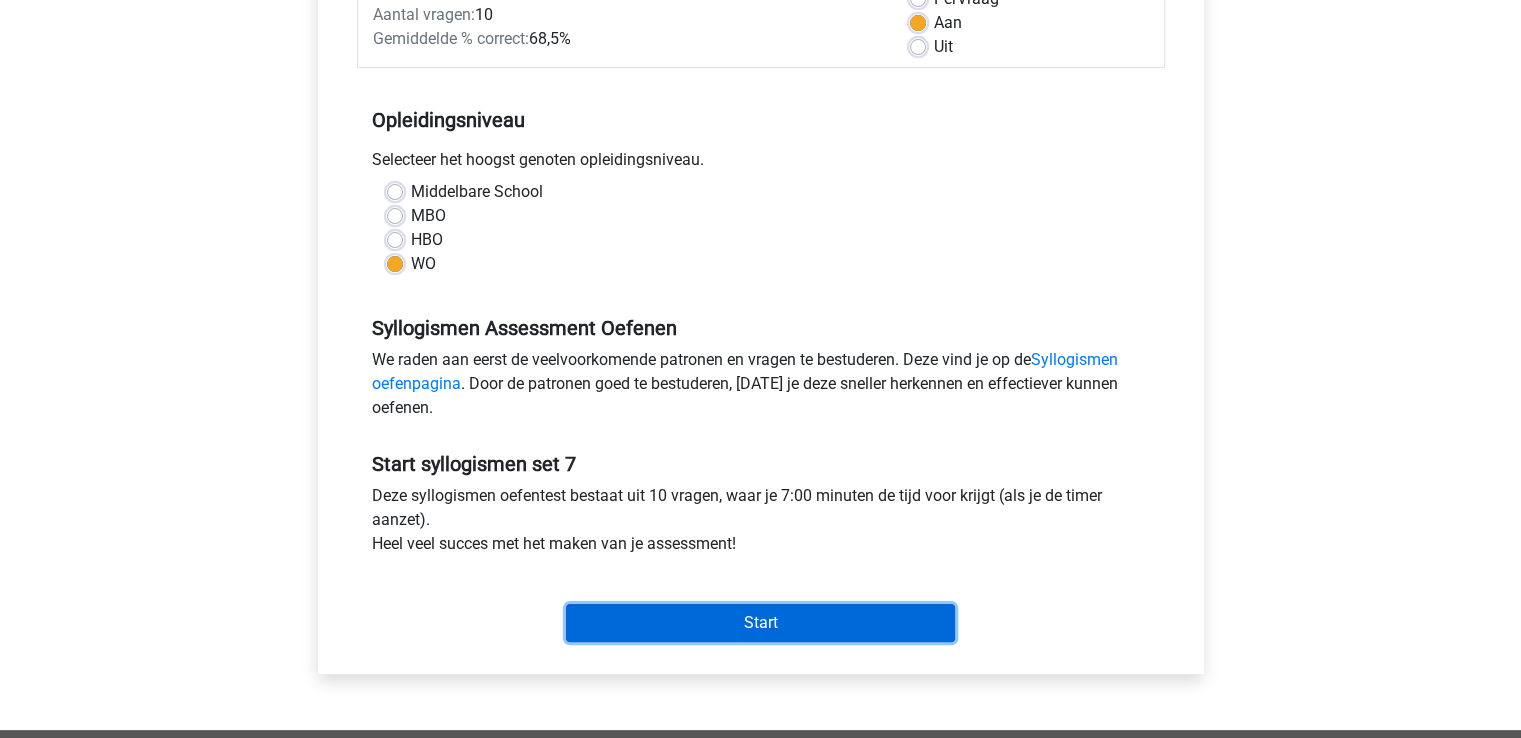 click on "Start" at bounding box center (760, 623) 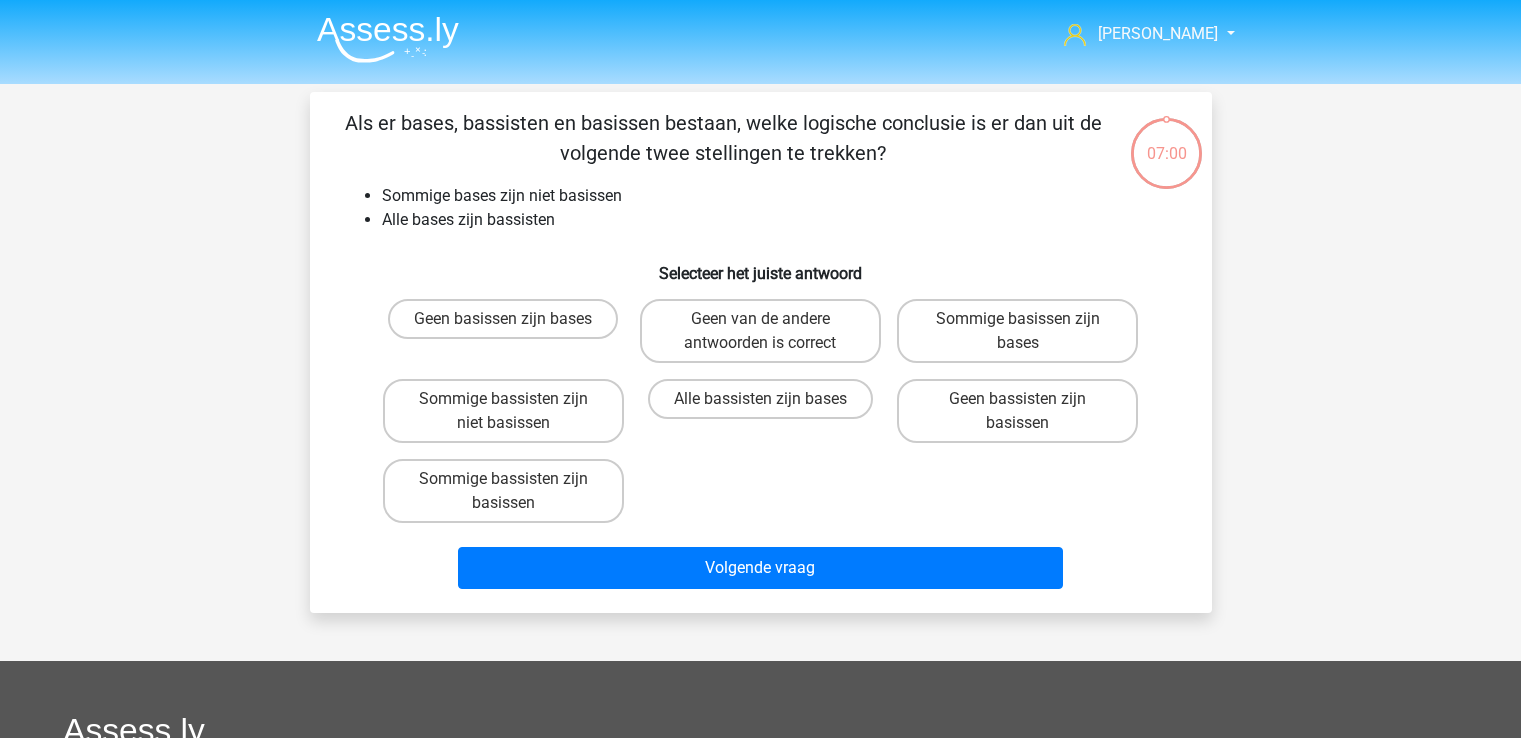 scroll, scrollTop: 0, scrollLeft: 0, axis: both 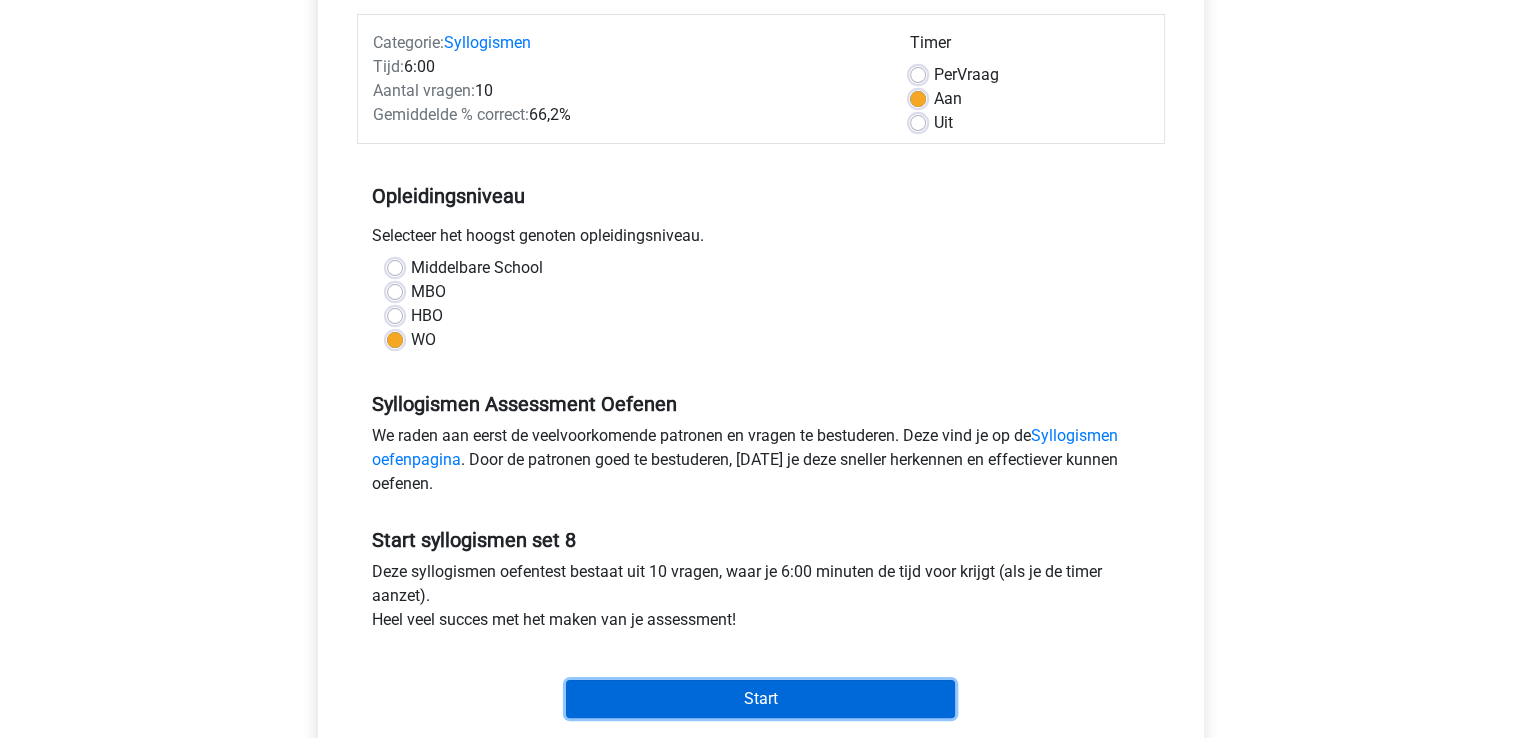 click on "Start" at bounding box center [760, 699] 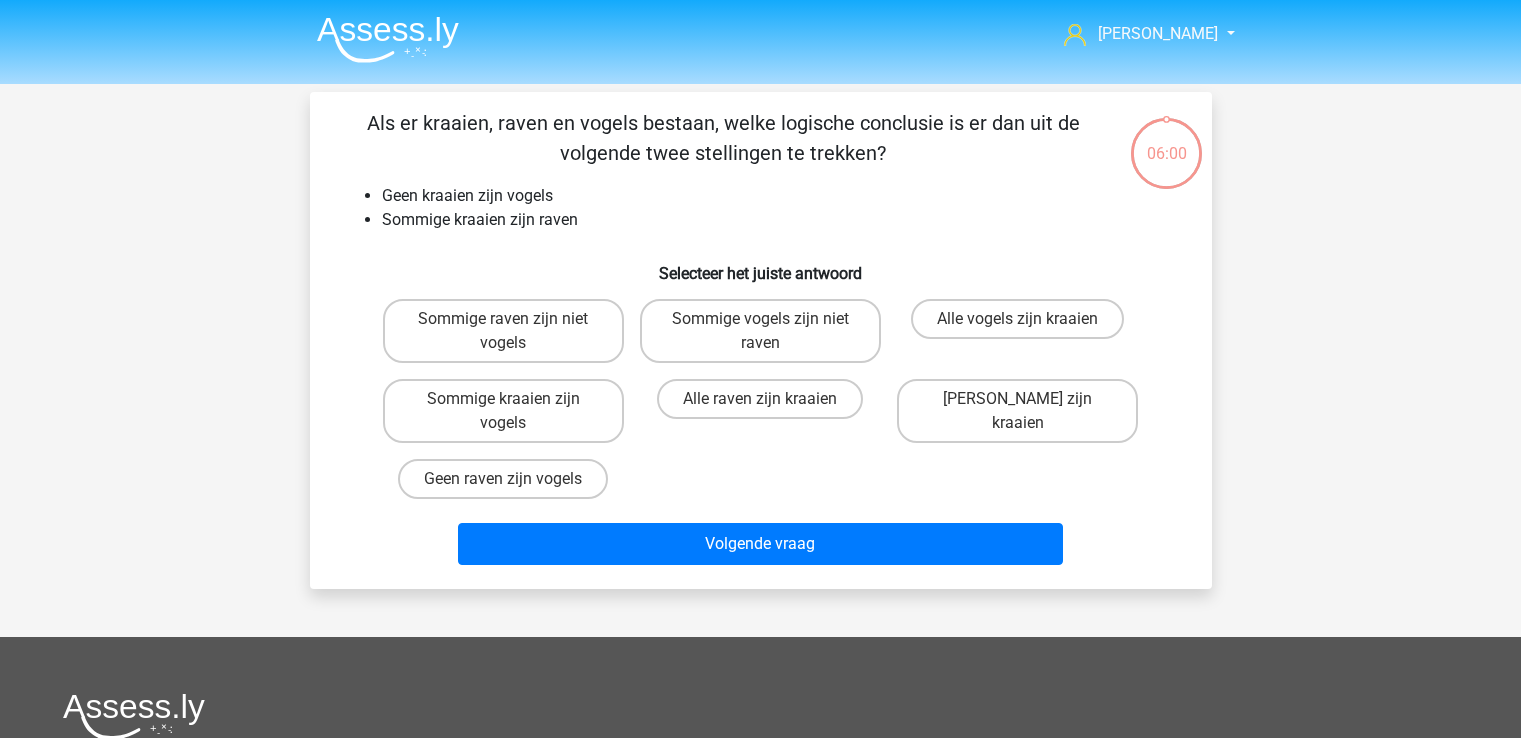 scroll, scrollTop: 0, scrollLeft: 0, axis: both 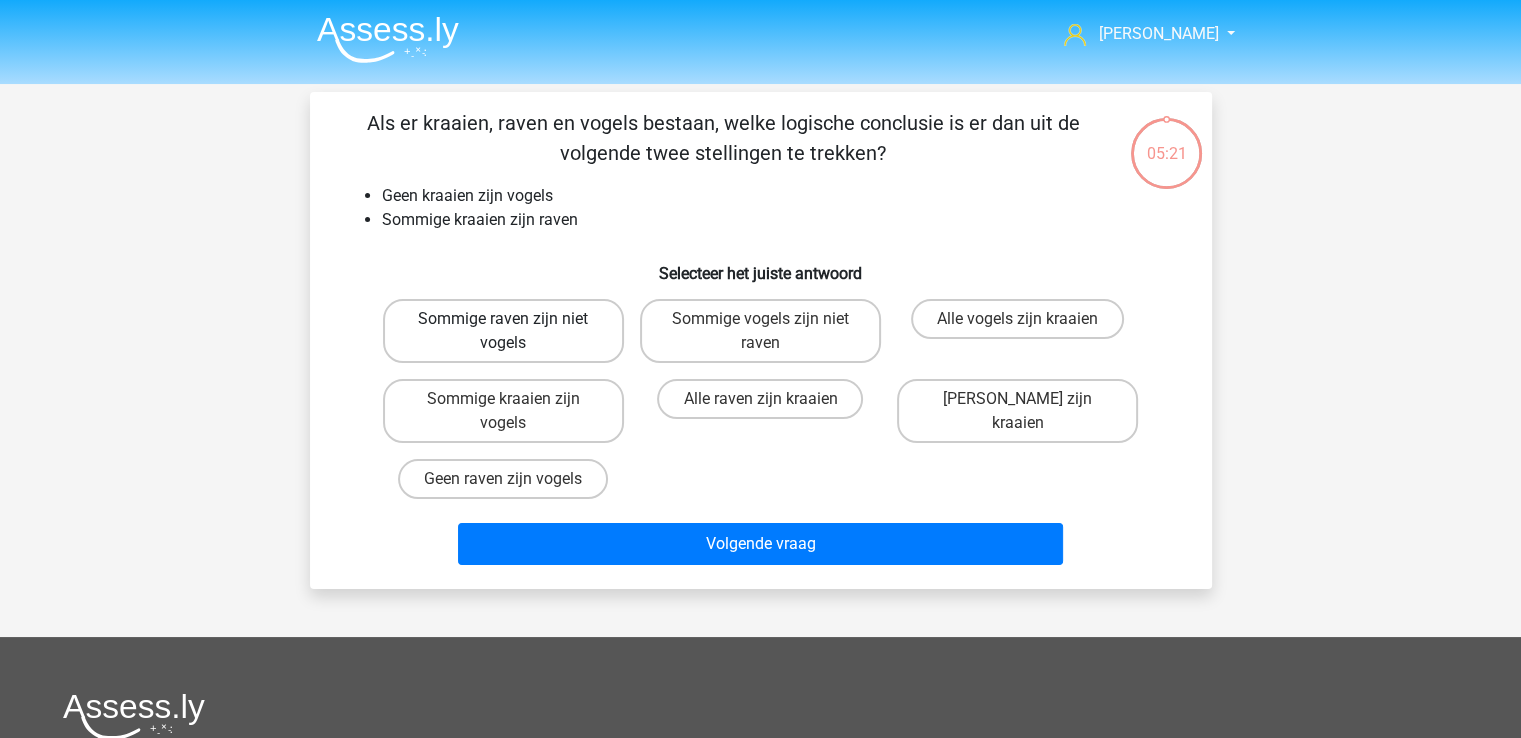 click on "Sommige raven zijn niet vogels" at bounding box center (503, 331) 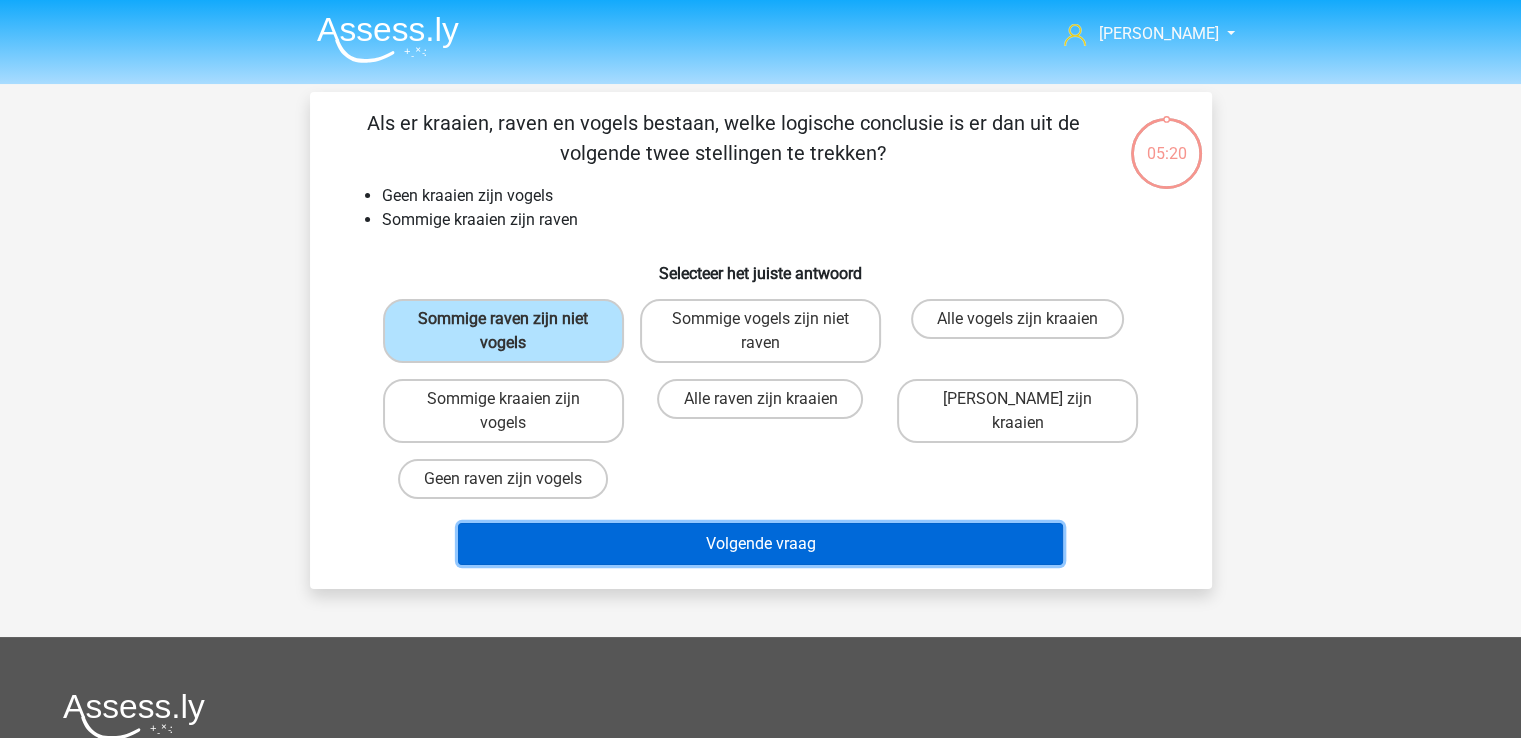 click on "Volgende vraag" at bounding box center [760, 544] 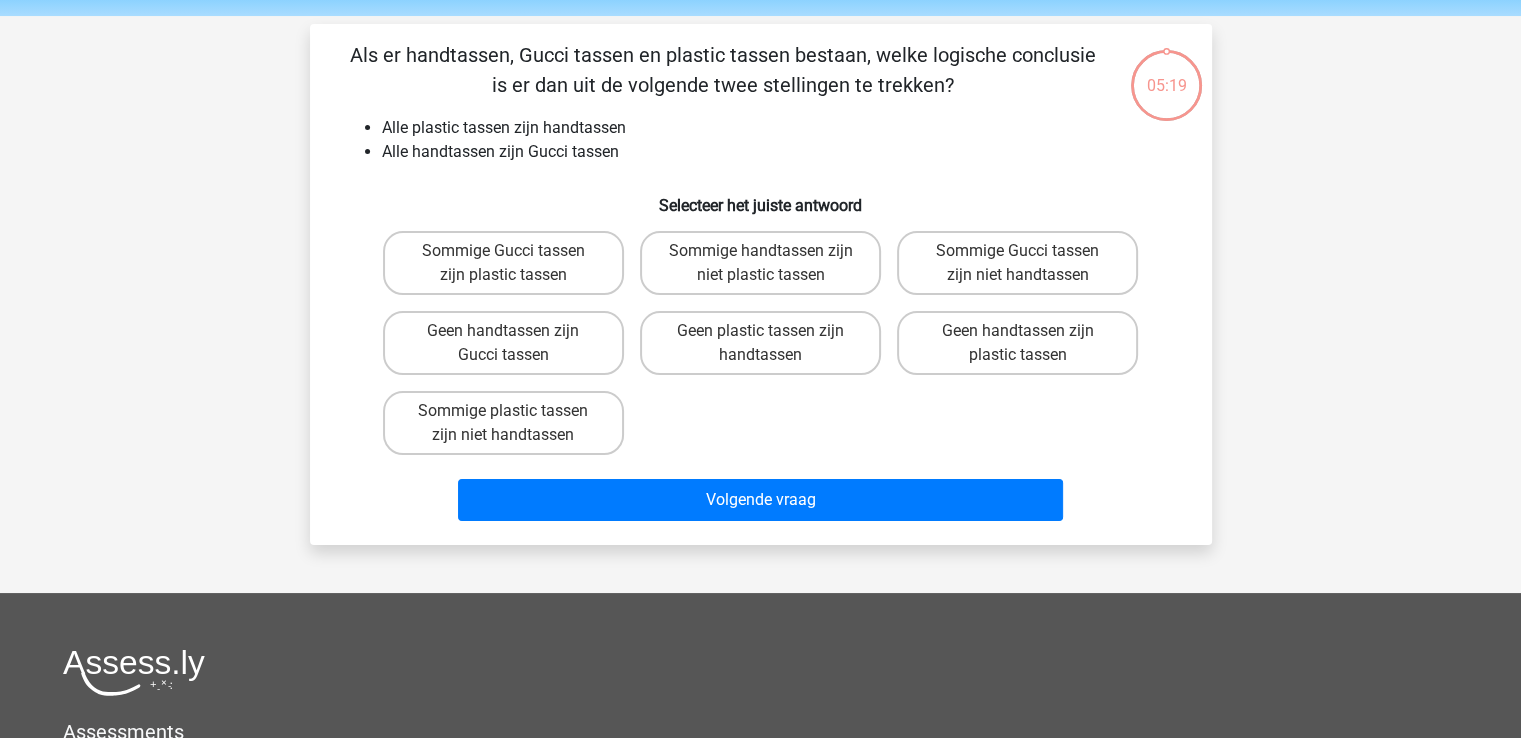 scroll, scrollTop: 92, scrollLeft: 0, axis: vertical 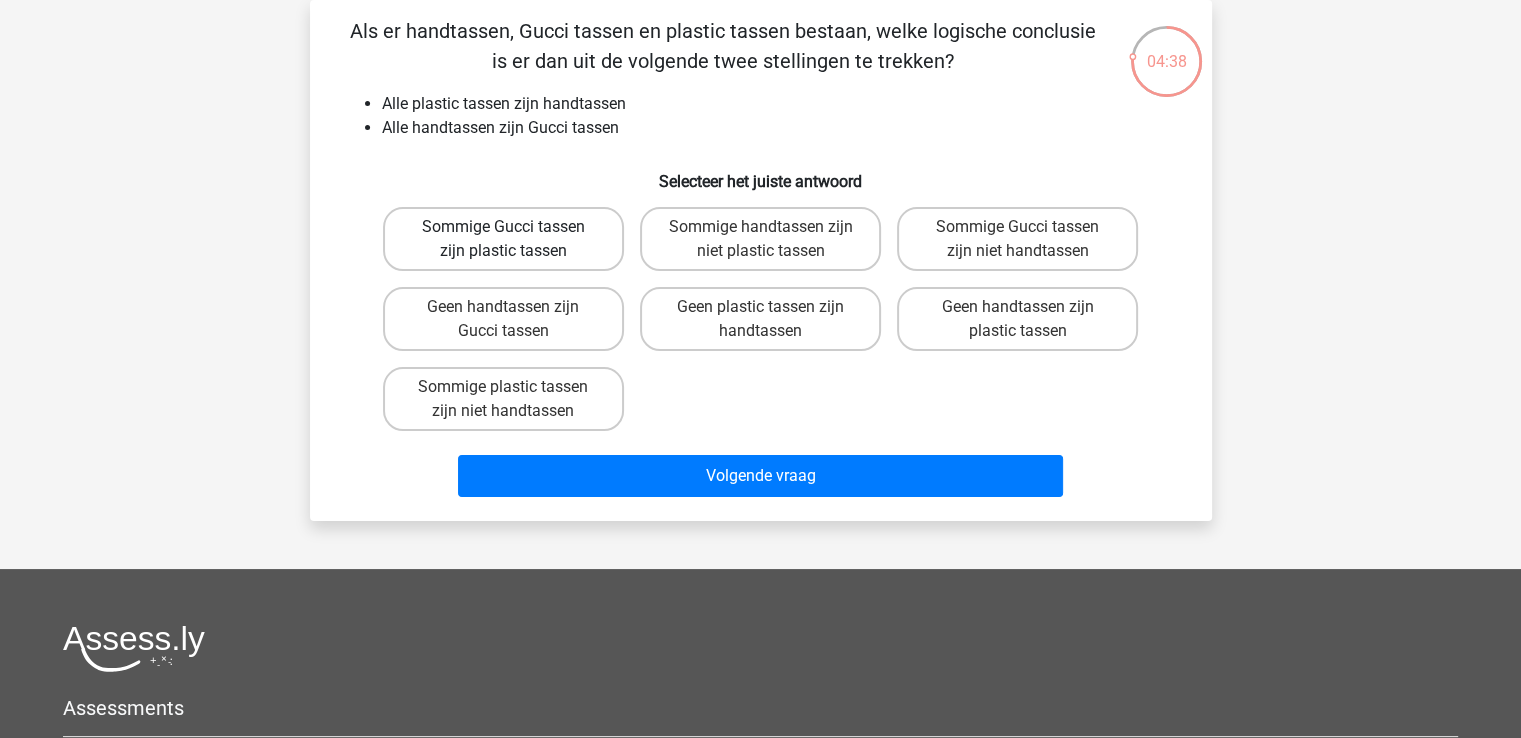 click on "Sommige Gucci tassen zijn plastic tassen" at bounding box center (503, 239) 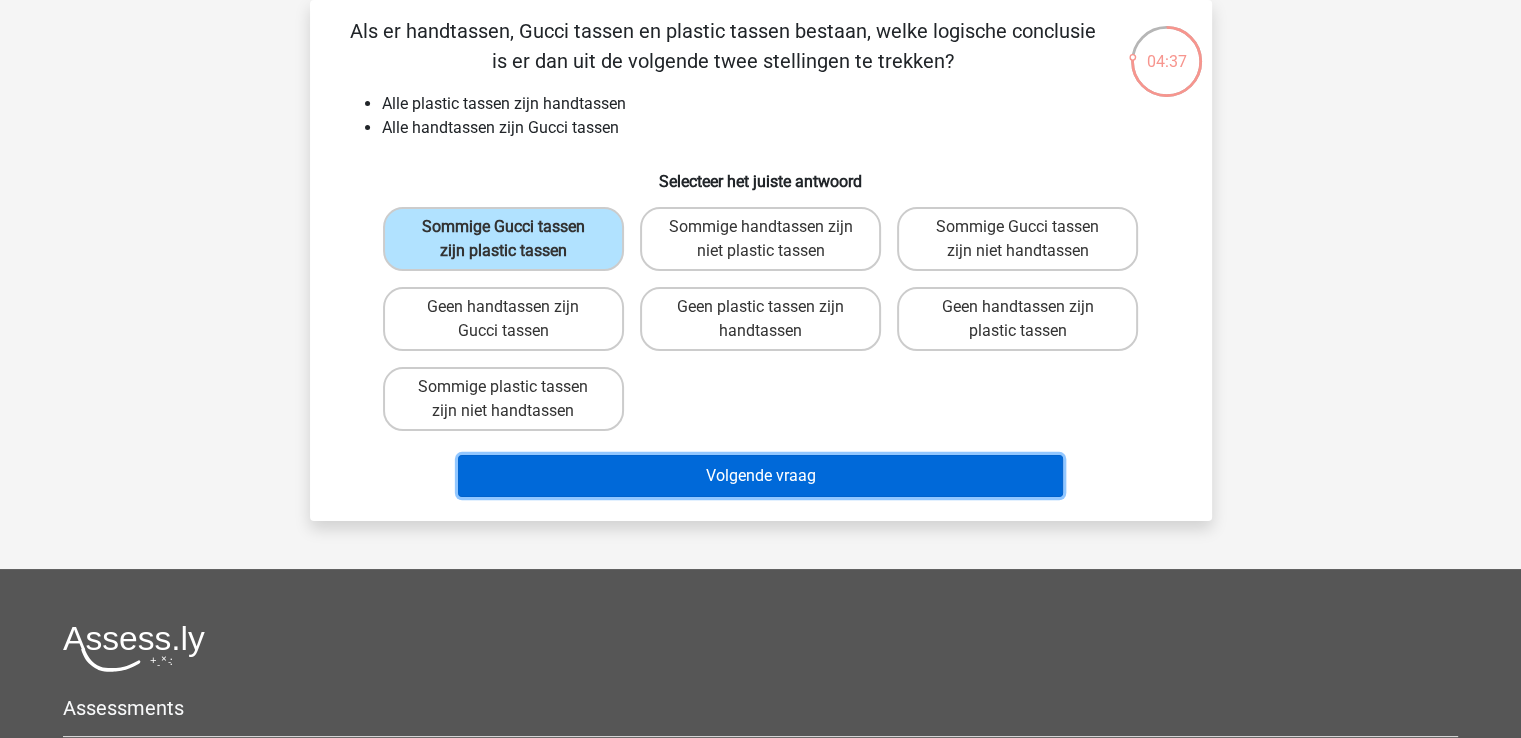 click on "Volgende vraag" at bounding box center (760, 476) 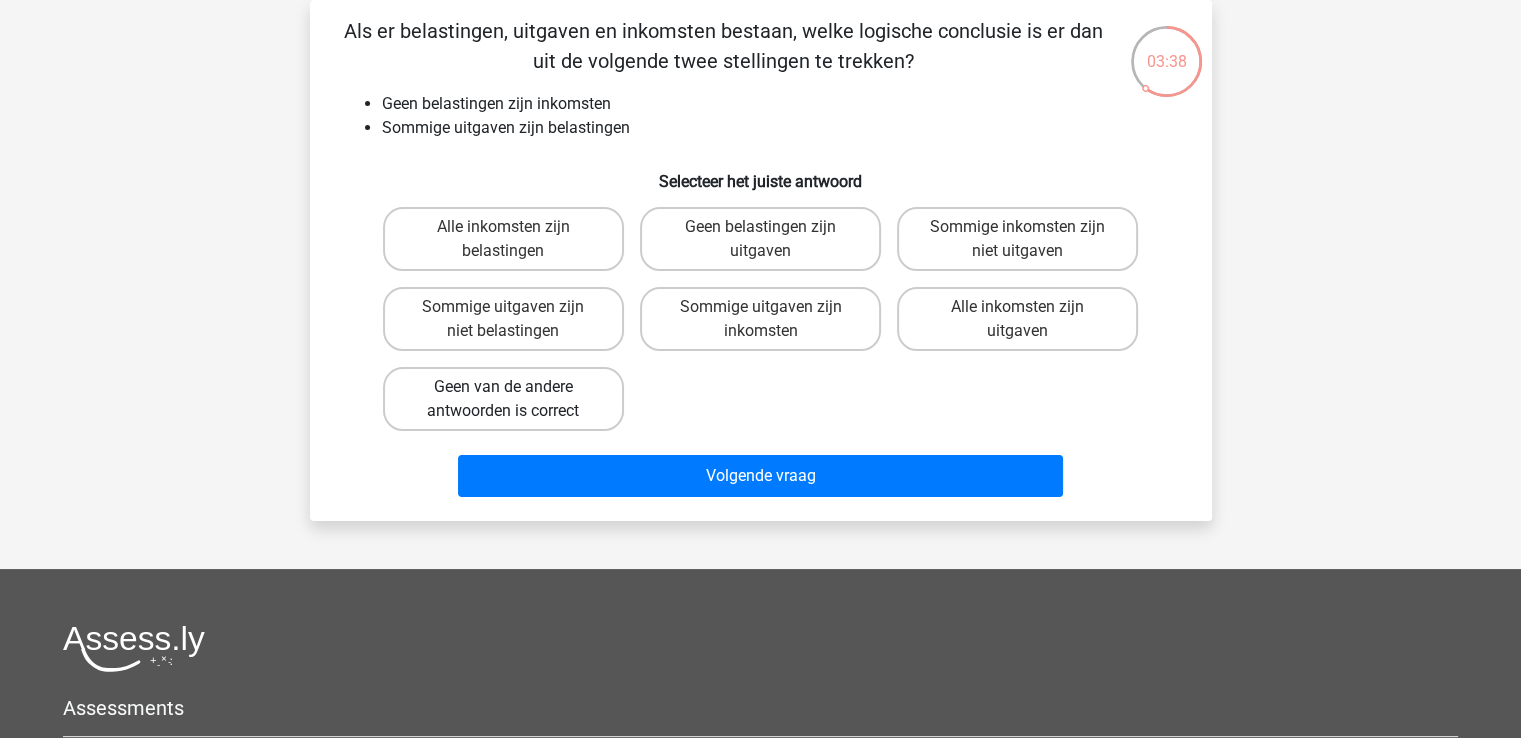 click on "Geen van de andere antwoorden is correct" at bounding box center (503, 399) 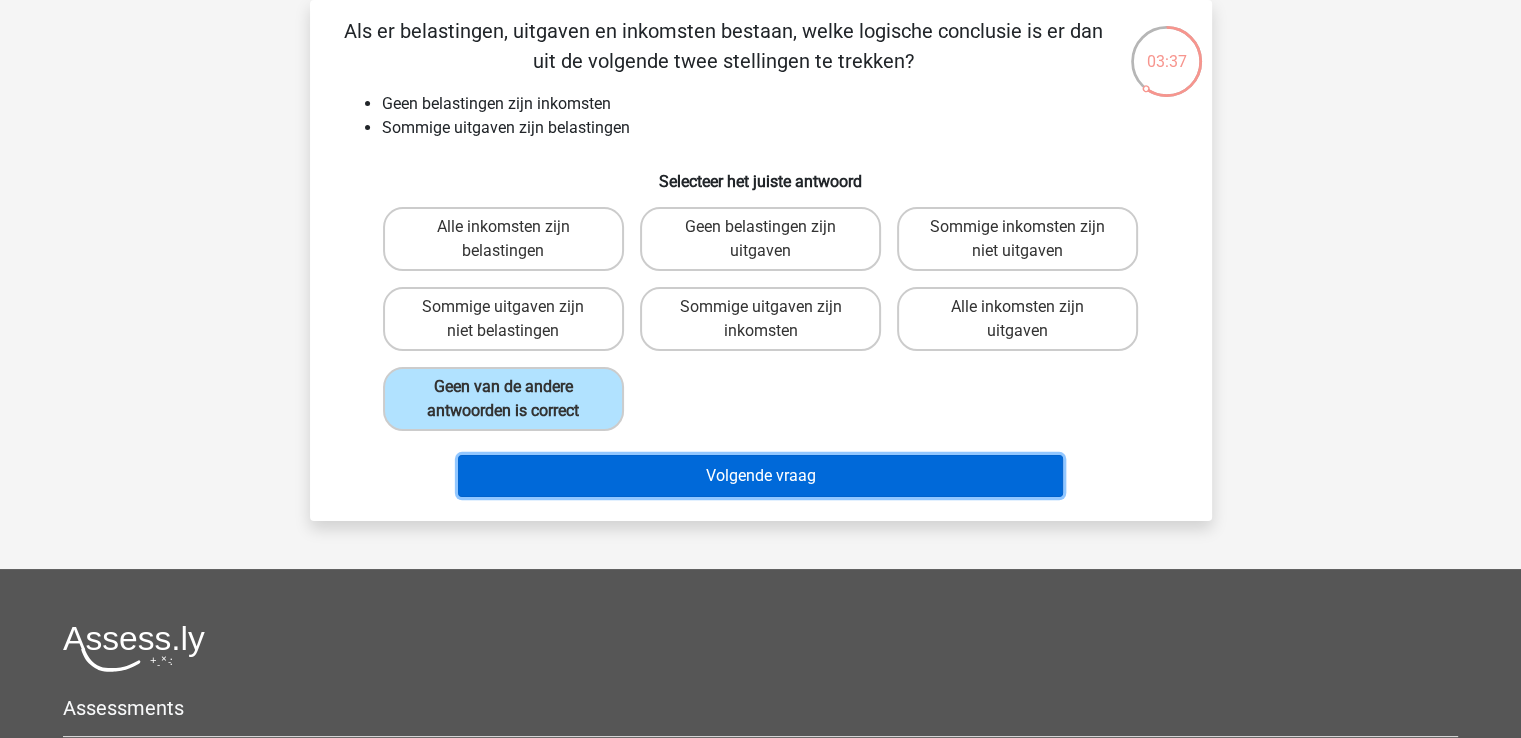 click on "Volgende vraag" at bounding box center [760, 476] 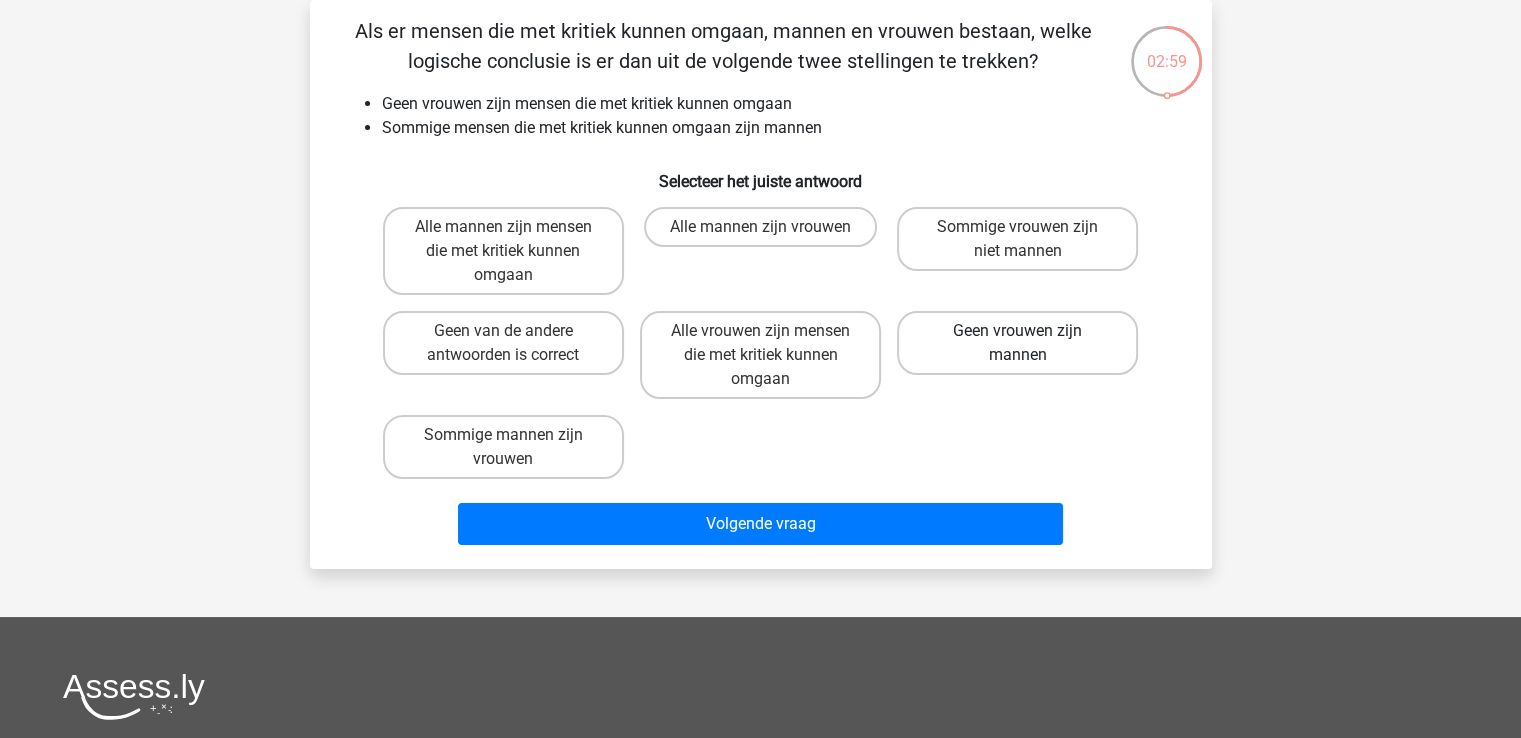 click on "Geen vrouwen zijn mannen" at bounding box center [1017, 343] 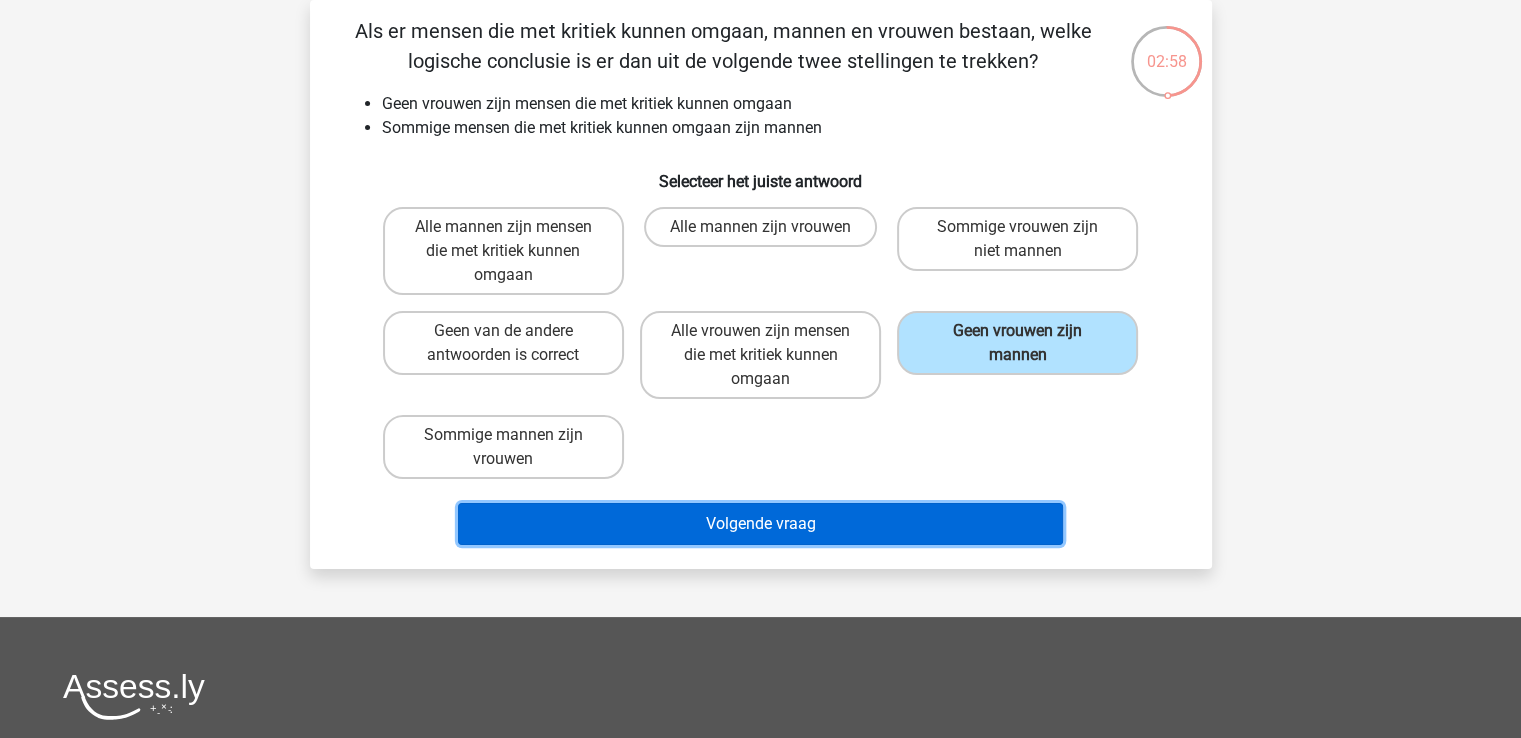 click on "Volgende vraag" at bounding box center [760, 524] 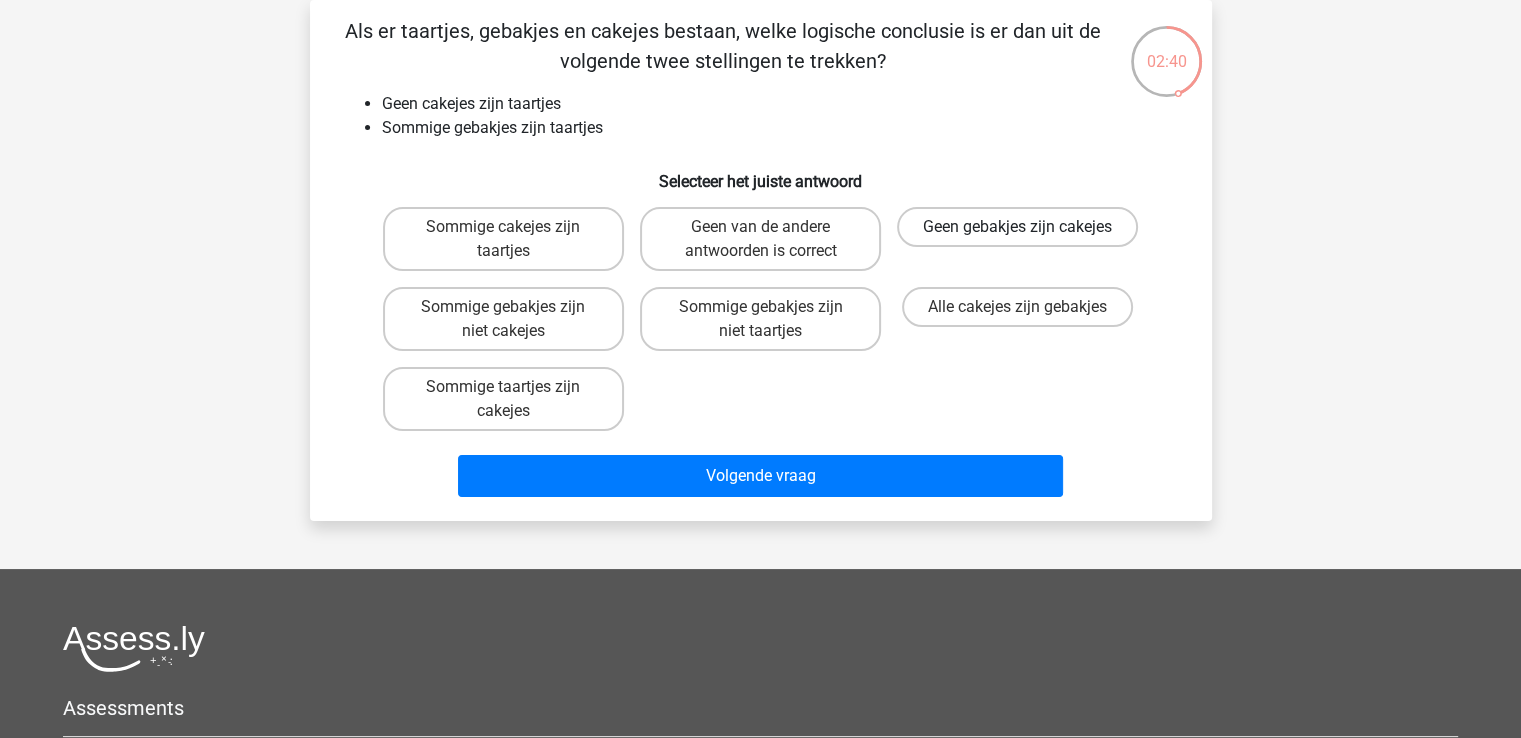 click on "Geen gebakjes zijn cakejes" at bounding box center (1017, 227) 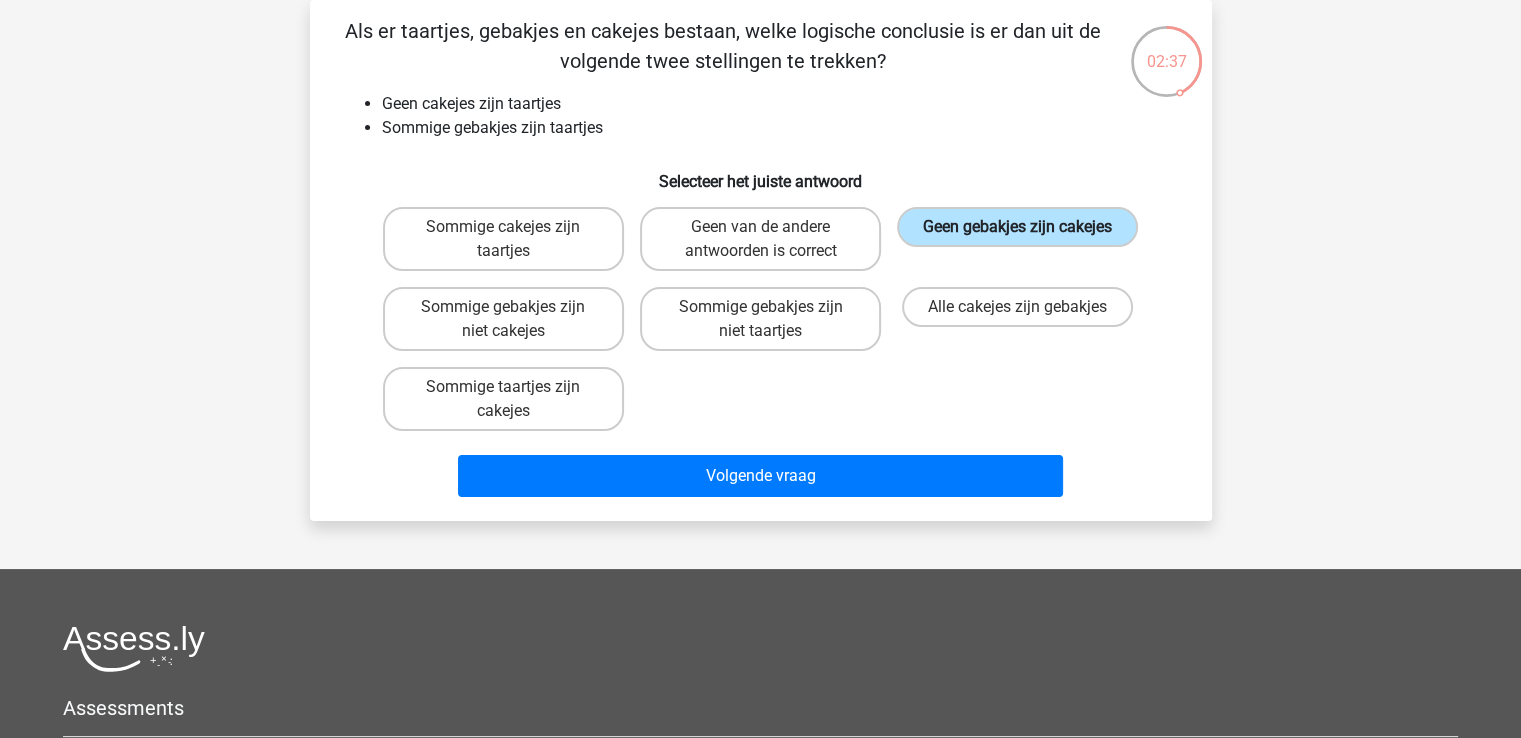 click on "Geen gebakjes zijn cakejes" at bounding box center [1017, 227] 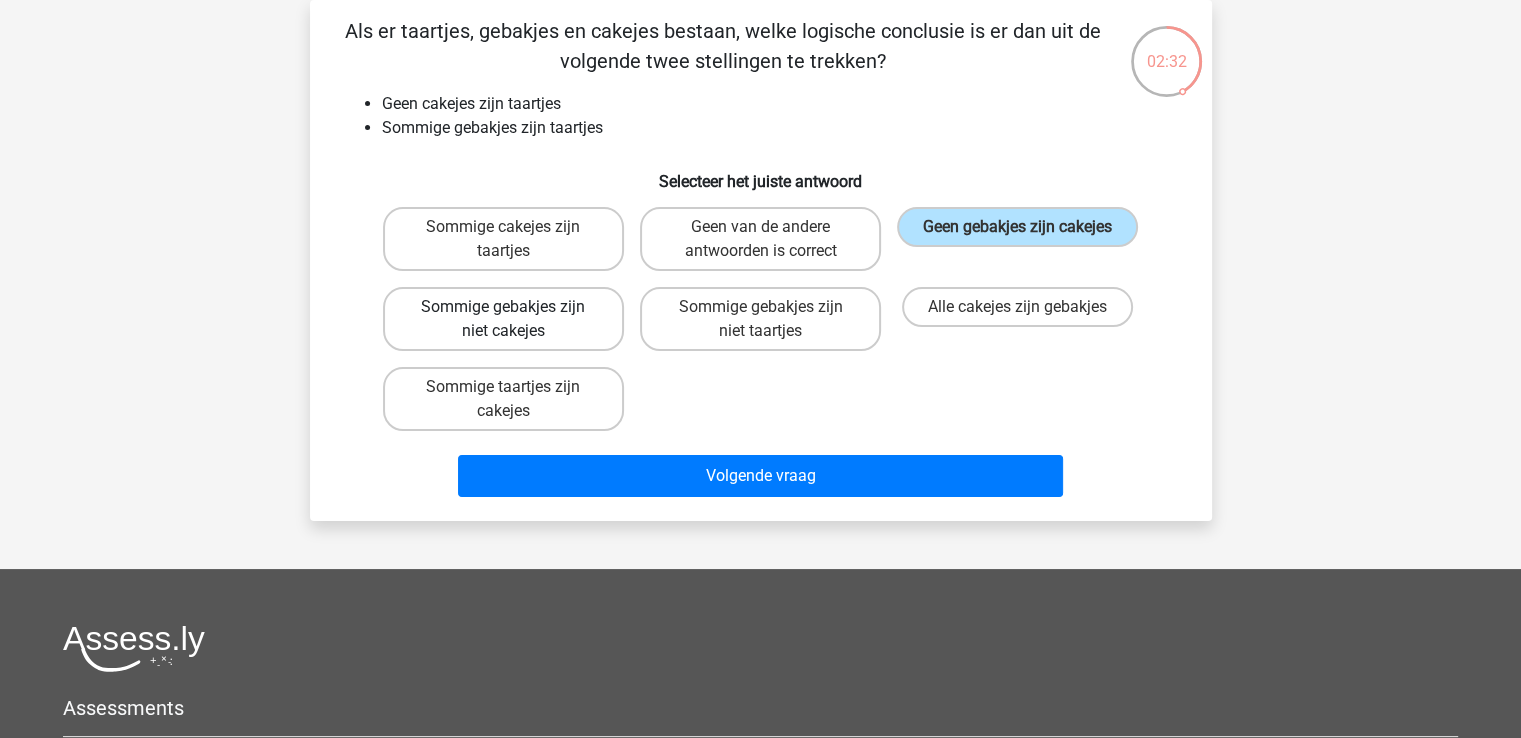click on "Sommige gebakjes zijn niet cakejes" at bounding box center [503, 319] 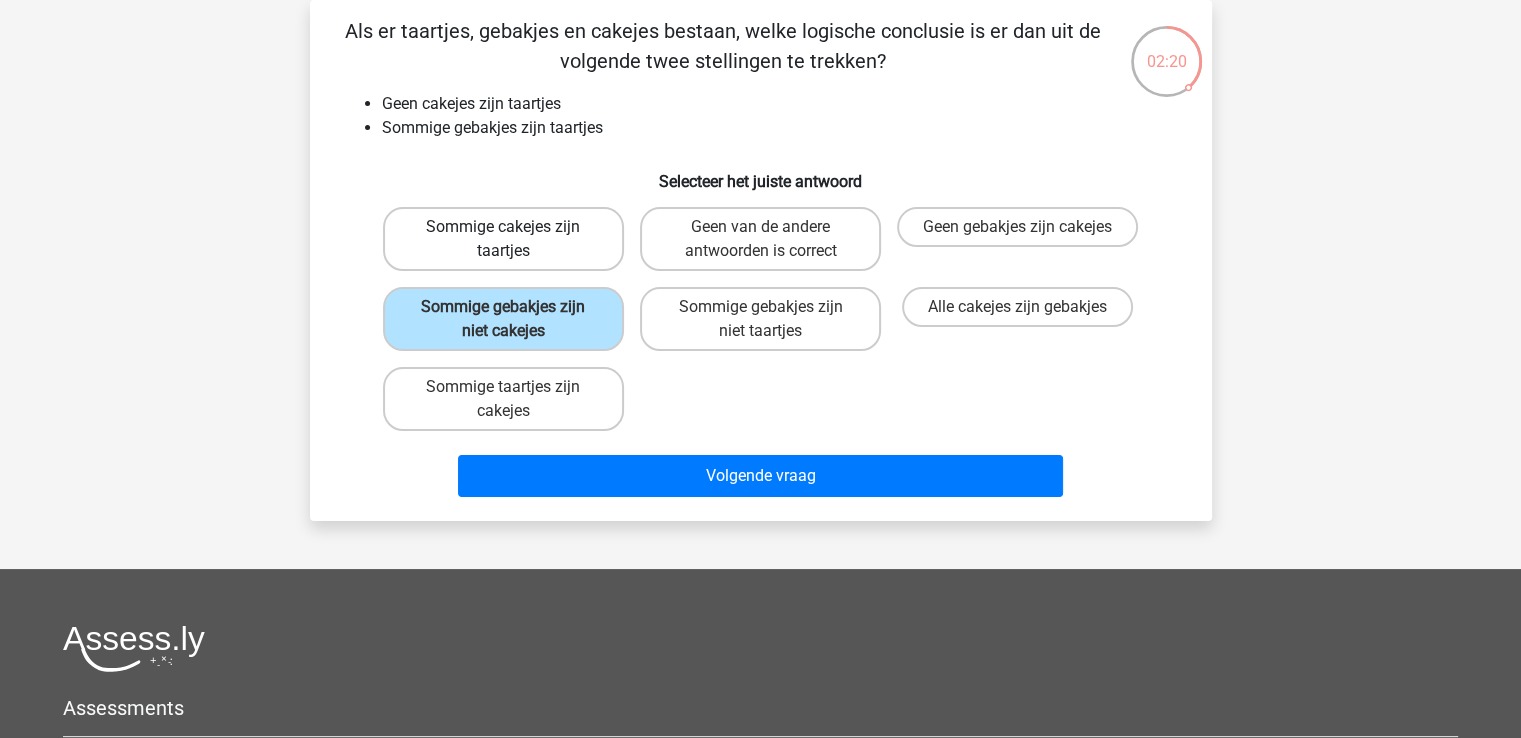click on "Sommige cakejes zijn taartjes" at bounding box center (503, 239) 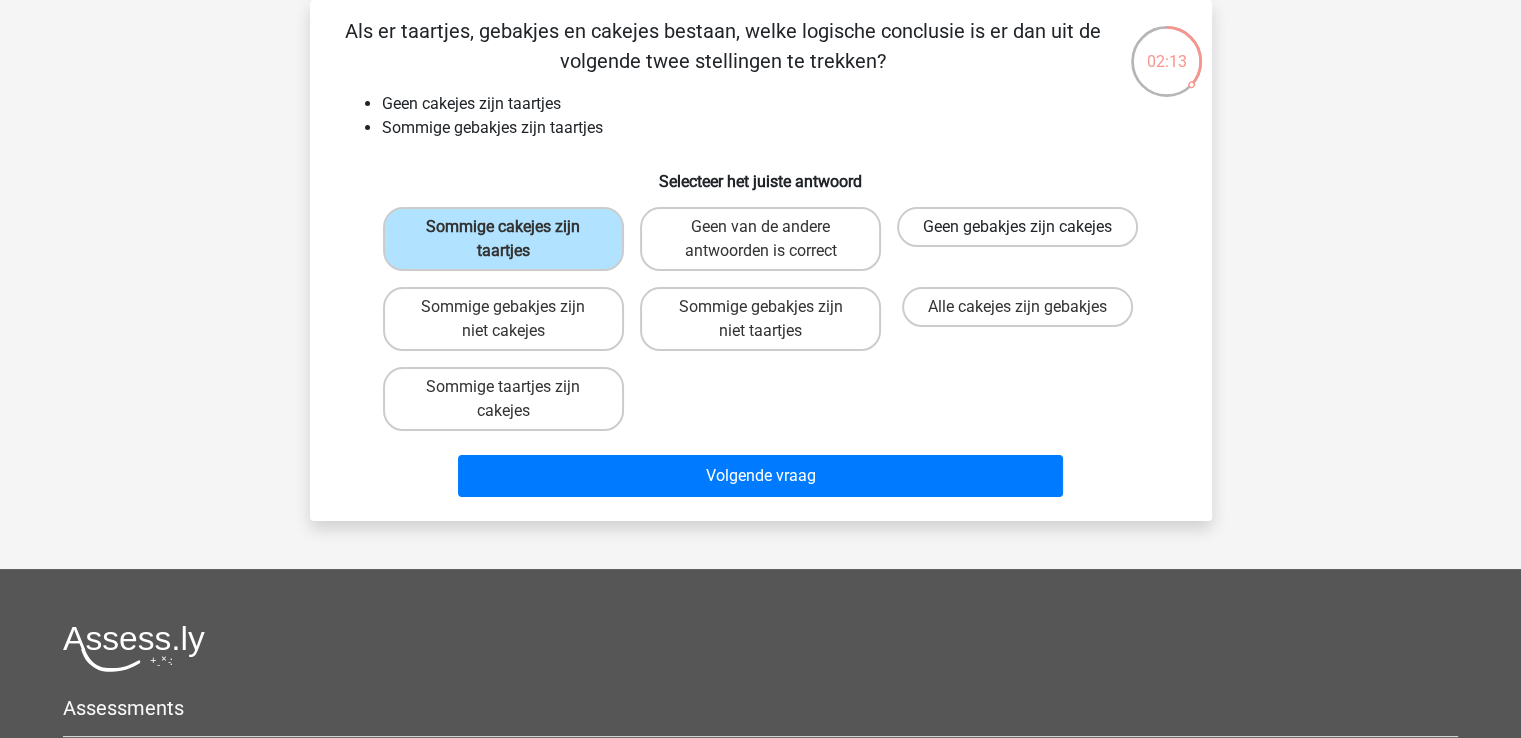 click on "Geen gebakjes zijn cakejes" at bounding box center (1017, 227) 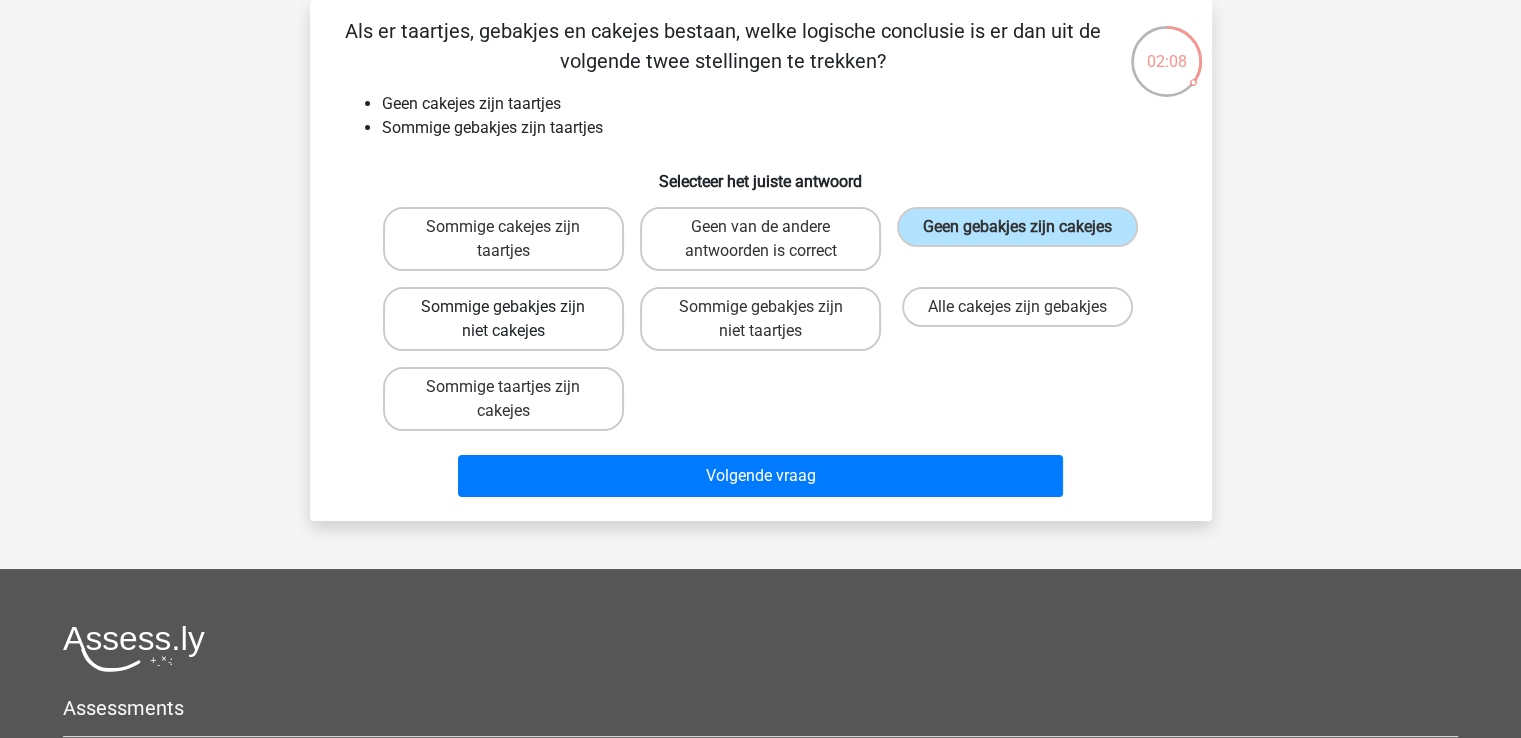 click on "Sommige gebakjes zijn niet cakejes" at bounding box center [503, 319] 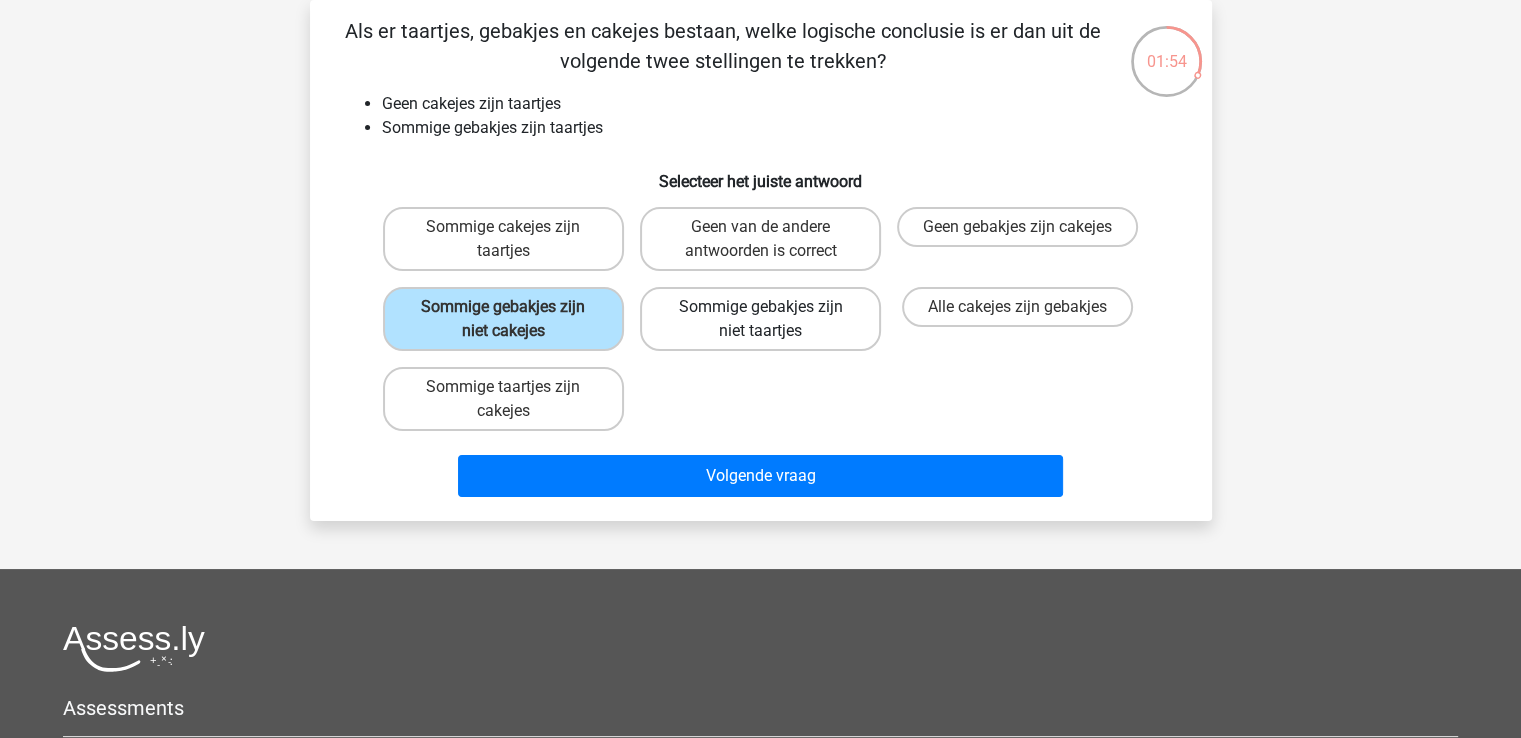 click on "Sommige gebakjes zijn niet taartjes" at bounding box center (760, 319) 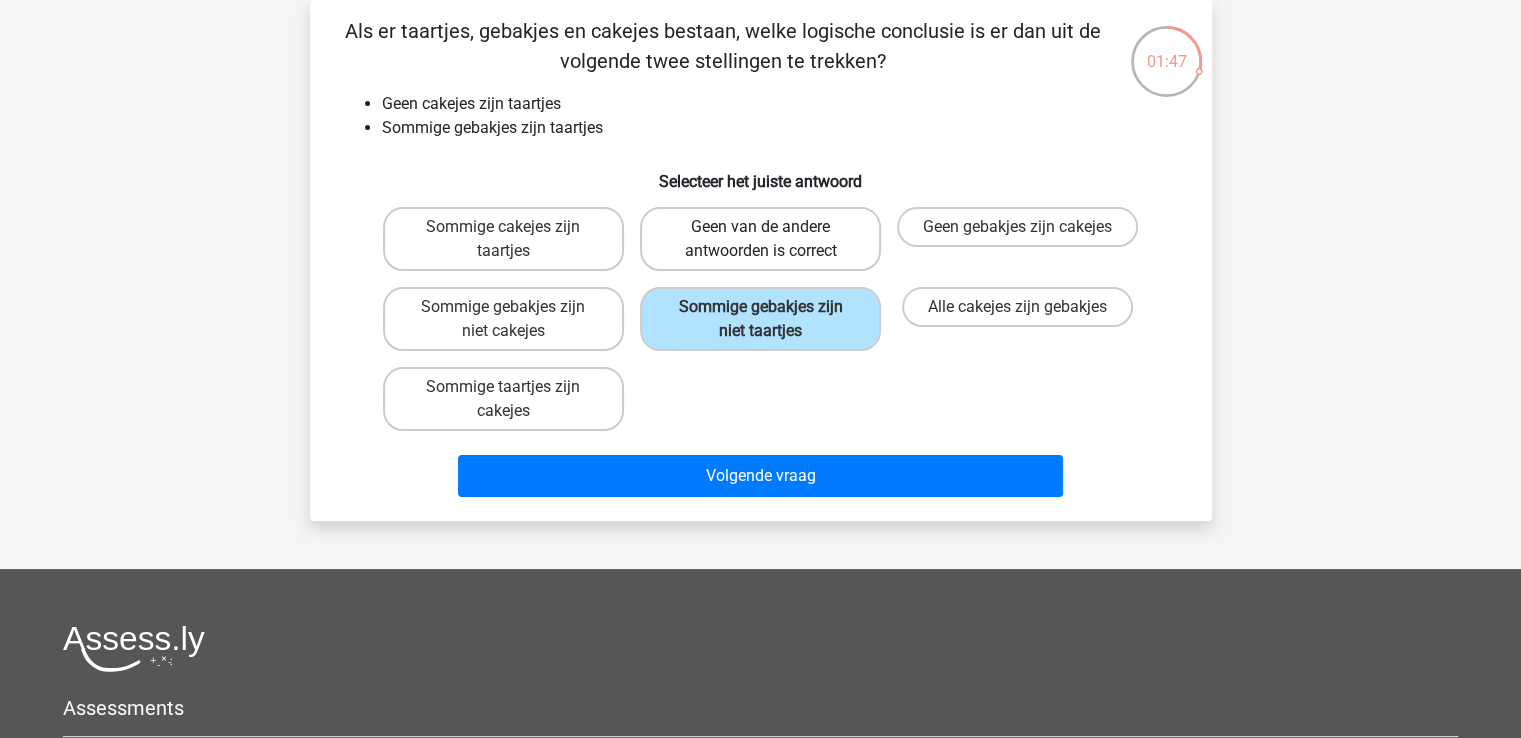 click on "Geen van de andere antwoorden is correct" at bounding box center [760, 239] 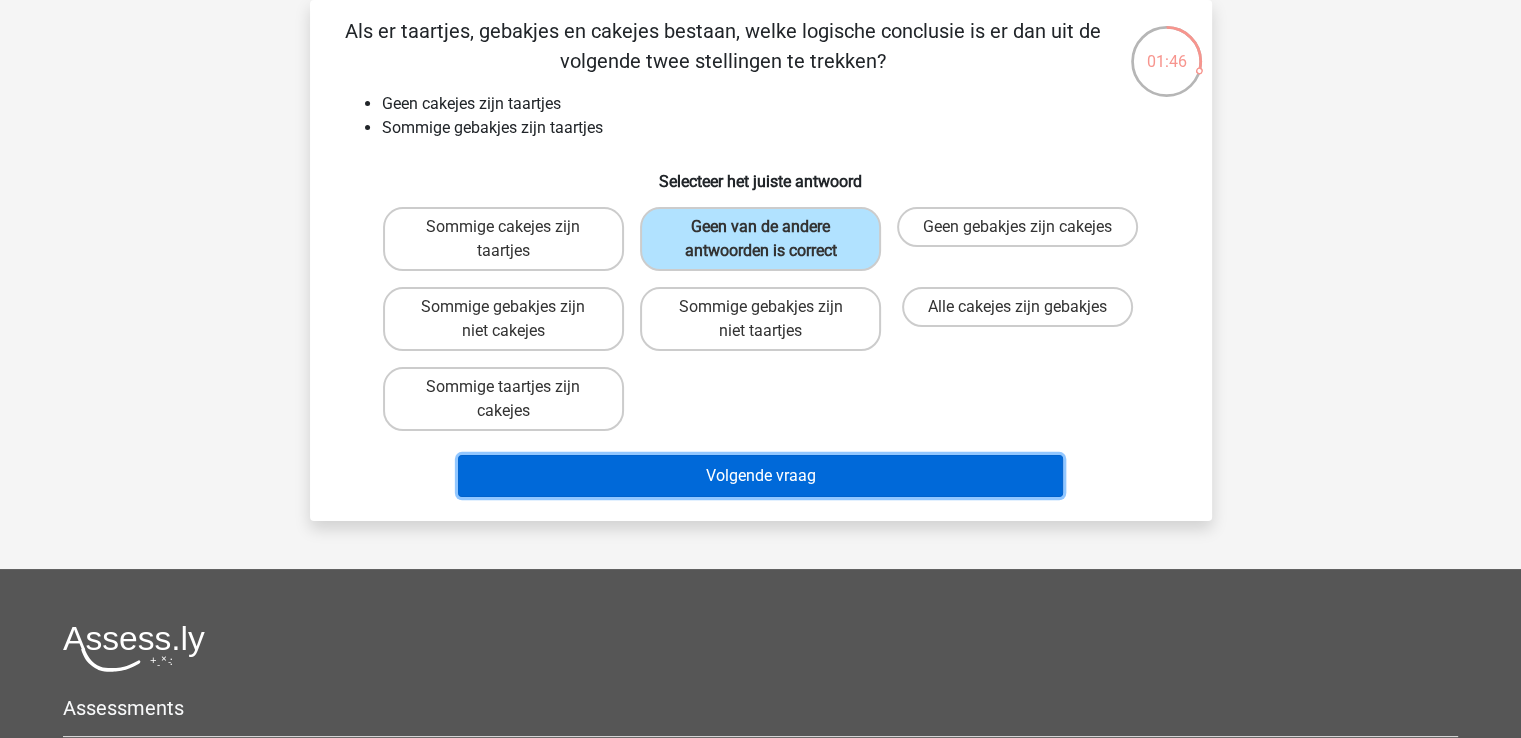 click on "Volgende vraag" at bounding box center [760, 476] 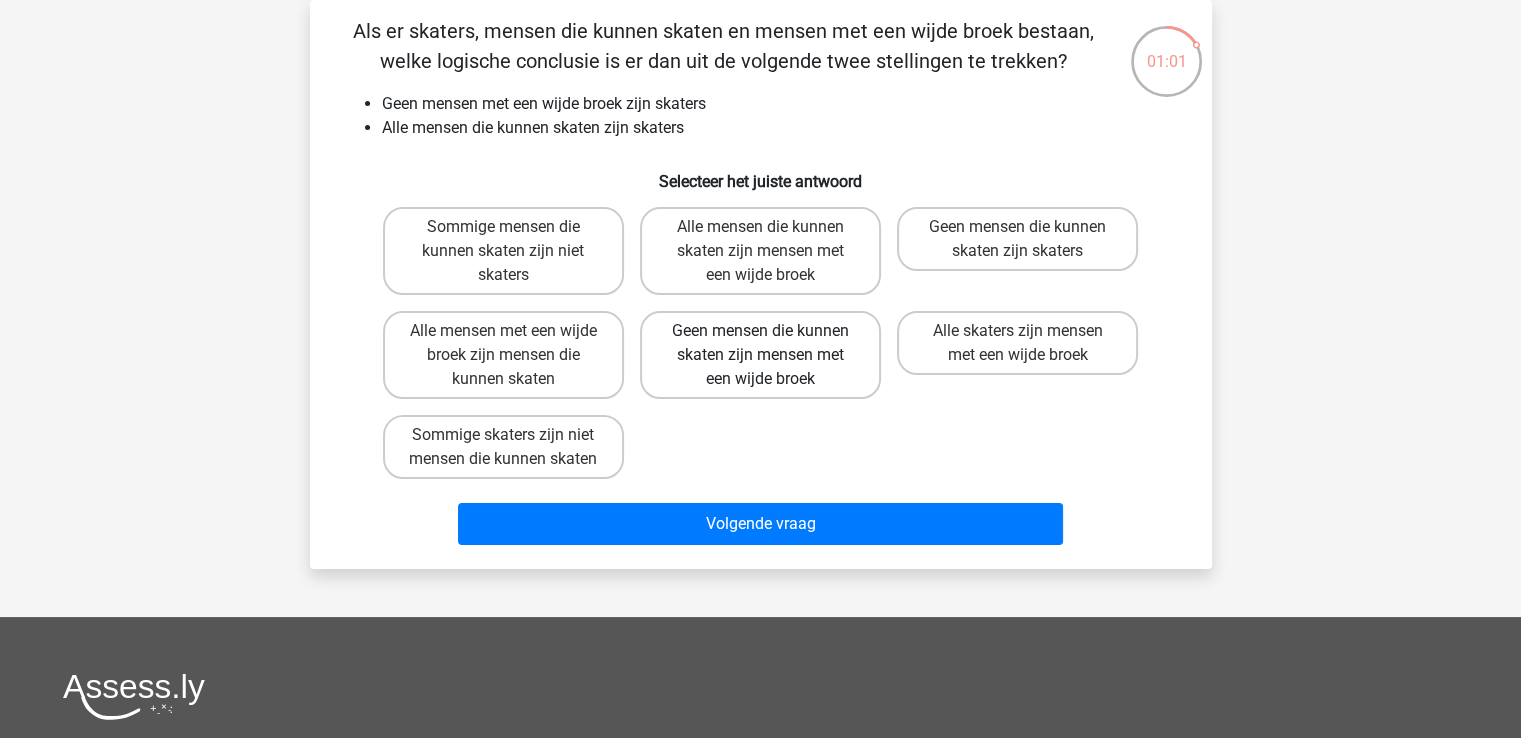 click on "Geen mensen die kunnen skaten zijn mensen met een wijde broek" at bounding box center (760, 355) 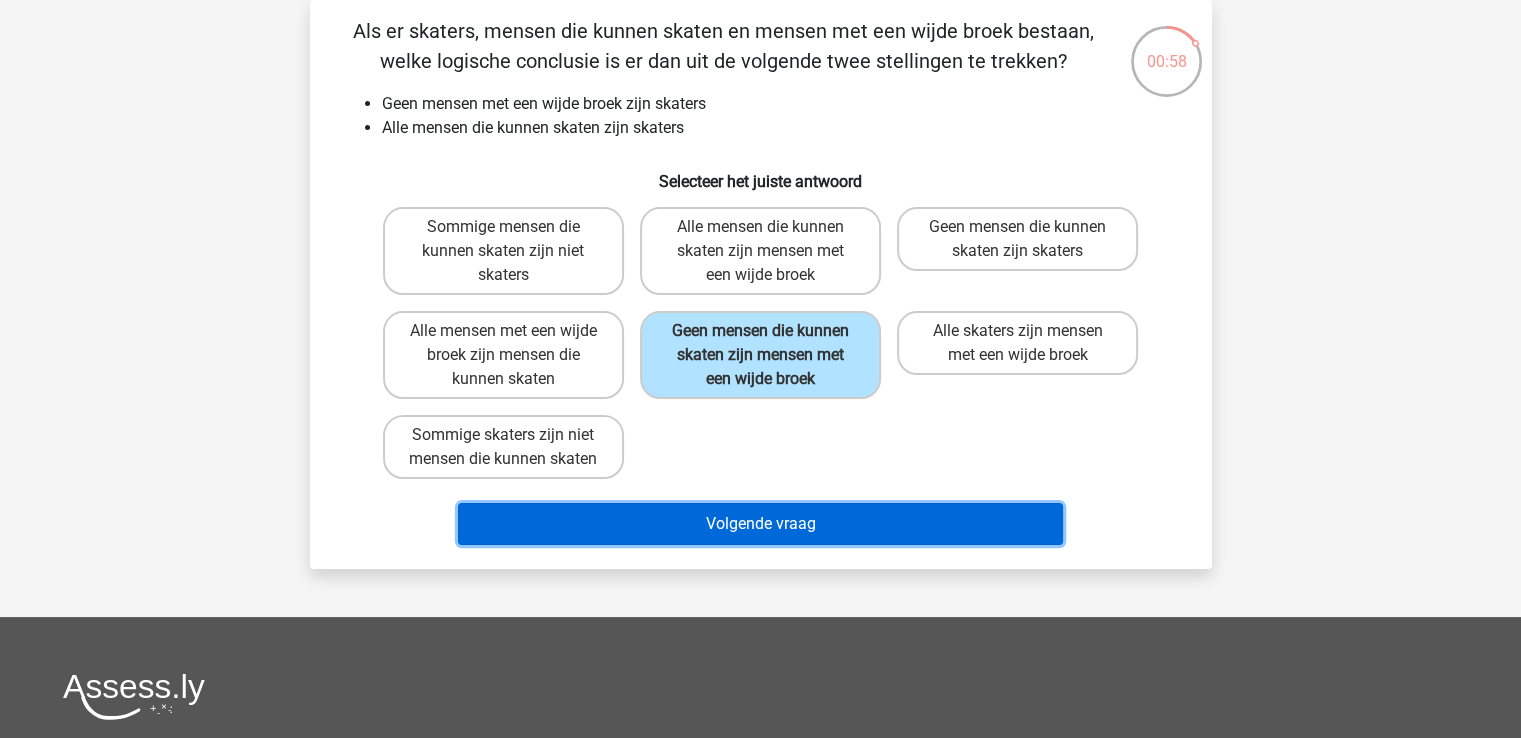 click on "Volgende vraag" at bounding box center [760, 524] 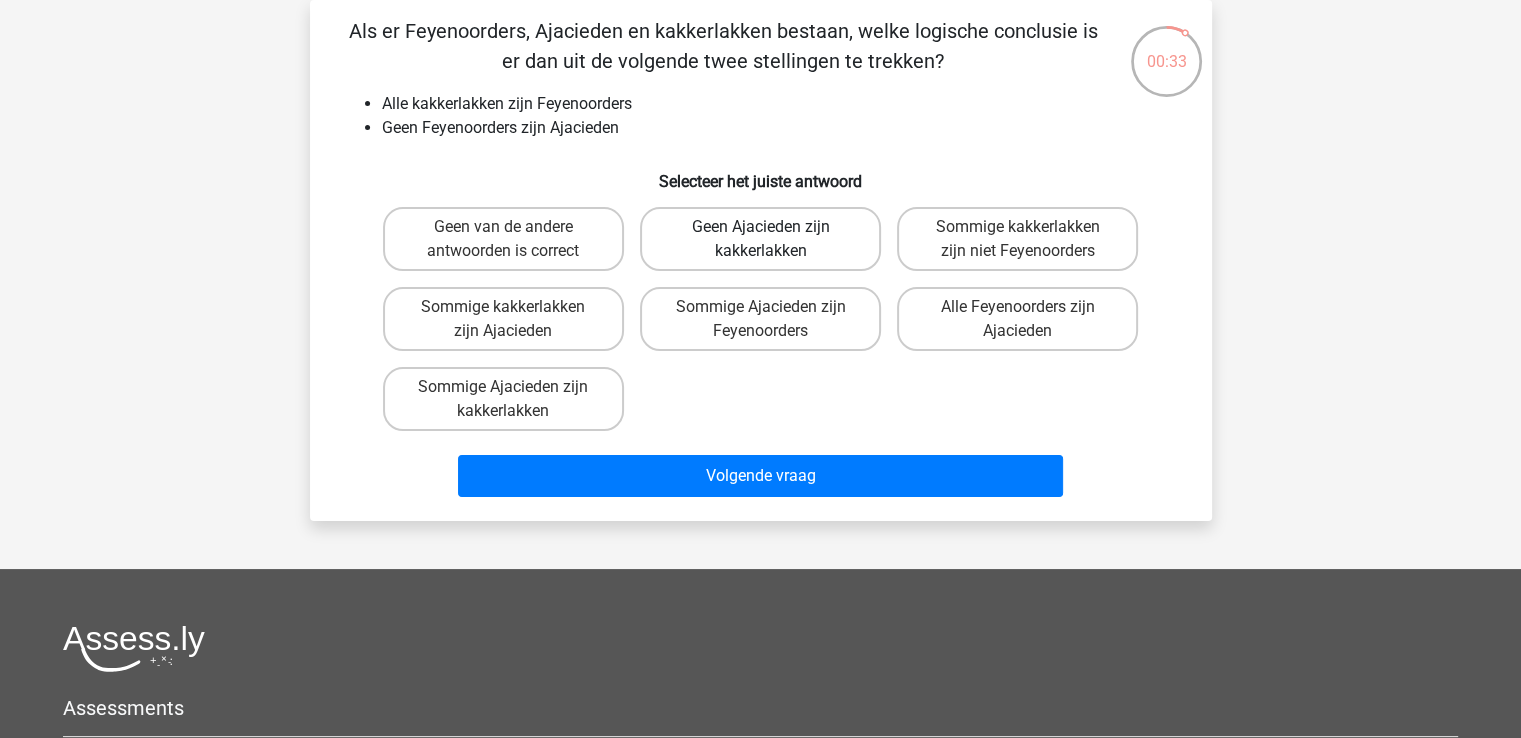 click on "Geen Ajacieden zijn kakkerlakken" at bounding box center (760, 239) 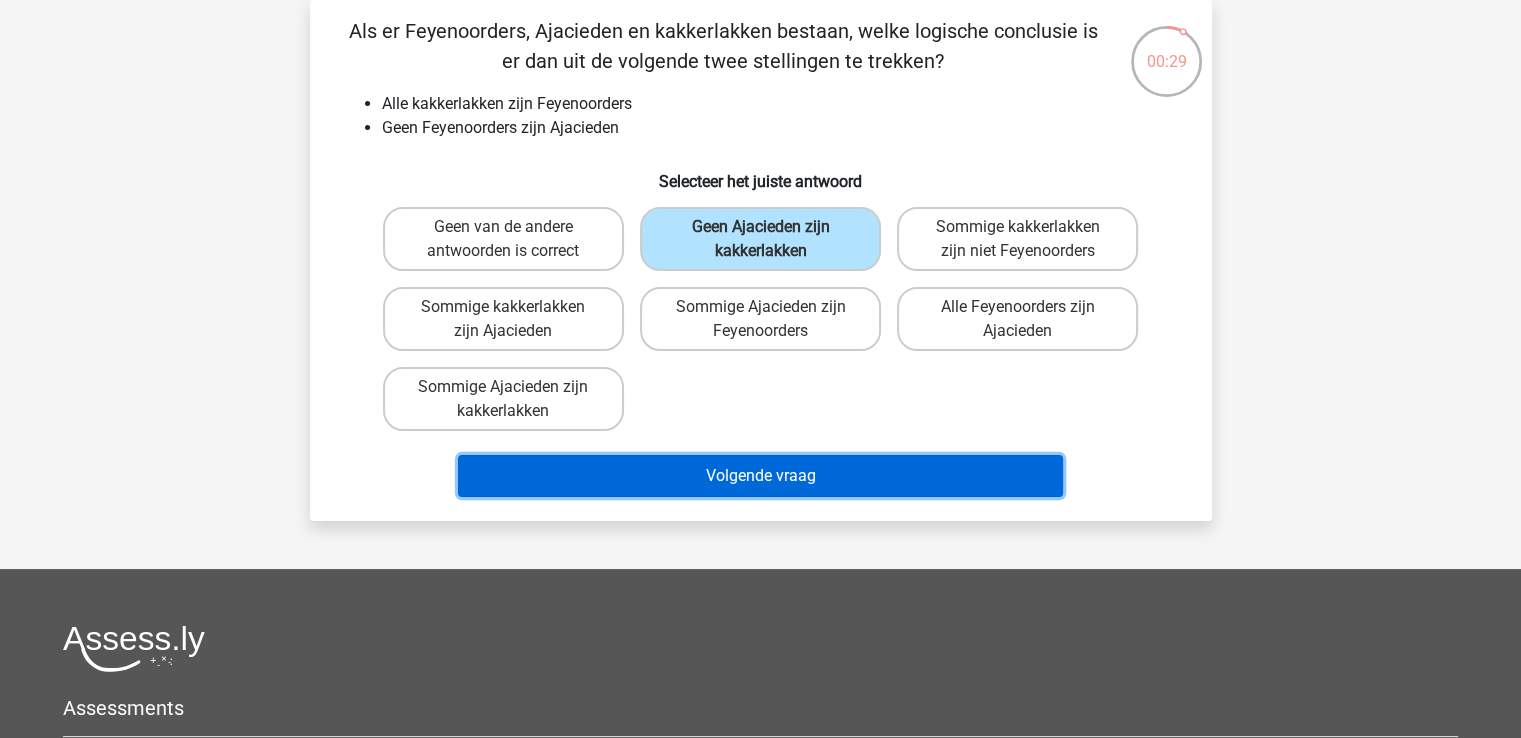 click on "Volgende vraag" at bounding box center (760, 476) 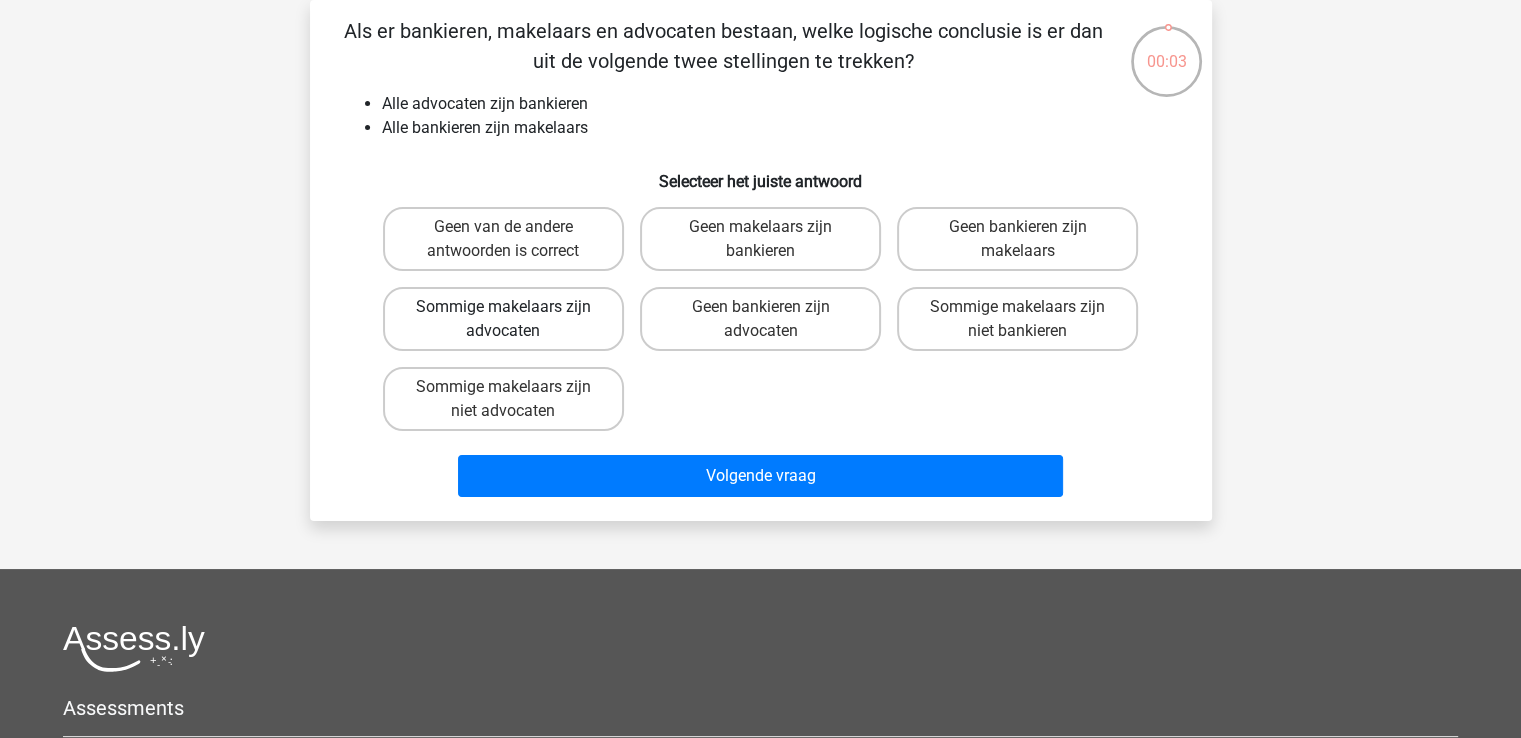 click on "Sommige makelaars zijn advocaten" at bounding box center (503, 319) 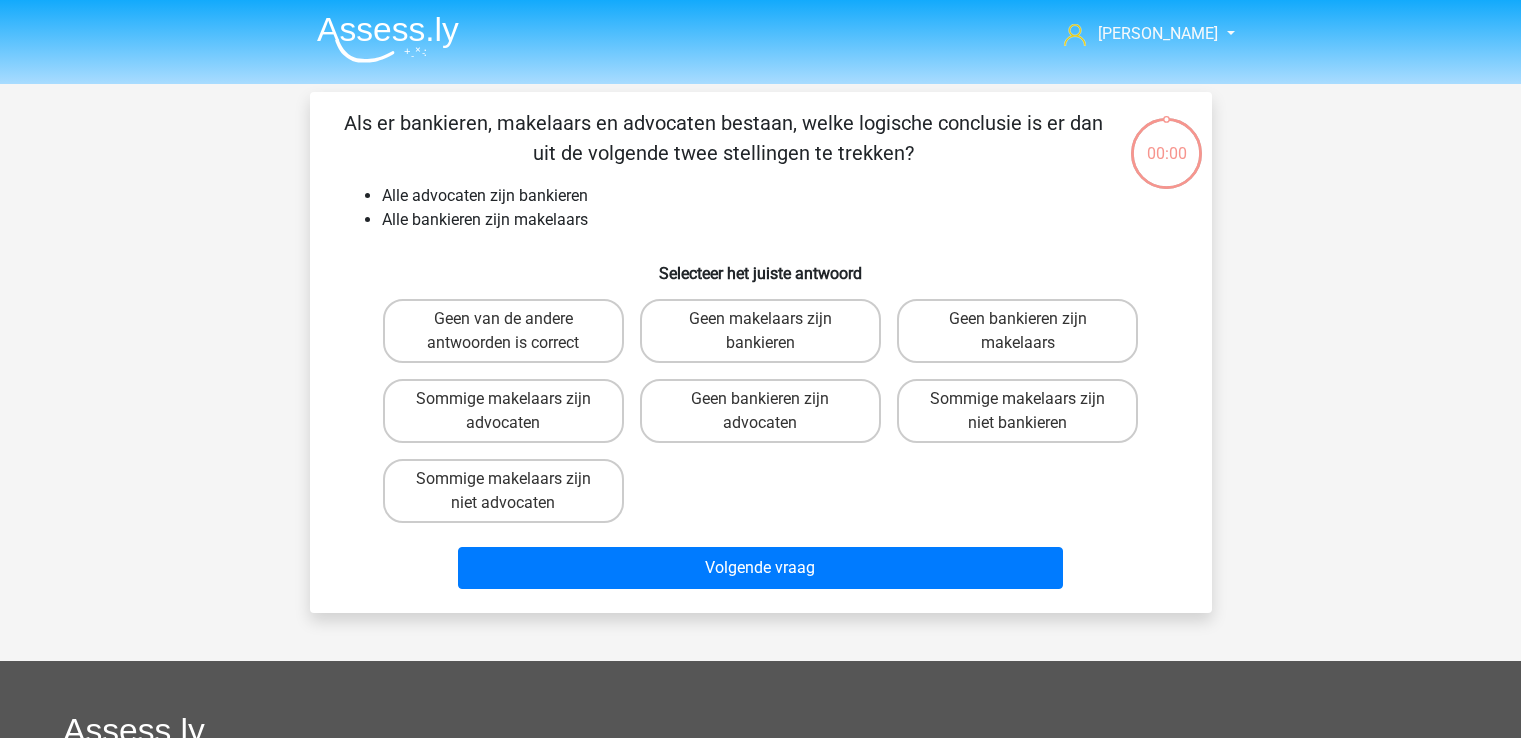 scroll, scrollTop: 92, scrollLeft: 0, axis: vertical 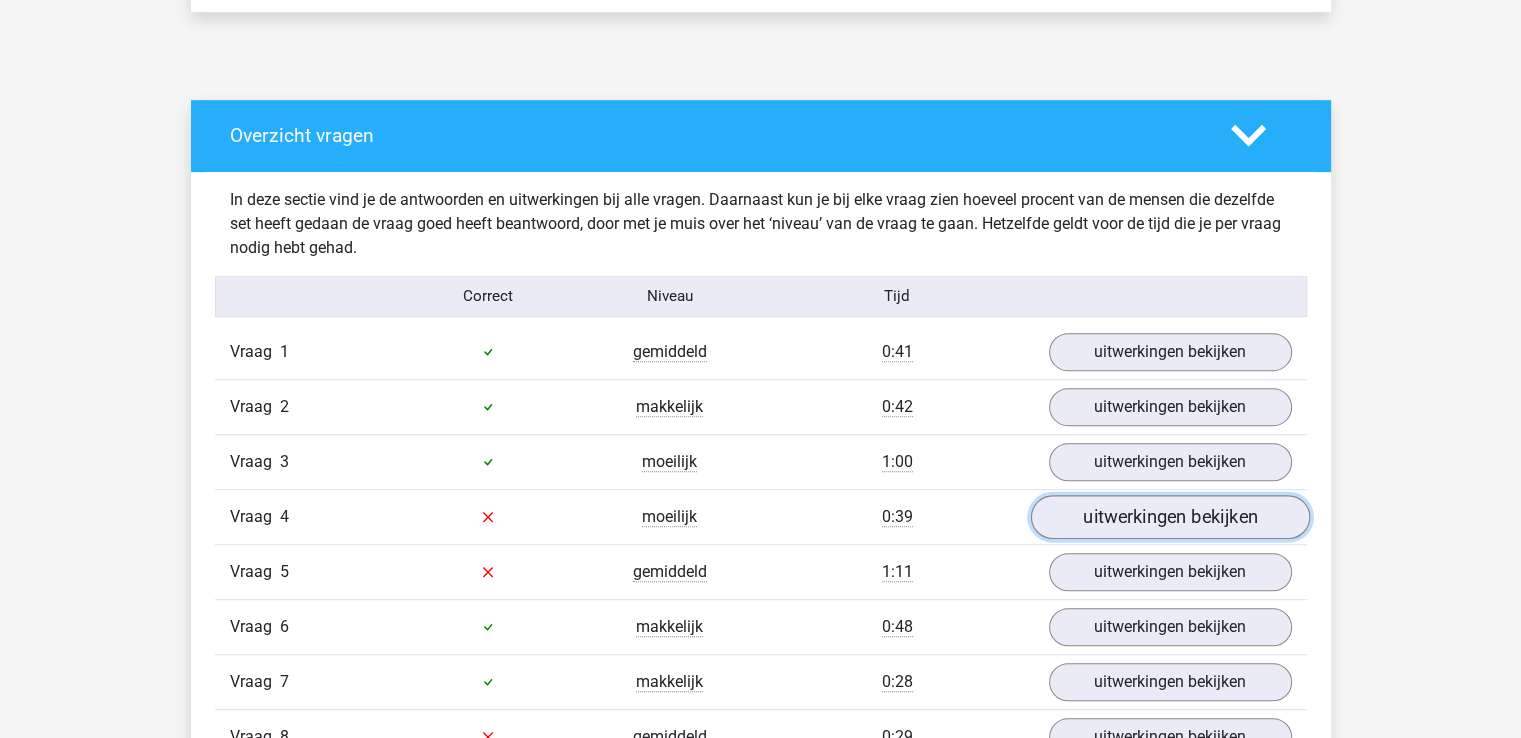 click on "uitwerkingen bekijken" at bounding box center [1169, 517] 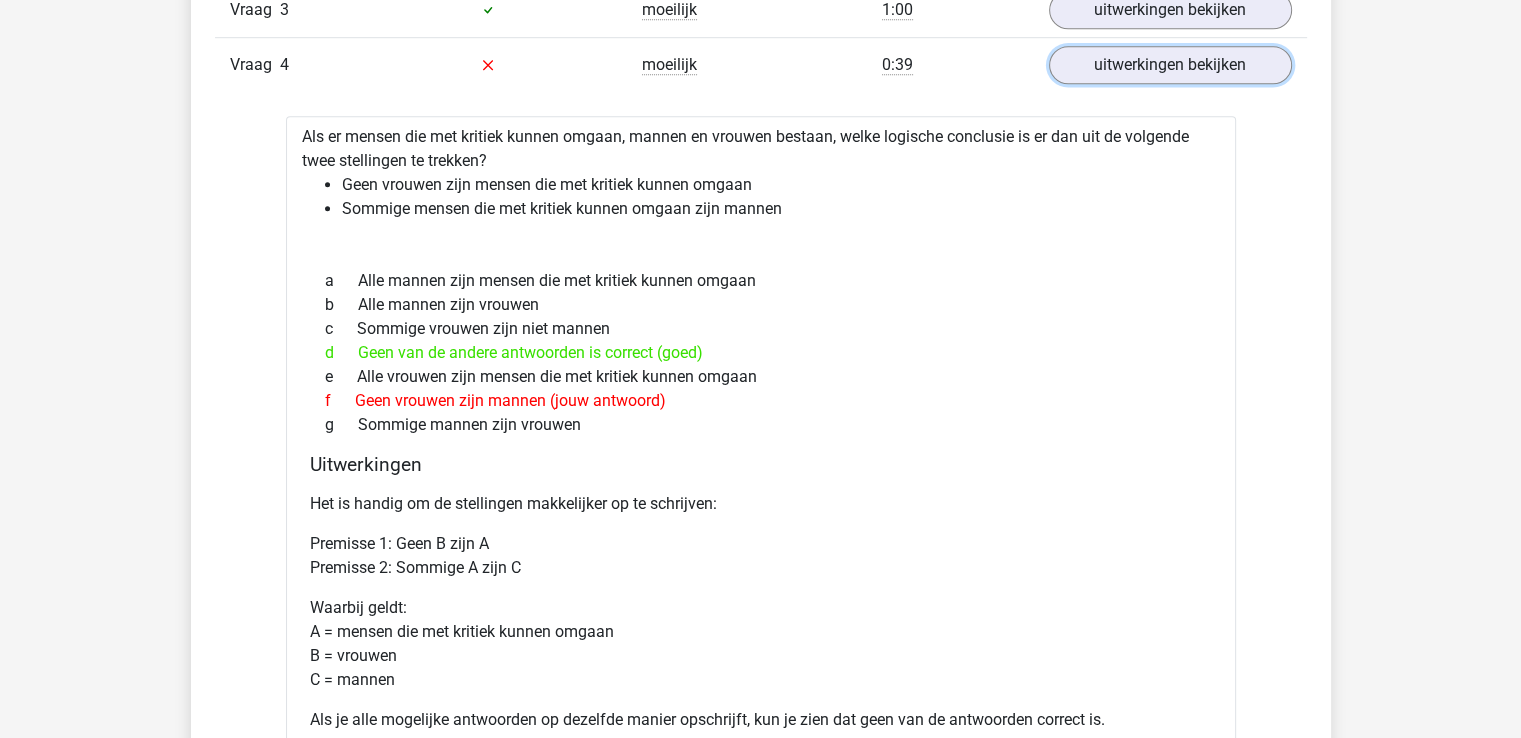 scroll, scrollTop: 1480, scrollLeft: 0, axis: vertical 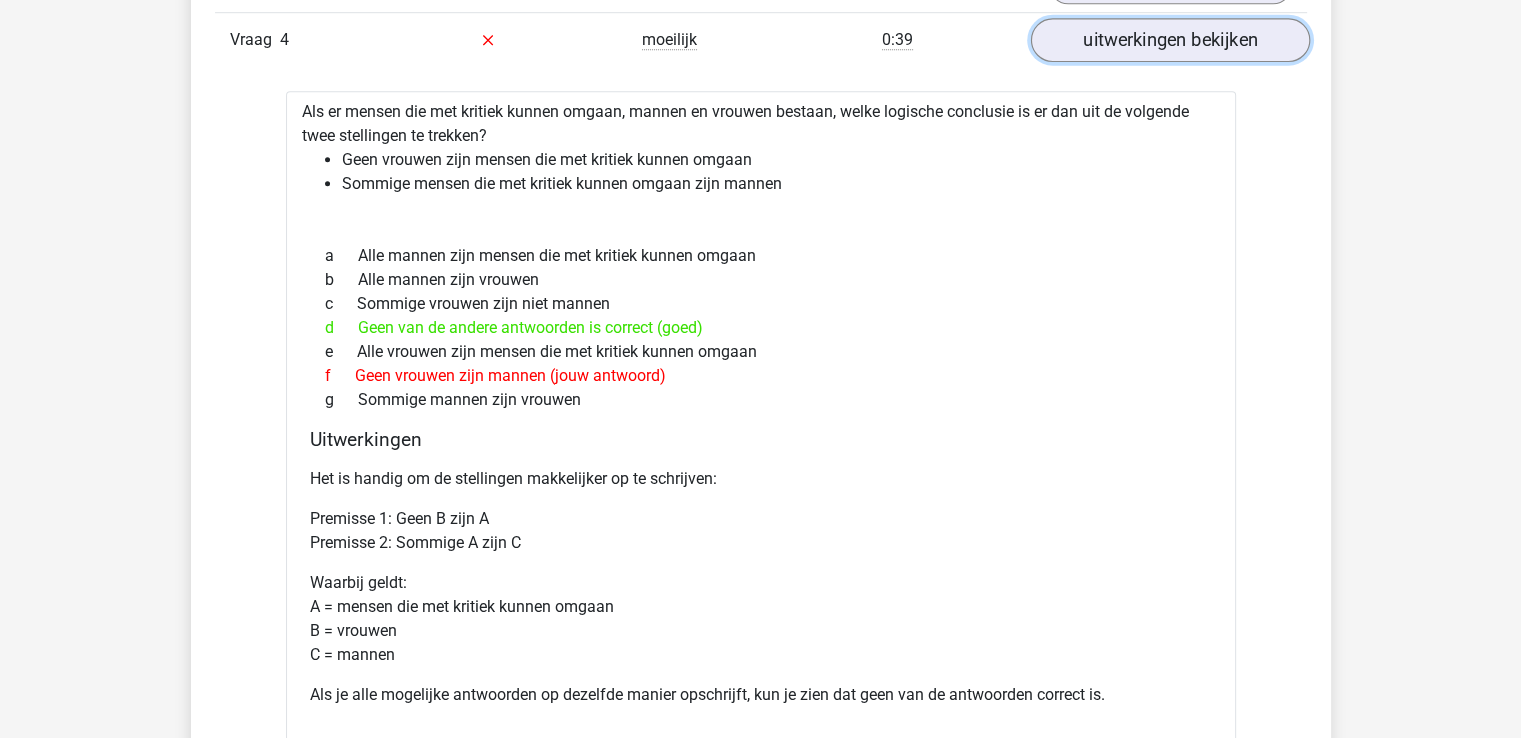 click on "uitwerkingen bekijken" at bounding box center (1169, 40) 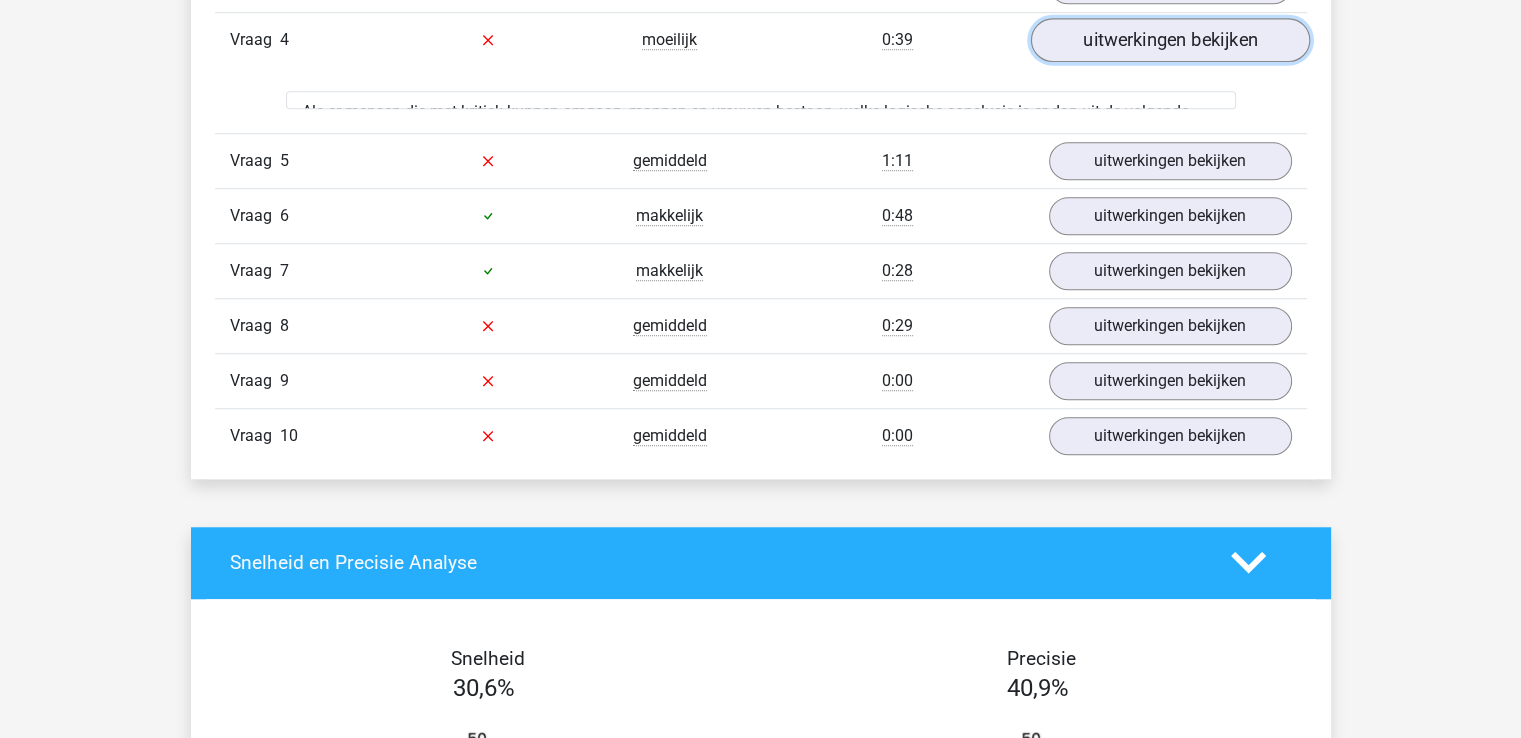 click on "uitwerkingen bekijken" at bounding box center [1169, 40] 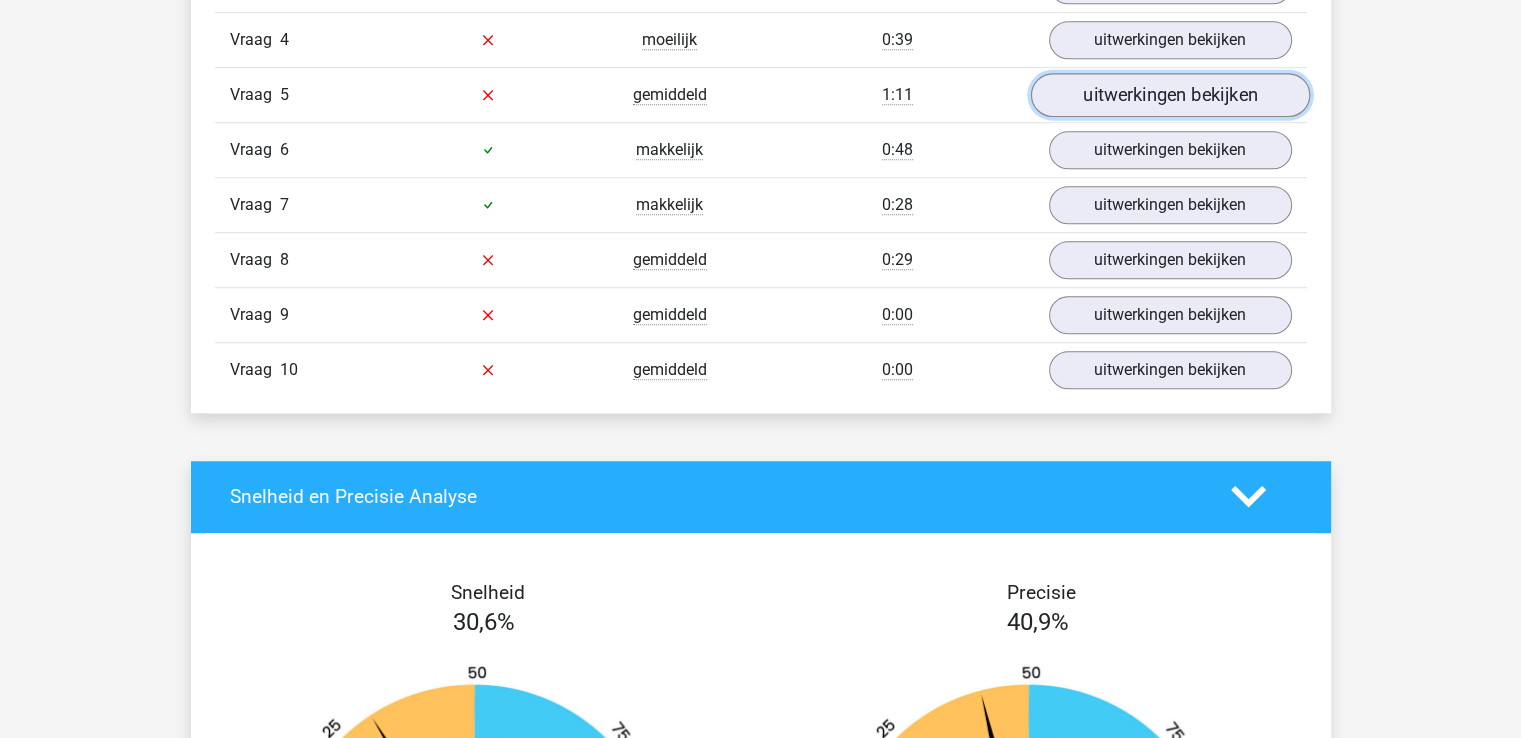 click on "uitwerkingen bekijken" at bounding box center (1169, 95) 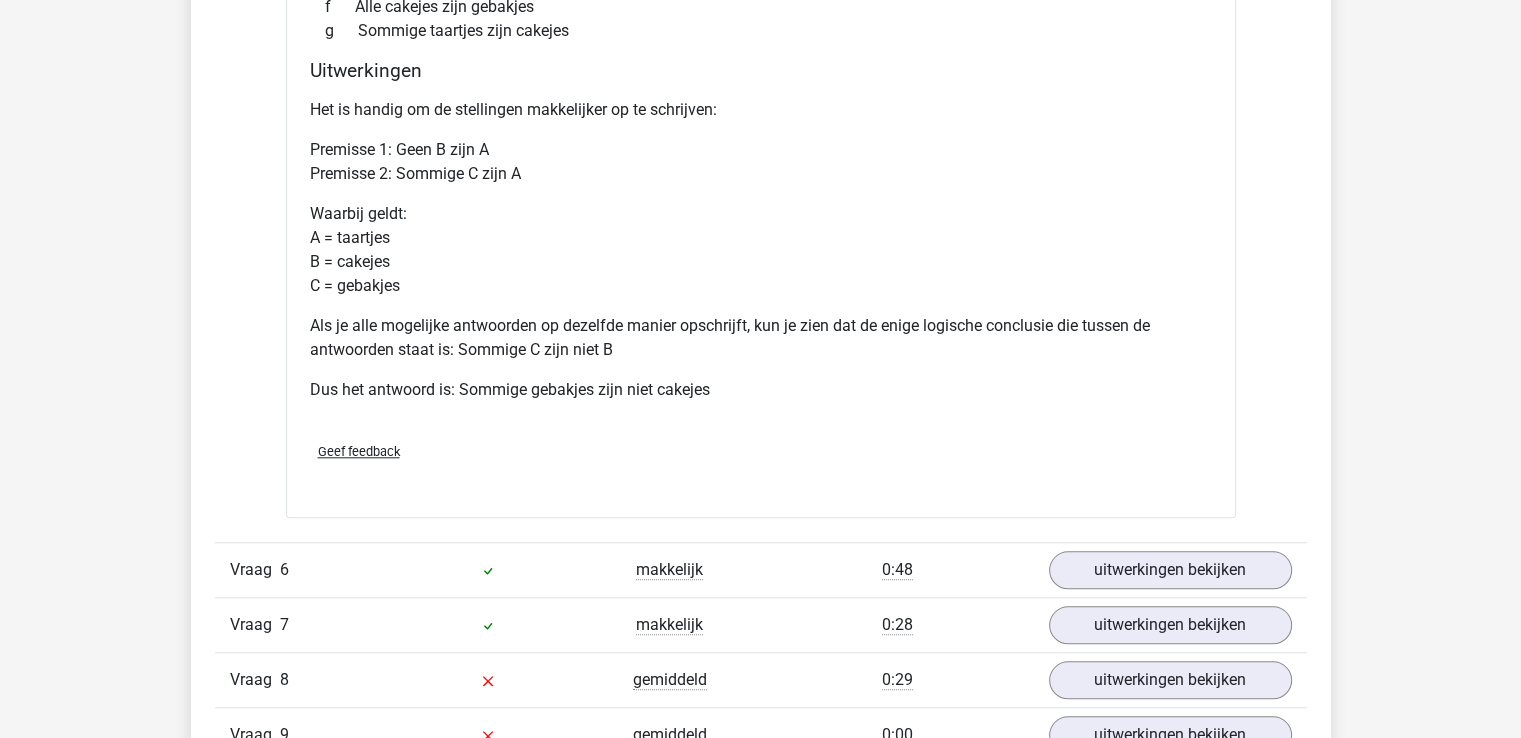 scroll, scrollTop: 2029, scrollLeft: 0, axis: vertical 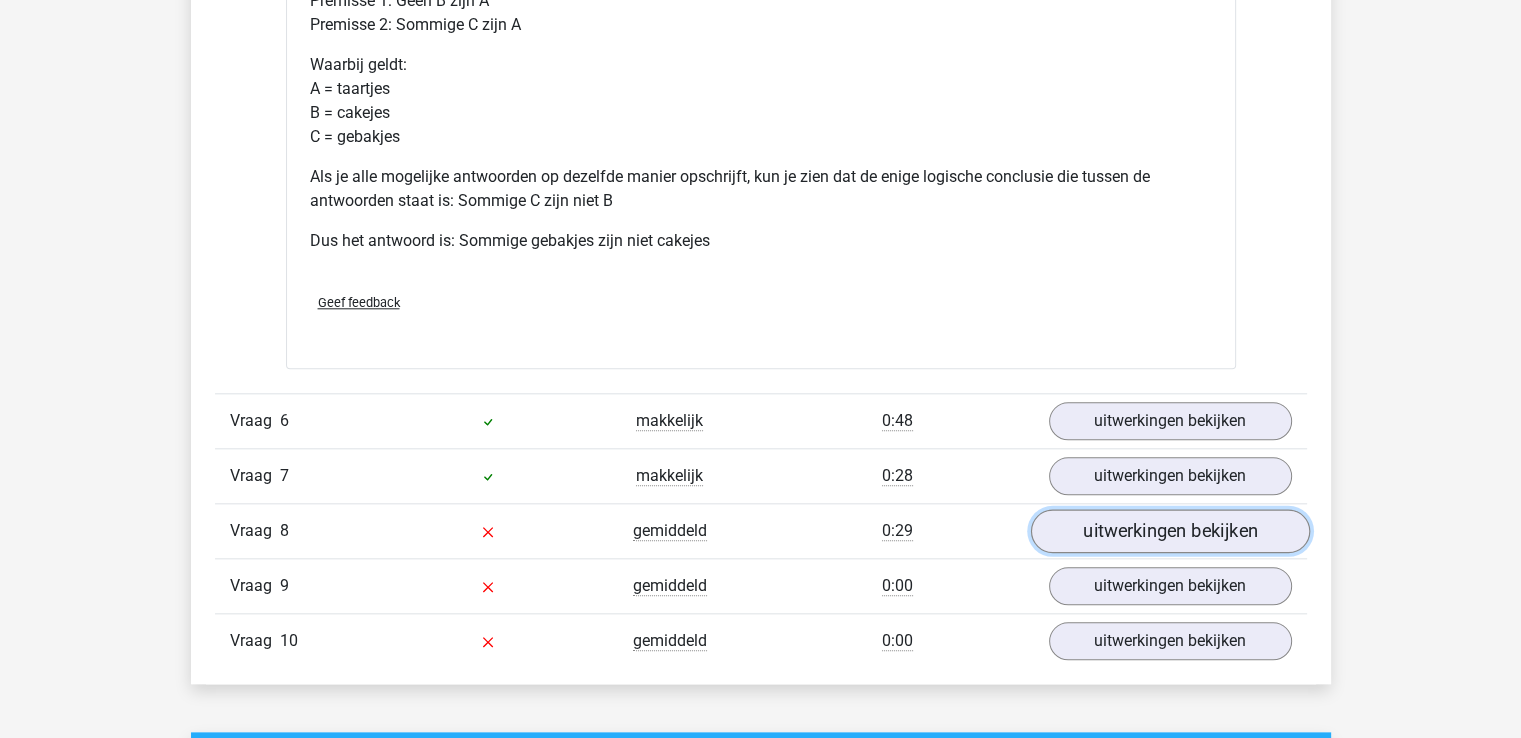 click on "uitwerkingen bekijken" at bounding box center (1169, 531) 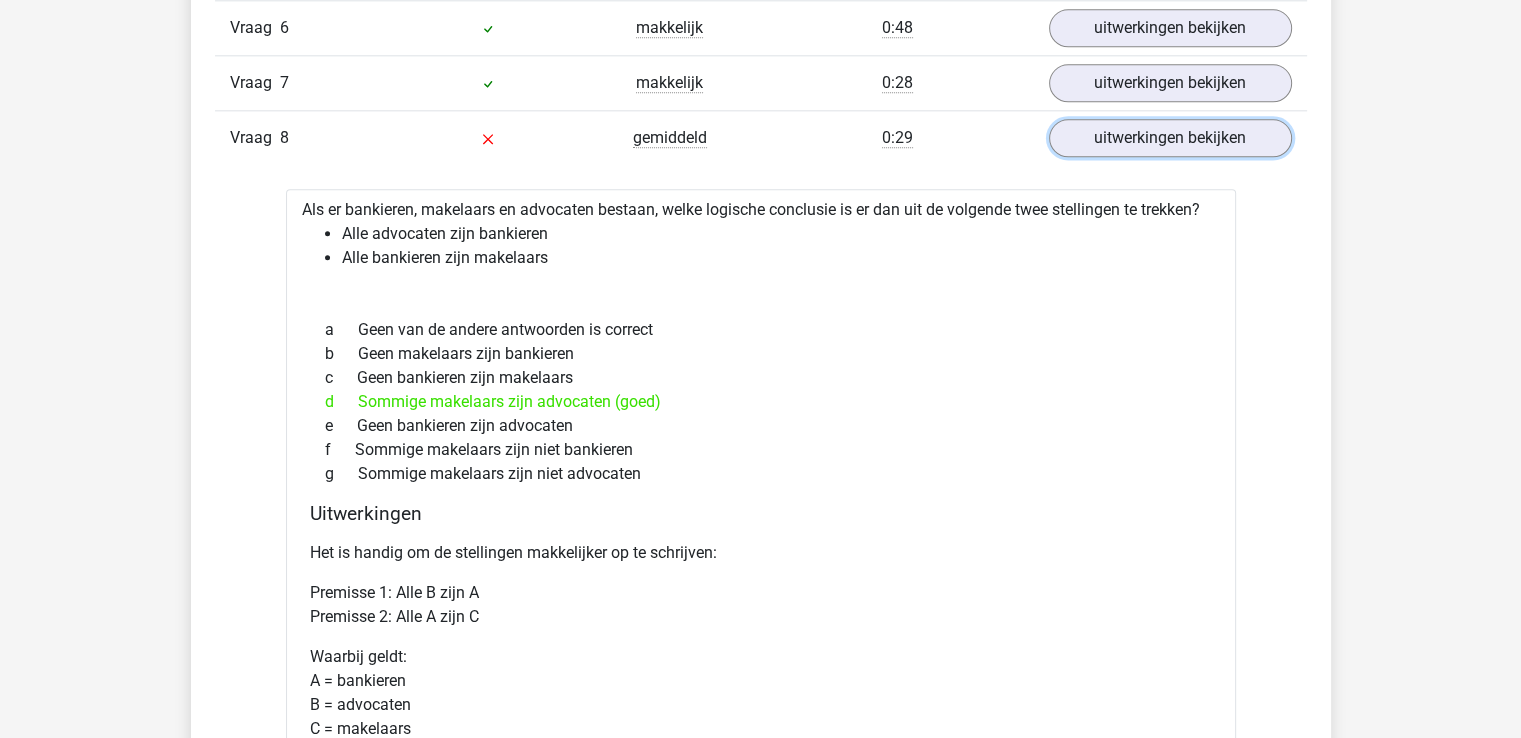 scroll, scrollTop: 2435, scrollLeft: 0, axis: vertical 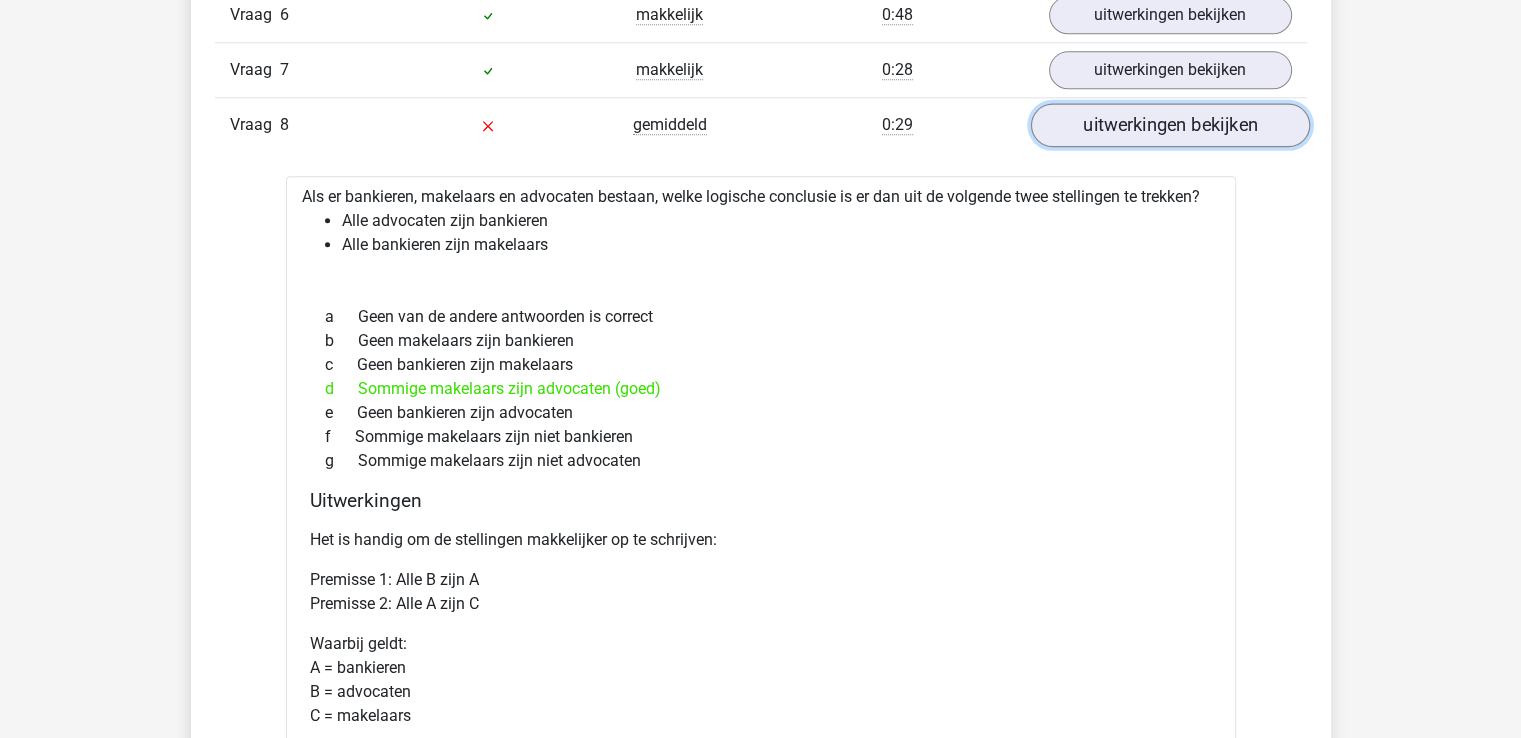click on "uitwerkingen bekijken" at bounding box center (1169, 125) 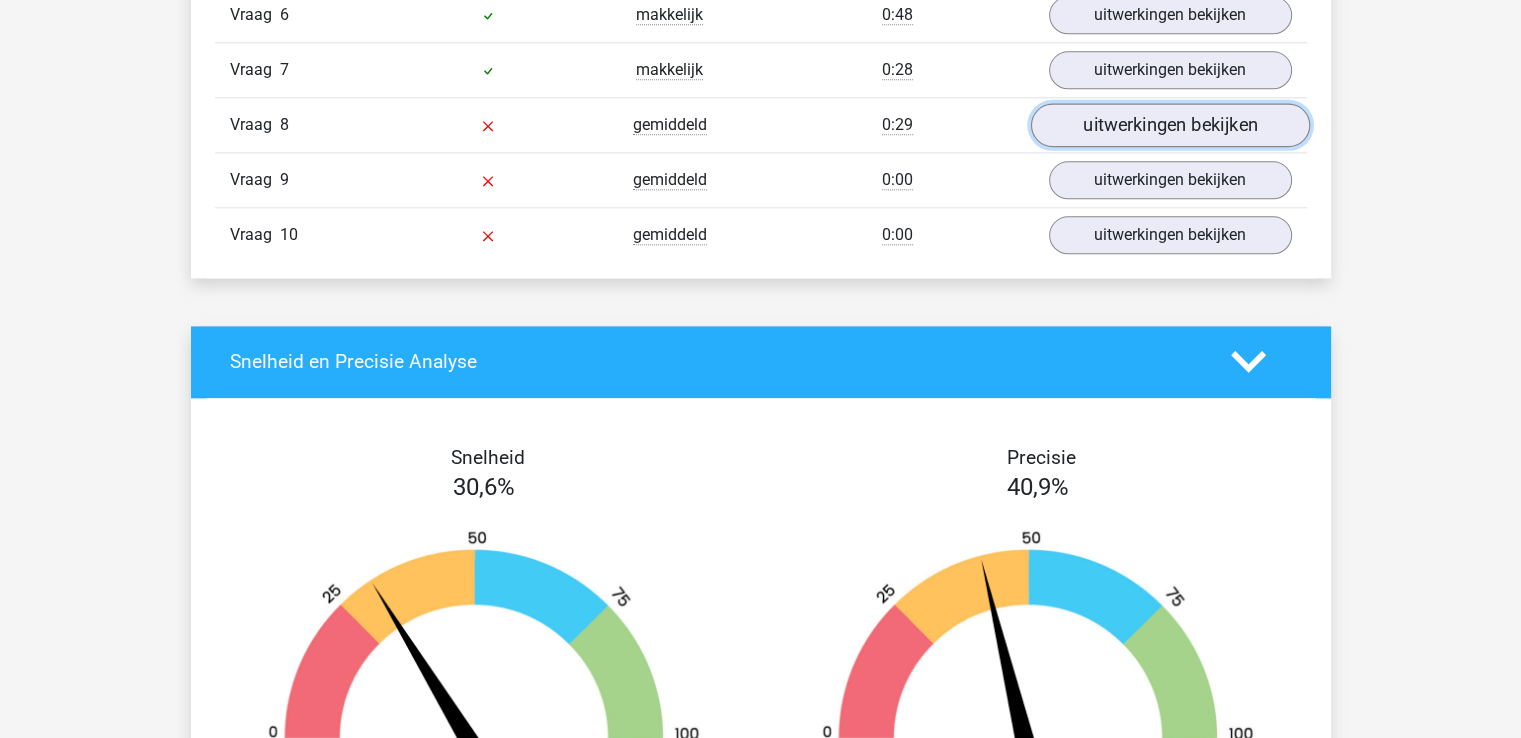 click on "uitwerkingen bekijken" at bounding box center [1169, 125] 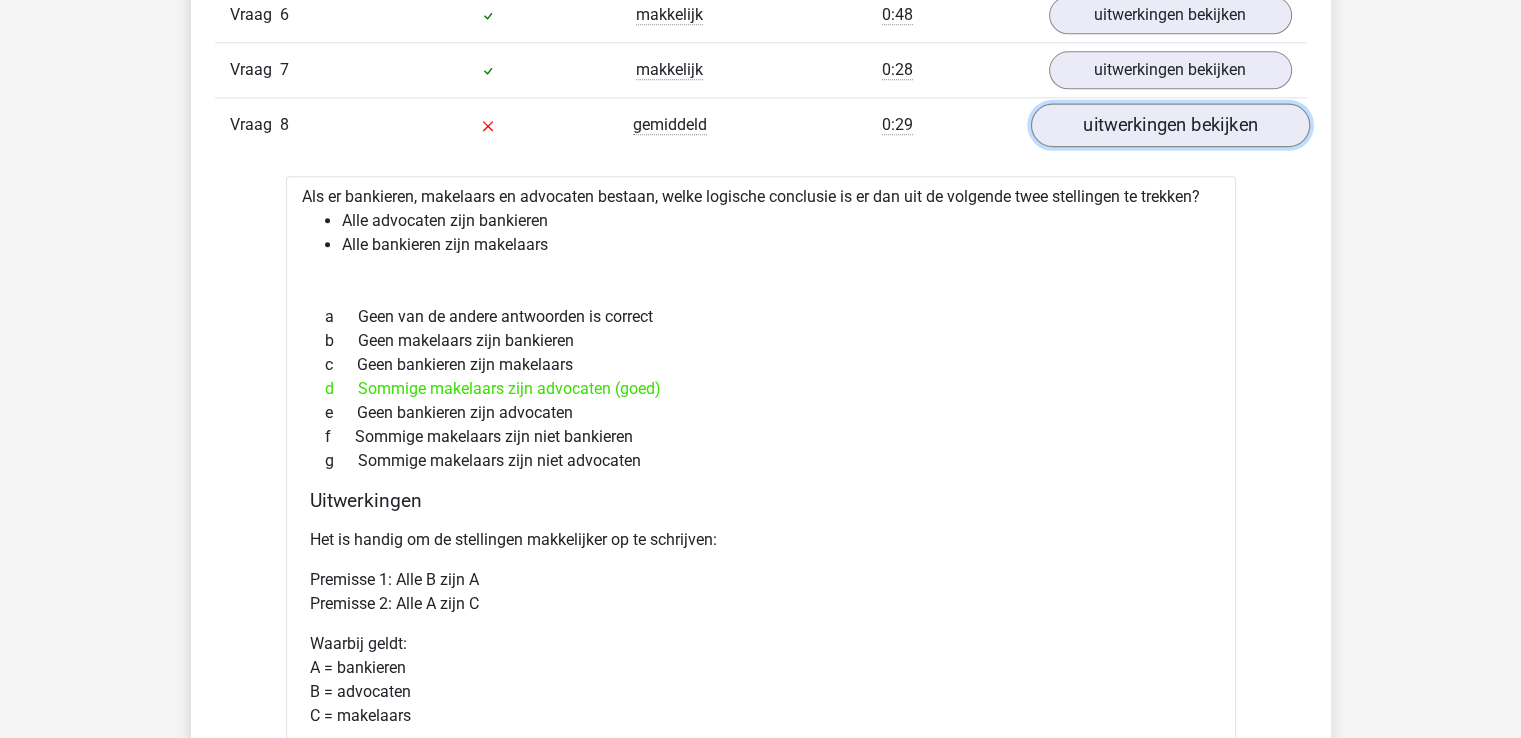 click on "uitwerkingen bekijken" at bounding box center [1169, 125] 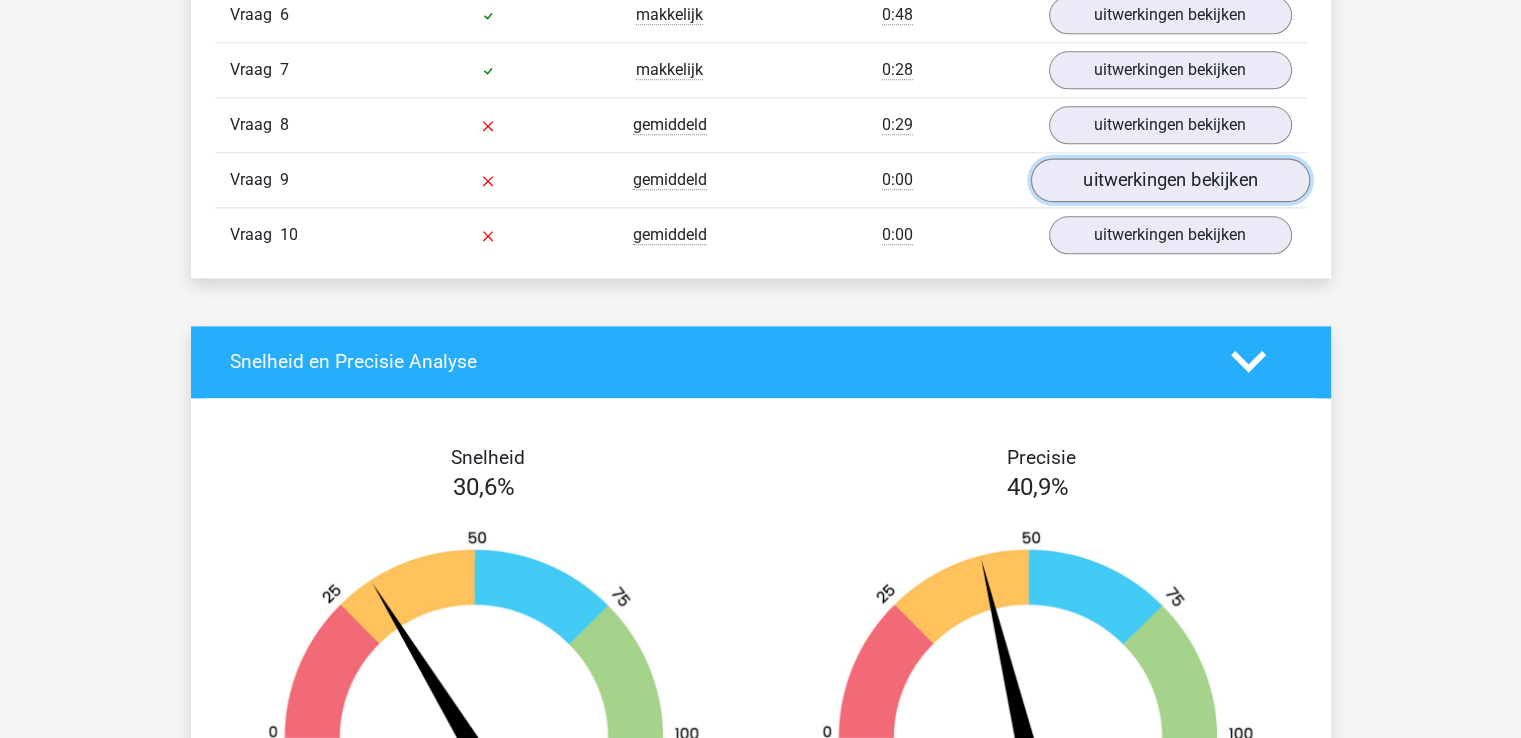 click on "uitwerkingen bekijken" at bounding box center [1169, 180] 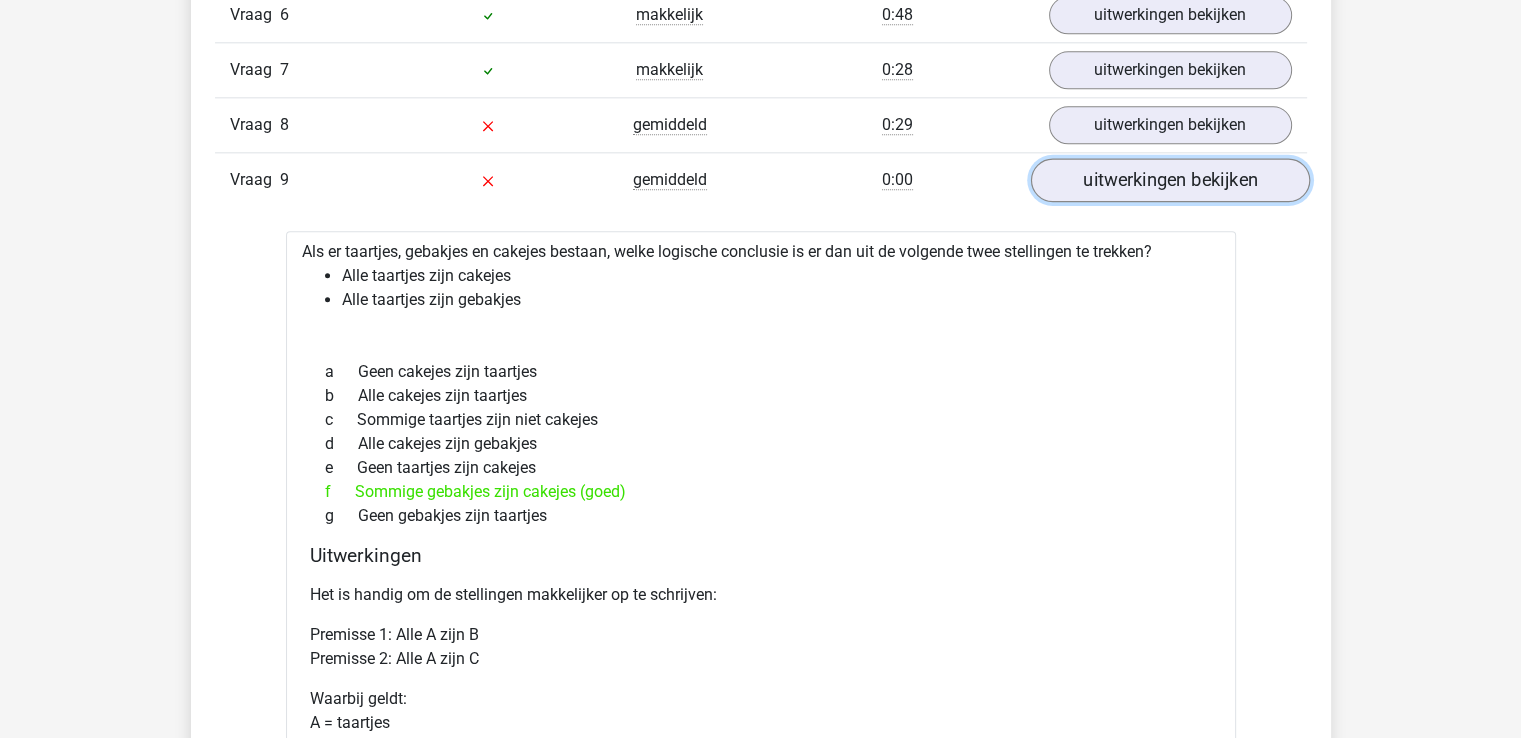 click on "uitwerkingen bekijken" at bounding box center (1169, 180) 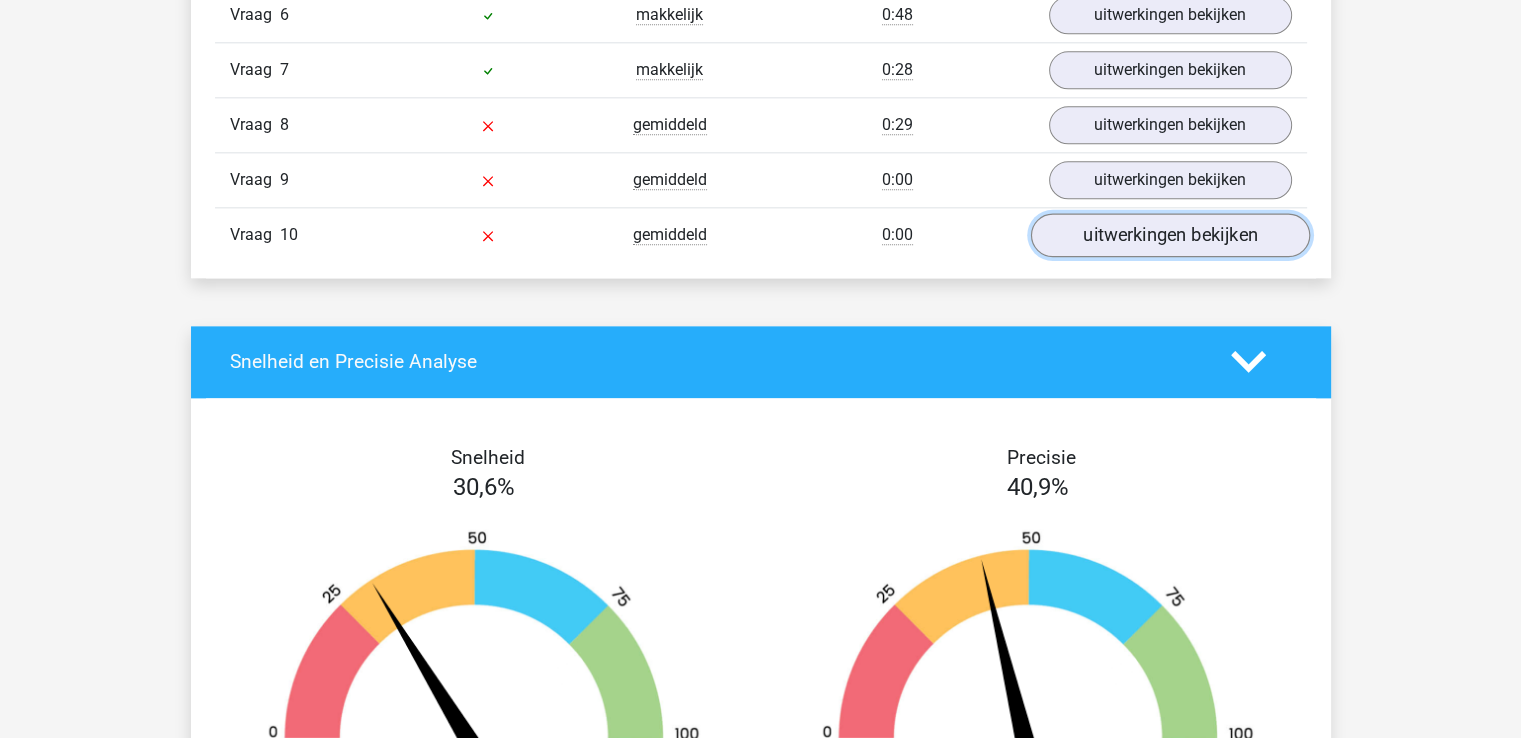 click on "uitwerkingen bekijken" at bounding box center (1169, 235) 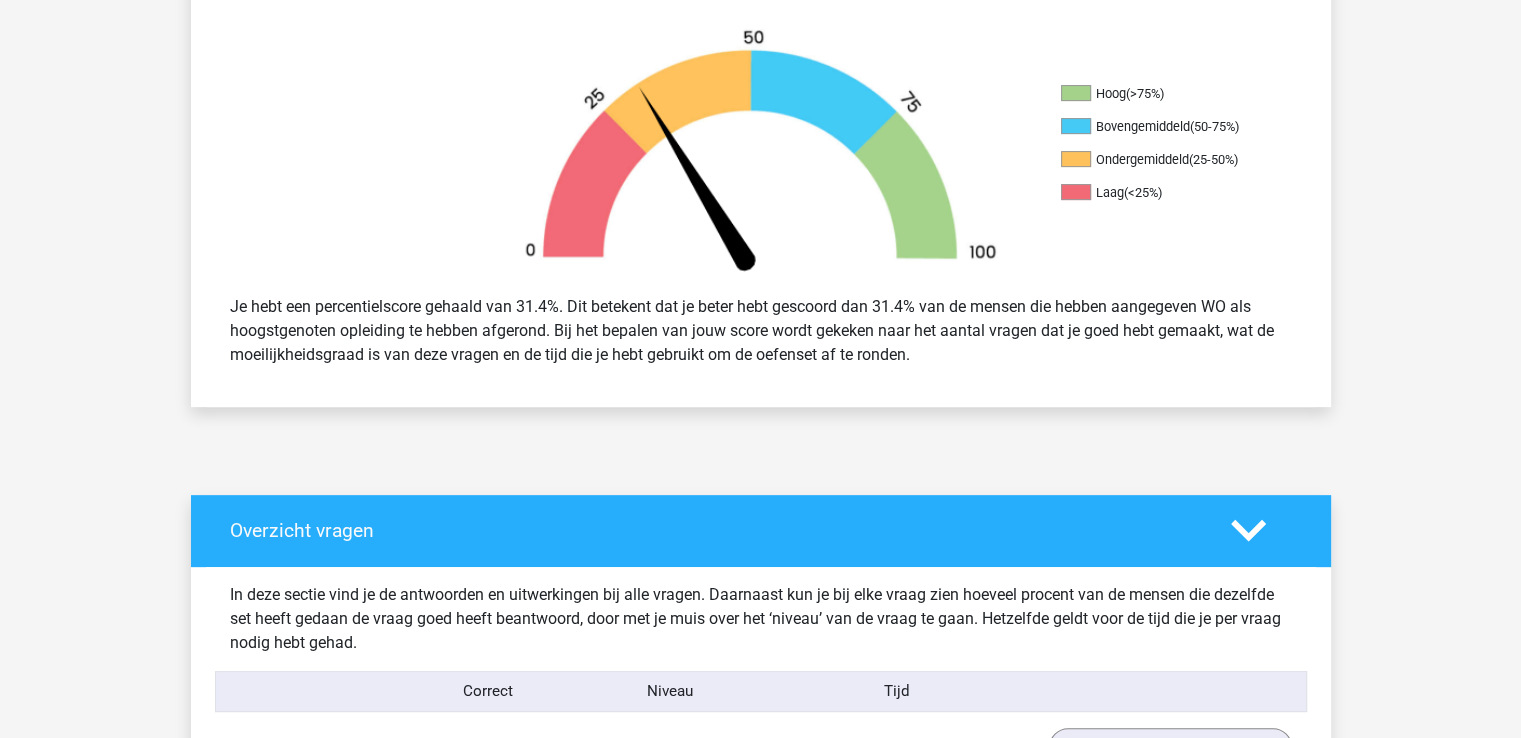 scroll, scrollTop: 0, scrollLeft: 0, axis: both 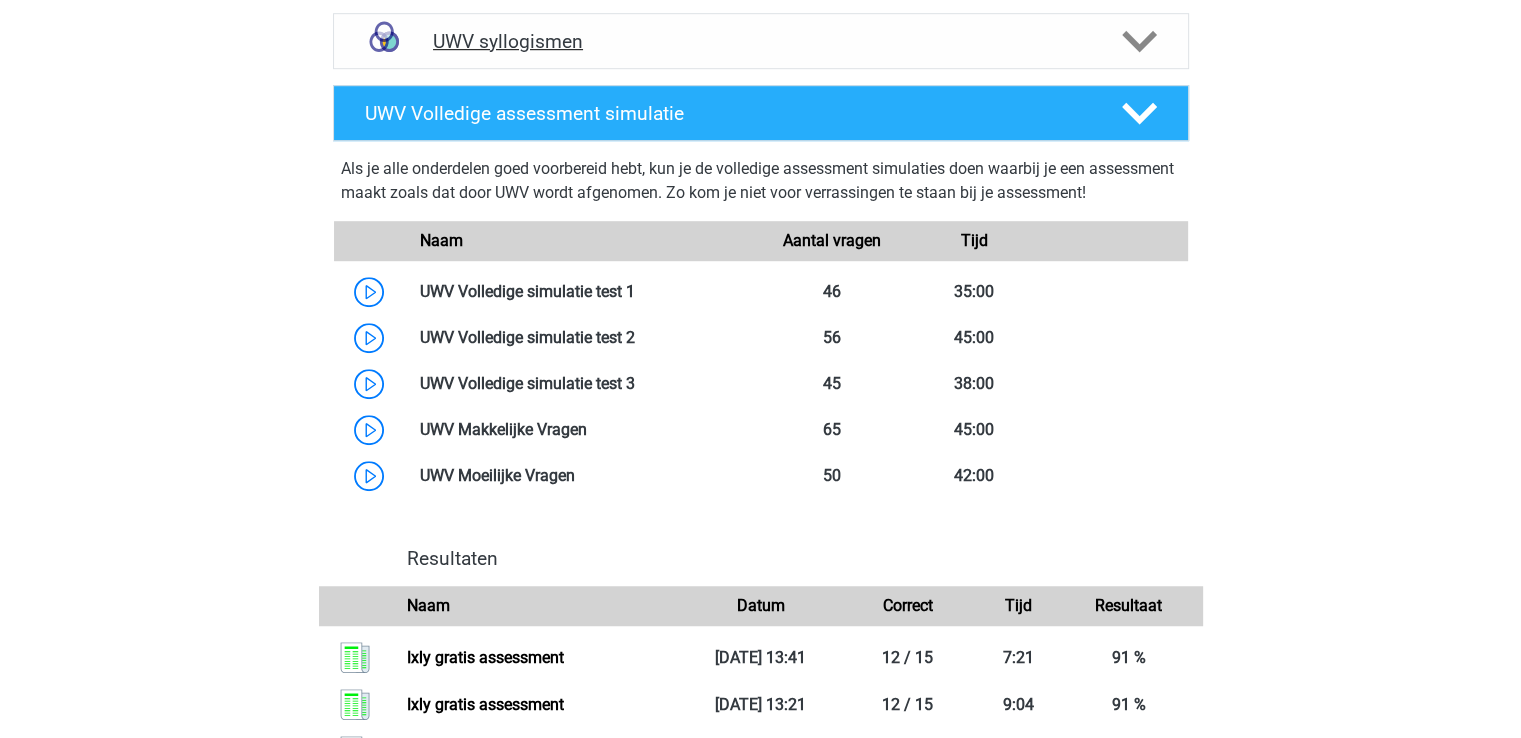 click on "UWV syllogismen" at bounding box center (761, 41) 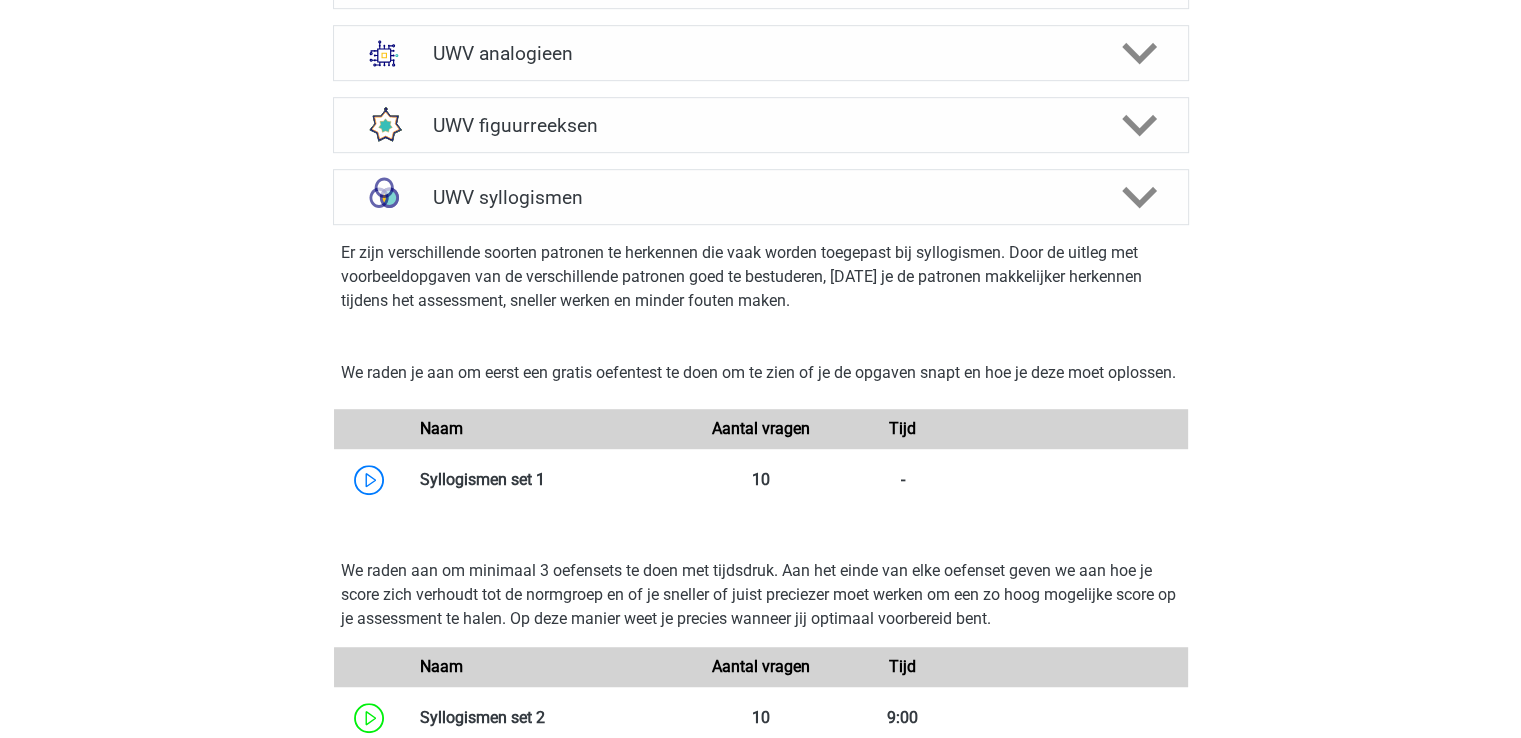 scroll, scrollTop: 1288, scrollLeft: 0, axis: vertical 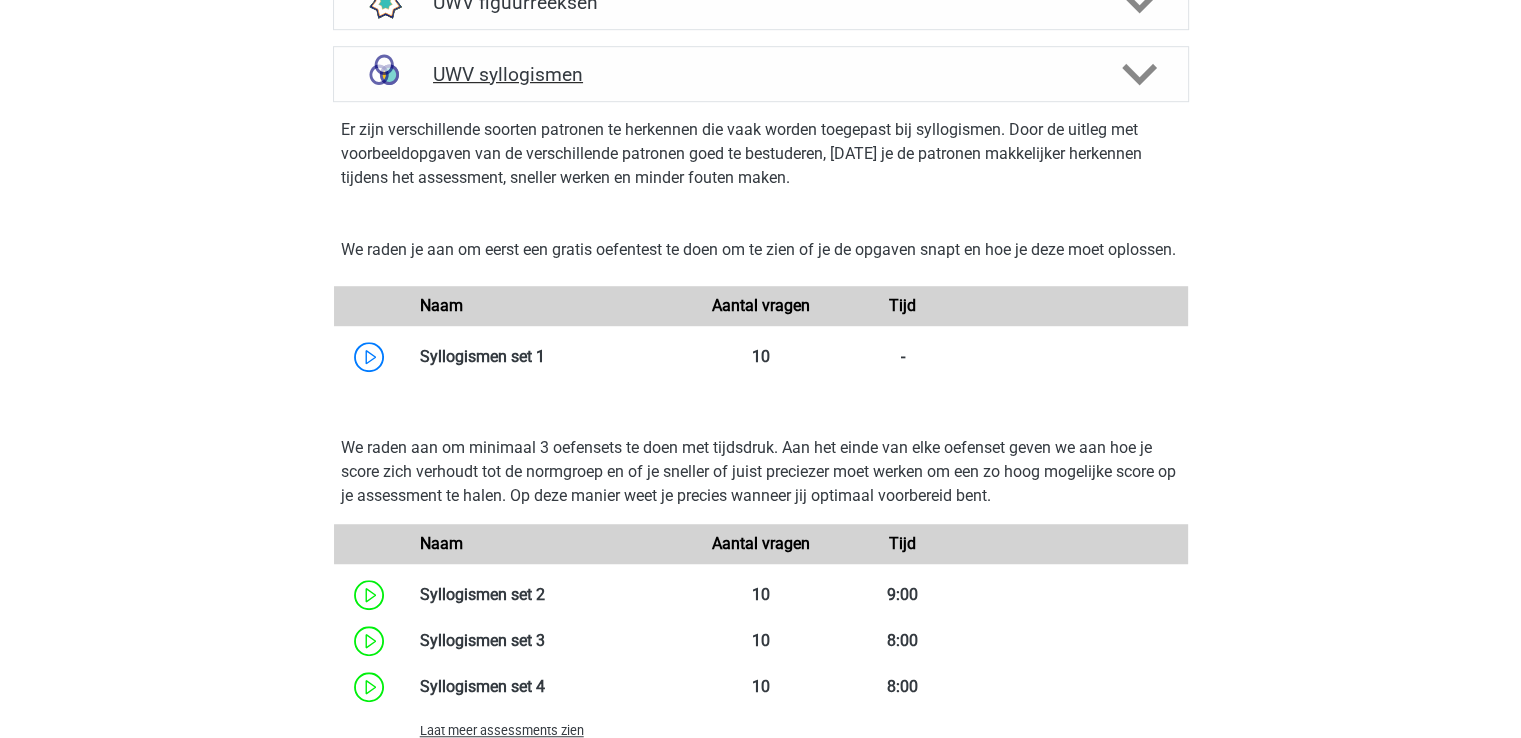 click on "UWV syllogismen" at bounding box center (761, 74) 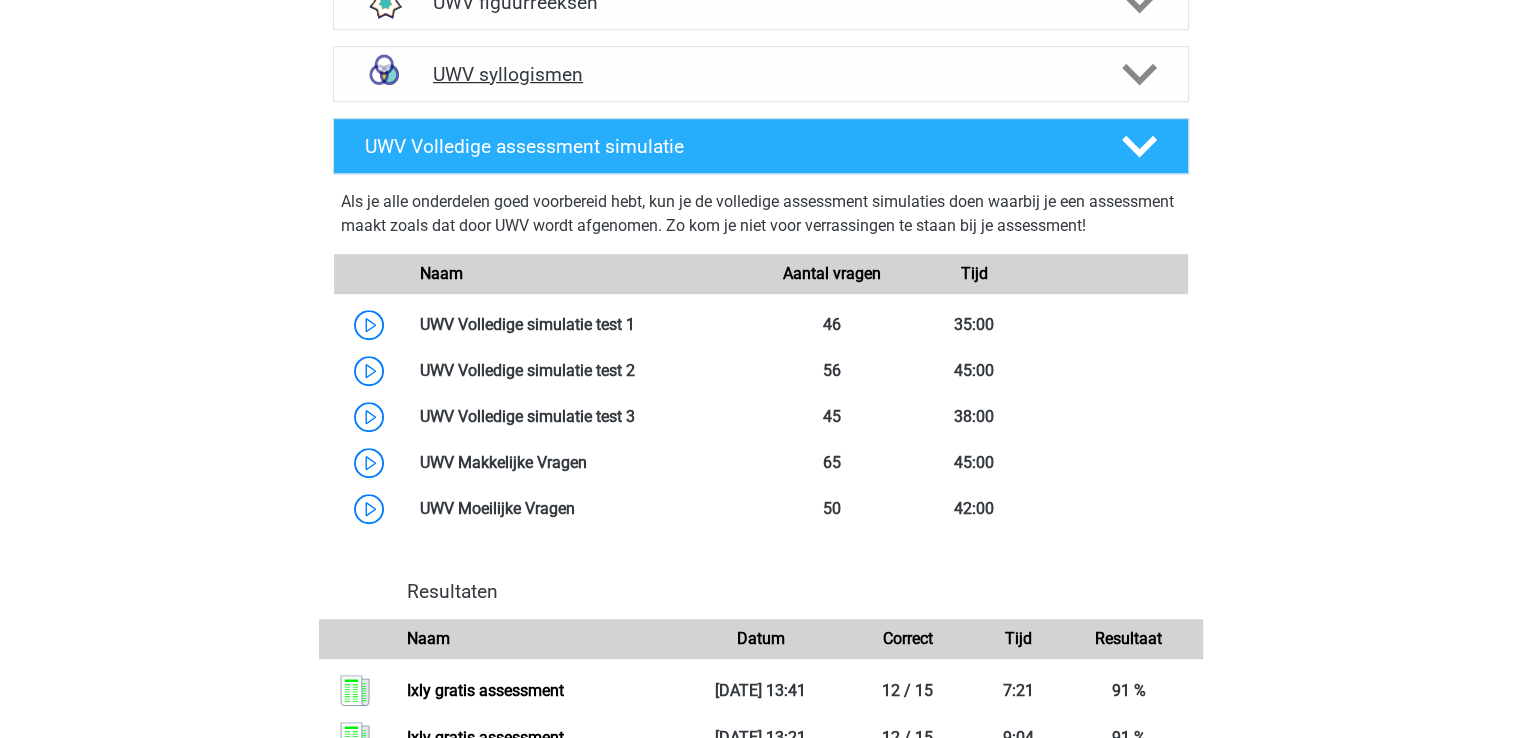 click on "UWV syllogismen" at bounding box center (761, 74) 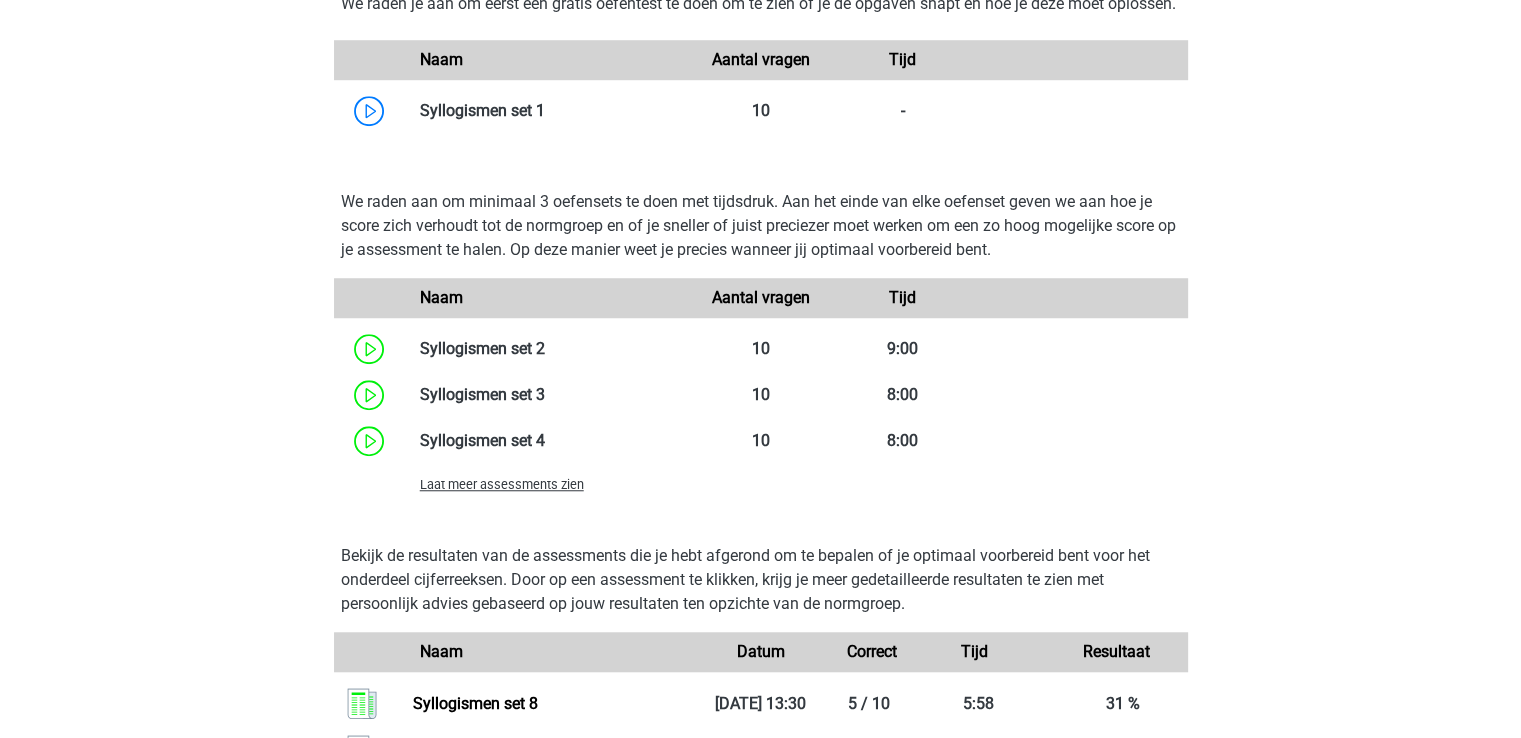 scroll, scrollTop: 1667, scrollLeft: 0, axis: vertical 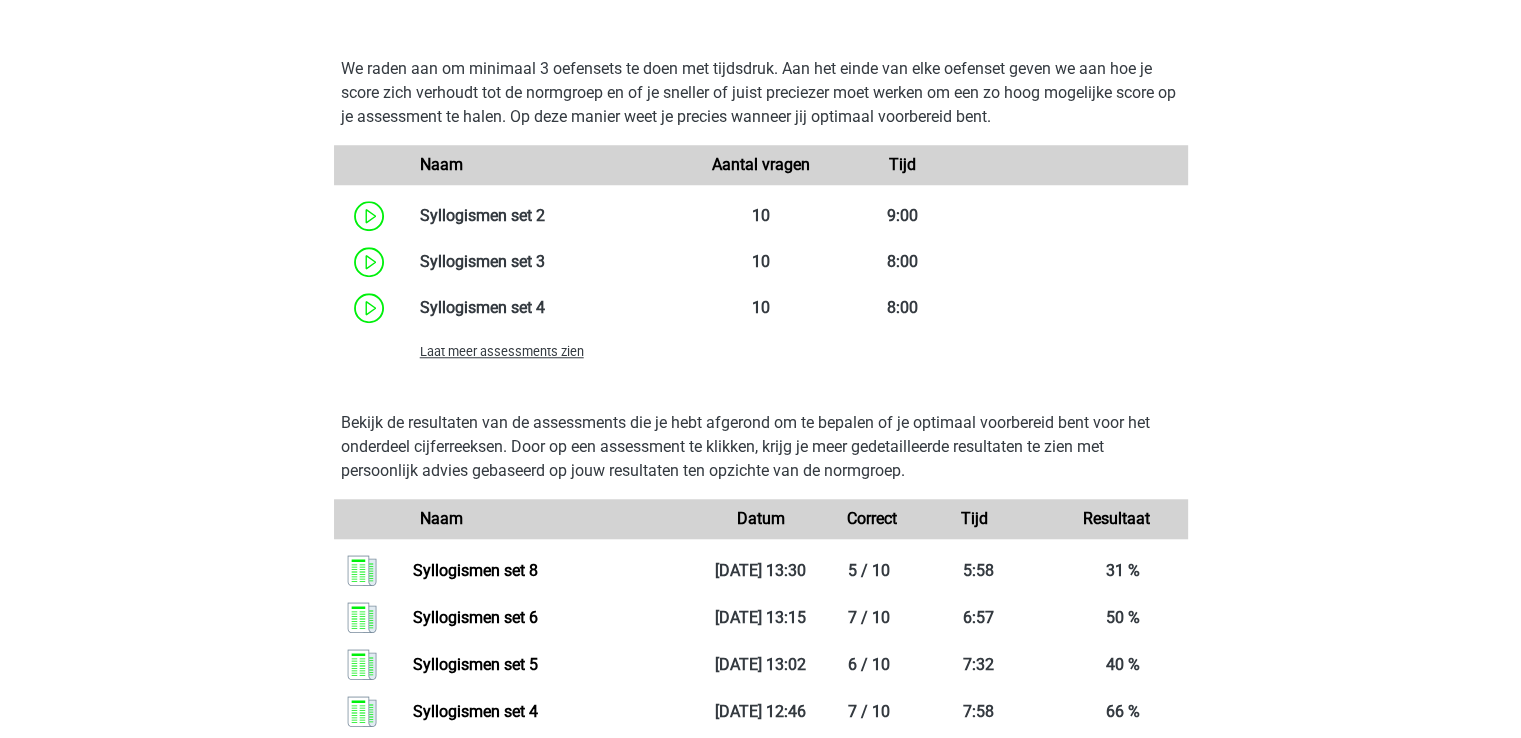 click on "Laat meer assessments zien" at bounding box center [502, 351] 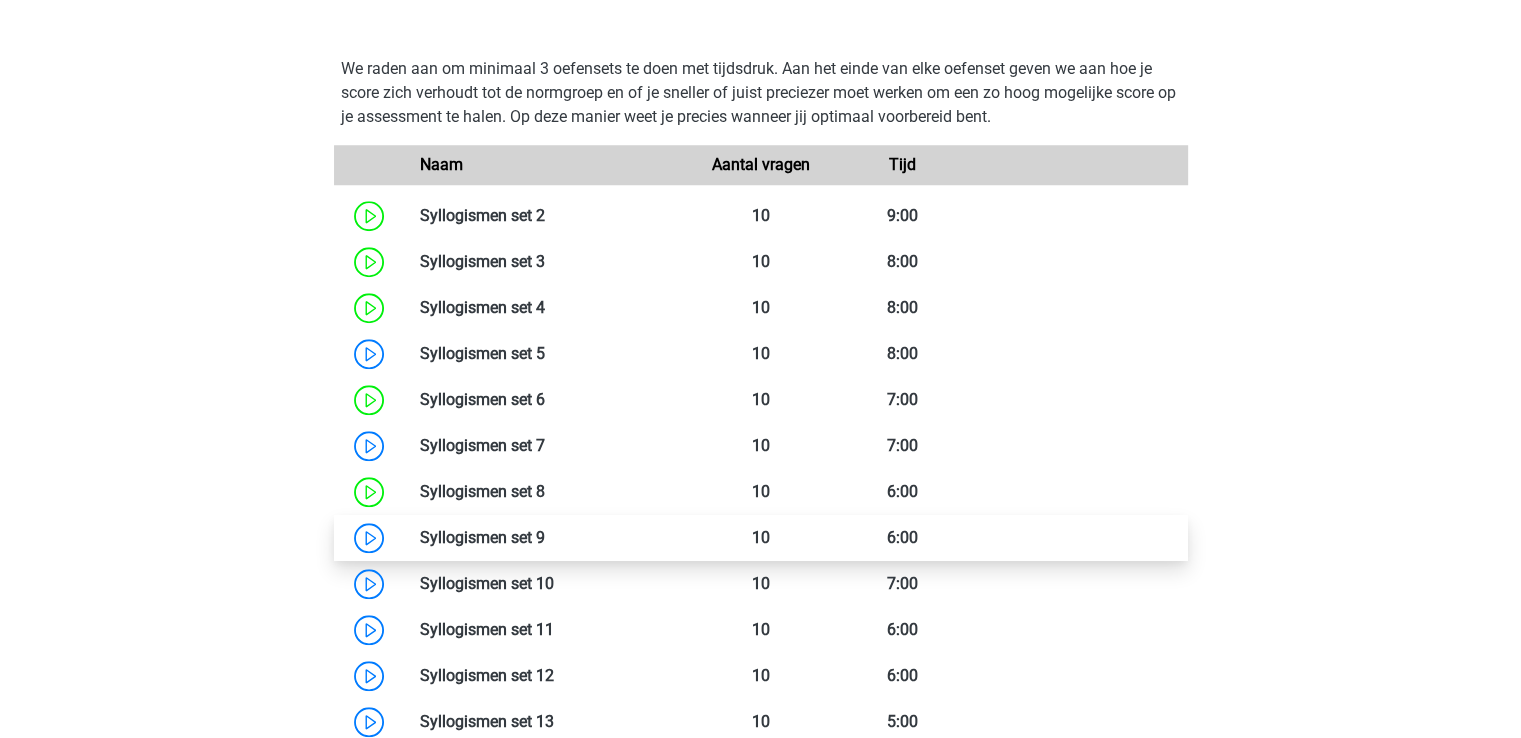 click at bounding box center [545, 537] 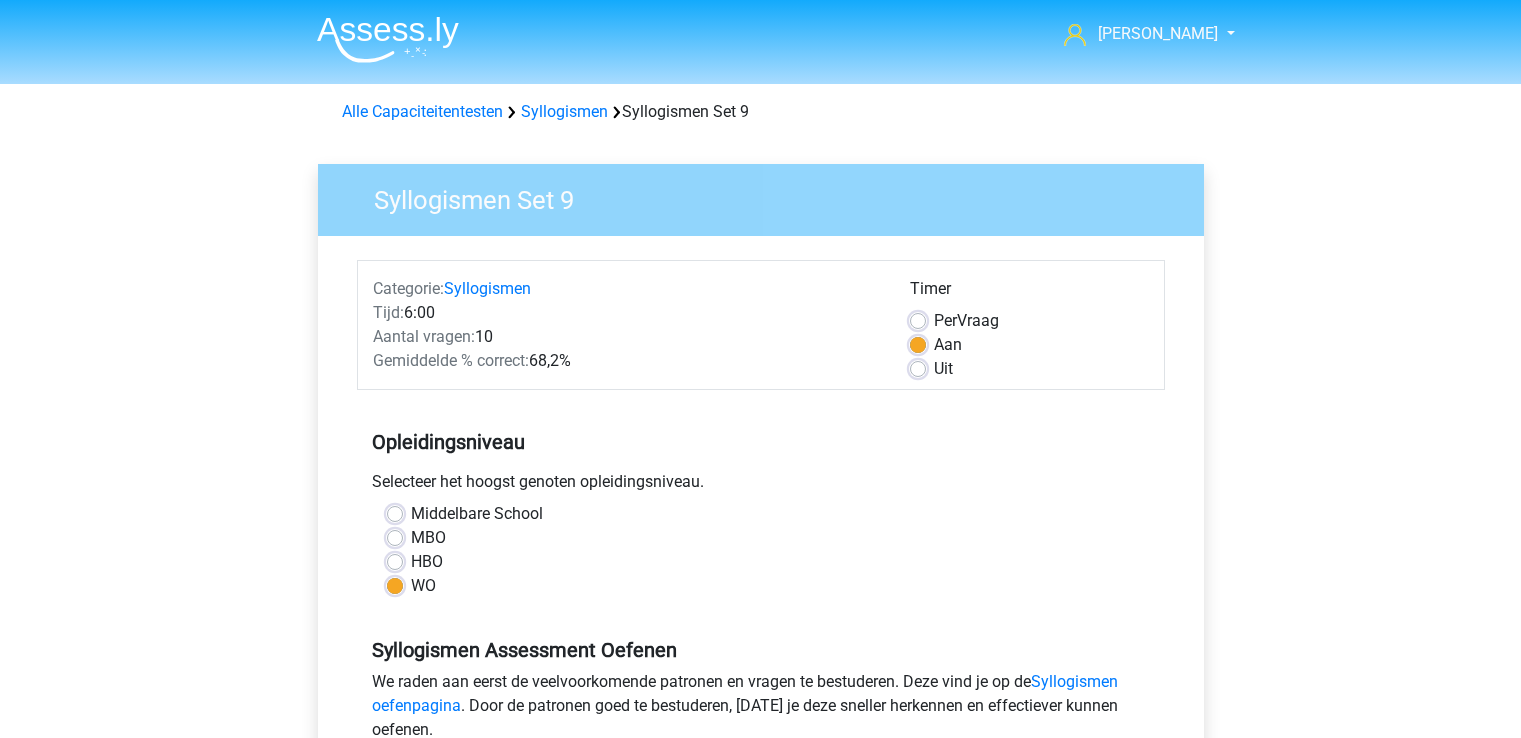 scroll, scrollTop: 0, scrollLeft: 0, axis: both 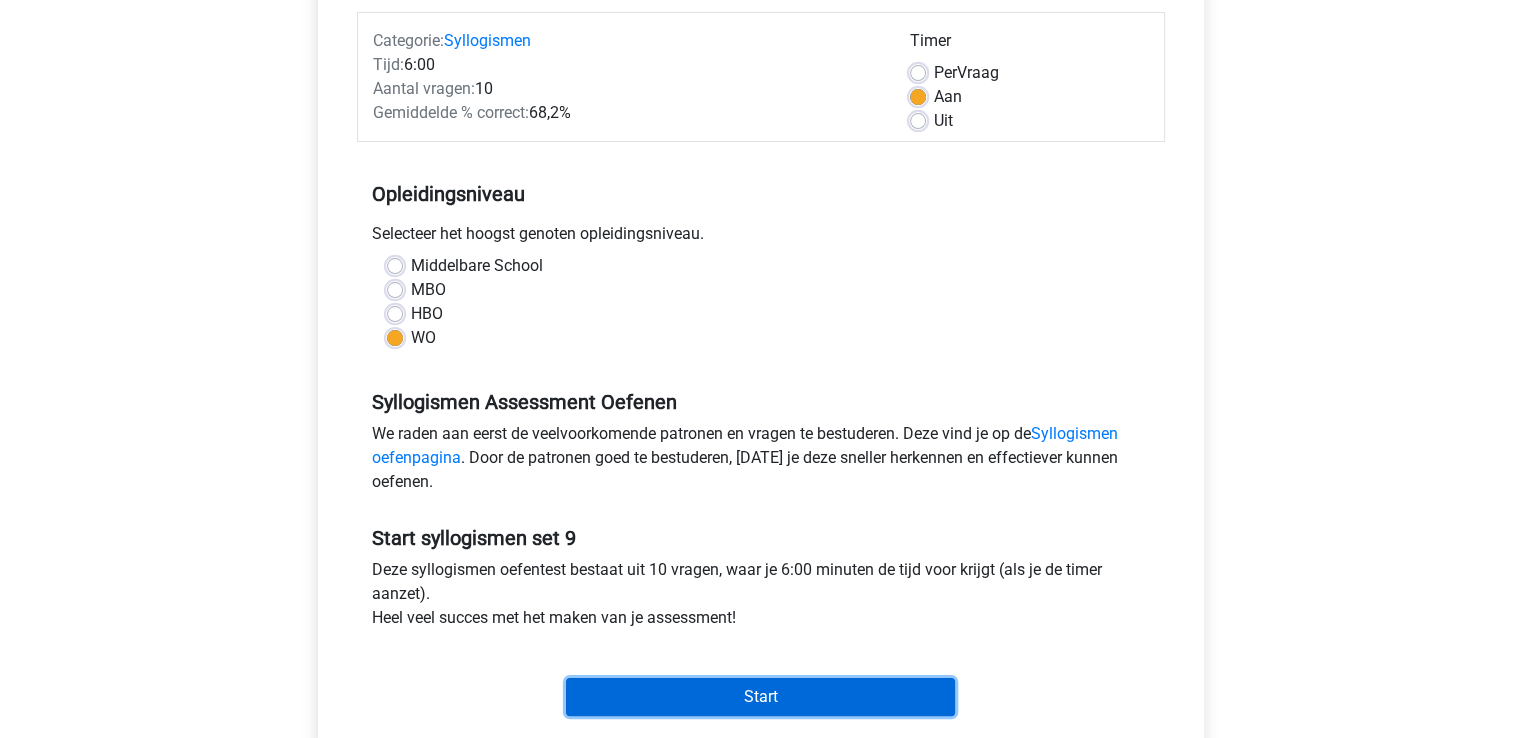 click on "Start" at bounding box center [760, 697] 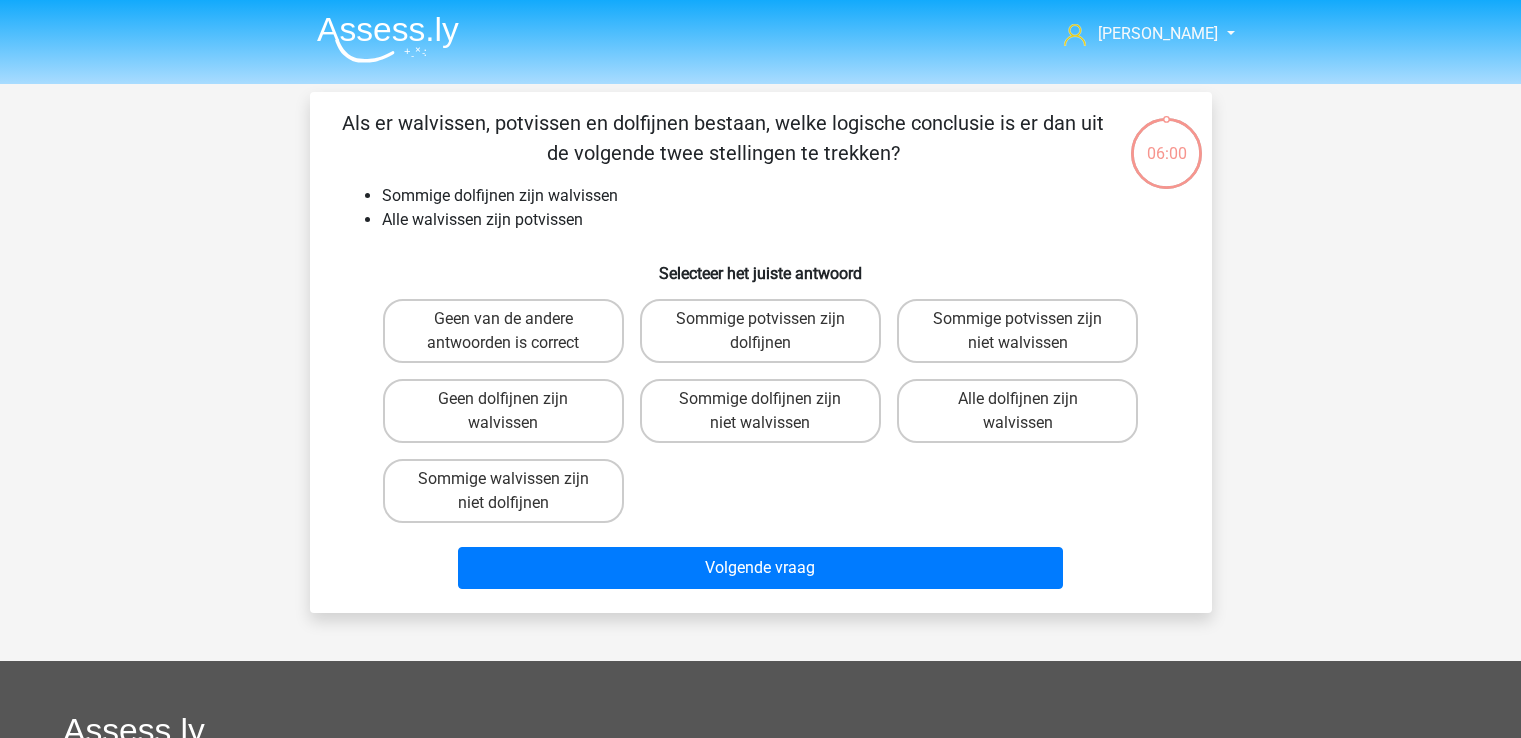 scroll, scrollTop: 0, scrollLeft: 0, axis: both 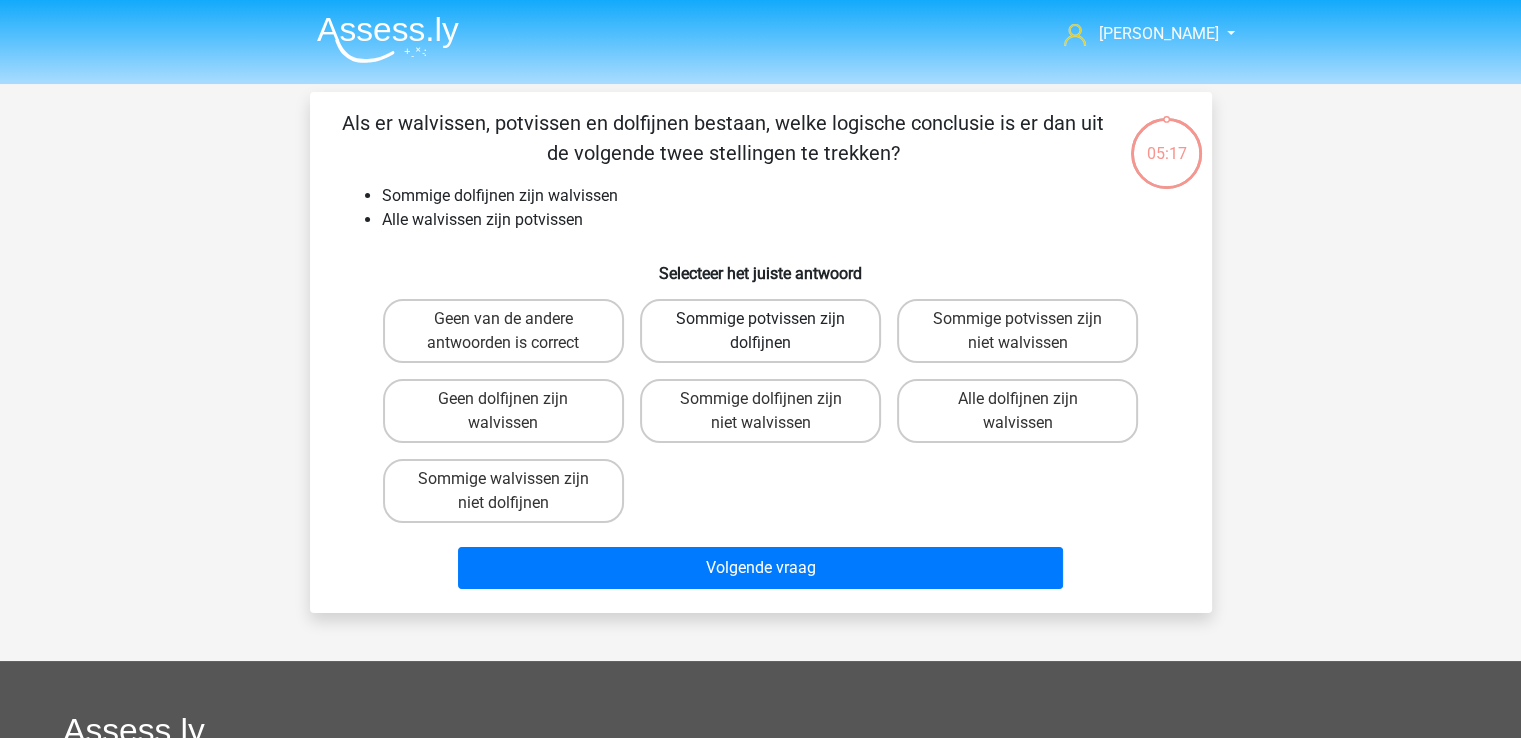click on "Sommige potvissen zijn dolfijnen" at bounding box center [760, 331] 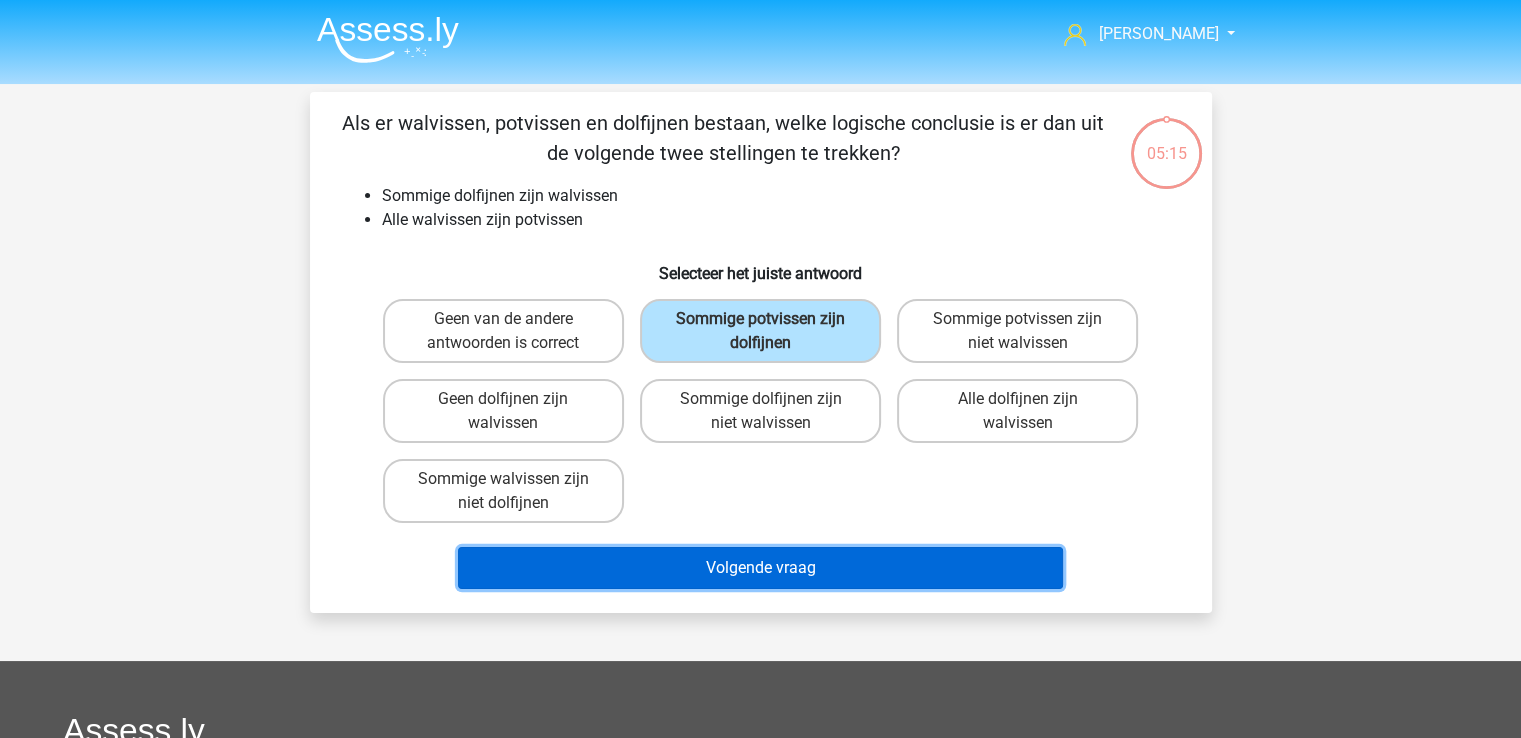 click on "Volgende vraag" at bounding box center [760, 568] 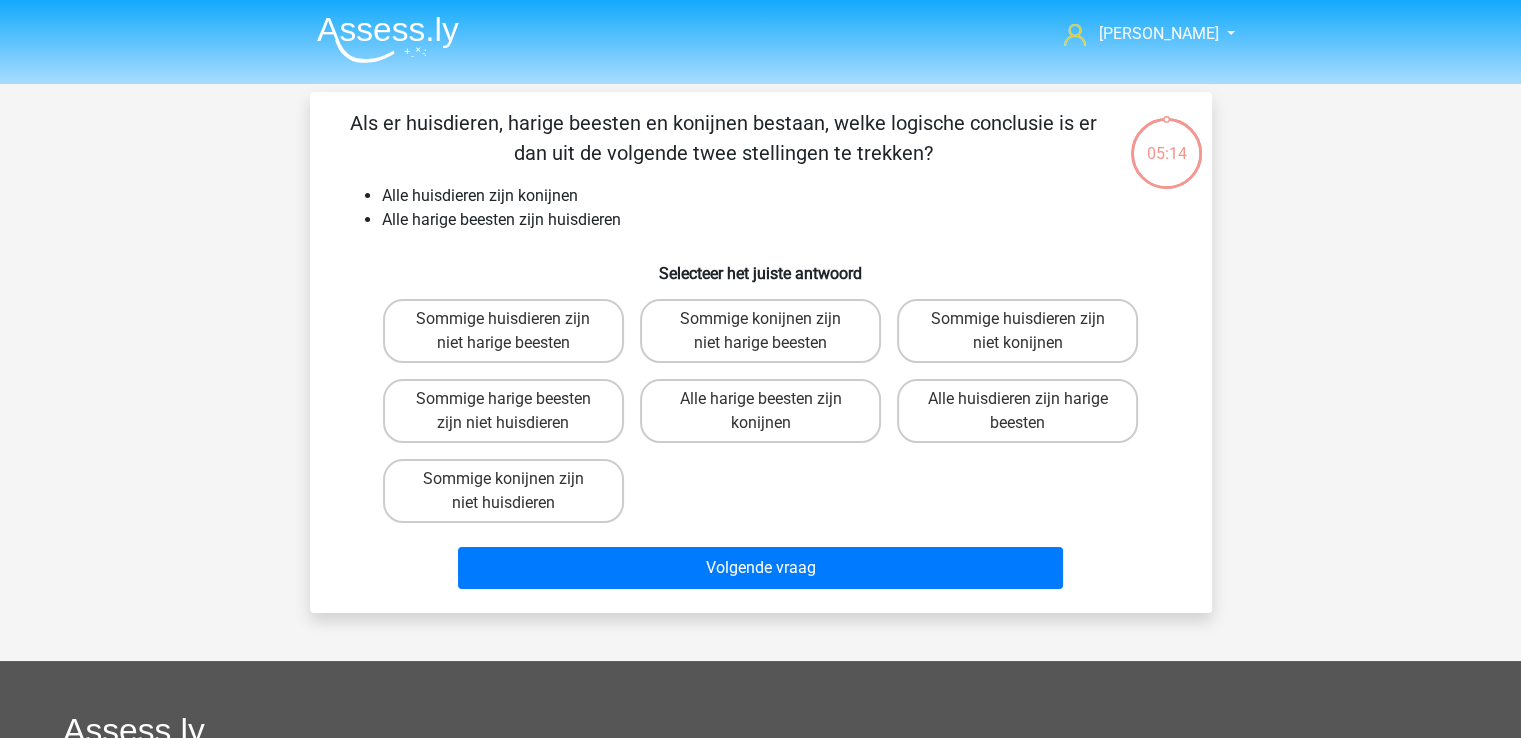 scroll, scrollTop: 92, scrollLeft: 0, axis: vertical 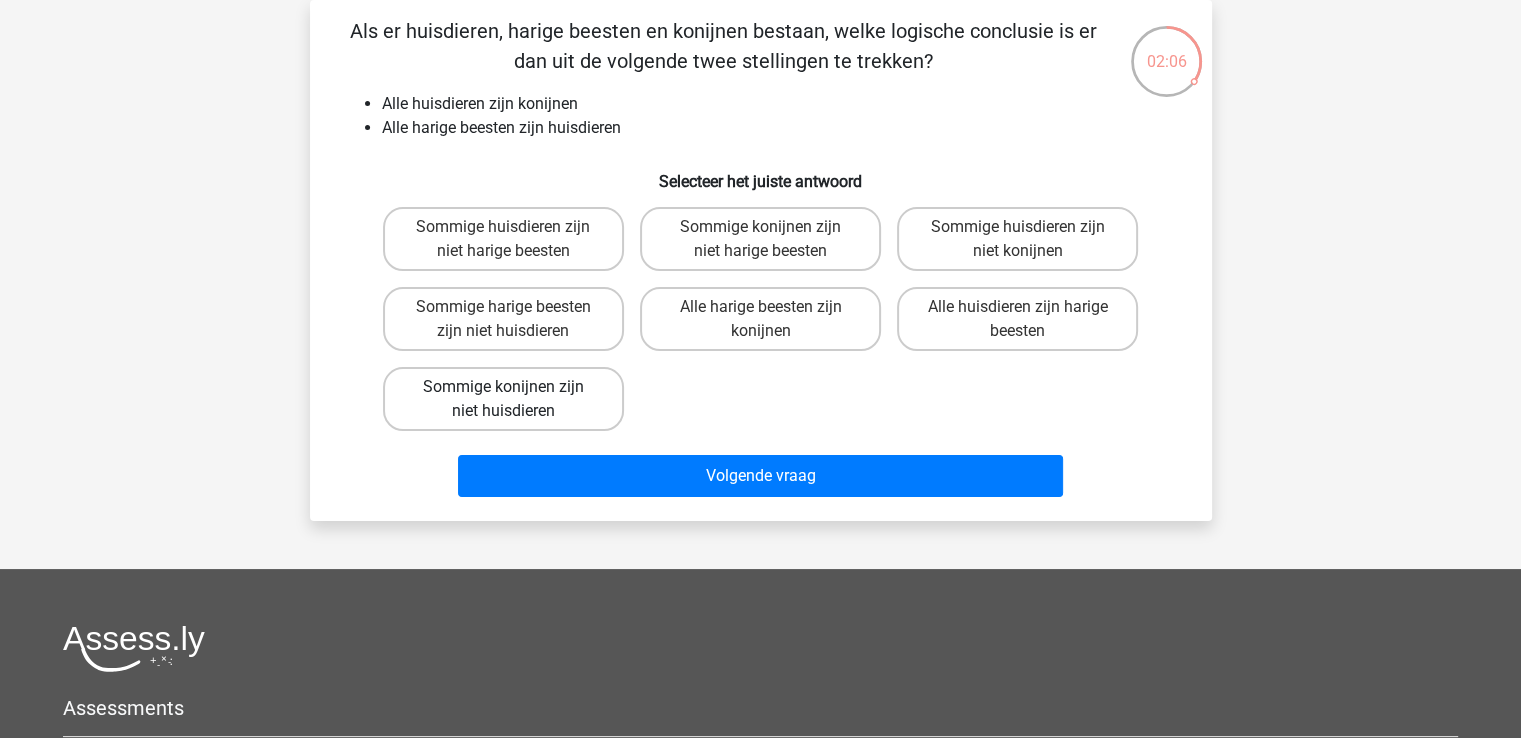 click on "Sommige konijnen zijn niet huisdieren" at bounding box center (503, 399) 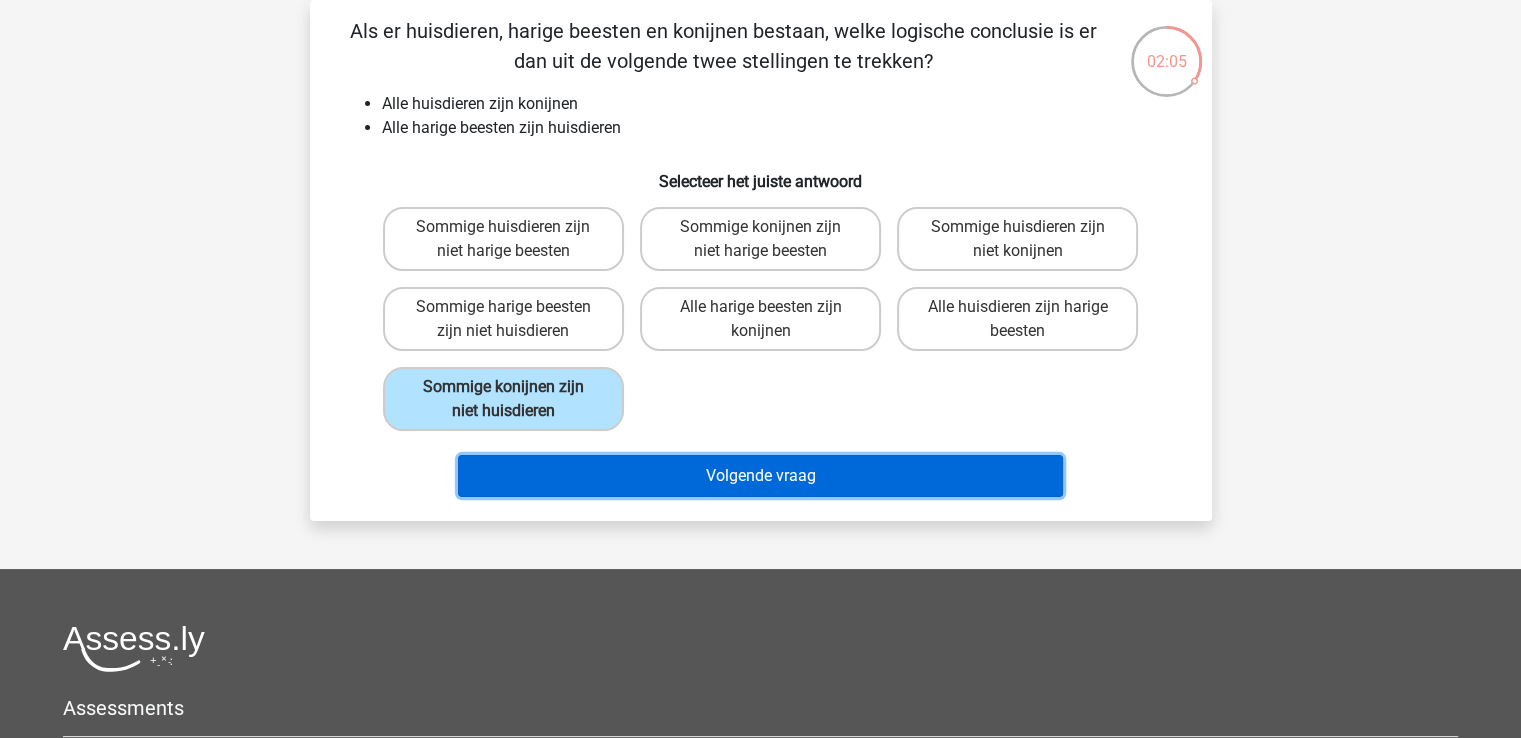 click on "Volgende vraag" at bounding box center (760, 476) 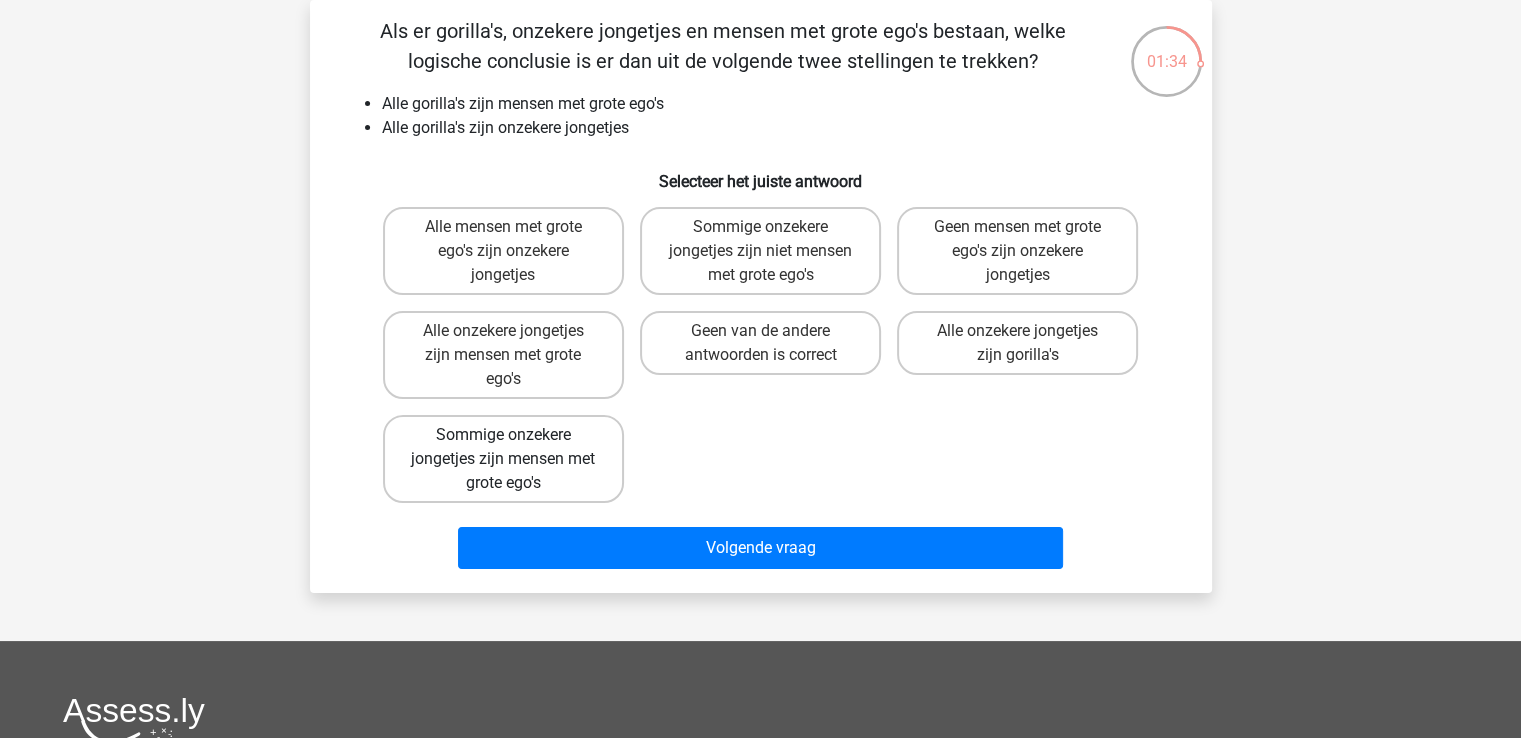 click on "Sommige onzekere jongetjes zijn mensen met grote ego's" at bounding box center [503, 459] 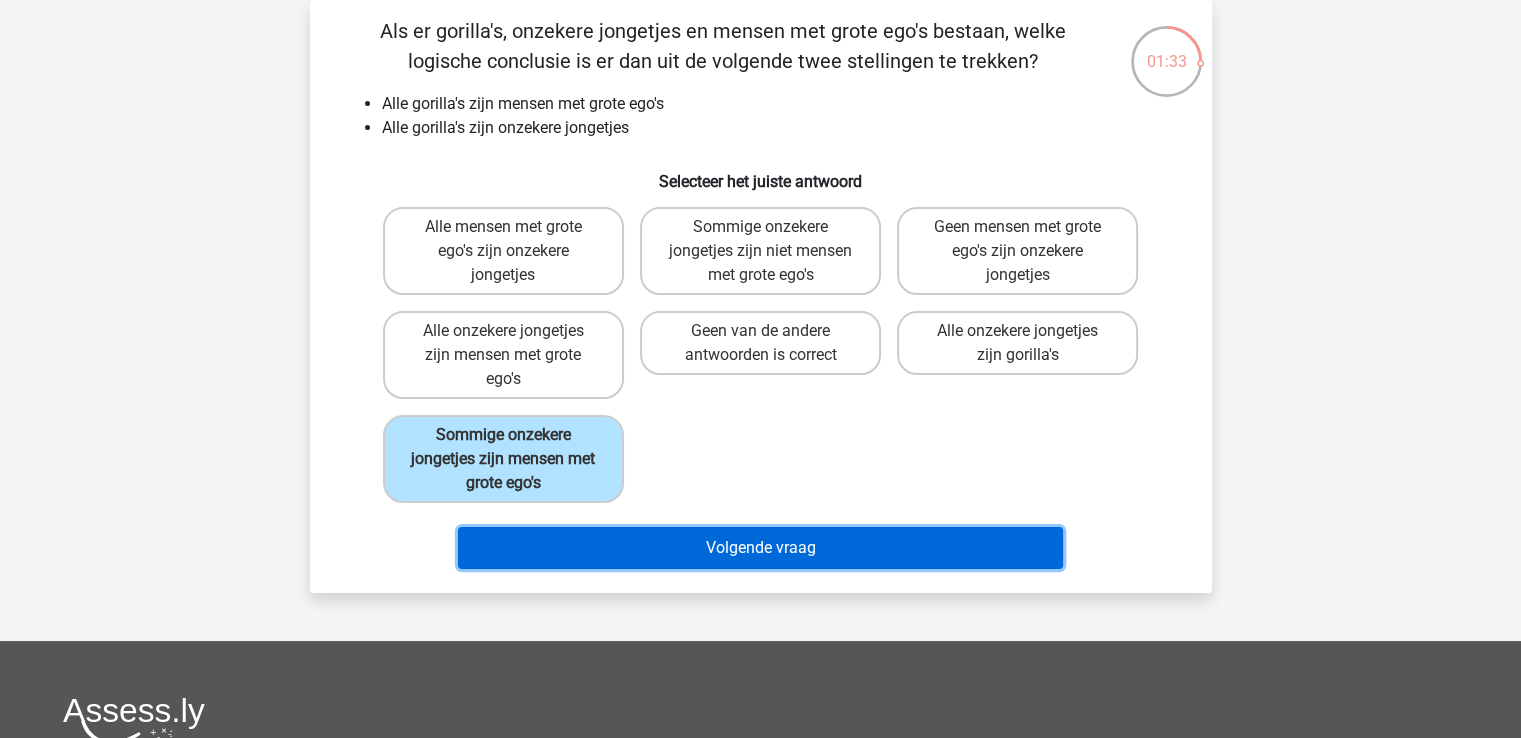 click on "Volgende vraag" at bounding box center [760, 548] 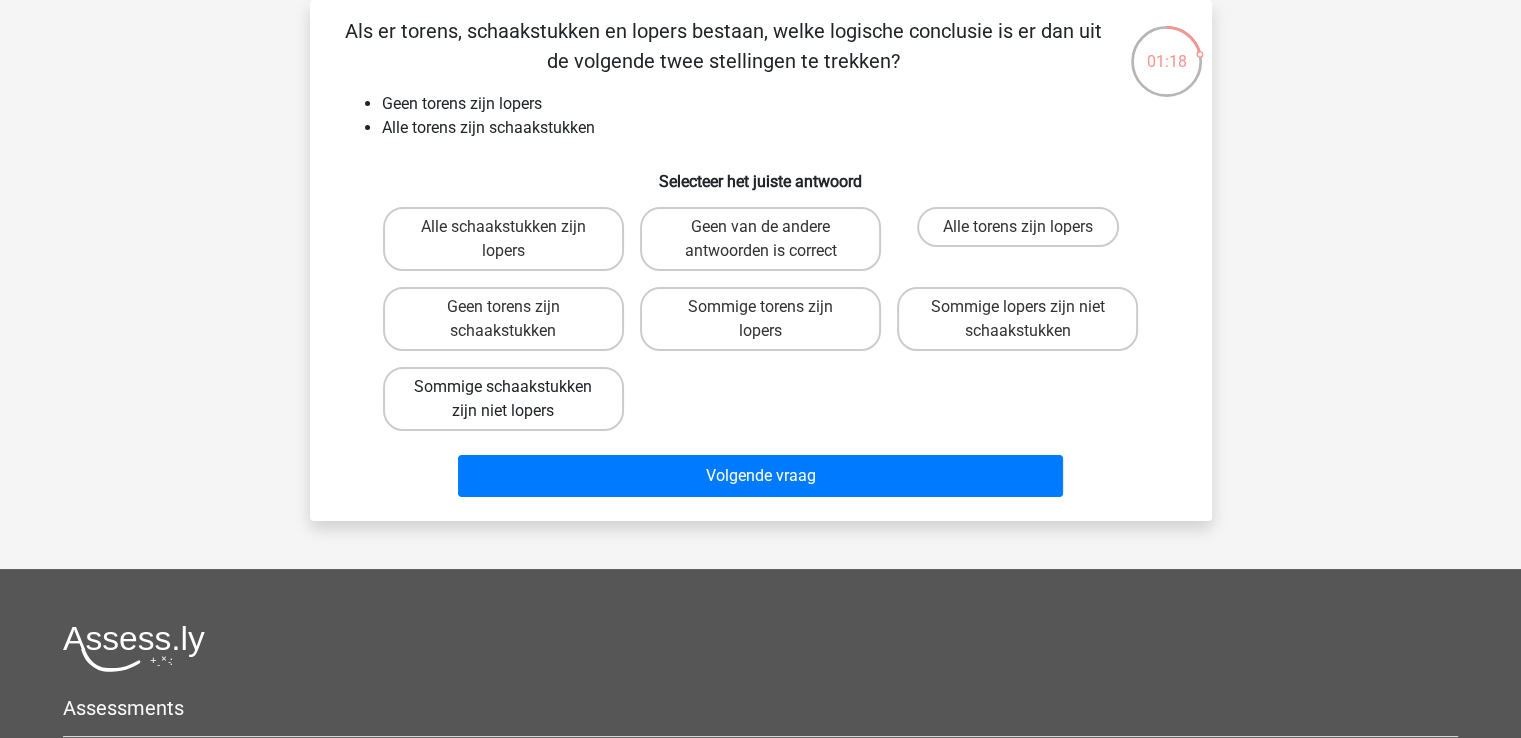 click on "Sommige schaakstukken zijn niet lopers" at bounding box center (503, 399) 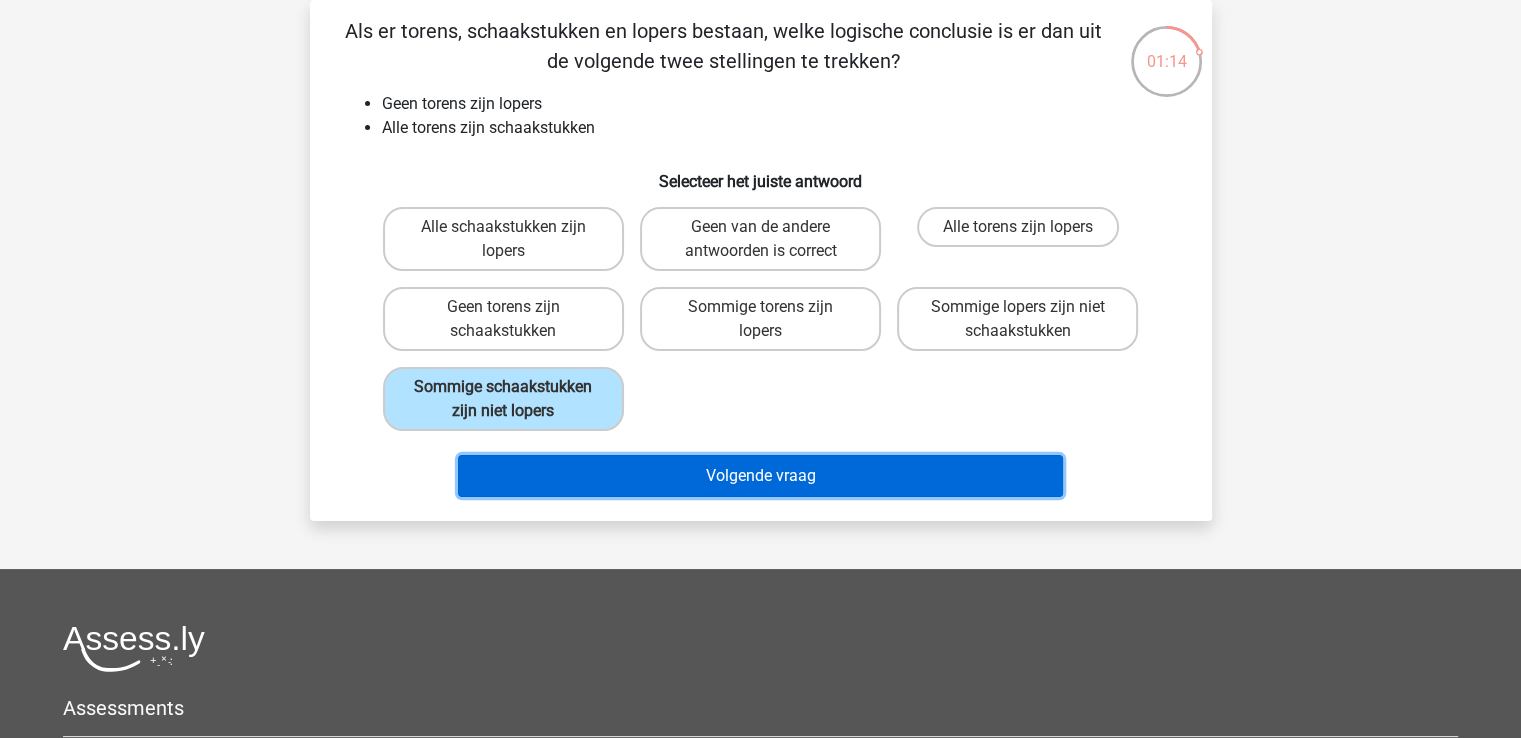click on "Volgende vraag" at bounding box center [760, 476] 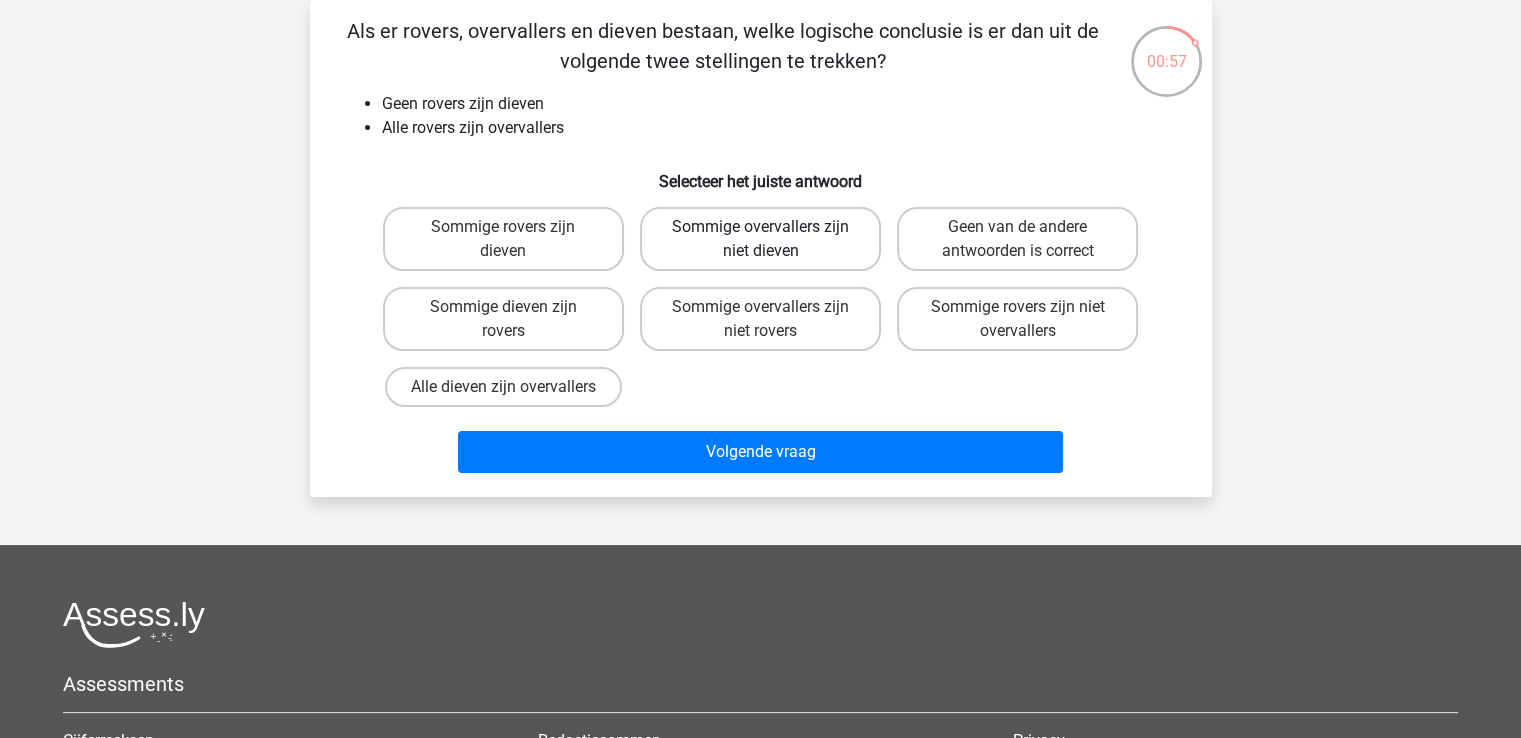 click on "Sommige overvallers zijn niet dieven" at bounding box center (760, 239) 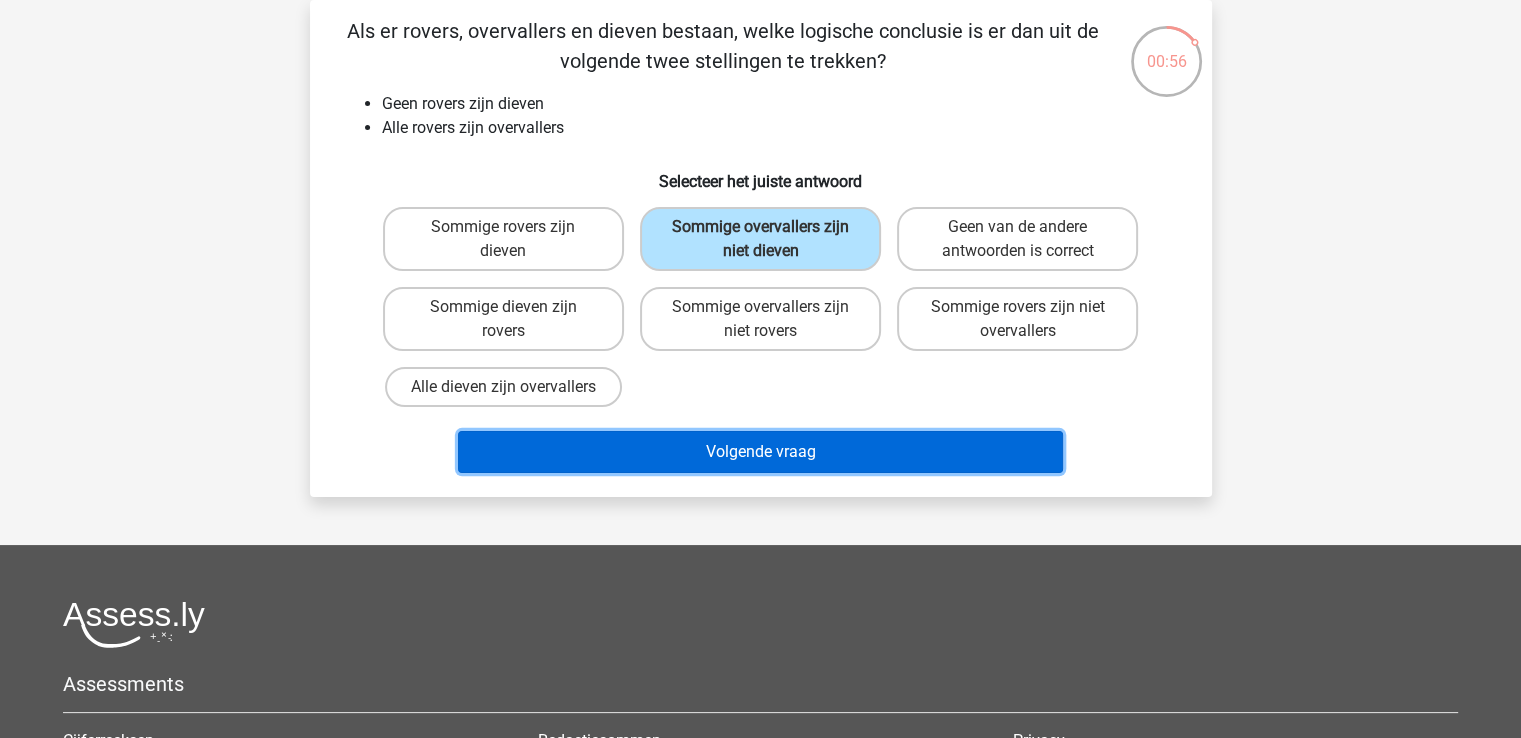 click on "Volgende vraag" at bounding box center [760, 452] 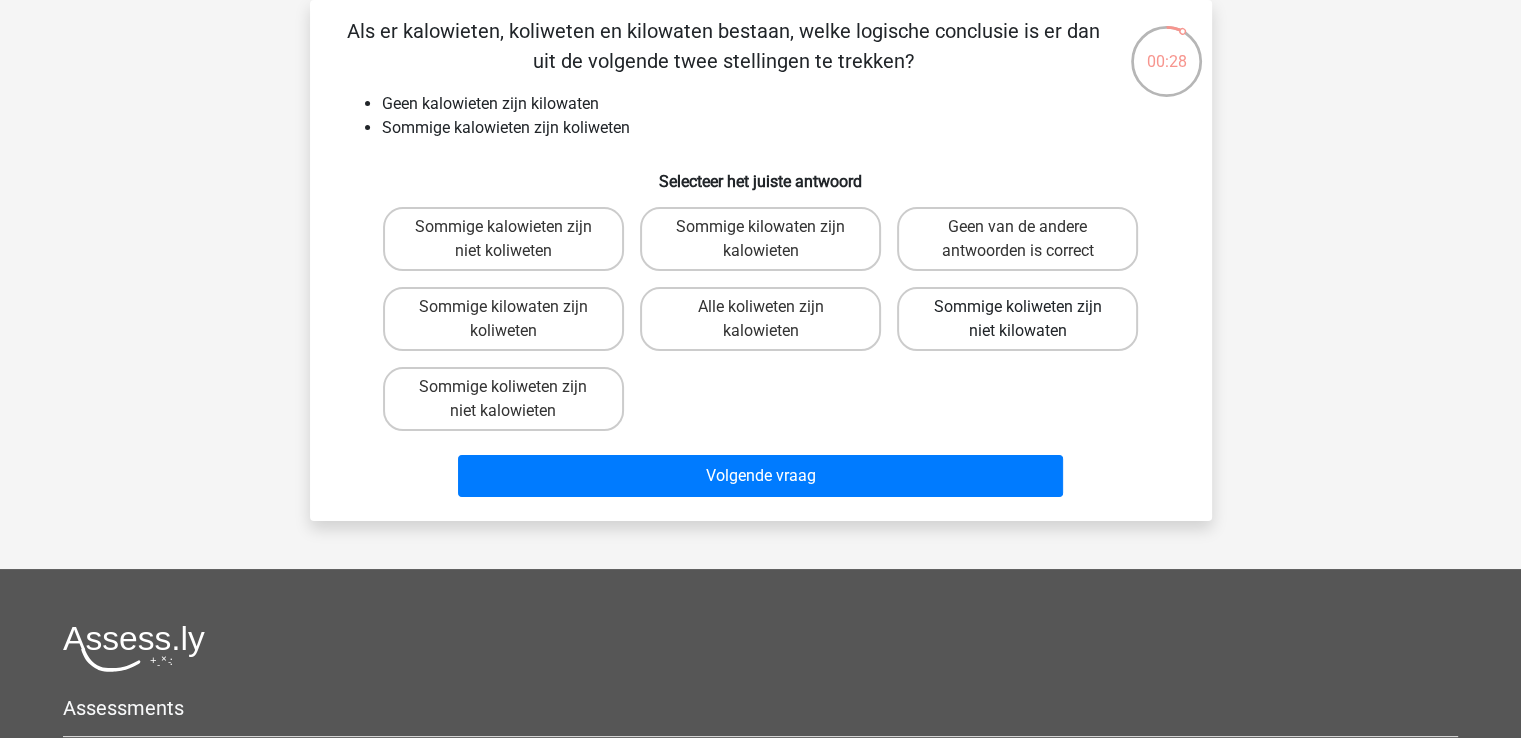 click on "Sommige koliweten zijn niet kilowaten" at bounding box center [1017, 319] 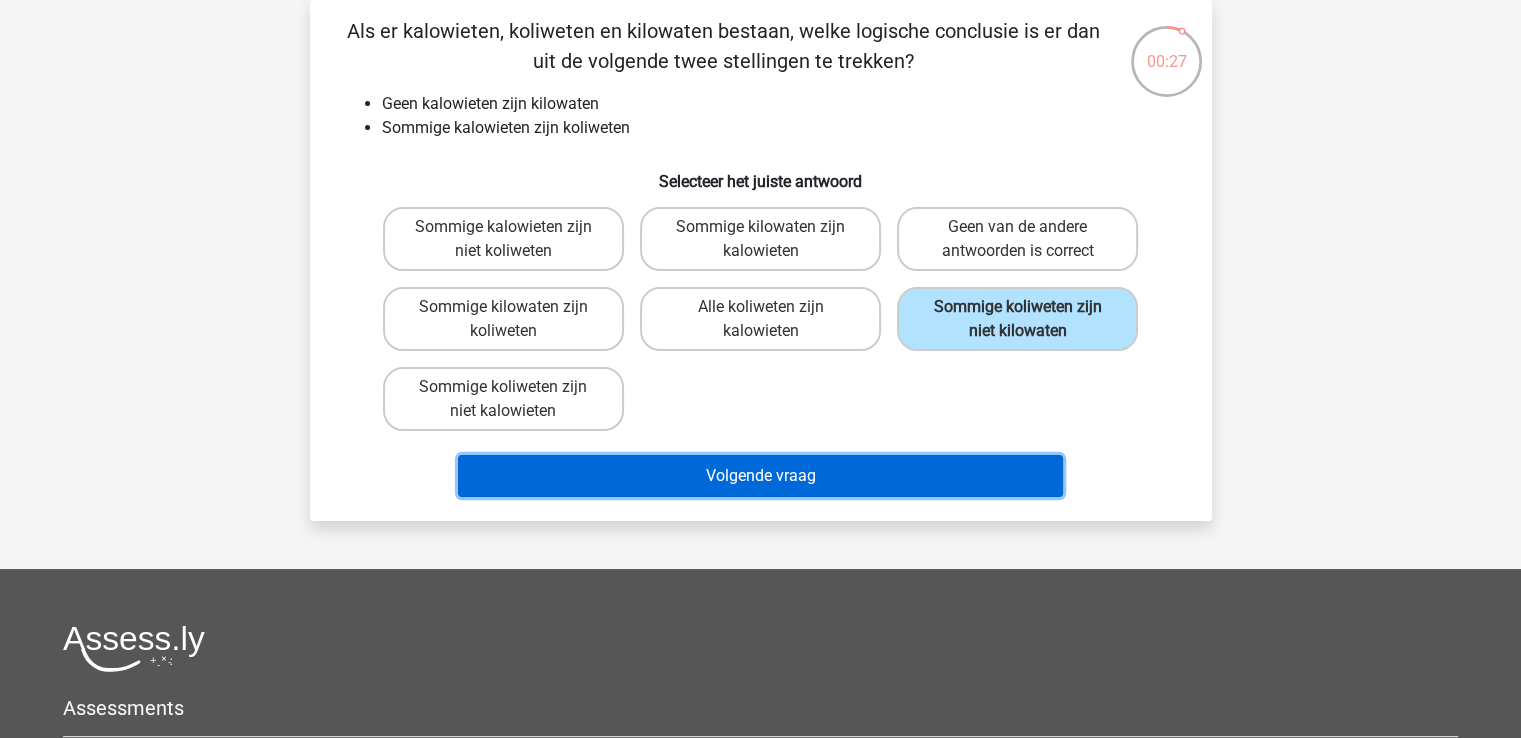 click on "Volgende vraag" at bounding box center (760, 476) 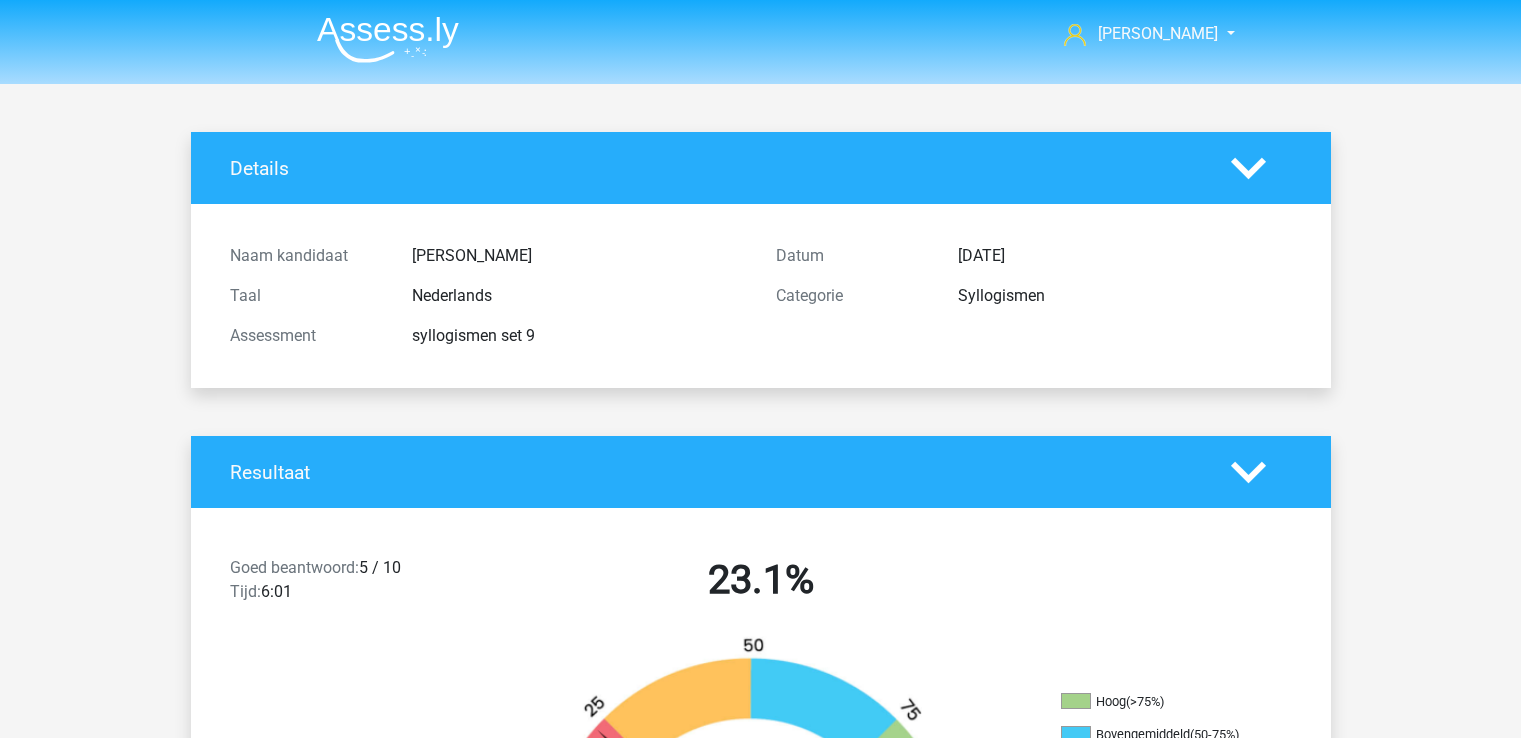 scroll, scrollTop: 0, scrollLeft: 0, axis: both 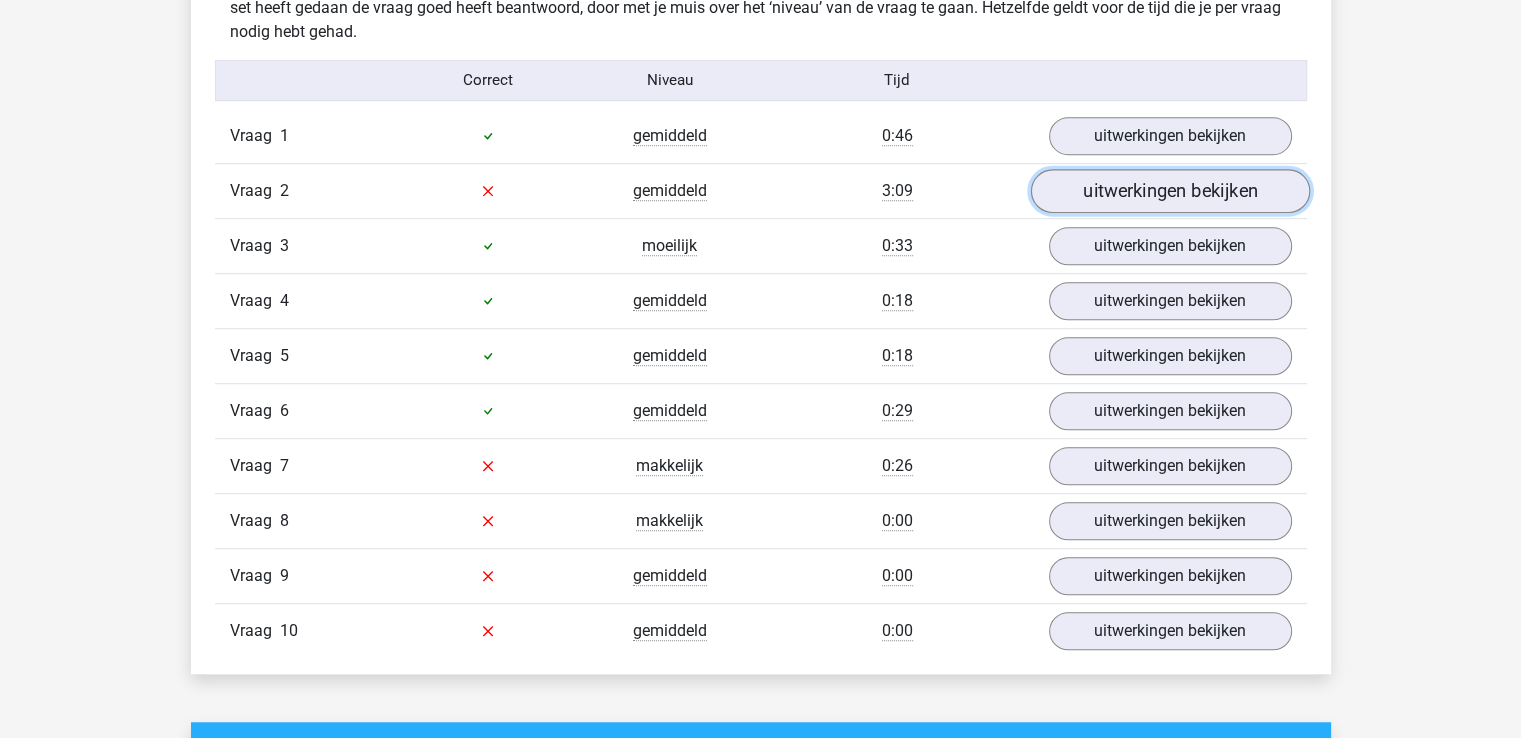 click on "uitwerkingen bekijken" at bounding box center [1169, 191] 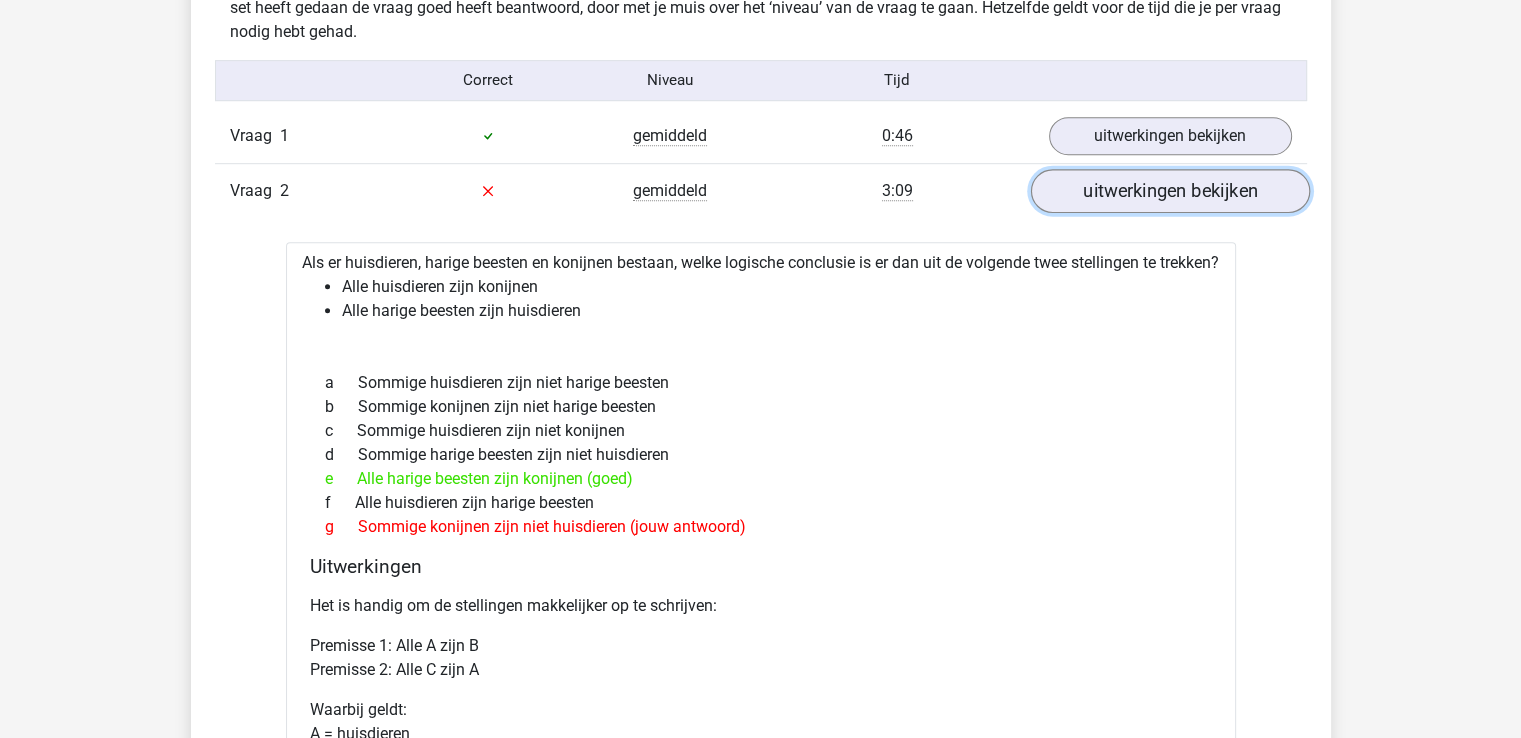 click on "uitwerkingen bekijken" at bounding box center [1169, 191] 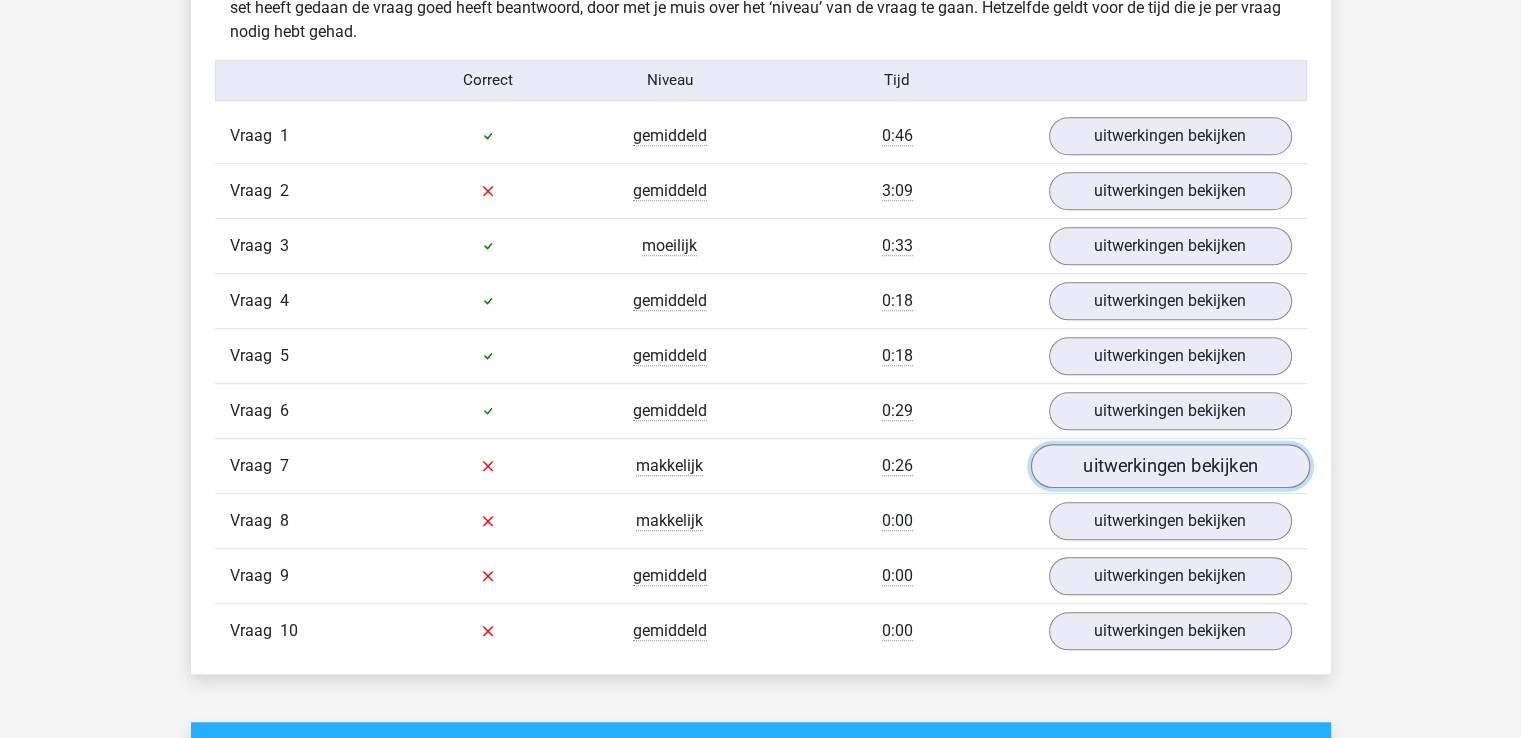 click on "uitwerkingen bekijken" at bounding box center [1169, 466] 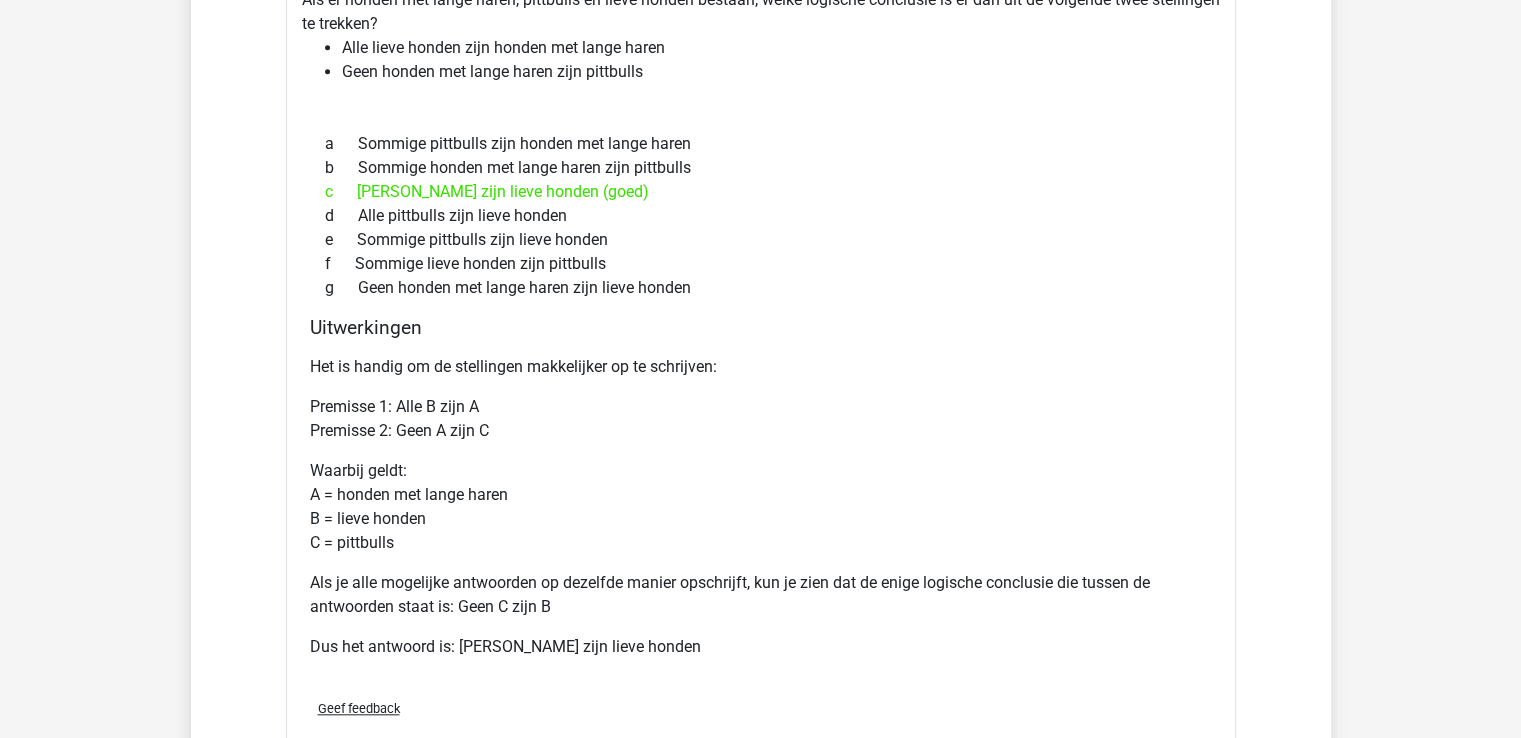 scroll, scrollTop: 1732, scrollLeft: 0, axis: vertical 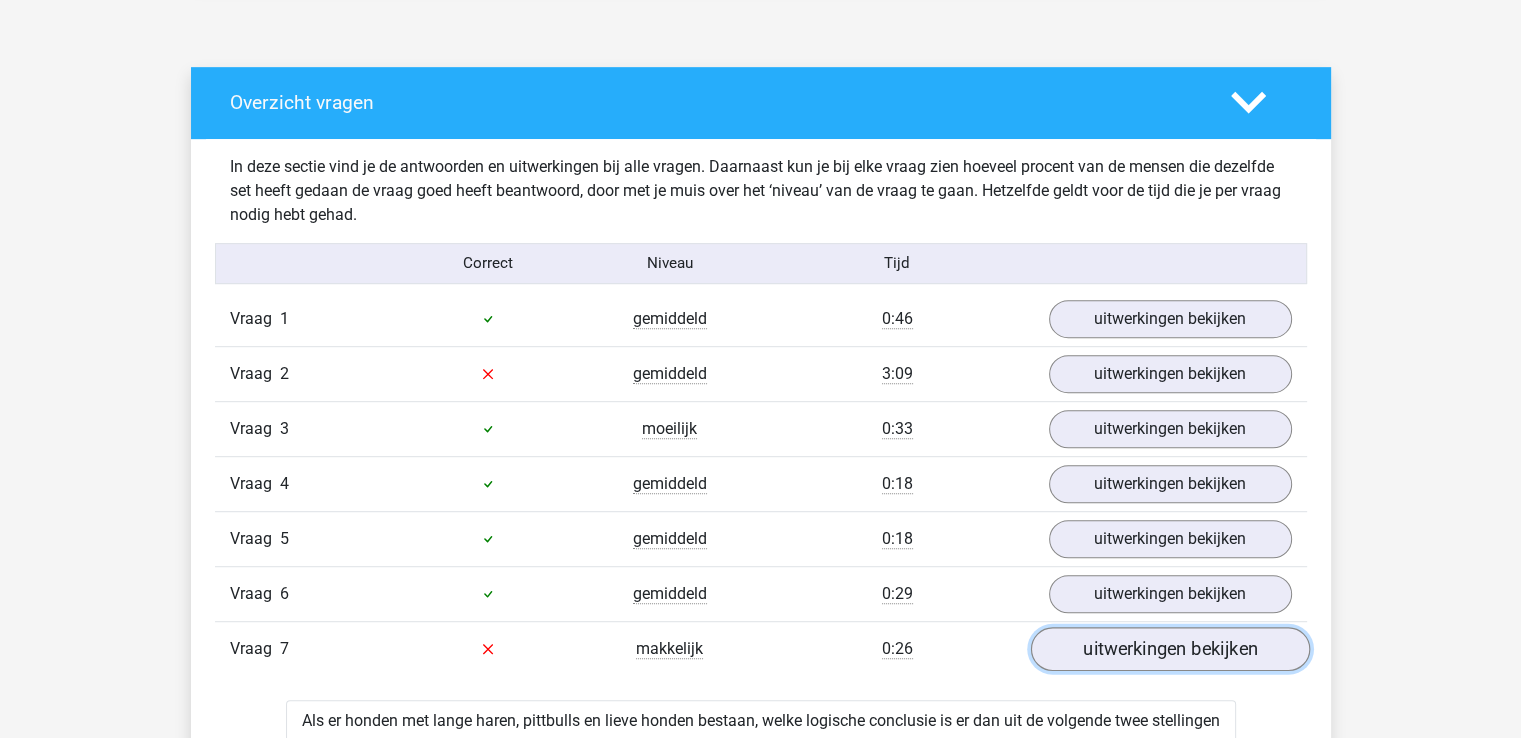 click on "uitwerkingen bekijken" at bounding box center [1169, 649] 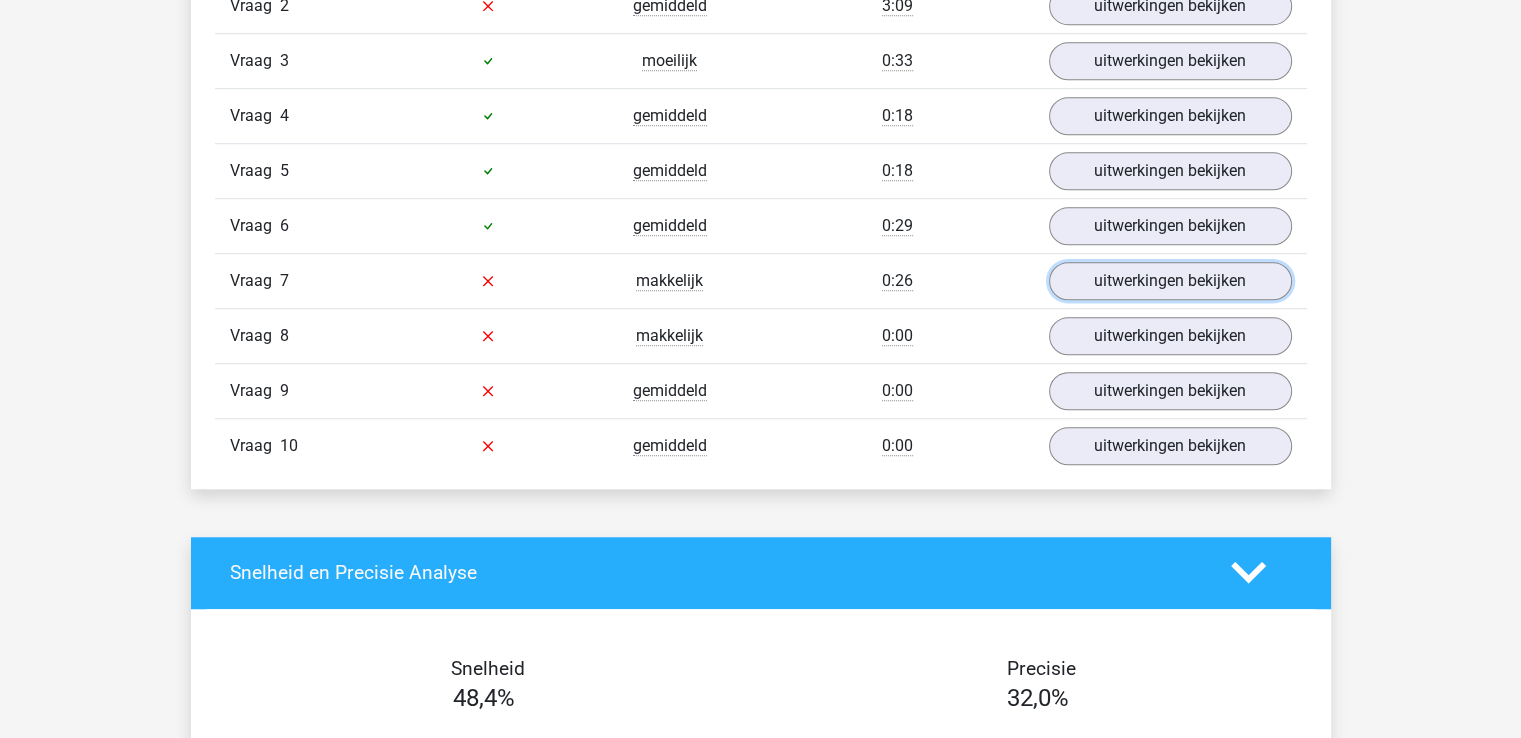 scroll, scrollTop: 1416, scrollLeft: 0, axis: vertical 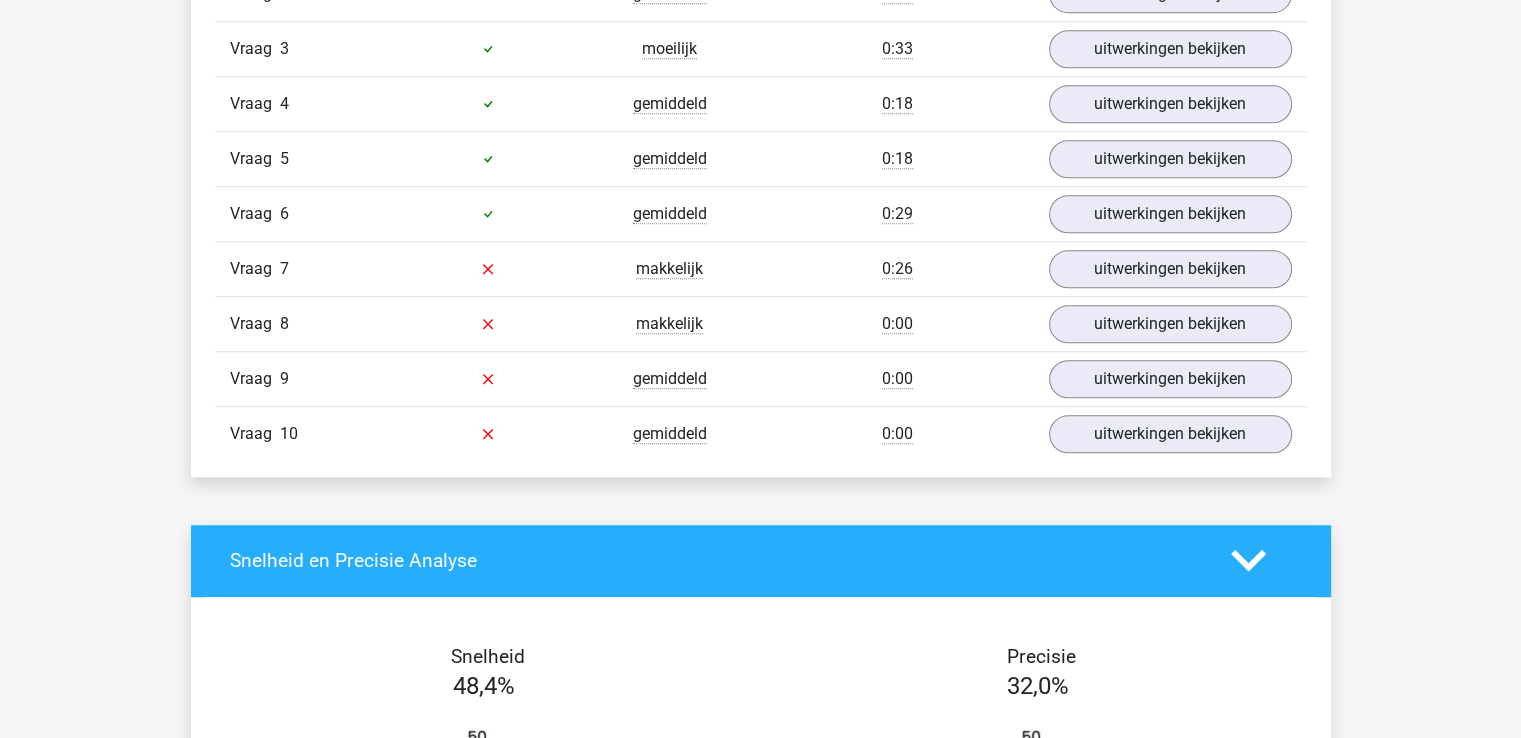 click on "Vraag
8
makkelijk
0:00
uitwerkingen bekijken" at bounding box center [761, 323] 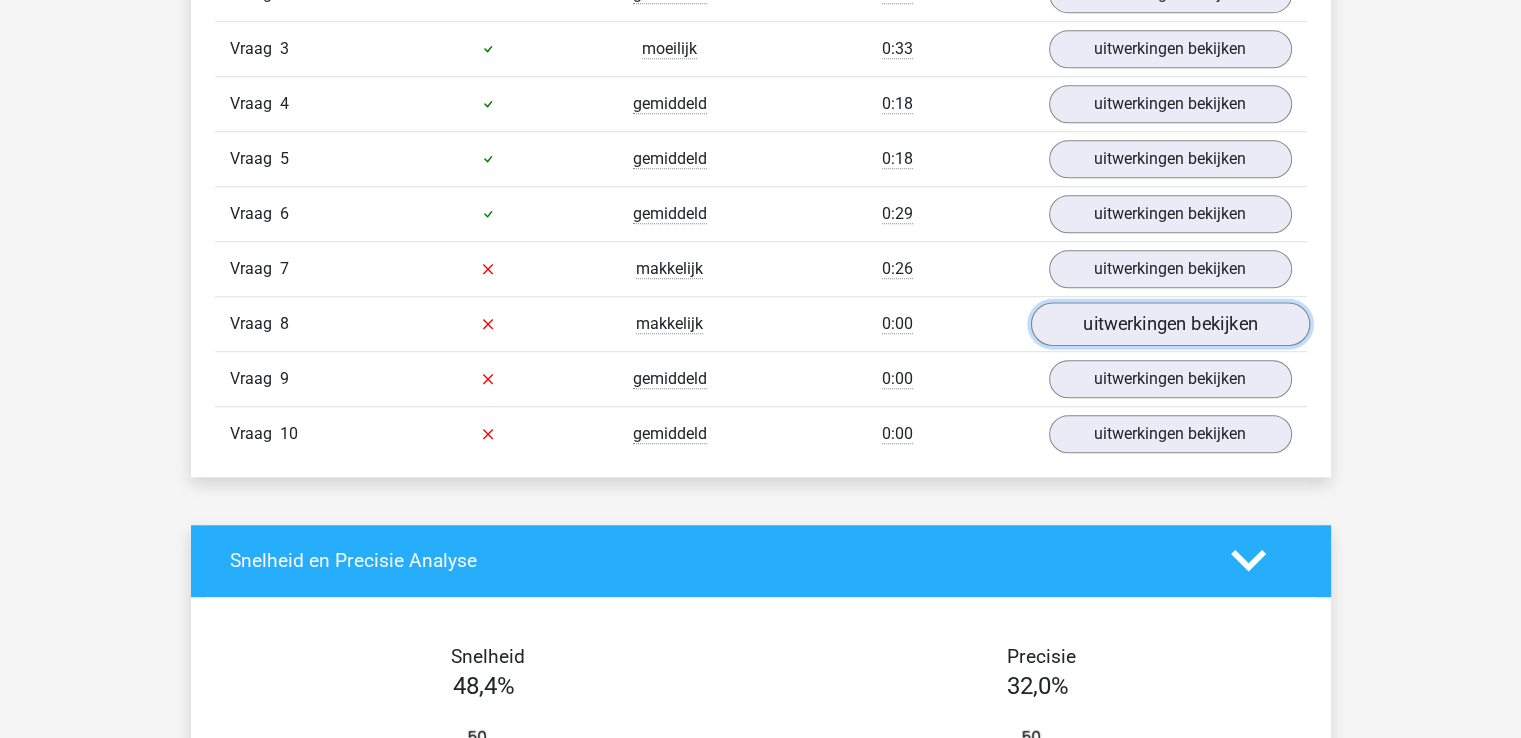 click on "uitwerkingen bekijken" at bounding box center [1169, 324] 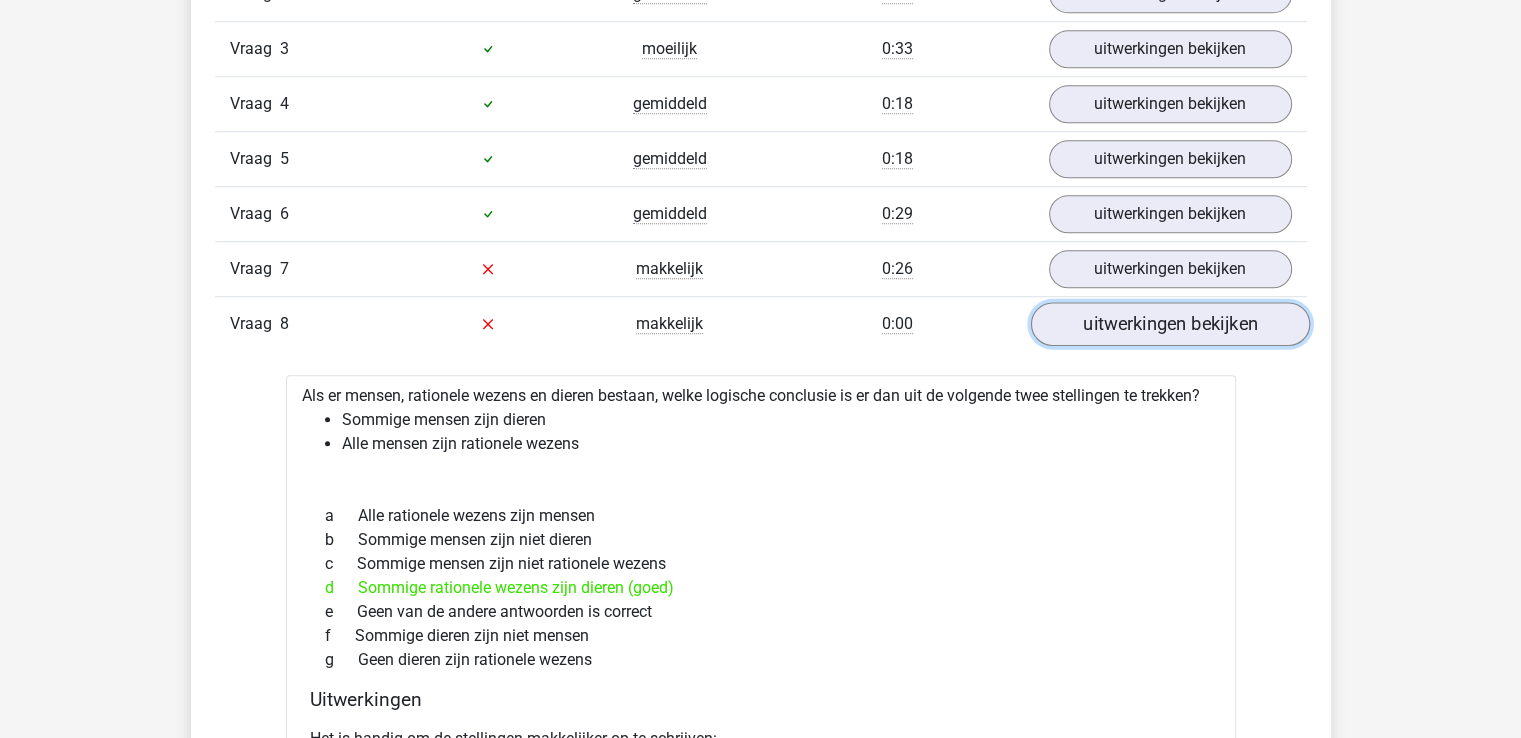 click on "uitwerkingen bekijken" at bounding box center [1169, 324] 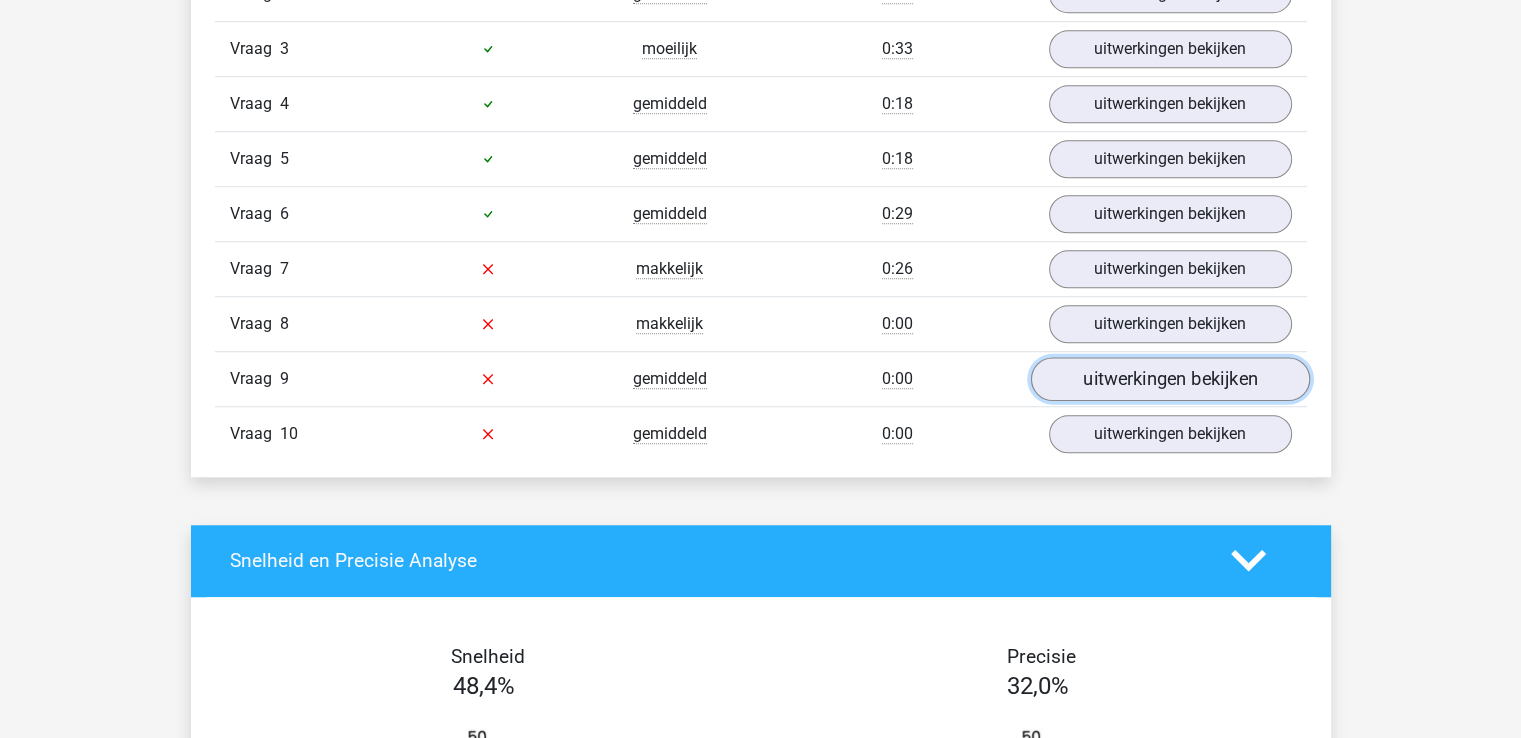 click on "uitwerkingen bekijken" at bounding box center (1169, 379) 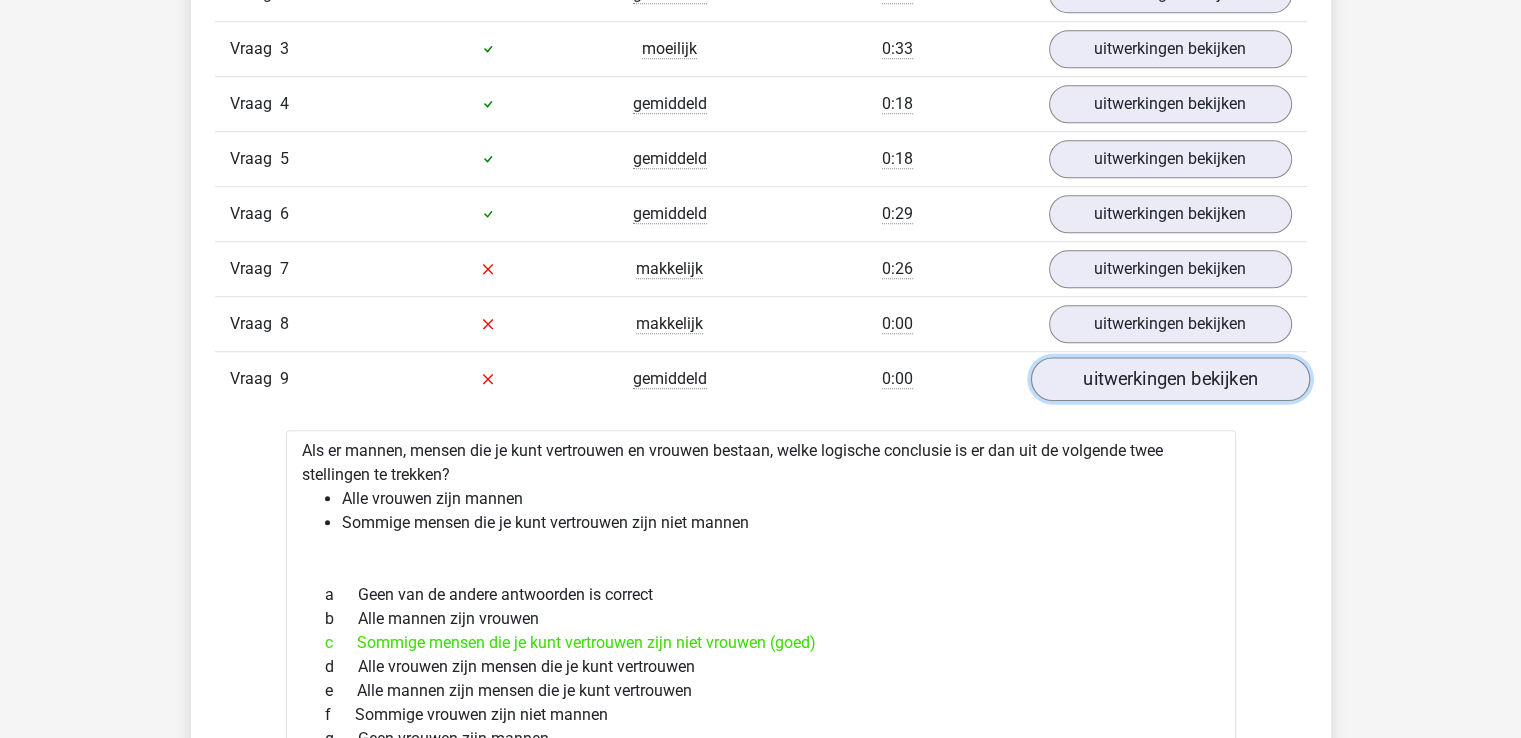 click on "uitwerkingen bekijken" at bounding box center (1169, 379) 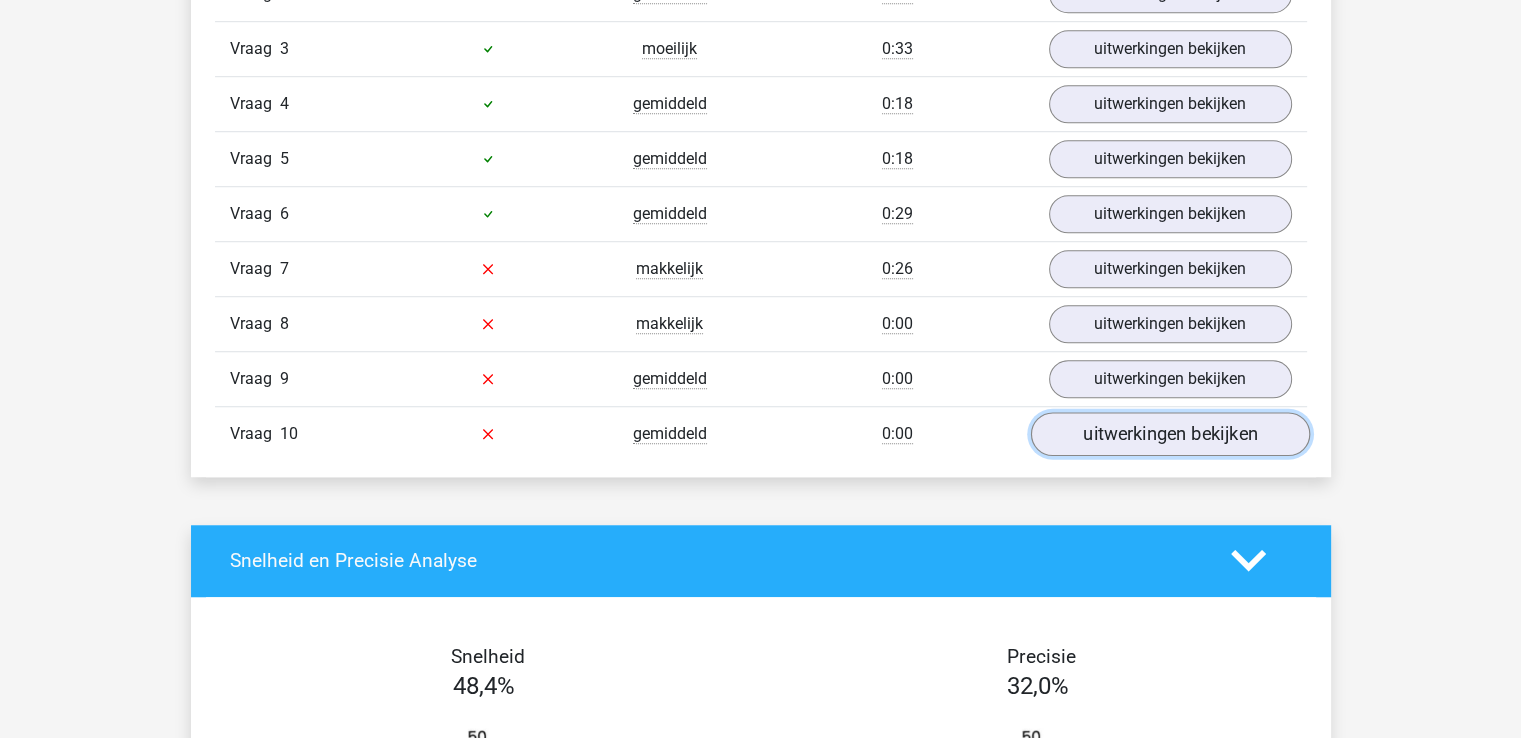 click on "uitwerkingen bekijken" at bounding box center [1169, 434] 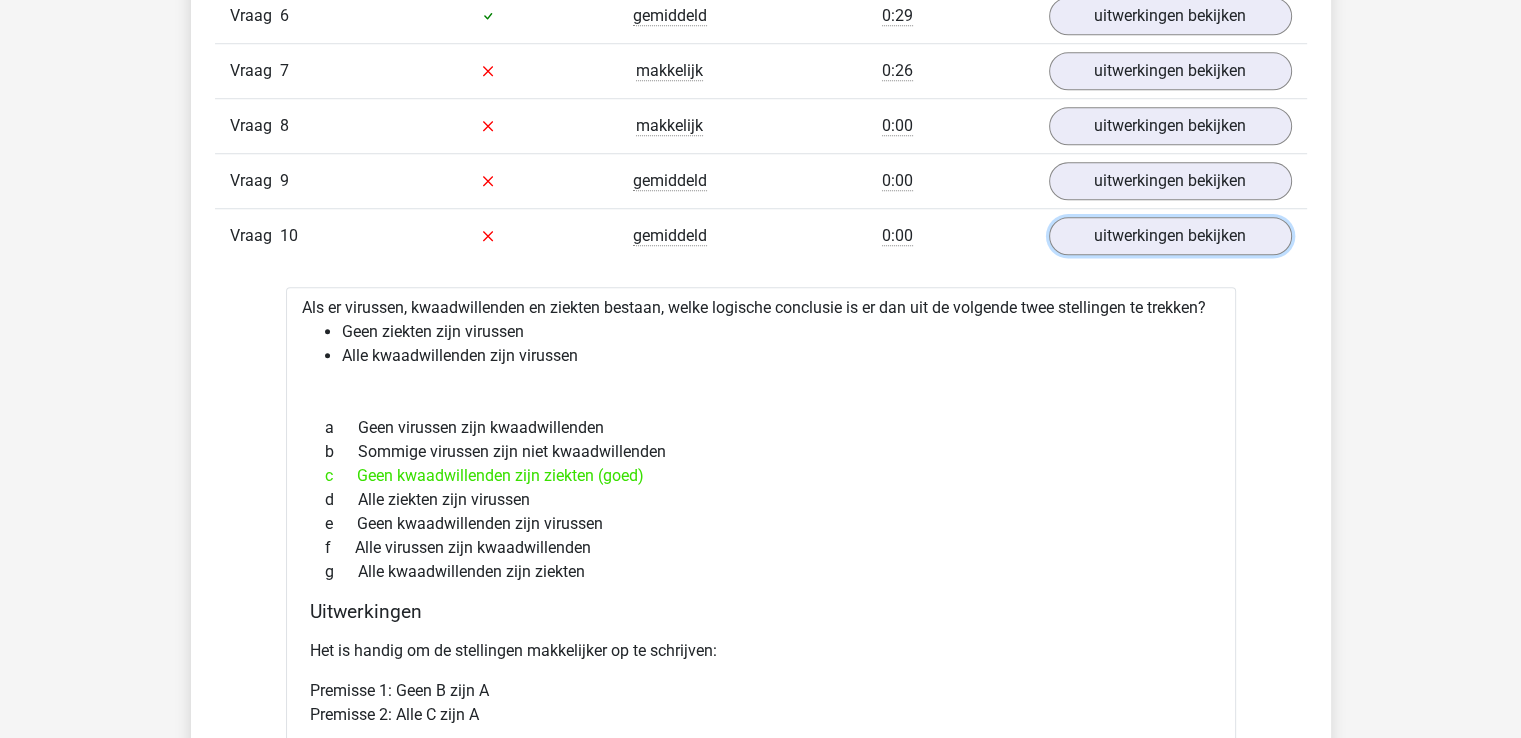 scroll, scrollTop: 1727, scrollLeft: 0, axis: vertical 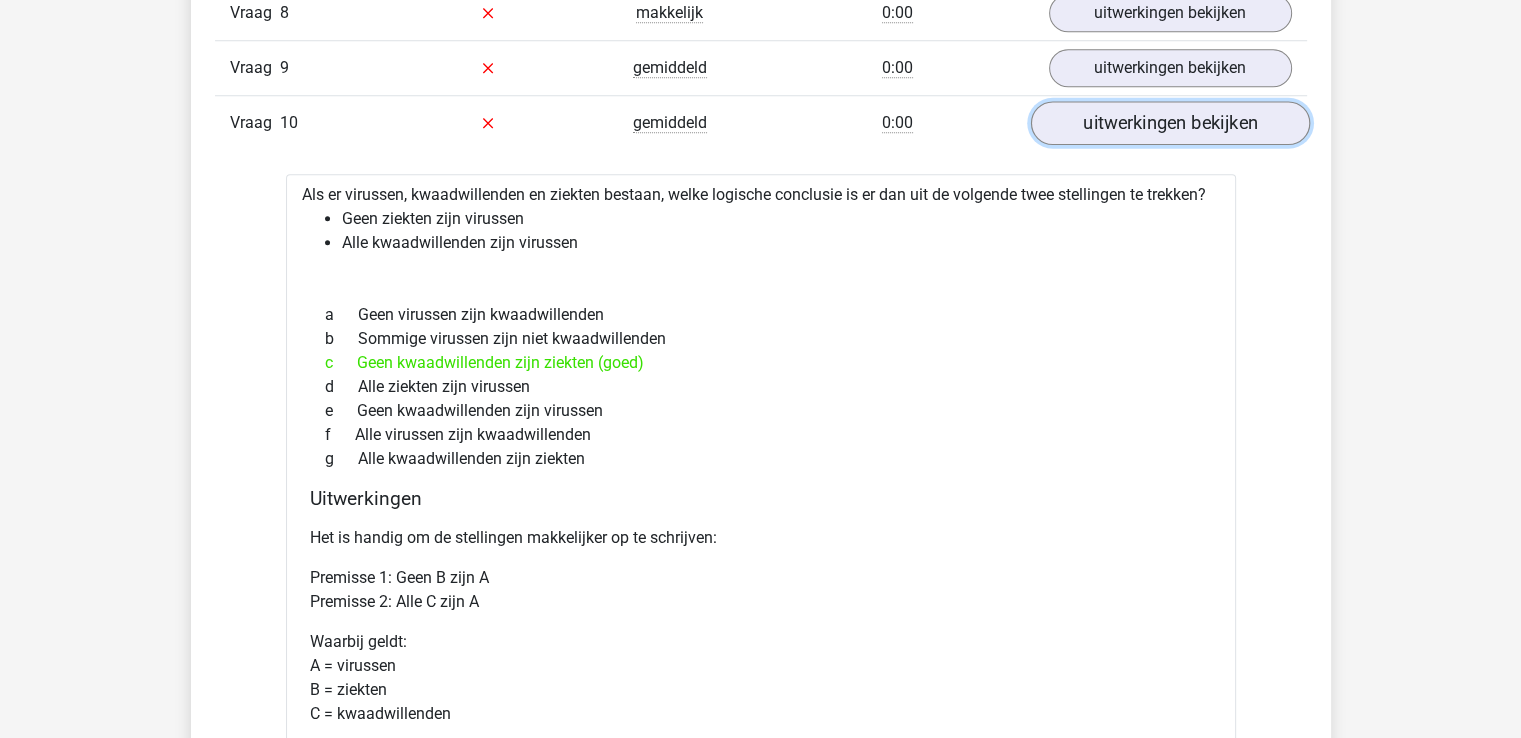 click on "uitwerkingen bekijken" at bounding box center [1169, 123] 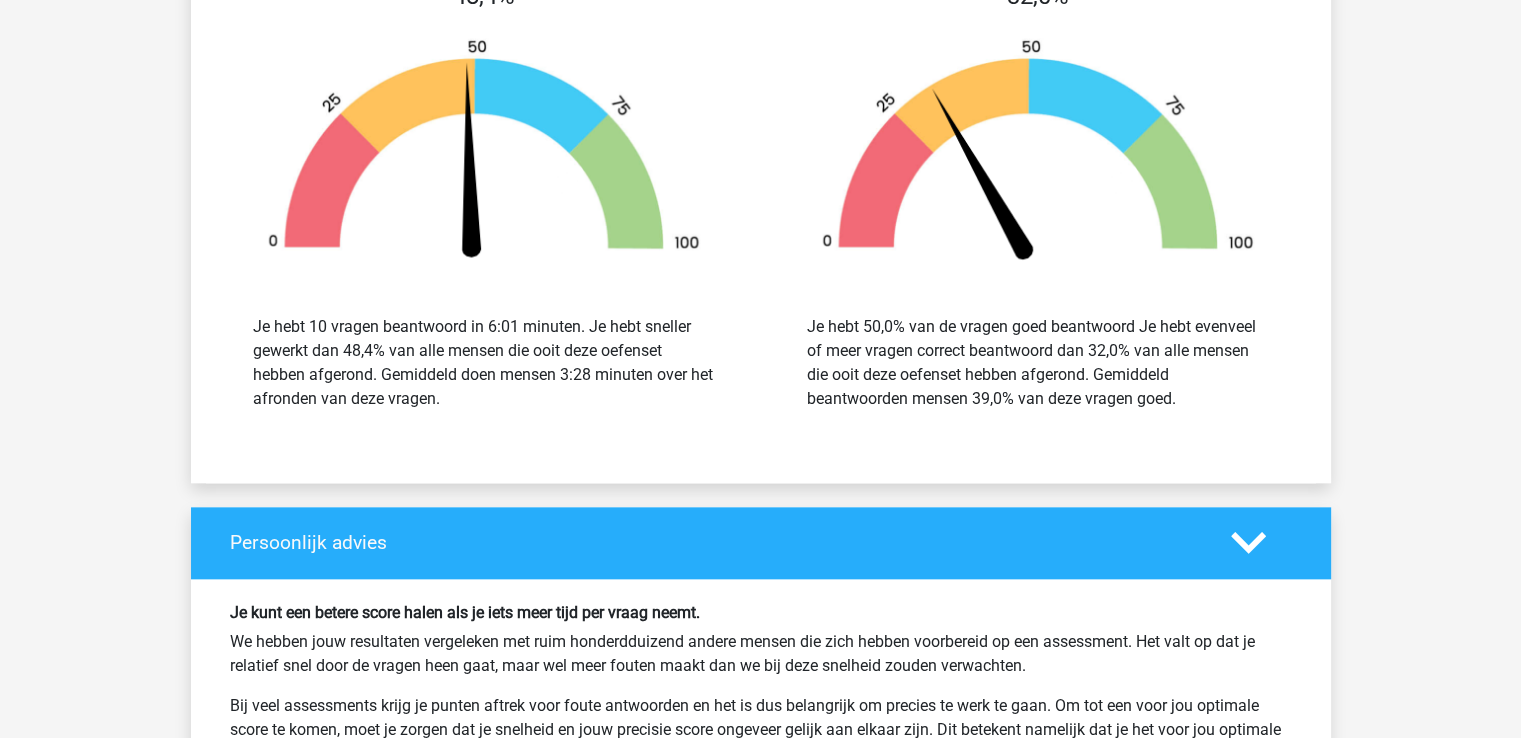 scroll, scrollTop: 2557, scrollLeft: 0, axis: vertical 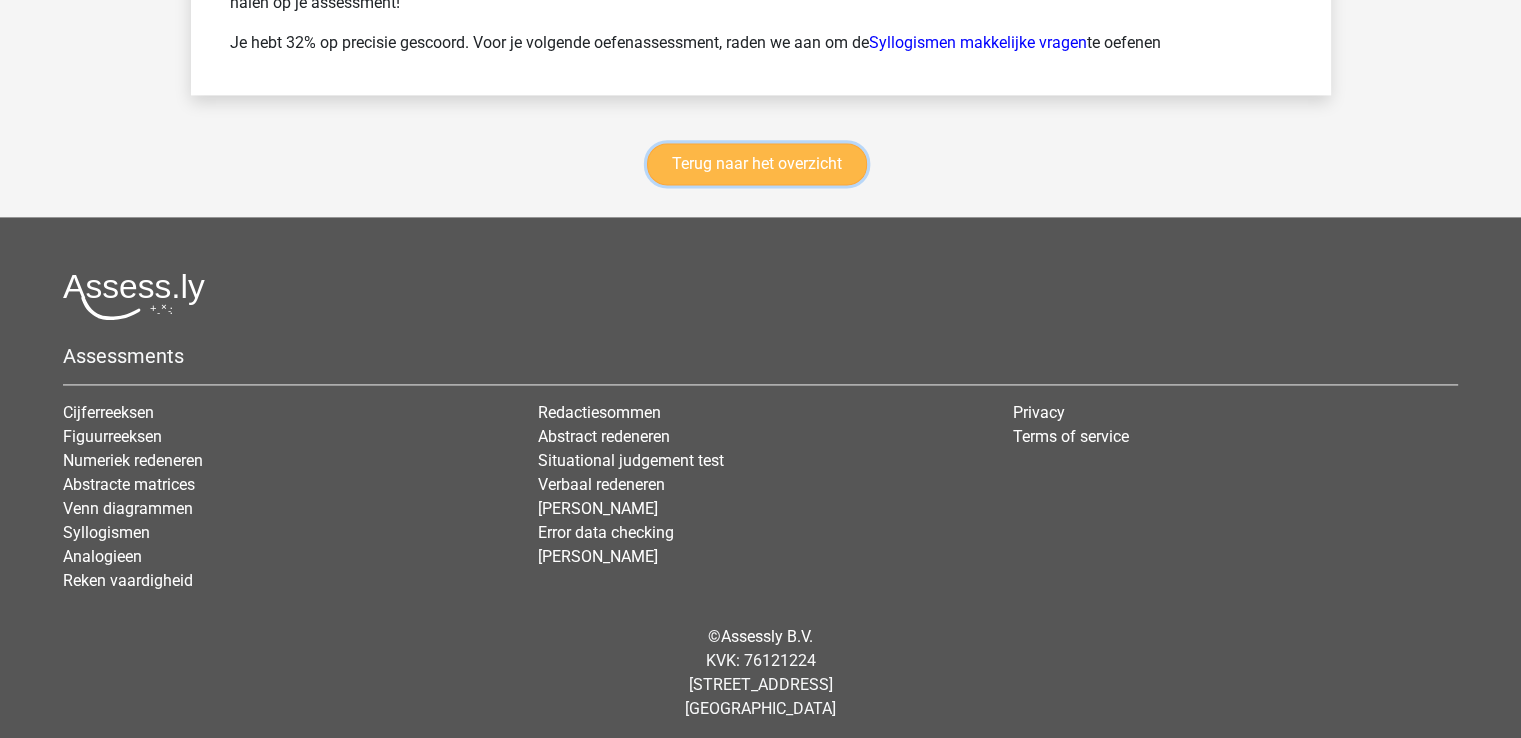 click on "Terug naar het overzicht" at bounding box center [757, 164] 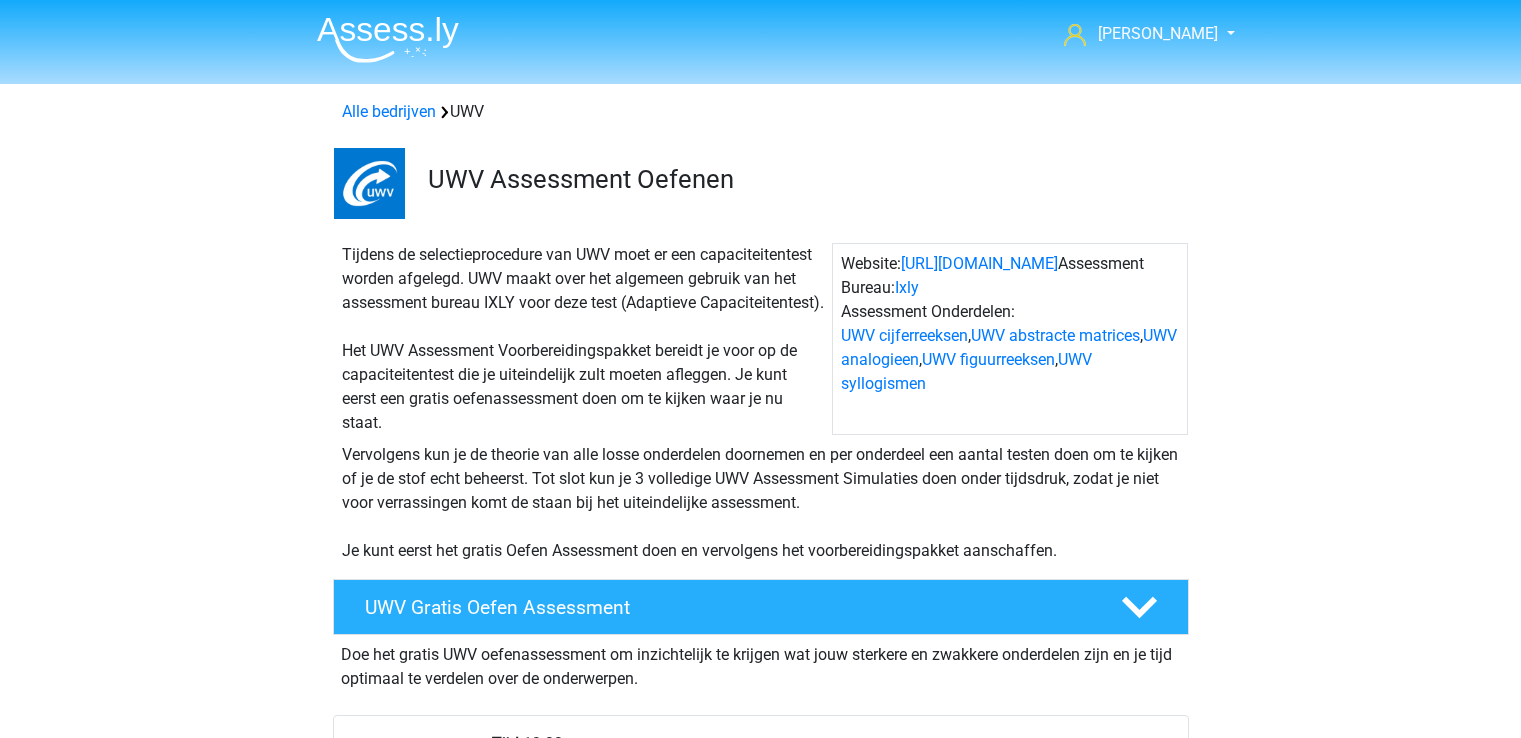 scroll, scrollTop: 0, scrollLeft: 0, axis: both 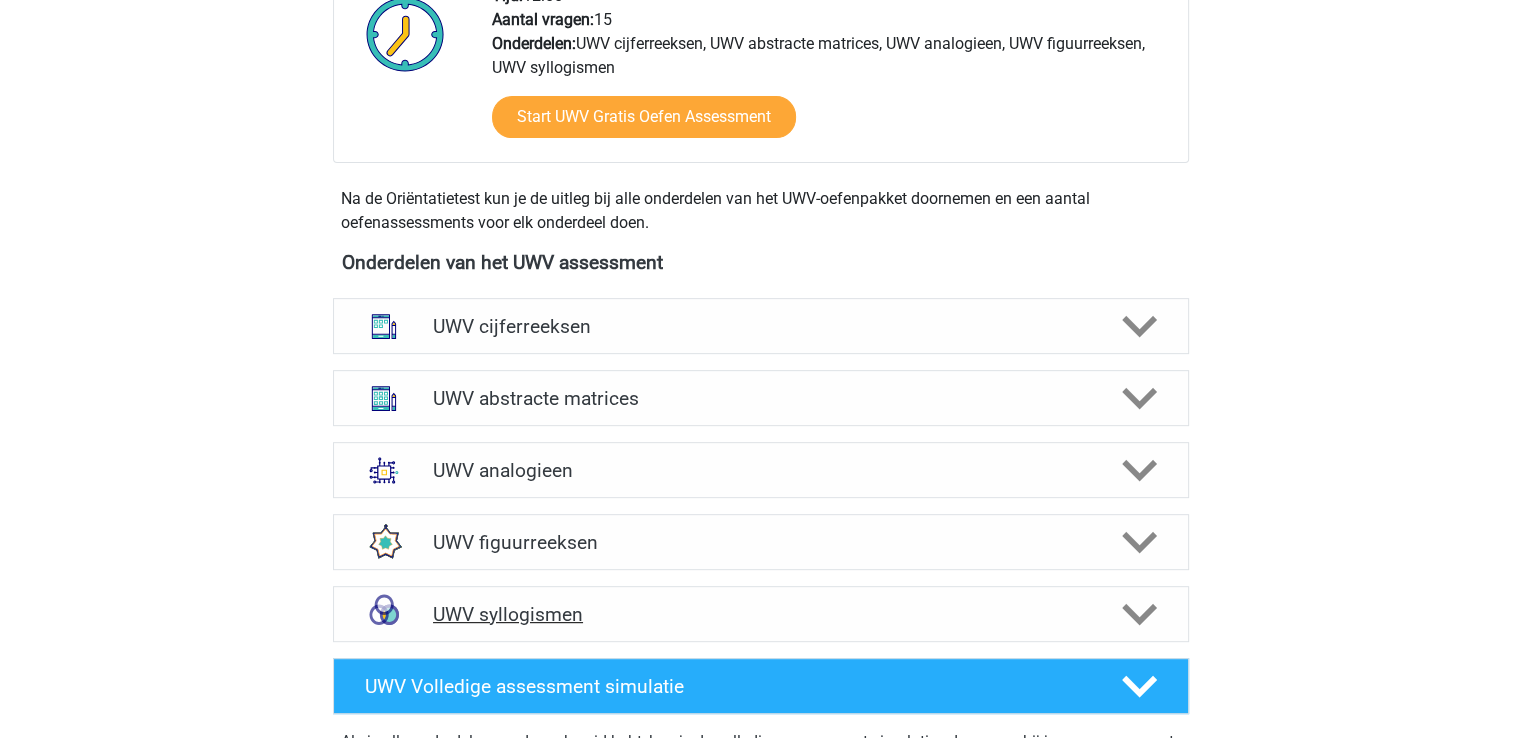 click on "UWV syllogismen" at bounding box center [760, 614] 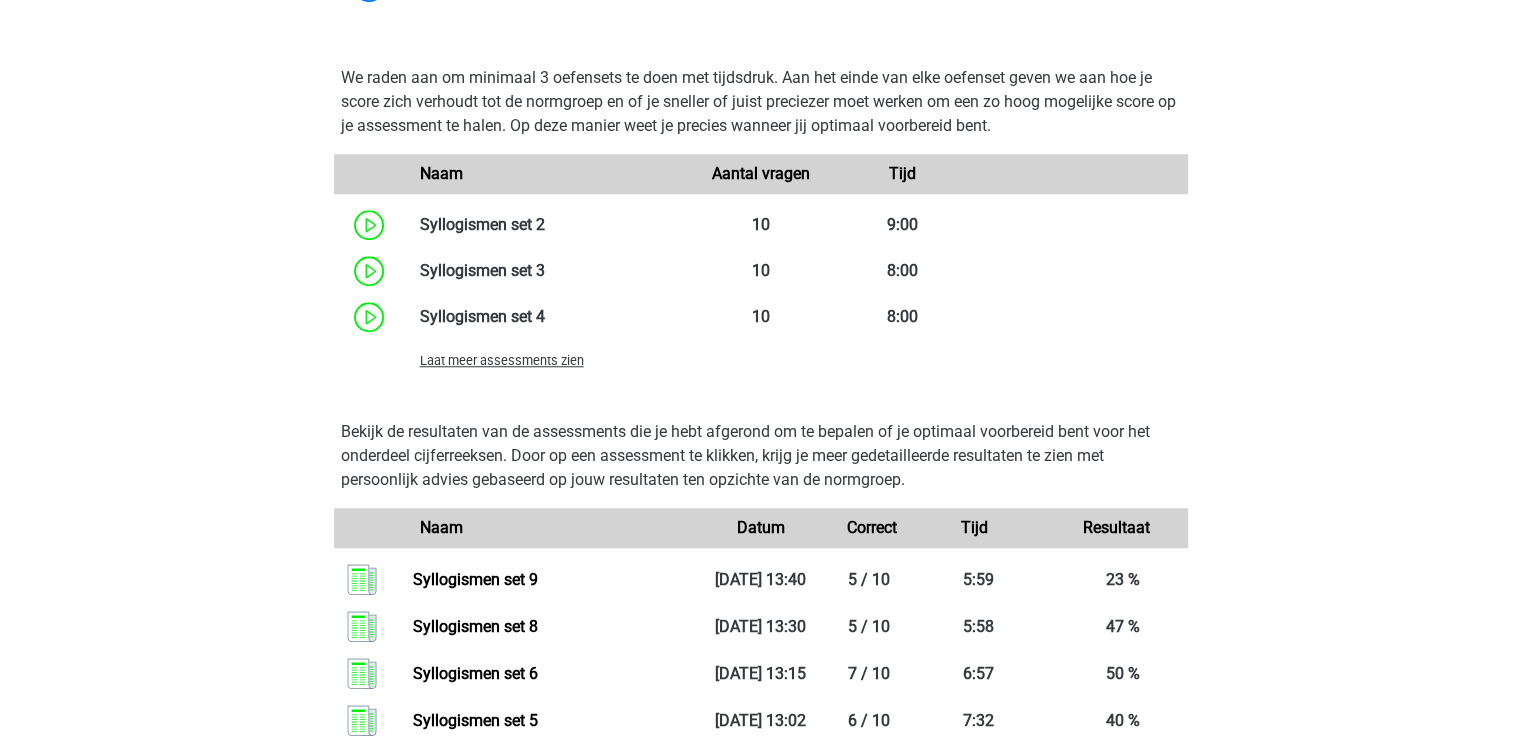 scroll, scrollTop: 1667, scrollLeft: 0, axis: vertical 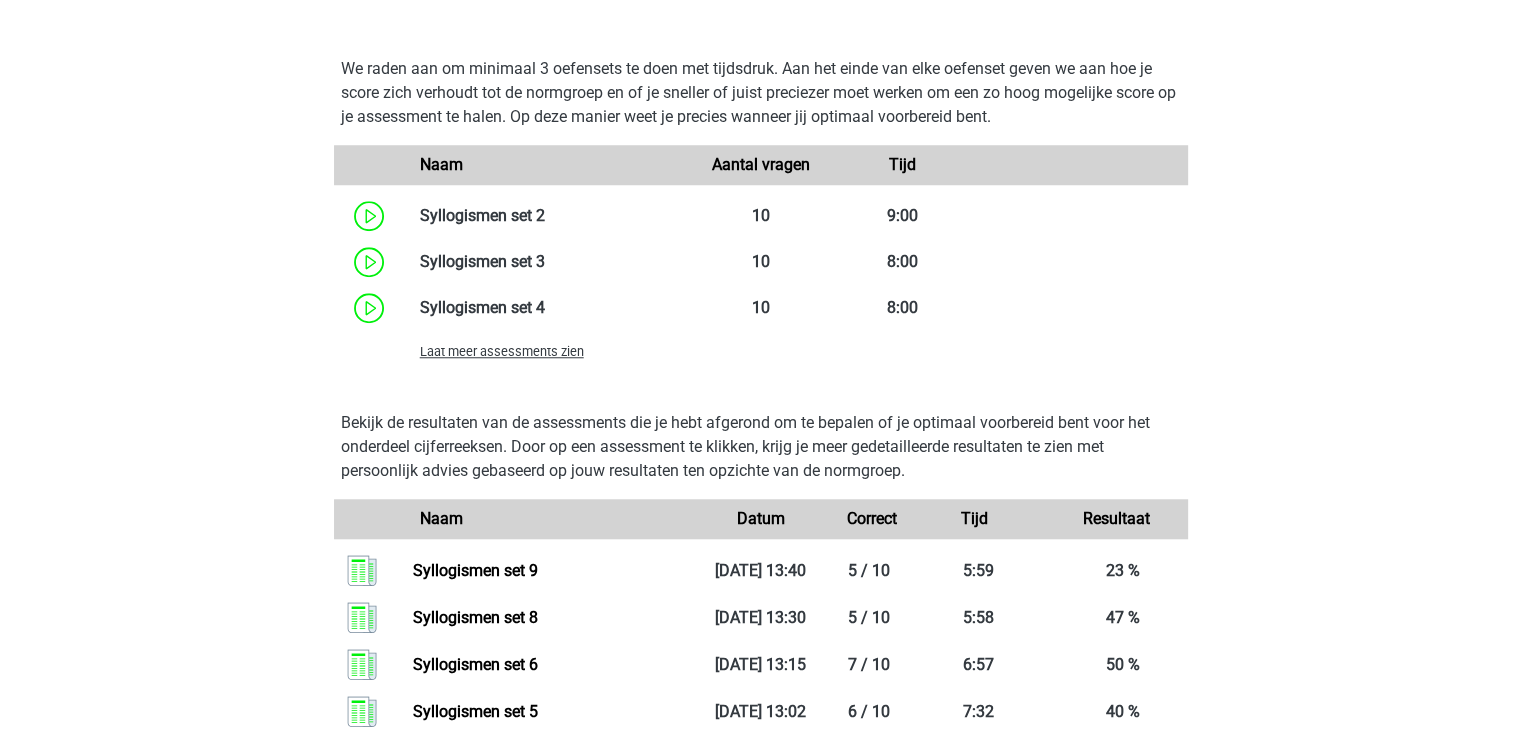 click on "Laat meer assessments zien" at bounding box center (502, 351) 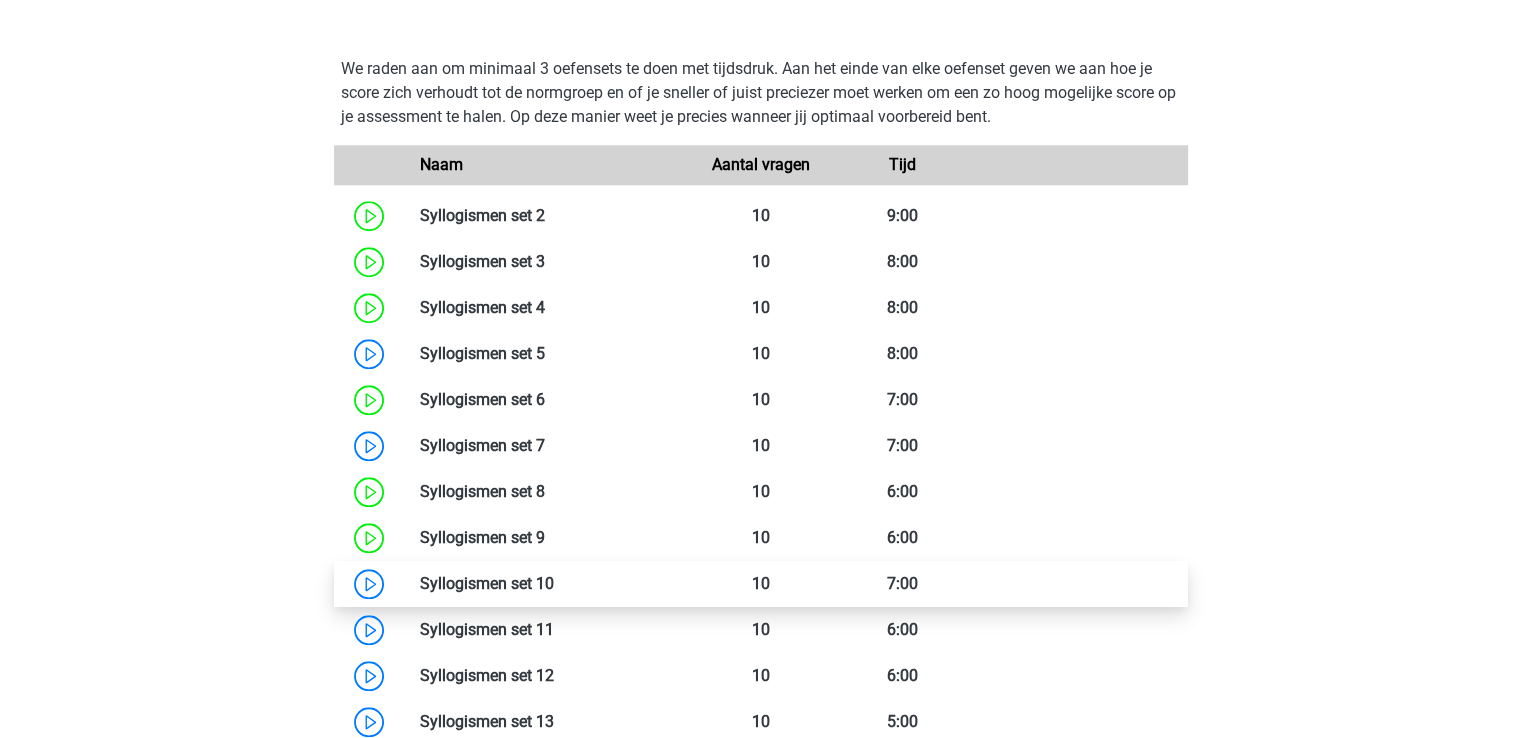 click at bounding box center (554, 583) 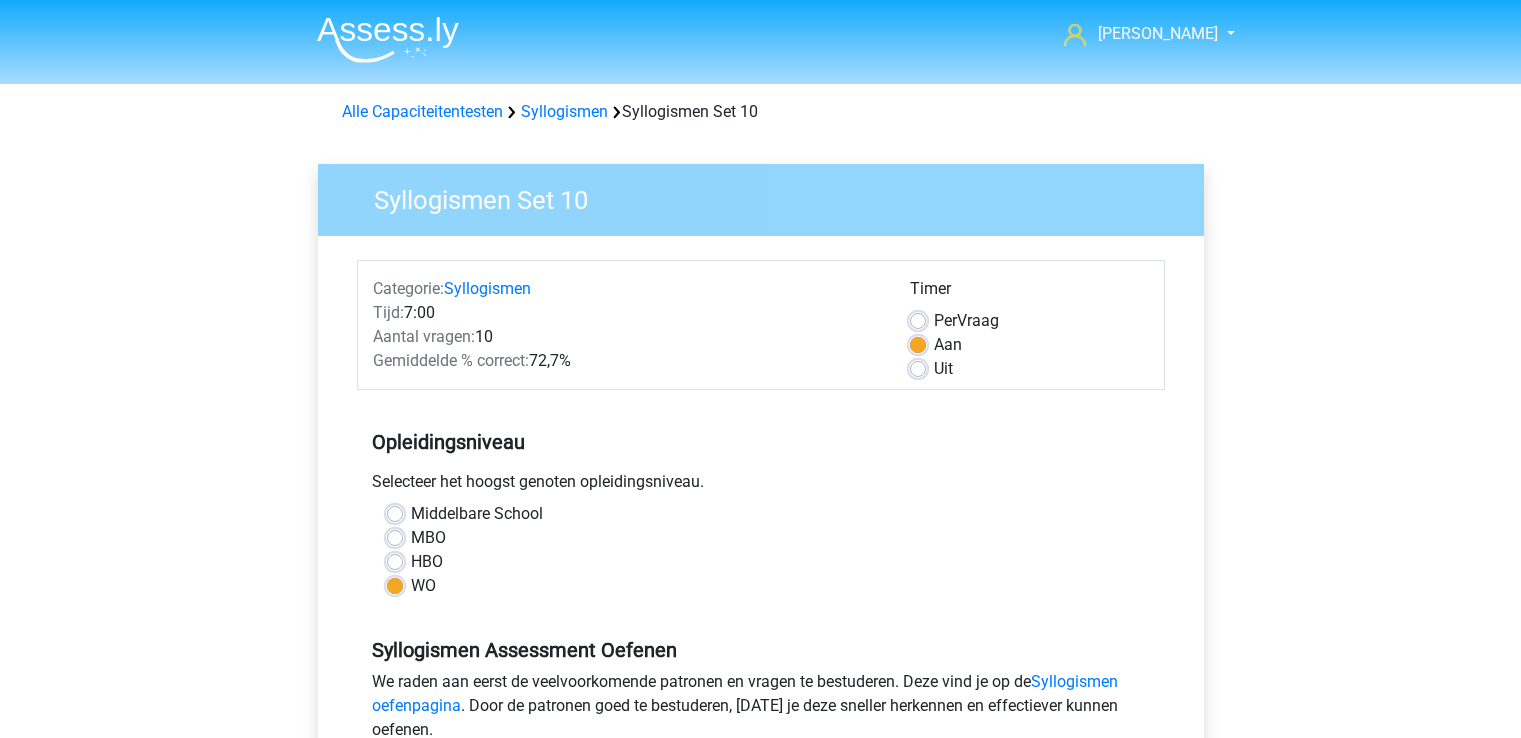 scroll, scrollTop: 0, scrollLeft: 0, axis: both 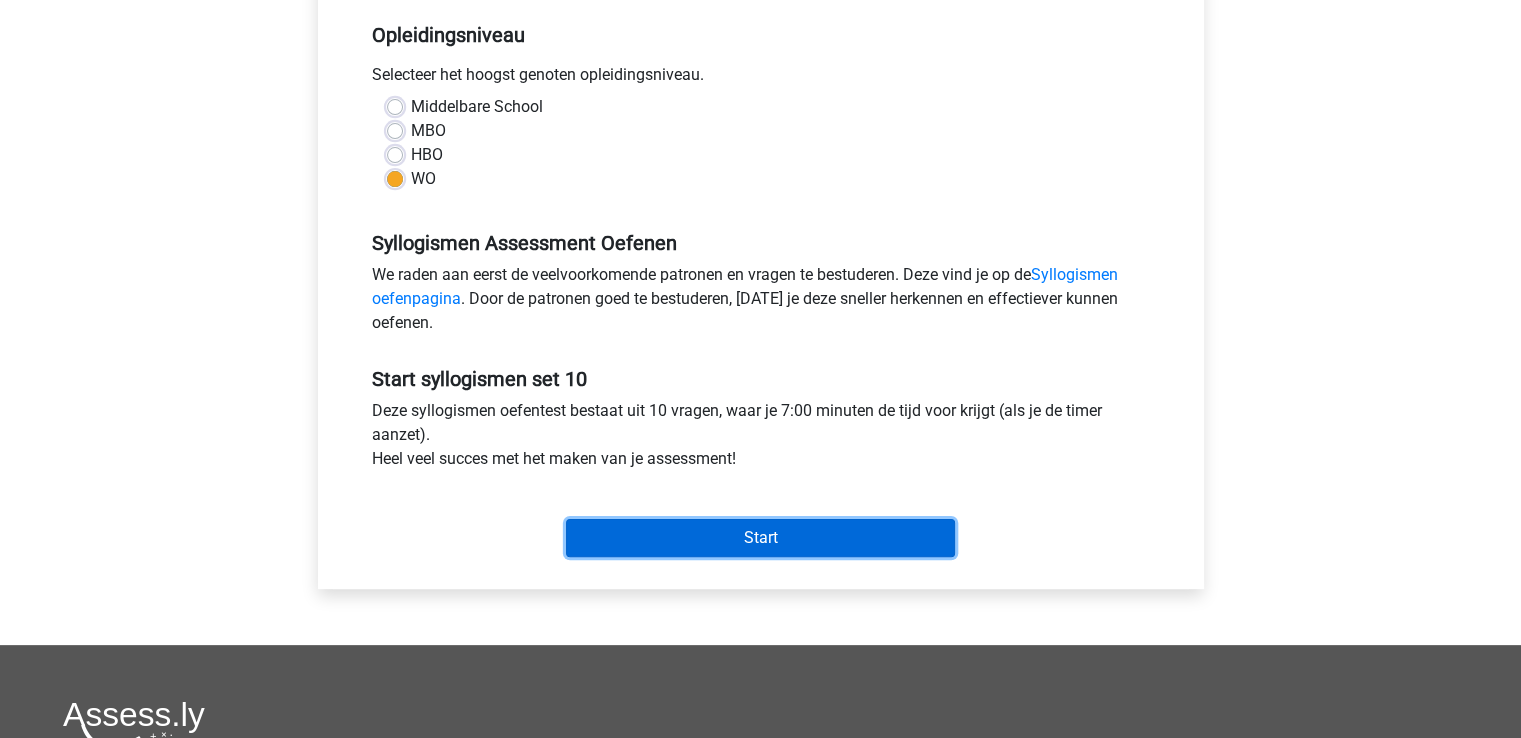 click on "Start" at bounding box center [760, 538] 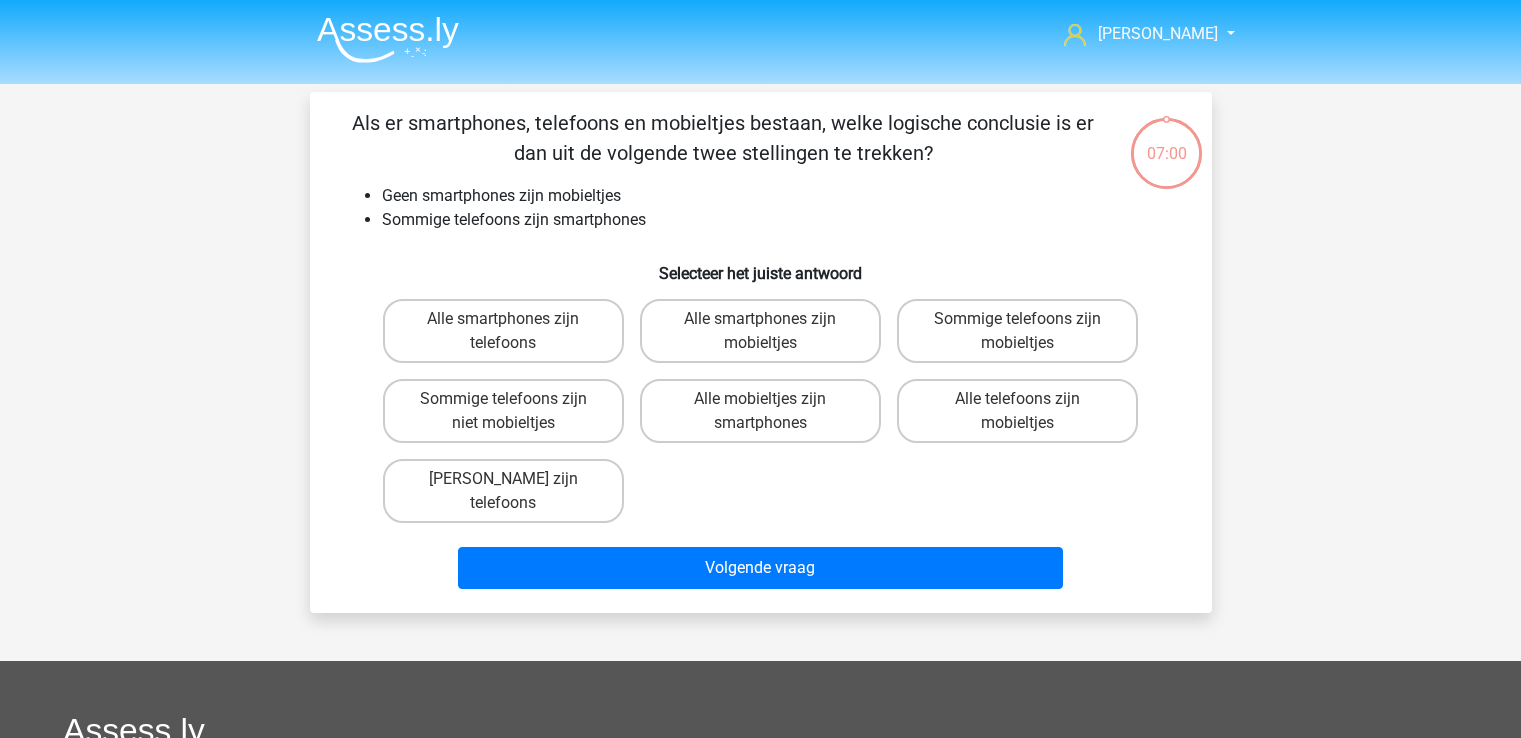 scroll, scrollTop: 0, scrollLeft: 0, axis: both 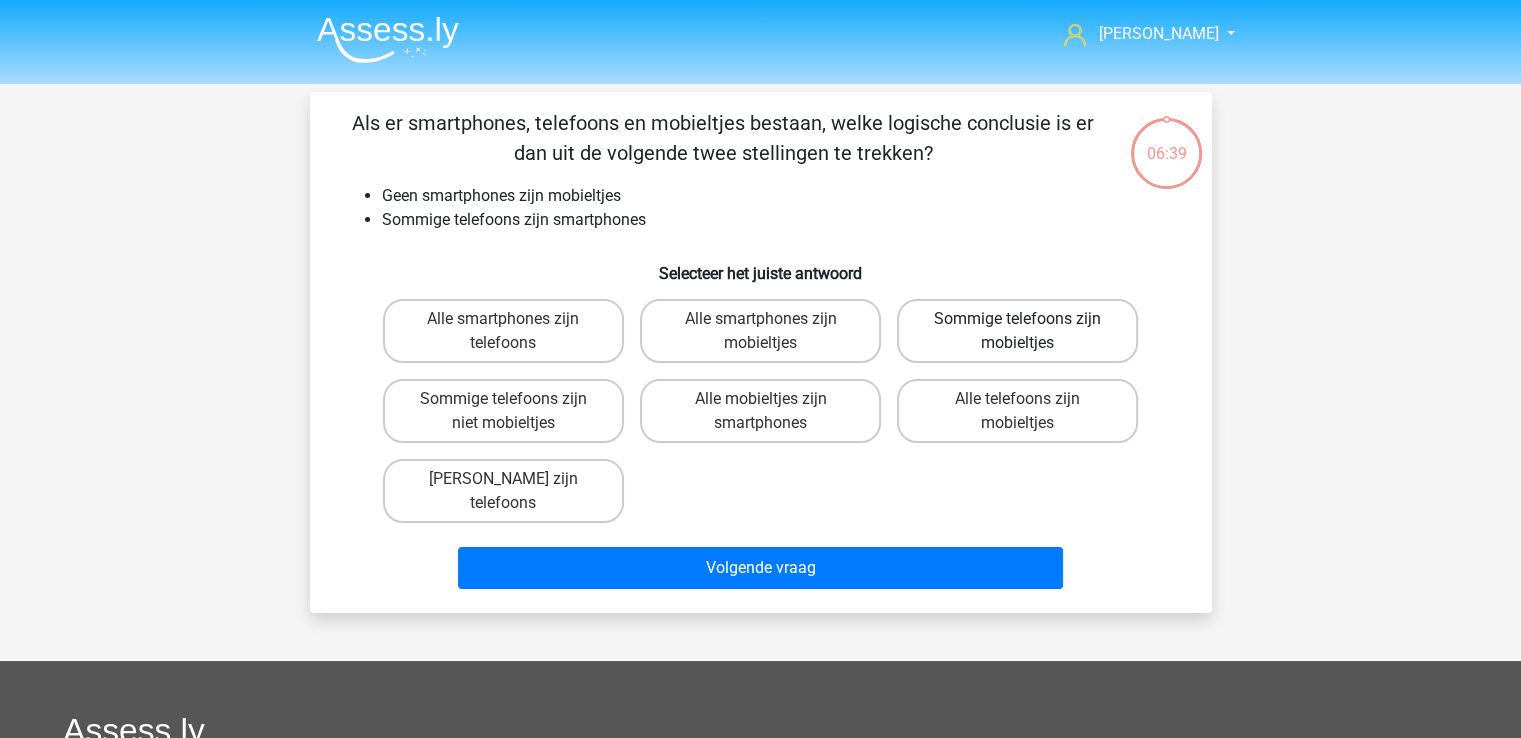 click on "Sommige telefoons zijn mobieltjes" at bounding box center (1017, 331) 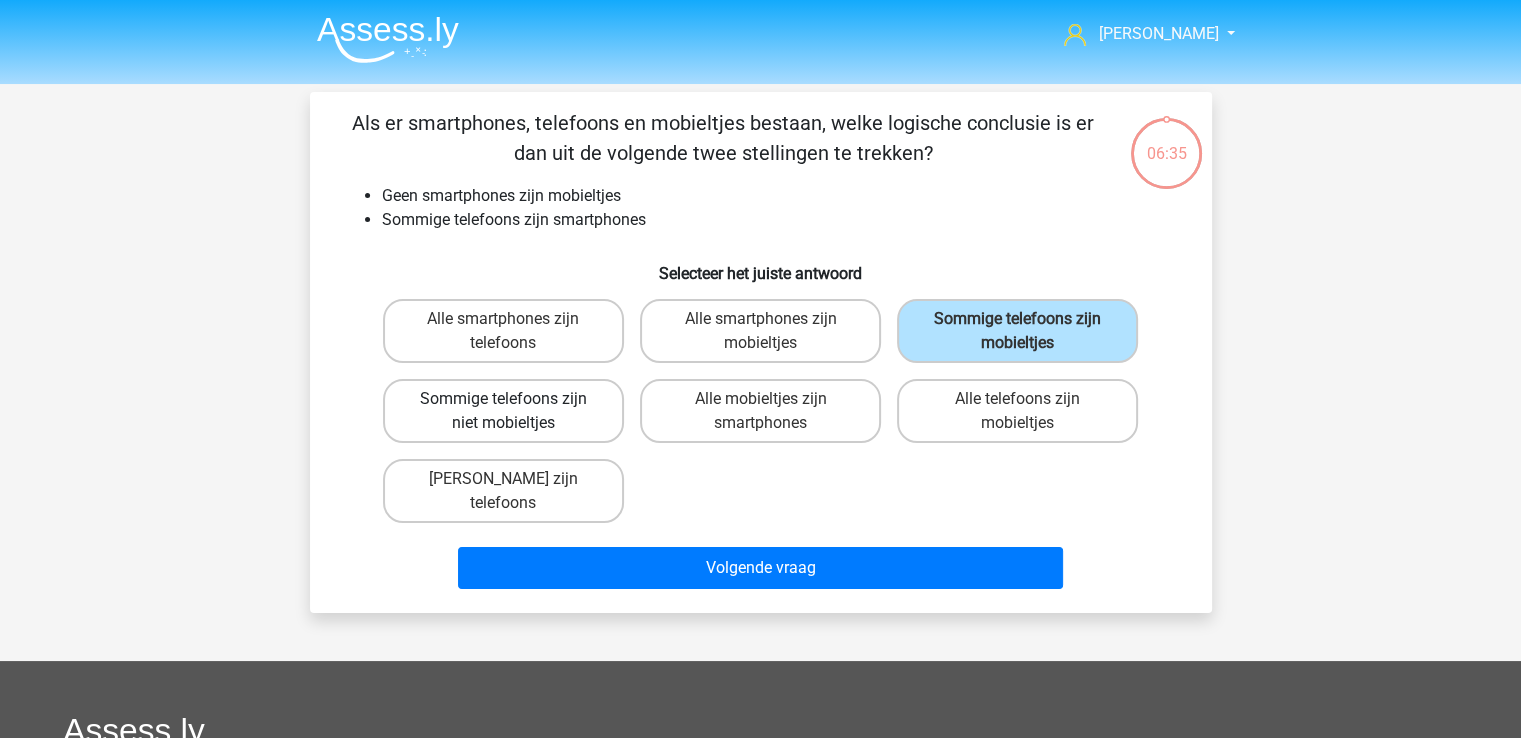 click on "Sommige telefoons zijn niet mobieltjes" at bounding box center [503, 411] 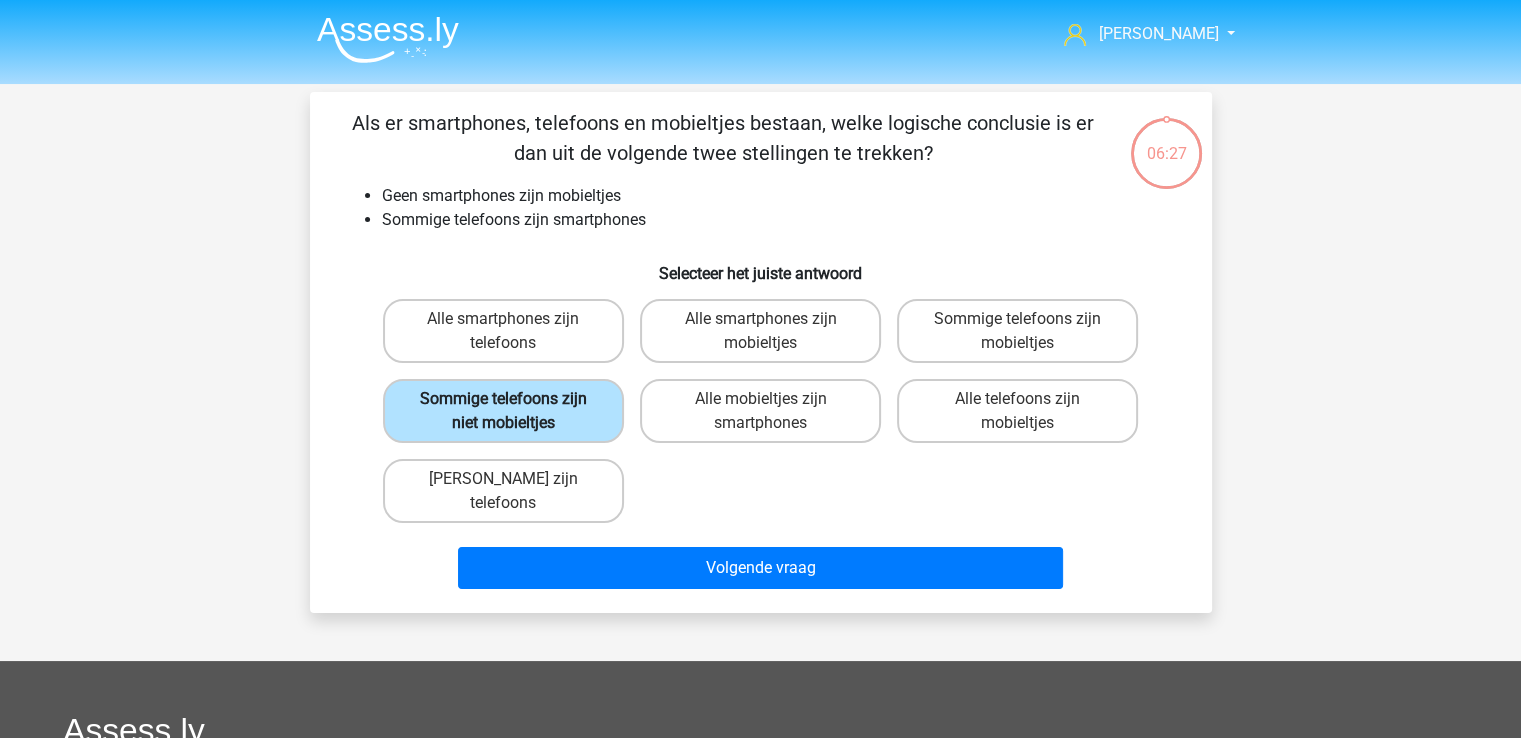 click on "Sommige telefoons zijn niet mobieltjes" at bounding box center (503, 411) 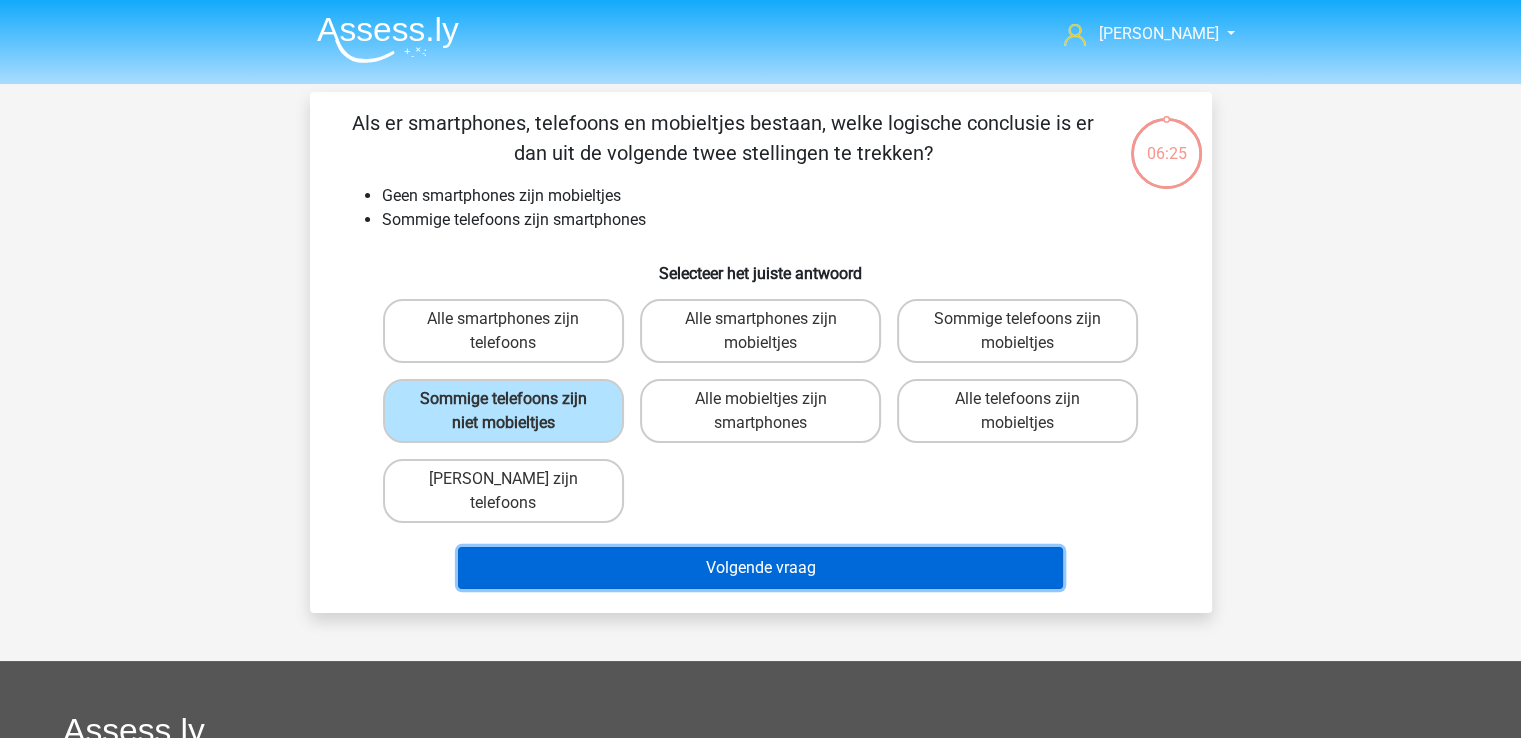click on "Volgende vraag" at bounding box center (760, 568) 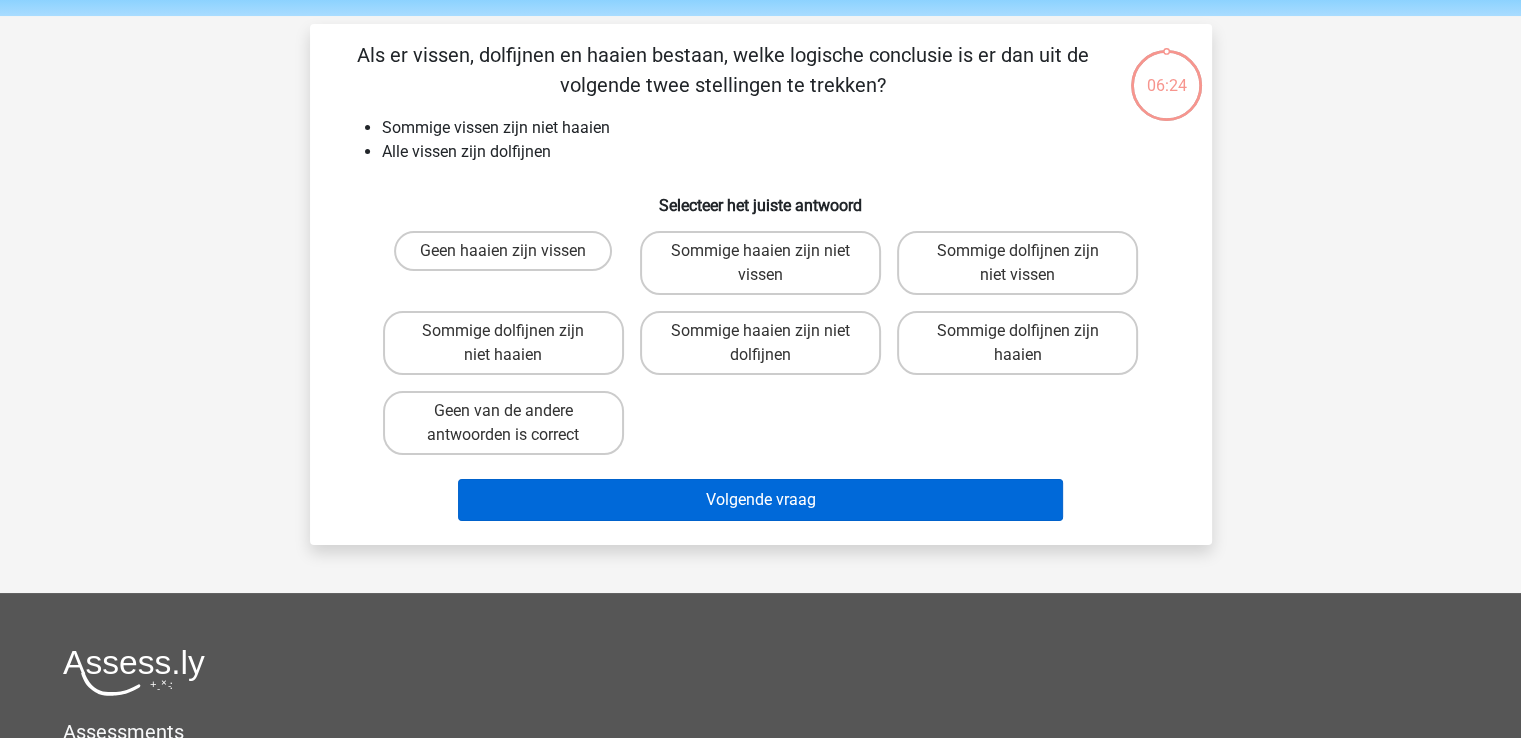 scroll, scrollTop: 92, scrollLeft: 0, axis: vertical 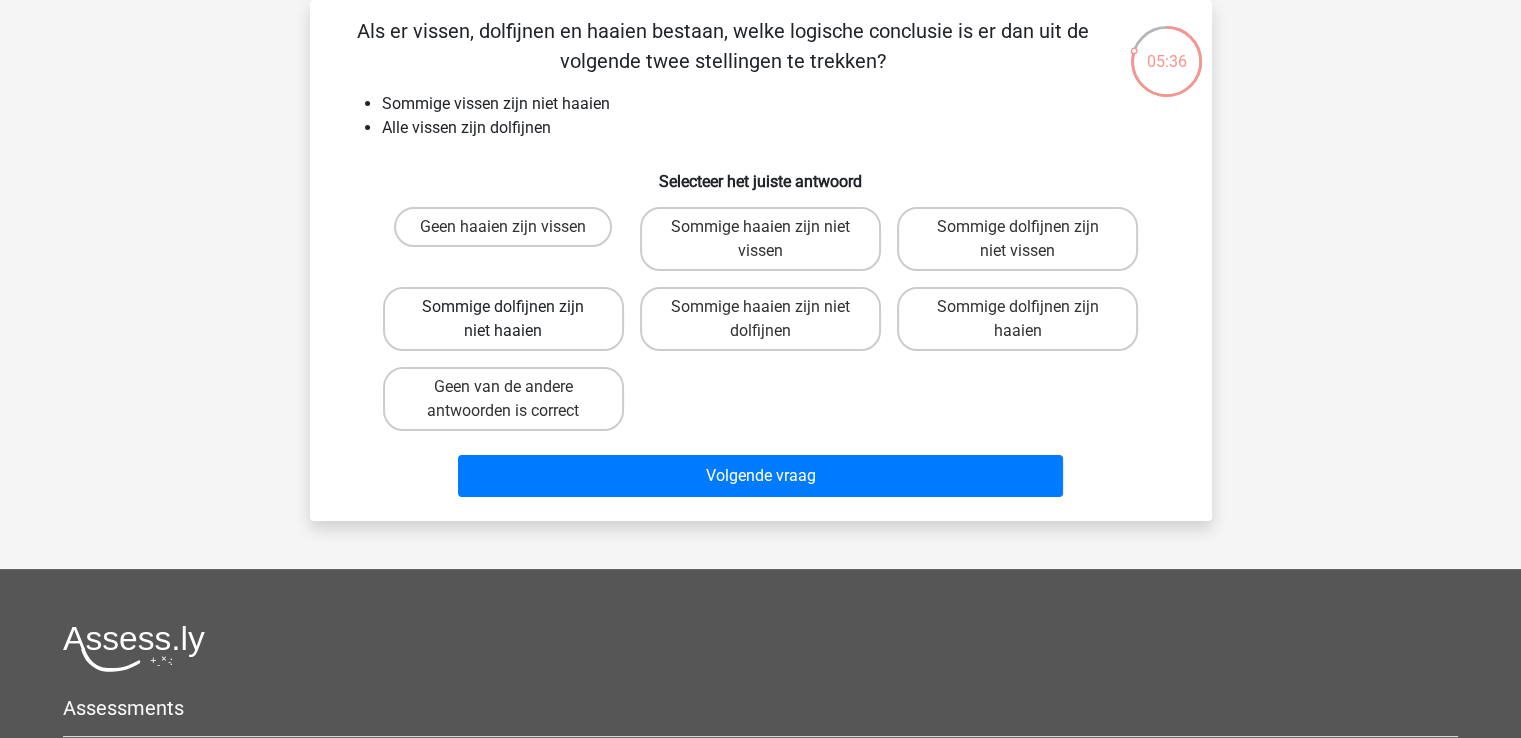 click on "Sommige dolfijnen zijn niet haaien" at bounding box center [503, 319] 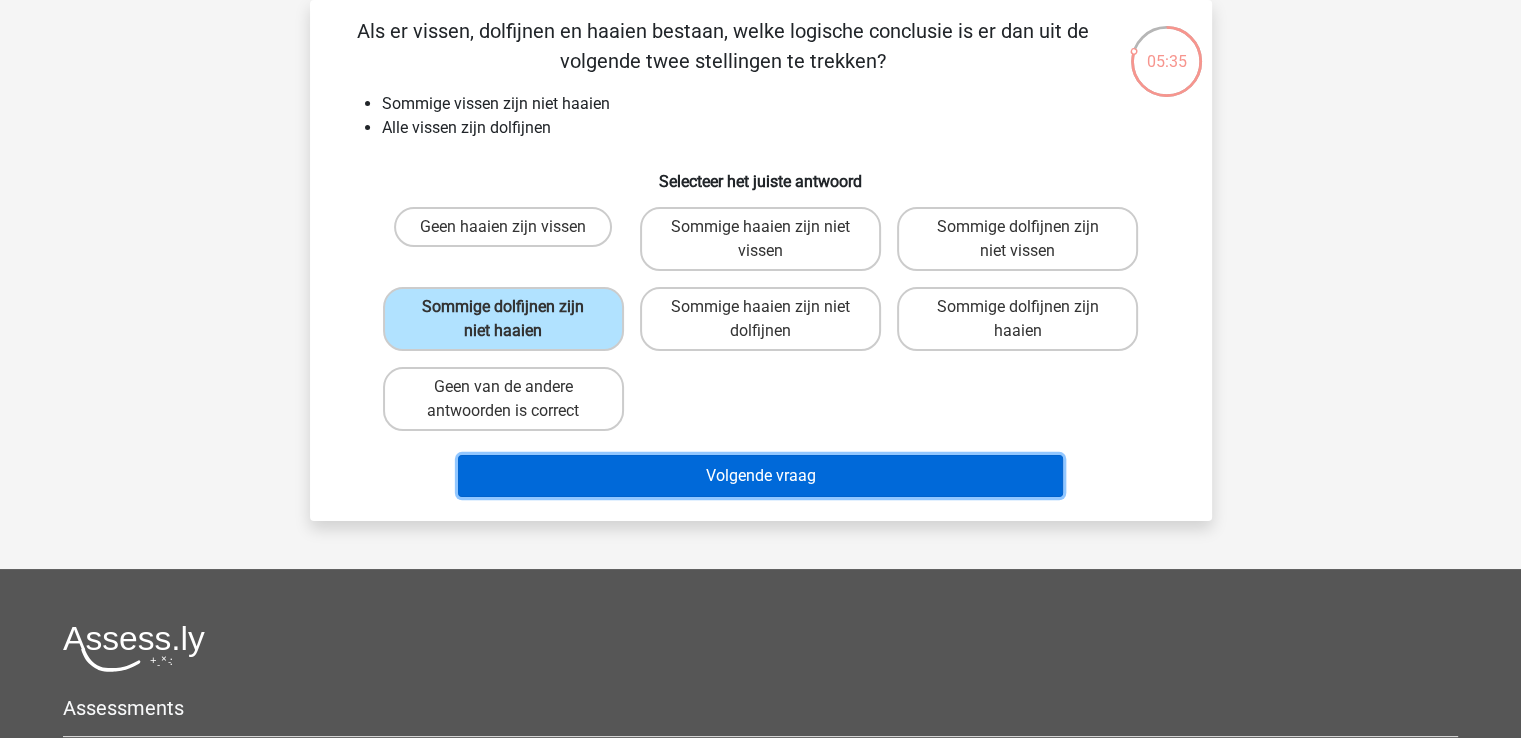 click on "Volgende vraag" at bounding box center [760, 476] 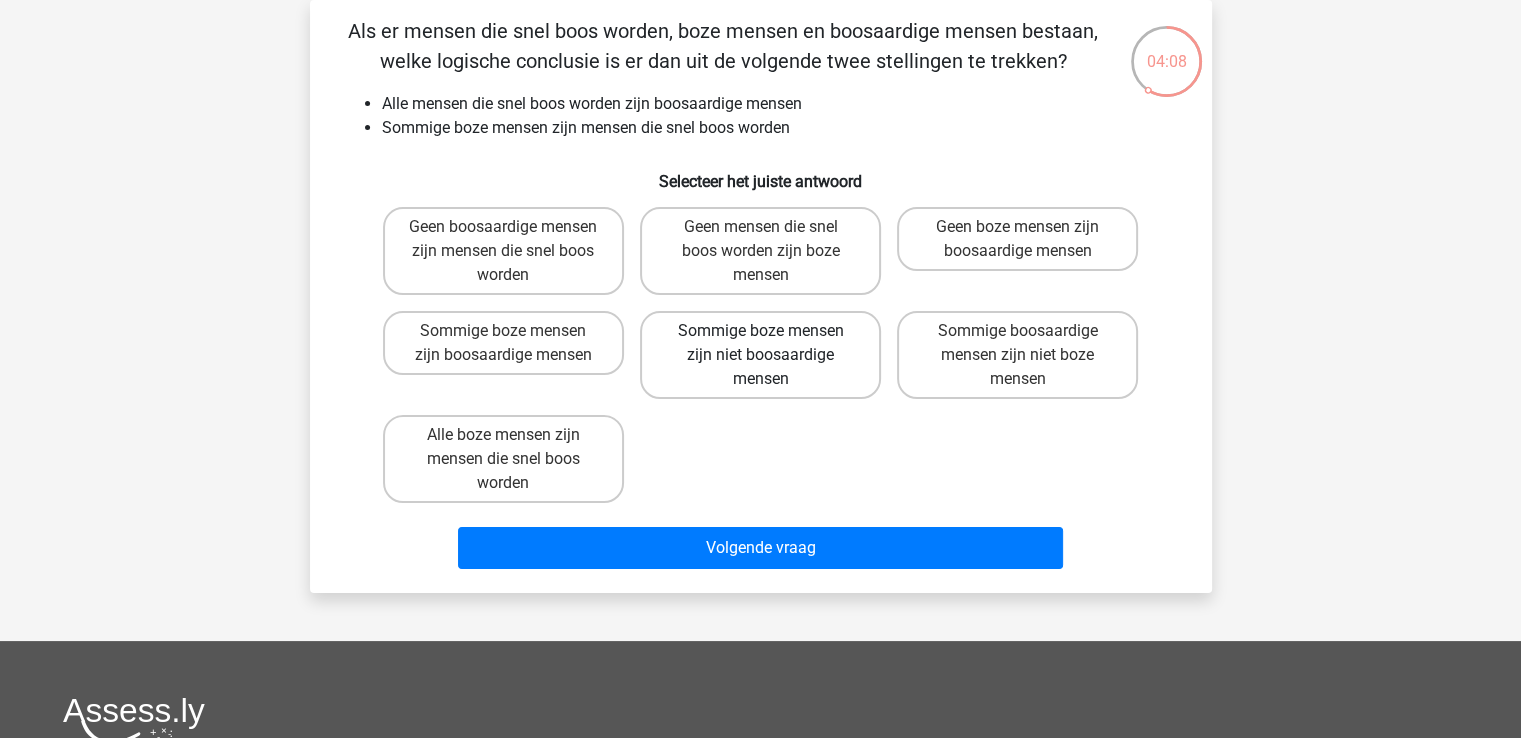 click on "Sommige boze mensen zijn niet boosaardige mensen" at bounding box center [760, 355] 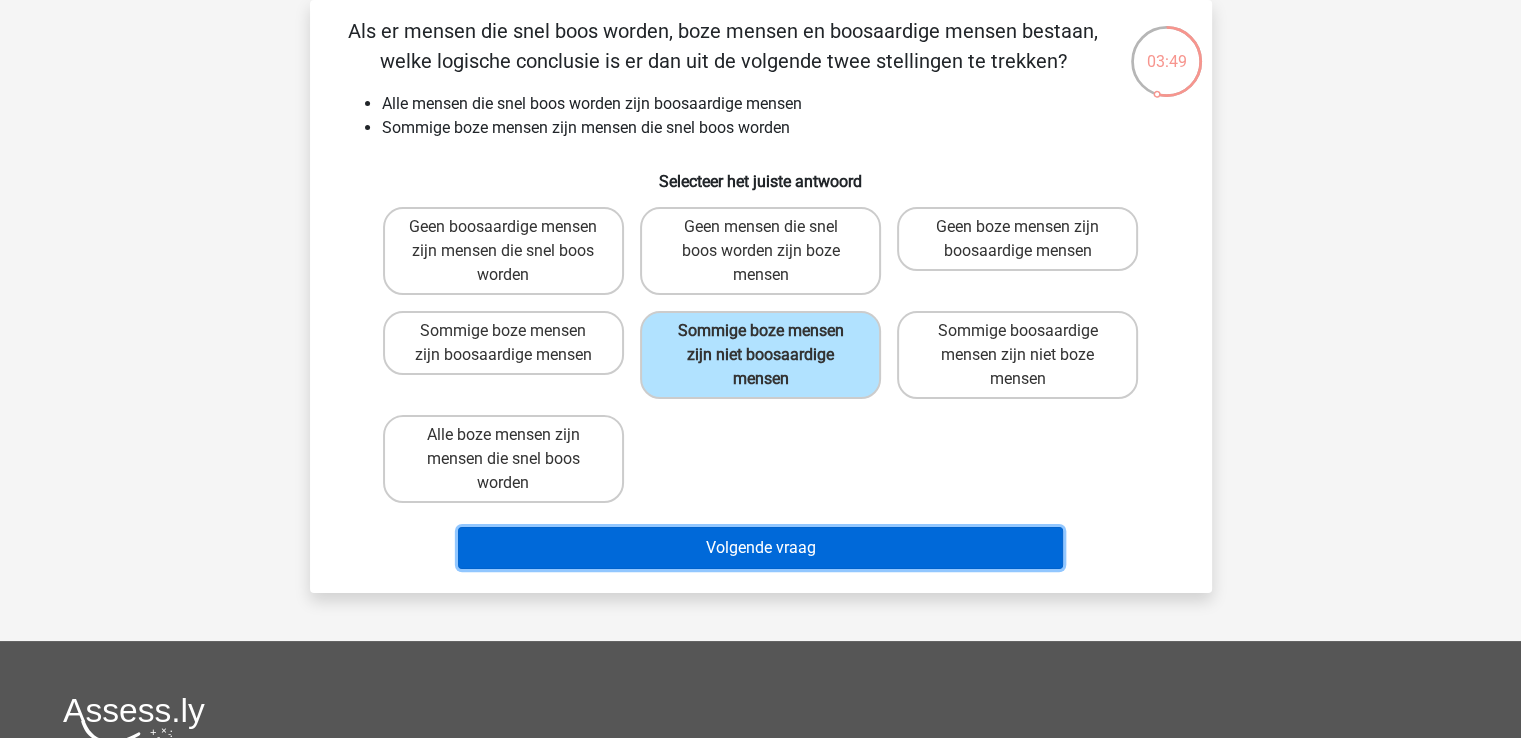 click on "Volgende vraag" at bounding box center (760, 548) 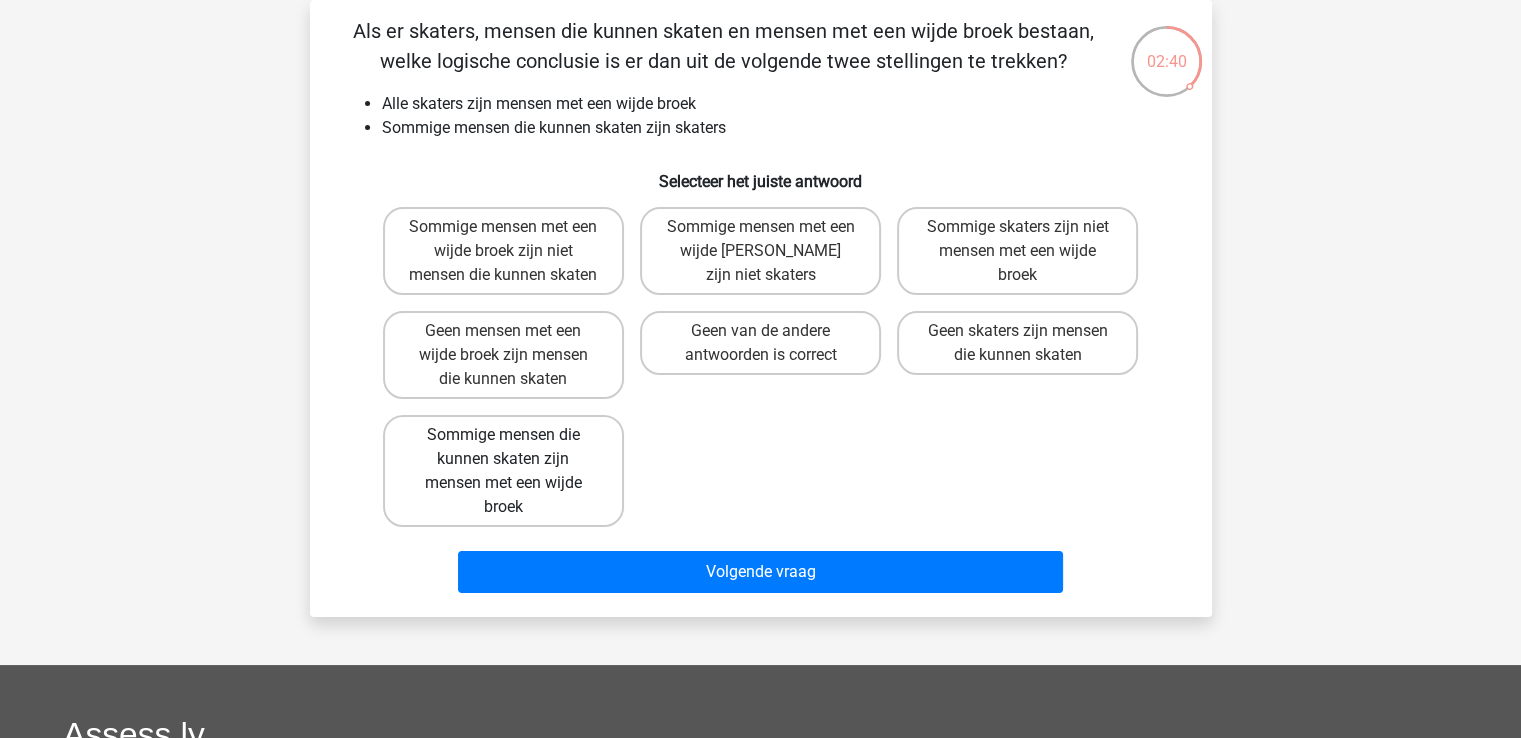 click on "Sommige mensen die kunnen skaten zijn mensen met een wijde broek" at bounding box center (503, 471) 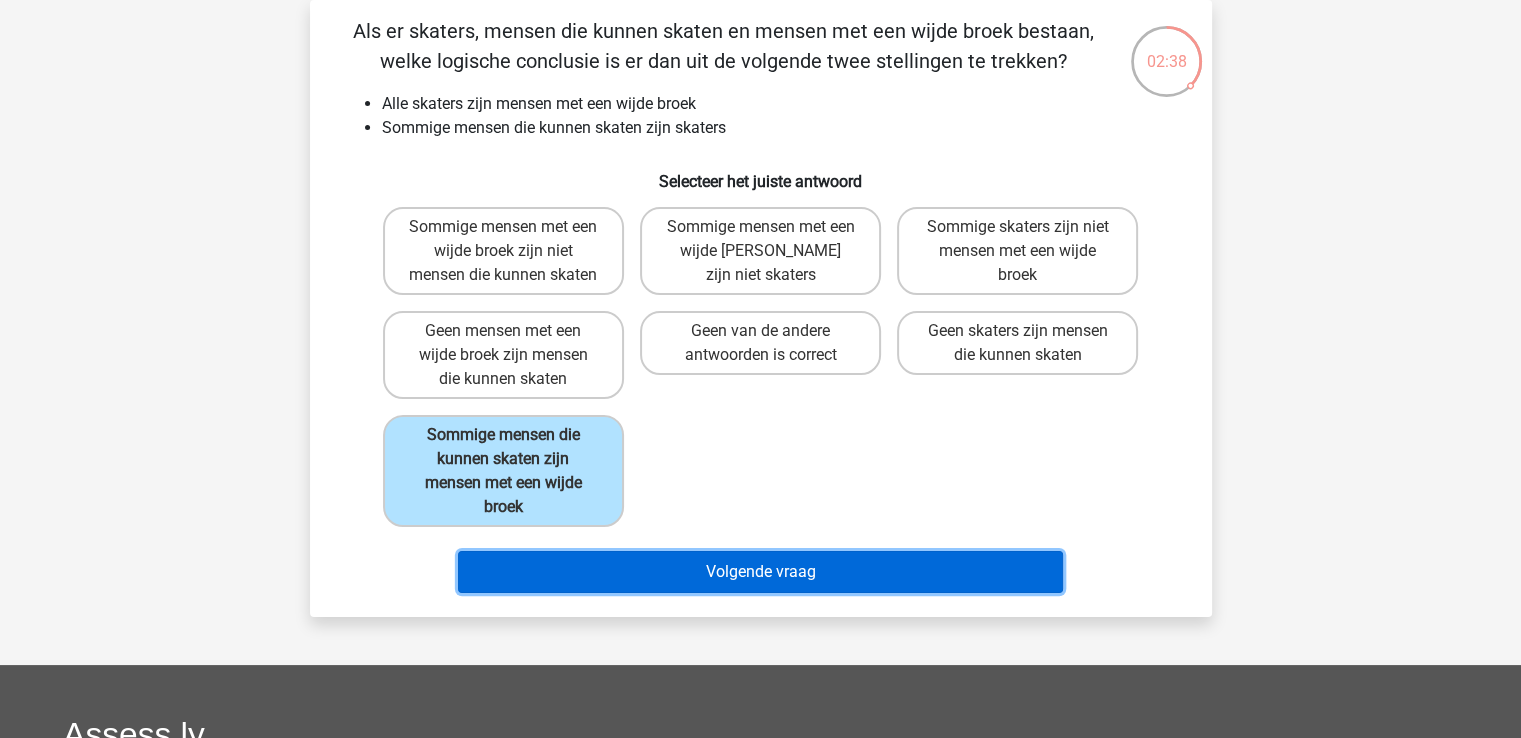 click on "Volgende vraag" at bounding box center (760, 572) 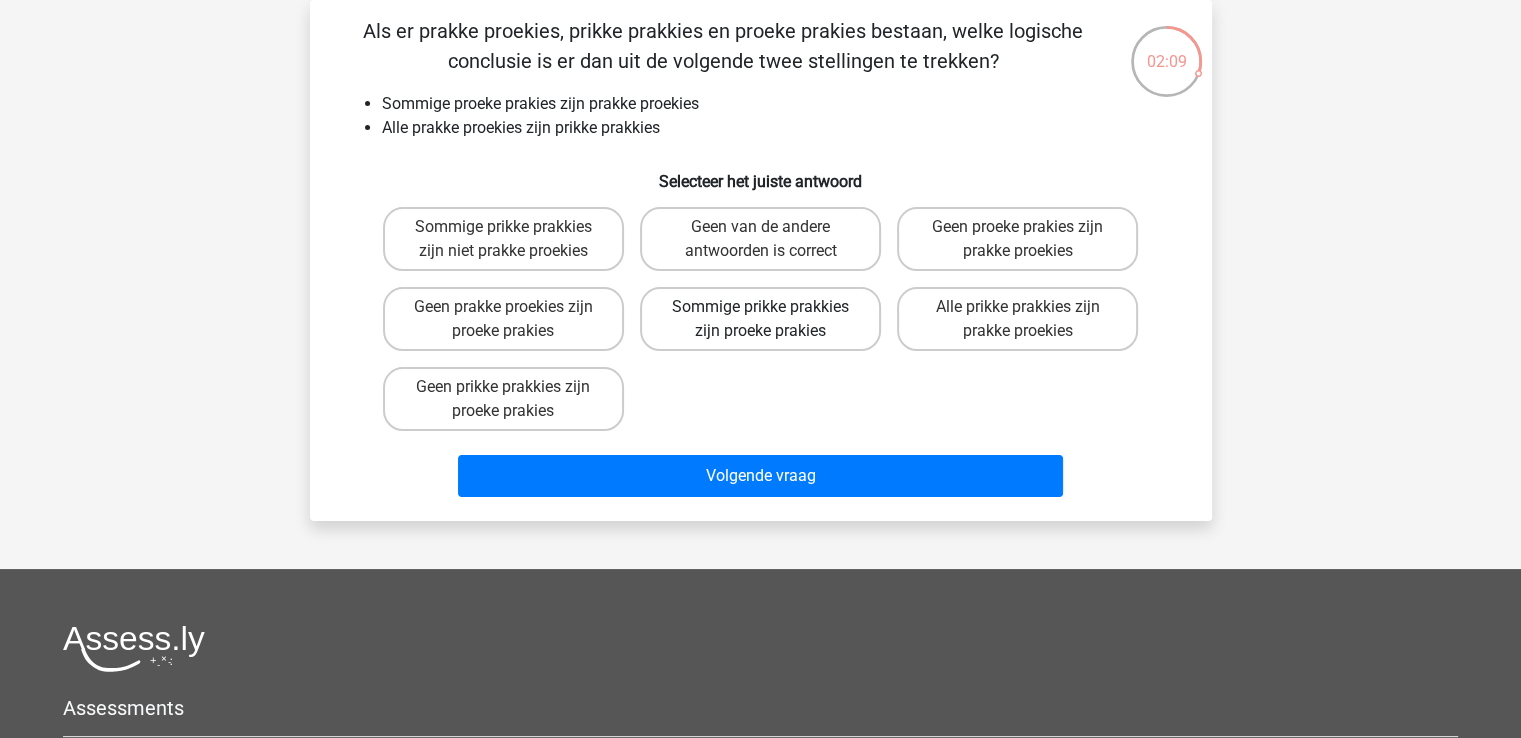 click on "Sommige prikke prakkies zijn proeke prakies" at bounding box center (760, 319) 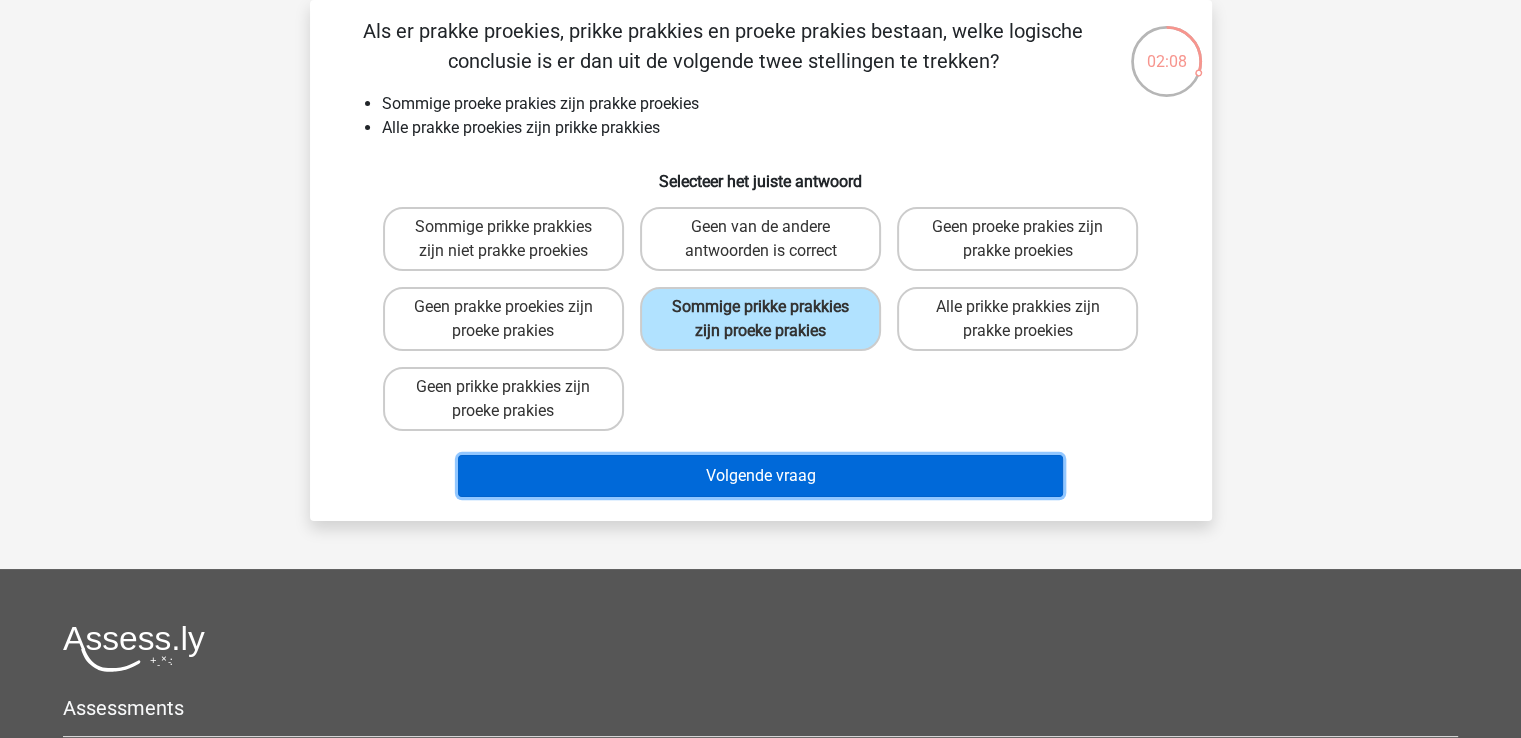 click on "Volgende vraag" at bounding box center (760, 476) 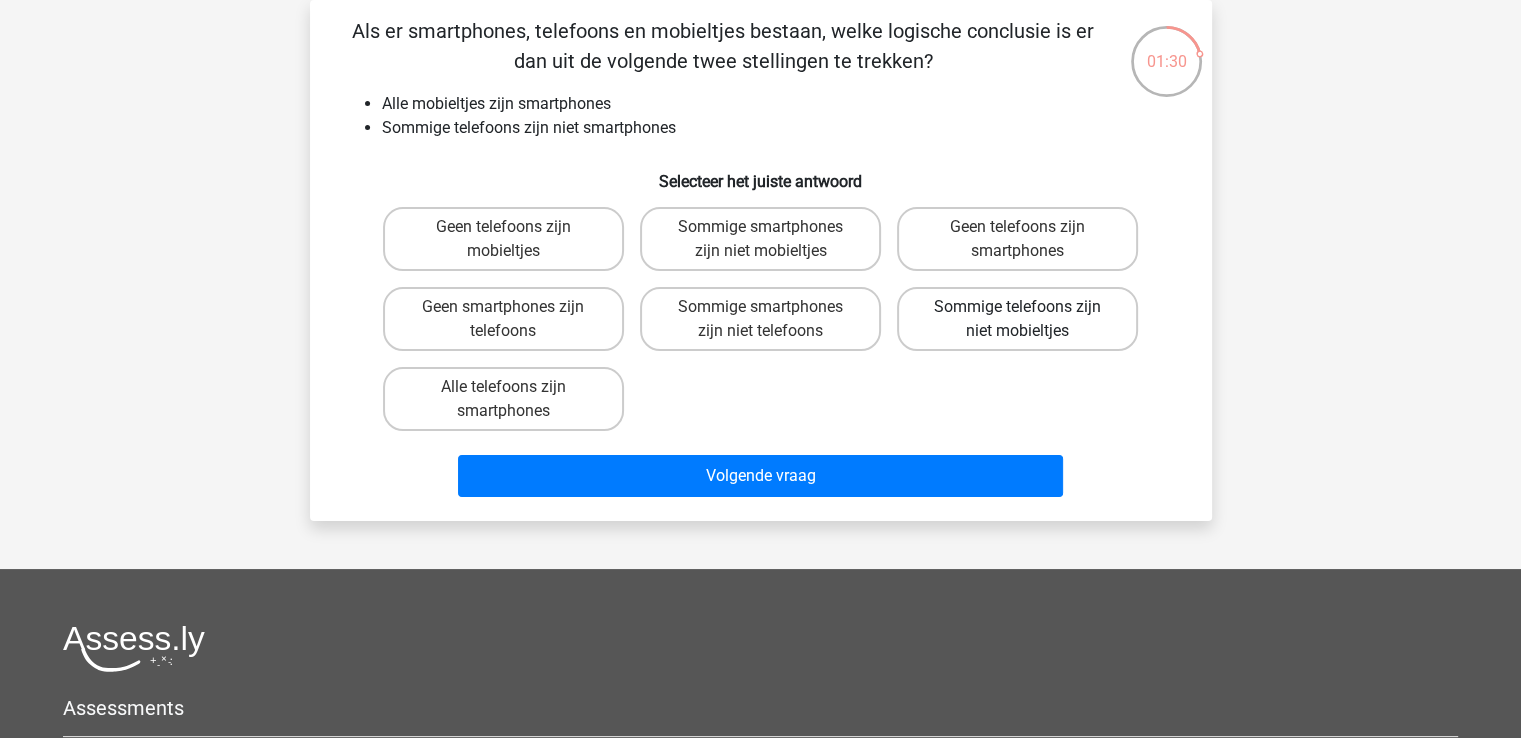 click on "Sommige telefoons zijn niet mobieltjes" at bounding box center (1017, 319) 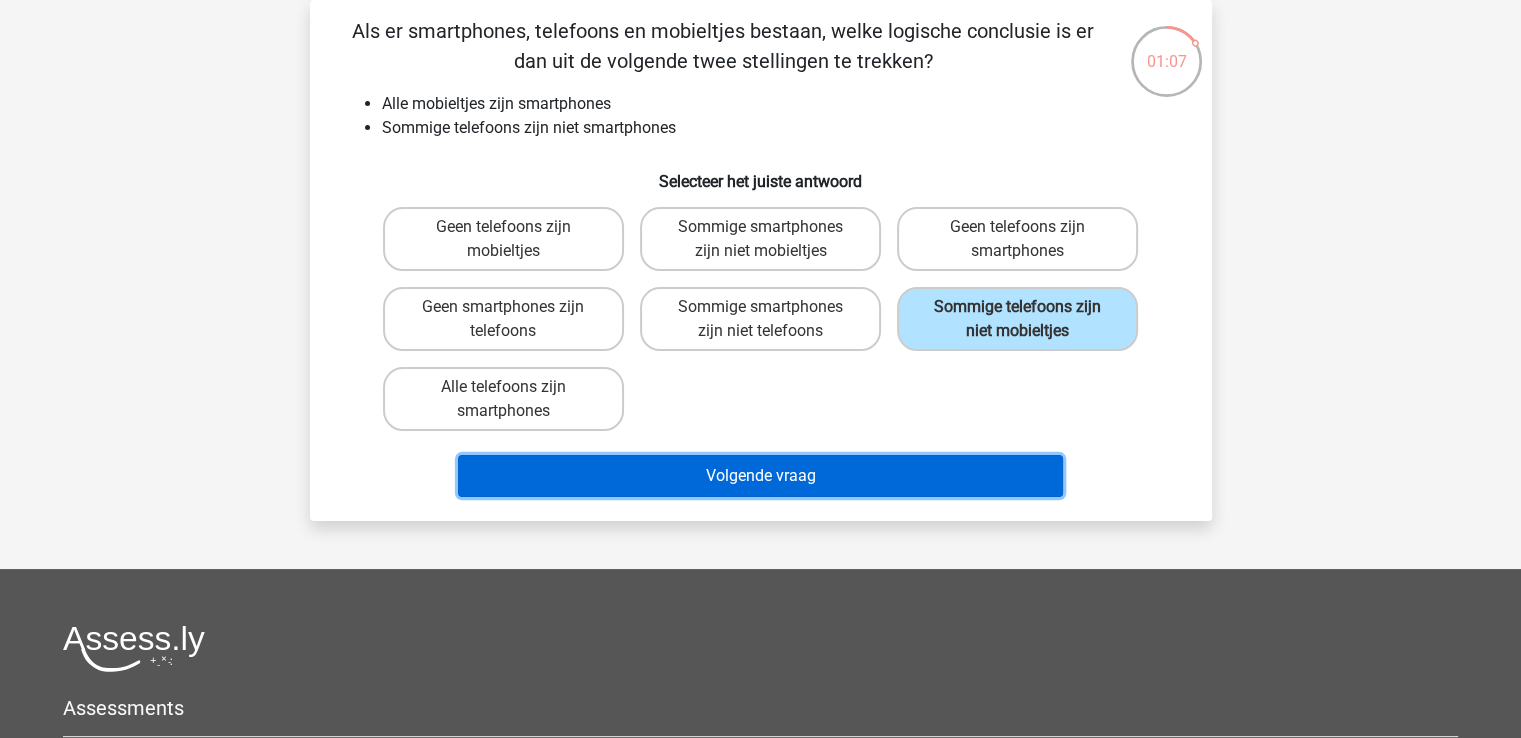 click on "Volgende vraag" at bounding box center [760, 476] 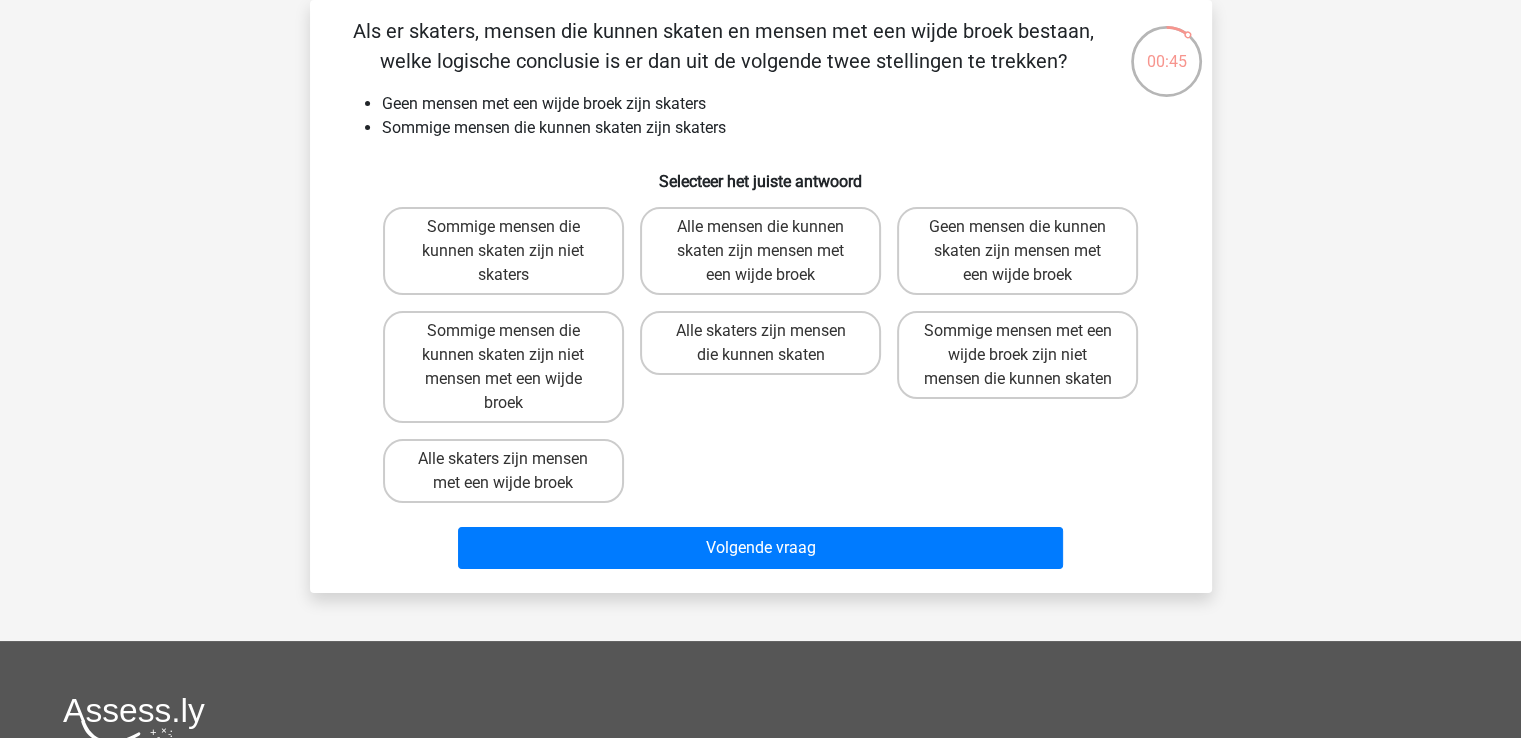 drag, startPoint x: 1403, startPoint y: 284, endPoint x: 896, endPoint y: 198, distance: 514.2422 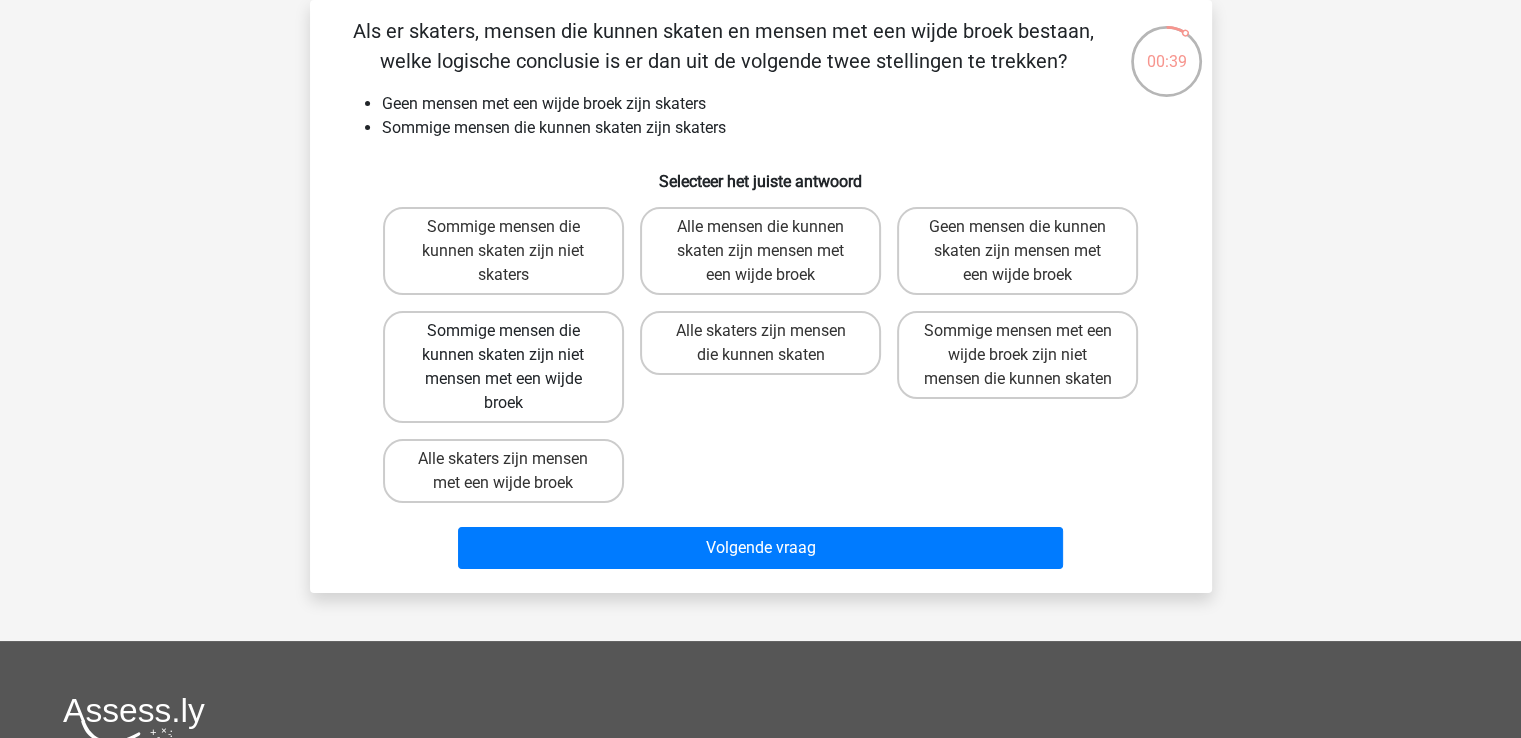 click on "Sommige mensen die kunnen skaten zijn niet mensen met een wijde broek" at bounding box center (503, 367) 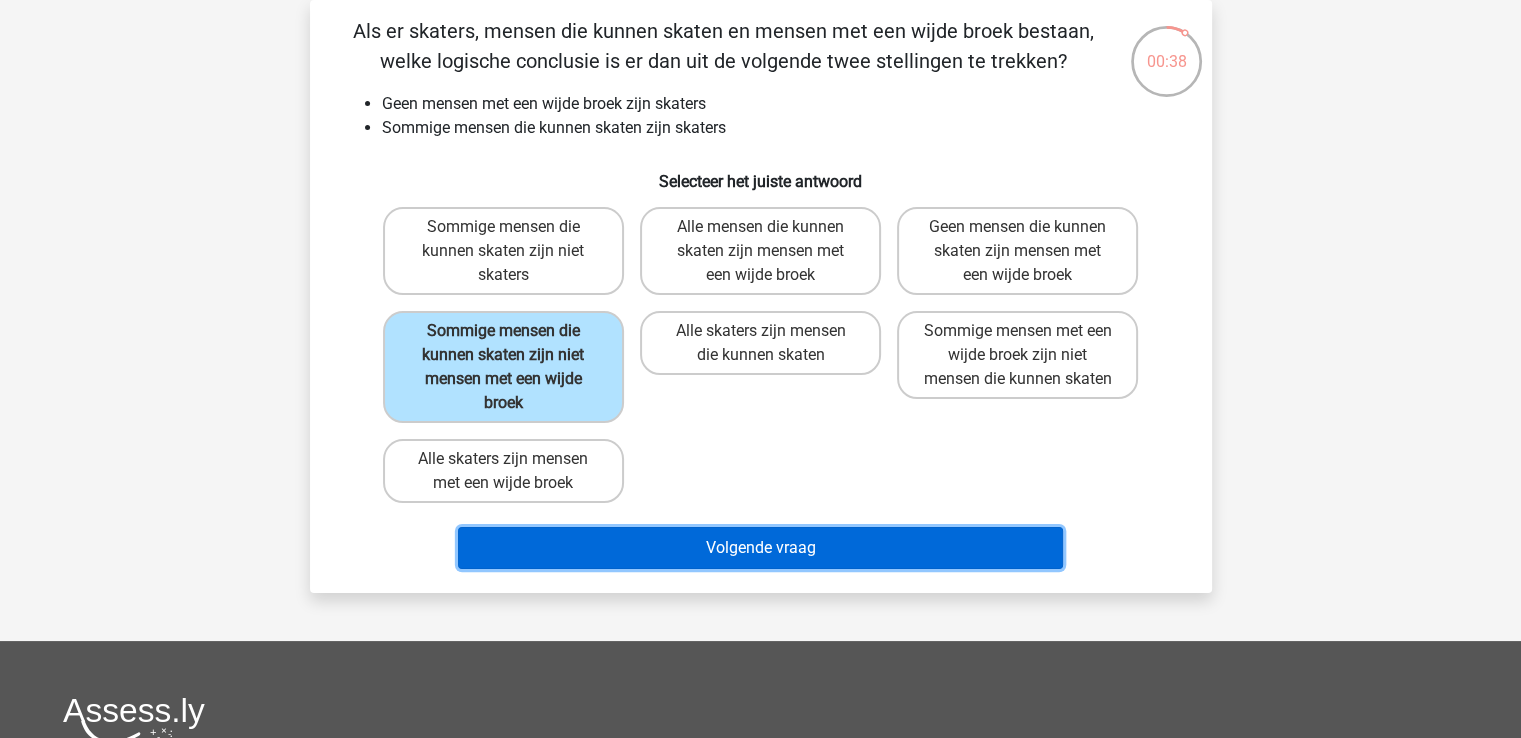 click on "Volgende vraag" at bounding box center (760, 548) 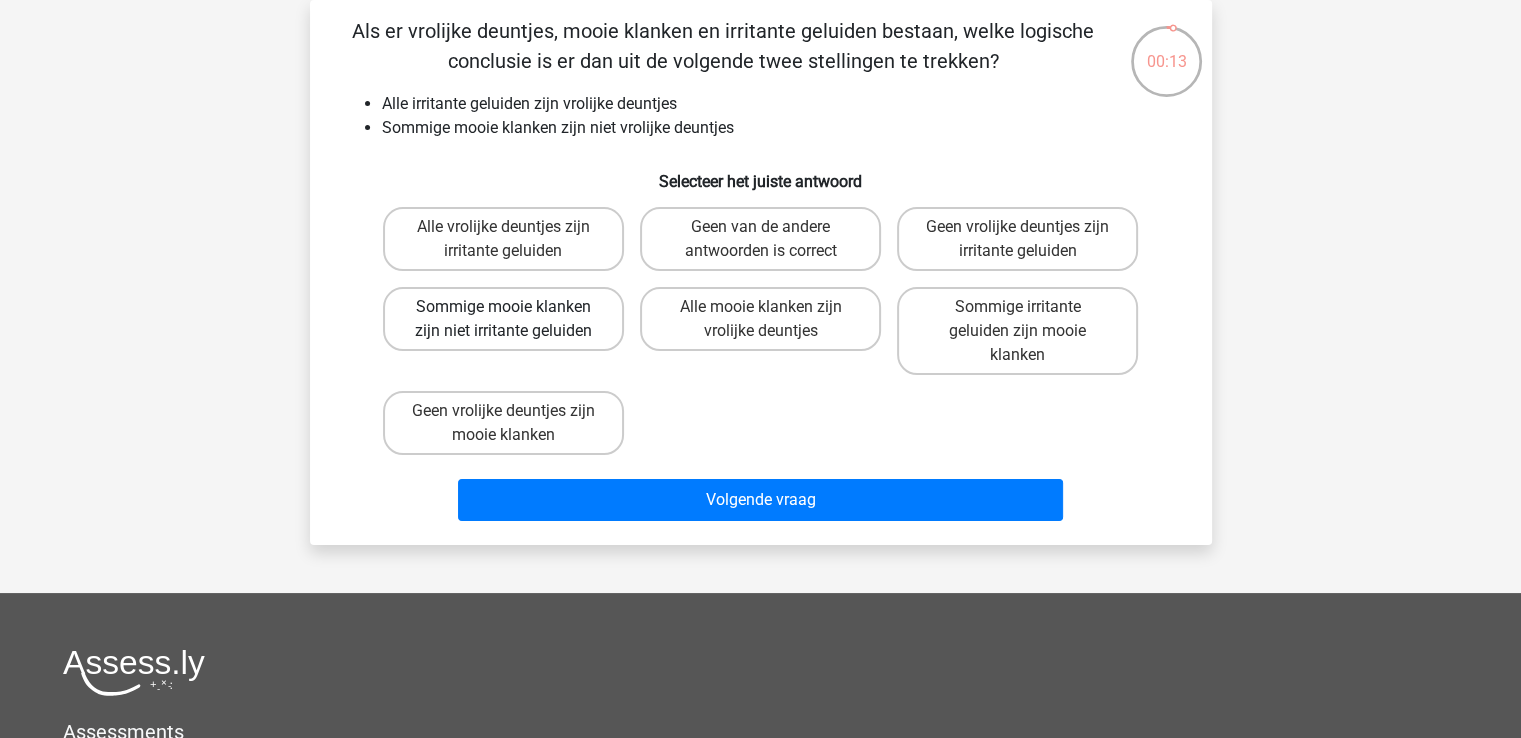 click on "Sommige mooie klanken zijn niet irritante geluiden" at bounding box center (503, 319) 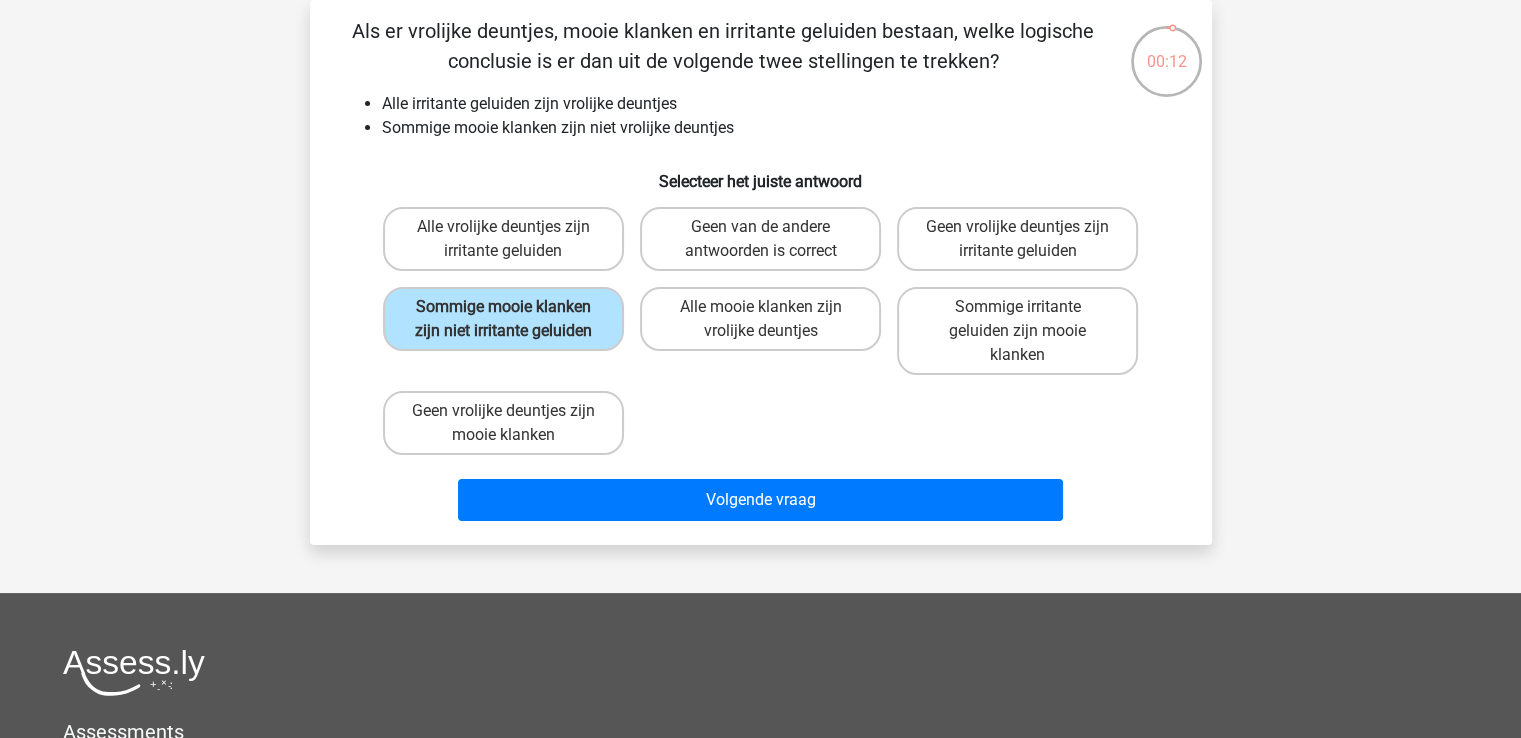 click on "Volgende vraag" at bounding box center [761, 504] 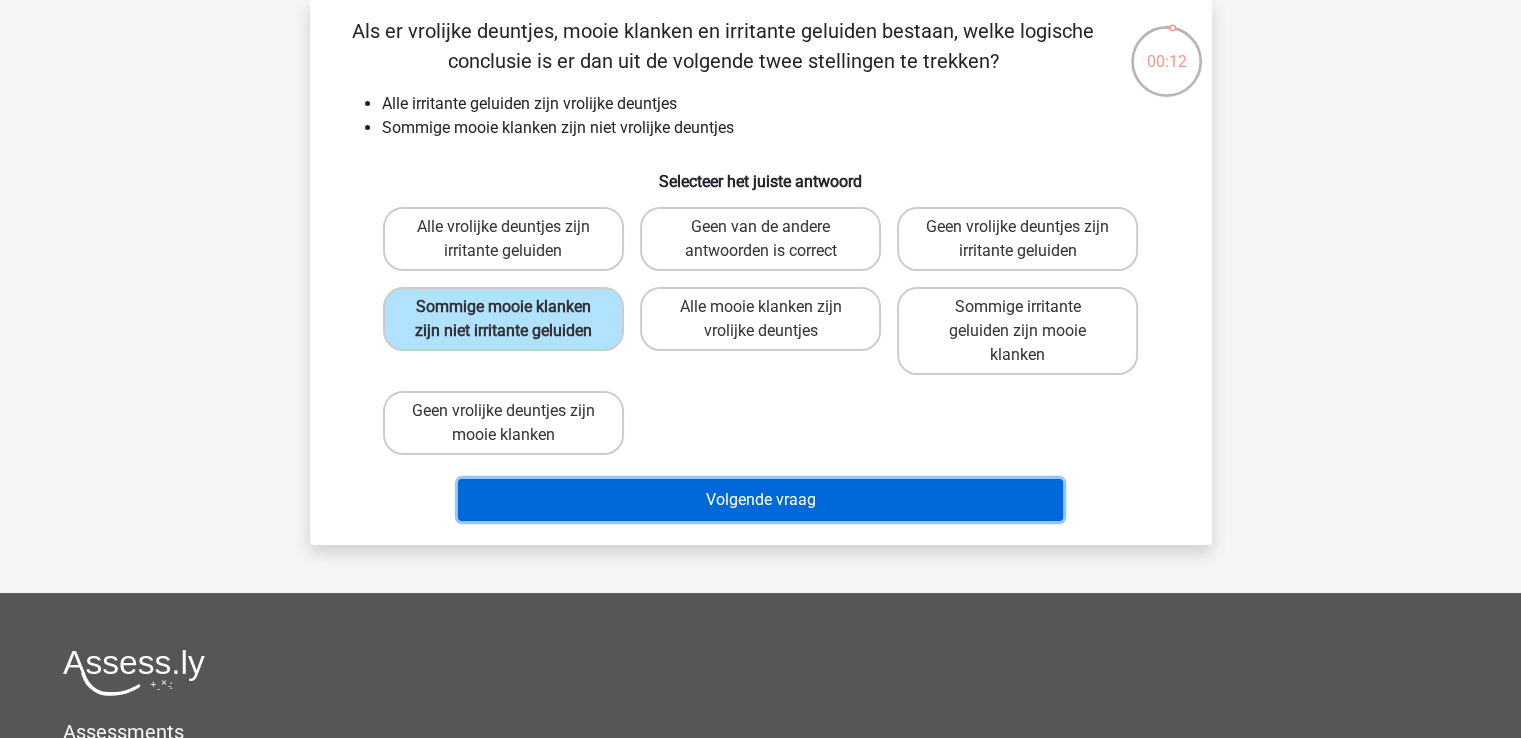 click on "Volgende vraag" at bounding box center (760, 500) 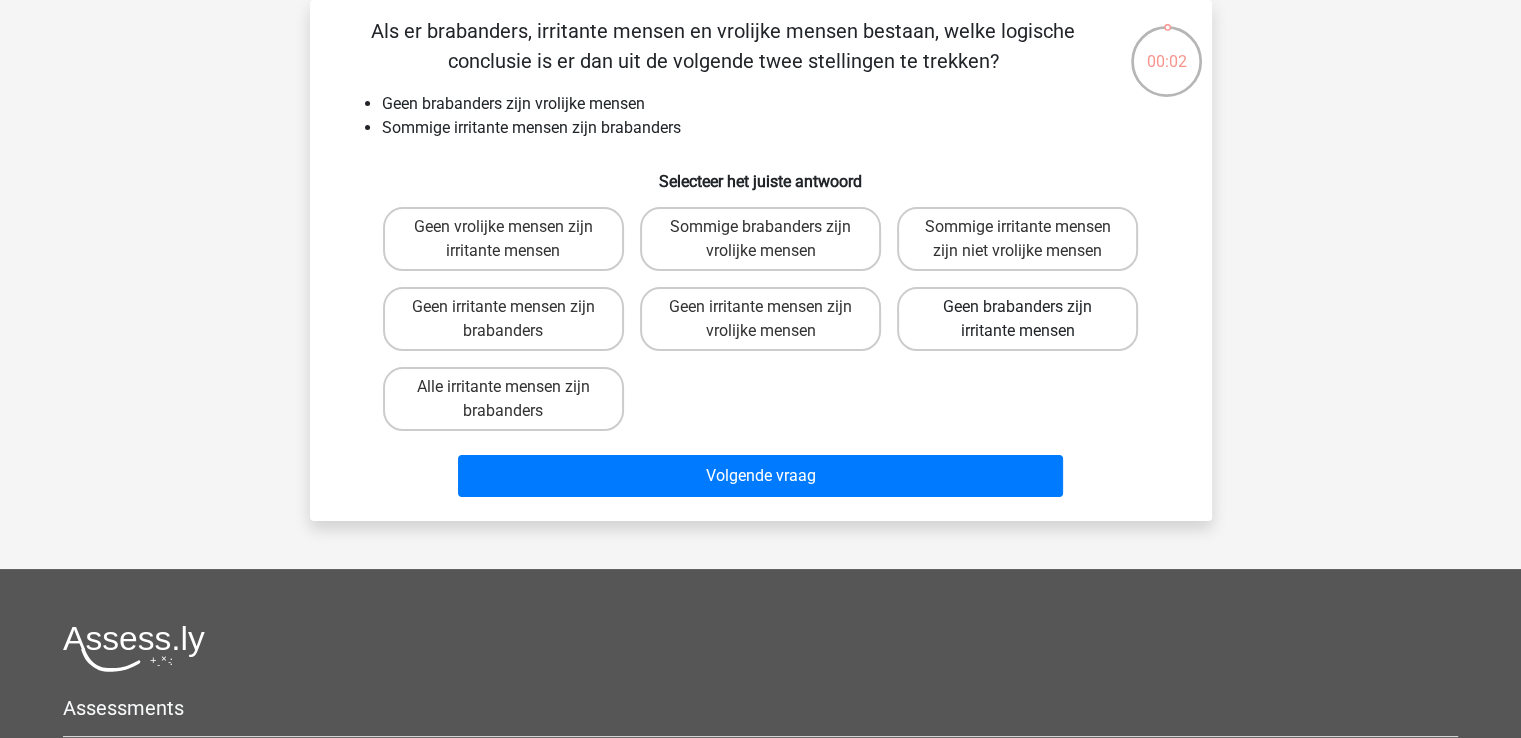 click on "Geen brabanders zijn irritante mensen" at bounding box center [1017, 319] 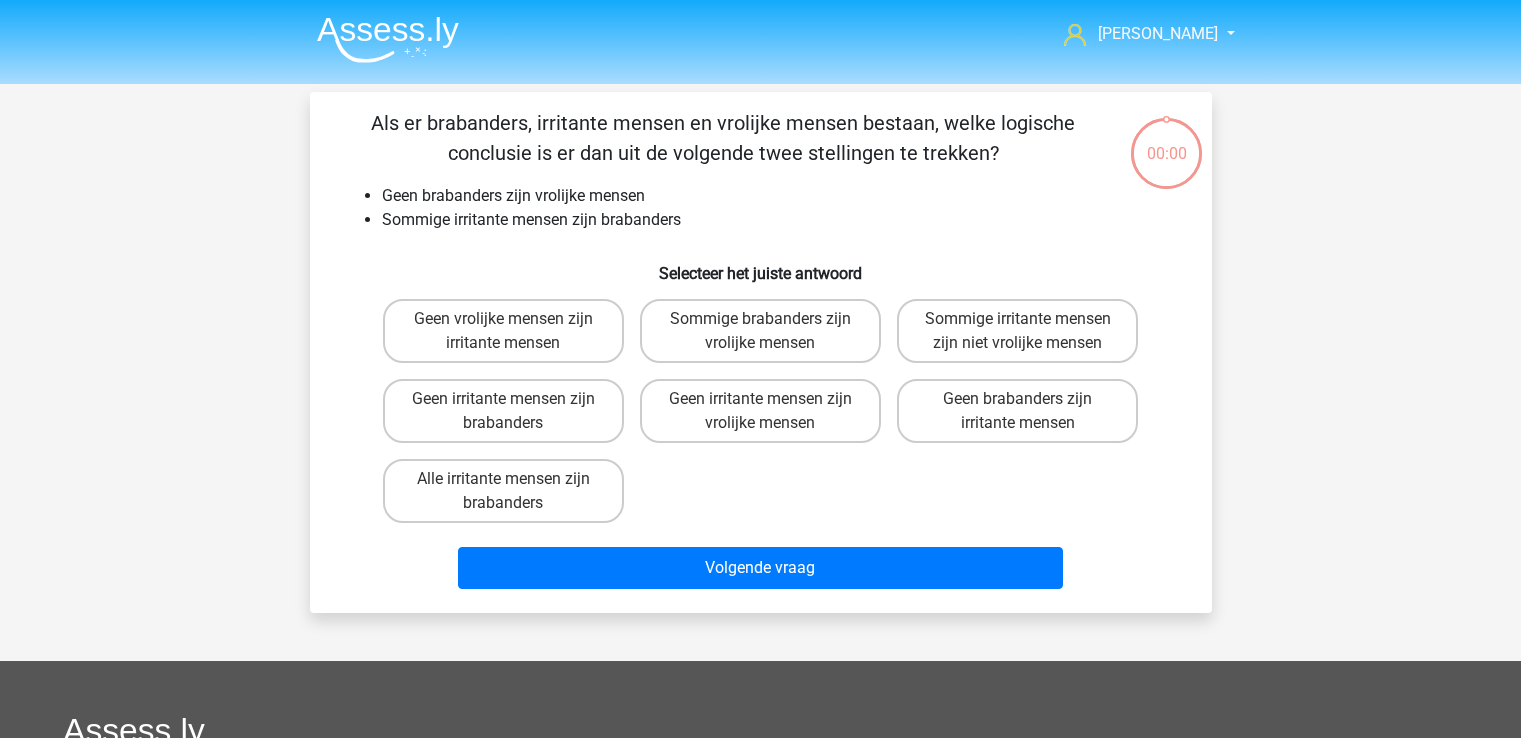 scroll, scrollTop: 92, scrollLeft: 0, axis: vertical 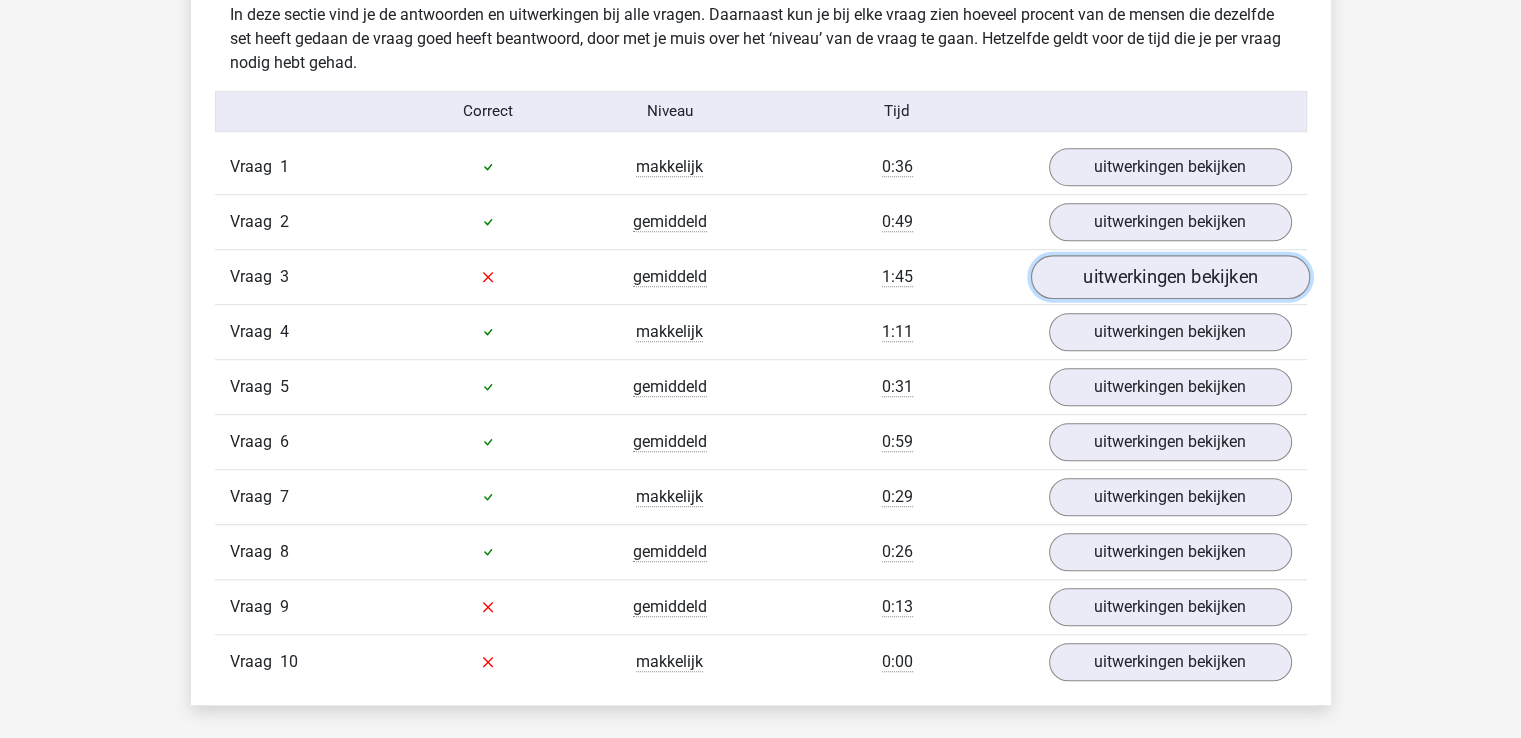 click on "uitwerkingen bekijken" at bounding box center (1169, 277) 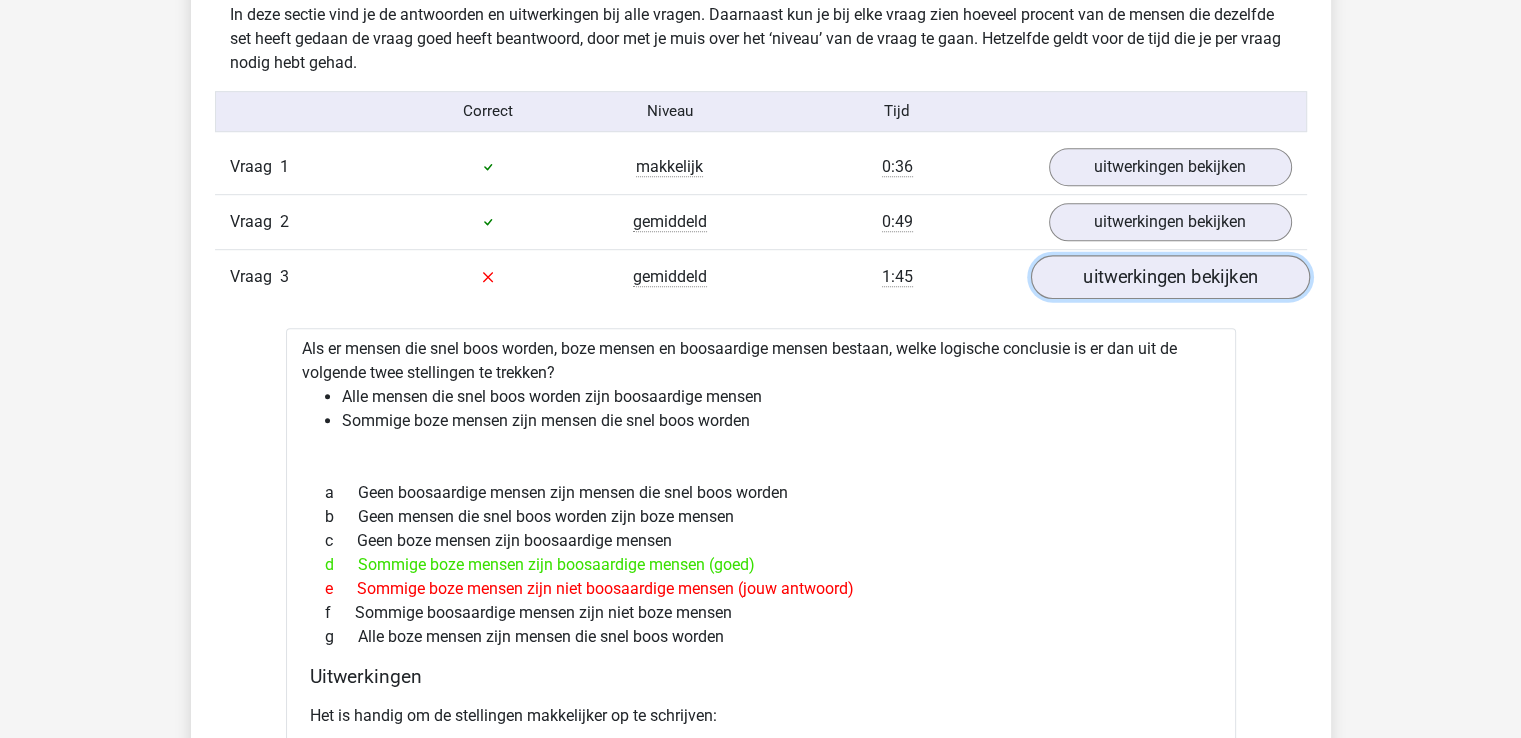 click on "uitwerkingen bekijken" at bounding box center (1169, 277) 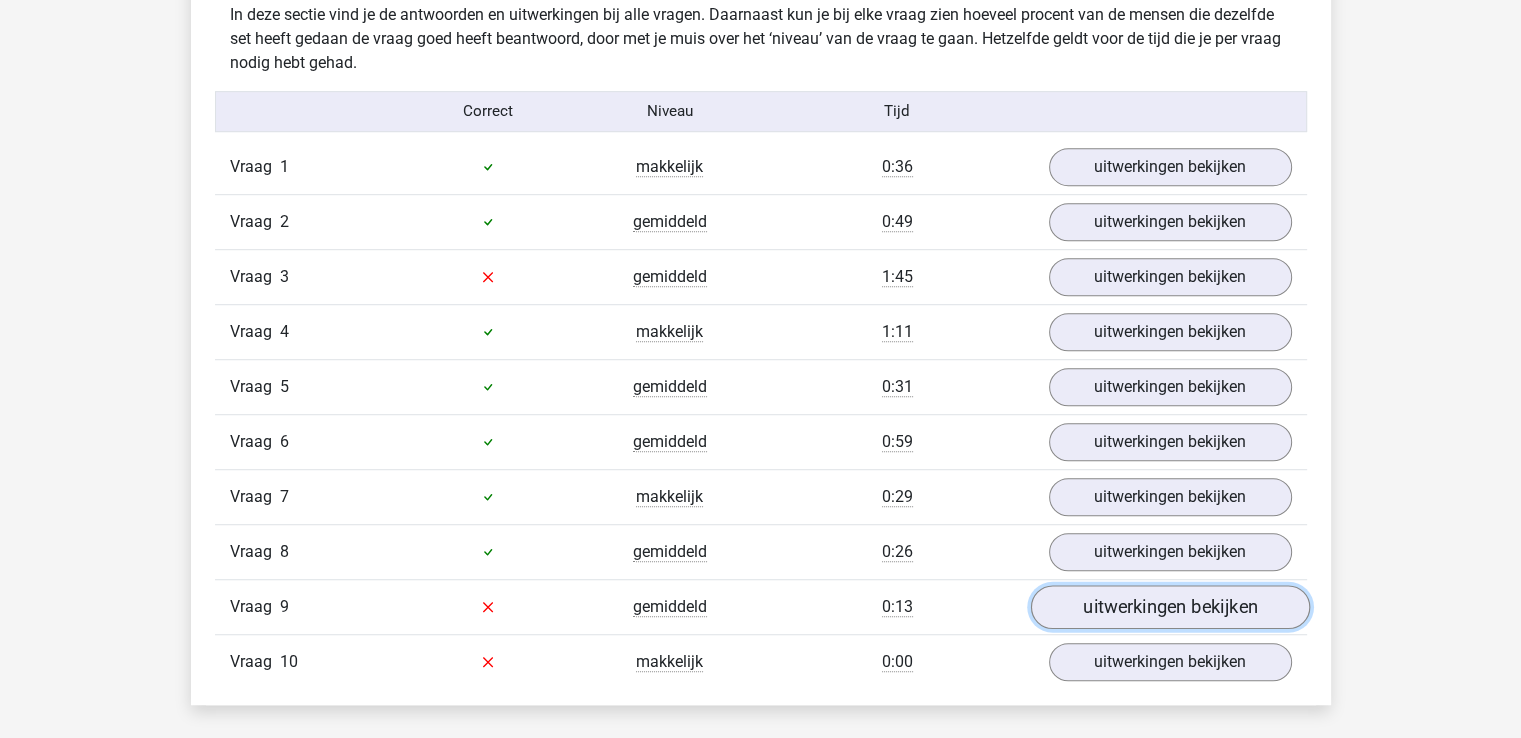 click on "uitwerkingen bekijken" at bounding box center [1169, 607] 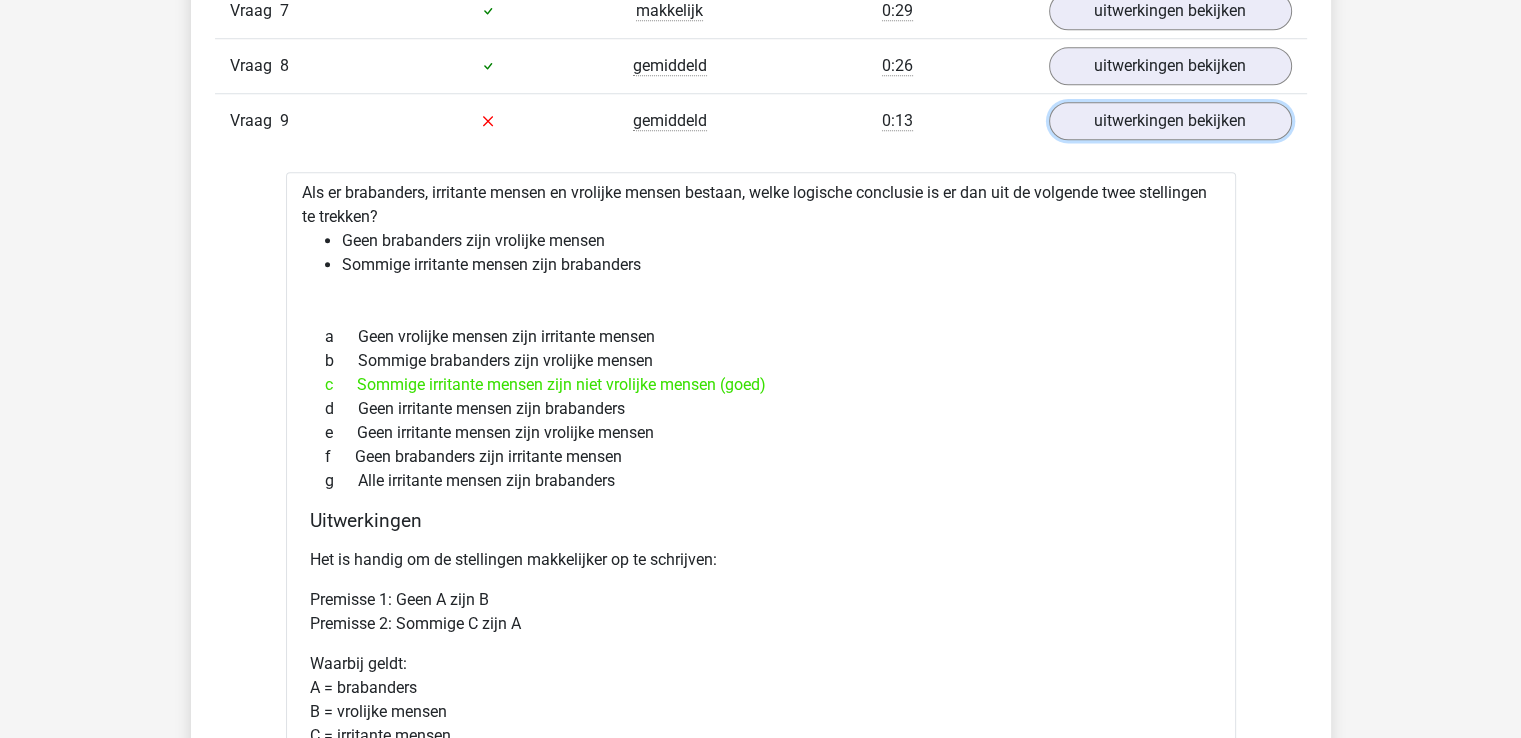 scroll, scrollTop: 1692, scrollLeft: 0, axis: vertical 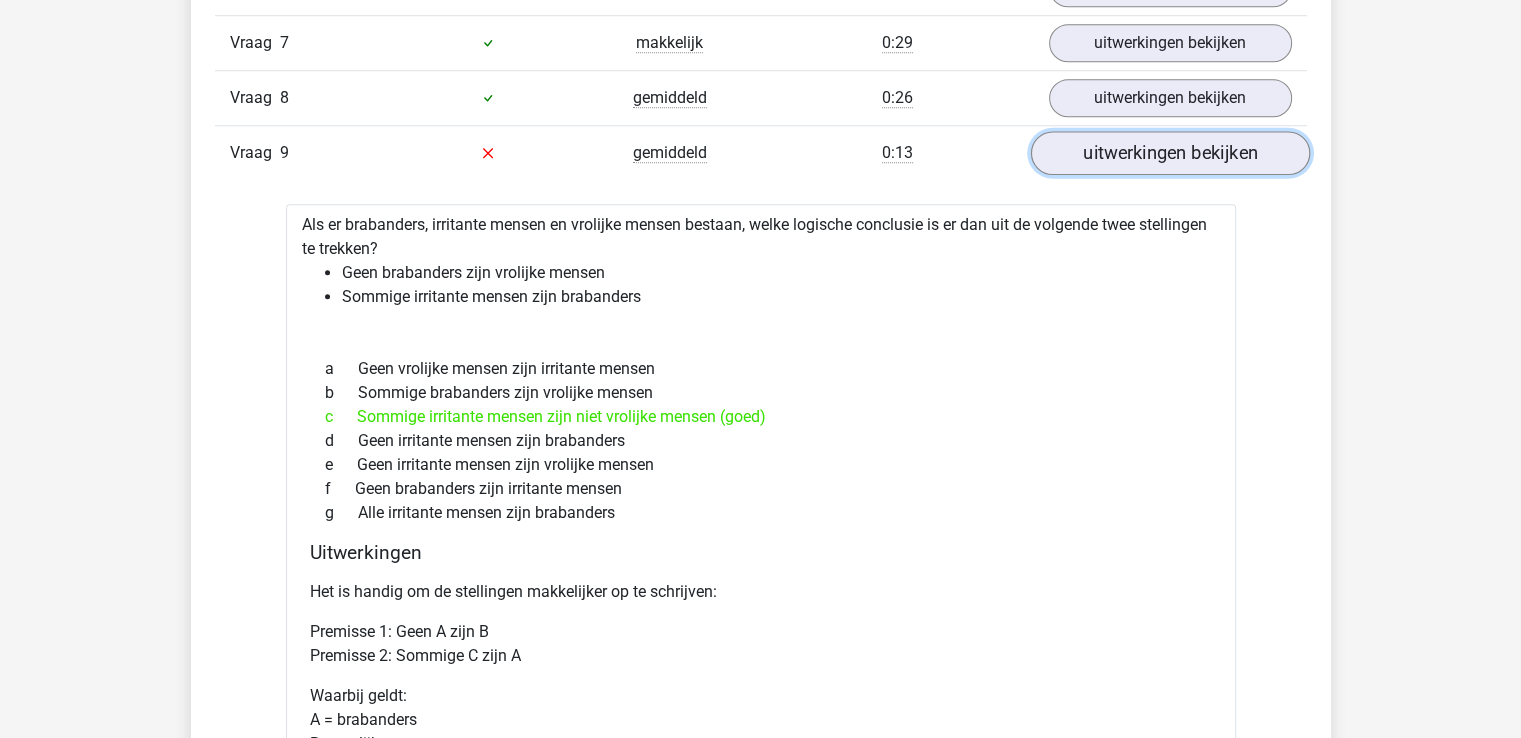 click on "uitwerkingen bekijken" at bounding box center [1169, 153] 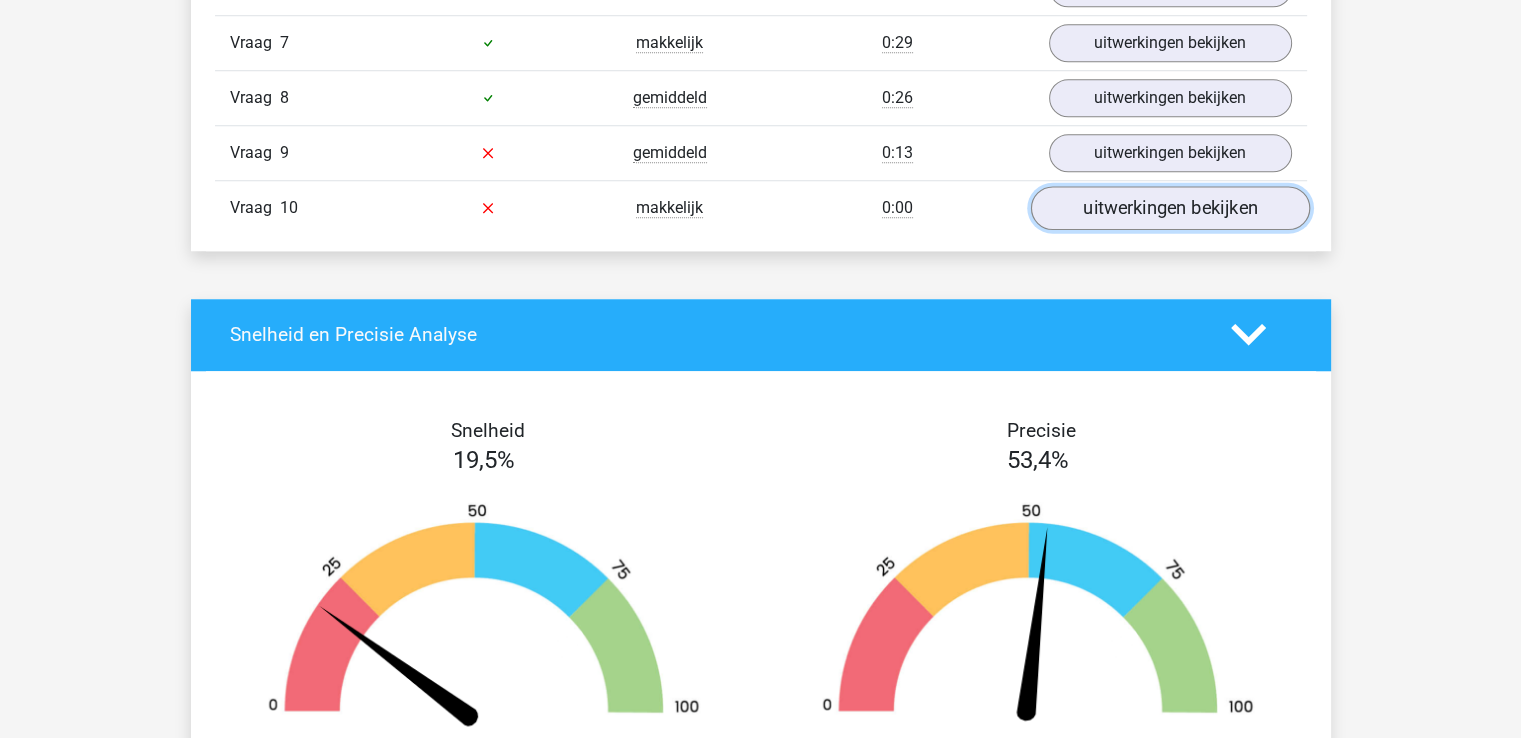 click on "uitwerkingen bekijken" at bounding box center (1169, 208) 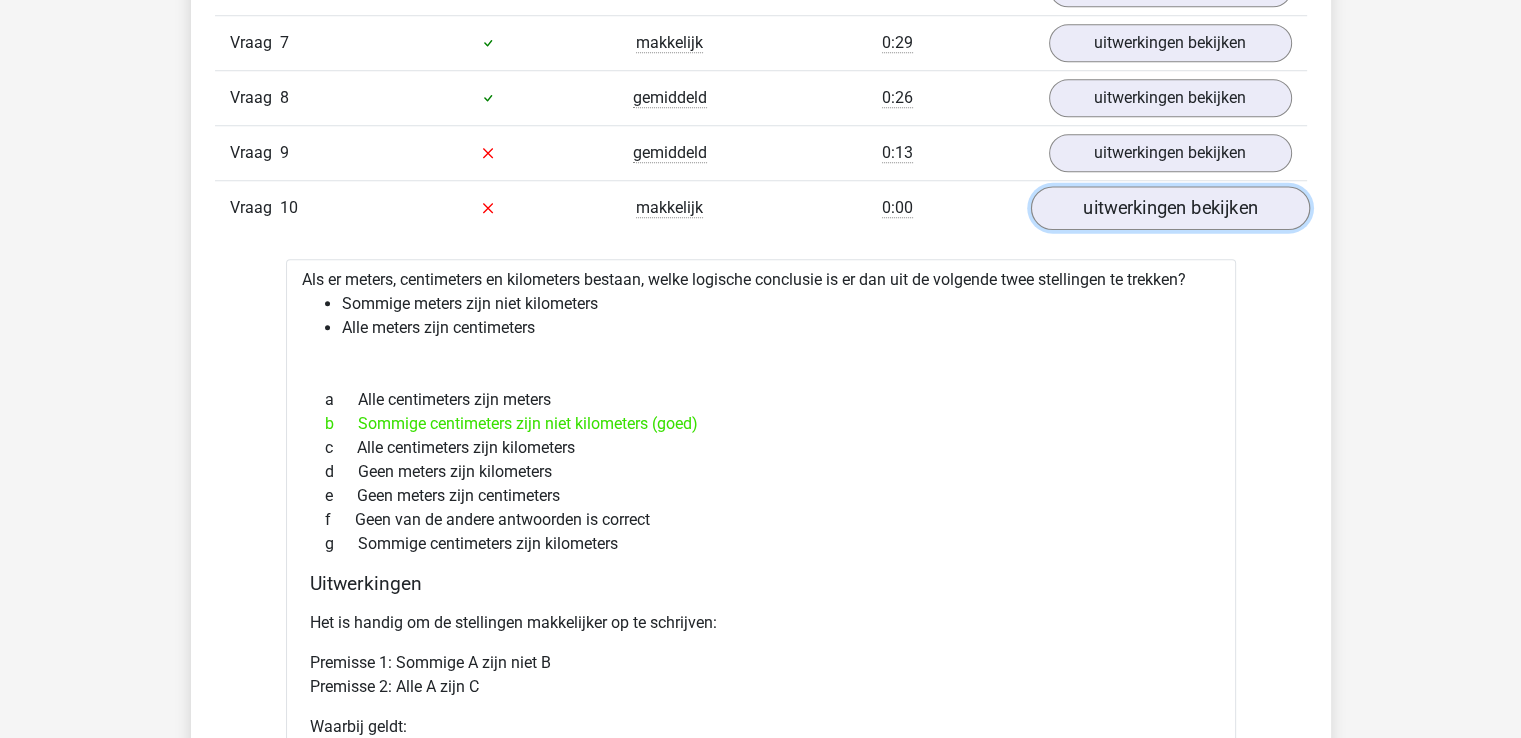 click on "uitwerkingen bekijken" at bounding box center (1169, 208) 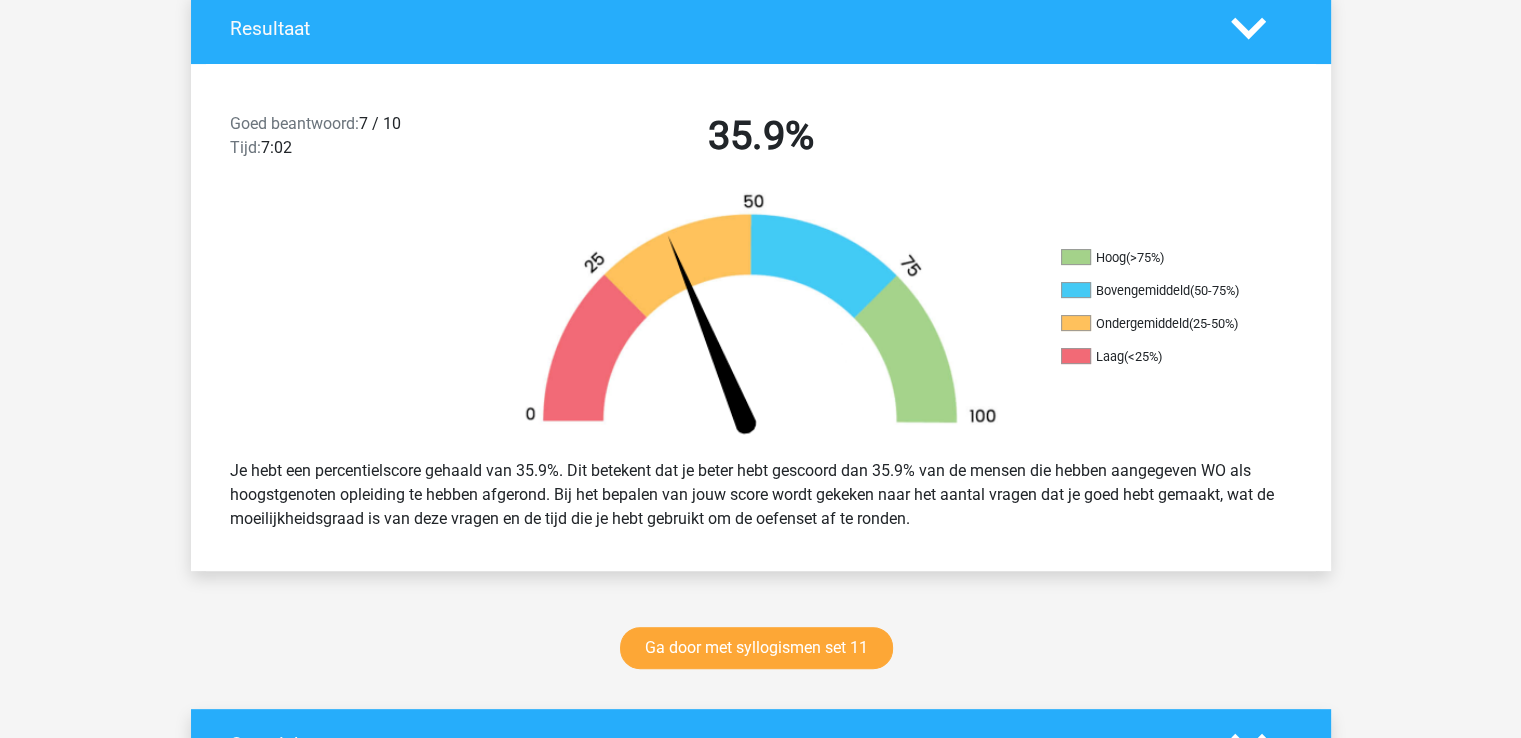 scroll, scrollTop: 355, scrollLeft: 0, axis: vertical 